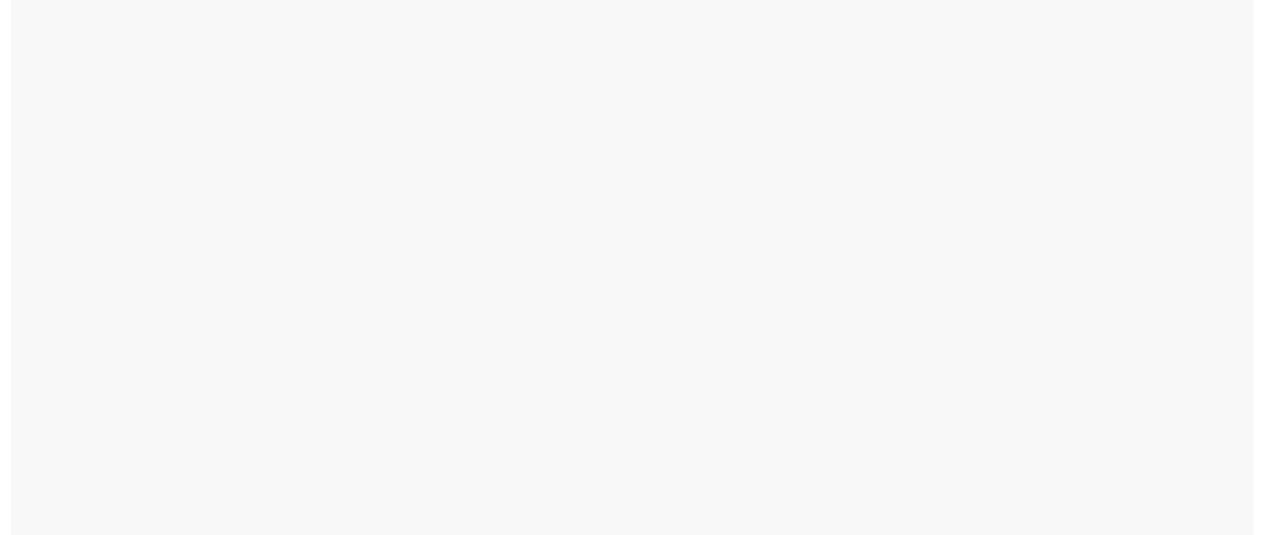 scroll, scrollTop: 0, scrollLeft: 0, axis: both 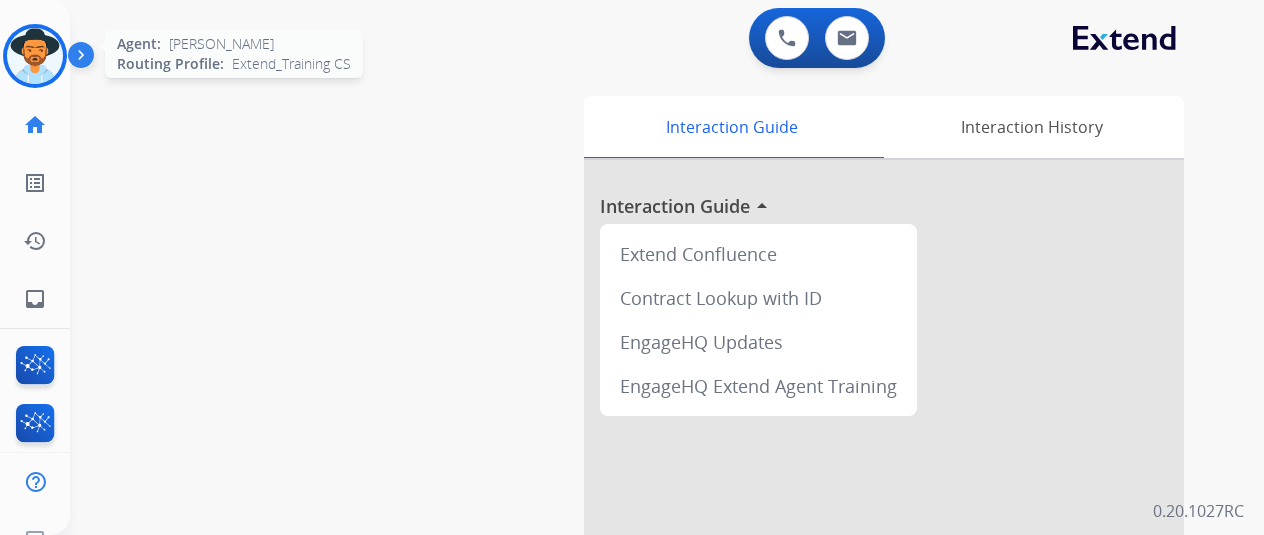 click at bounding box center (35, 56) 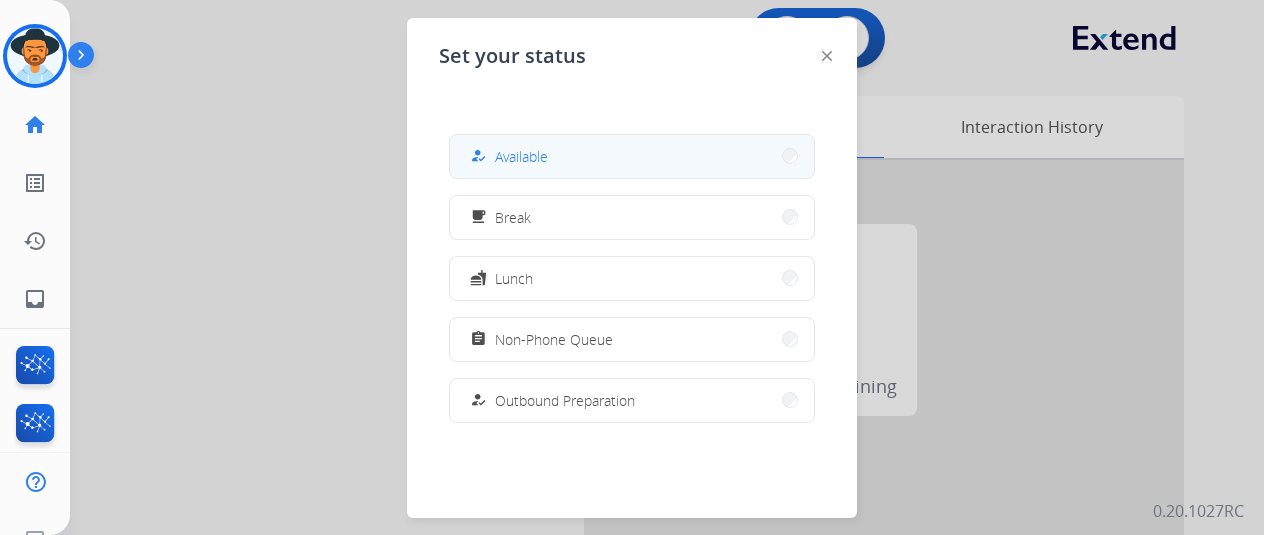 click on "how_to_reg Available" at bounding box center [632, 156] 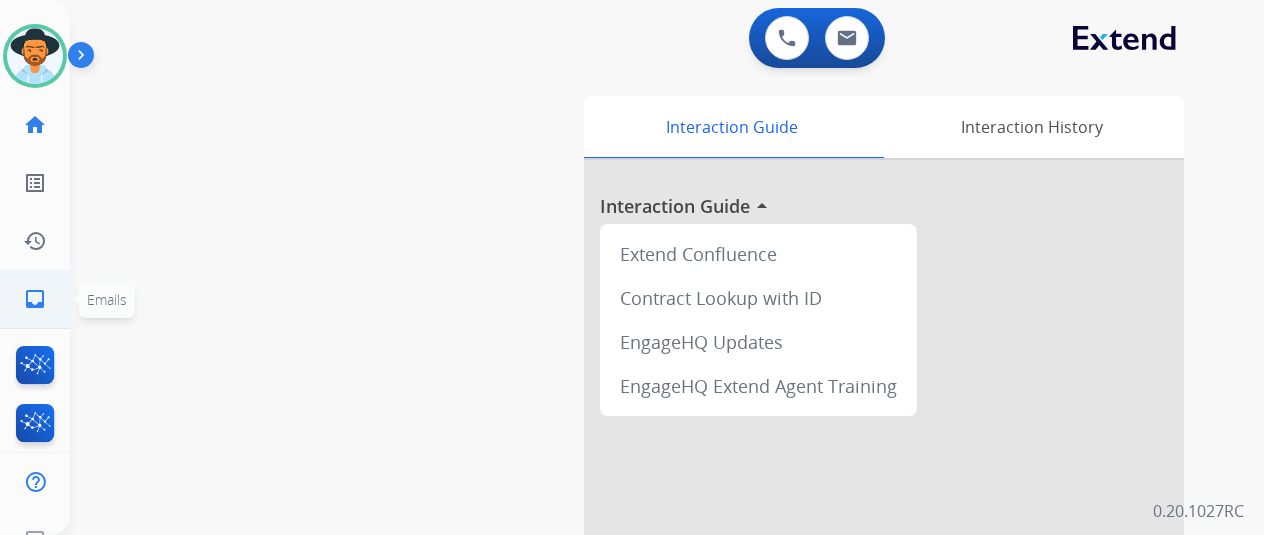 click on "inbox" 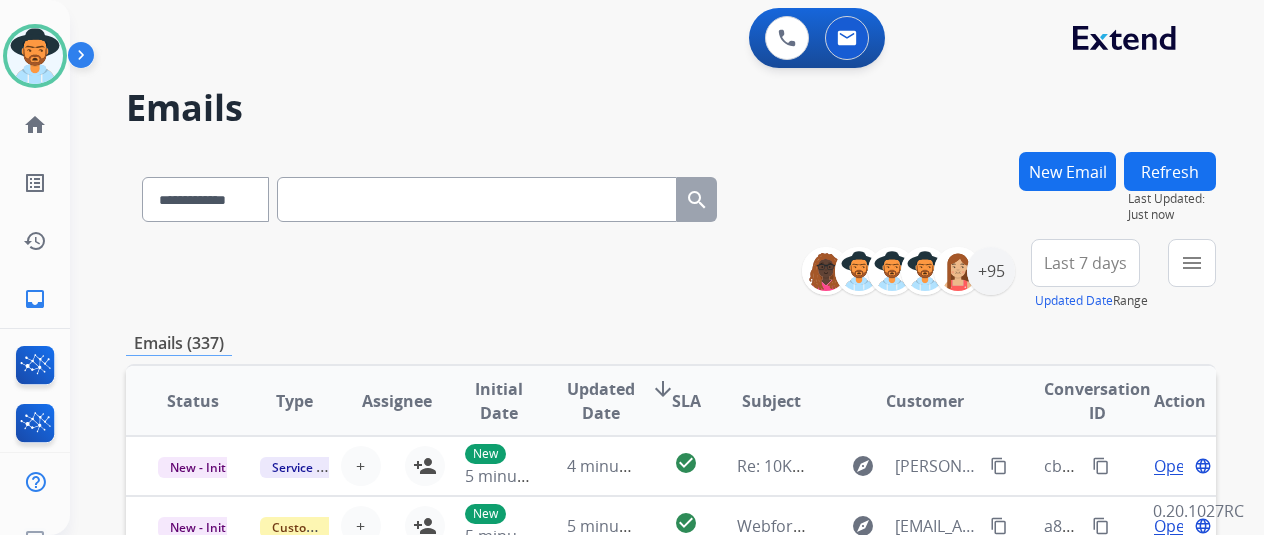 click on "**********" at bounding box center [671, 275] 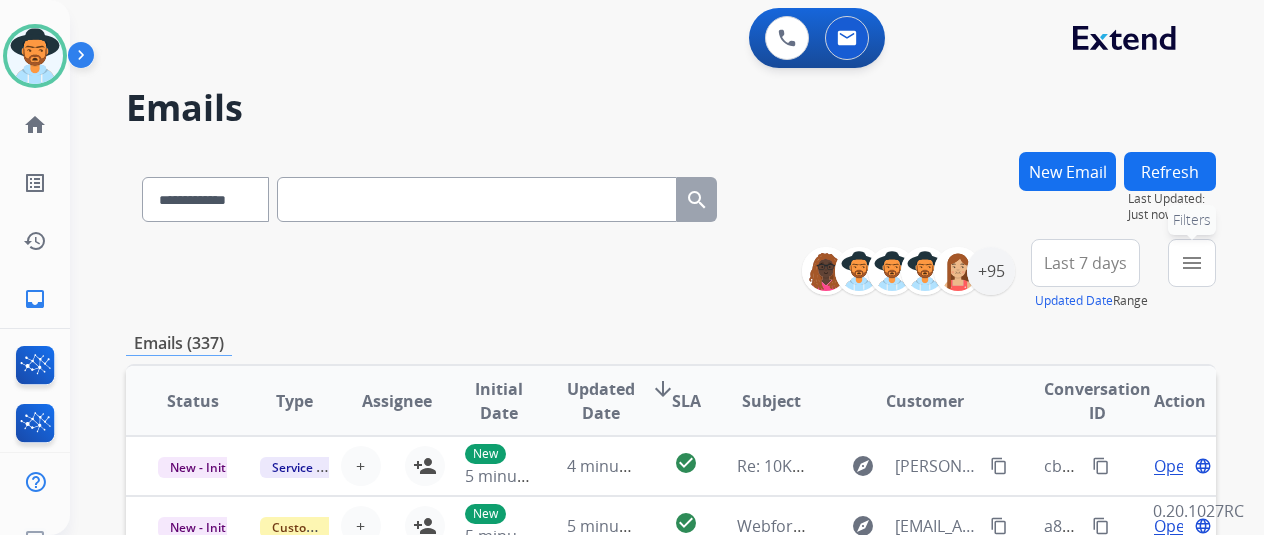 click on "menu" at bounding box center [1192, 263] 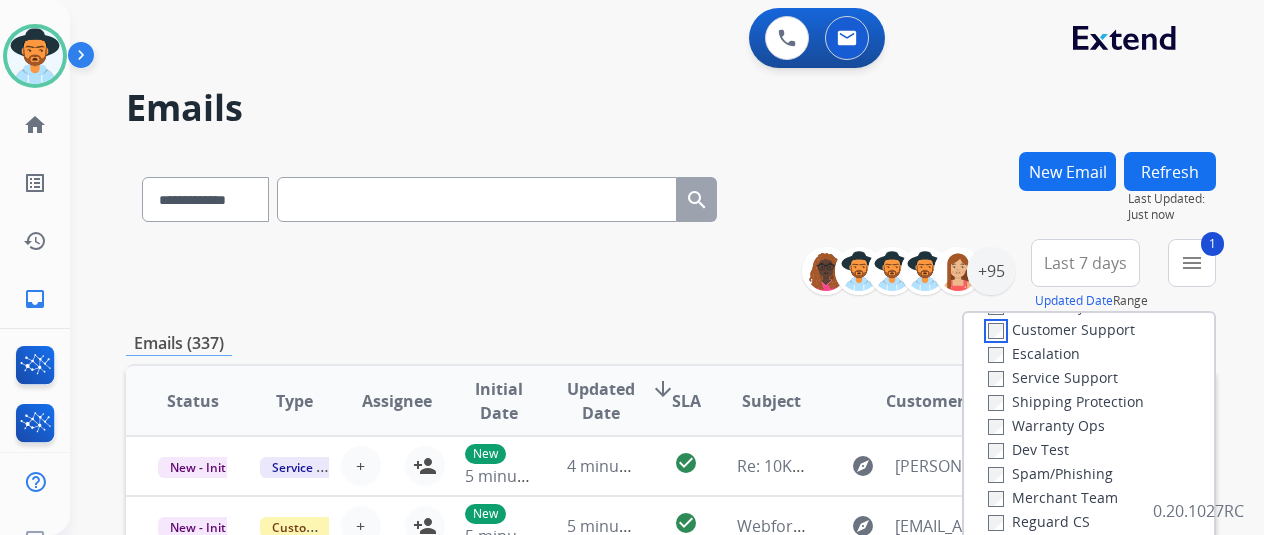 scroll, scrollTop: 100, scrollLeft: 0, axis: vertical 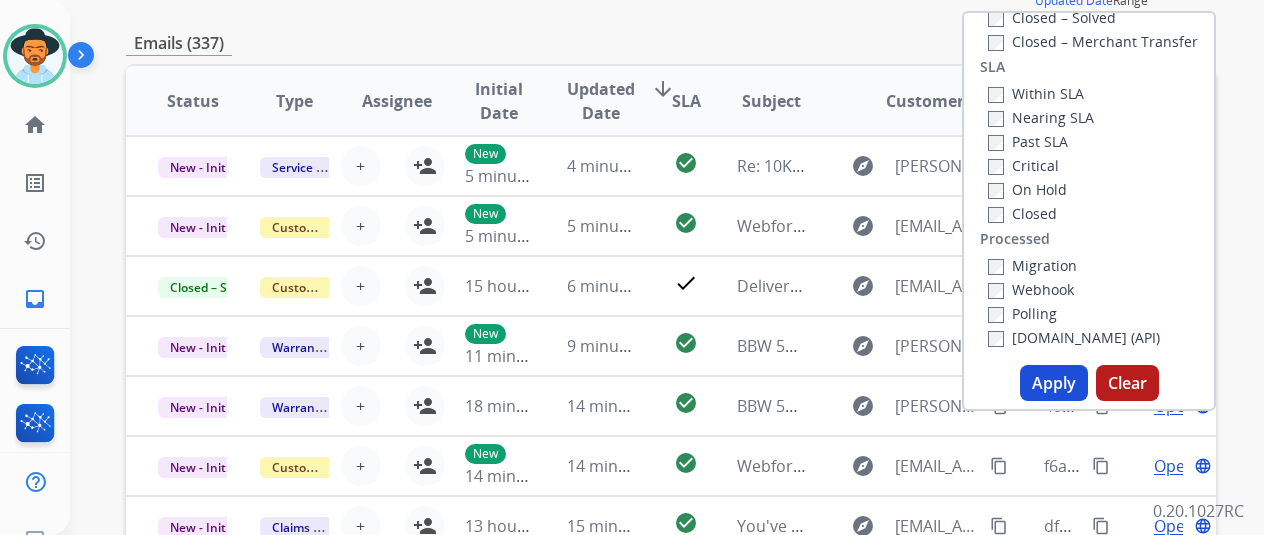 click on "Apply" at bounding box center (1054, 383) 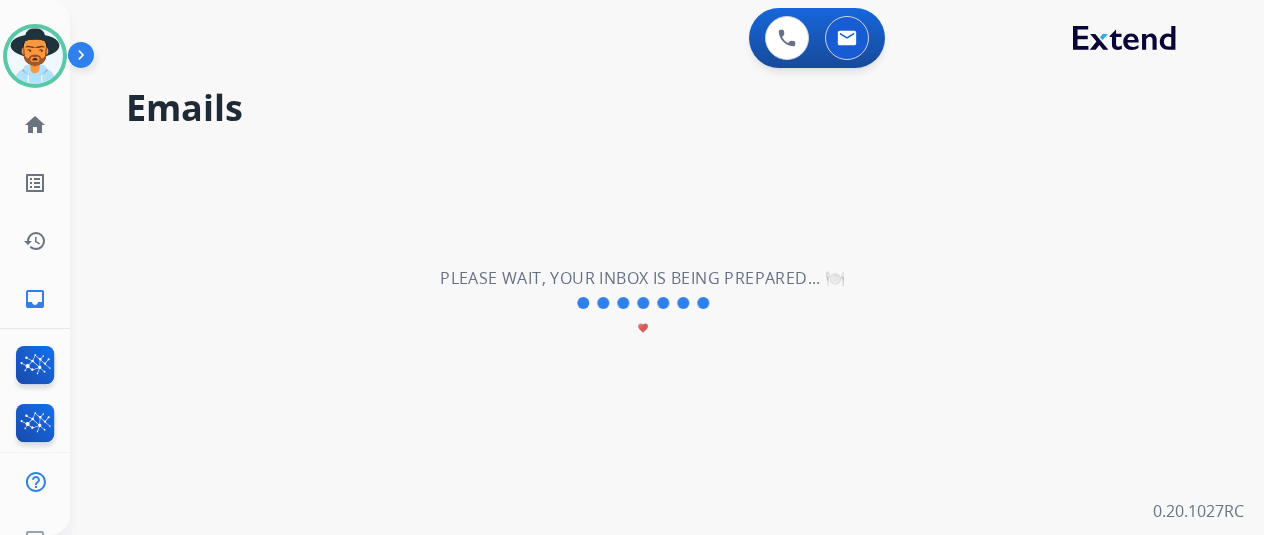 scroll, scrollTop: 0, scrollLeft: 0, axis: both 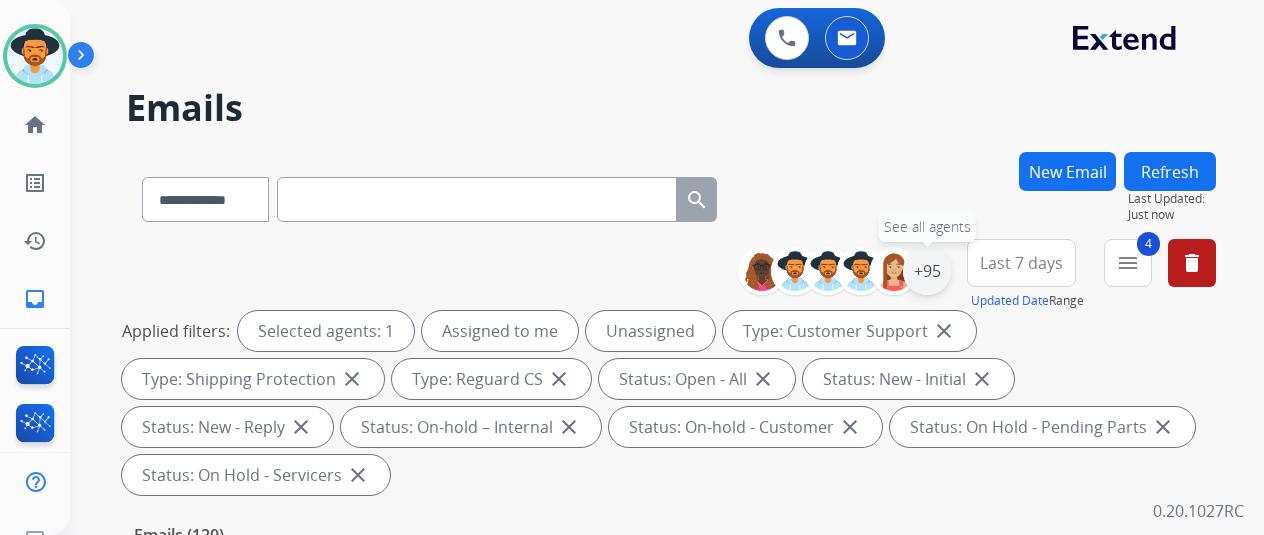 click on "+95" at bounding box center (927, 271) 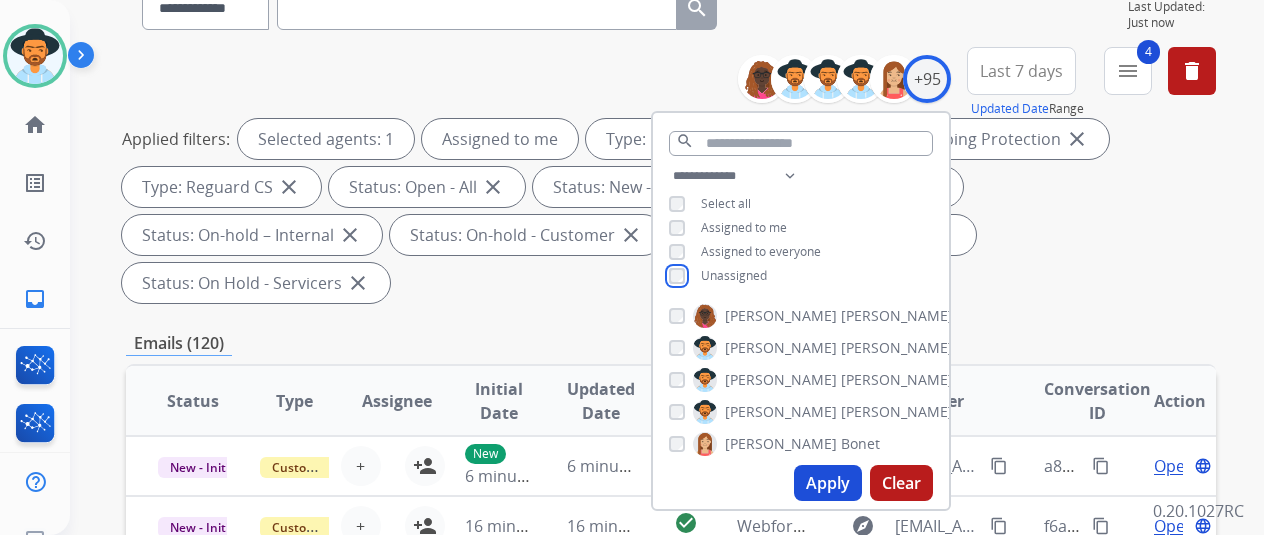 scroll, scrollTop: 200, scrollLeft: 0, axis: vertical 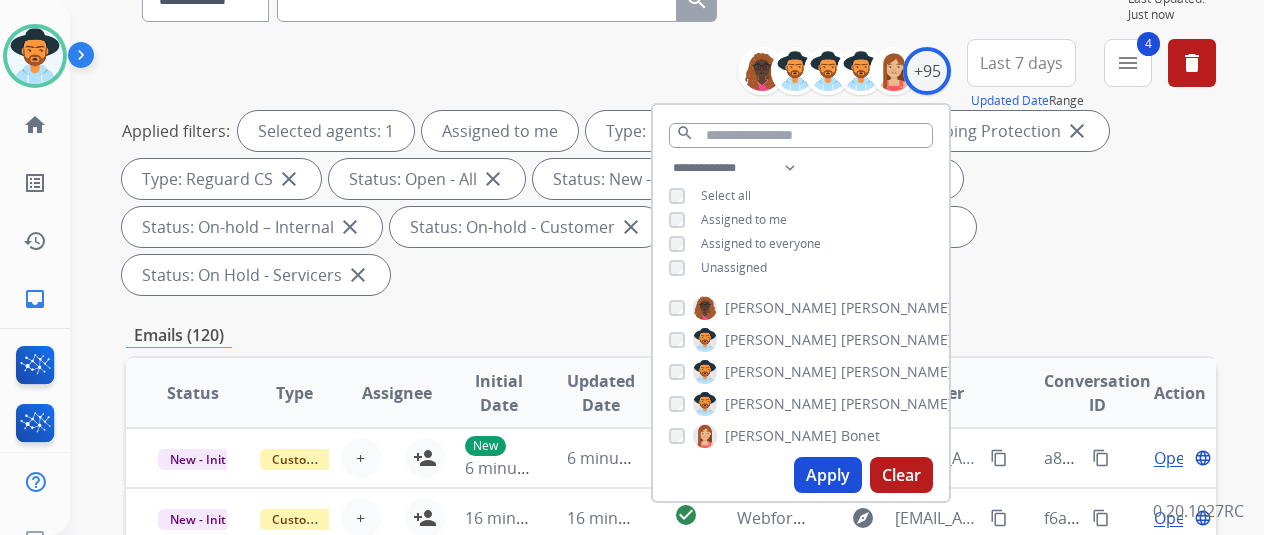 click on "Apply" at bounding box center [828, 475] 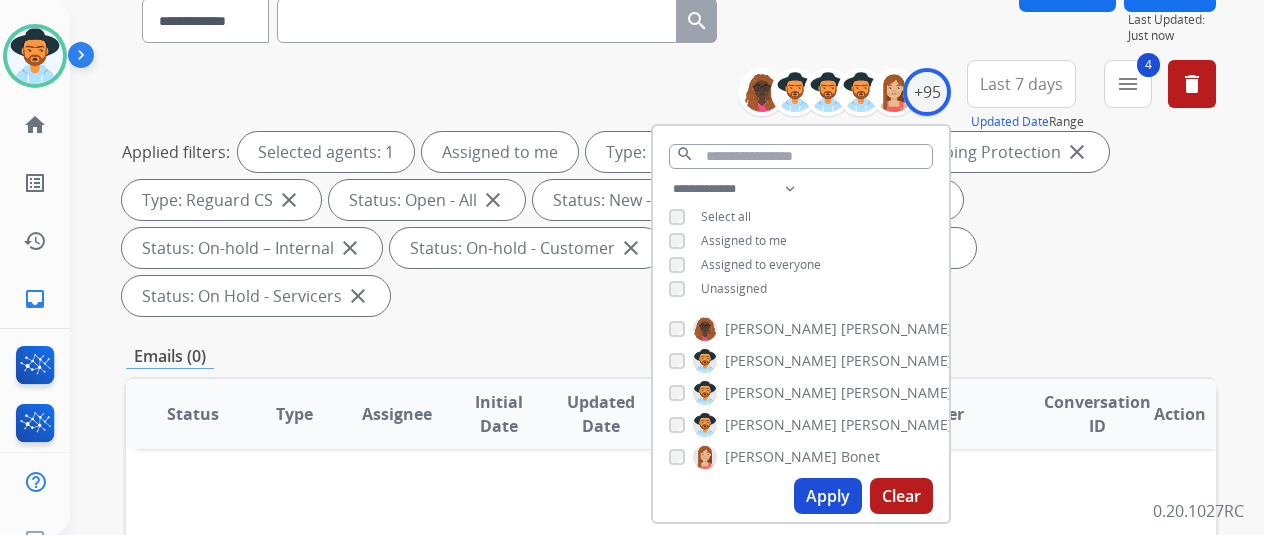 scroll, scrollTop: 0, scrollLeft: 0, axis: both 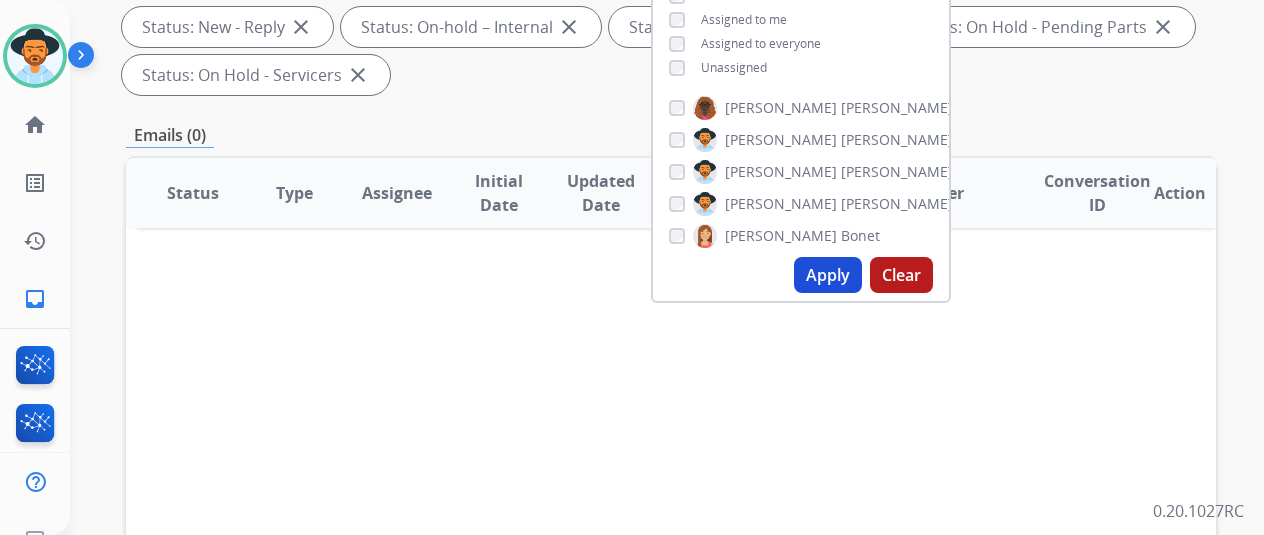 click on "Apply" at bounding box center (828, 275) 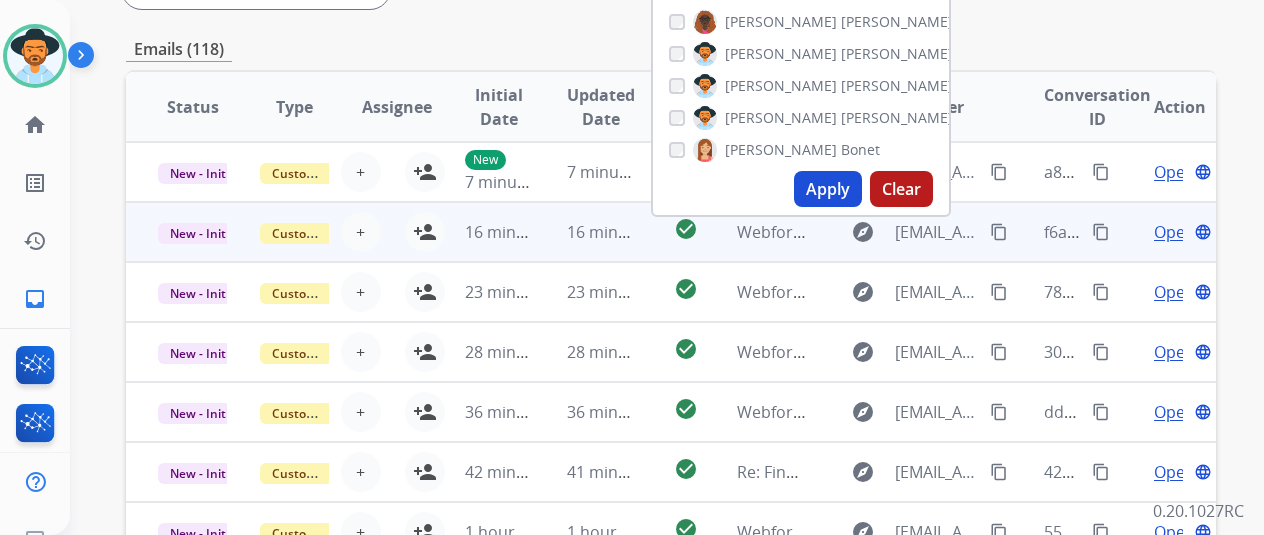 scroll, scrollTop: 500, scrollLeft: 0, axis: vertical 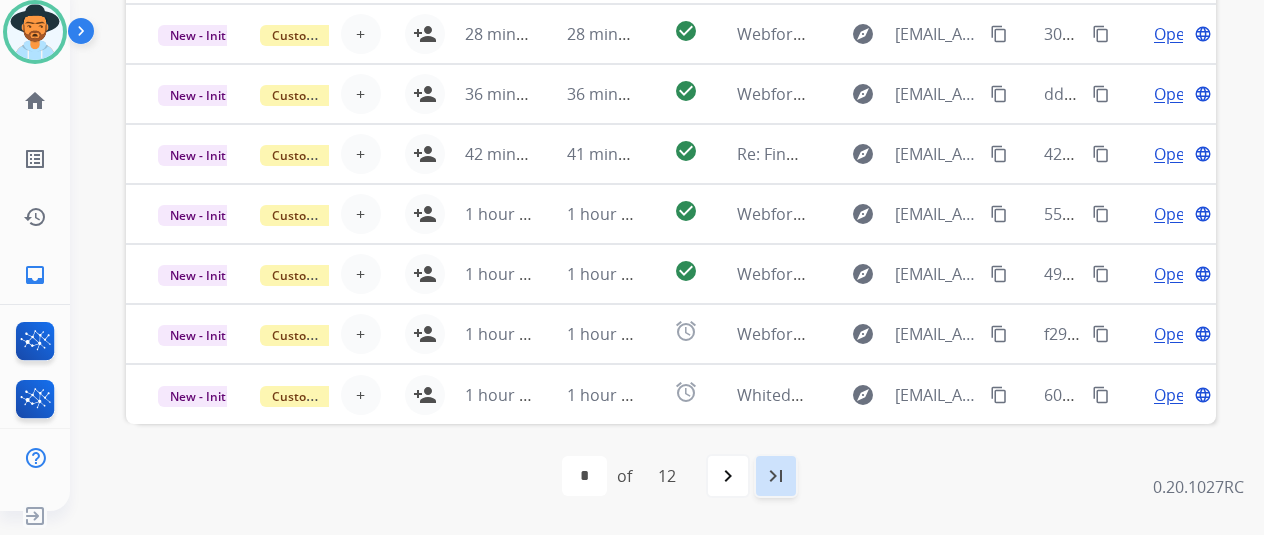click on "last_page" at bounding box center [776, 476] 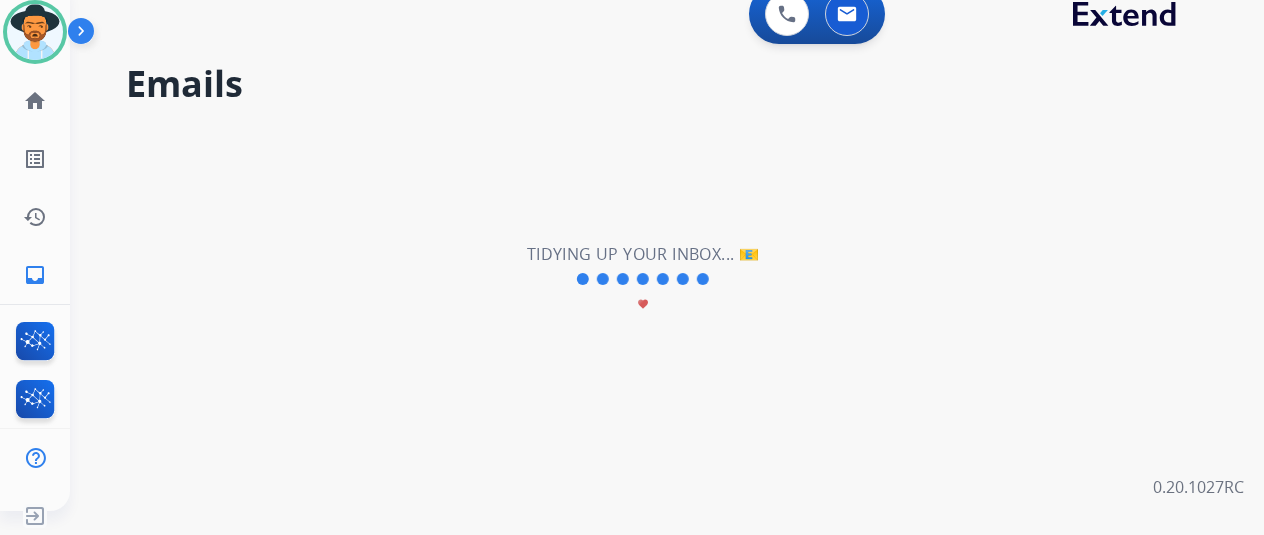 scroll, scrollTop: 0, scrollLeft: 0, axis: both 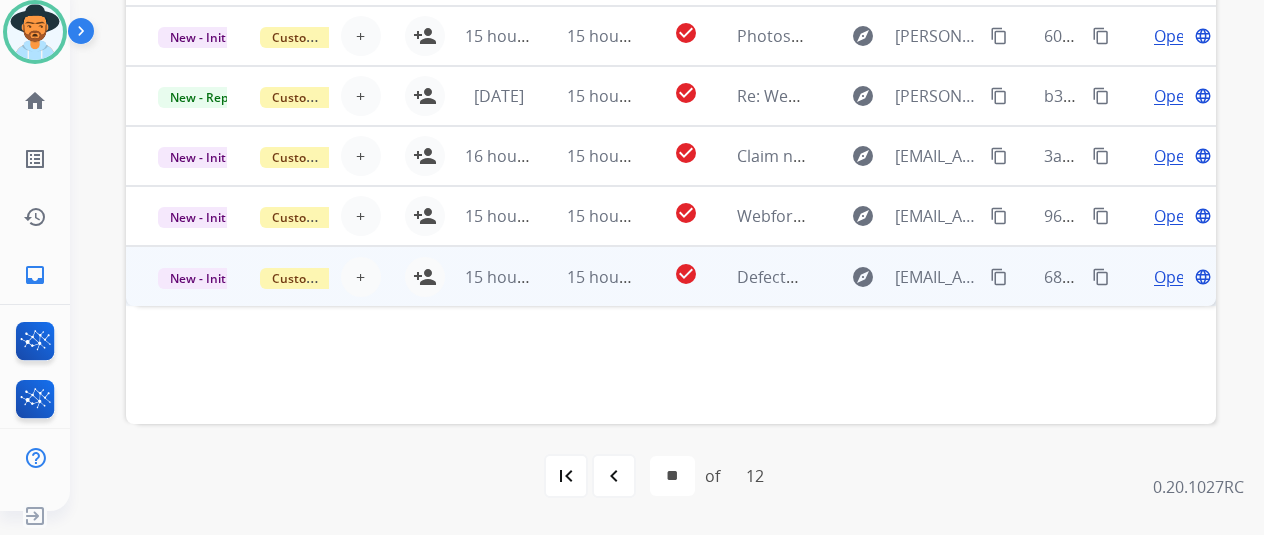 click on "Open" at bounding box center [1174, 277] 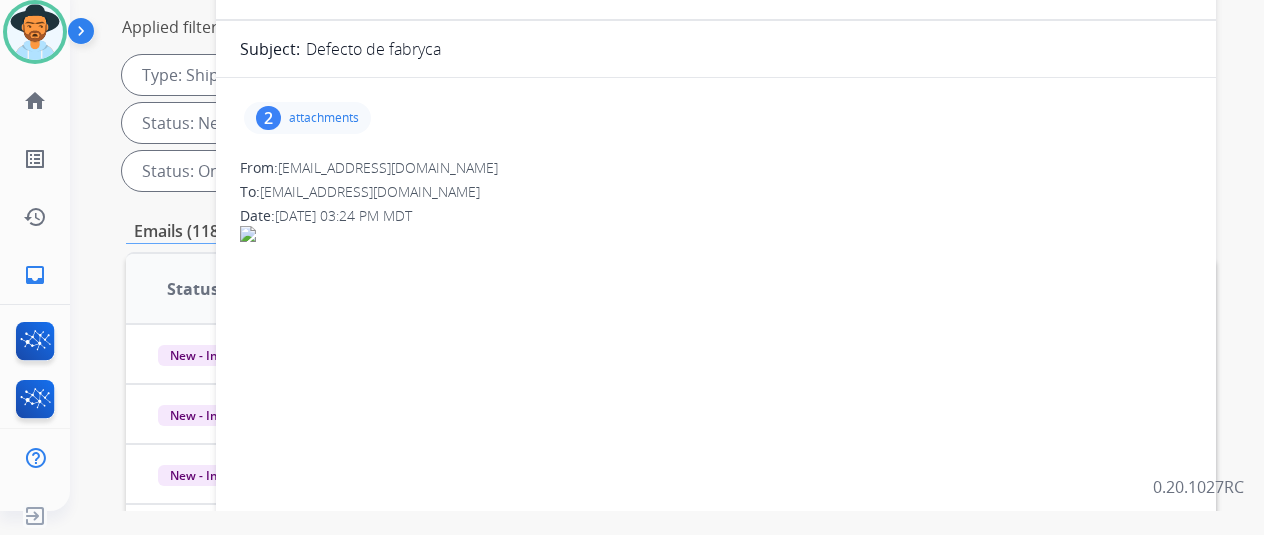 scroll, scrollTop: 78, scrollLeft: 0, axis: vertical 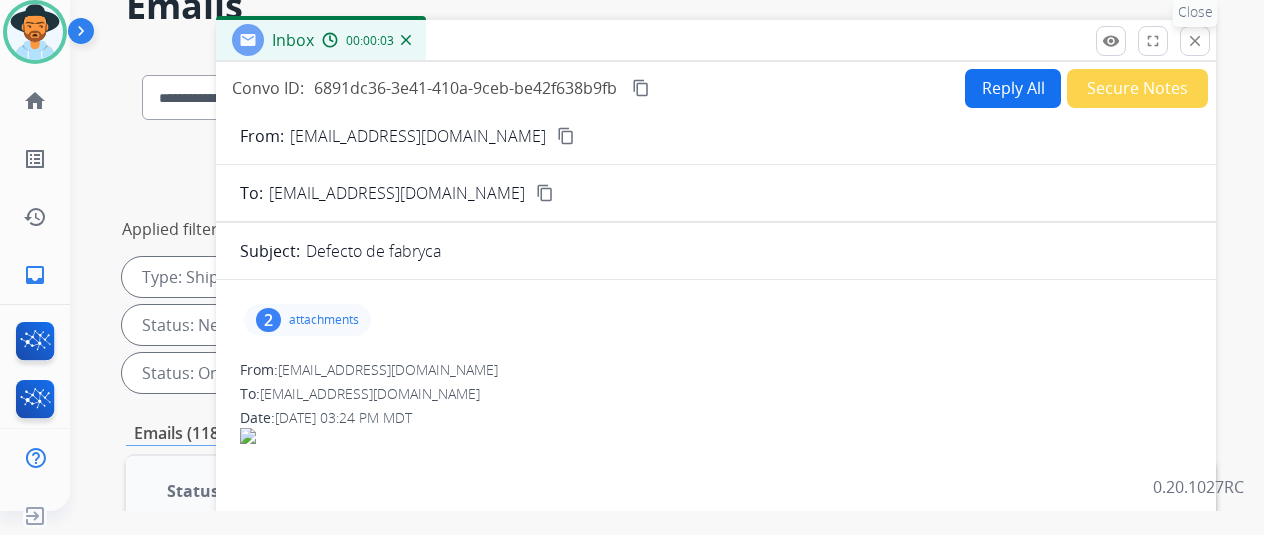click on "close" at bounding box center [1195, 41] 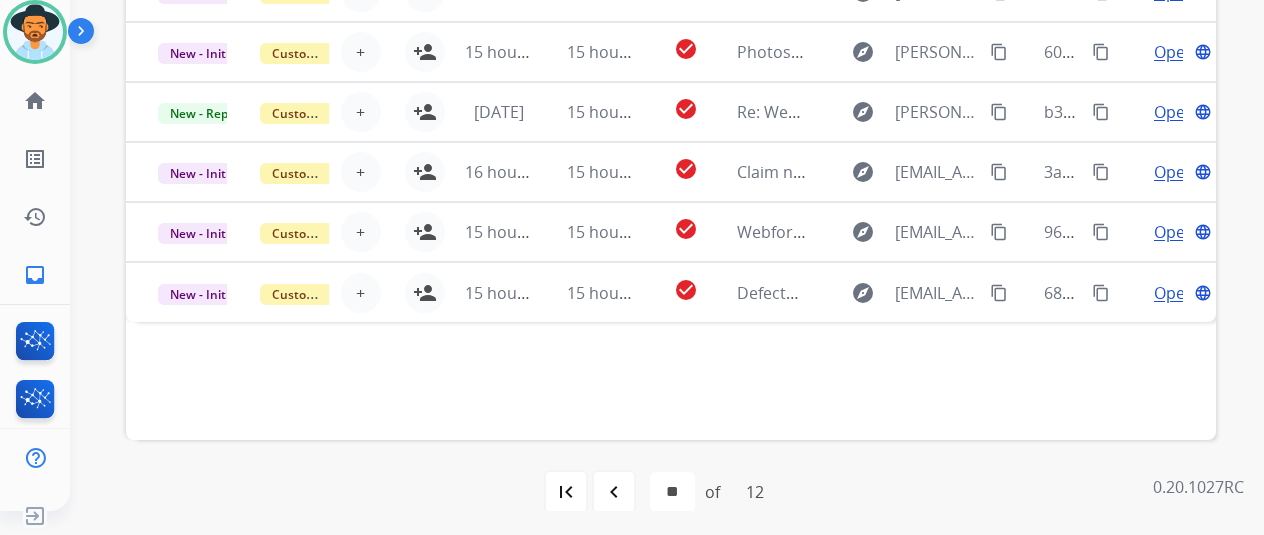 scroll, scrollTop: 778, scrollLeft: 0, axis: vertical 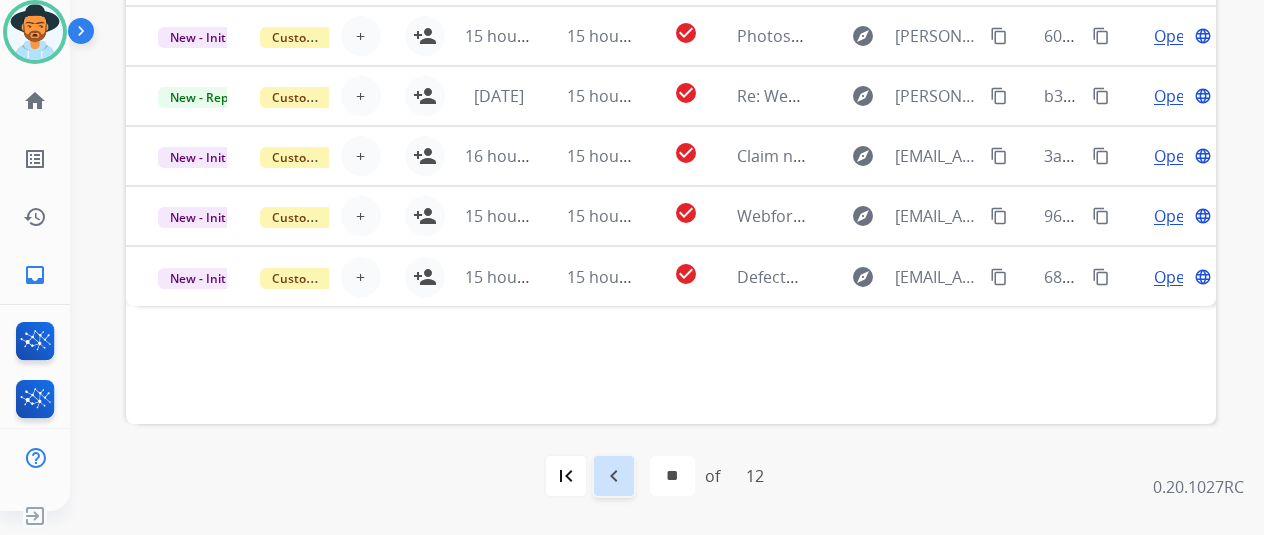 click on "navigate_before" at bounding box center [614, 476] 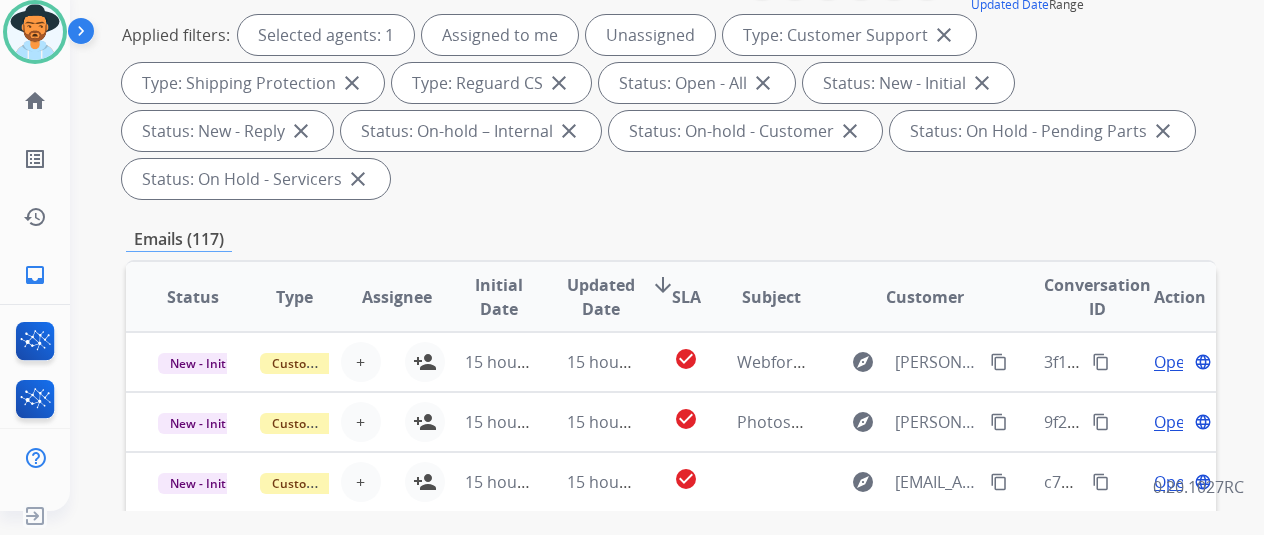 scroll, scrollTop: 500, scrollLeft: 0, axis: vertical 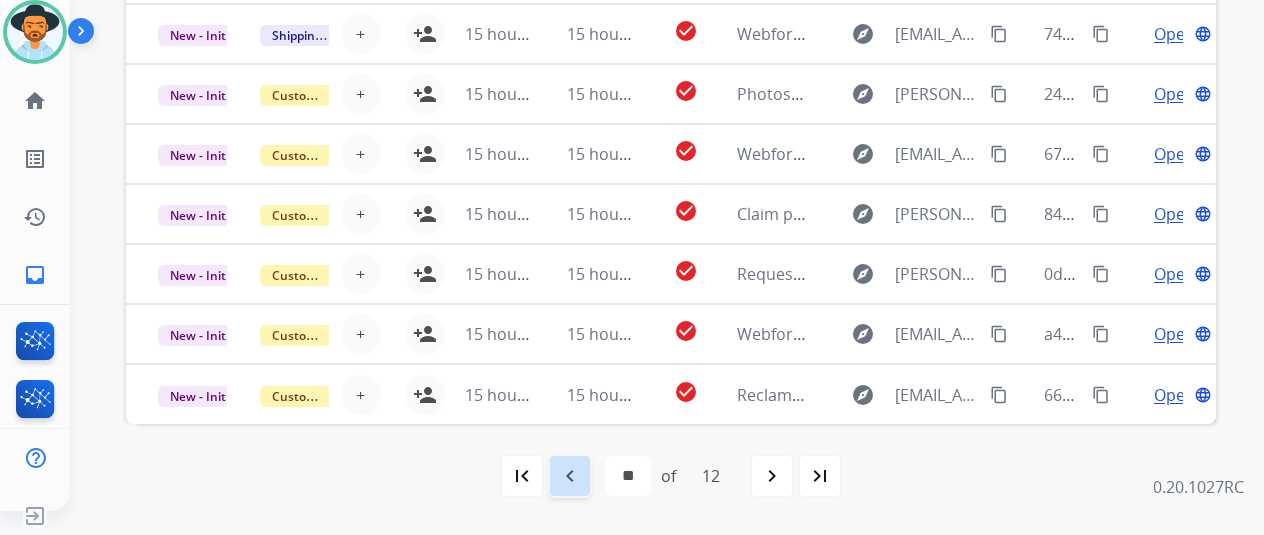 click on "navigate_before" at bounding box center [570, 476] 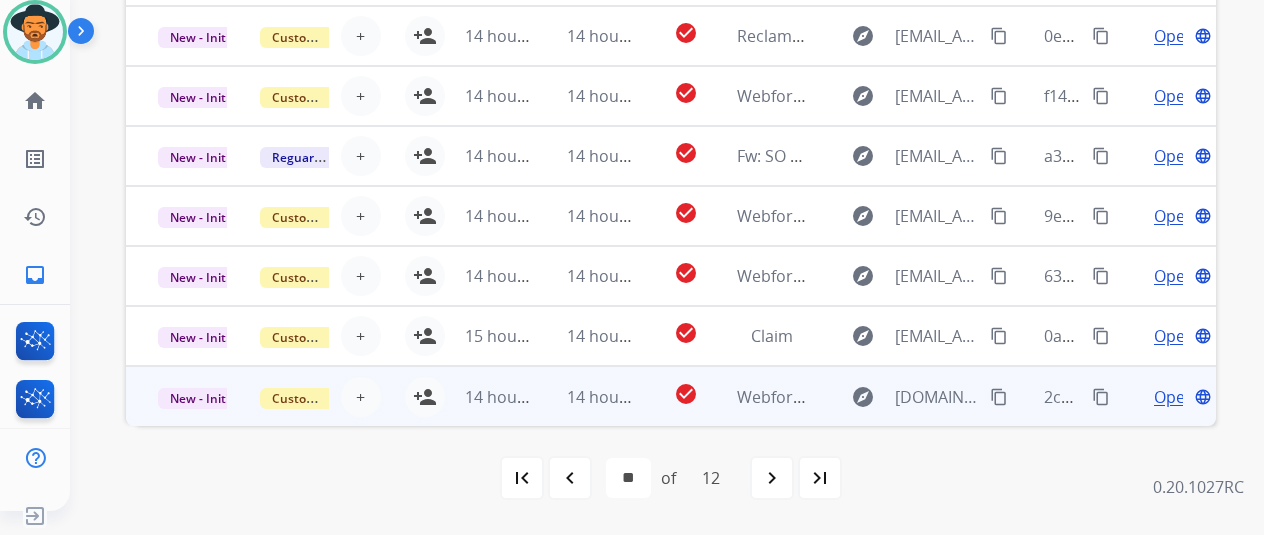 scroll, scrollTop: 778, scrollLeft: 0, axis: vertical 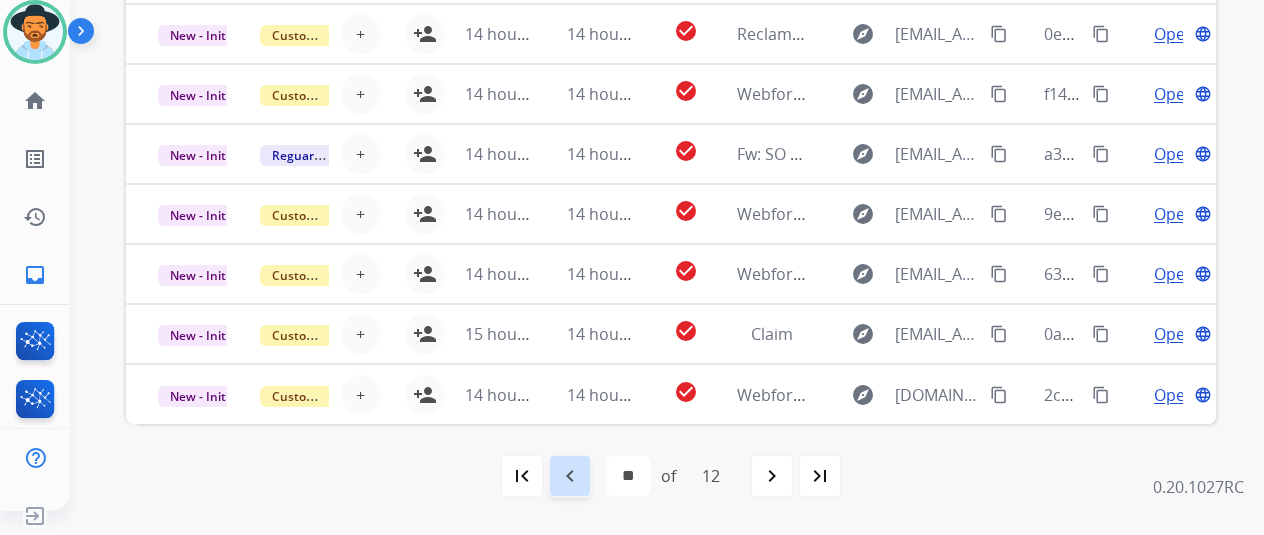 click on "navigate_before" at bounding box center (570, 476) 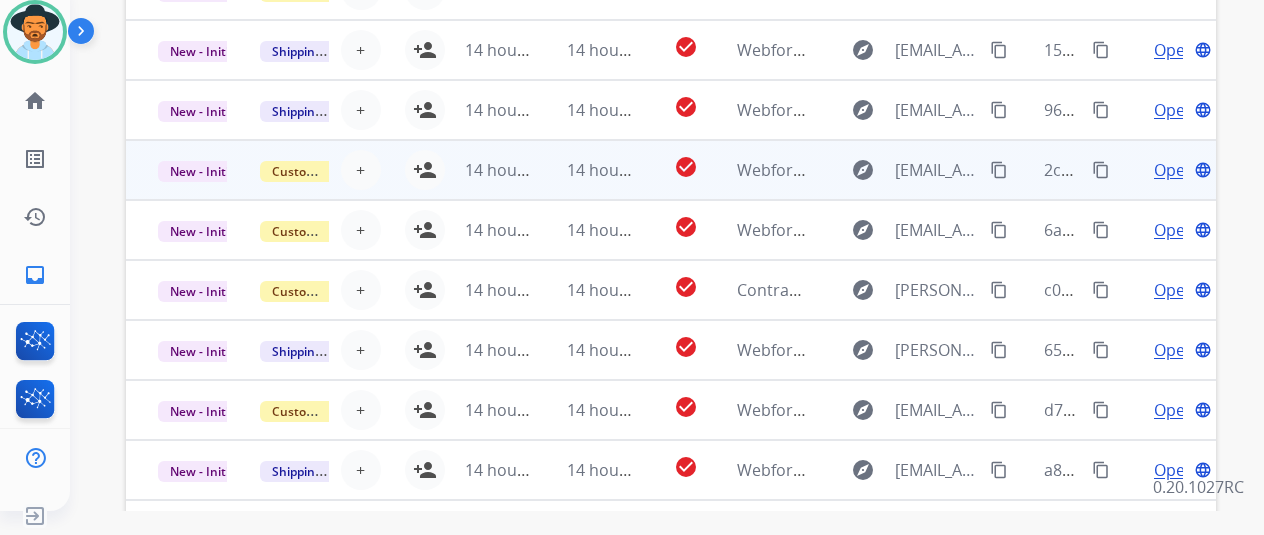 scroll, scrollTop: 778, scrollLeft: 0, axis: vertical 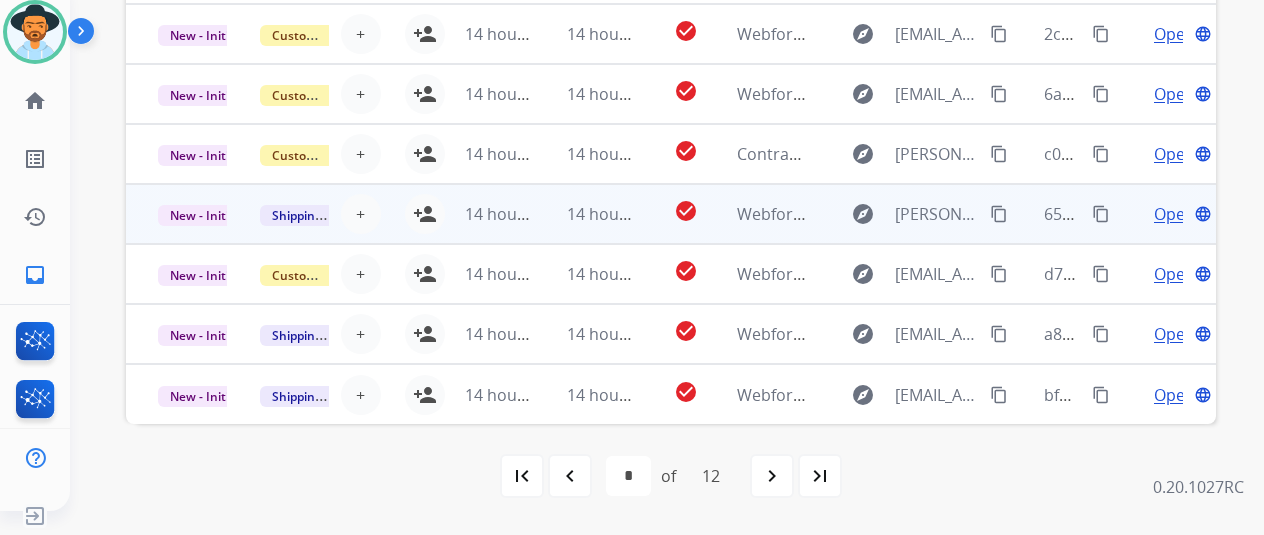 click on "Open" at bounding box center (1174, 214) 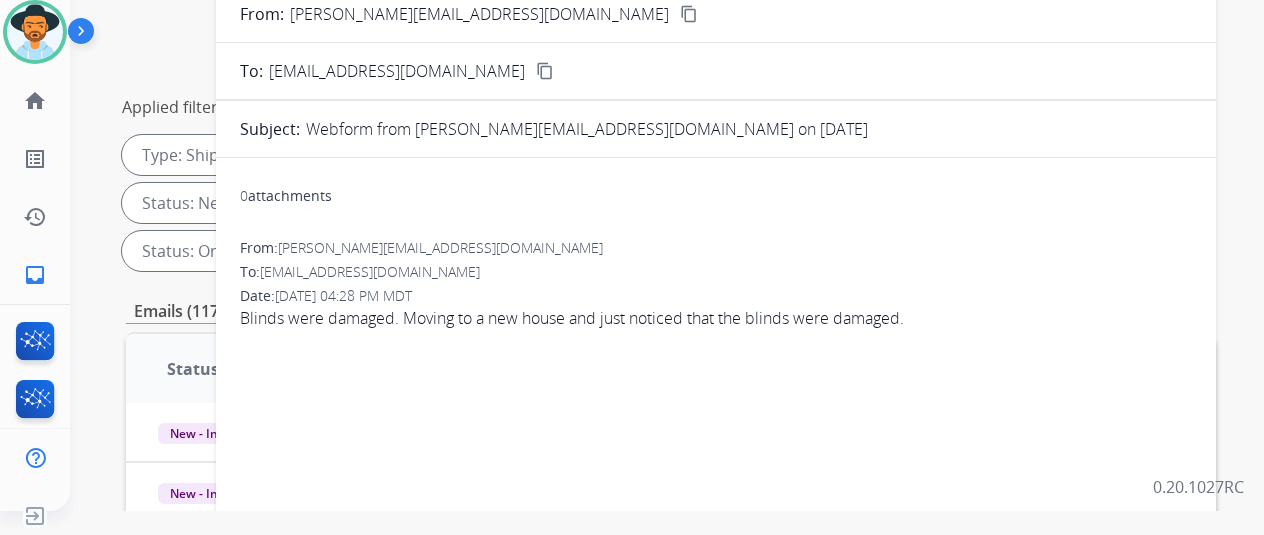 scroll, scrollTop: 0, scrollLeft: 0, axis: both 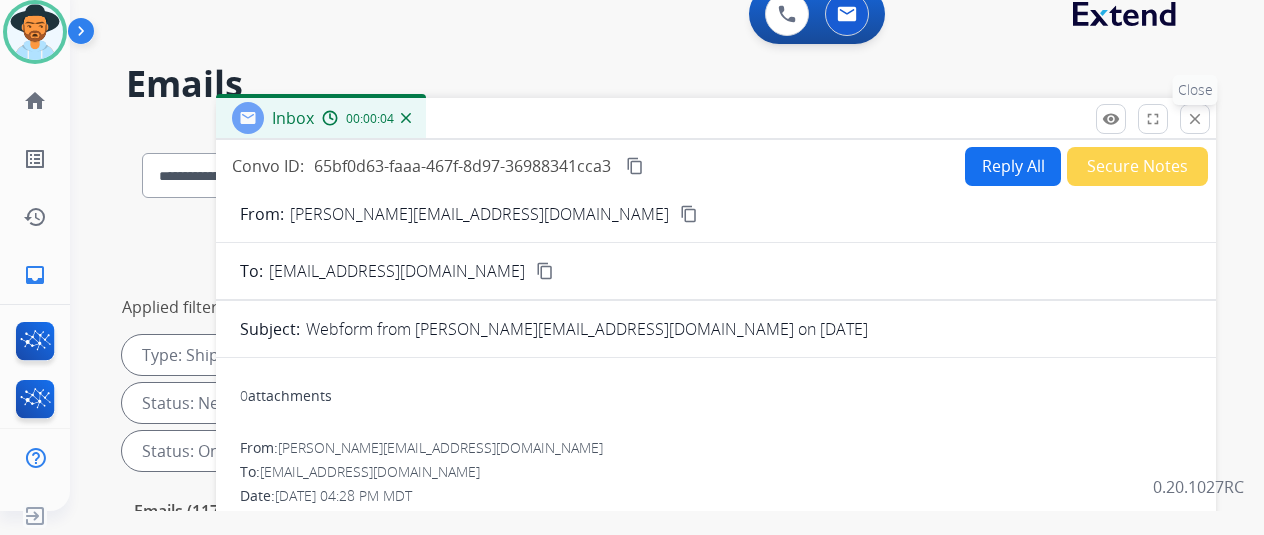 click on "close" at bounding box center [1195, 119] 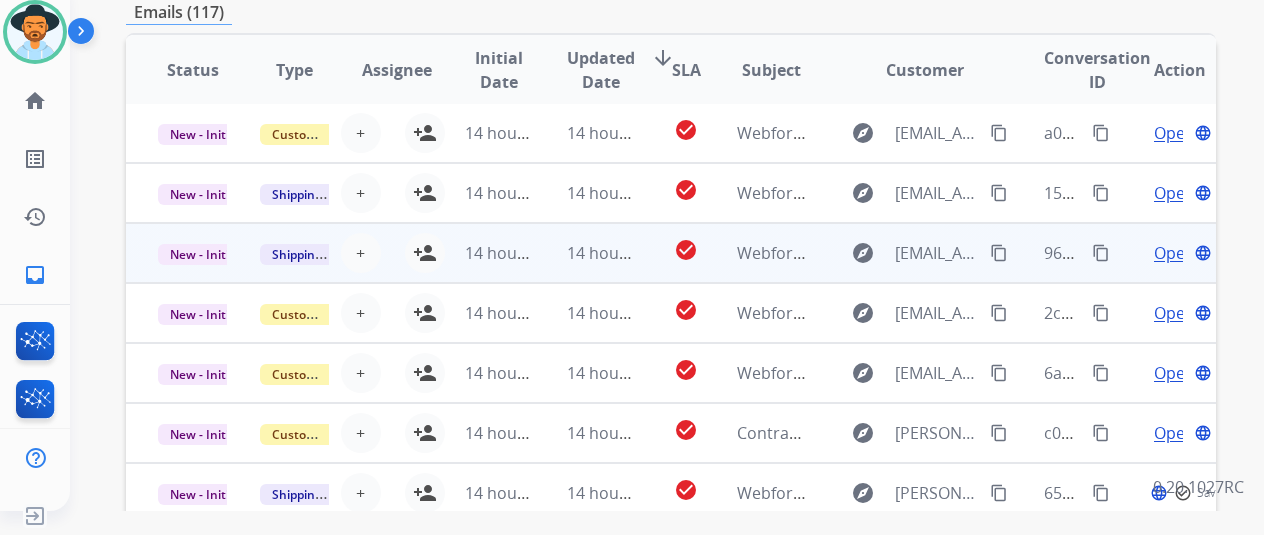 scroll, scrollTop: 500, scrollLeft: 0, axis: vertical 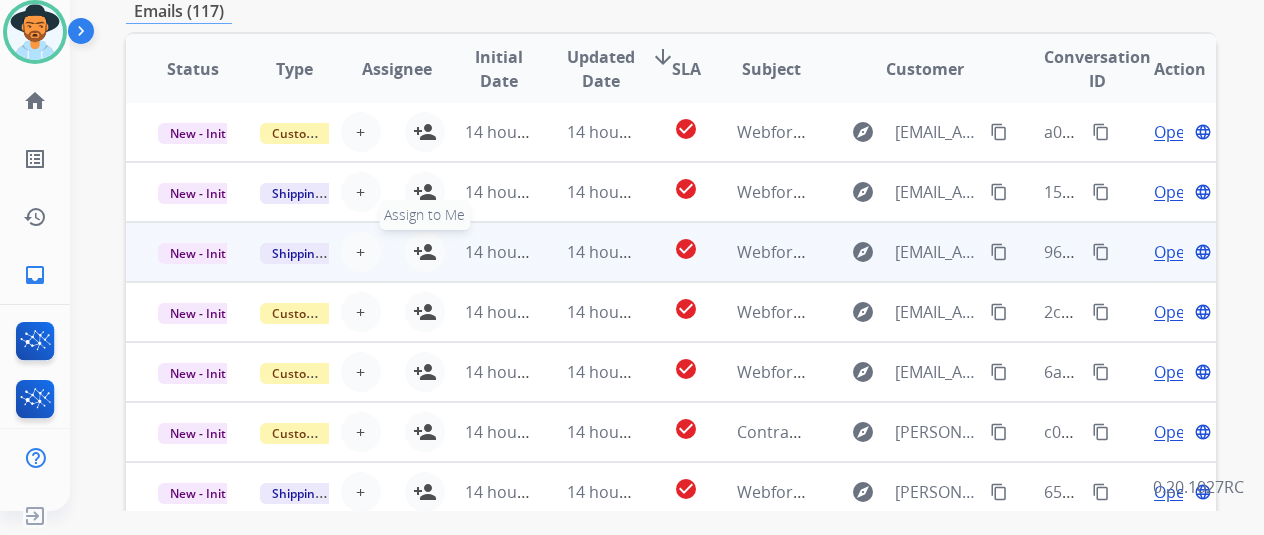 click on "person_add" at bounding box center (425, 252) 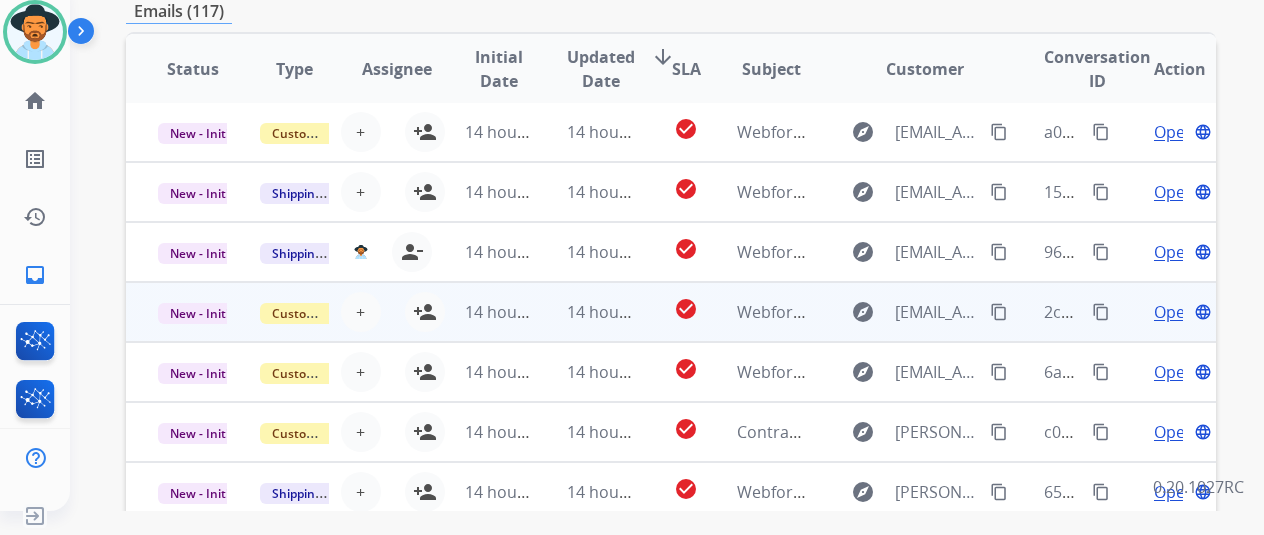 click on "Open" at bounding box center [1174, 312] 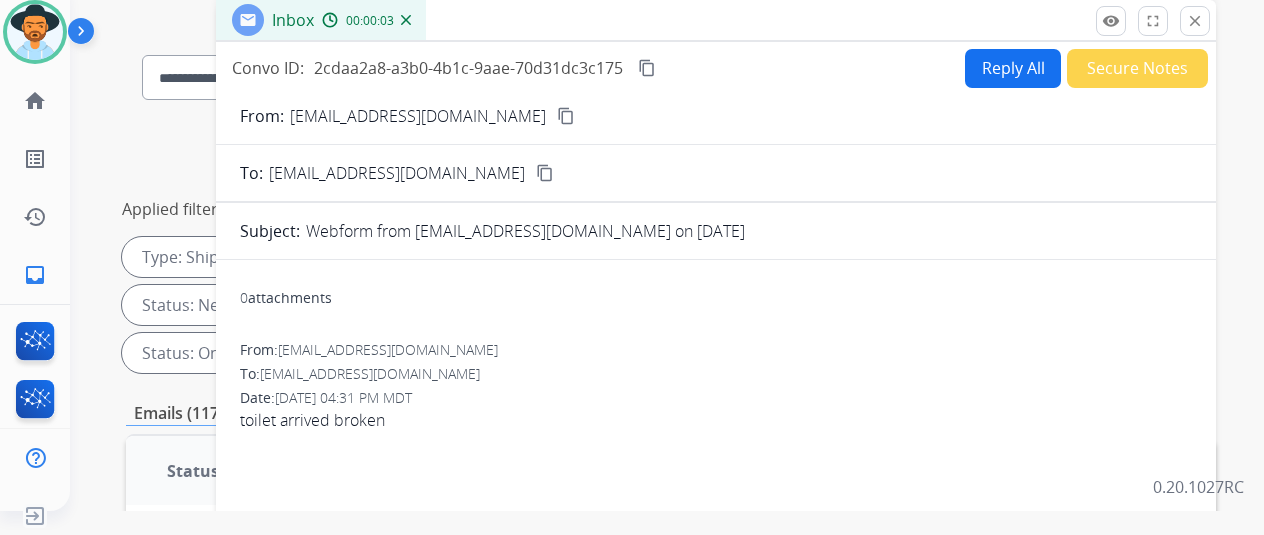 scroll, scrollTop: 0, scrollLeft: 0, axis: both 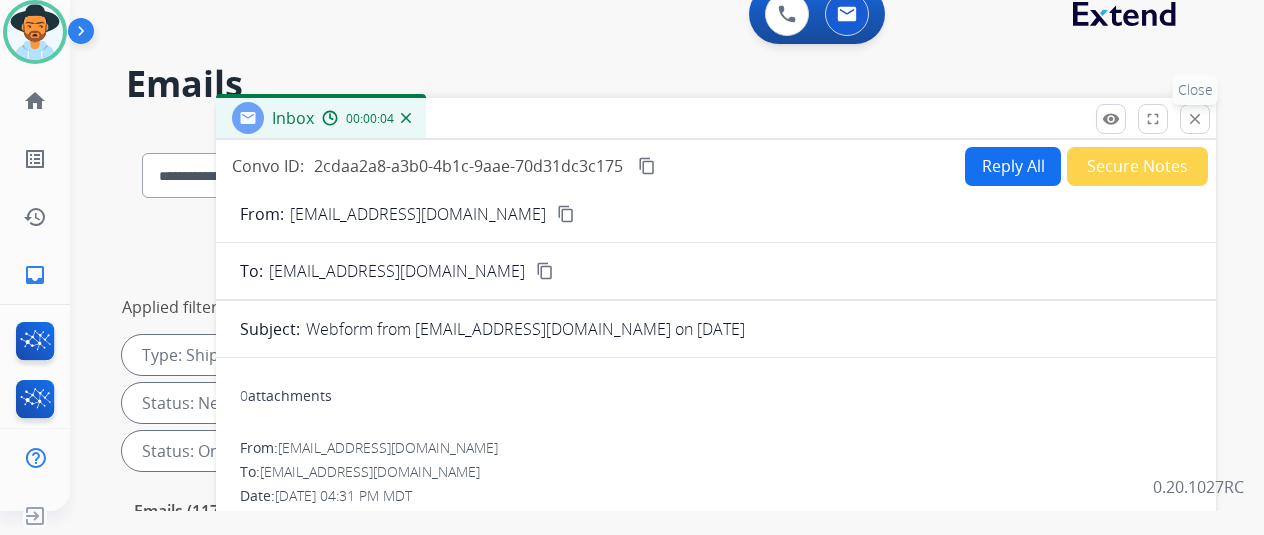 click on "close Close" at bounding box center [1195, 119] 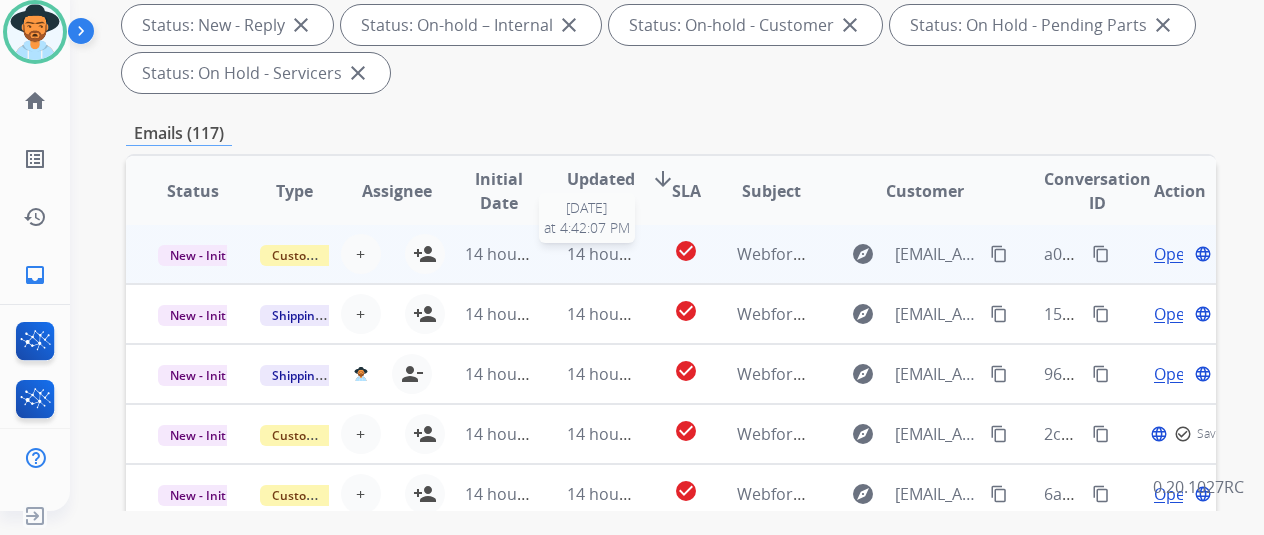 scroll, scrollTop: 400, scrollLeft: 0, axis: vertical 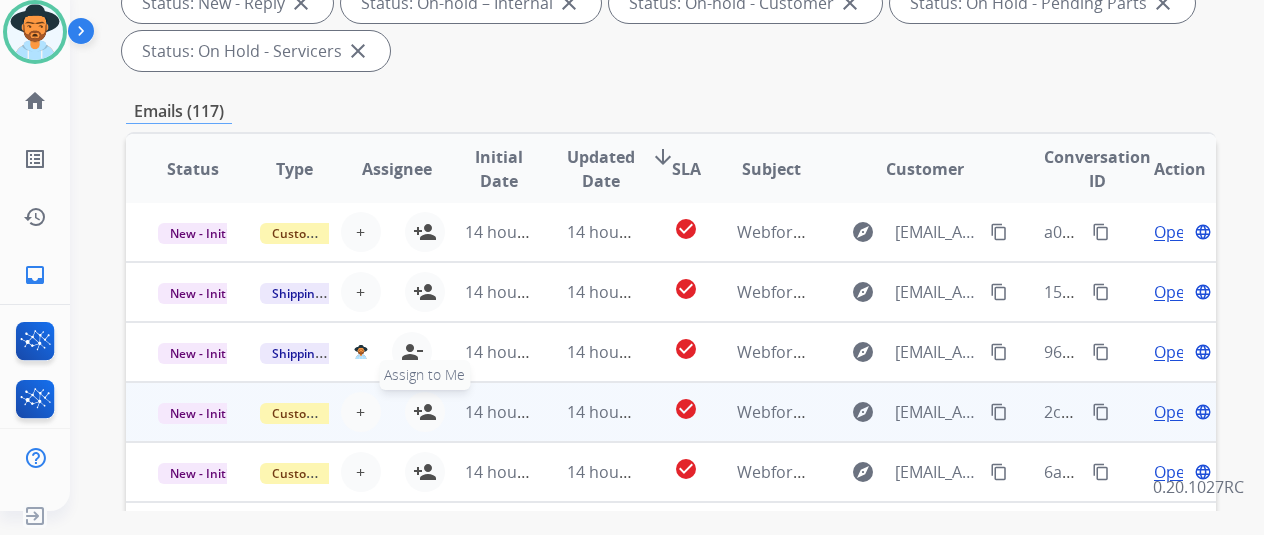 click on "person_add" at bounding box center [425, 412] 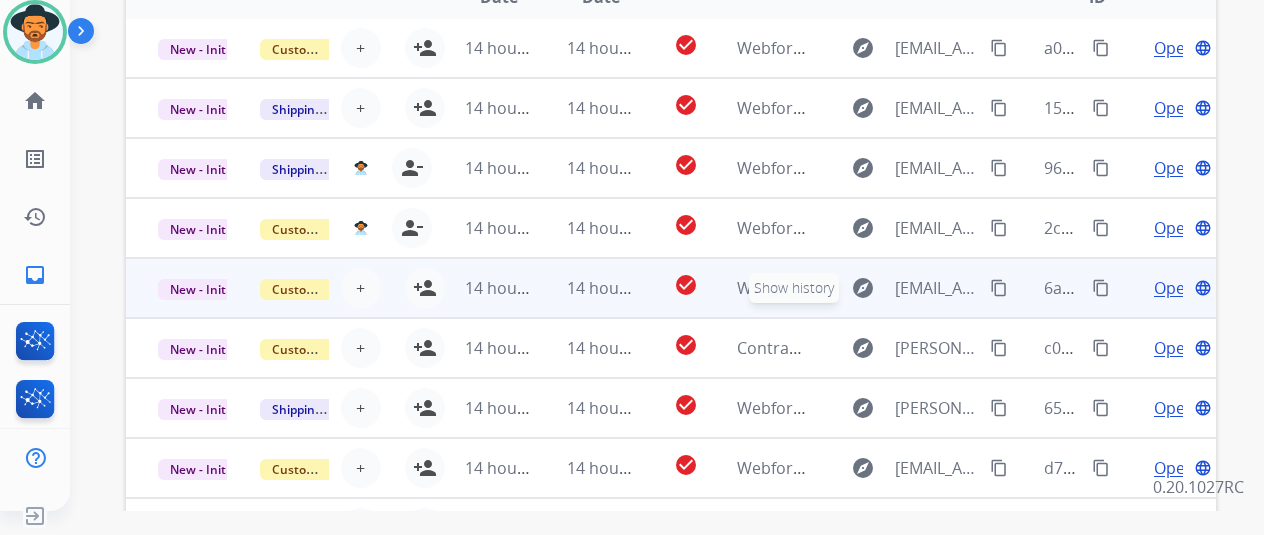 scroll 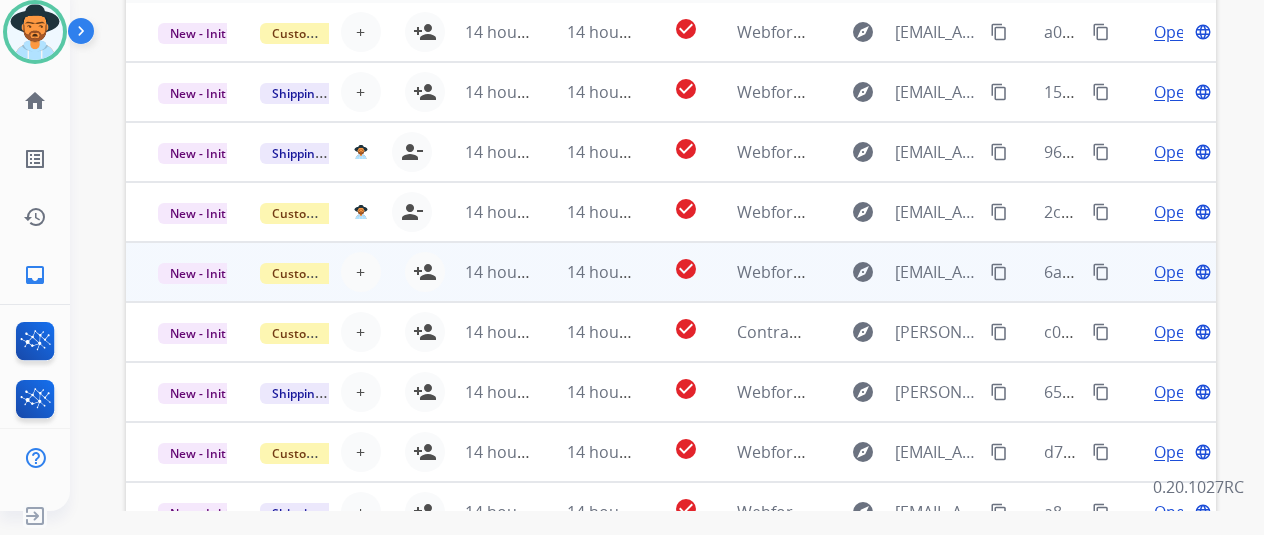 click on "Open" at bounding box center (1174, 272) 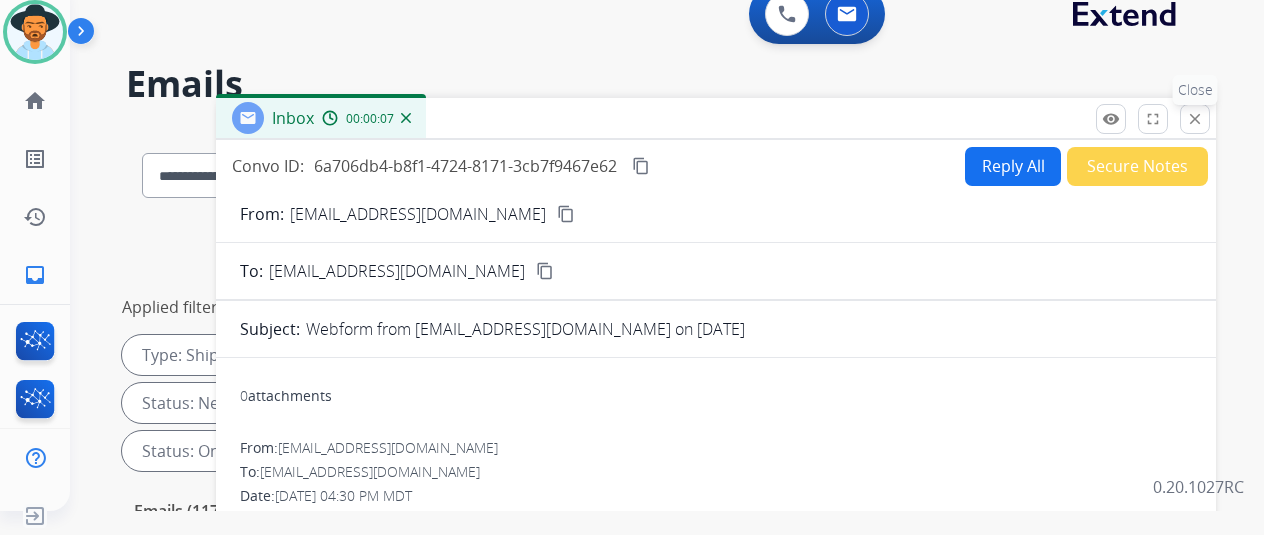 click on "close" at bounding box center (1195, 119) 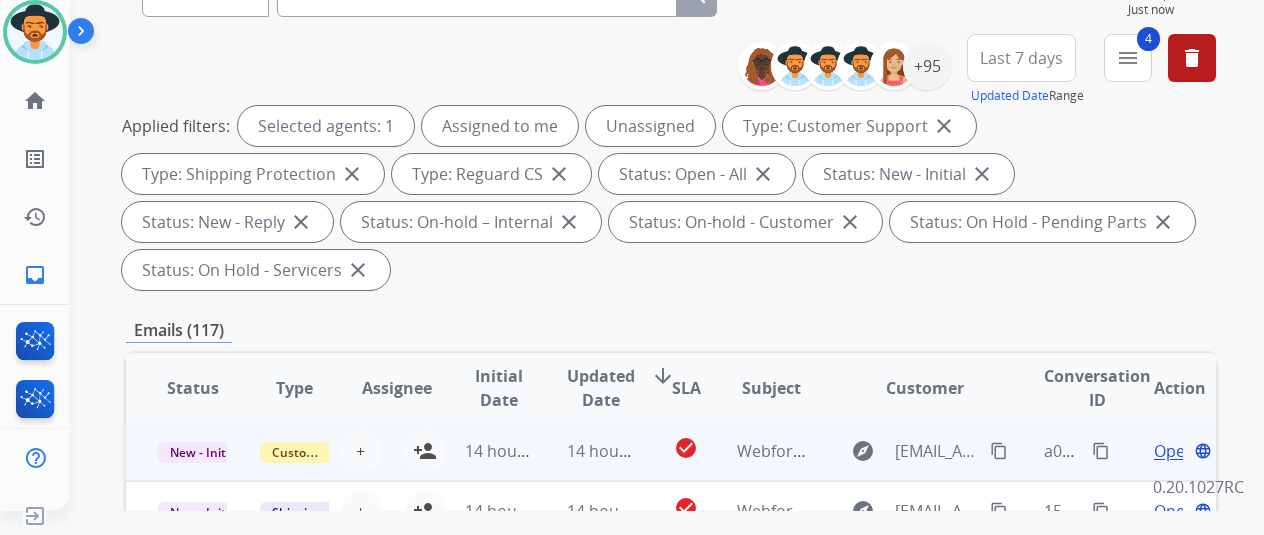scroll, scrollTop: 400, scrollLeft: 0, axis: vertical 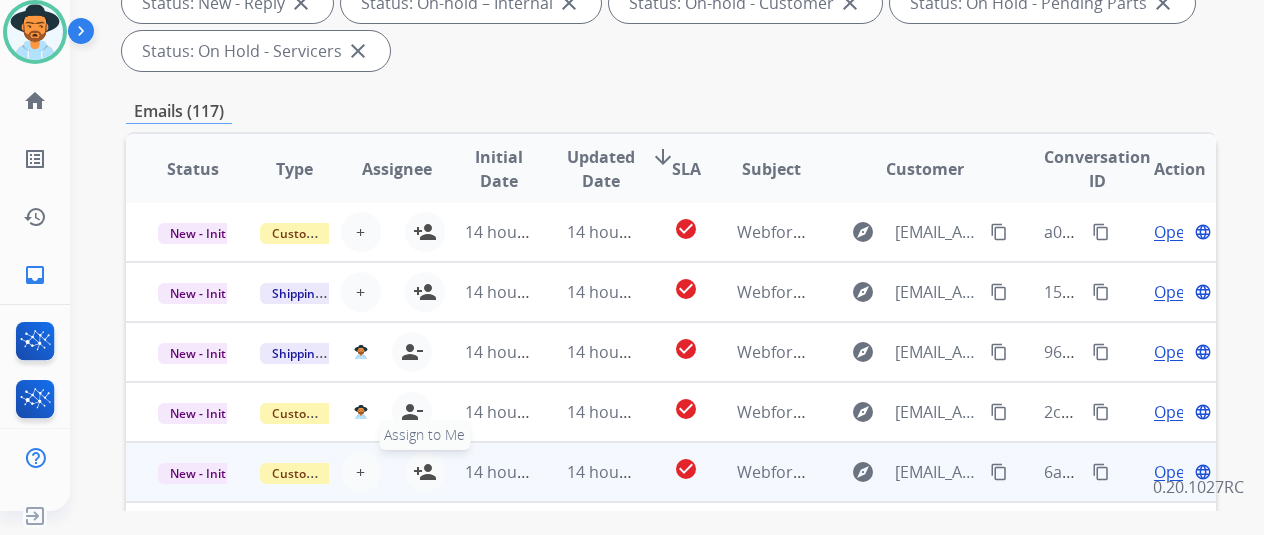click on "person_add" at bounding box center [425, 472] 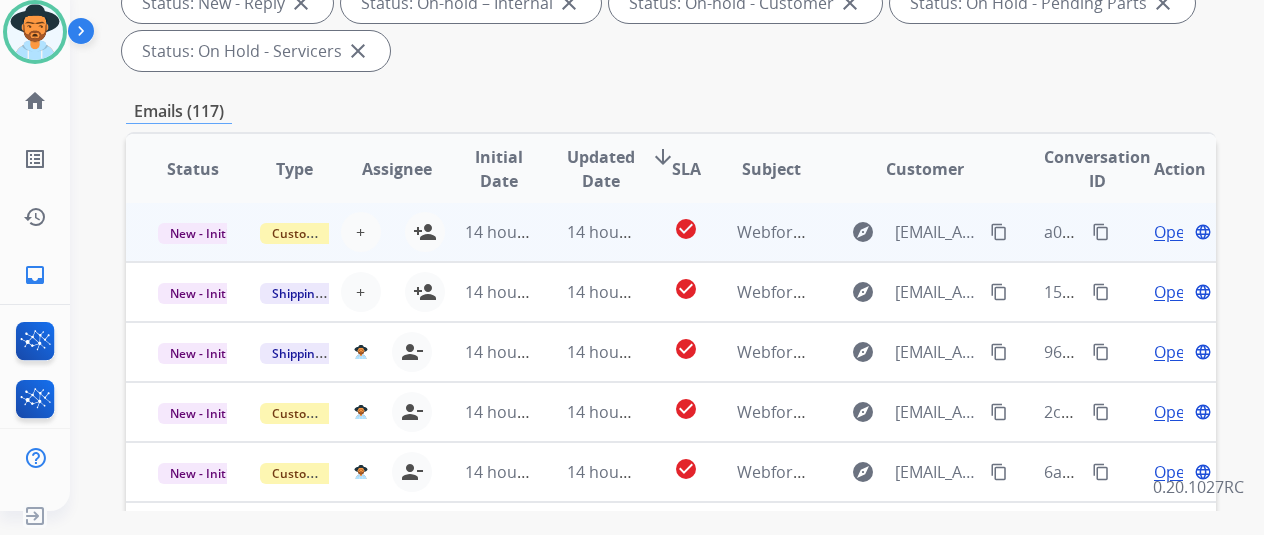 scroll, scrollTop: 0, scrollLeft: 0, axis: both 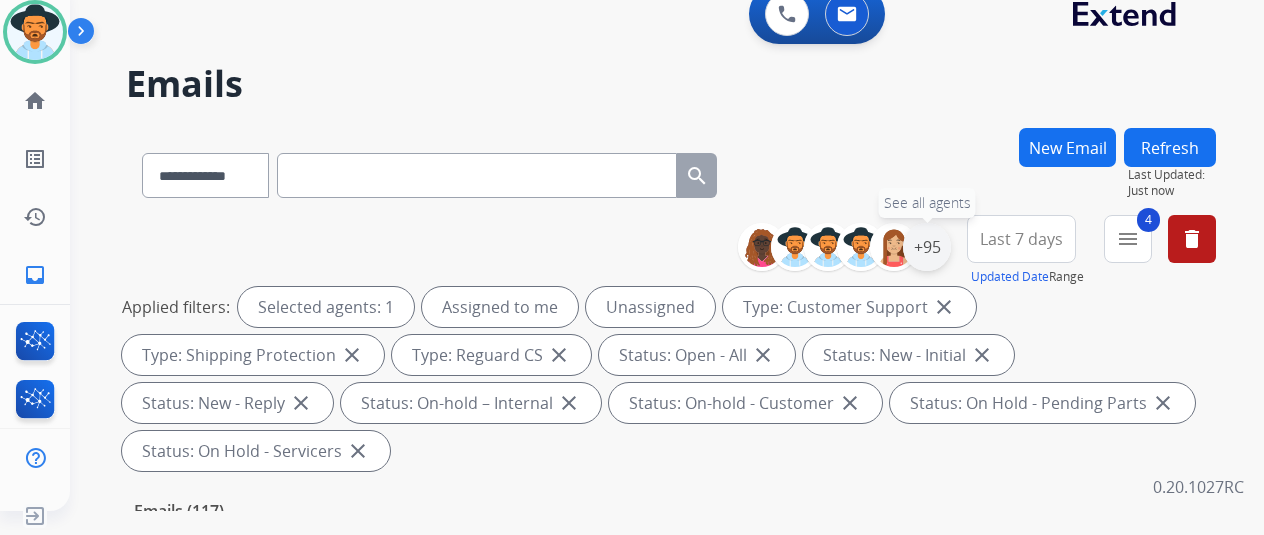 click on "+95" at bounding box center (927, 247) 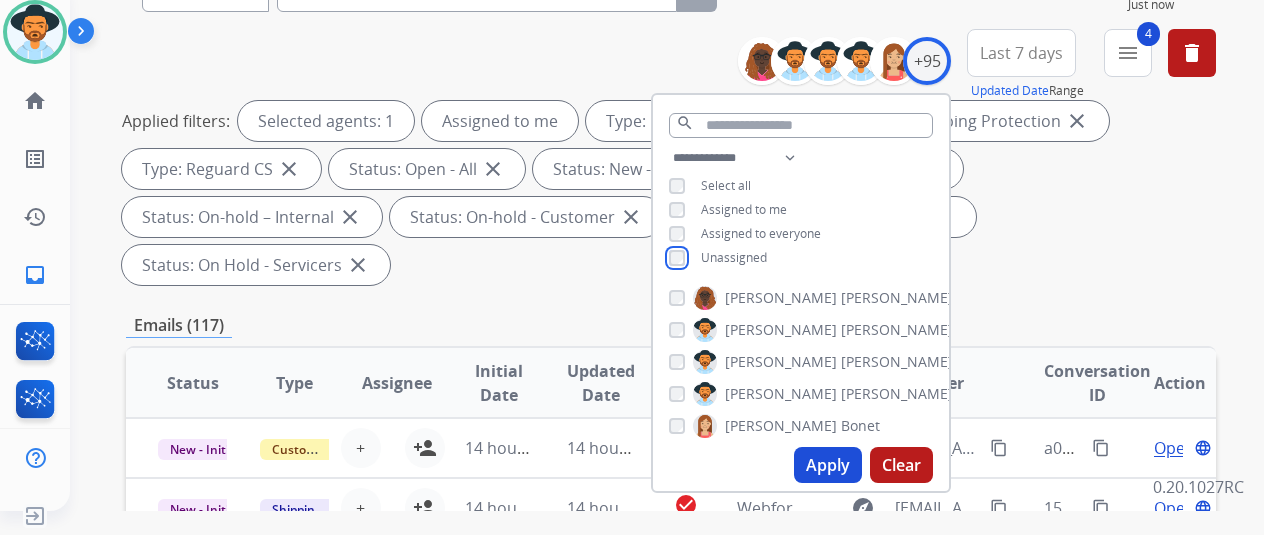 scroll, scrollTop: 400, scrollLeft: 0, axis: vertical 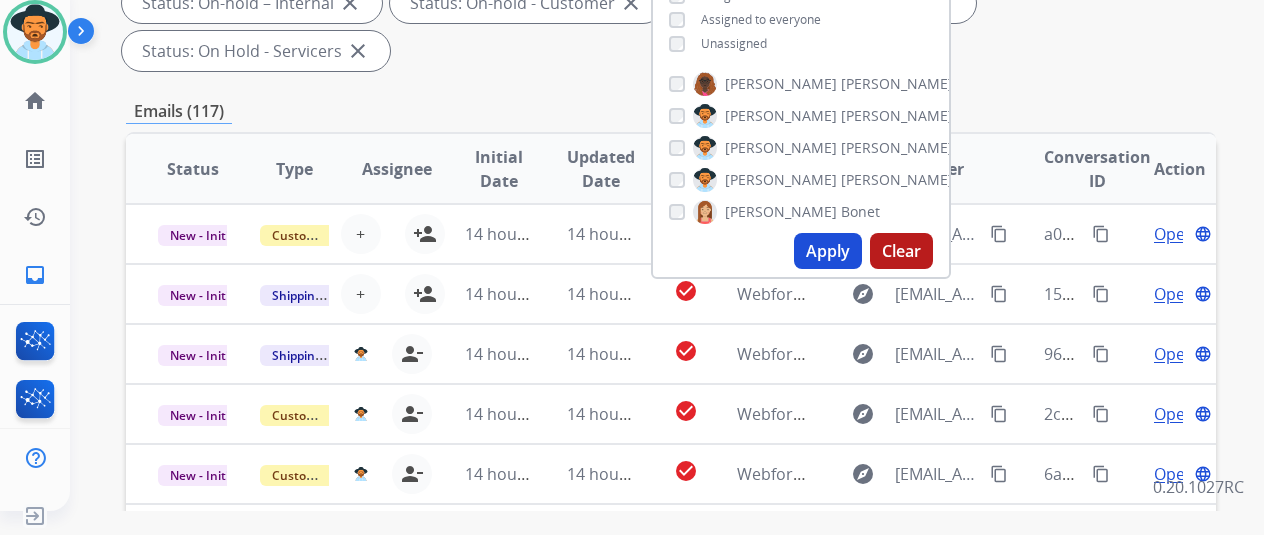 click on "Apply" at bounding box center [828, 251] 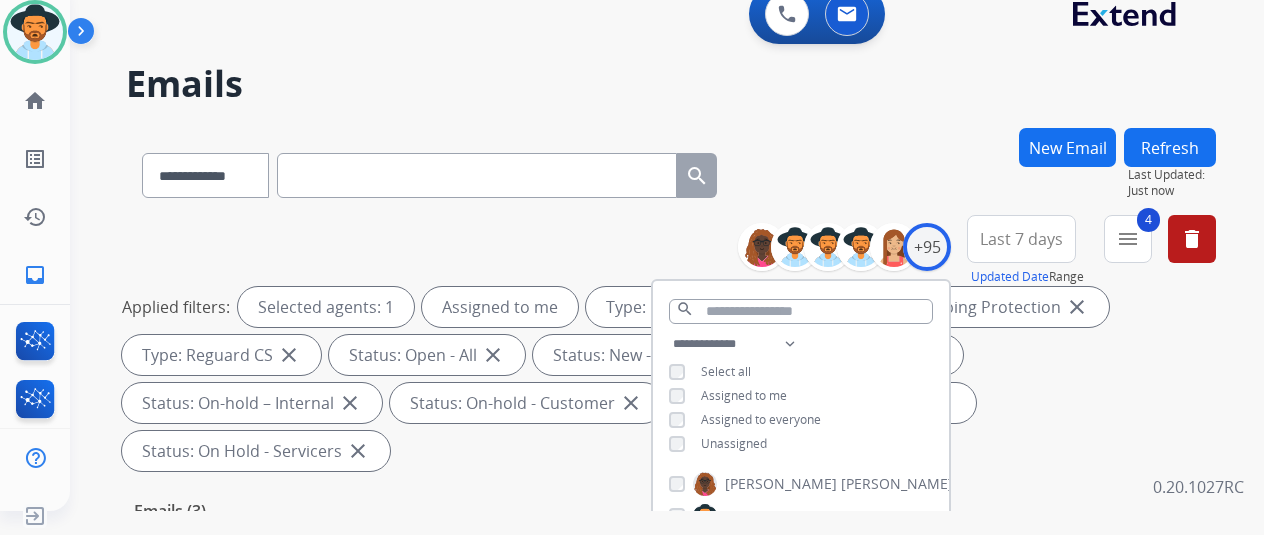 click on "**********" at bounding box center (671, 347) 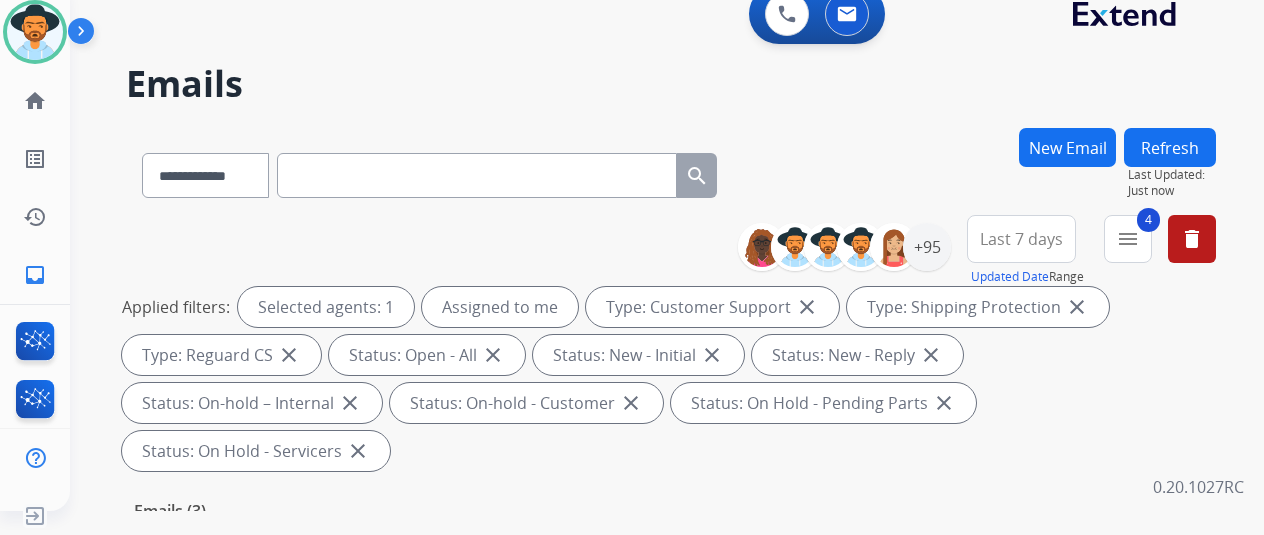 scroll, scrollTop: 300, scrollLeft: 0, axis: vertical 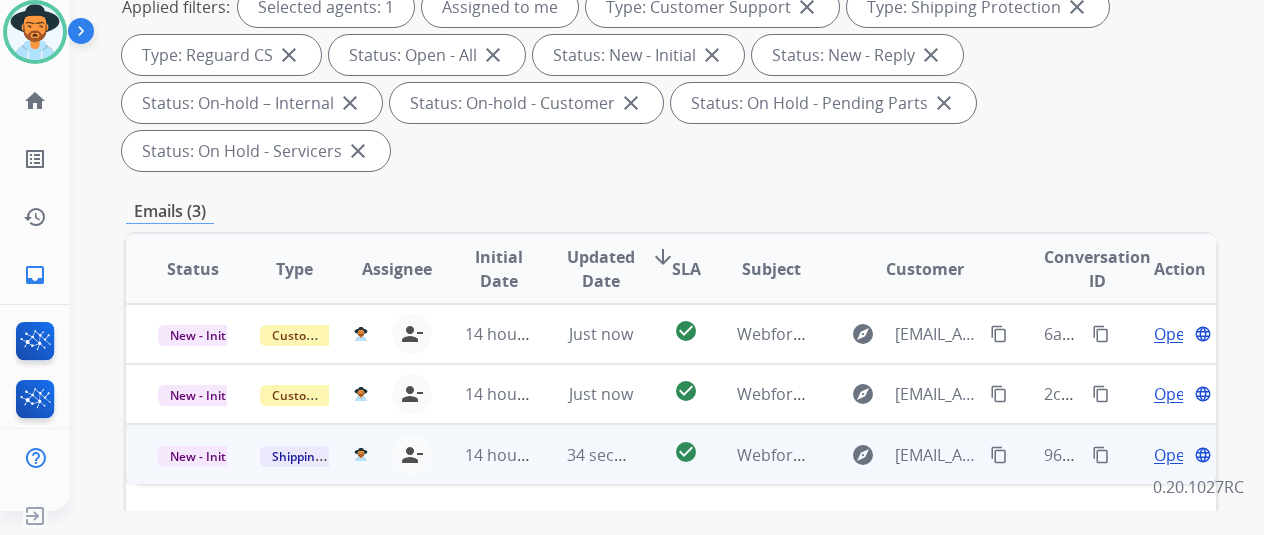 click on "Open" at bounding box center (1174, 455) 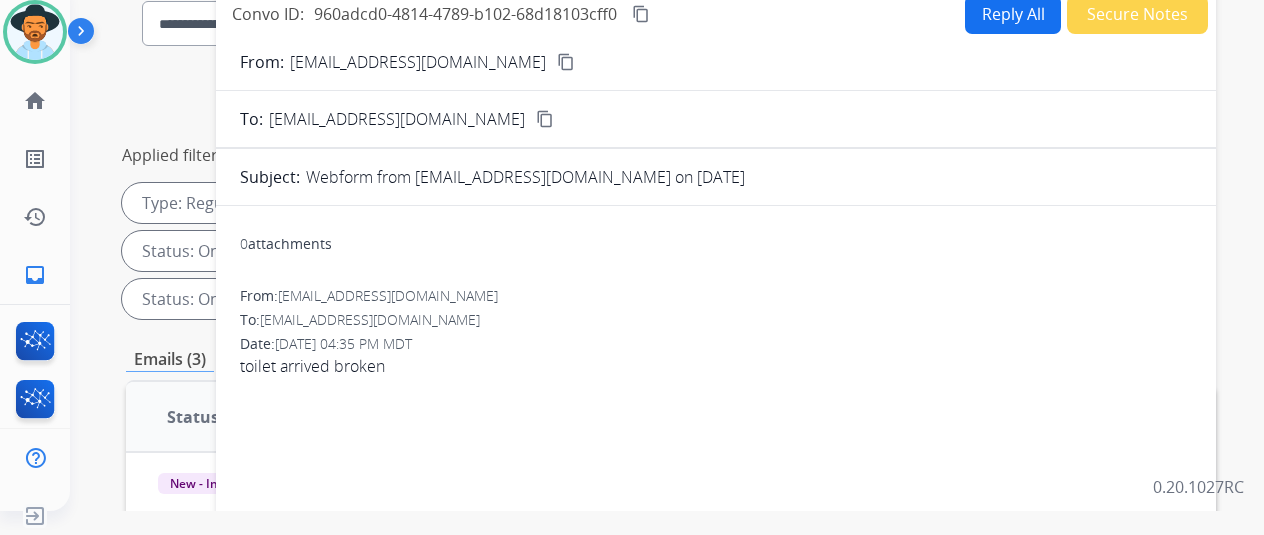 scroll, scrollTop: 0, scrollLeft: 0, axis: both 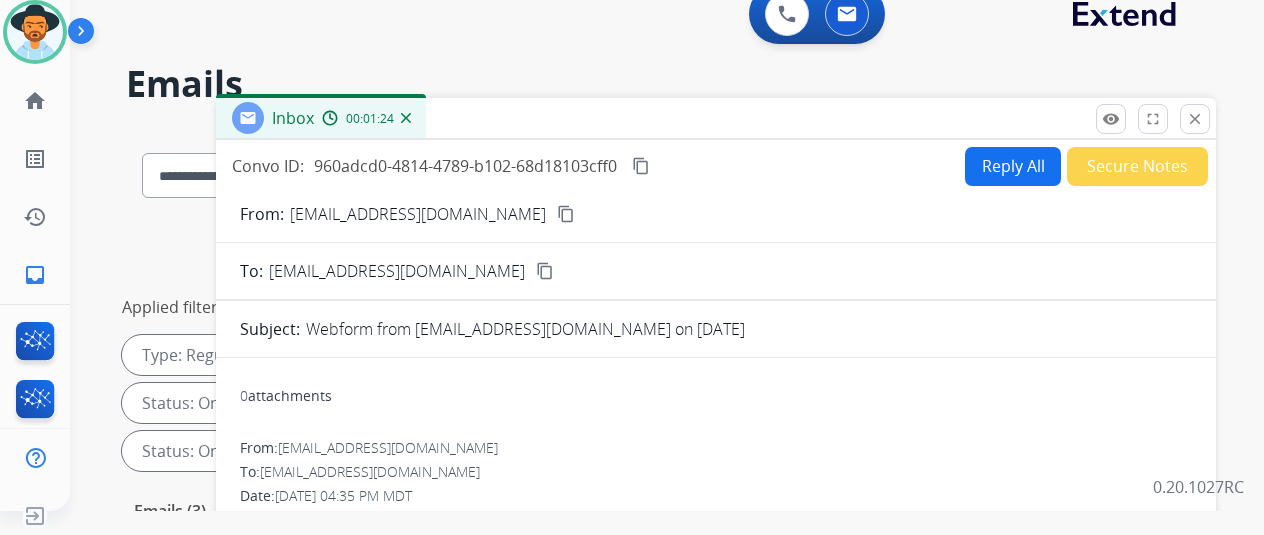 click on "content_copy" at bounding box center (566, 214) 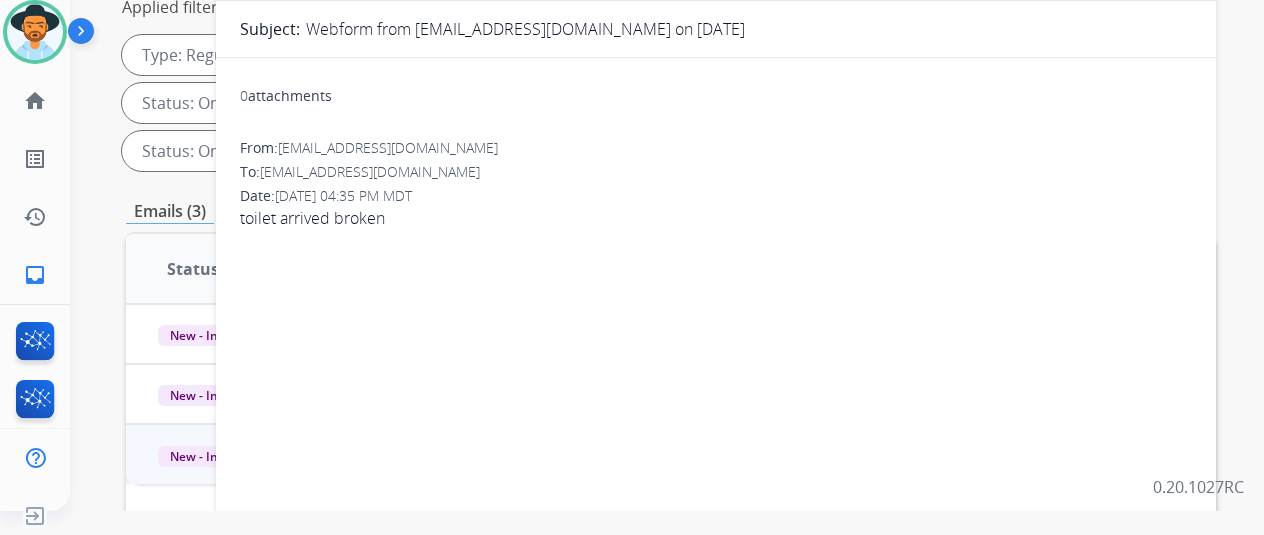 scroll, scrollTop: 0, scrollLeft: 0, axis: both 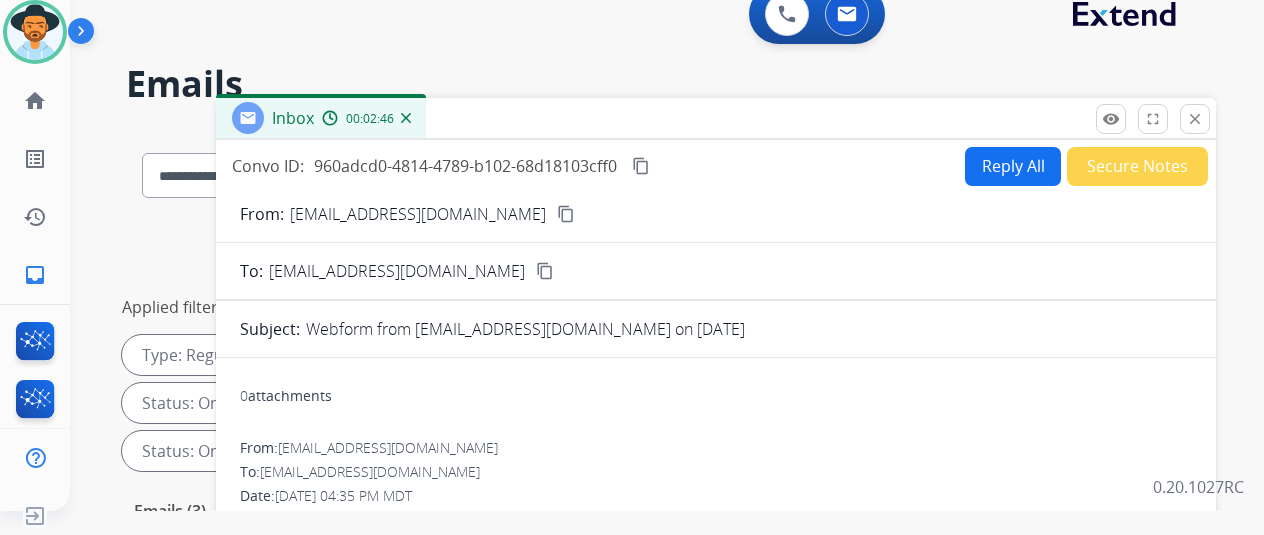 click on "Reply All" at bounding box center [1013, 166] 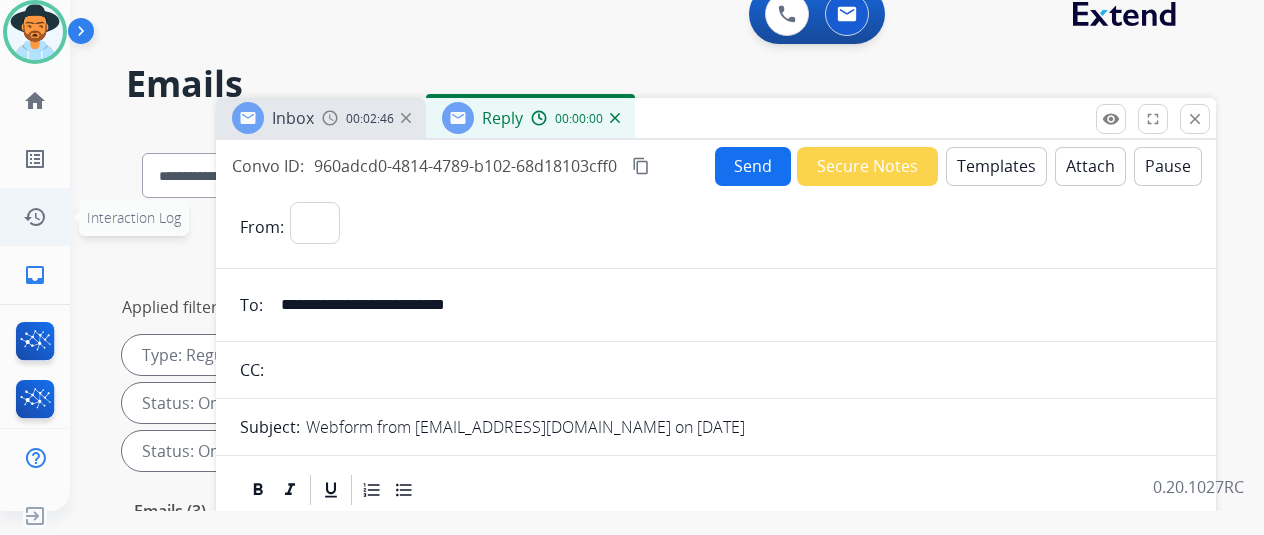select on "**********" 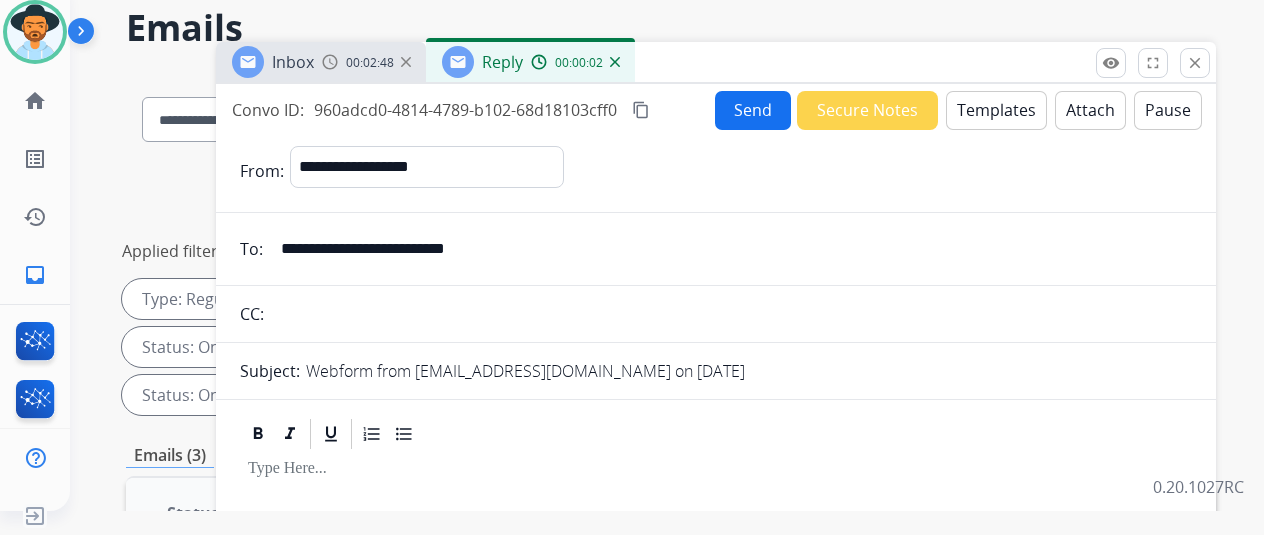 scroll, scrollTop: 0, scrollLeft: 0, axis: both 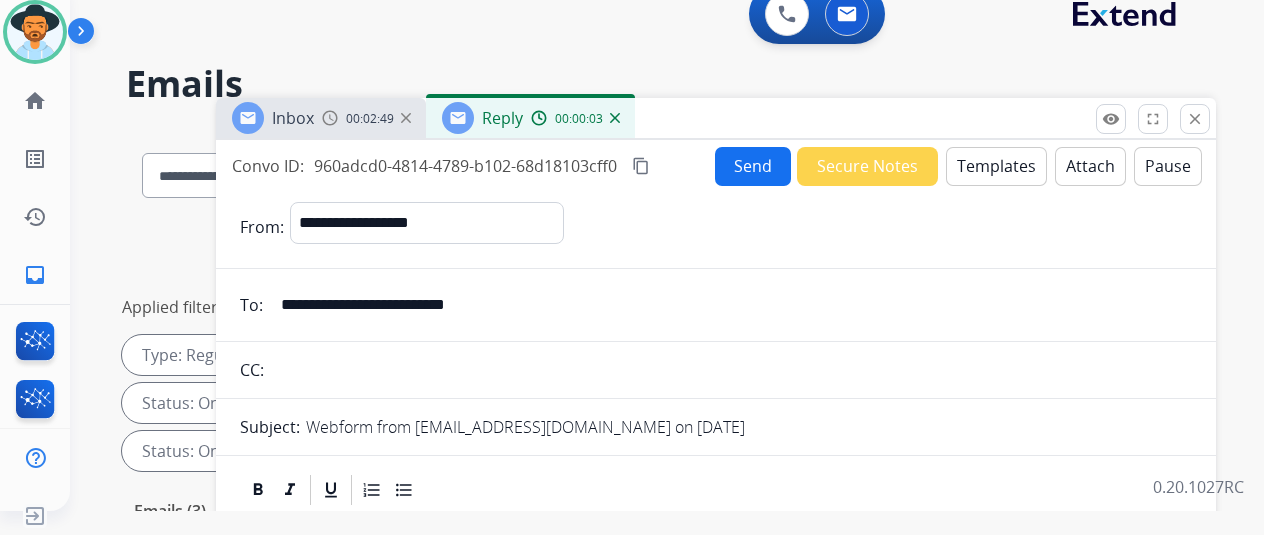 click on "Templates" at bounding box center [996, 166] 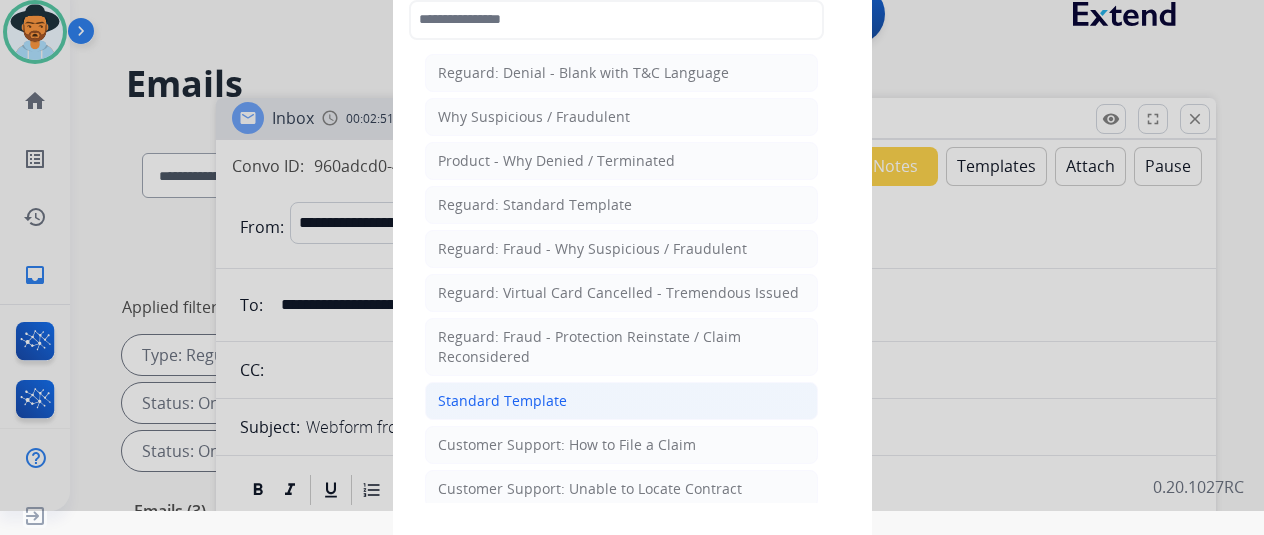 click on "Standard Template" 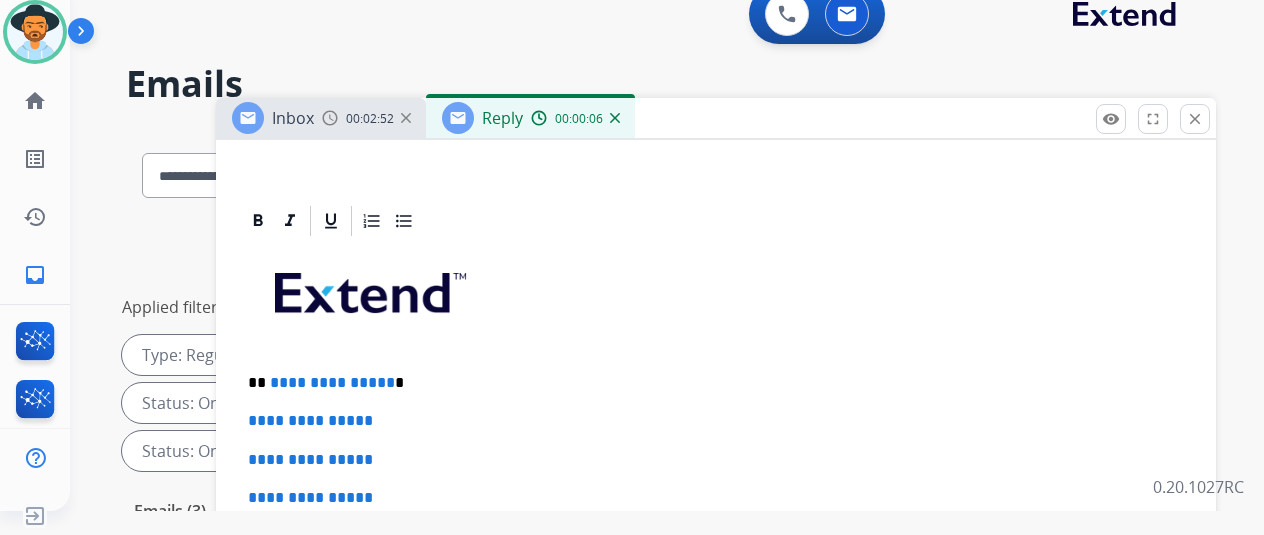scroll, scrollTop: 400, scrollLeft: 0, axis: vertical 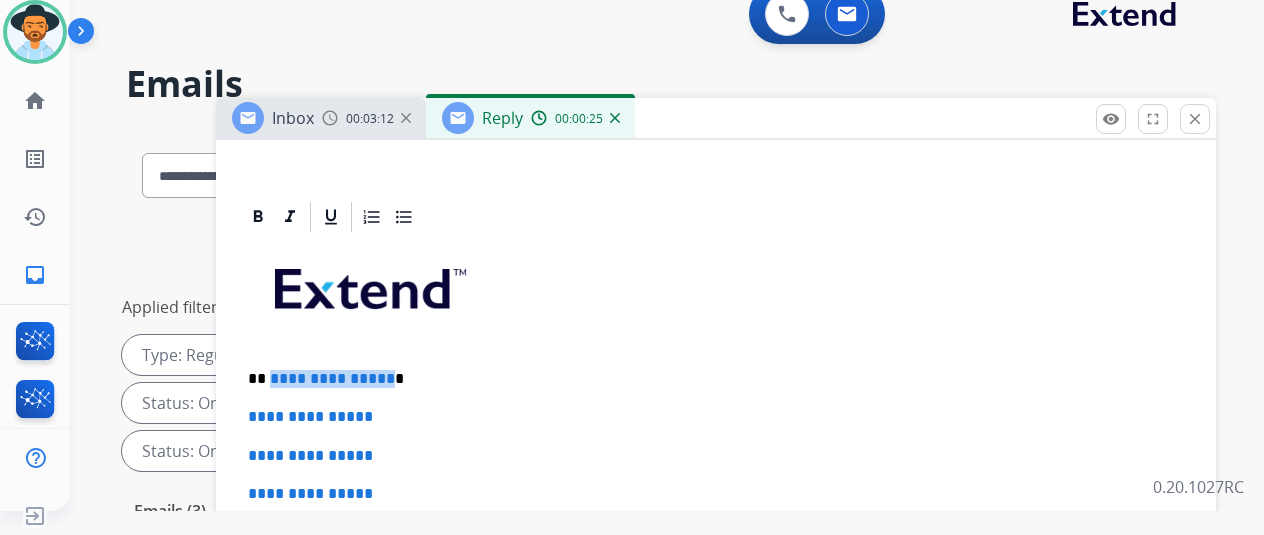 drag, startPoint x: 398, startPoint y: 379, endPoint x: 290, endPoint y: 374, distance: 108.11568 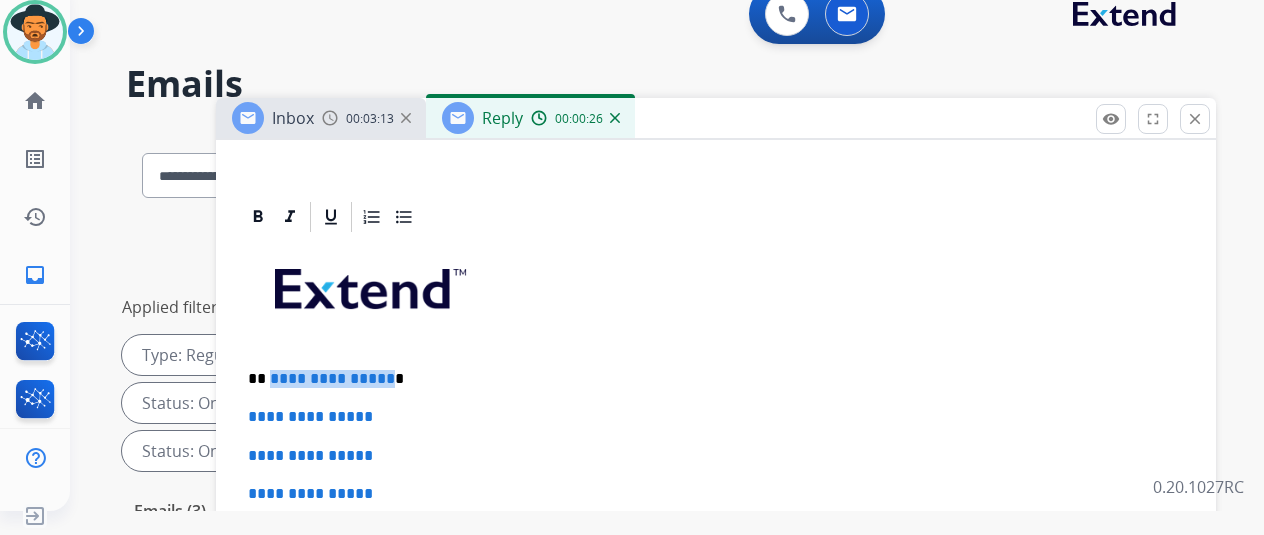 type 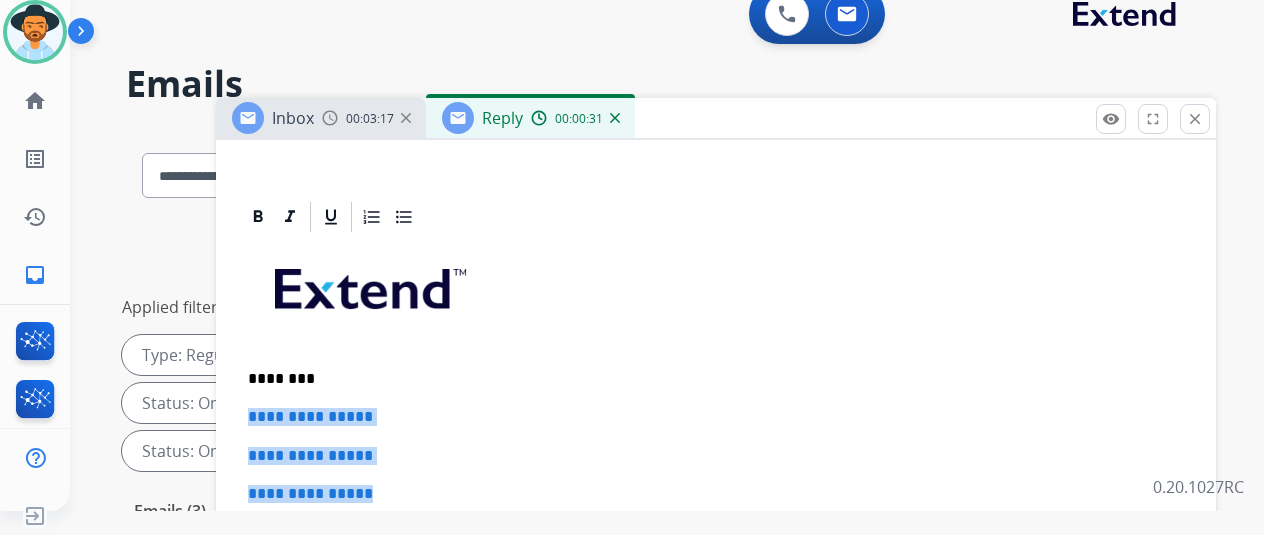 drag, startPoint x: 397, startPoint y: 495, endPoint x: 251, endPoint y: 423, distance: 162.78821 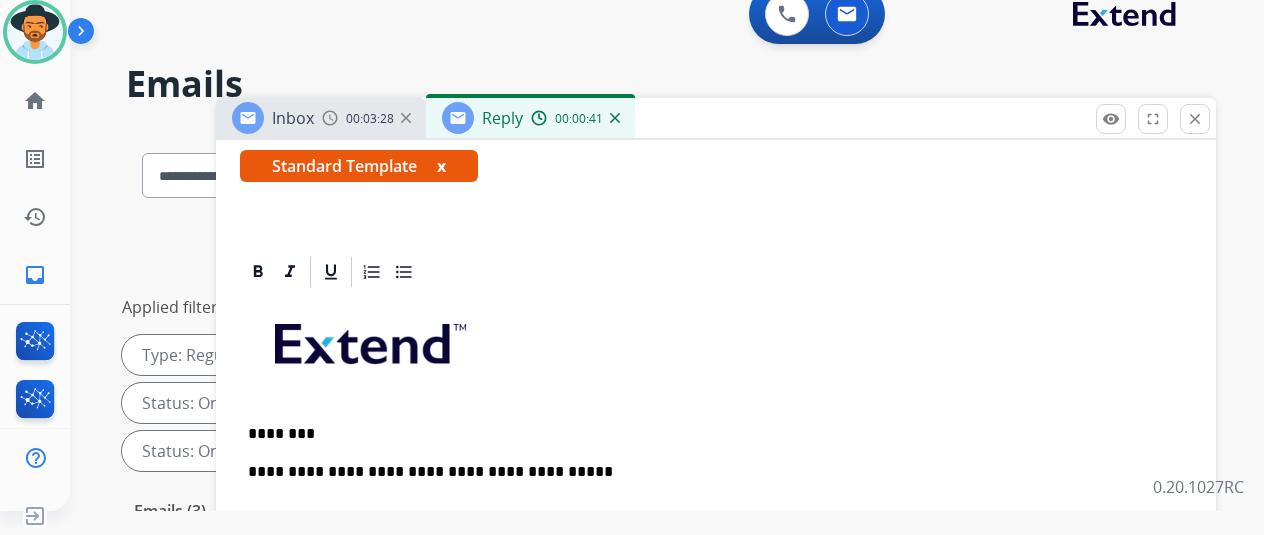 scroll, scrollTop: 396, scrollLeft: 0, axis: vertical 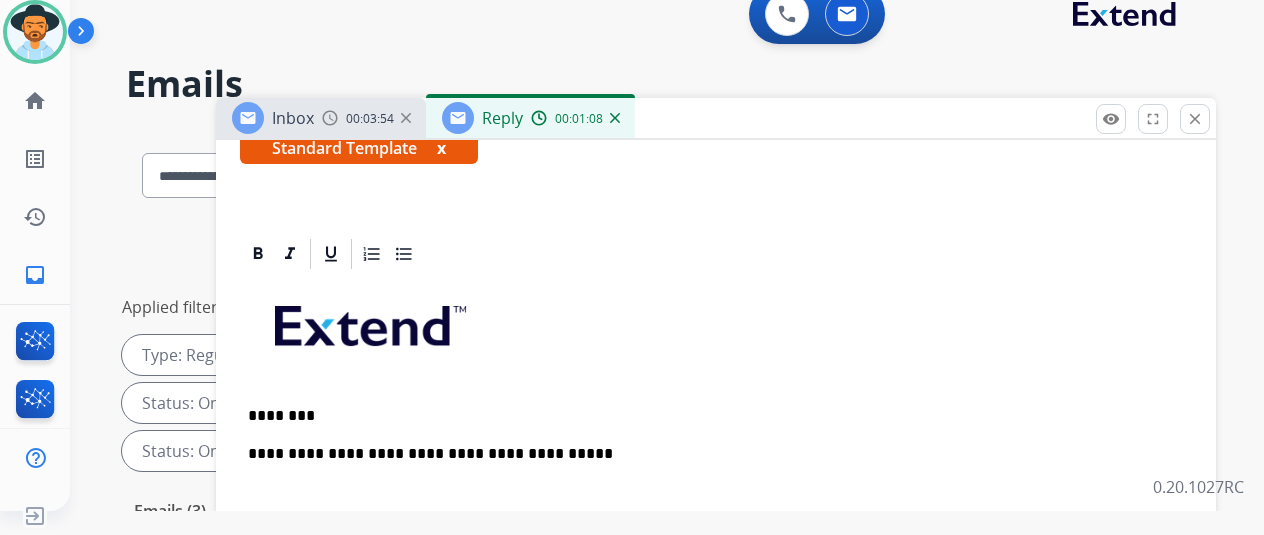 click on "0 Voice Interactions  0  Email Interactions" at bounding box center [655, 16] 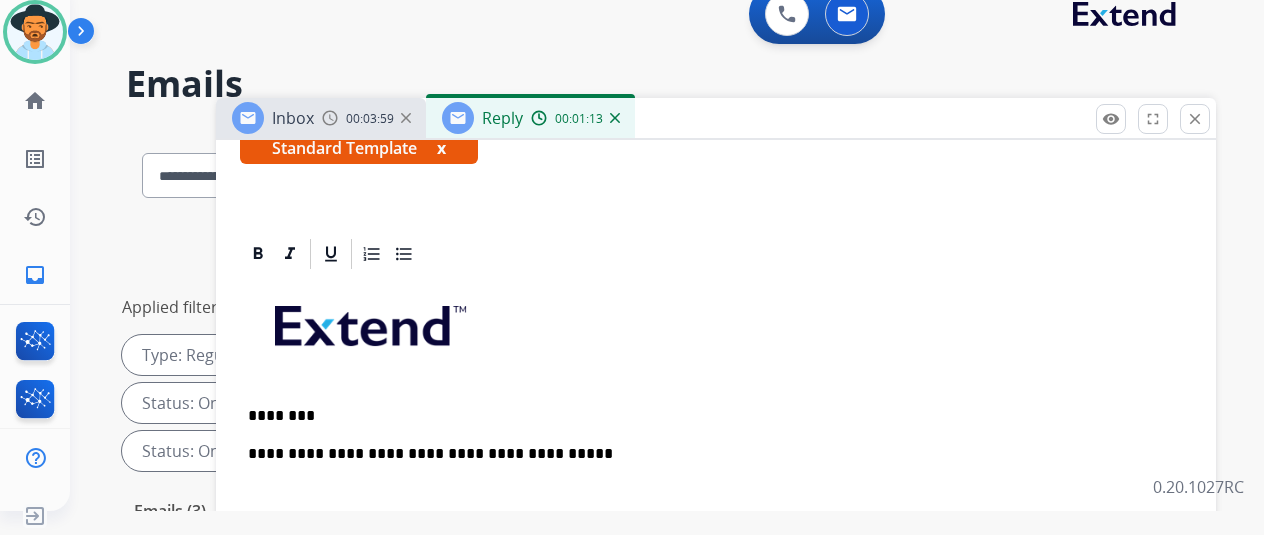 click on "**********" at bounding box center [708, 472] 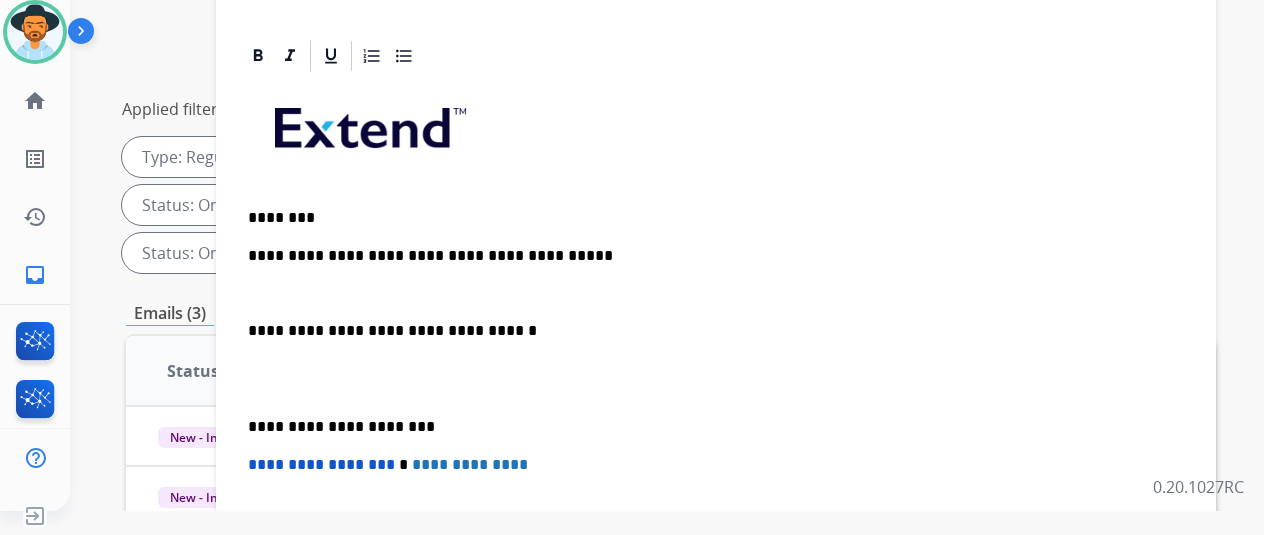scroll, scrollTop: 200, scrollLeft: 0, axis: vertical 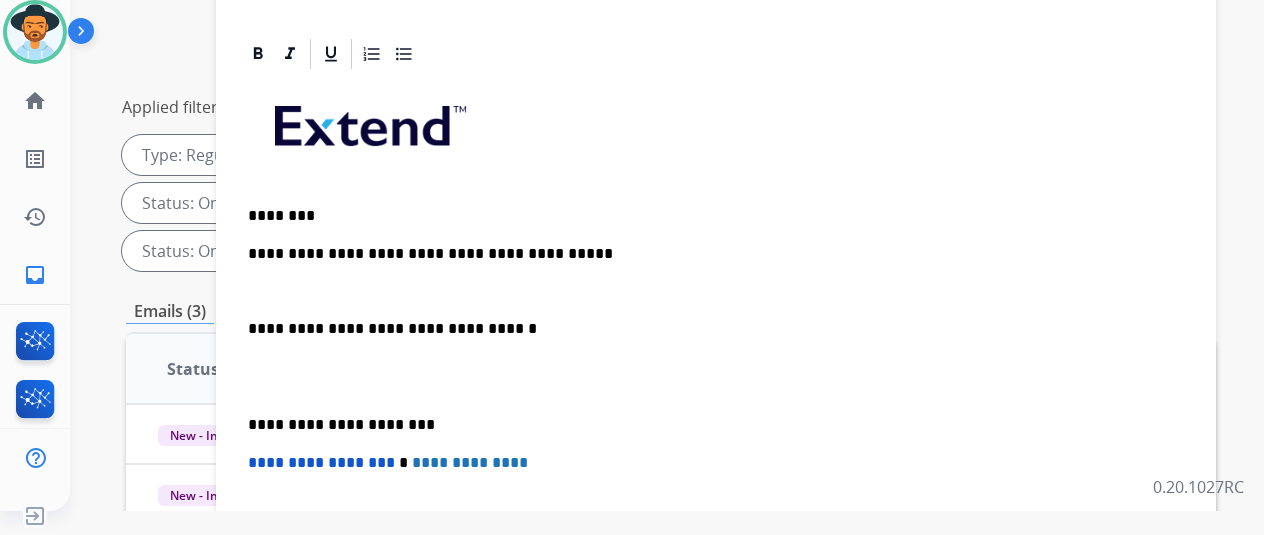 click on "**********" at bounding box center [708, 272] 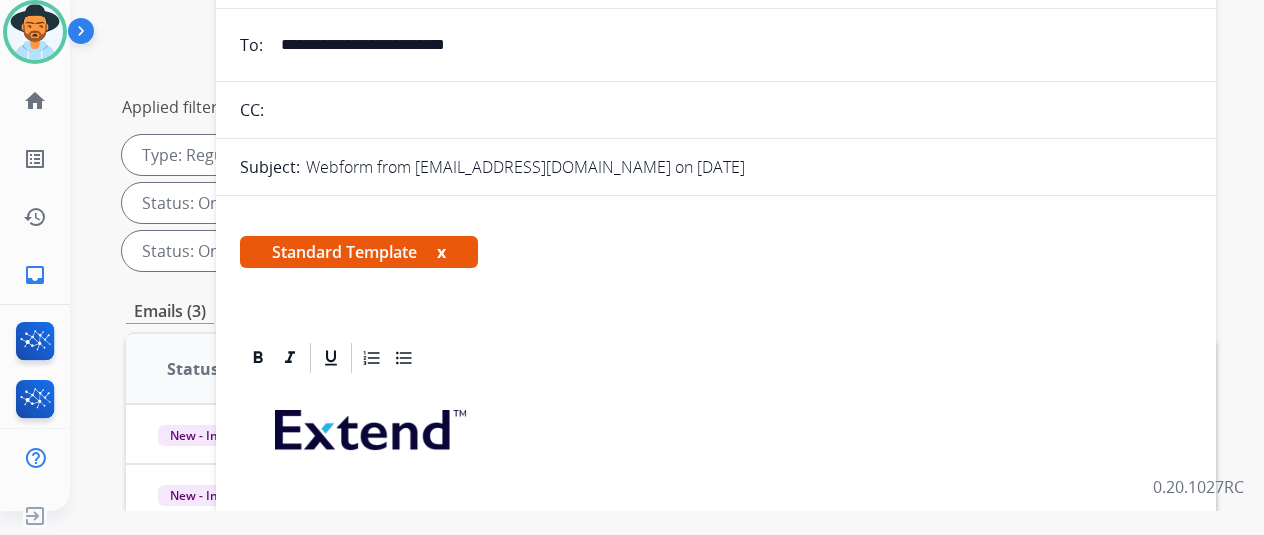 scroll, scrollTop: 0, scrollLeft: 0, axis: both 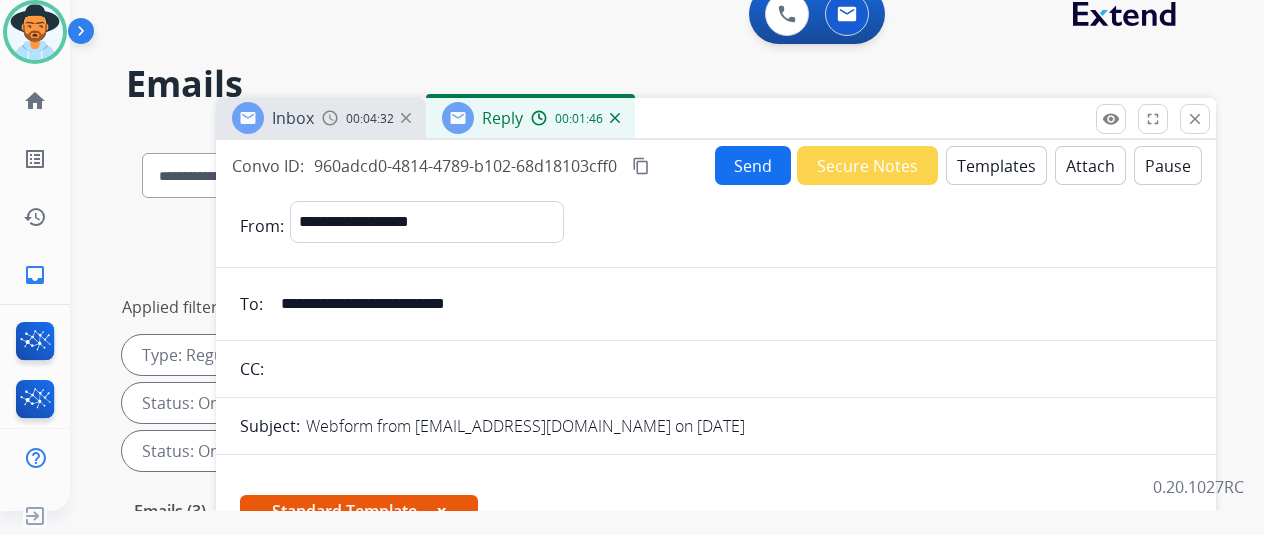 click on "Send" at bounding box center (753, 165) 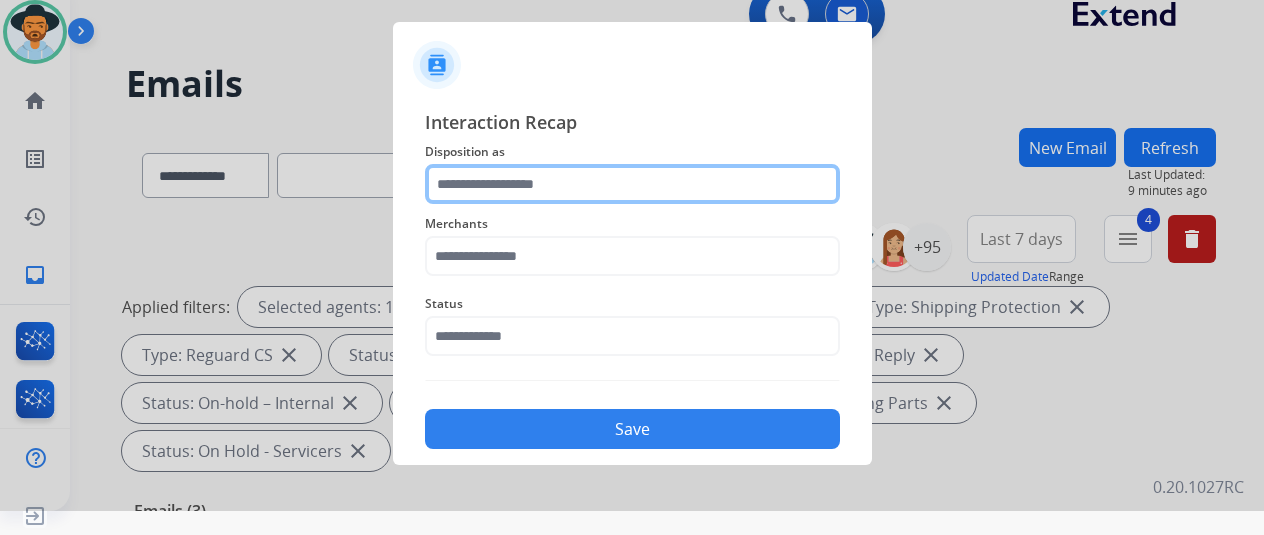 click 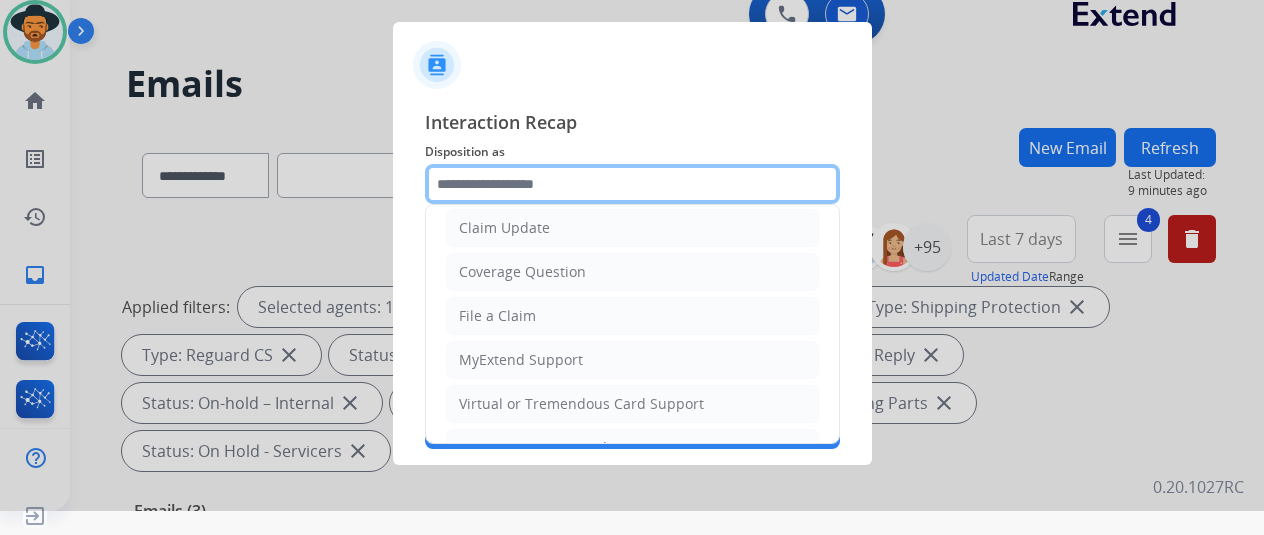 scroll, scrollTop: 300, scrollLeft: 0, axis: vertical 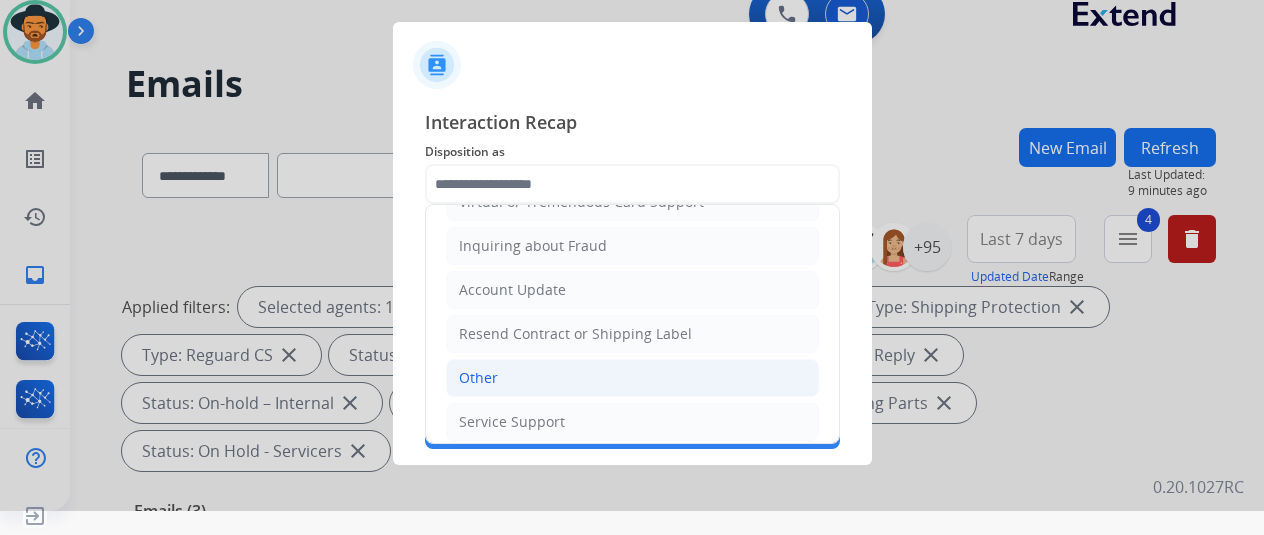click on "Other" 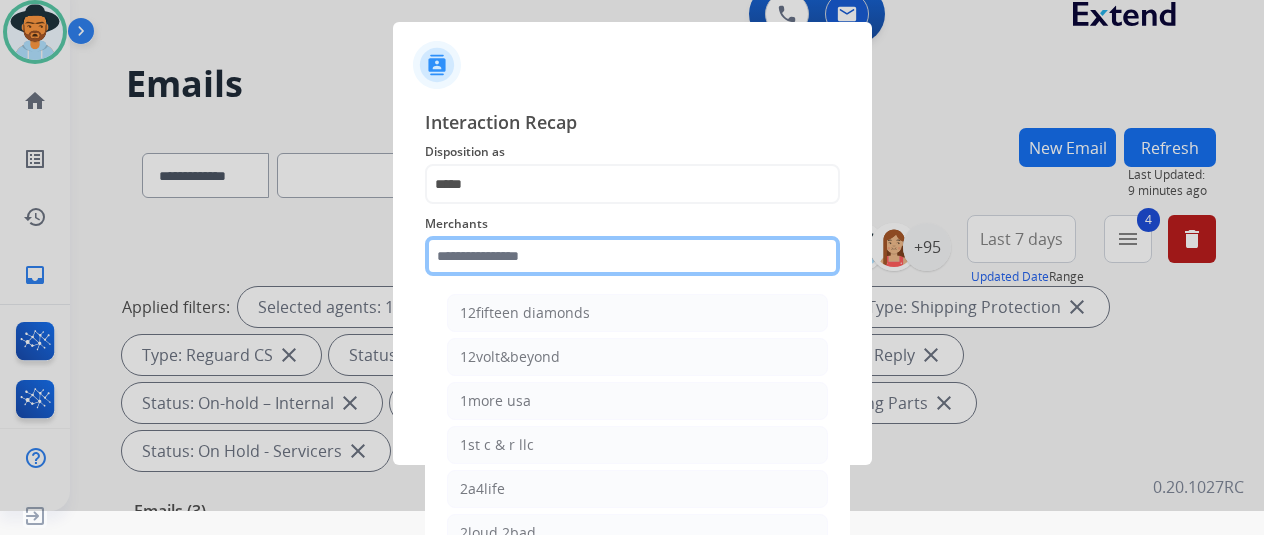 click 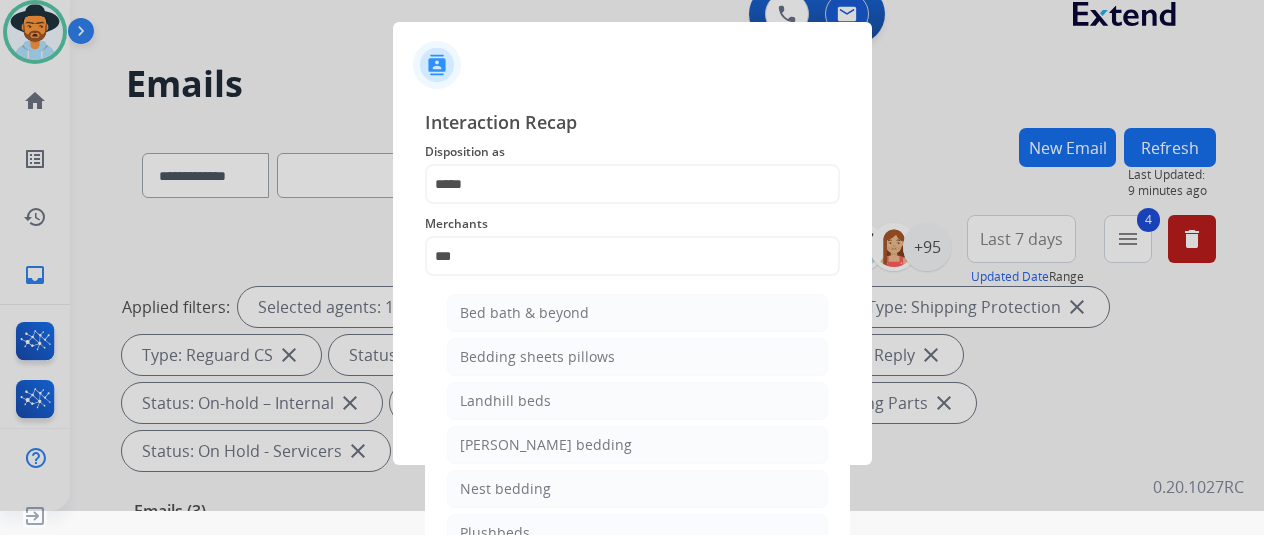 click on "Bed bath & beyond" 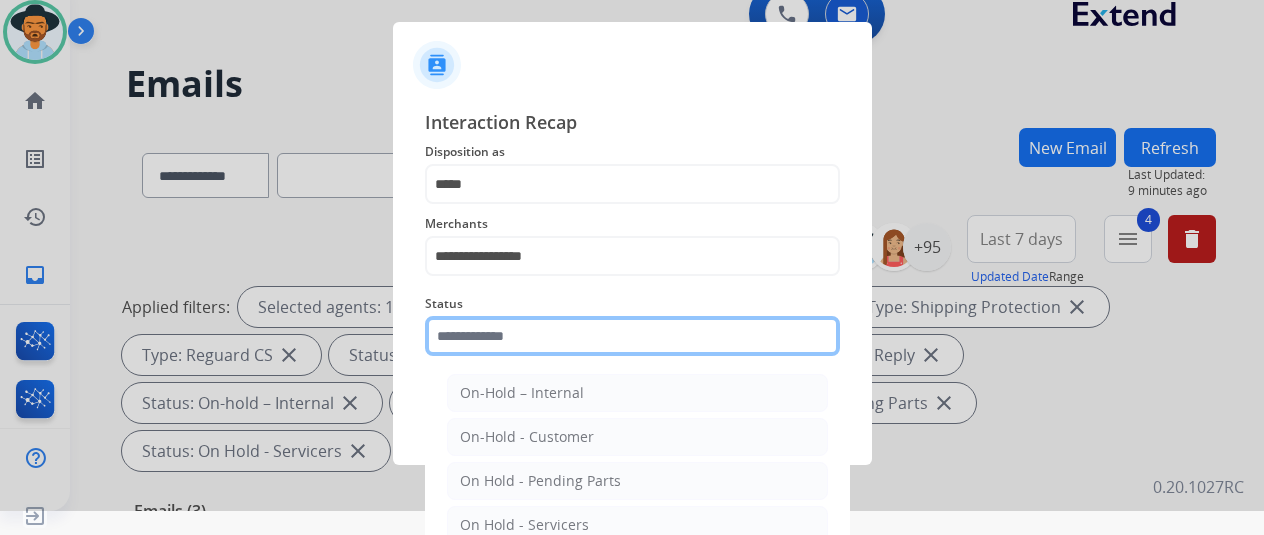 click 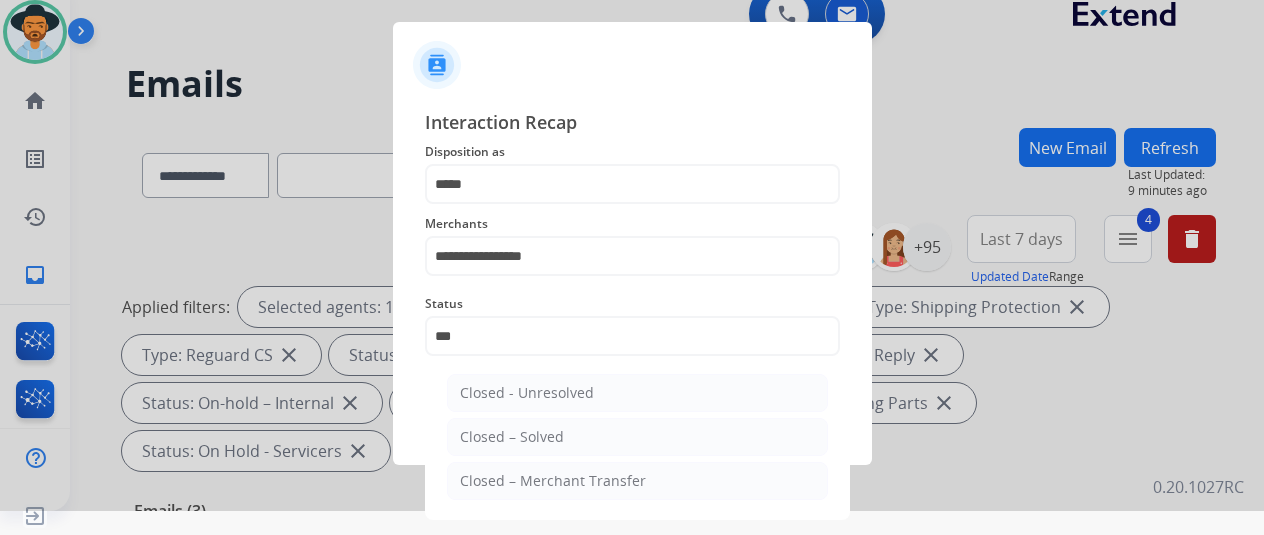 click on "Closed – Solved" 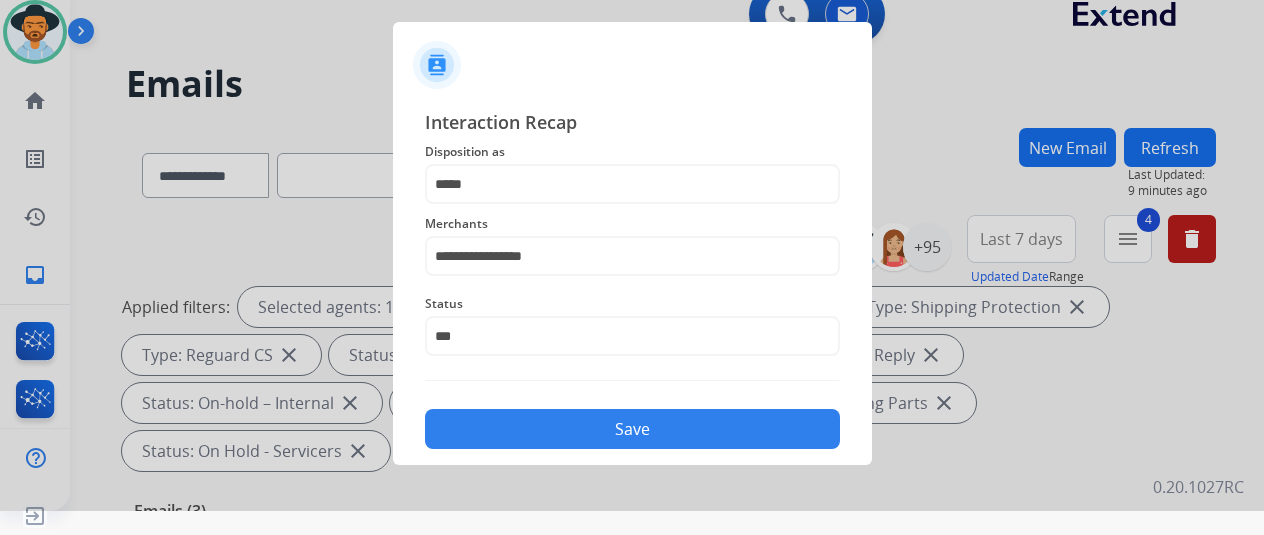 type on "**********" 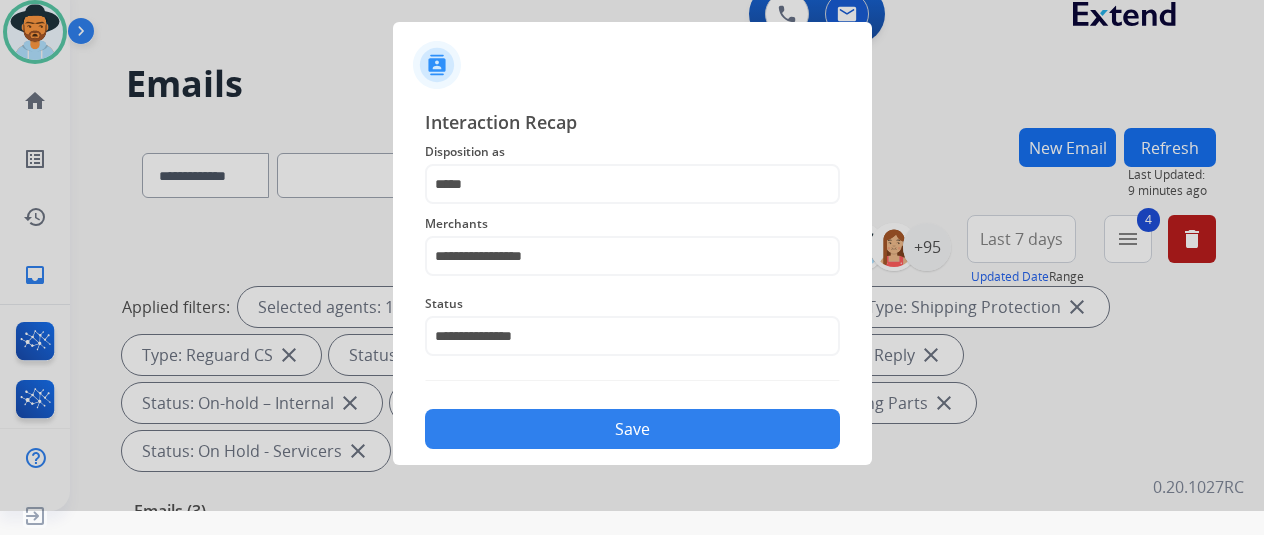 click on "Save" 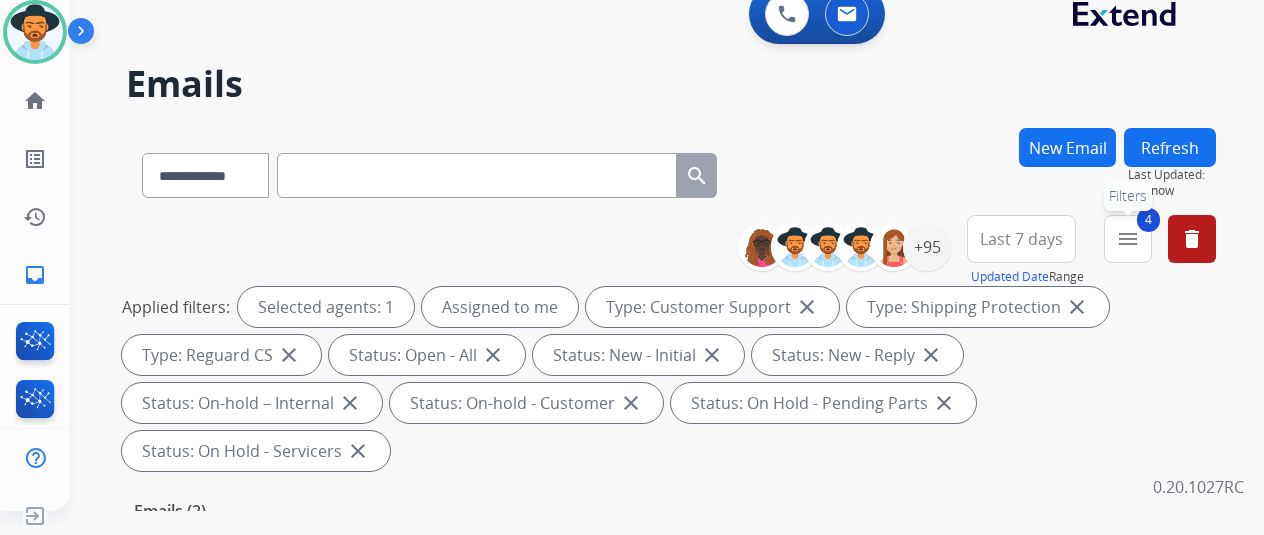 click on "menu" at bounding box center [1128, 239] 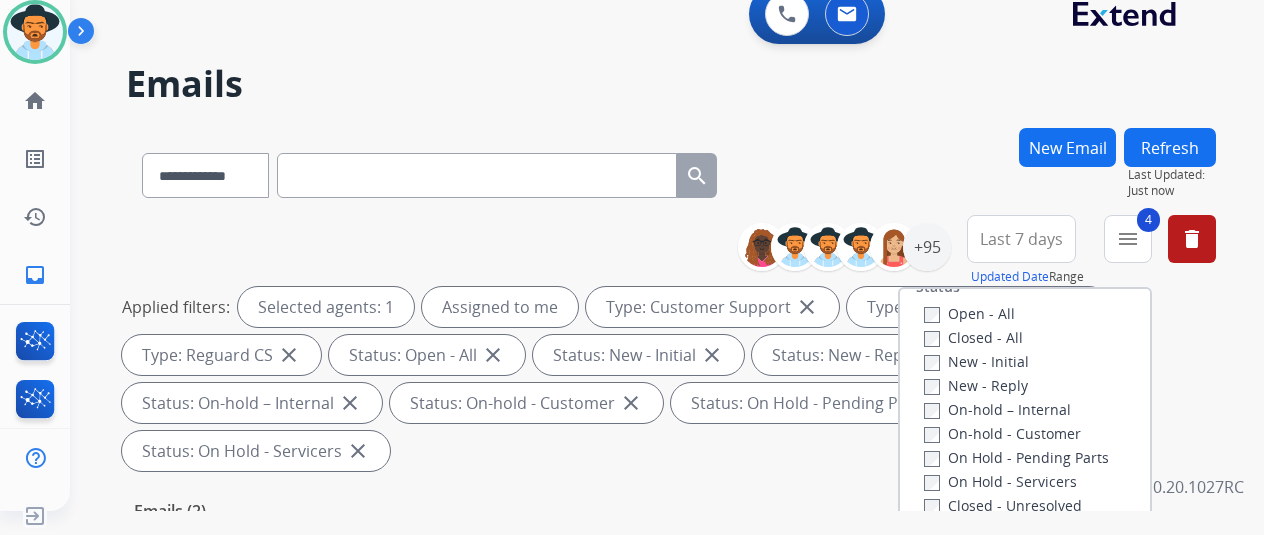 scroll, scrollTop: 128, scrollLeft: 0, axis: vertical 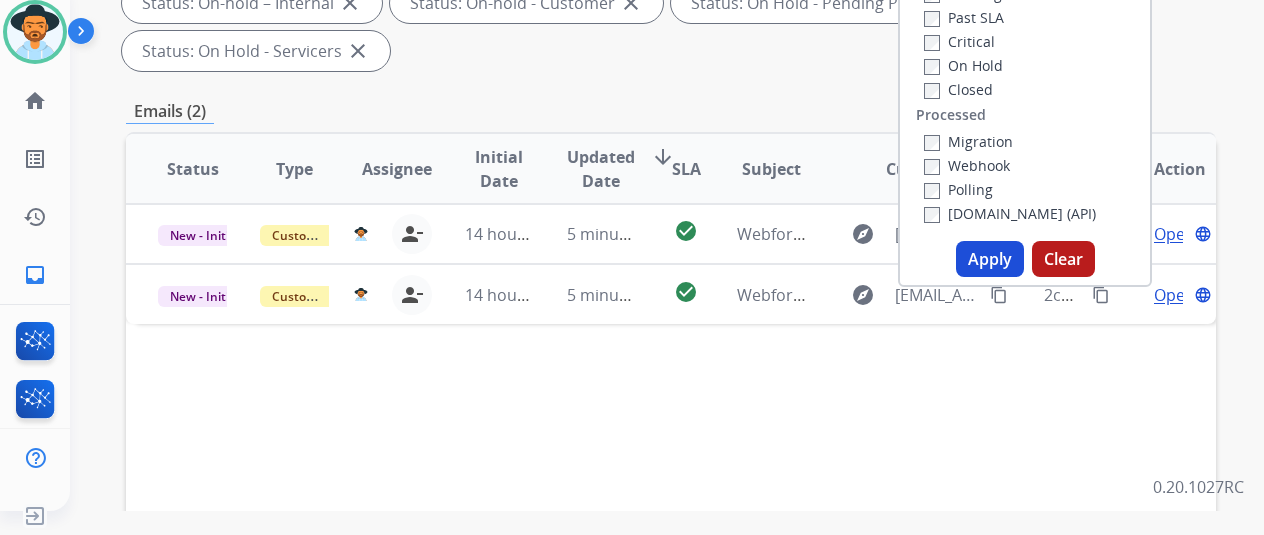 click on "Apply" at bounding box center (990, 259) 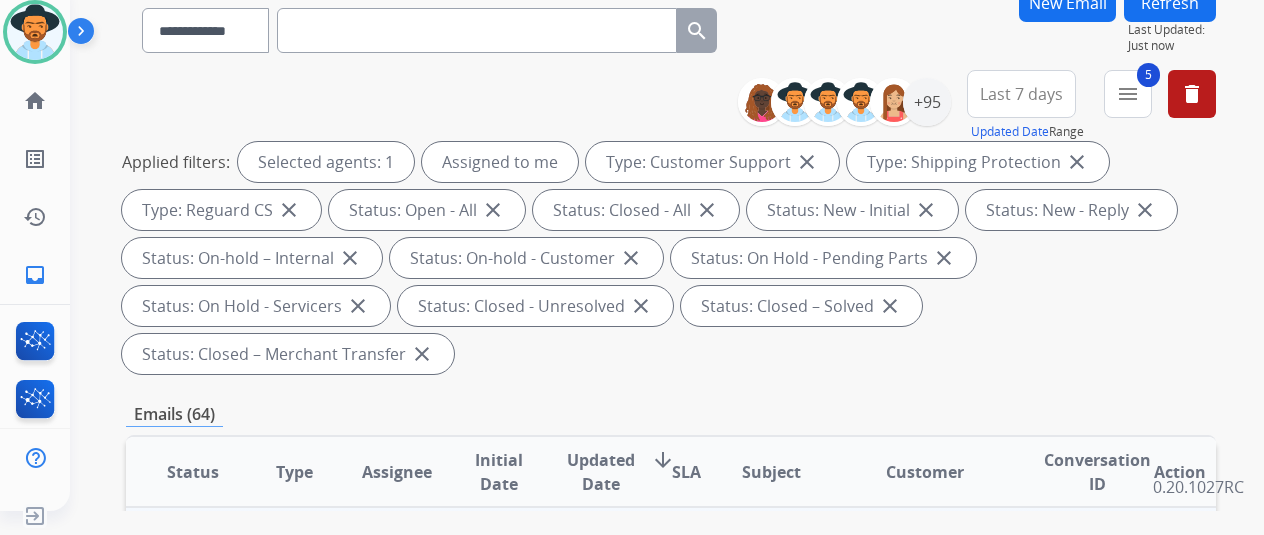scroll, scrollTop: 400, scrollLeft: 0, axis: vertical 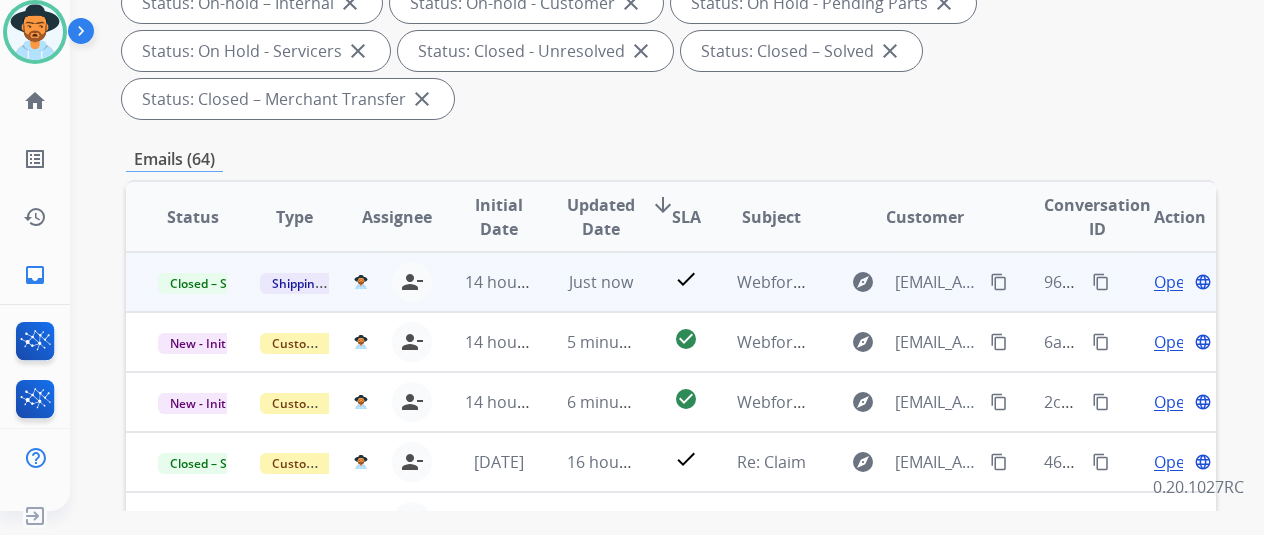 click on "content_copy" at bounding box center [1101, 282] 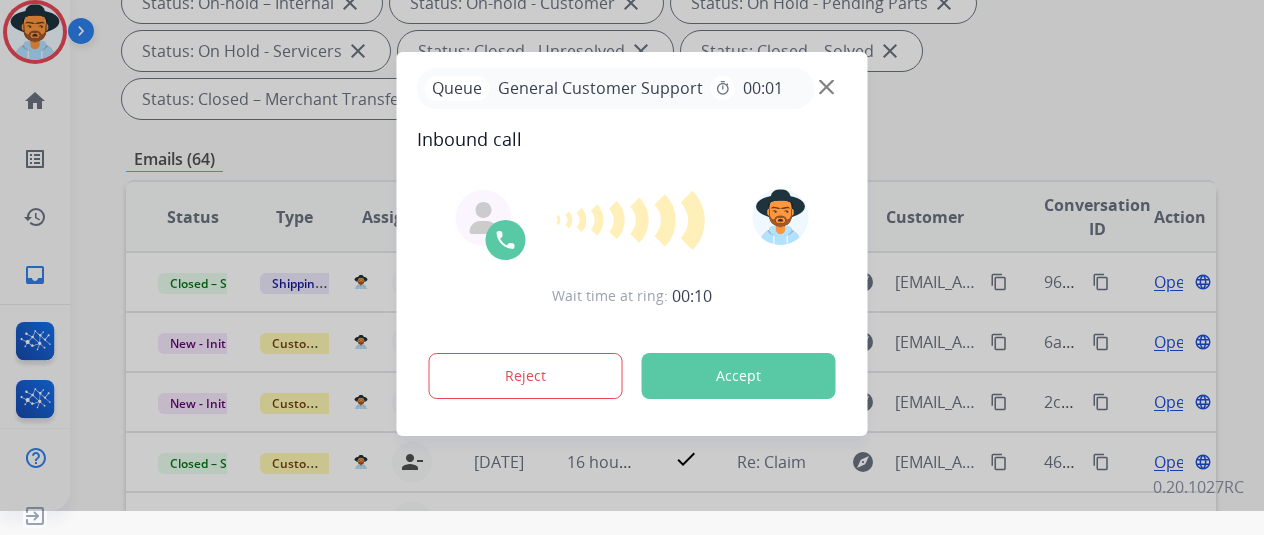 scroll, scrollTop: 0, scrollLeft: 0, axis: both 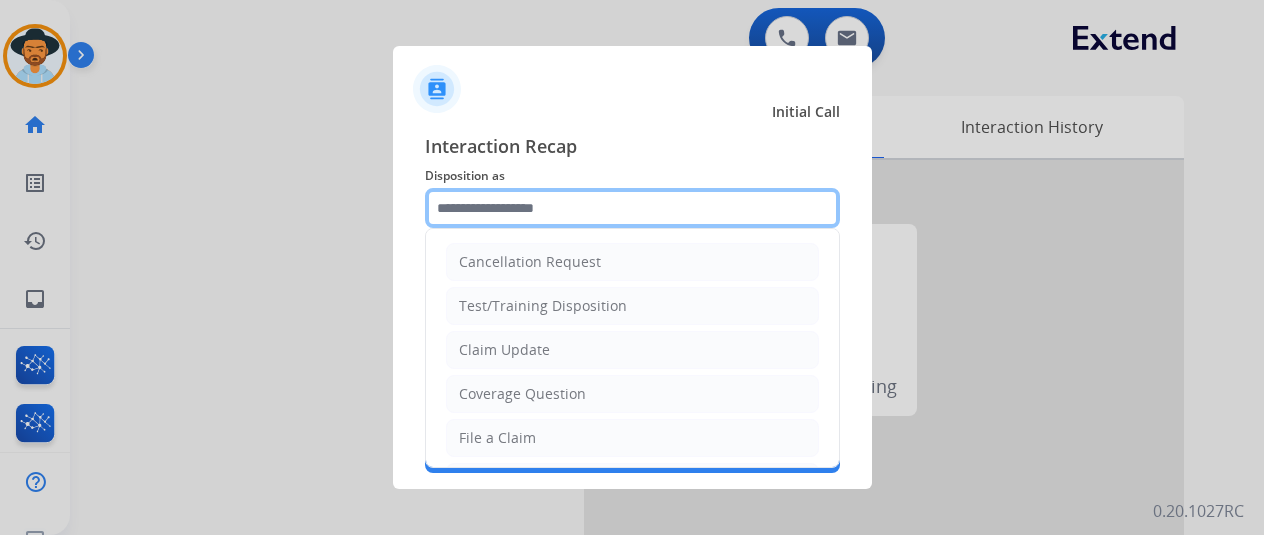 click 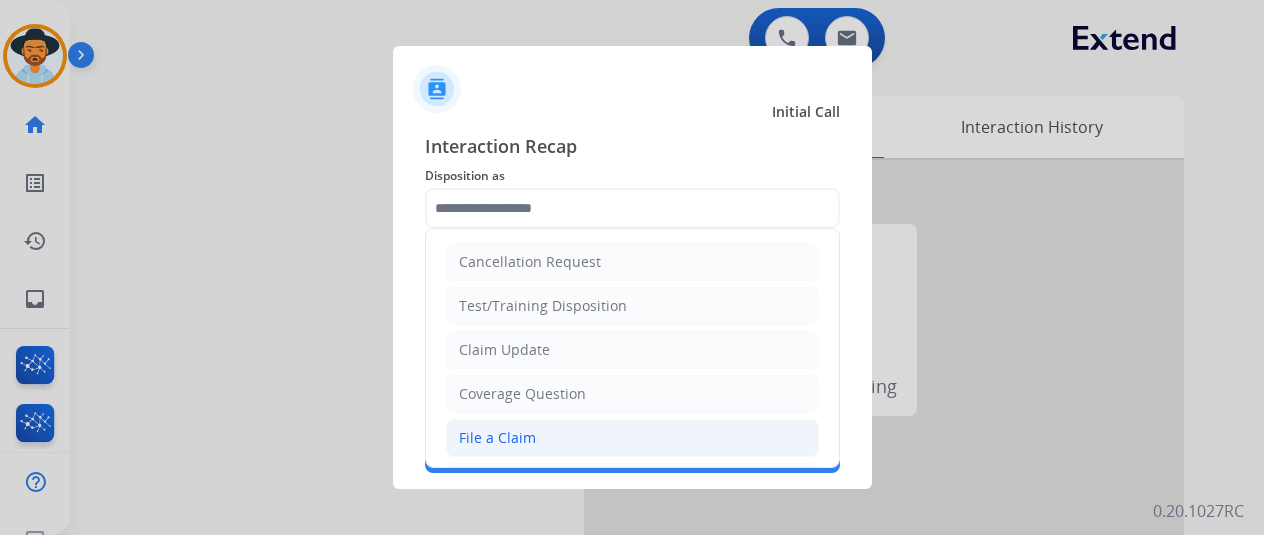 click on "File a Claim" 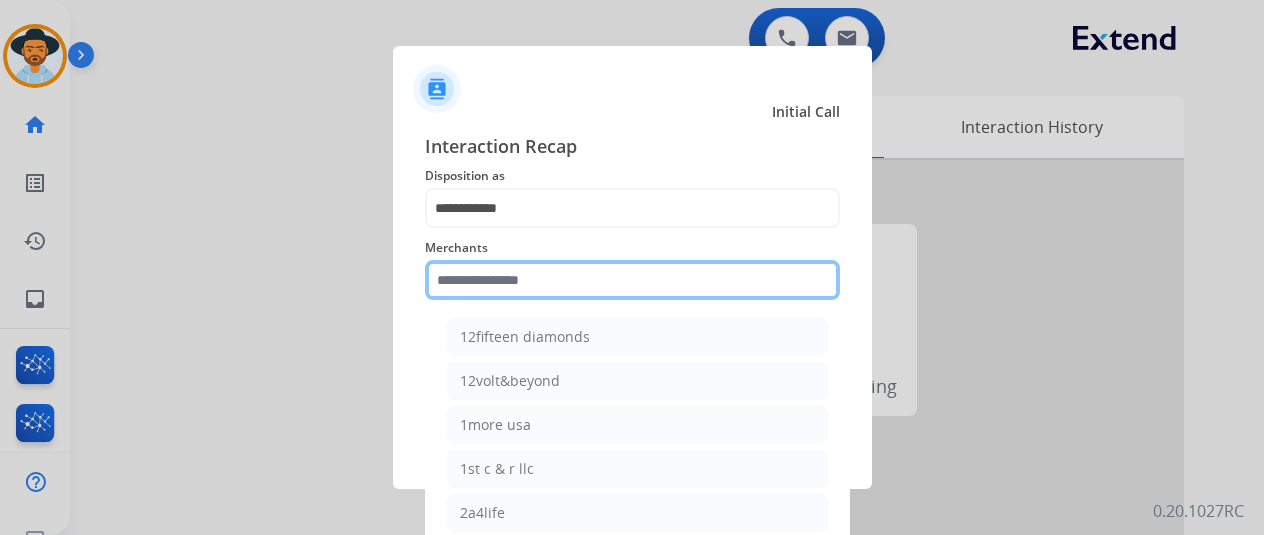 click 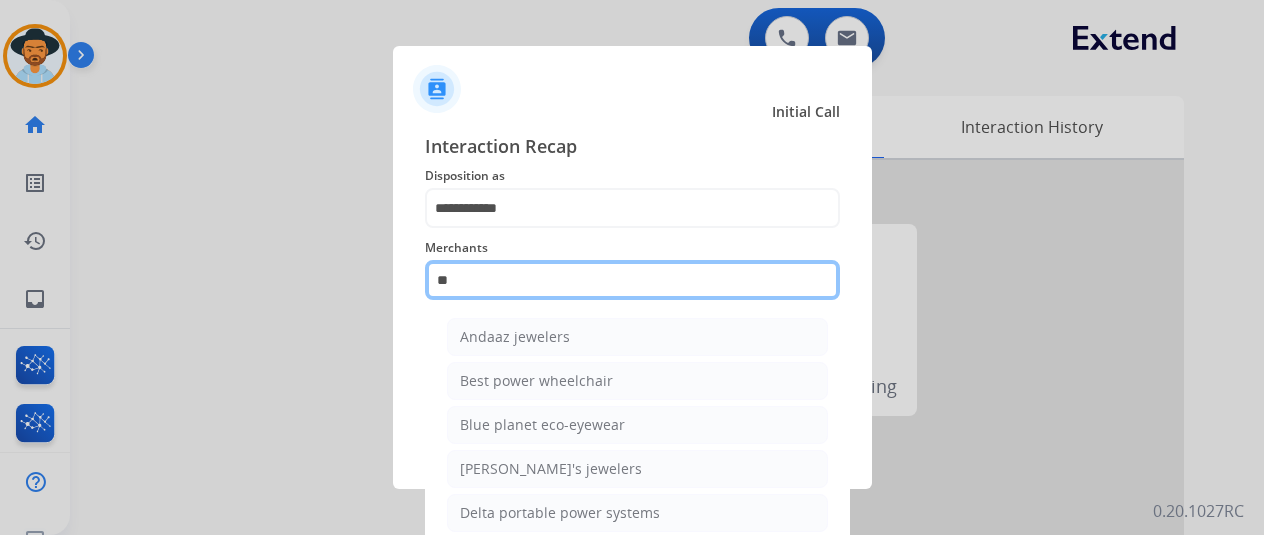 type on "*" 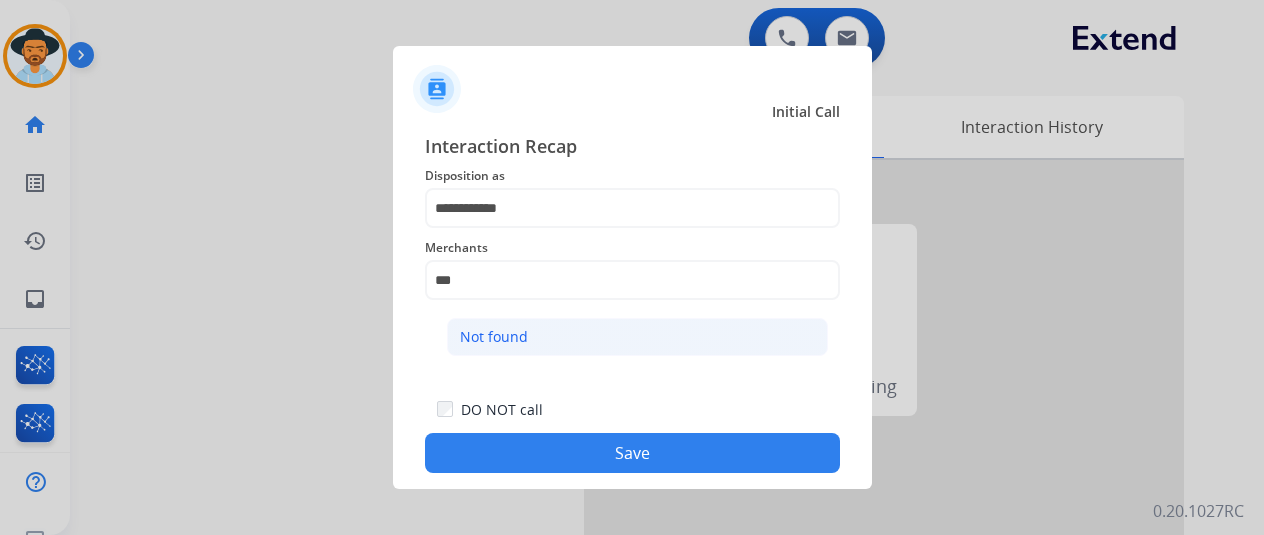 click on "Not found" 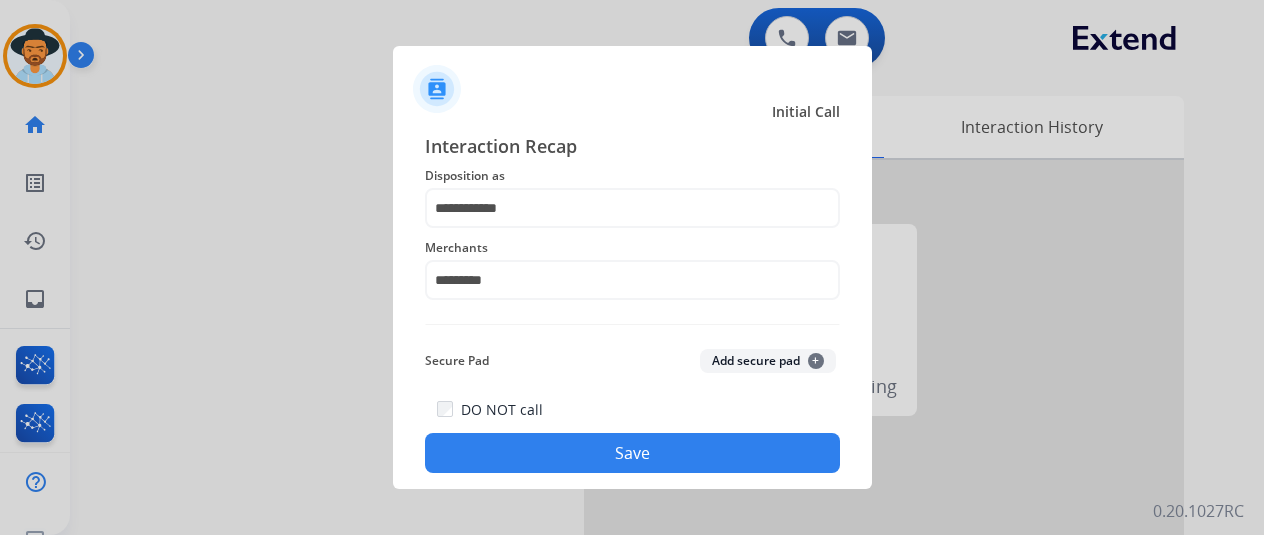 click on "Save" 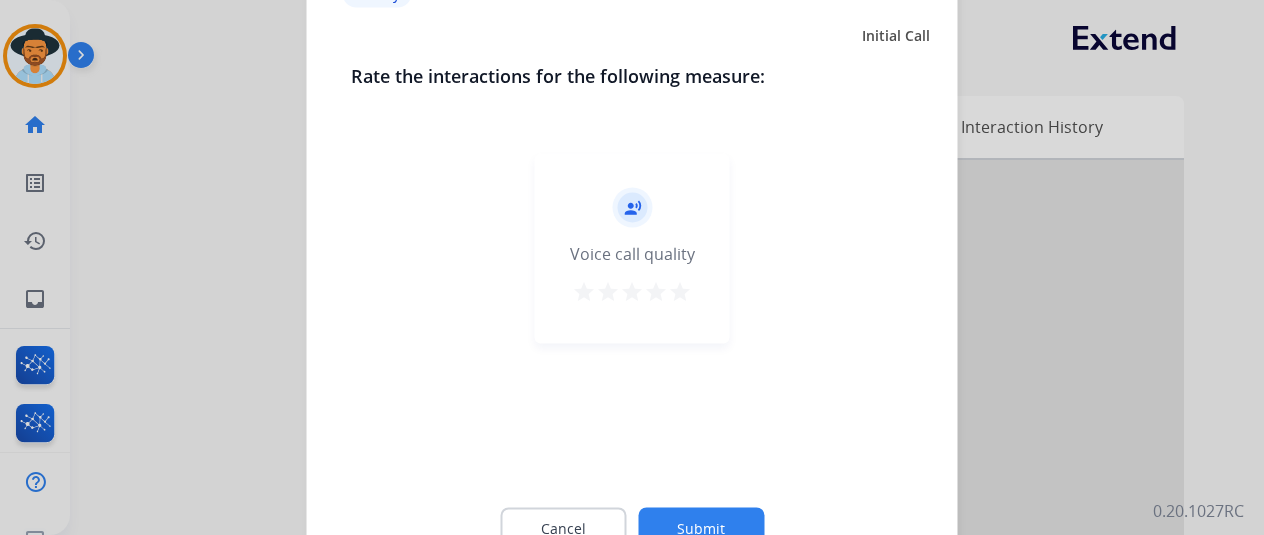 click on "Submit" 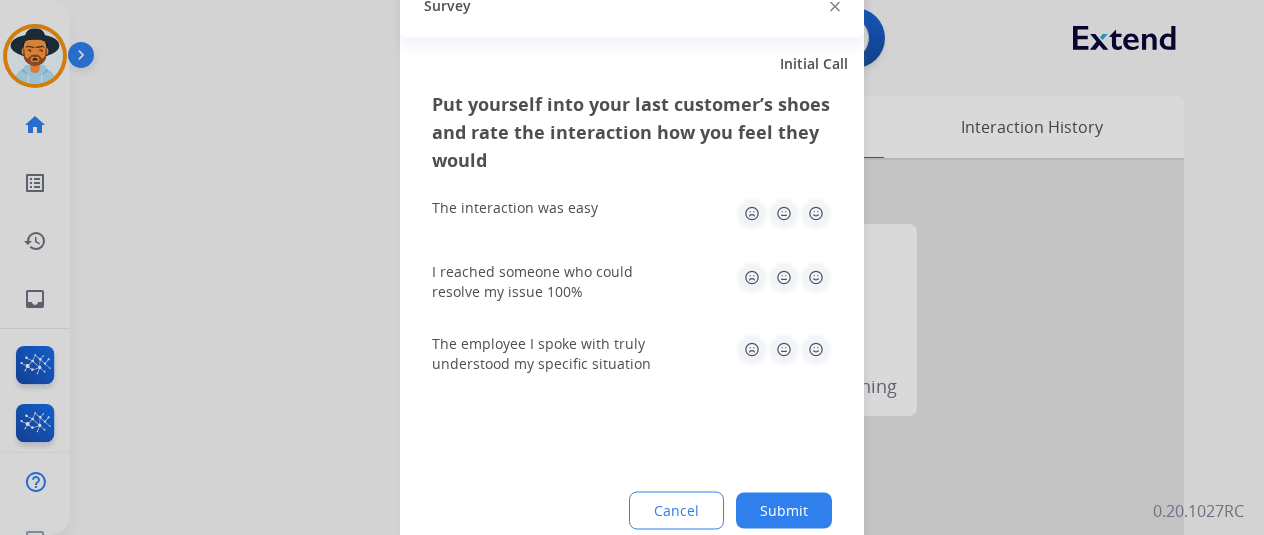 click on "Submit" 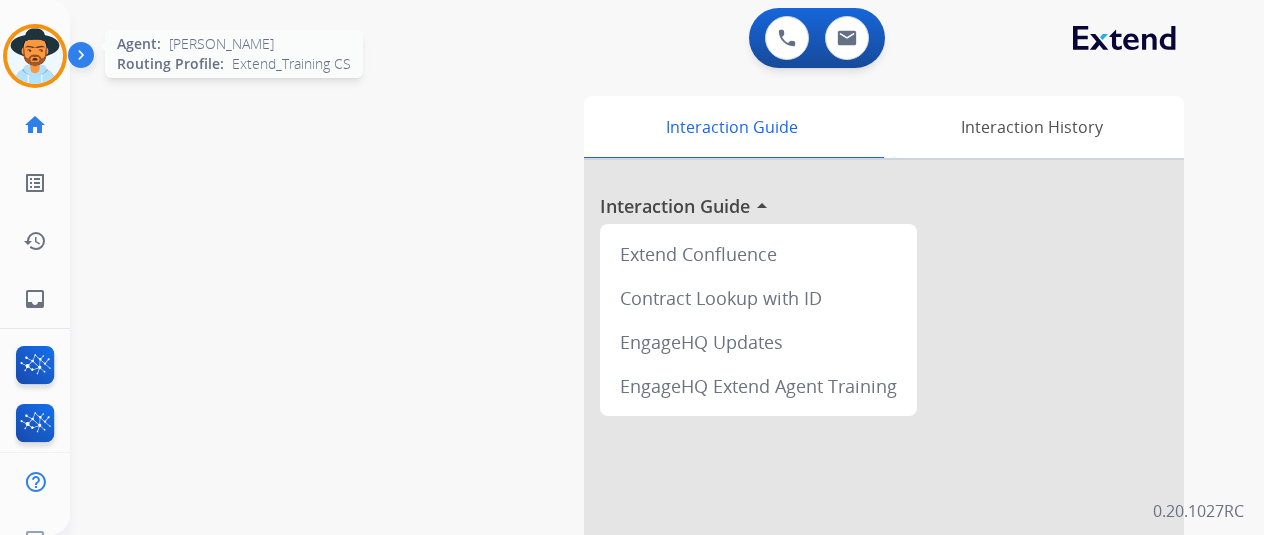 drag, startPoint x: 29, startPoint y: 33, endPoint x: 63, endPoint y: 32, distance: 34.0147 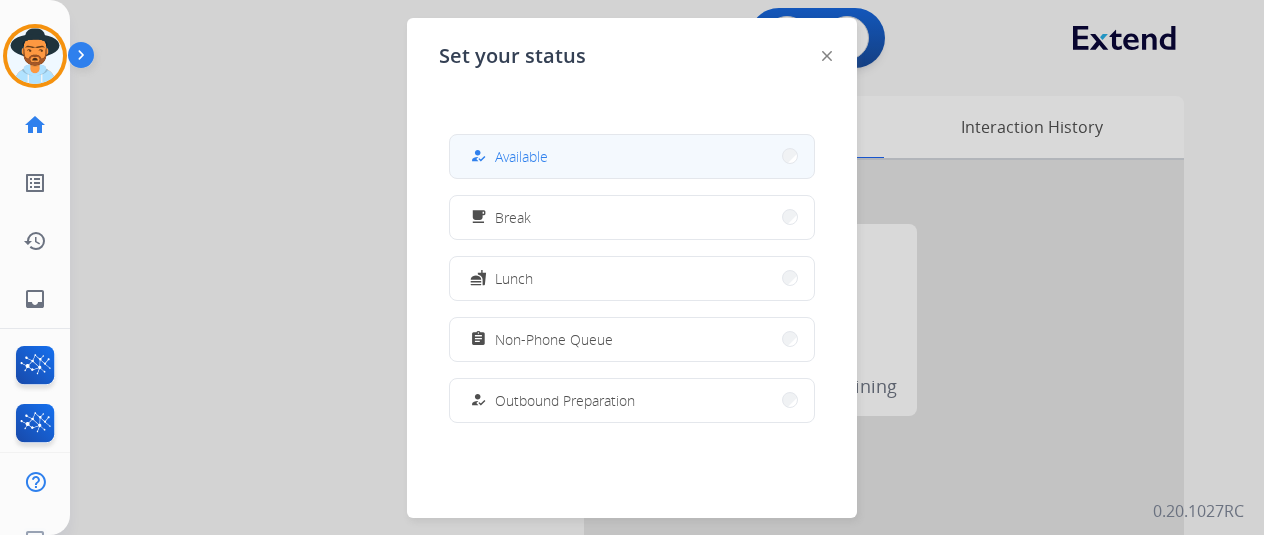click on "Available" at bounding box center (521, 156) 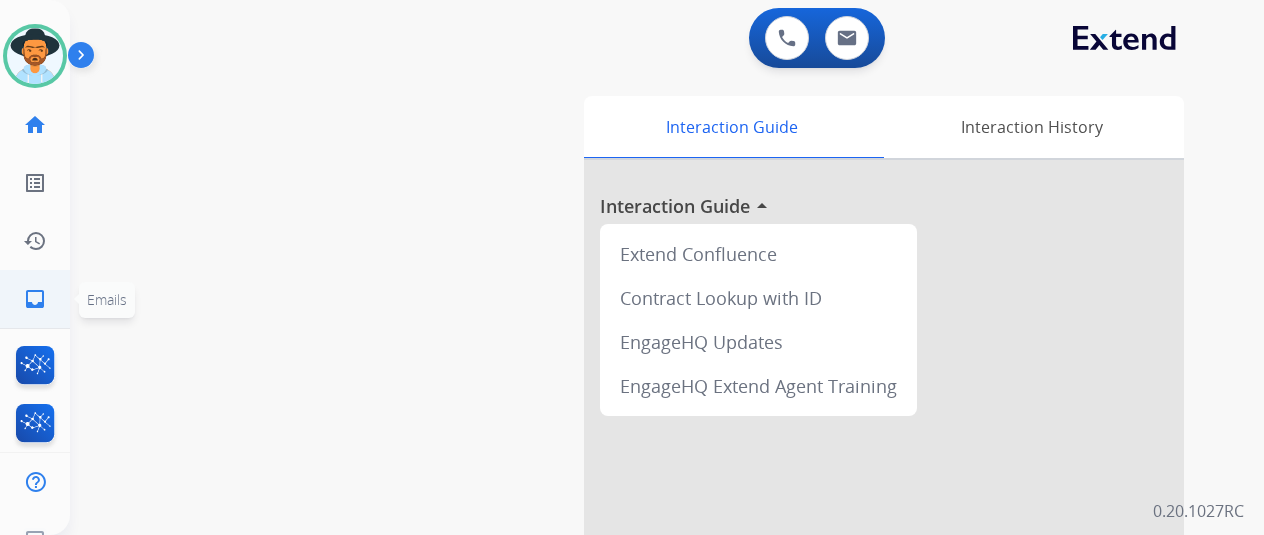 click on "inbox" 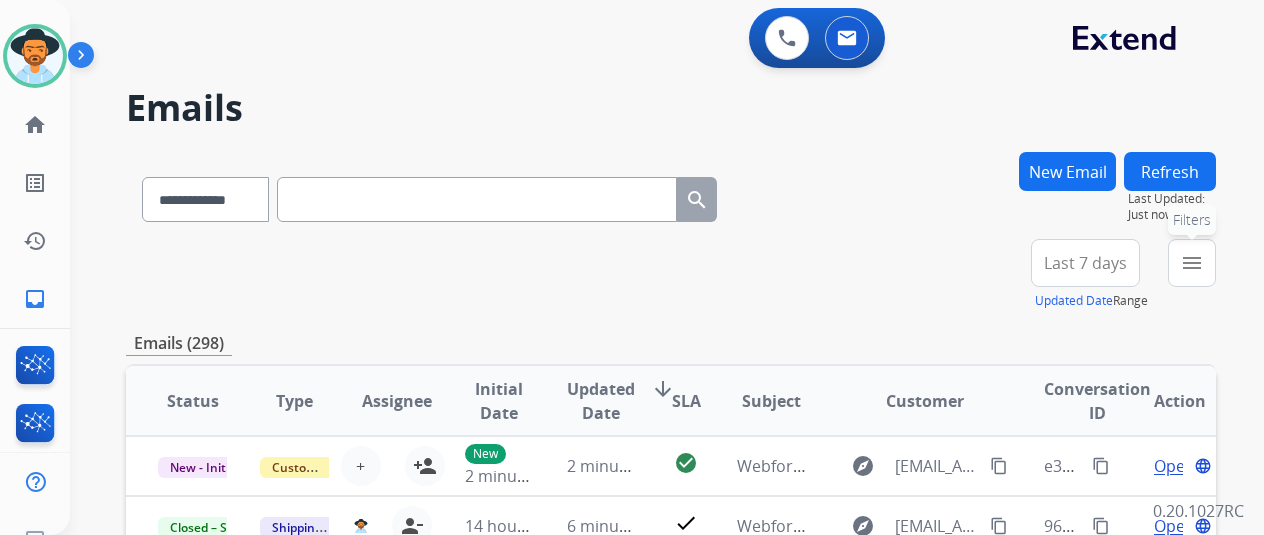 click on "menu" at bounding box center (1192, 263) 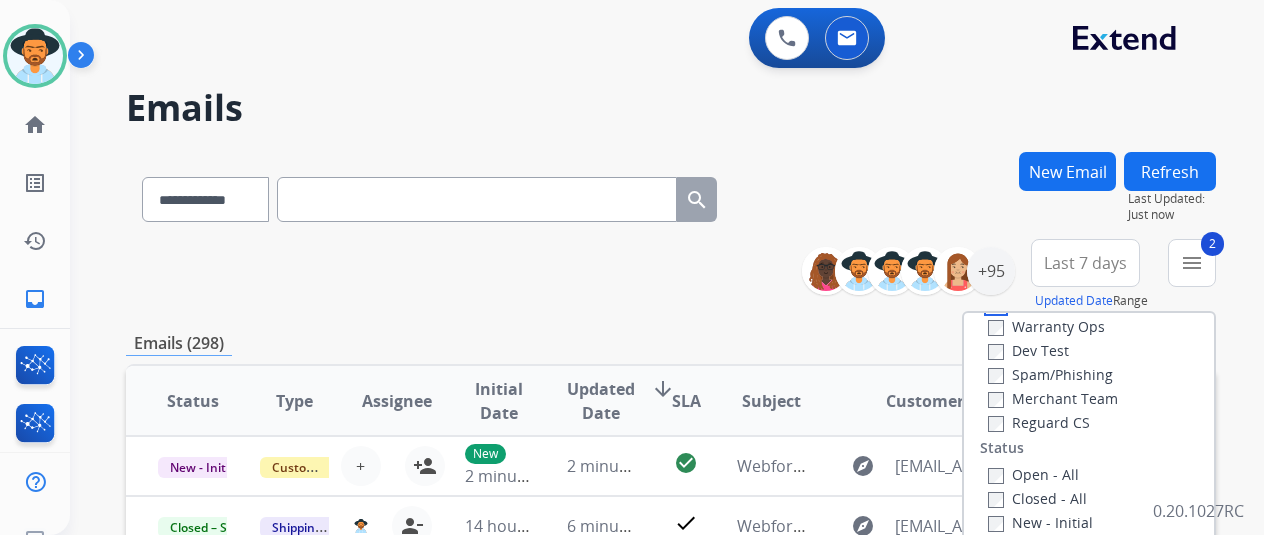 scroll, scrollTop: 200, scrollLeft: 0, axis: vertical 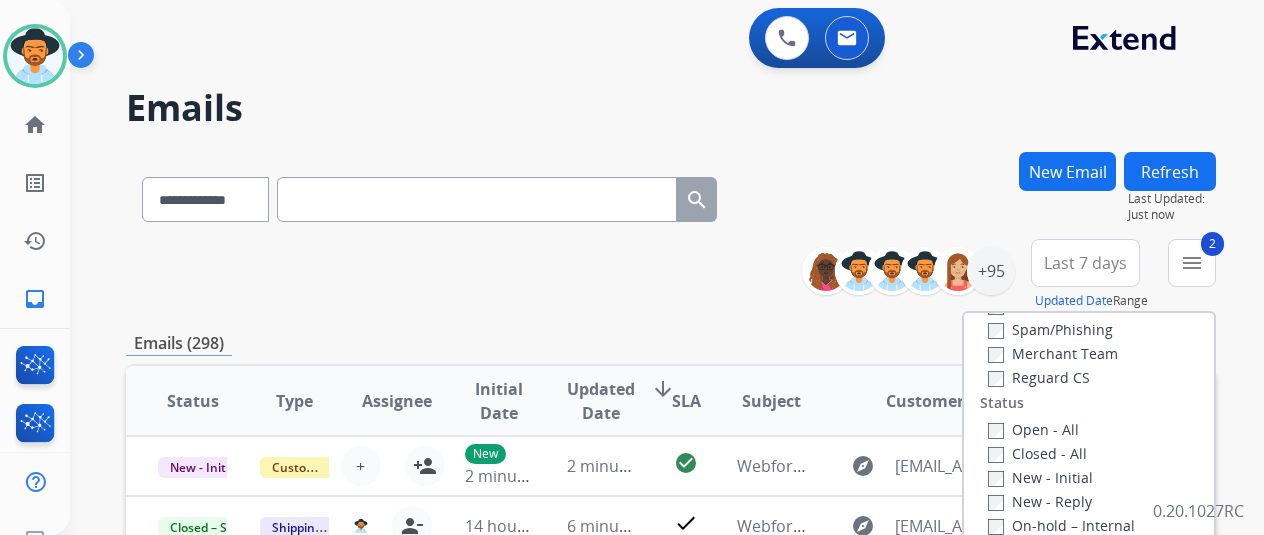 click on "Reguard CS" at bounding box center (1039, 377) 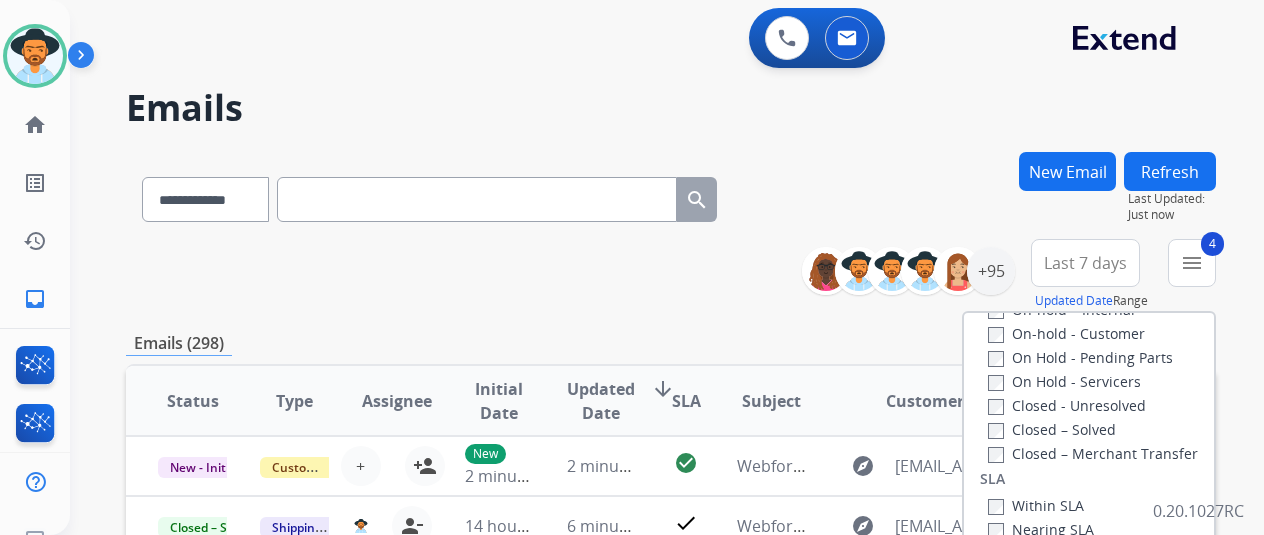 scroll, scrollTop: 528, scrollLeft: 0, axis: vertical 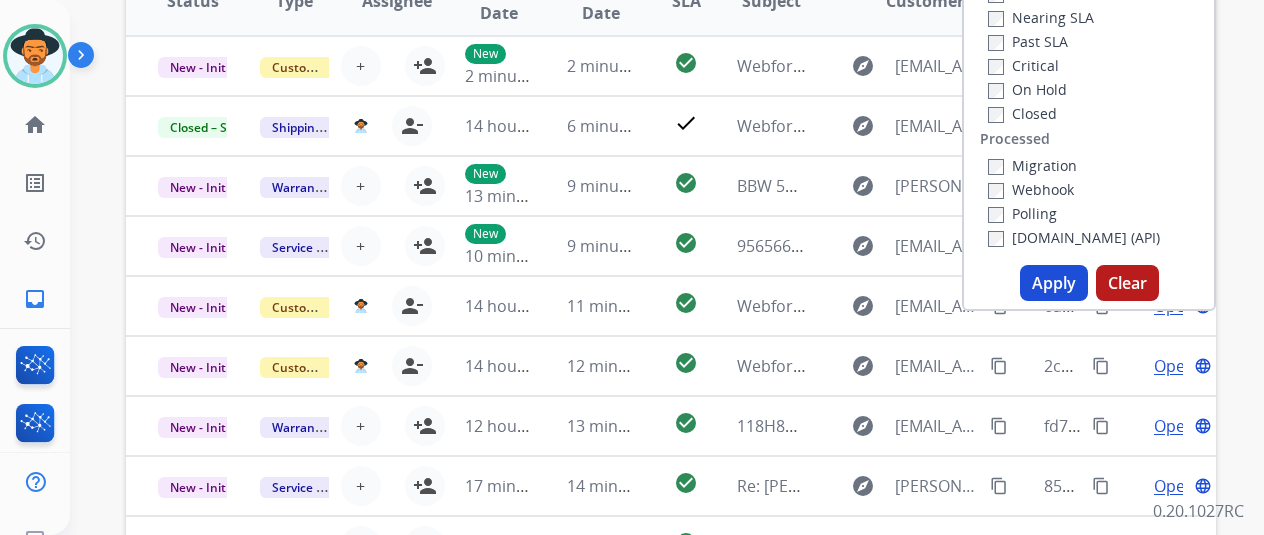 click on "Apply" at bounding box center [1054, 283] 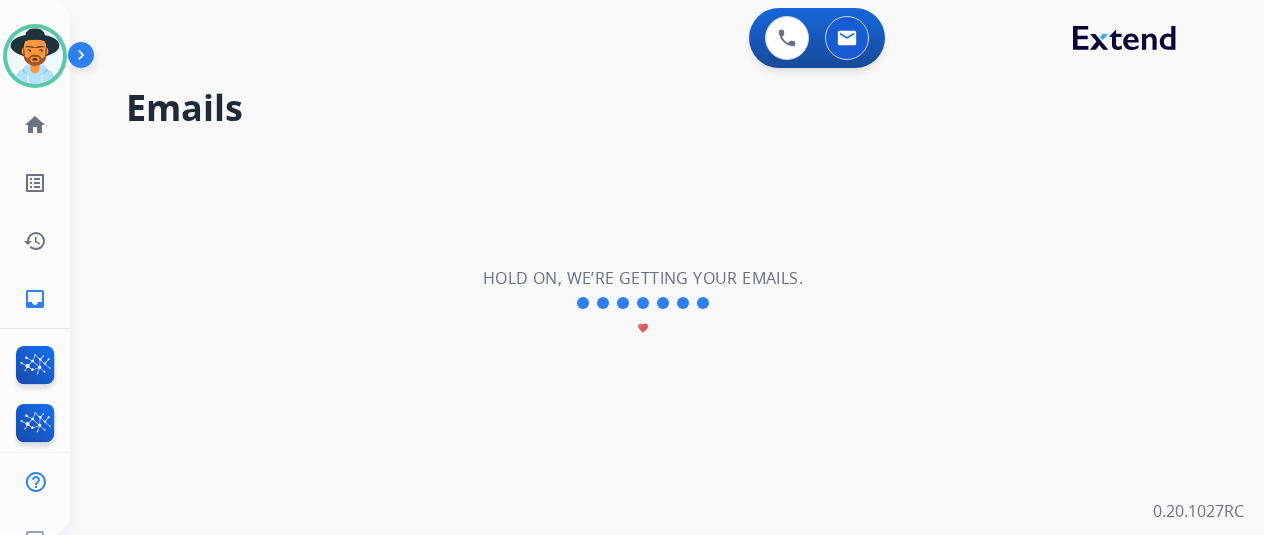 scroll, scrollTop: 0, scrollLeft: 0, axis: both 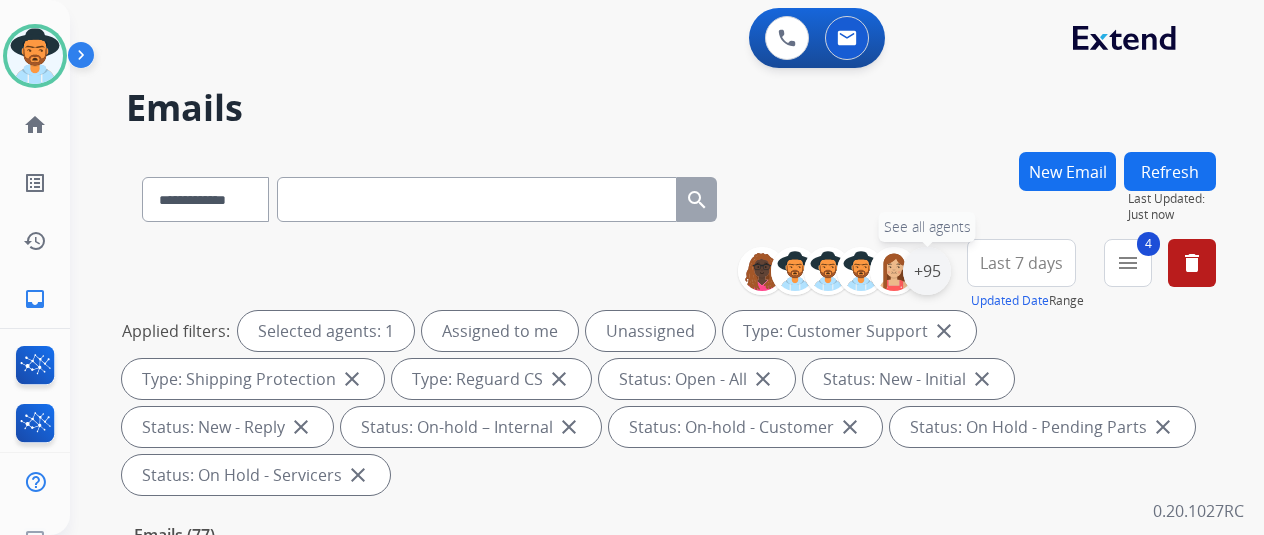 click on "+95" at bounding box center (927, 271) 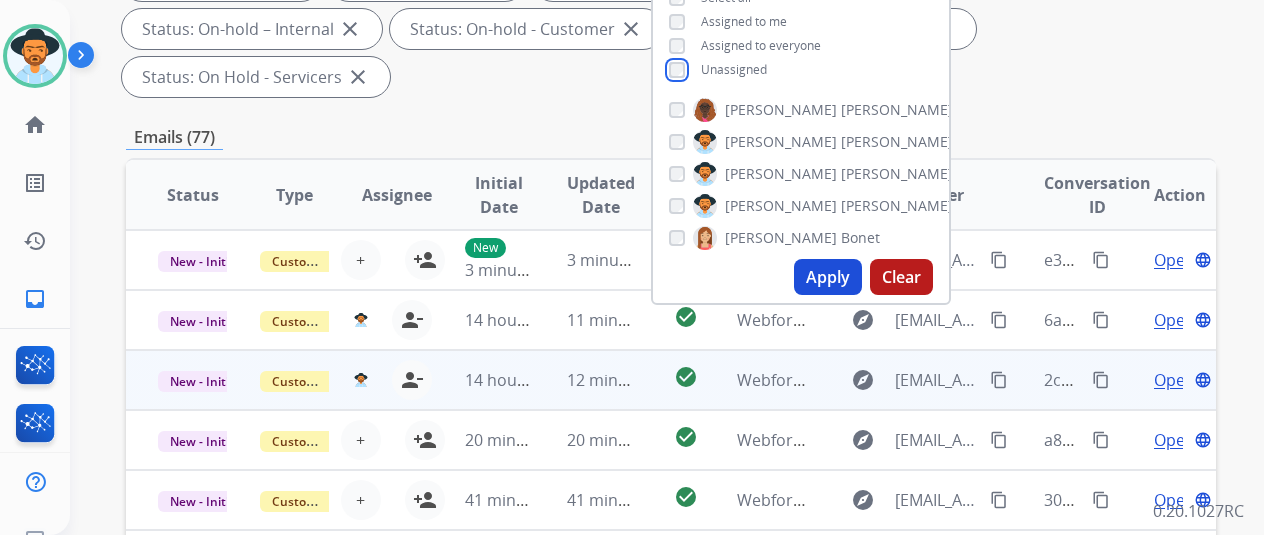 scroll, scrollTop: 400, scrollLeft: 0, axis: vertical 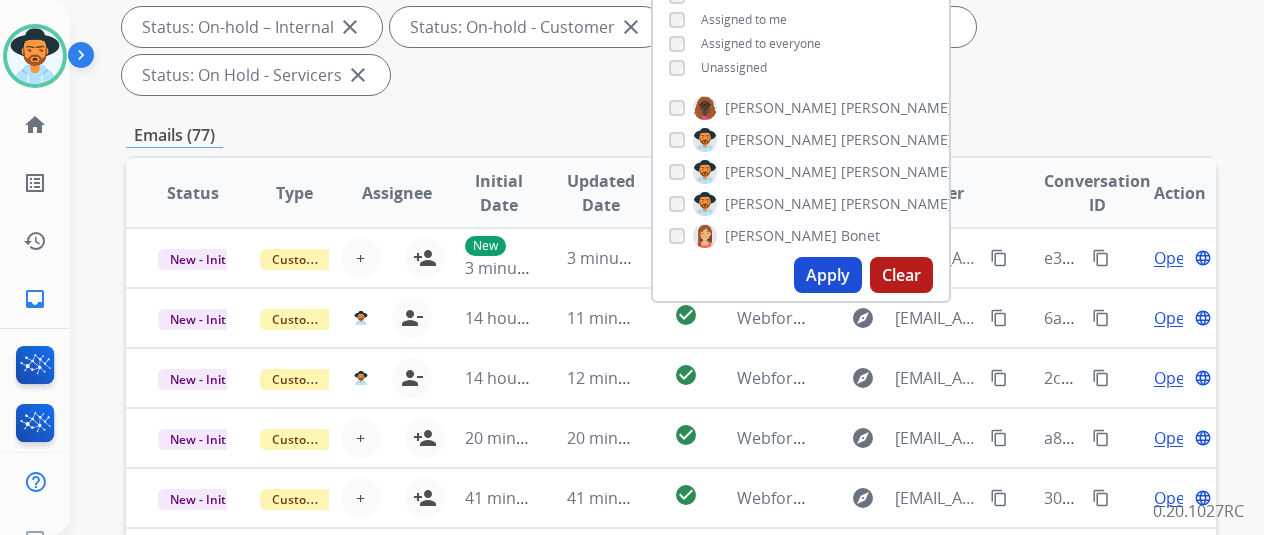 click on "Apply" at bounding box center (828, 275) 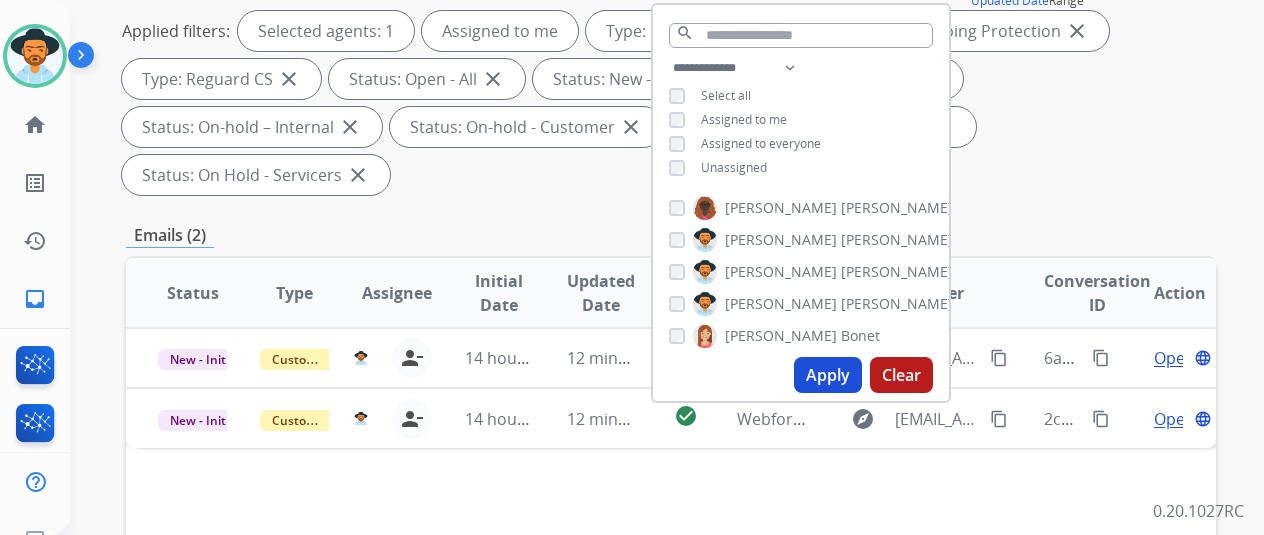 scroll, scrollTop: 300, scrollLeft: 0, axis: vertical 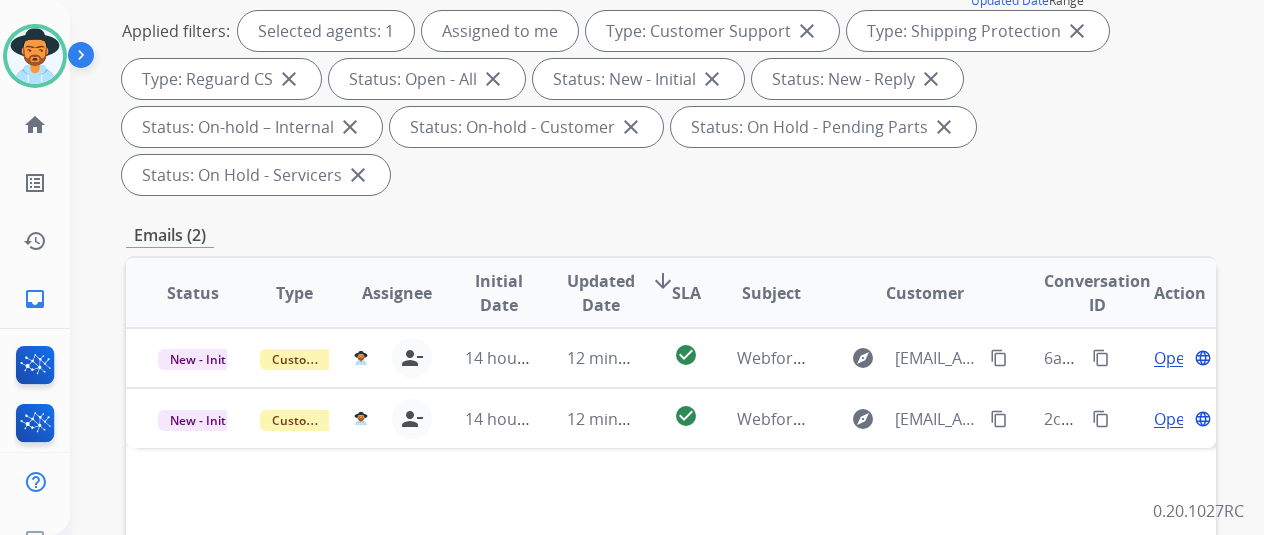 click on "Status Type Assignee Initial Date Updated Date arrow_downward SLA Subject Customer Conversation ID Action New - Initial Customer Support tammy.davidson@eccogroupusa.com person_remove Unassign to Me 14 hours ago 12 minutes ago check_circle  Webform from noemb011989@gmail.com on 07/16/2025  explore noemb011989@gmail.com content_copy  6a706db4-b8f1-4724-8171-3cb7f9467e62  content_copy Open language New - Initial Customer Support tammy.davidson@eccogroupusa.com person_remove Unassign to Me 14 hours ago 12 minutes ago check_circle  Webform from formusiconly@dslextreme.com on 07/16/2025  explore formusiconly@dslextreme.com content_copy  2cdaa2a8-a3b0-4b1c-9aae-70d31dc3c175  content_copy Open language" at bounding box center (671, 591) 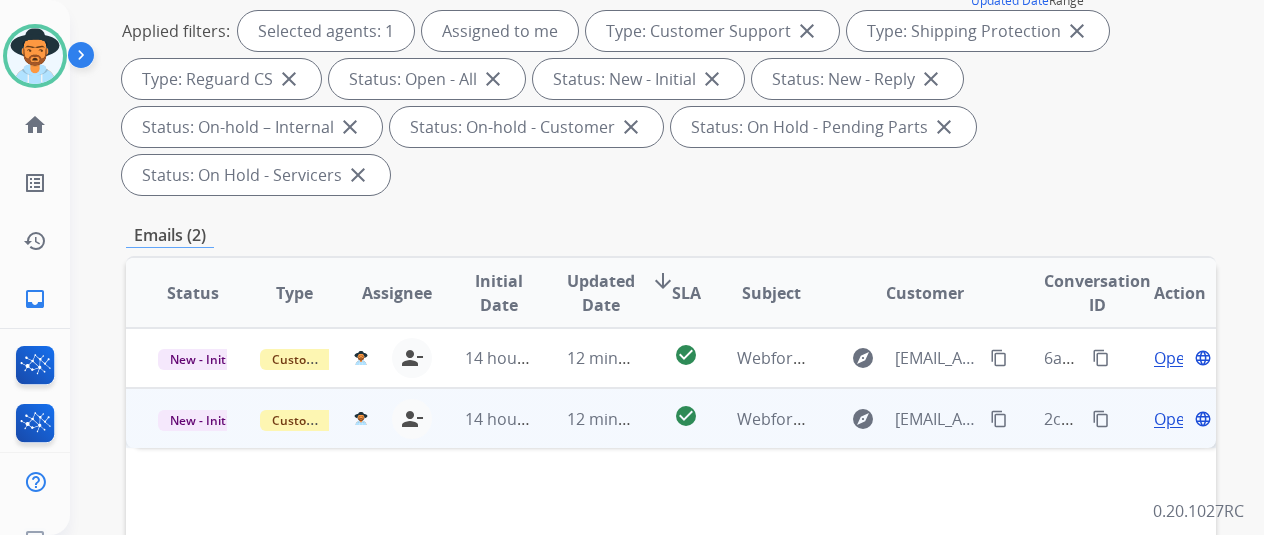 click on "Open" at bounding box center (1174, 419) 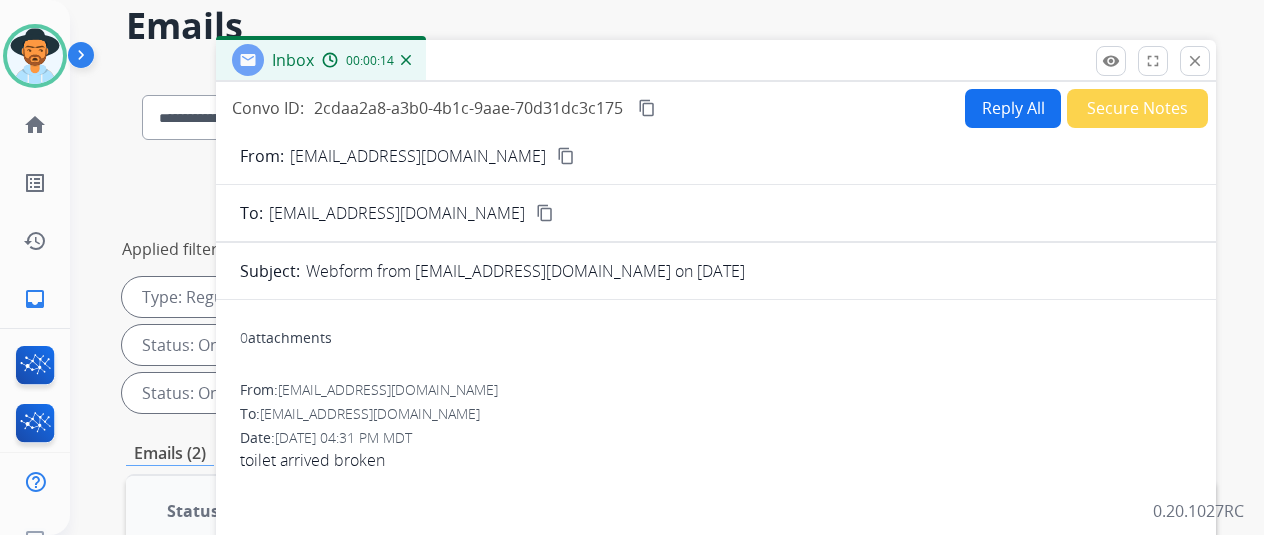 scroll, scrollTop: 0, scrollLeft: 0, axis: both 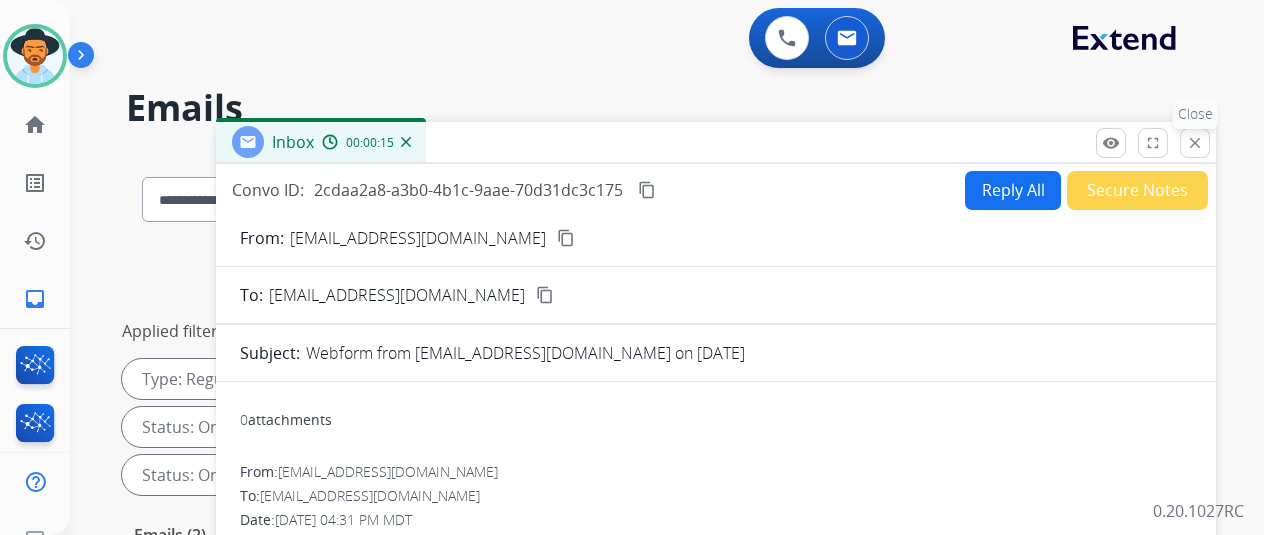 click on "close" at bounding box center [1195, 143] 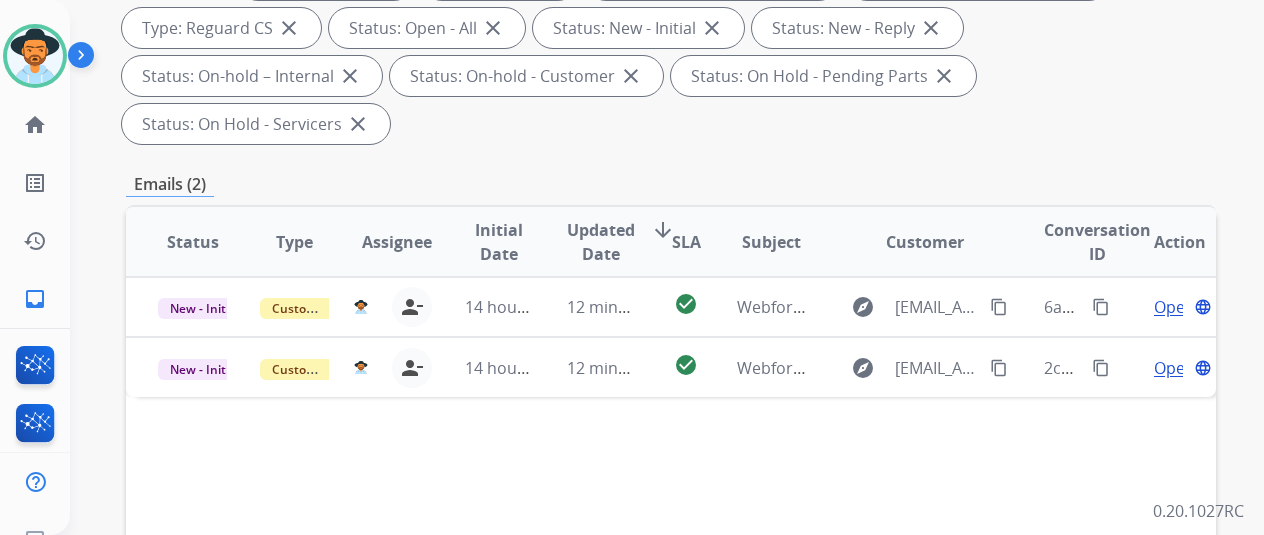 scroll, scrollTop: 100, scrollLeft: 0, axis: vertical 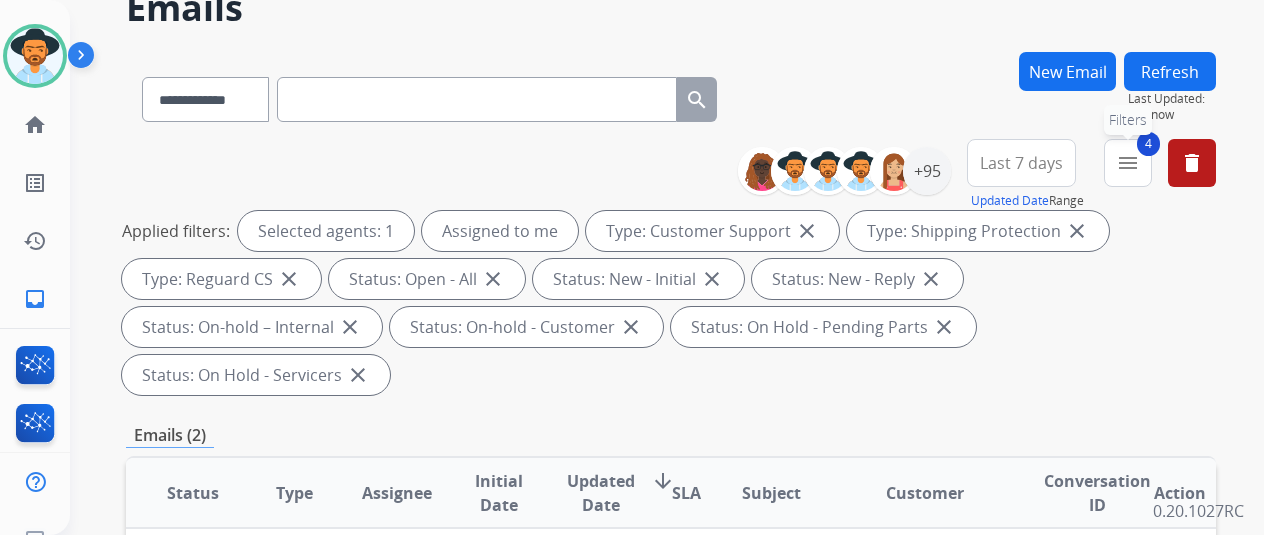 click on "menu" at bounding box center [1128, 163] 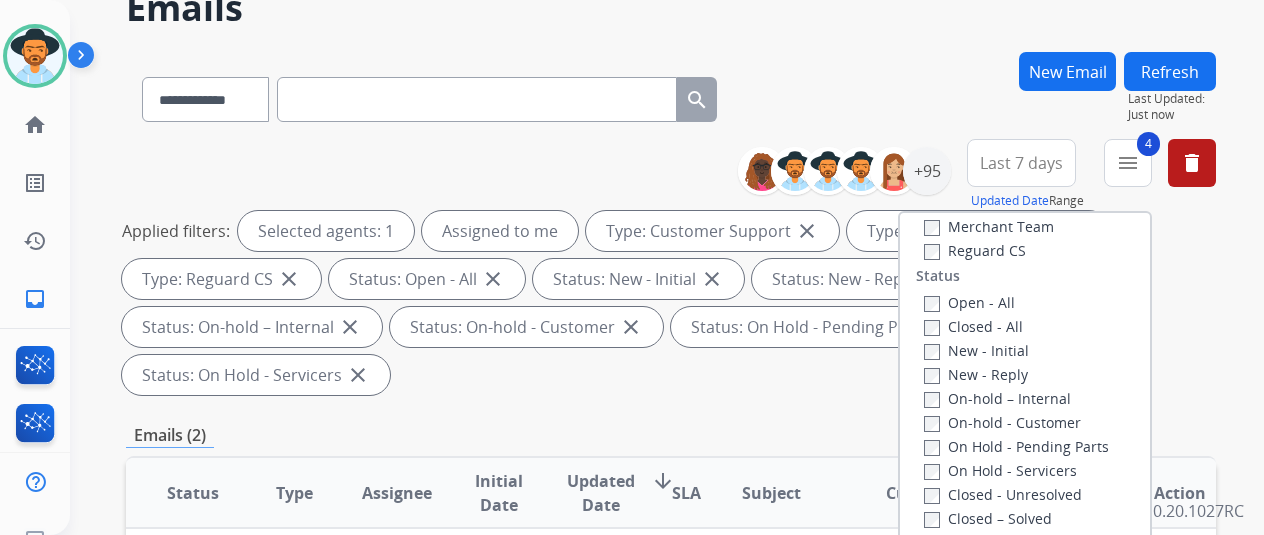 scroll, scrollTop: 228, scrollLeft: 0, axis: vertical 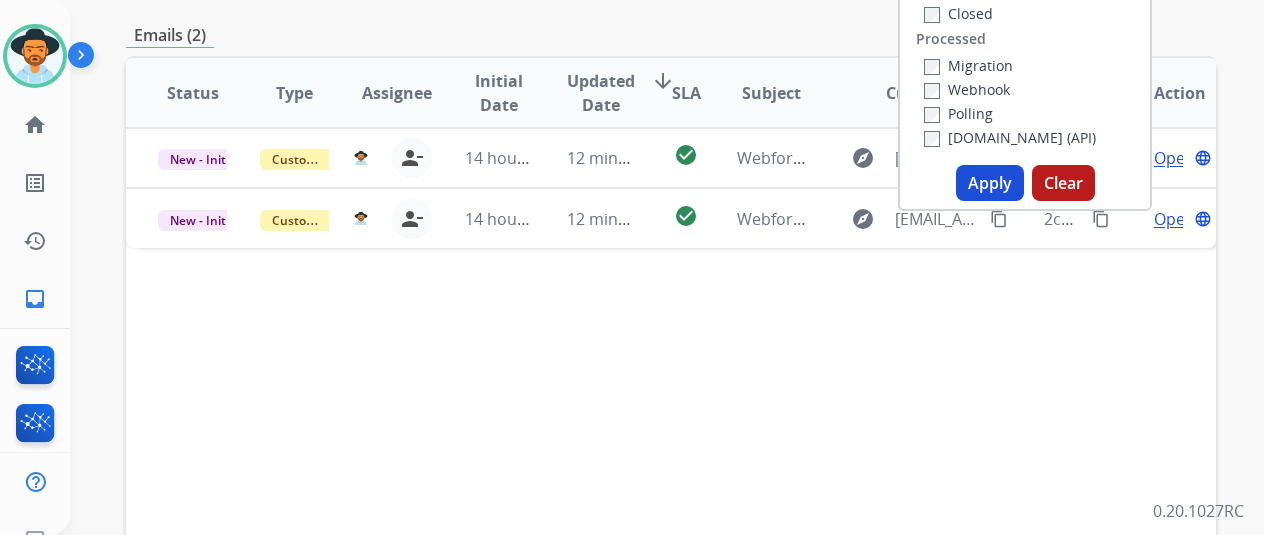 click on "Apply" at bounding box center (990, 183) 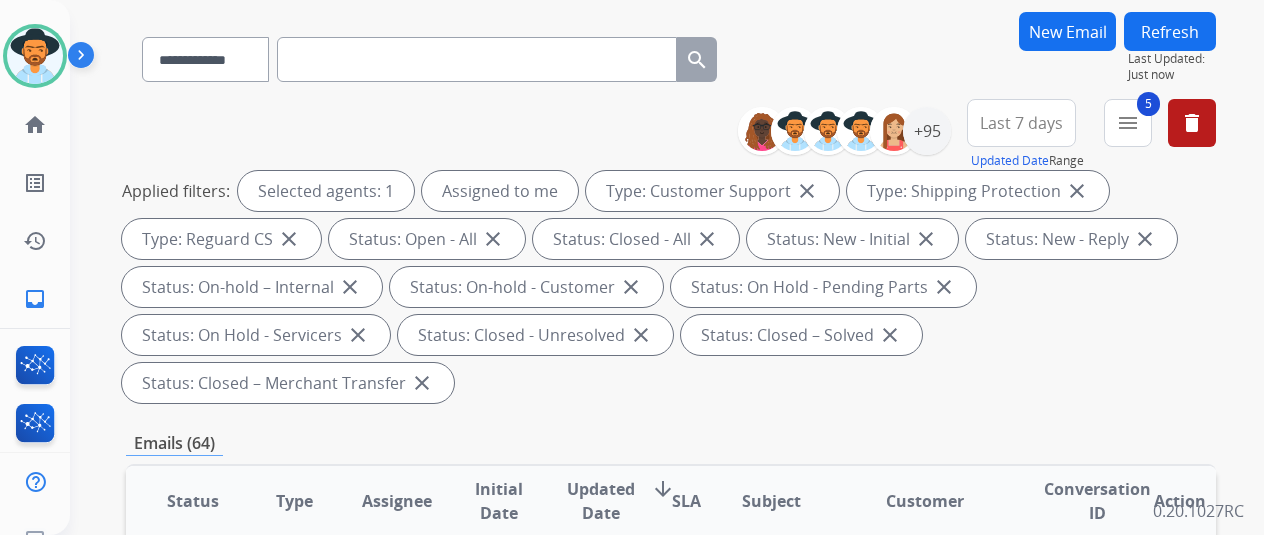 scroll, scrollTop: 0, scrollLeft: 0, axis: both 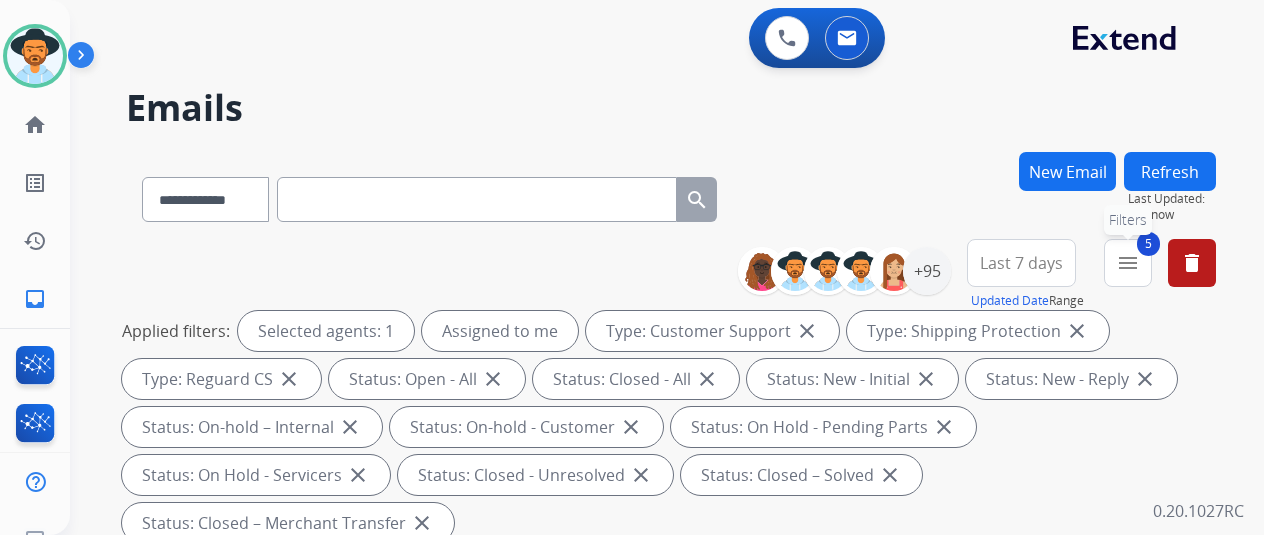 click on "menu" at bounding box center (1128, 263) 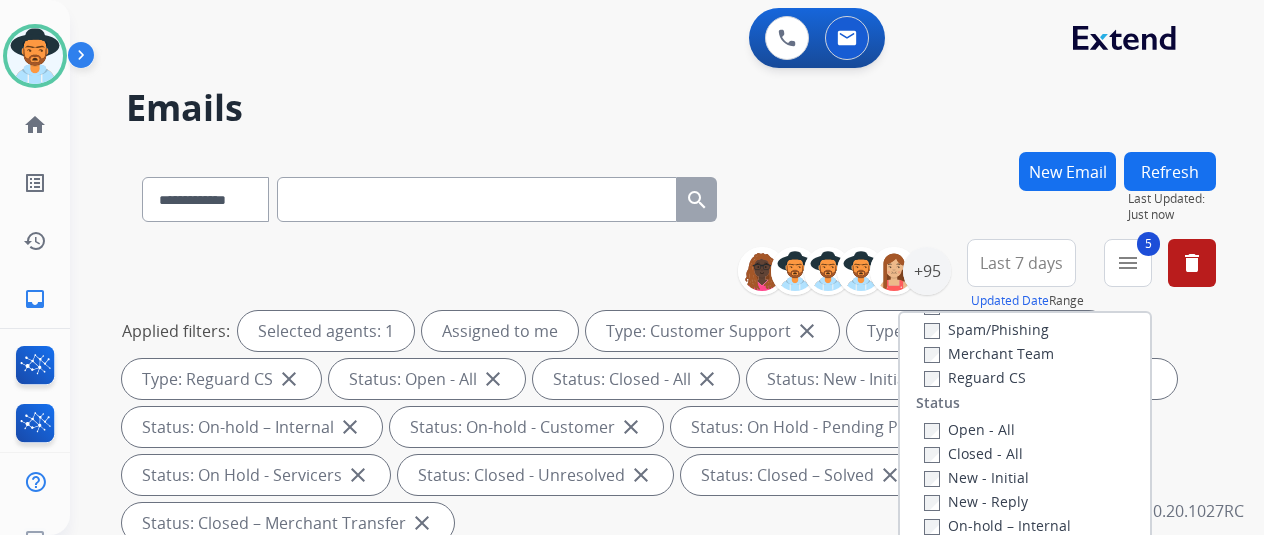 scroll, scrollTop: 300, scrollLeft: 0, axis: vertical 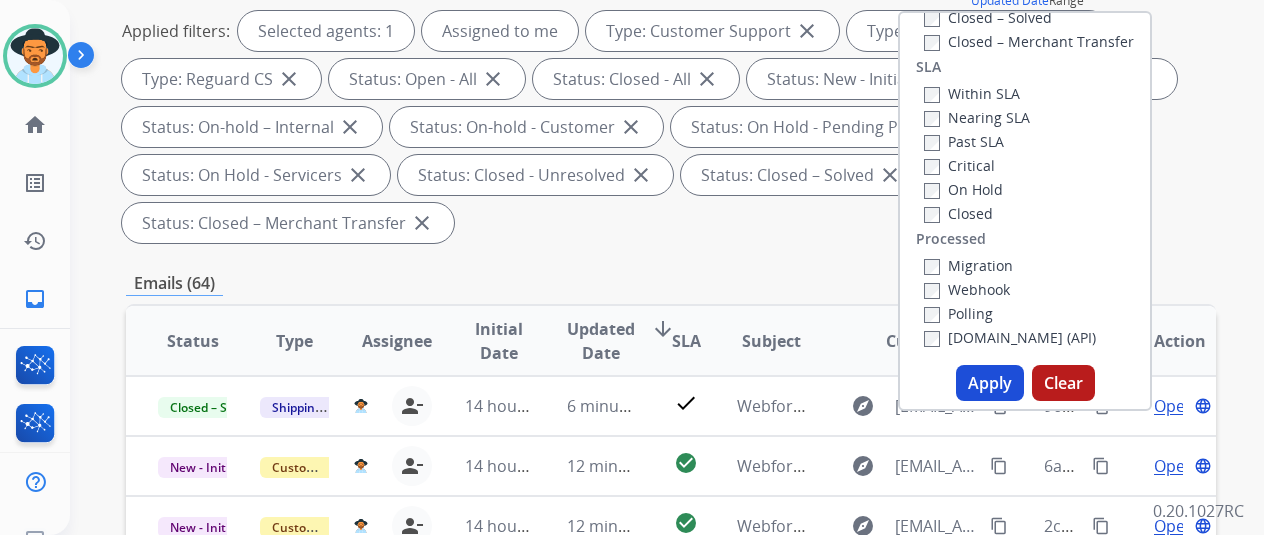 click on "Apply" at bounding box center (990, 383) 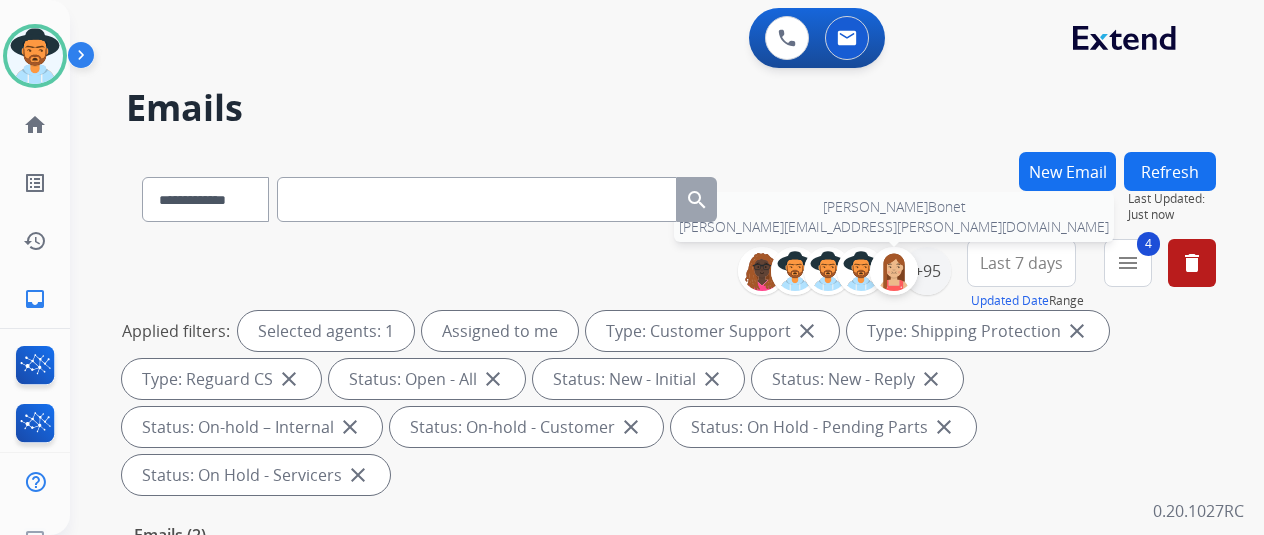 click at bounding box center (894, 271) 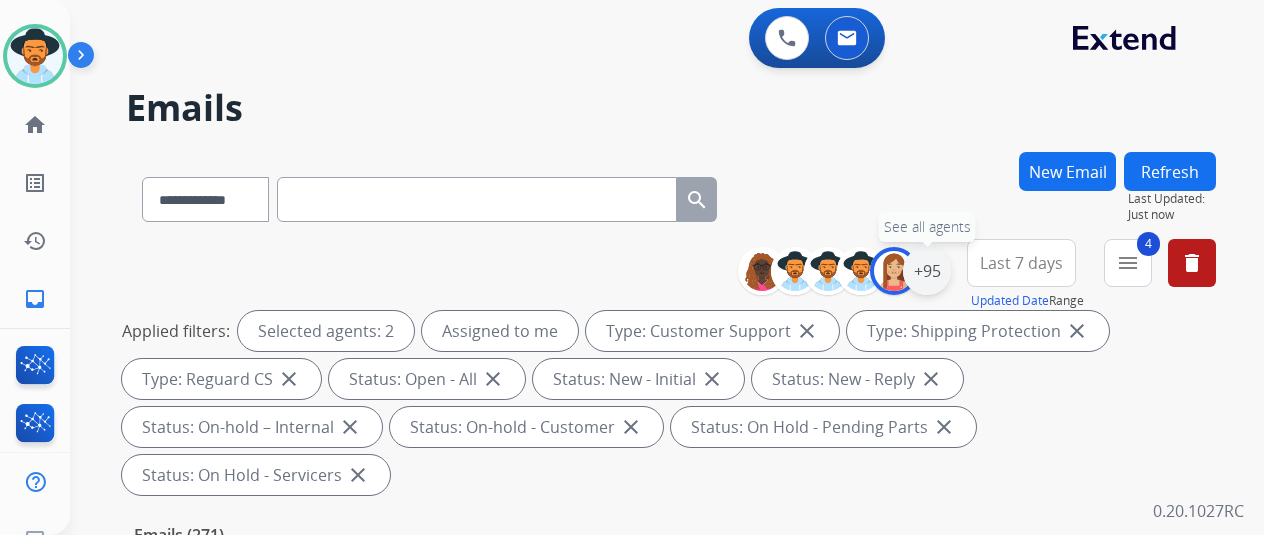 click on "+95" at bounding box center [927, 271] 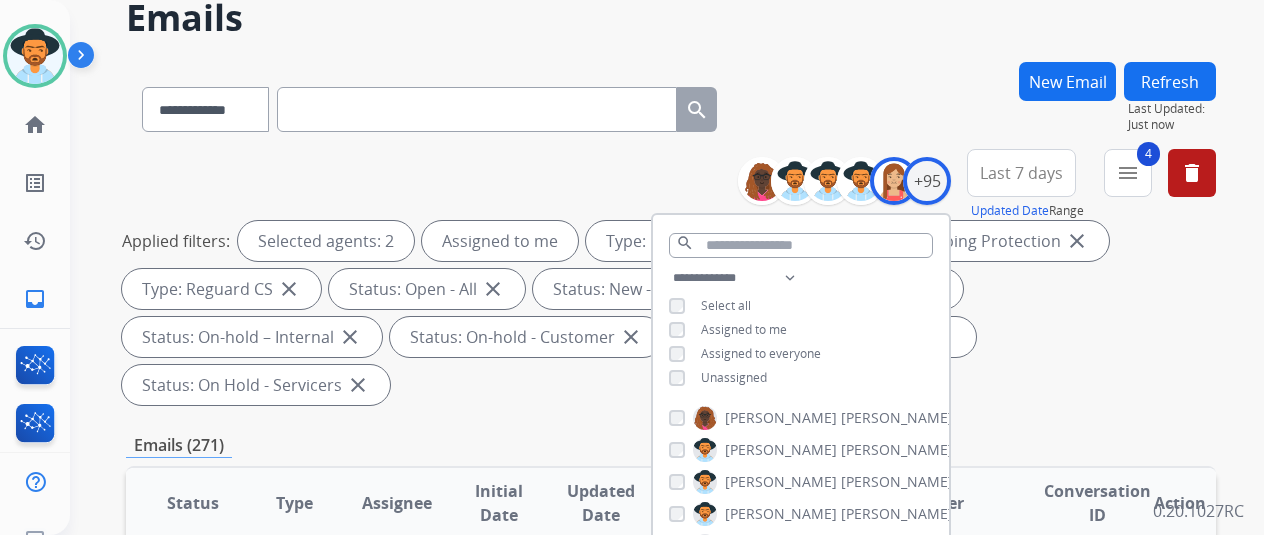 scroll, scrollTop: 200, scrollLeft: 0, axis: vertical 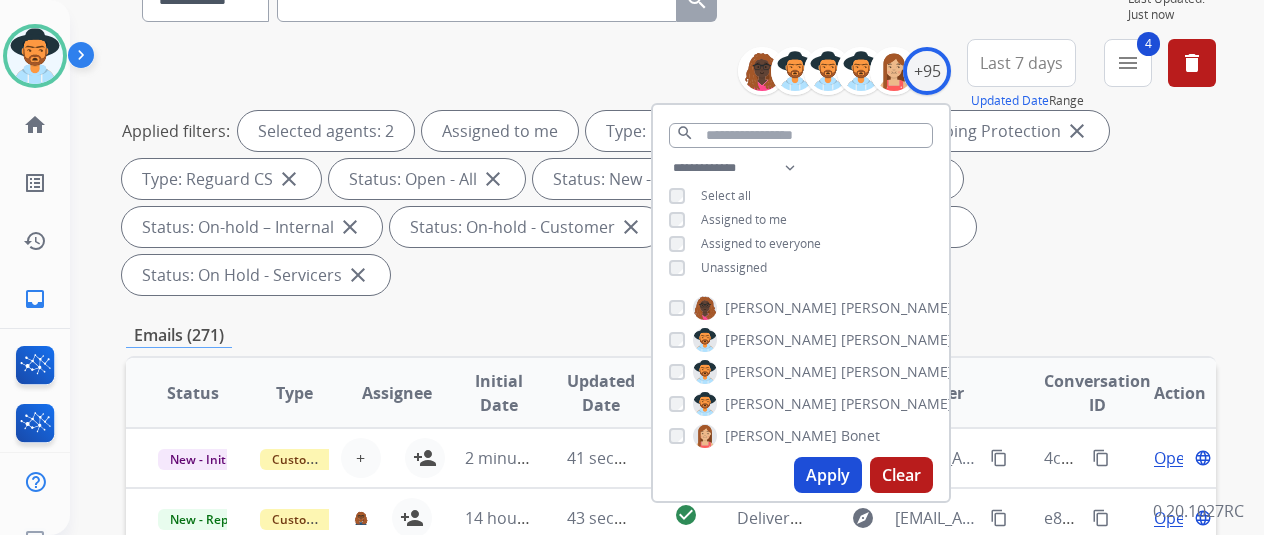 click on "Apply" at bounding box center [828, 475] 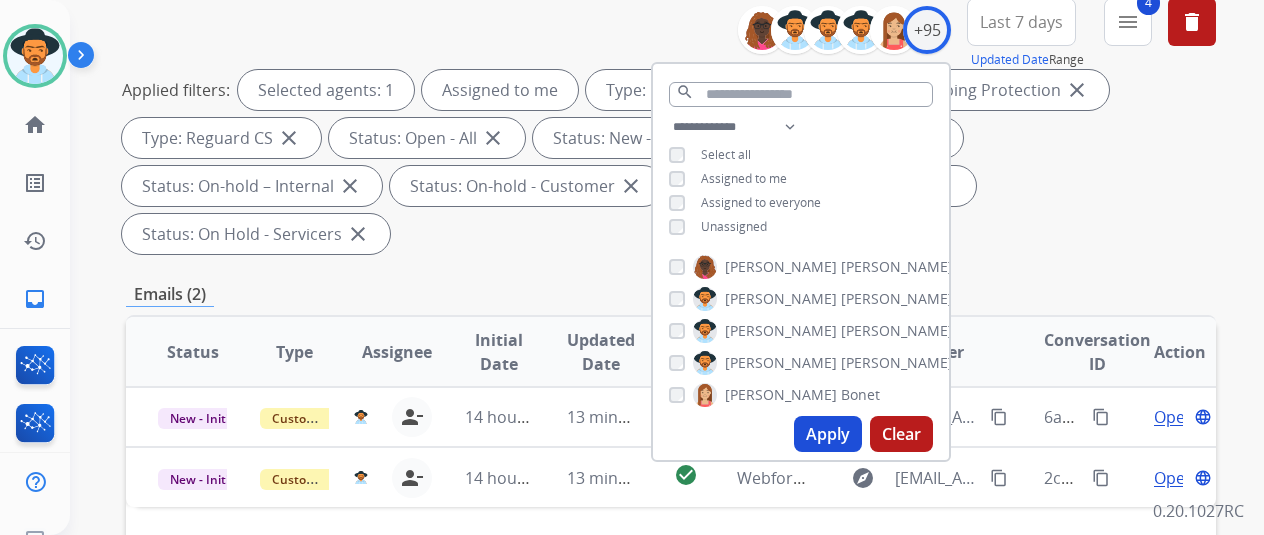scroll, scrollTop: 500, scrollLeft: 0, axis: vertical 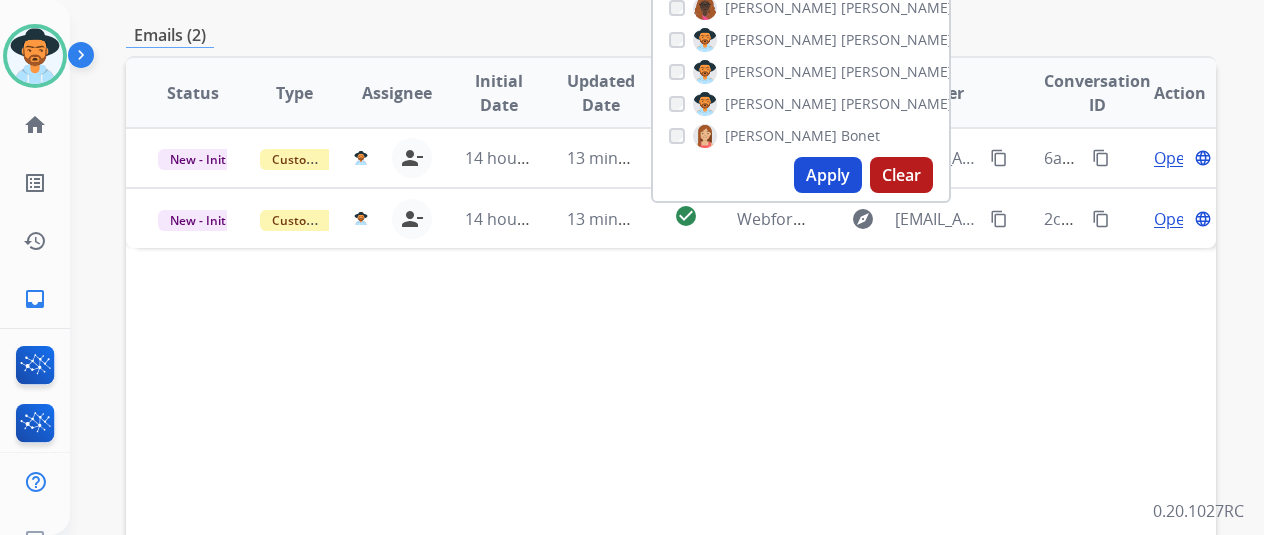click on "Status Type Assignee Initial Date Updated Date arrow_downward SLA Subject Customer Conversation ID Action New - Initial Customer Support tammy.davidson@eccogroupusa.com person_remove Unassign to Me 14 hours ago 13 minutes ago check_circle  Webform from noemb011989@gmail.com on 07/16/2025  explore noemb011989@gmail.com content_copy  6a706db4-b8f1-4724-8171-3cb7f9467e62  content_copy Open language New - Initial Customer Support tammy.davidson@eccogroupusa.com person_remove Unassign to Me 14 hours ago 13 minutes ago check_circle  Webform from formusiconly@dslextreme.com on 07/16/2025  explore formusiconly@dslextreme.com content_copy  2cdaa2a8-a3b0-4b1c-9aae-70d31dc3c175  content_copy Open language" at bounding box center [671, 391] 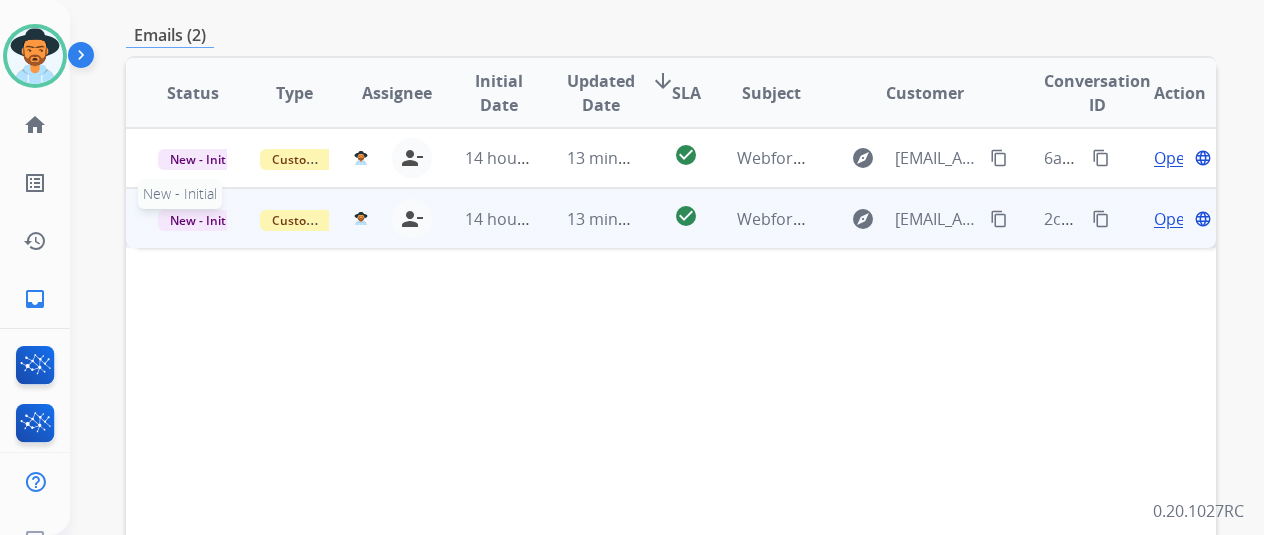 click on "New - Initial" at bounding box center [204, 220] 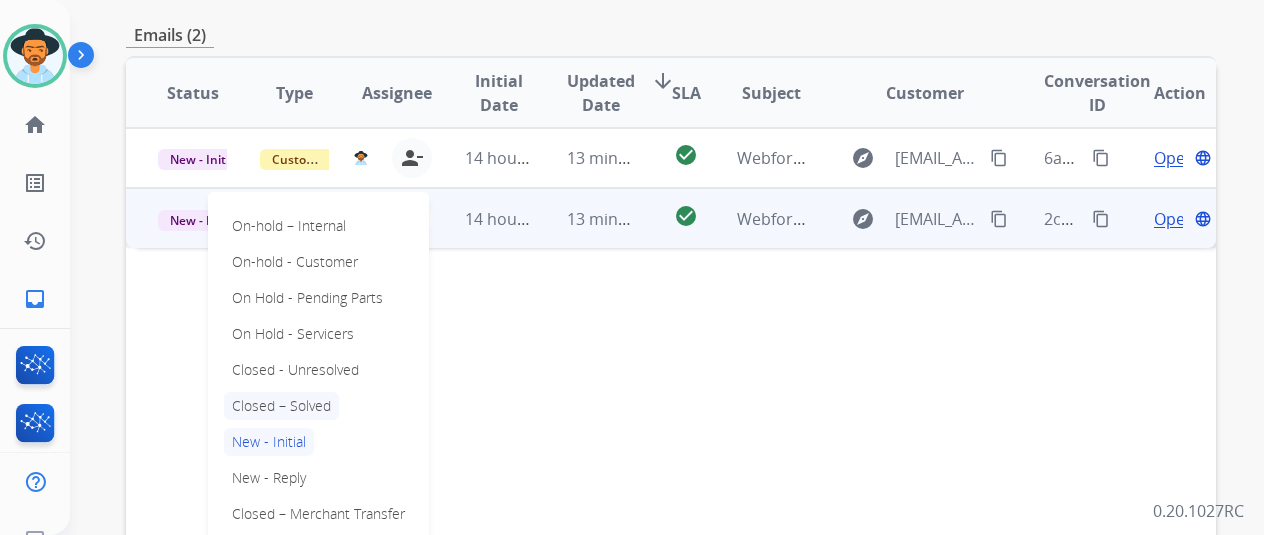 click on "Closed – Solved" at bounding box center (281, 406) 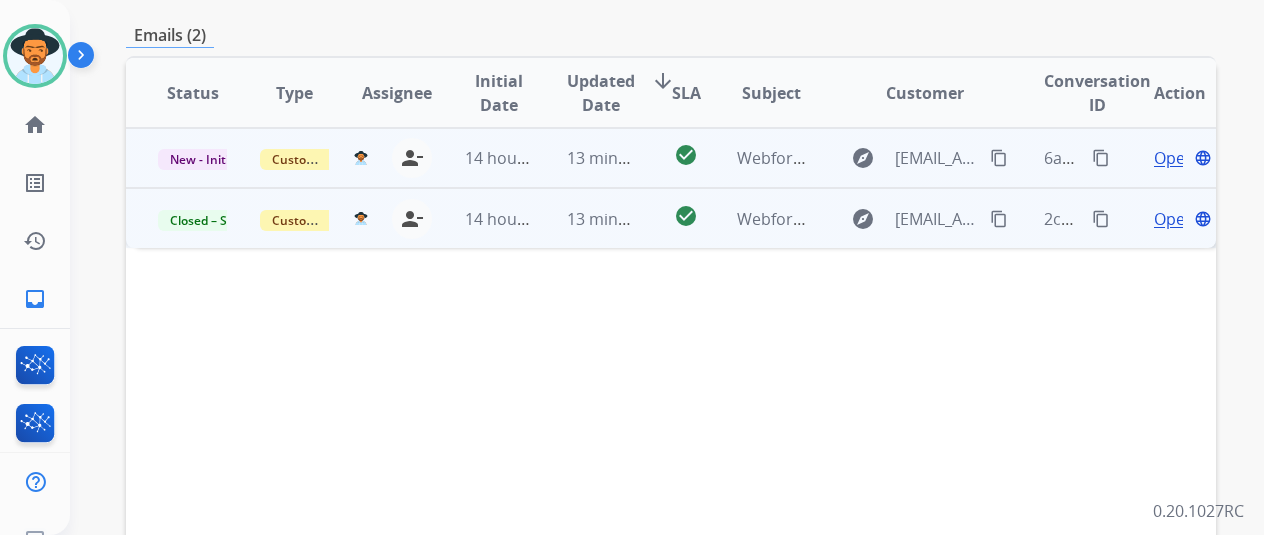 click on "Open" at bounding box center [1174, 158] 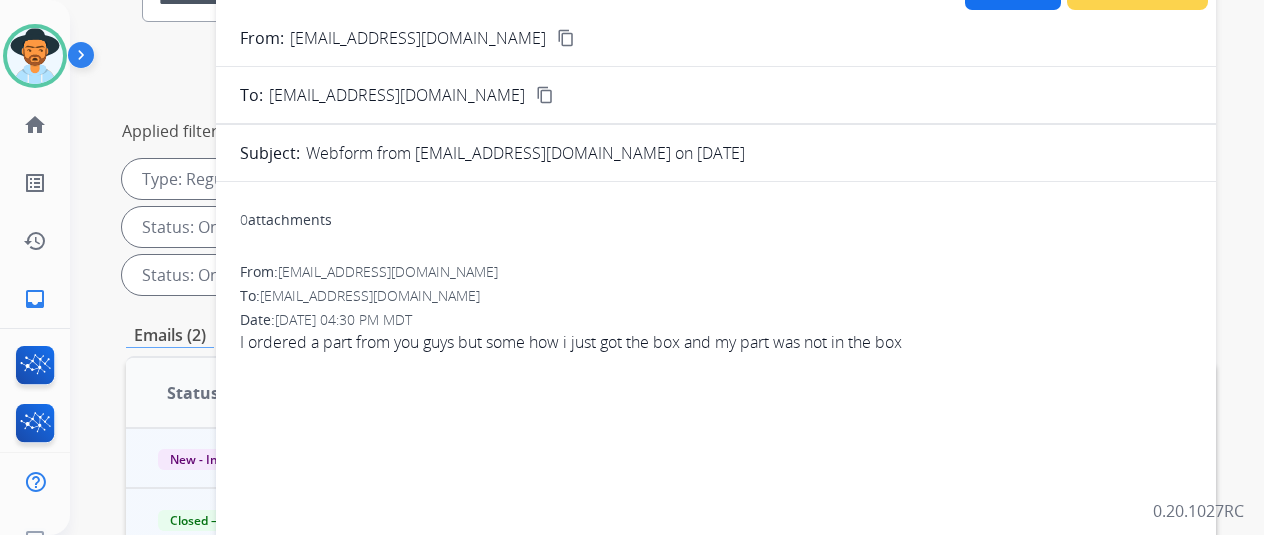 scroll, scrollTop: 0, scrollLeft: 0, axis: both 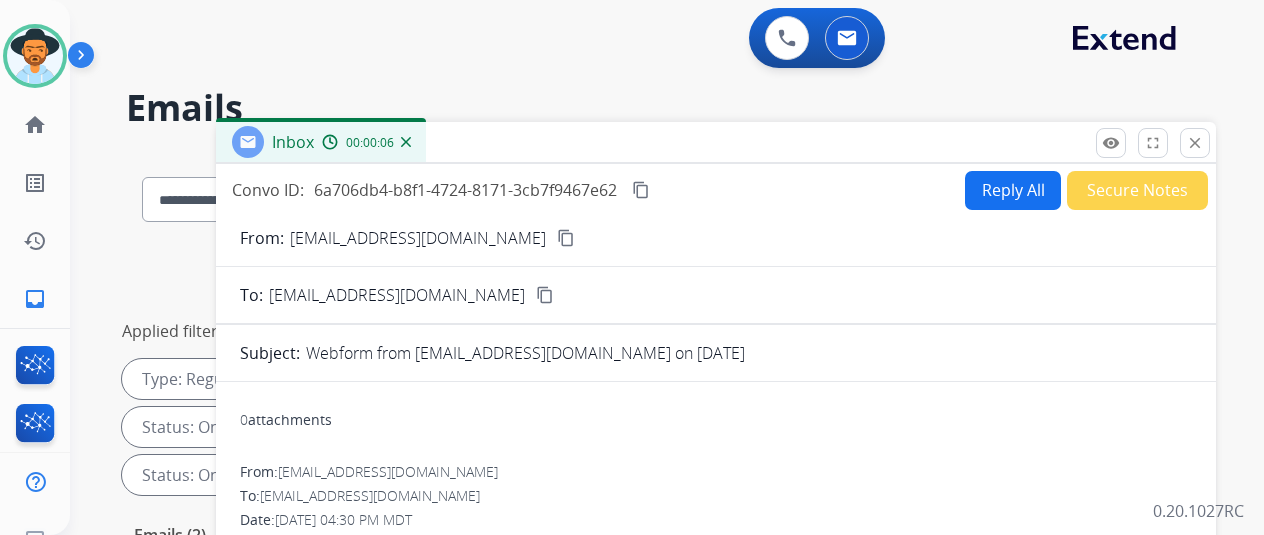 click on "content_copy" at bounding box center [566, 238] 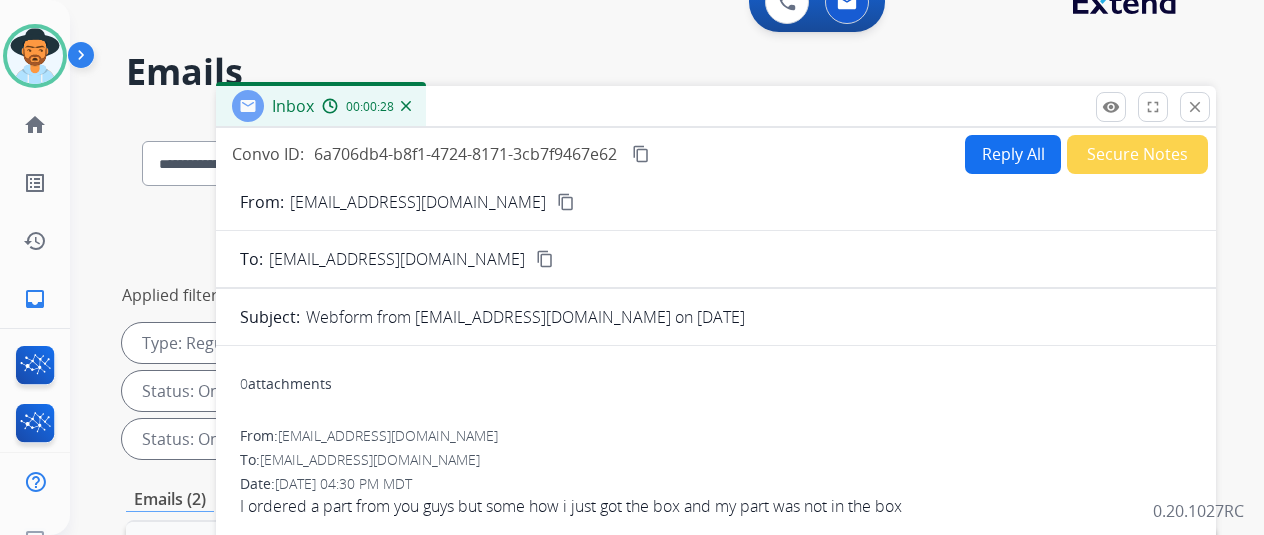 scroll, scrollTop: 0, scrollLeft: 0, axis: both 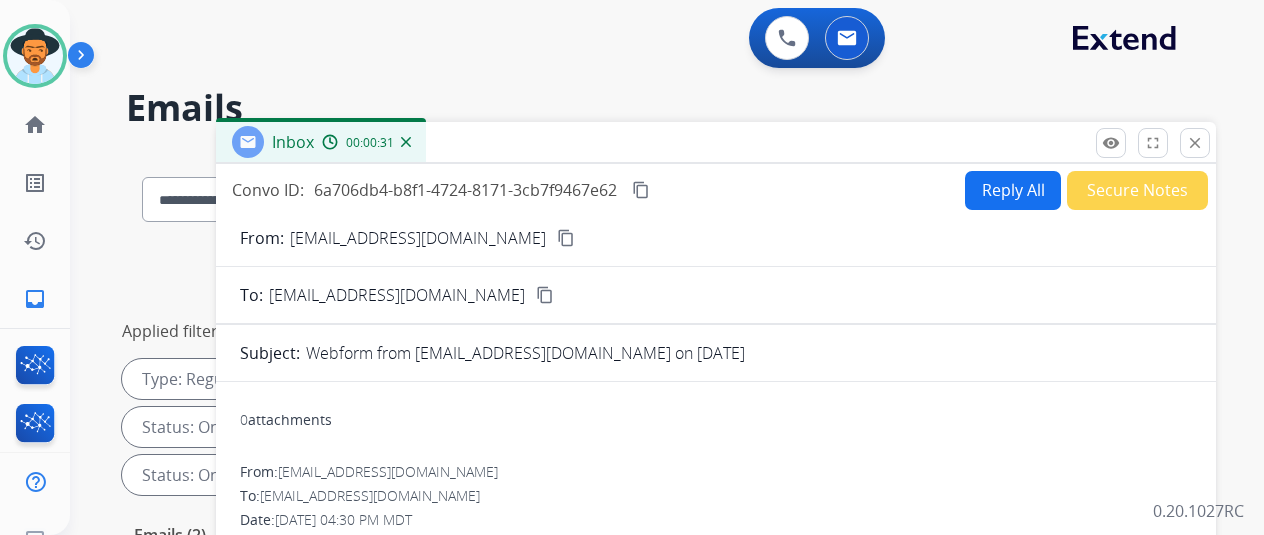 click on "Reply All" at bounding box center (1013, 190) 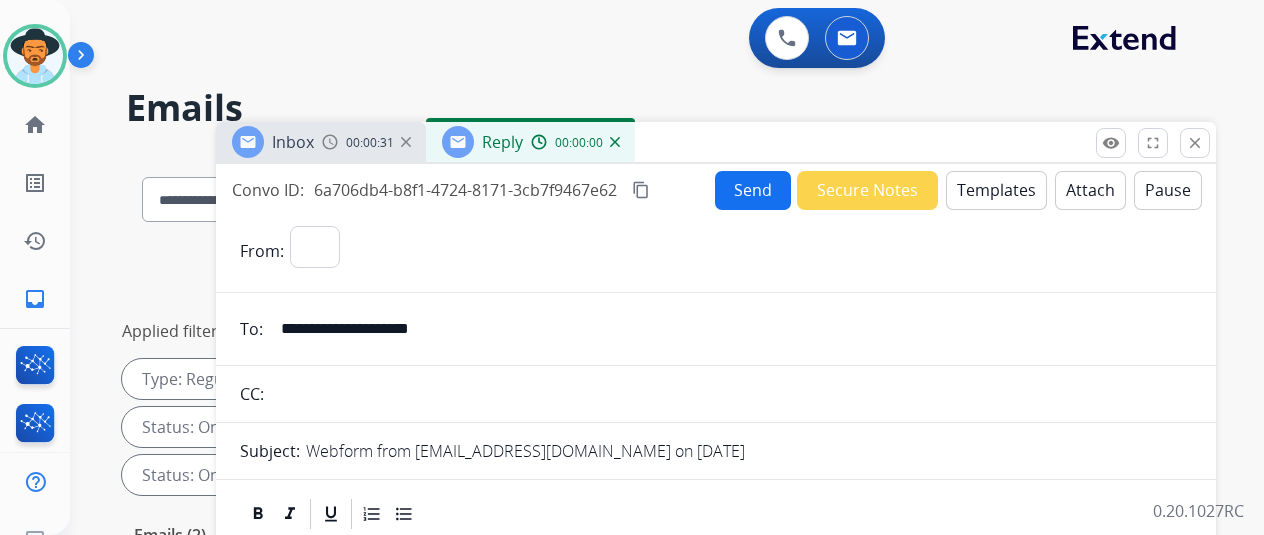 select on "**********" 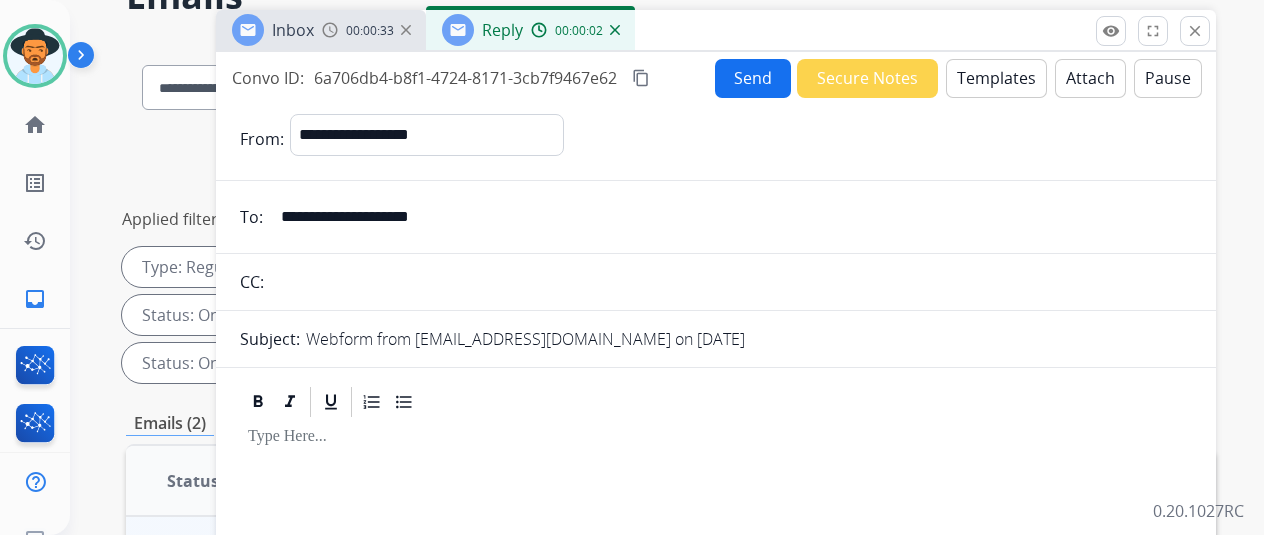 scroll, scrollTop: 0, scrollLeft: 0, axis: both 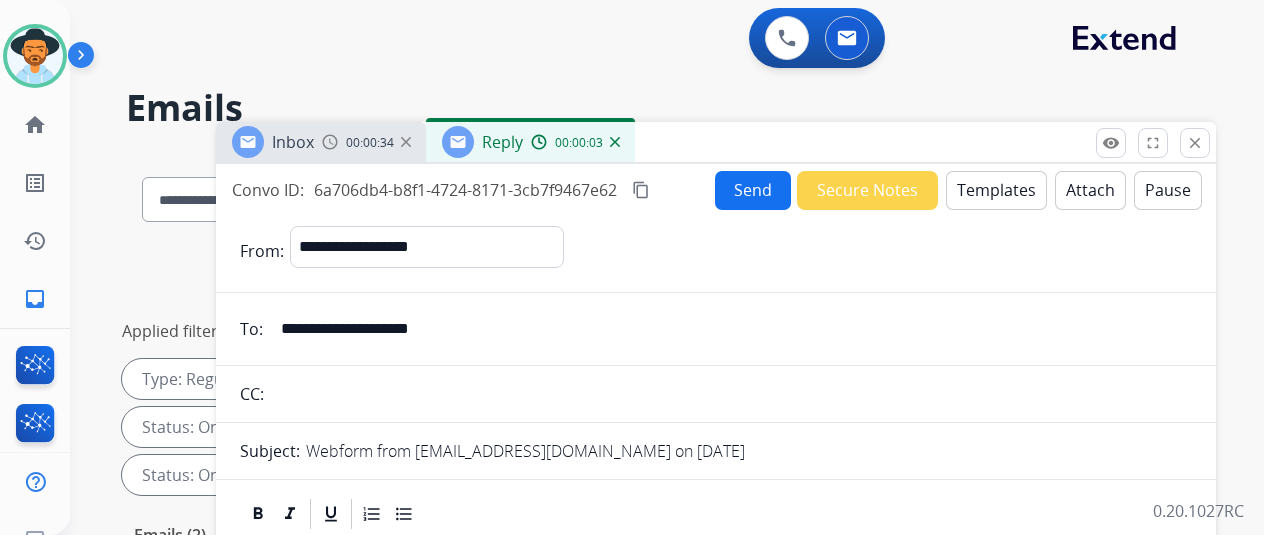 click on "Templates" at bounding box center [996, 190] 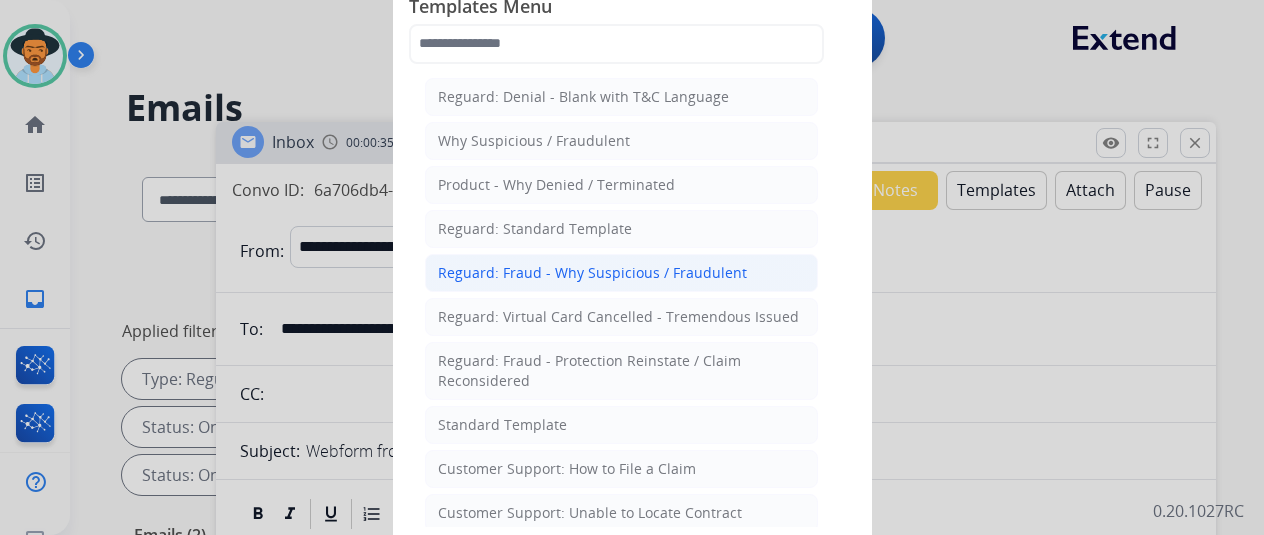 scroll, scrollTop: 300, scrollLeft: 0, axis: vertical 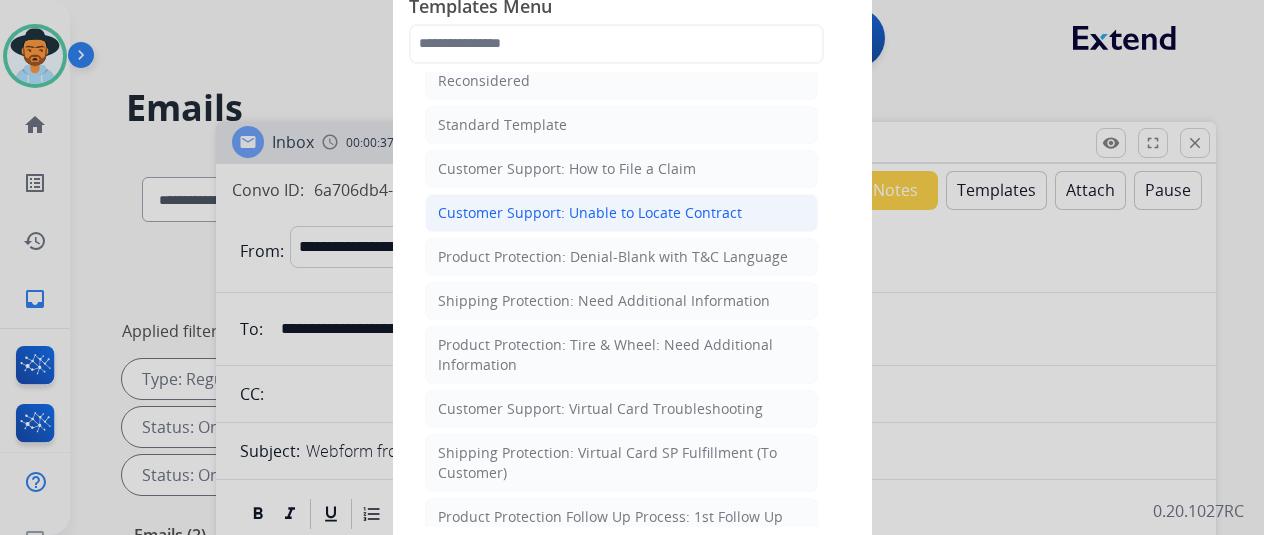 click on "Customer Support: Unable to Locate Contract" 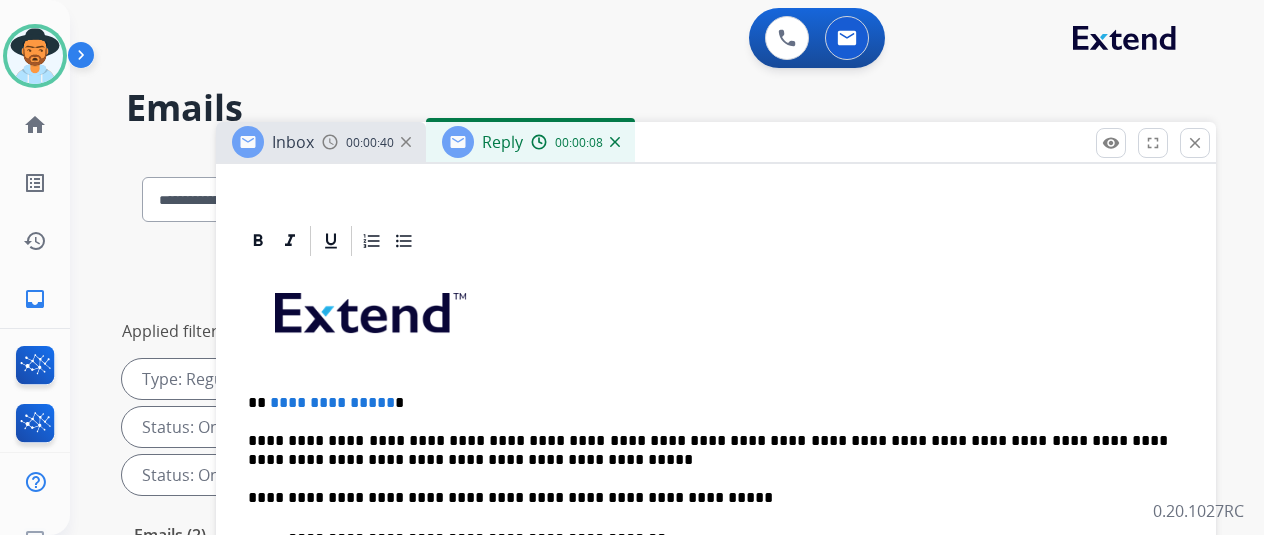 scroll, scrollTop: 524, scrollLeft: 0, axis: vertical 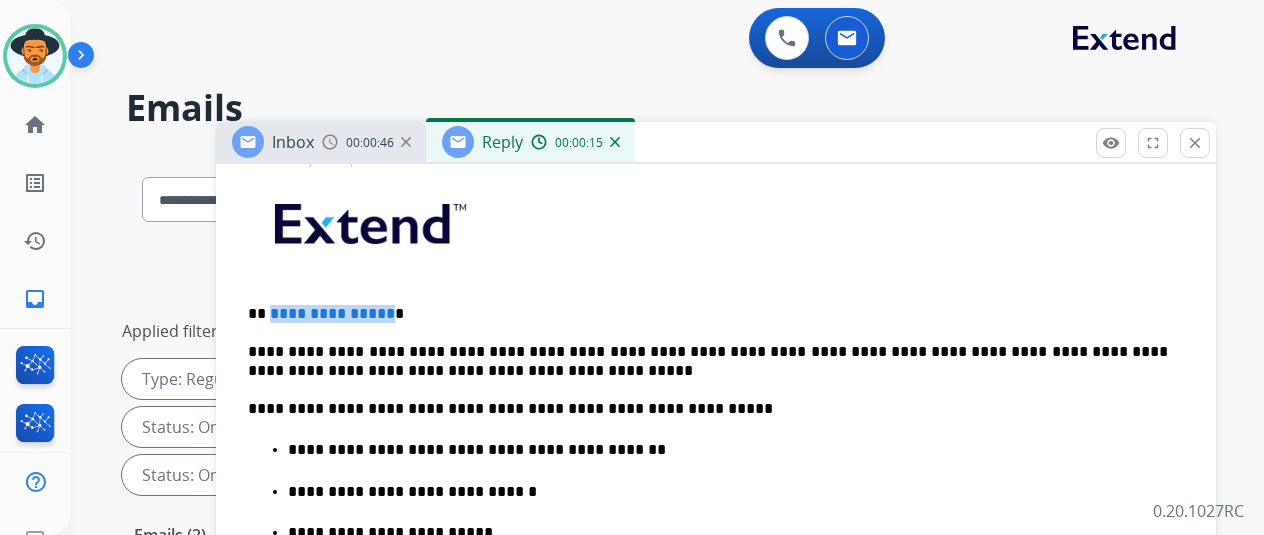 drag, startPoint x: 400, startPoint y: 275, endPoint x: 284, endPoint y: 274, distance: 116.00431 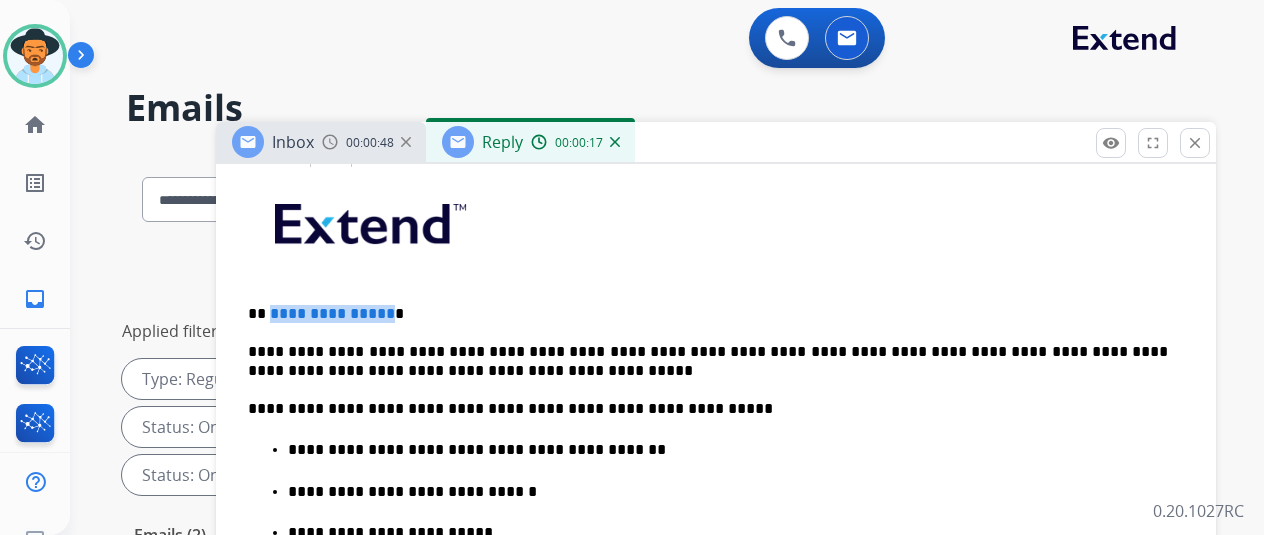 type 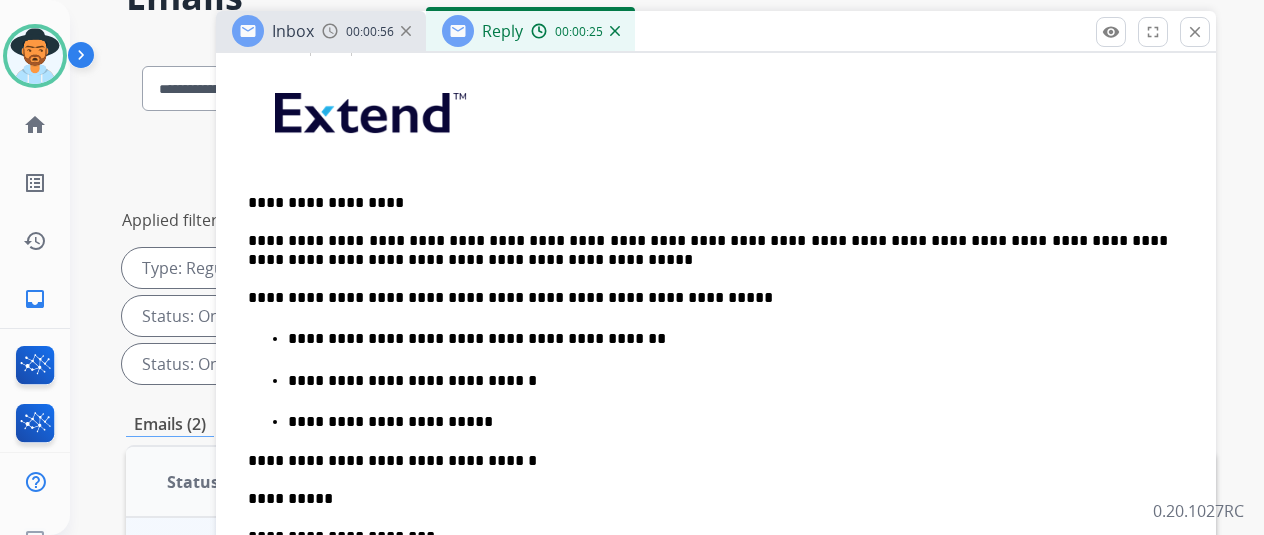 scroll, scrollTop: 0, scrollLeft: 0, axis: both 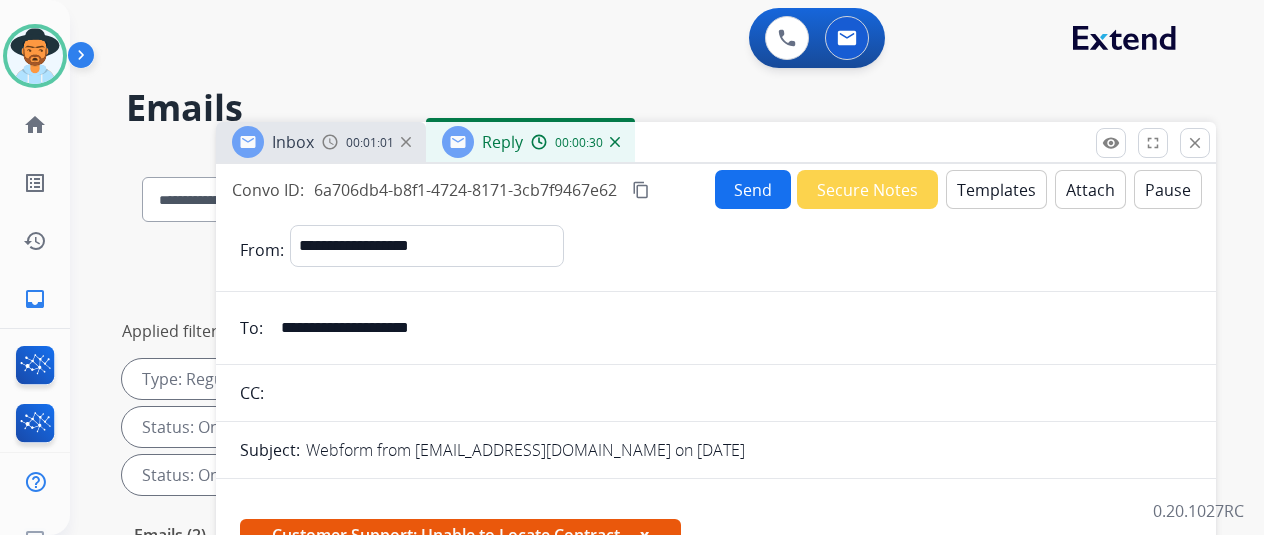 click on "Send" at bounding box center (753, 189) 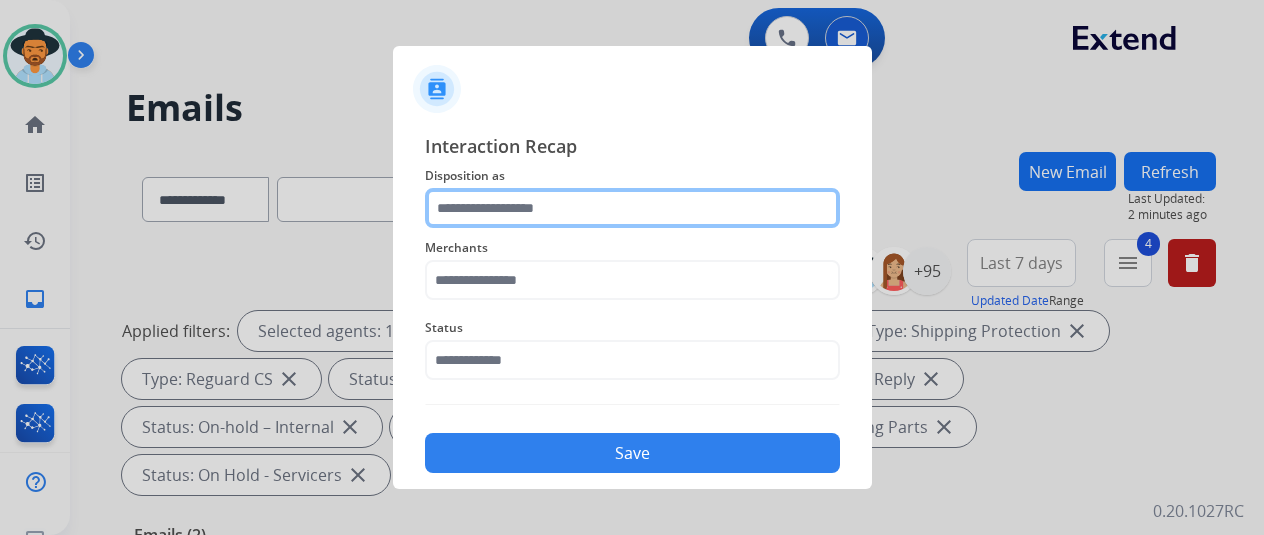 click 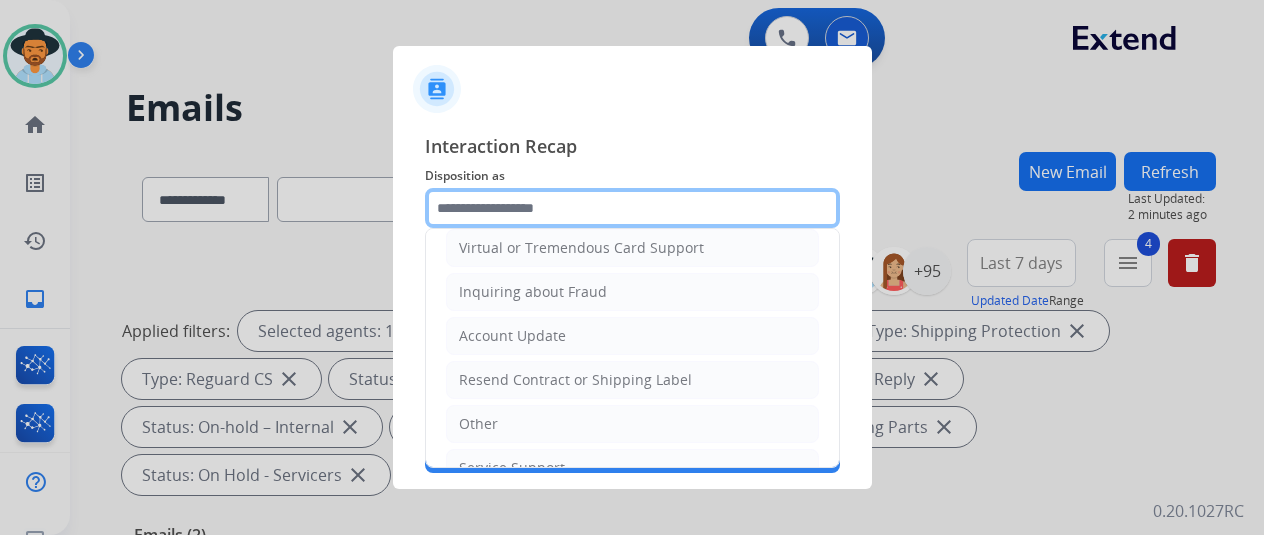 scroll, scrollTop: 300, scrollLeft: 0, axis: vertical 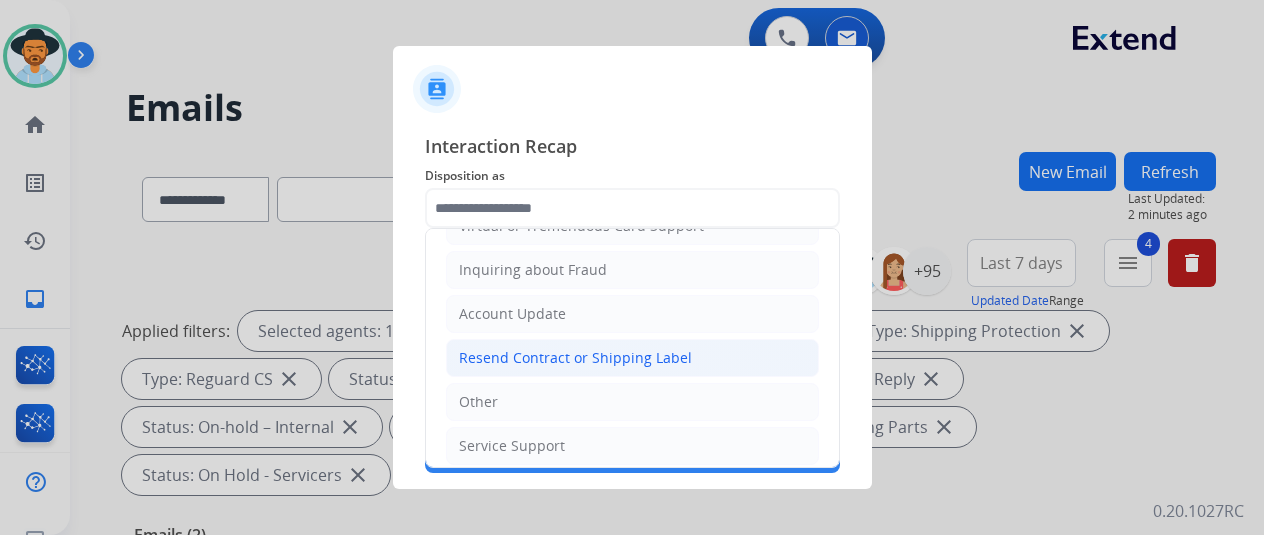 click on "Resend Contract or Shipping Label" 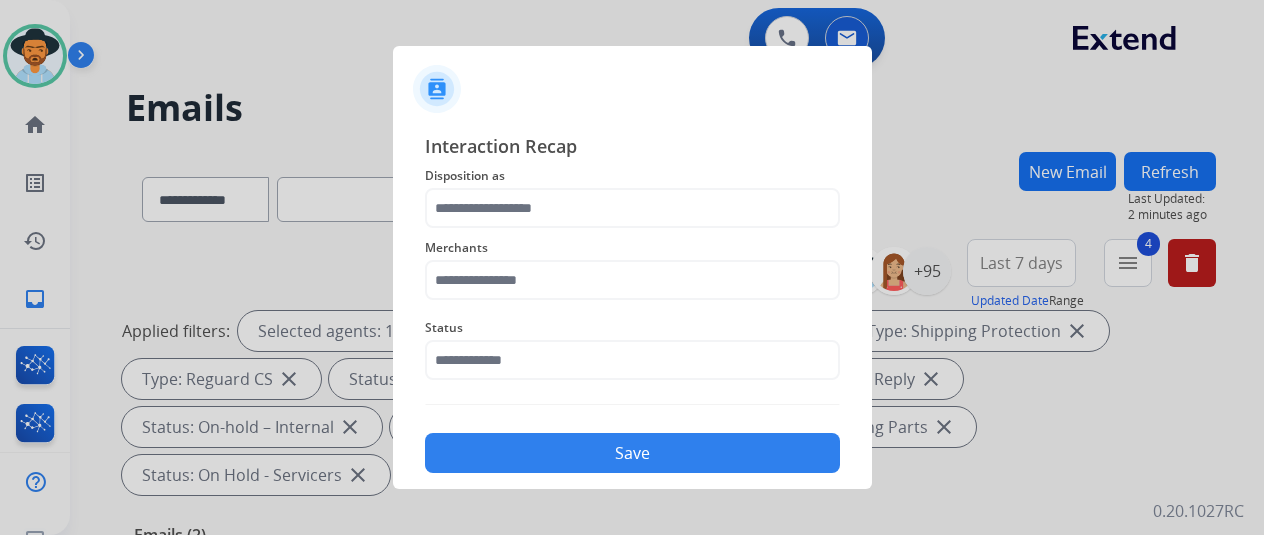 type on "**********" 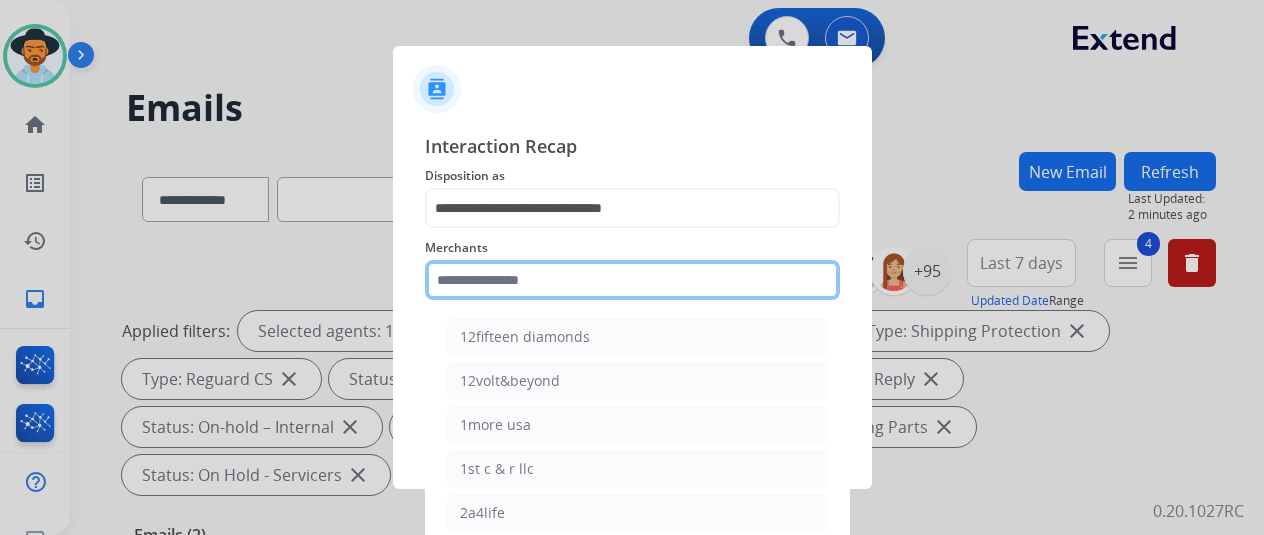 click 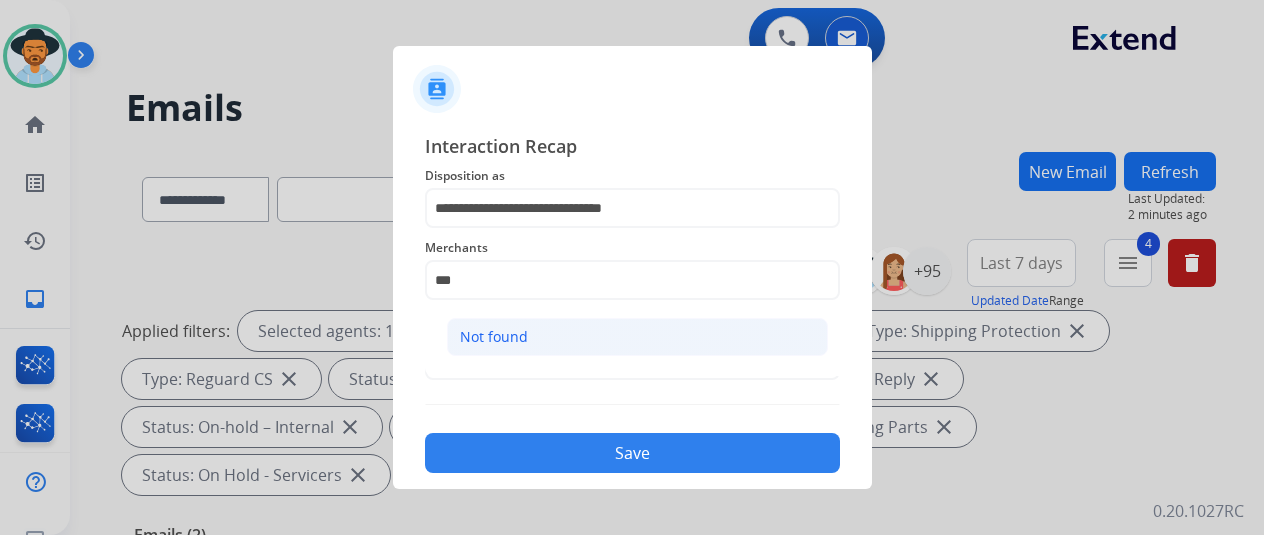 click on "Not found" 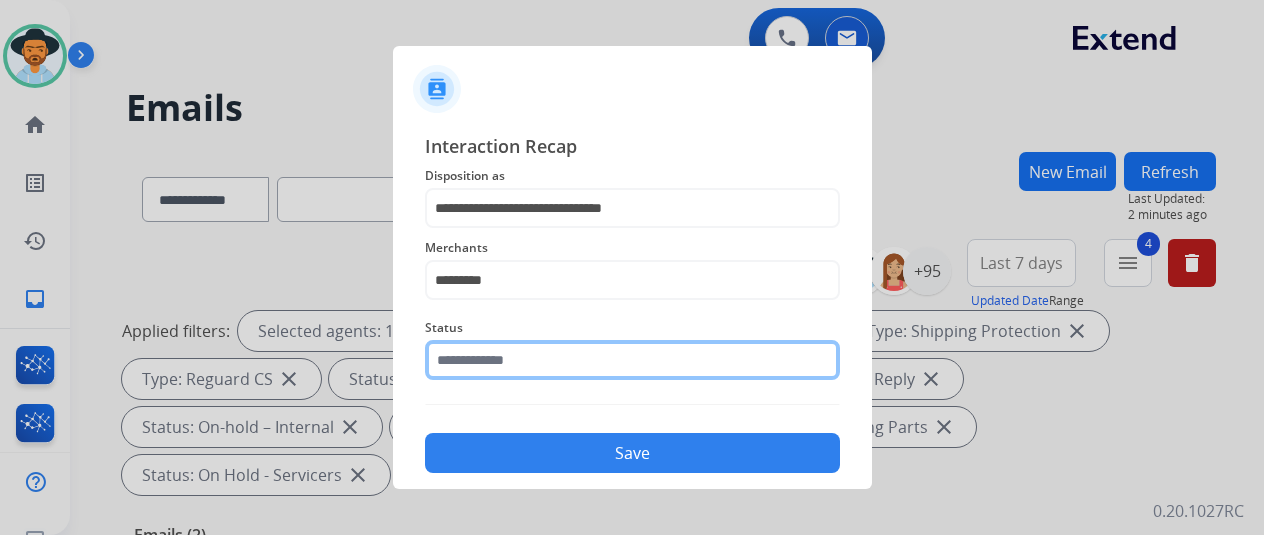 click 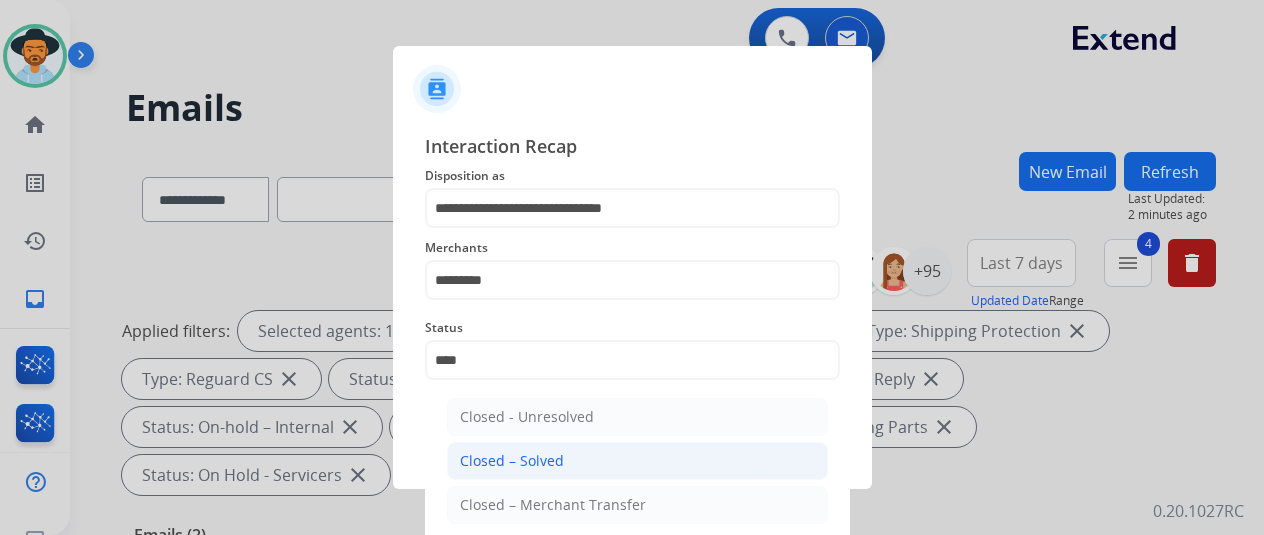 click on "Closed – Solved" 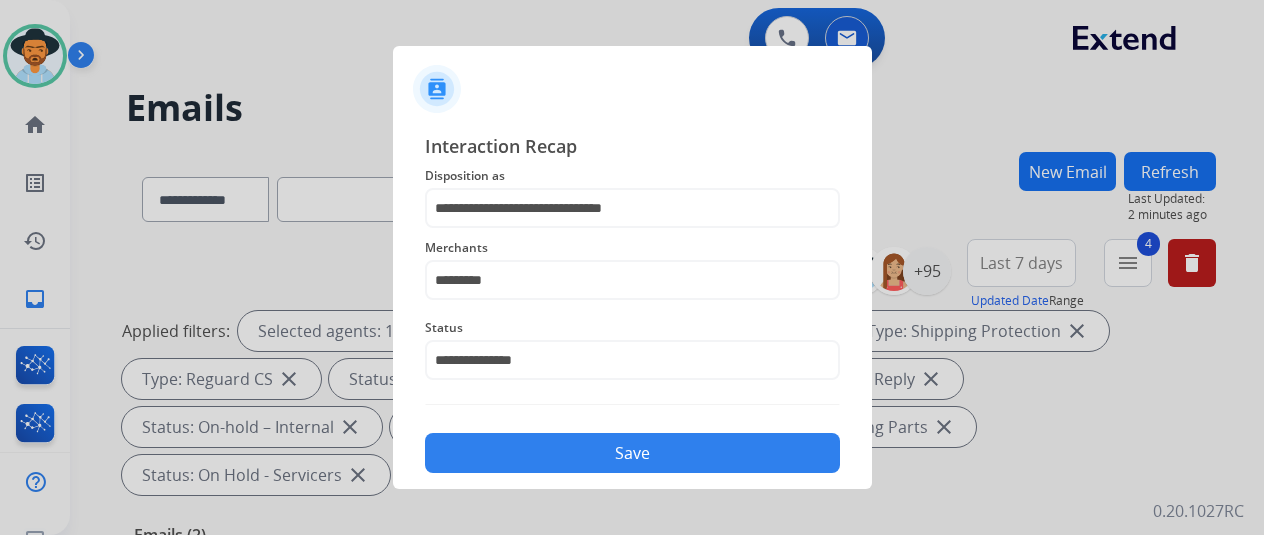 click on "Save" 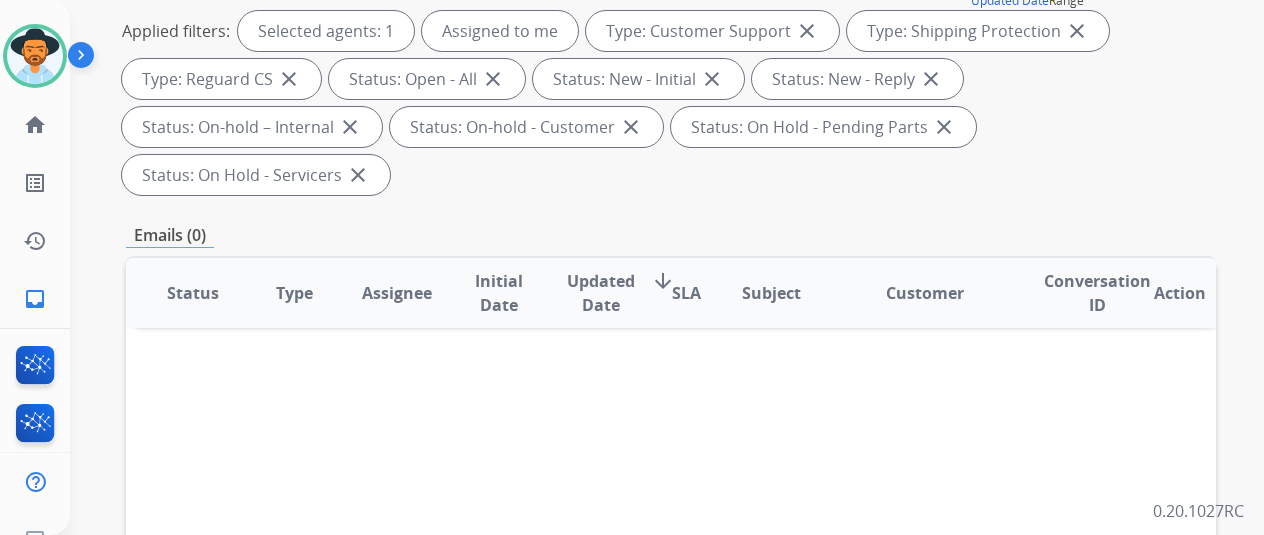 scroll, scrollTop: 0, scrollLeft: 0, axis: both 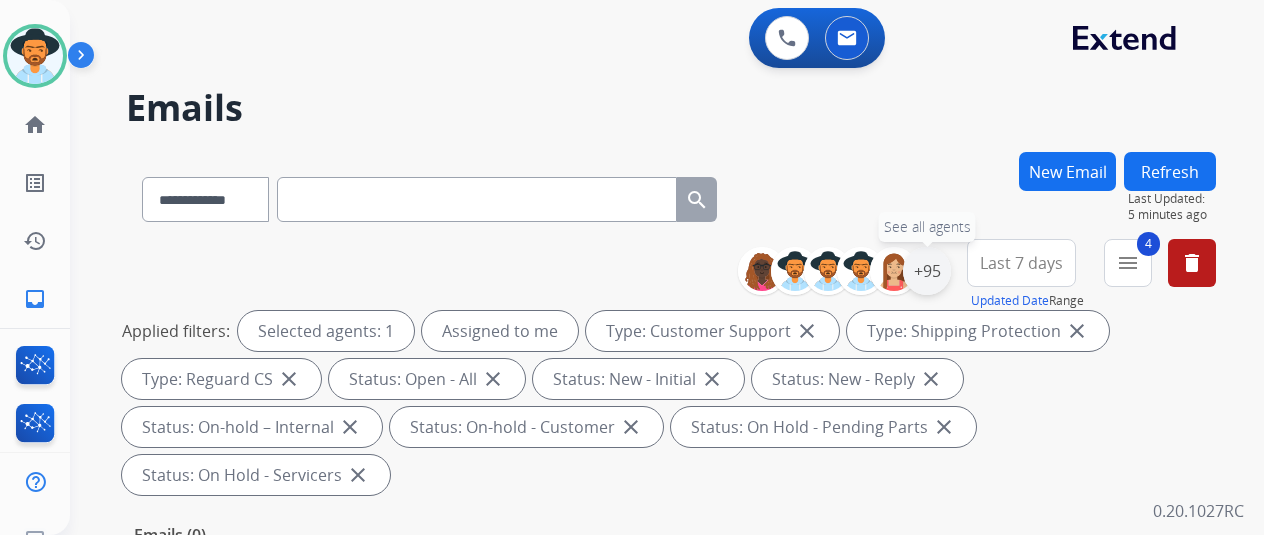 drag, startPoint x: 944, startPoint y: 263, endPoint x: 943, endPoint y: 253, distance: 10.049875 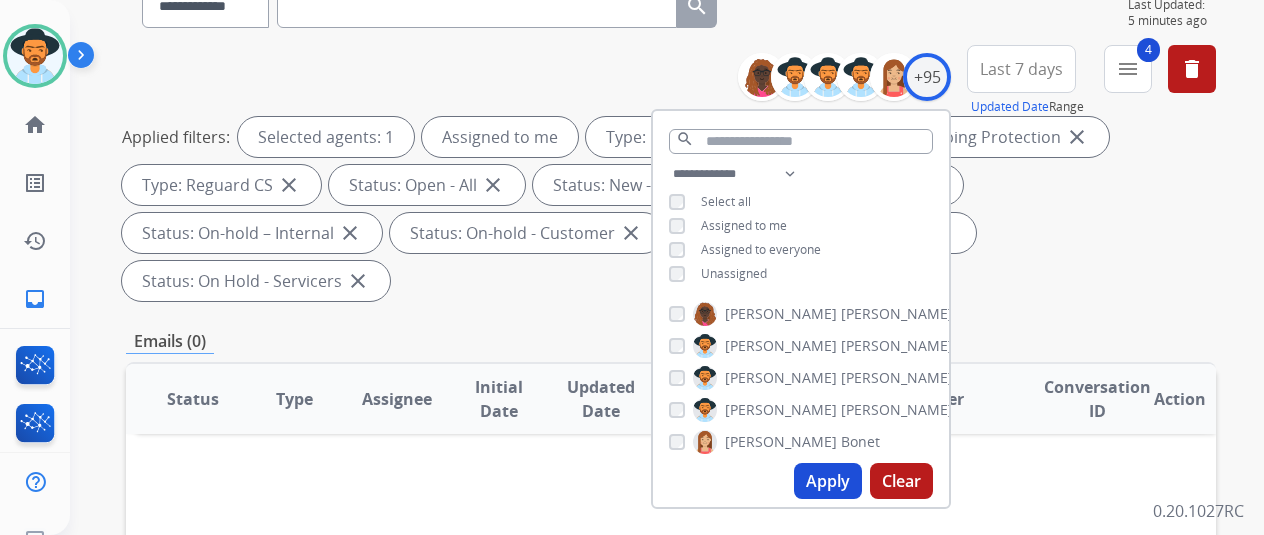 scroll, scrollTop: 200, scrollLeft: 0, axis: vertical 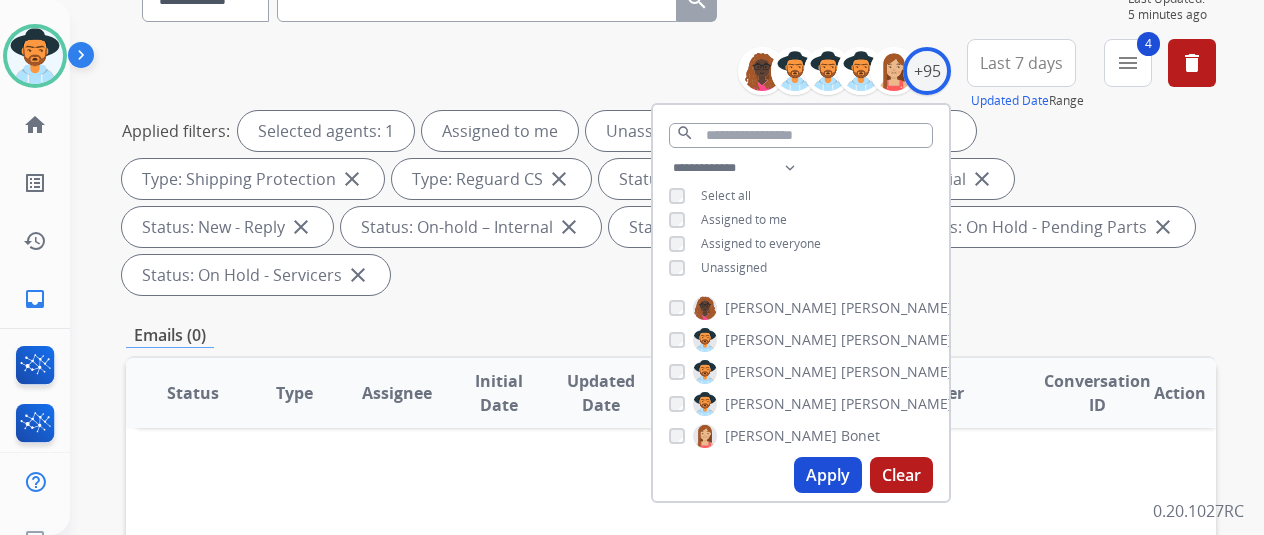 click on "Apply" at bounding box center (828, 475) 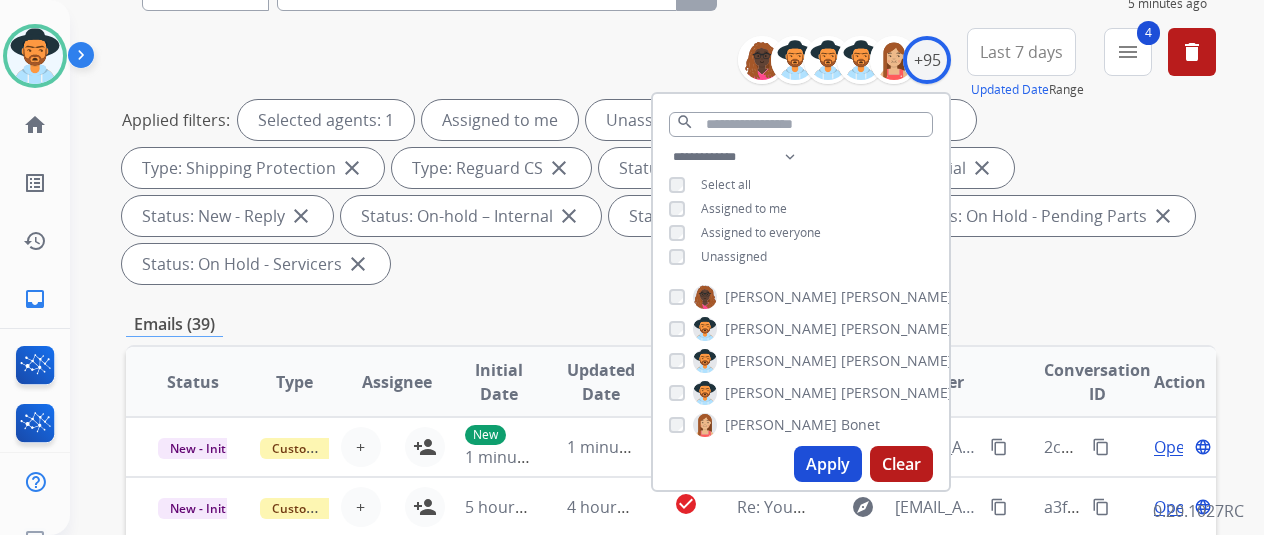 scroll, scrollTop: 400, scrollLeft: 0, axis: vertical 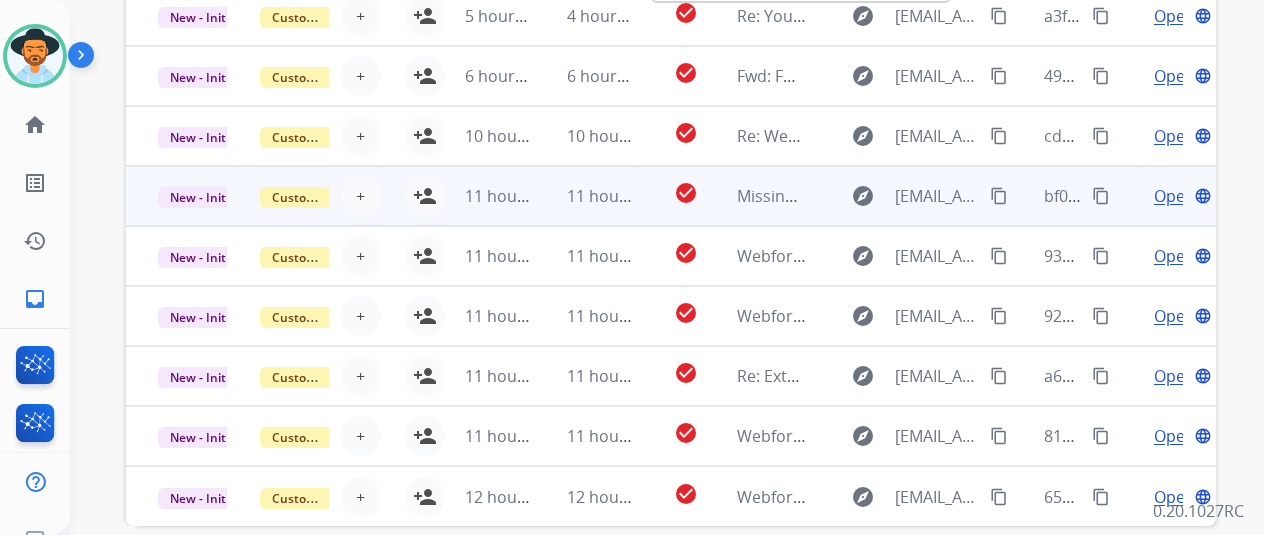 click on "Open" at bounding box center [1174, 196] 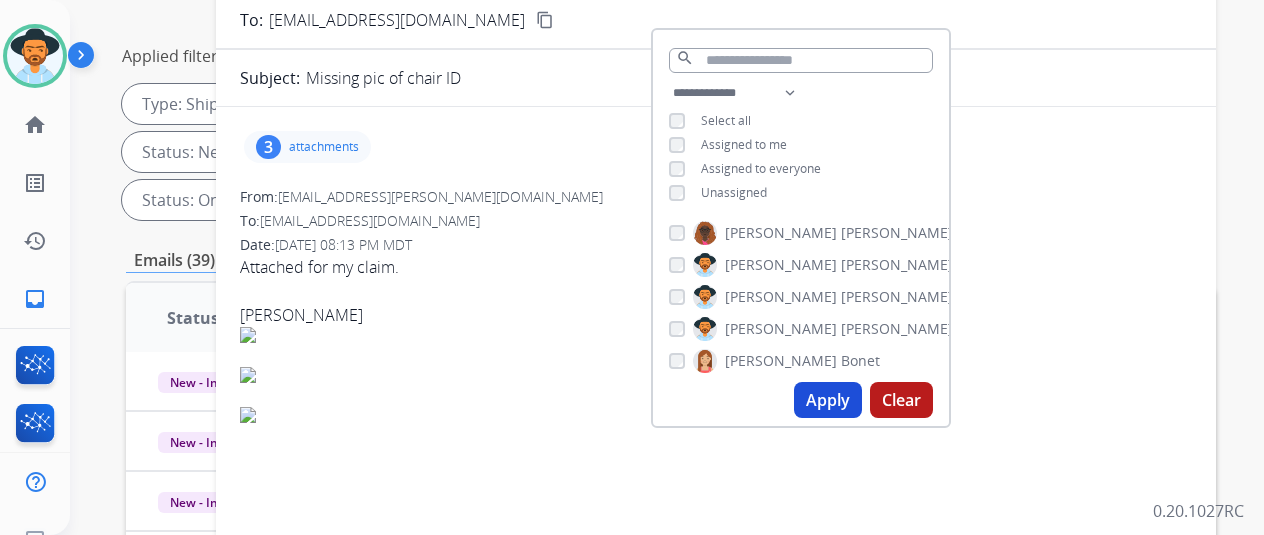 scroll, scrollTop: 100, scrollLeft: 0, axis: vertical 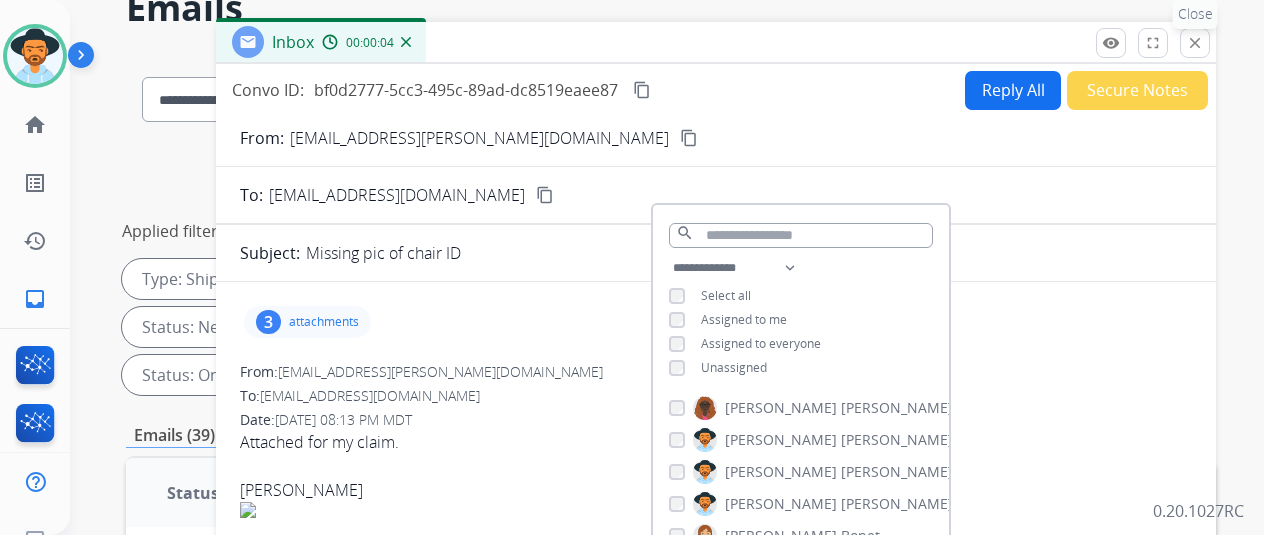 click on "close Close" at bounding box center [1195, 43] 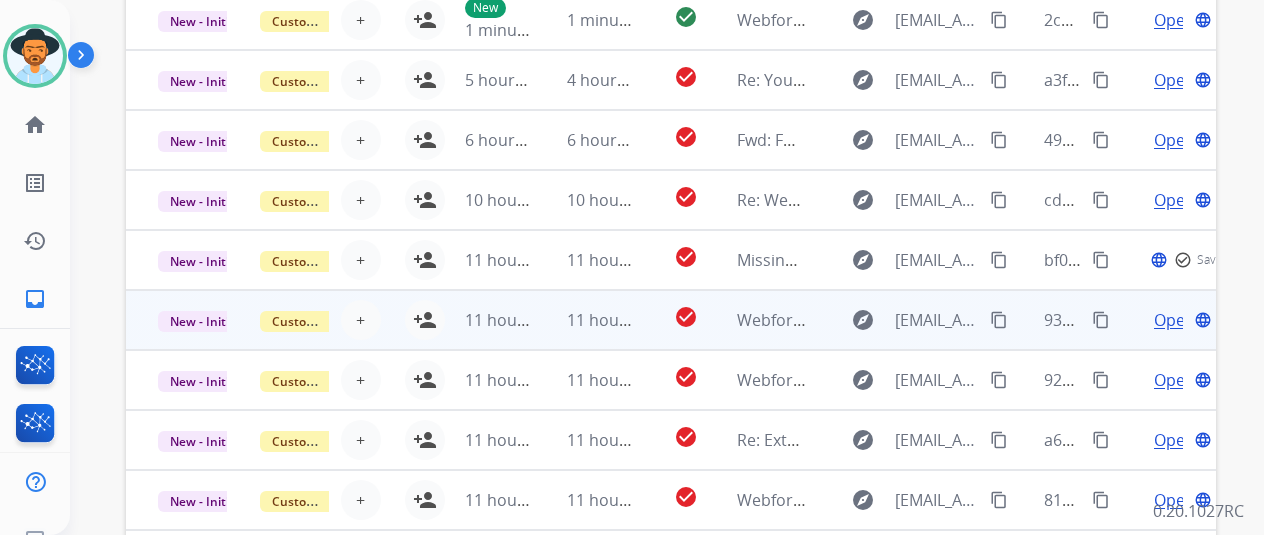 scroll, scrollTop: 778, scrollLeft: 0, axis: vertical 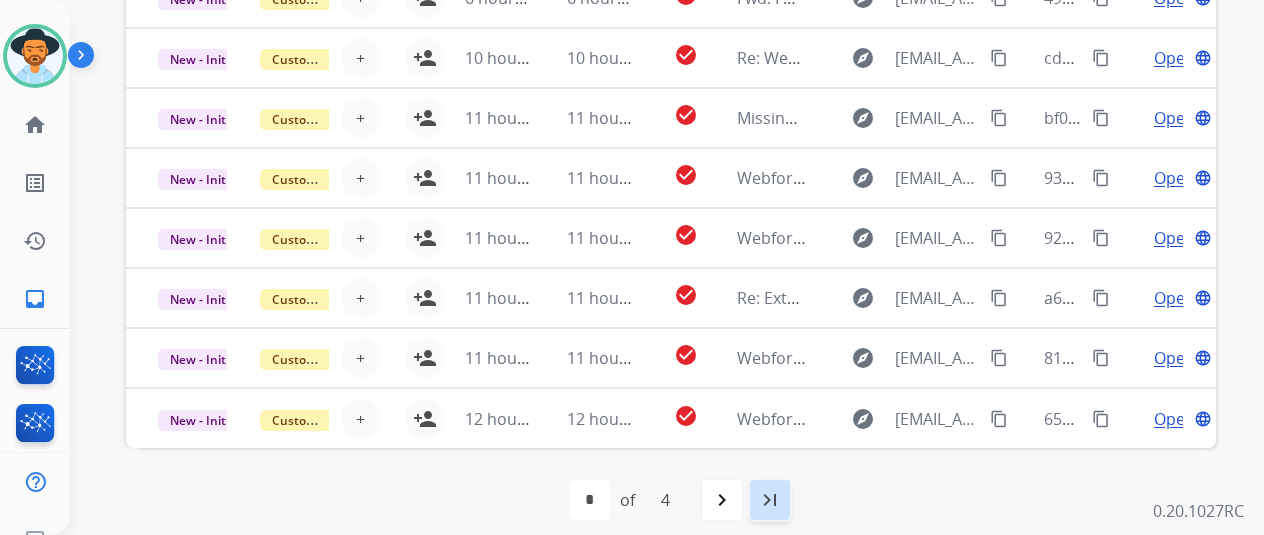 click on "last_page" at bounding box center (770, 500) 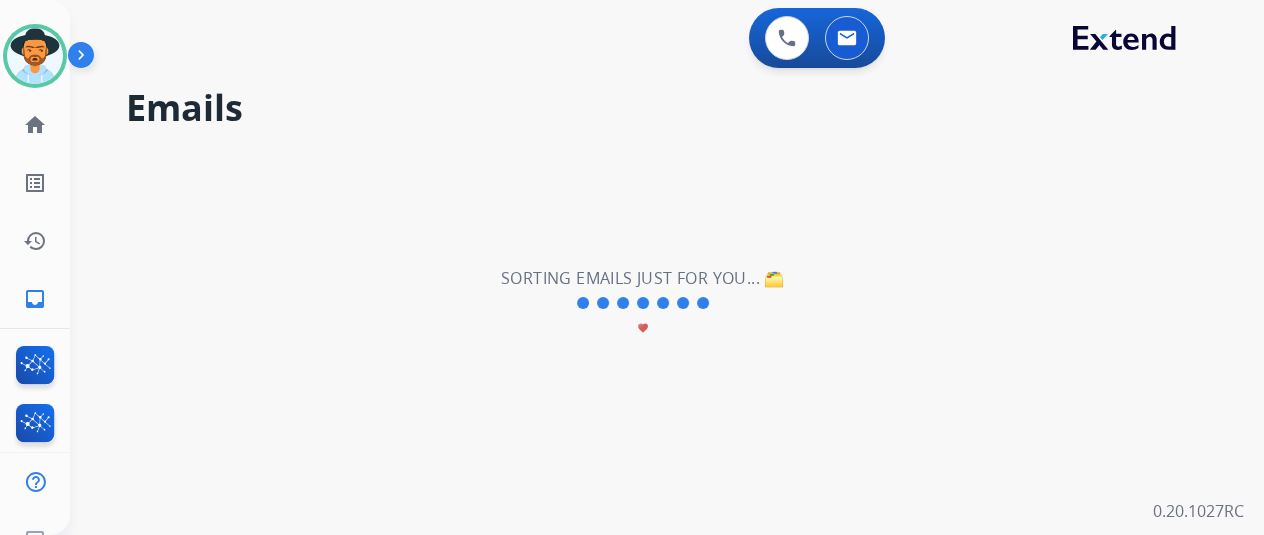 scroll, scrollTop: 0, scrollLeft: 0, axis: both 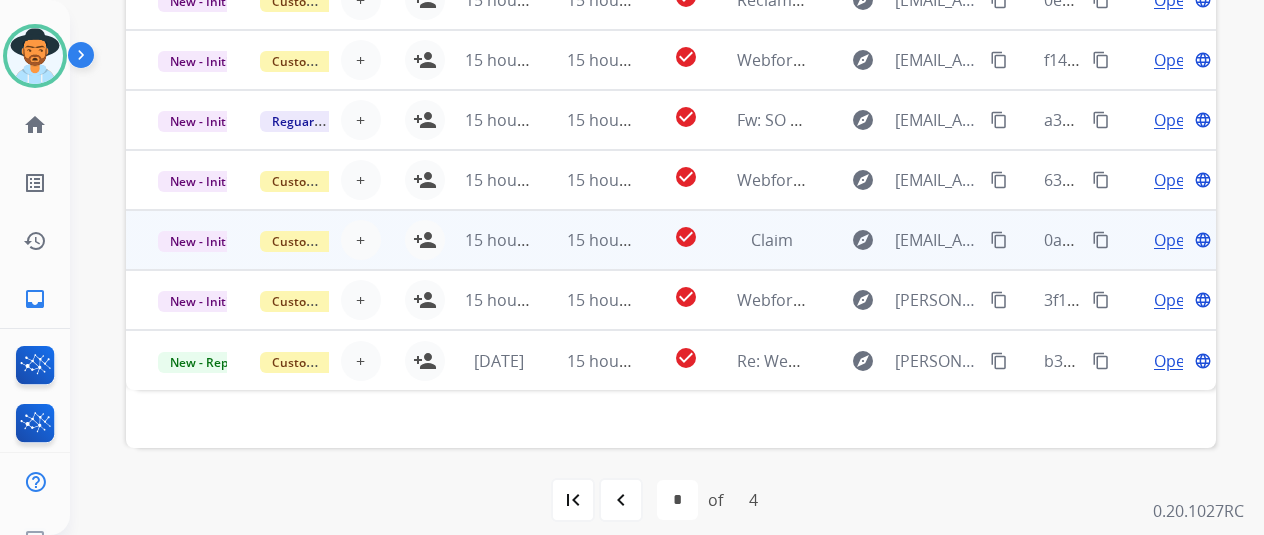 click on "Open" at bounding box center [1174, 240] 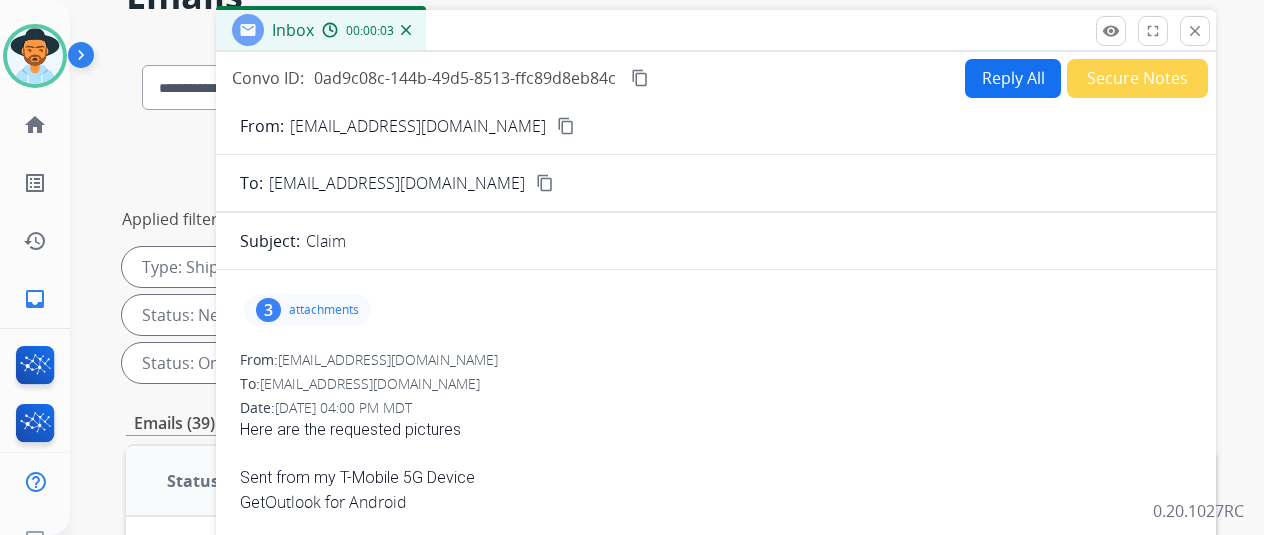 scroll, scrollTop: 0, scrollLeft: 0, axis: both 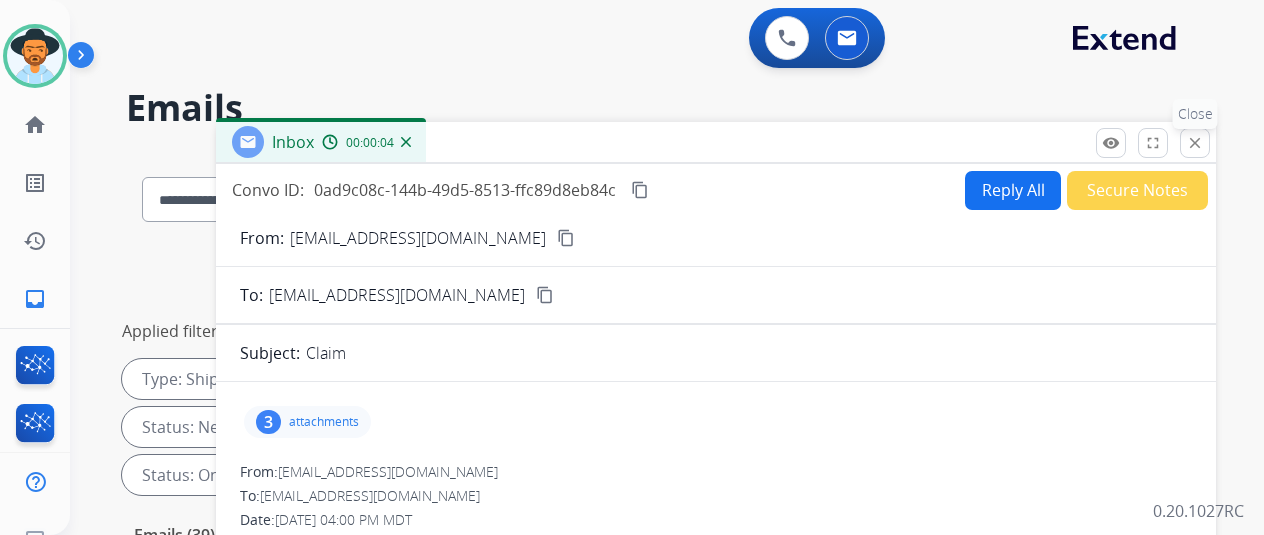 click on "close" at bounding box center (1195, 143) 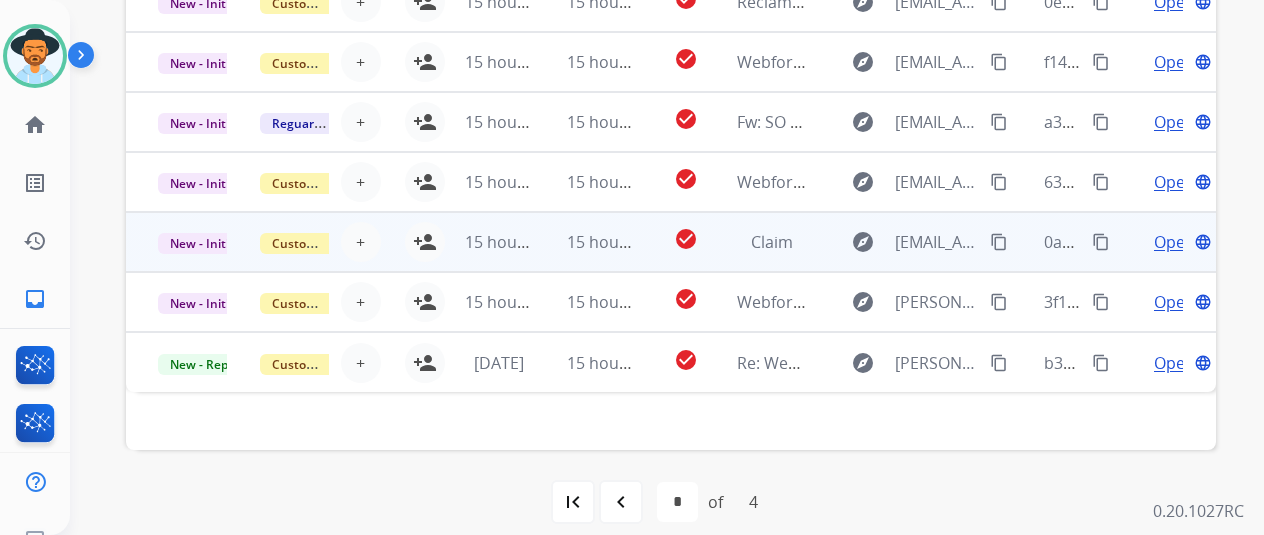scroll, scrollTop: 778, scrollLeft: 0, axis: vertical 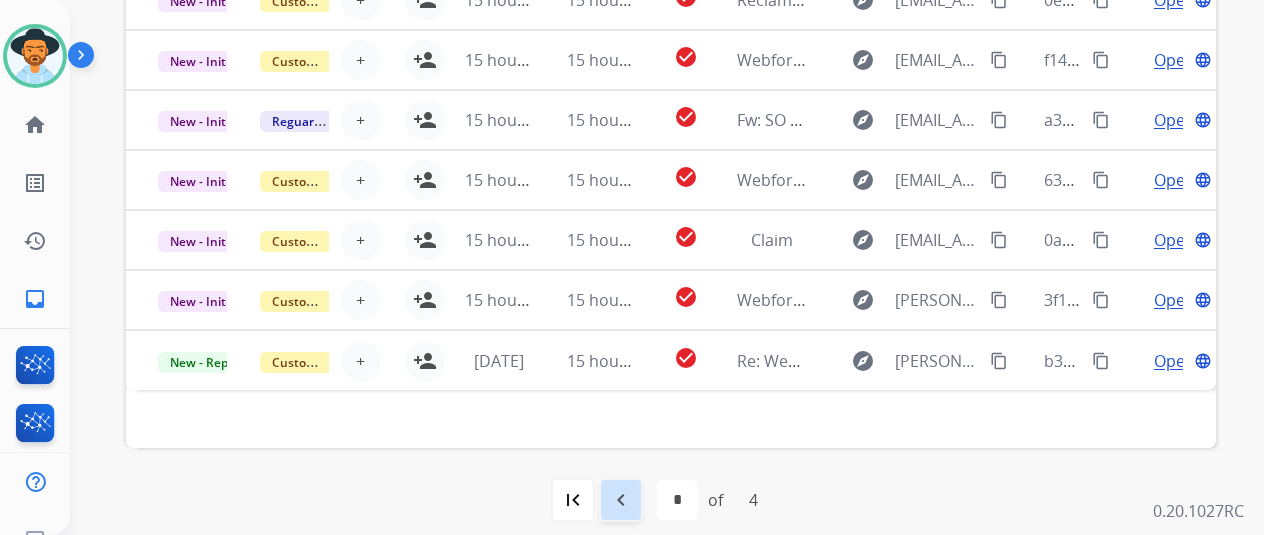 click on "navigate_before" at bounding box center [621, 500] 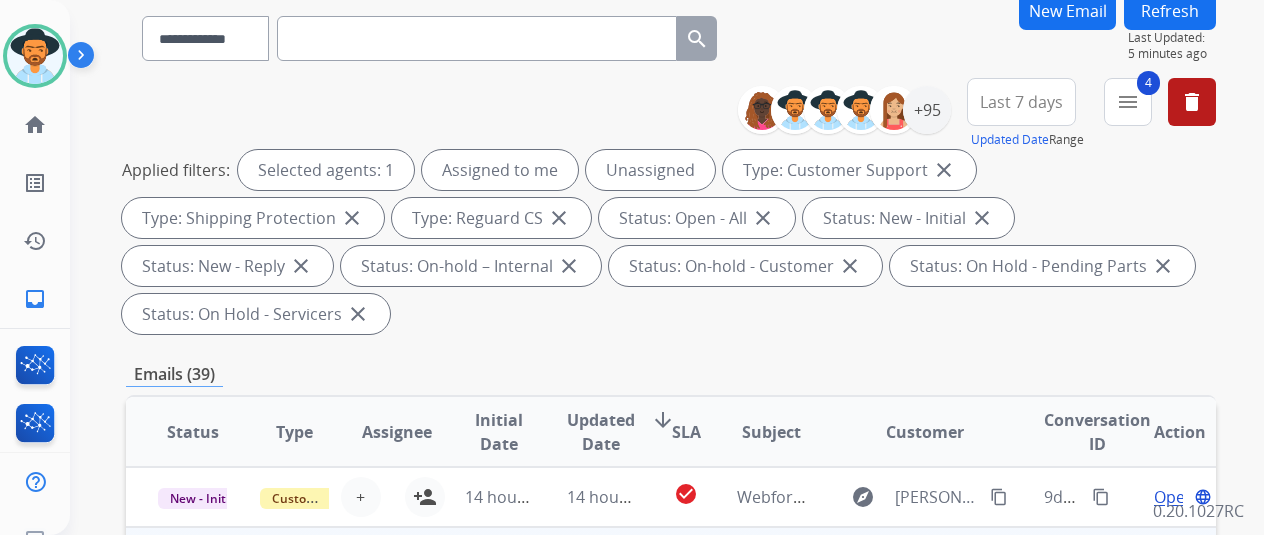 scroll, scrollTop: 400, scrollLeft: 0, axis: vertical 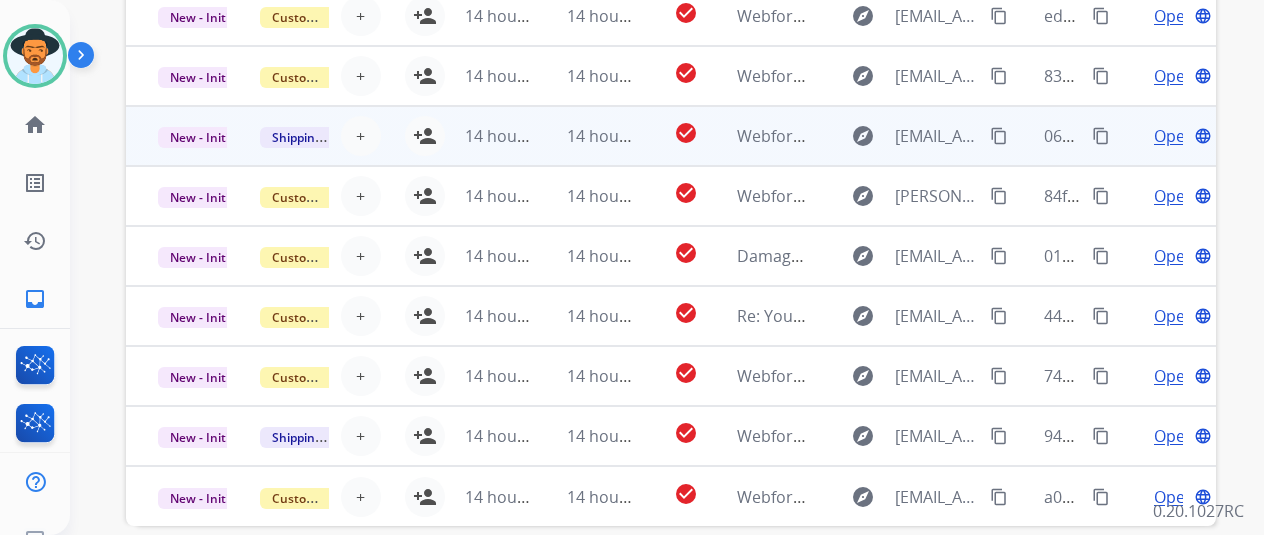 click on "Open" at bounding box center (1174, 136) 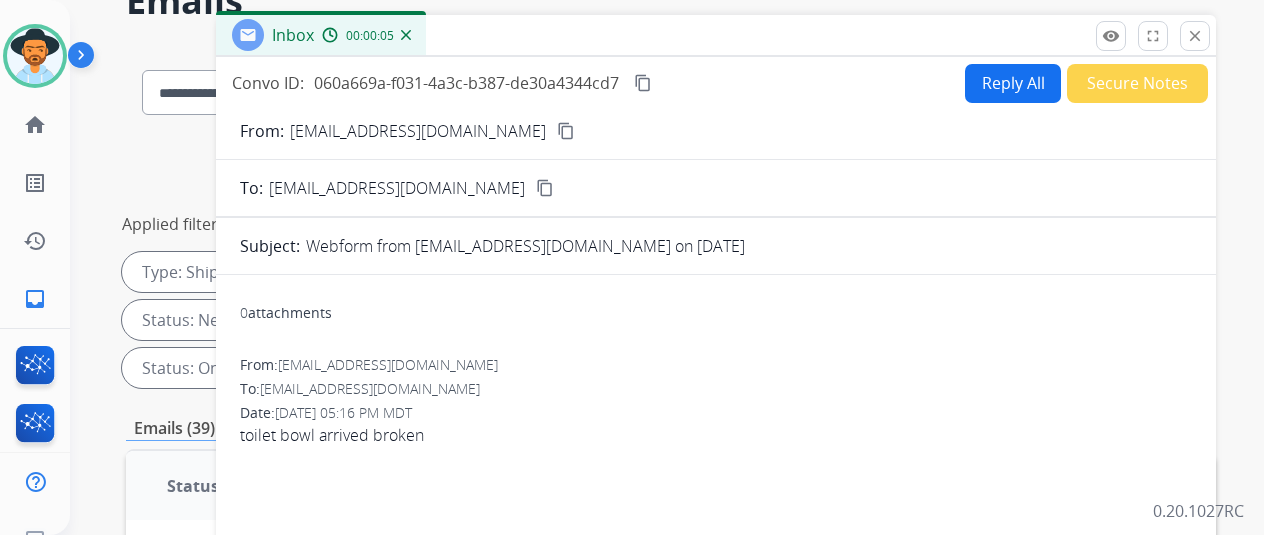 scroll, scrollTop: 0, scrollLeft: 0, axis: both 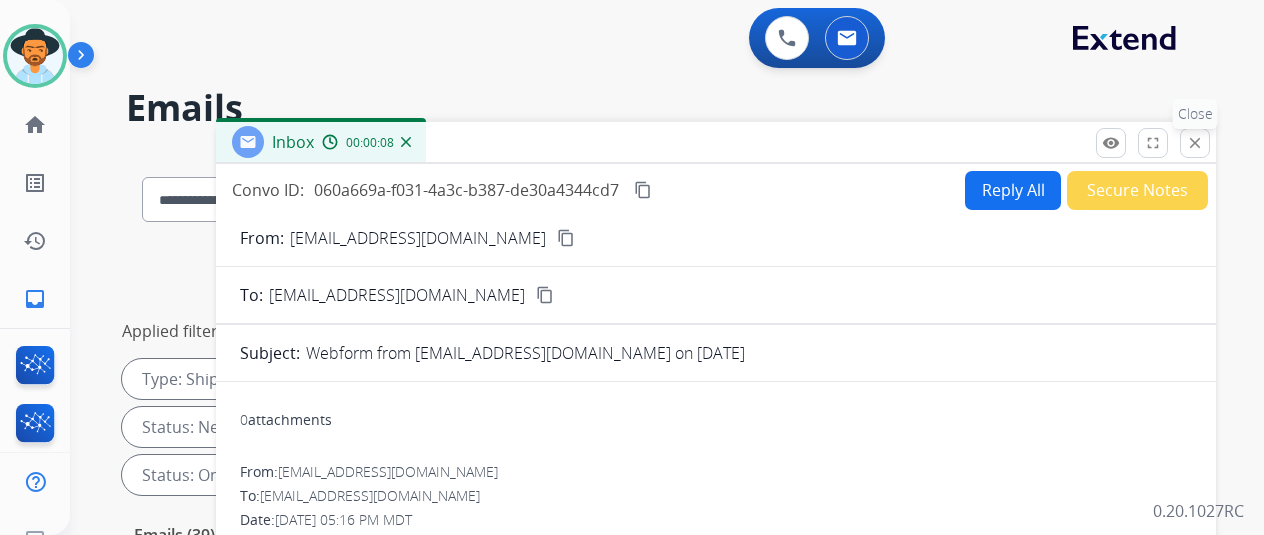 click on "close" at bounding box center (1195, 143) 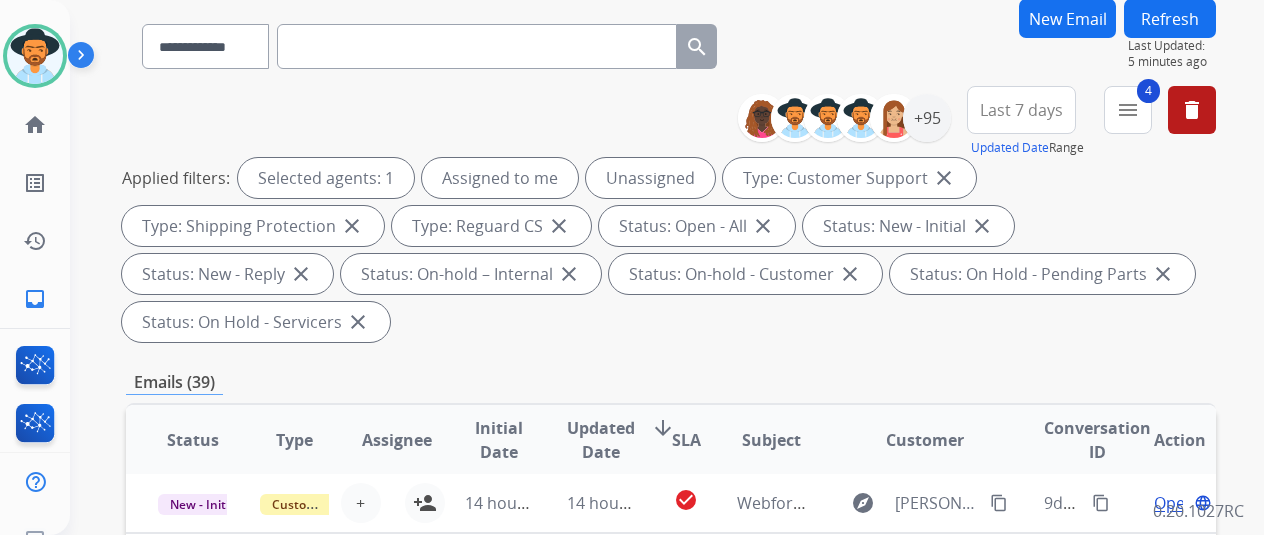 scroll, scrollTop: 400, scrollLeft: 0, axis: vertical 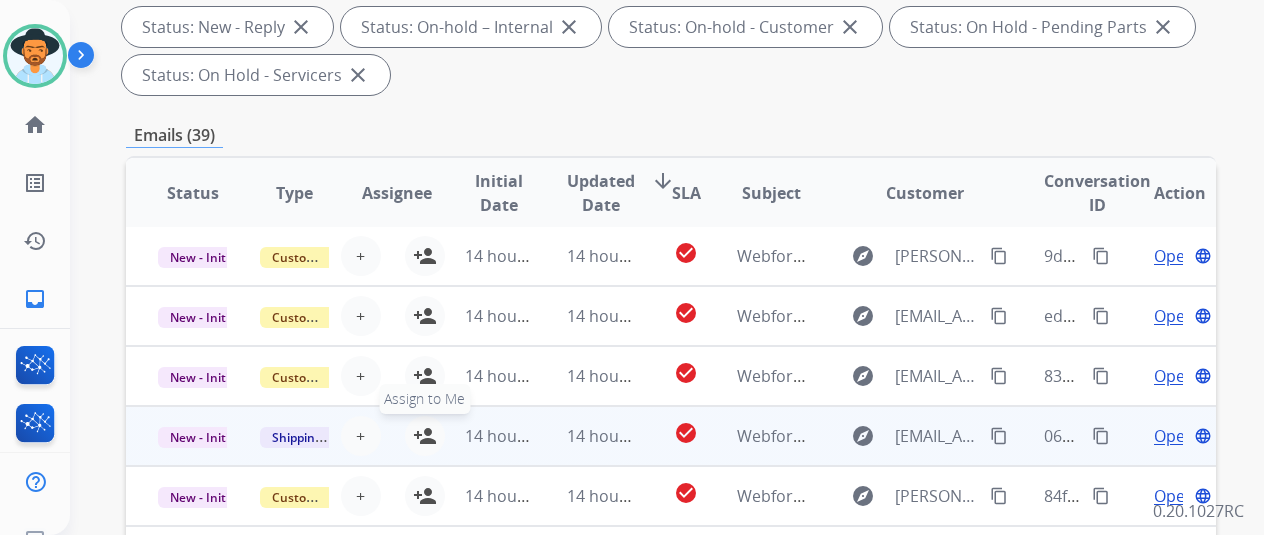 click on "person_add" at bounding box center (425, 436) 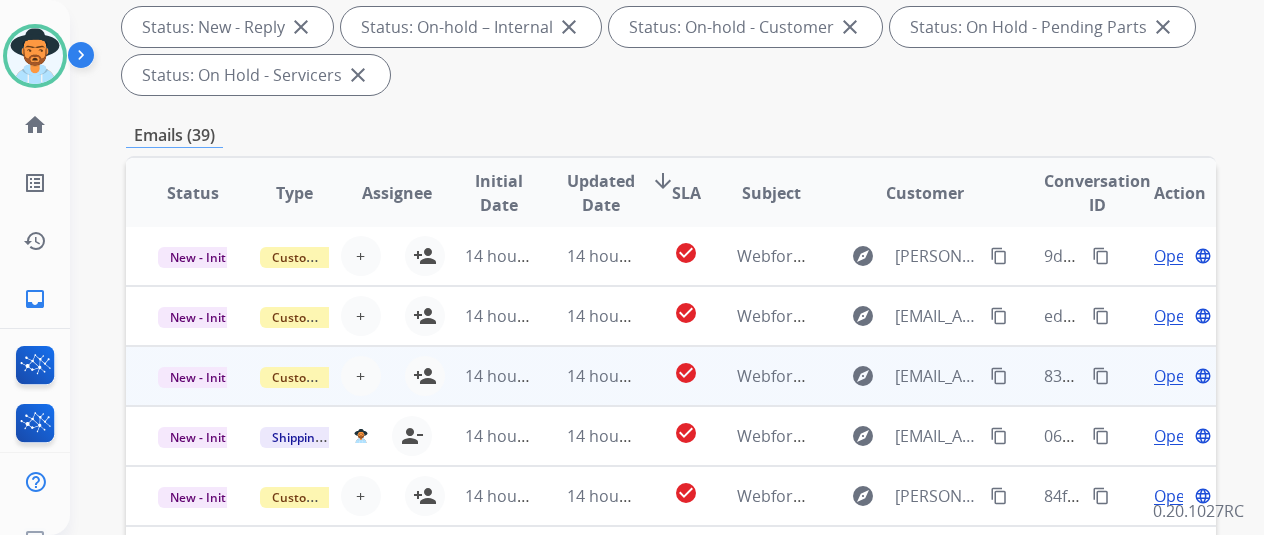 click on "Open language" at bounding box center [1180, 376] 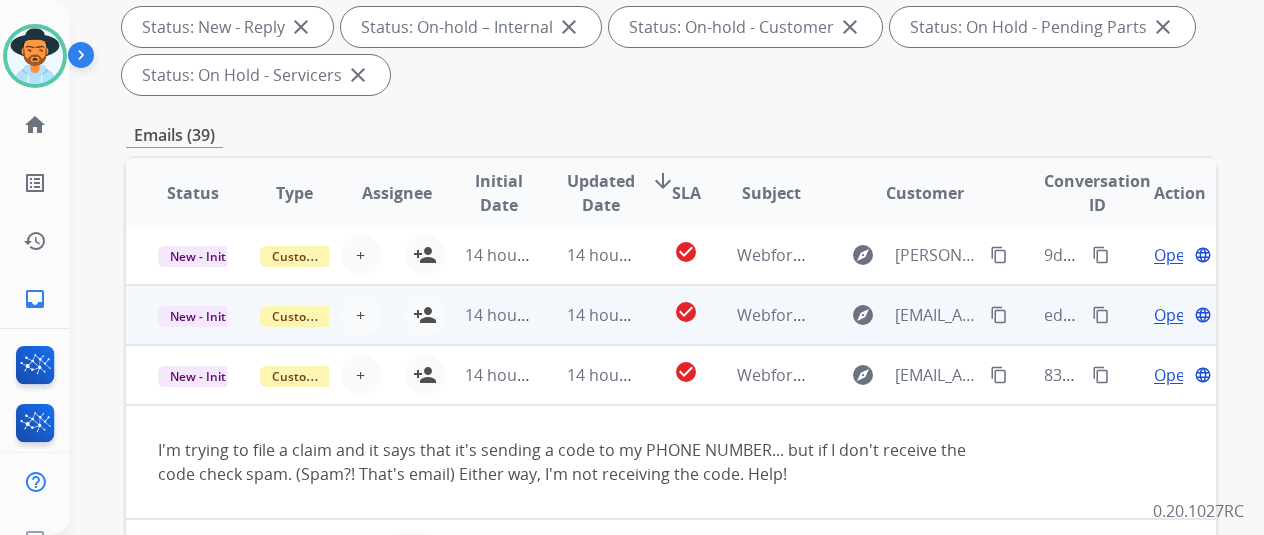 scroll, scrollTop: 0, scrollLeft: 0, axis: both 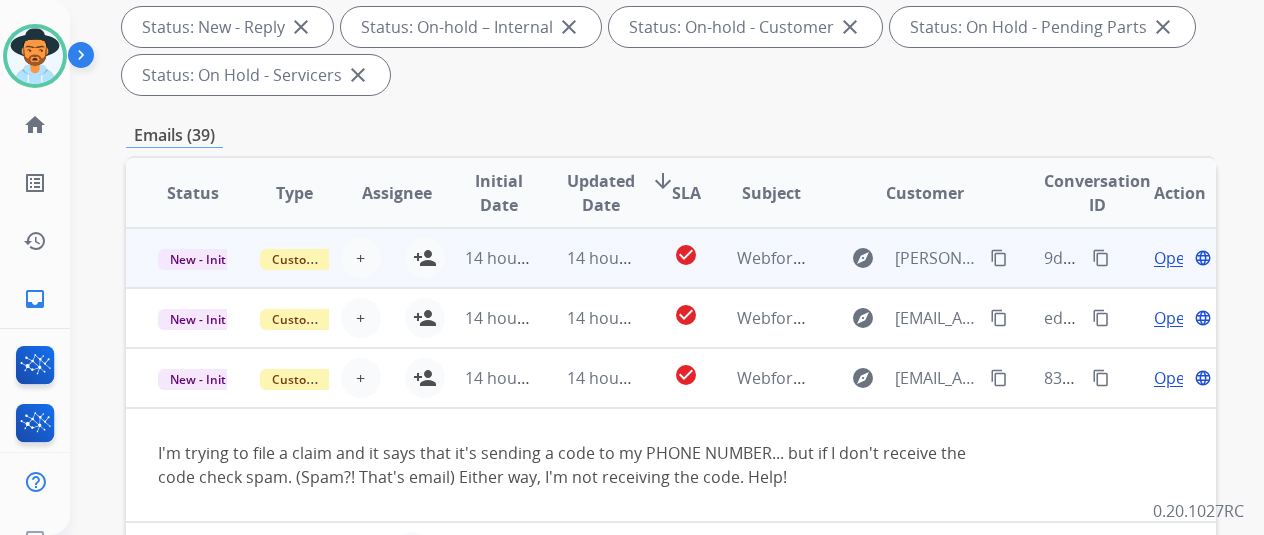 click on "Open" at bounding box center [1174, 258] 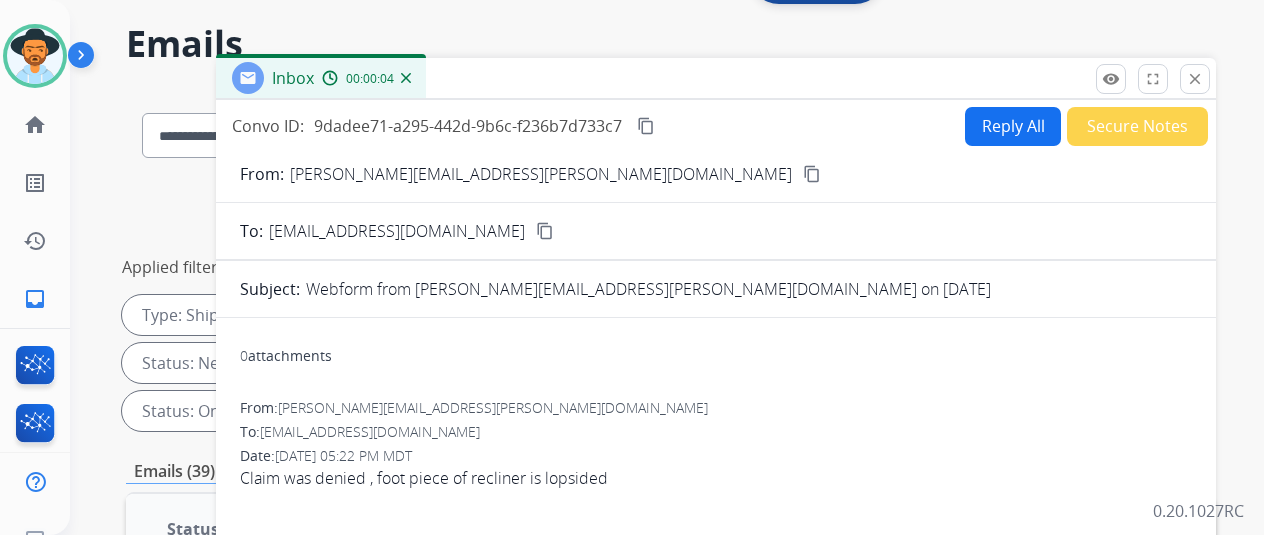 scroll, scrollTop: 0, scrollLeft: 0, axis: both 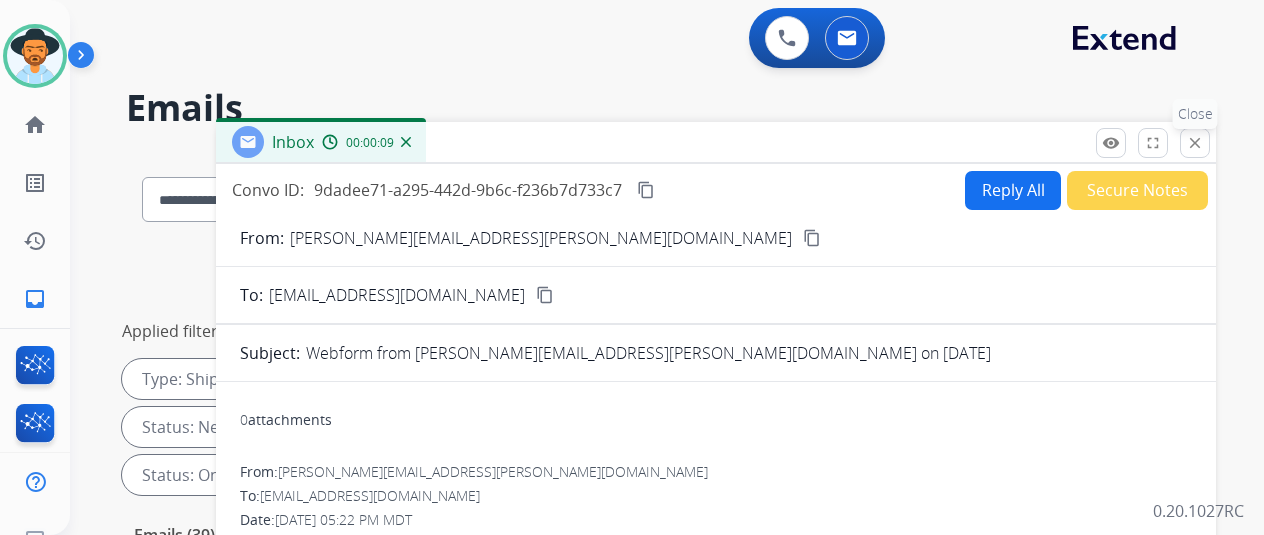 click on "close" at bounding box center [1195, 143] 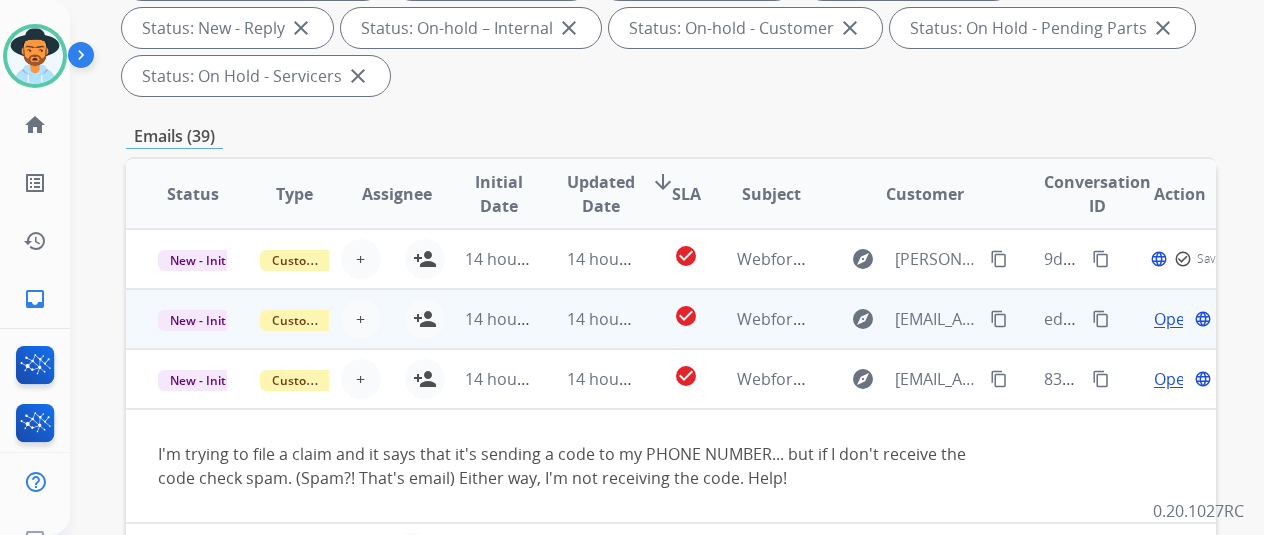 scroll, scrollTop: 400, scrollLeft: 0, axis: vertical 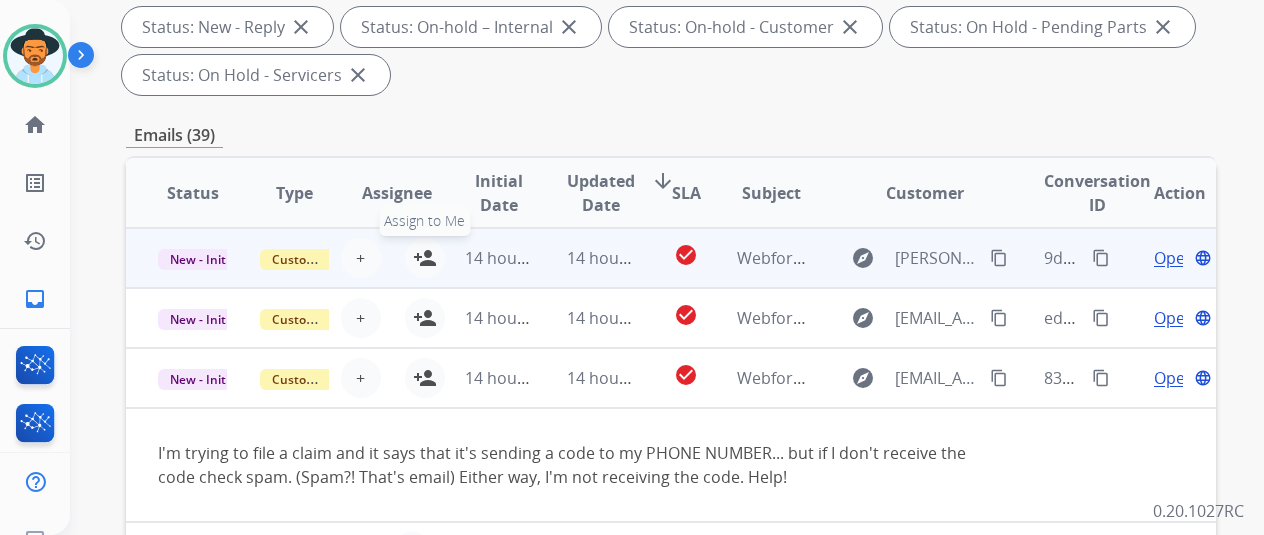 click on "person_add" at bounding box center [425, 258] 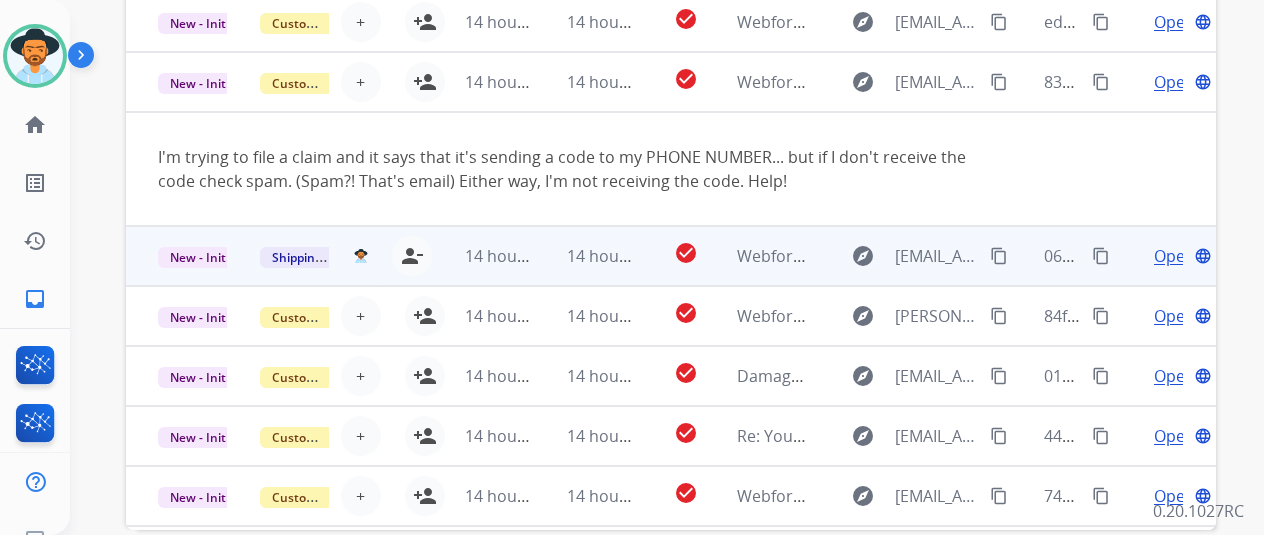 scroll, scrollTop: 700, scrollLeft: 0, axis: vertical 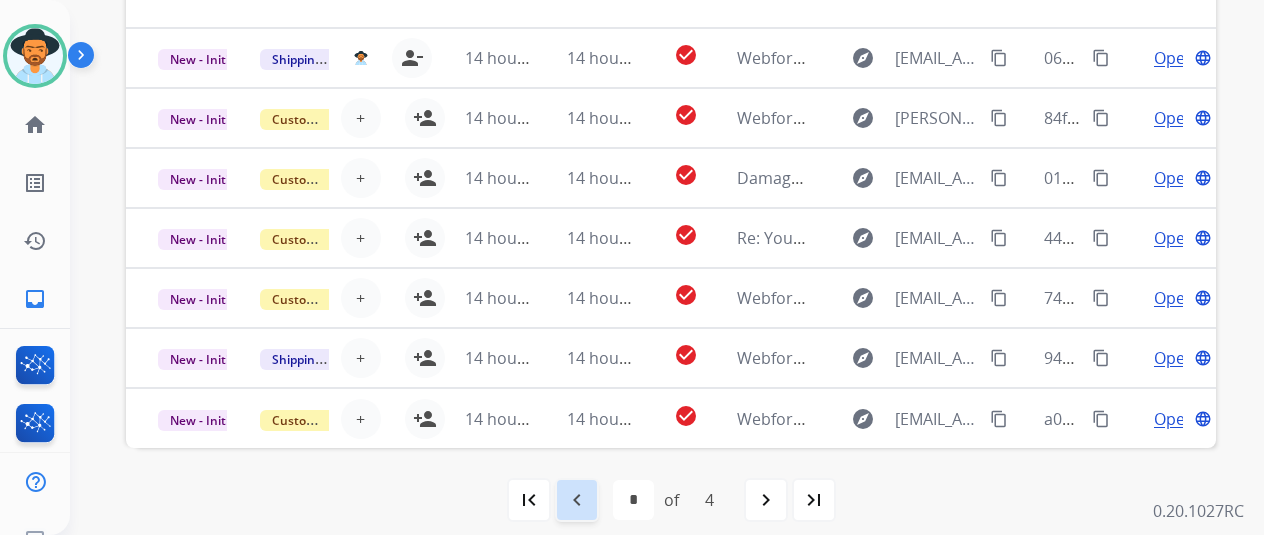 click on "navigate_before" at bounding box center [577, 500] 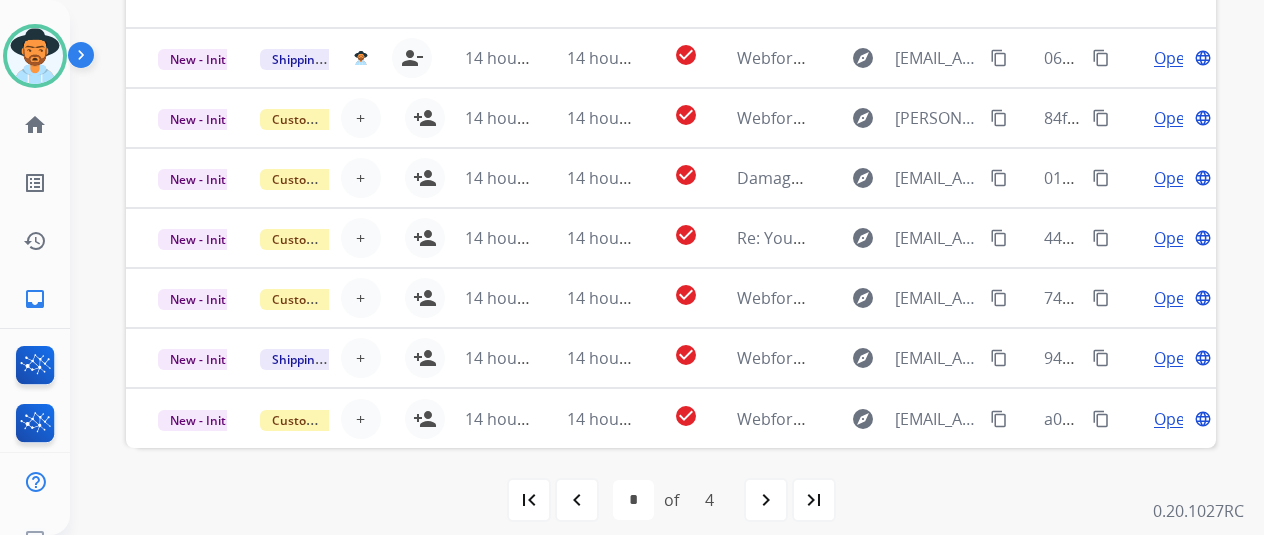 scroll, scrollTop: 0, scrollLeft: 0, axis: both 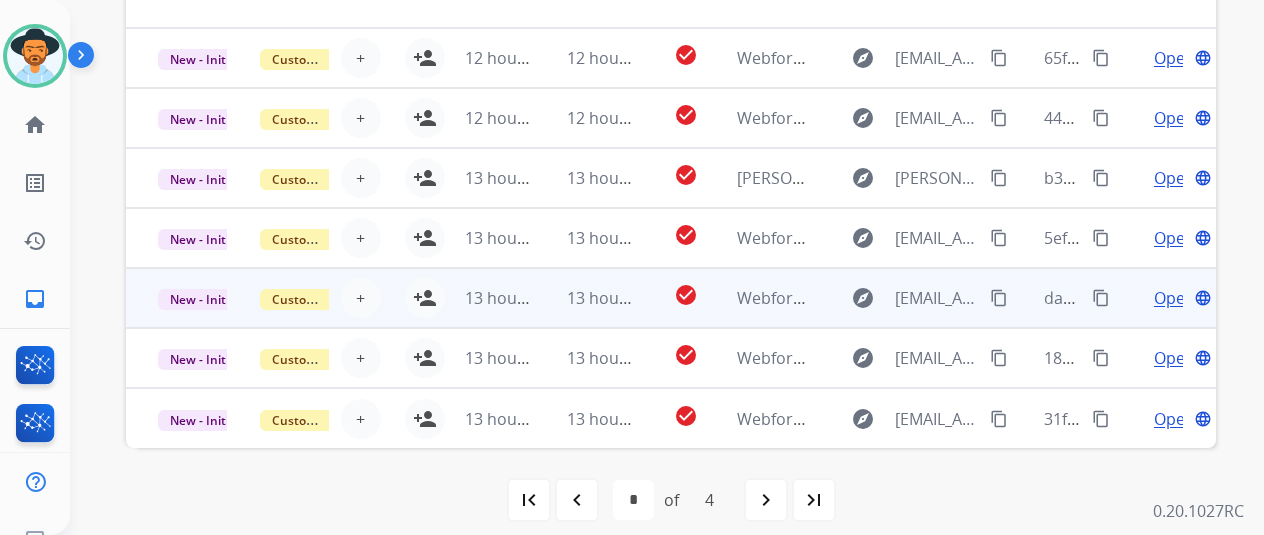 click on "Open" at bounding box center (1174, 298) 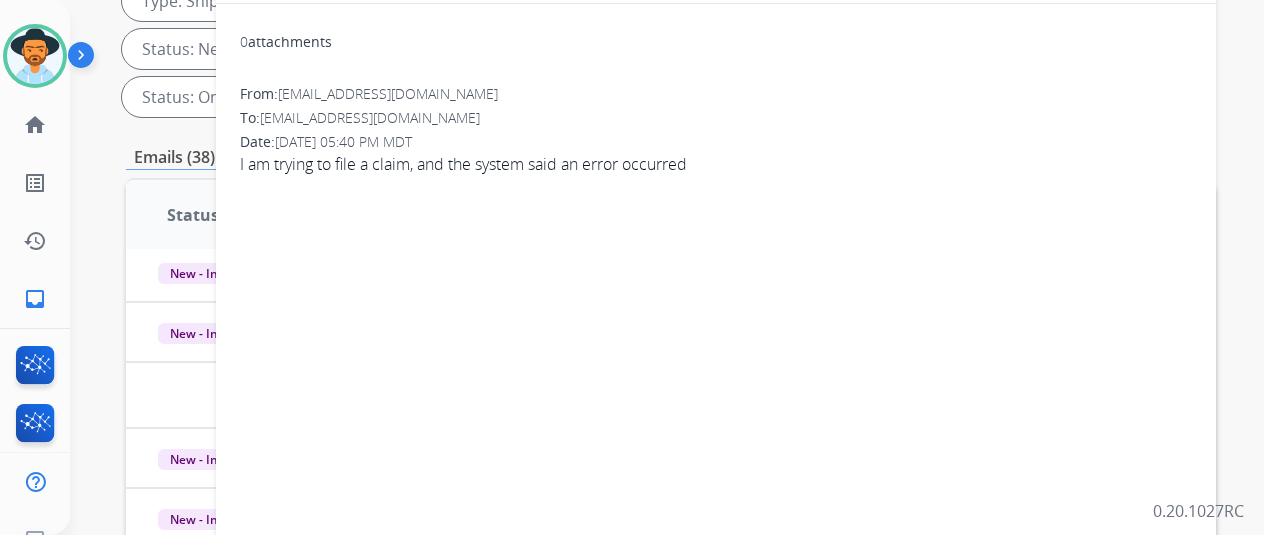 scroll, scrollTop: 778, scrollLeft: 0, axis: vertical 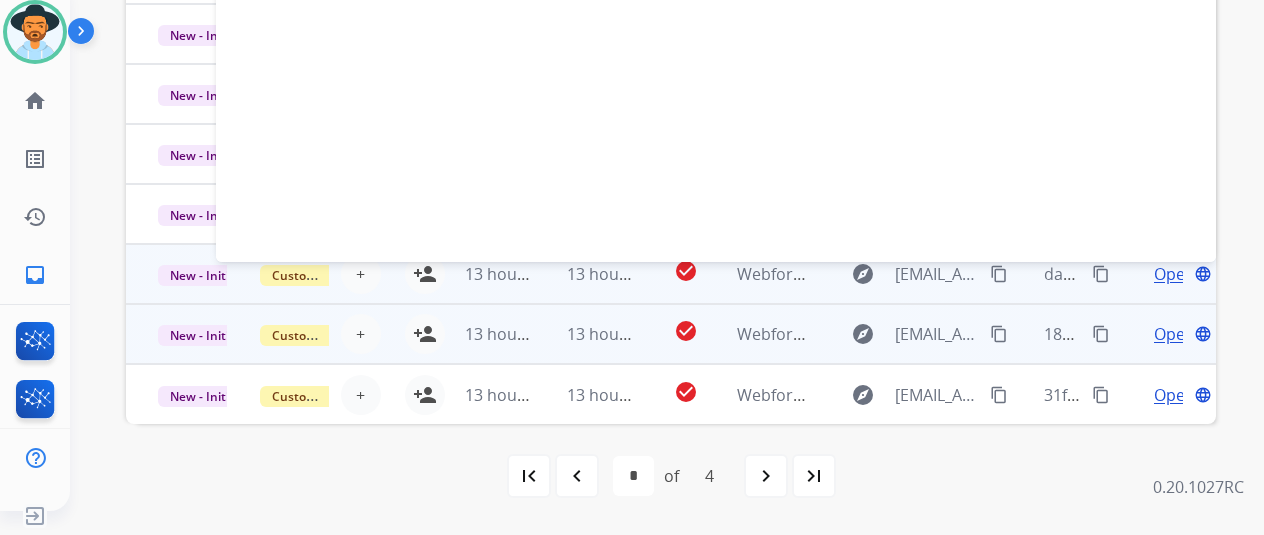 click on "Open" at bounding box center (1174, 334) 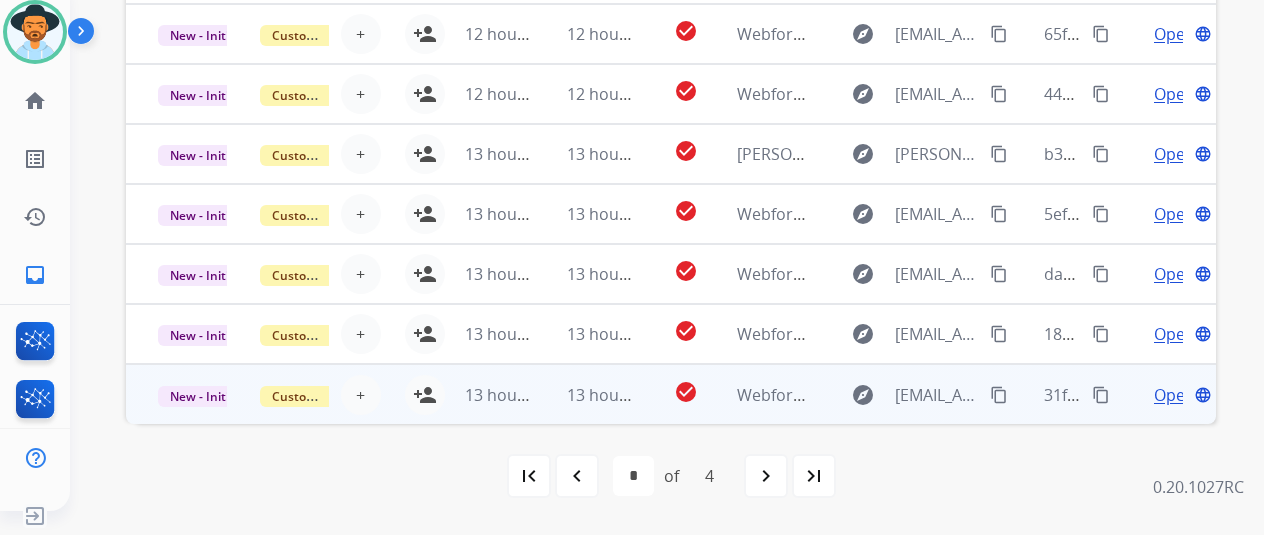 click on "Open" at bounding box center [1174, 395] 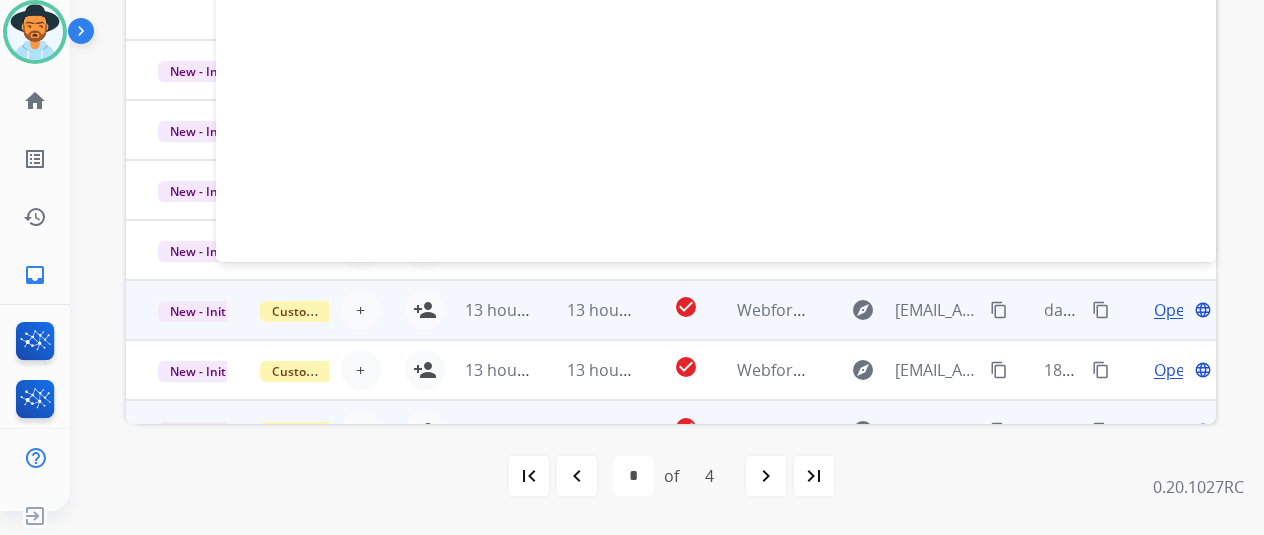 scroll, scrollTop: 0, scrollLeft: 0, axis: both 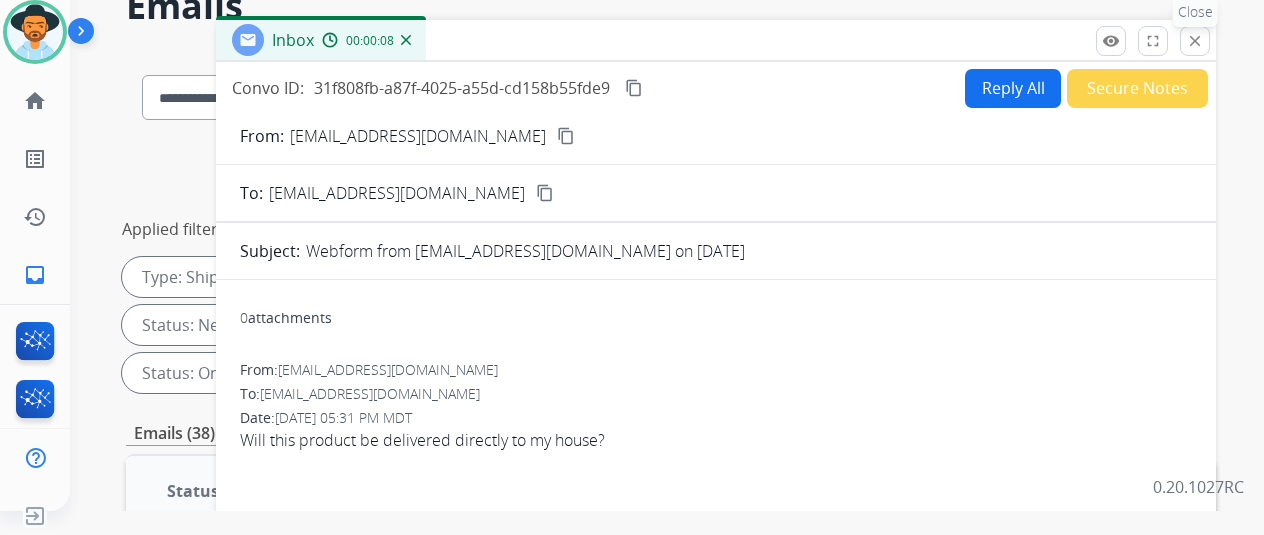 click on "close" at bounding box center (1195, 41) 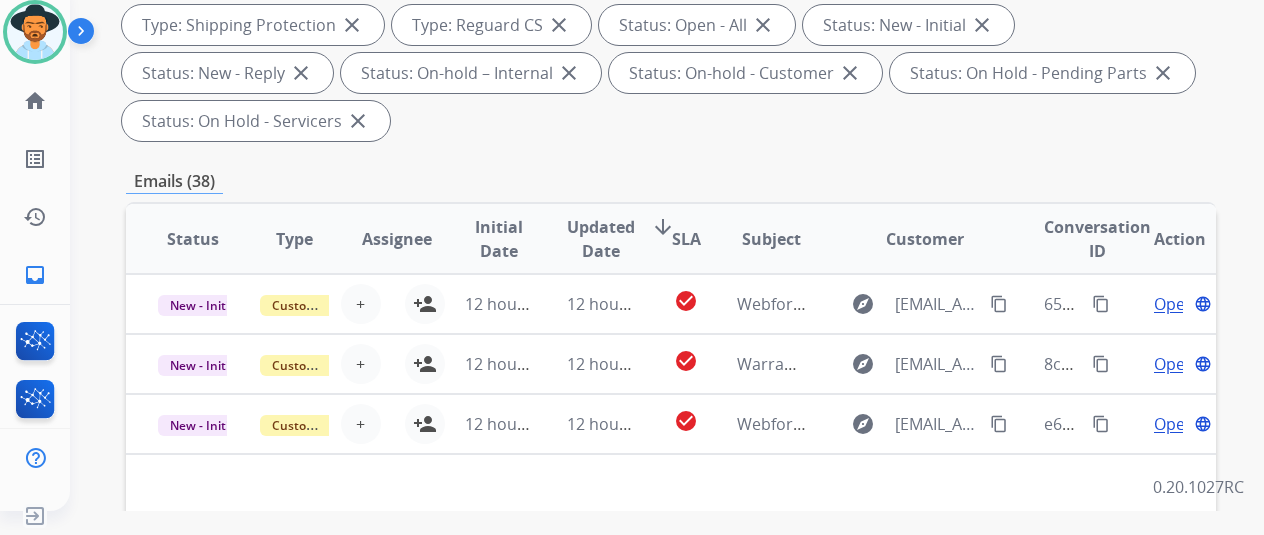 scroll, scrollTop: 578, scrollLeft: 0, axis: vertical 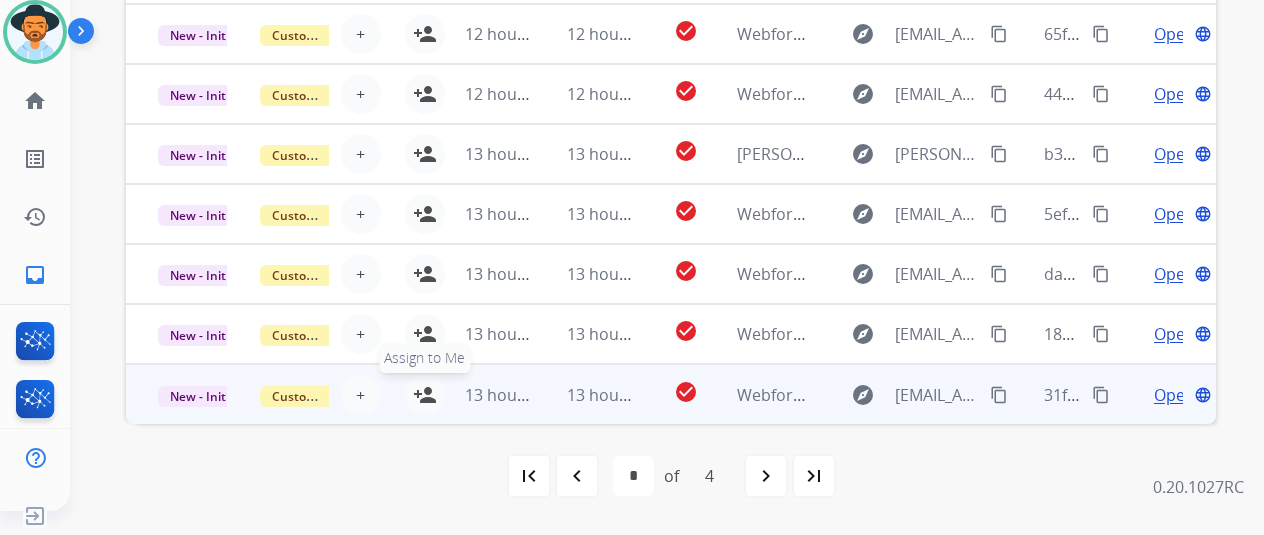 click on "person_add" at bounding box center (425, 395) 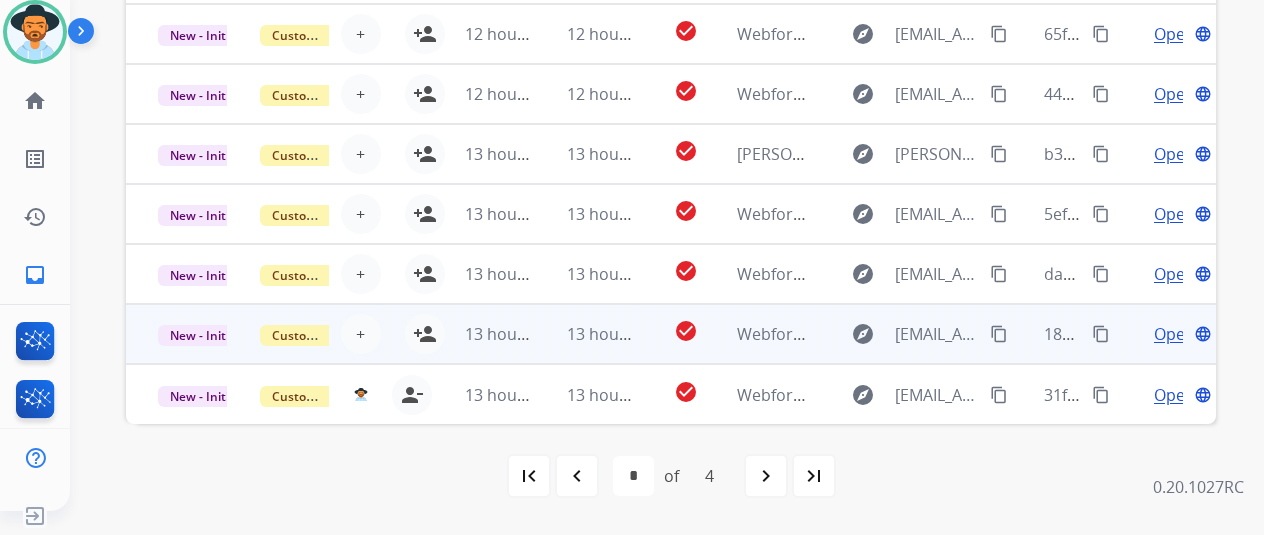 click on "Open" at bounding box center [1174, 334] 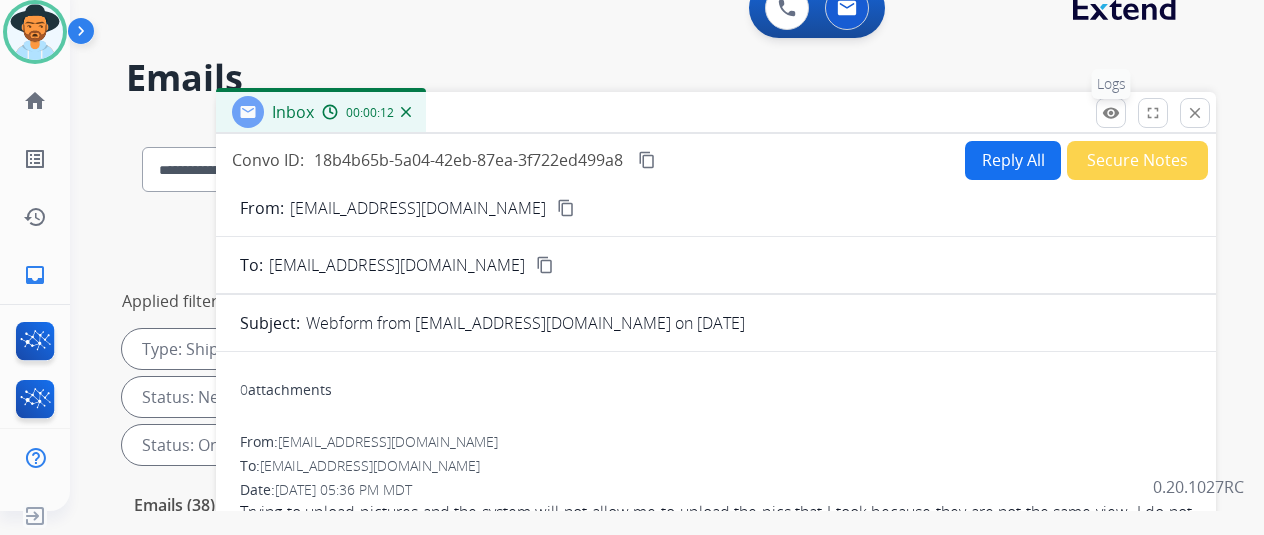 scroll, scrollTop: 0, scrollLeft: 0, axis: both 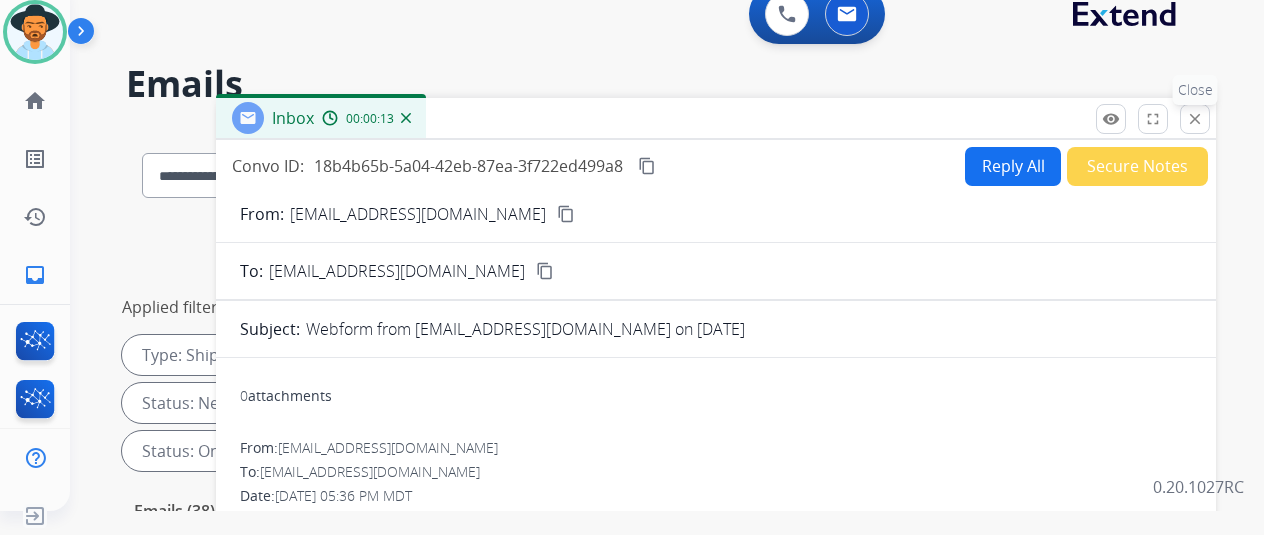 click on "close" at bounding box center [1195, 119] 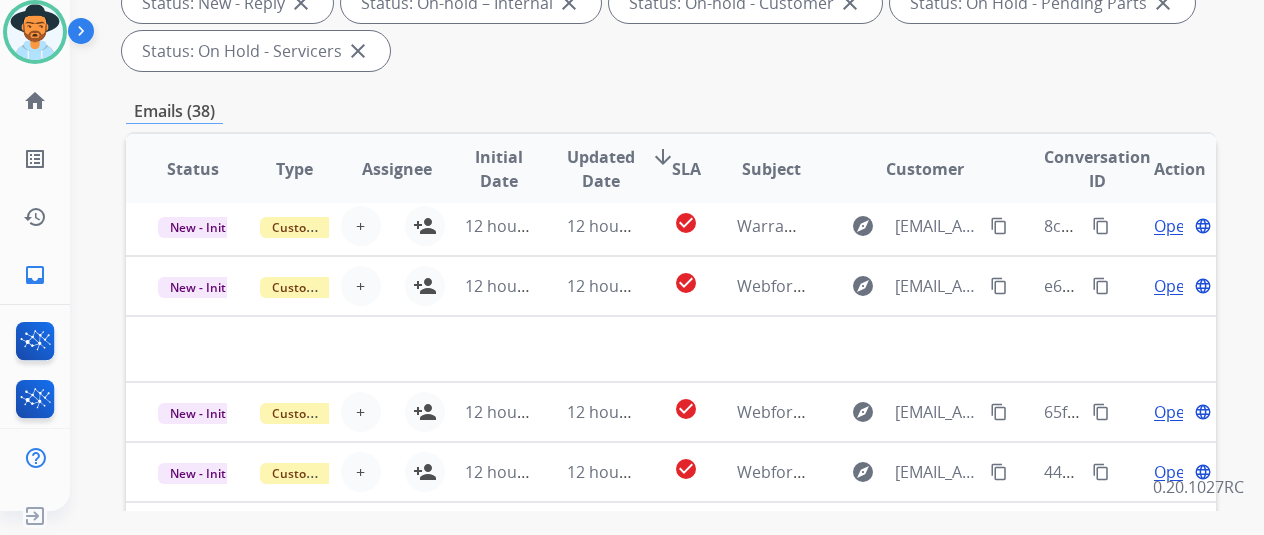 scroll, scrollTop: 778, scrollLeft: 0, axis: vertical 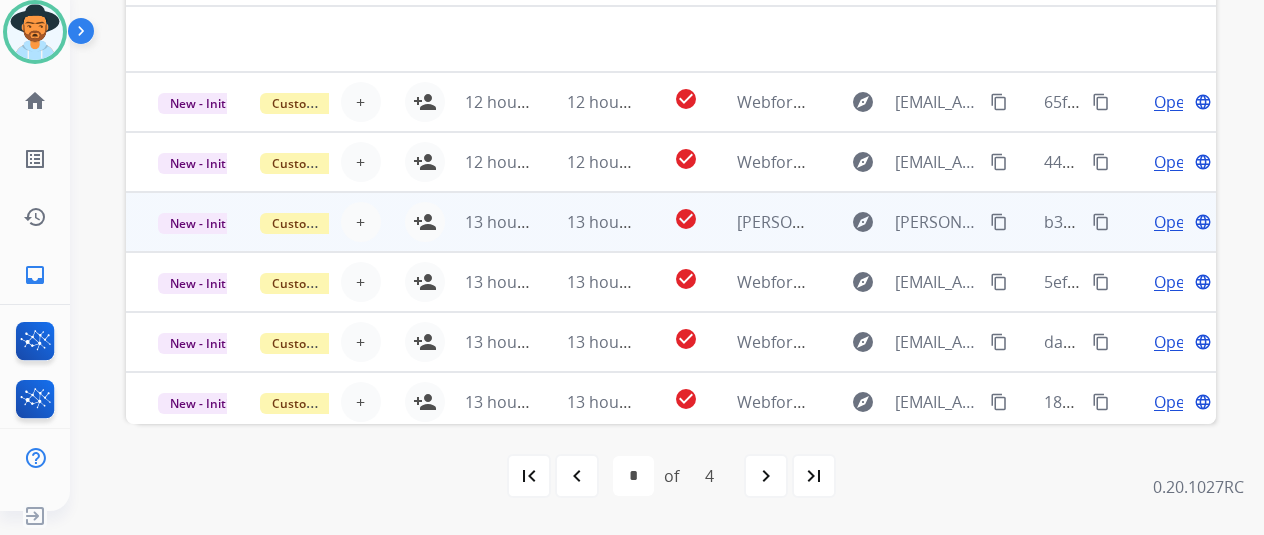 click on "Open" at bounding box center [1174, 222] 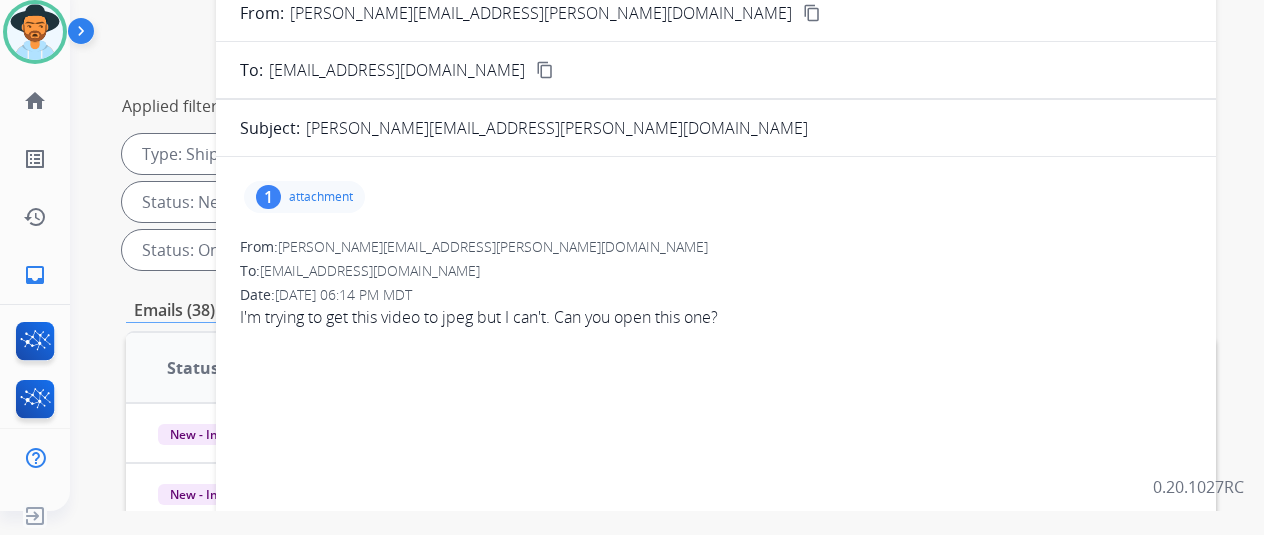 scroll, scrollTop: 0, scrollLeft: 0, axis: both 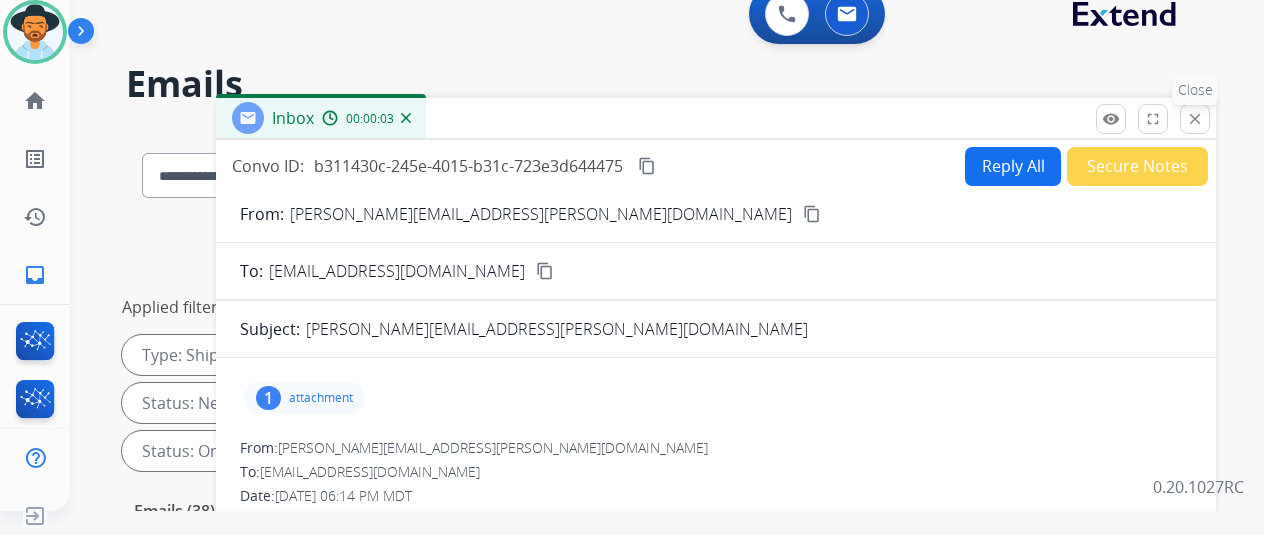 click on "close" at bounding box center (1195, 119) 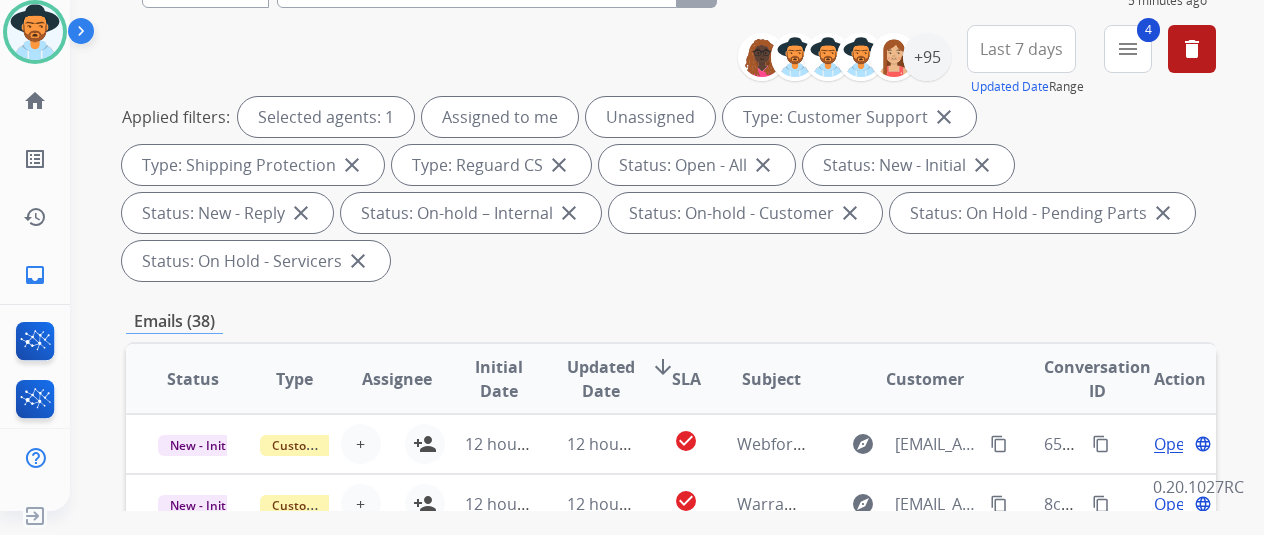 scroll, scrollTop: 400, scrollLeft: 0, axis: vertical 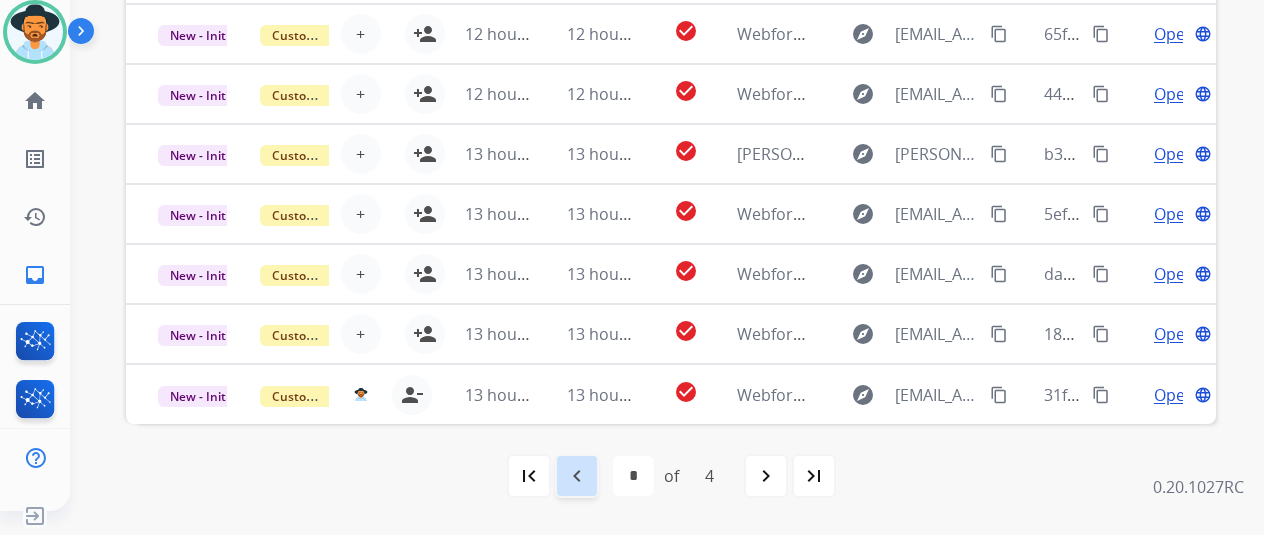 click on "navigate_before" at bounding box center (577, 476) 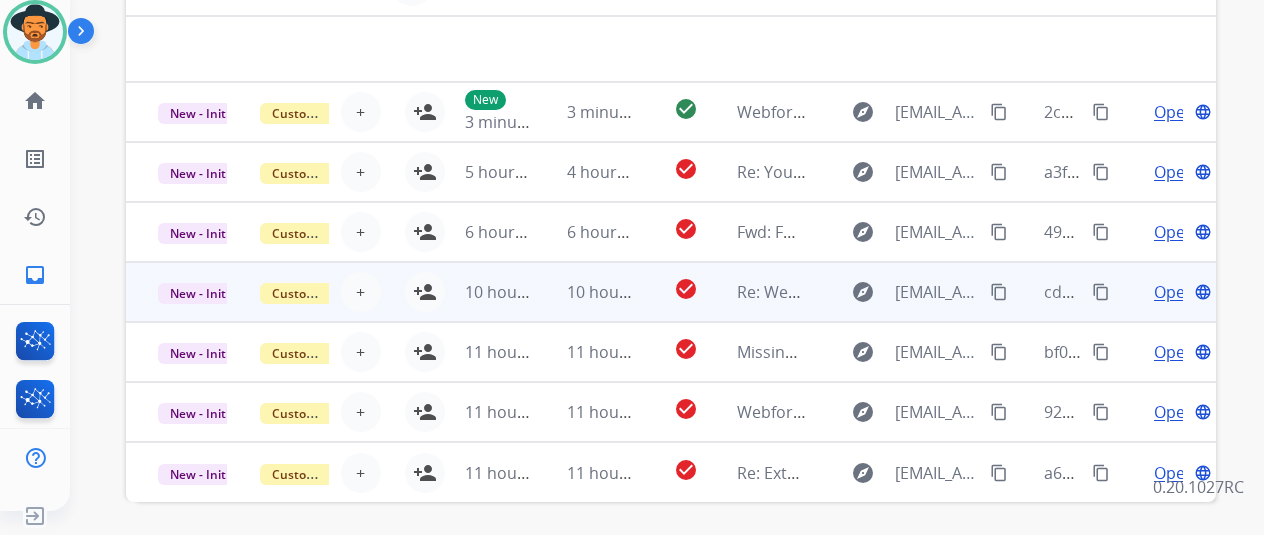 click on "Open" at bounding box center [1174, 292] 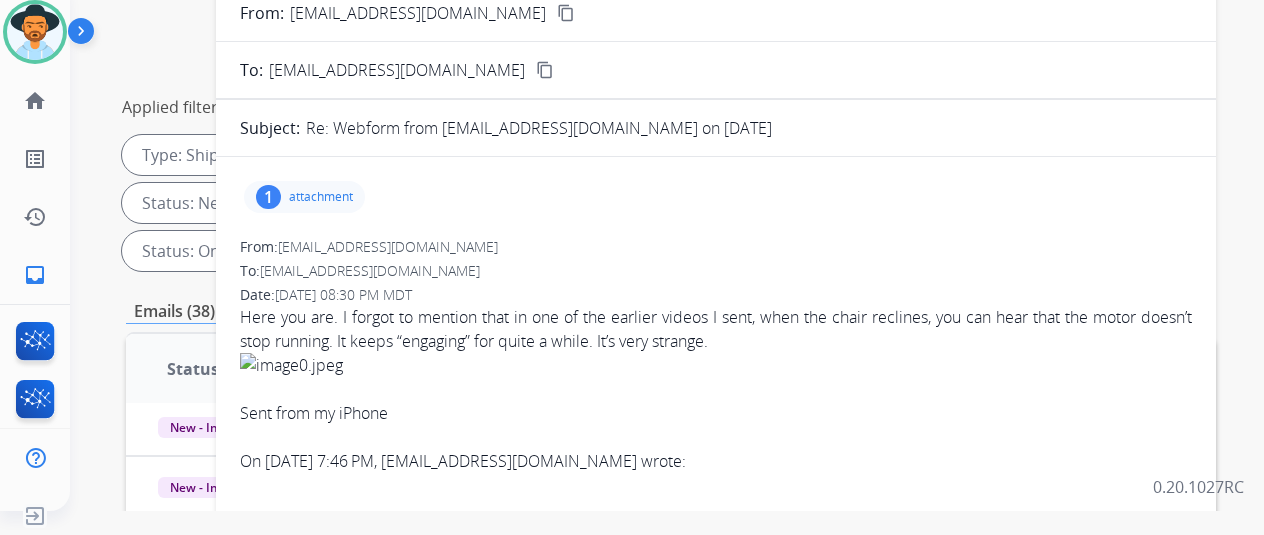 scroll, scrollTop: 62, scrollLeft: 0, axis: vertical 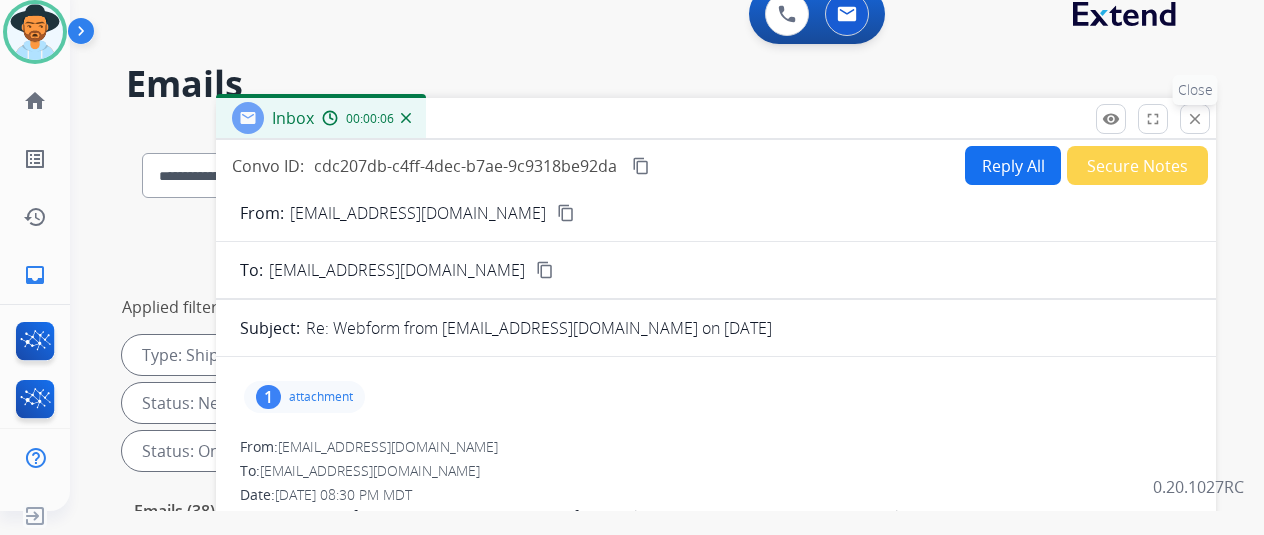 click on "close" at bounding box center (1195, 119) 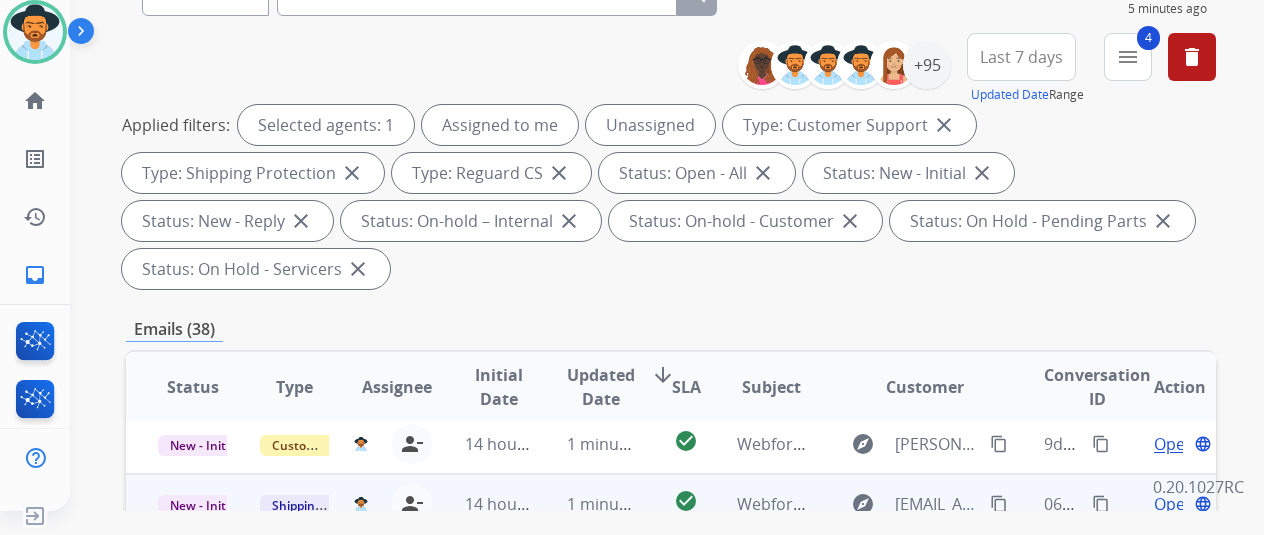 scroll, scrollTop: 400, scrollLeft: 0, axis: vertical 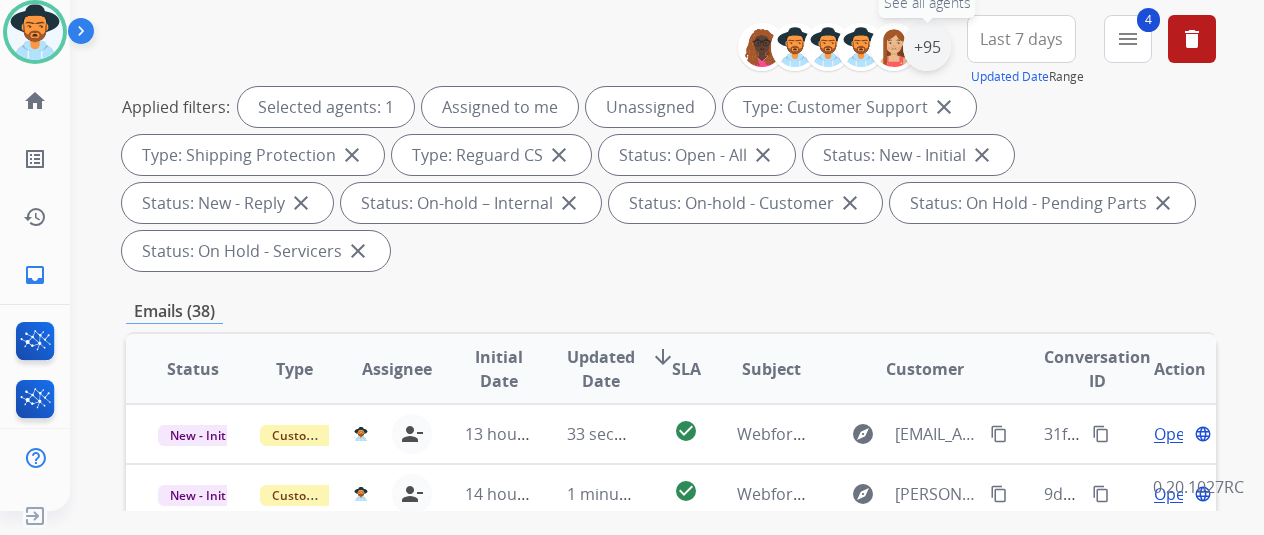 click on "+95" at bounding box center (927, 47) 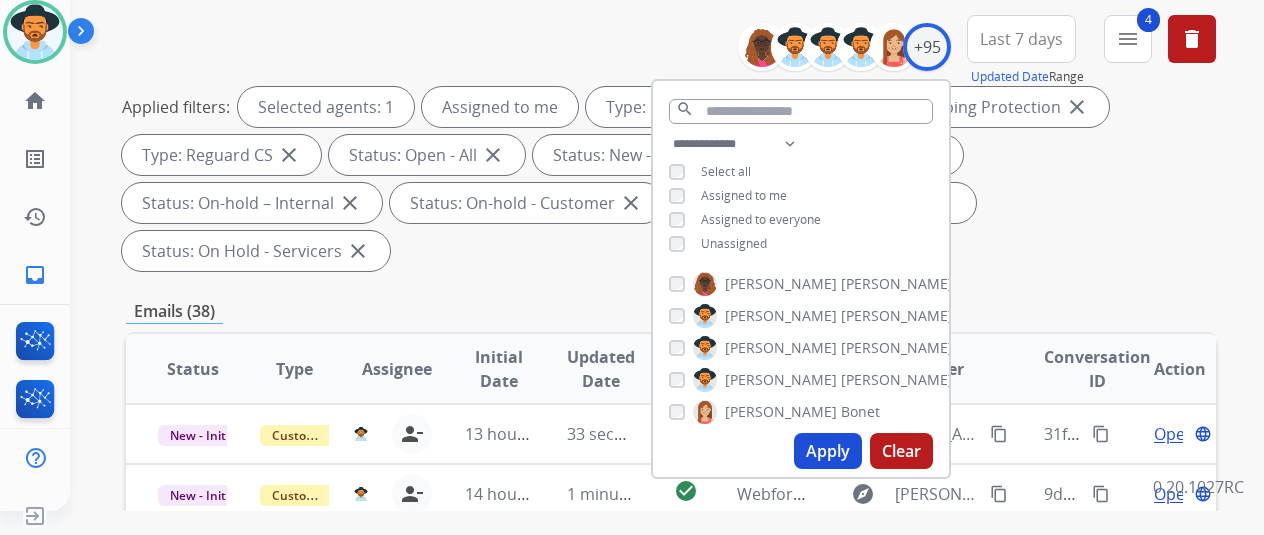 click on "Apply" at bounding box center (828, 451) 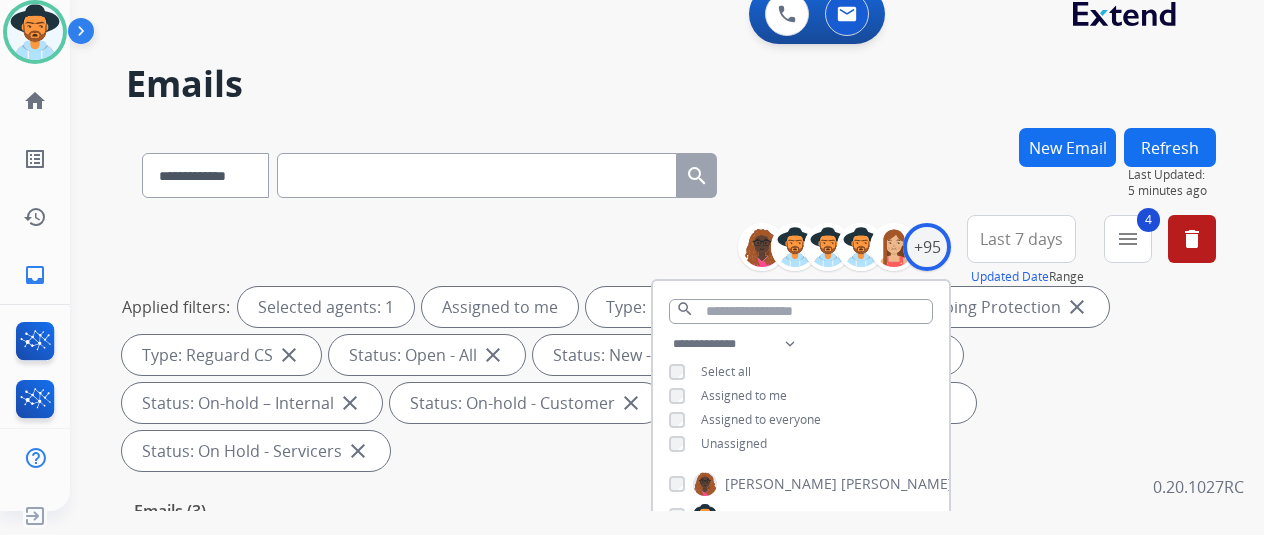 click on "**********" at bounding box center [643, 315] 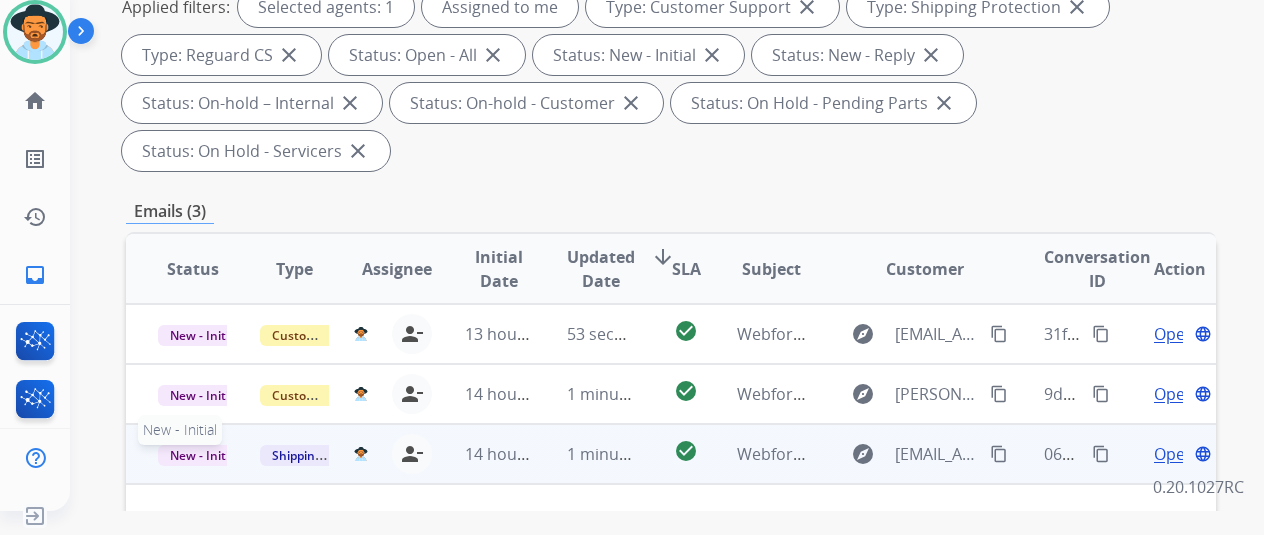 click on "New - Initial" at bounding box center (204, 455) 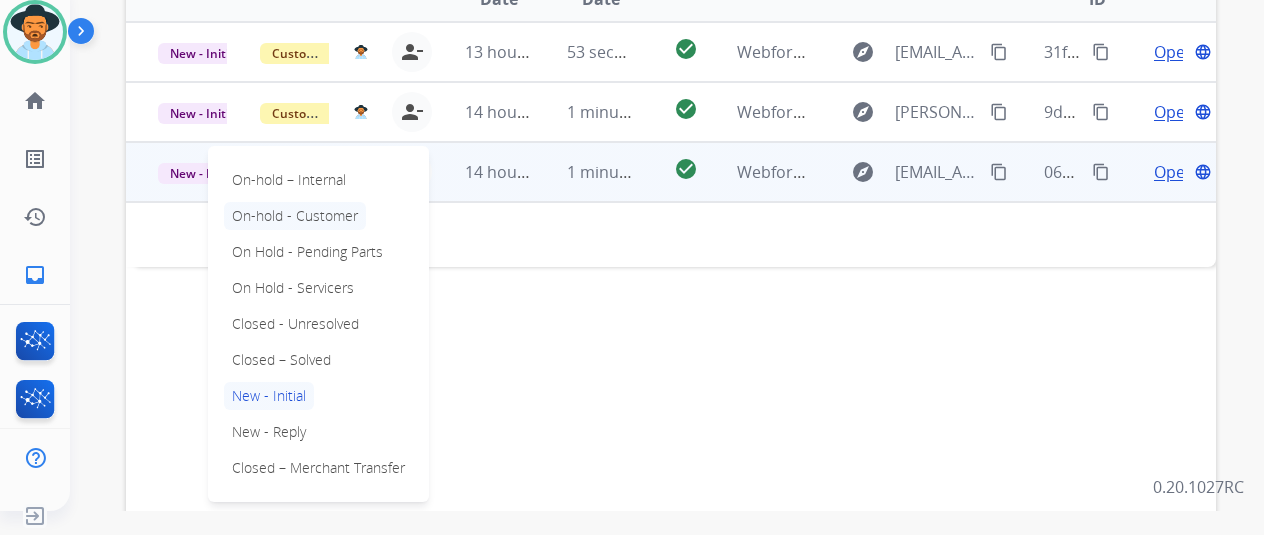 scroll, scrollTop: 600, scrollLeft: 0, axis: vertical 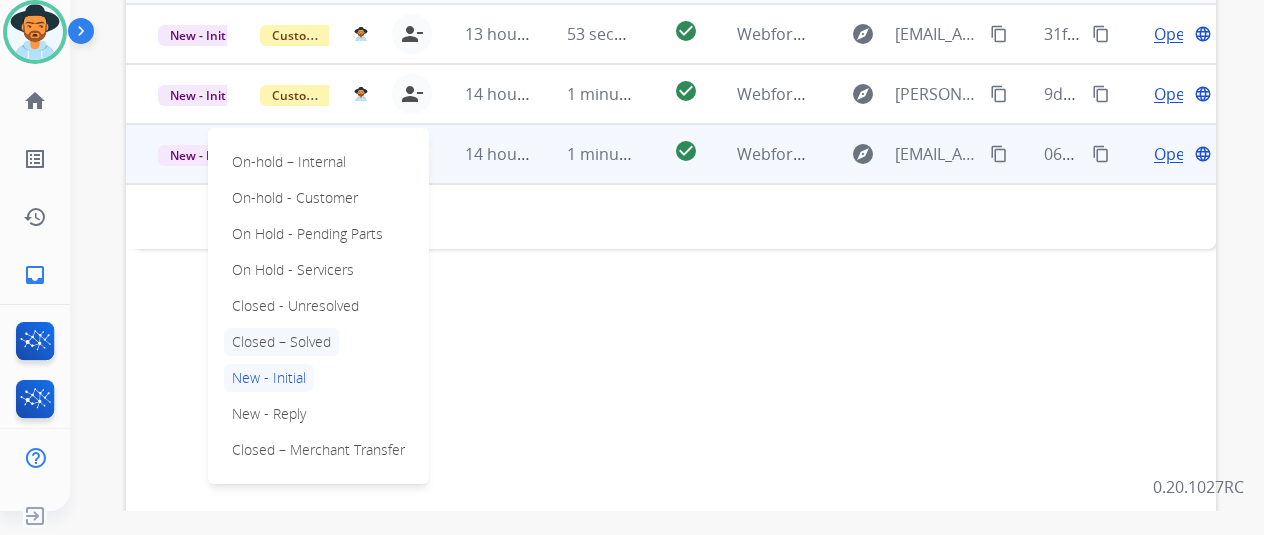 click on "Closed – Solved" at bounding box center (281, 342) 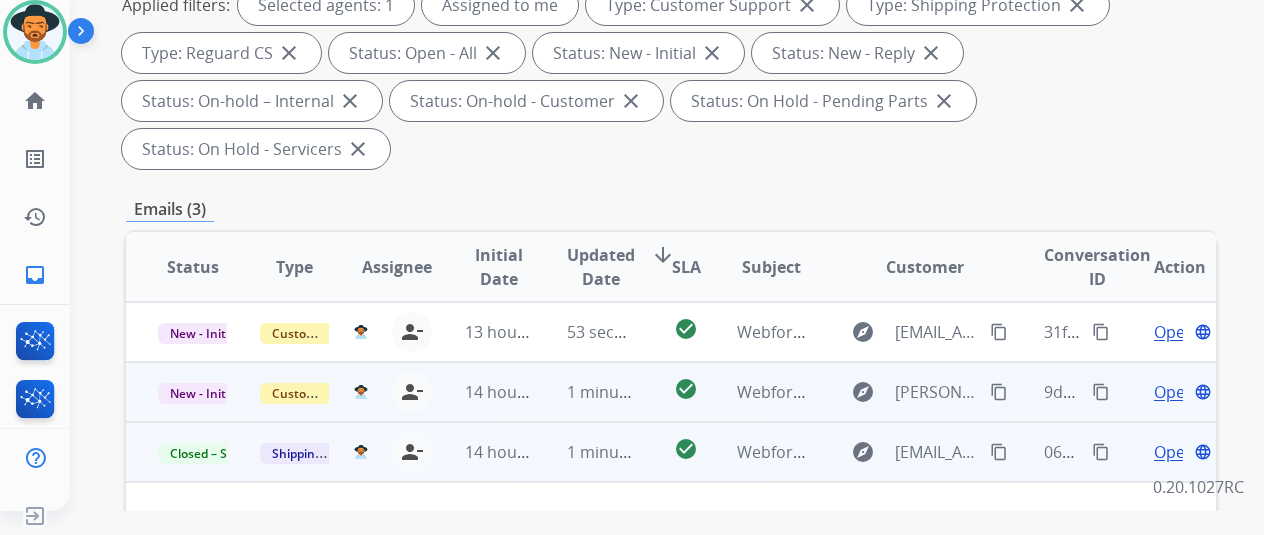 scroll, scrollTop: 300, scrollLeft: 0, axis: vertical 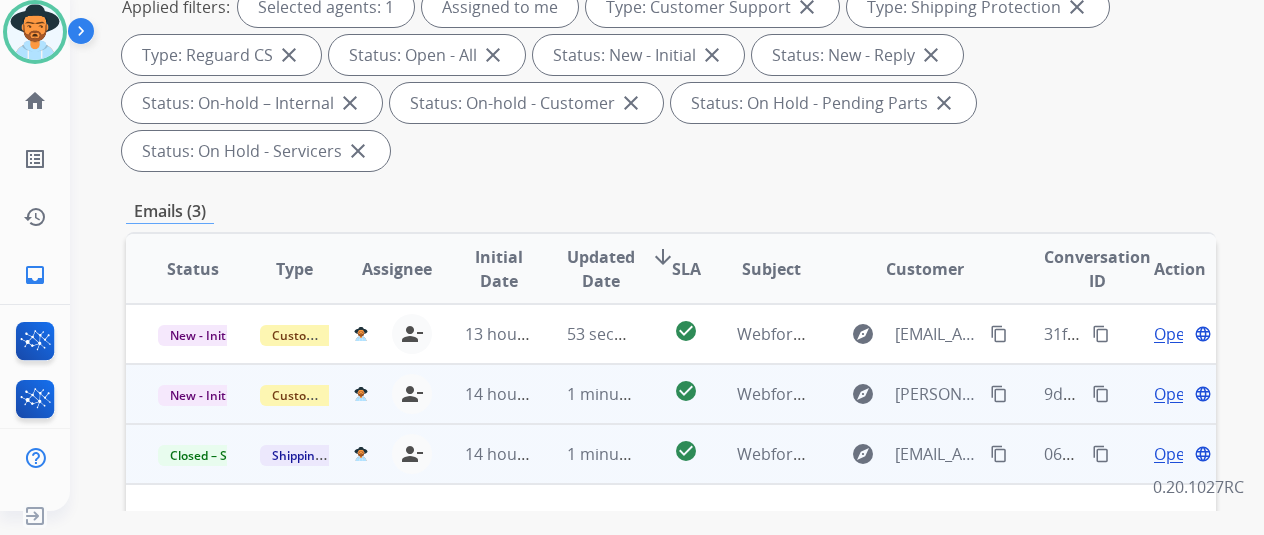 click on "Open" at bounding box center [1174, 394] 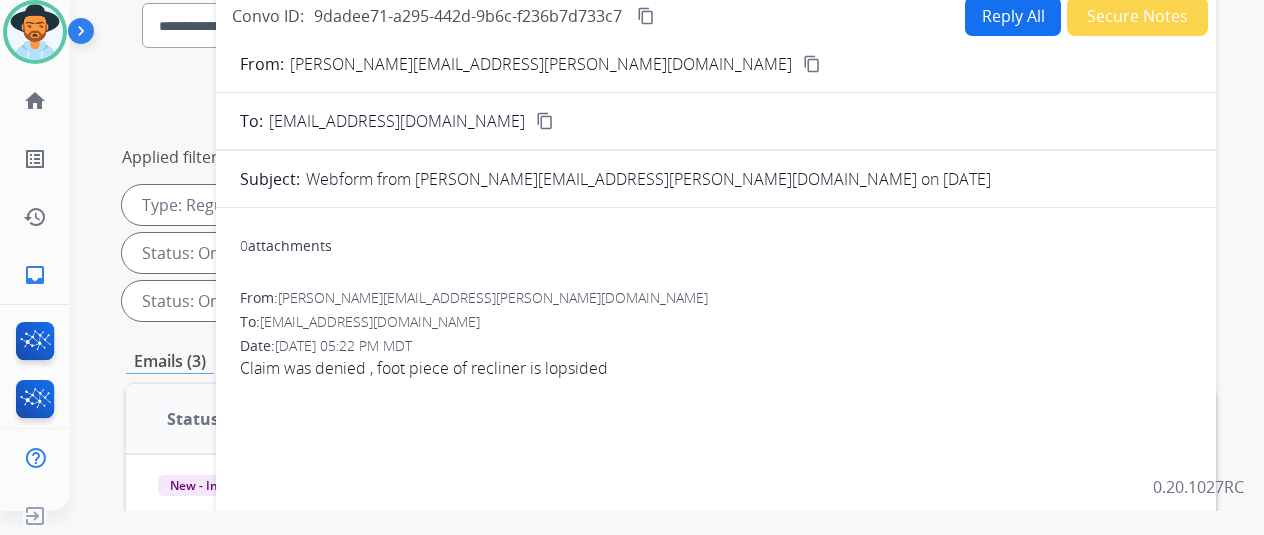 scroll, scrollTop: 0, scrollLeft: 0, axis: both 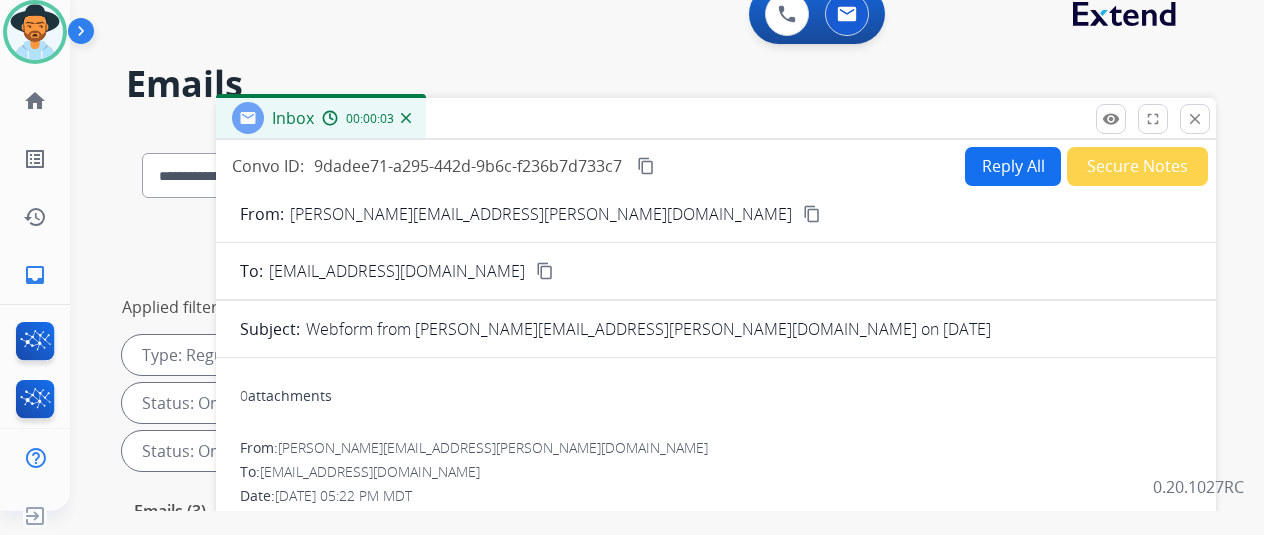click on "content_copy" at bounding box center [812, 214] 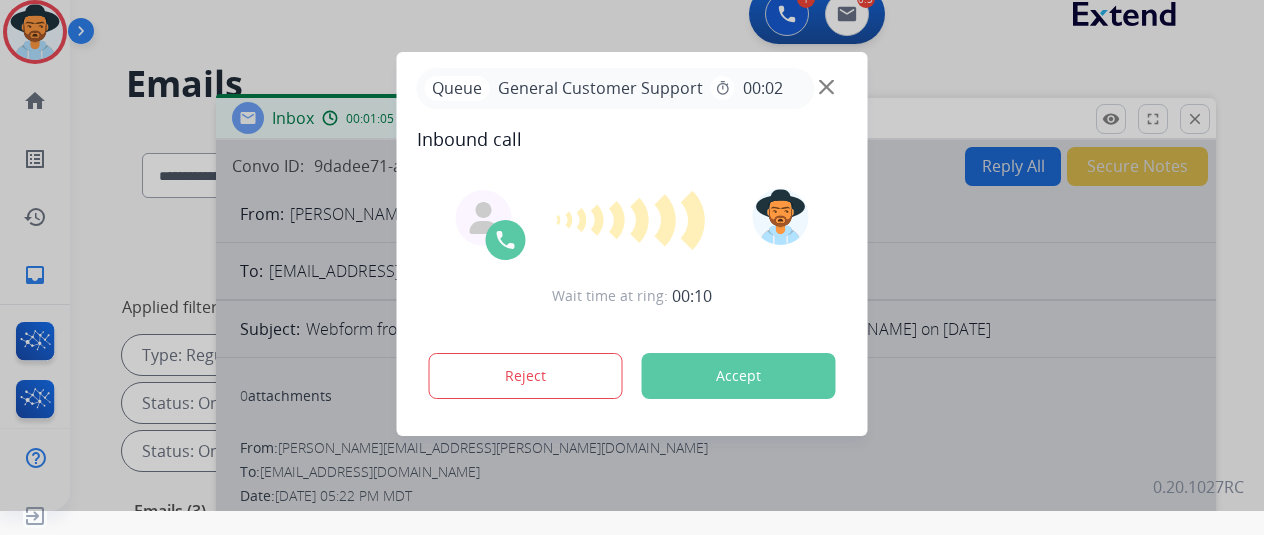 scroll, scrollTop: 0, scrollLeft: 0, axis: both 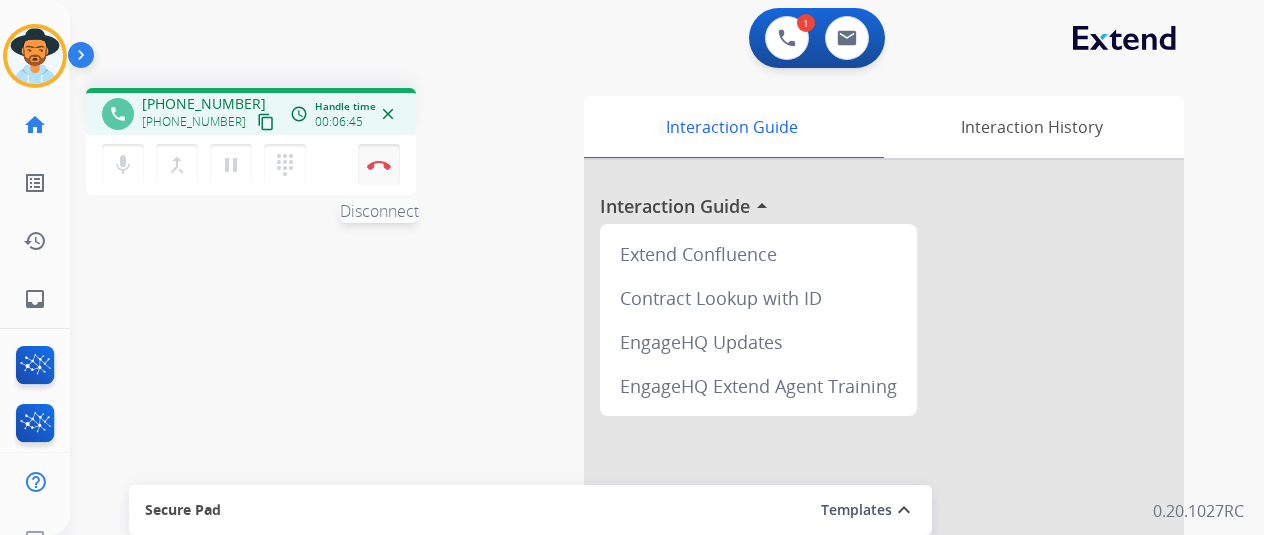 click at bounding box center (379, 165) 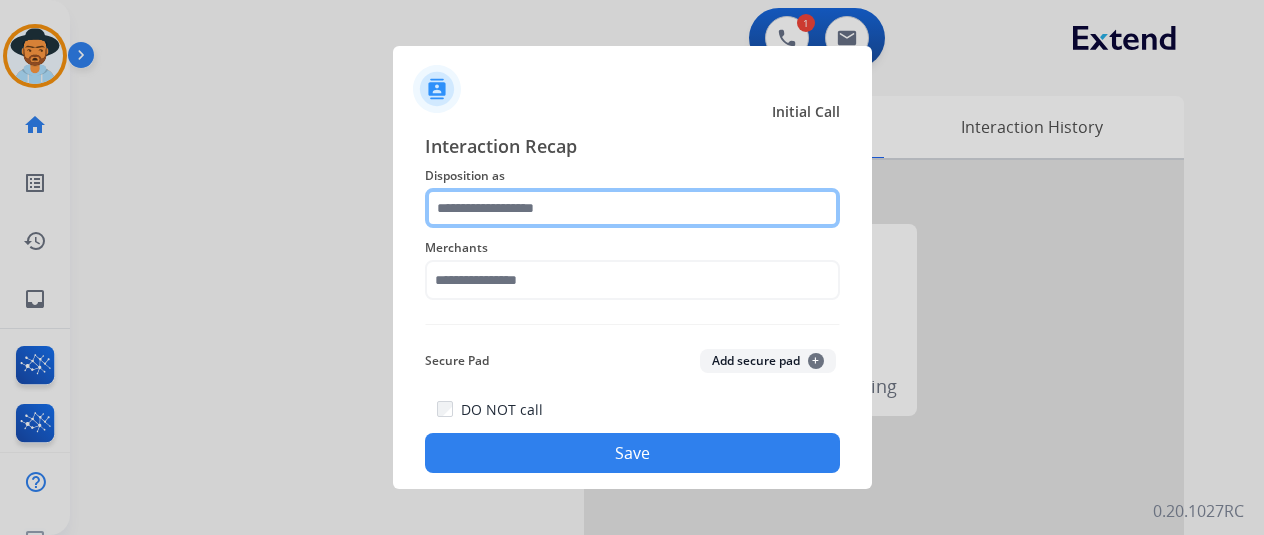 click 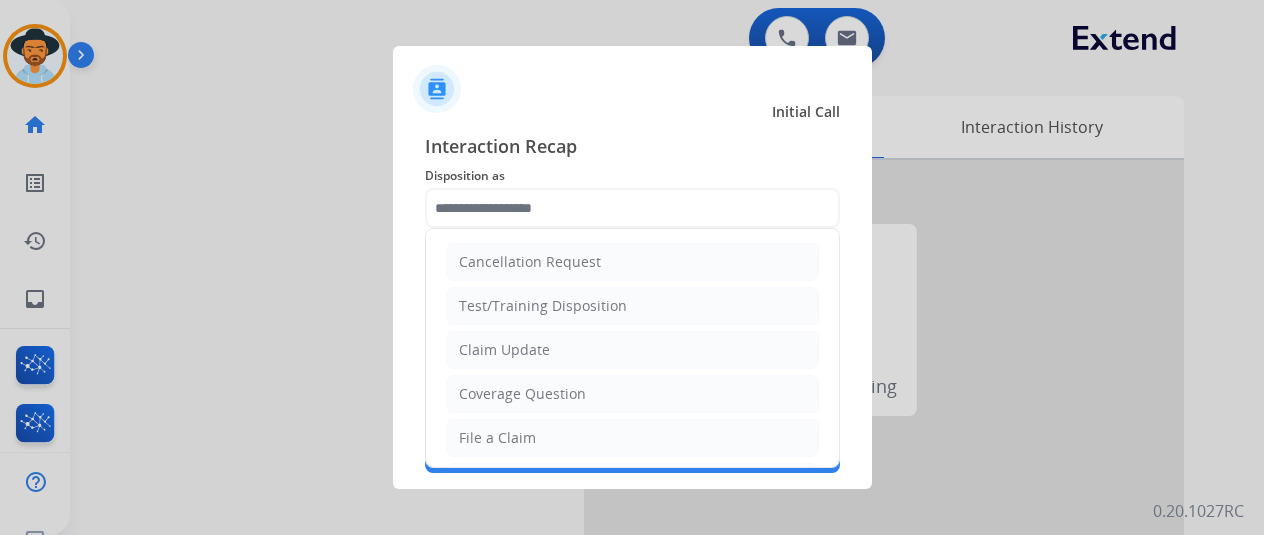 drag, startPoint x: 482, startPoint y: 428, endPoint x: 479, endPoint y: 407, distance: 21.213203 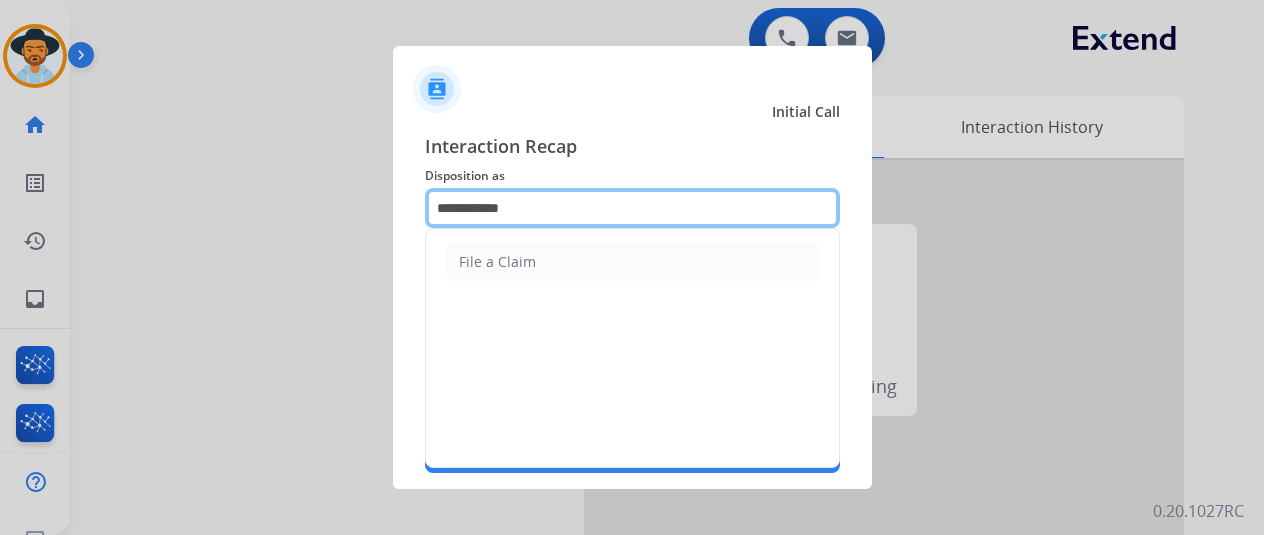 drag, startPoint x: 512, startPoint y: 207, endPoint x: 362, endPoint y: 195, distance: 150.47923 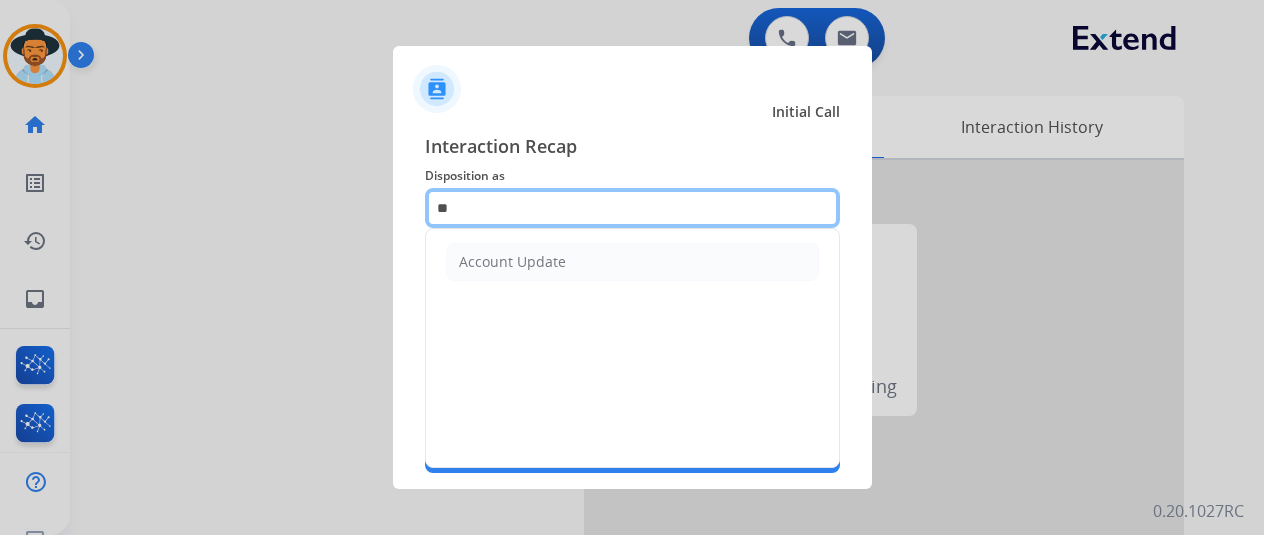 type on "*" 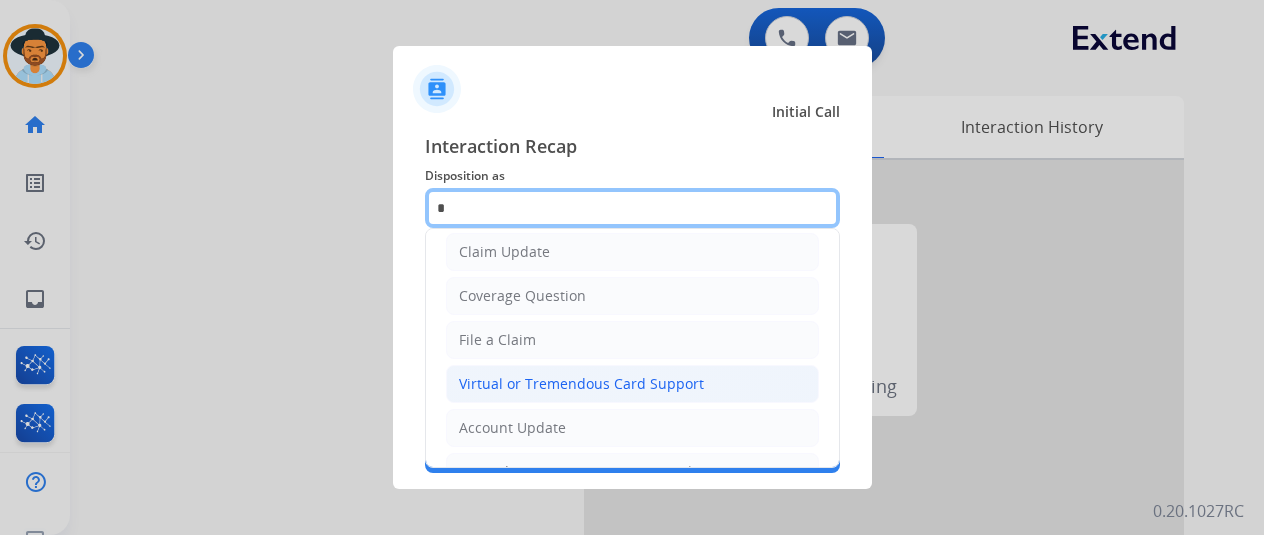 scroll, scrollTop: 130, scrollLeft: 0, axis: vertical 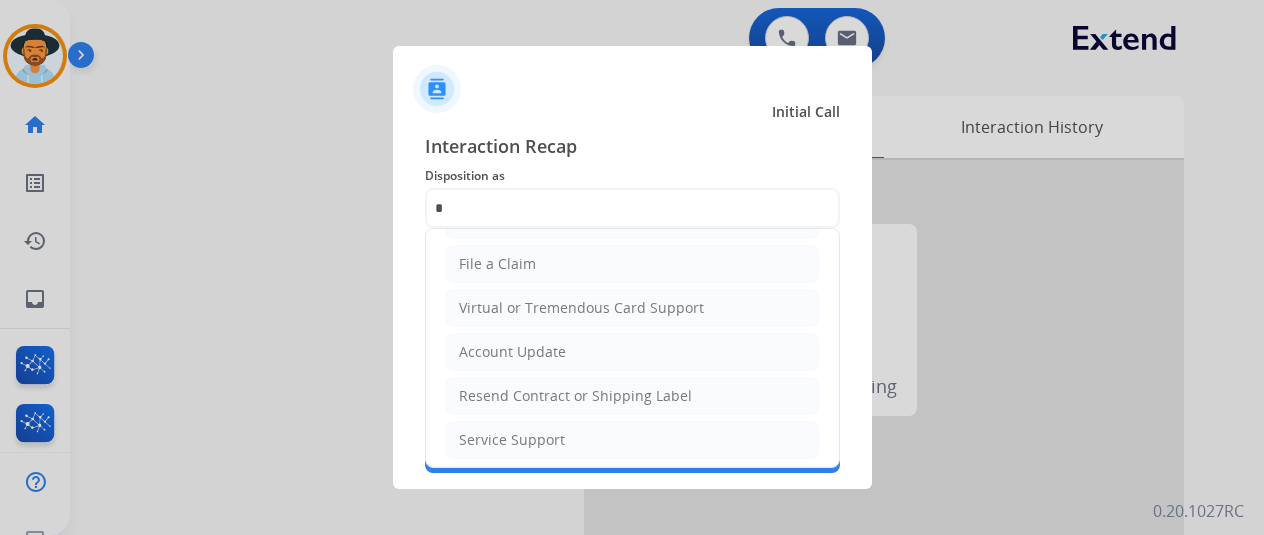 click on "Resend Contract or Shipping Label" 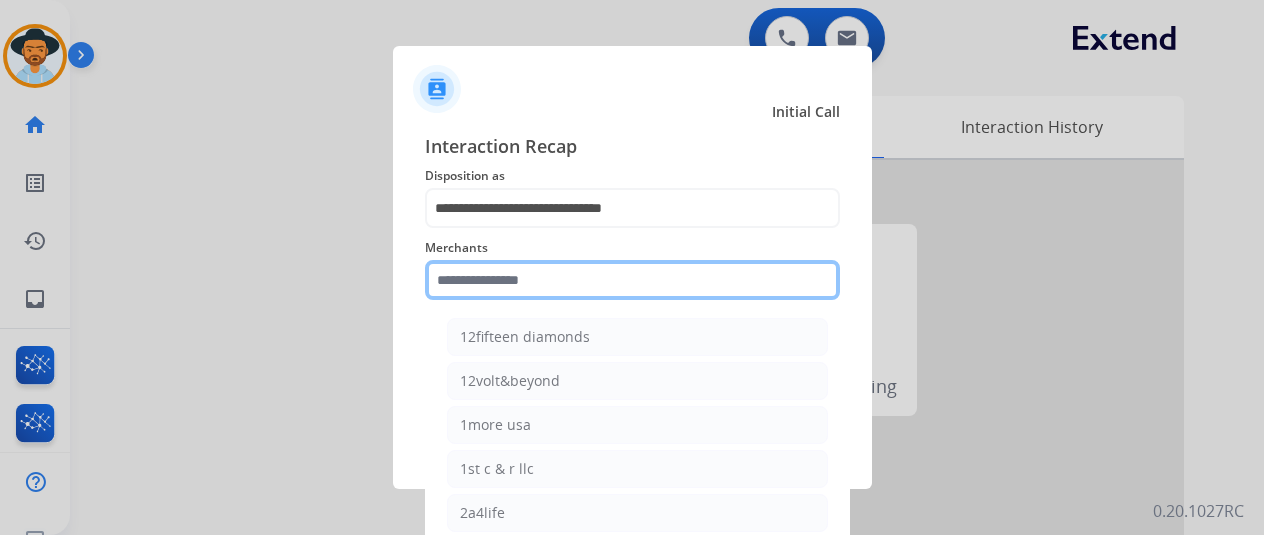 click 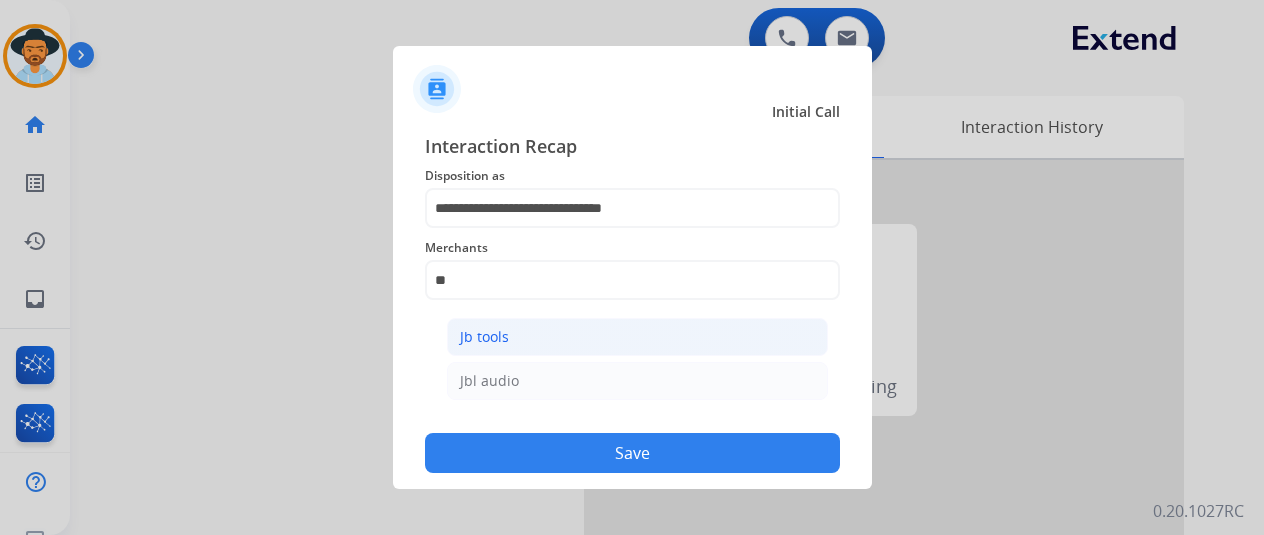 click on "Jb tools" 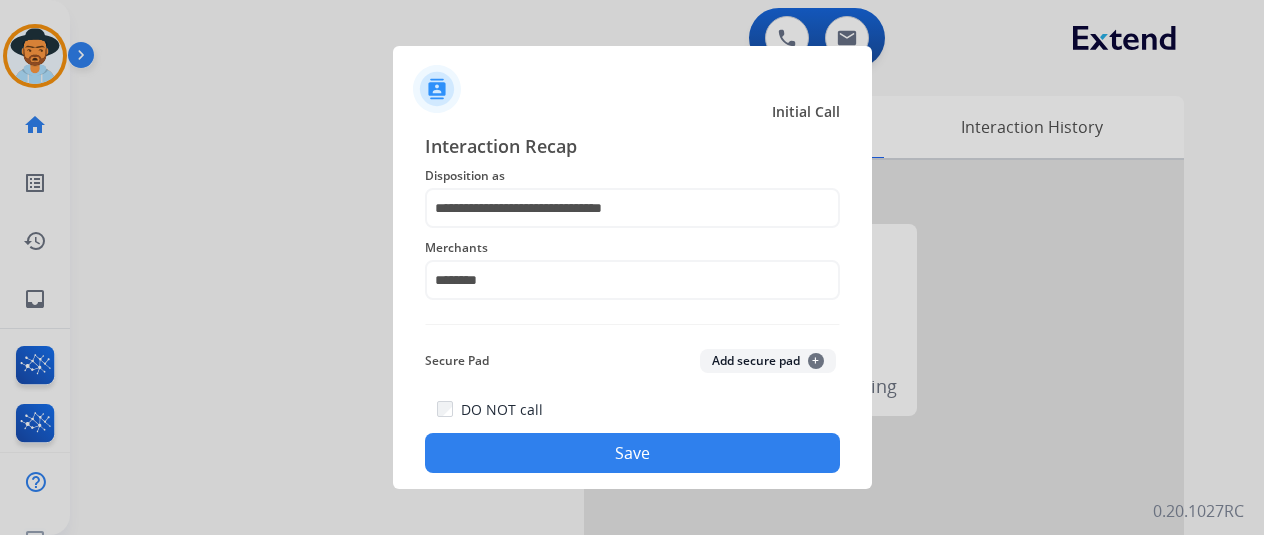 click on "Save" 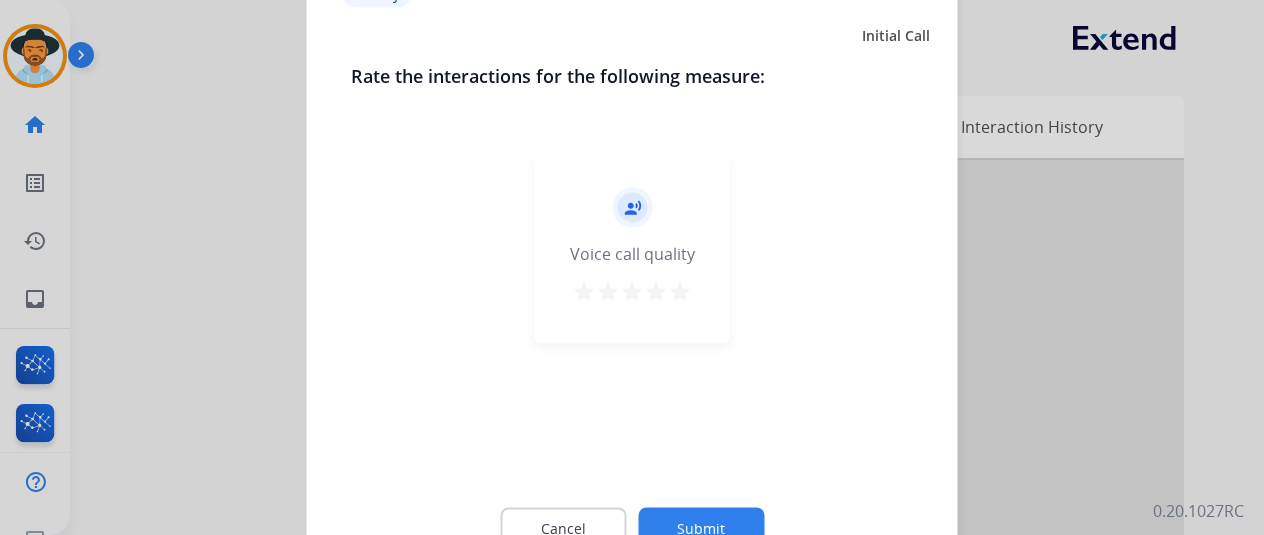 click on "Submit" 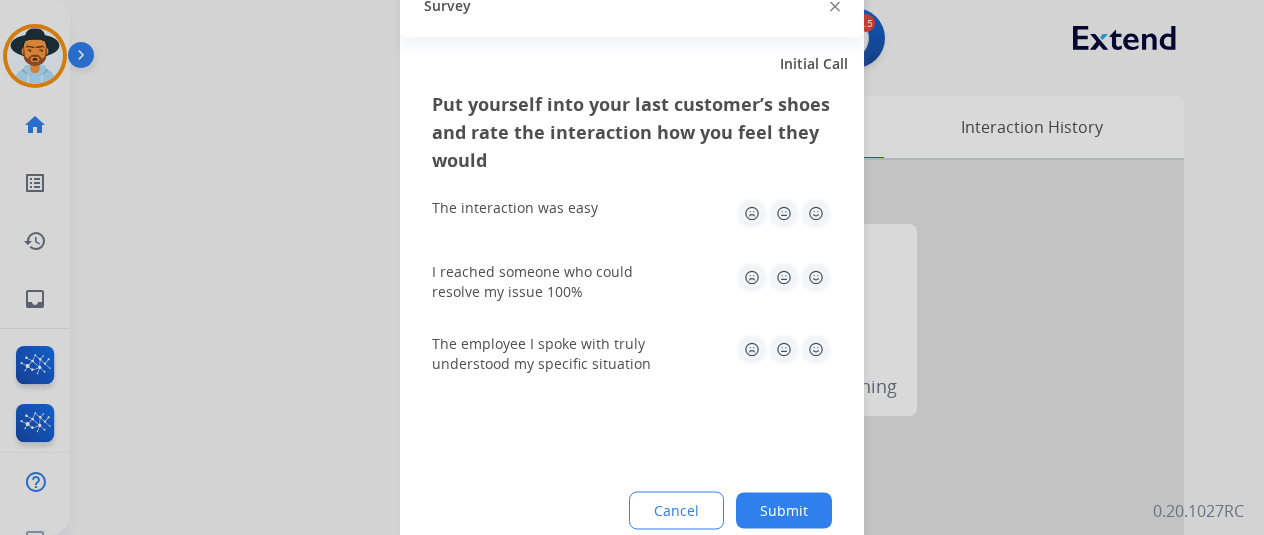 click on "Submit" 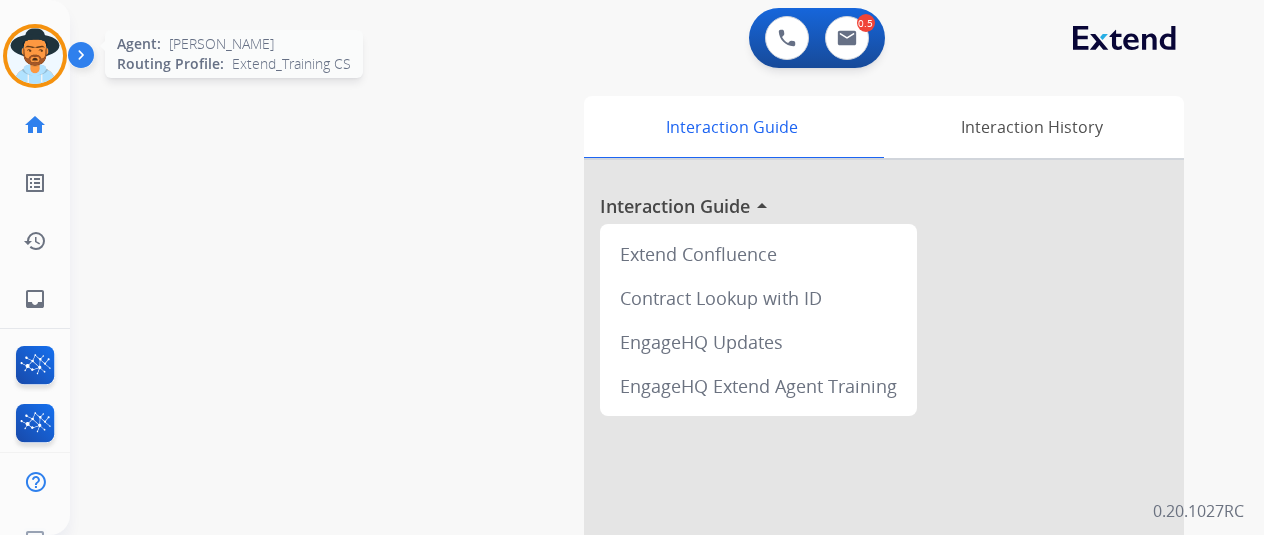 click at bounding box center [35, 56] 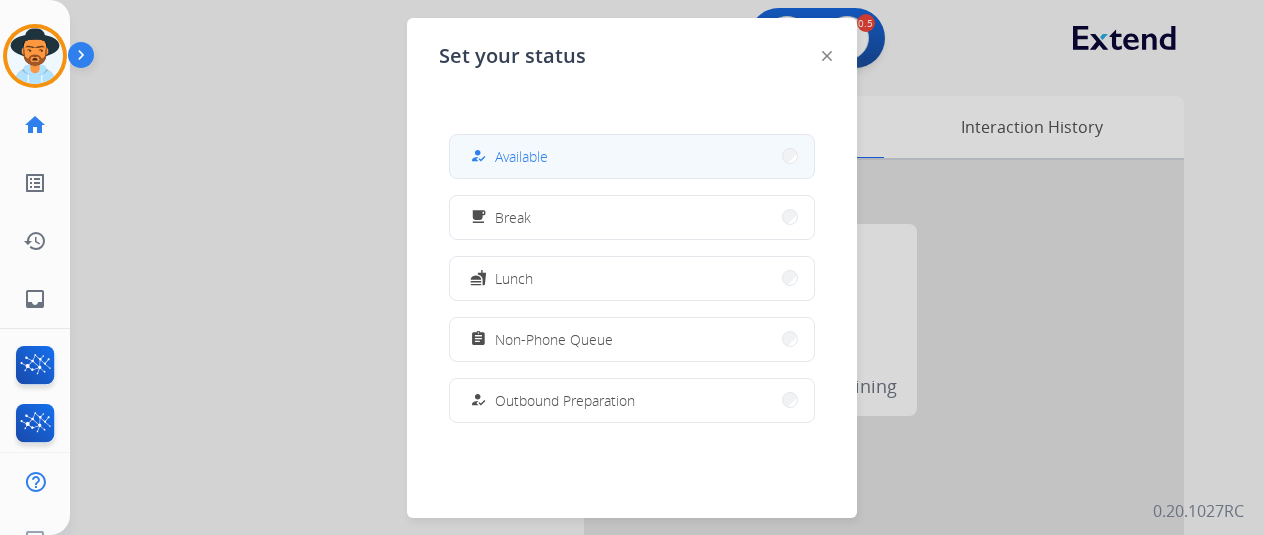 click on "Available" at bounding box center [521, 156] 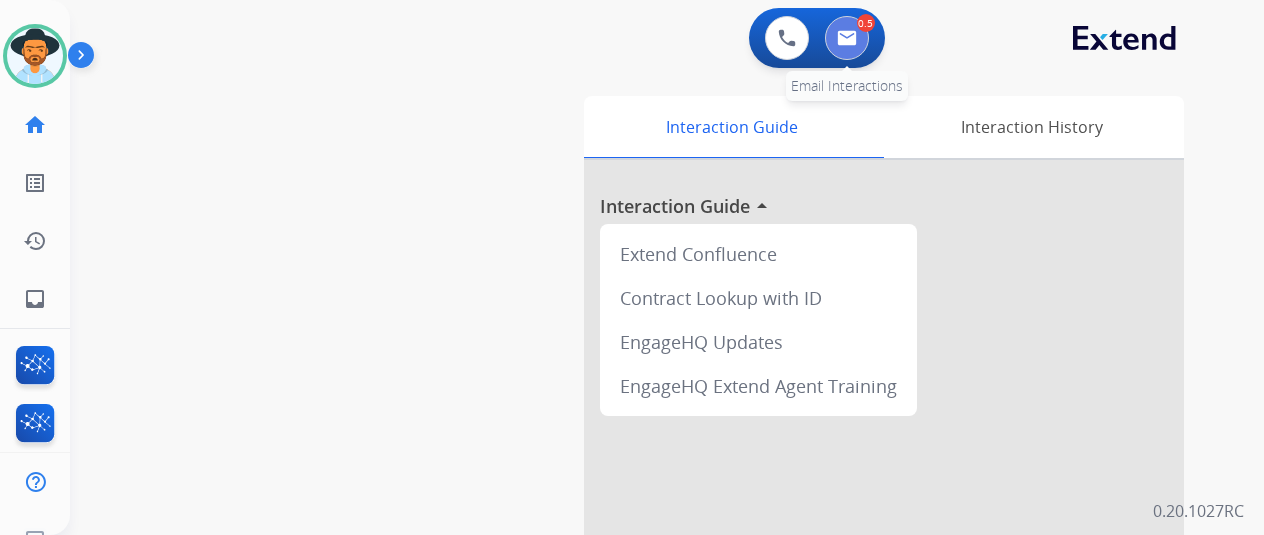 click at bounding box center (847, 38) 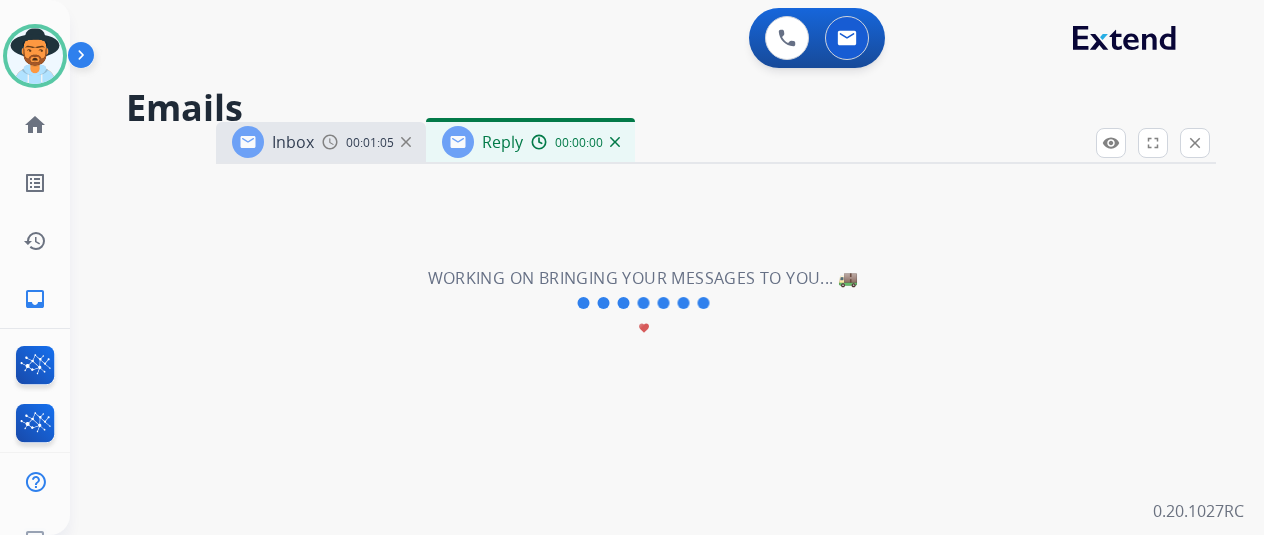 select on "**********" 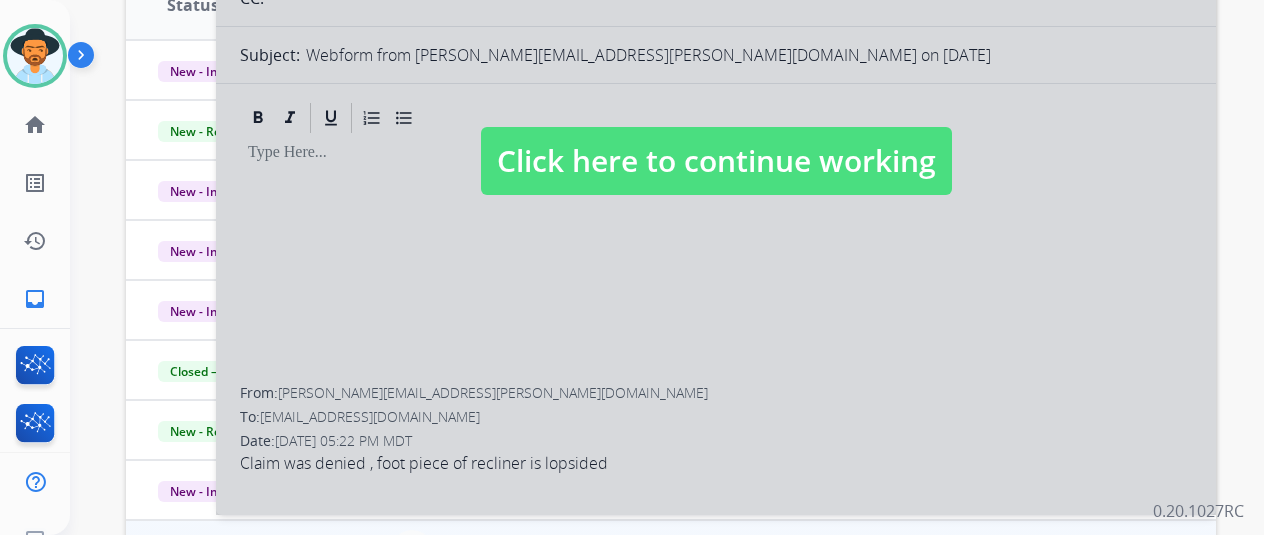 scroll, scrollTop: 400, scrollLeft: 0, axis: vertical 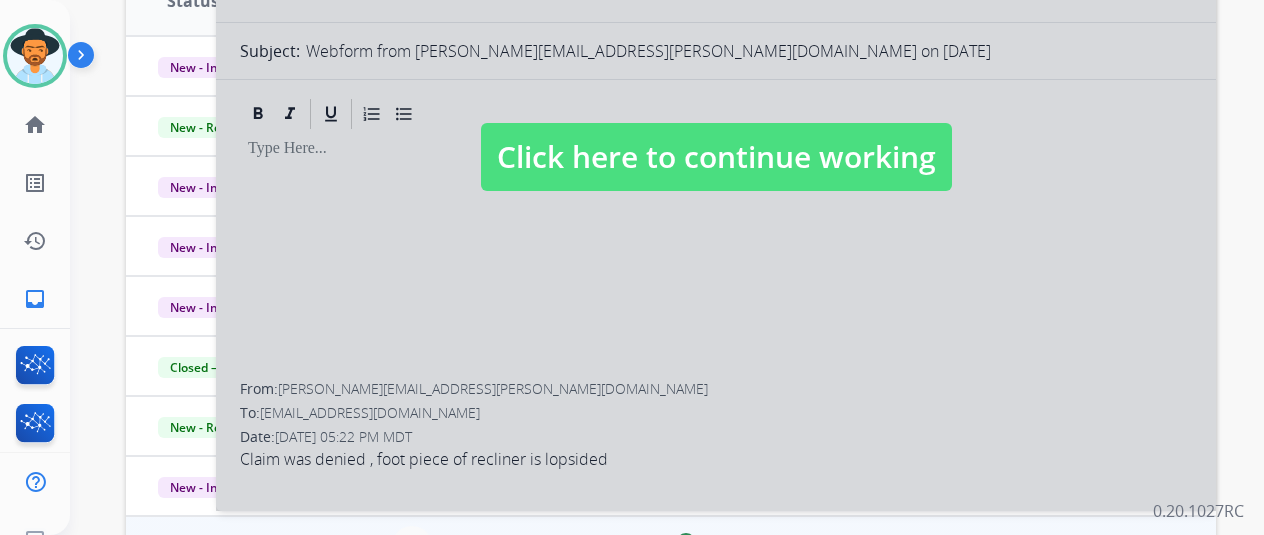 click at bounding box center [716, 137] 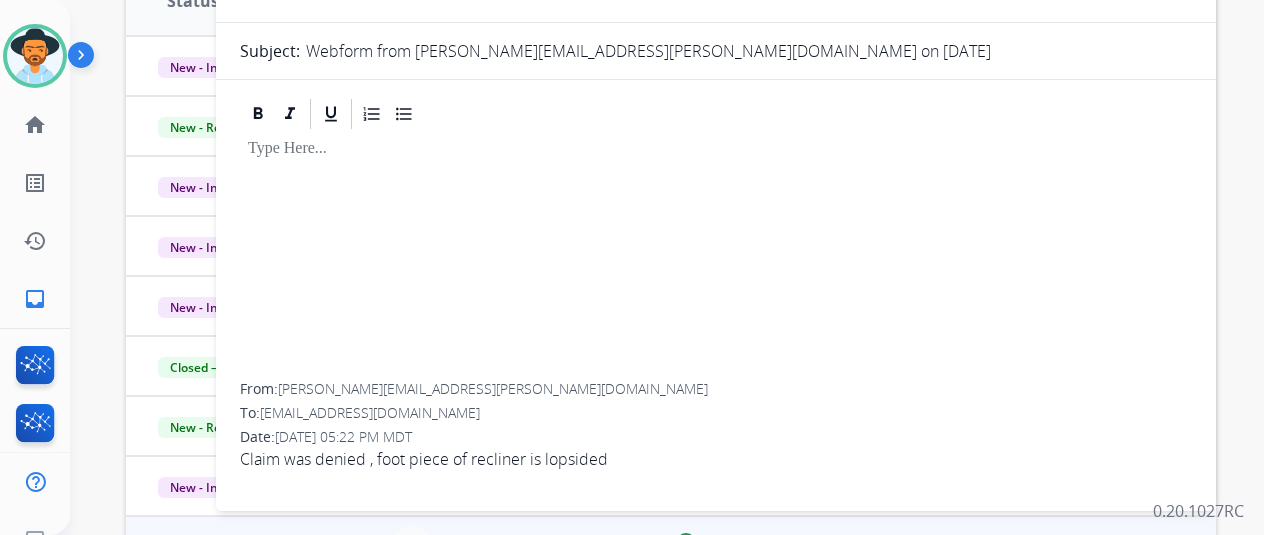 scroll, scrollTop: 0, scrollLeft: 0, axis: both 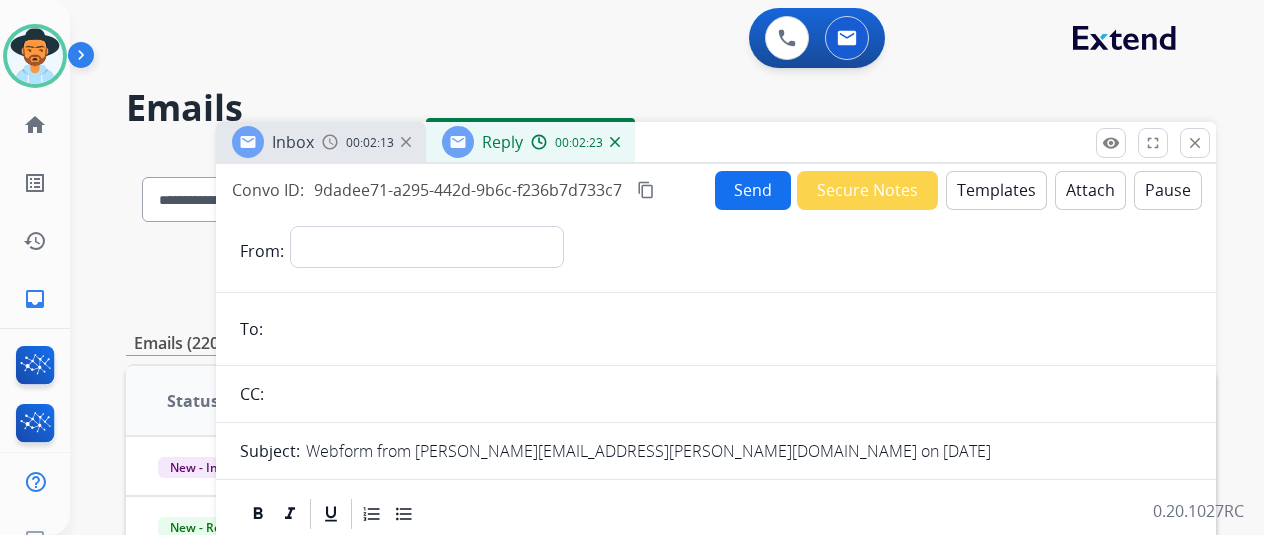 click on "Templates" at bounding box center [996, 190] 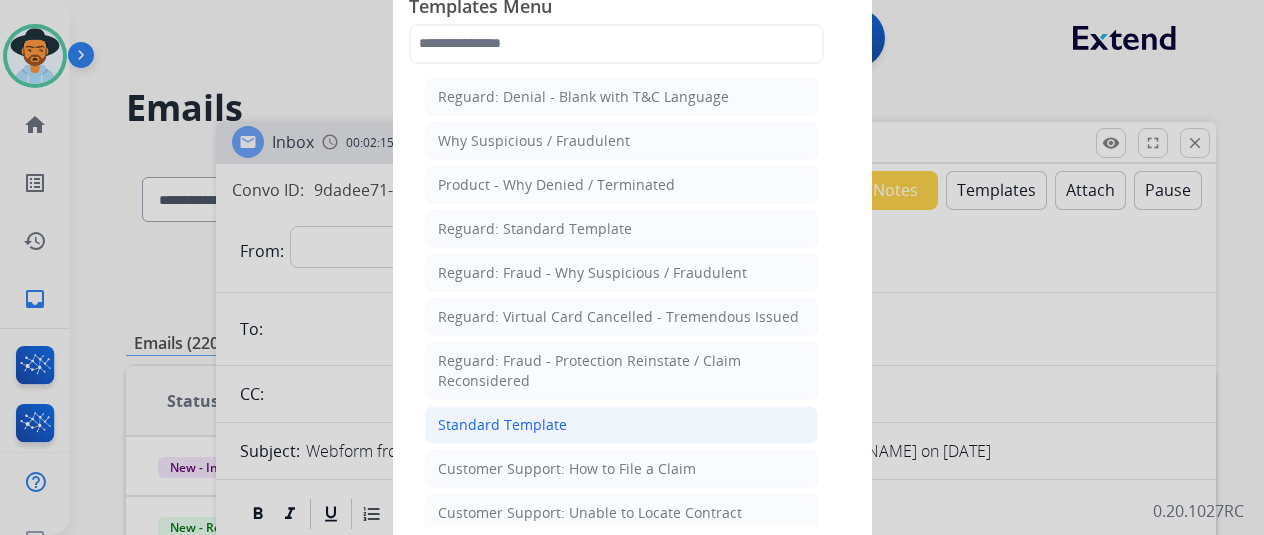 click on "Standard Template" 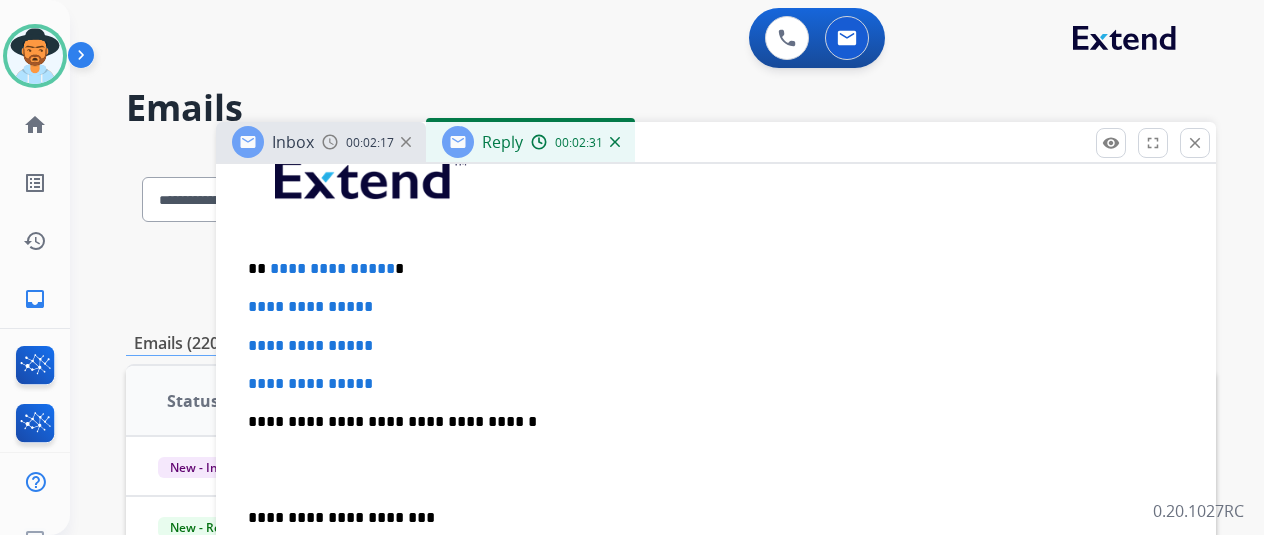 scroll, scrollTop: 552, scrollLeft: 0, axis: vertical 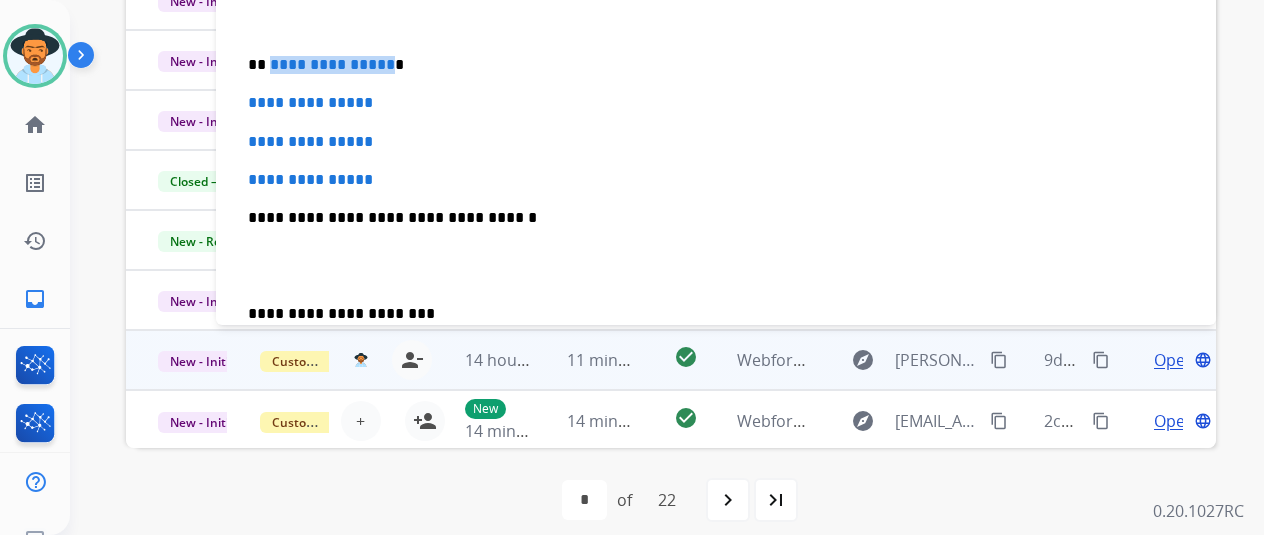 drag, startPoint x: 398, startPoint y: 61, endPoint x: 284, endPoint y: 67, distance: 114.15778 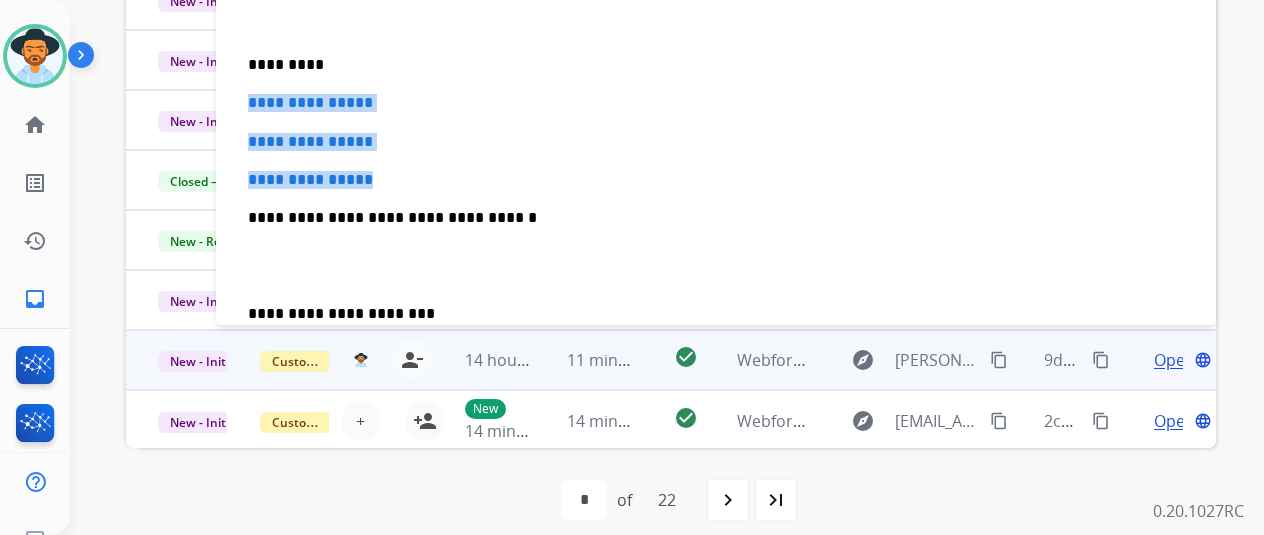 drag, startPoint x: 404, startPoint y: 184, endPoint x: 253, endPoint y: 105, distance: 170.41713 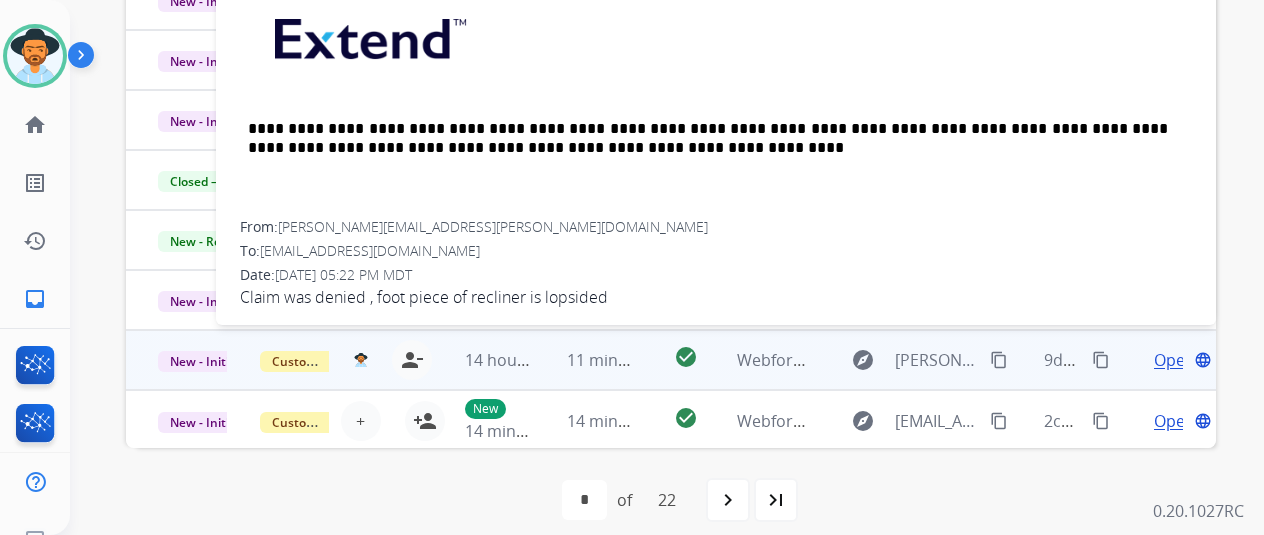 scroll, scrollTop: 100, scrollLeft: 0, axis: vertical 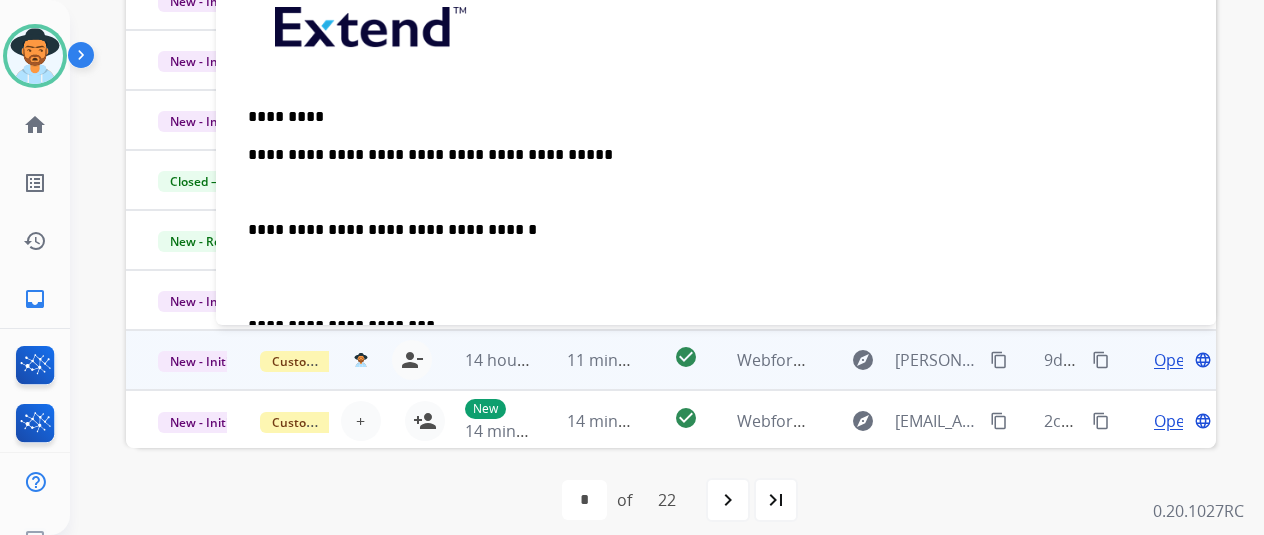 click on "**********" at bounding box center (708, 173) 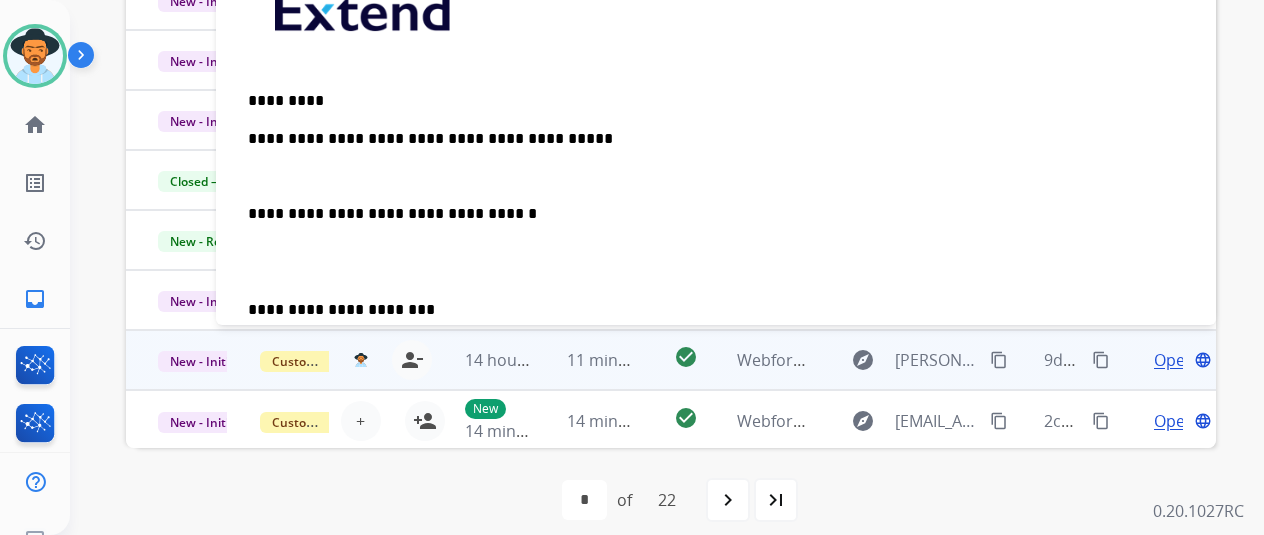 scroll, scrollTop: 100, scrollLeft: 0, axis: vertical 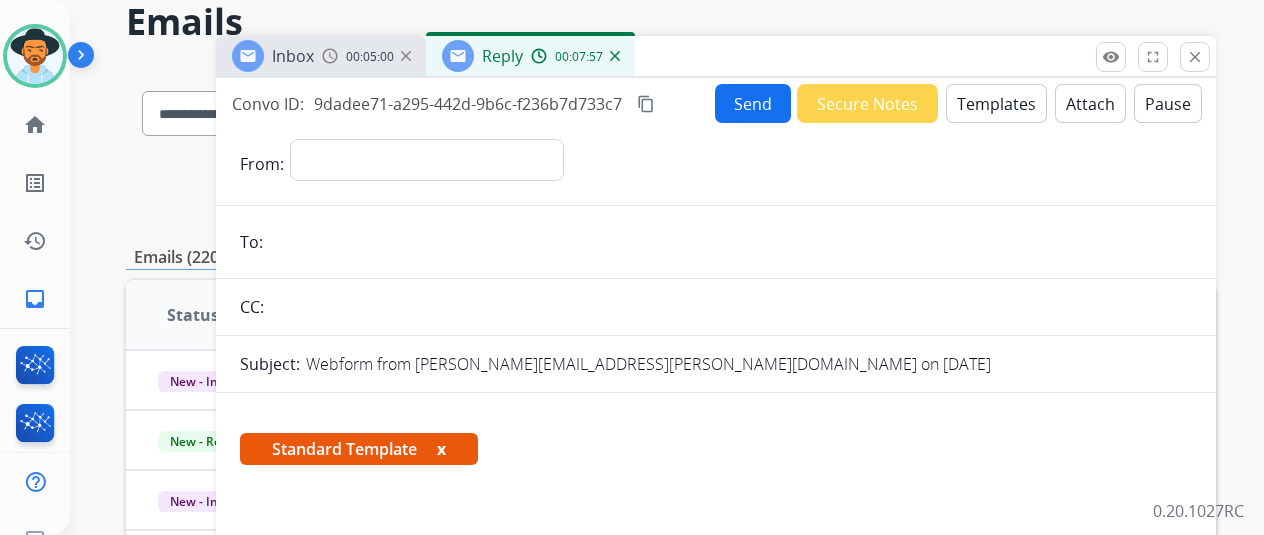click on "Standard Template   x" at bounding box center (359, 449) 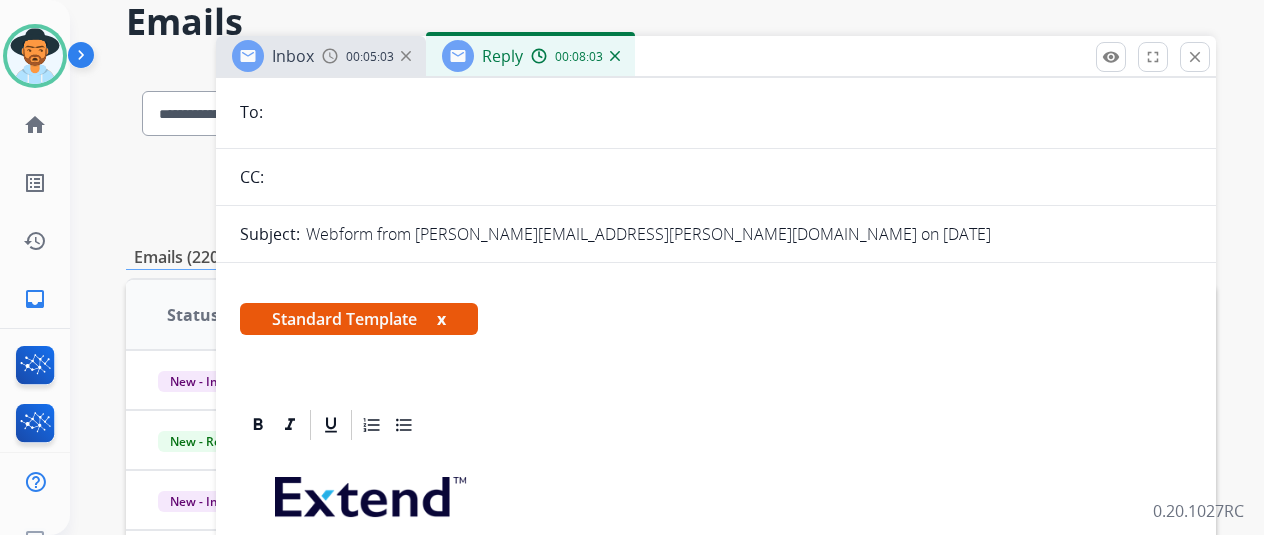 scroll, scrollTop: 0, scrollLeft: 0, axis: both 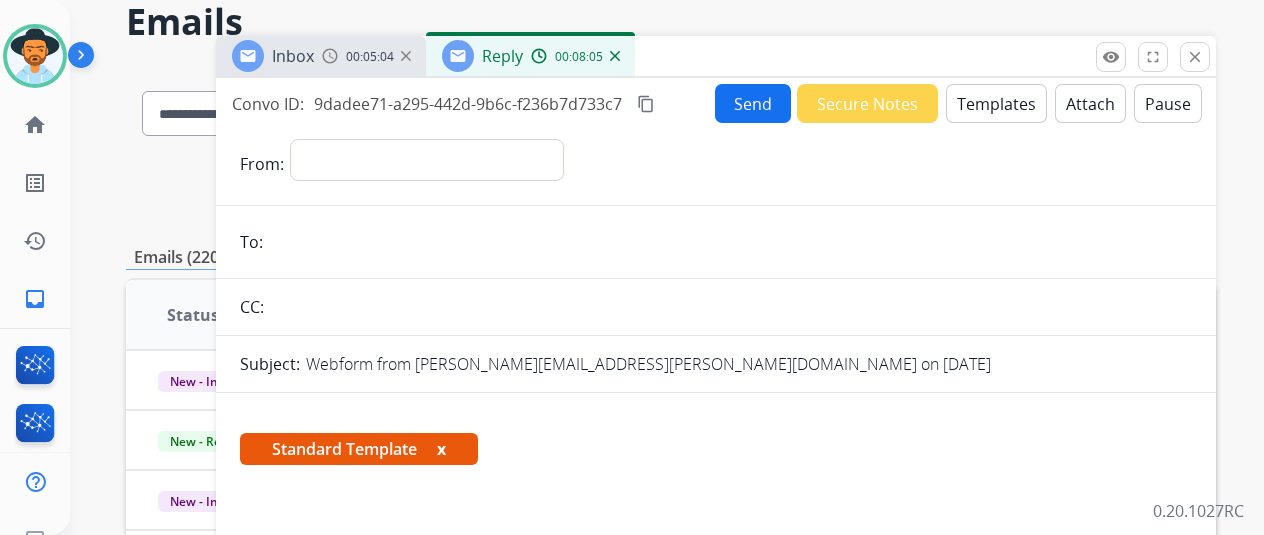 click on "Standard Template   x" at bounding box center [359, 449] 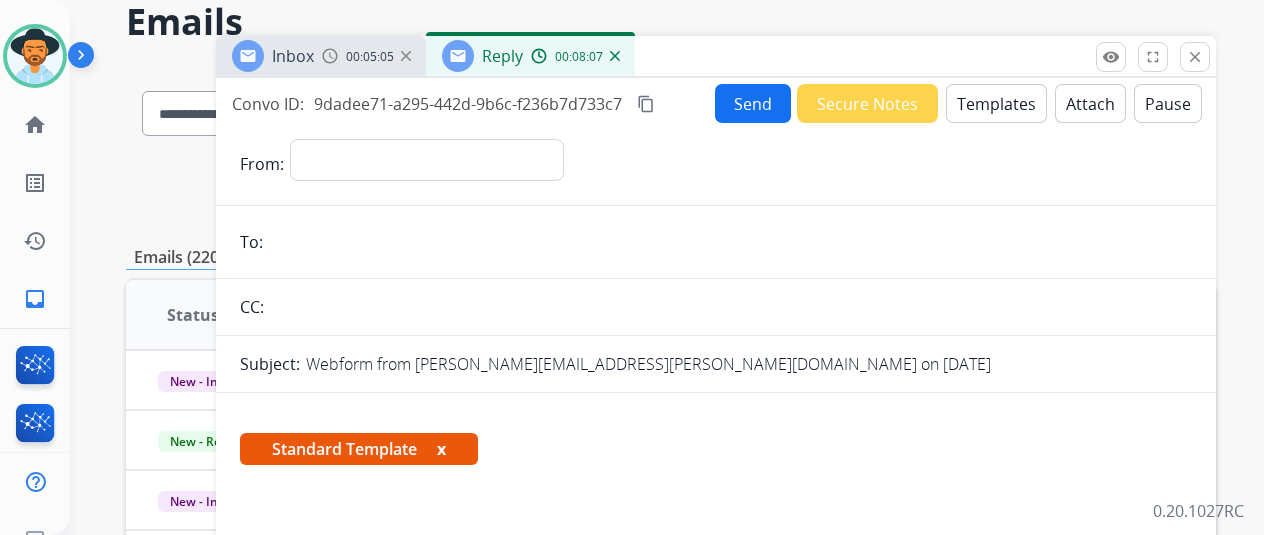 click on "Templates" at bounding box center (996, 103) 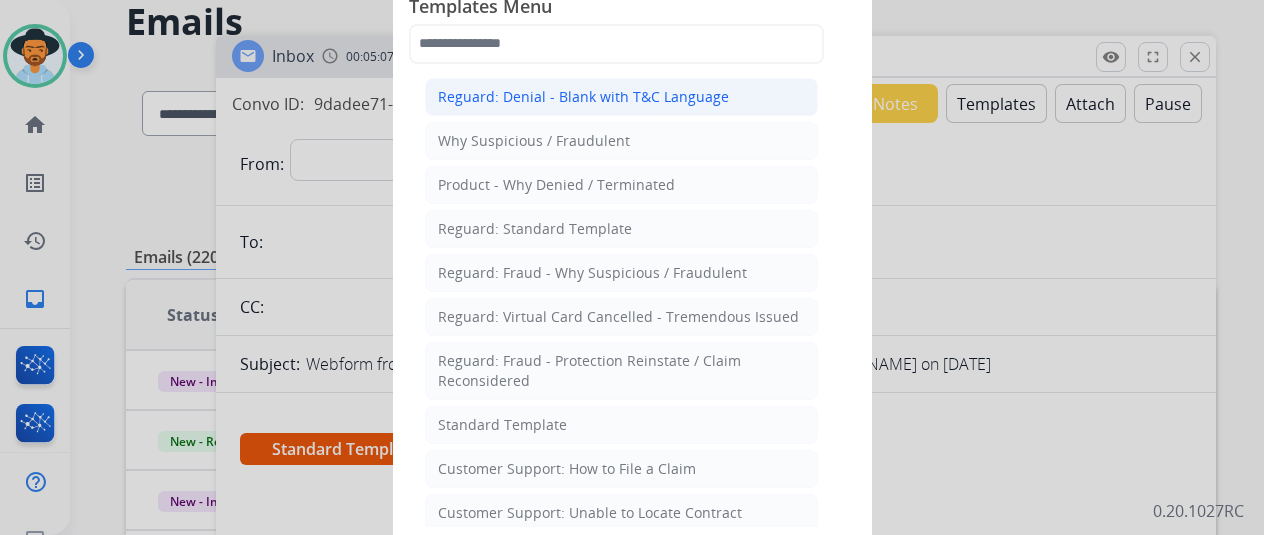 click on "Reguard: Denial - Blank with T&C Language" 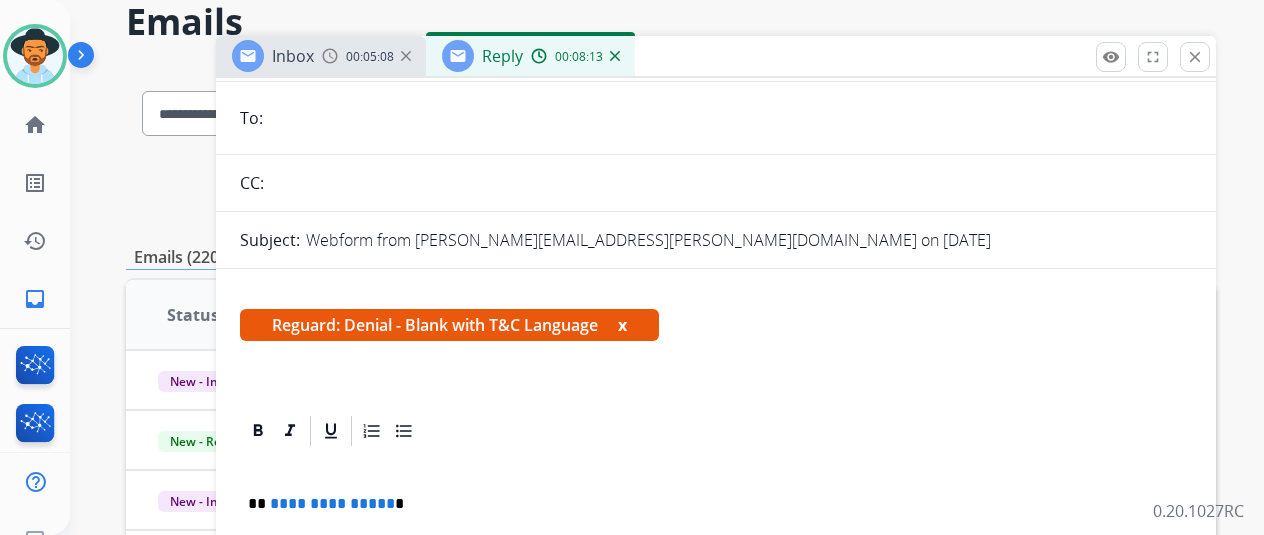scroll, scrollTop: 300, scrollLeft: 0, axis: vertical 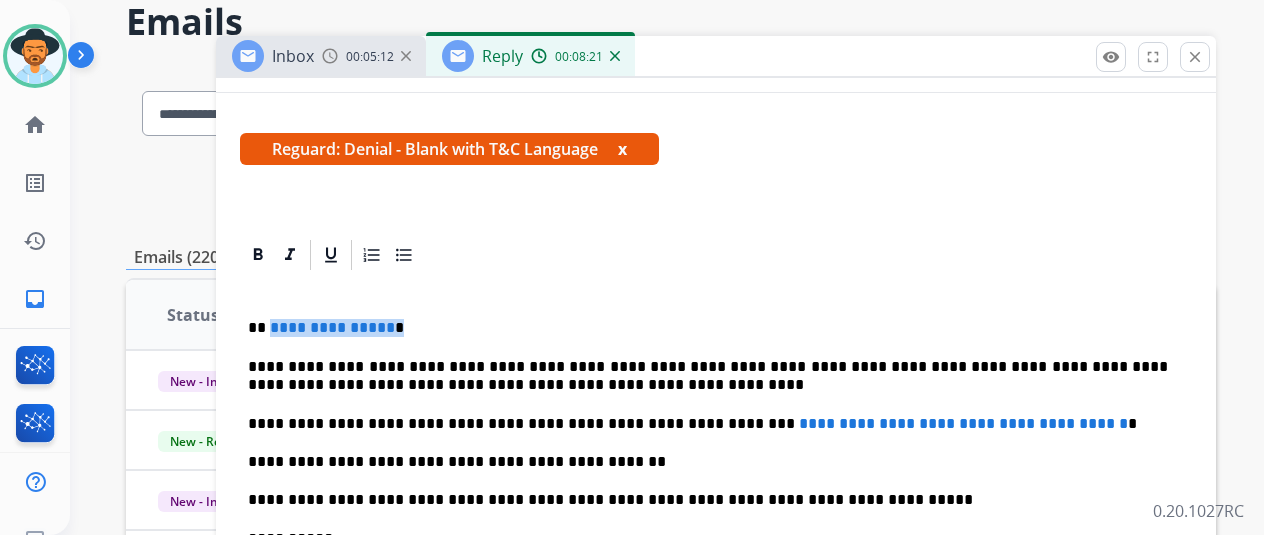 drag, startPoint x: 401, startPoint y: 326, endPoint x: 286, endPoint y: 330, distance: 115.06954 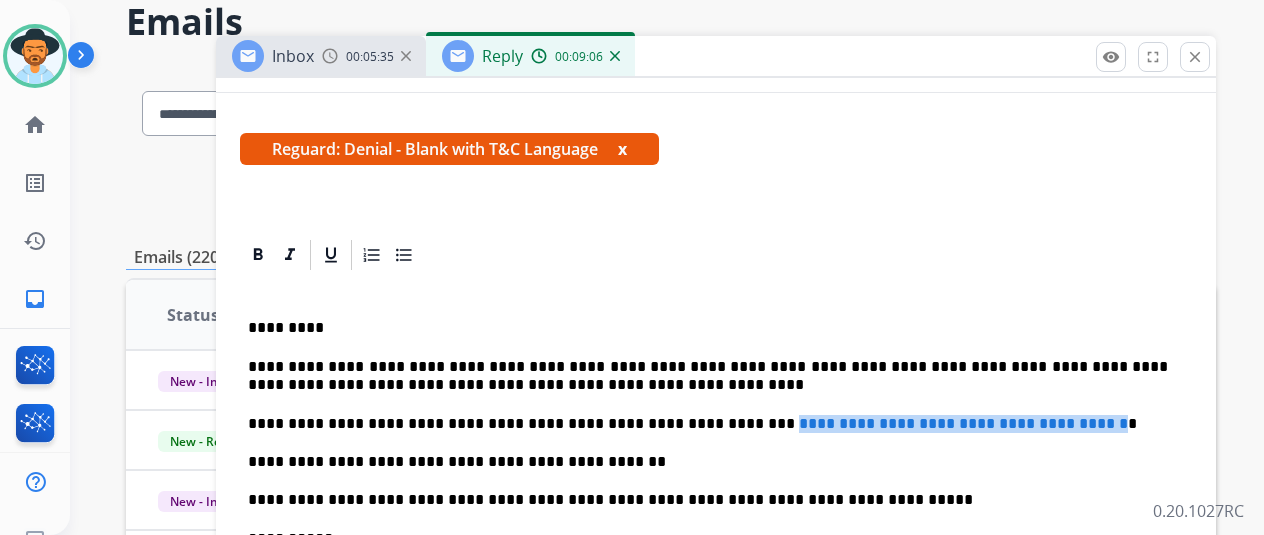 drag, startPoint x: 1094, startPoint y: 419, endPoint x: 703, endPoint y: 421, distance: 391.00513 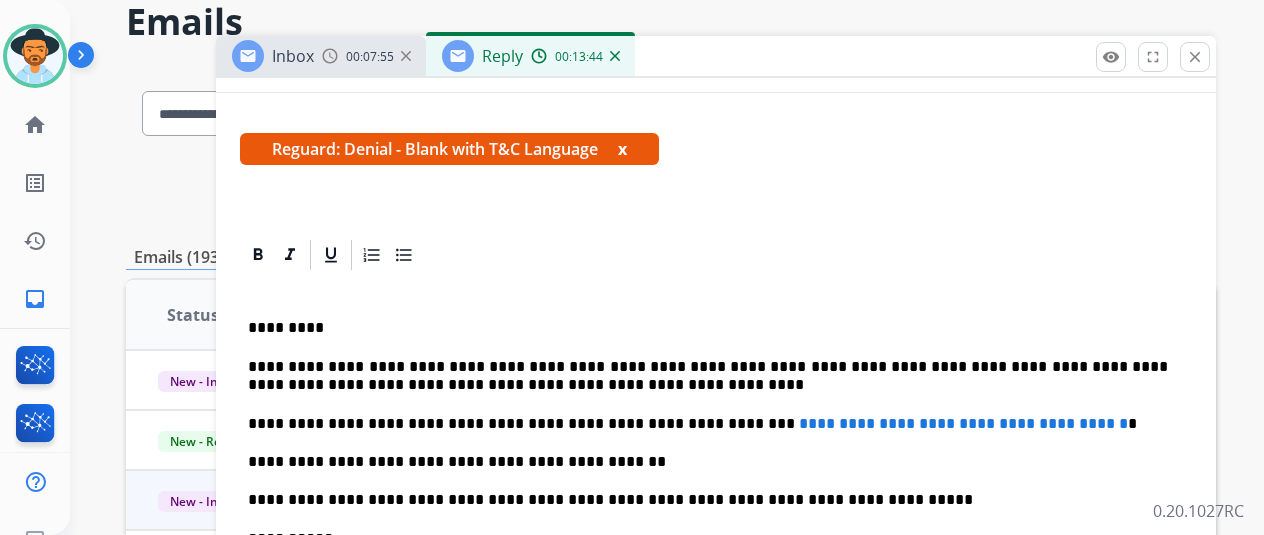 click at bounding box center [708, 290] 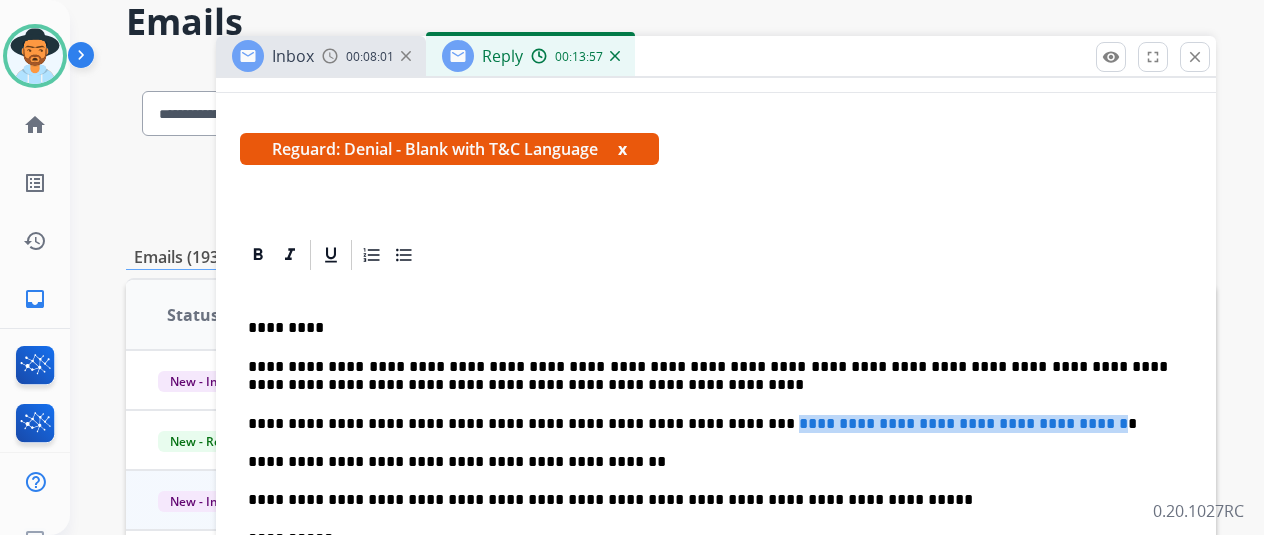 drag, startPoint x: 1094, startPoint y: 420, endPoint x: 702, endPoint y: 426, distance: 392.04593 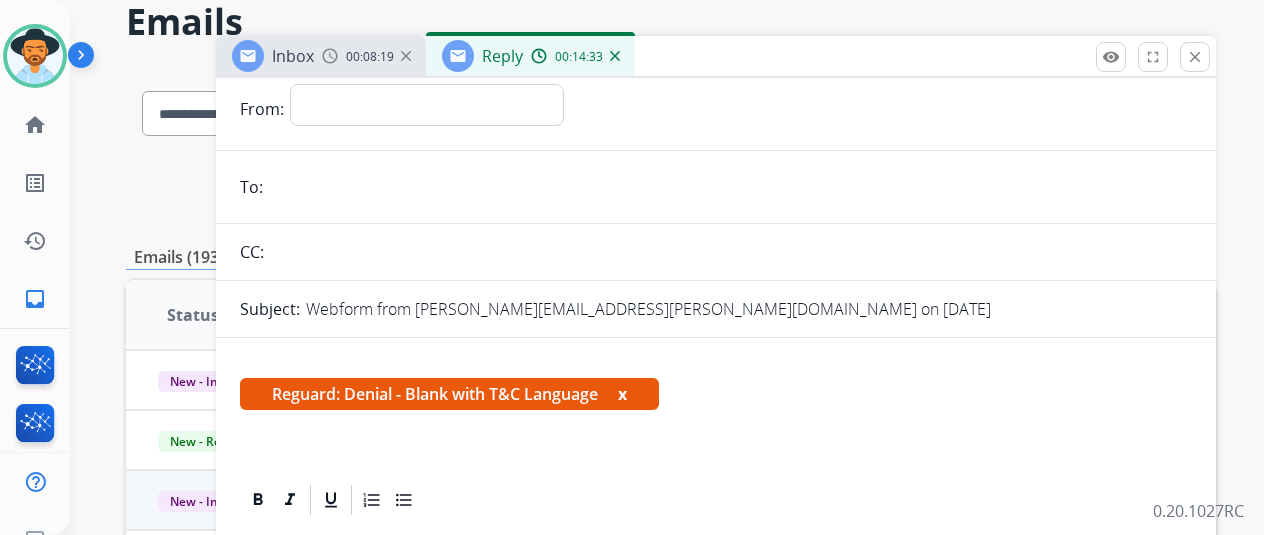 scroll, scrollTop: 0, scrollLeft: 0, axis: both 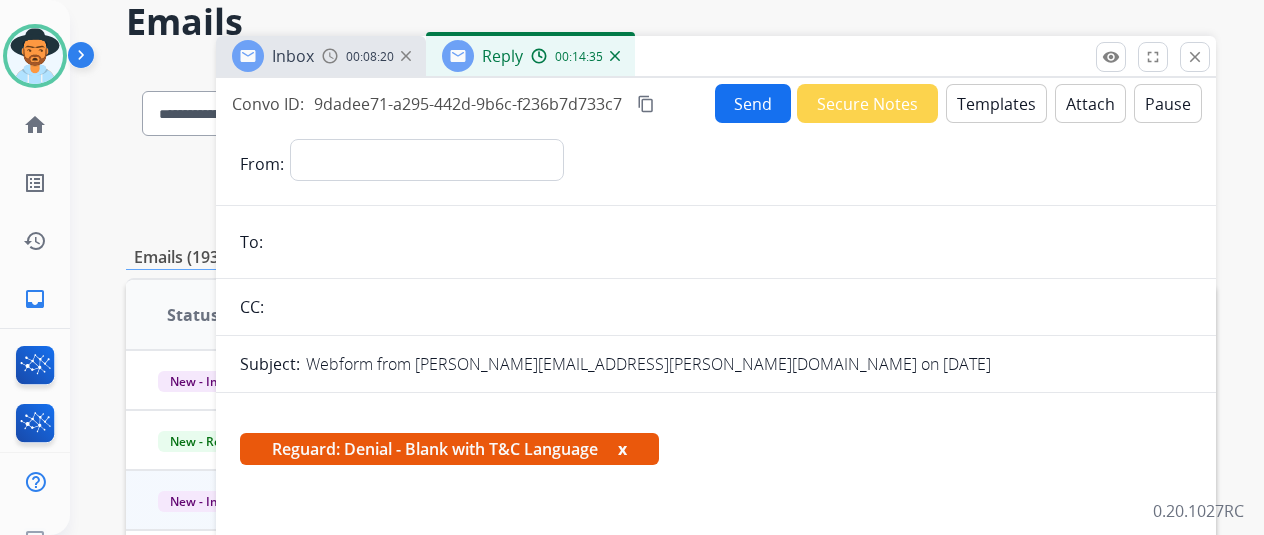 click on "Send" at bounding box center [753, 103] 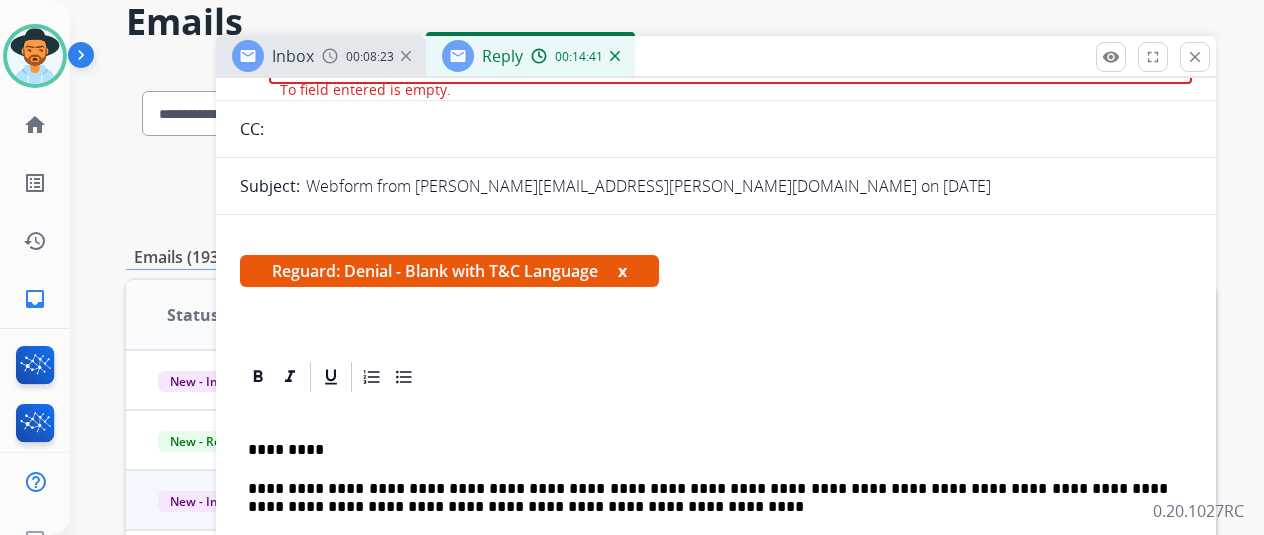scroll, scrollTop: 359, scrollLeft: 0, axis: vertical 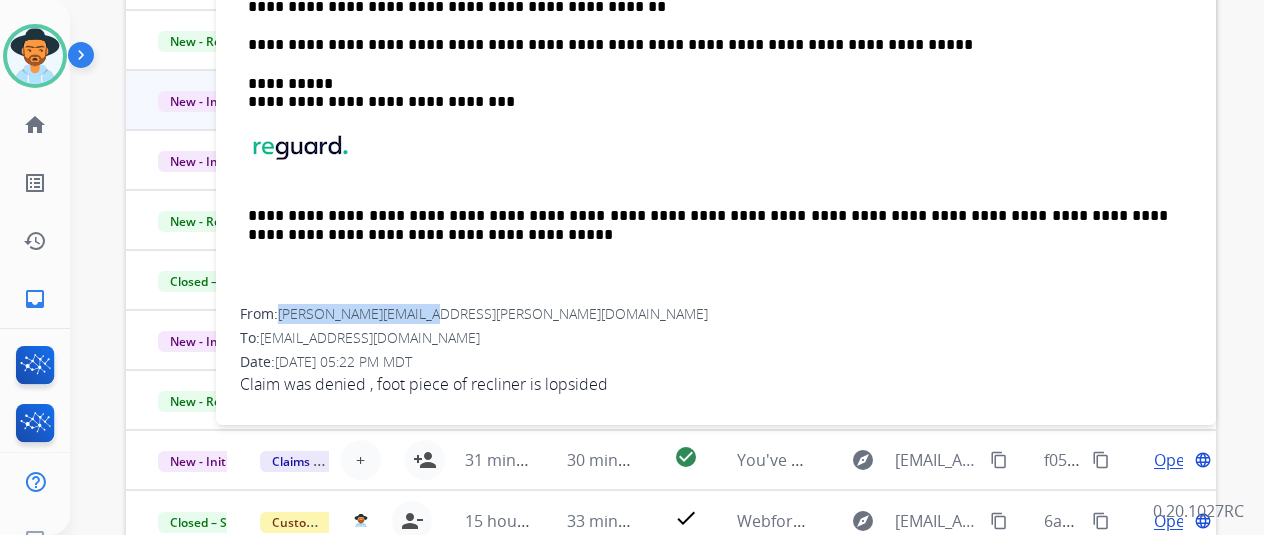 drag, startPoint x: 448, startPoint y: 307, endPoint x: 301, endPoint y: 317, distance: 147.33974 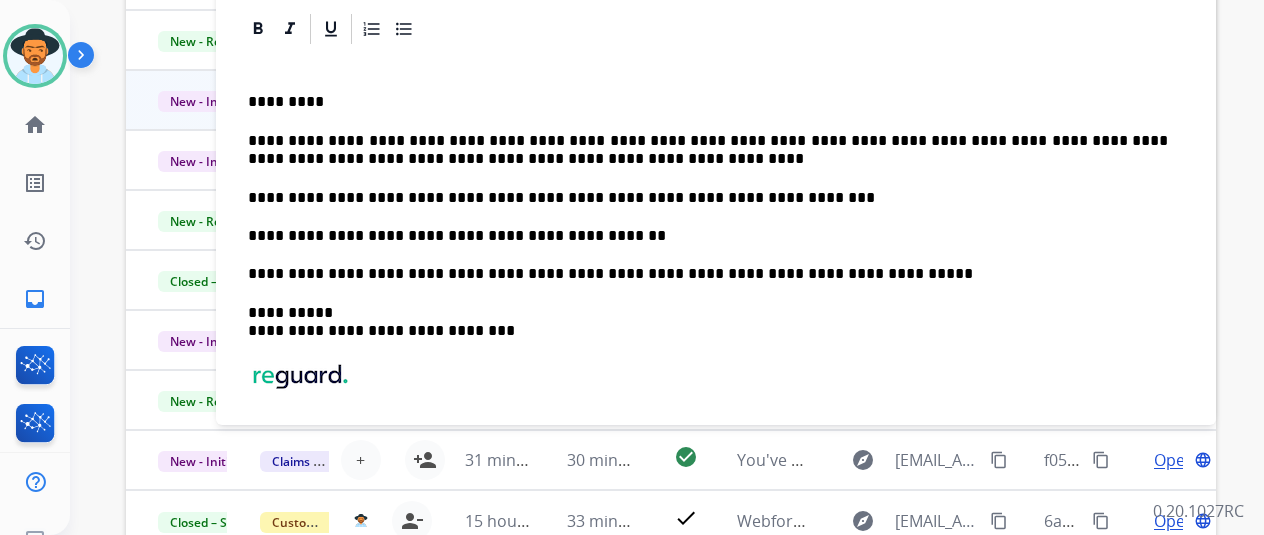 scroll, scrollTop: 0, scrollLeft: 0, axis: both 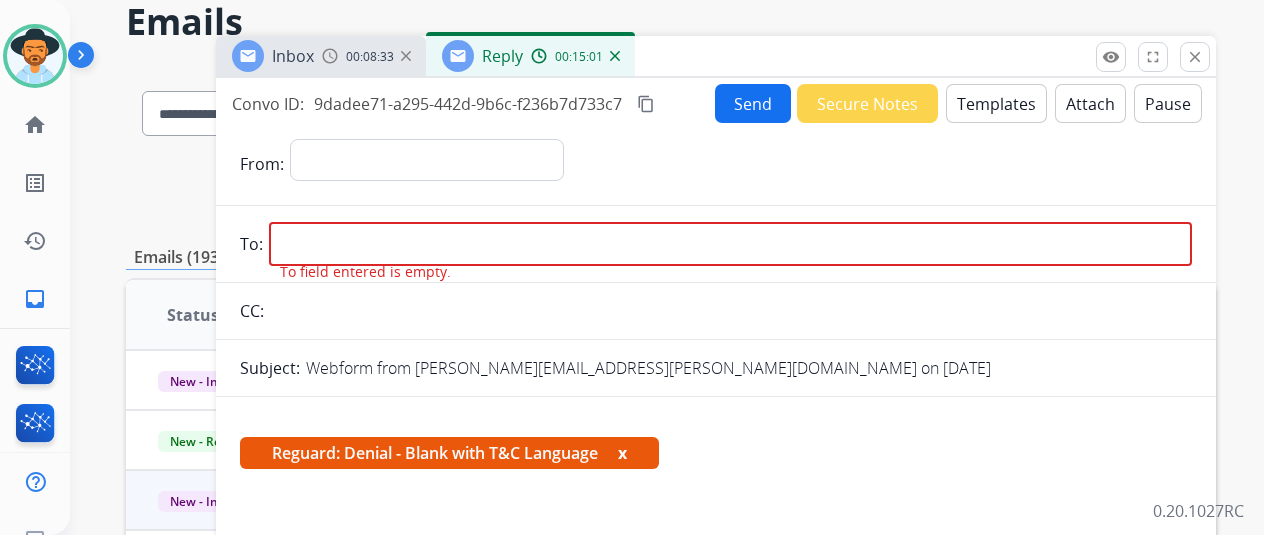 click at bounding box center [730, 244] 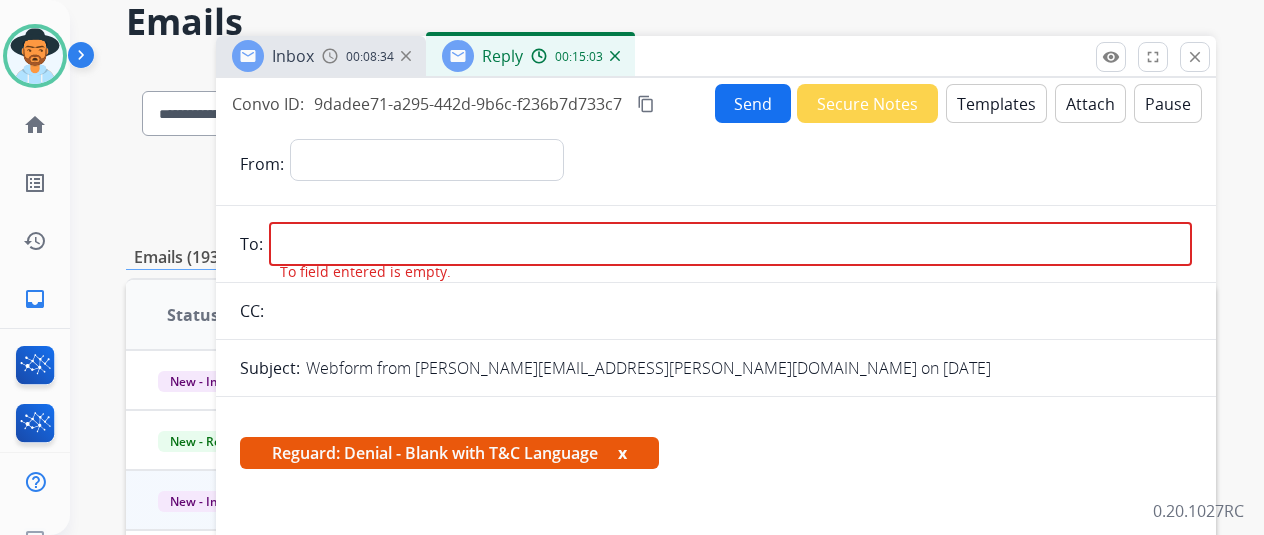 paste on "**********" 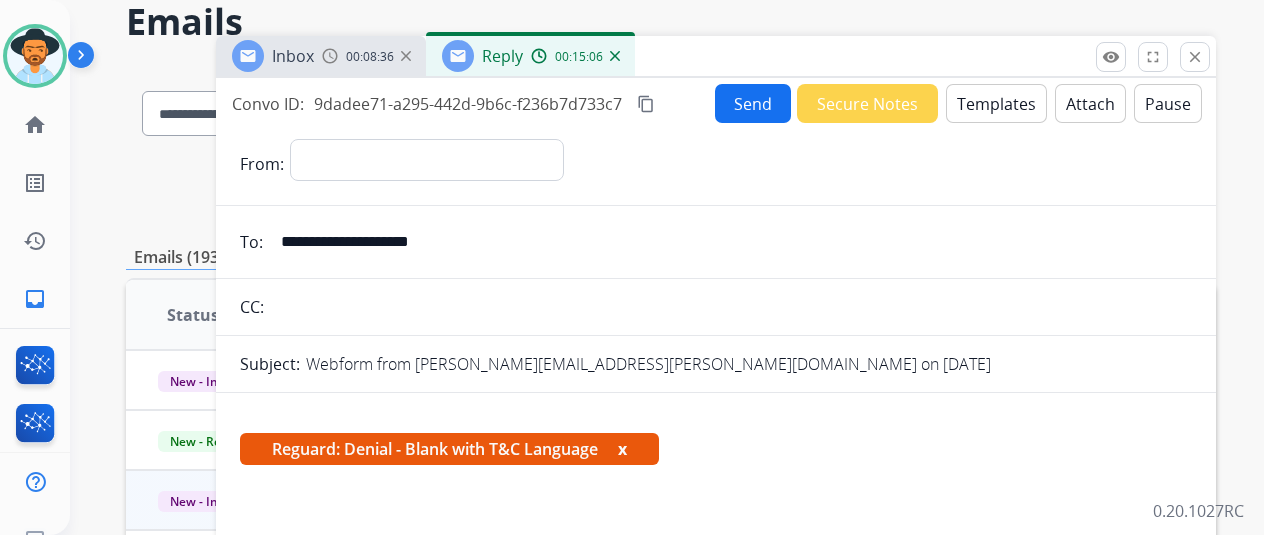type on "**********" 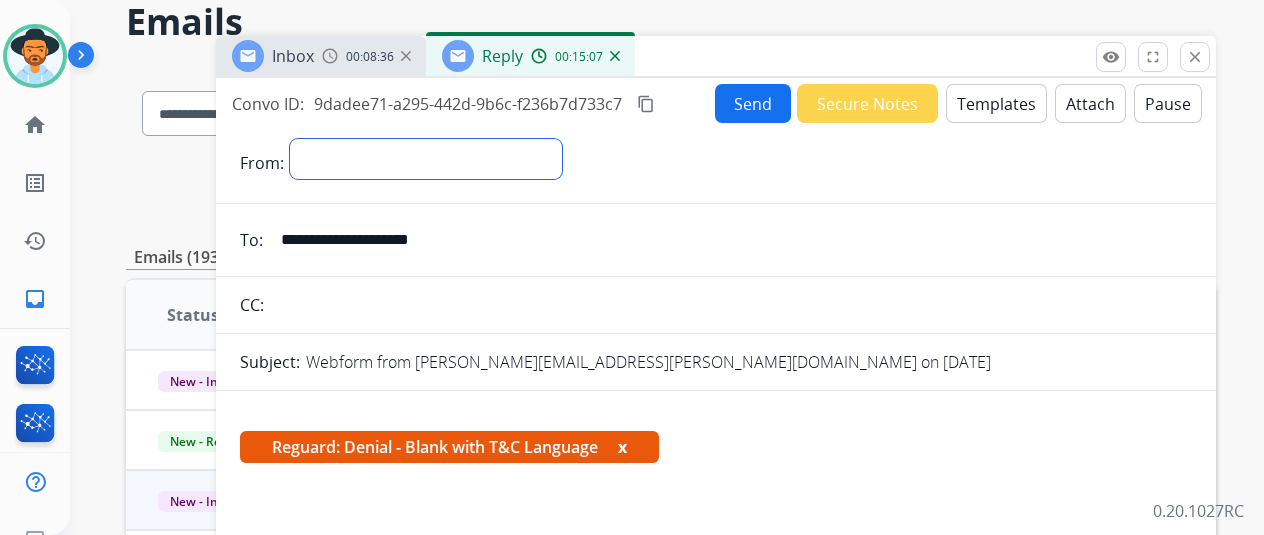 click on "**********" at bounding box center [426, 159] 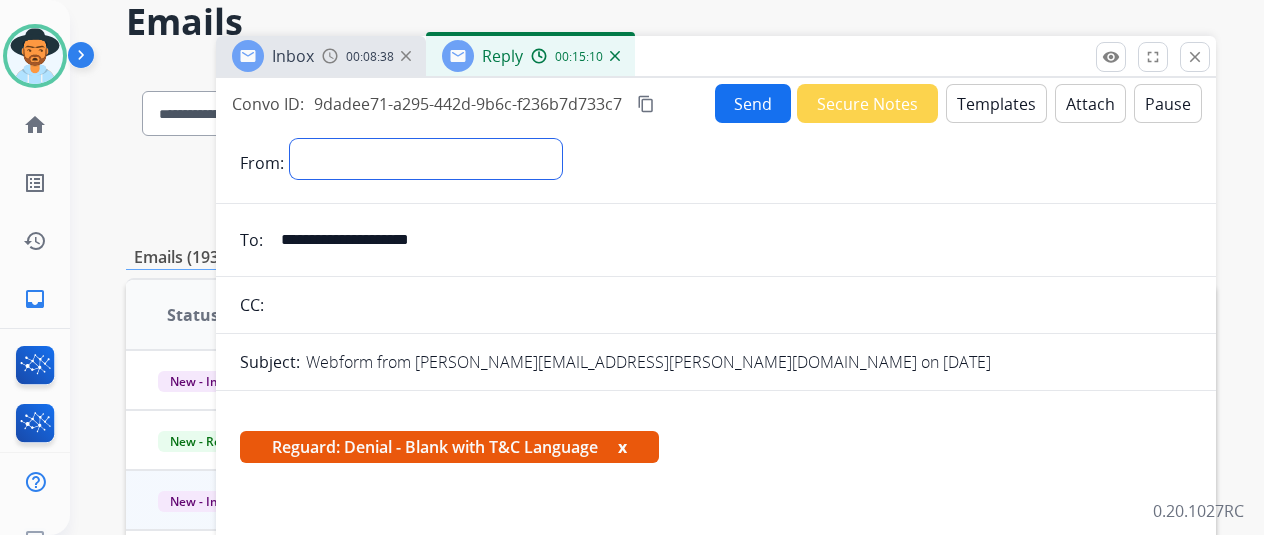 select on "**********" 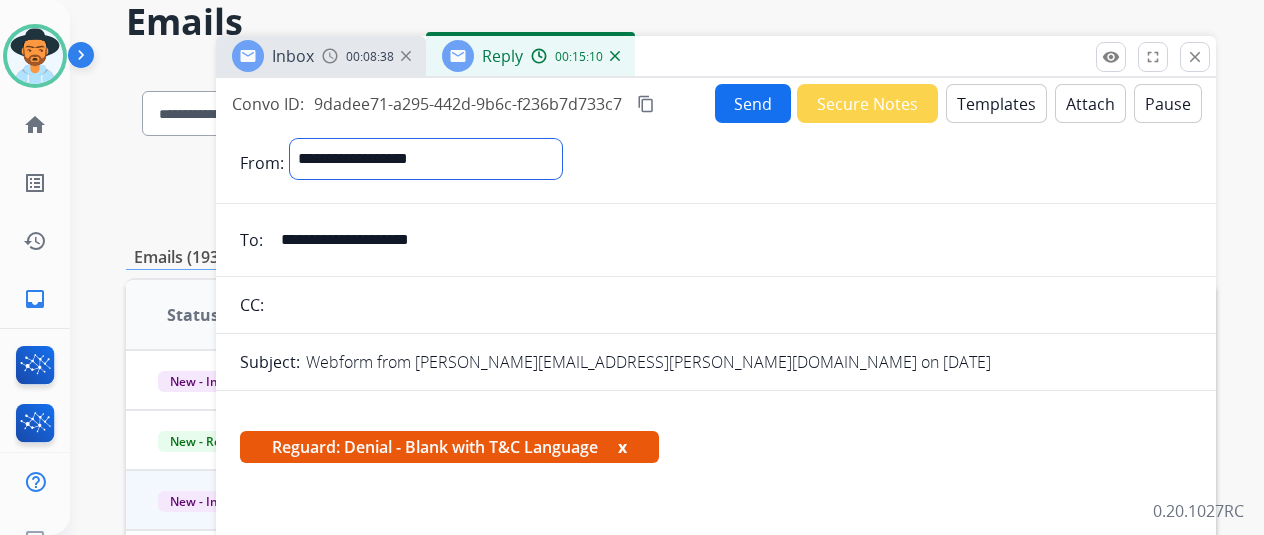 click on "**********" at bounding box center [426, 159] 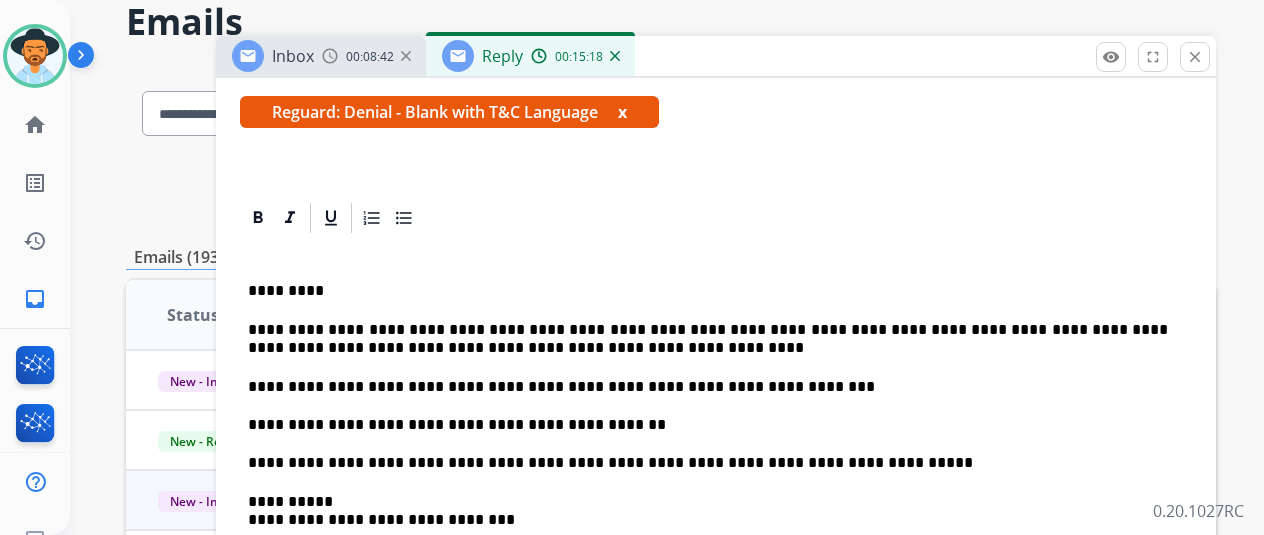 scroll, scrollTop: 354, scrollLeft: 0, axis: vertical 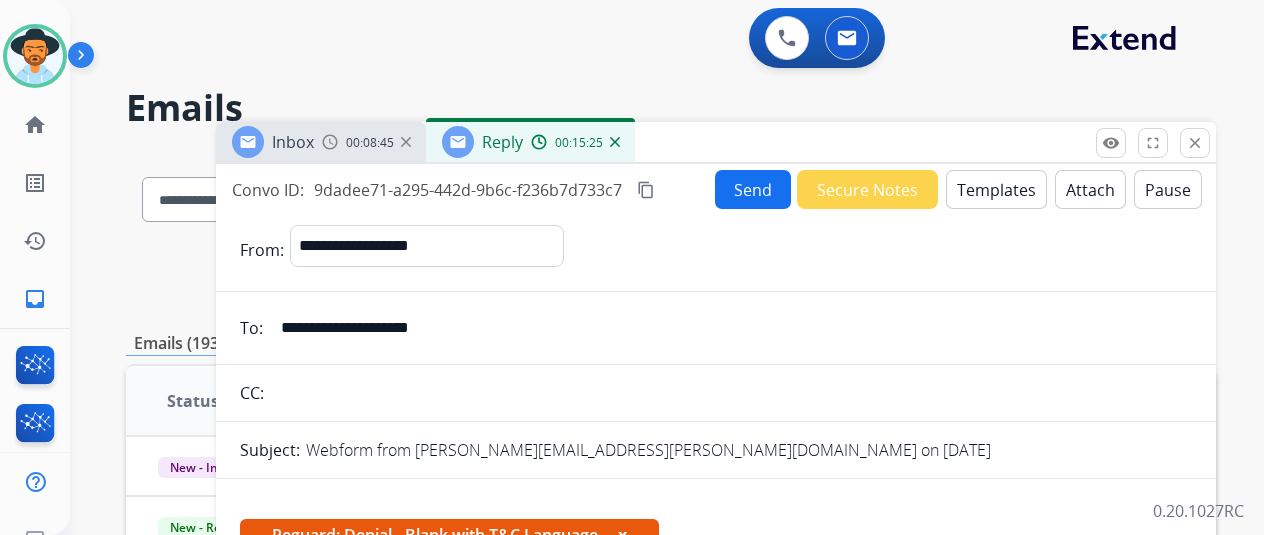 click on "Send" at bounding box center [753, 189] 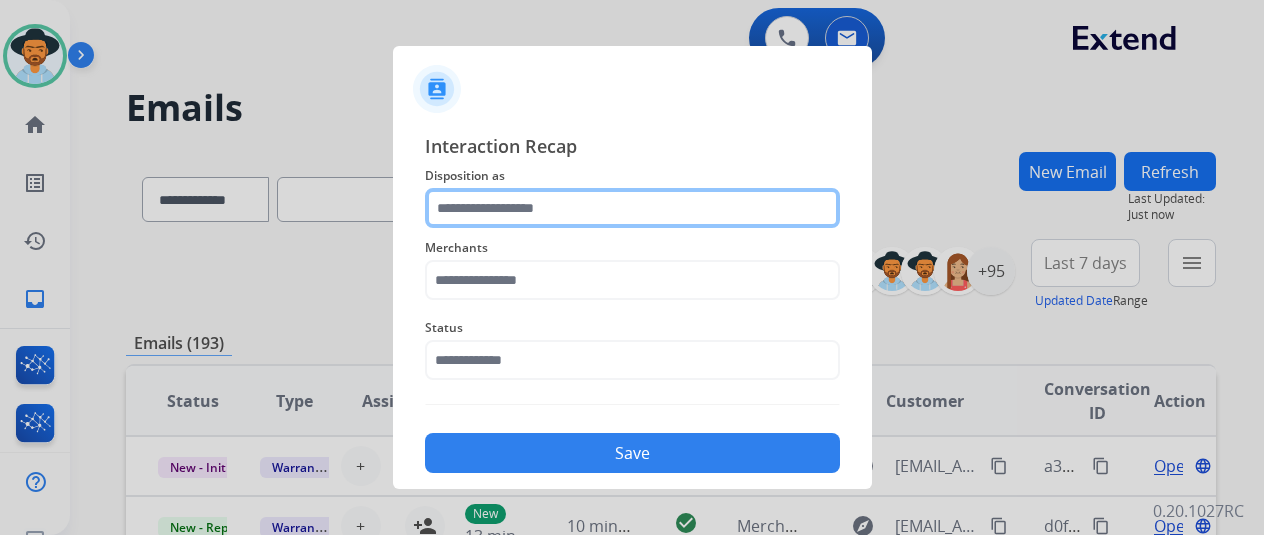 click 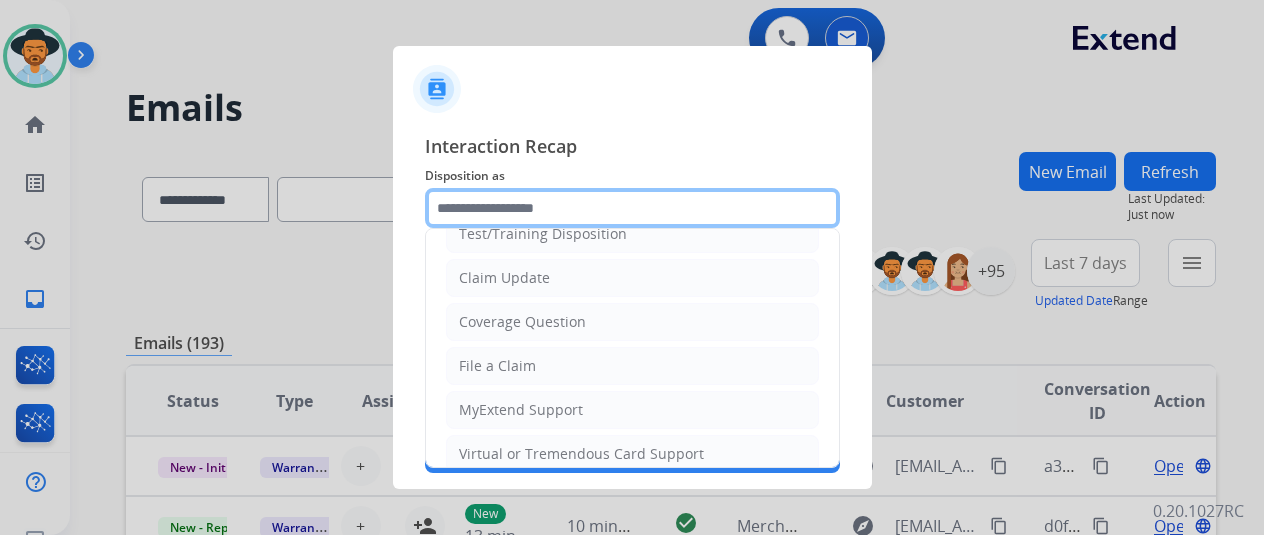 scroll, scrollTop: 0, scrollLeft: 0, axis: both 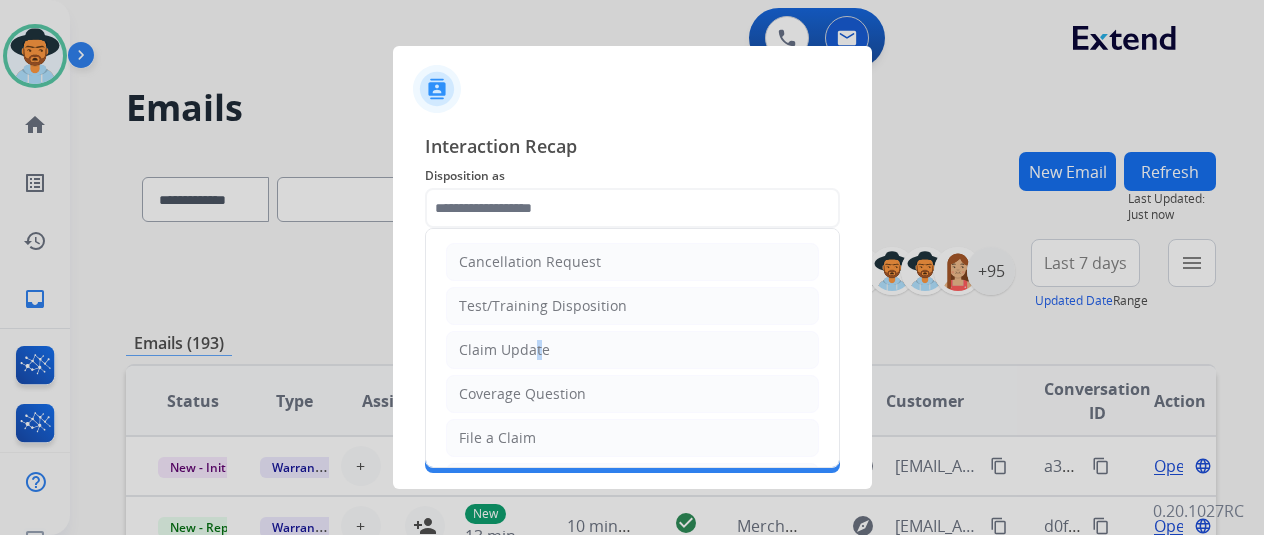 click on "Claim Update" 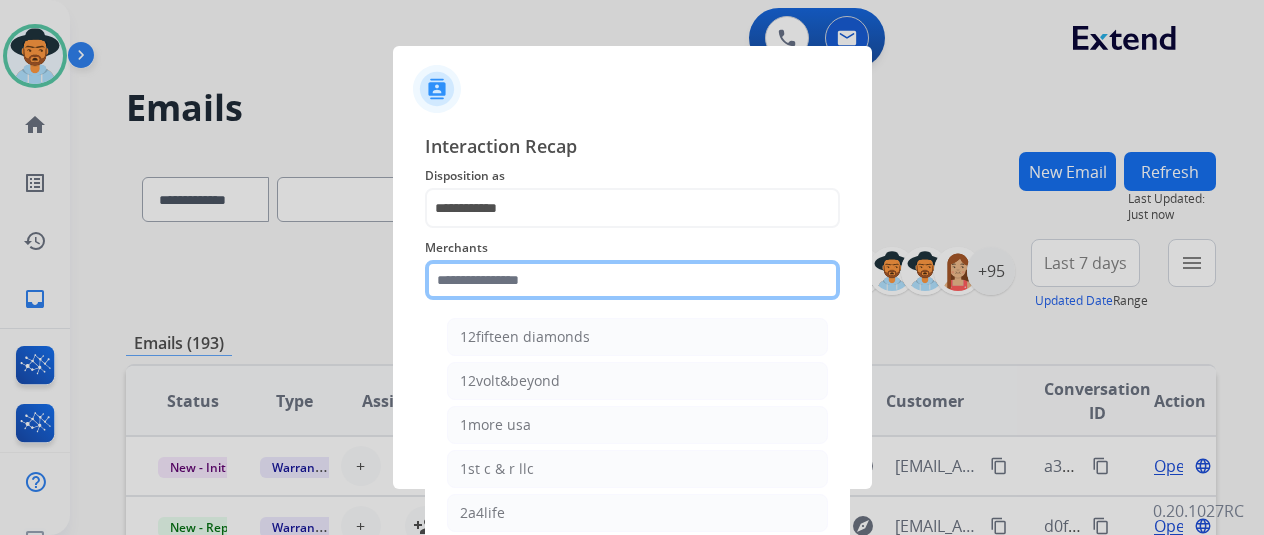 click 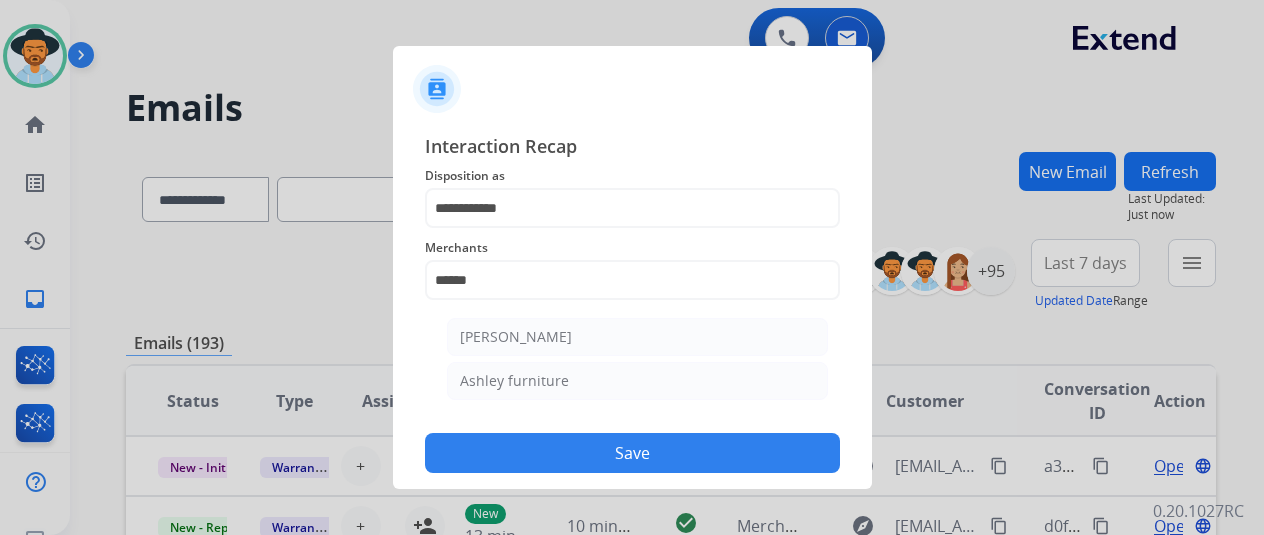 drag, startPoint x: 533, startPoint y: 339, endPoint x: 541, endPoint y: 329, distance: 12.806249 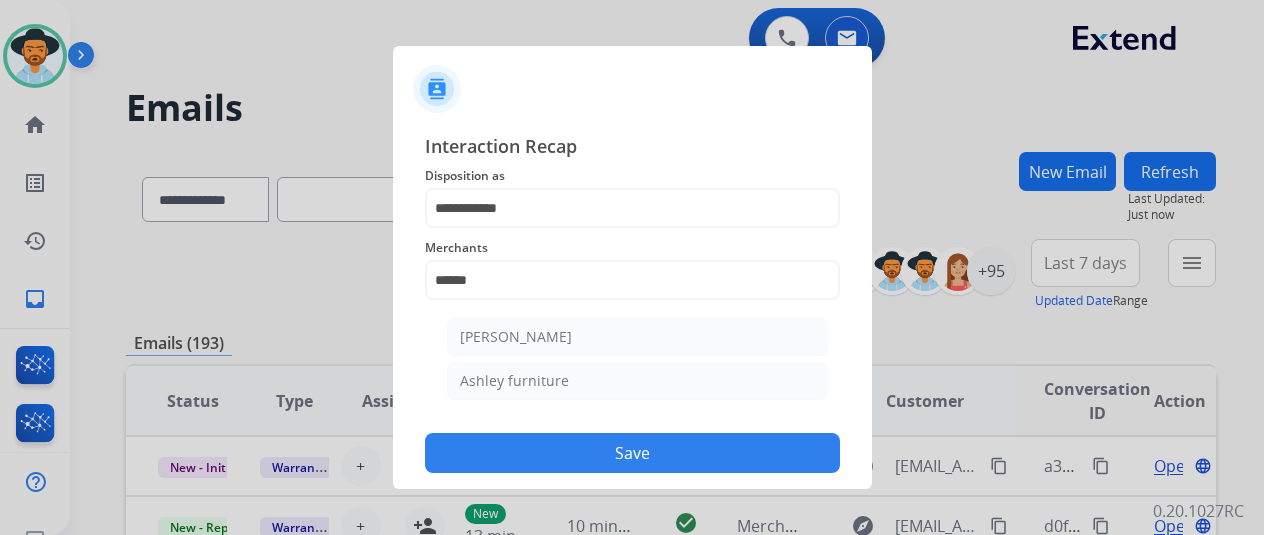 click on "Ashley - Reguard" 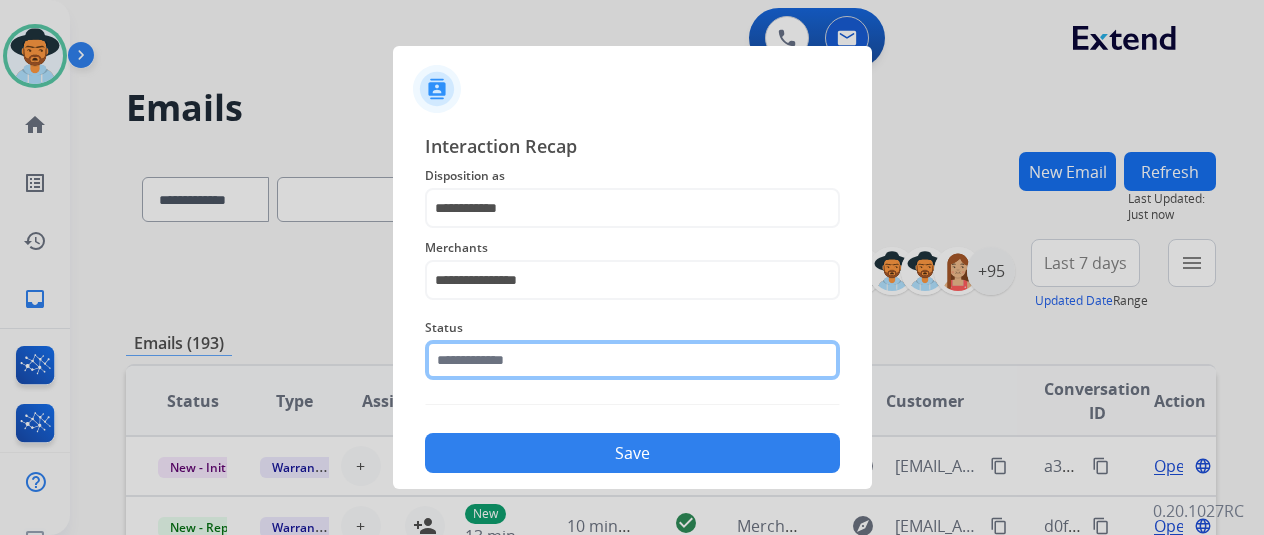 click 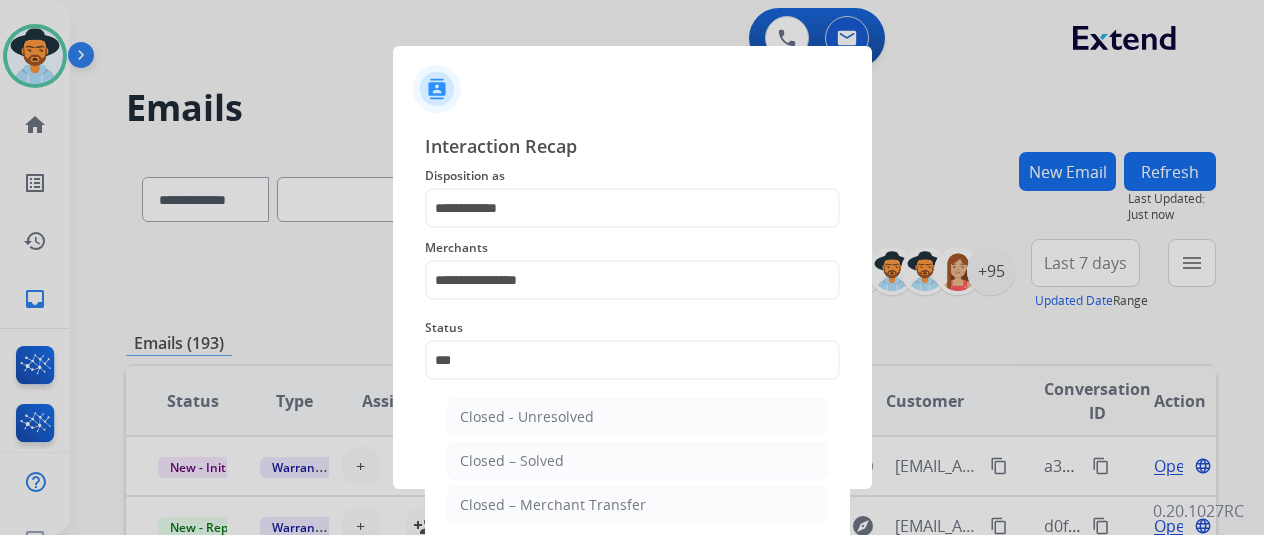 drag, startPoint x: 502, startPoint y: 463, endPoint x: 512, endPoint y: 454, distance: 13.453624 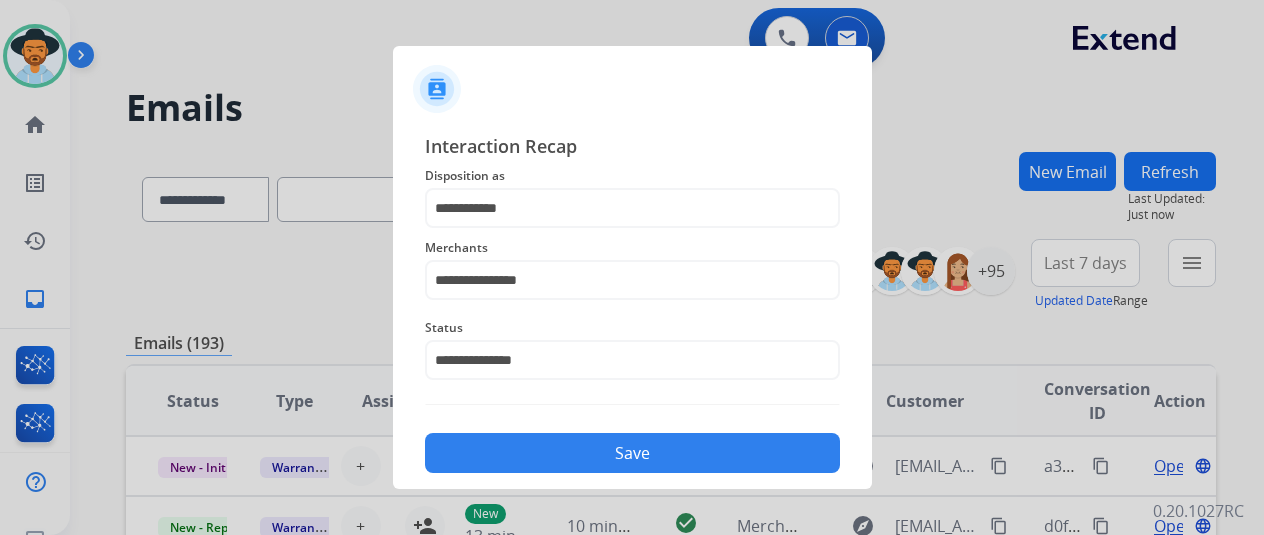 click on "Save" 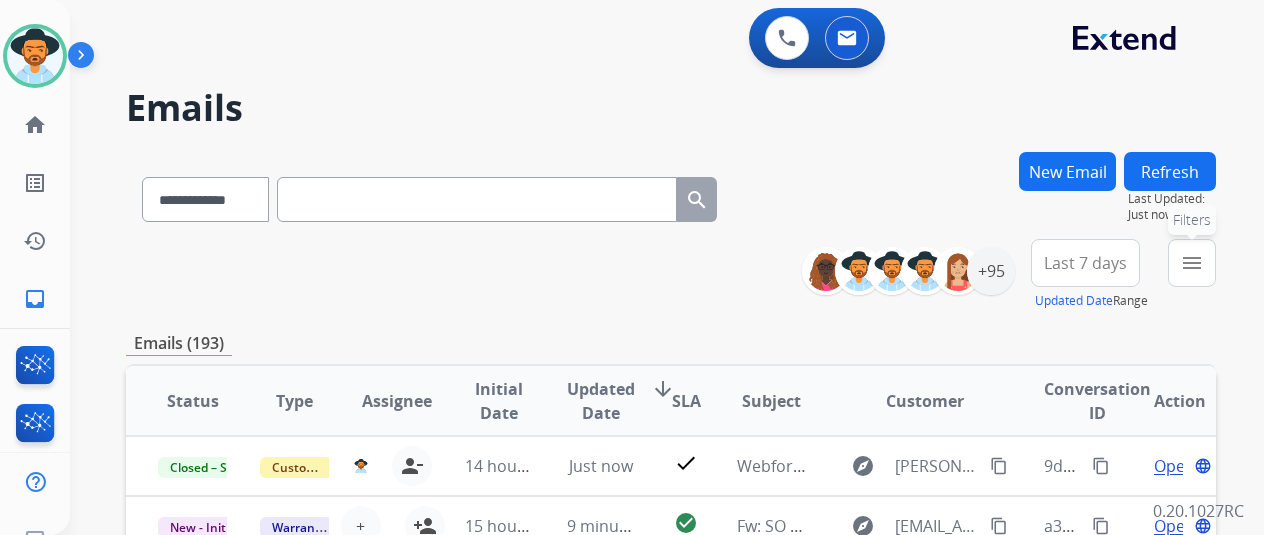 click on "menu" at bounding box center [1192, 263] 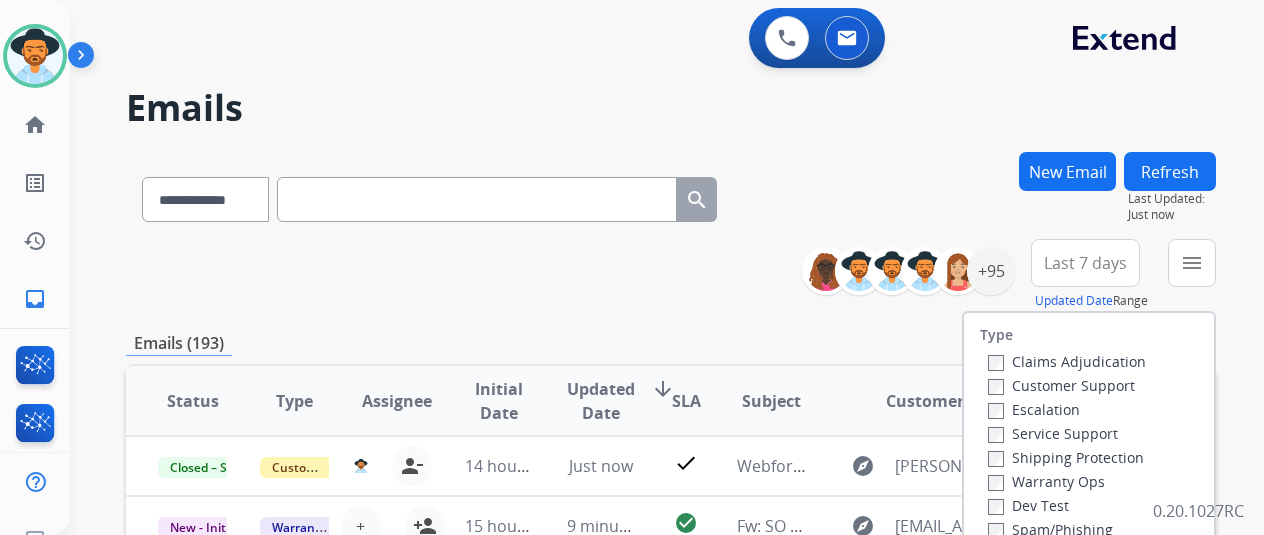 click on "**********" at bounding box center [671, 195] 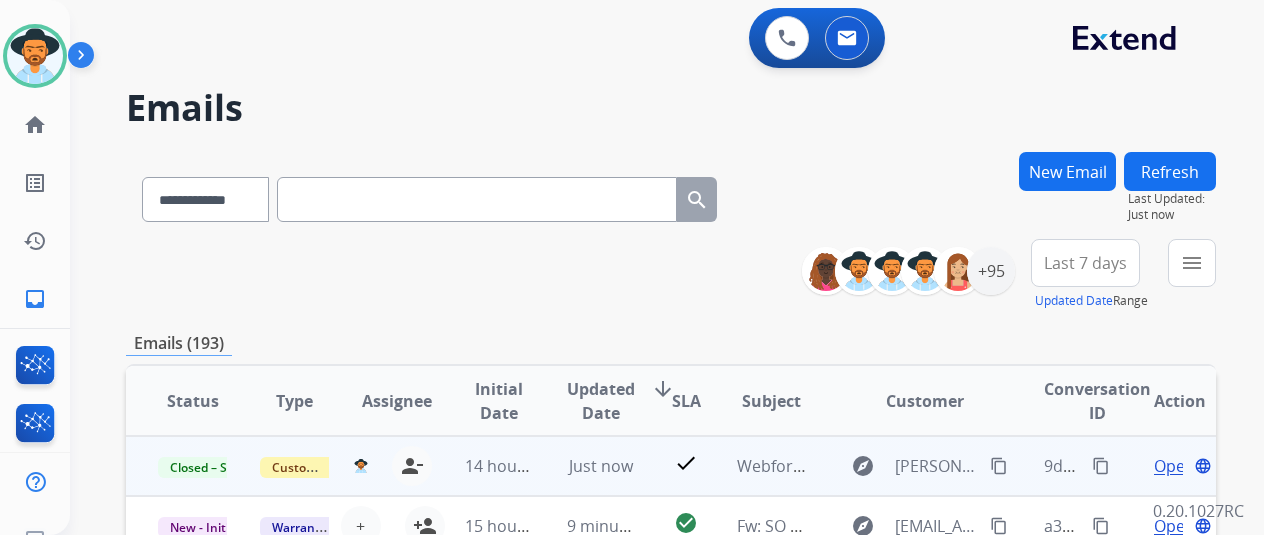 drag, startPoint x: 1100, startPoint y: 461, endPoint x: 1045, endPoint y: 453, distance: 55.578773 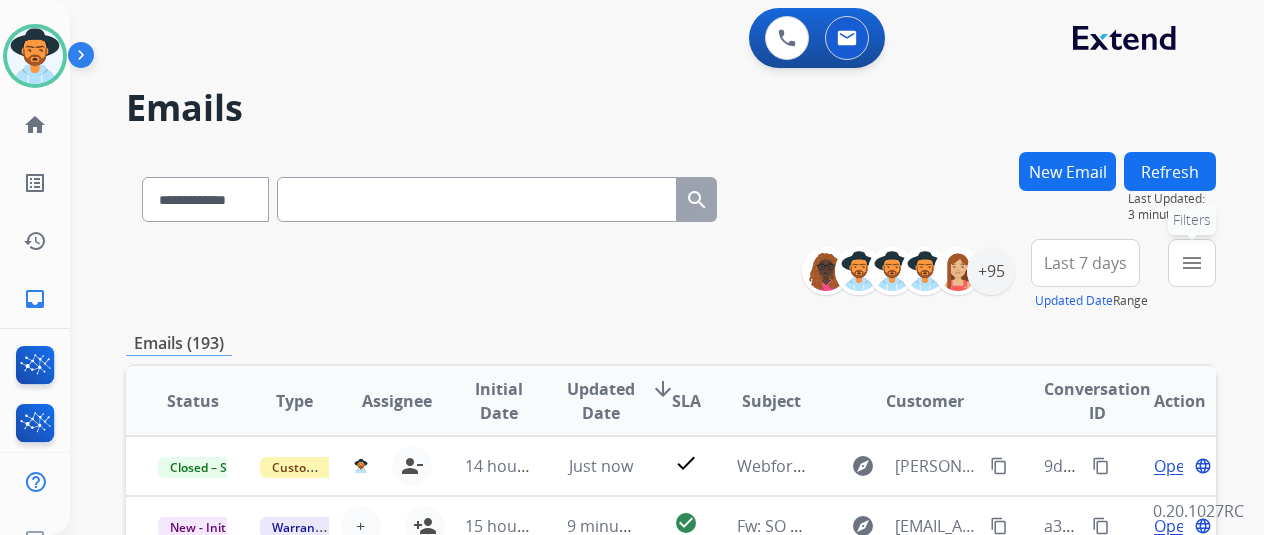 click on "menu" at bounding box center (1192, 263) 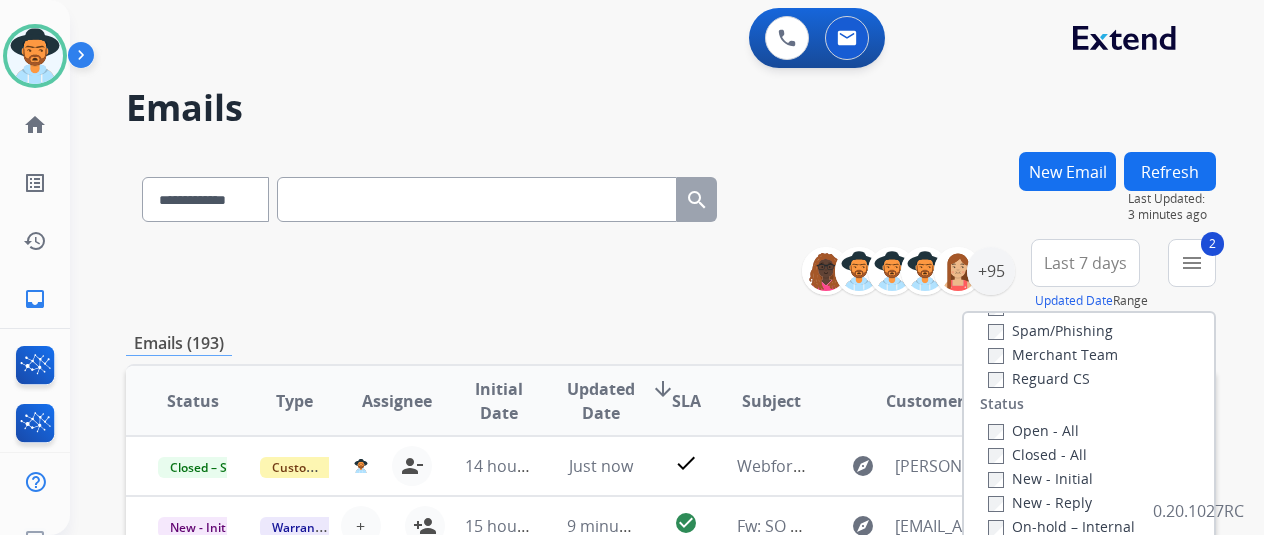 scroll, scrollTop: 200, scrollLeft: 0, axis: vertical 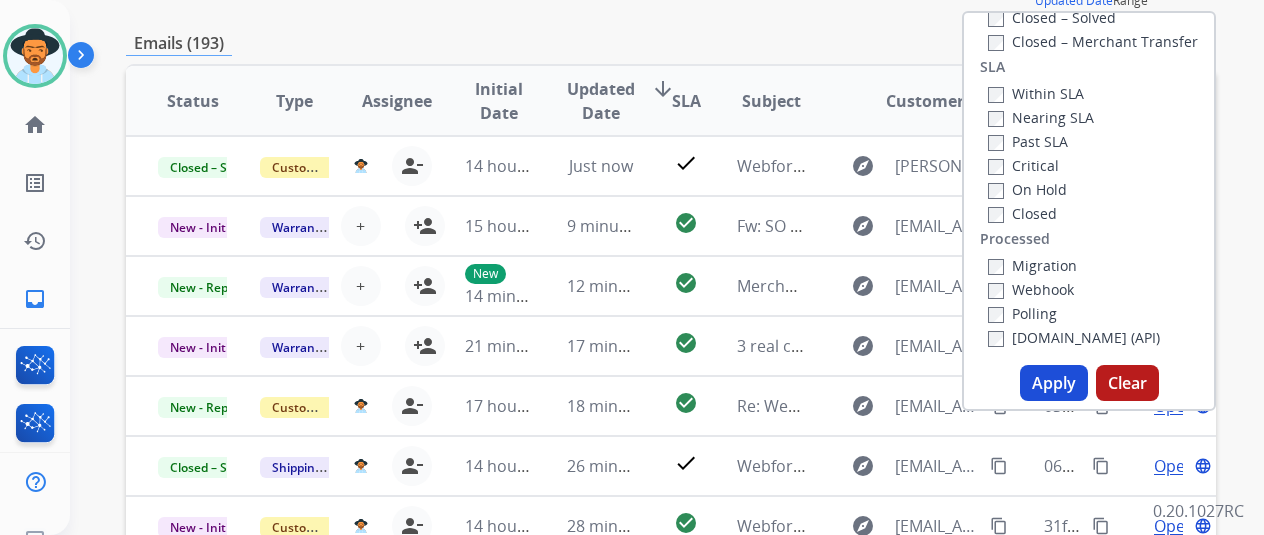 click on "Apply" at bounding box center (1054, 383) 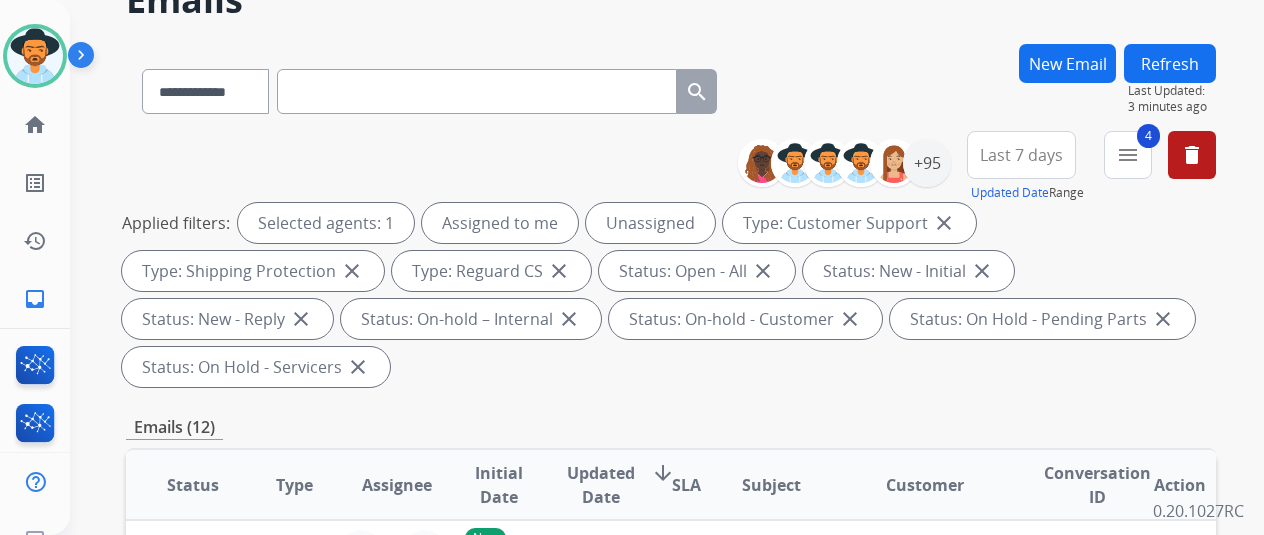 scroll, scrollTop: 0, scrollLeft: 0, axis: both 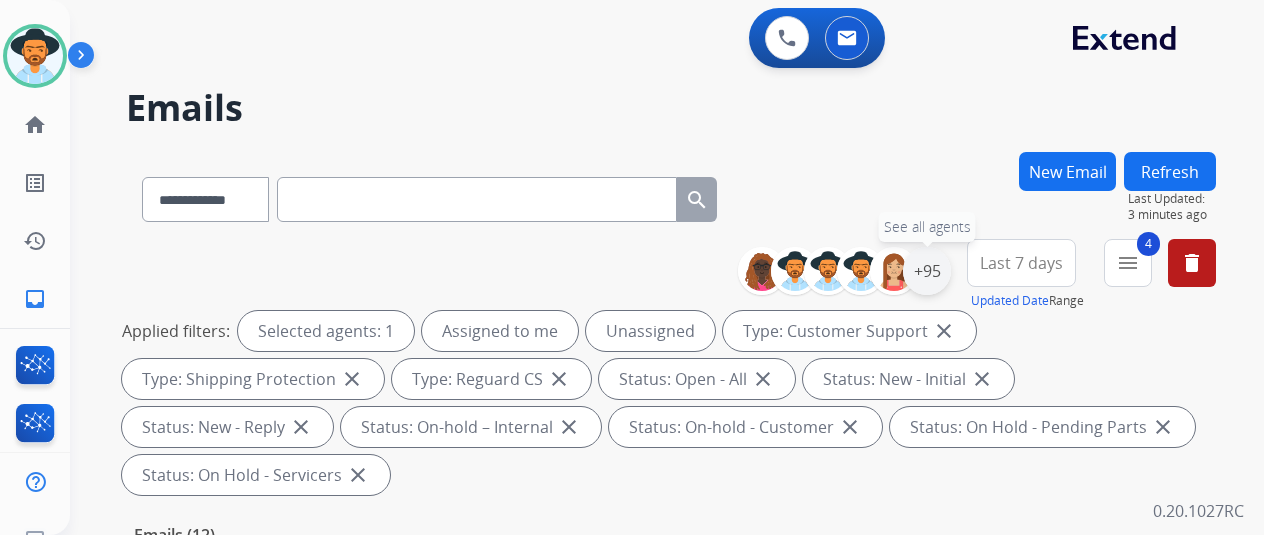 click on "+95" at bounding box center [927, 271] 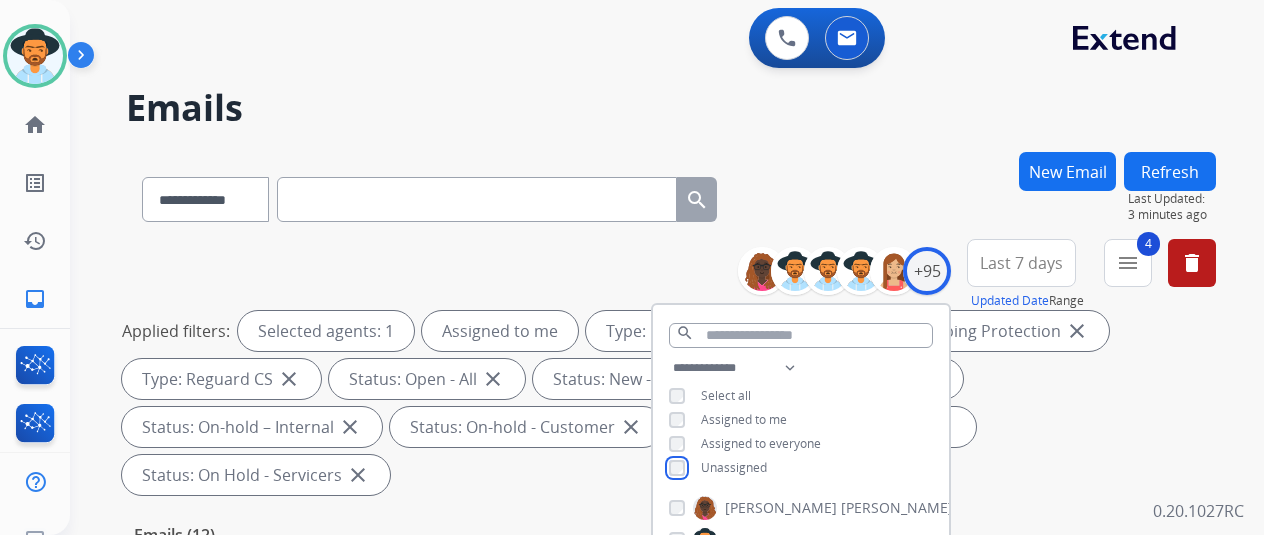scroll, scrollTop: 300, scrollLeft: 0, axis: vertical 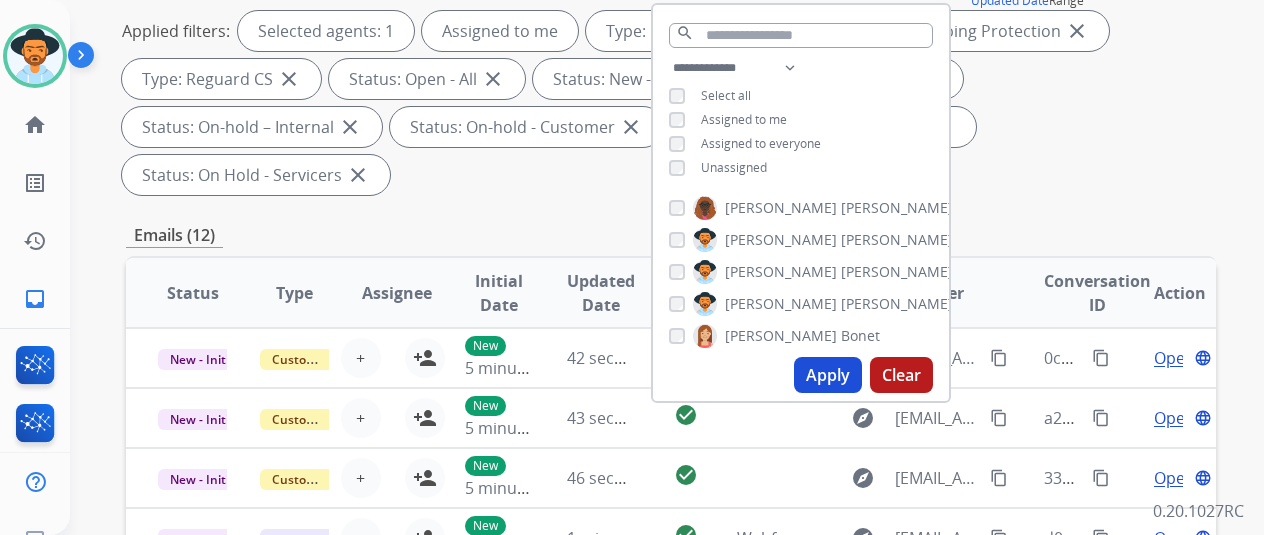 click on "Apply" at bounding box center [828, 375] 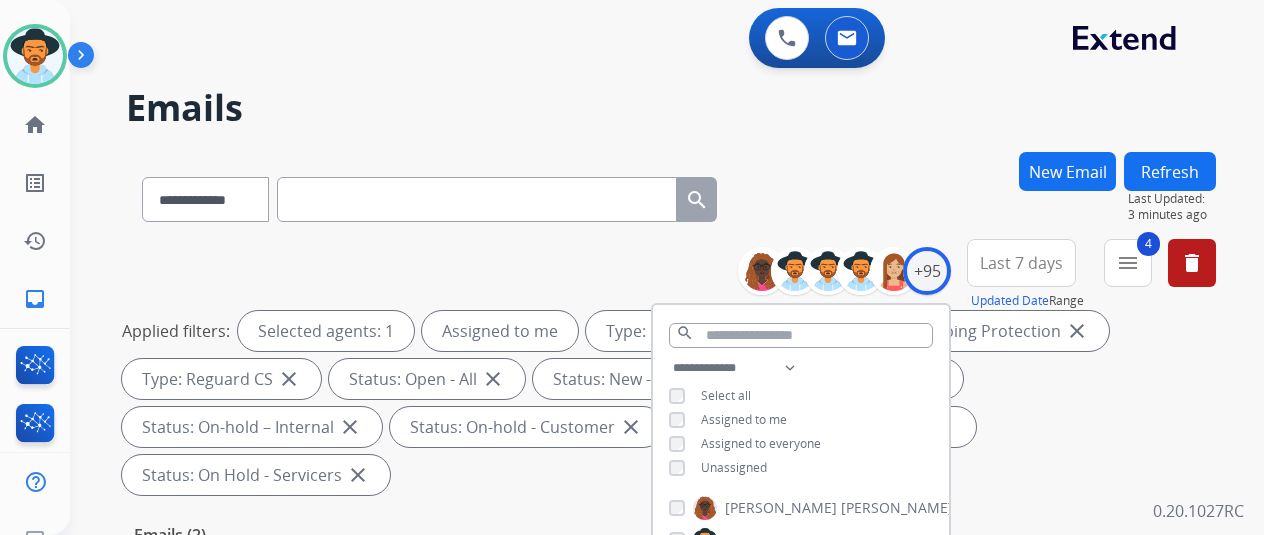 click on "**********" at bounding box center [643, 339] 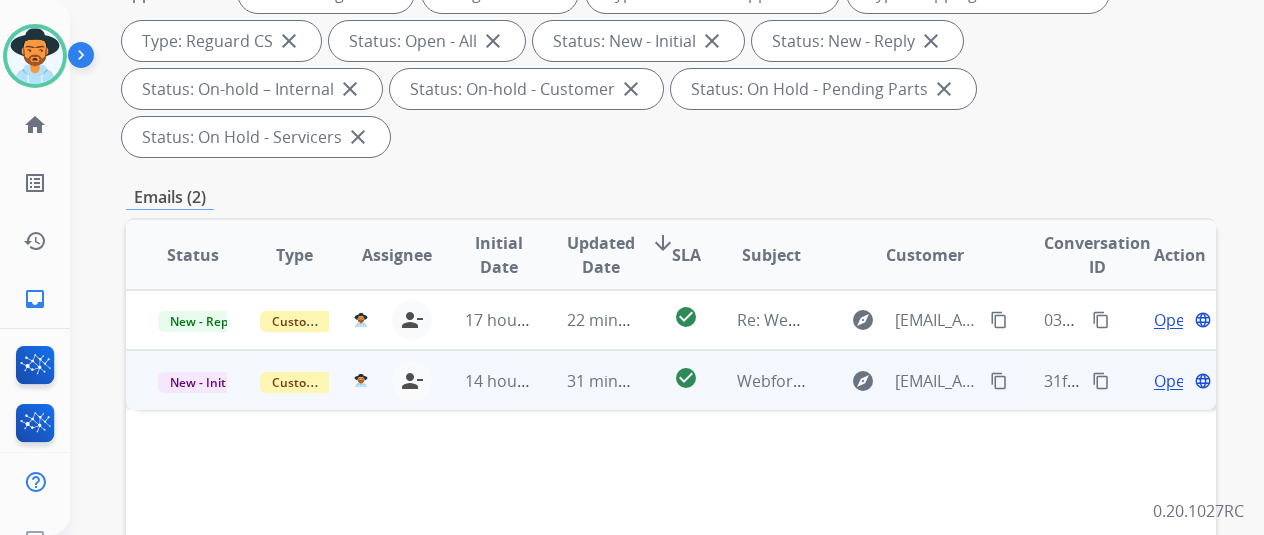 scroll, scrollTop: 400, scrollLeft: 0, axis: vertical 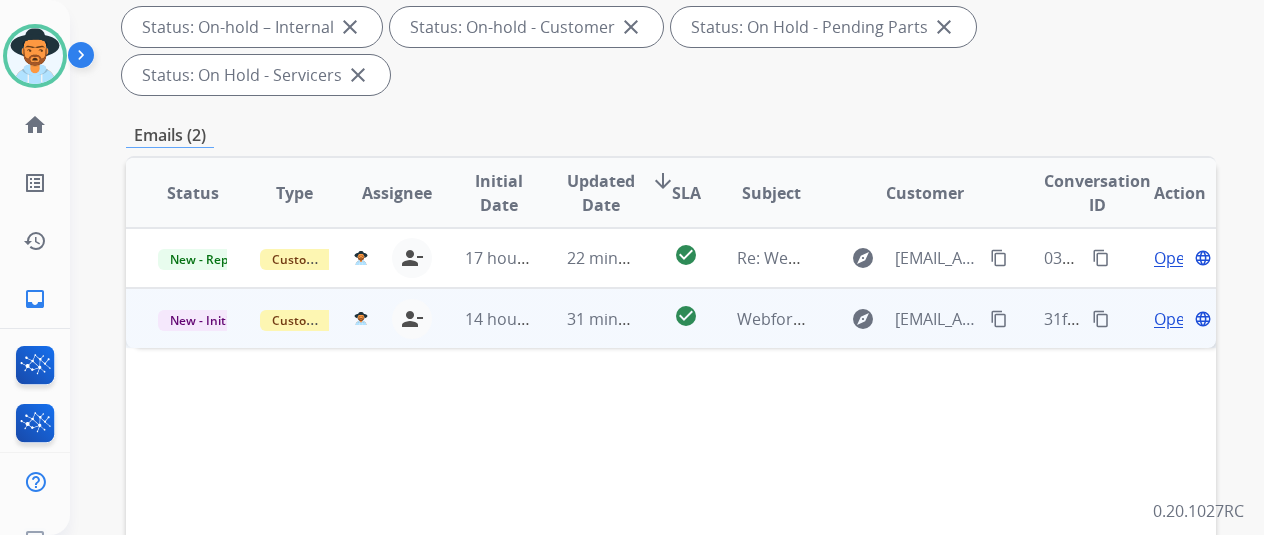 click on "Open" at bounding box center [1174, 319] 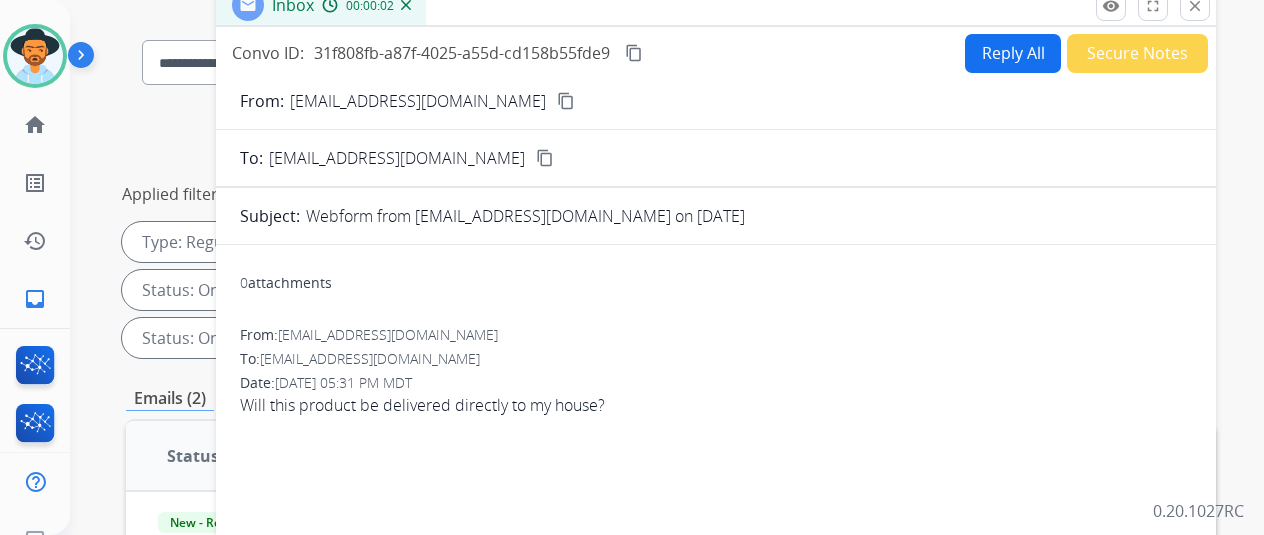 scroll, scrollTop: 0, scrollLeft: 0, axis: both 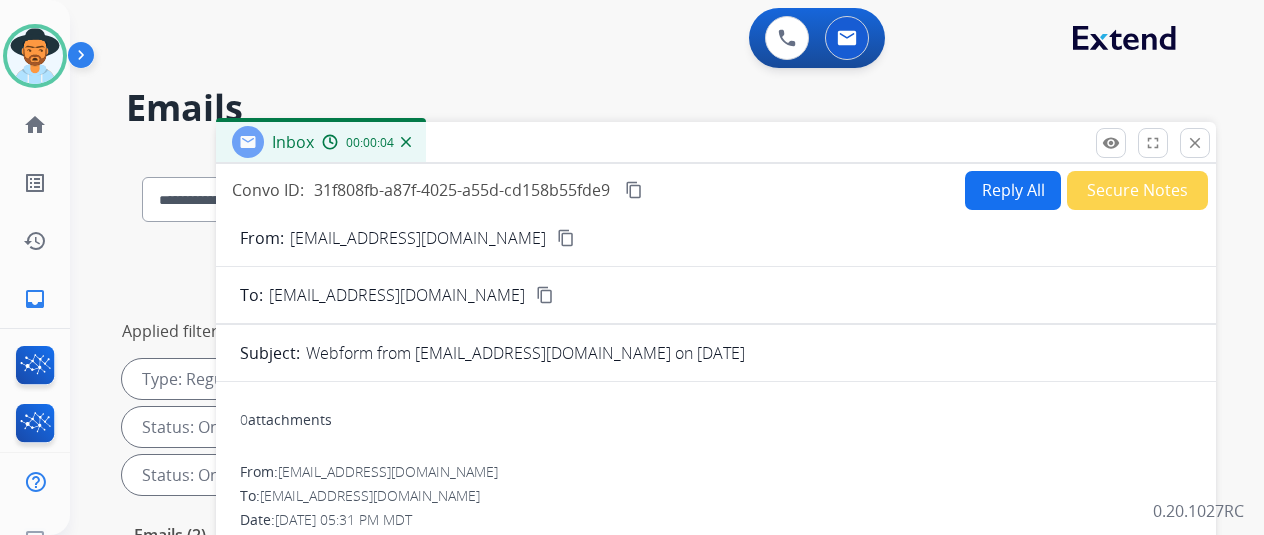 click on "content_copy" at bounding box center (566, 238) 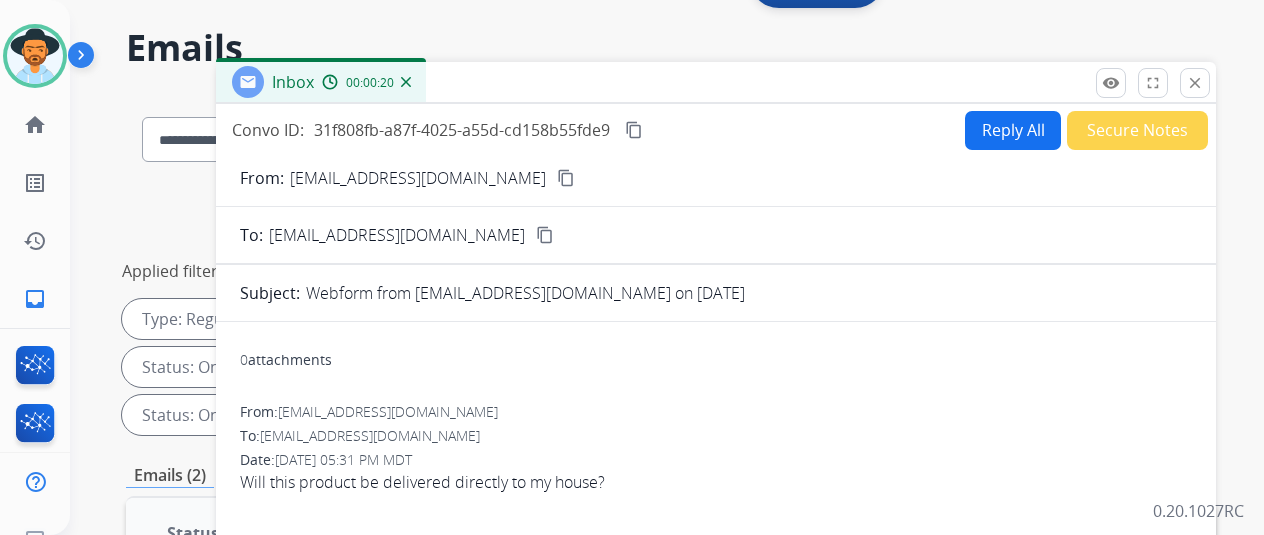 scroll, scrollTop: 0, scrollLeft: 0, axis: both 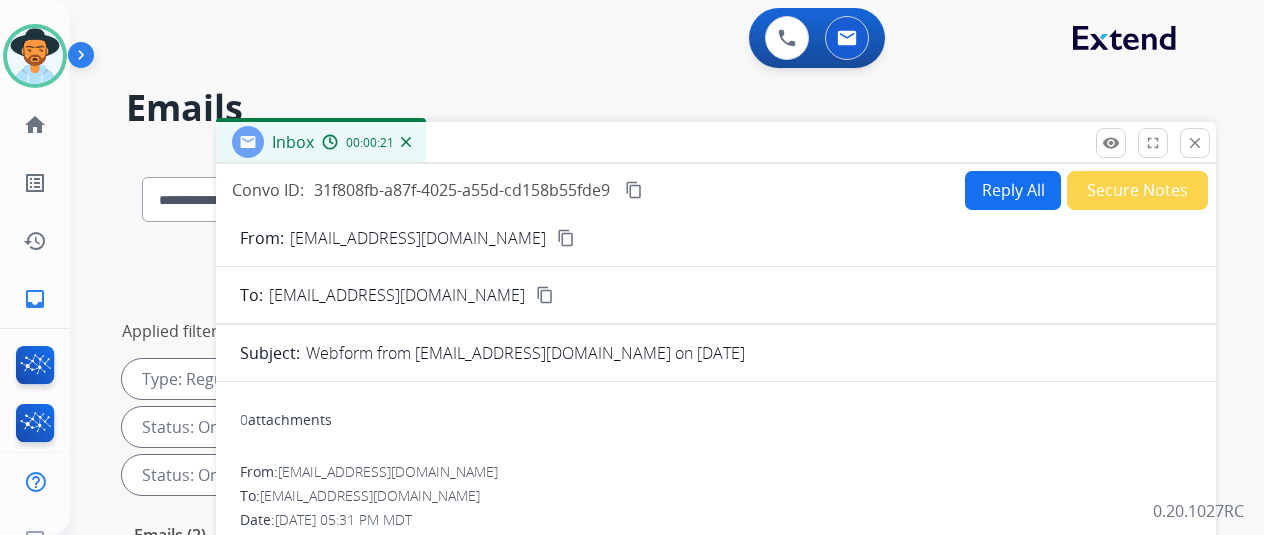 click on "Reply All" at bounding box center (1013, 190) 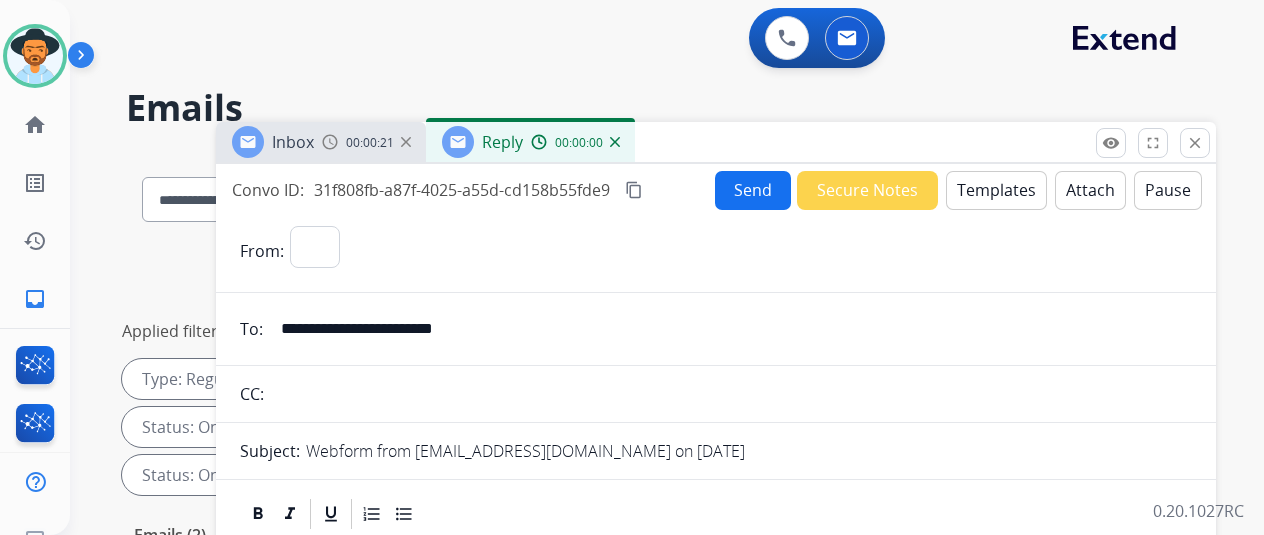 select on "**********" 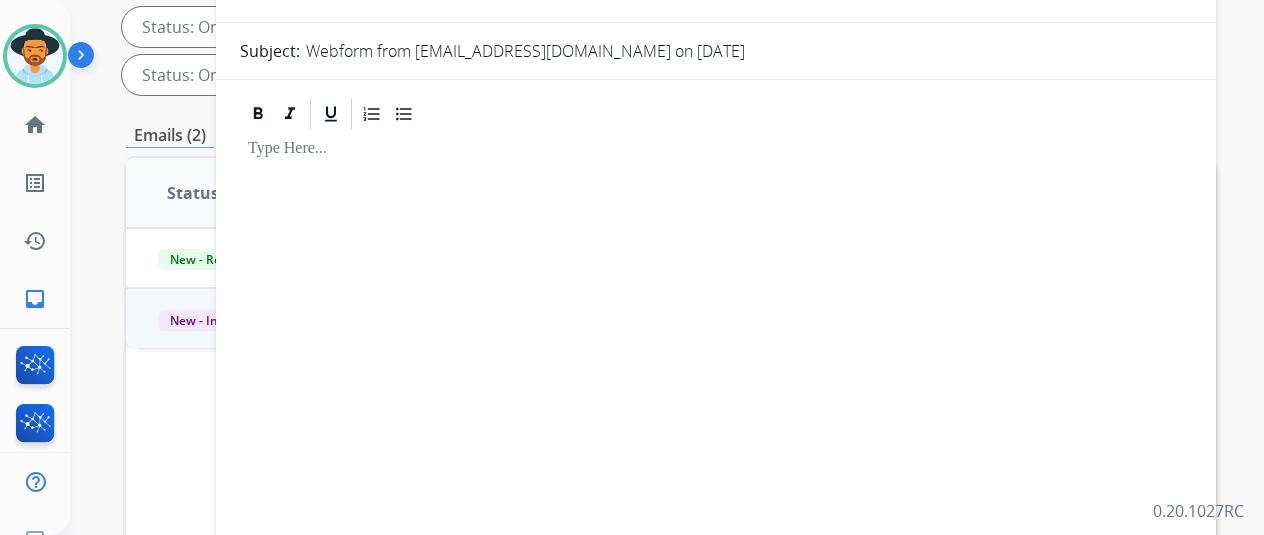 scroll, scrollTop: 0, scrollLeft: 0, axis: both 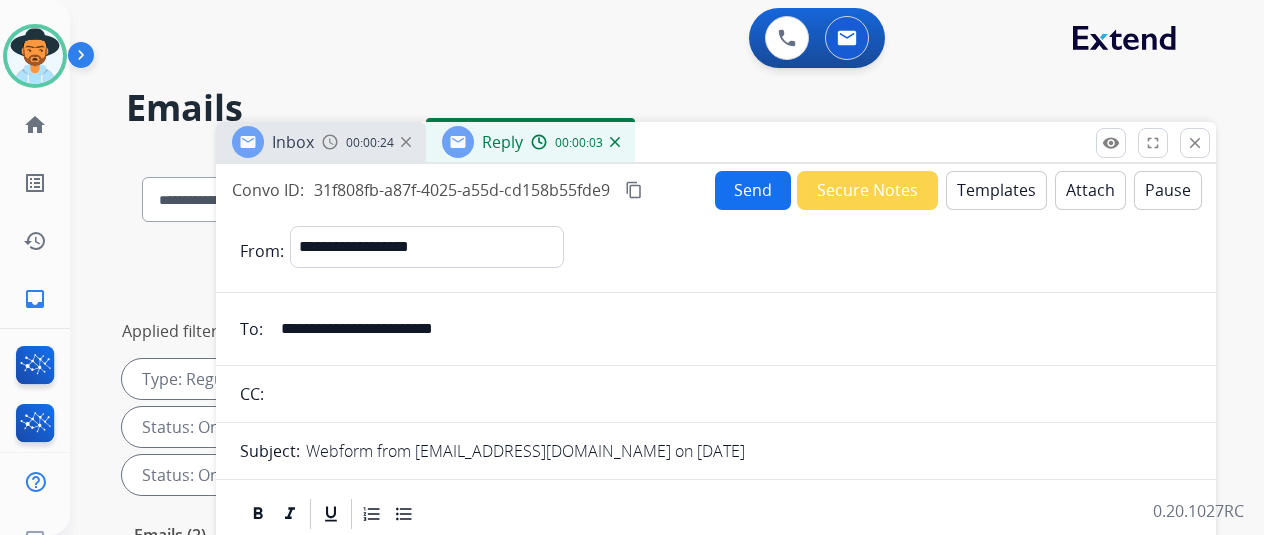 click on "Templates" at bounding box center [996, 190] 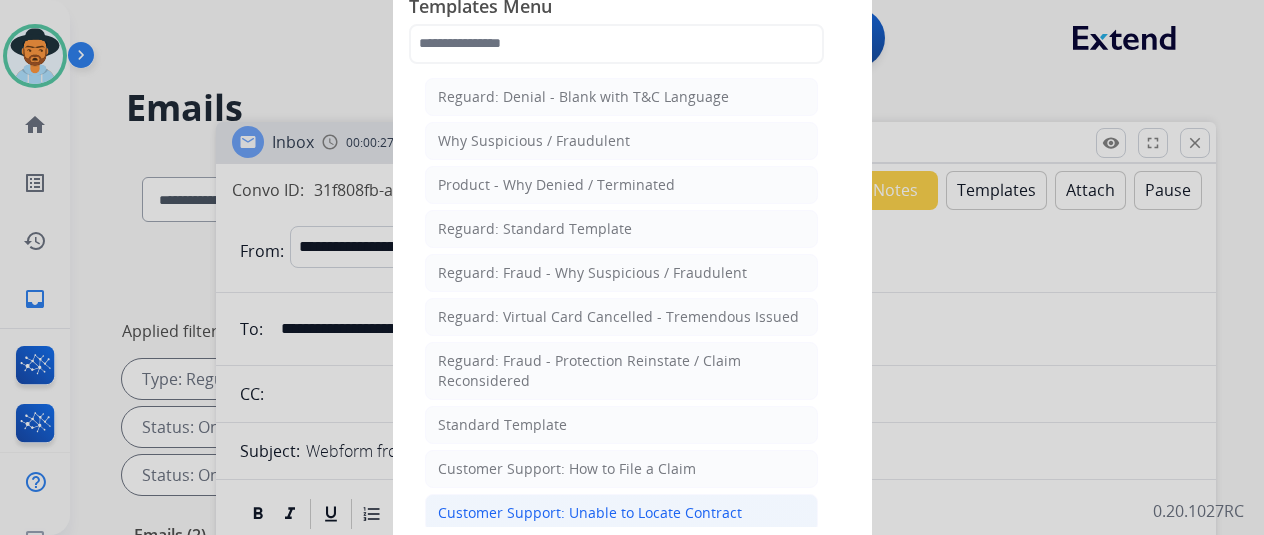 click on "Customer Support: Unable to Locate Contract" 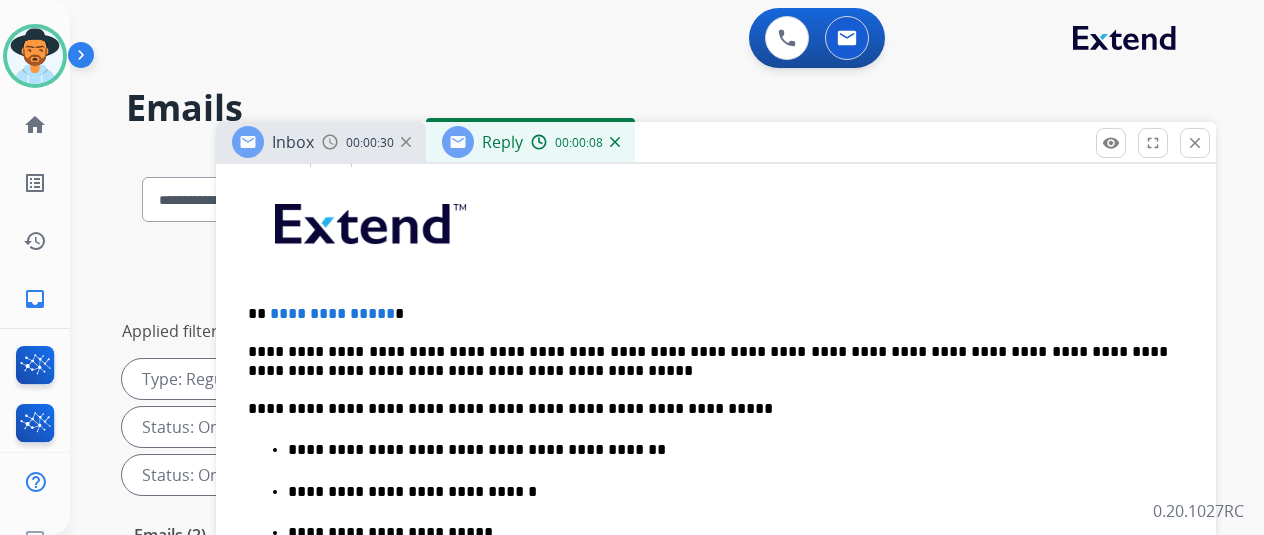 scroll, scrollTop: 524, scrollLeft: 0, axis: vertical 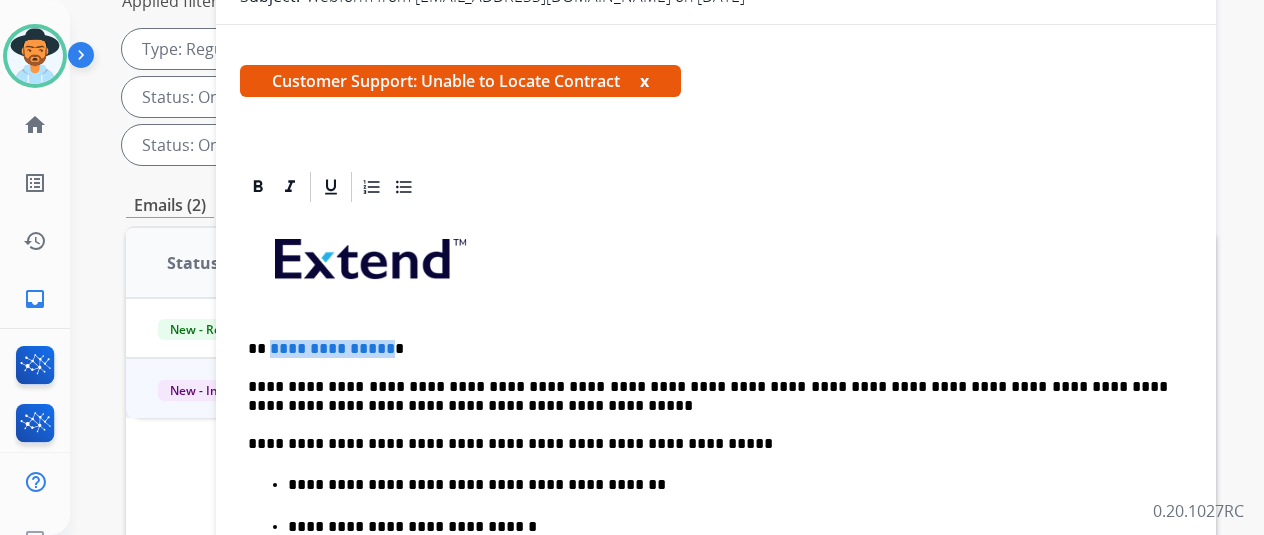 drag, startPoint x: 398, startPoint y: 344, endPoint x: 288, endPoint y: 346, distance: 110.01818 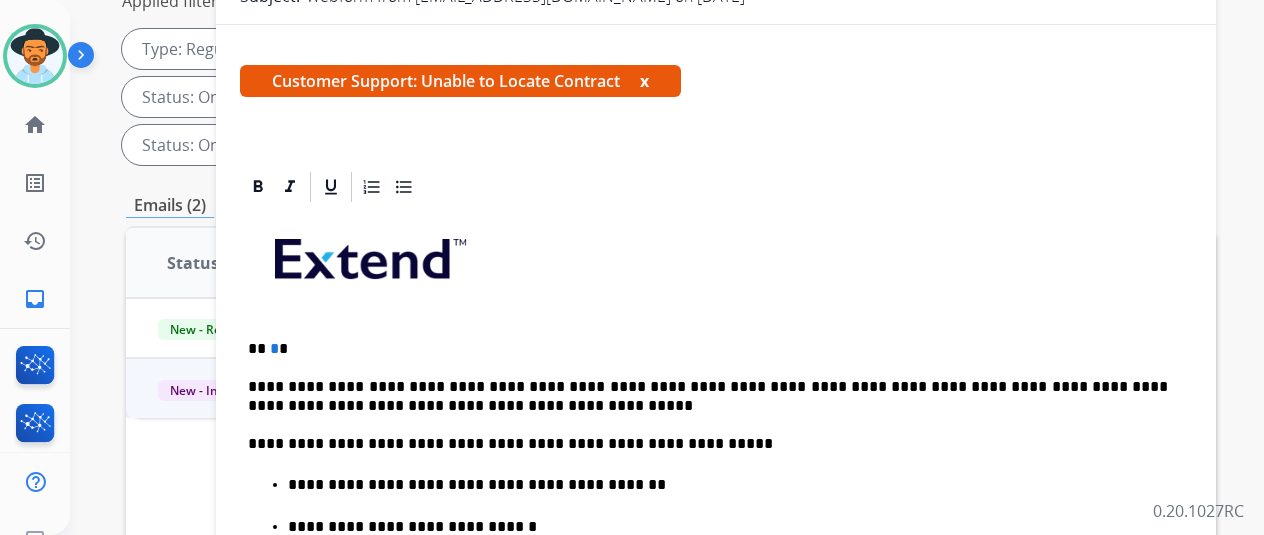 type 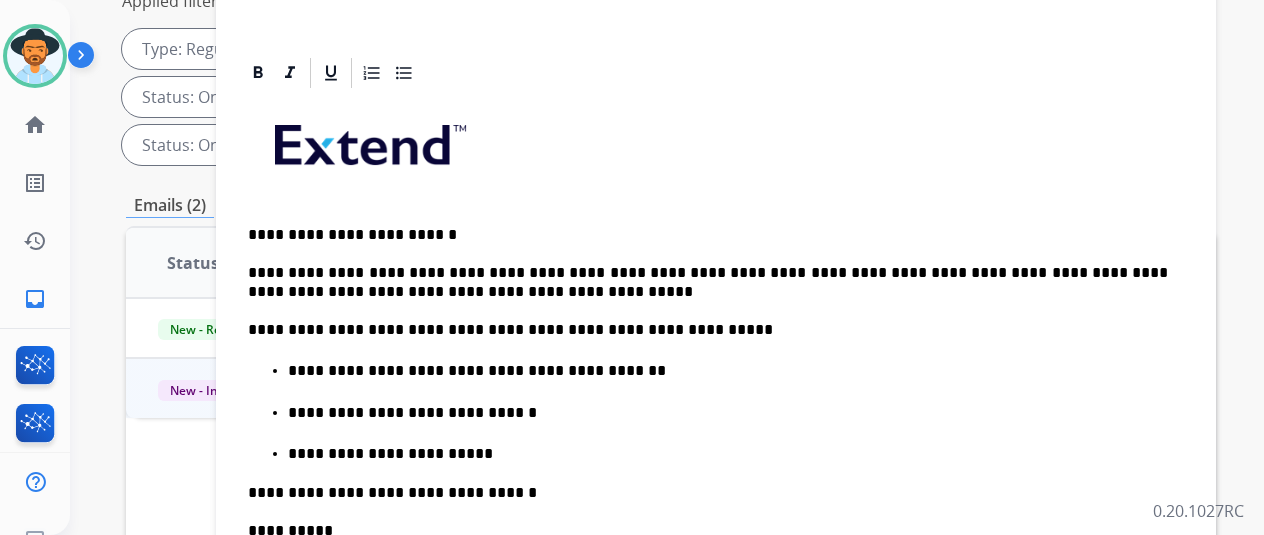 scroll, scrollTop: 524, scrollLeft: 0, axis: vertical 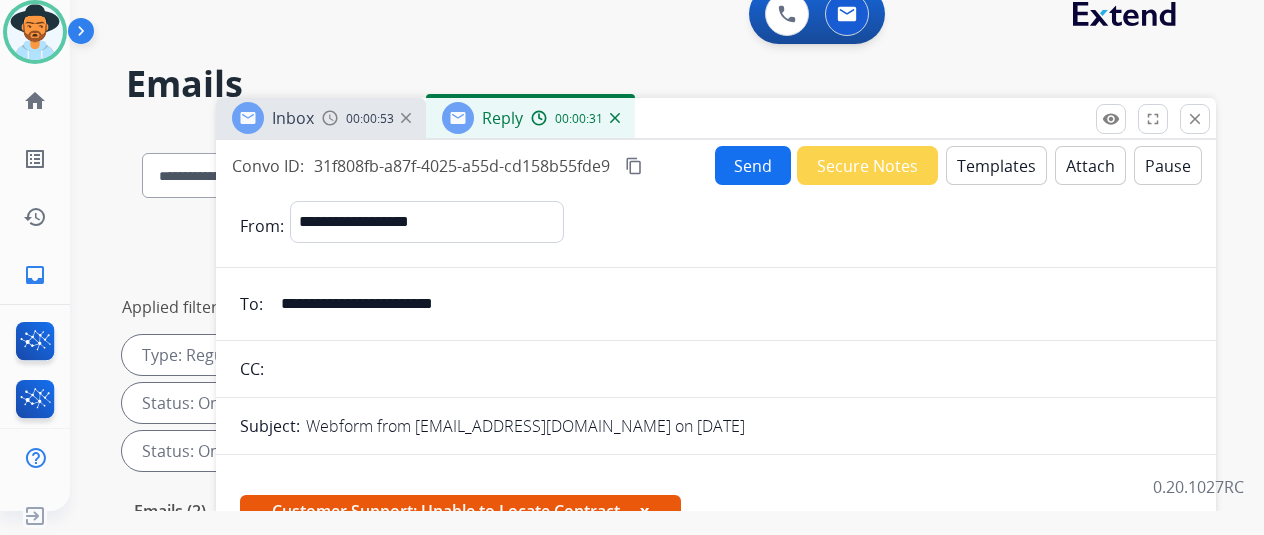 click on "Send" at bounding box center [753, 165] 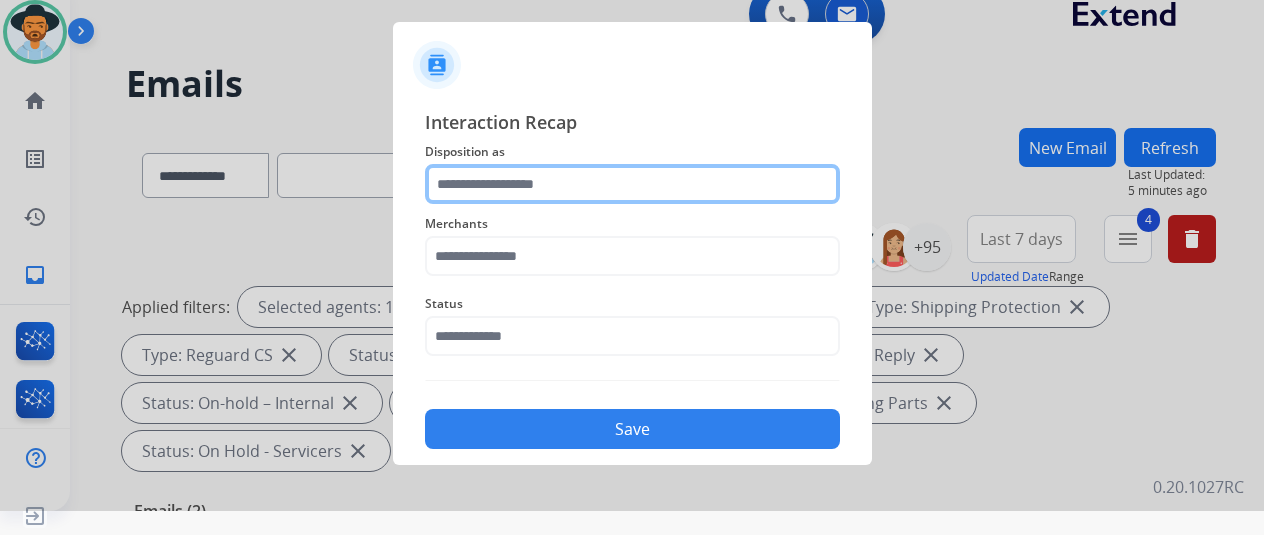 click 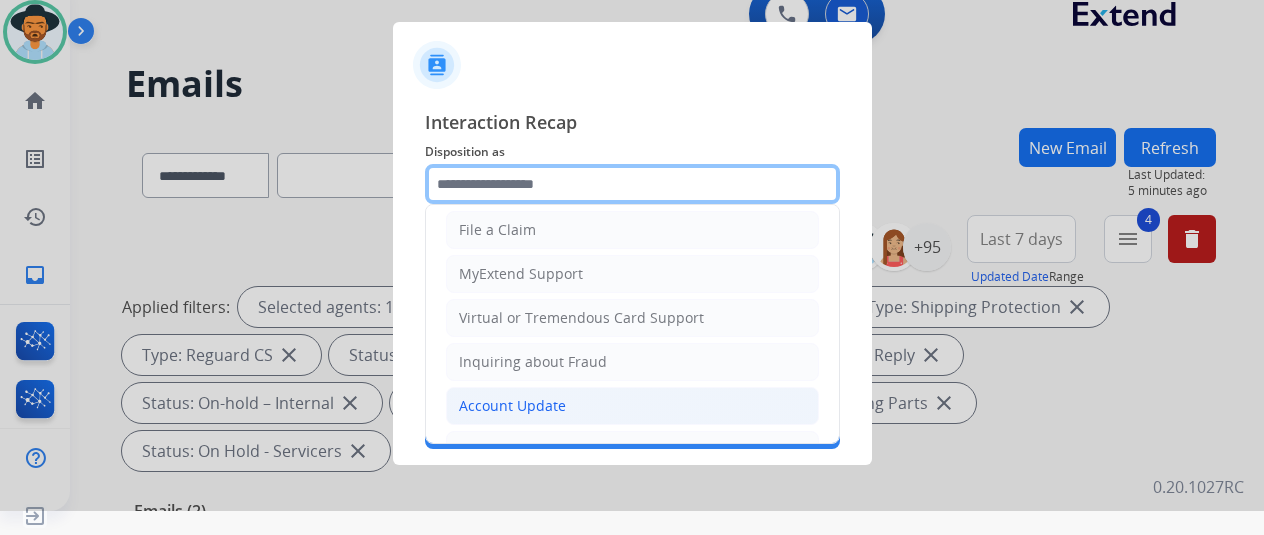 scroll, scrollTop: 303, scrollLeft: 0, axis: vertical 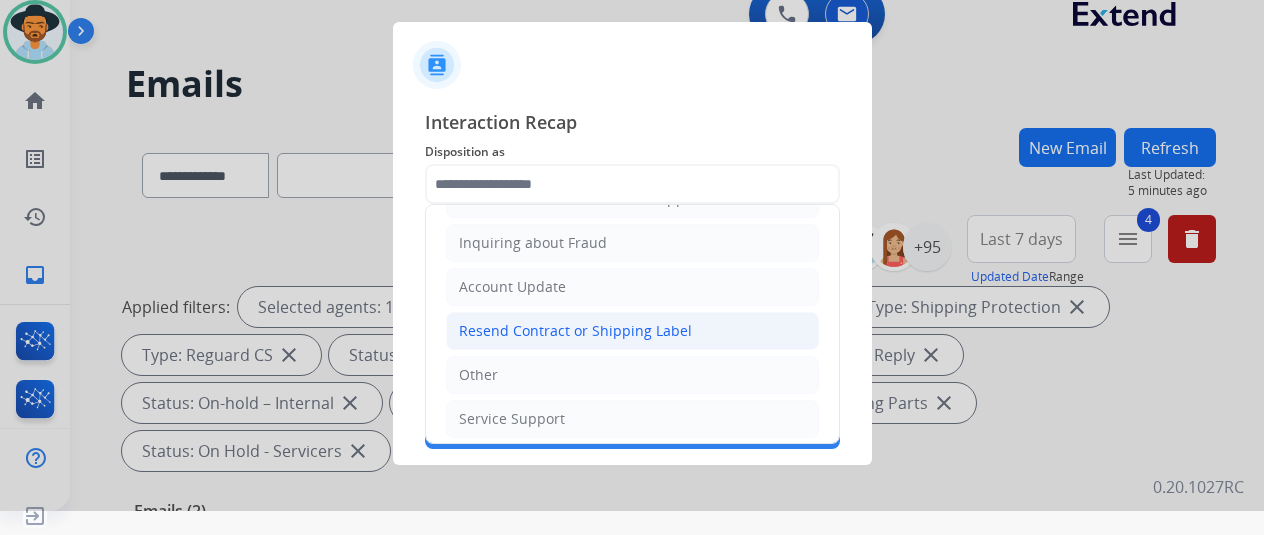click on "Resend Contract or Shipping Label" 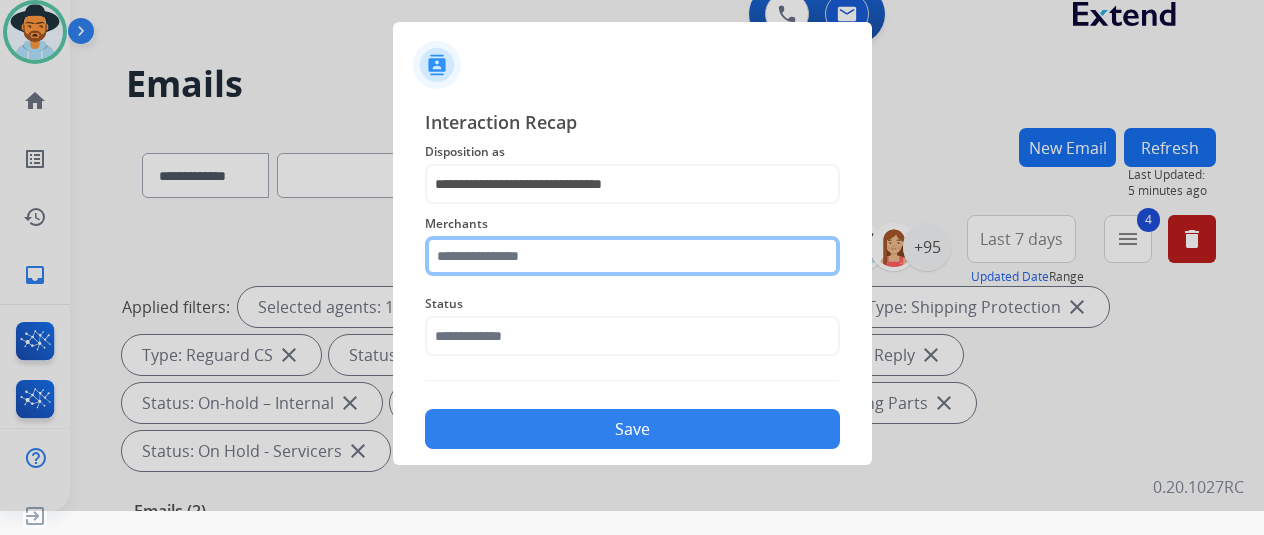 click 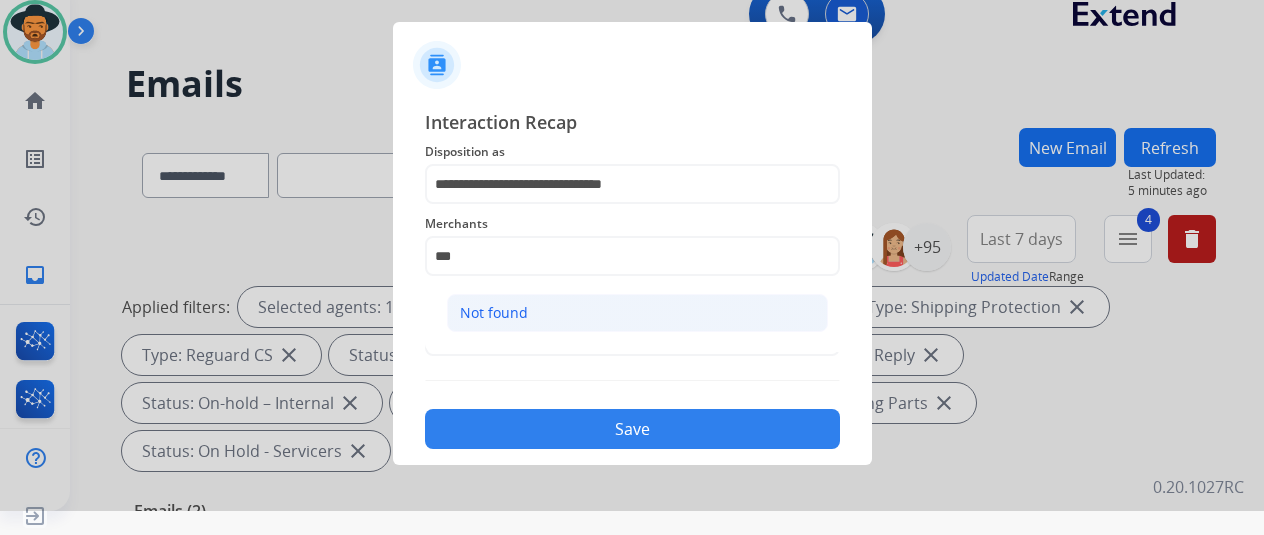 click on "Not found" 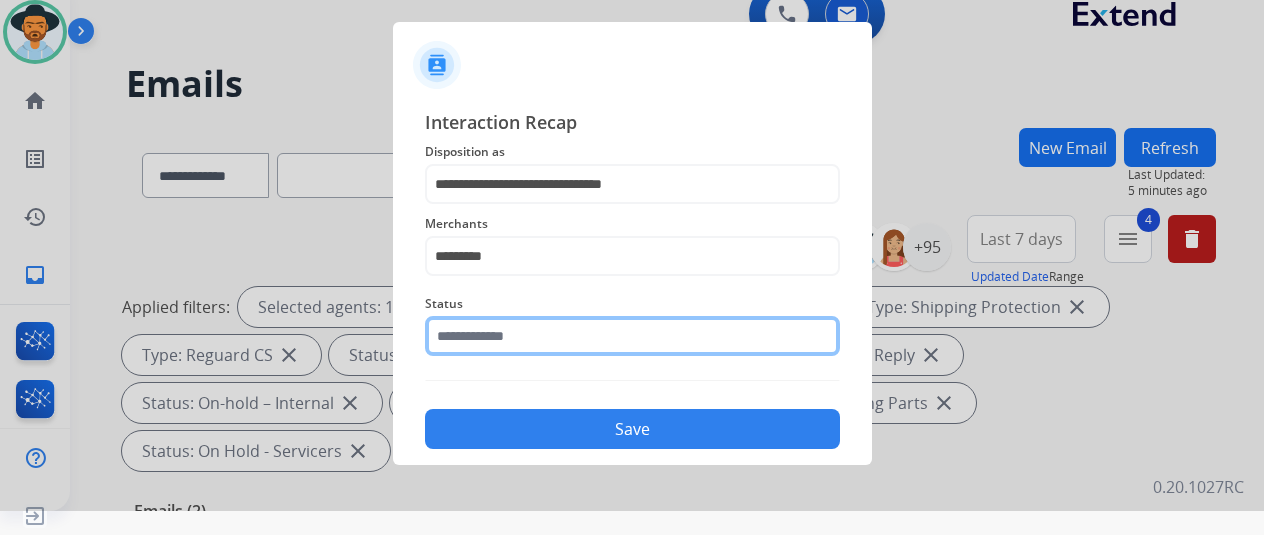 click 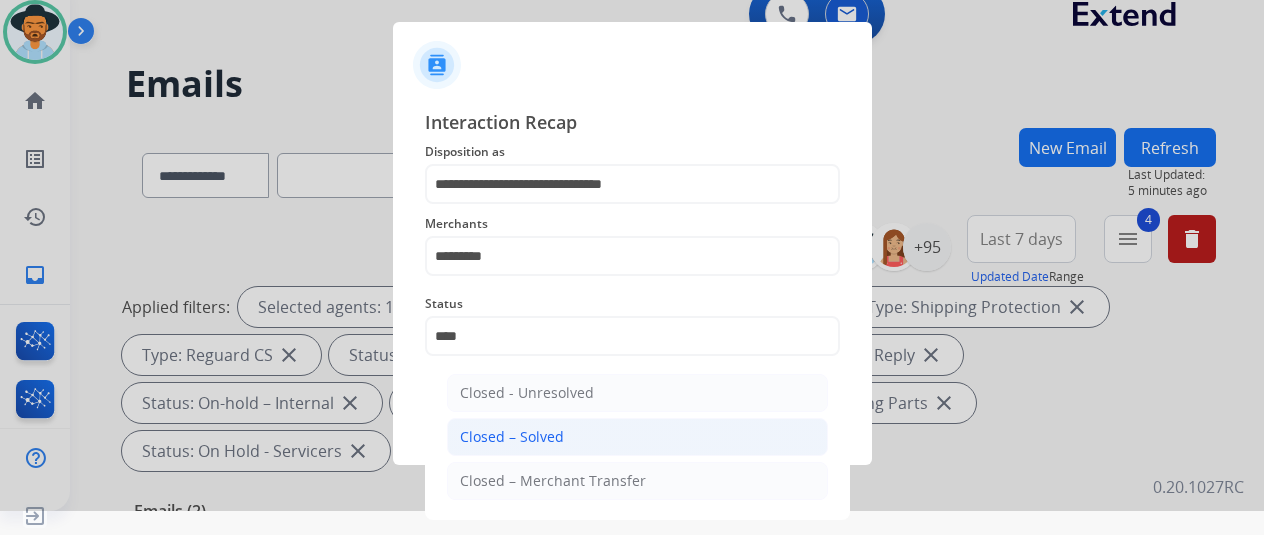 click on "Closed – Solved" 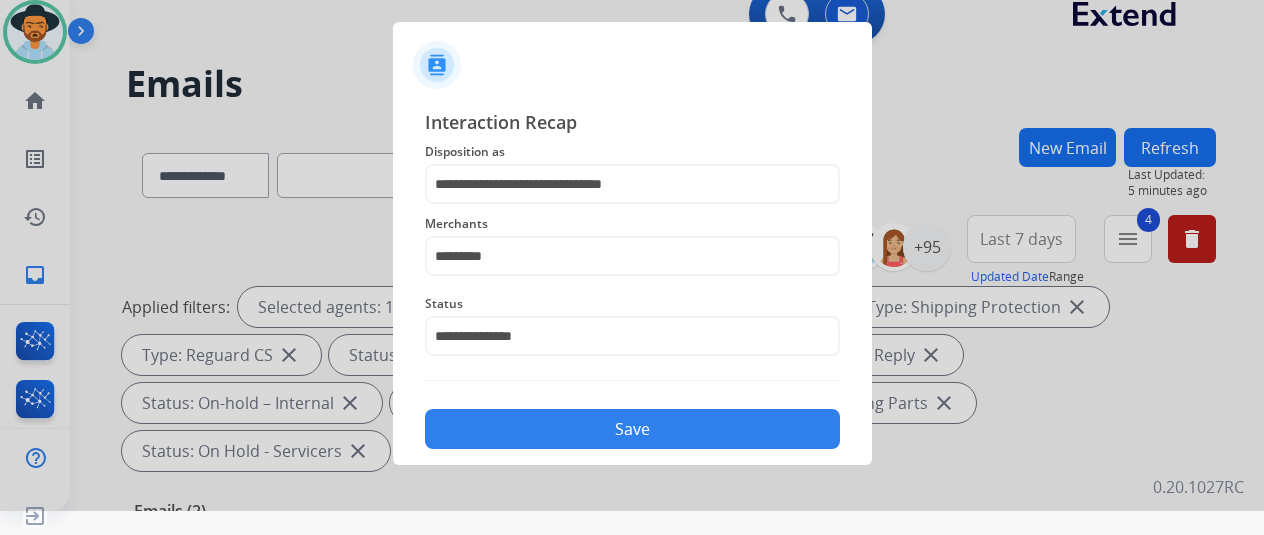 click on "Save" 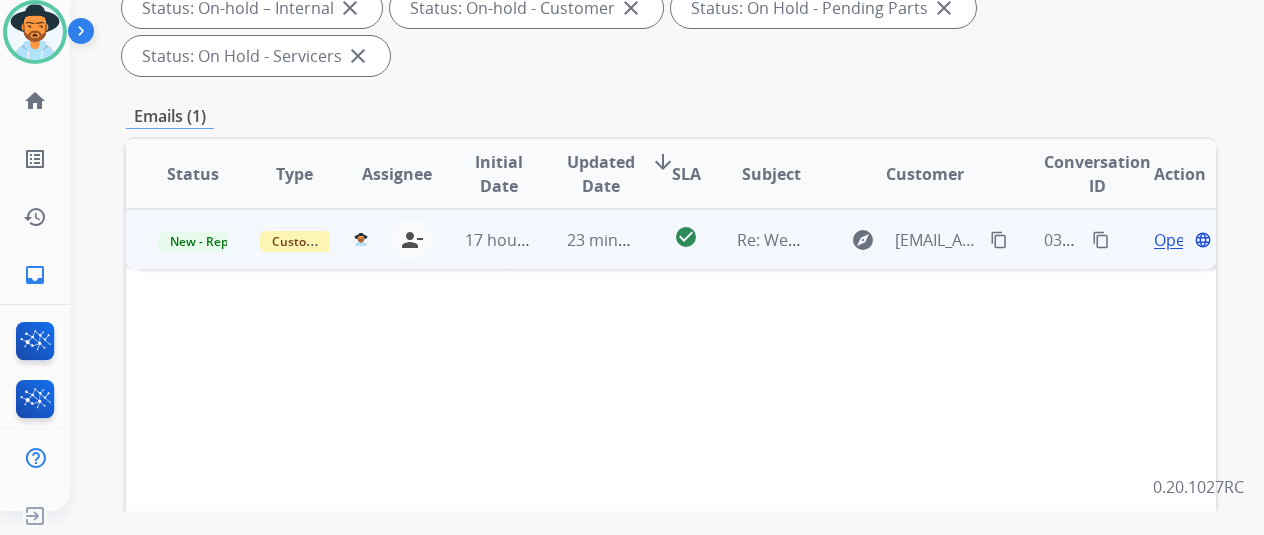scroll, scrollTop: 400, scrollLeft: 0, axis: vertical 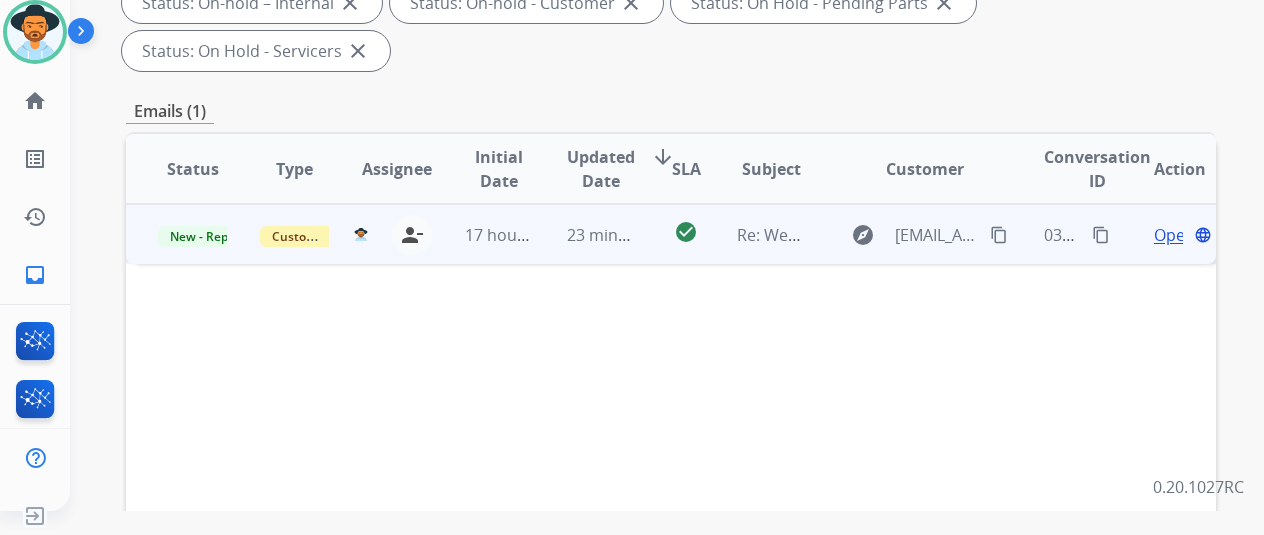 click on "Open" at bounding box center (1174, 235) 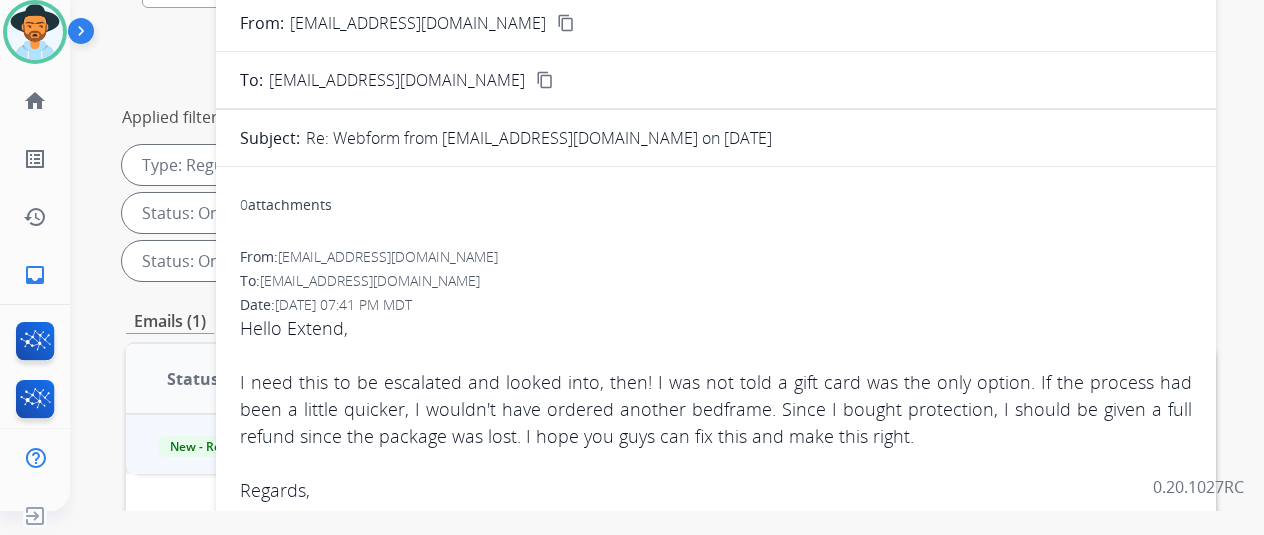 scroll, scrollTop: 100, scrollLeft: 0, axis: vertical 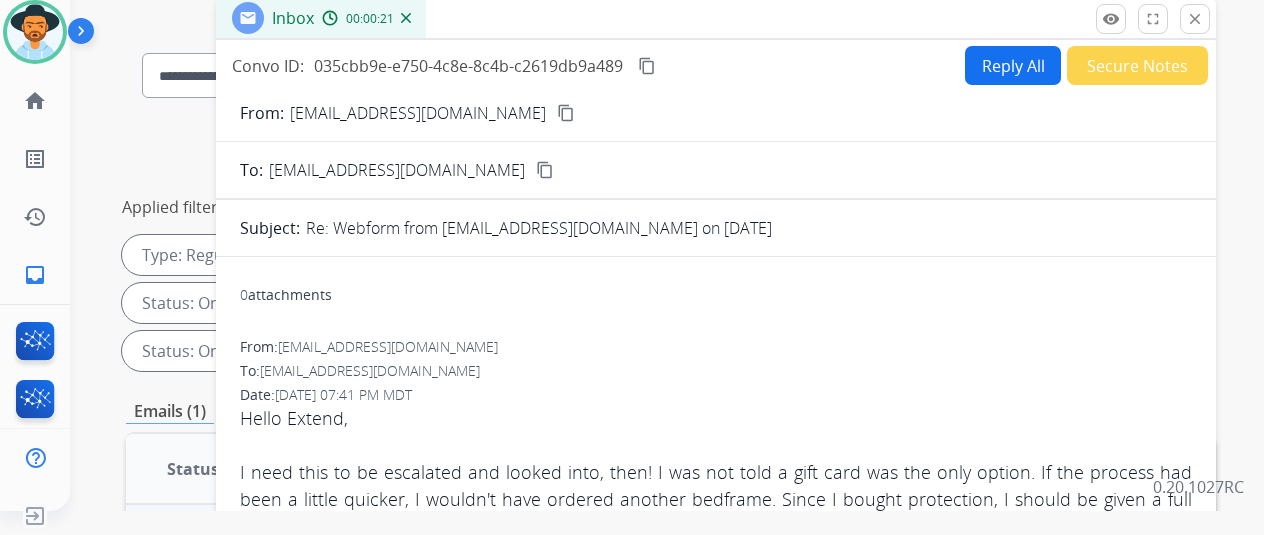 click on "content_copy" at bounding box center (566, 113) 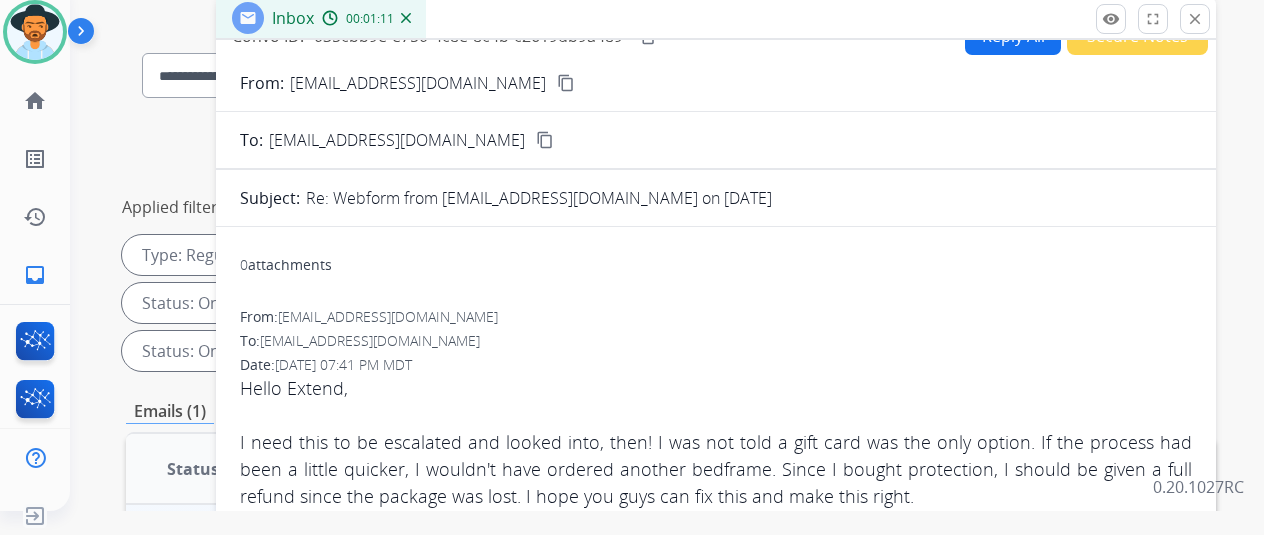 scroll, scrollTop: 0, scrollLeft: 0, axis: both 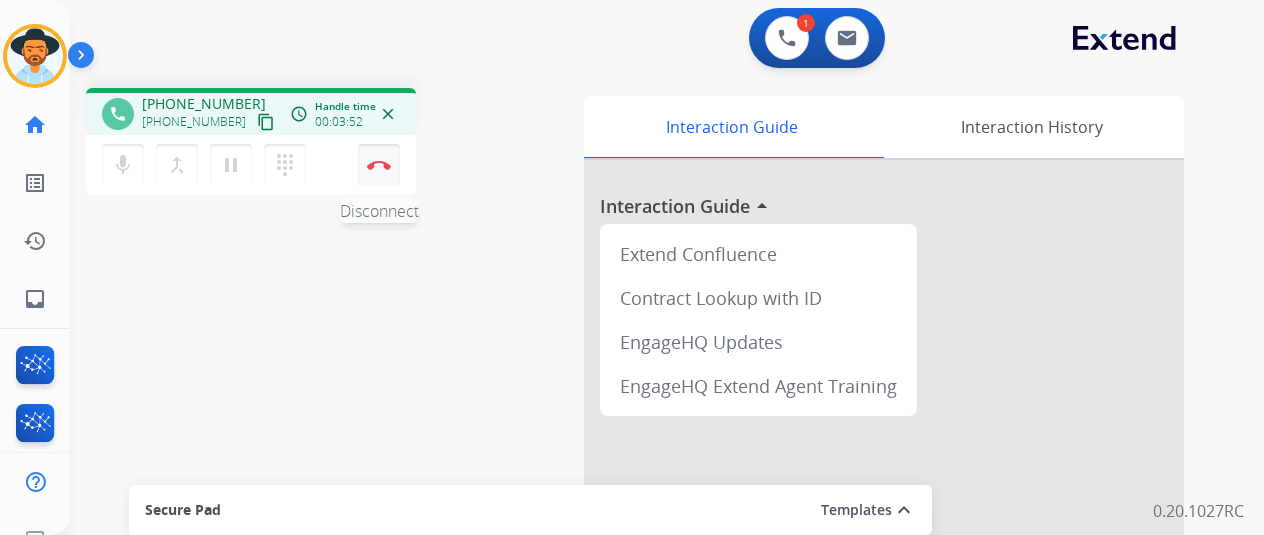 click at bounding box center (379, 165) 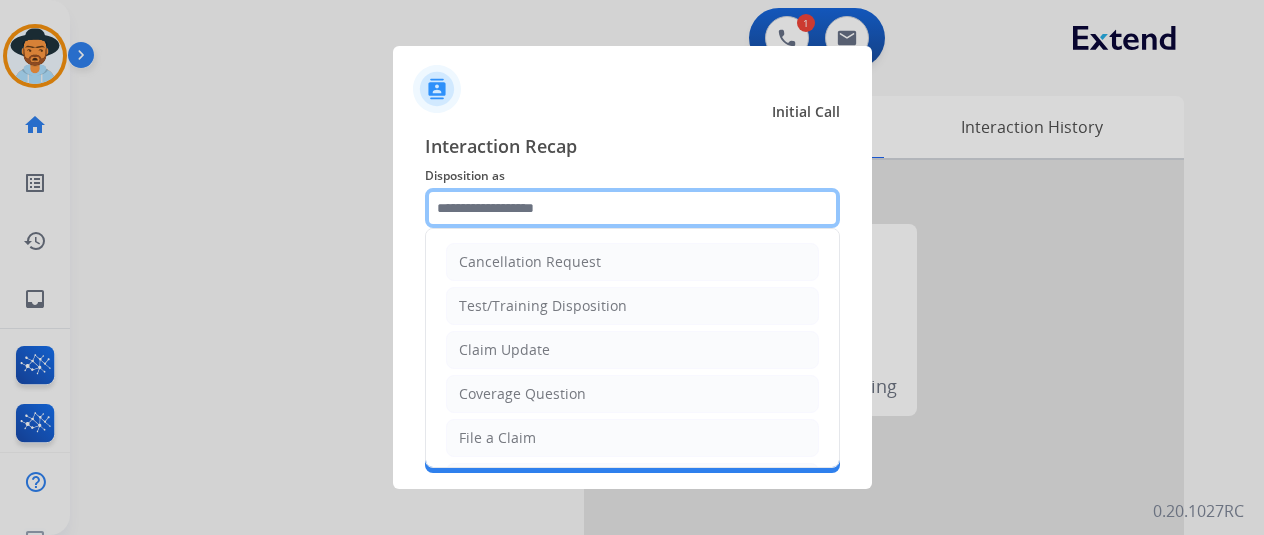click 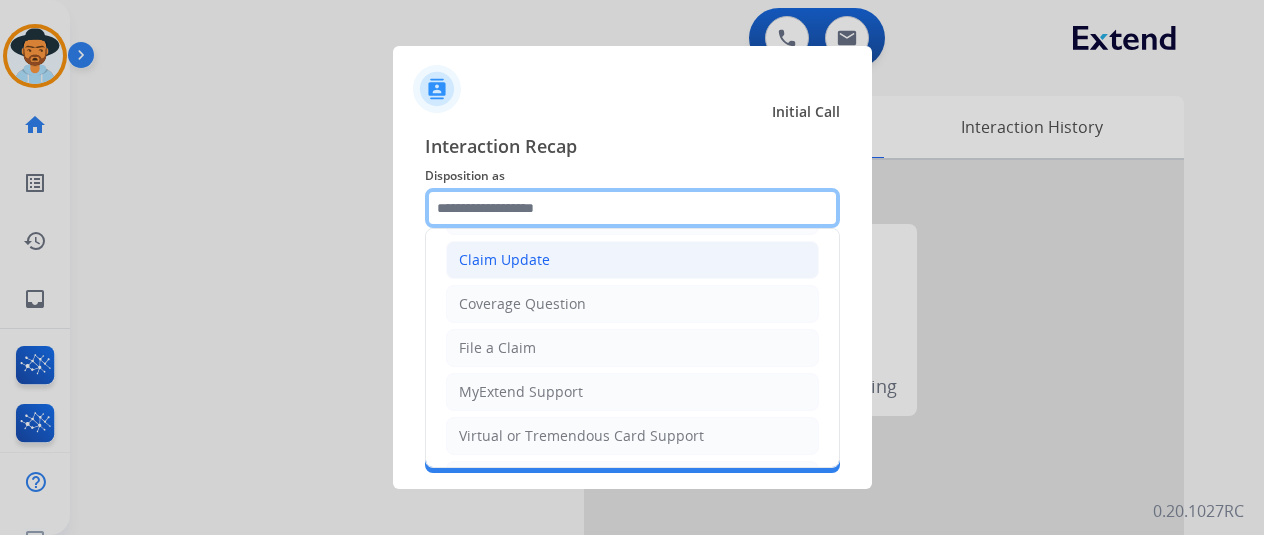scroll, scrollTop: 203, scrollLeft: 0, axis: vertical 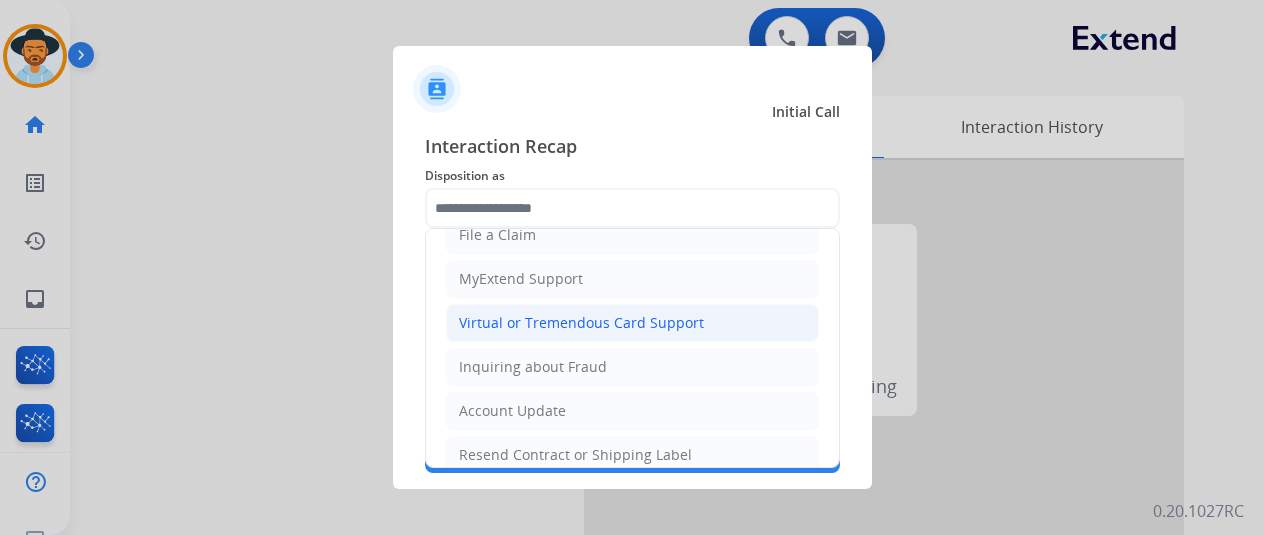click on "Virtual or Tremendous Card Support" 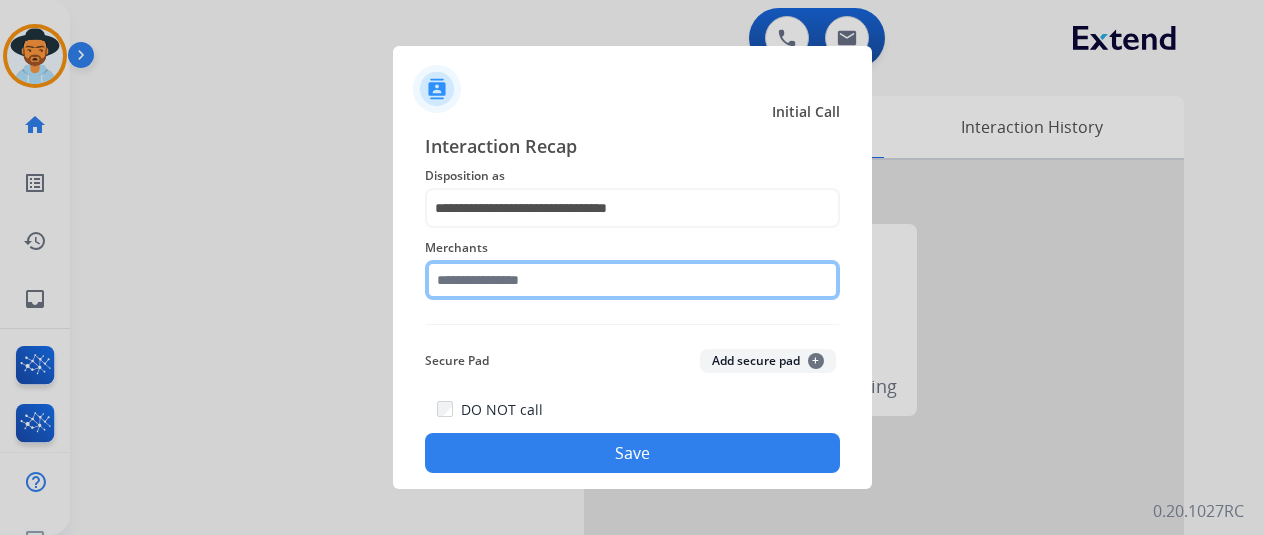click 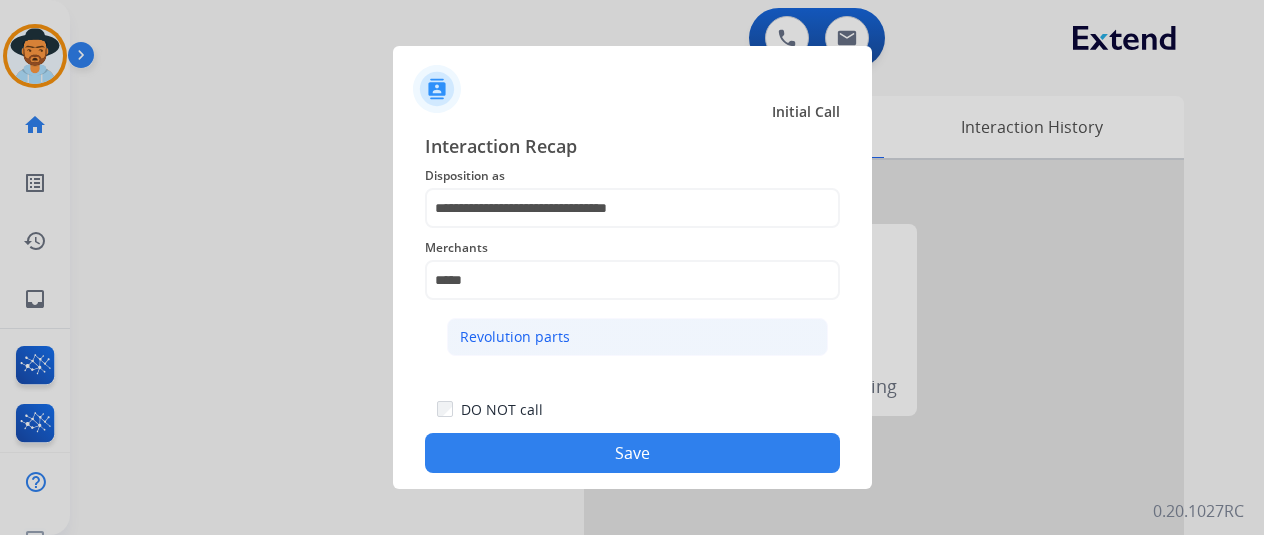 click on "Revolution parts" 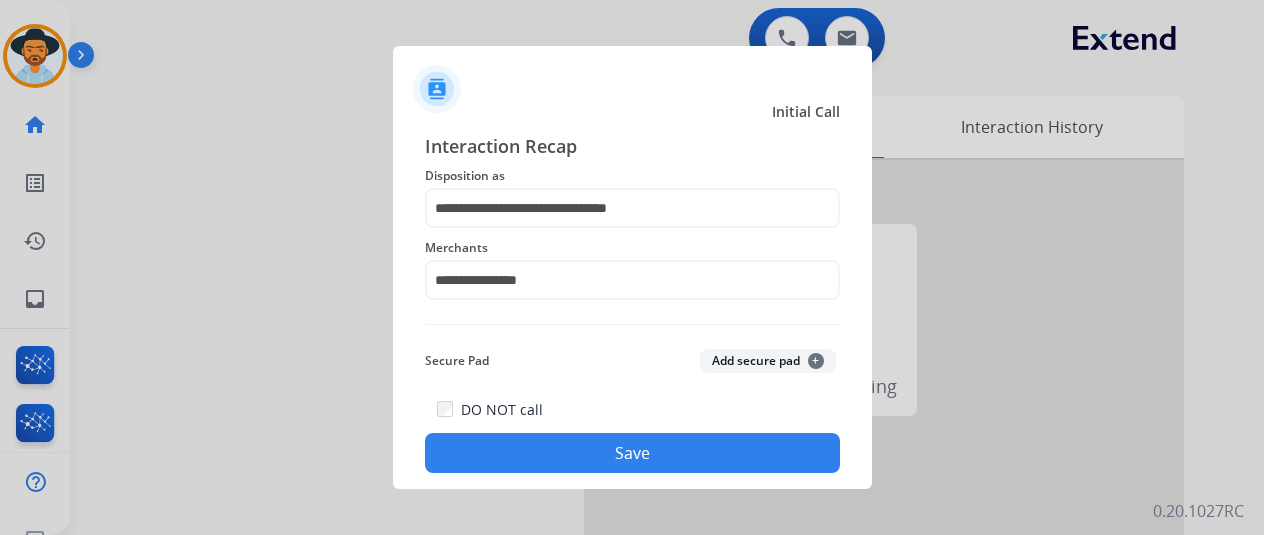 click on "Save" 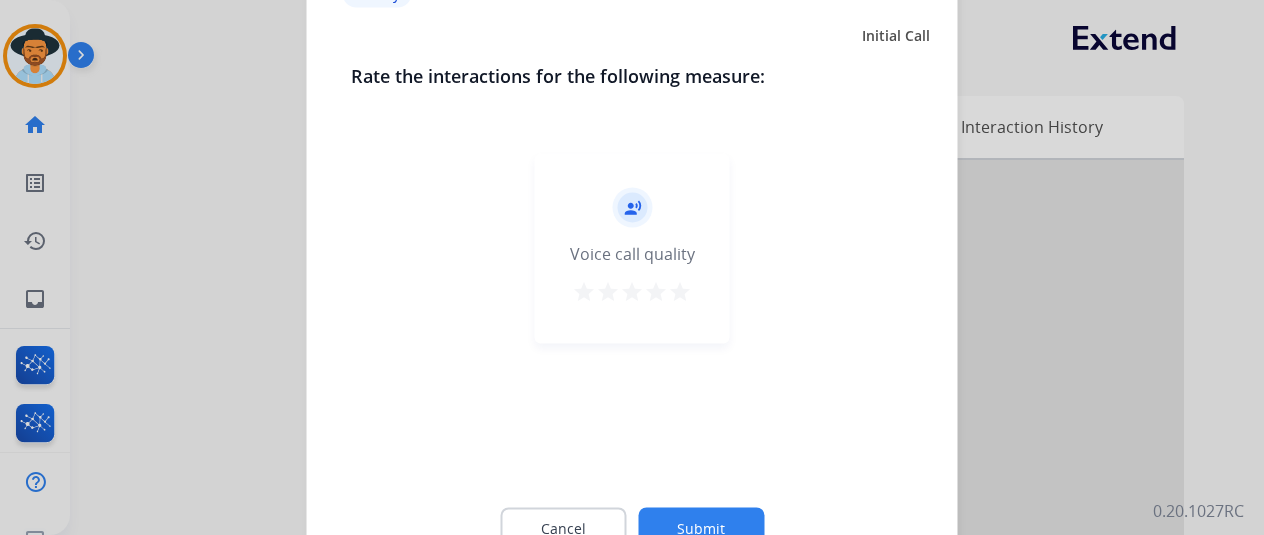 click on "Submit" 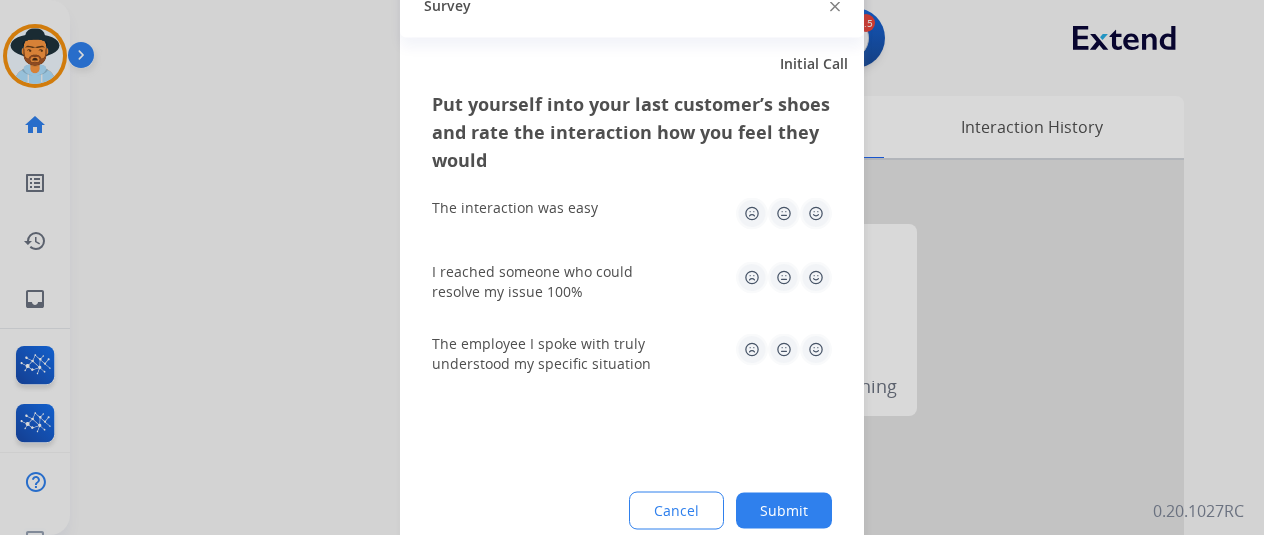 click on "Submit" 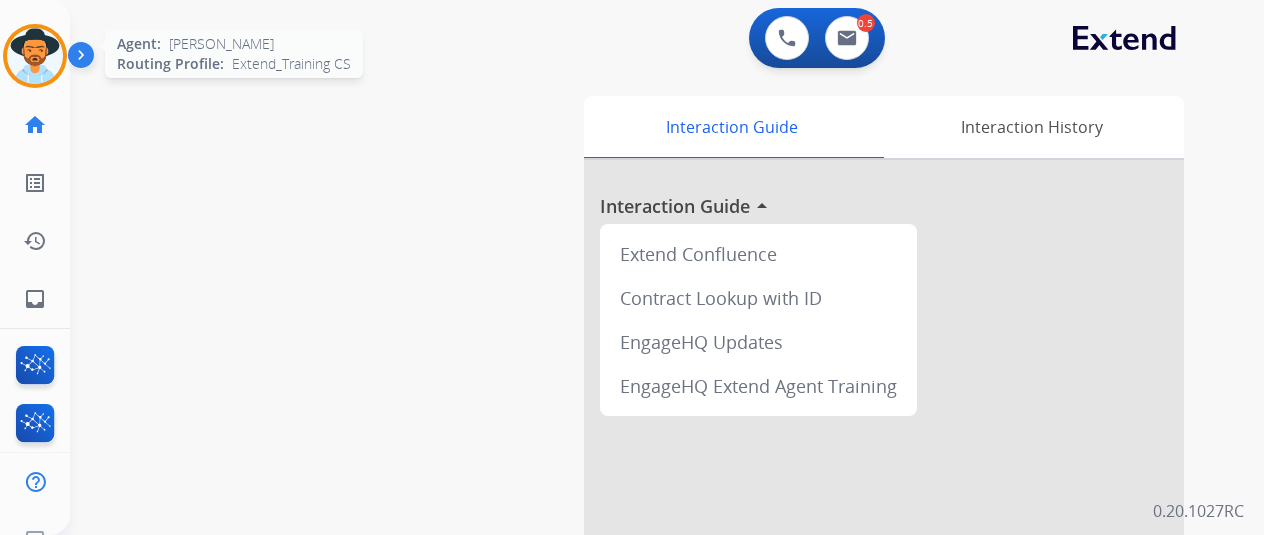 click at bounding box center [35, 56] 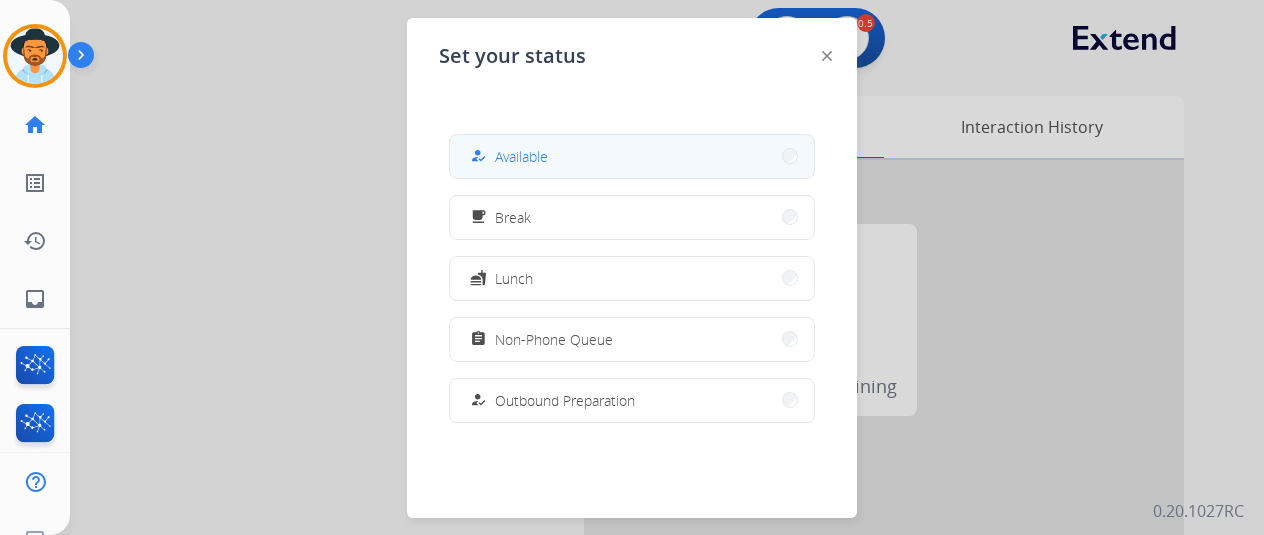 click on "Available" at bounding box center [521, 156] 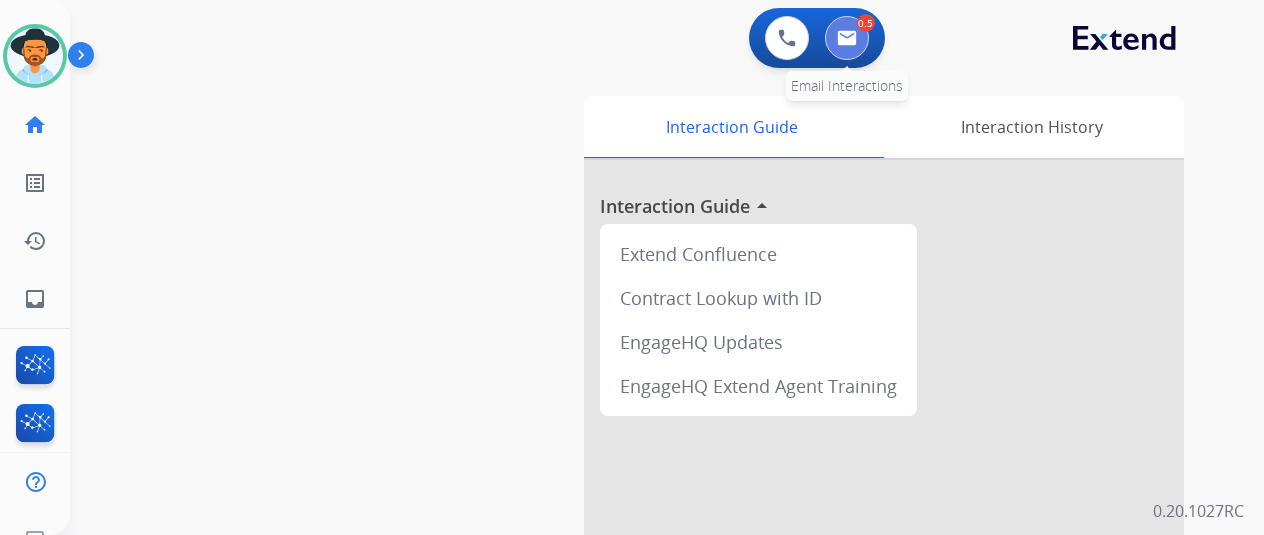 click at bounding box center (847, 38) 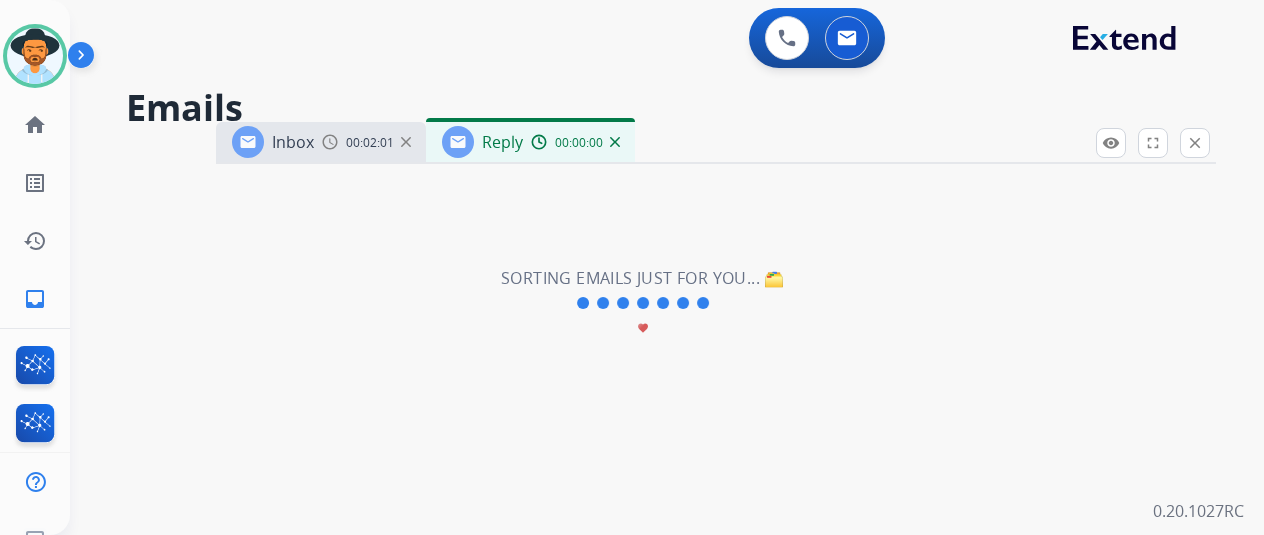 select on "**********" 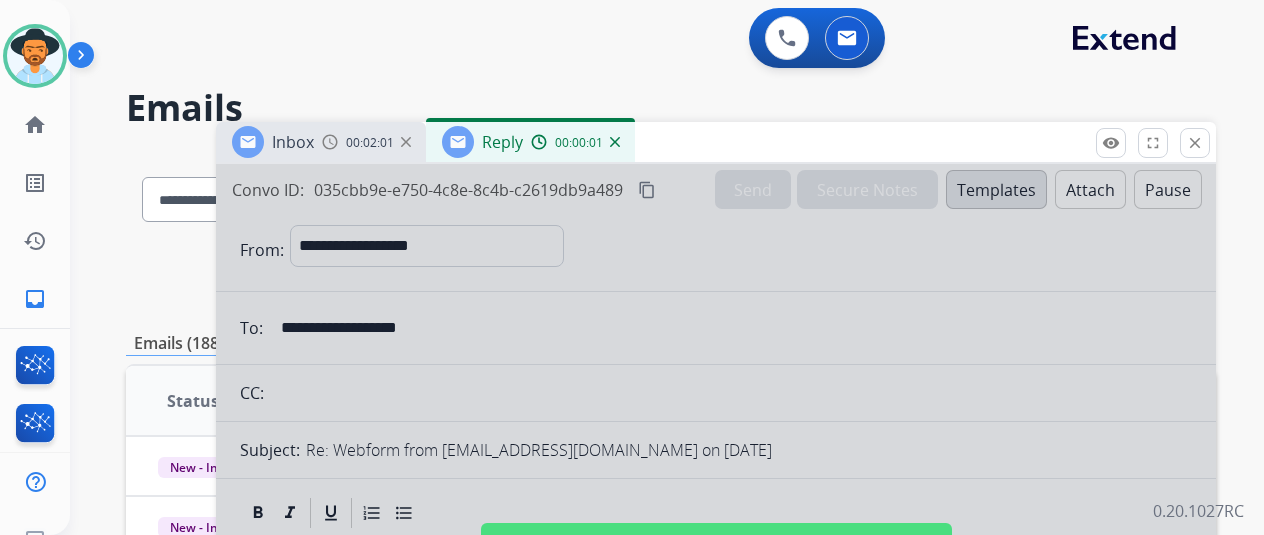 scroll, scrollTop: 300, scrollLeft: 0, axis: vertical 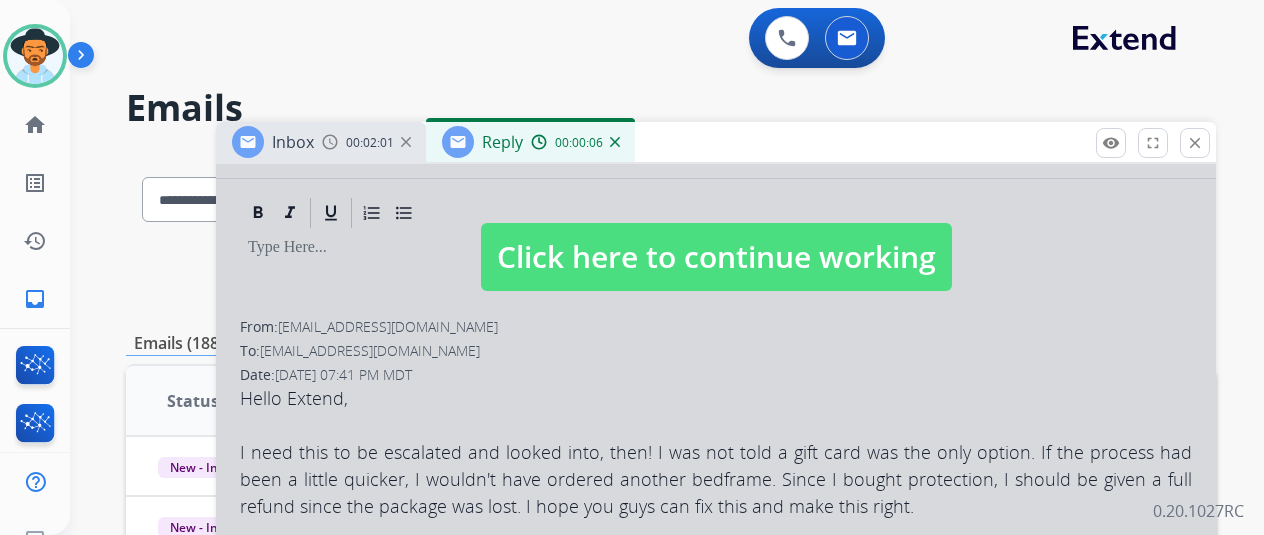 click at bounding box center (716, 237) 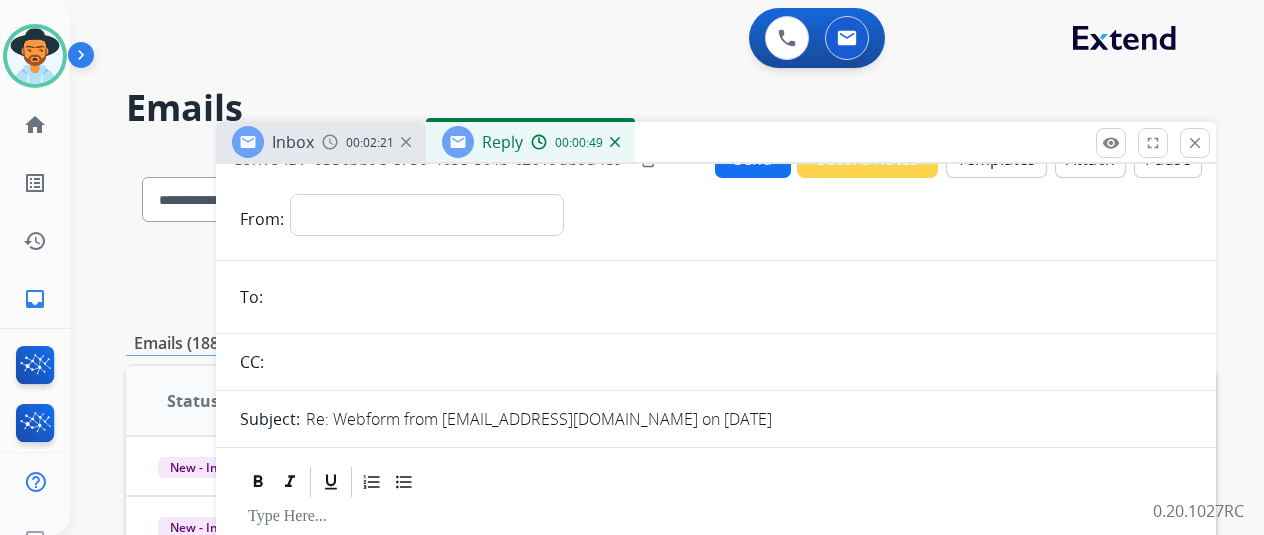 scroll, scrollTop: 0, scrollLeft: 0, axis: both 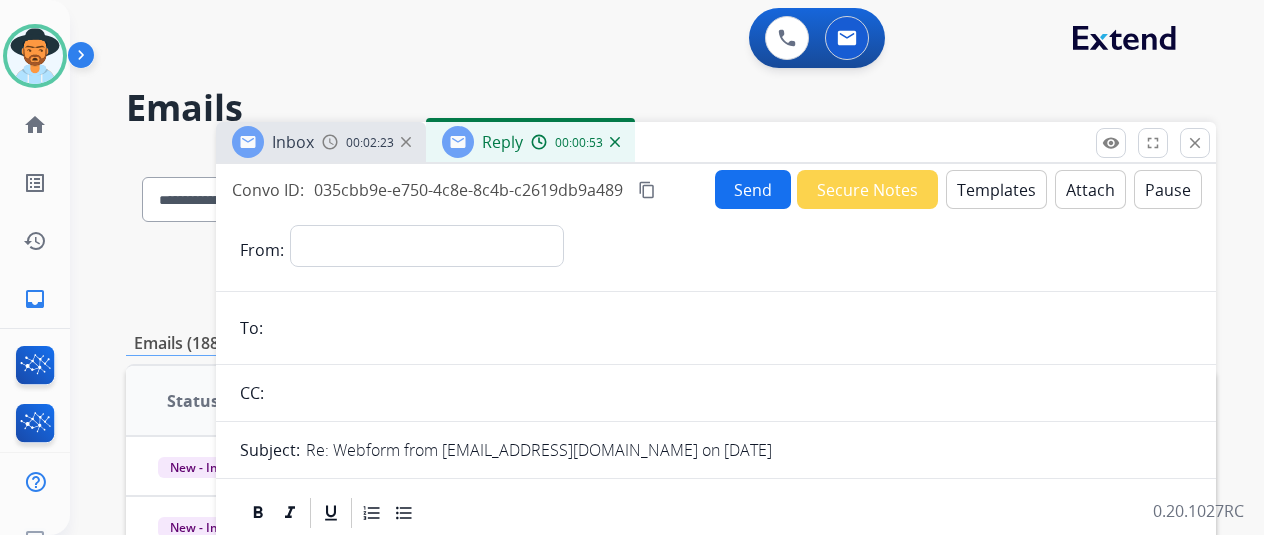 click on "Templates" at bounding box center [996, 189] 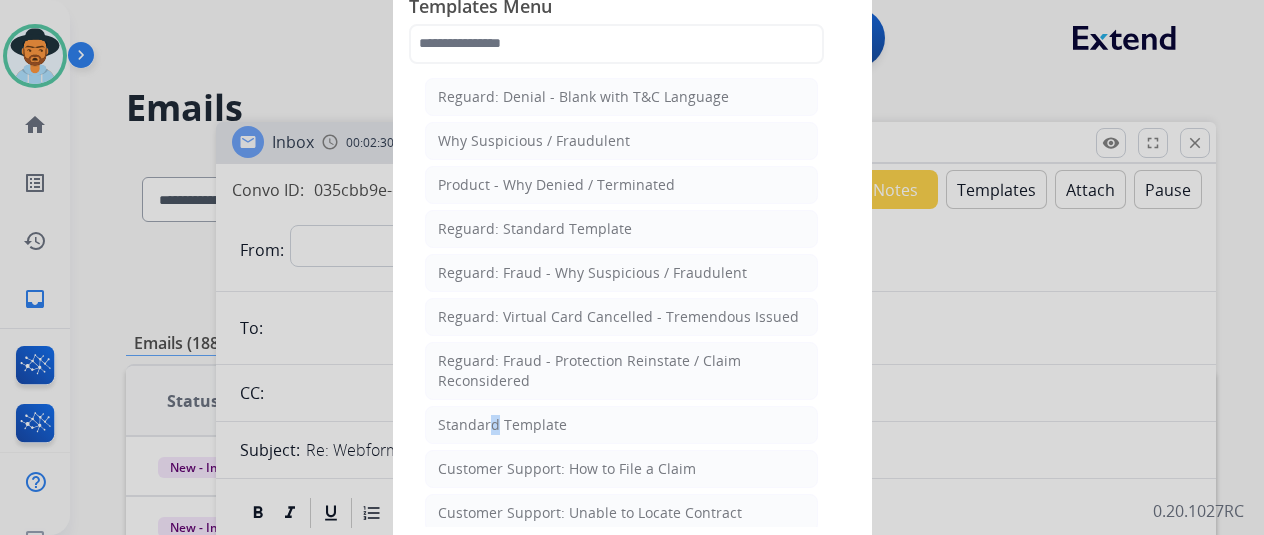 click on "Standard Template" 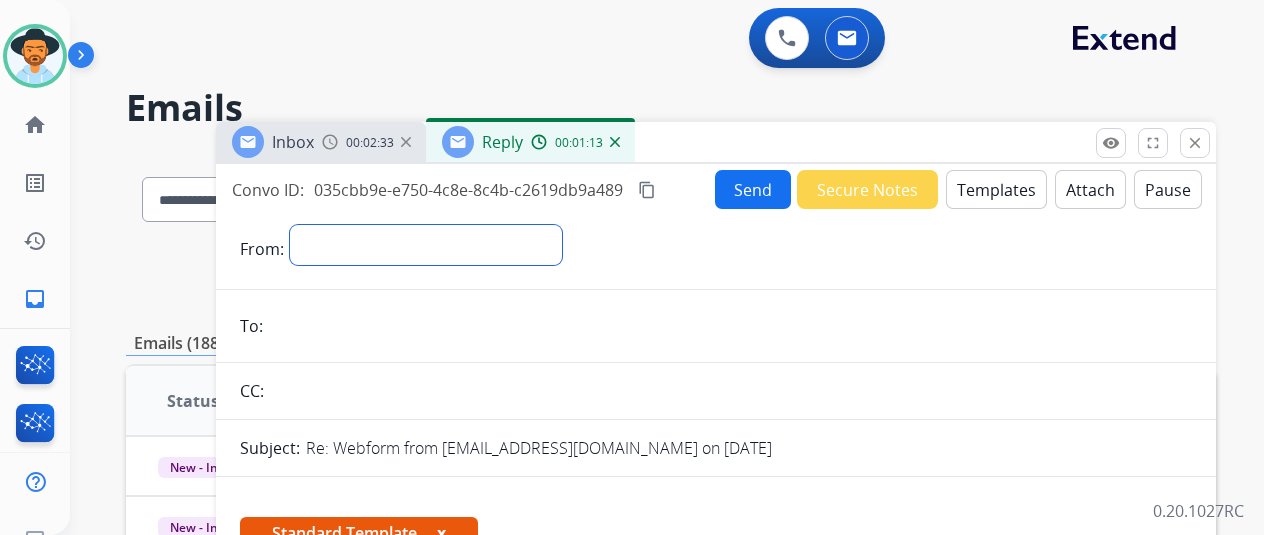 click on "**********" at bounding box center [426, 245] 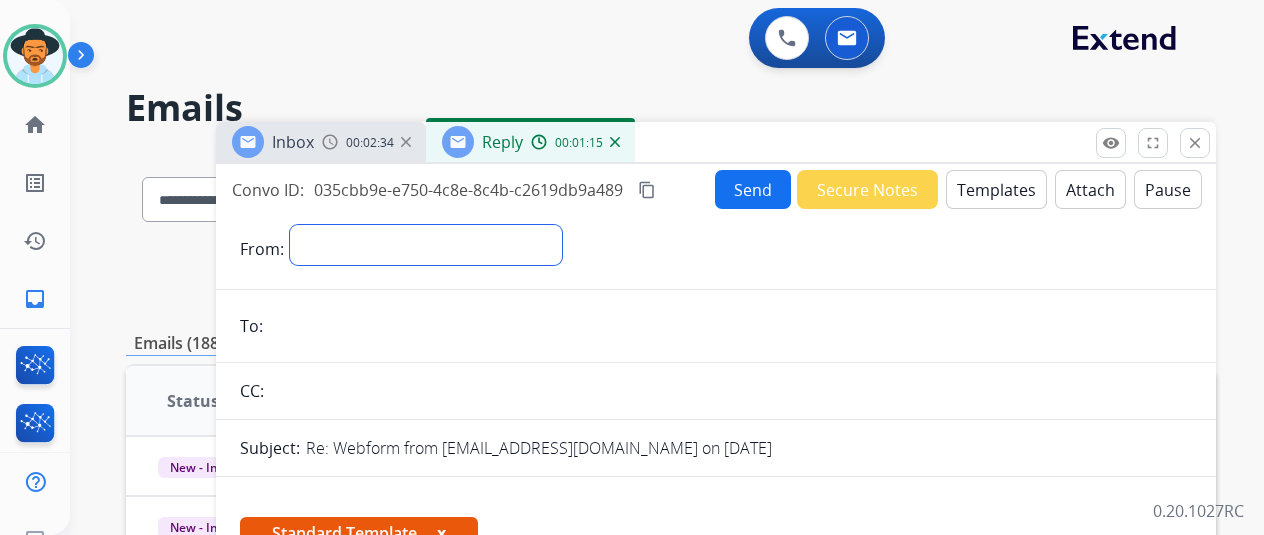select on "**********" 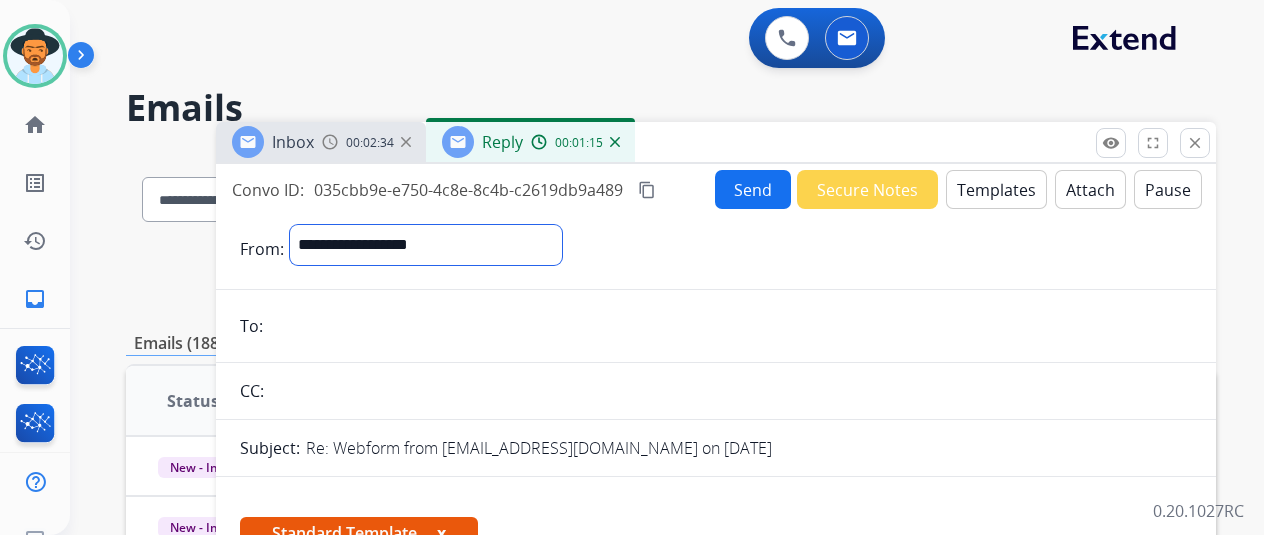 click on "**********" at bounding box center (426, 245) 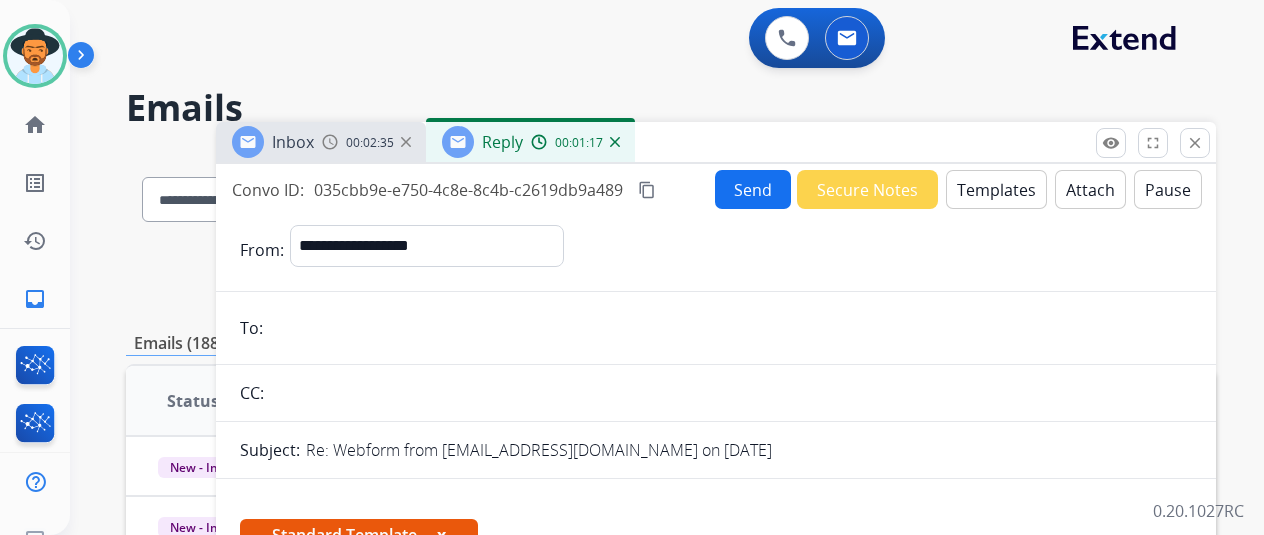 click at bounding box center [730, 328] 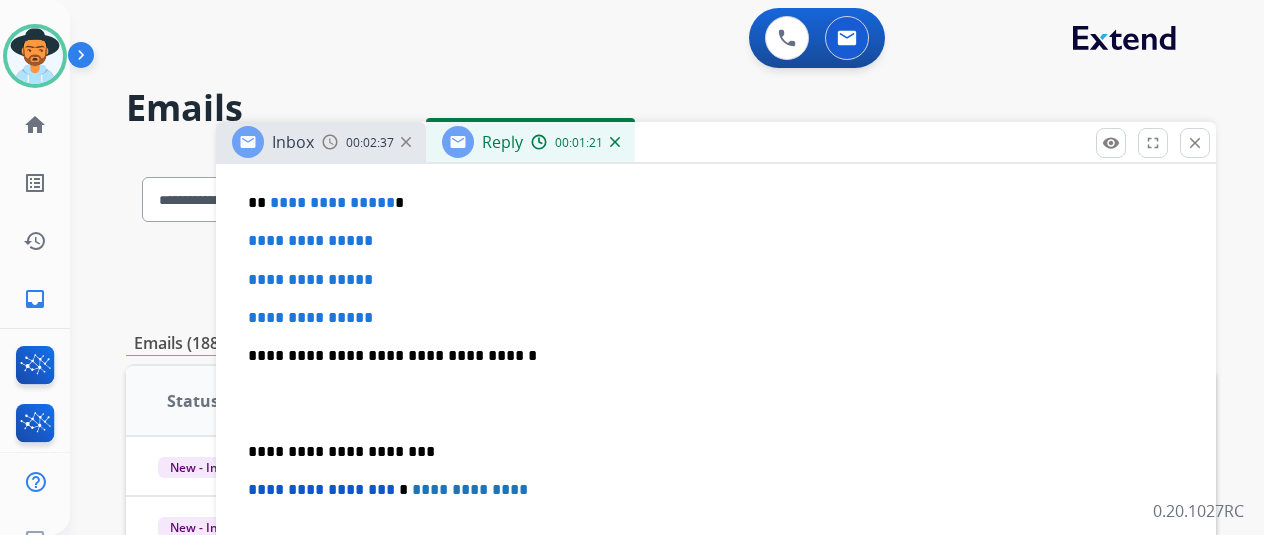 scroll, scrollTop: 900, scrollLeft: 0, axis: vertical 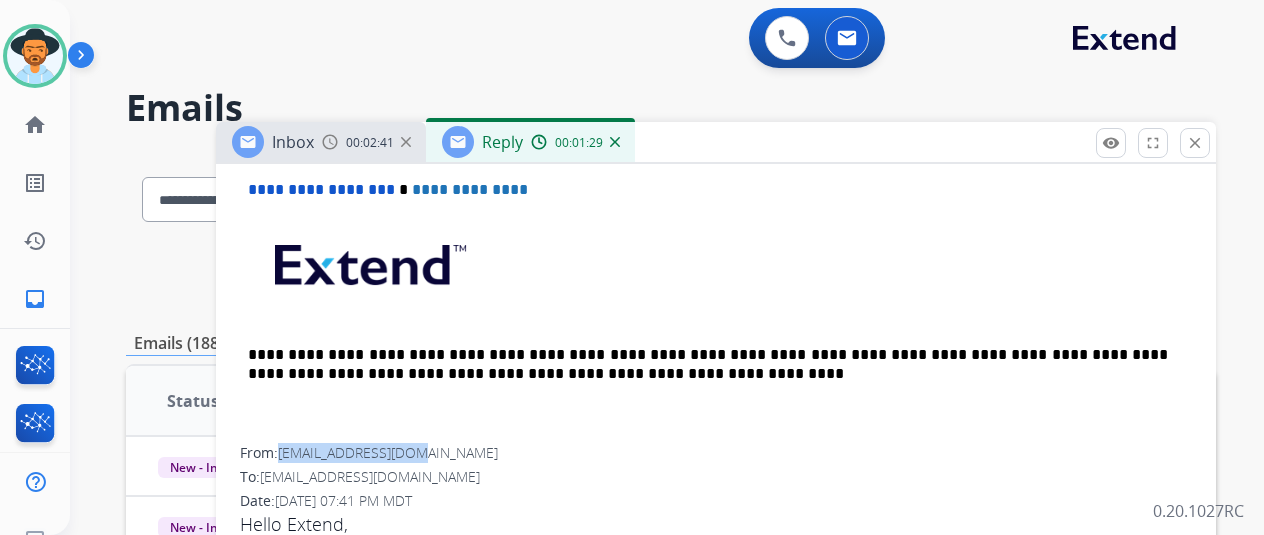 drag, startPoint x: 450, startPoint y: 447, endPoint x: 298, endPoint y: 451, distance: 152.05263 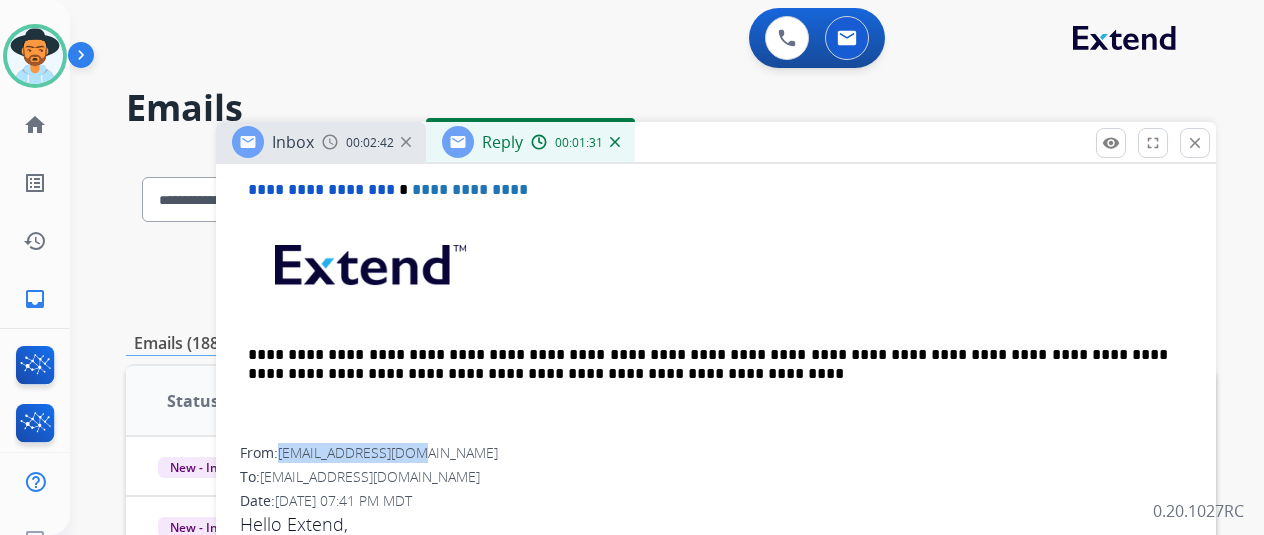 copy on "shmurthy1@yahoo.com" 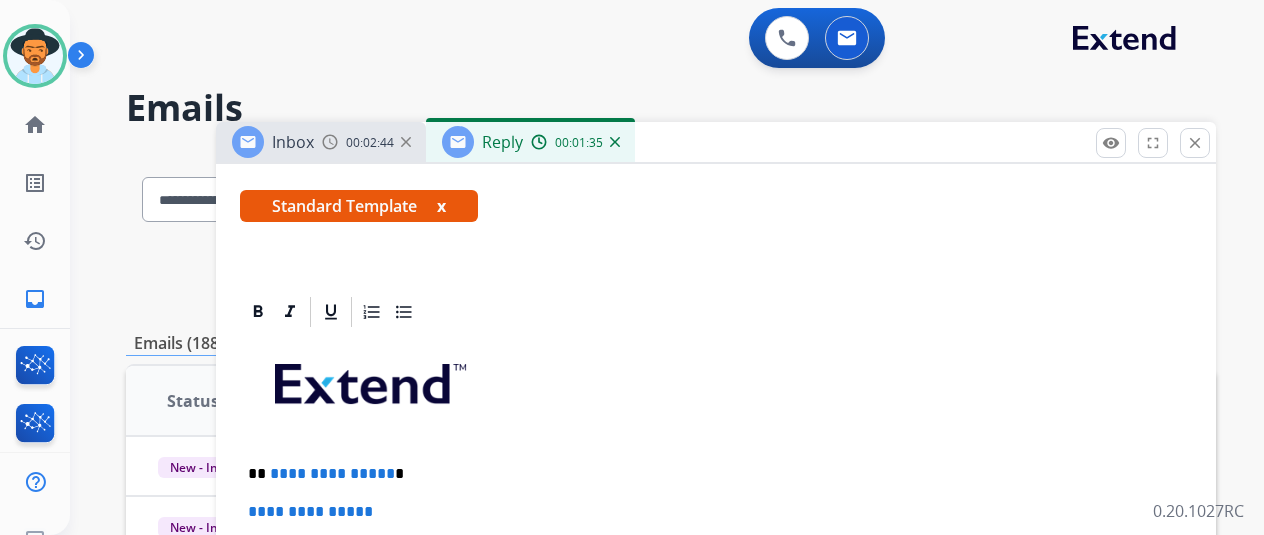 scroll, scrollTop: 504, scrollLeft: 0, axis: vertical 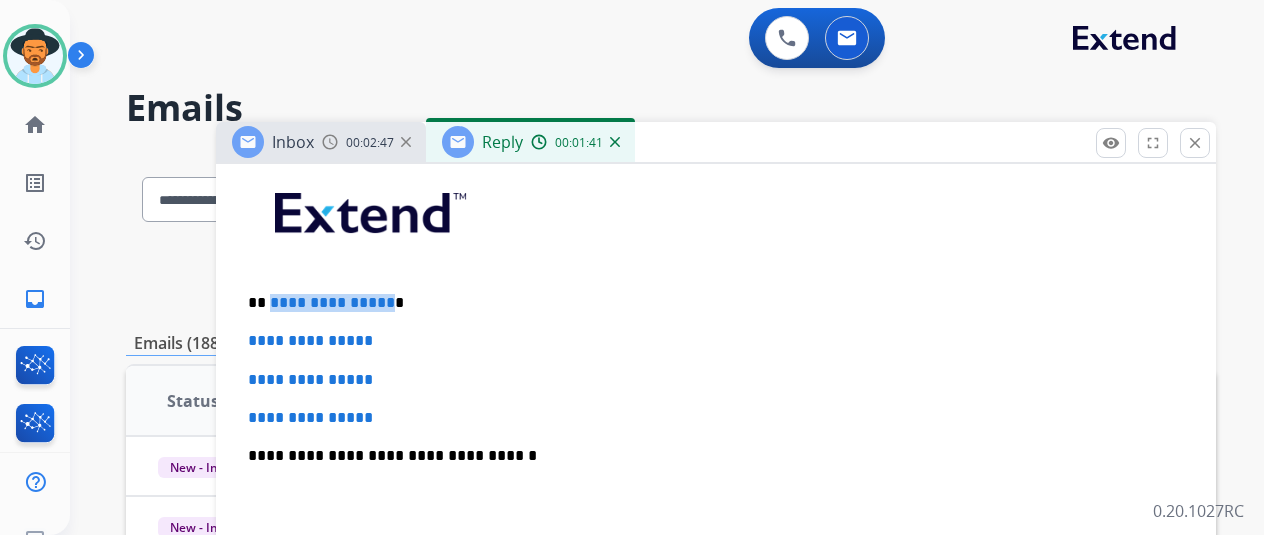 drag, startPoint x: 398, startPoint y: 301, endPoint x: 284, endPoint y: 297, distance: 114.07015 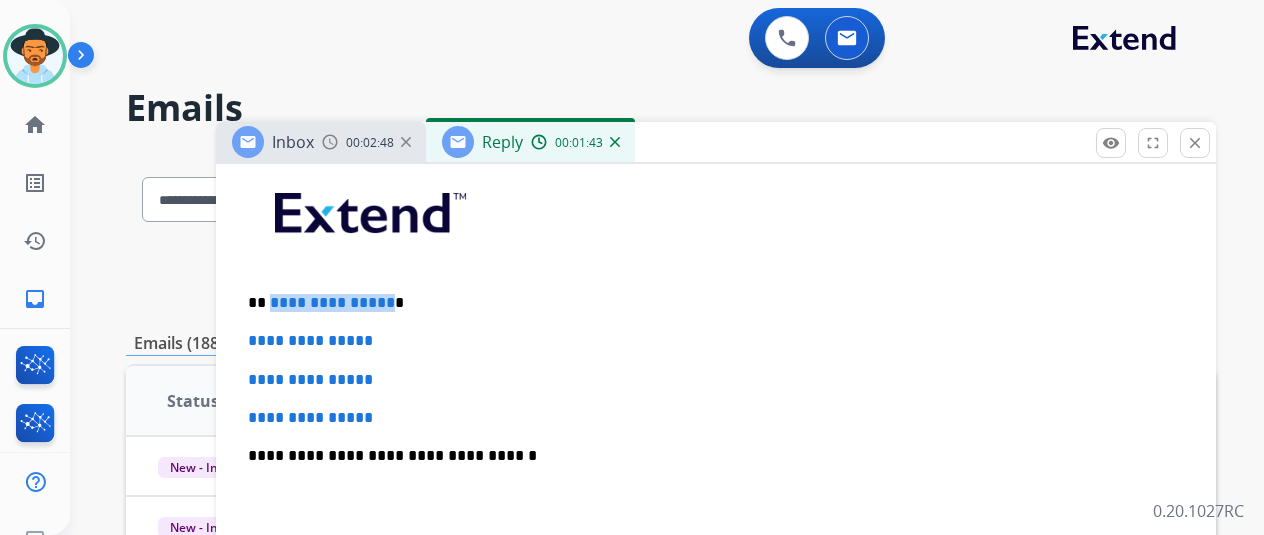 paste 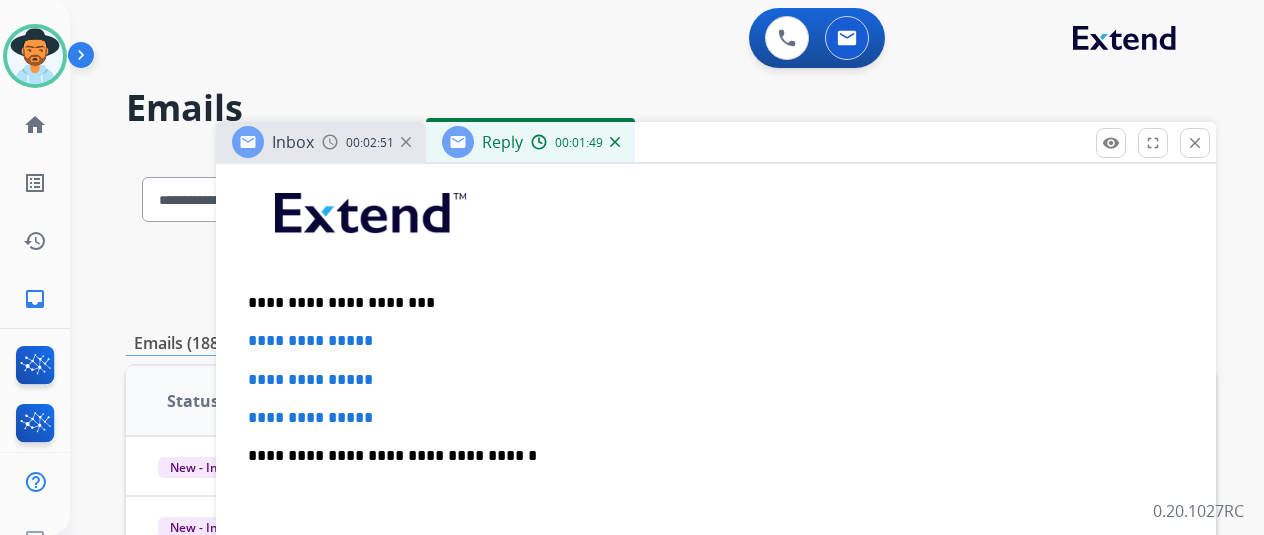 type 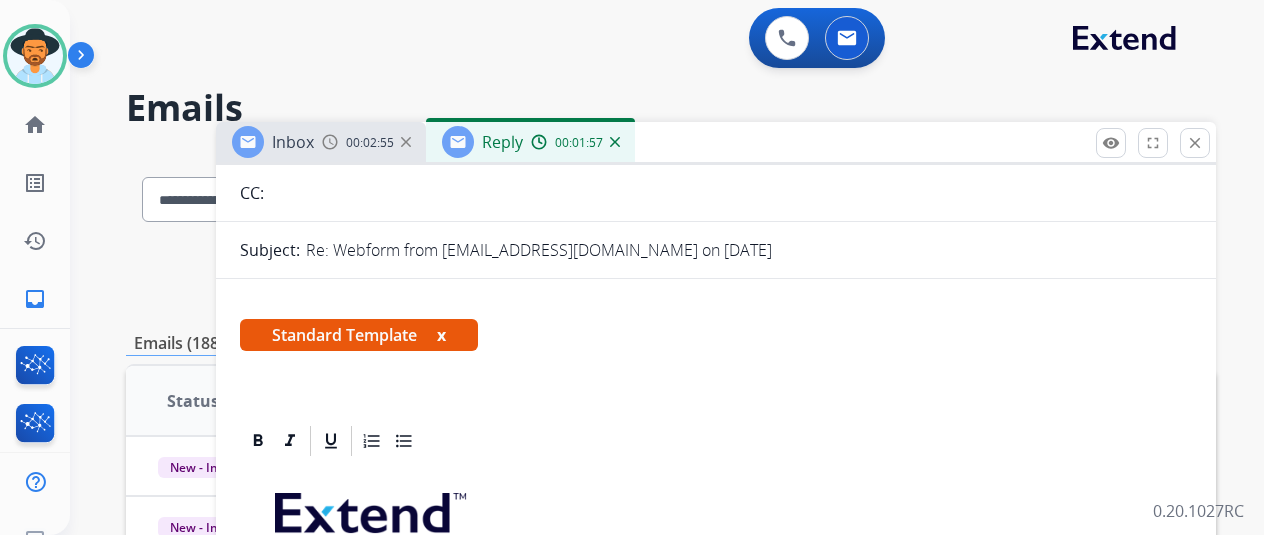 scroll, scrollTop: 0, scrollLeft: 0, axis: both 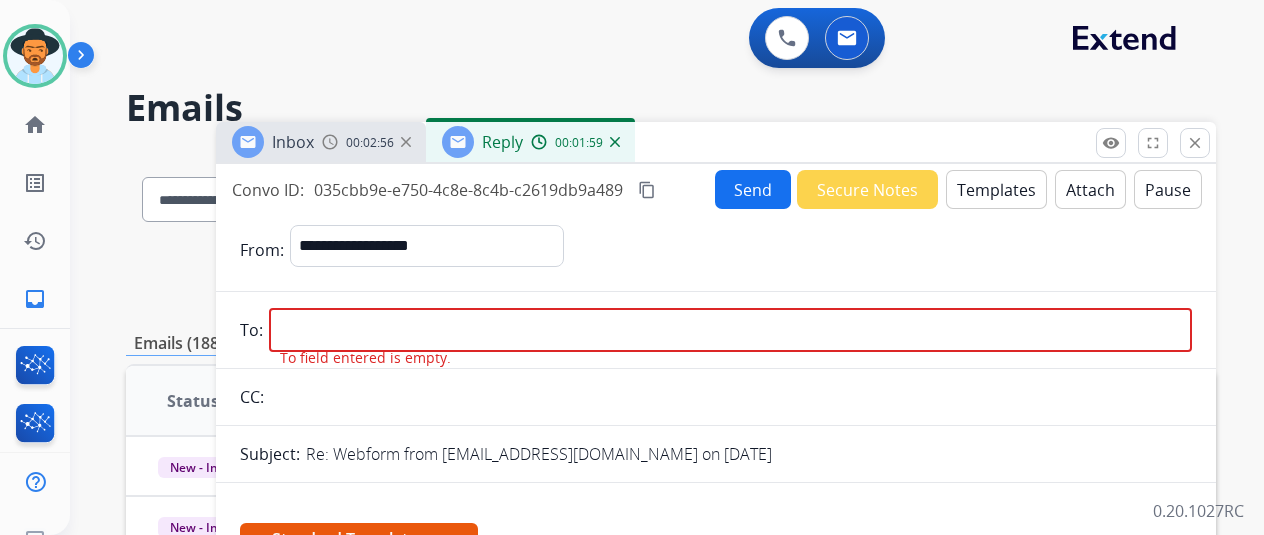 click at bounding box center [730, 330] 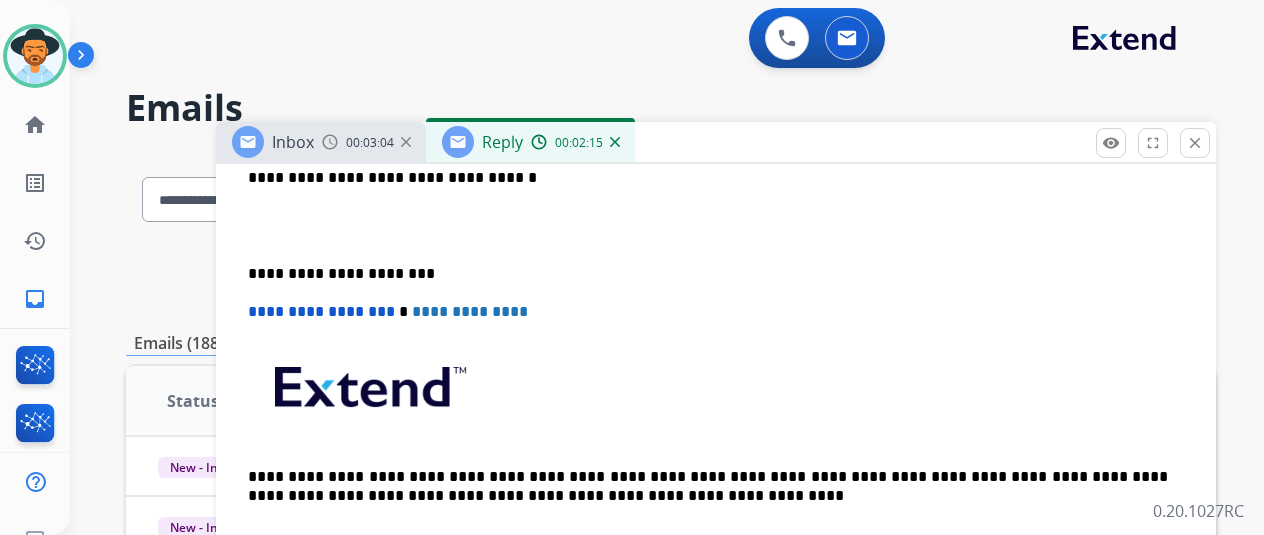 scroll, scrollTop: 600, scrollLeft: 0, axis: vertical 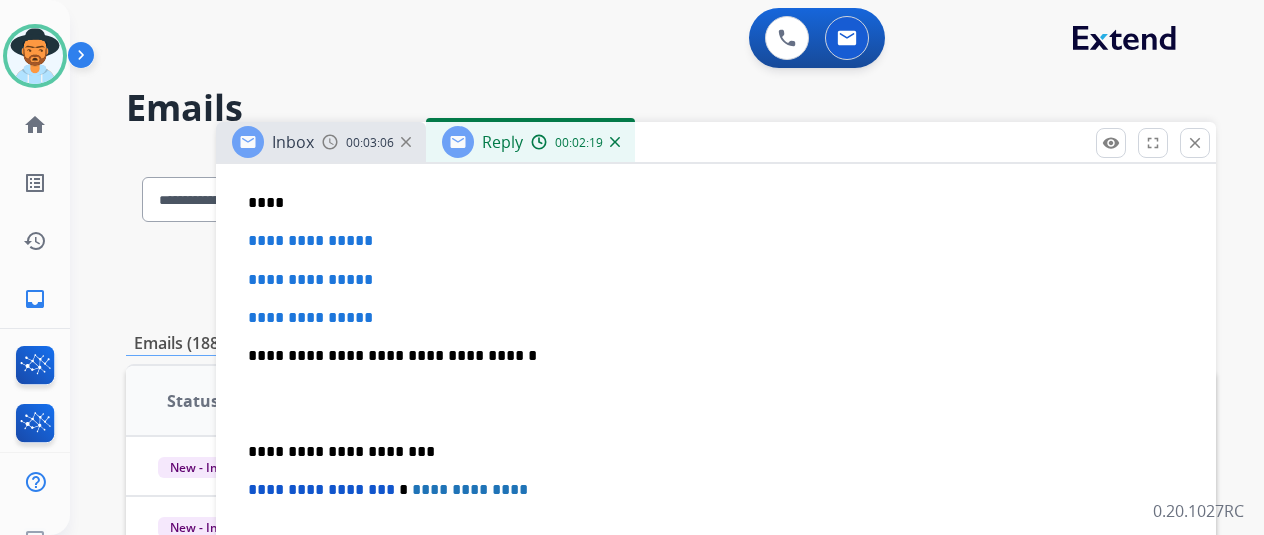 type on "**********" 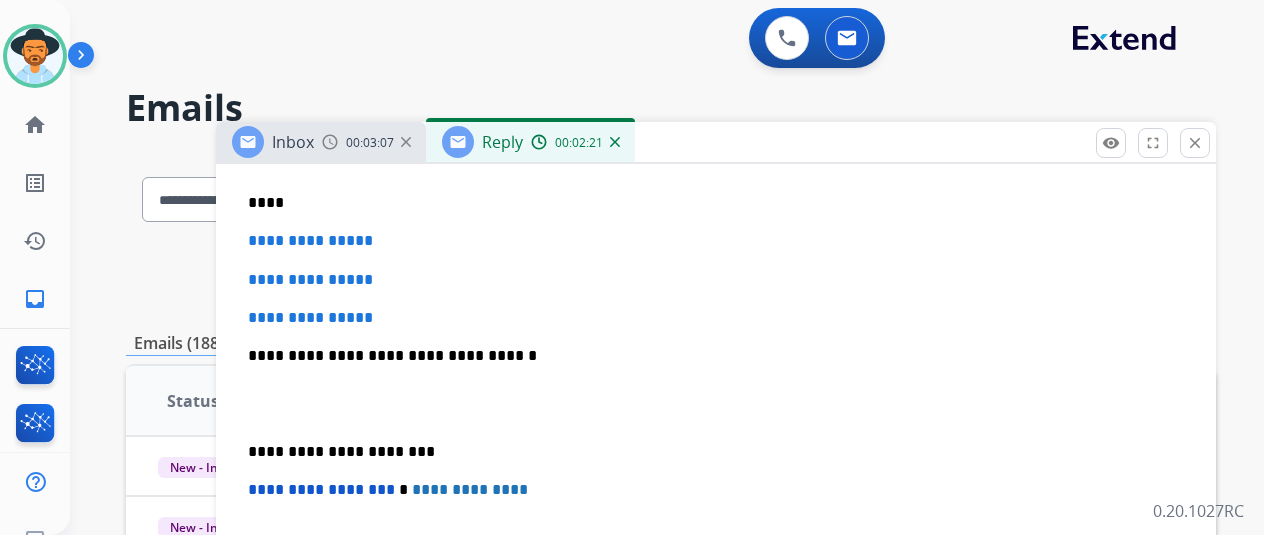 click on "****" at bounding box center (708, 203) 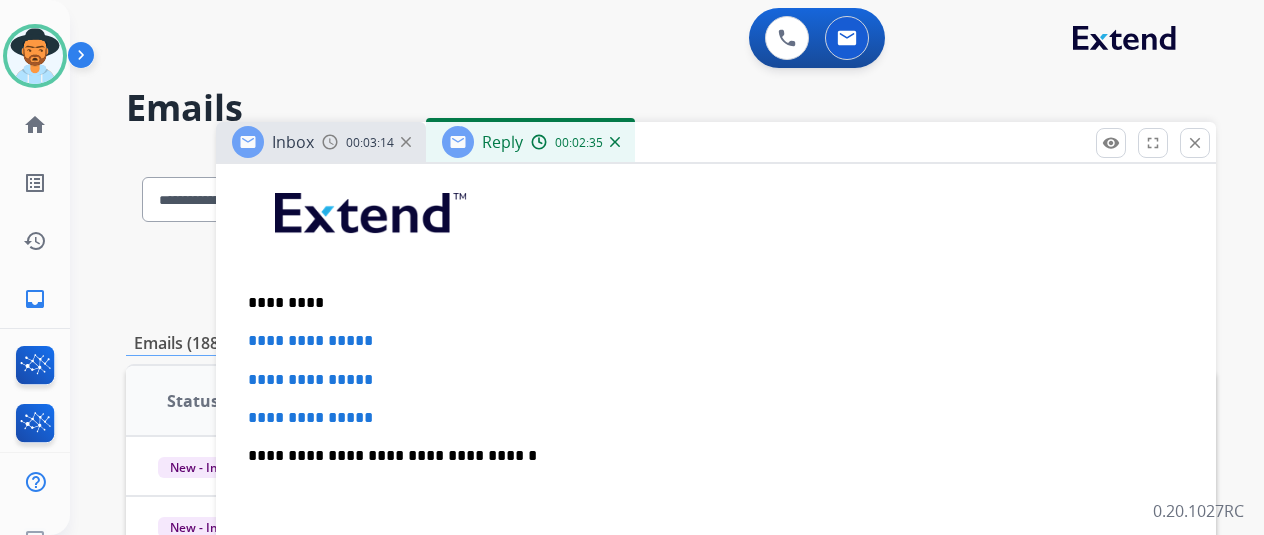 scroll, scrollTop: 900, scrollLeft: 0, axis: vertical 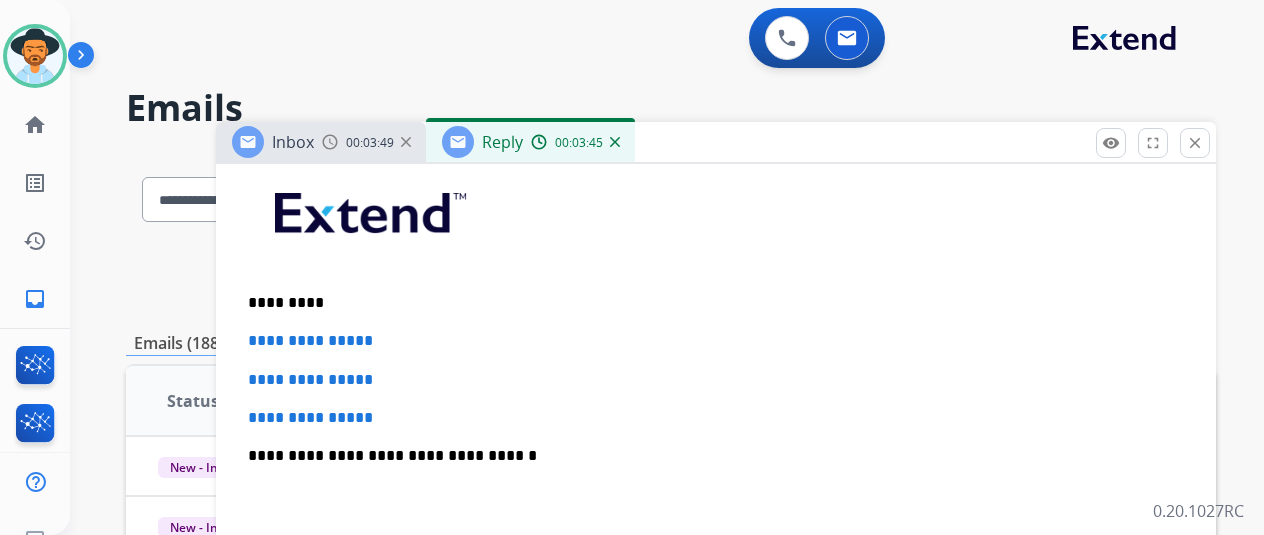 click on "*********" at bounding box center [708, 303] 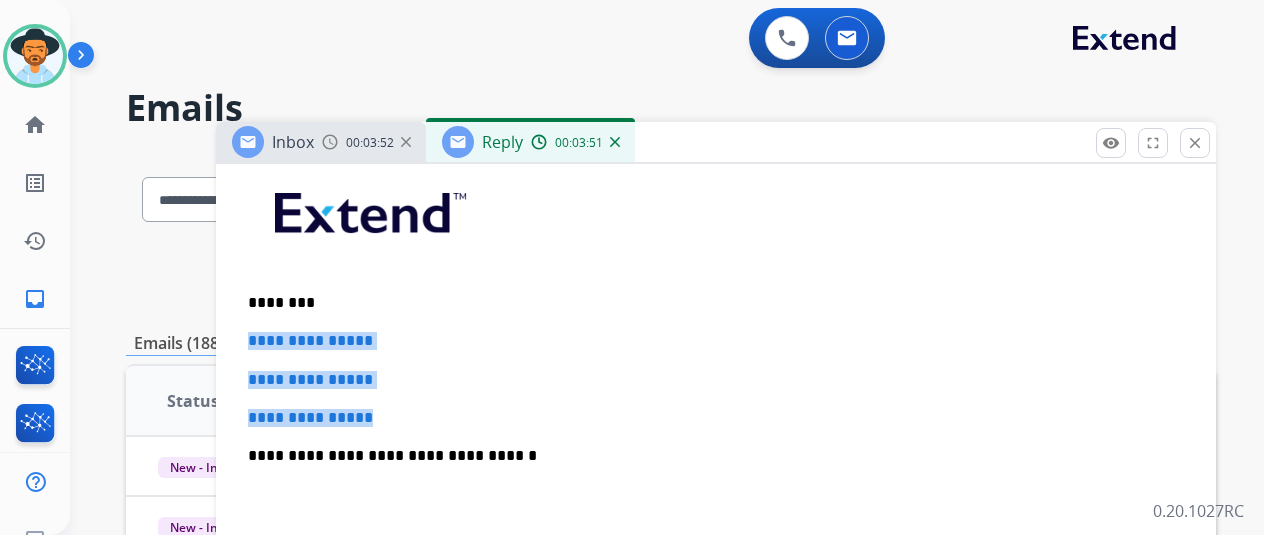 drag, startPoint x: 412, startPoint y: 416, endPoint x: 258, endPoint y: 339, distance: 172.17723 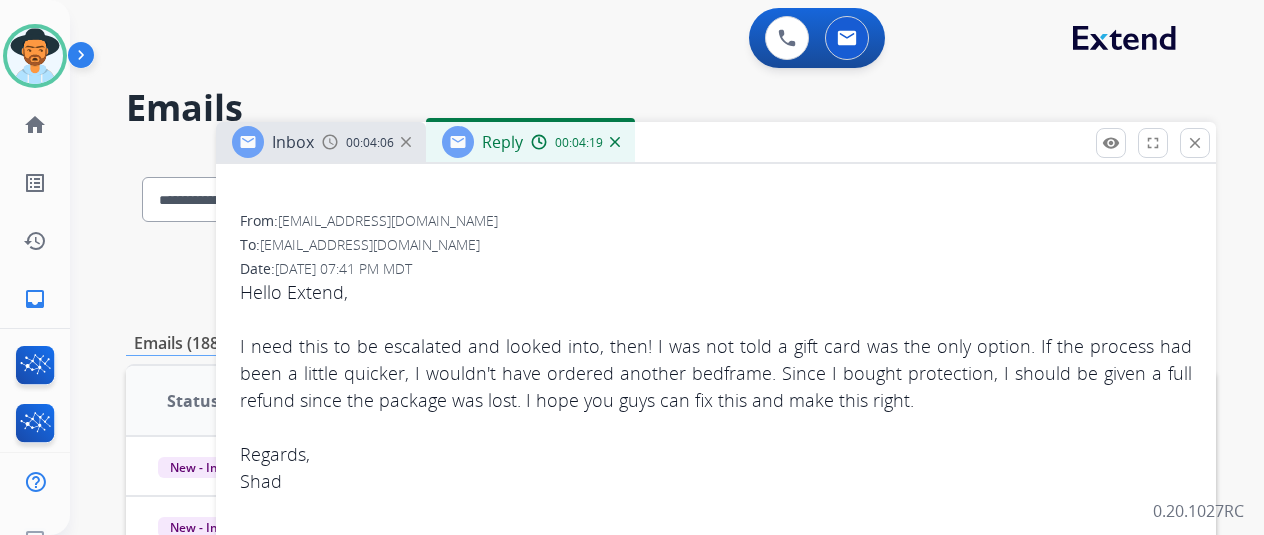 scroll, scrollTop: 1100, scrollLeft: 0, axis: vertical 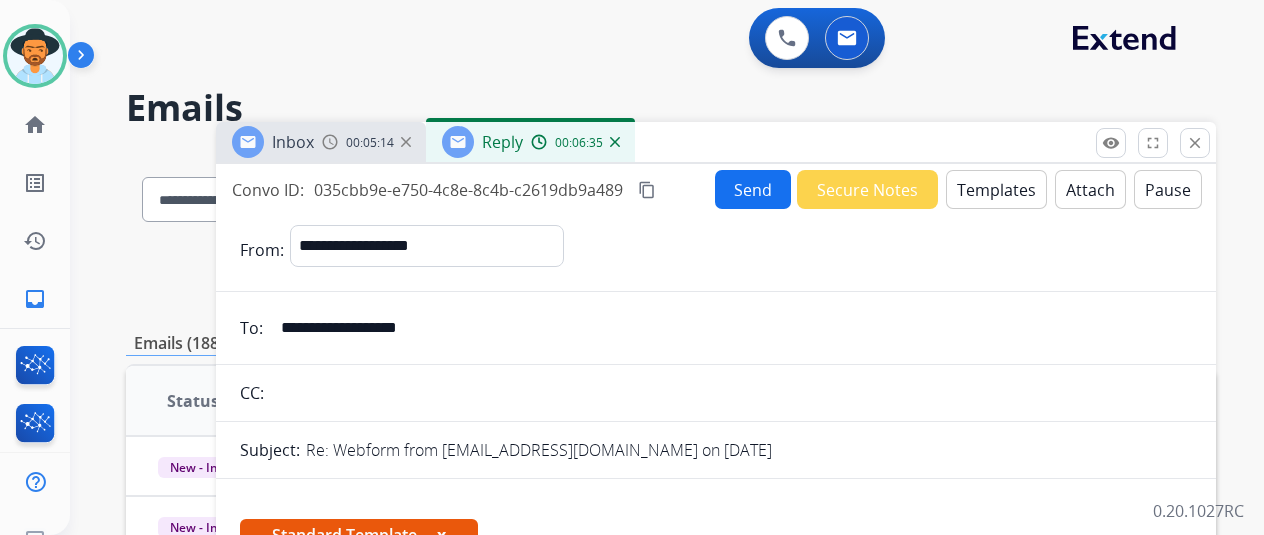 click on "Send" at bounding box center (753, 189) 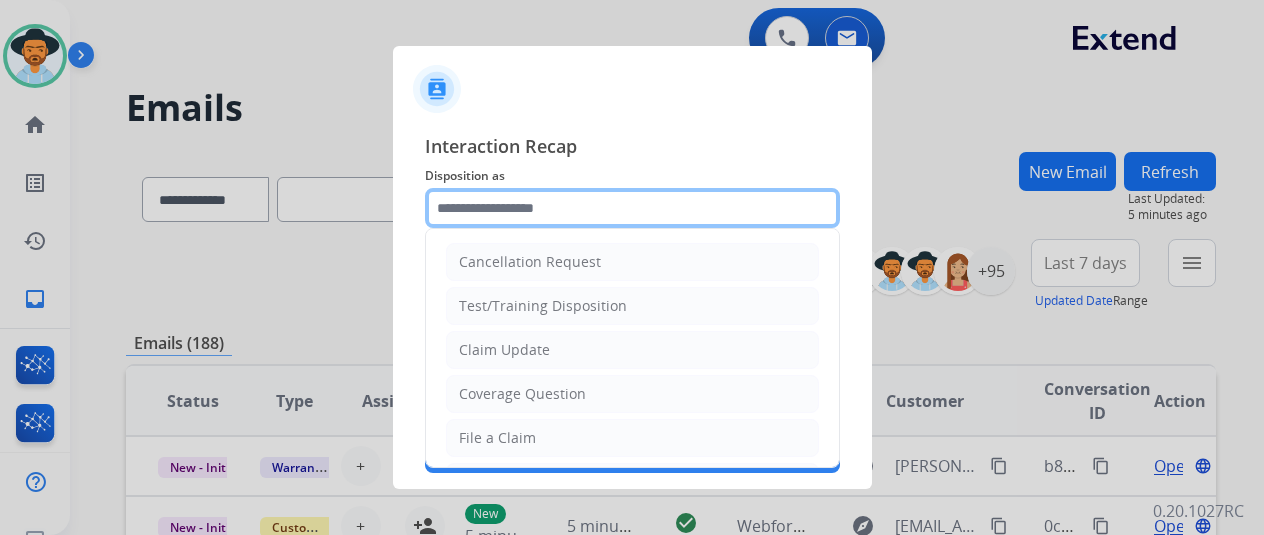 click 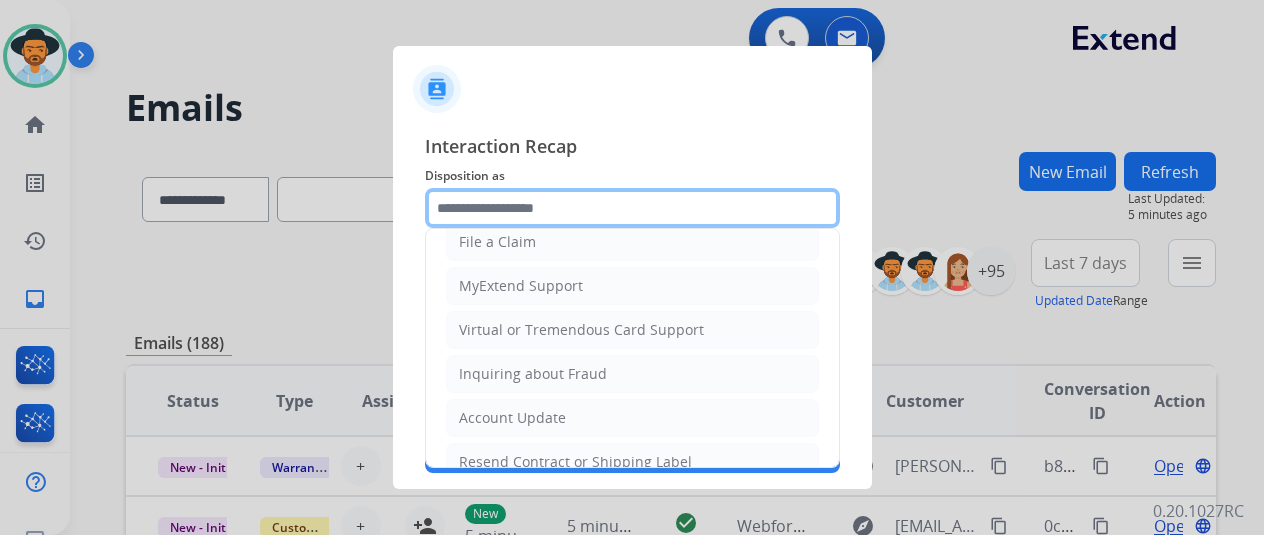 scroll, scrollTop: 200, scrollLeft: 0, axis: vertical 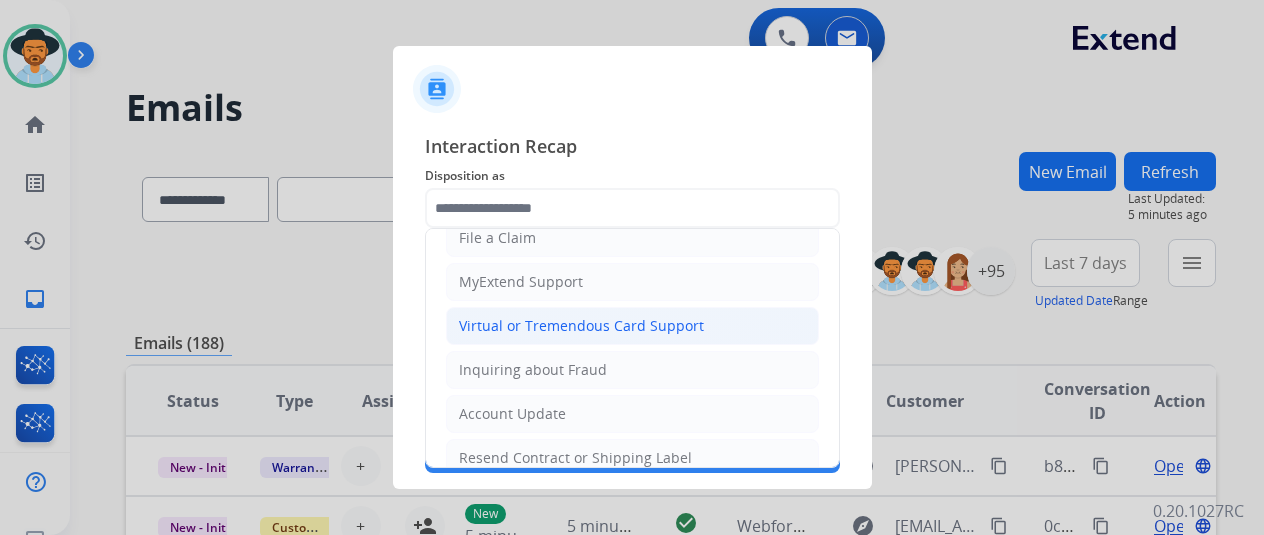 click on "Virtual or Tremendous Card Support" 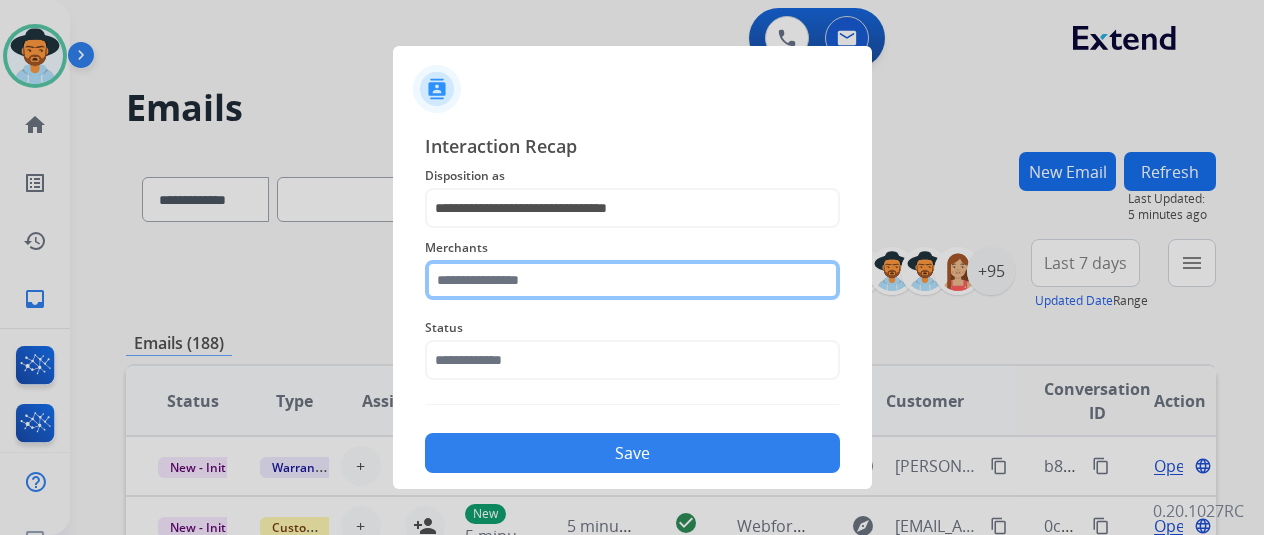 click 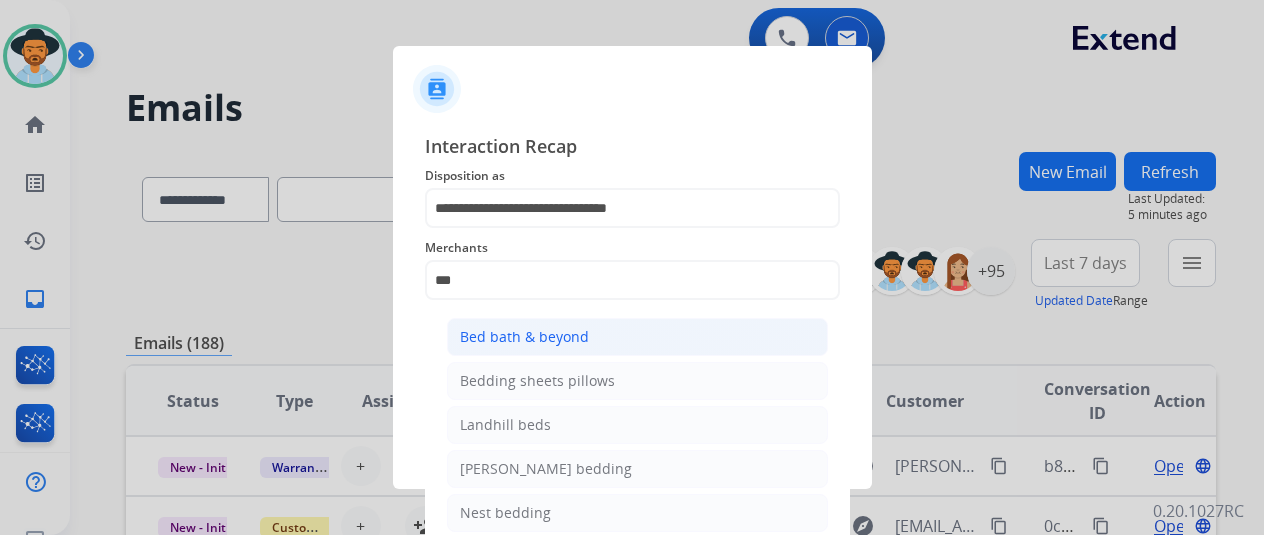 click on "Bed bath & beyond" 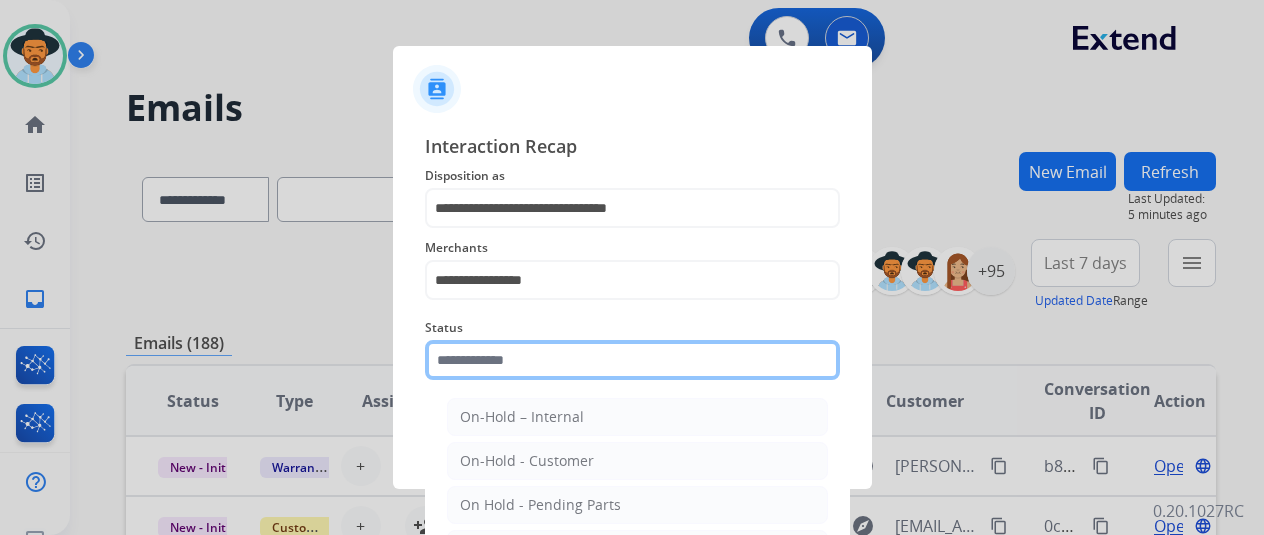 click 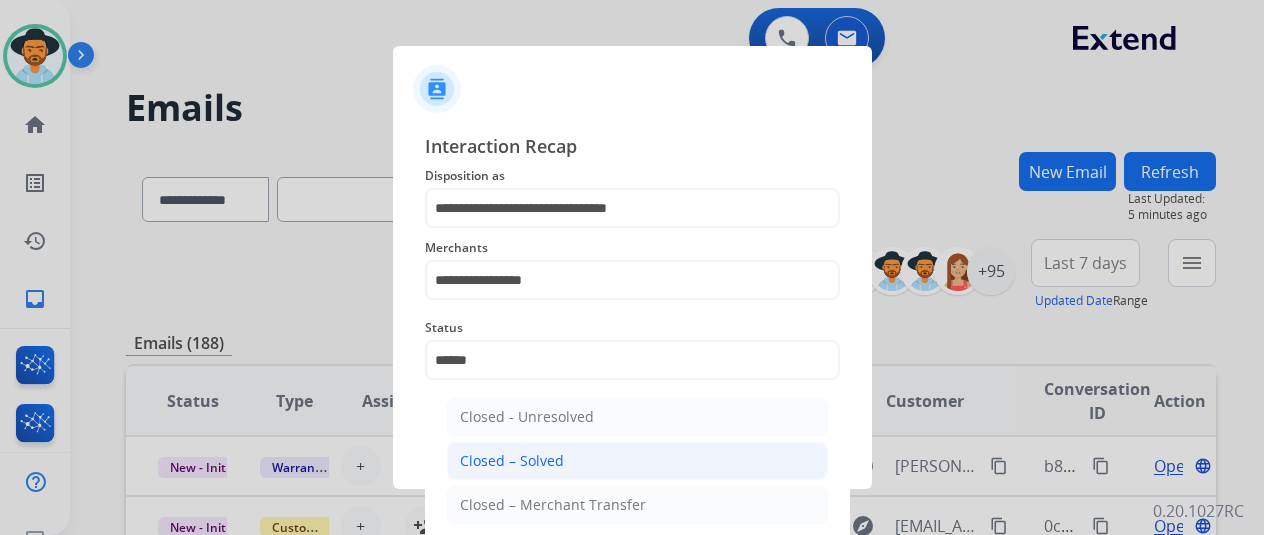 click on "Closed – Solved" 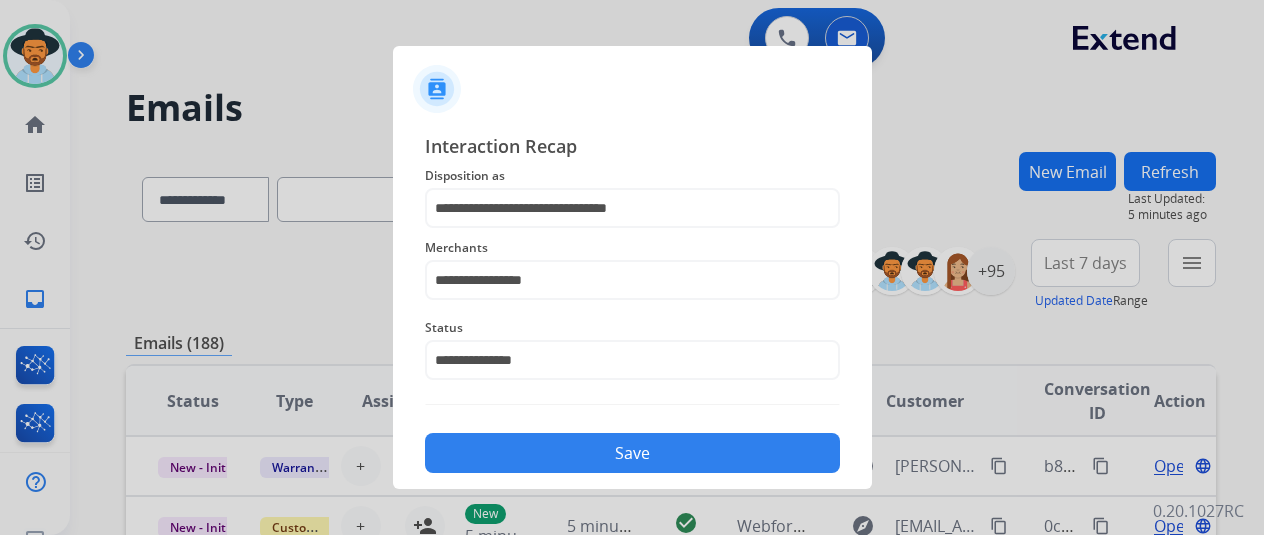 click on "Save" 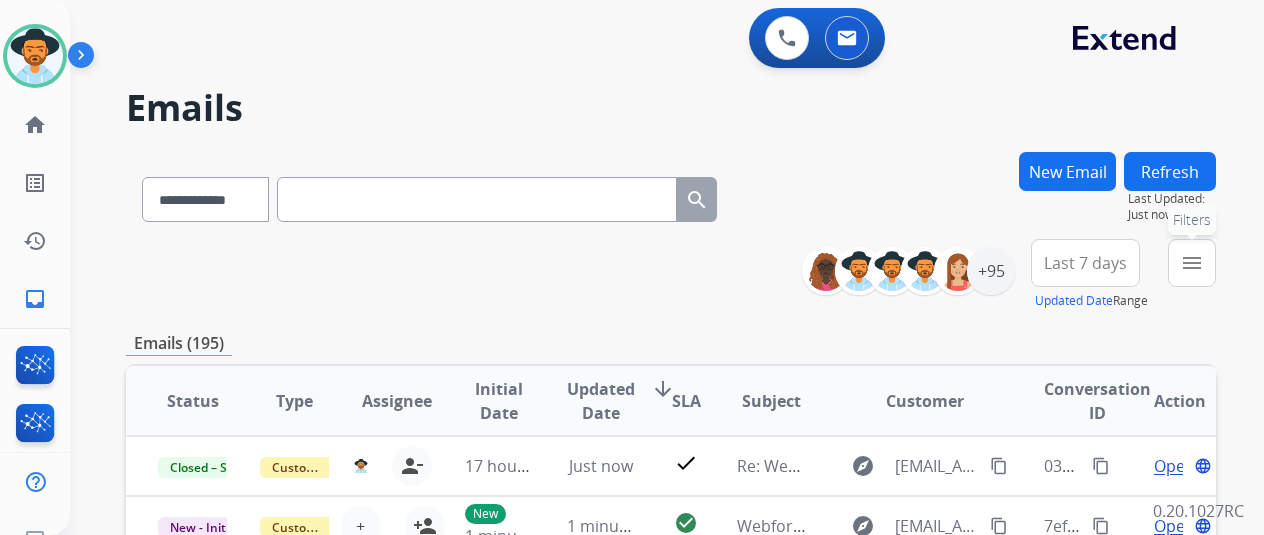 click on "menu  Filters" at bounding box center [1192, 263] 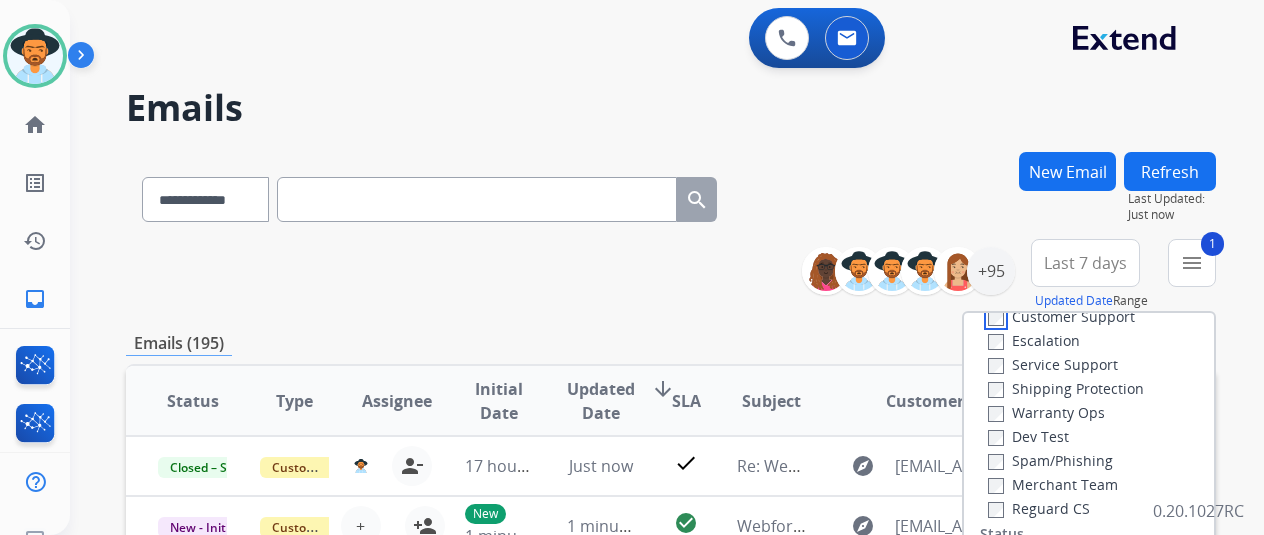 scroll, scrollTop: 100, scrollLeft: 0, axis: vertical 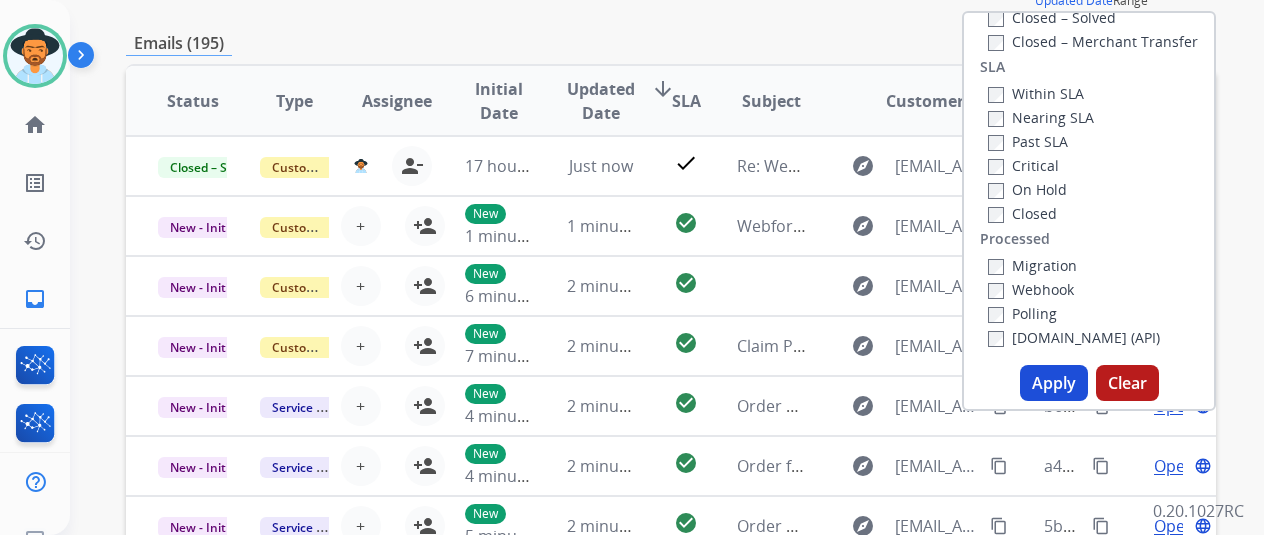click on "Apply" at bounding box center (1054, 383) 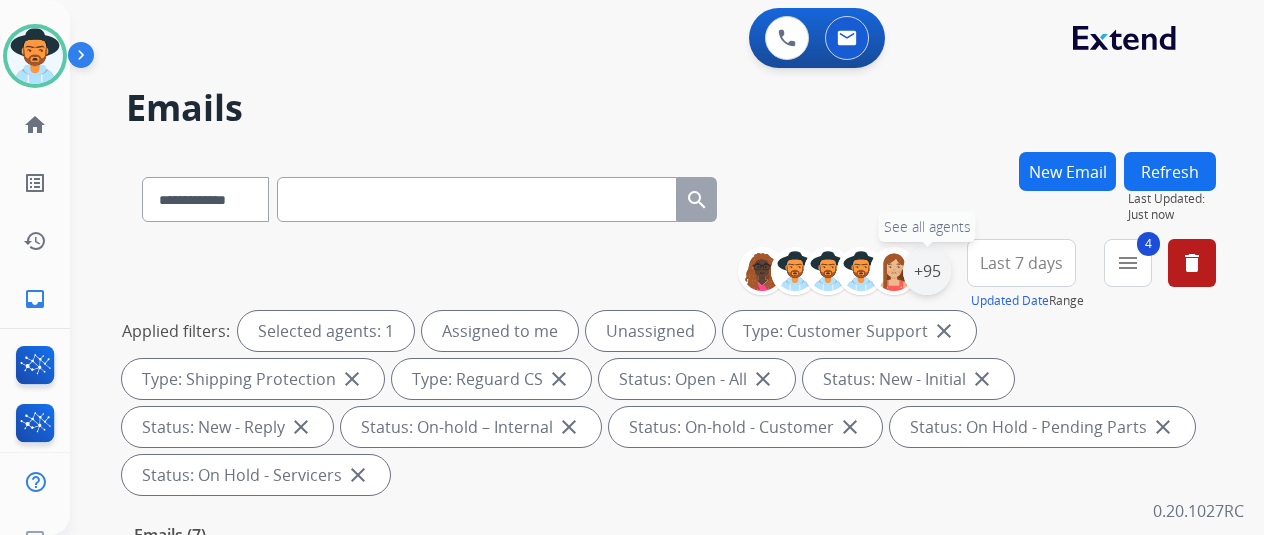 click on "+95" at bounding box center (927, 271) 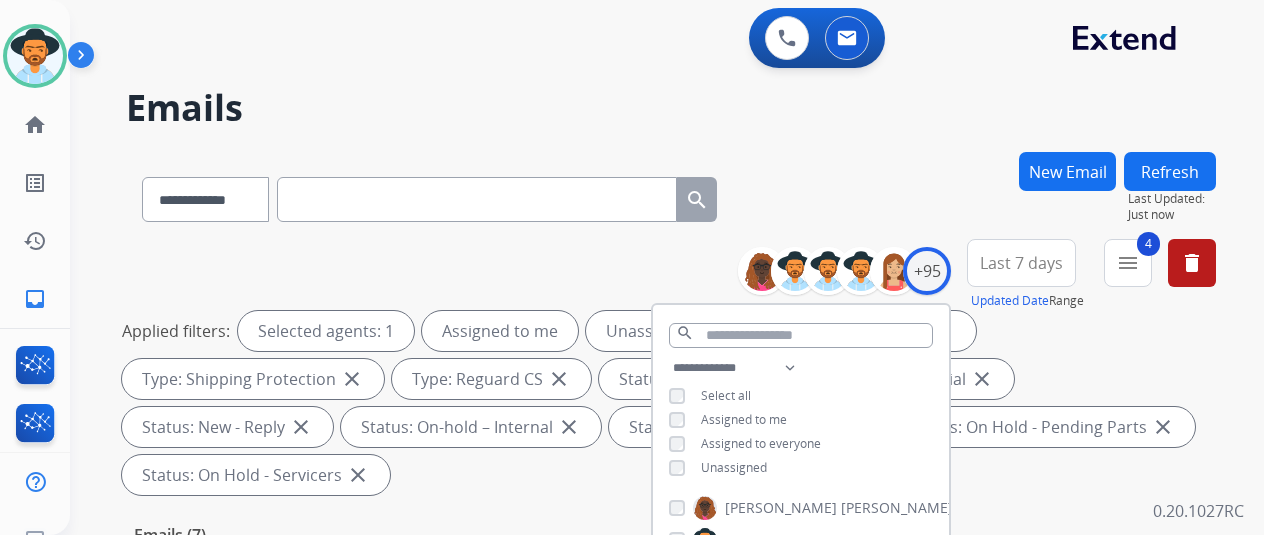click on "**********" at bounding box center (801, 420) 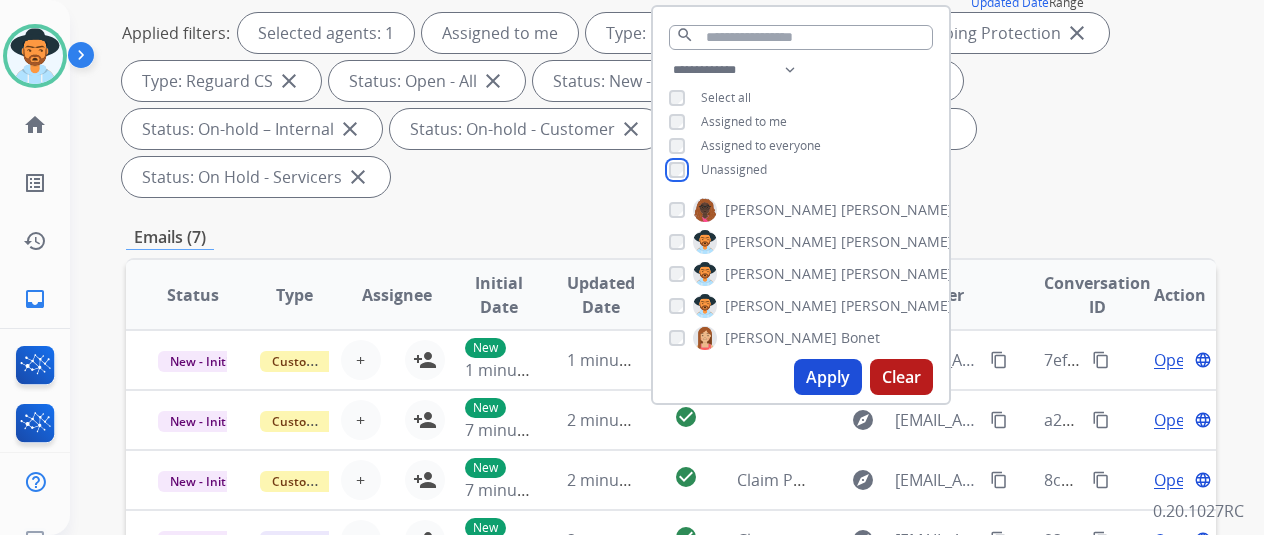 scroll, scrollTop: 300, scrollLeft: 0, axis: vertical 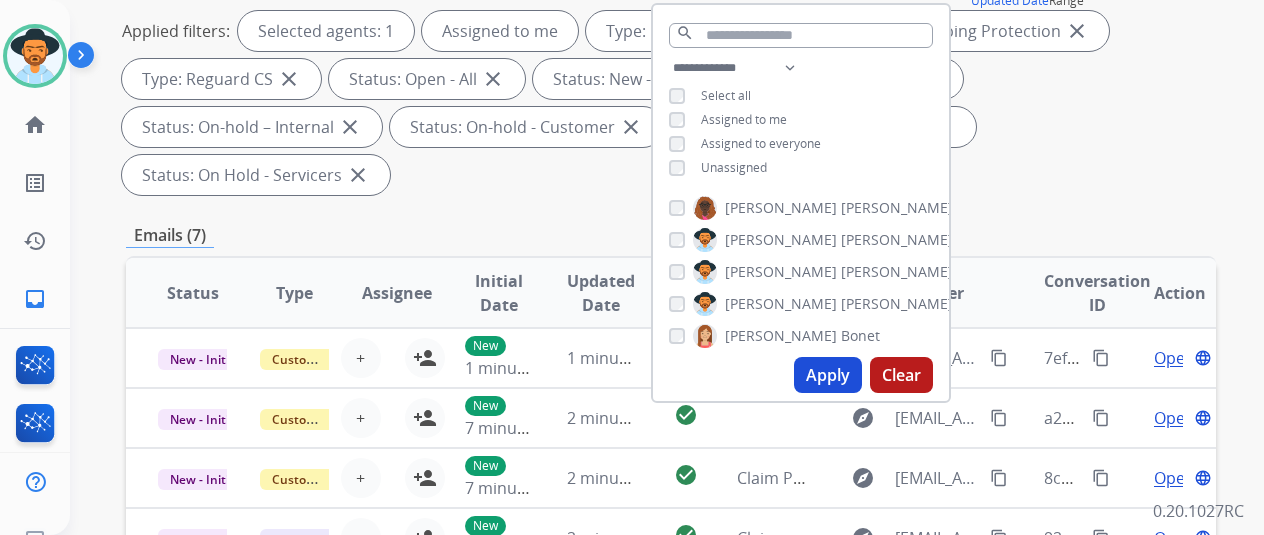 click on "Apply" at bounding box center (828, 375) 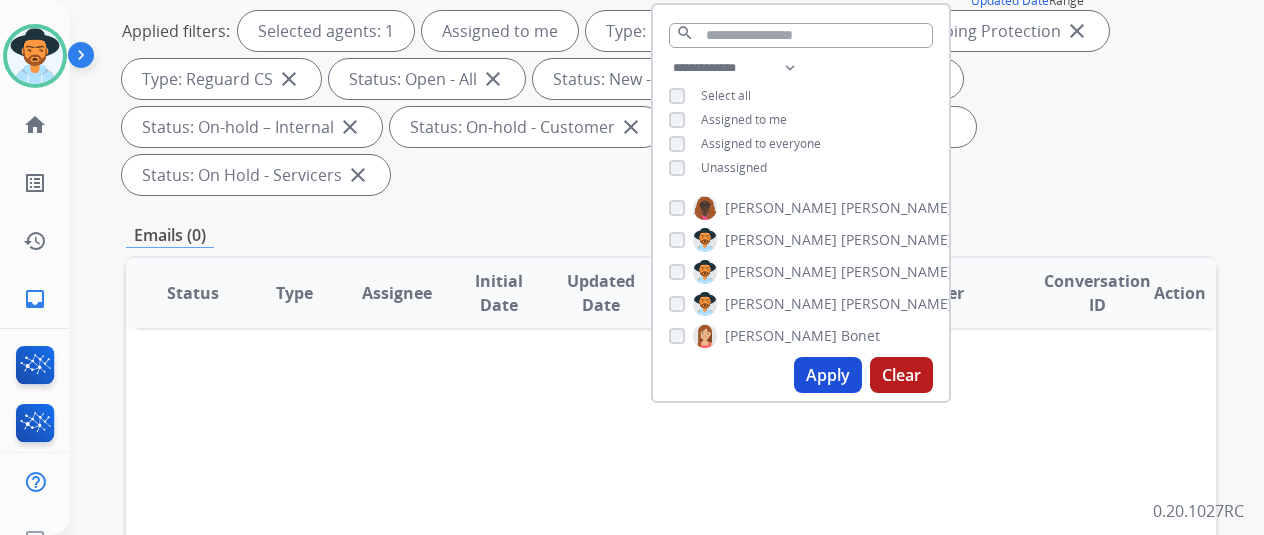 scroll, scrollTop: 0, scrollLeft: 0, axis: both 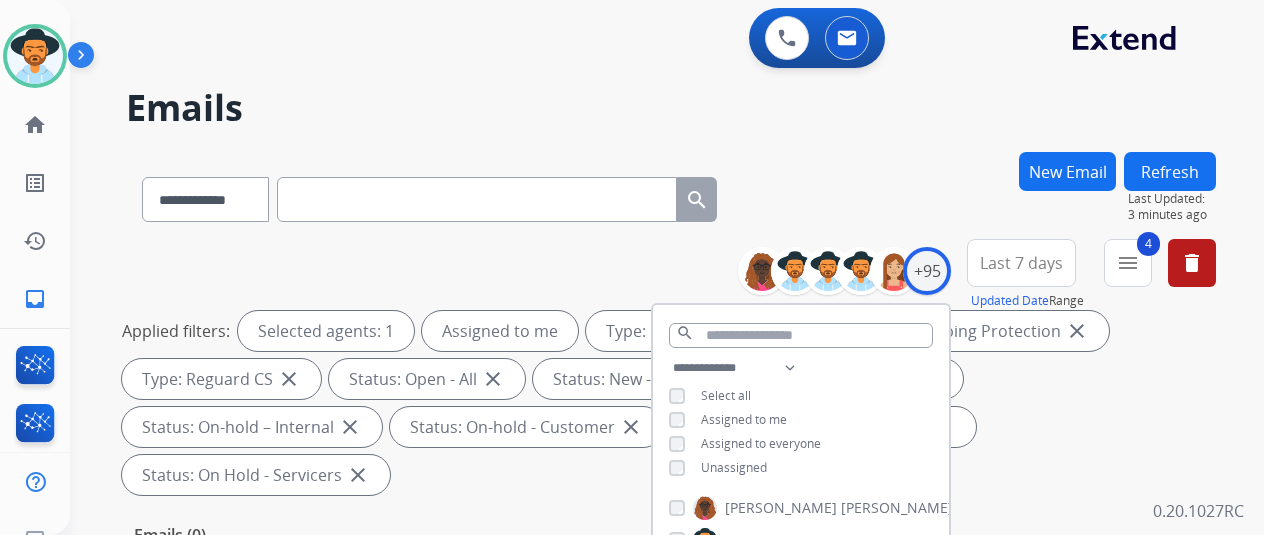 click on "**********" at bounding box center (671, 195) 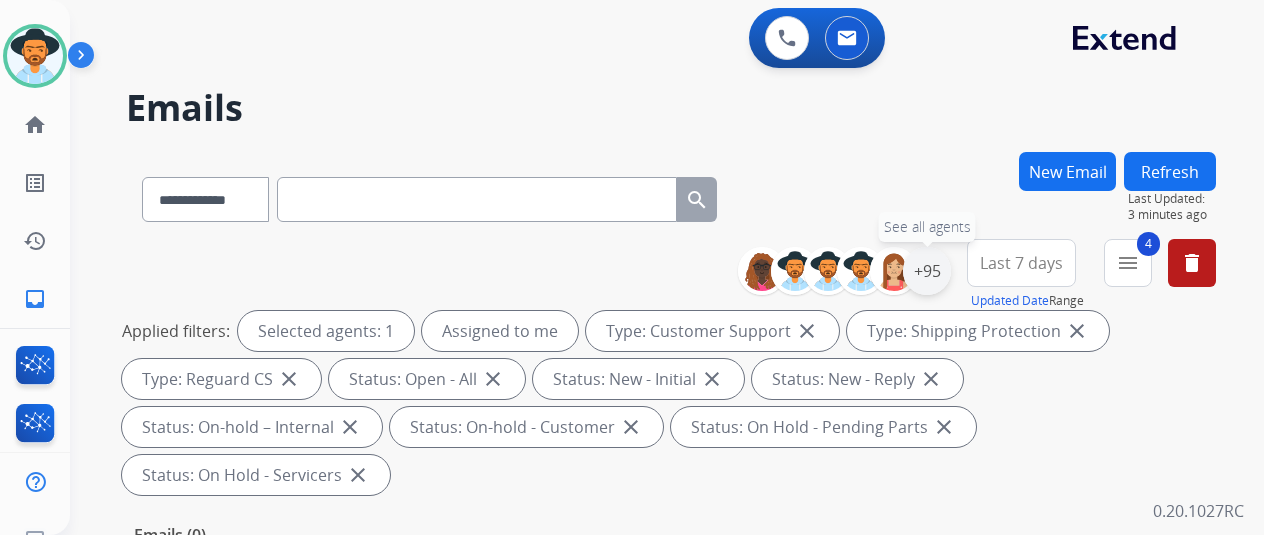 click on "+95" at bounding box center [927, 271] 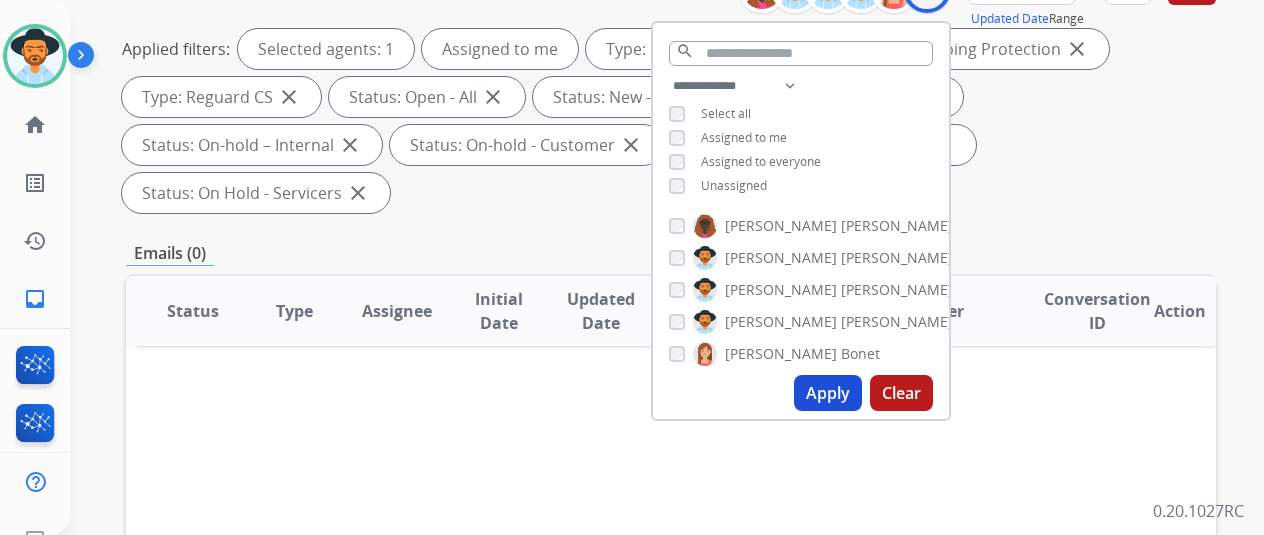 scroll, scrollTop: 300, scrollLeft: 0, axis: vertical 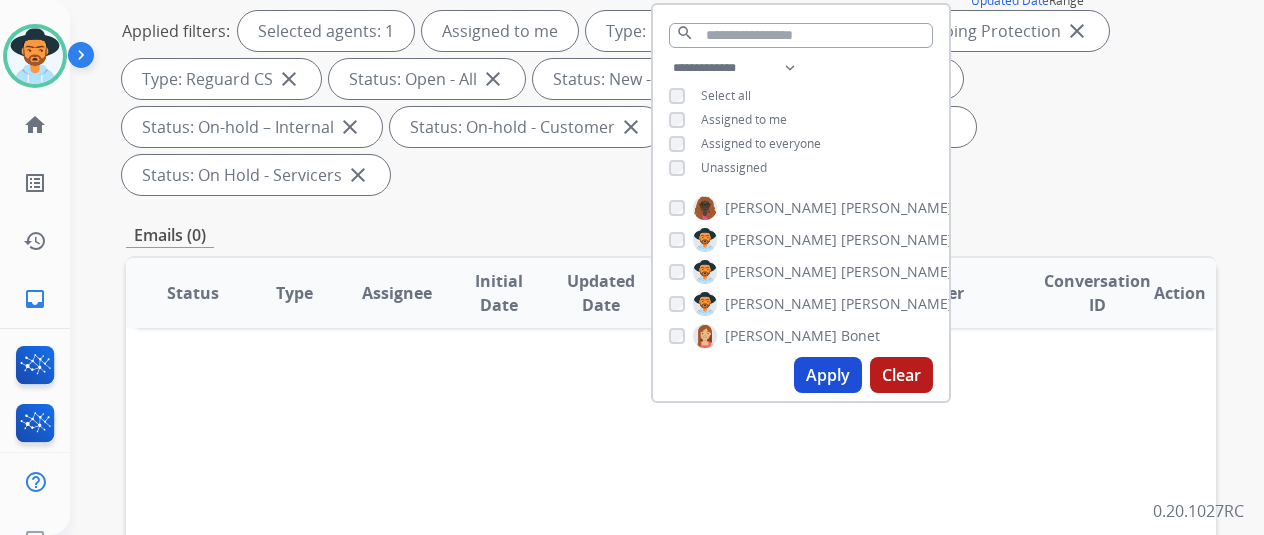 click on "Apply" at bounding box center (828, 375) 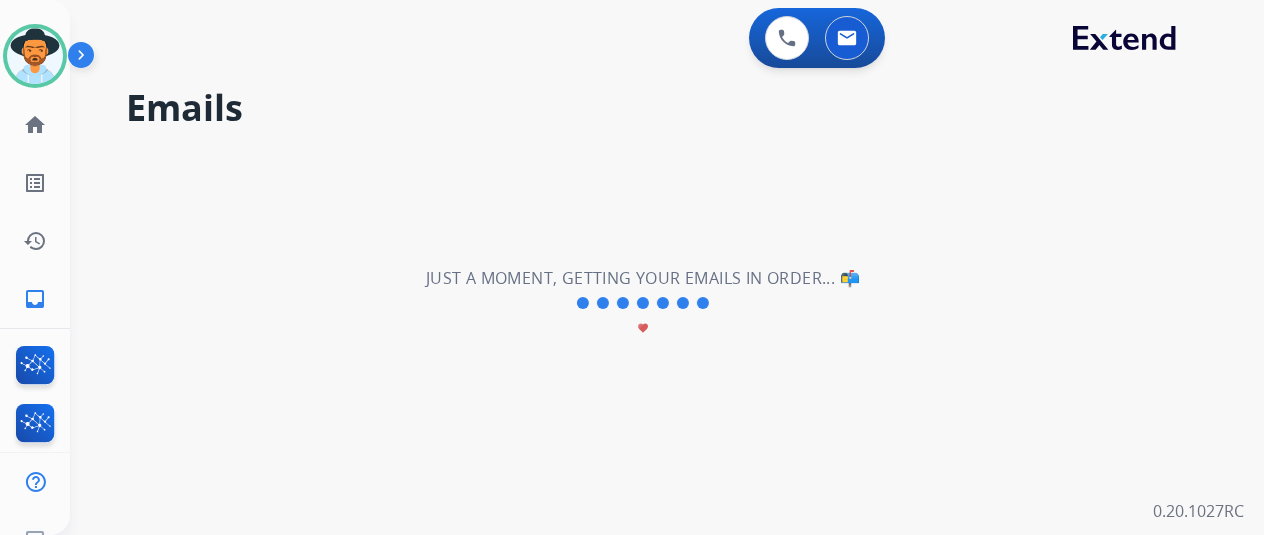 scroll, scrollTop: 0, scrollLeft: 0, axis: both 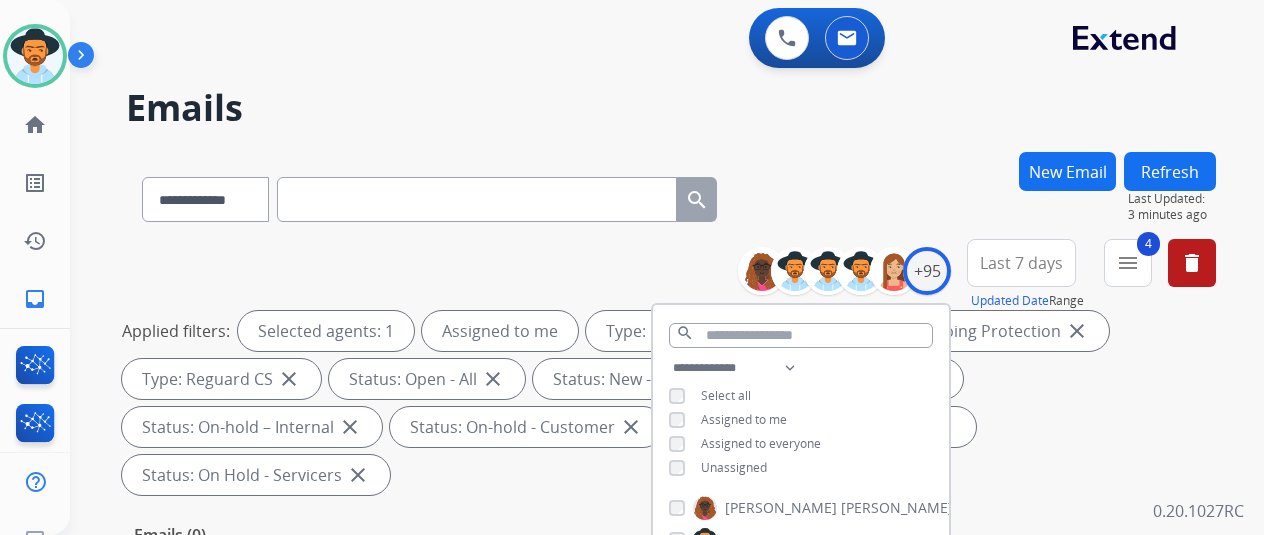 click on "**********" at bounding box center [643, 339] 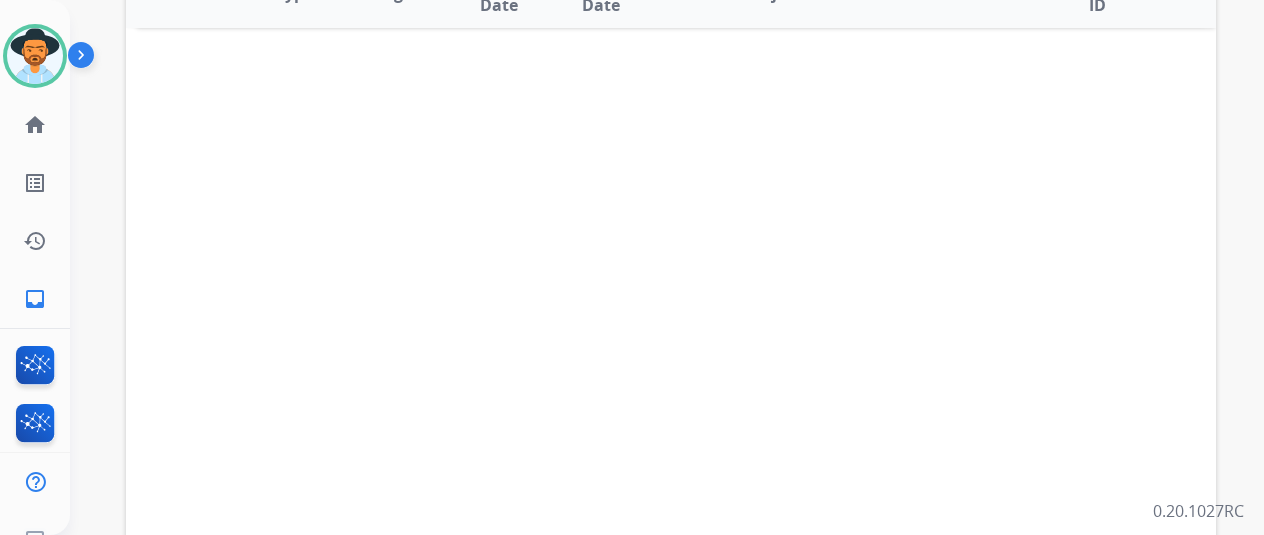 scroll, scrollTop: 0, scrollLeft: 0, axis: both 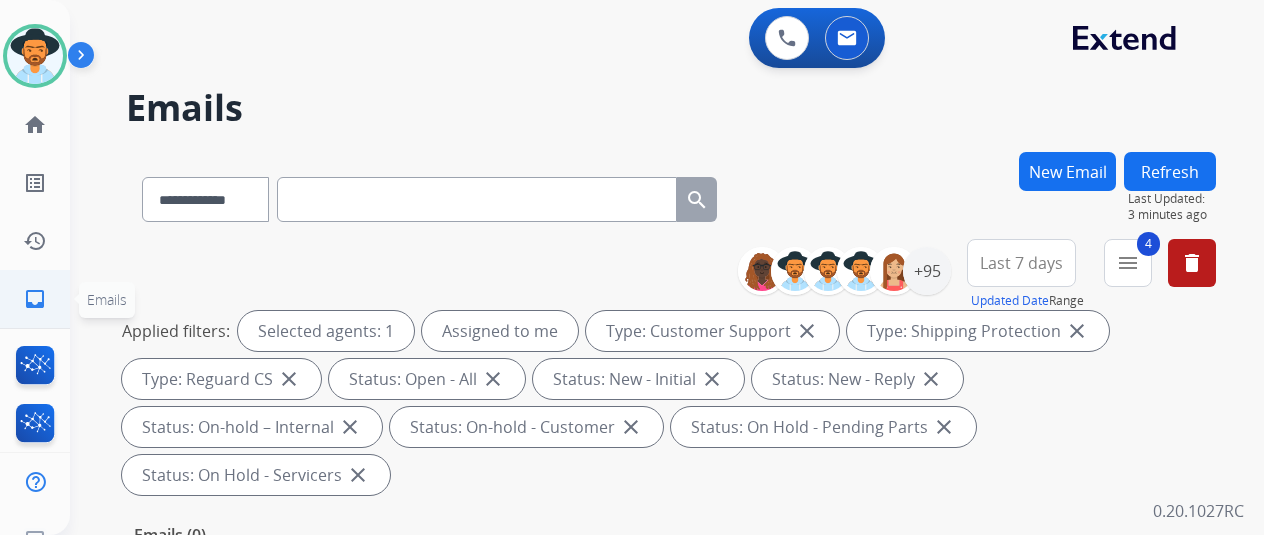 click on "inbox" 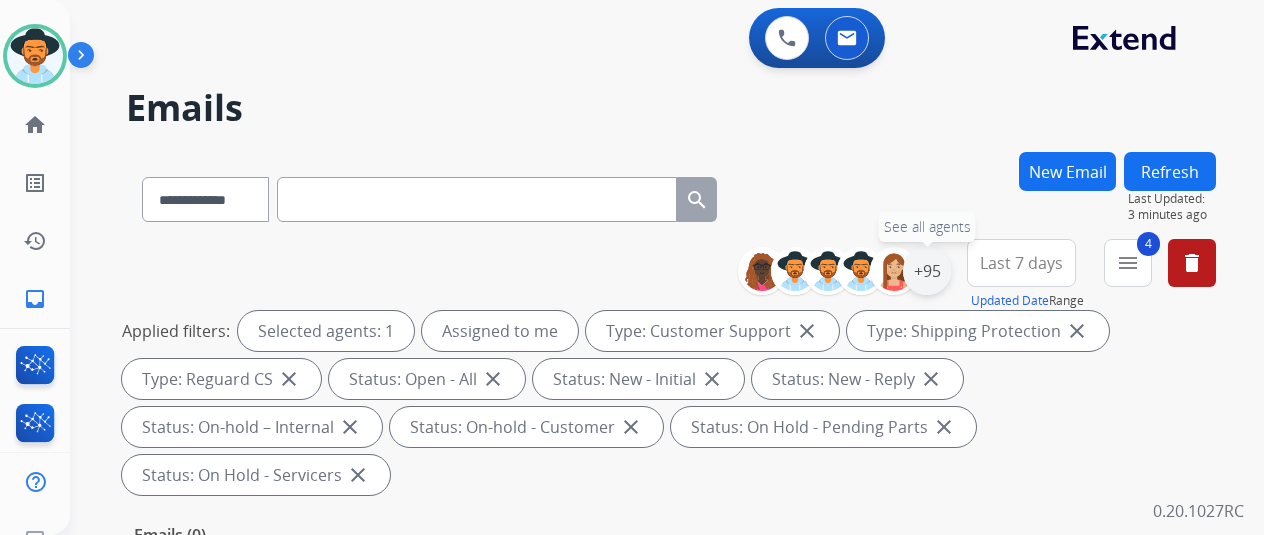 click on "+95" at bounding box center [927, 271] 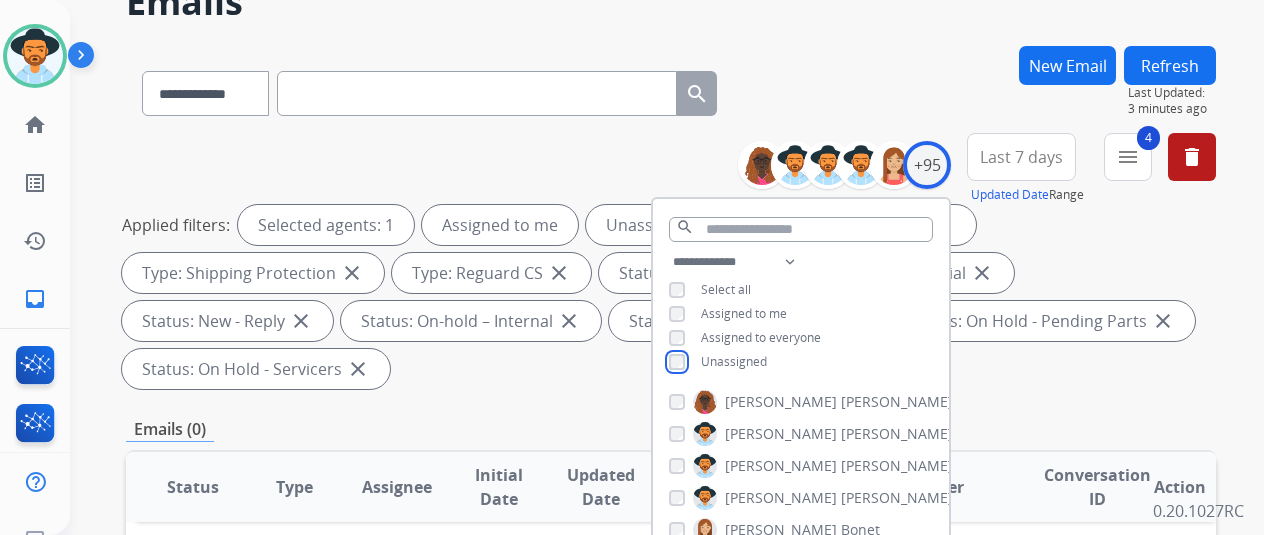 scroll, scrollTop: 300, scrollLeft: 0, axis: vertical 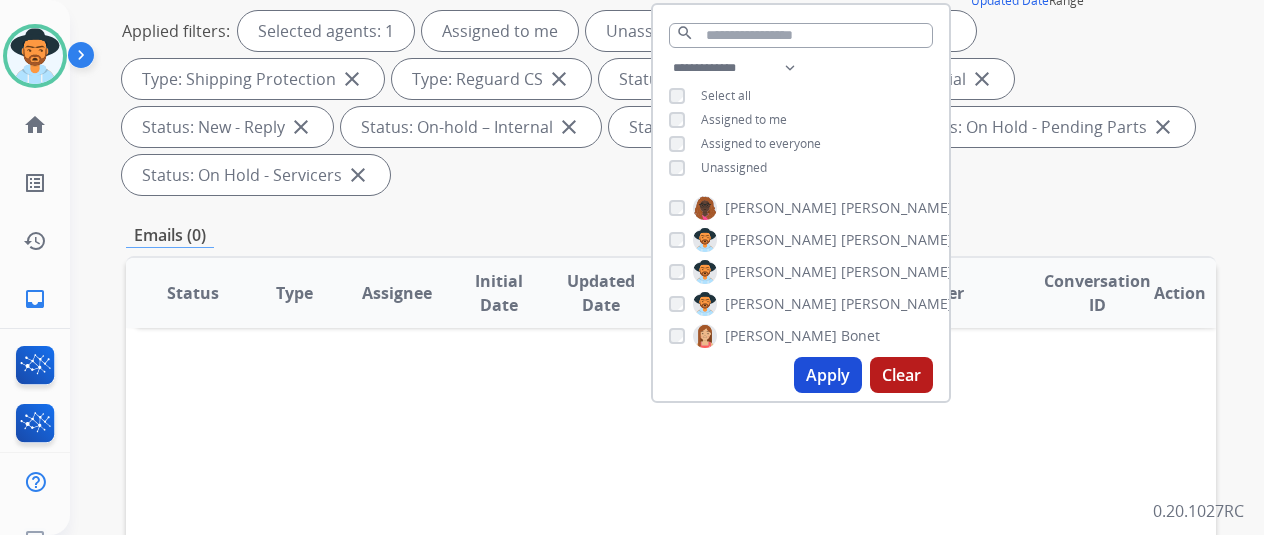 click on "Apply" at bounding box center [828, 375] 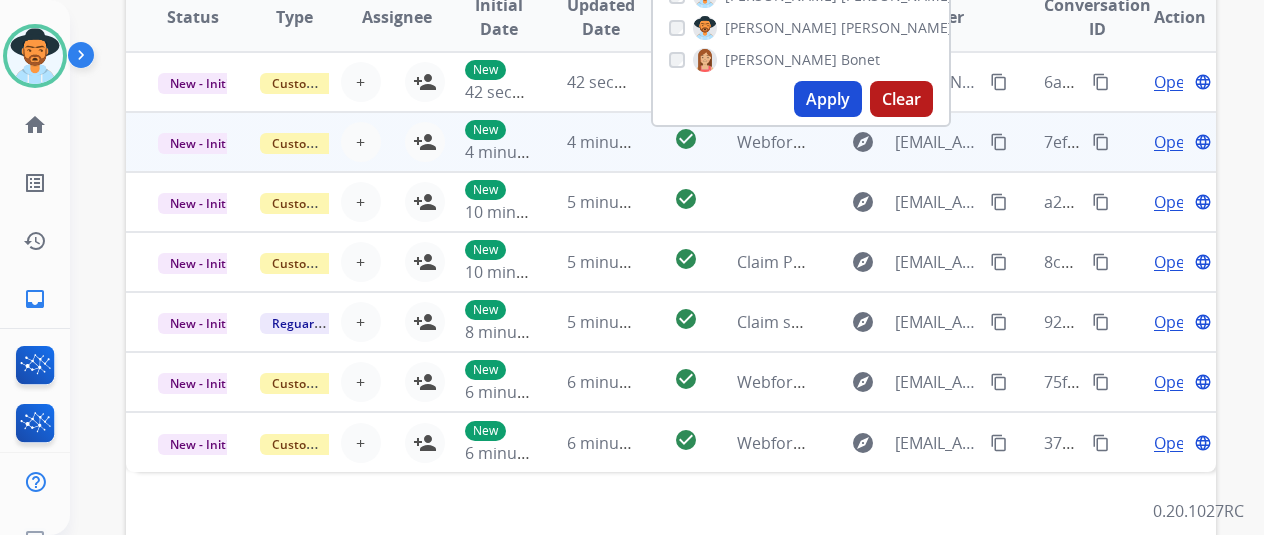 scroll, scrollTop: 378, scrollLeft: 0, axis: vertical 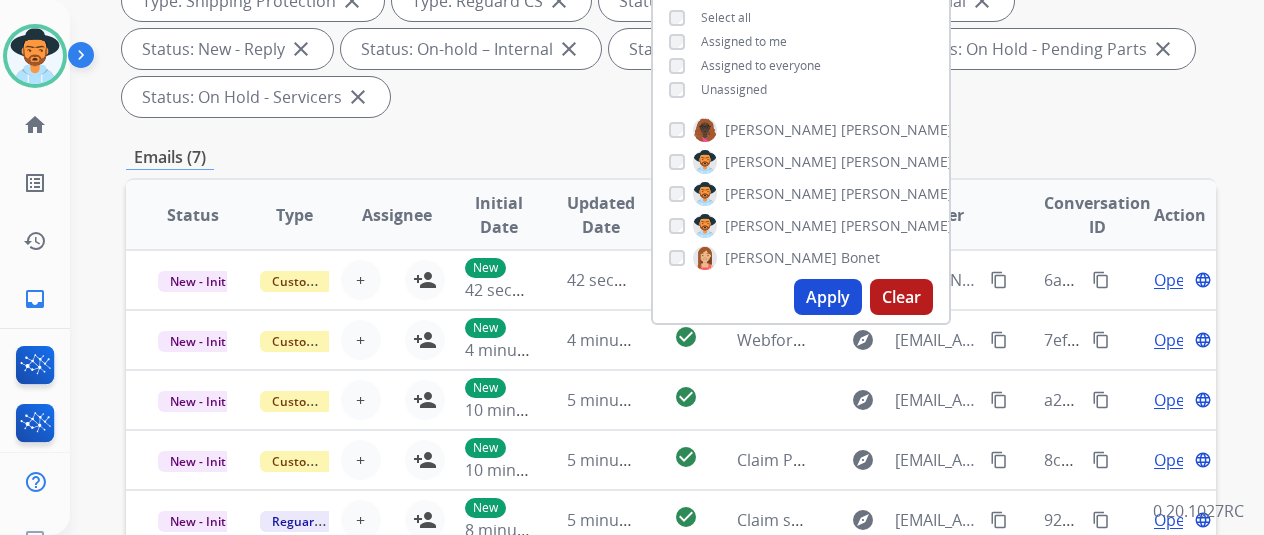 click on "Applied filters:  Selected agents: 1  Assigned to me Unassigned  Type: Customer Support  close  Type: Shipping Protection  close  Type: Reguard CS  close  Status: Open - All  close  Status: New - Initial  close  Status: New - Reply  close  Status: On-hold – Internal  close  Status: On-hold - Customer  close  Status: On Hold - Pending Parts  close  Status: On Hold - Servicers  close" at bounding box center (667, 25) 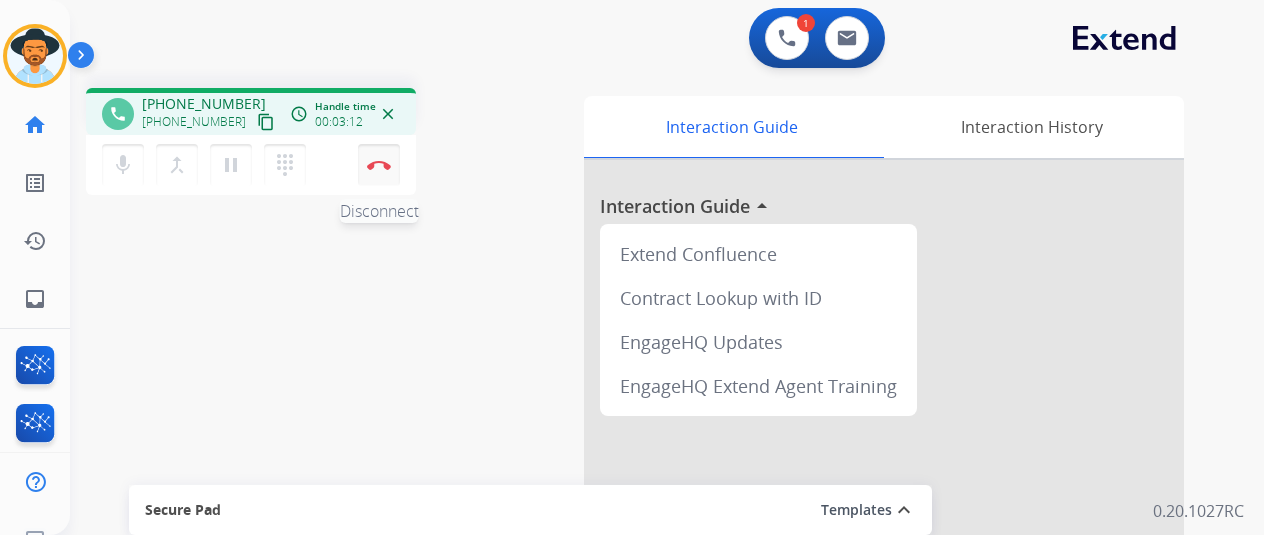 click at bounding box center (379, 165) 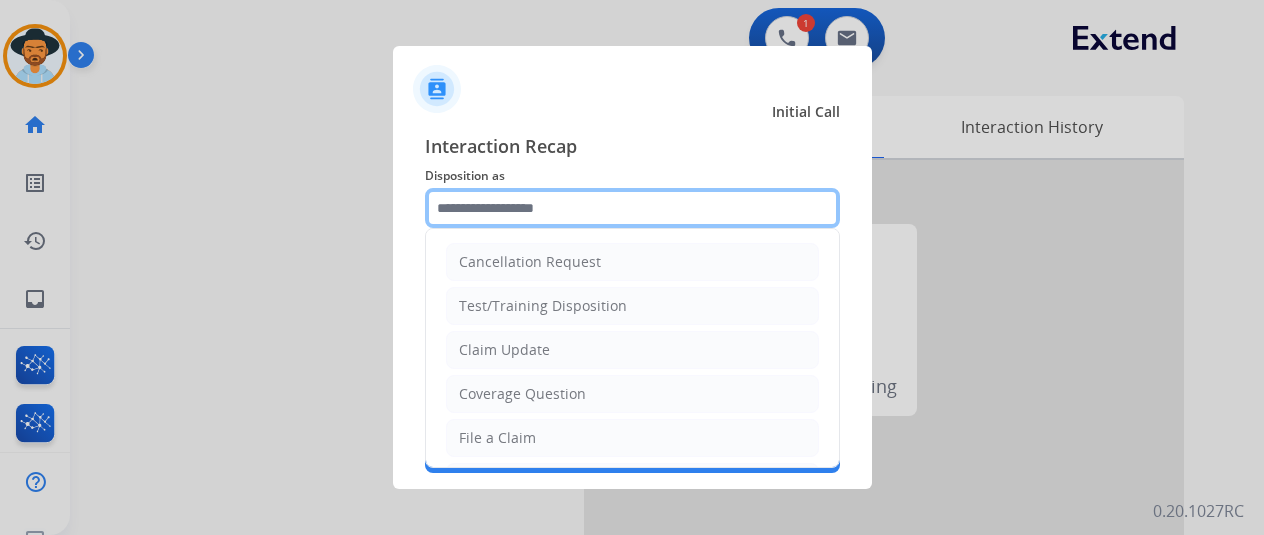 click 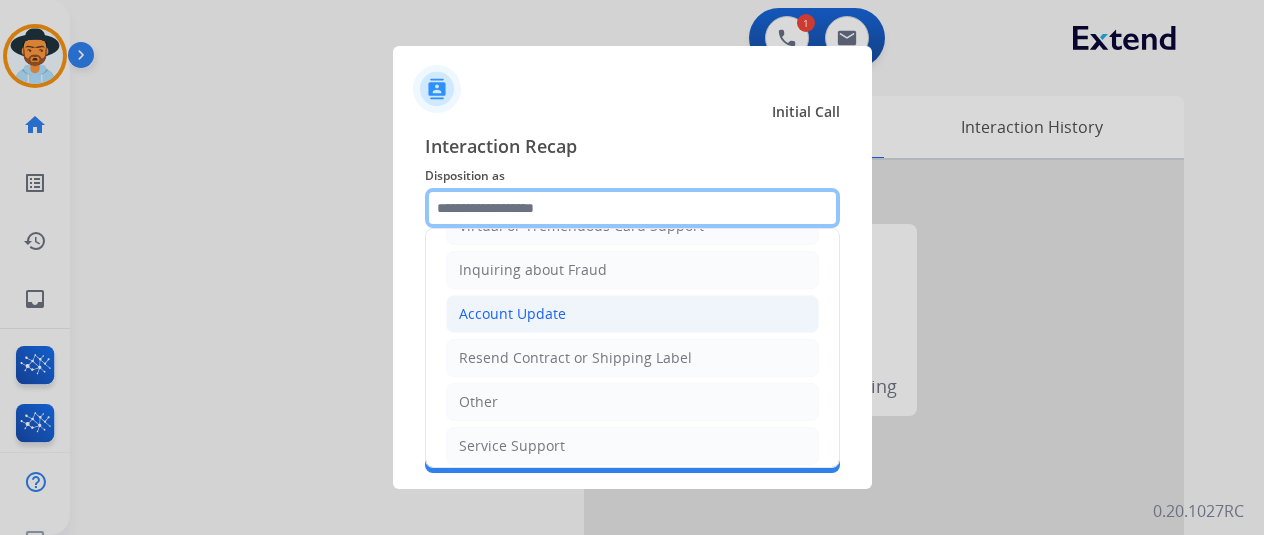 scroll, scrollTop: 100, scrollLeft: 0, axis: vertical 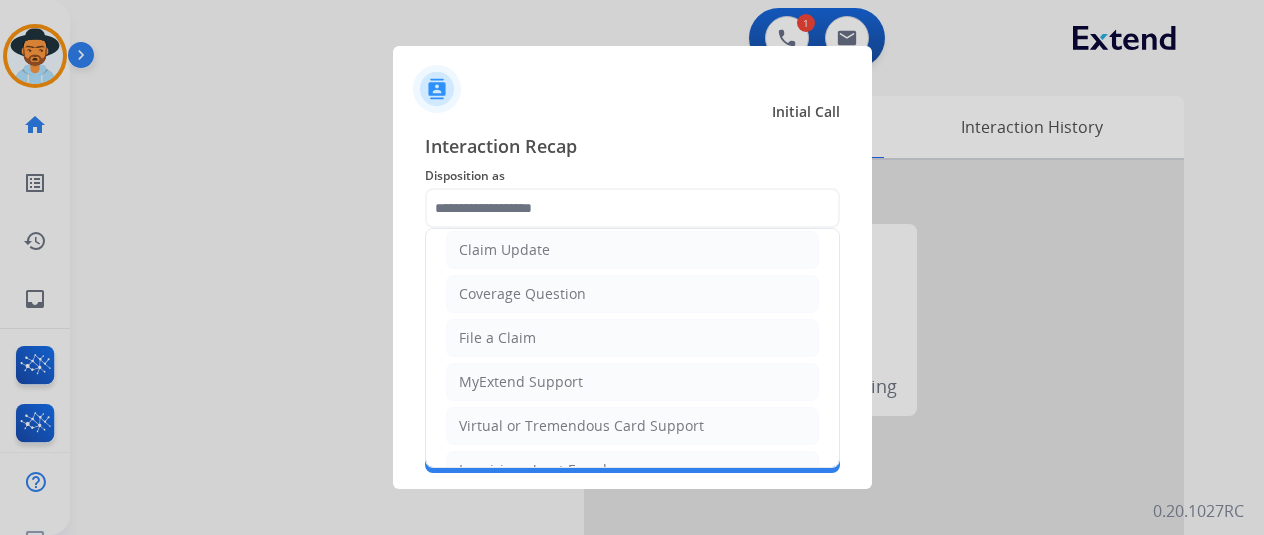 click on "Virtual or Tremendous Card Support" 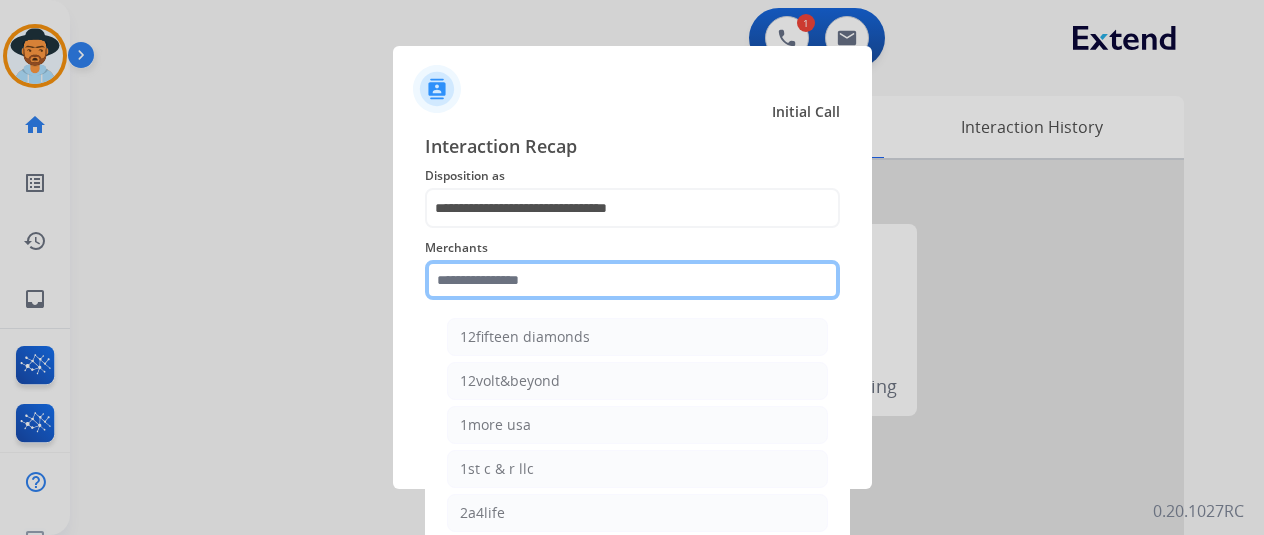 click 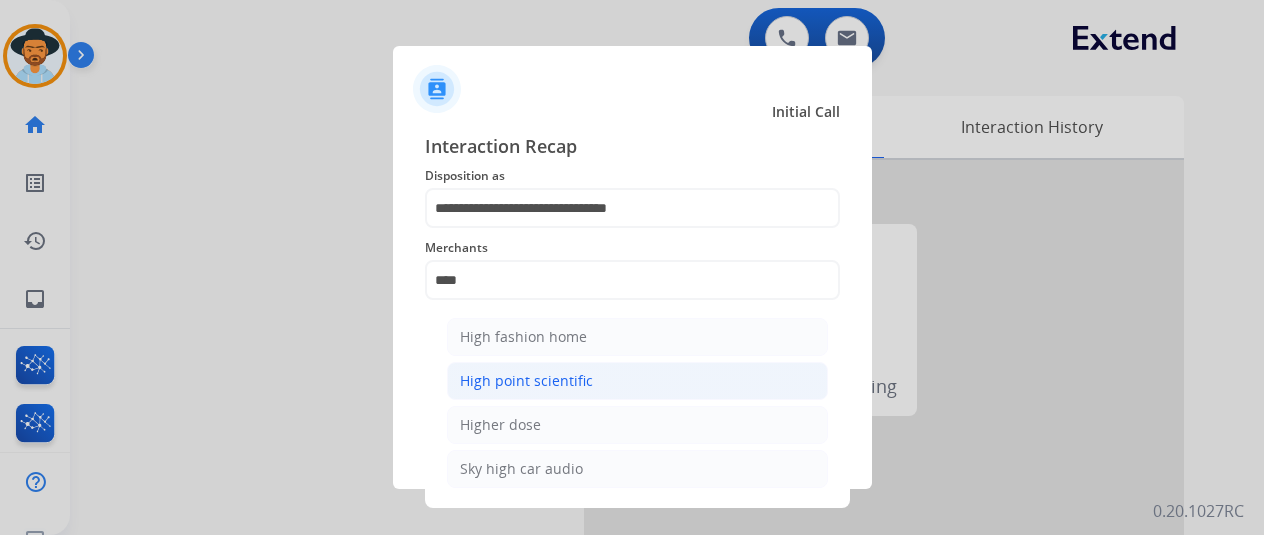 click on "High point scientific" 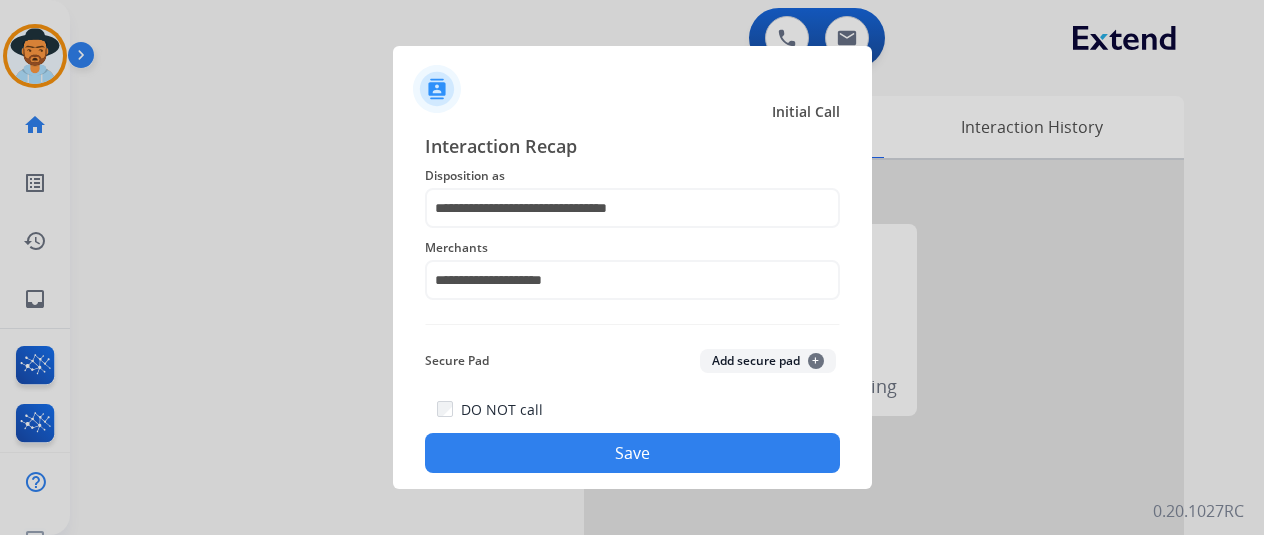 click on "Save" 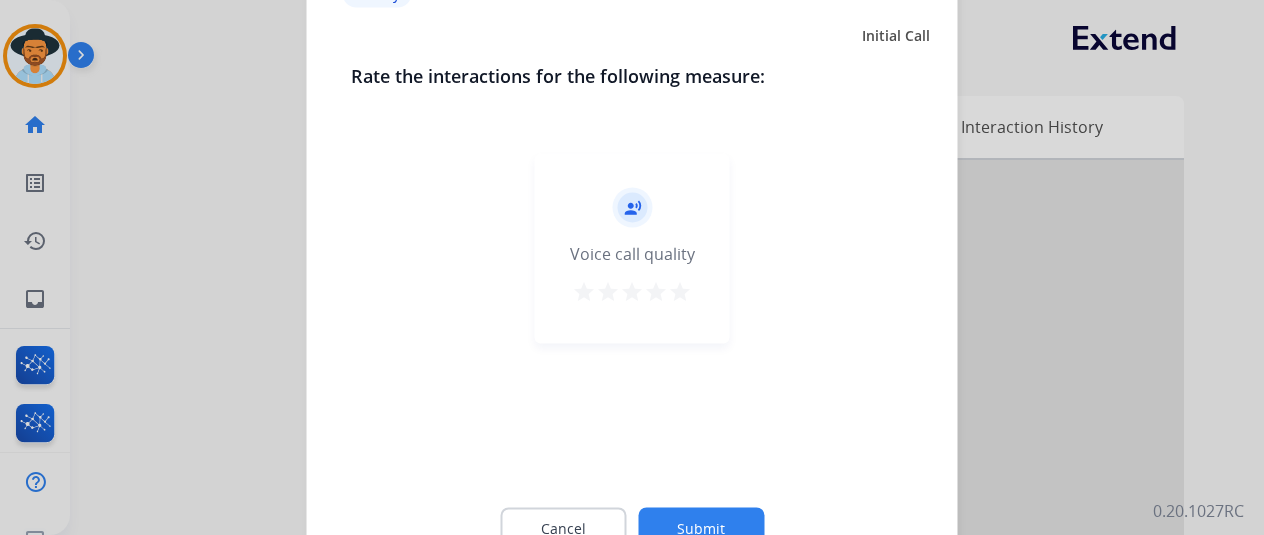 click on "Submit" 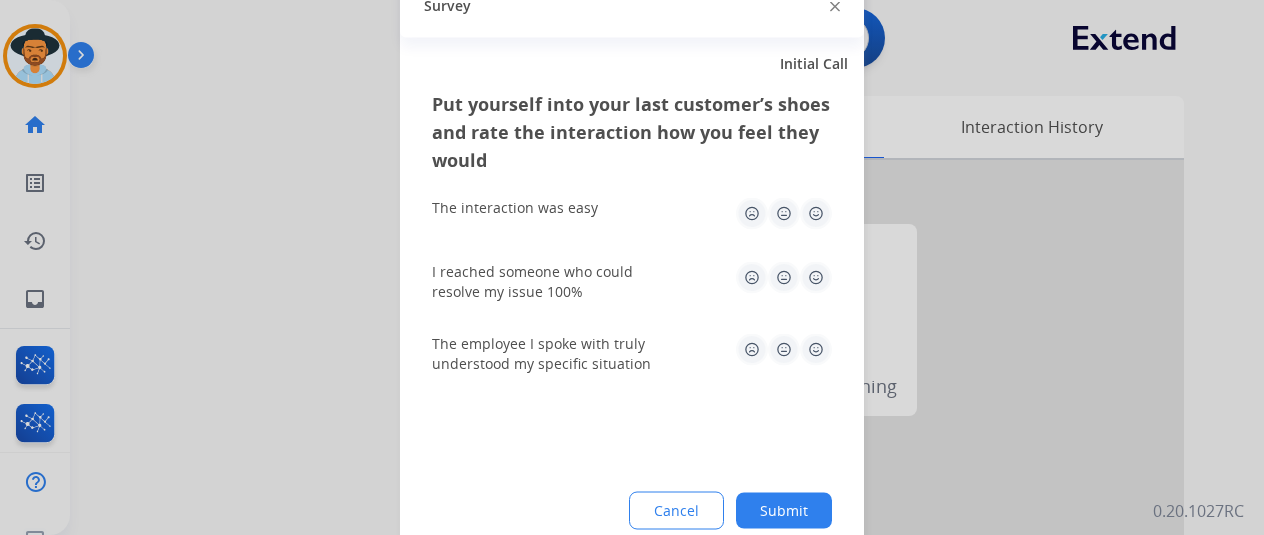 drag, startPoint x: 794, startPoint y: 488, endPoint x: 790, endPoint y: 500, distance: 12.649111 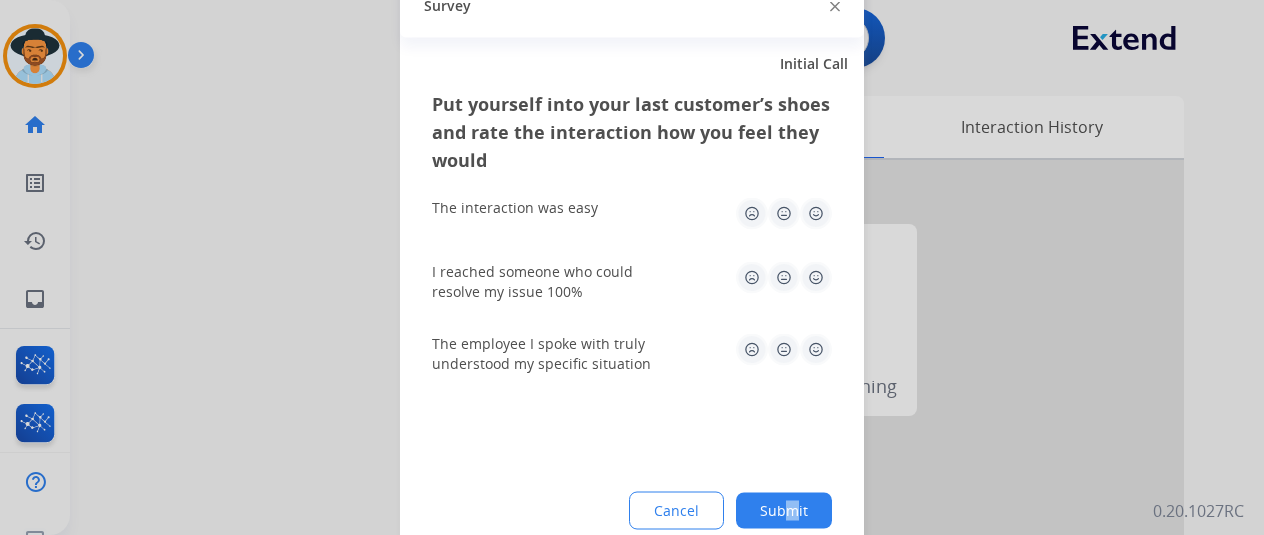 click on "Submit" 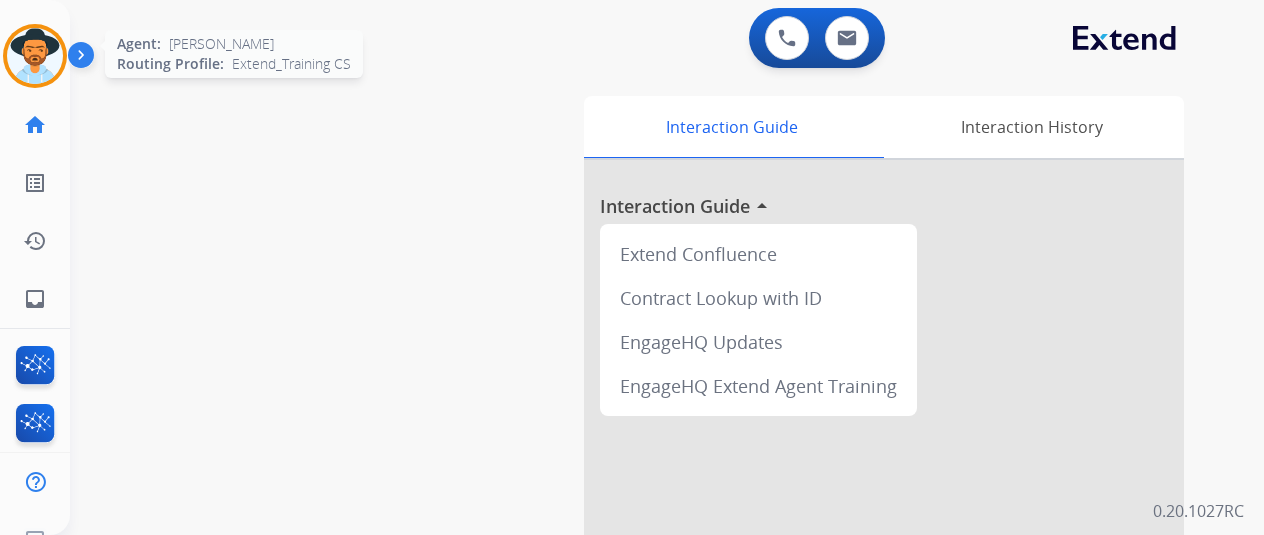 click at bounding box center [35, 56] 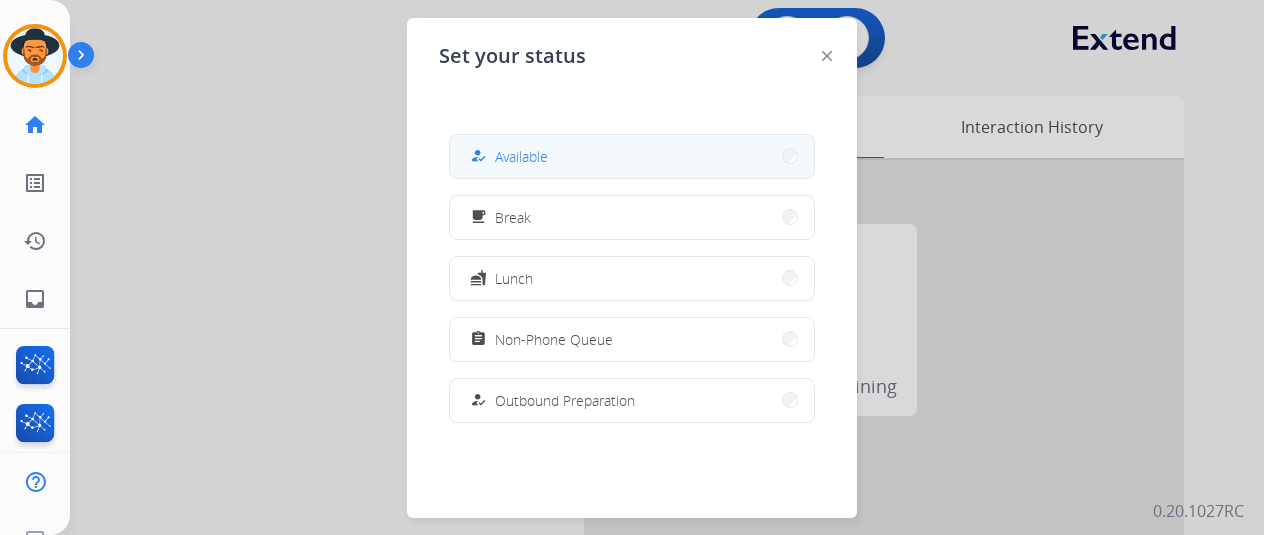 click on "Available" at bounding box center (521, 156) 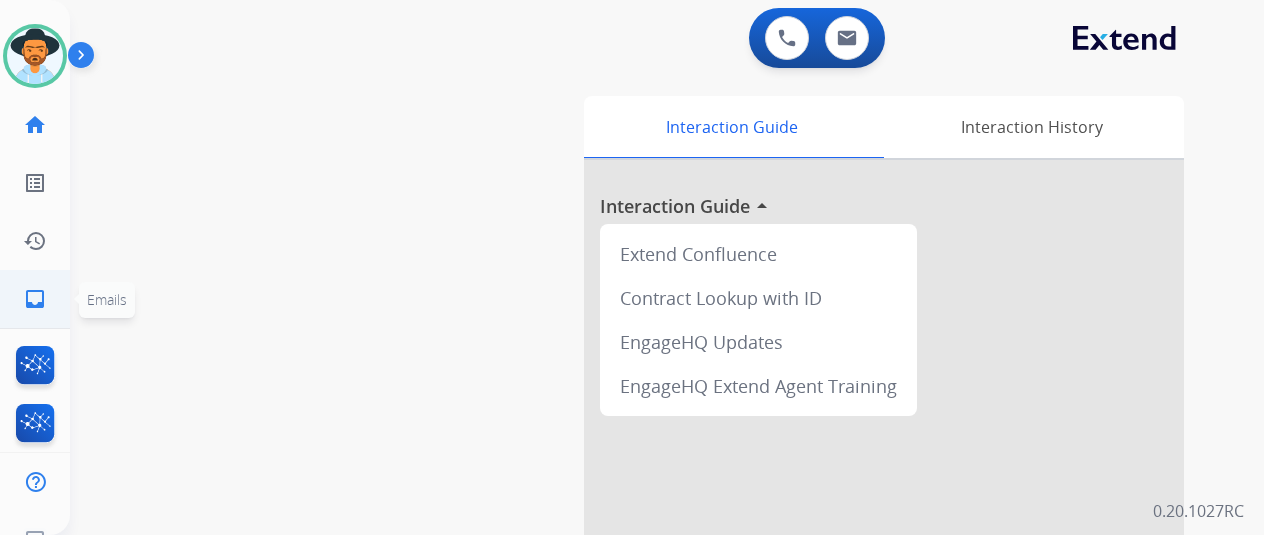 click on "inbox" 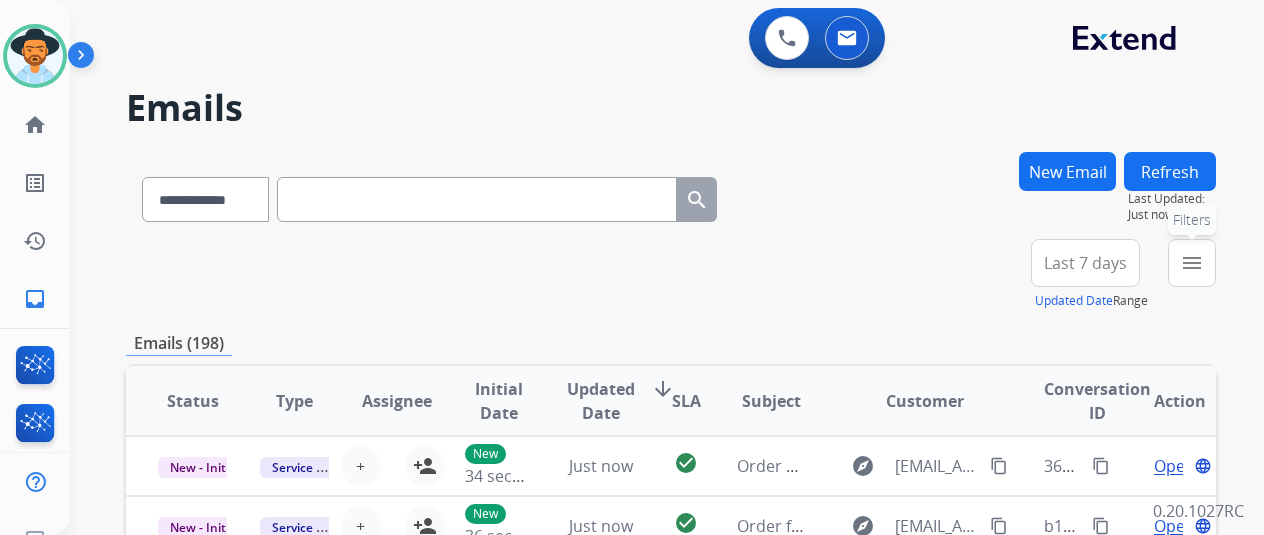 click on "menu" at bounding box center (1192, 263) 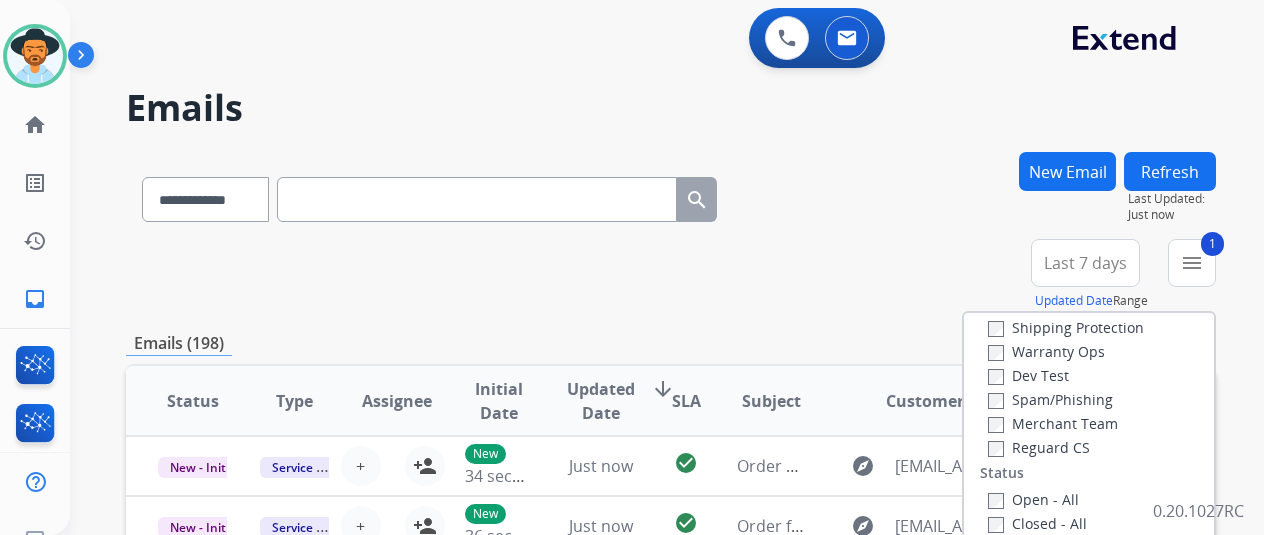 scroll, scrollTop: 100, scrollLeft: 0, axis: vertical 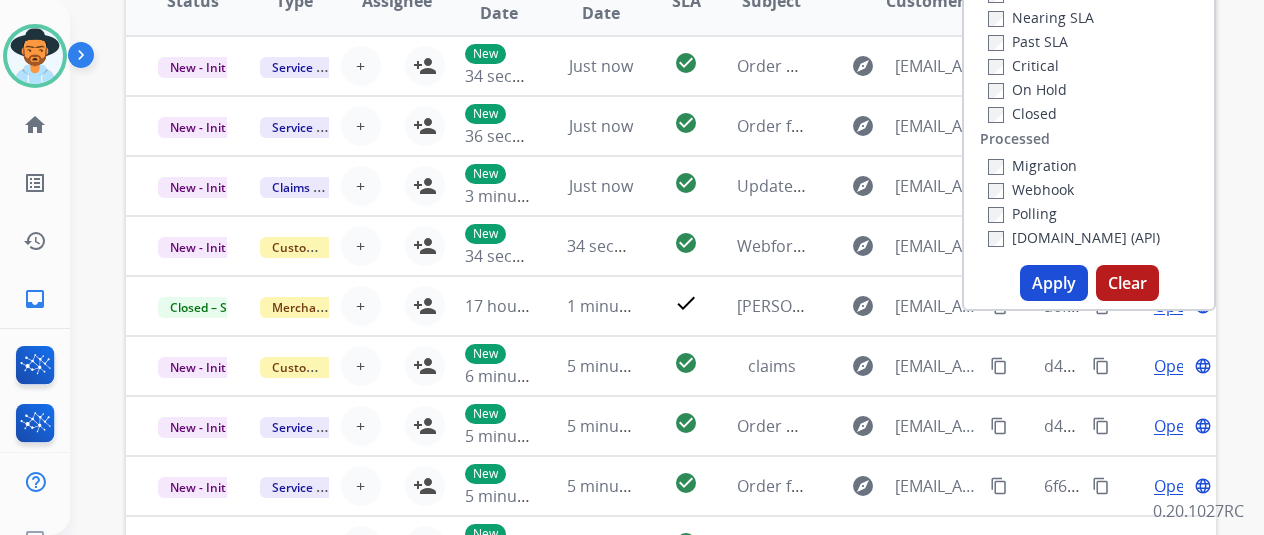 click on "Apply" at bounding box center (1054, 283) 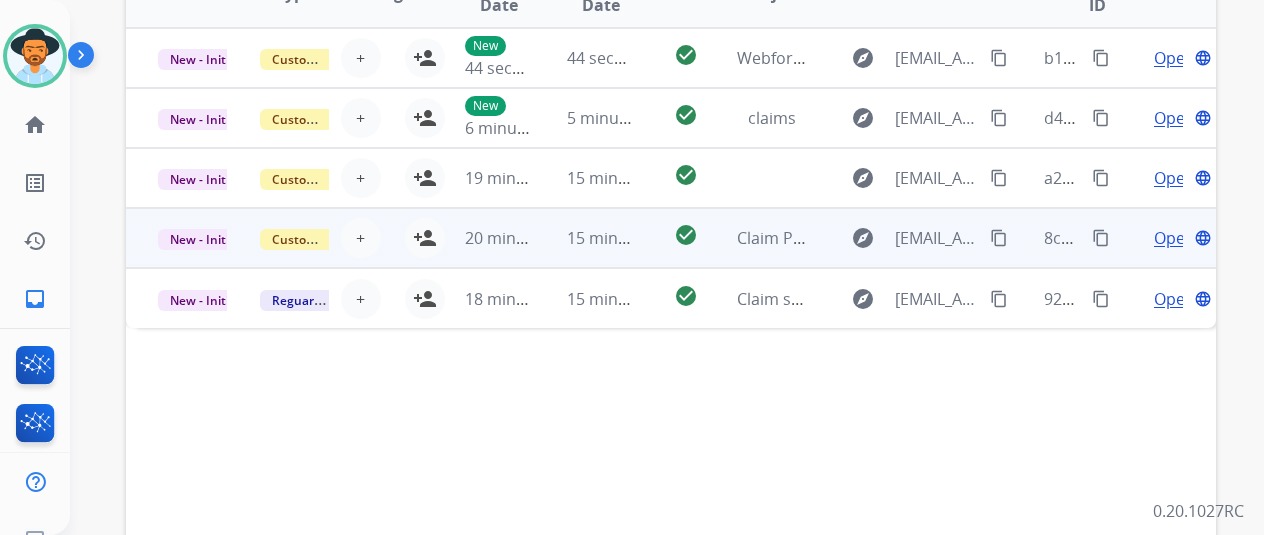 scroll, scrollTop: 200, scrollLeft: 0, axis: vertical 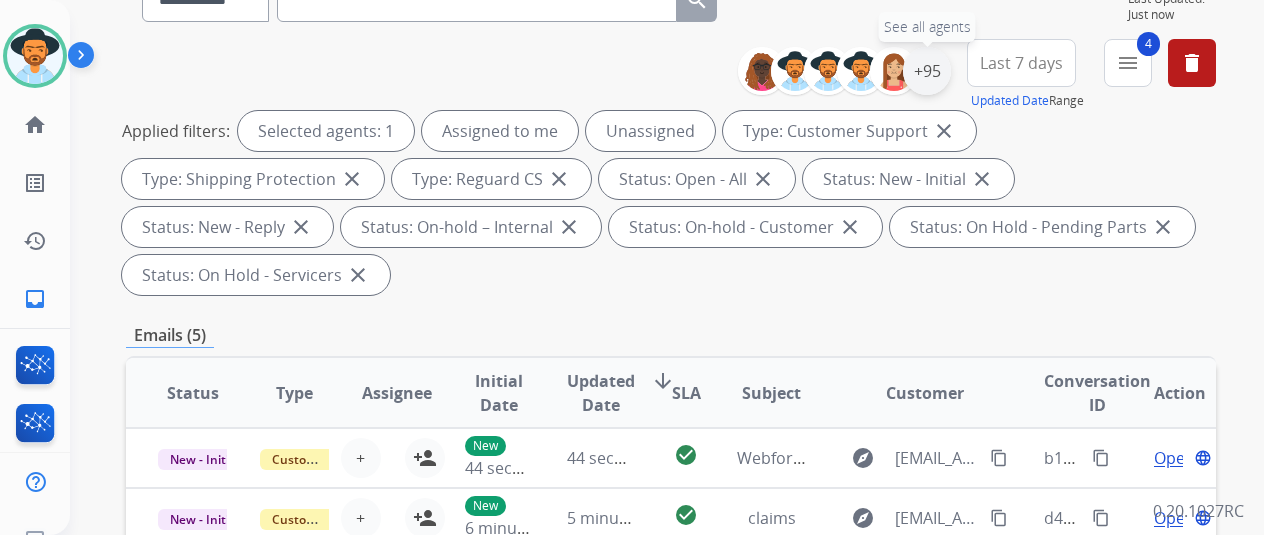 click on "+95" at bounding box center [927, 71] 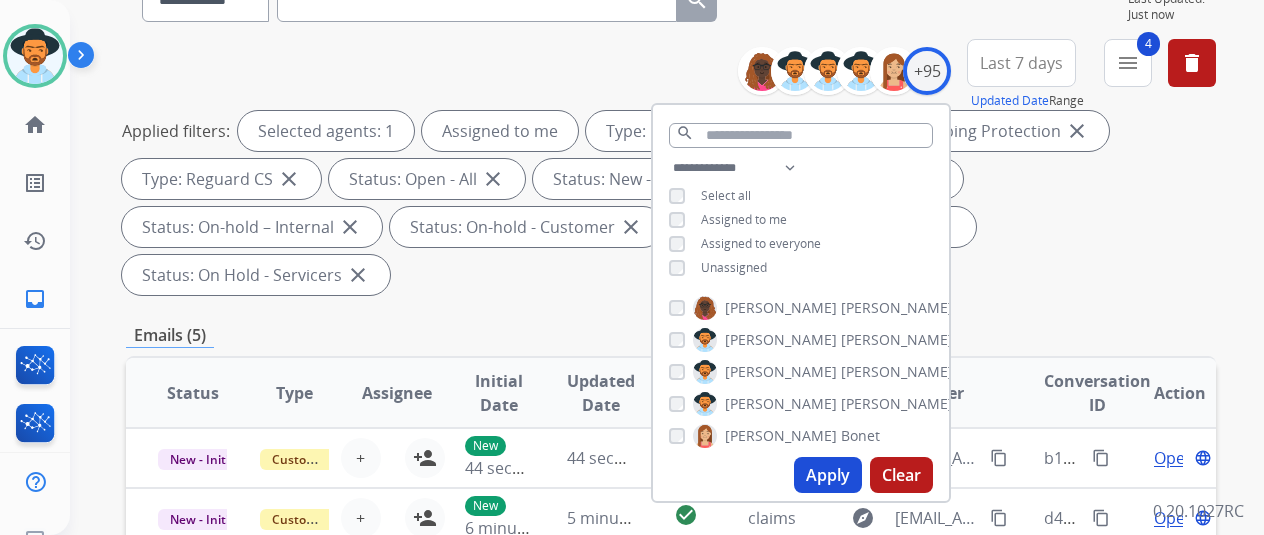 click on "Apply" at bounding box center (828, 475) 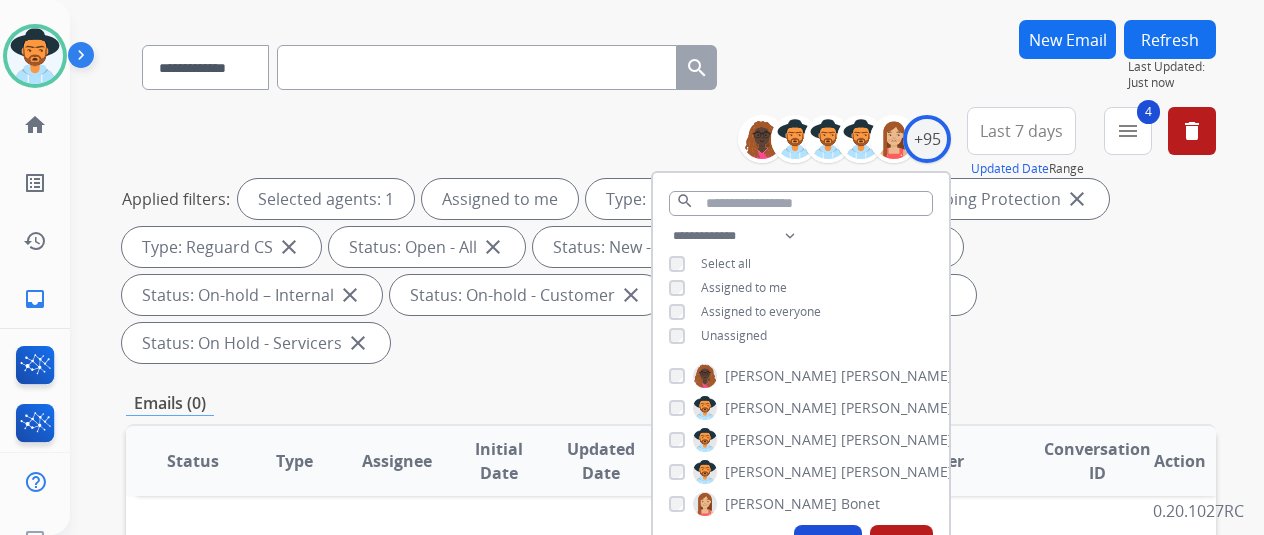 scroll, scrollTop: 0, scrollLeft: 0, axis: both 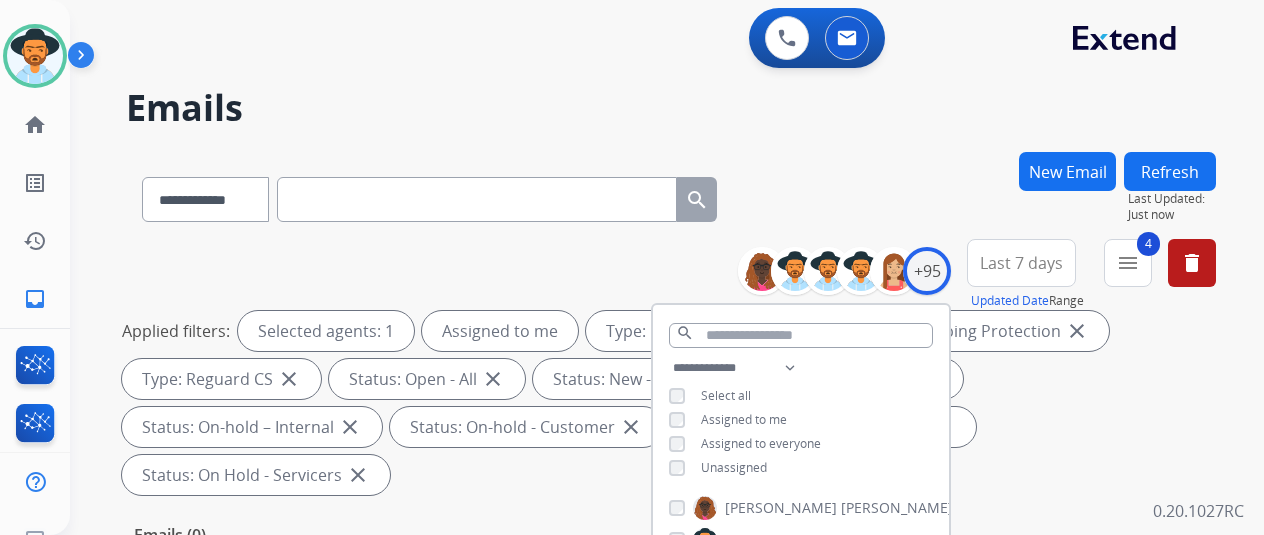 drag, startPoint x: 919, startPoint y: 134, endPoint x: 888, endPoint y: 101, distance: 45.276924 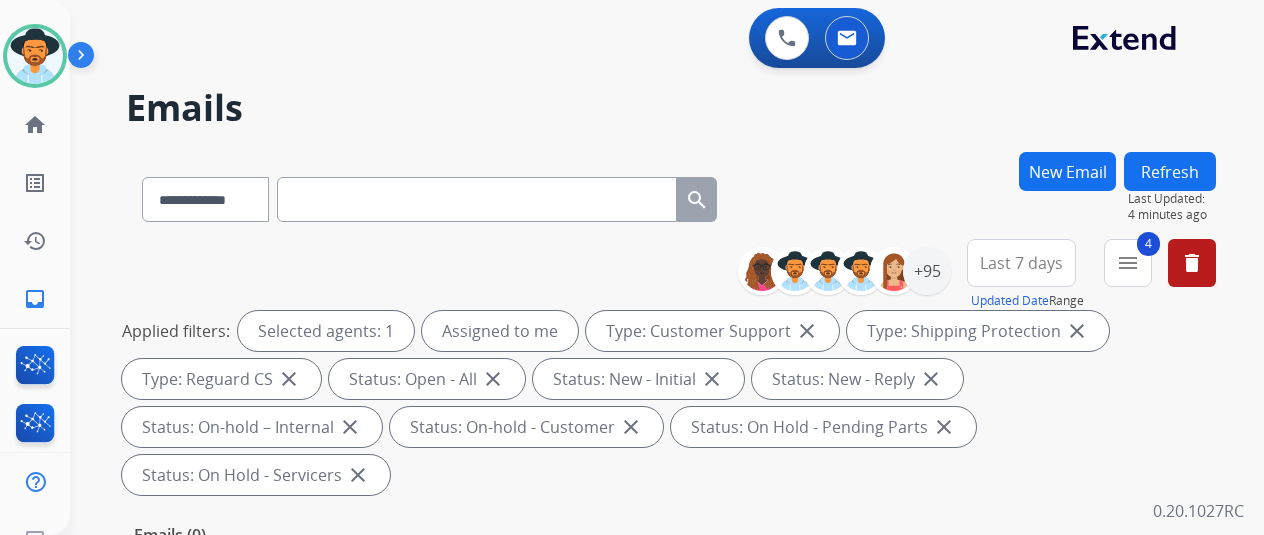 click on "**********" at bounding box center [643, 339] 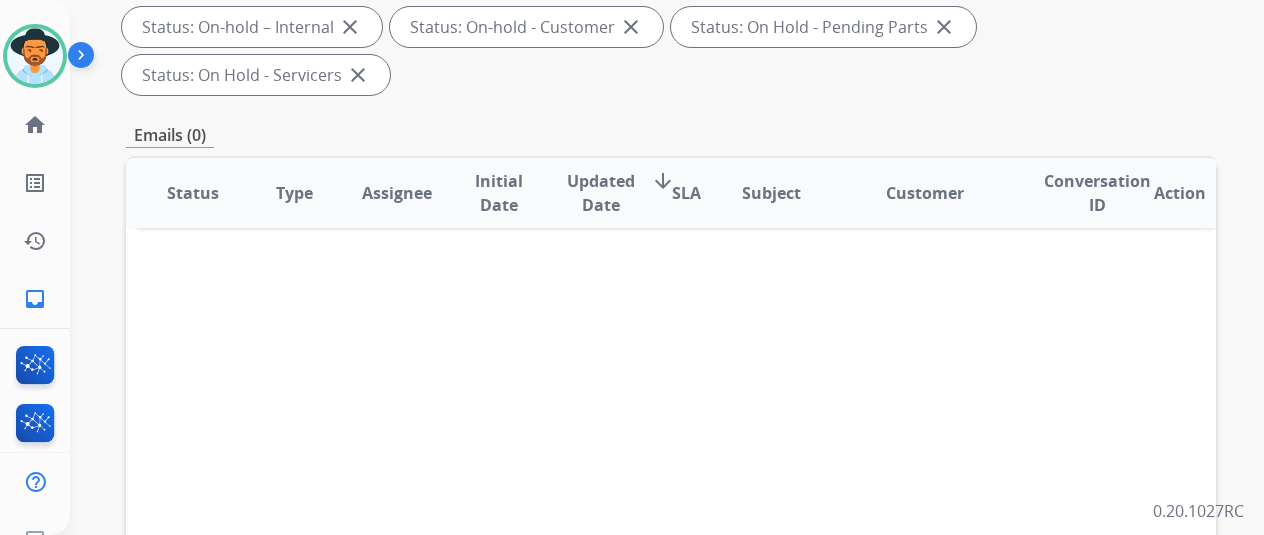 scroll, scrollTop: 0, scrollLeft: 0, axis: both 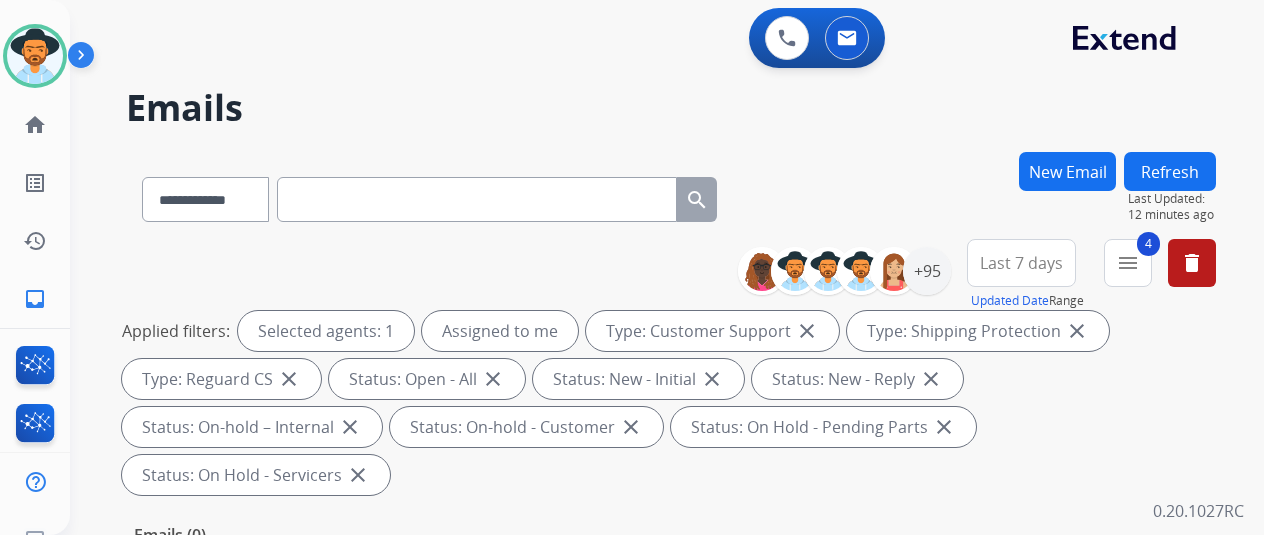 click on "**********" at bounding box center (643, 339) 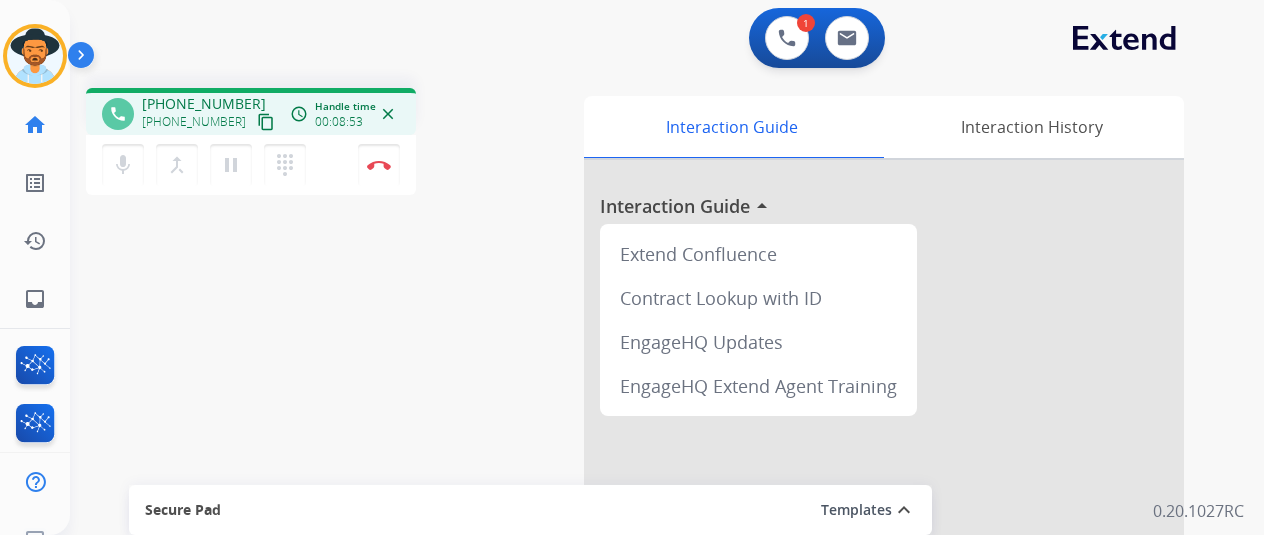 click on "phone +16166960022 +16166960022 content_copy access_time Call metrics Queue   00:12 Hold   00:00 Talk   08:54 Total   09:05 Handle time 00:08:53 close mic Mute merge_type Bridge pause Hold dialpad Dialpad Disconnect swap_horiz Break voice bridge close_fullscreen Connect 3-Way Call merge_type Separate 3-Way Call  Interaction Guide   Interaction History  Interaction Guide arrow_drop_up  Extend Confluence   Contract Lookup with ID   EngageHQ Updates   EngageHQ Extend Agent Training  Secure Pad Templates expand_less Choose a template Save" at bounding box center [643, 489] 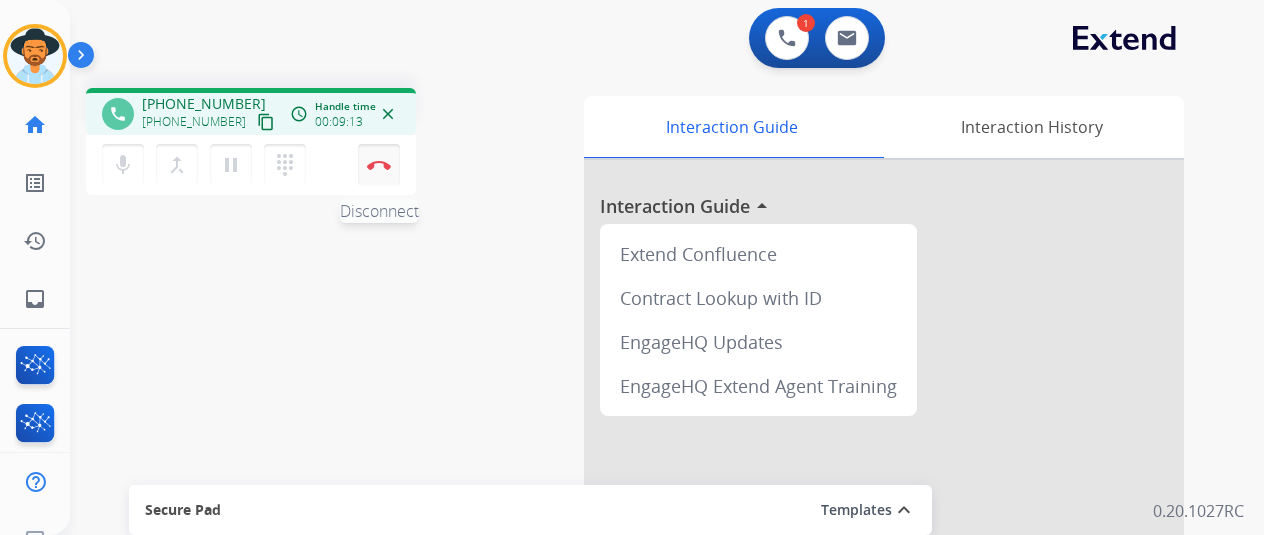 click on "Disconnect" at bounding box center (379, 165) 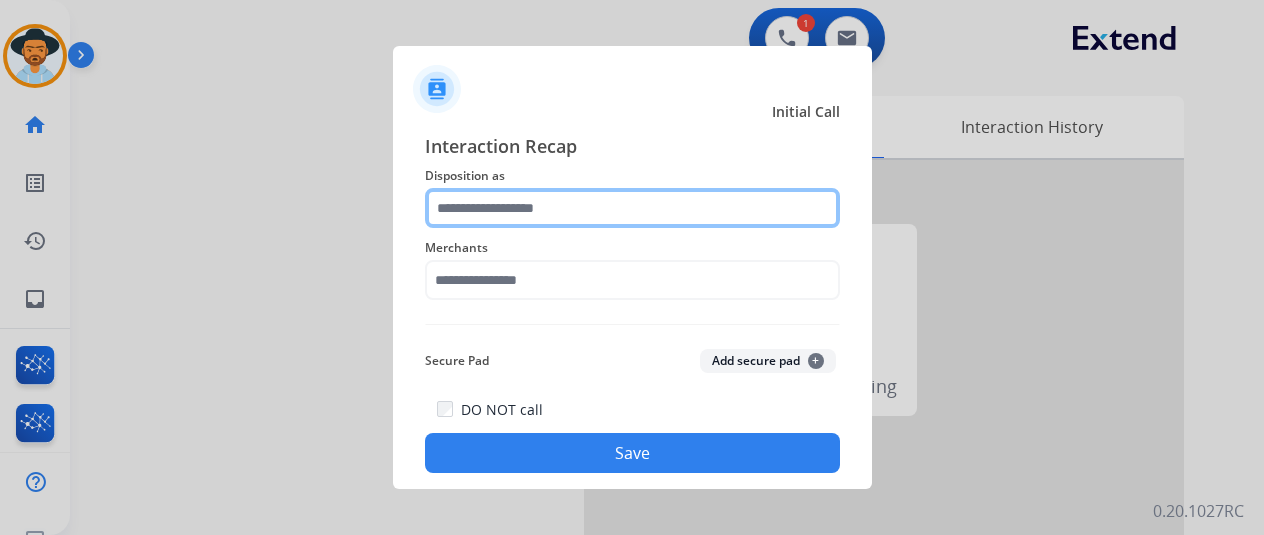 click 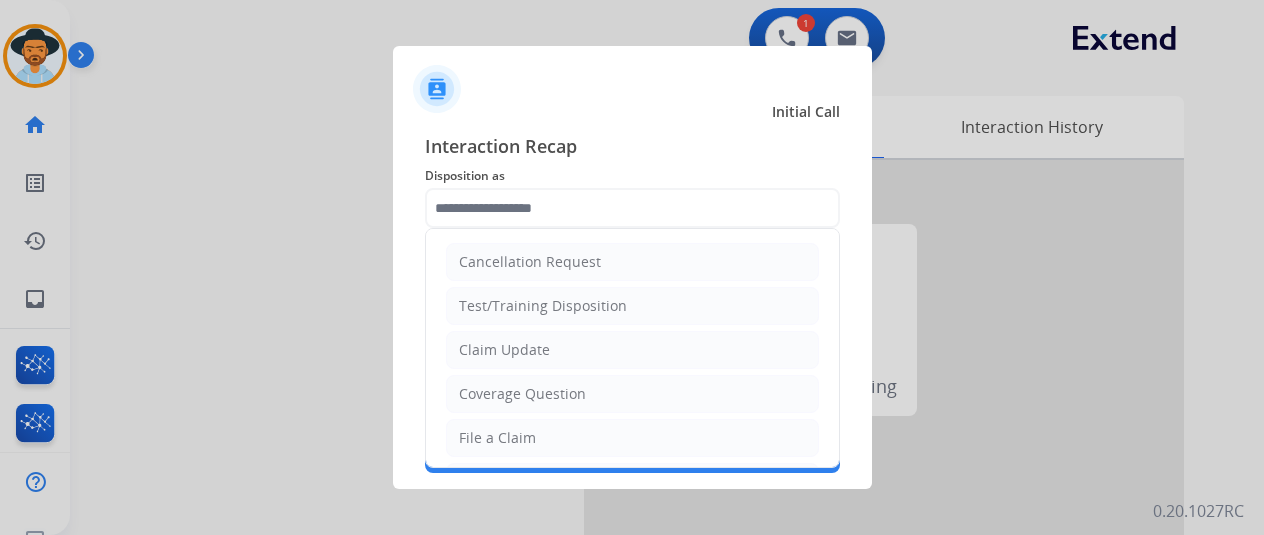 click on "Cancellation Request   Test/Training Disposition   Claim Update   Coverage Question   File a Claim   MyExtend Support   Virtual or Tremendous Card Support   Inquiring about Fraud   Account Update   Resend Contract or Shipping Label   Other   Service Support" 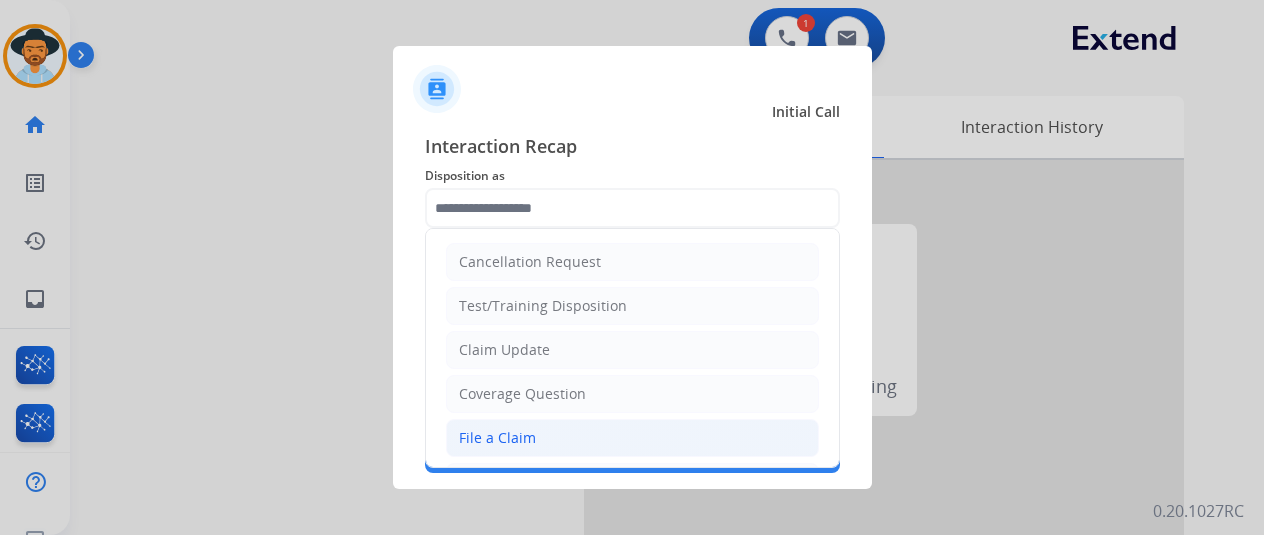 click on "File a Claim" 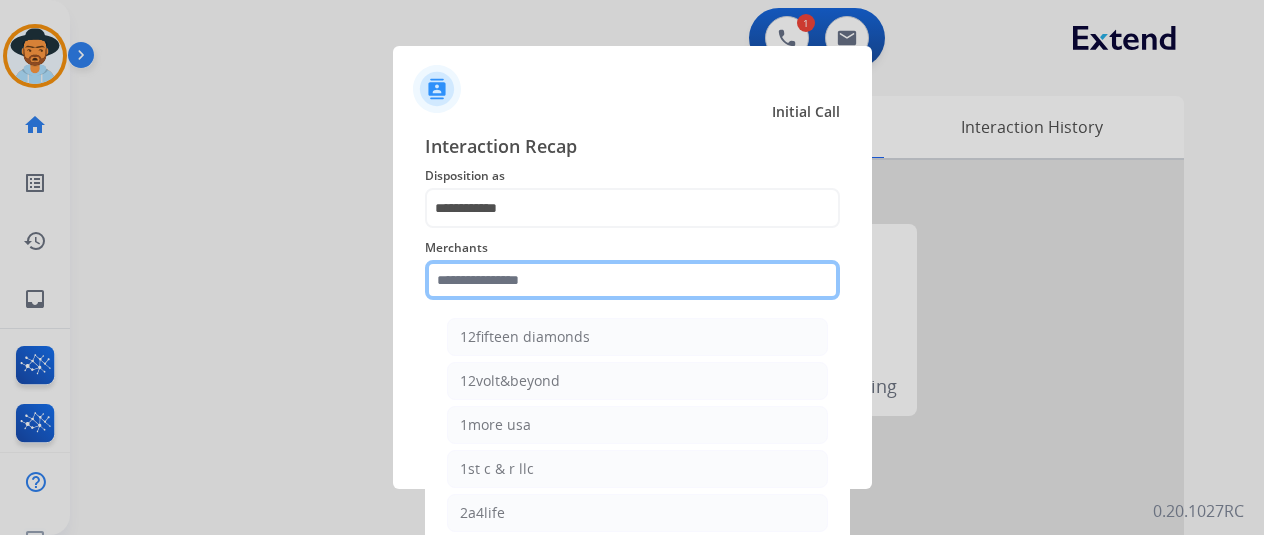 click 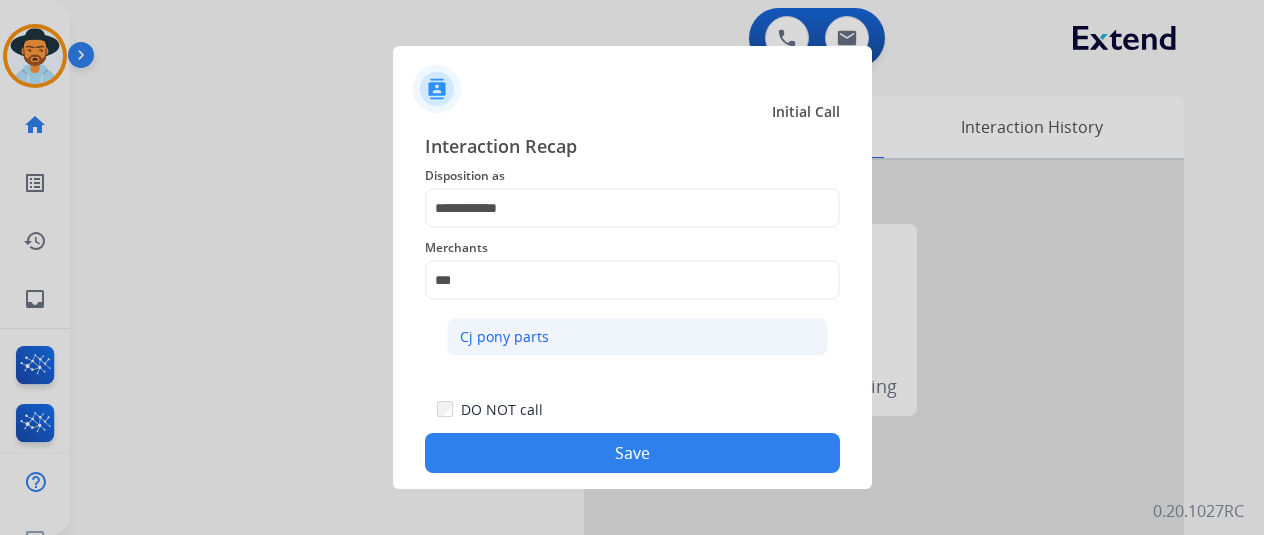 click on "Cj pony parts" 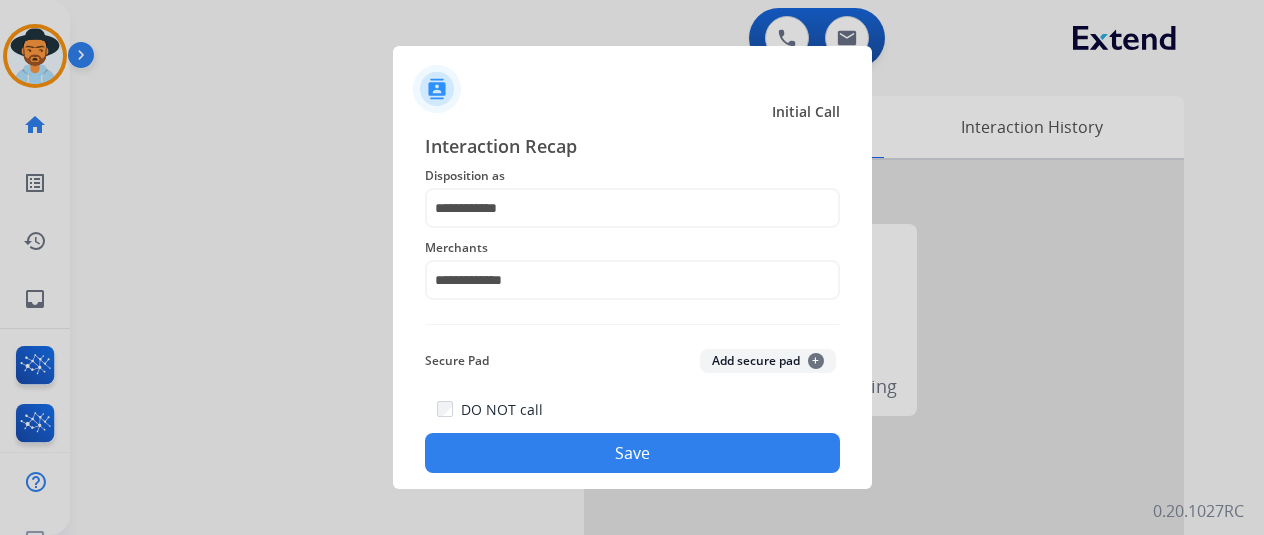click on "Save" 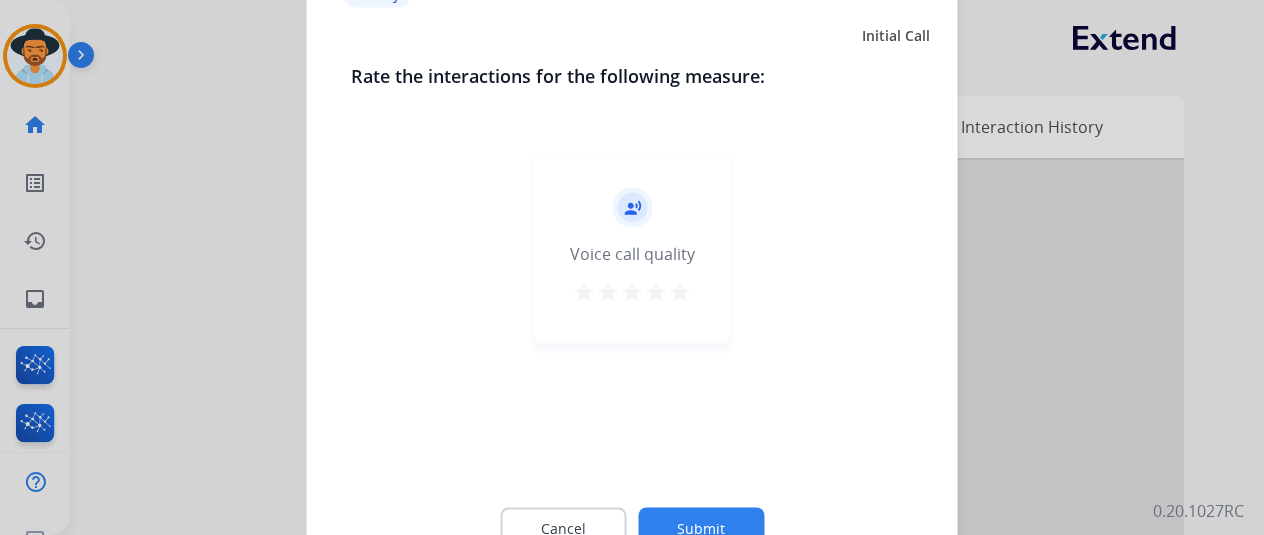 click on "Submit" 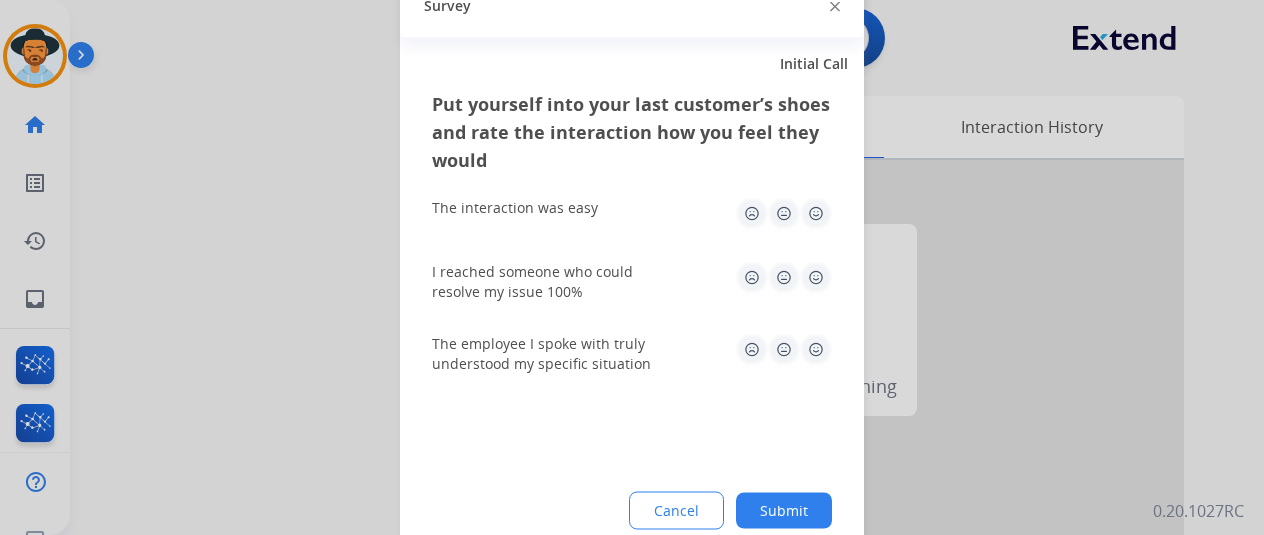 drag, startPoint x: 792, startPoint y: 503, endPoint x: 249, endPoint y: 358, distance: 562.0267 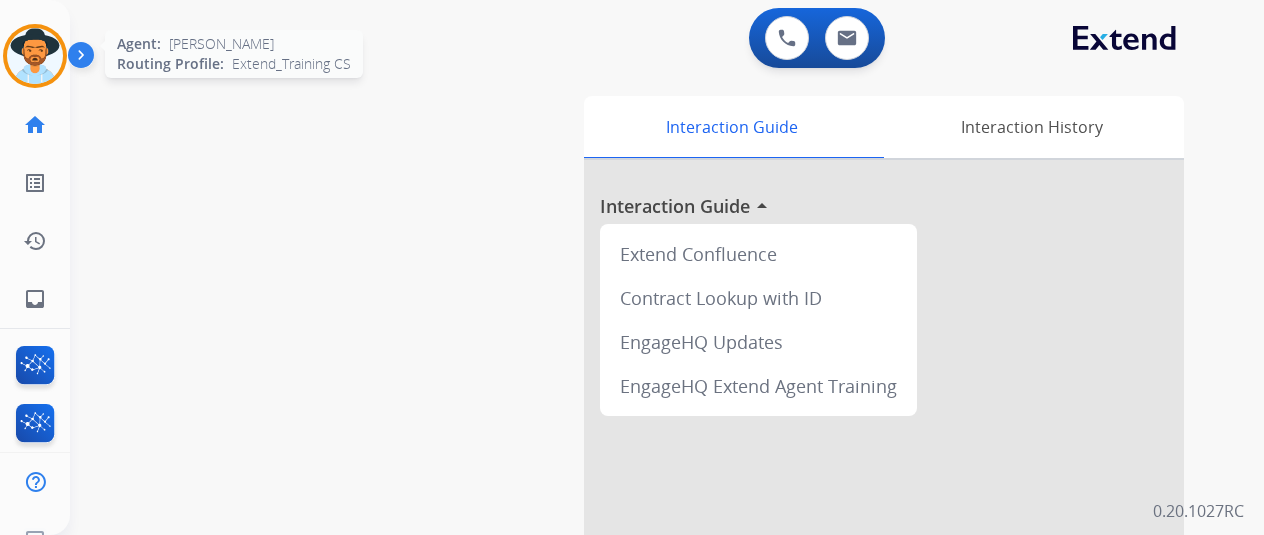click at bounding box center (35, 56) 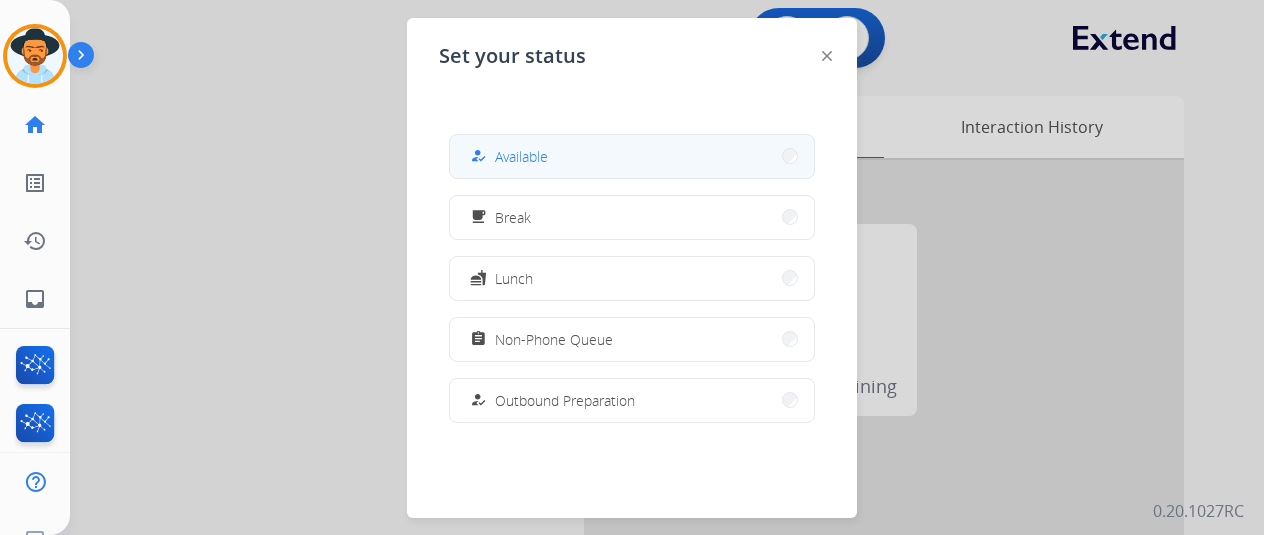 click on "how_to_reg Available" at bounding box center [632, 156] 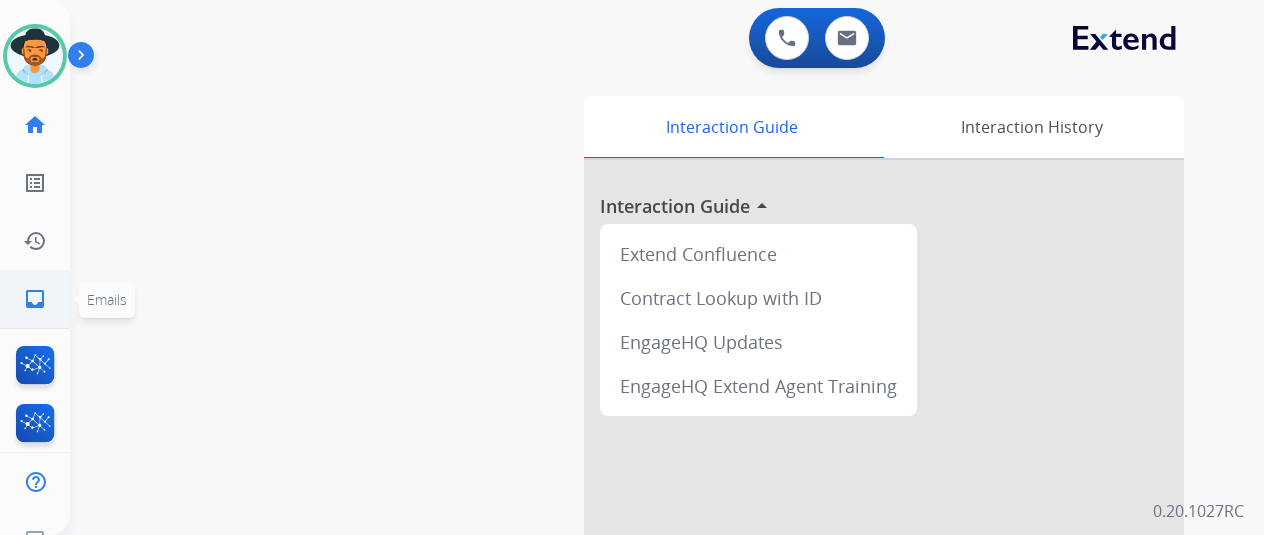 click on "inbox" 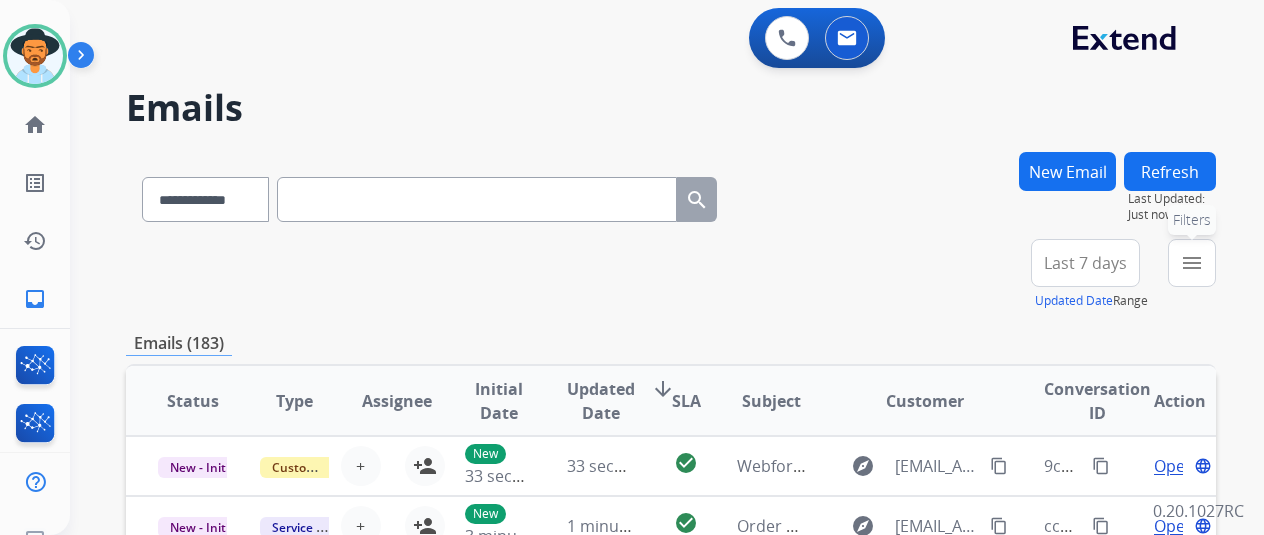click on "menu" at bounding box center [1192, 263] 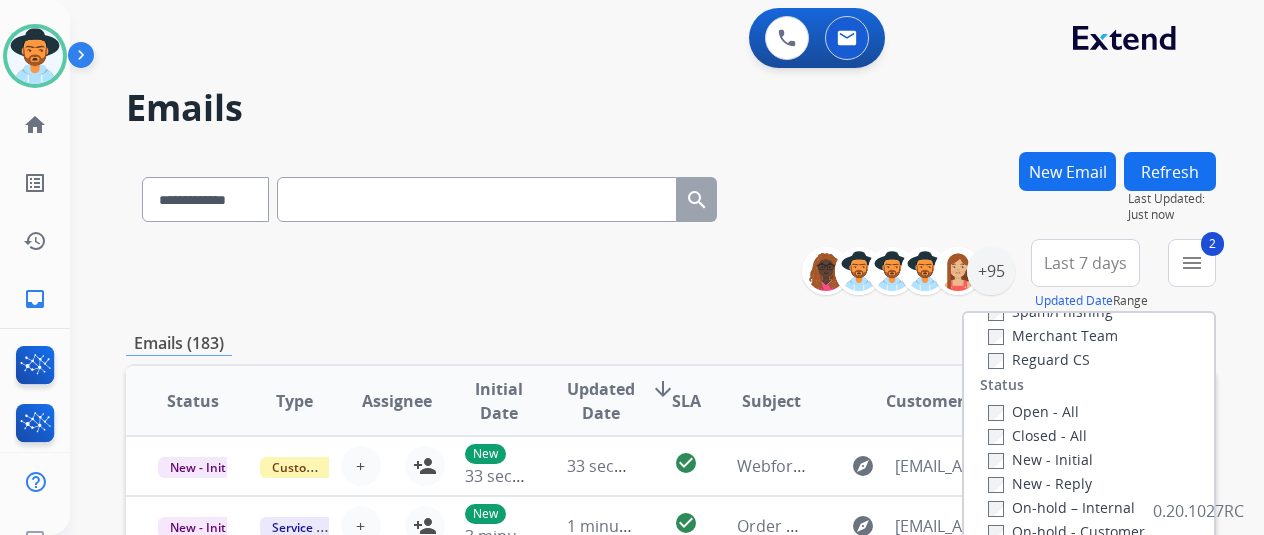 scroll, scrollTop: 100, scrollLeft: 0, axis: vertical 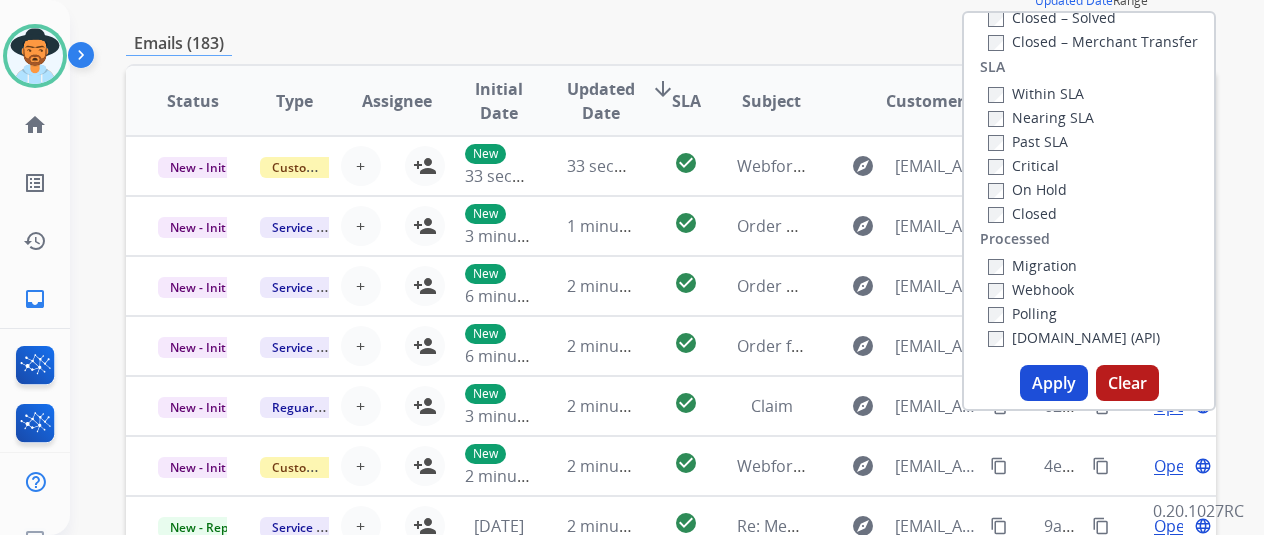 click on "Apply" at bounding box center [1054, 383] 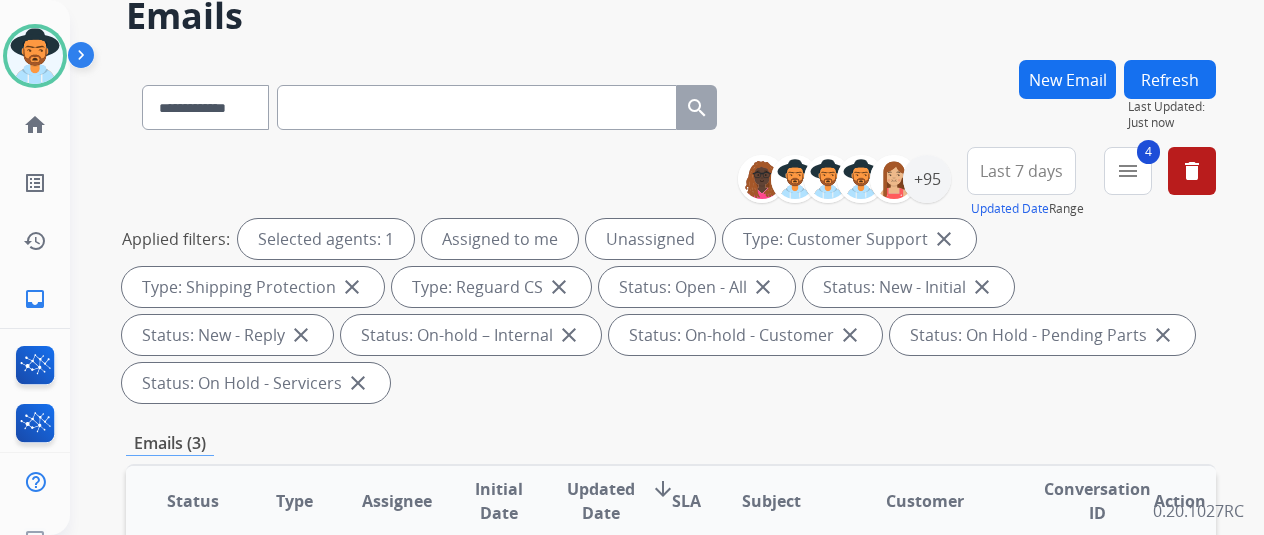 scroll, scrollTop: 0, scrollLeft: 0, axis: both 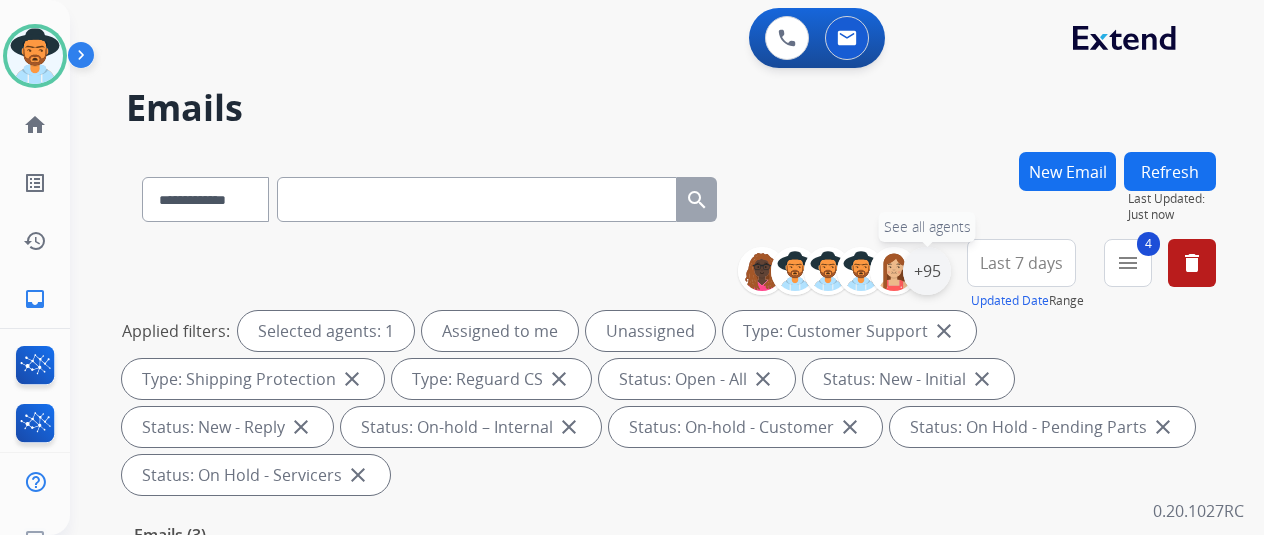 click on "+95" at bounding box center (927, 271) 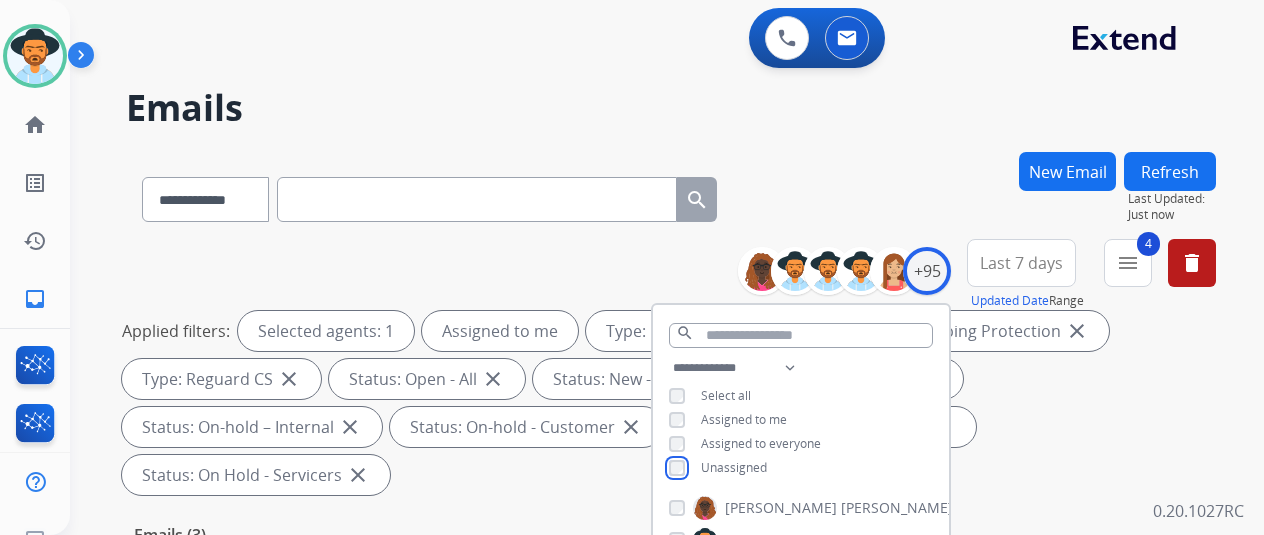 scroll, scrollTop: 300, scrollLeft: 0, axis: vertical 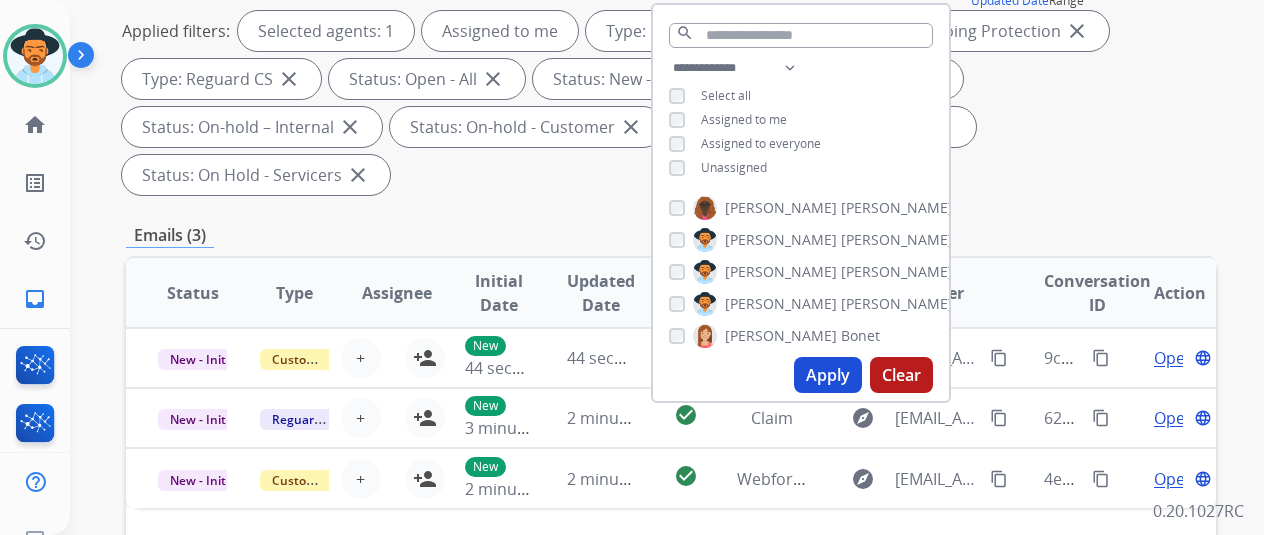 click on "Apply" at bounding box center [828, 375] 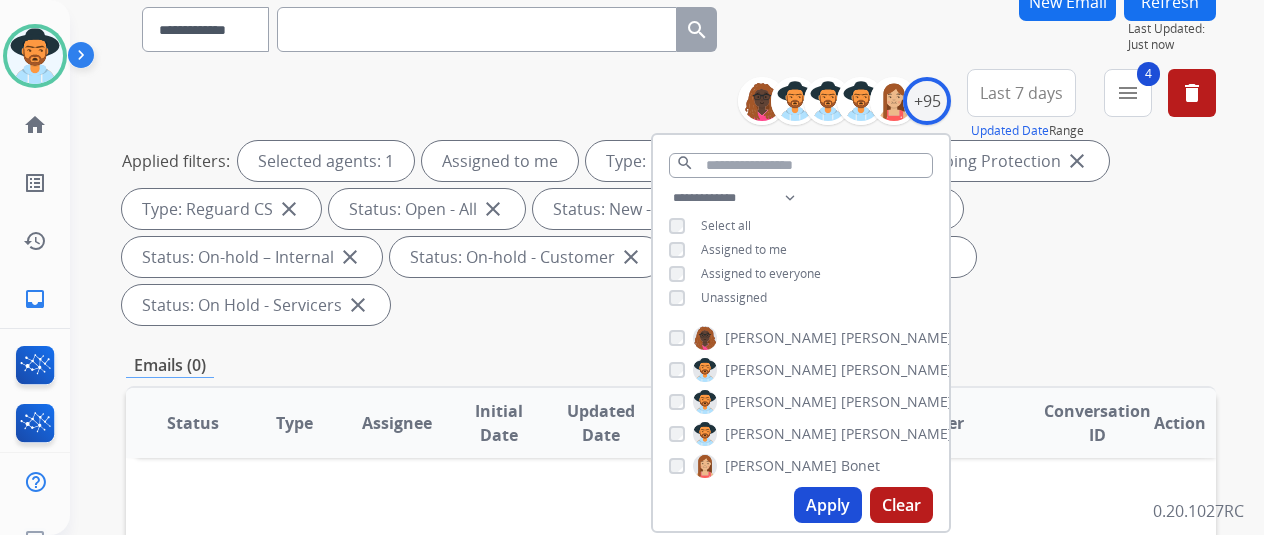 scroll, scrollTop: 0, scrollLeft: 0, axis: both 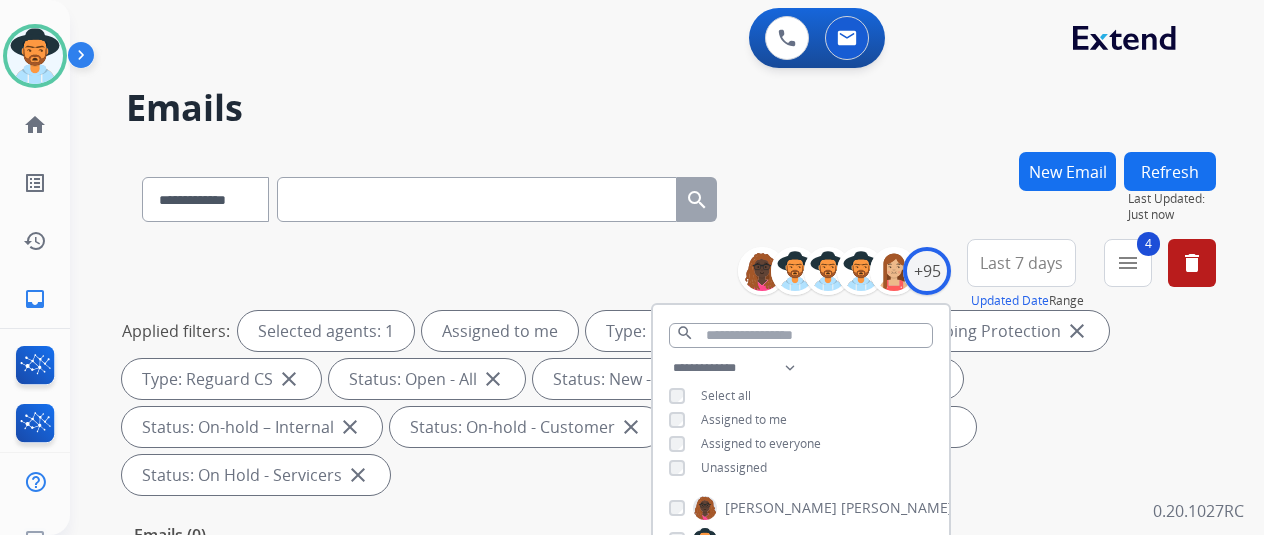 drag, startPoint x: 934, startPoint y: 207, endPoint x: 895, endPoint y: 173, distance: 51.739735 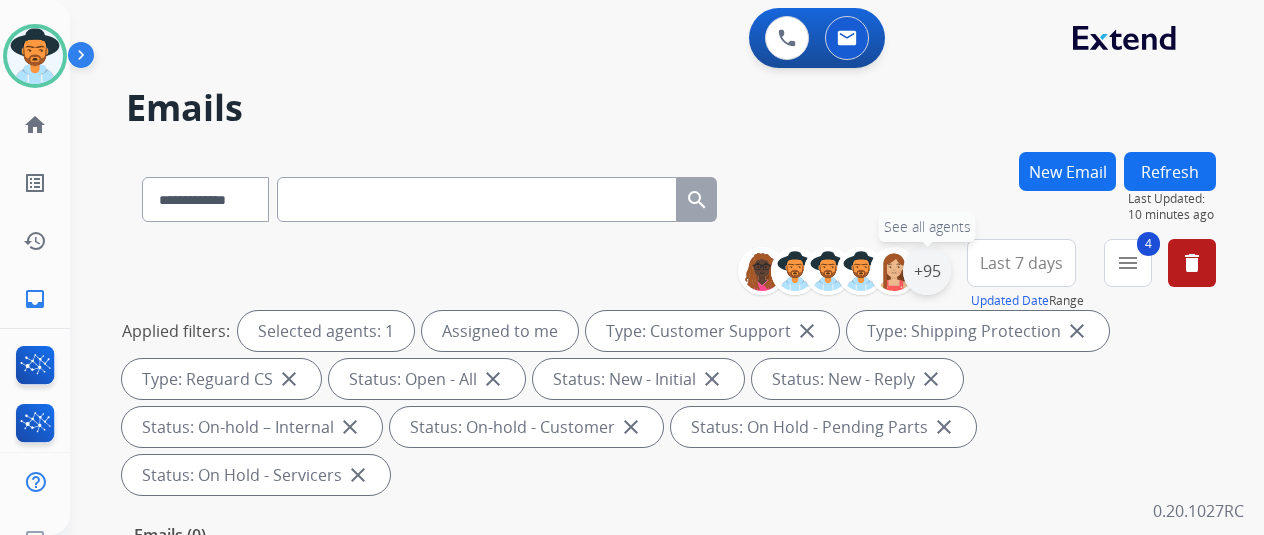 click on "+95" at bounding box center (927, 271) 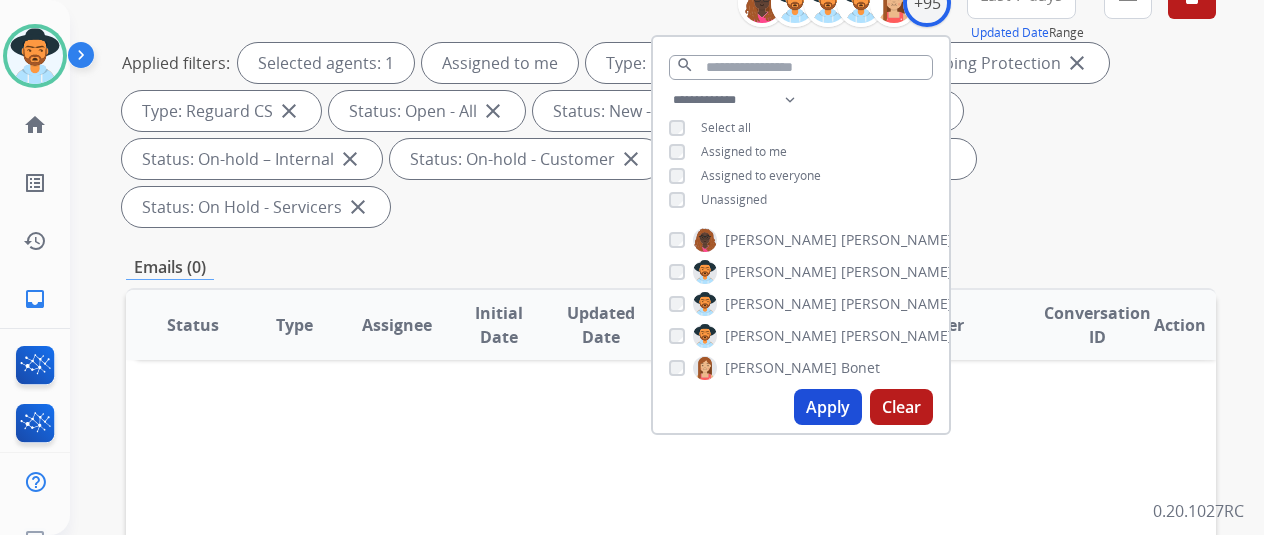 scroll, scrollTop: 400, scrollLeft: 0, axis: vertical 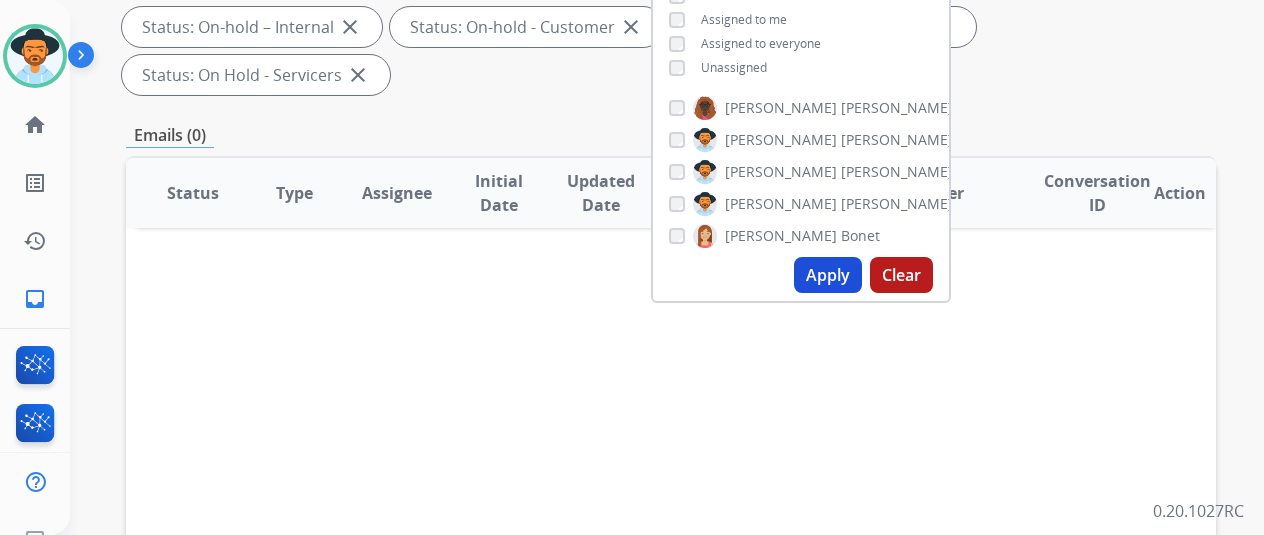 click on "Apply" at bounding box center (828, 275) 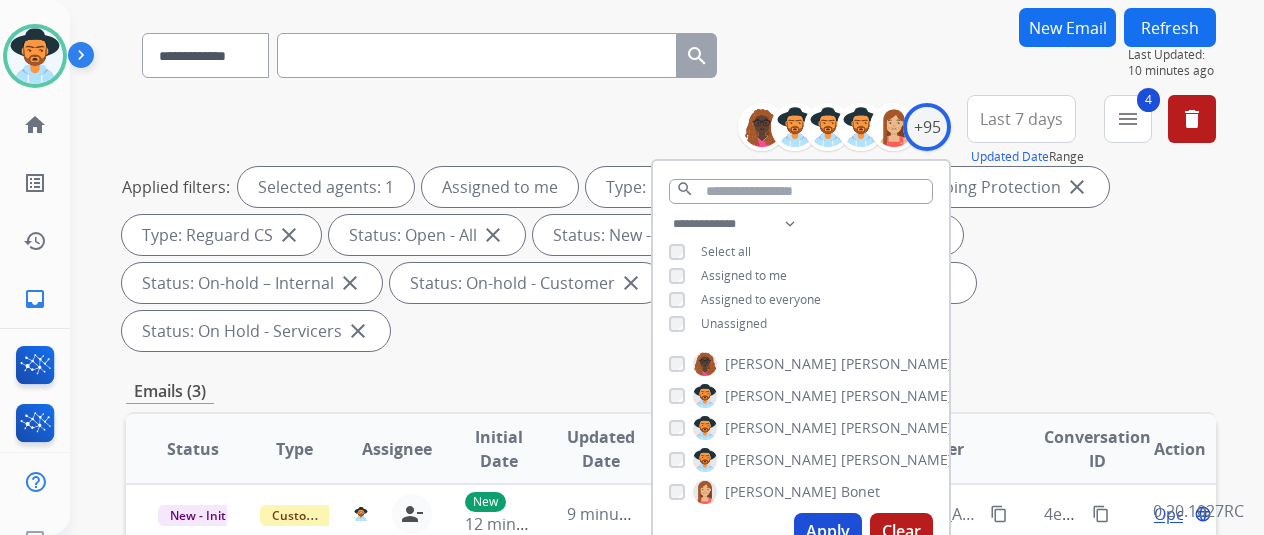 scroll, scrollTop: 0, scrollLeft: 0, axis: both 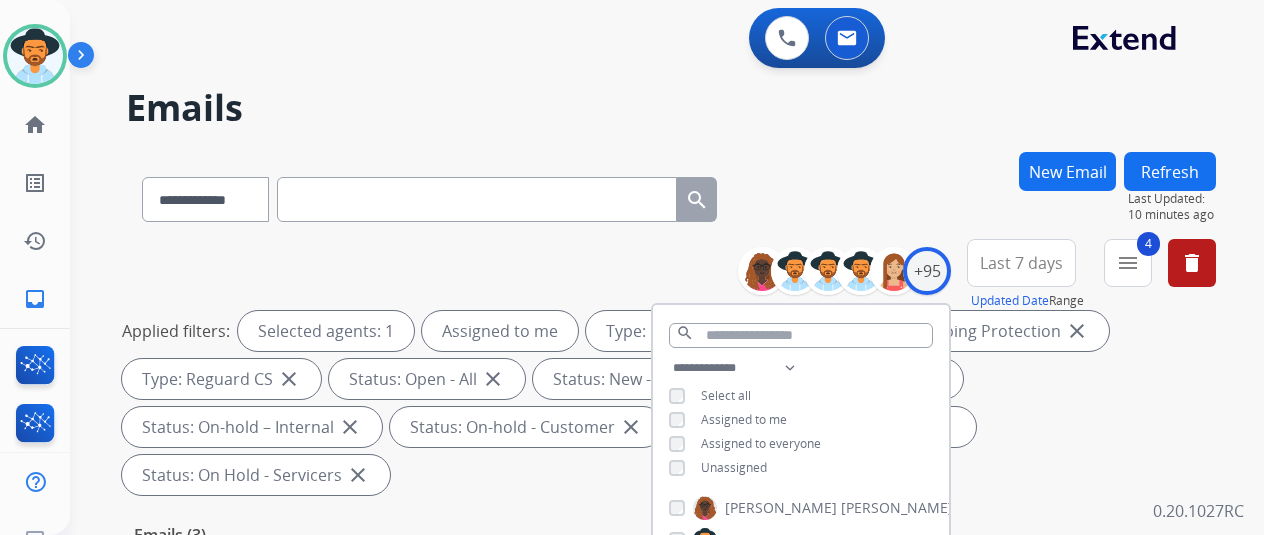 click on "**********" at bounding box center (643, 339) 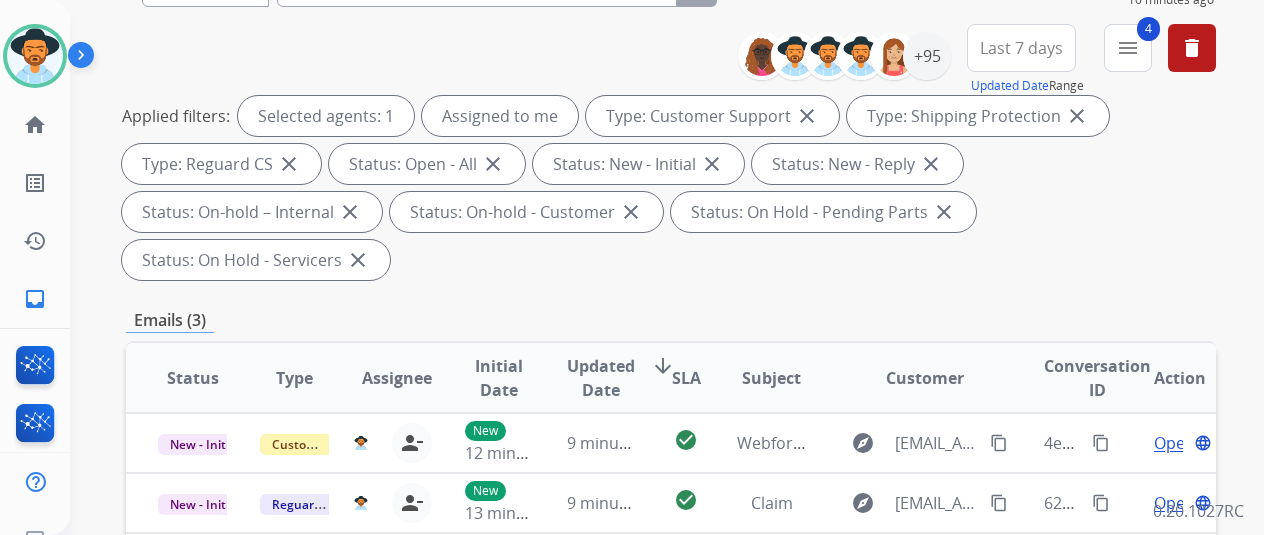 scroll, scrollTop: 300, scrollLeft: 0, axis: vertical 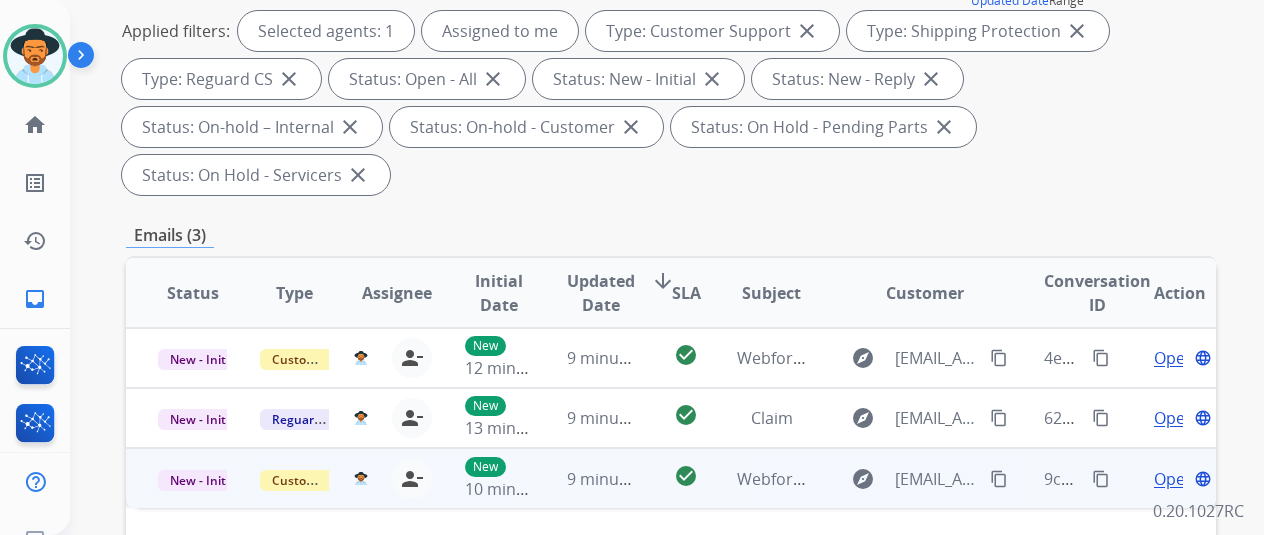 click on "Open" at bounding box center (1174, 479) 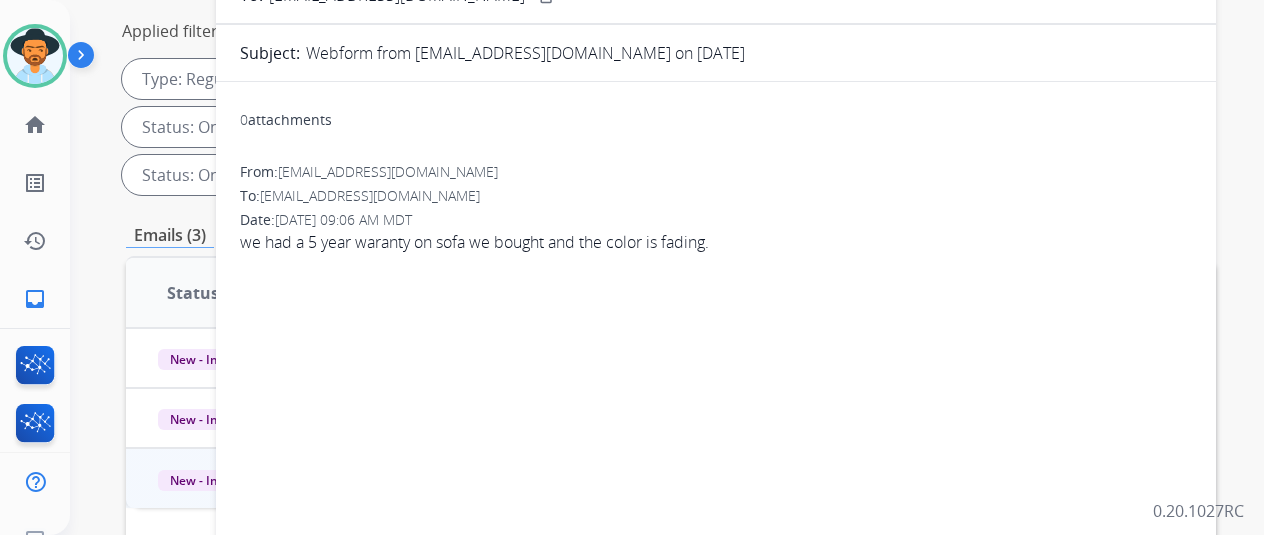 scroll, scrollTop: 100, scrollLeft: 0, axis: vertical 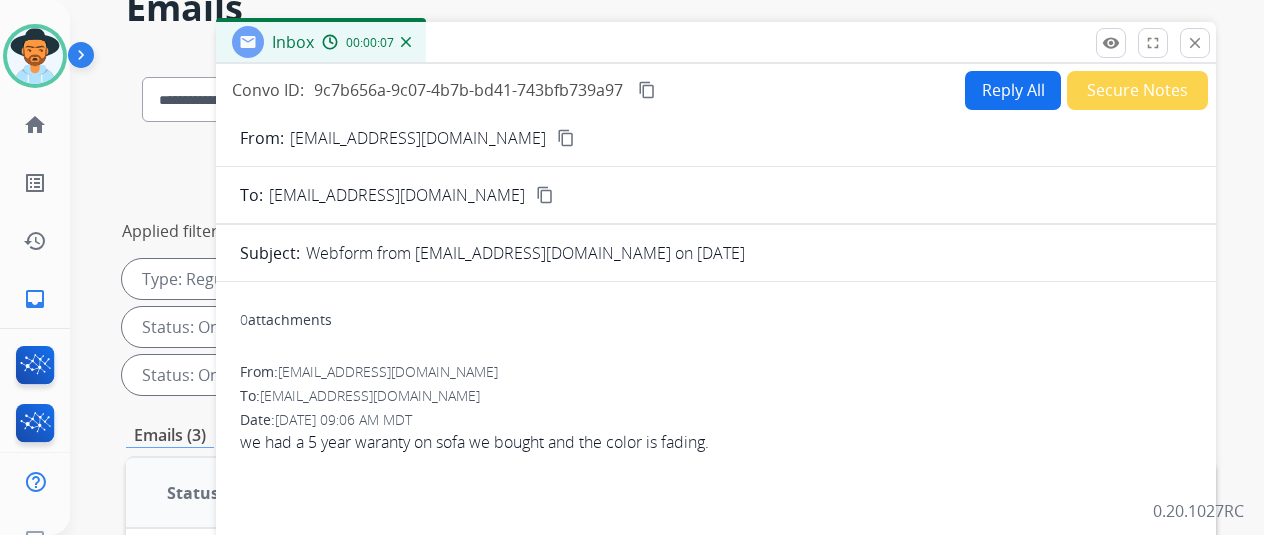 click on "content_copy" at bounding box center [566, 138] 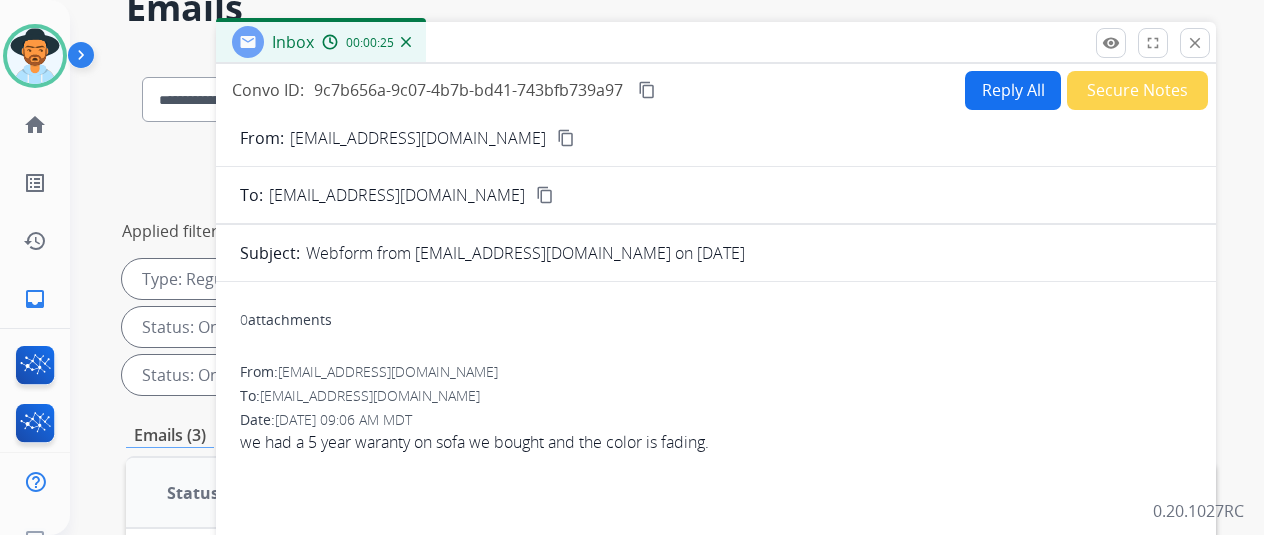 click on "Reply All" at bounding box center [1013, 90] 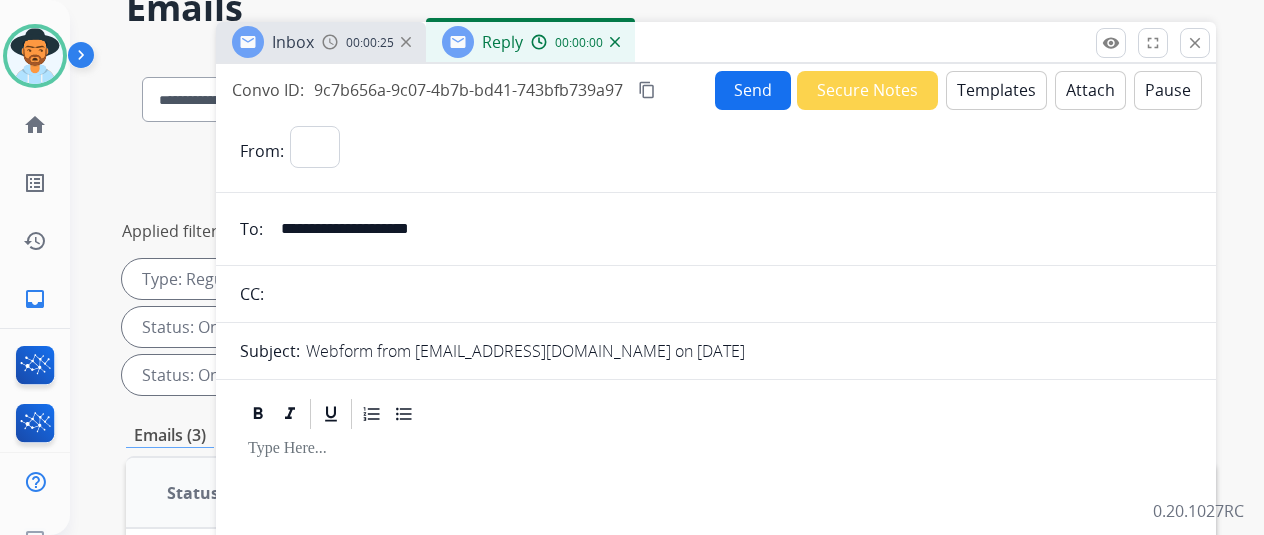 select on "**********" 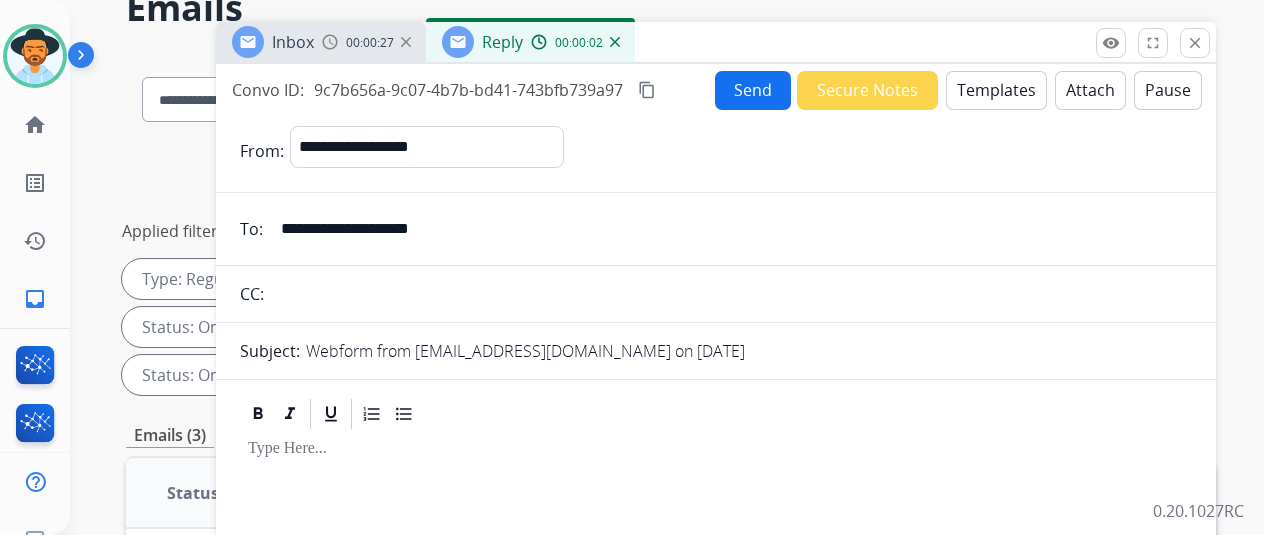 click on "Templates" at bounding box center (996, 90) 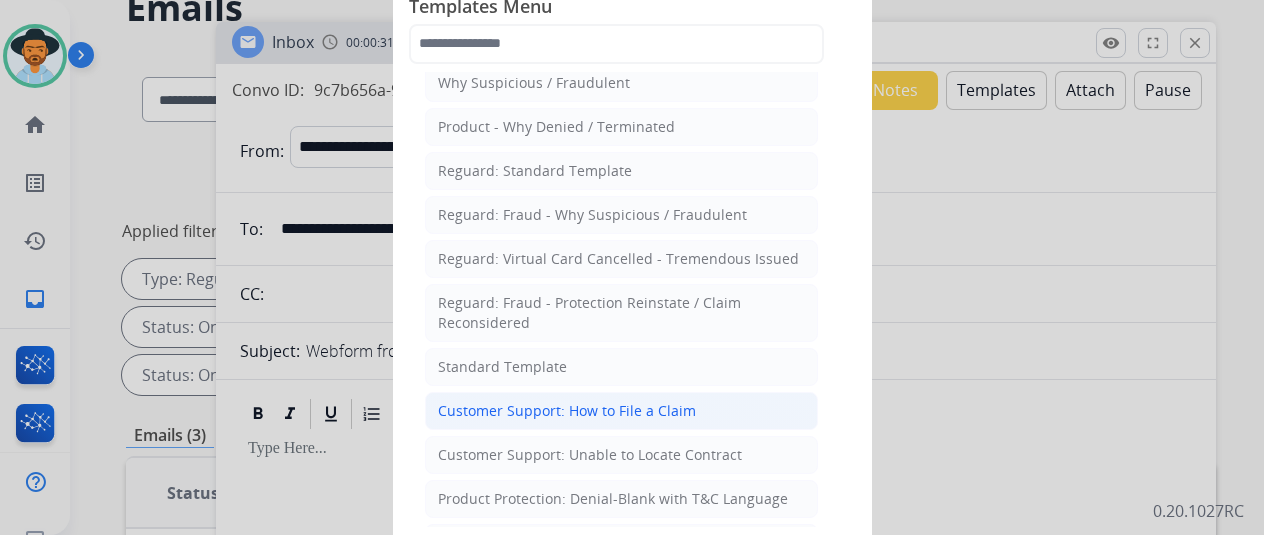 scroll, scrollTop: 100, scrollLeft: 0, axis: vertical 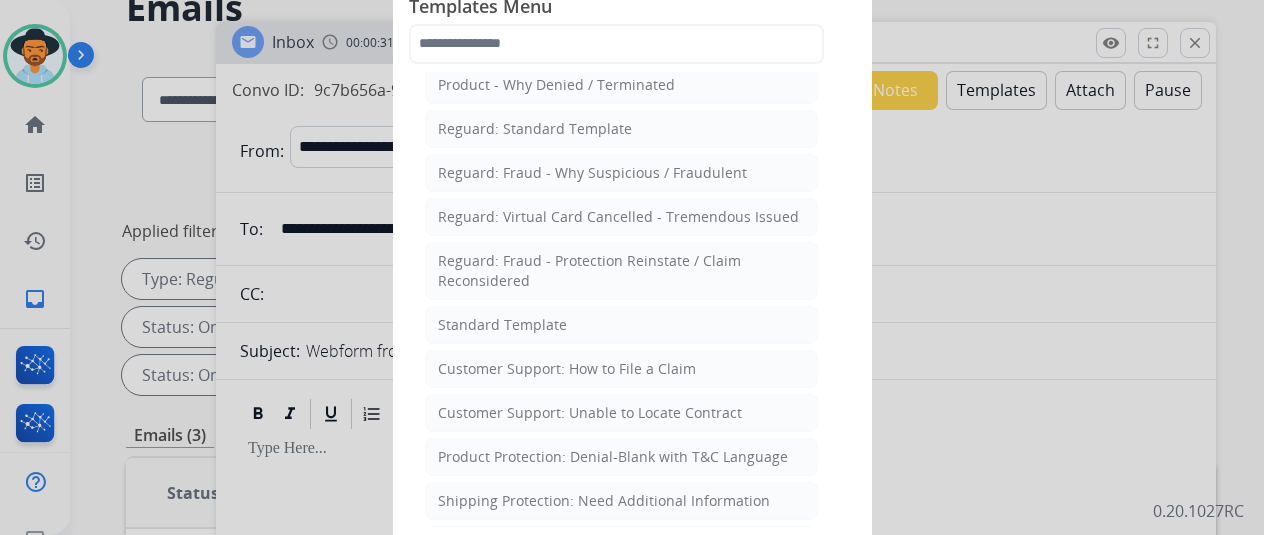 drag, startPoint x: 552, startPoint y: 357, endPoint x: 546, endPoint y: 340, distance: 18.027756 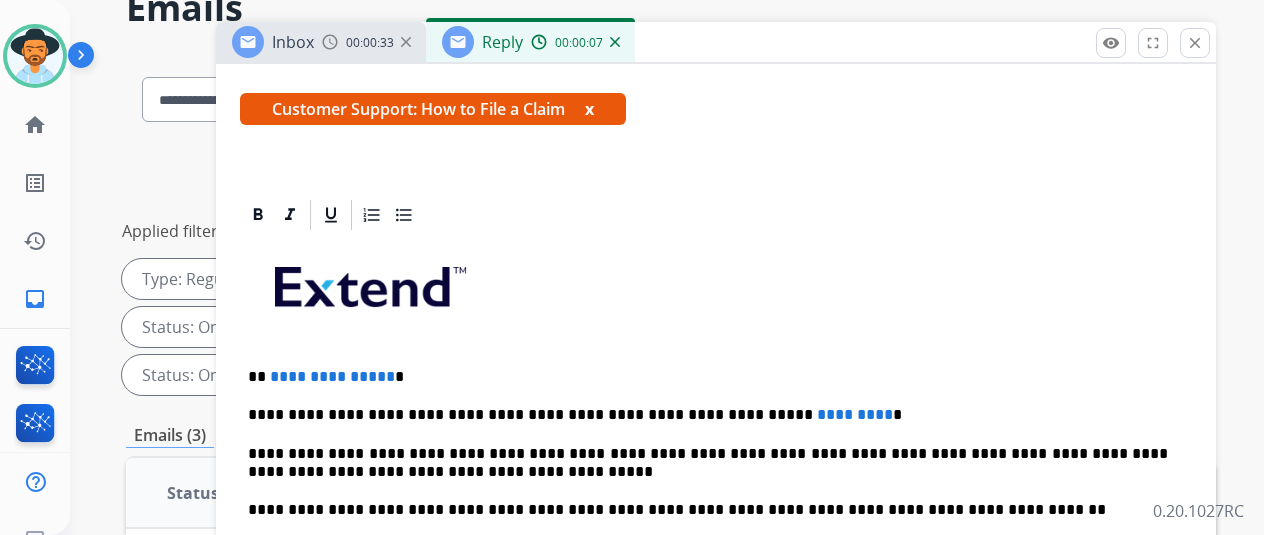 scroll, scrollTop: 360, scrollLeft: 0, axis: vertical 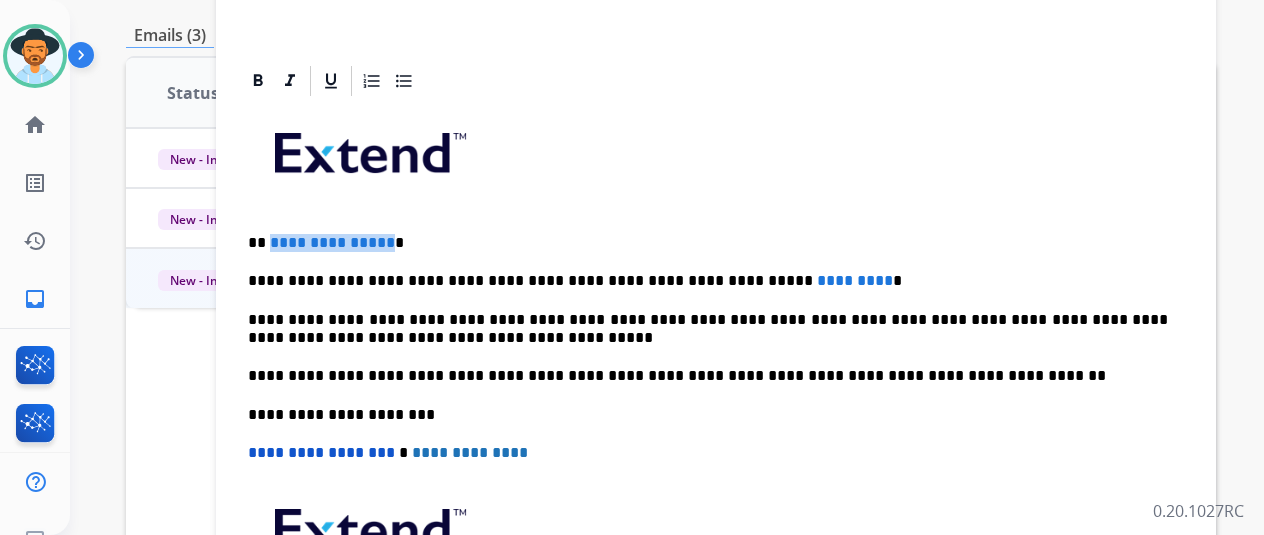 drag, startPoint x: 398, startPoint y: 237, endPoint x: 282, endPoint y: 241, distance: 116.06895 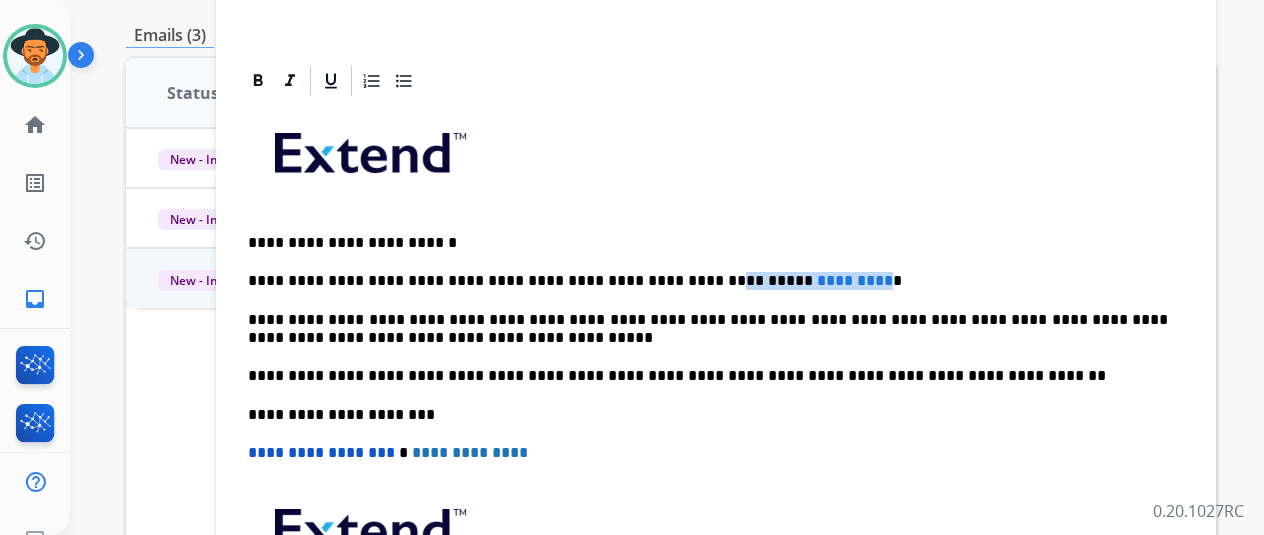 drag, startPoint x: 808, startPoint y: 277, endPoint x: 662, endPoint y: 284, distance: 146.16771 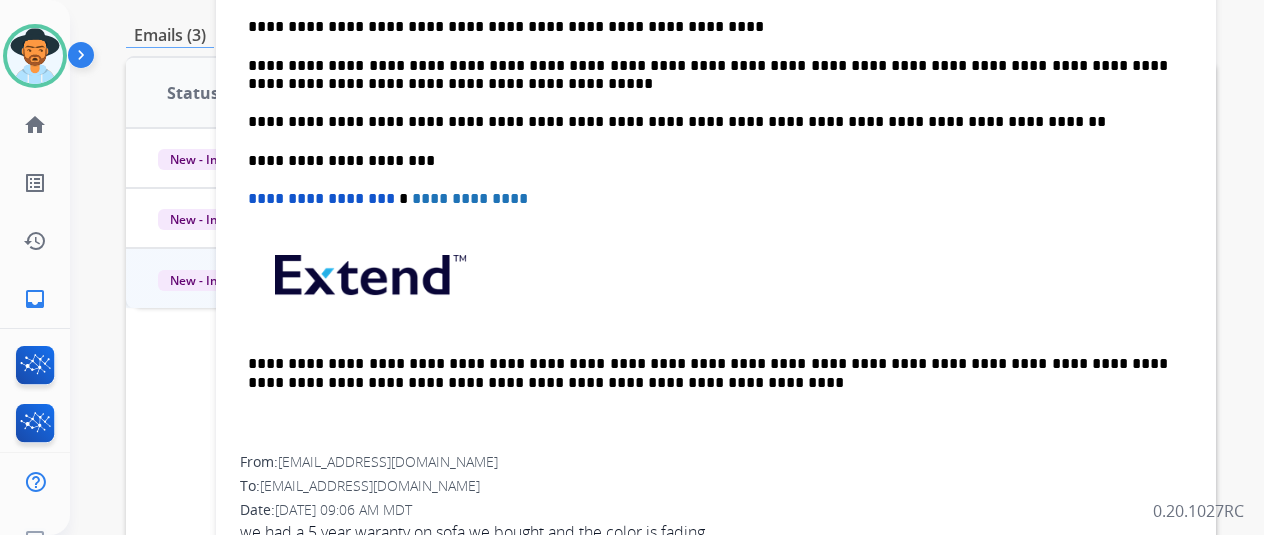 scroll, scrollTop: 360, scrollLeft: 0, axis: vertical 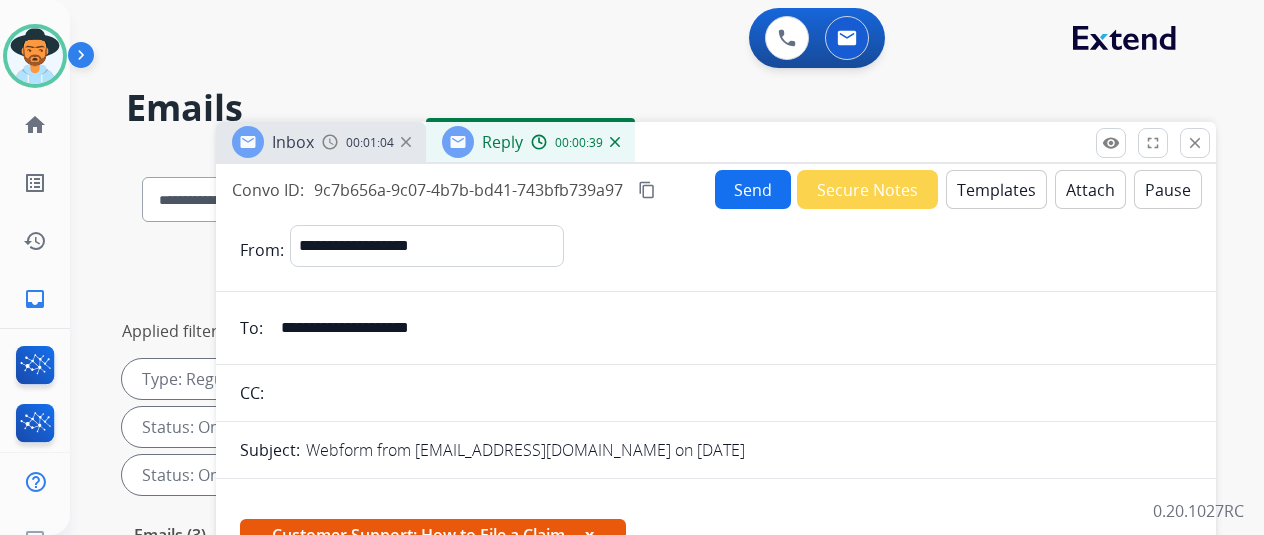click on "Send" at bounding box center (753, 189) 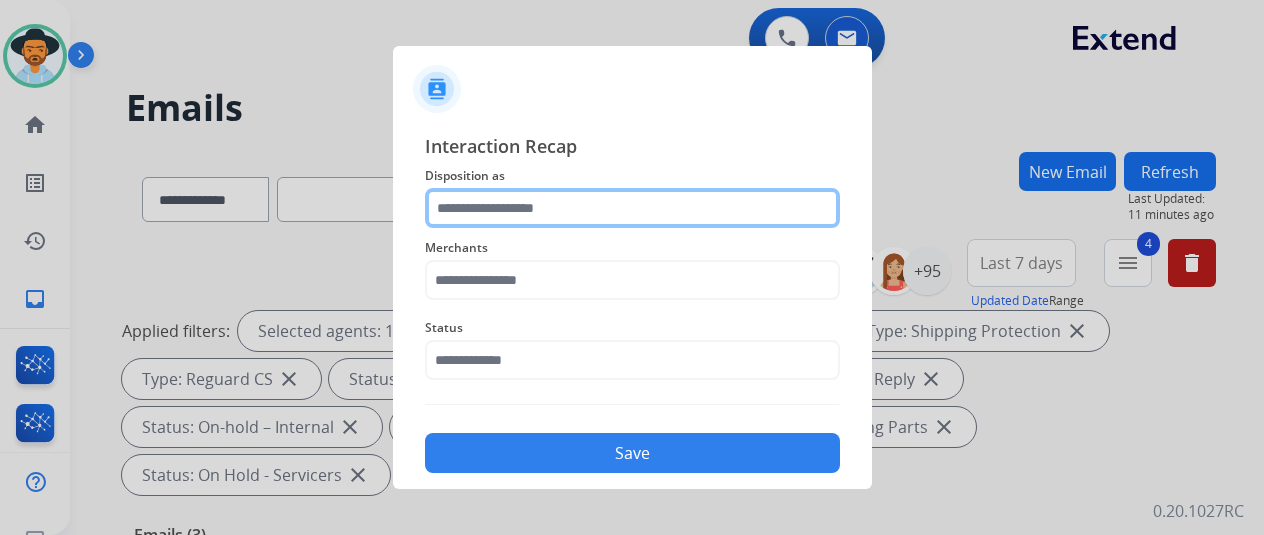 click 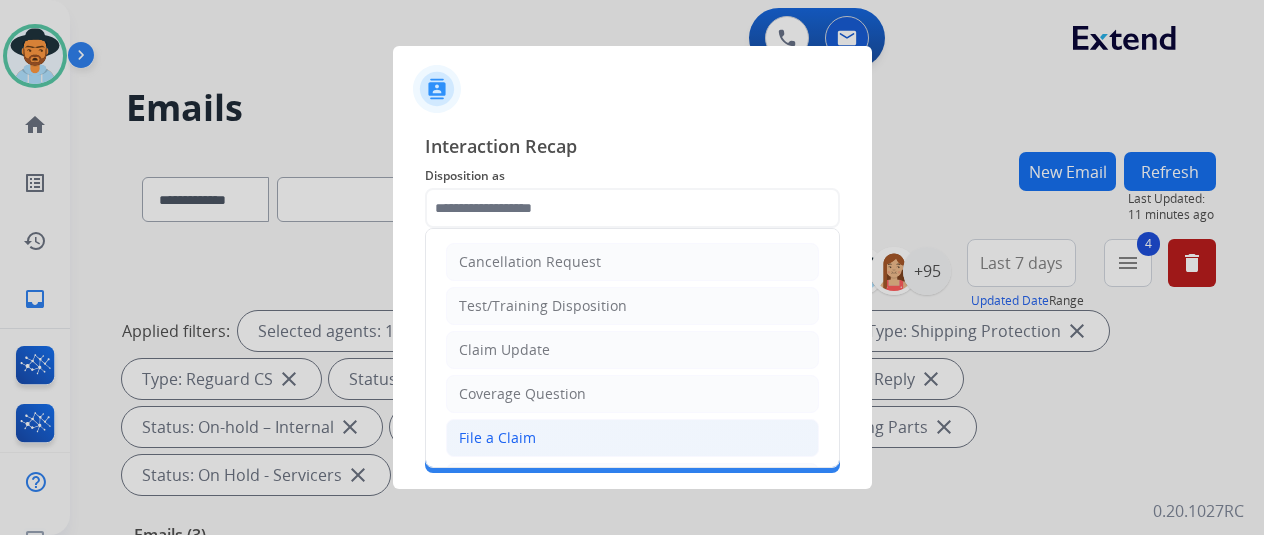 click on "File a Claim" 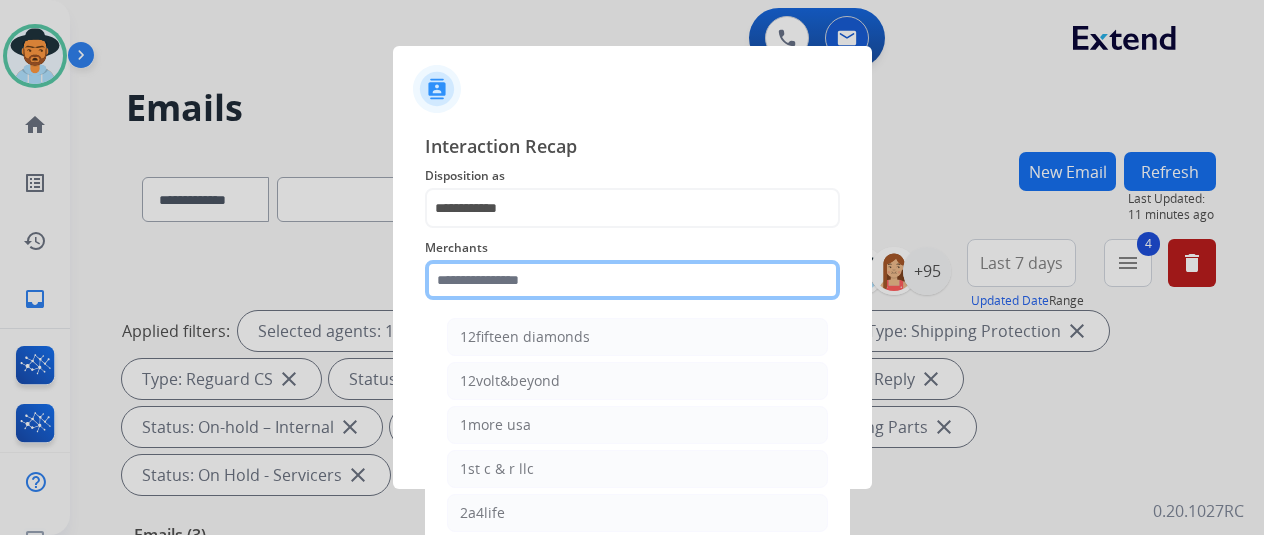 click 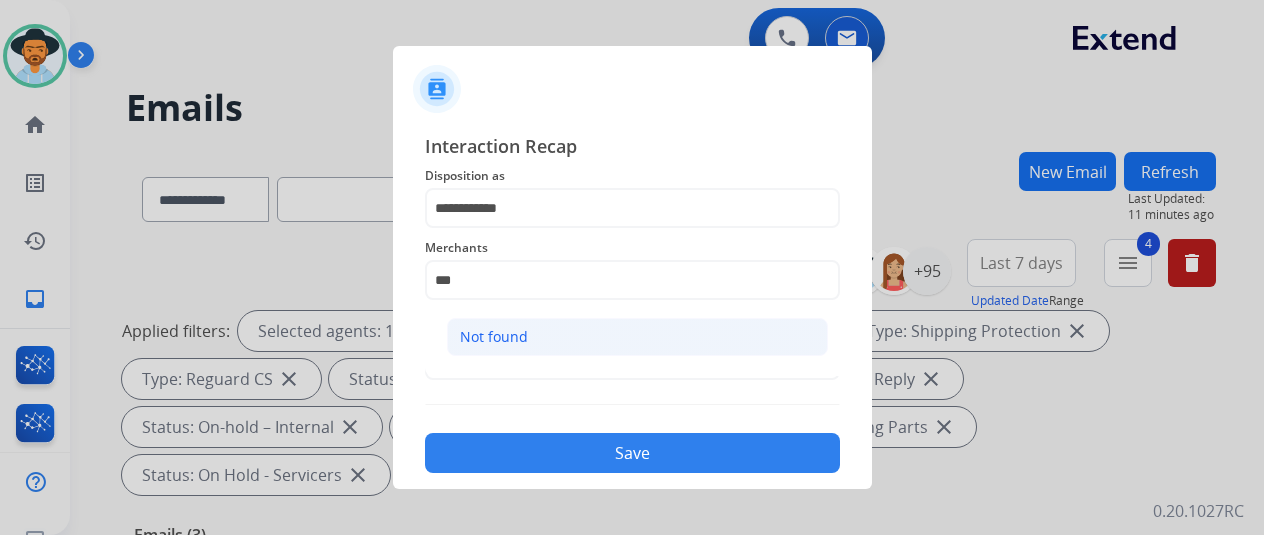 click on "Not found" 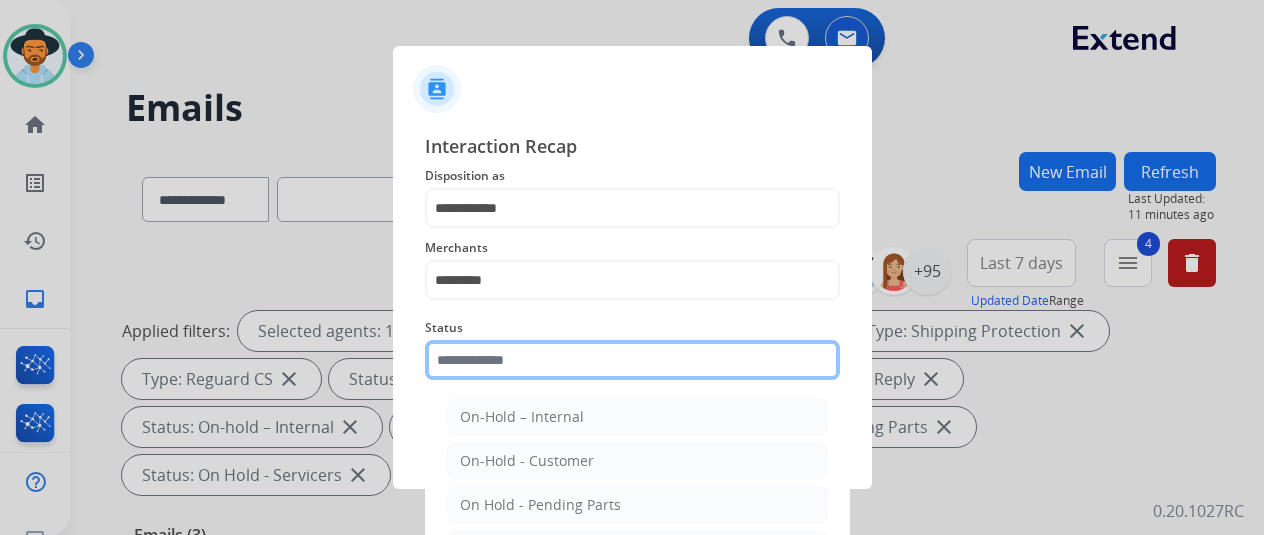 click 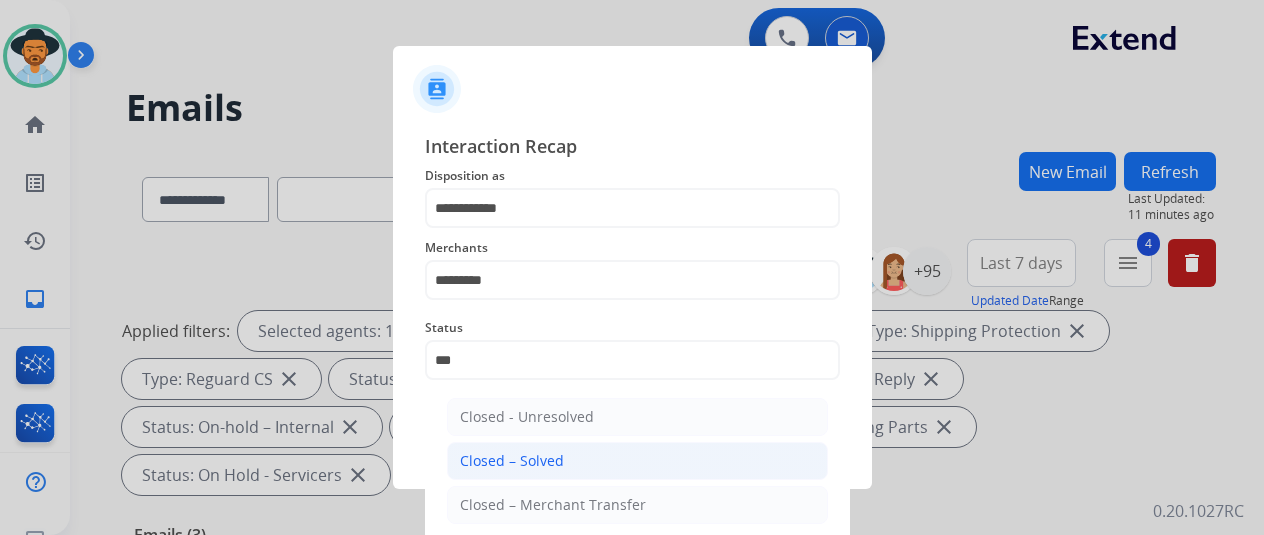 click on "Closed – Solved" 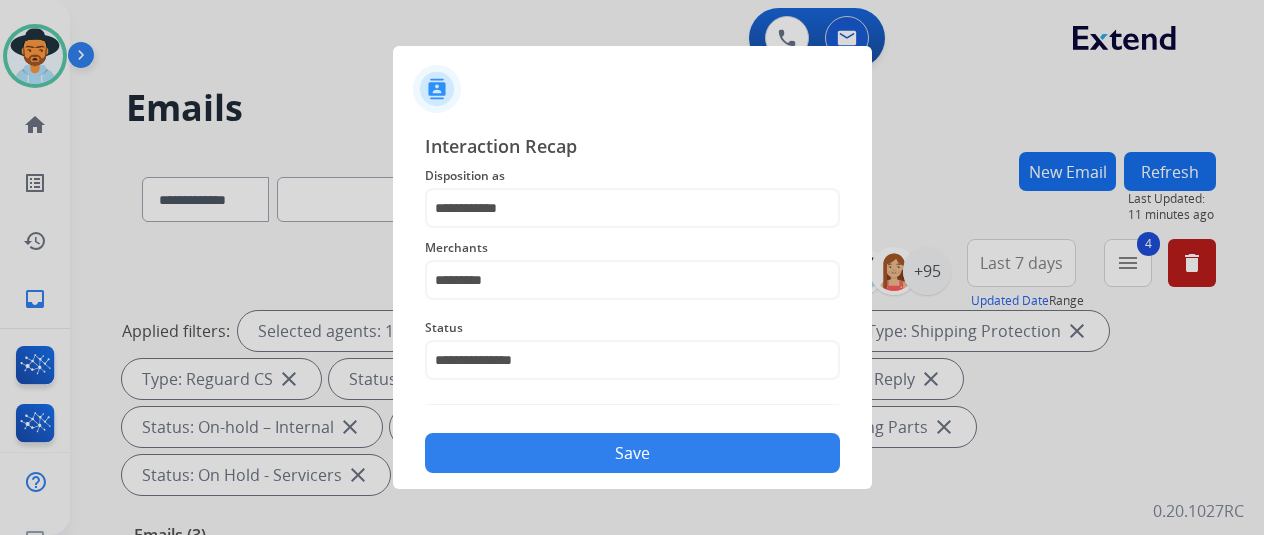 click on "Save" 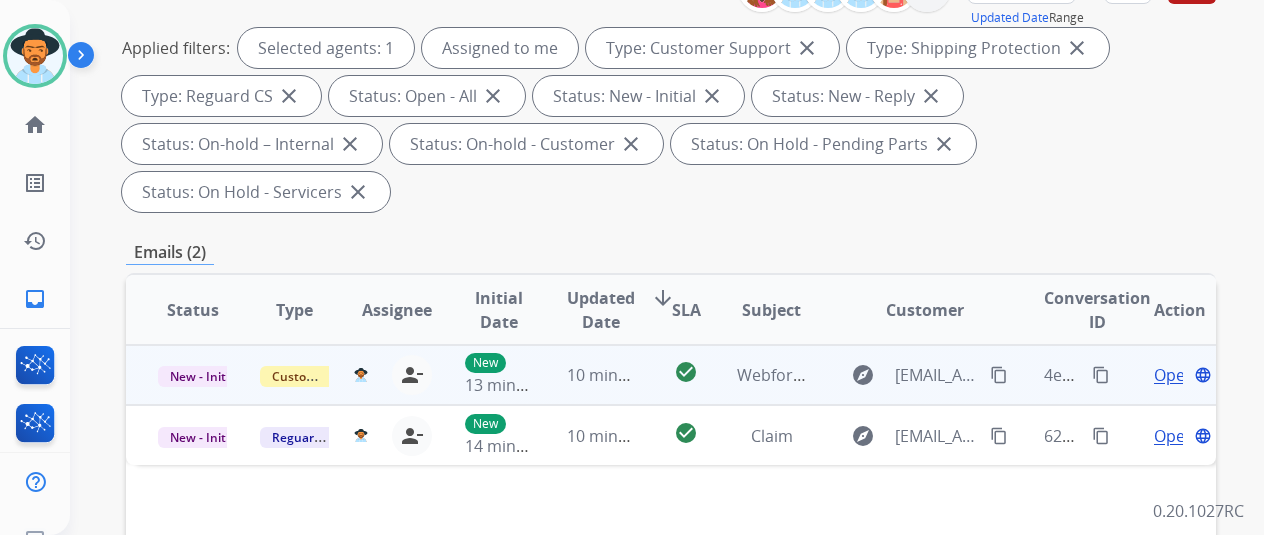 scroll, scrollTop: 400, scrollLeft: 0, axis: vertical 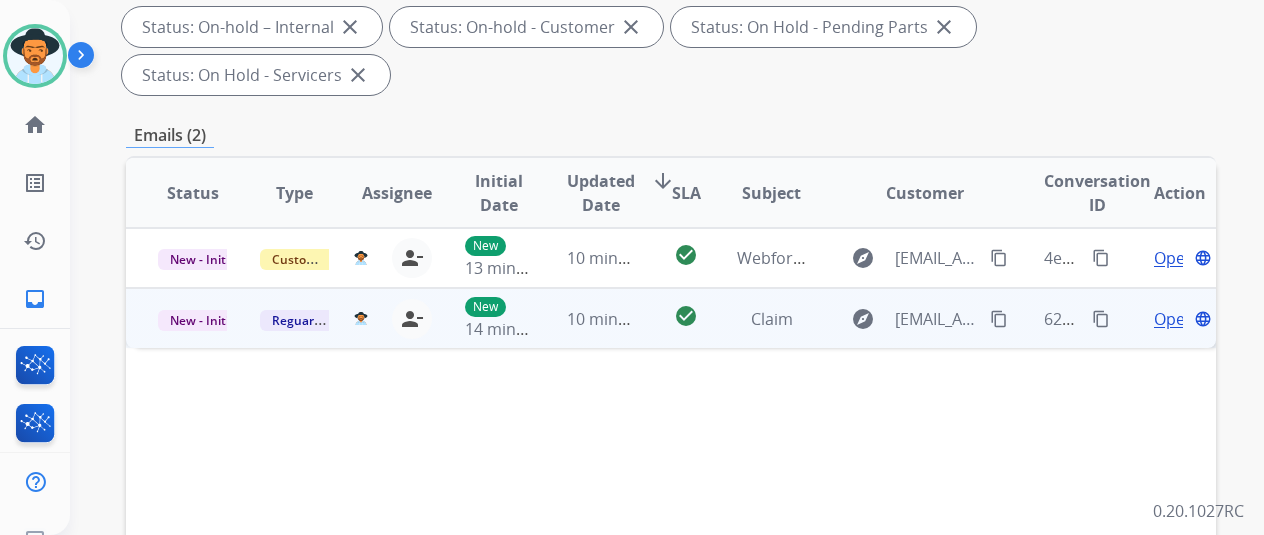 click on "Open" at bounding box center [1174, 319] 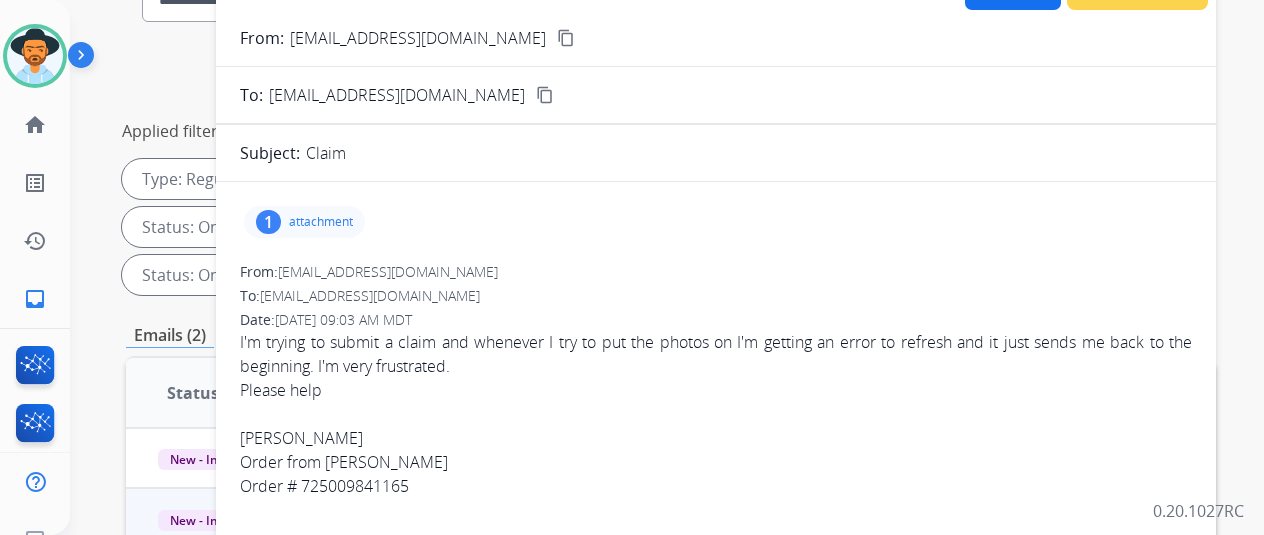 scroll, scrollTop: 200, scrollLeft: 0, axis: vertical 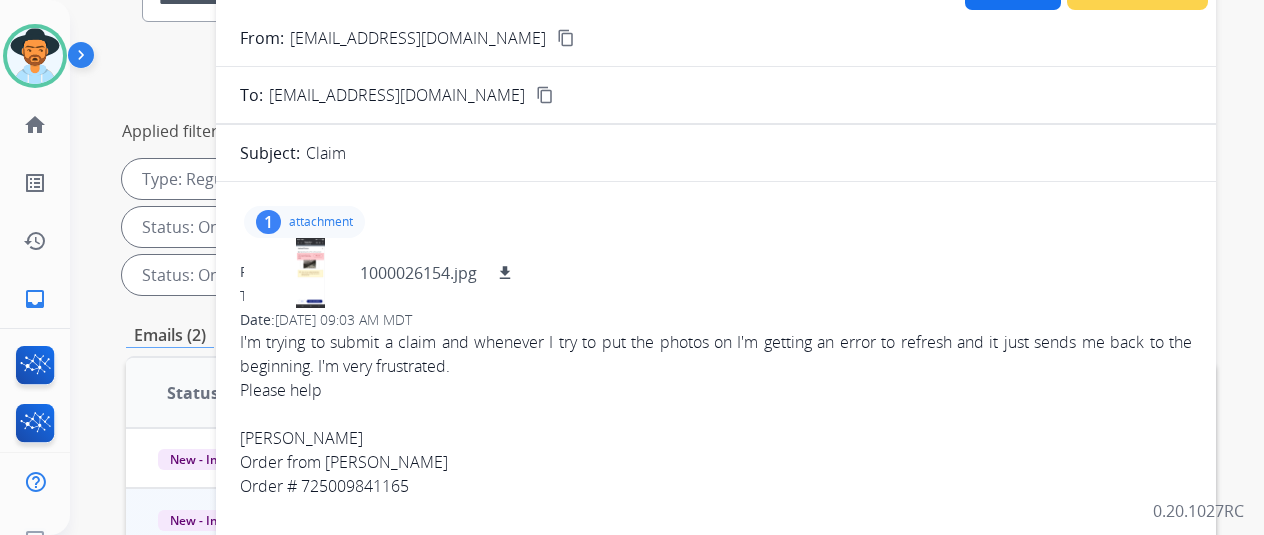 click on "content_copy" at bounding box center (566, 38) 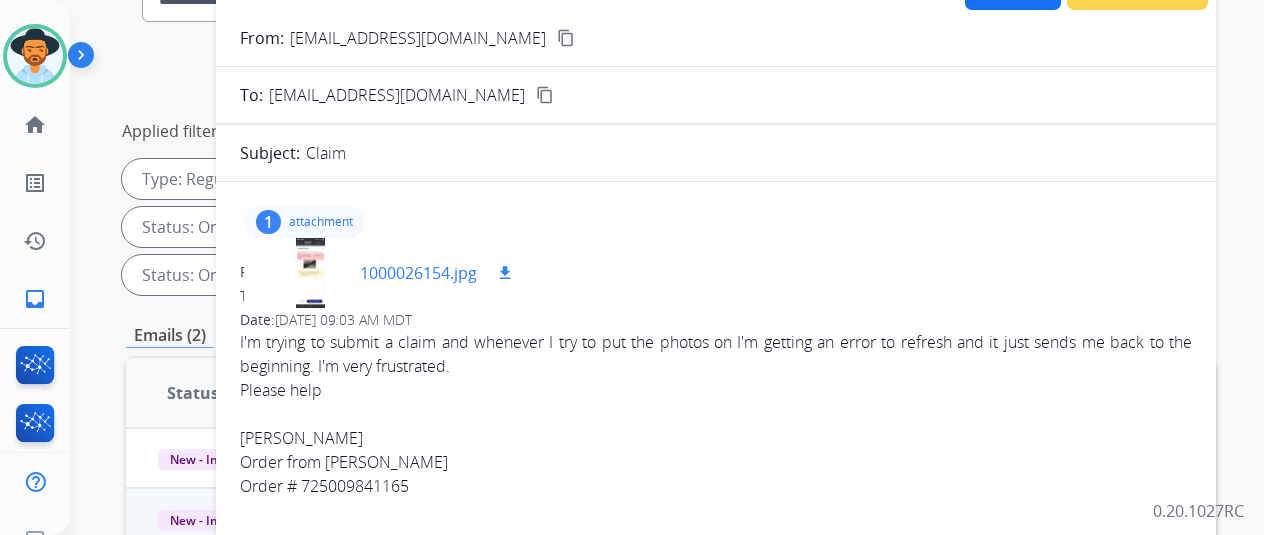 click at bounding box center [310, 273] 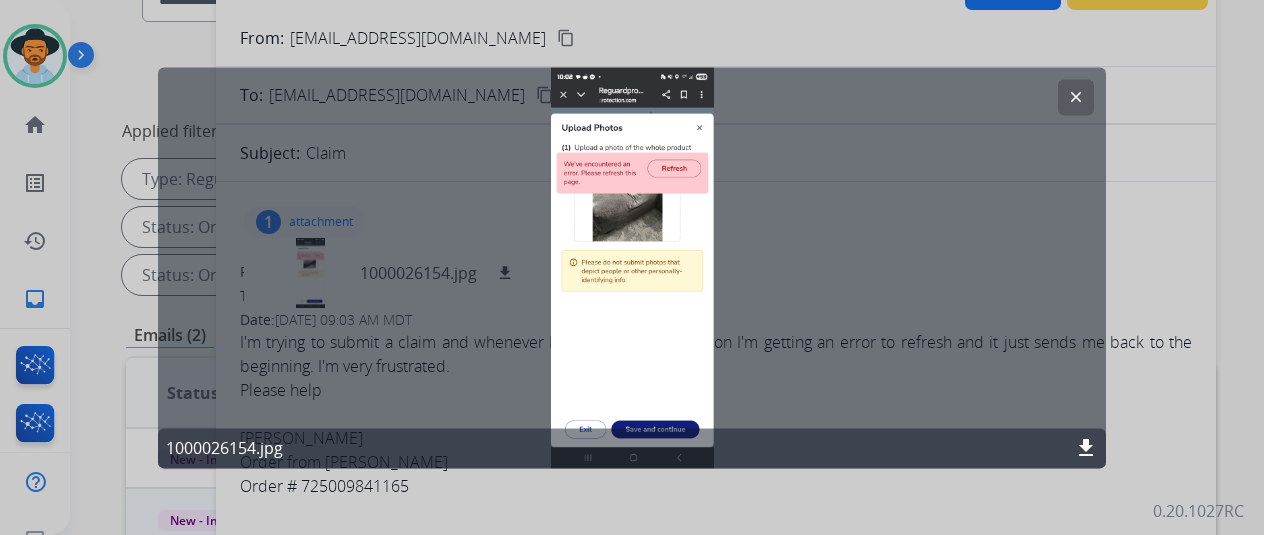 click on "clear" 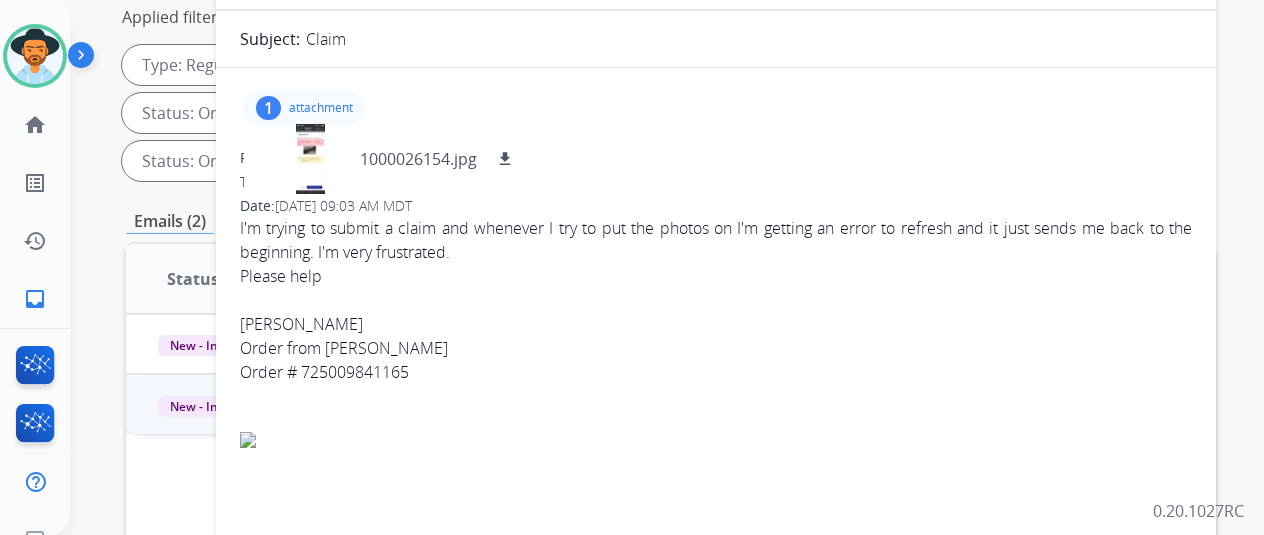 scroll, scrollTop: 500, scrollLeft: 0, axis: vertical 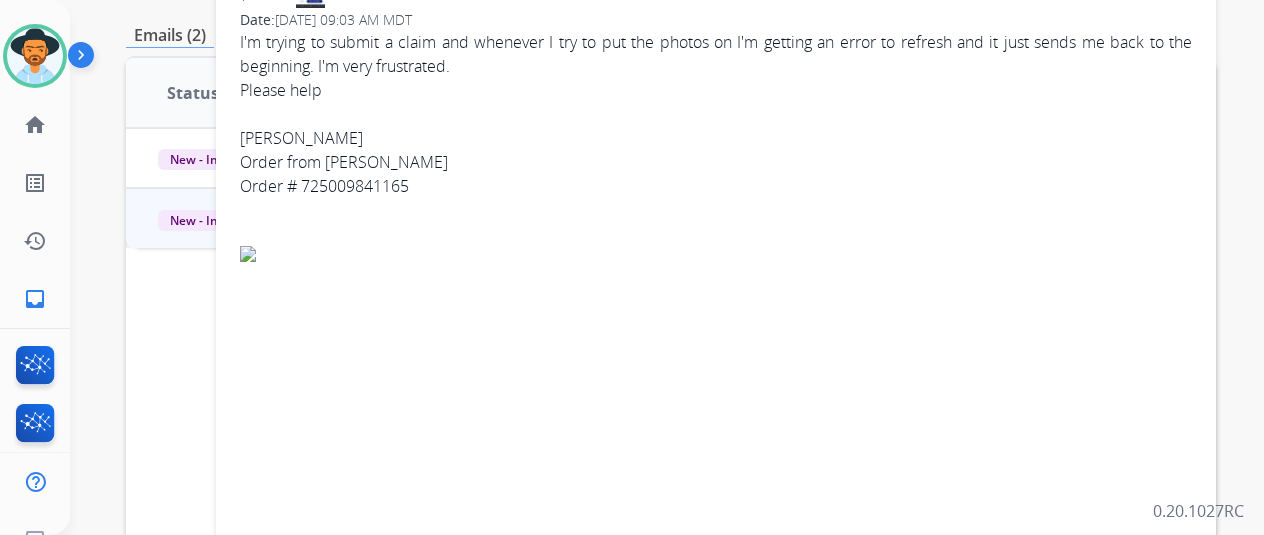 click at bounding box center (716, 254) 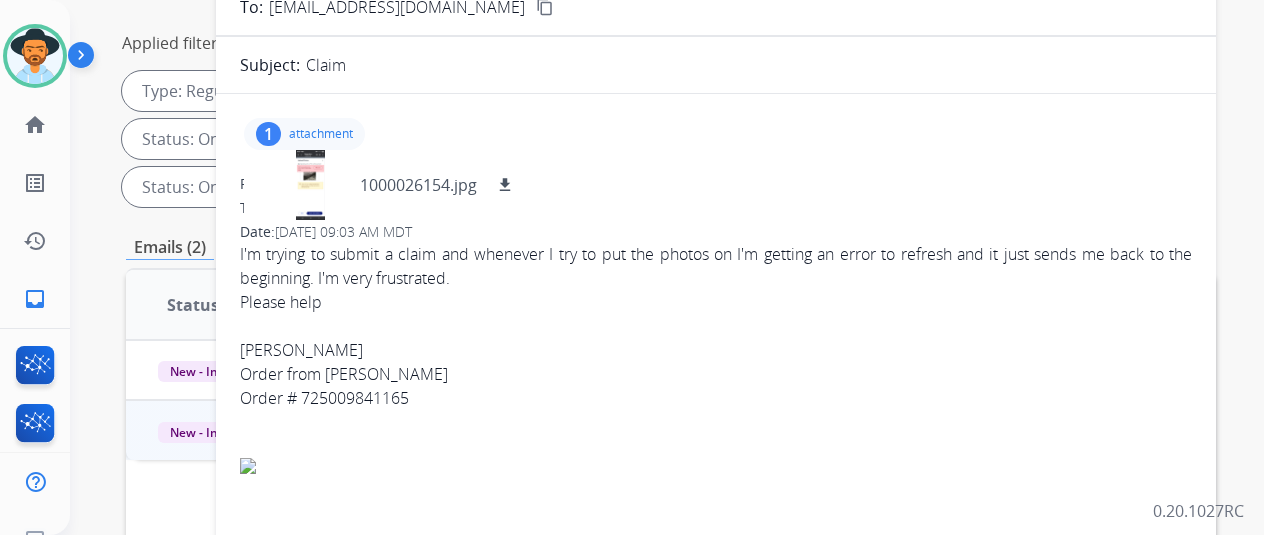 scroll, scrollTop: 100, scrollLeft: 0, axis: vertical 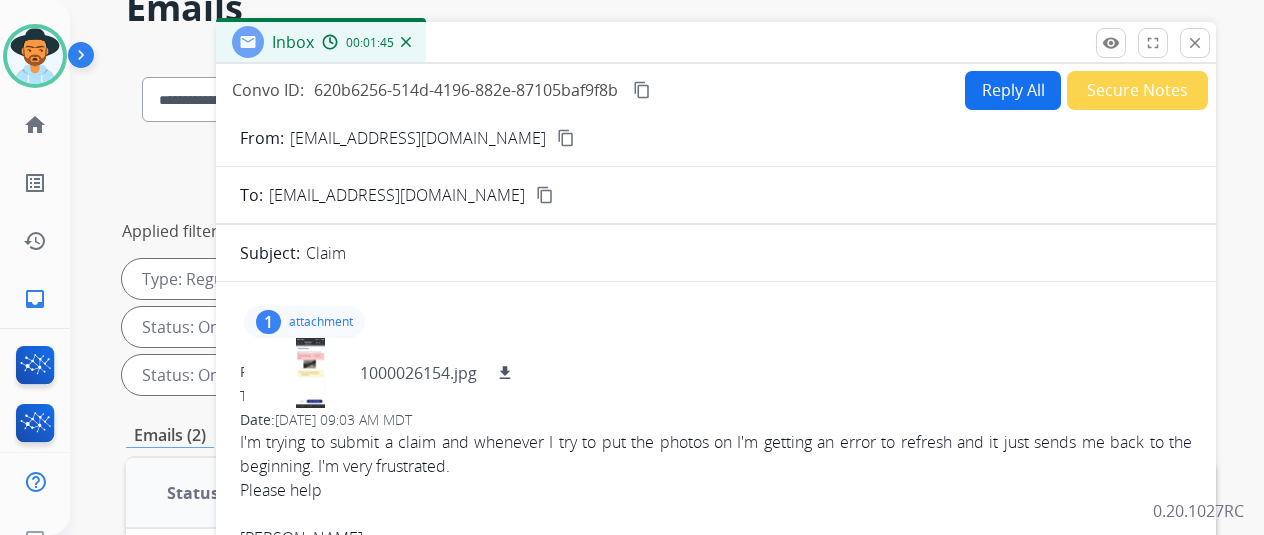 click on "Reply All" at bounding box center (1013, 90) 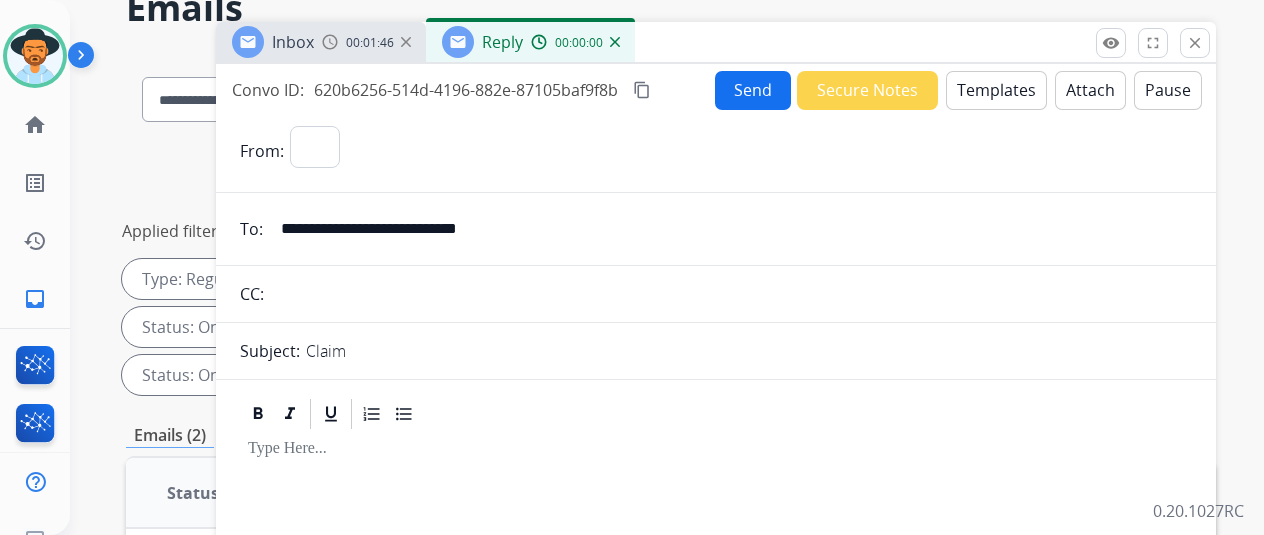 select on "**********" 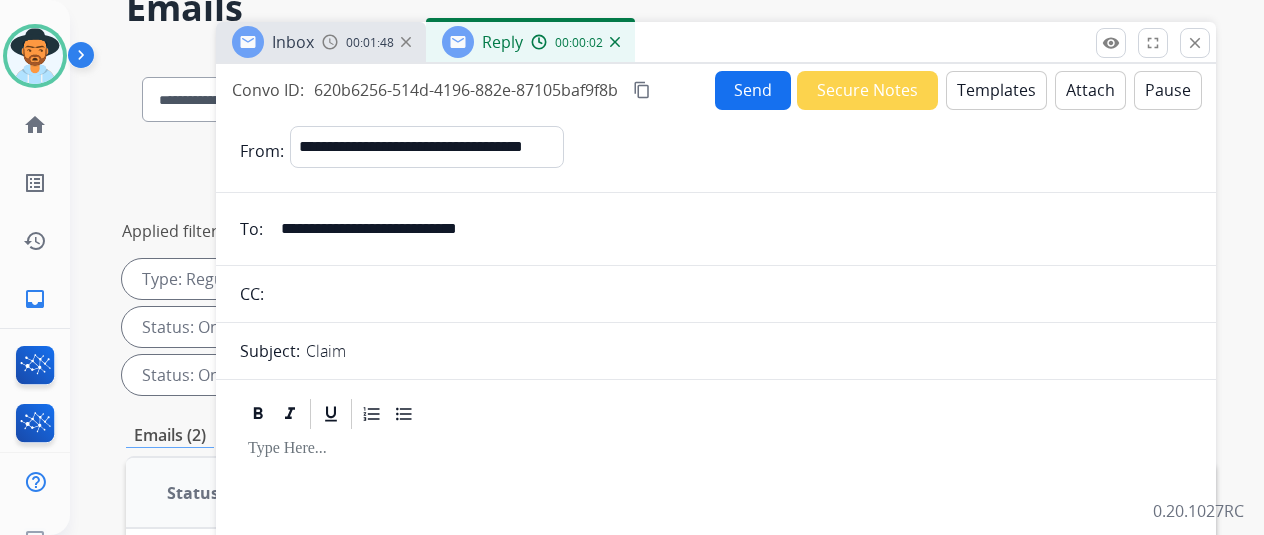 click on "Templates" at bounding box center (996, 90) 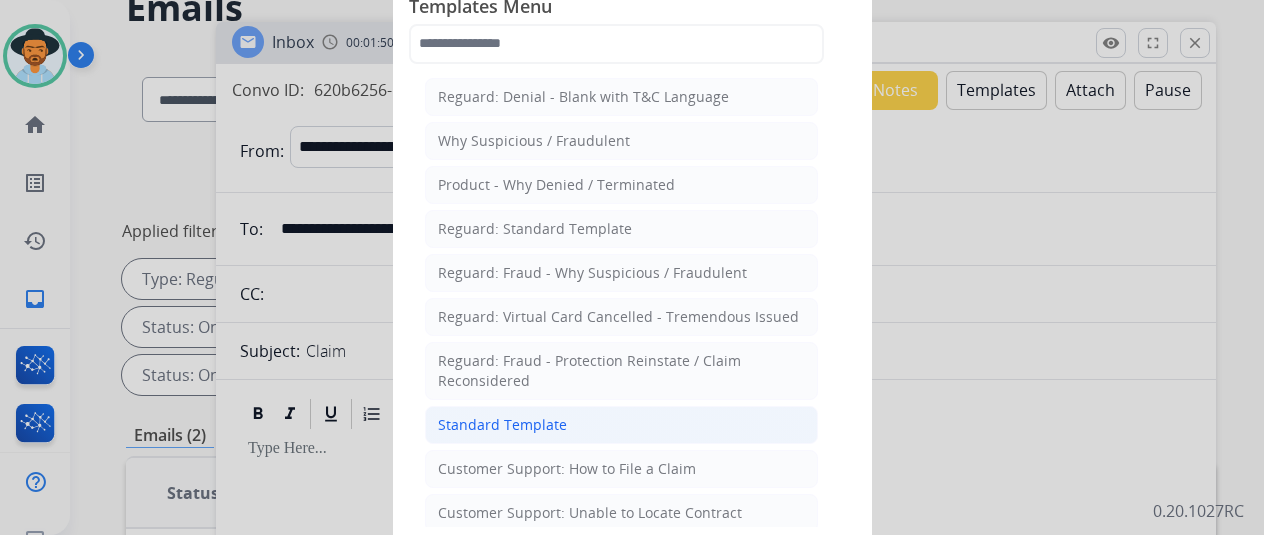 click on "Standard Template" 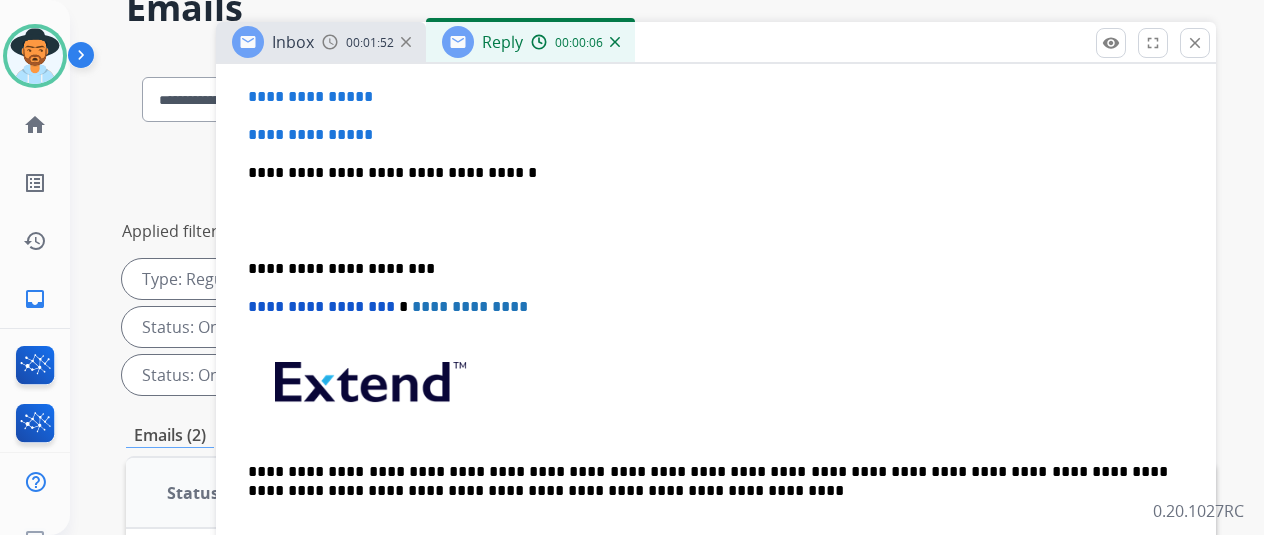 scroll, scrollTop: 716, scrollLeft: 0, axis: vertical 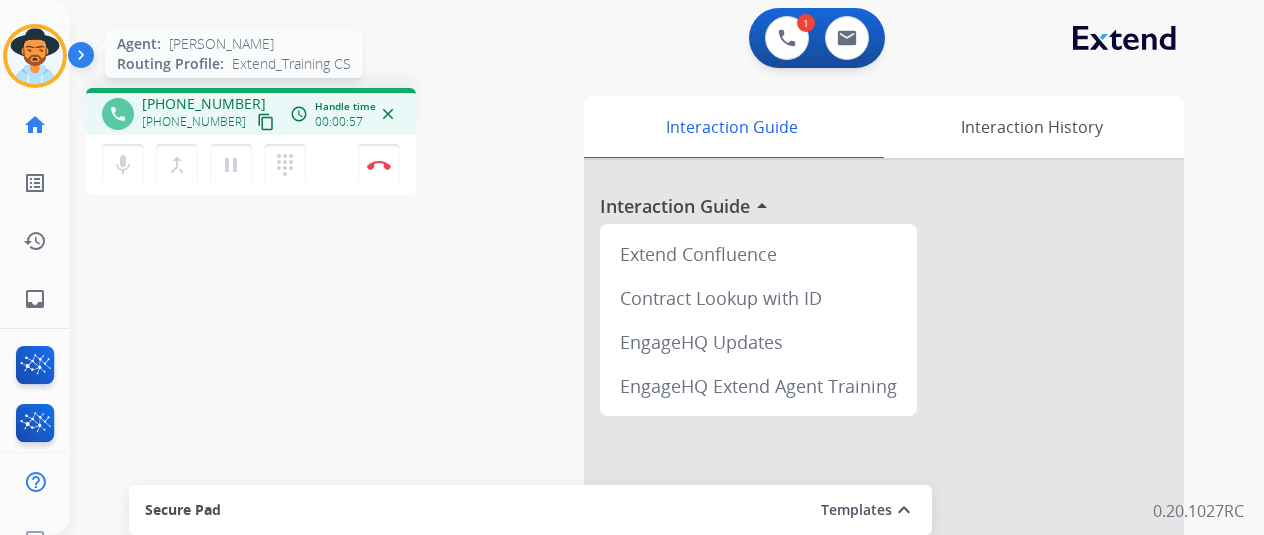 click at bounding box center (35, 56) 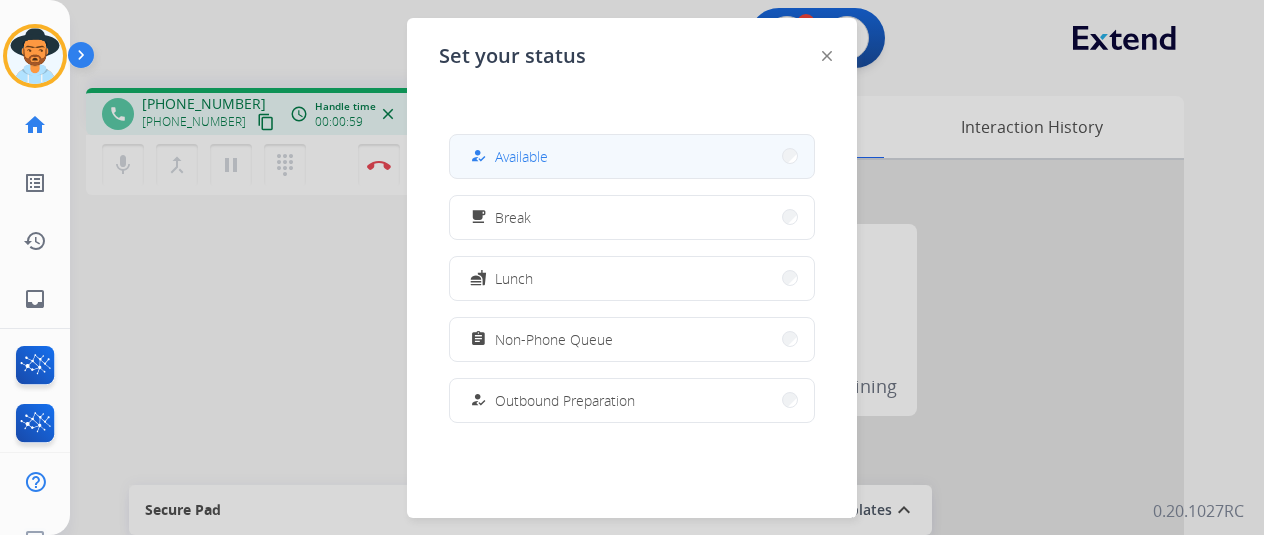 click on "how_to_reg Available" at bounding box center (632, 156) 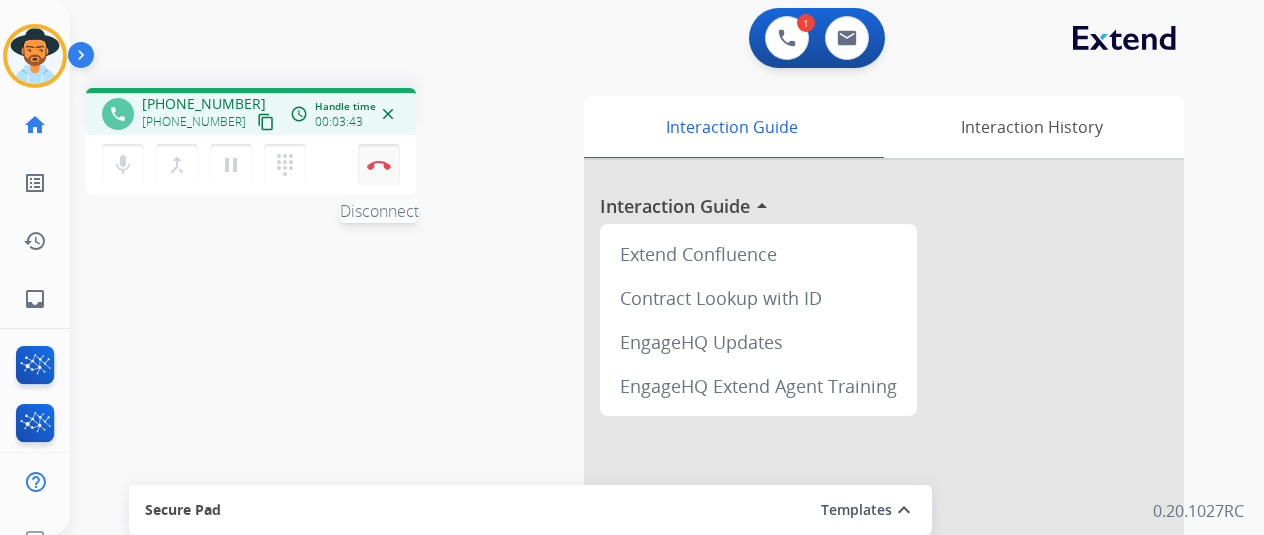 click on "Disconnect" at bounding box center (379, 165) 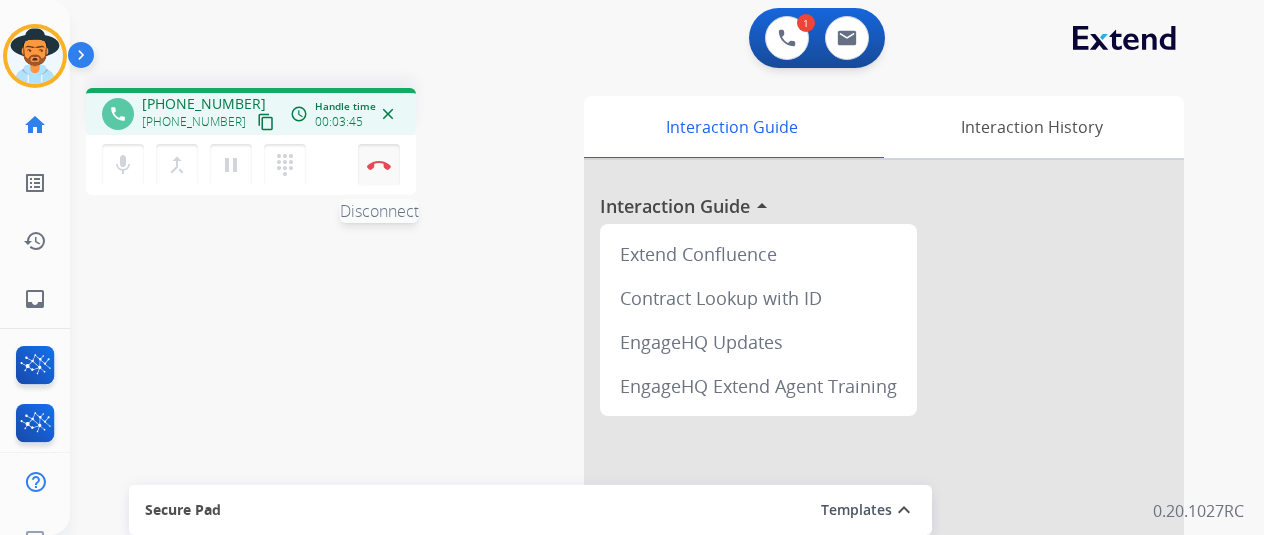 click at bounding box center [379, 165] 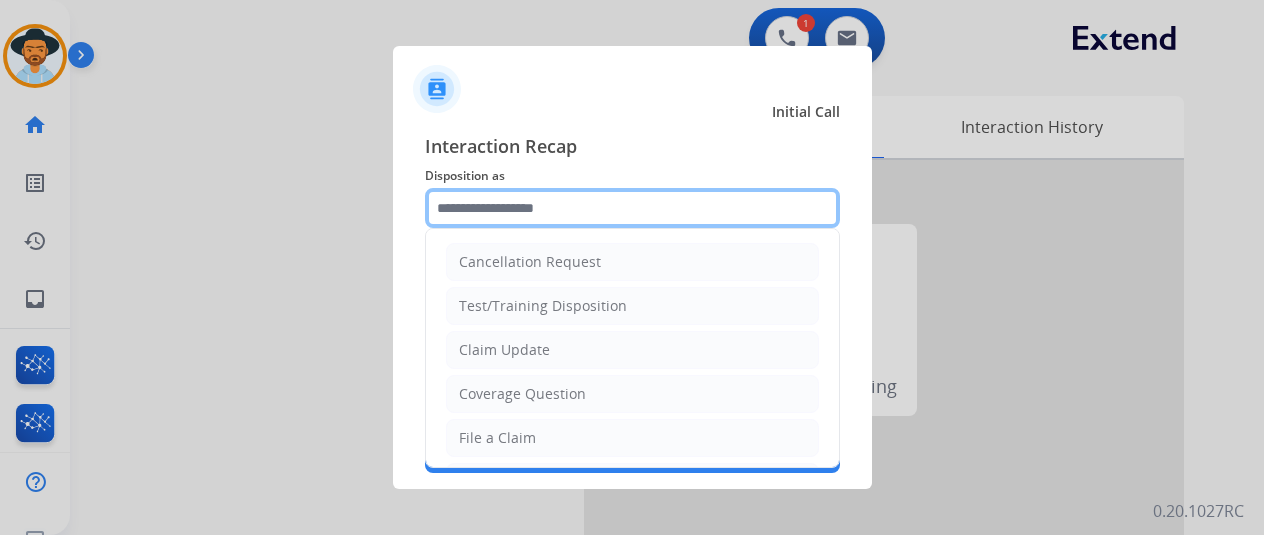 click 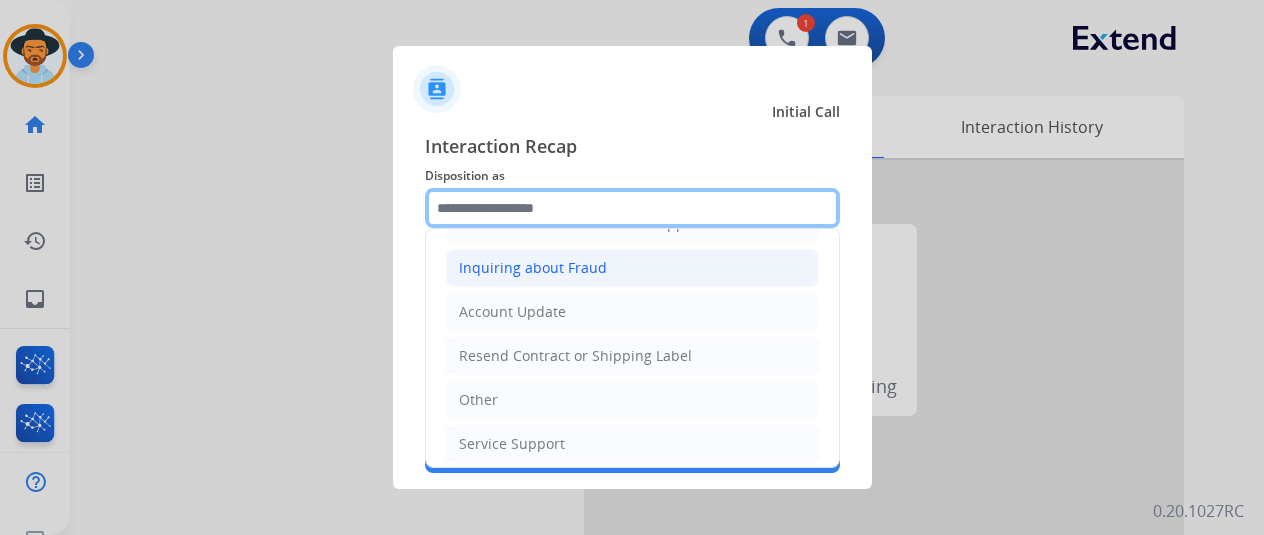 scroll, scrollTop: 303, scrollLeft: 0, axis: vertical 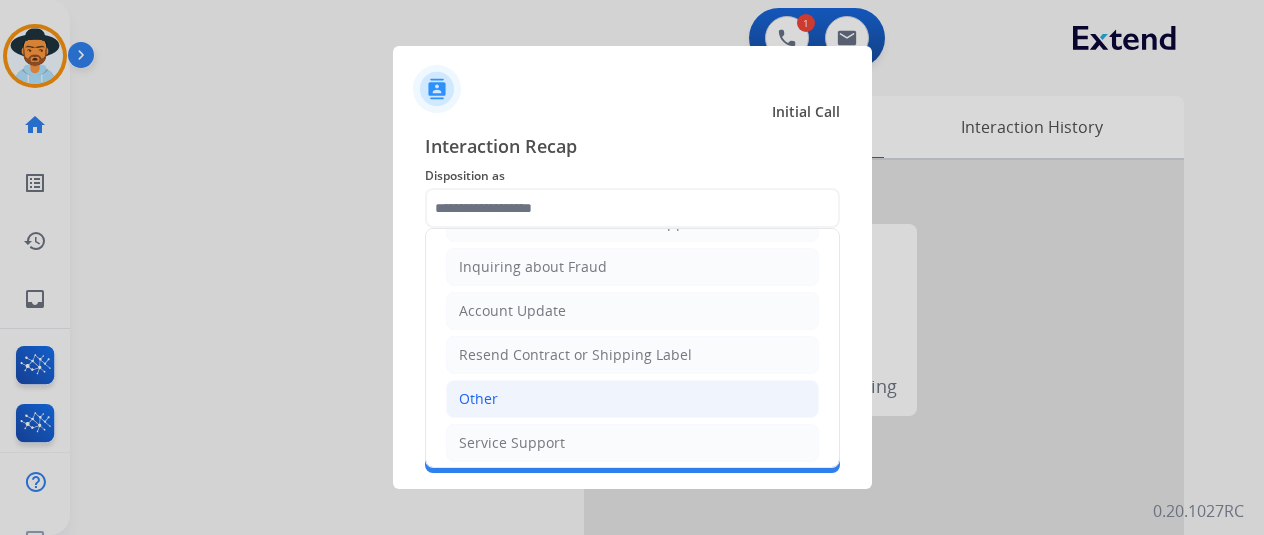 click on "Other" 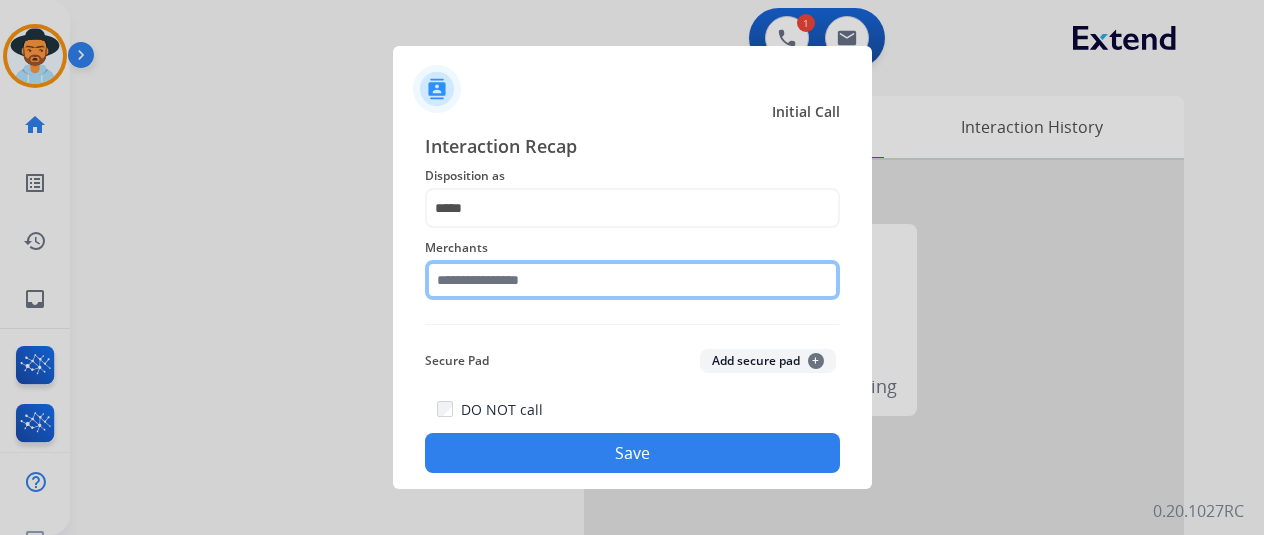 click 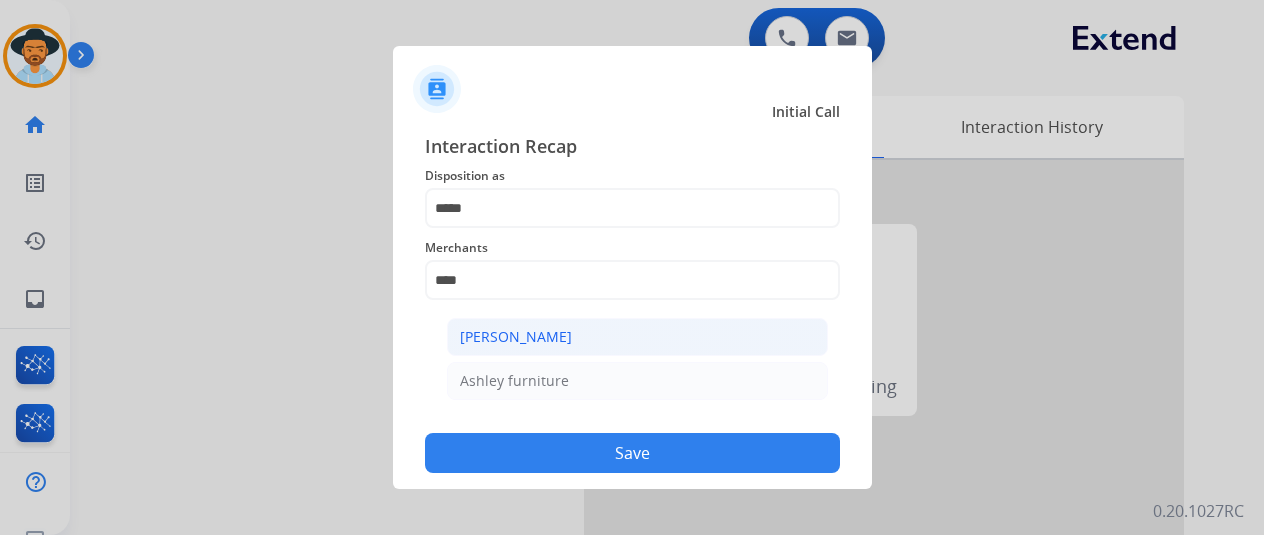 click on "Ashley - Reguard" 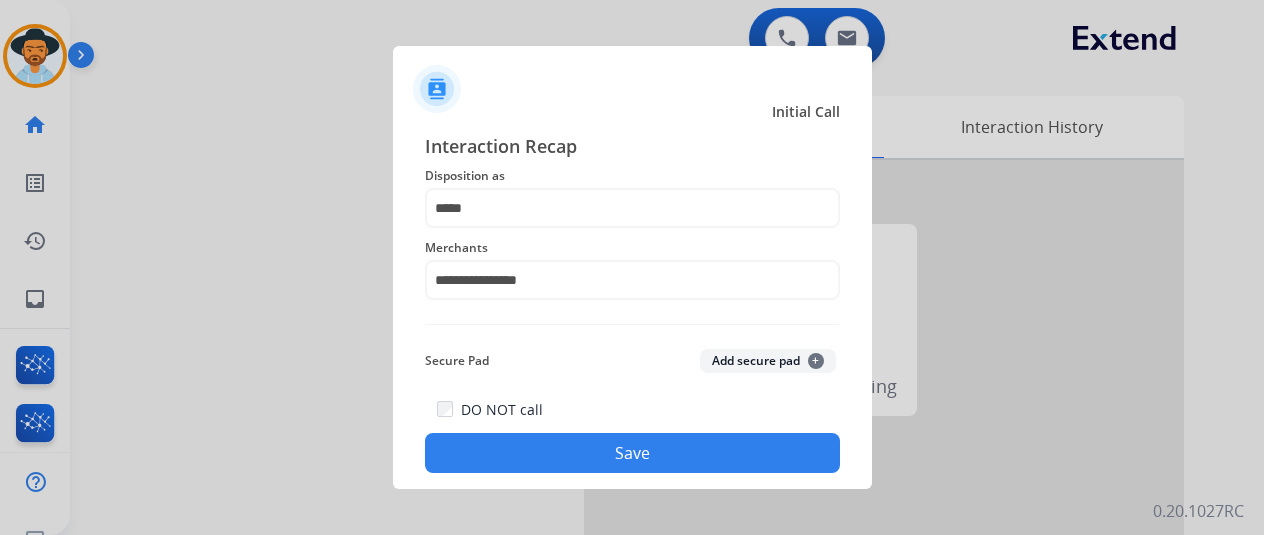 click on "Save" 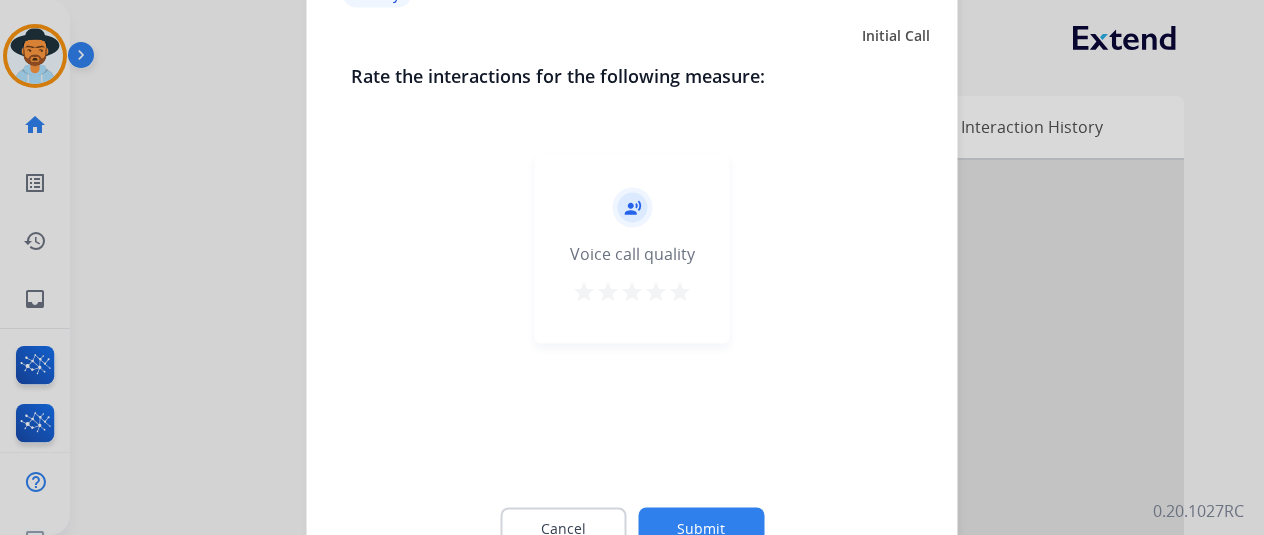 click on "Submit" 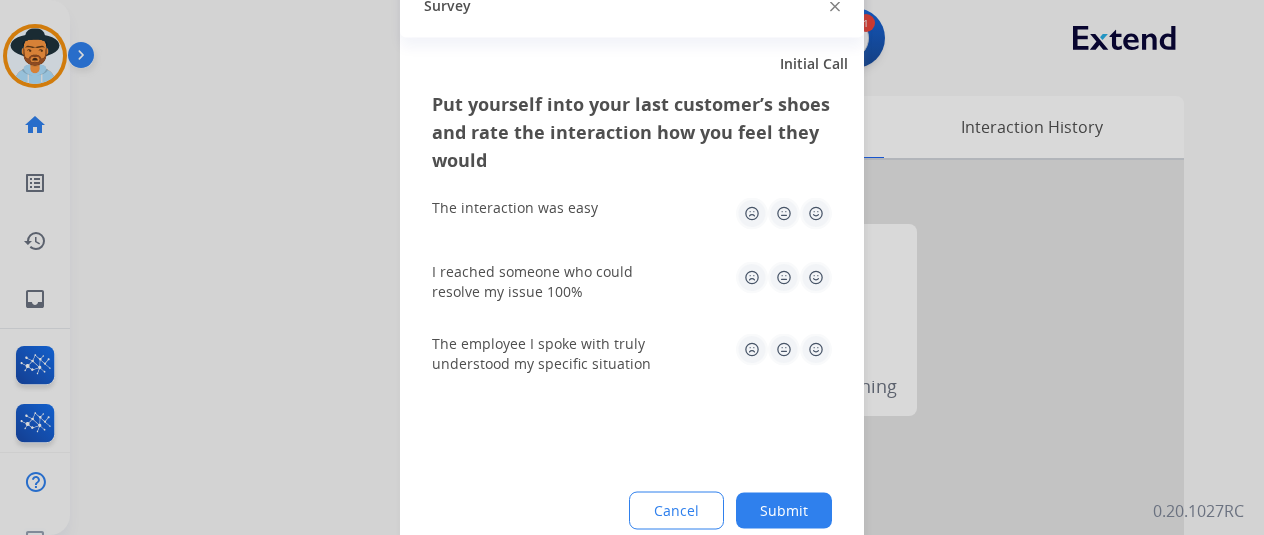 click on "Submit" 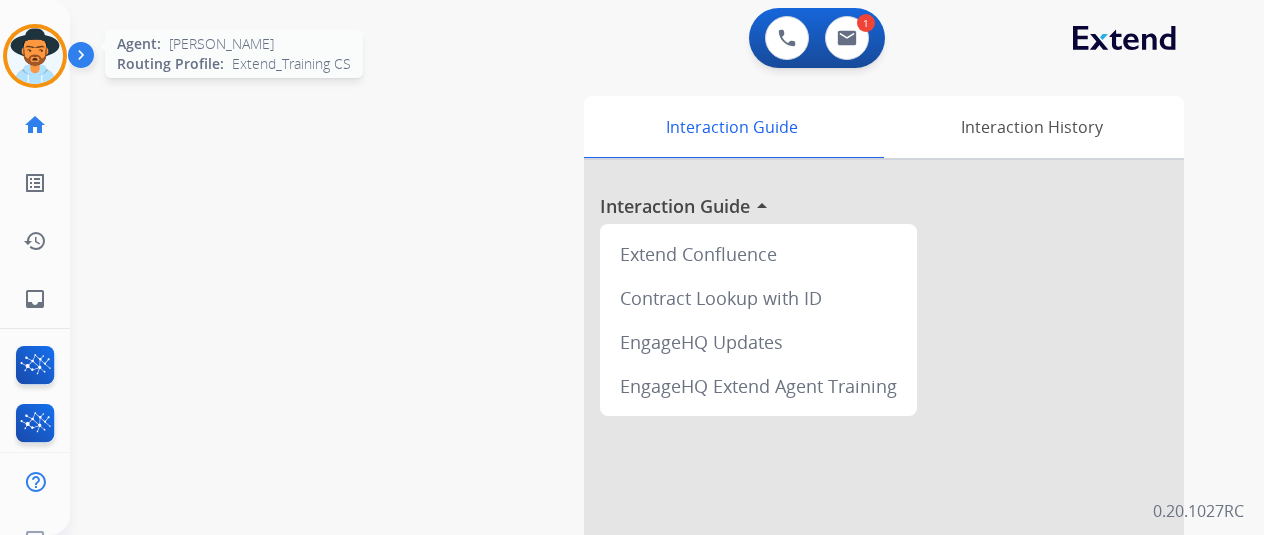 click at bounding box center (35, 56) 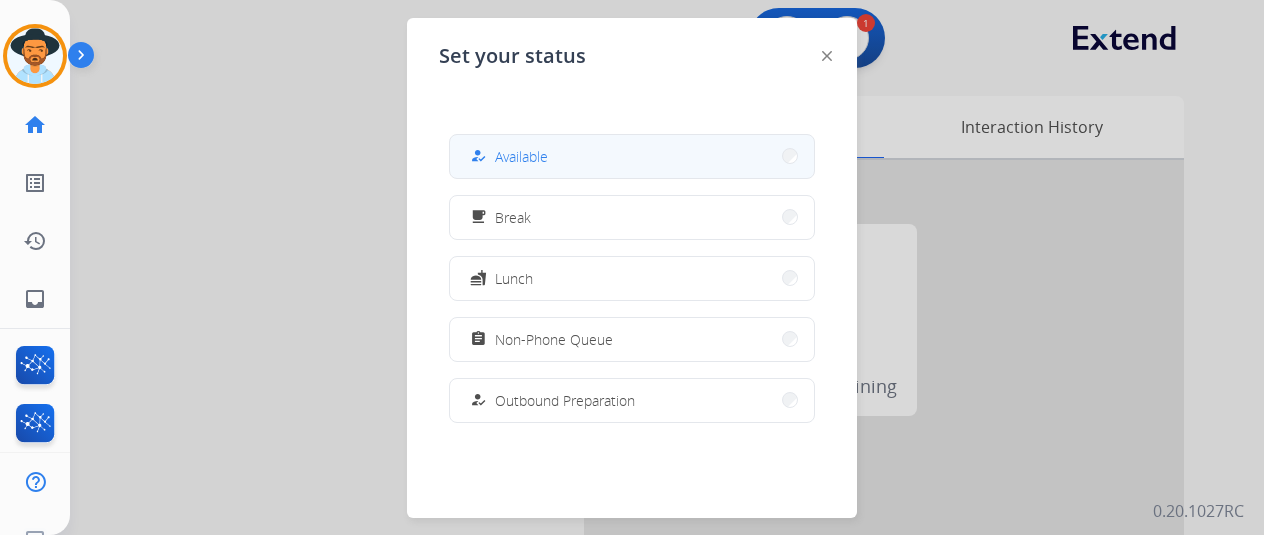 click on "Available" at bounding box center (521, 156) 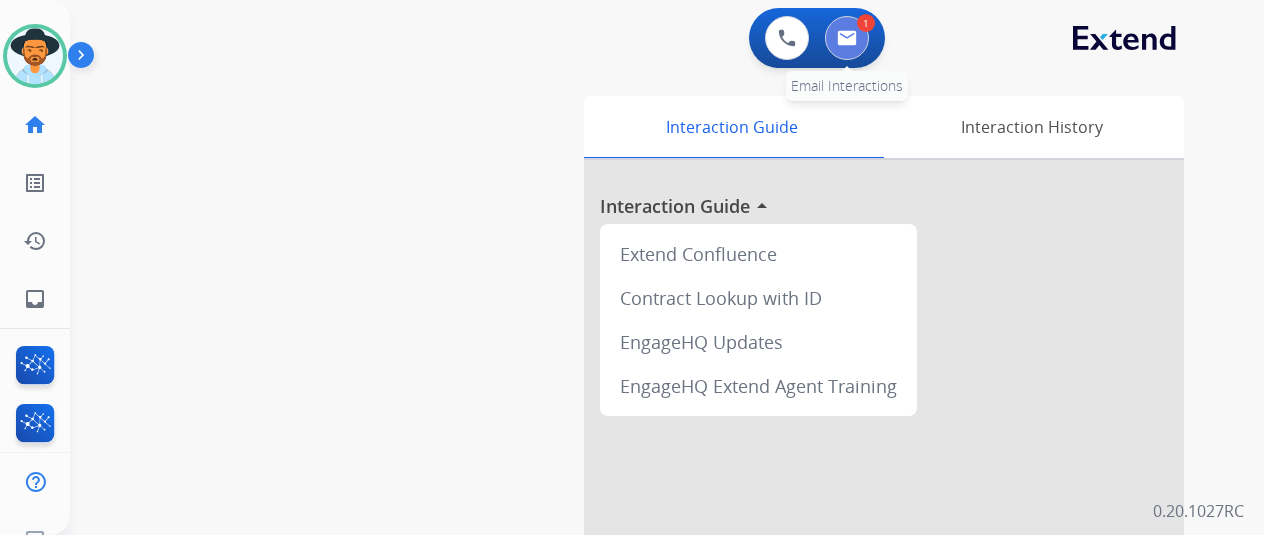 click at bounding box center (847, 38) 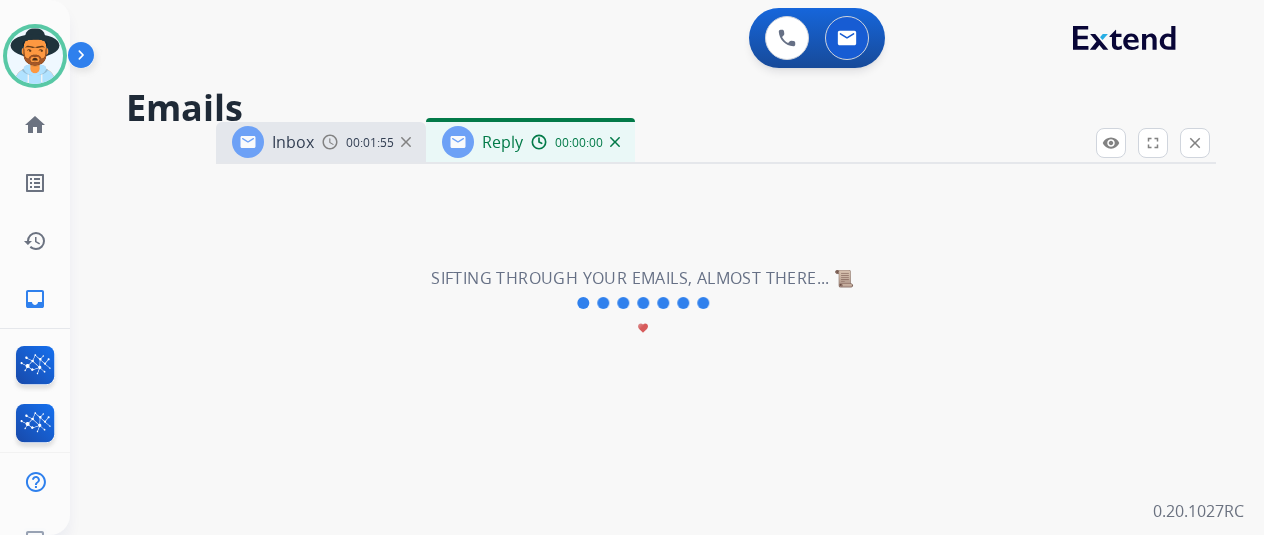 select on "**********" 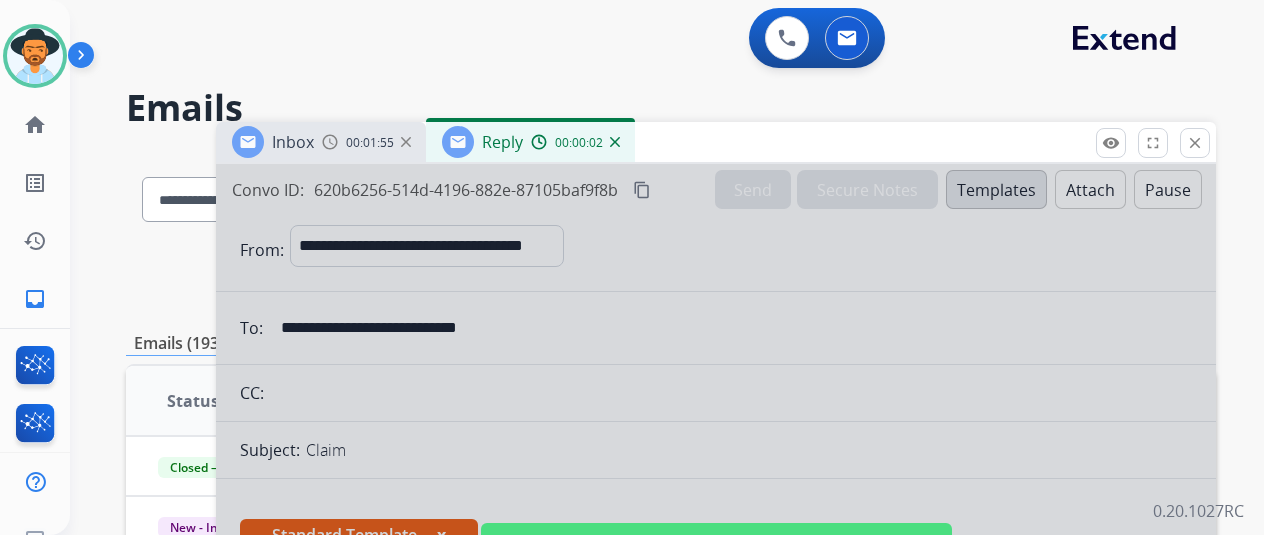 click at bounding box center [716, 537] 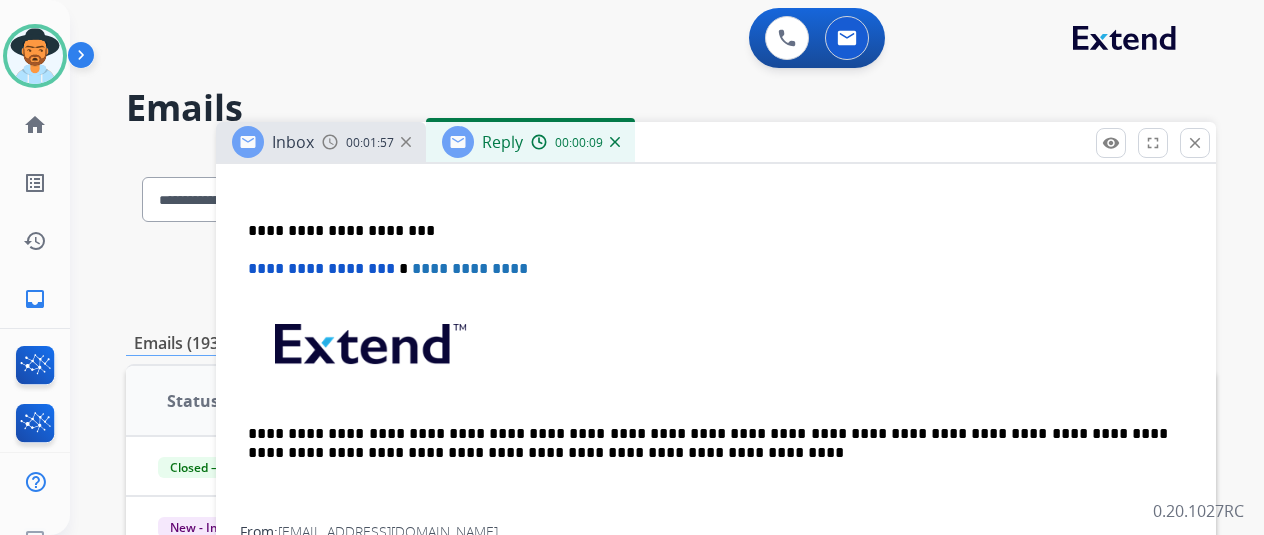 scroll, scrollTop: 832, scrollLeft: 0, axis: vertical 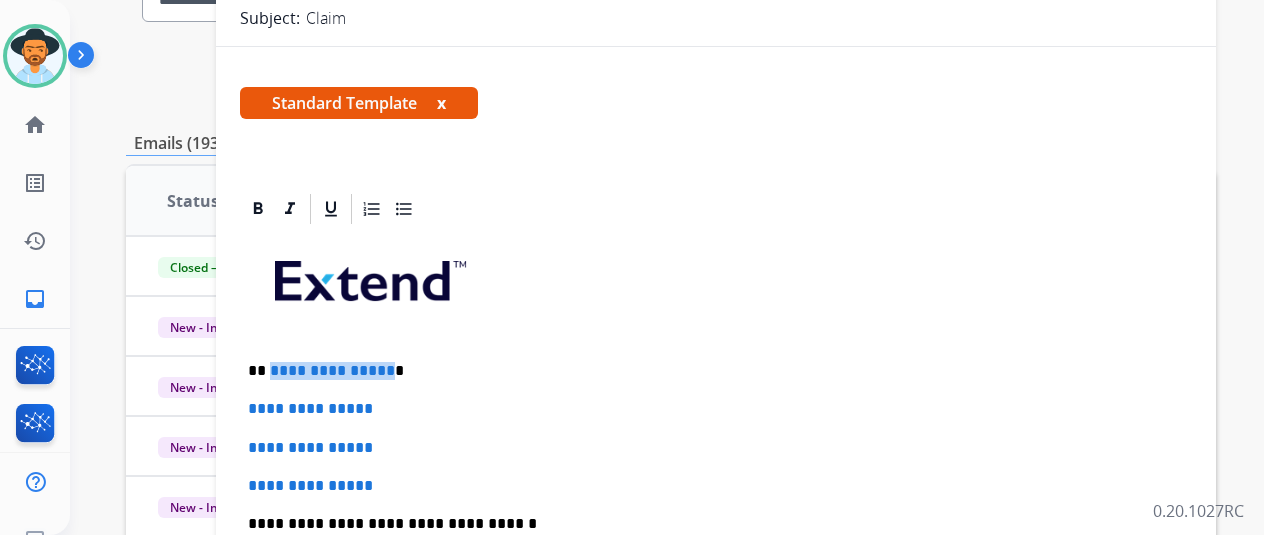 drag, startPoint x: 400, startPoint y: 371, endPoint x: 283, endPoint y: 371, distance: 117 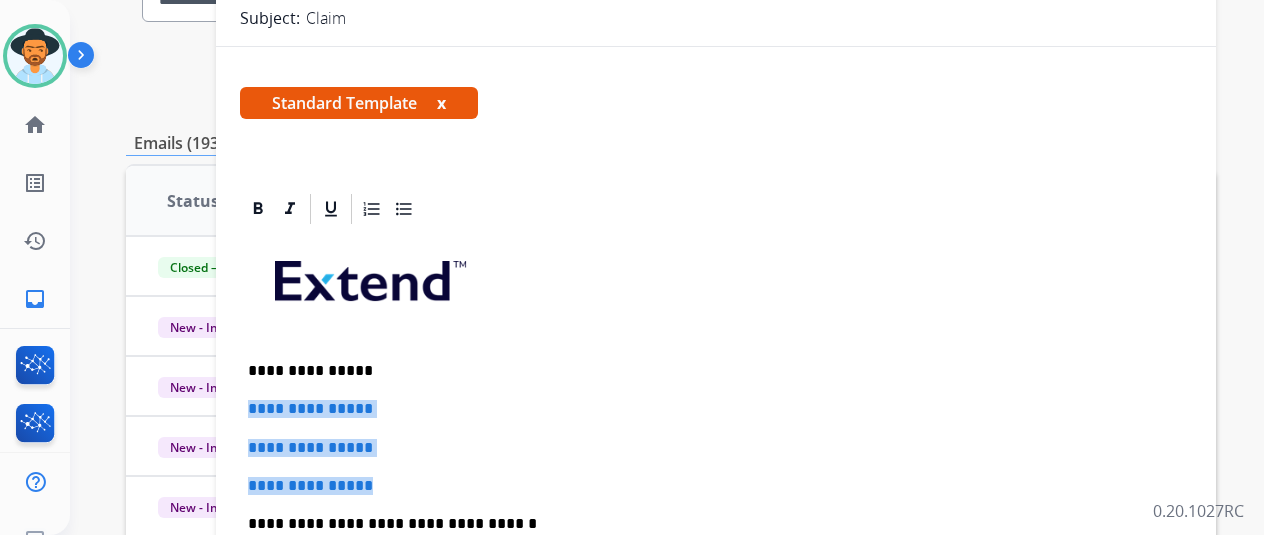 drag, startPoint x: 420, startPoint y: 491, endPoint x: 266, endPoint y: 401, distance: 178.3704 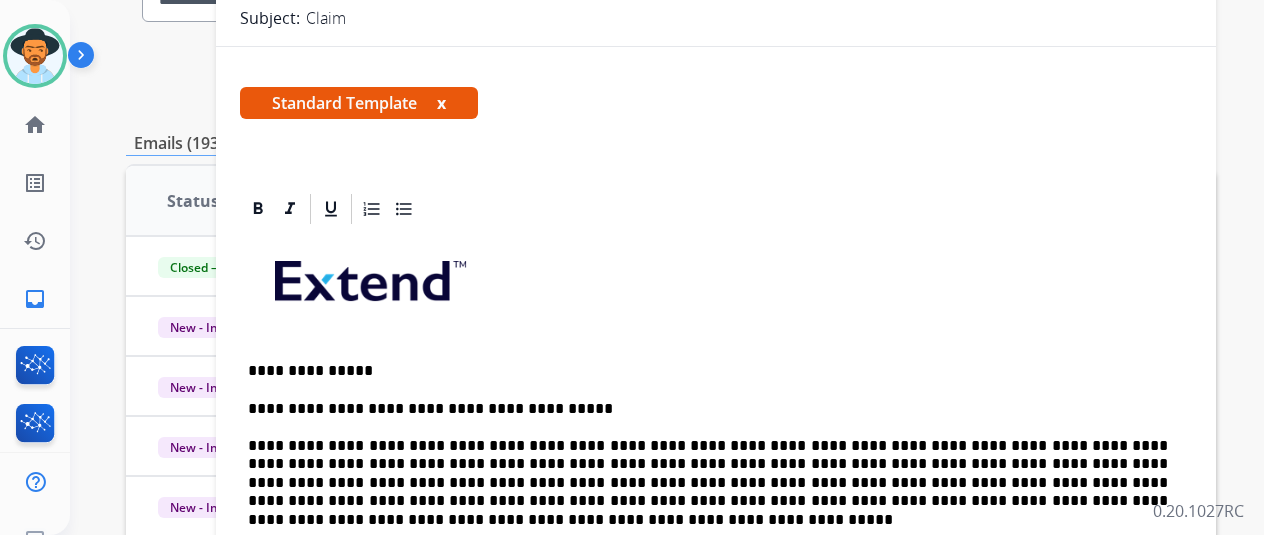 click on "**********" at bounding box center [708, 455] 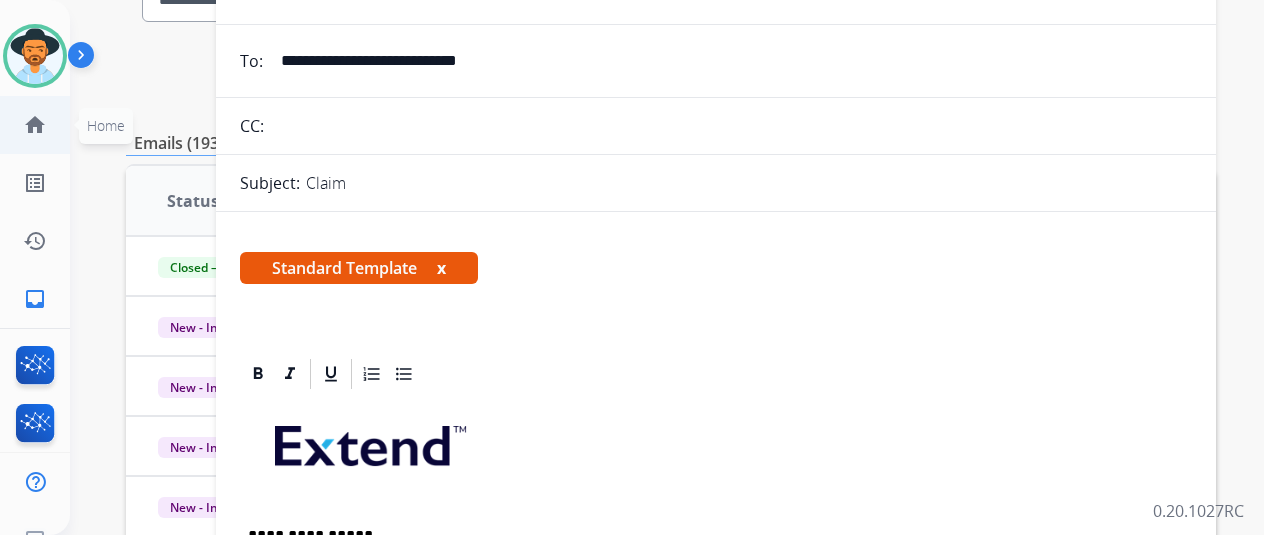 scroll, scrollTop: 0, scrollLeft: 0, axis: both 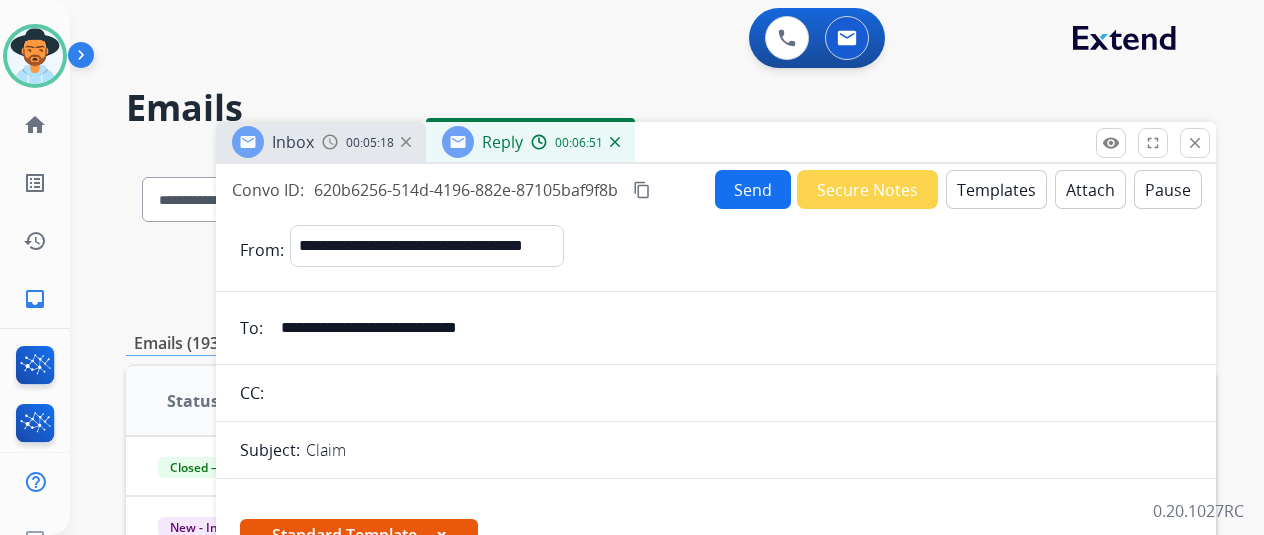 click on "Send" at bounding box center [753, 189] 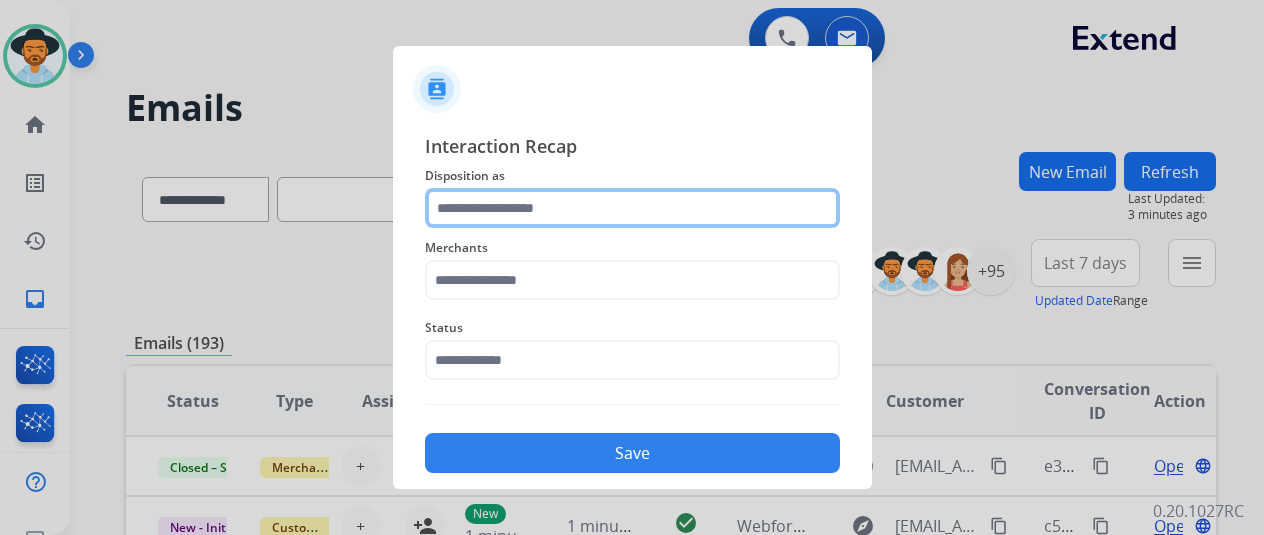 click 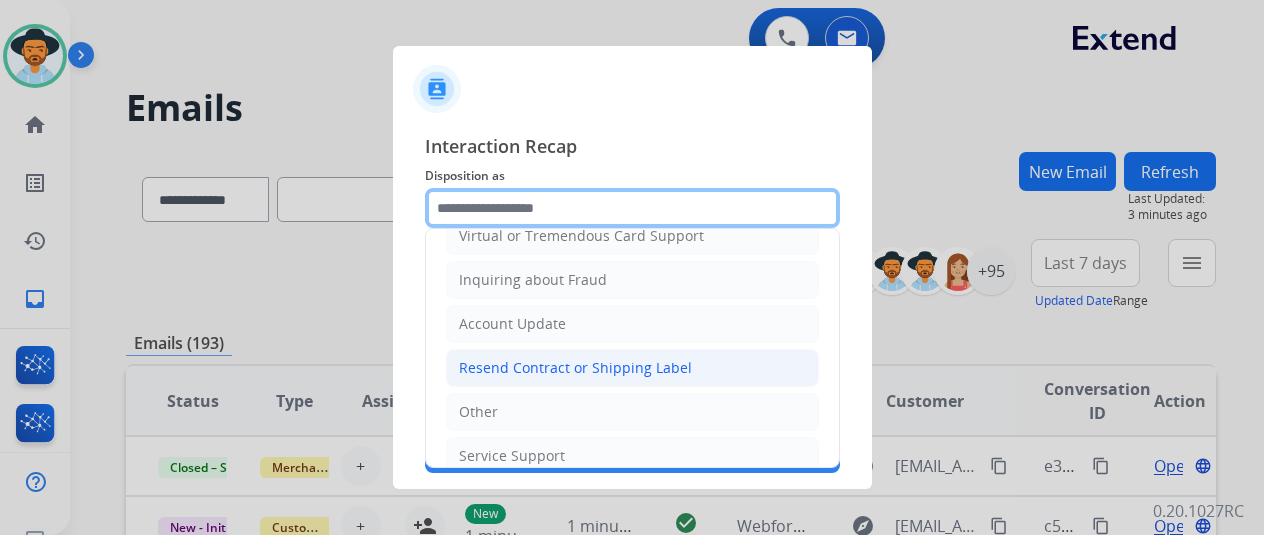 scroll, scrollTop: 300, scrollLeft: 0, axis: vertical 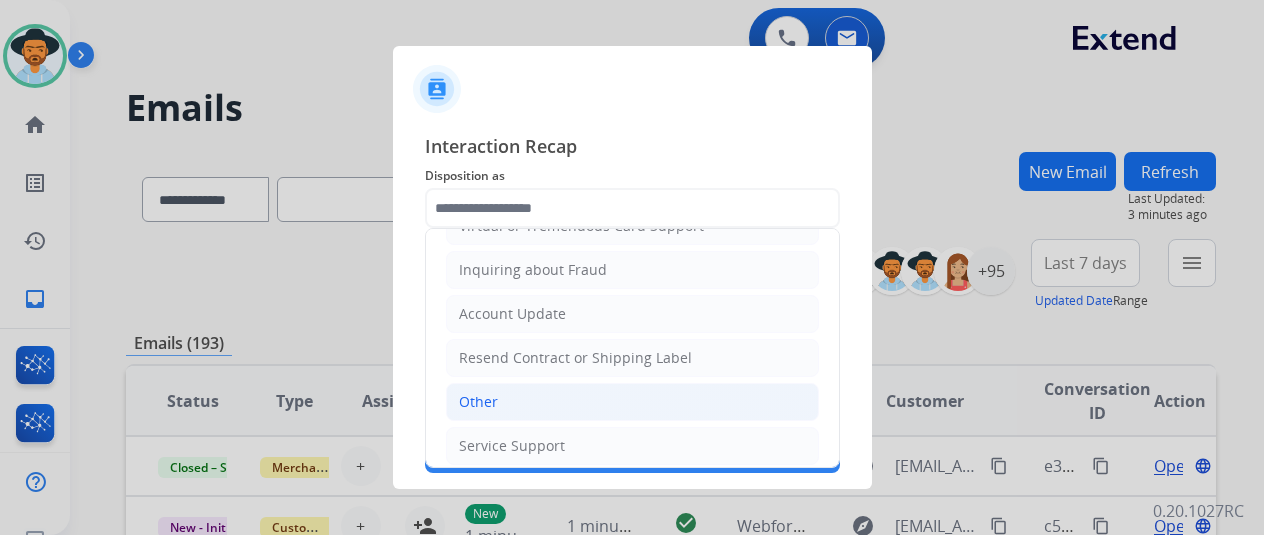 click on "Other" 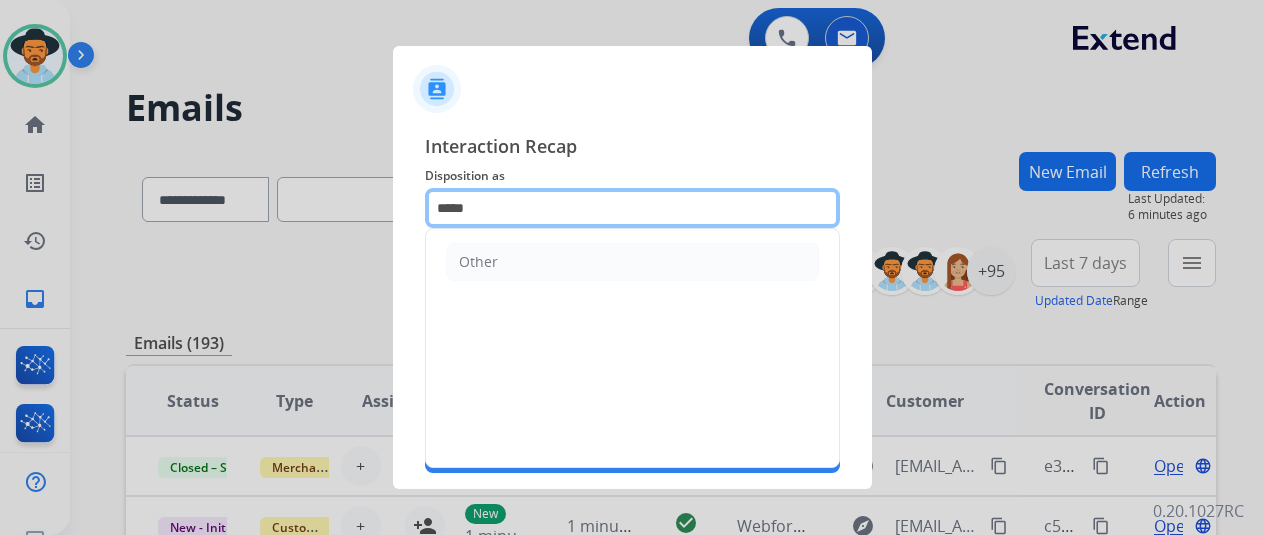 click on "*****" 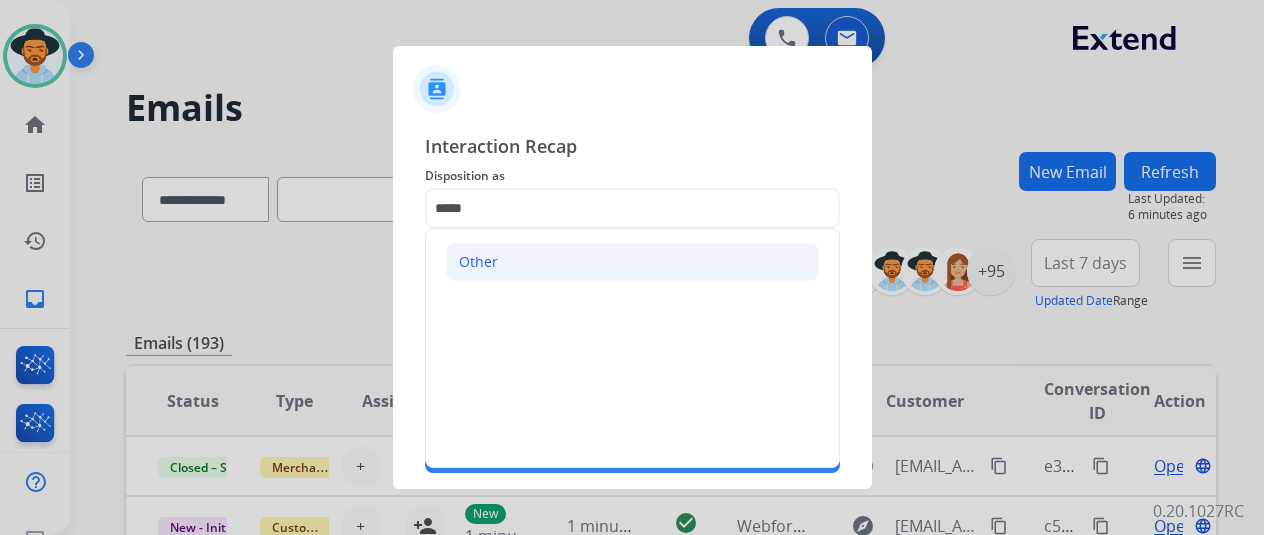 click on "Other" 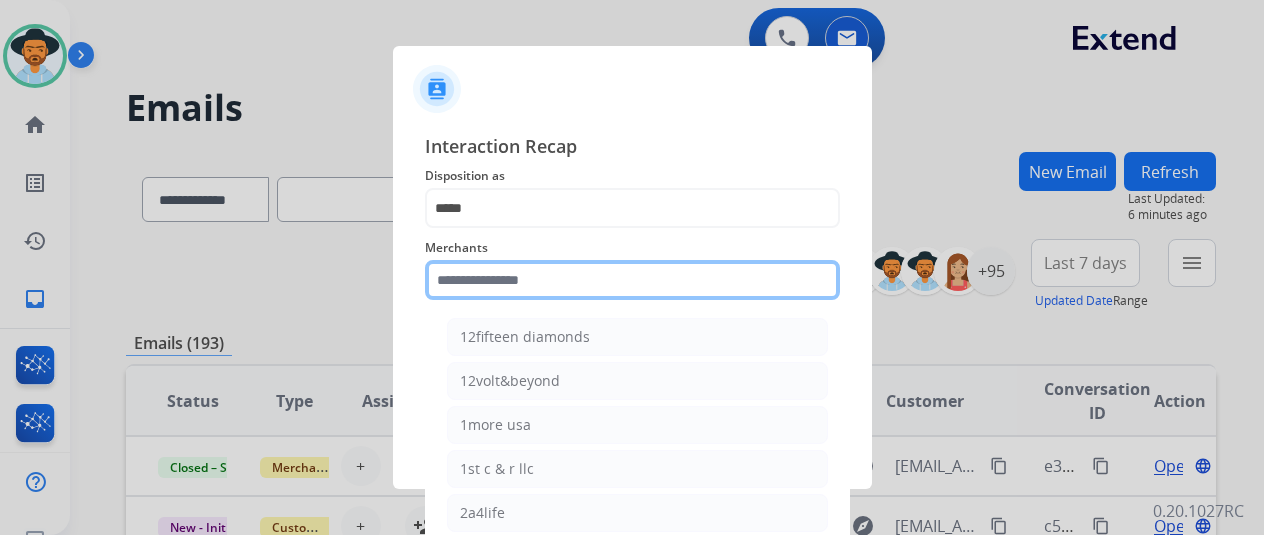 click 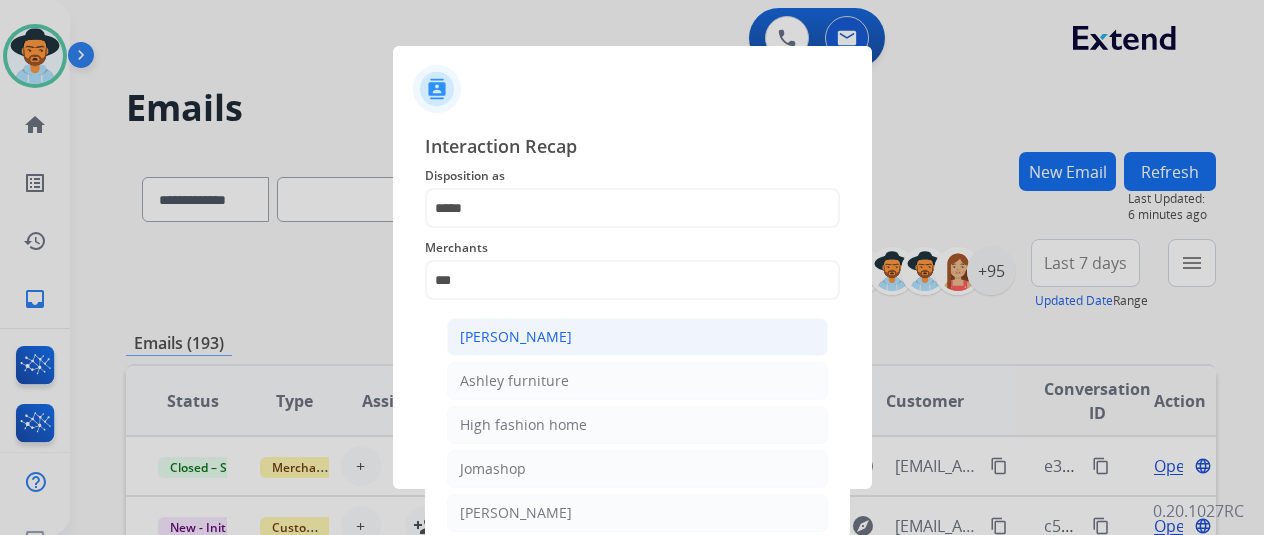 click on "Ashley - Reguard" 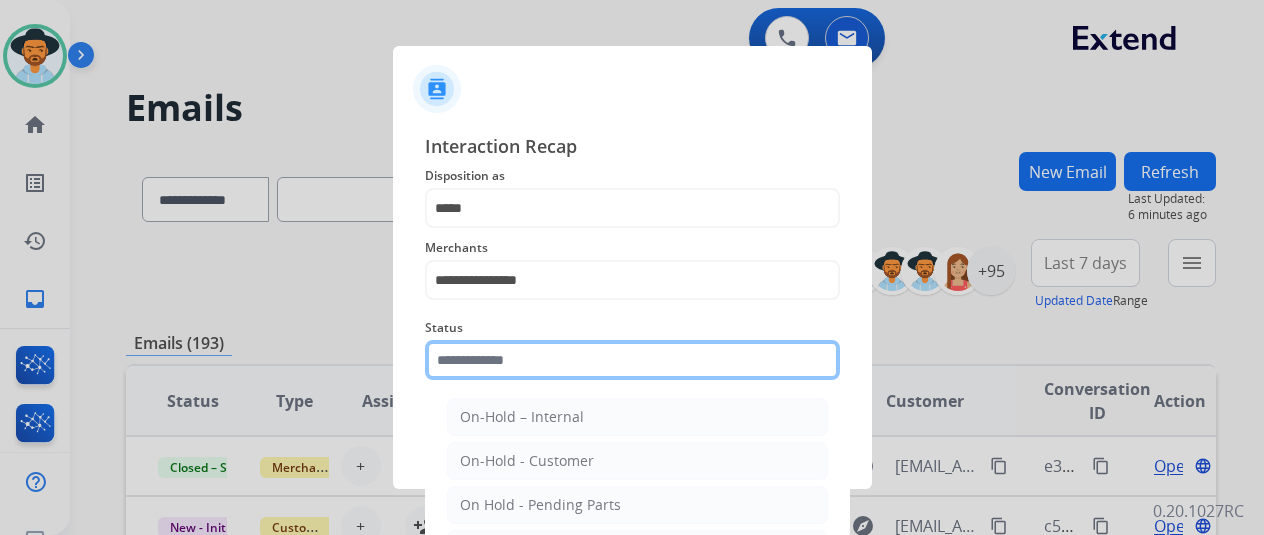 click 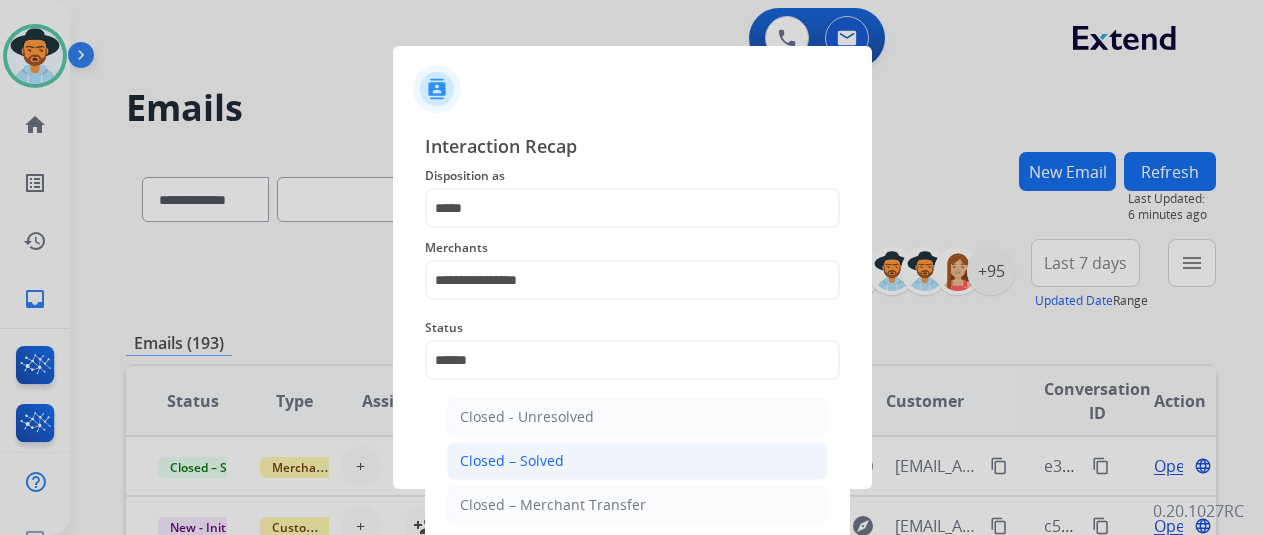 click on "Closed – Solved" 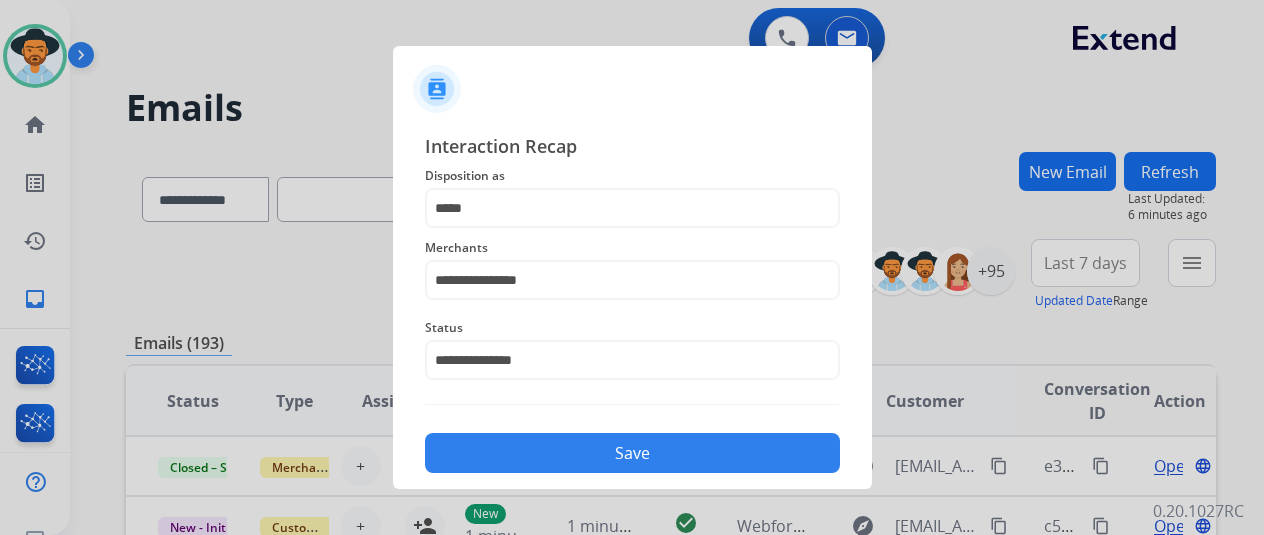 click on "Save" 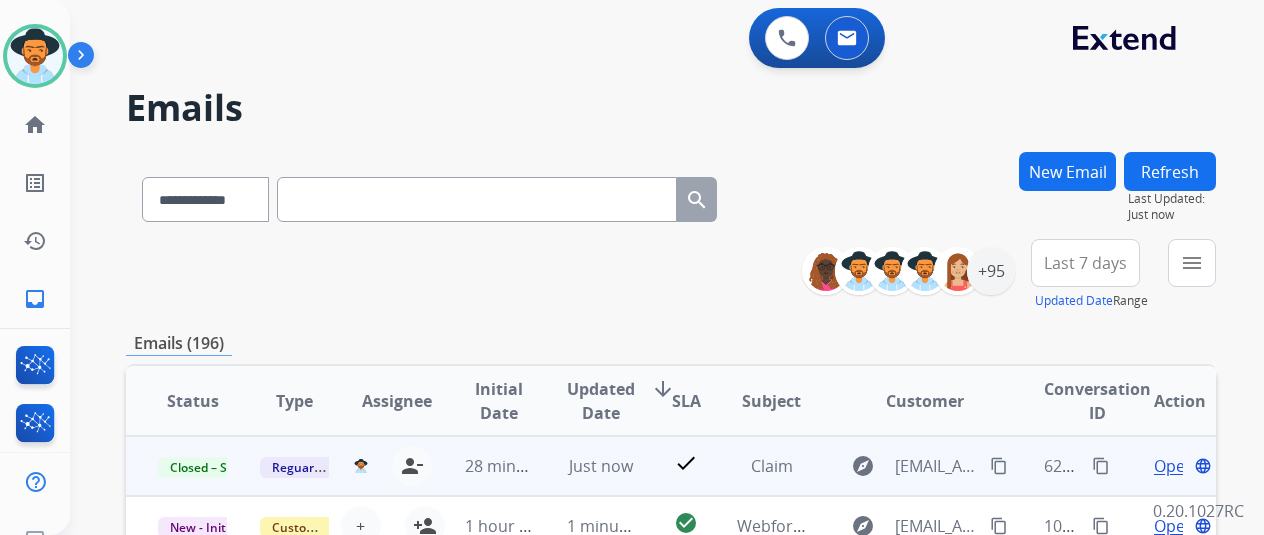 click on "content_copy" at bounding box center [1101, 466] 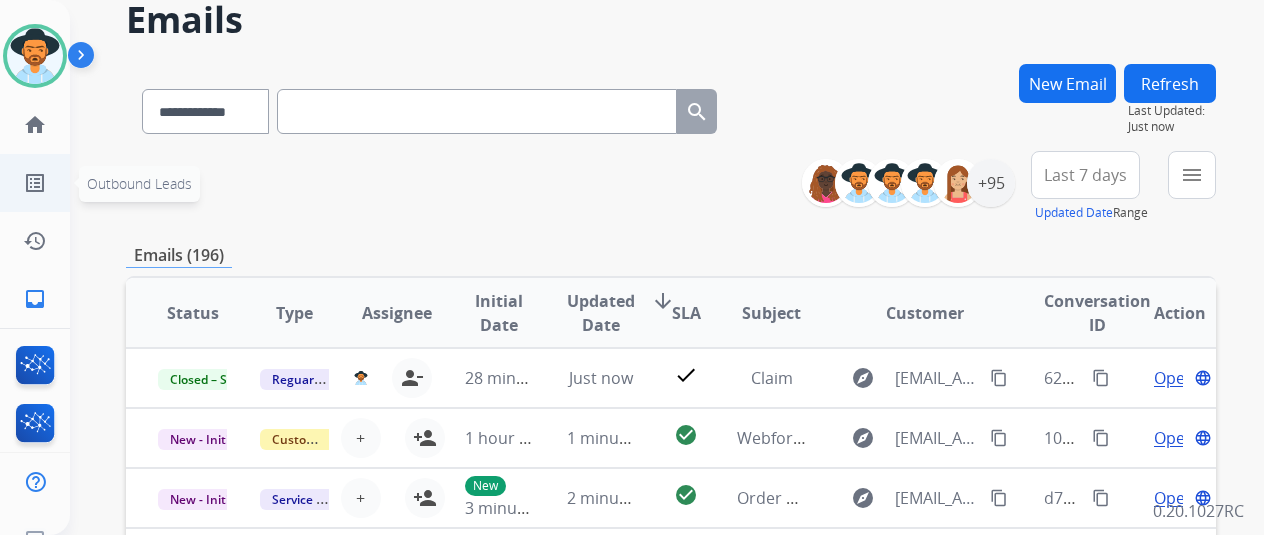 scroll, scrollTop: 0, scrollLeft: 0, axis: both 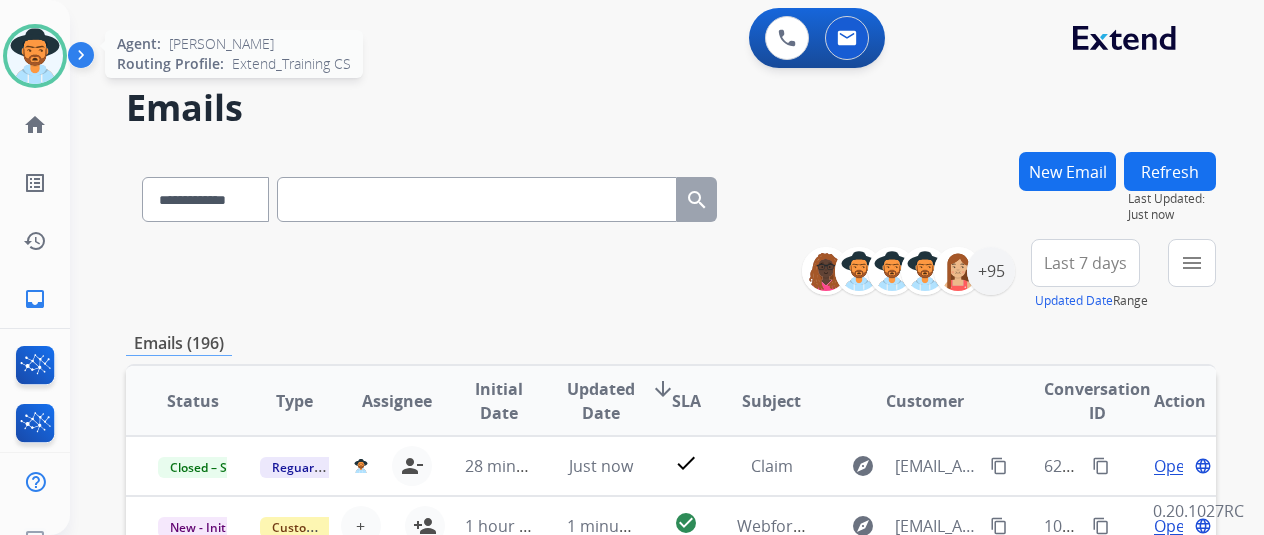 click at bounding box center (35, 56) 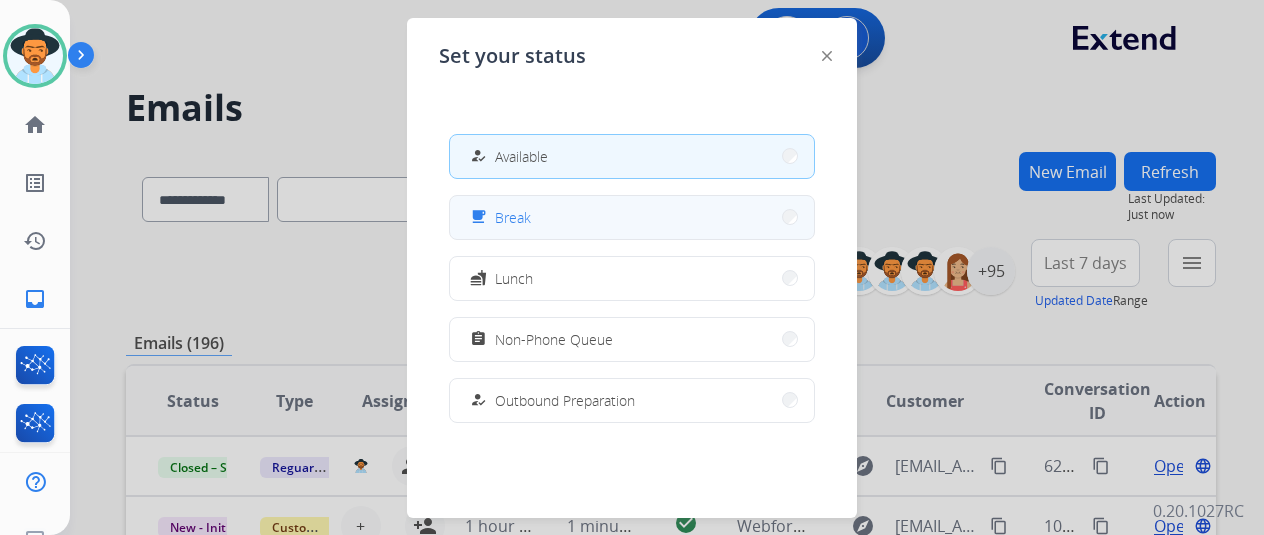 click on "free_breakfast Break" at bounding box center (632, 217) 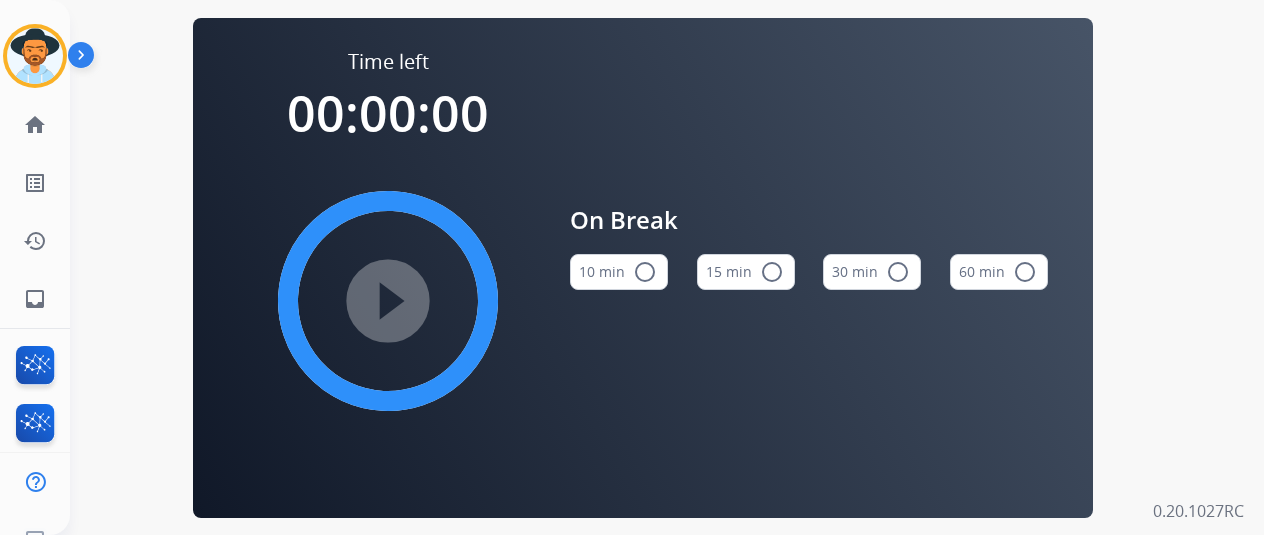 click on "10 min  radio_button_unchecked" at bounding box center (619, 272) 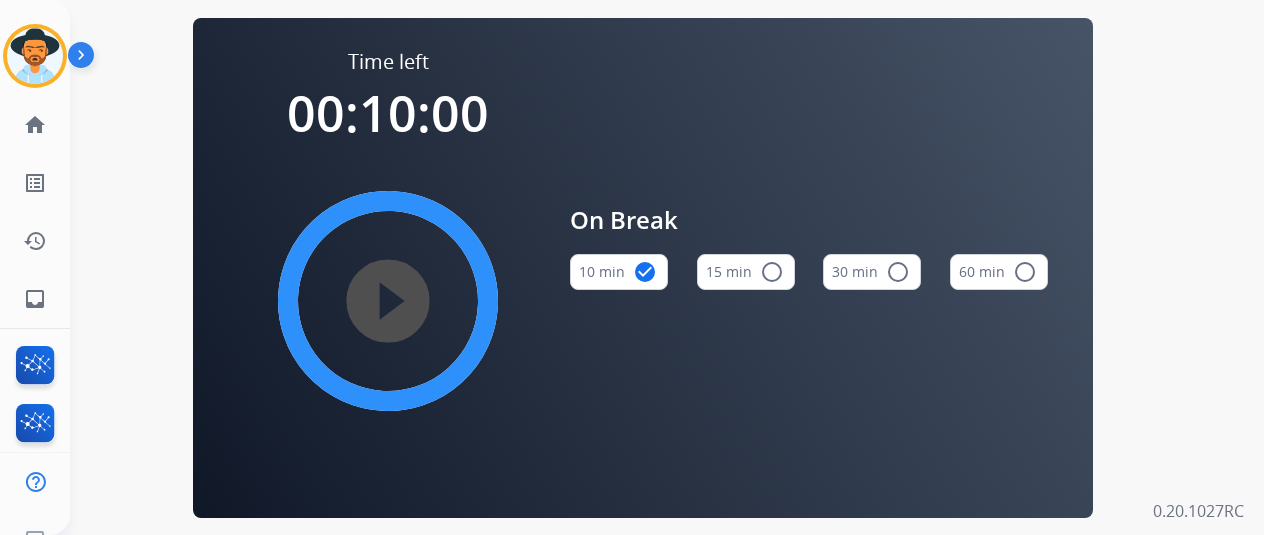 click on "play_circle_filled" at bounding box center (388, 301) 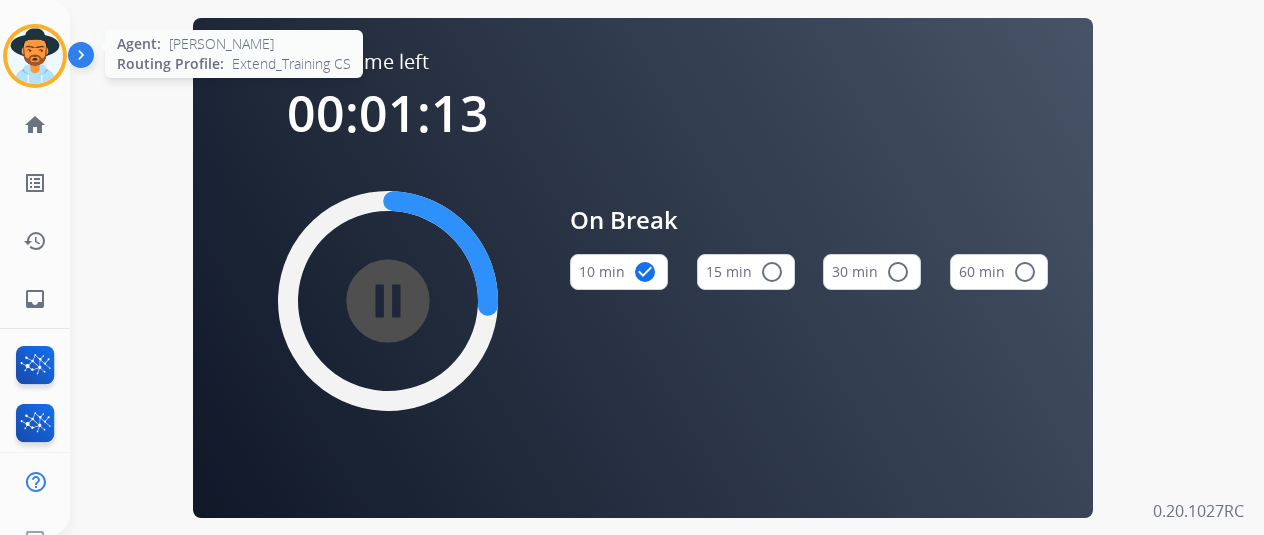 click at bounding box center [35, 56] 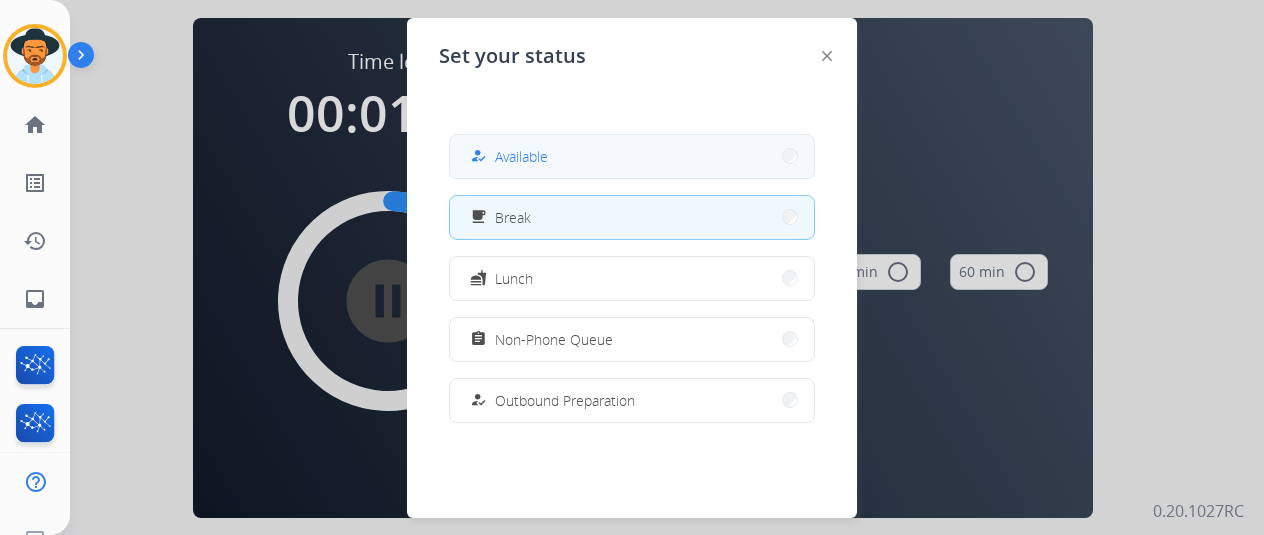 click on "Available" at bounding box center [521, 156] 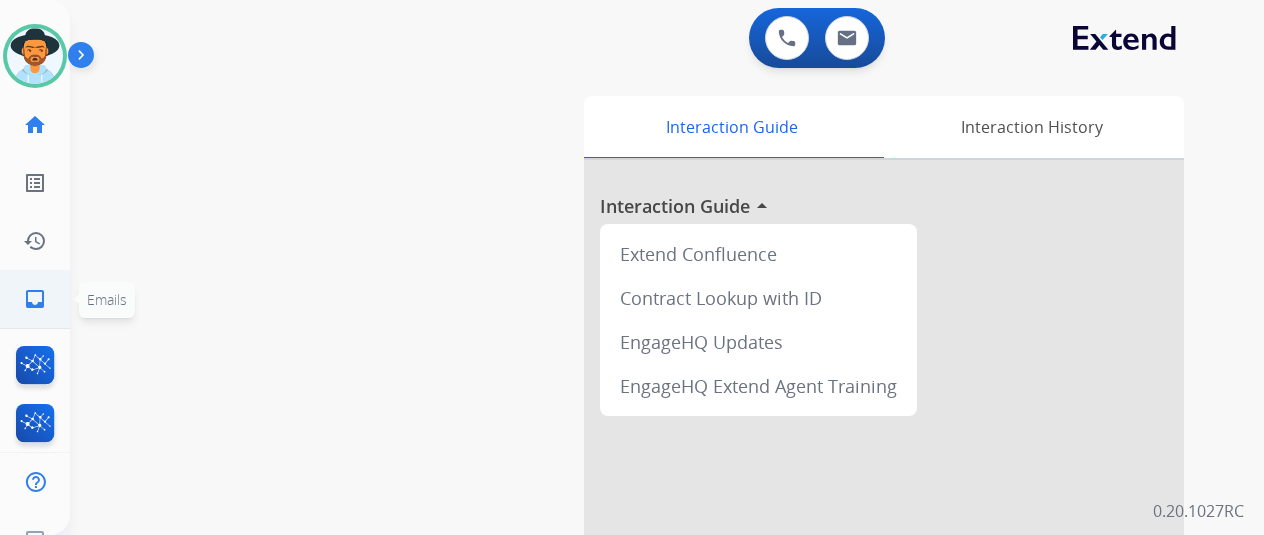 click on "inbox" 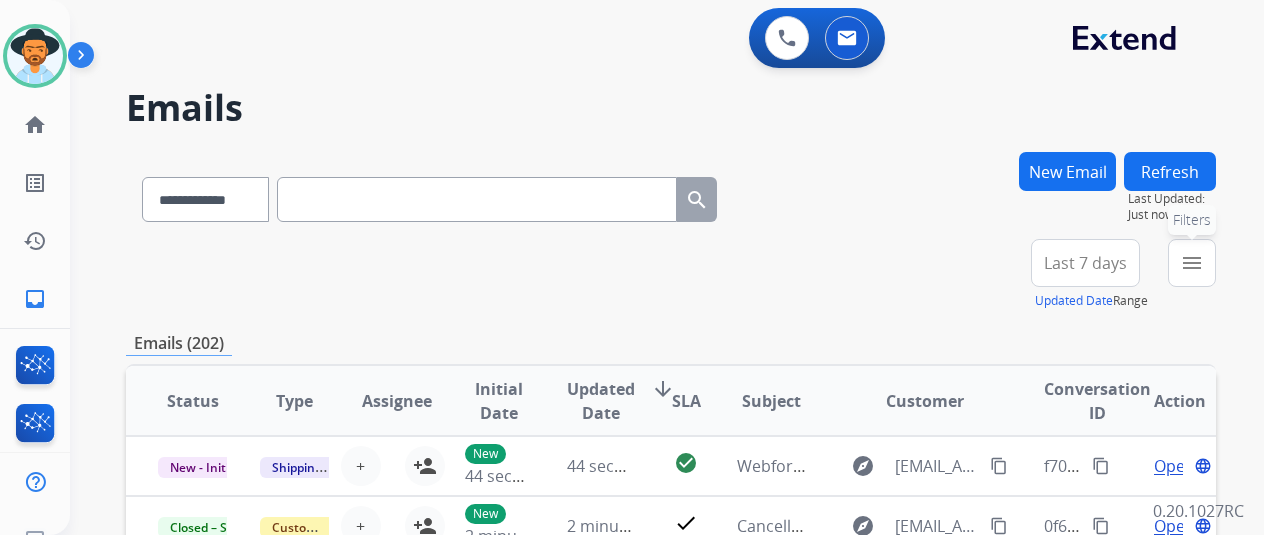 click on "menu" at bounding box center [1192, 263] 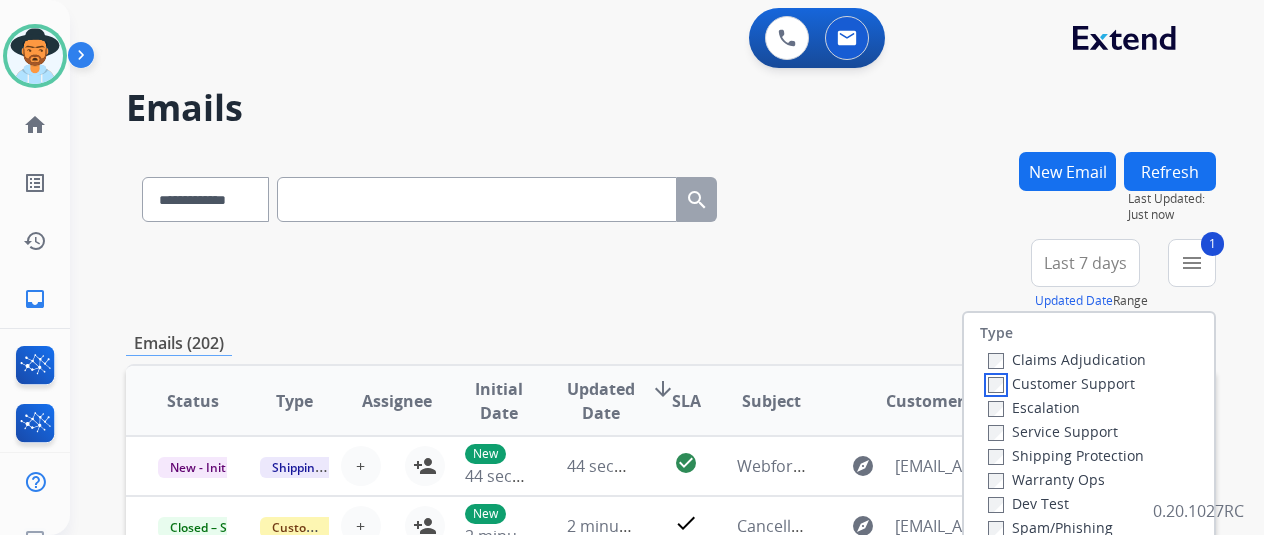 scroll, scrollTop: 0, scrollLeft: 0, axis: both 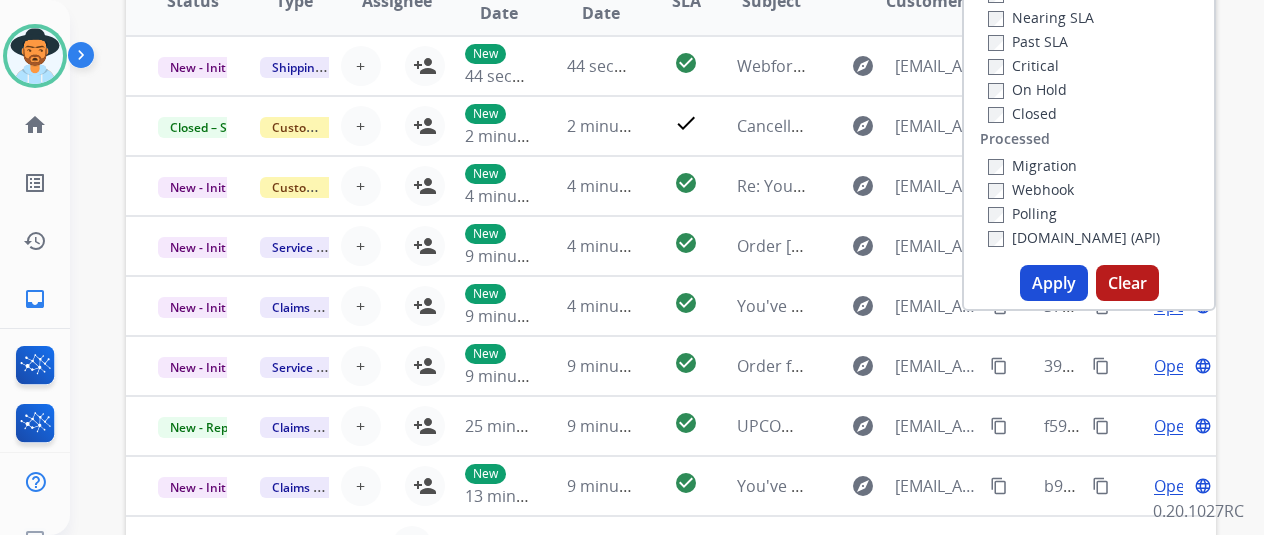 click on "Apply" at bounding box center [1054, 283] 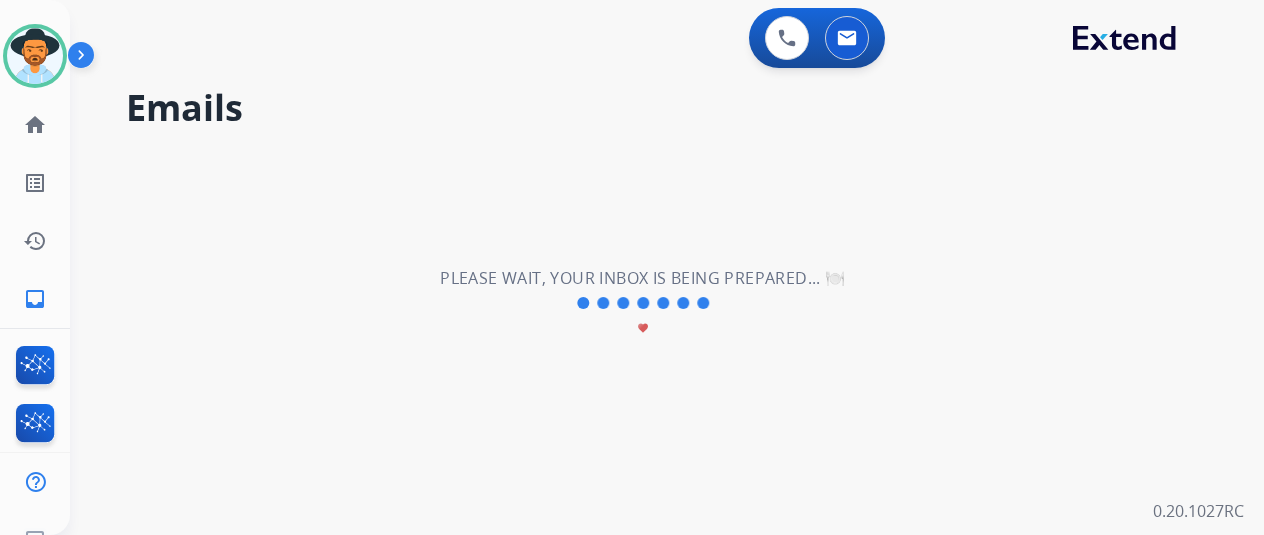 scroll, scrollTop: 0, scrollLeft: 0, axis: both 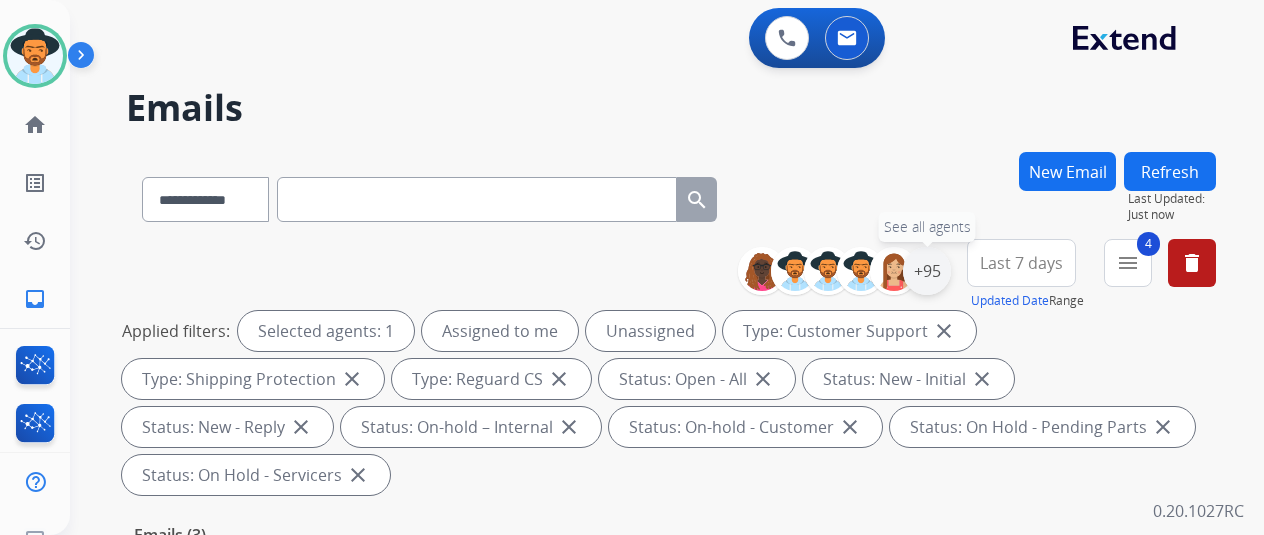 click on "+95" at bounding box center (927, 271) 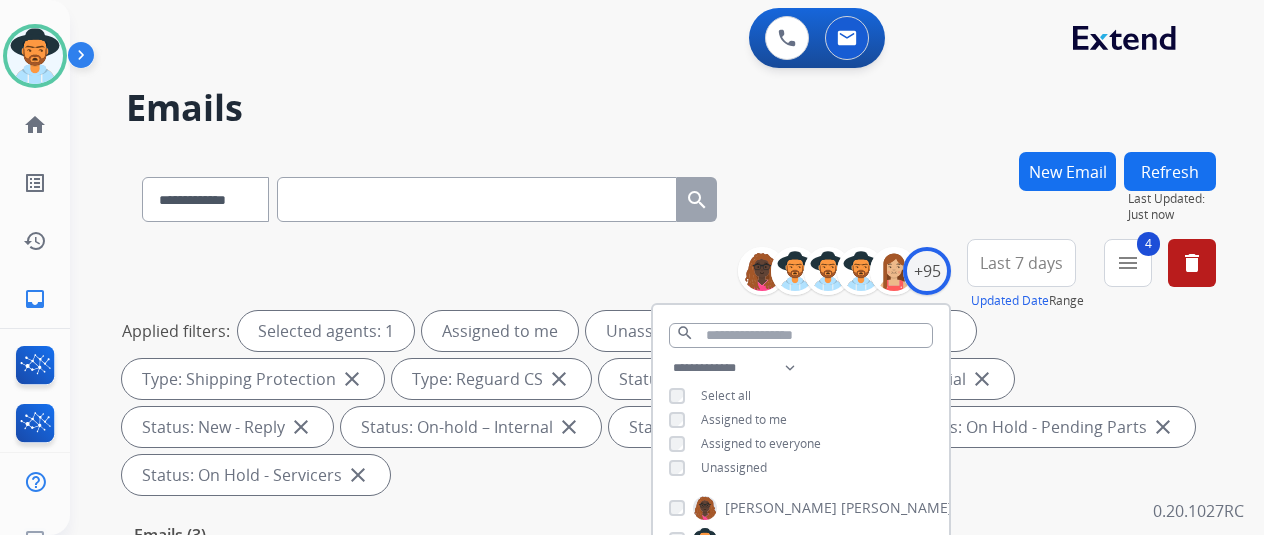 scroll, scrollTop: 100, scrollLeft: 0, axis: vertical 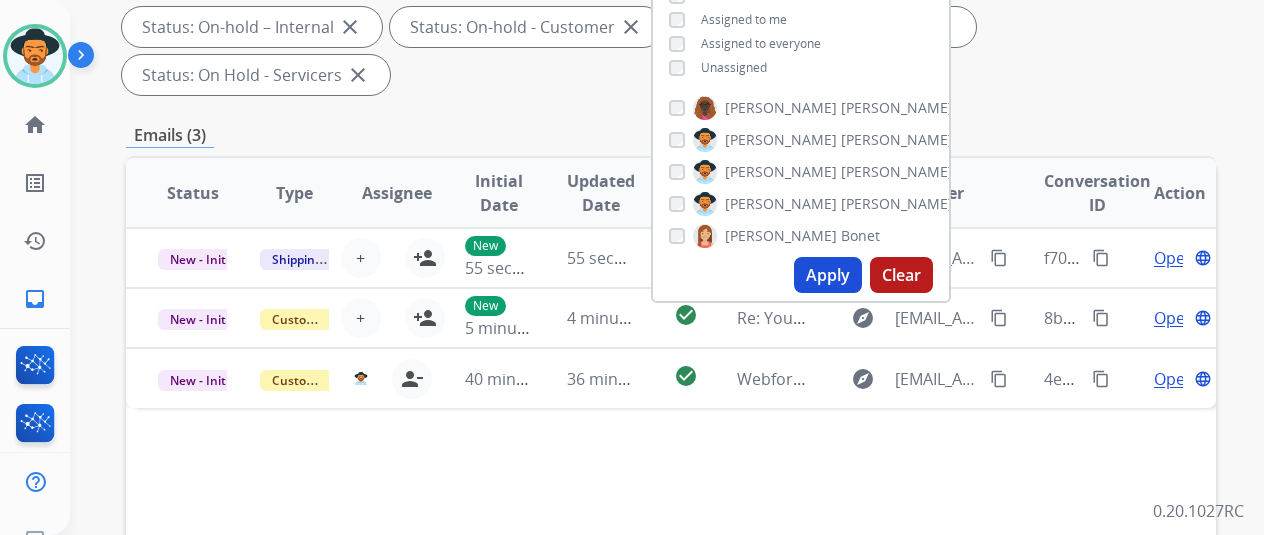 click on "Apply" at bounding box center (828, 275) 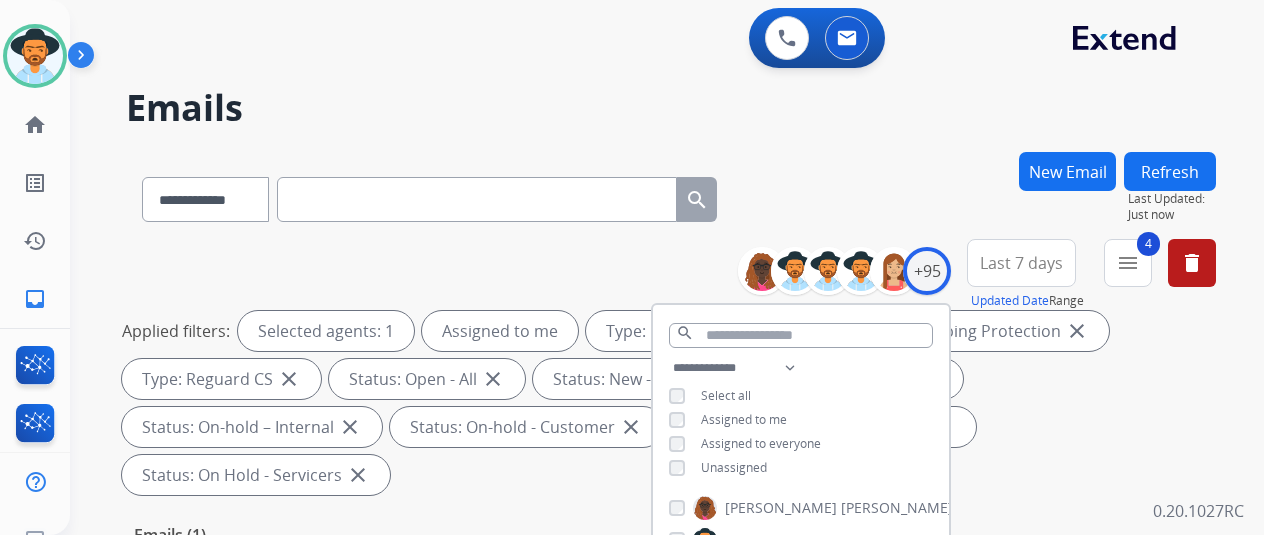scroll, scrollTop: 200, scrollLeft: 0, axis: vertical 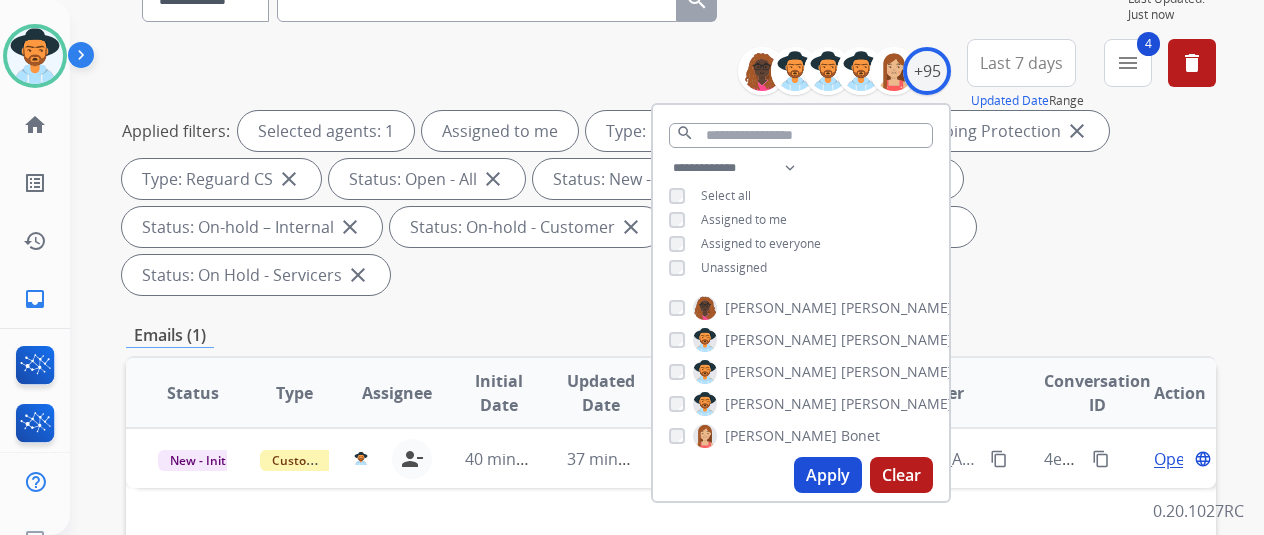 click on "**********" at bounding box center (671, 171) 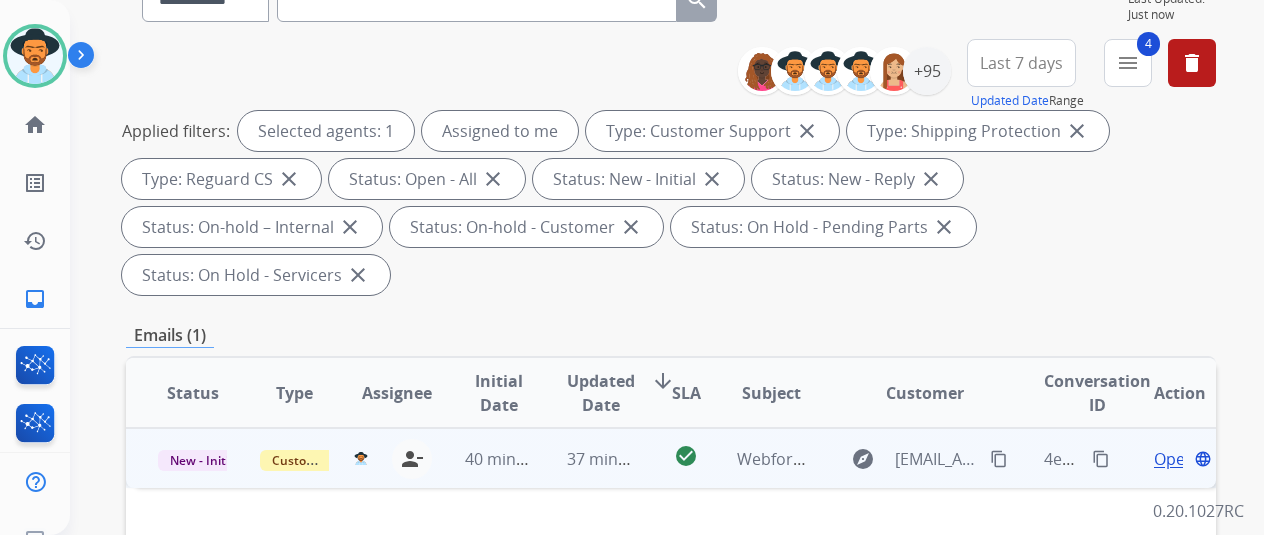 click on "Open" at bounding box center [1174, 459] 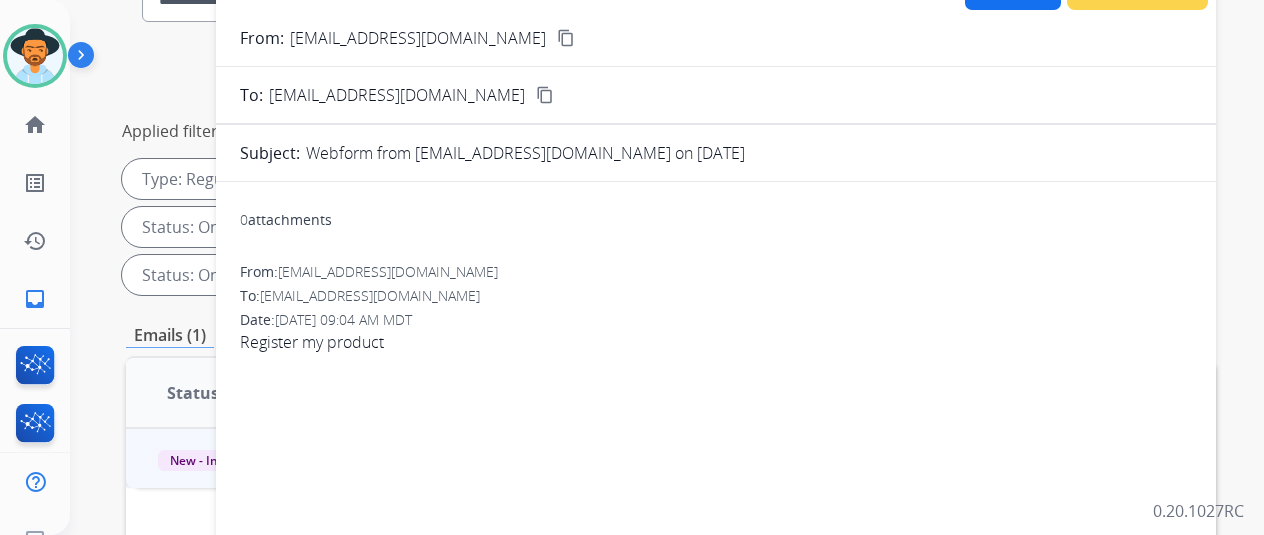 click on "content_copy" at bounding box center (566, 38) 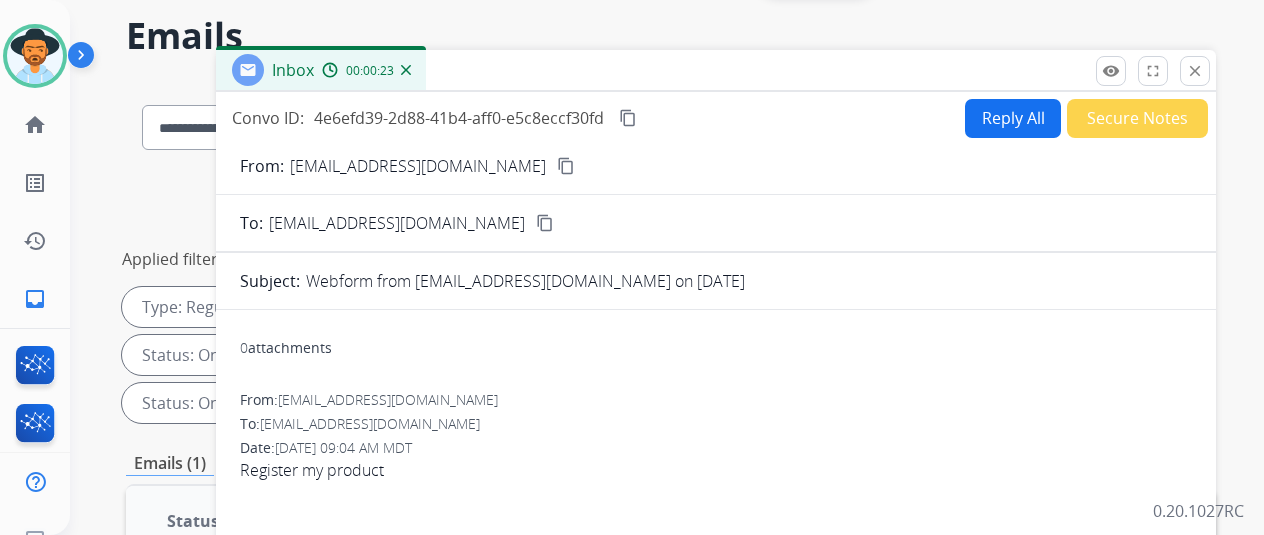 scroll, scrollTop: 0, scrollLeft: 0, axis: both 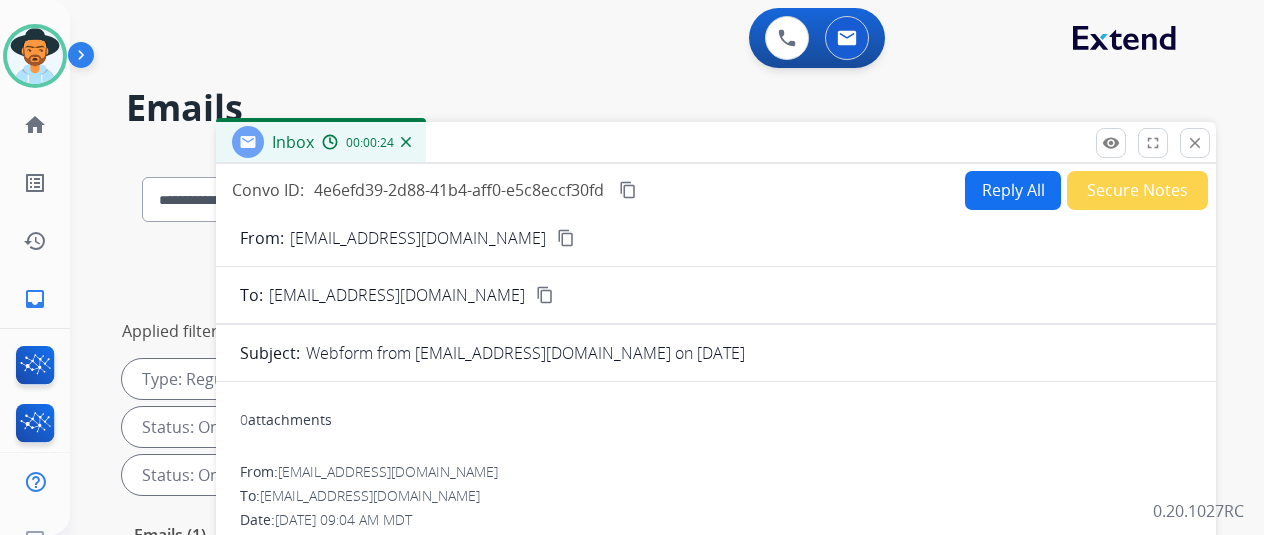 click on "Reply All" at bounding box center (1013, 190) 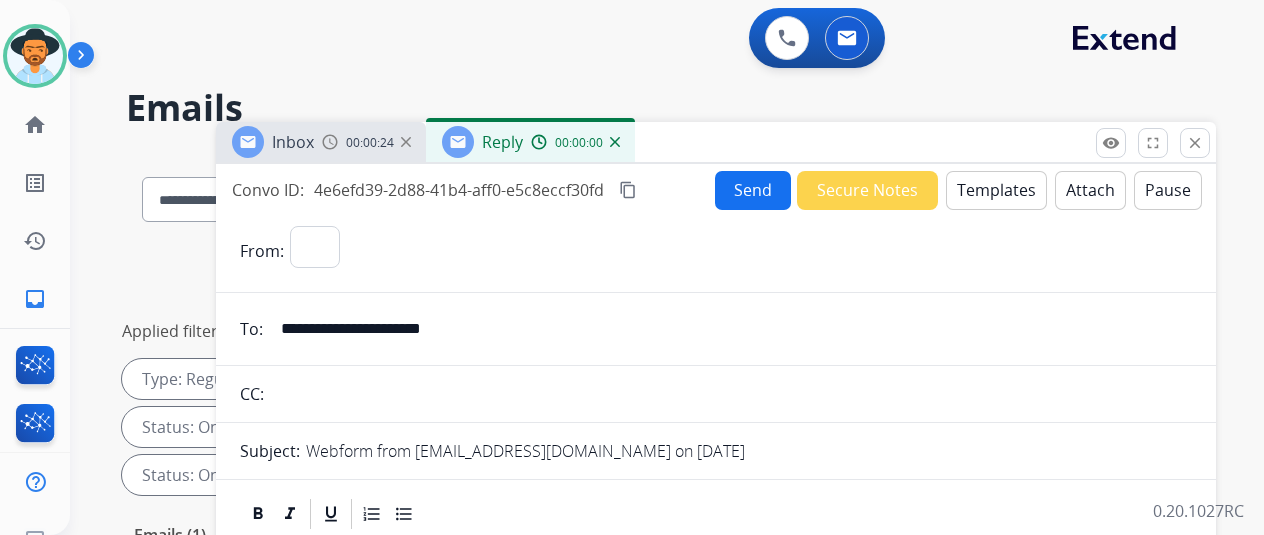 select on "**********" 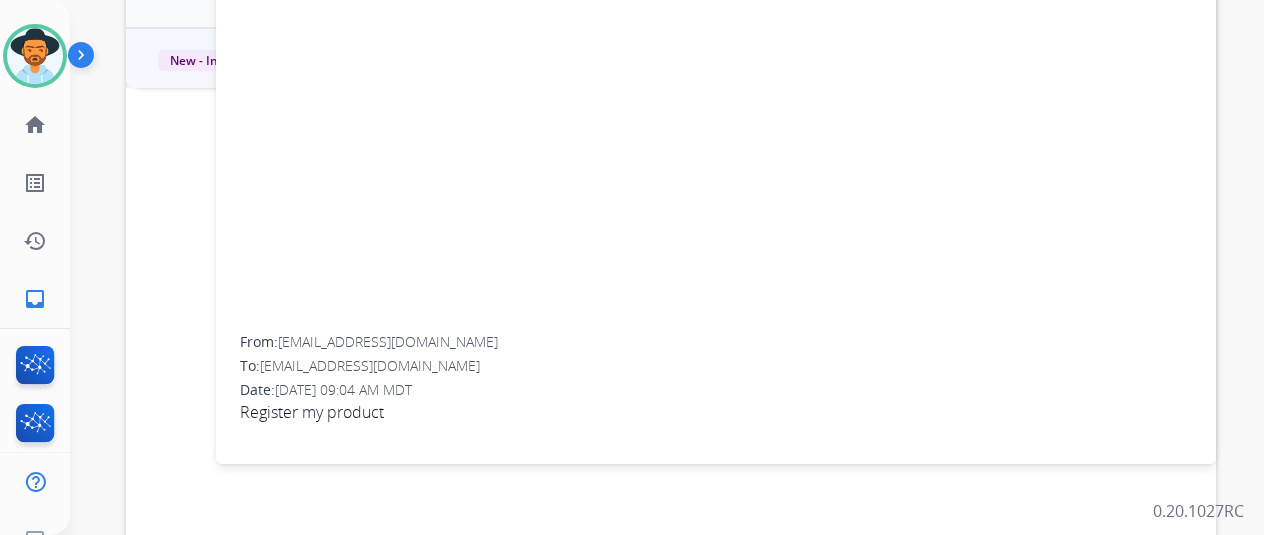 scroll, scrollTop: 100, scrollLeft: 0, axis: vertical 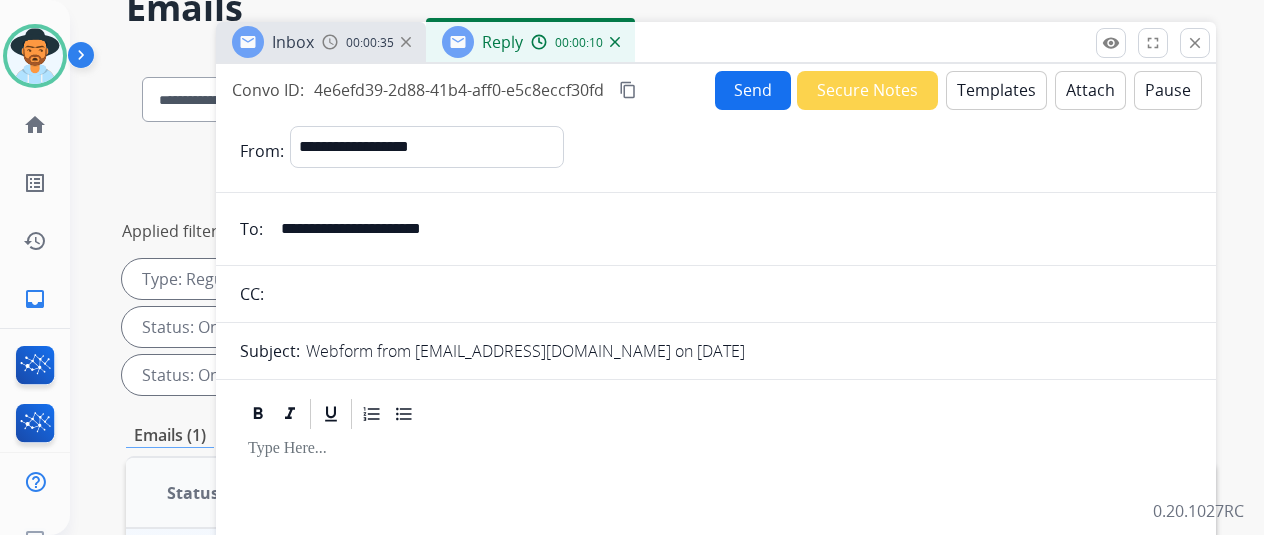 click on "Templates" at bounding box center [996, 90] 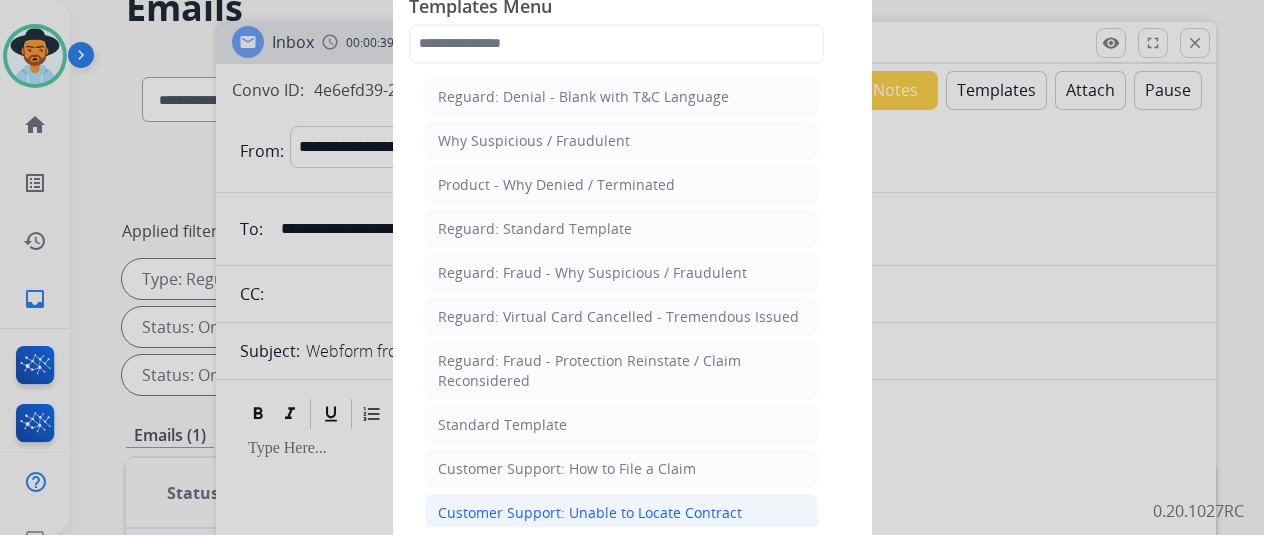 click on "Customer Support: Unable to Locate Contract" 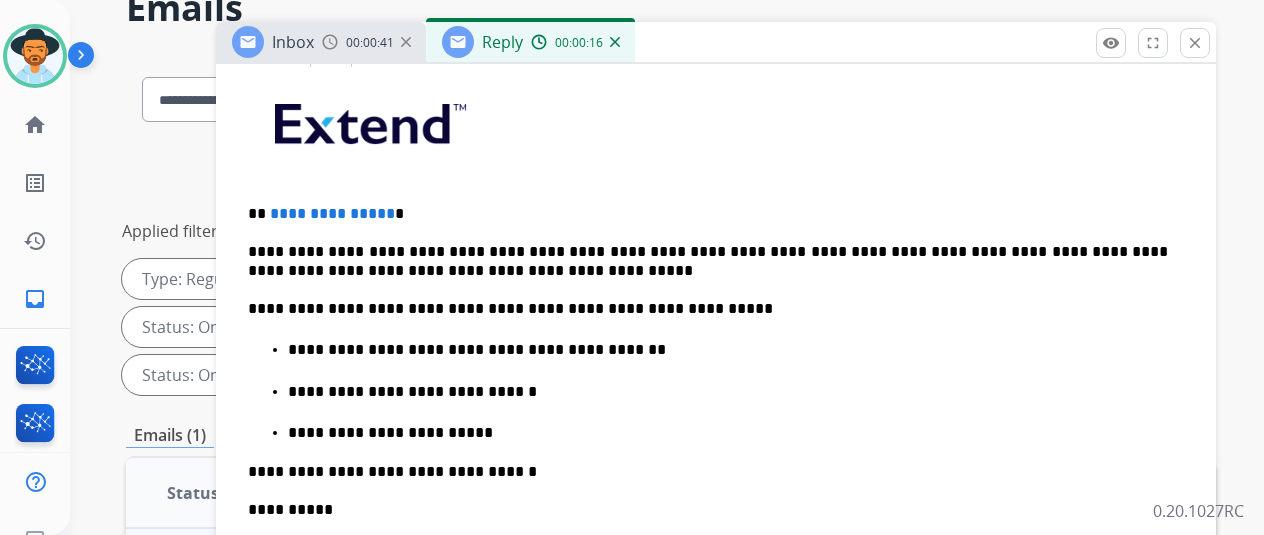 scroll, scrollTop: 524, scrollLeft: 0, axis: vertical 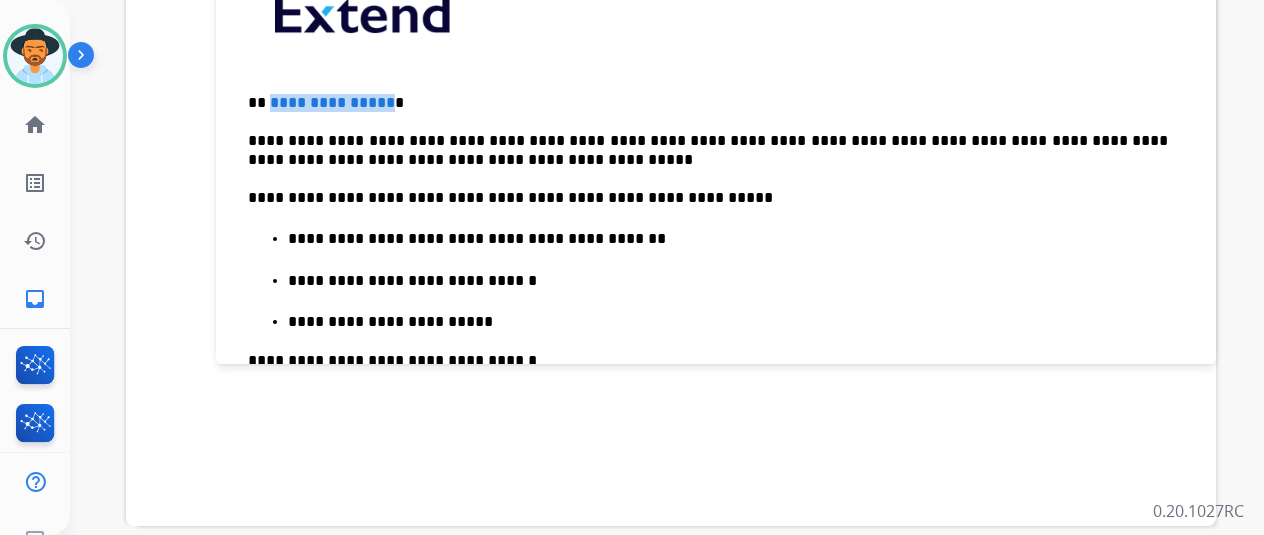 drag, startPoint x: 398, startPoint y: 99, endPoint x: 284, endPoint y: 93, distance: 114.15778 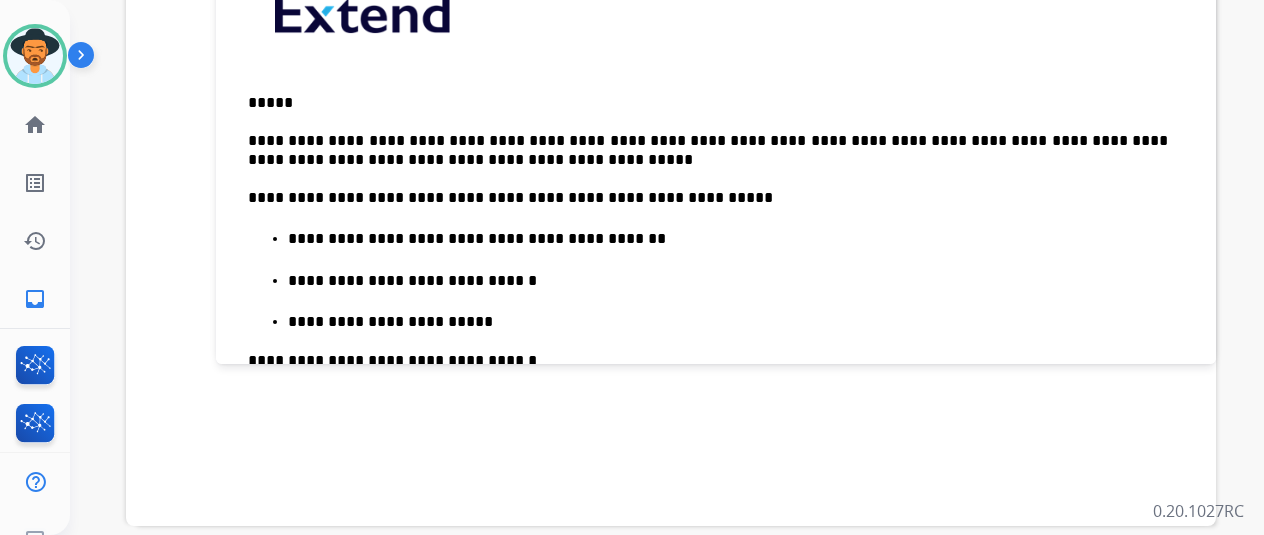 type 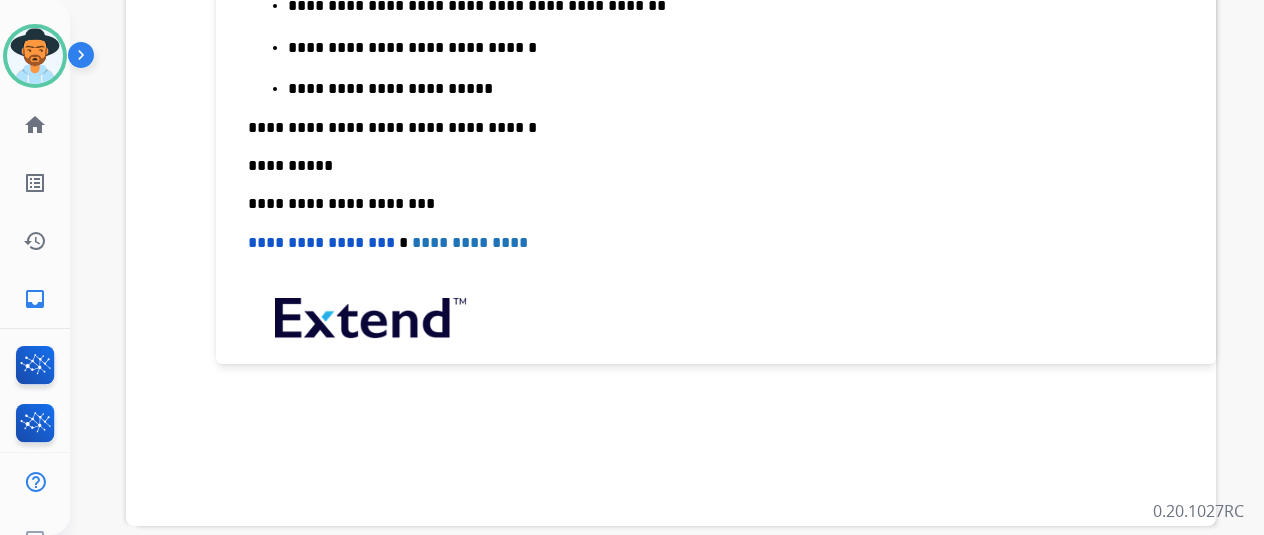 scroll, scrollTop: 0, scrollLeft: 0, axis: both 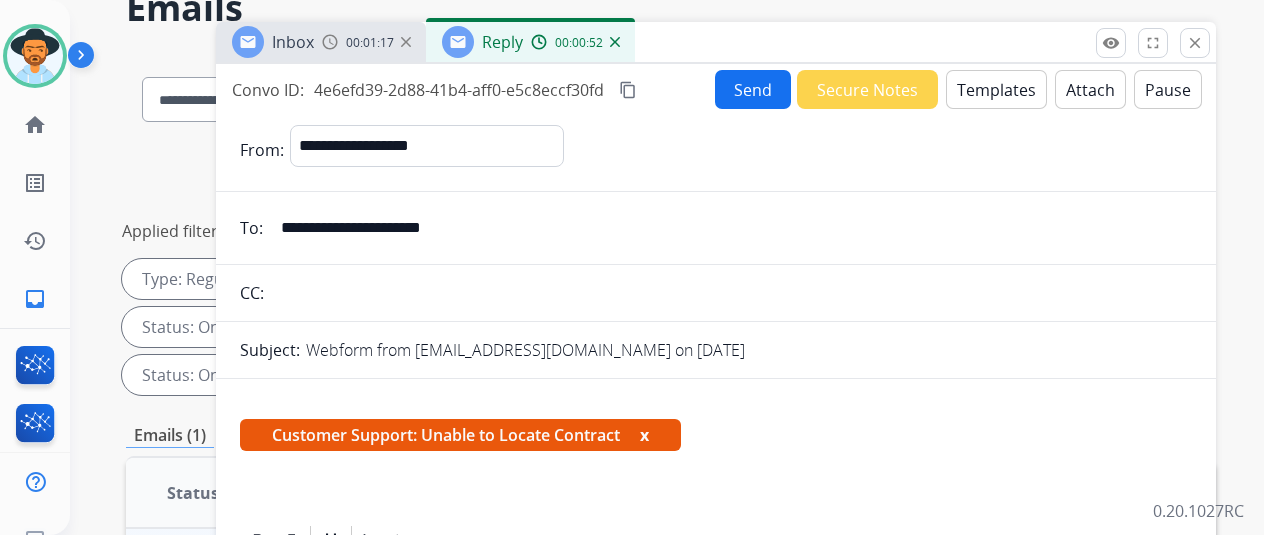 click on "Send" at bounding box center (753, 89) 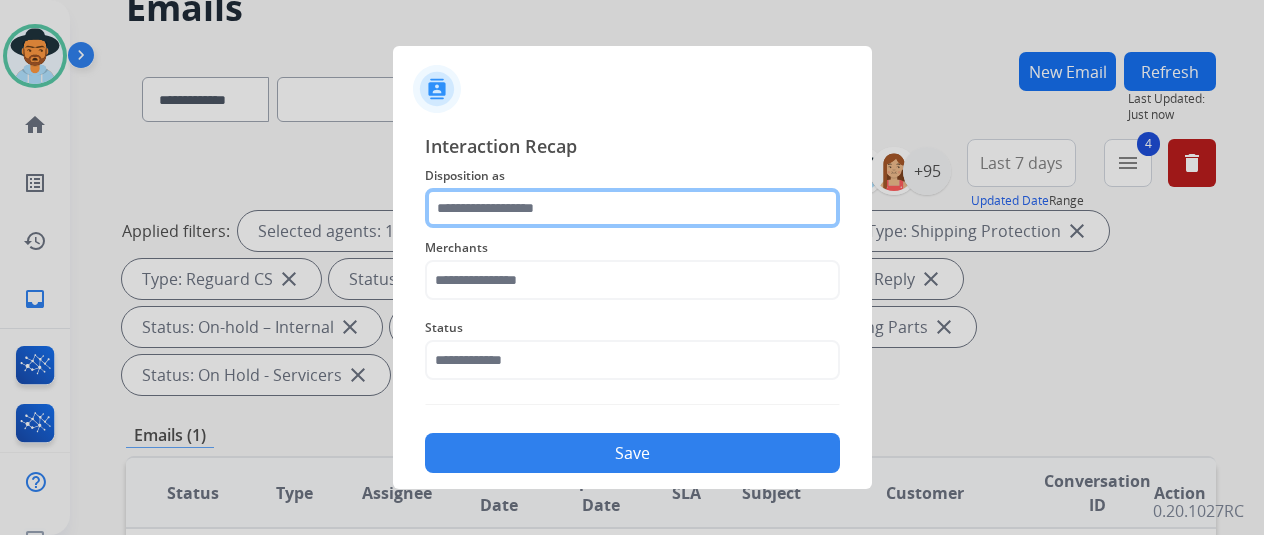 click 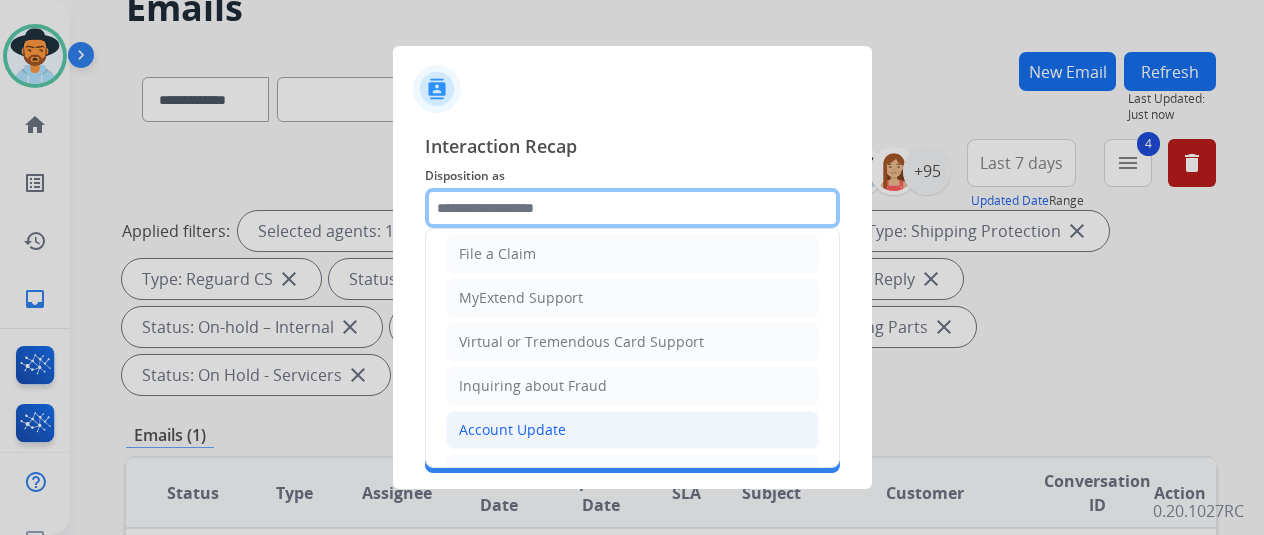 scroll, scrollTop: 303, scrollLeft: 0, axis: vertical 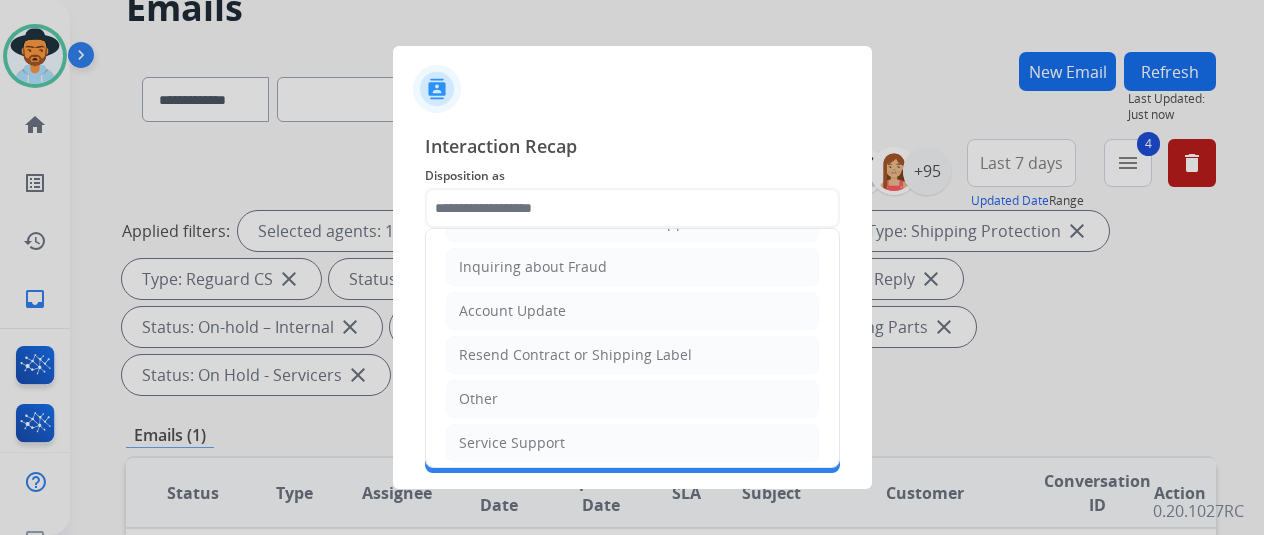 drag, startPoint x: 544, startPoint y: 344, endPoint x: 525, endPoint y: 321, distance: 29.832869 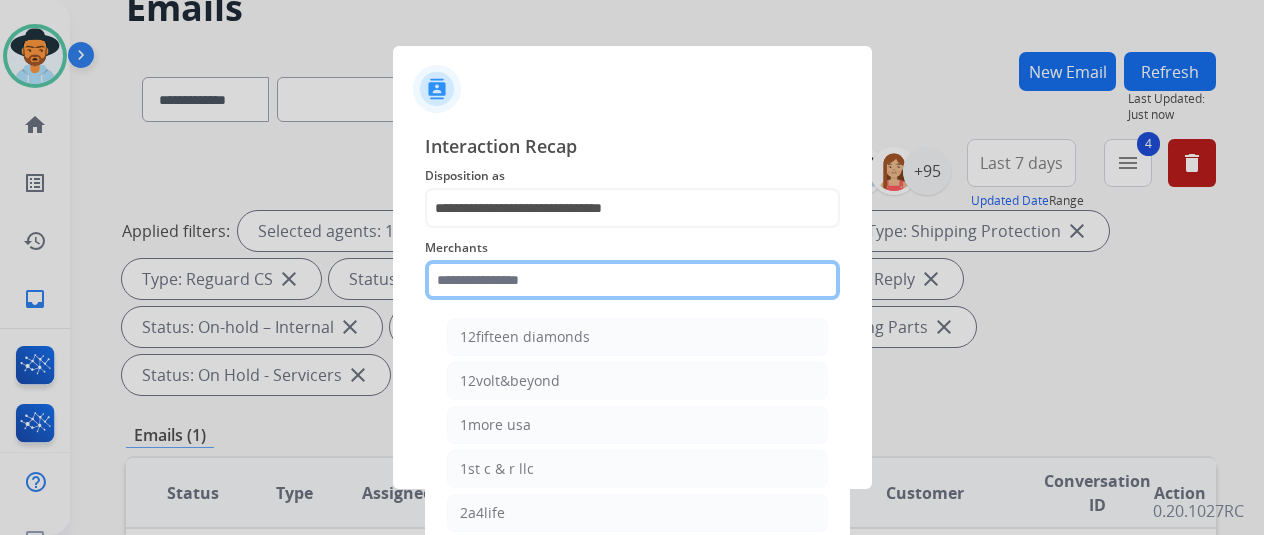 click 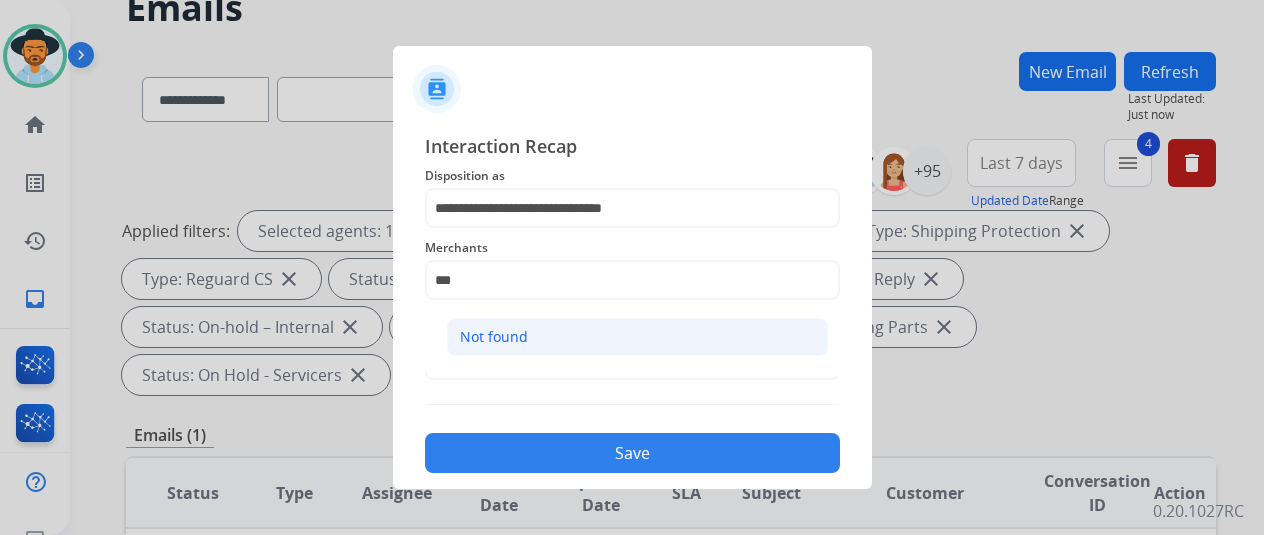 click on "Not found" 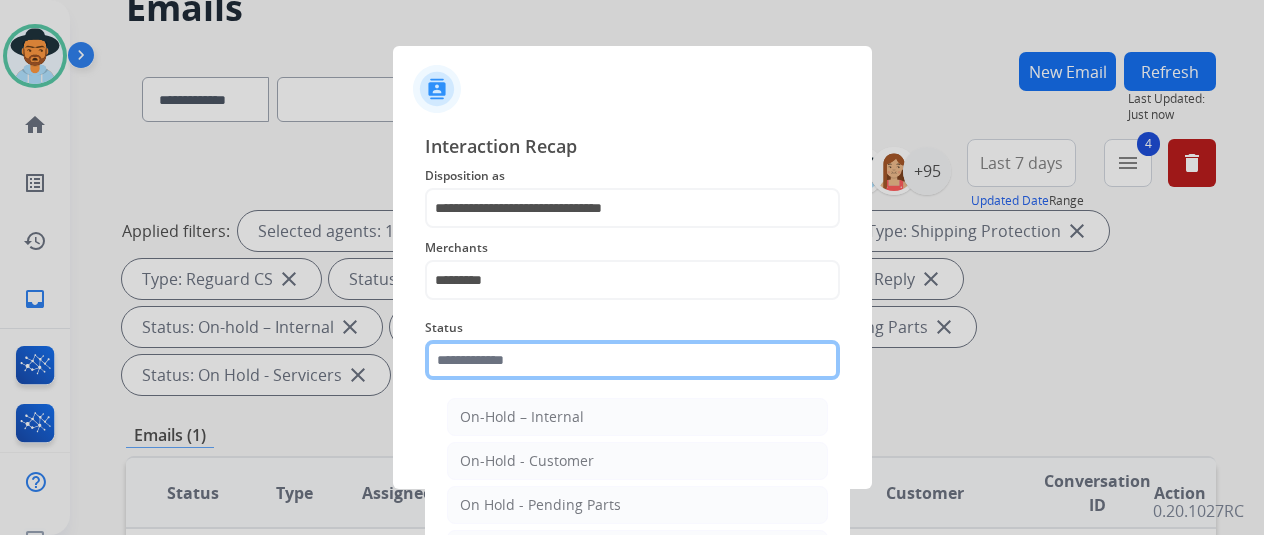 click 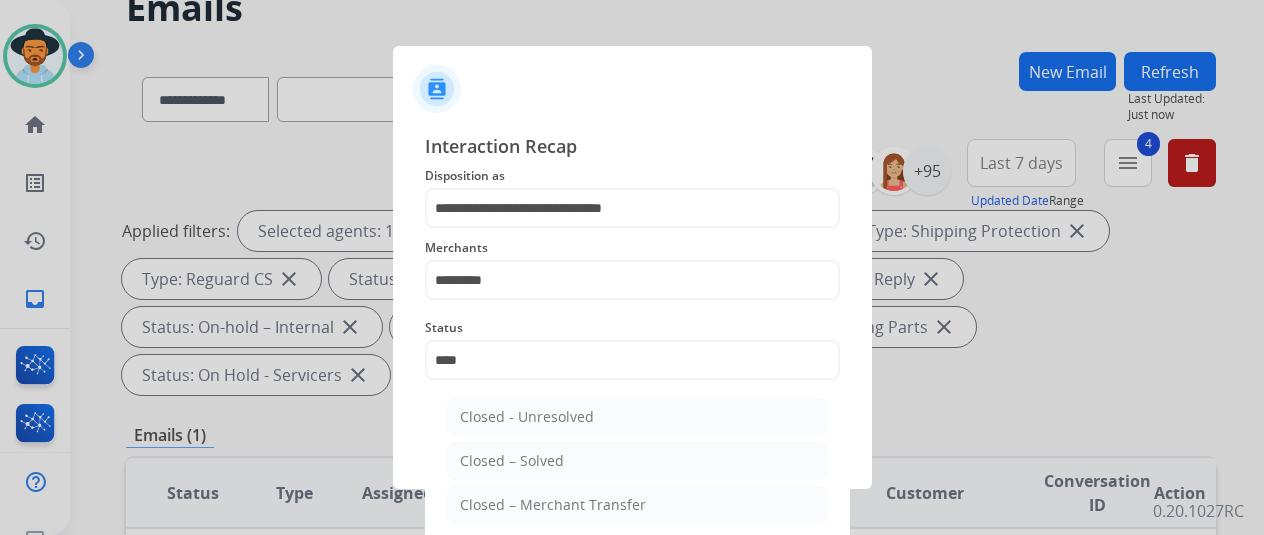 click on "Closed – Solved" 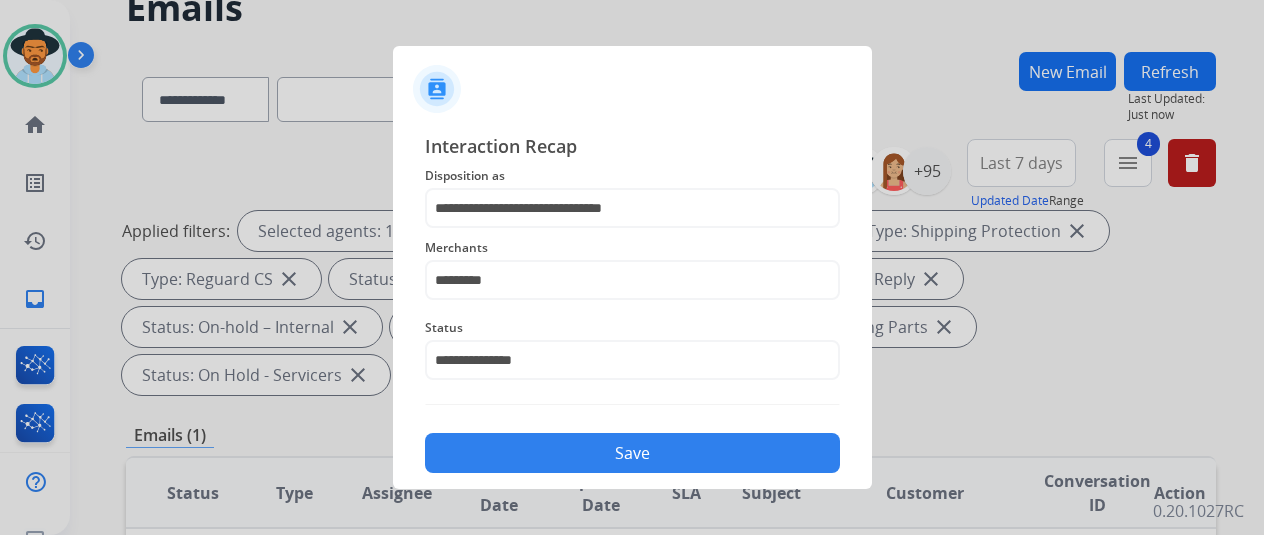 click on "Save" 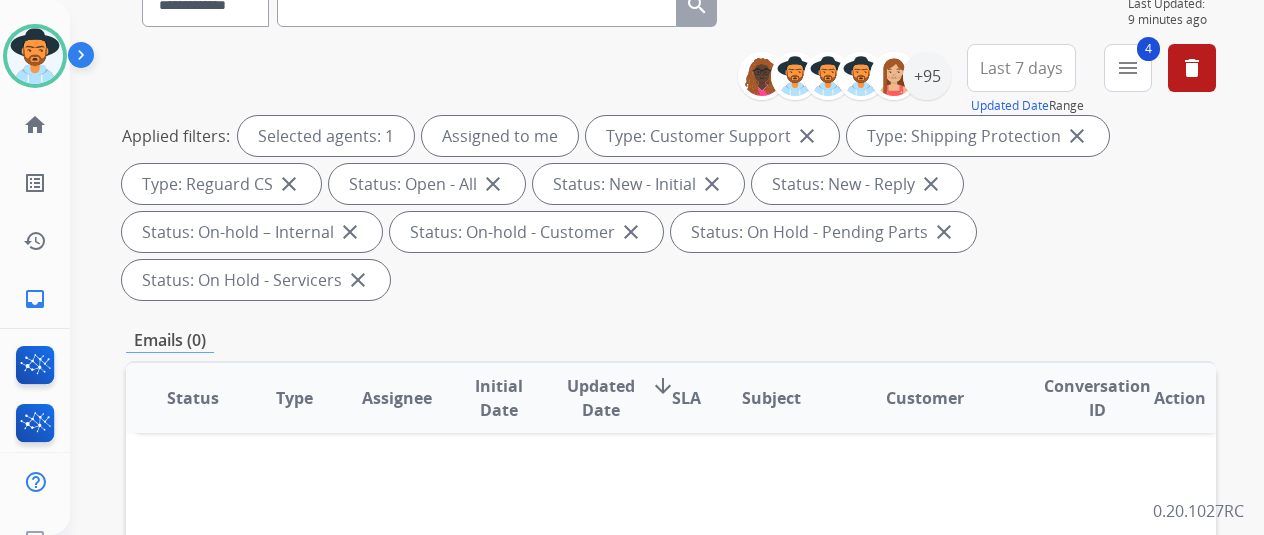 scroll, scrollTop: 200, scrollLeft: 0, axis: vertical 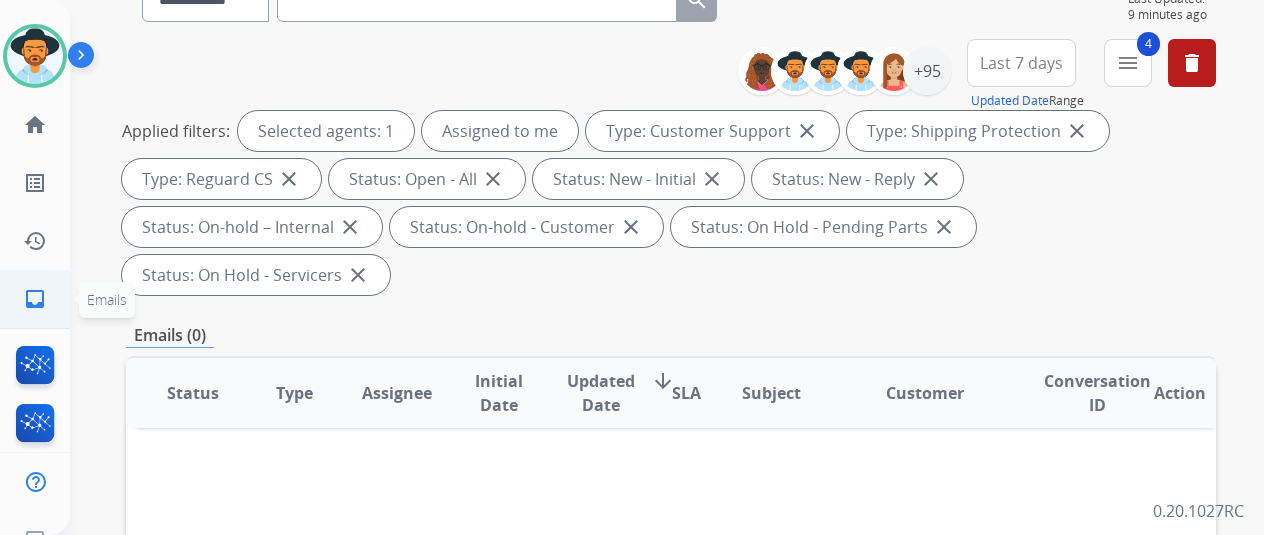 click on "inbox" 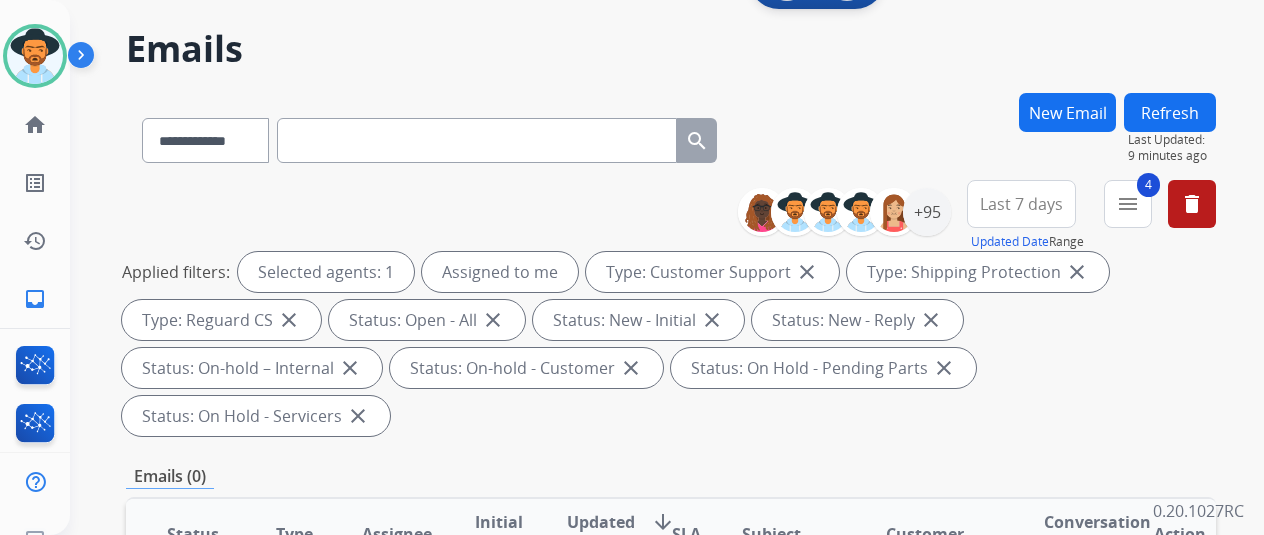 scroll, scrollTop: 0, scrollLeft: 0, axis: both 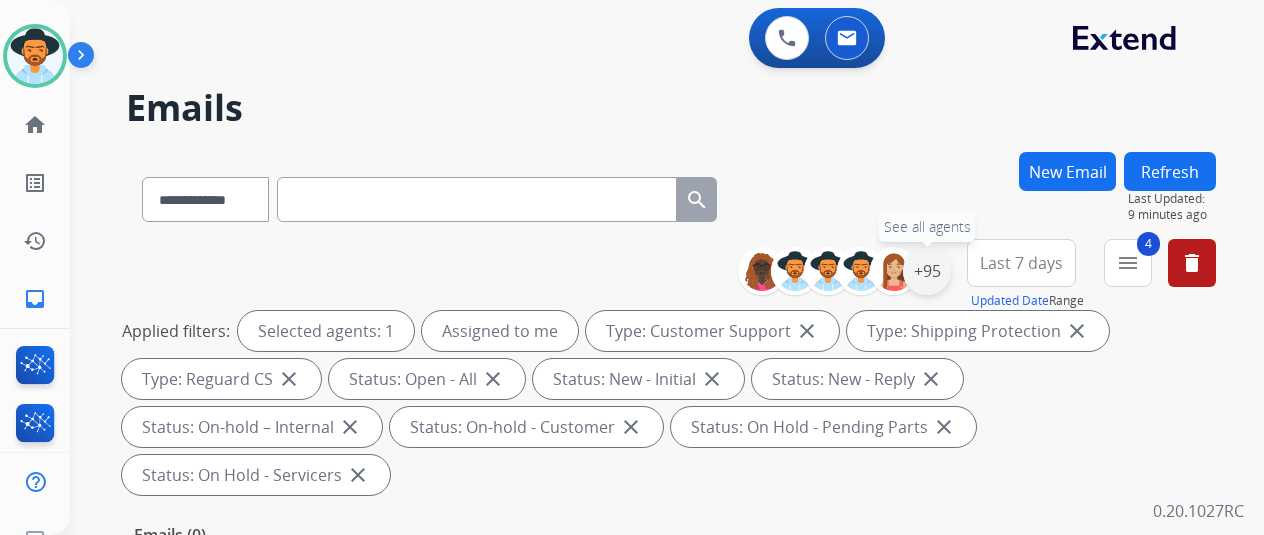 click on "+95" at bounding box center (927, 271) 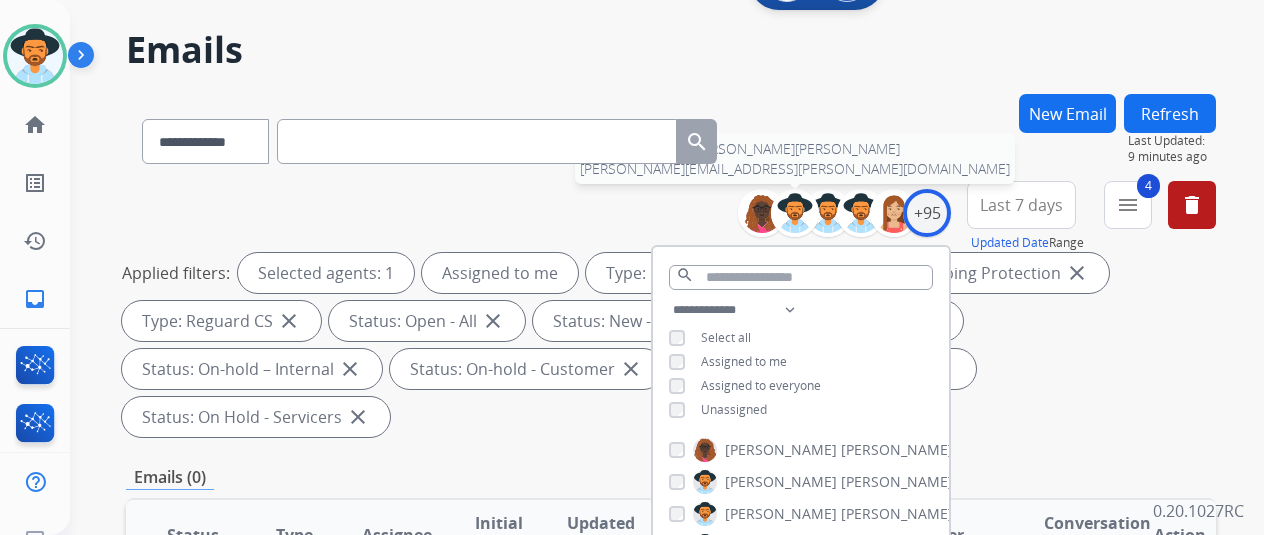 scroll, scrollTop: 0, scrollLeft: 0, axis: both 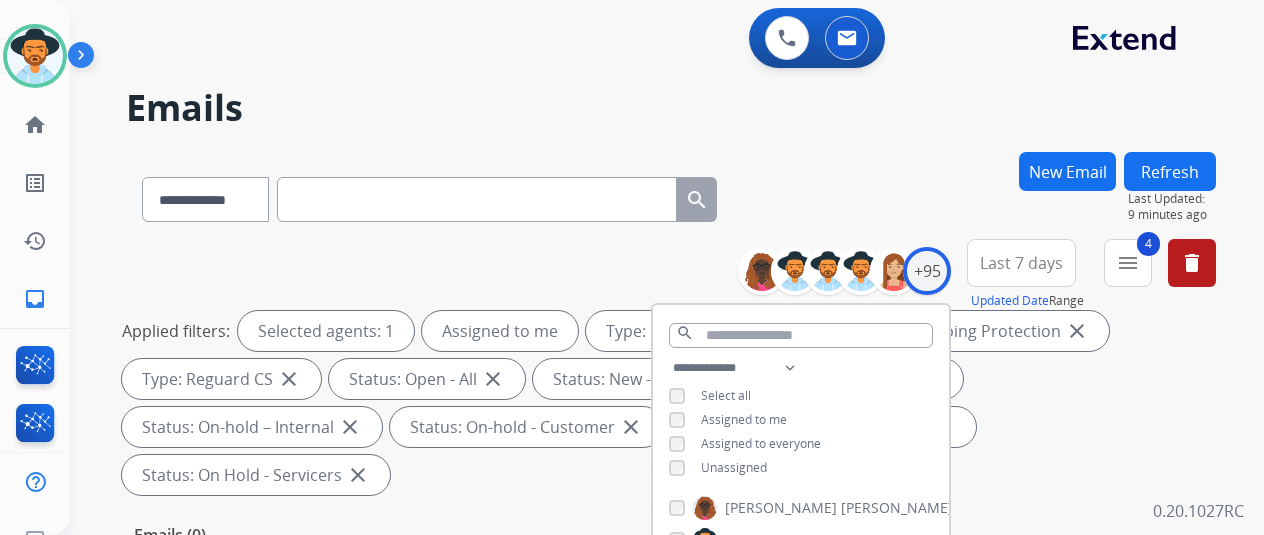 click on "**********" at bounding box center [643, 339] 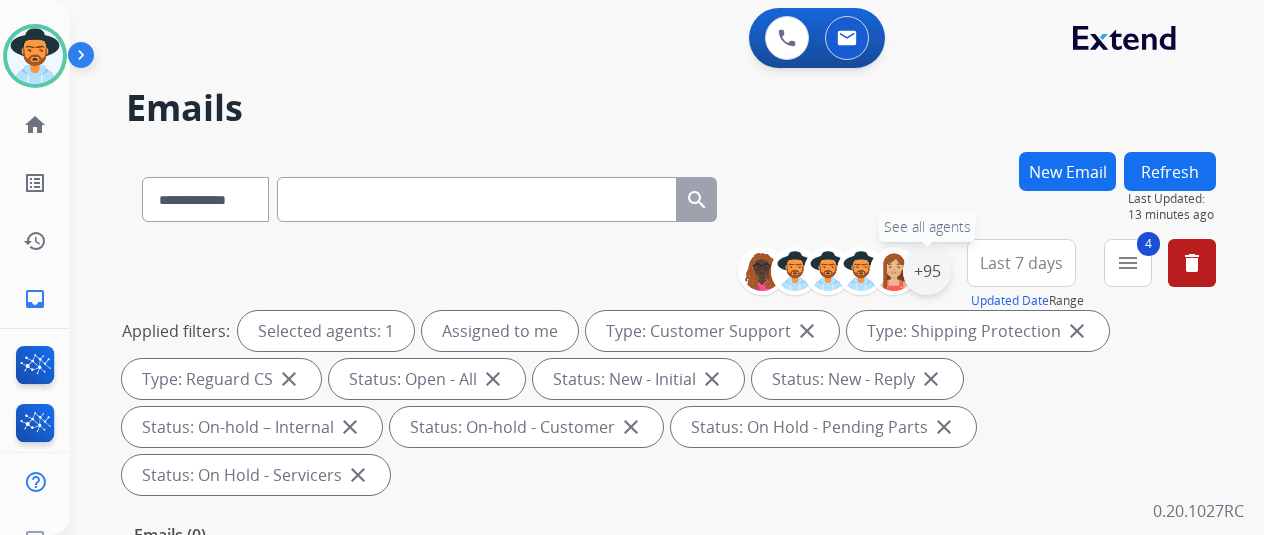 click on "+95" at bounding box center [927, 271] 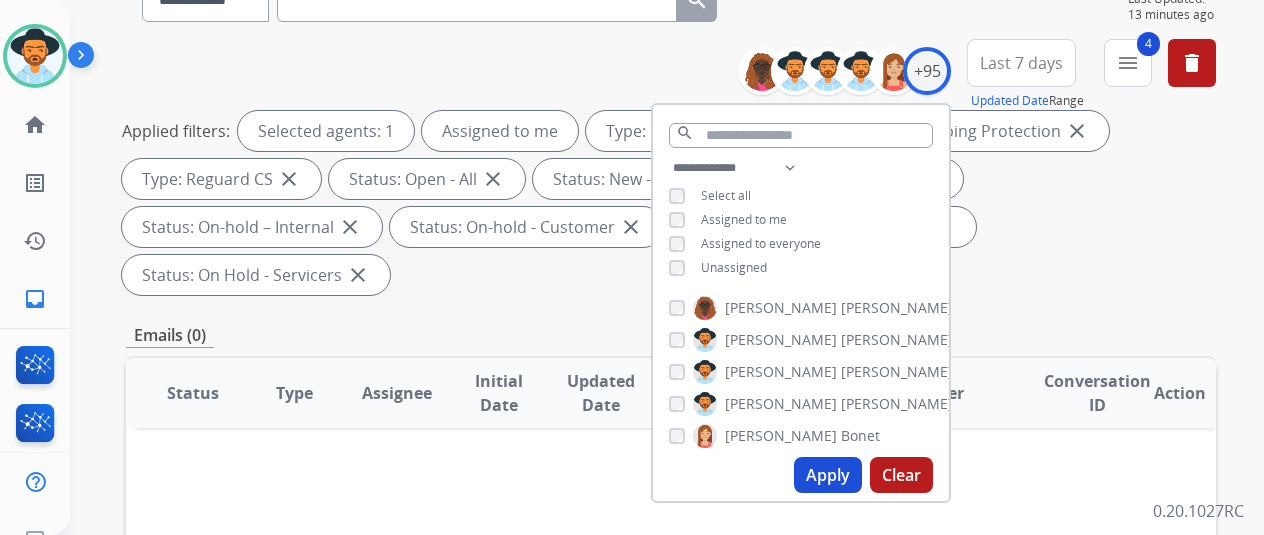 scroll, scrollTop: 0, scrollLeft: 0, axis: both 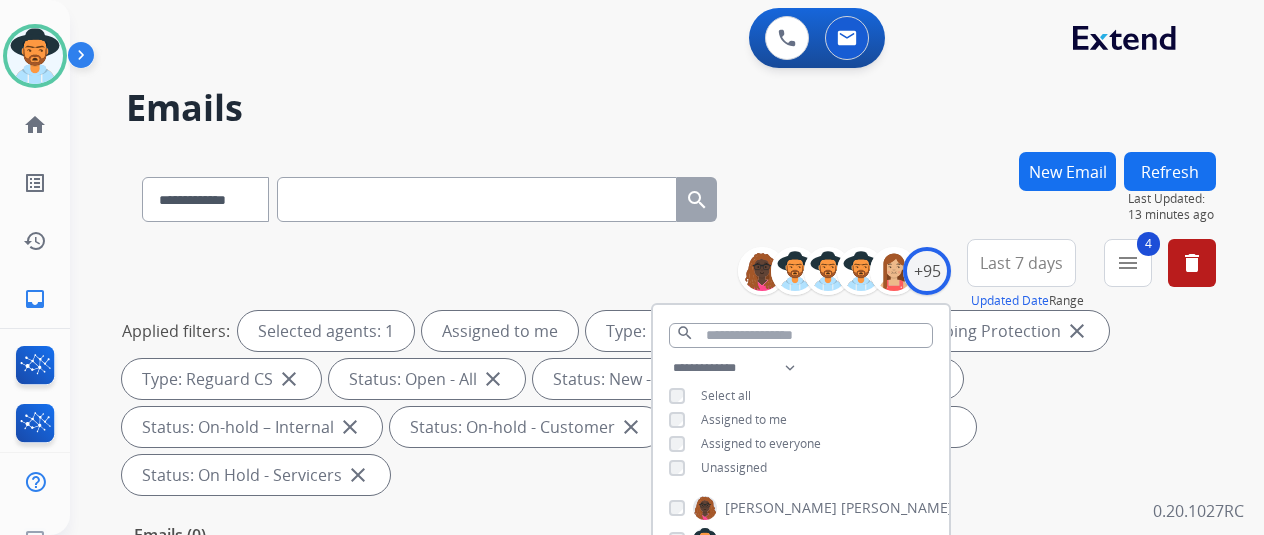 click on "**********" at bounding box center (671, 195) 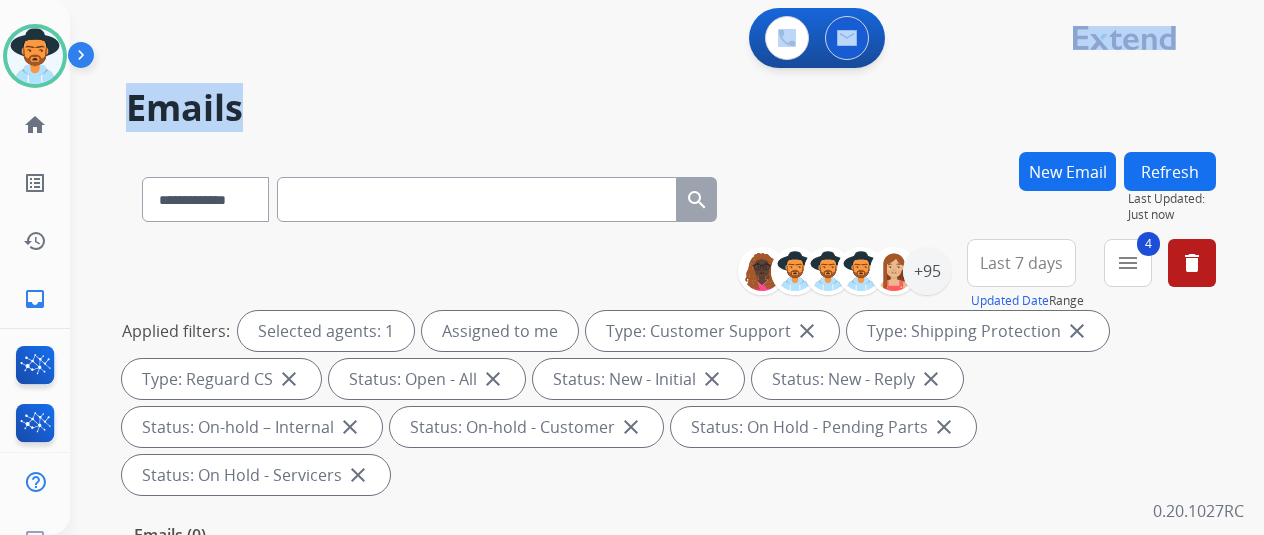 drag, startPoint x: 802, startPoint y: 97, endPoint x: 686, endPoint y: 93, distance: 116.06895 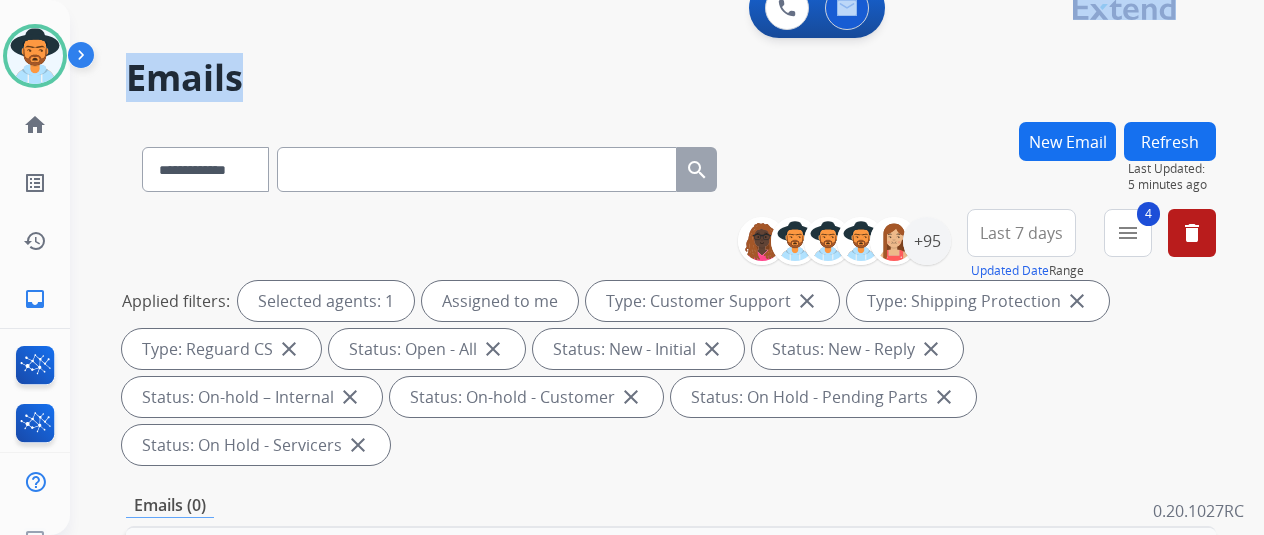 scroll, scrollTop: 0, scrollLeft: 0, axis: both 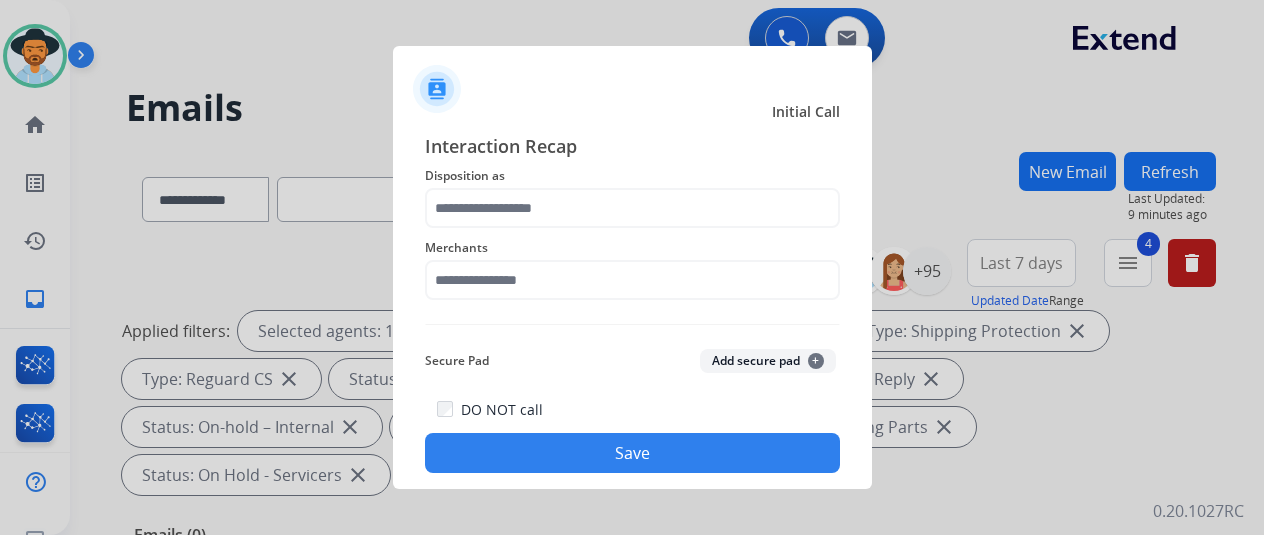 click at bounding box center (632, 267) 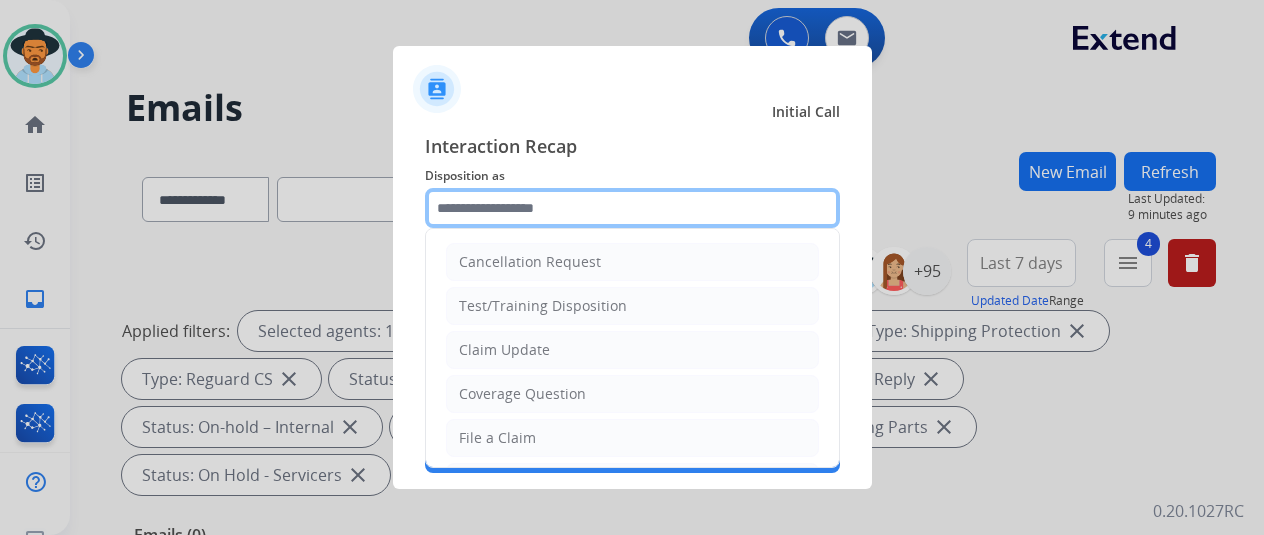 click 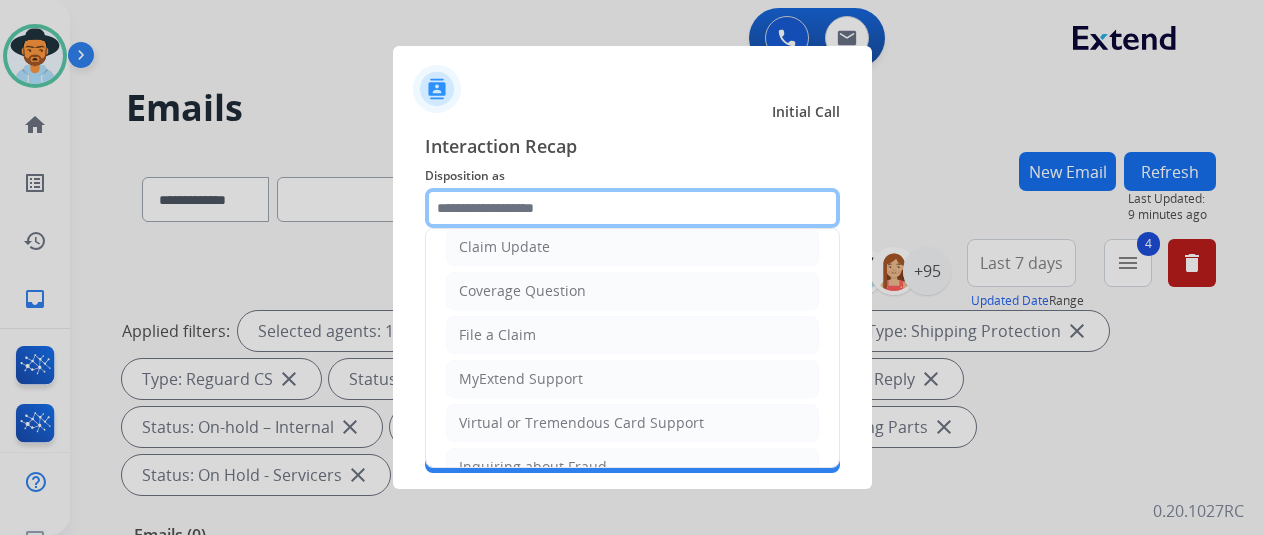 scroll, scrollTop: 300, scrollLeft: 0, axis: vertical 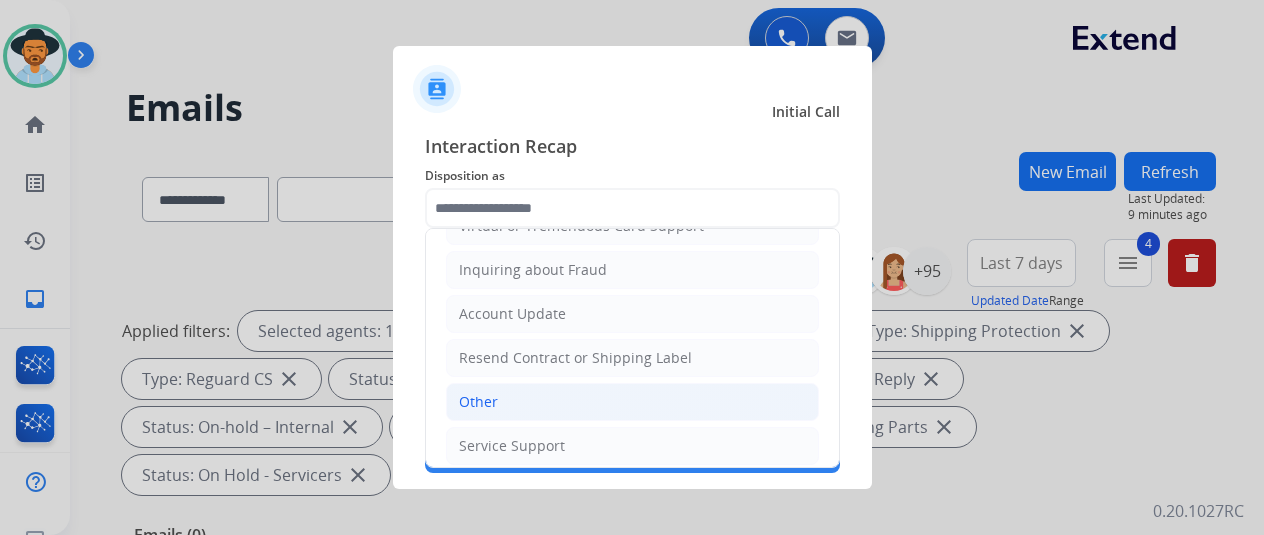 click on "Other" 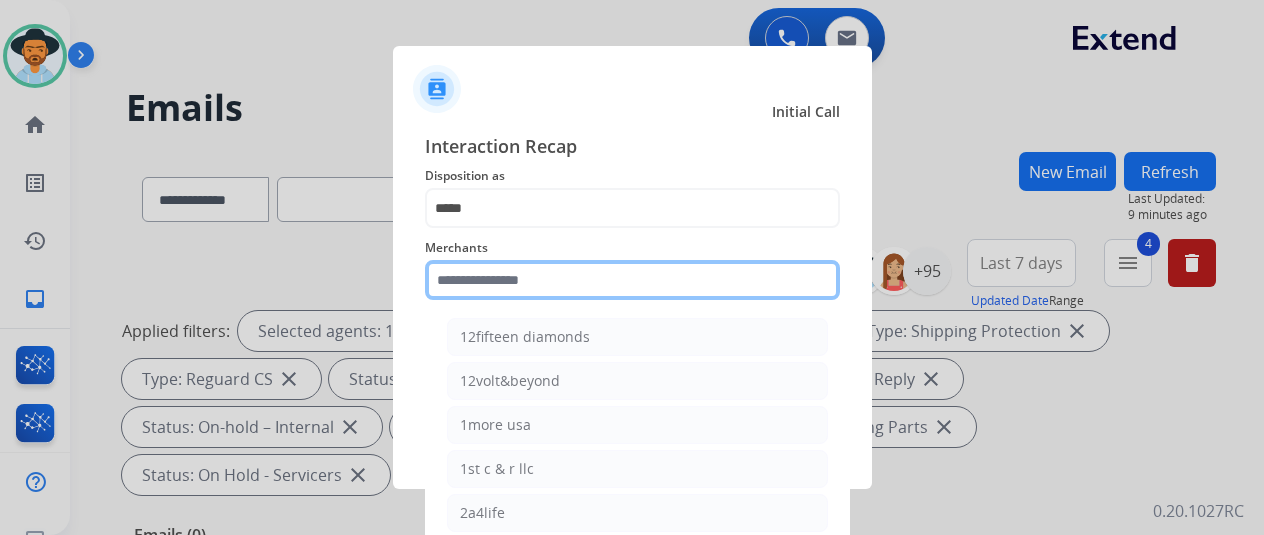 click 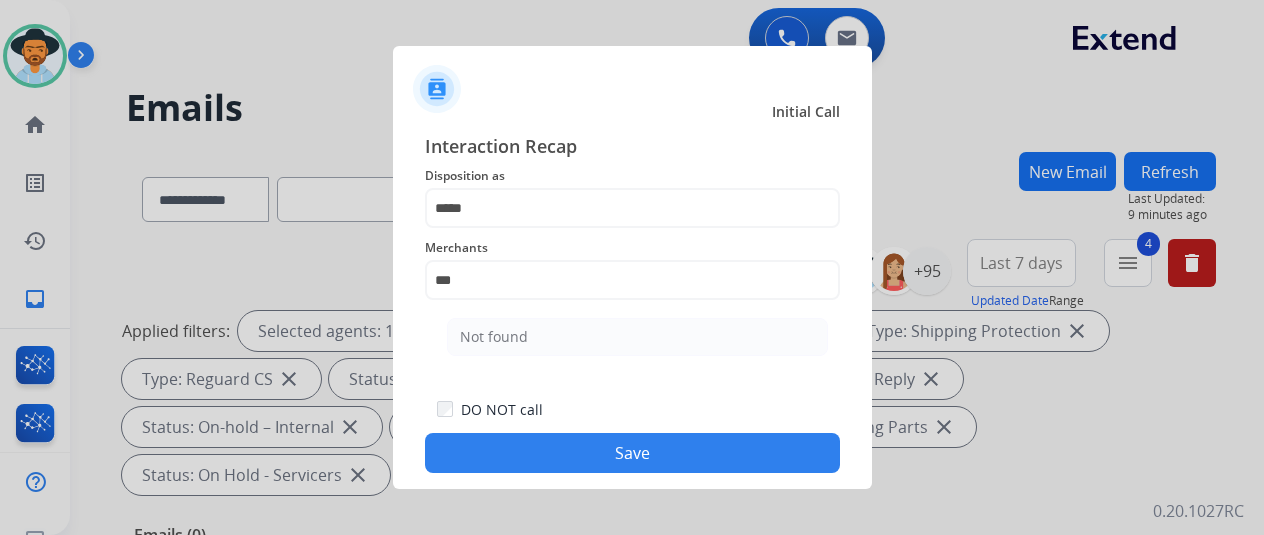 click on "Not found" 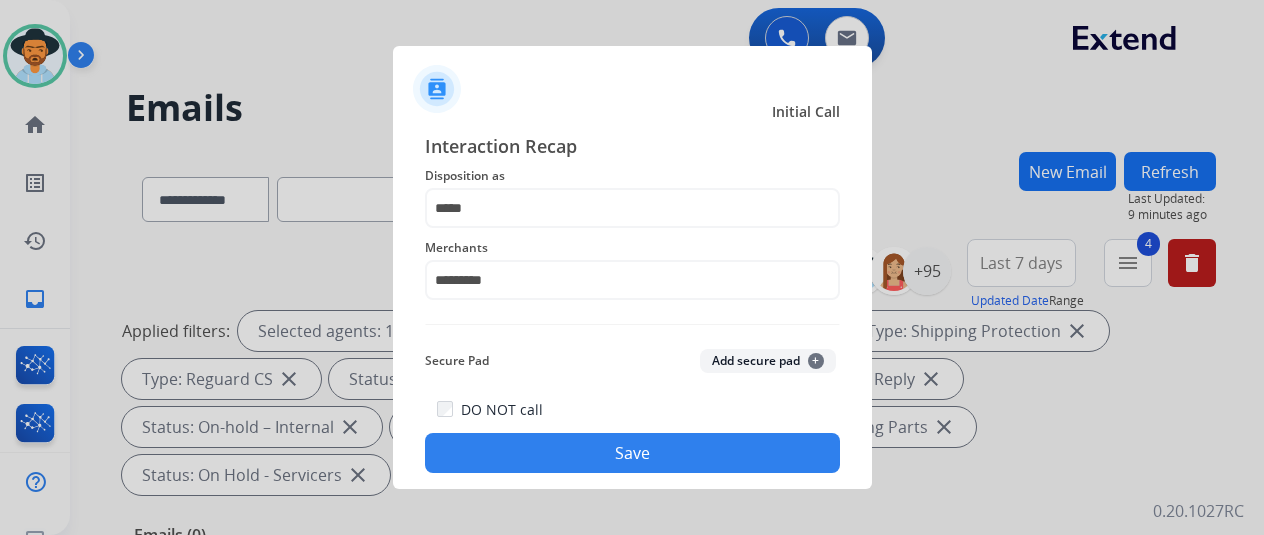 click on "Save" 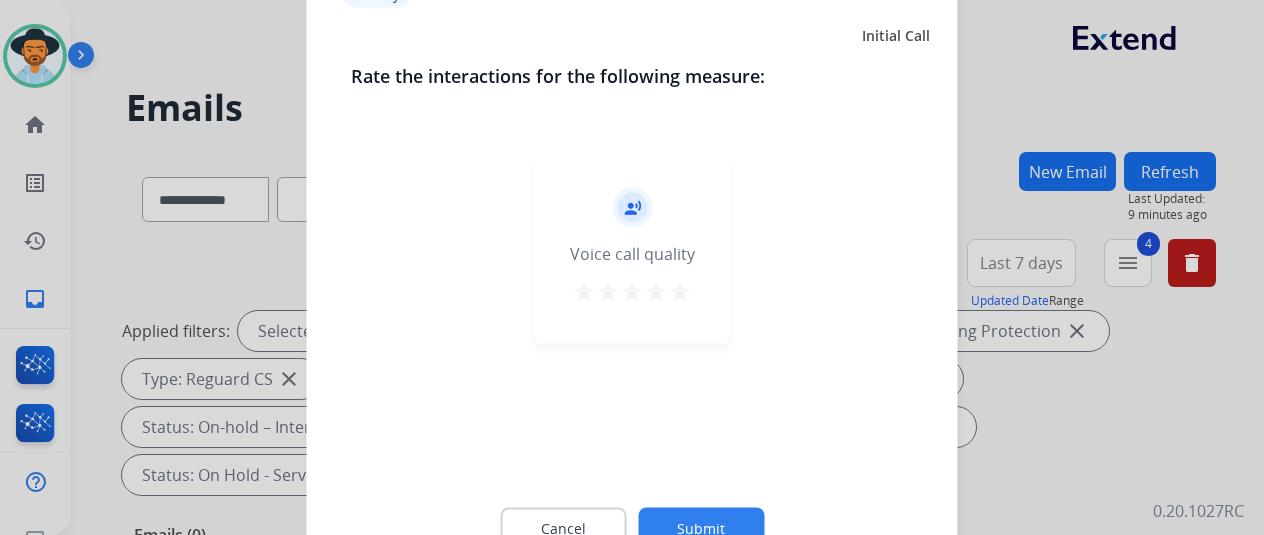 click on "Submit" 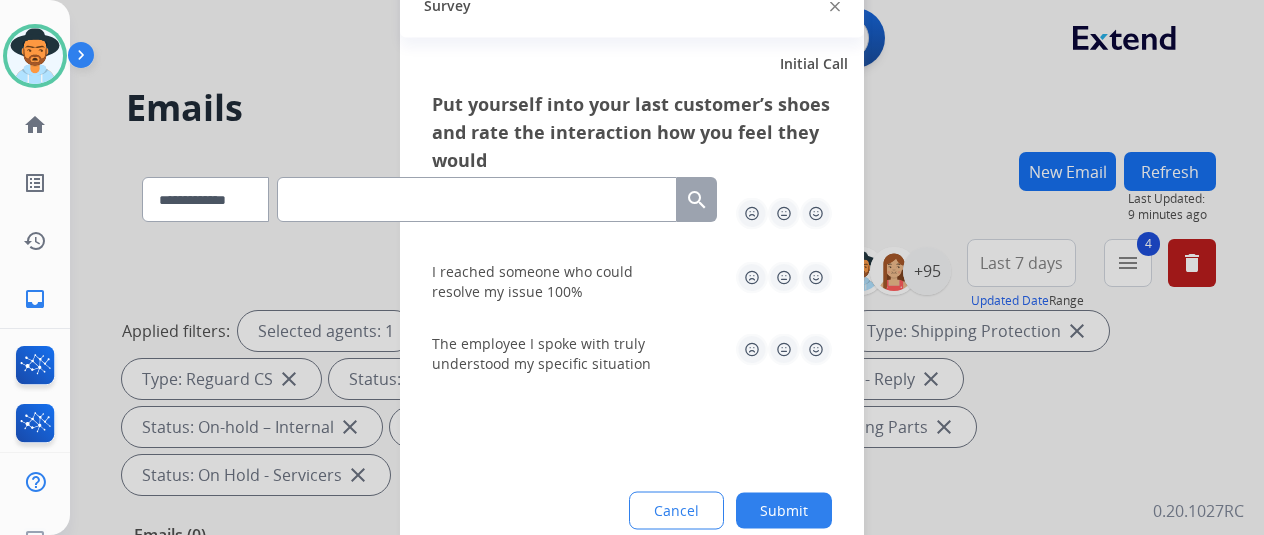 drag, startPoint x: 786, startPoint y: 511, endPoint x: 778, endPoint y: 501, distance: 12.806249 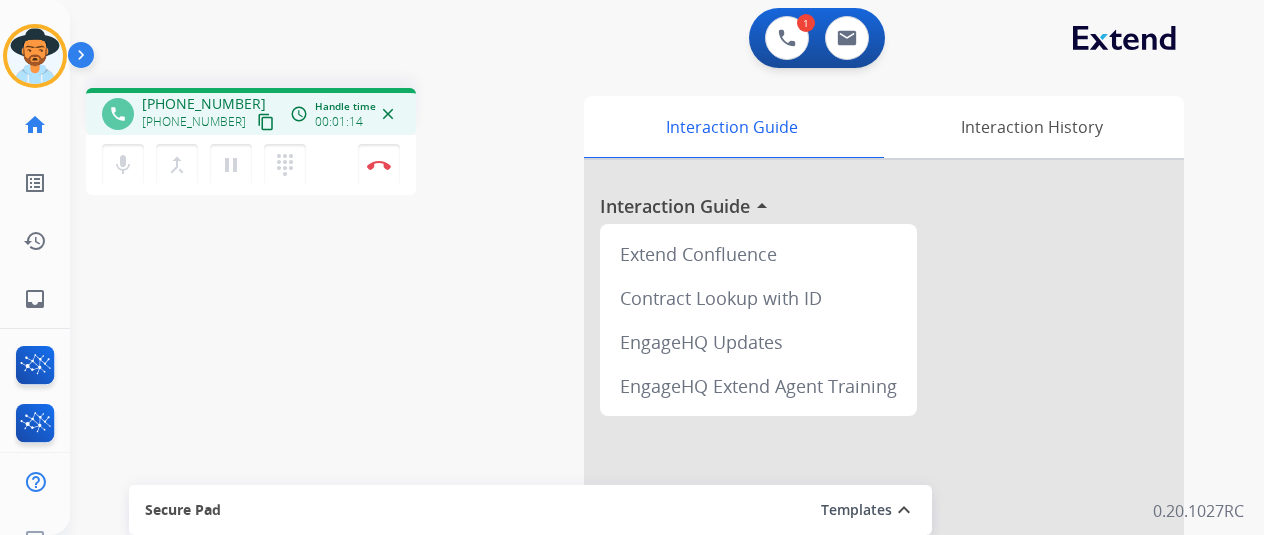 scroll, scrollTop: 0, scrollLeft: 0, axis: both 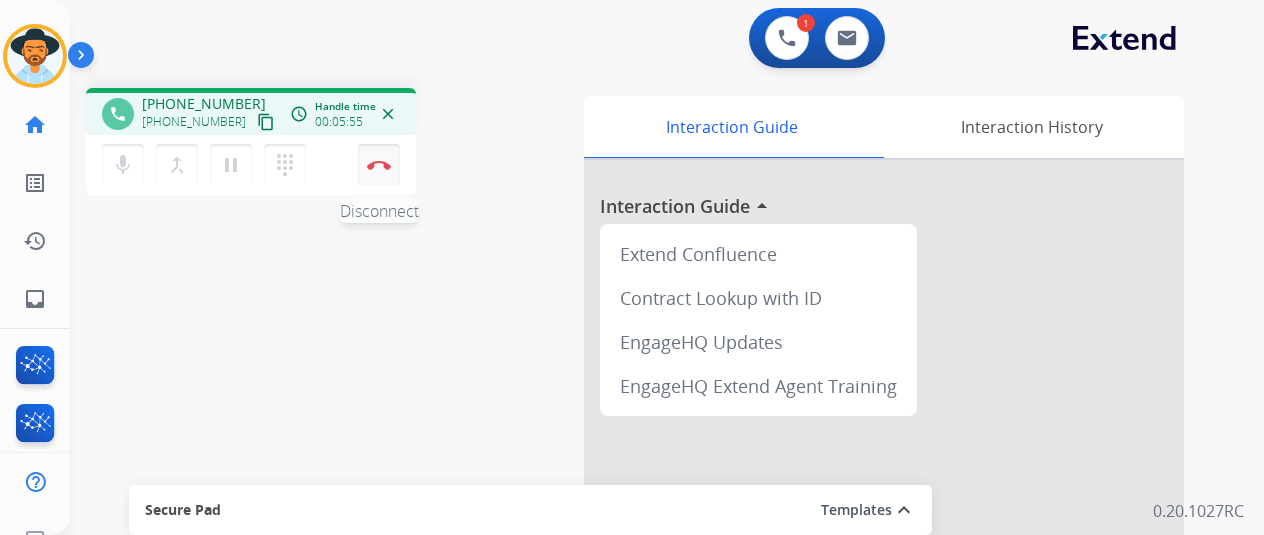 click on "Disconnect" at bounding box center (379, 165) 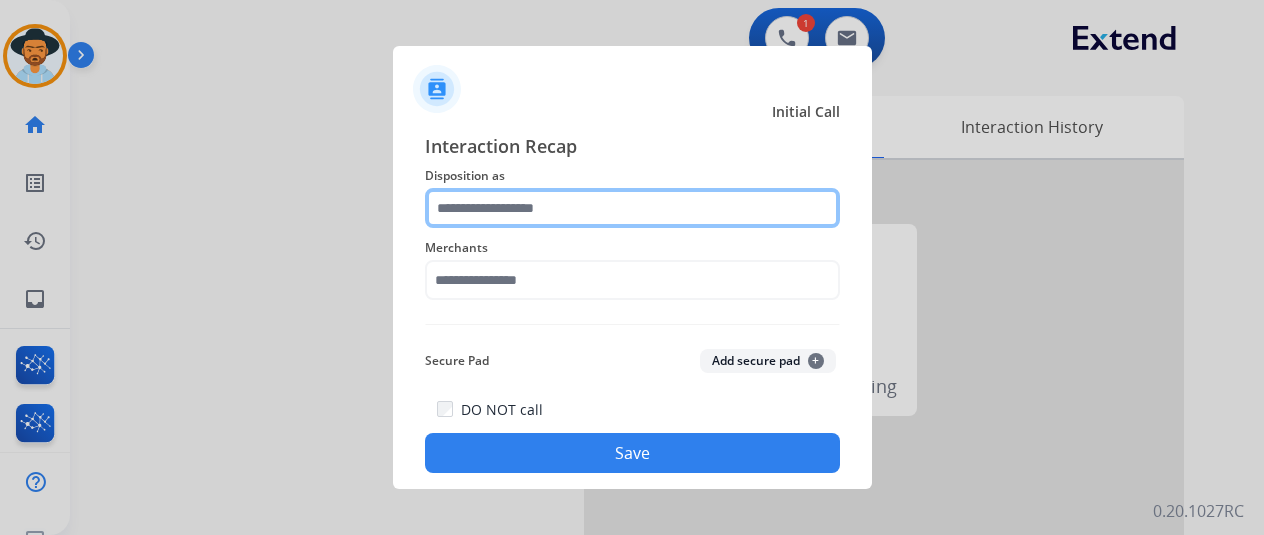 click 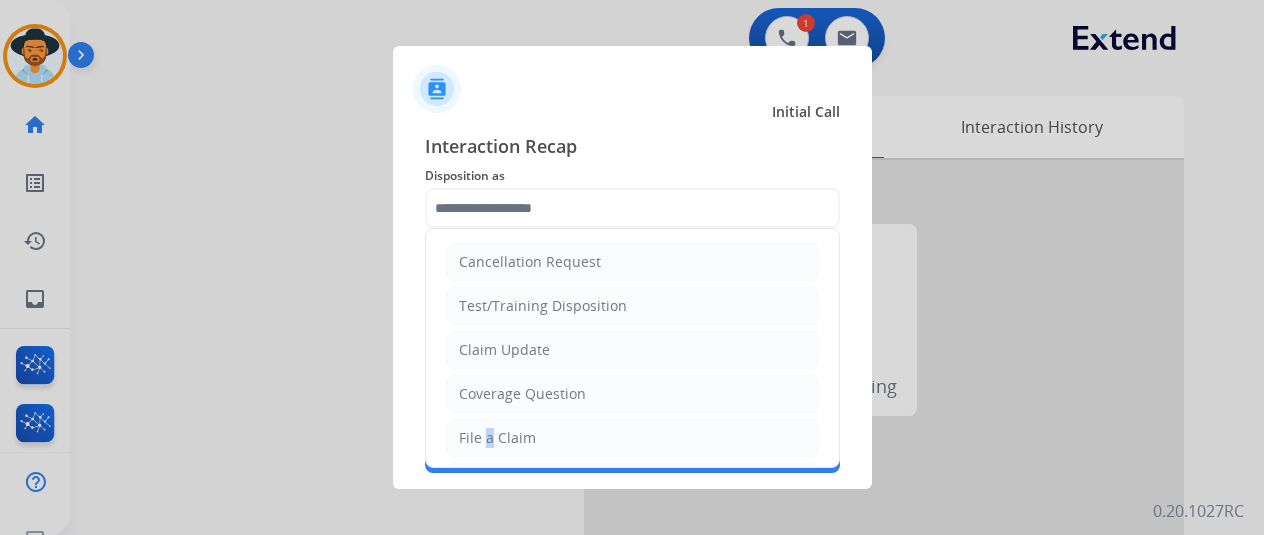 drag, startPoint x: 482, startPoint y: 436, endPoint x: 494, endPoint y: 334, distance: 102.70345 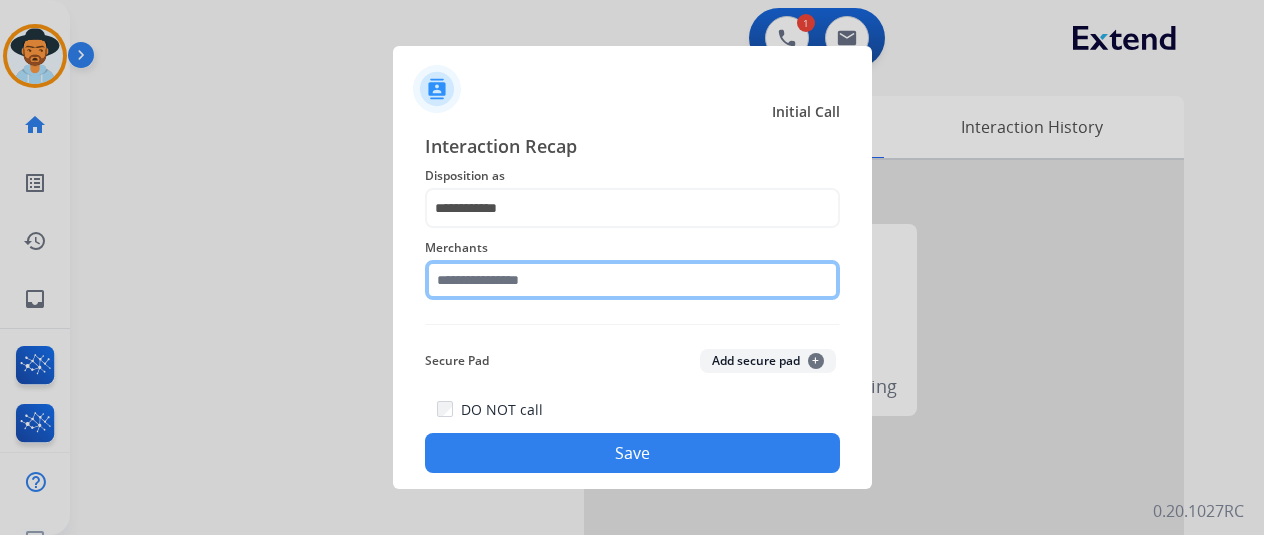 click 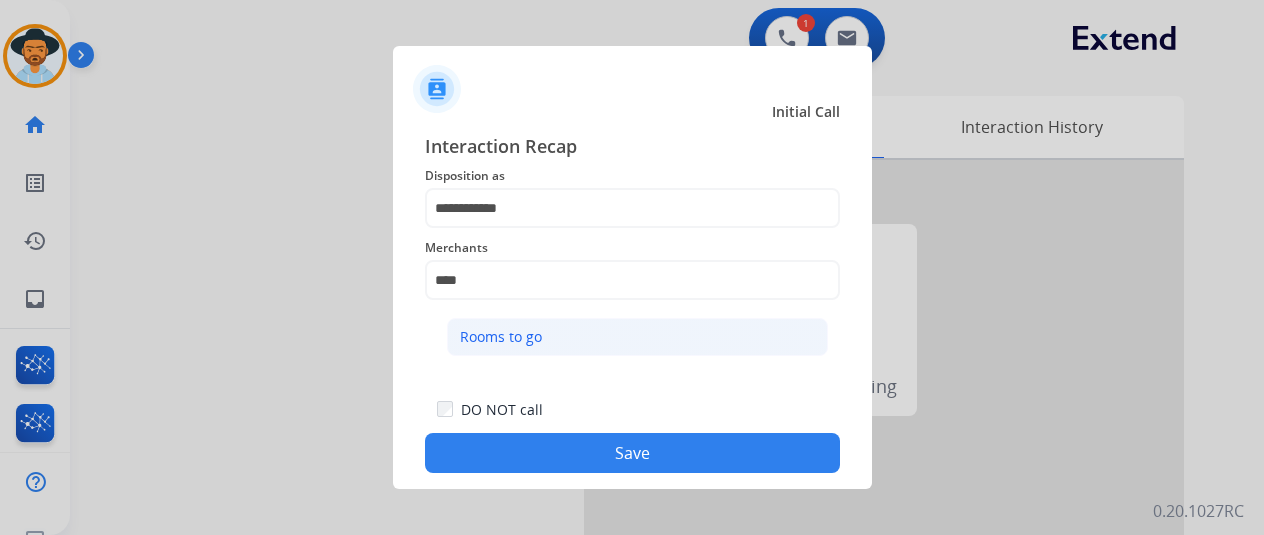 click on "Rooms to go" 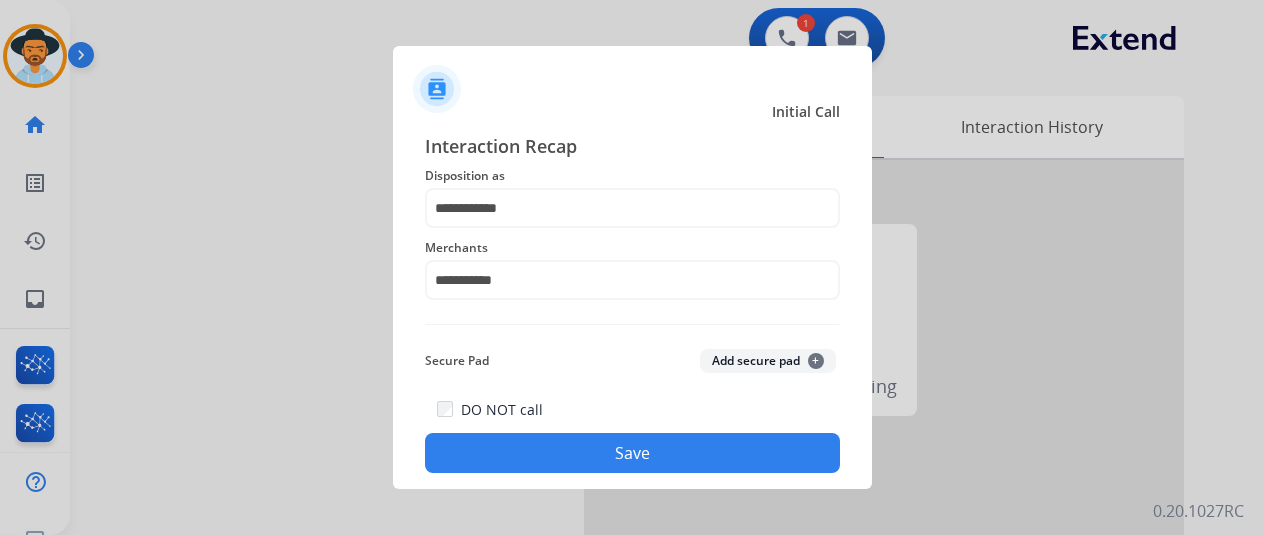 click on "Save" 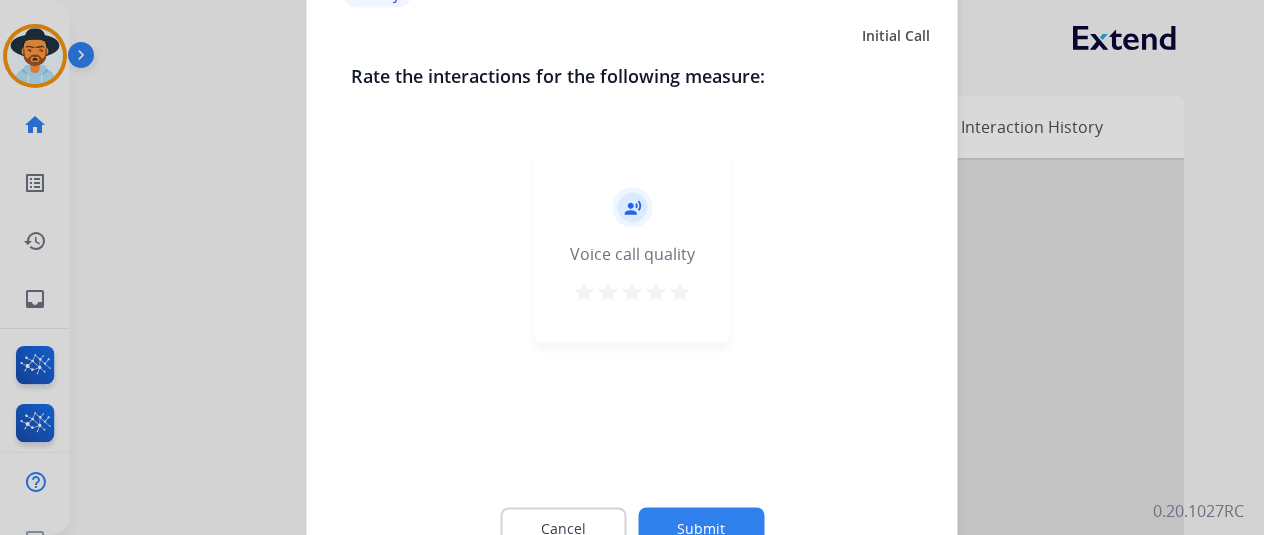 click on "Submit" 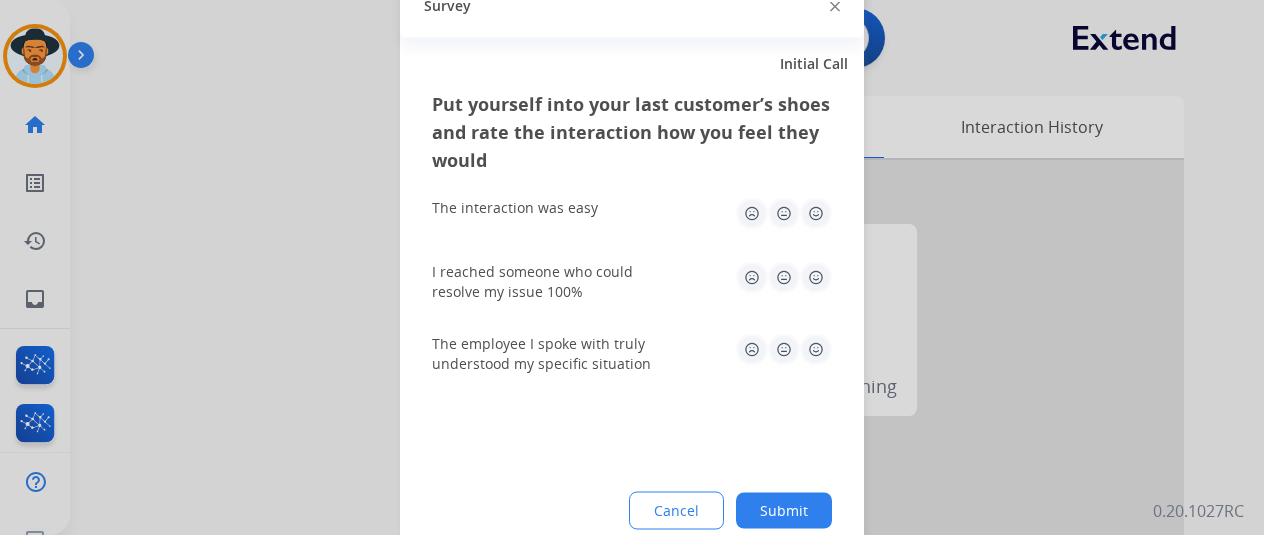 click on "Submit" 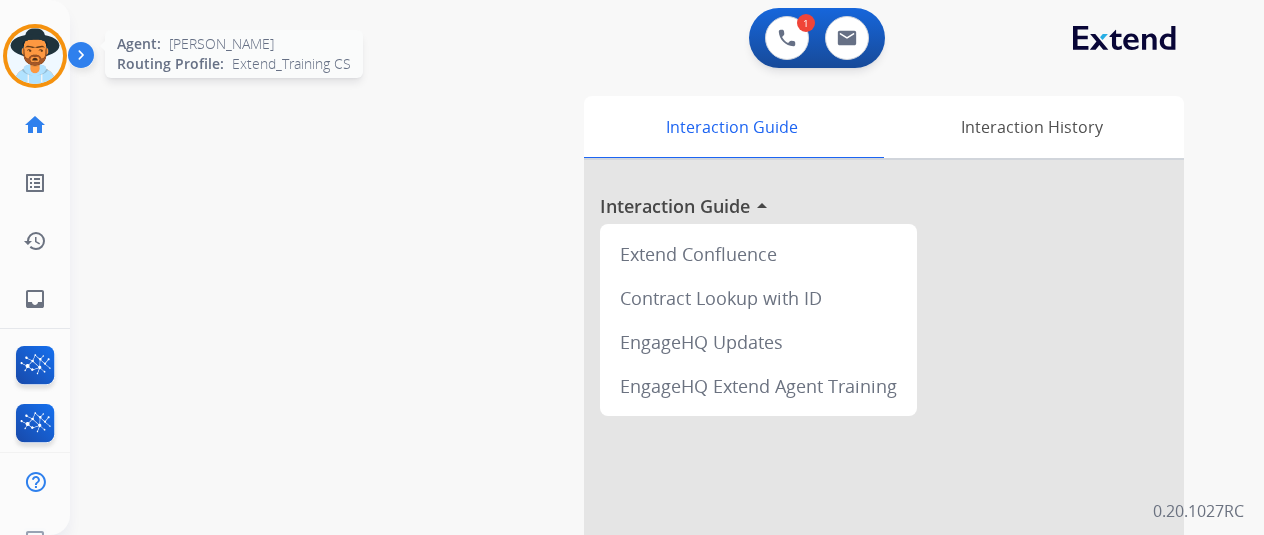 click at bounding box center [35, 56] 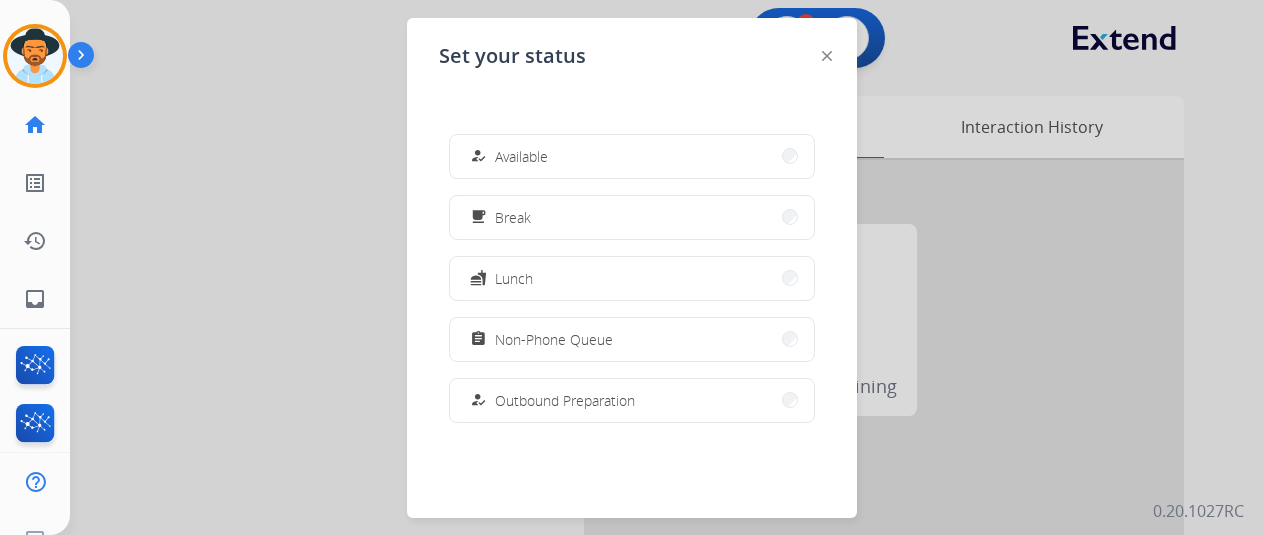 drag, startPoint x: 560, startPoint y: 156, endPoint x: 551, endPoint y: 143, distance: 15.811388 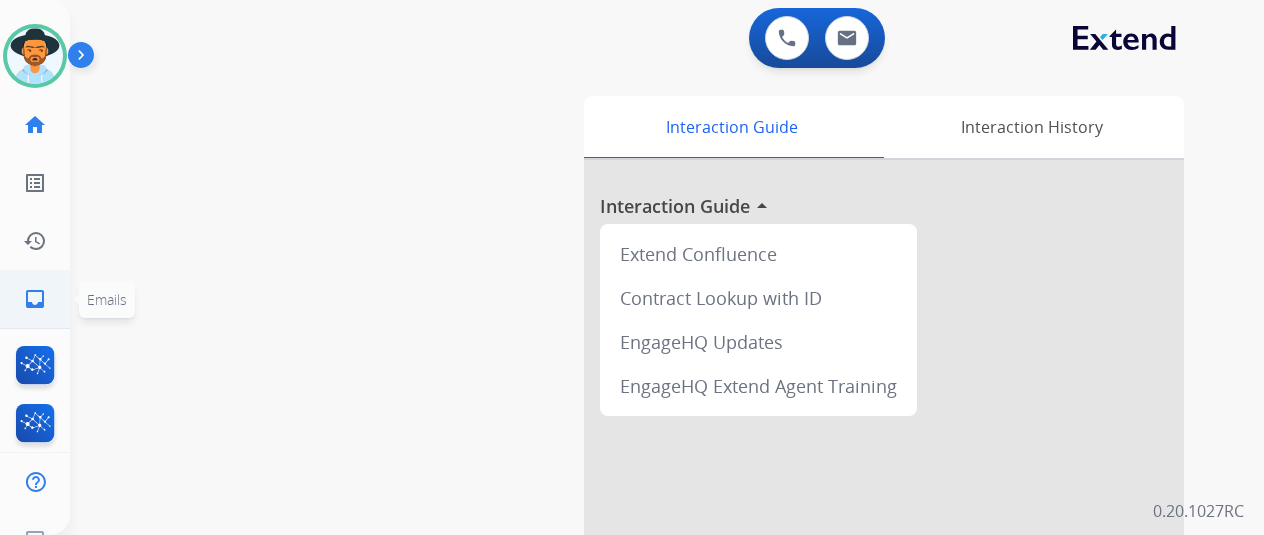 click on "inbox" 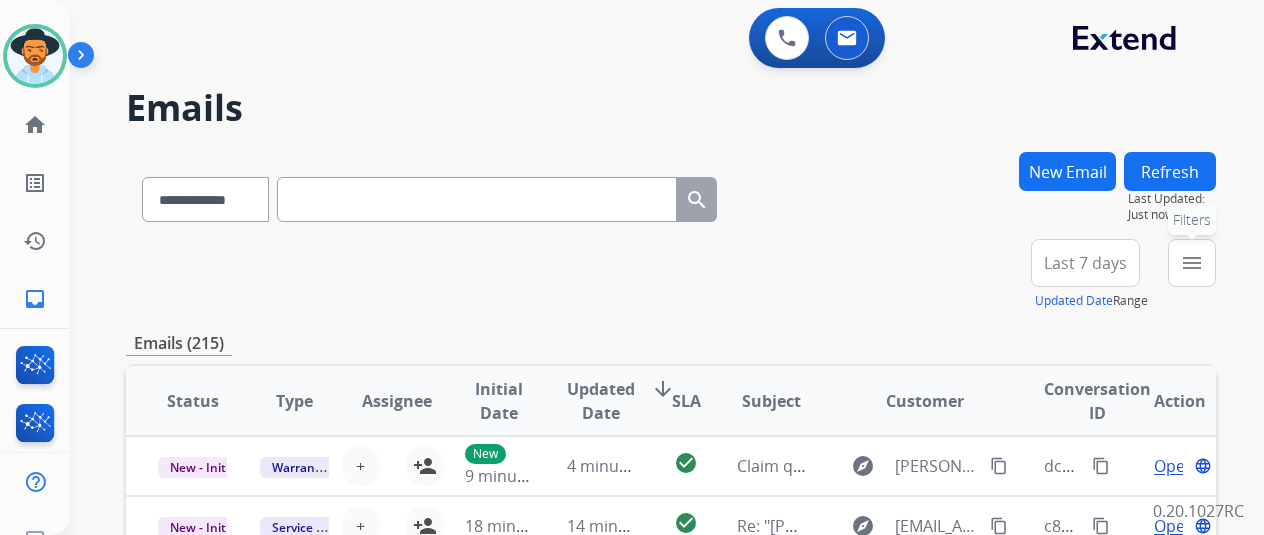 click on "menu" at bounding box center (1192, 263) 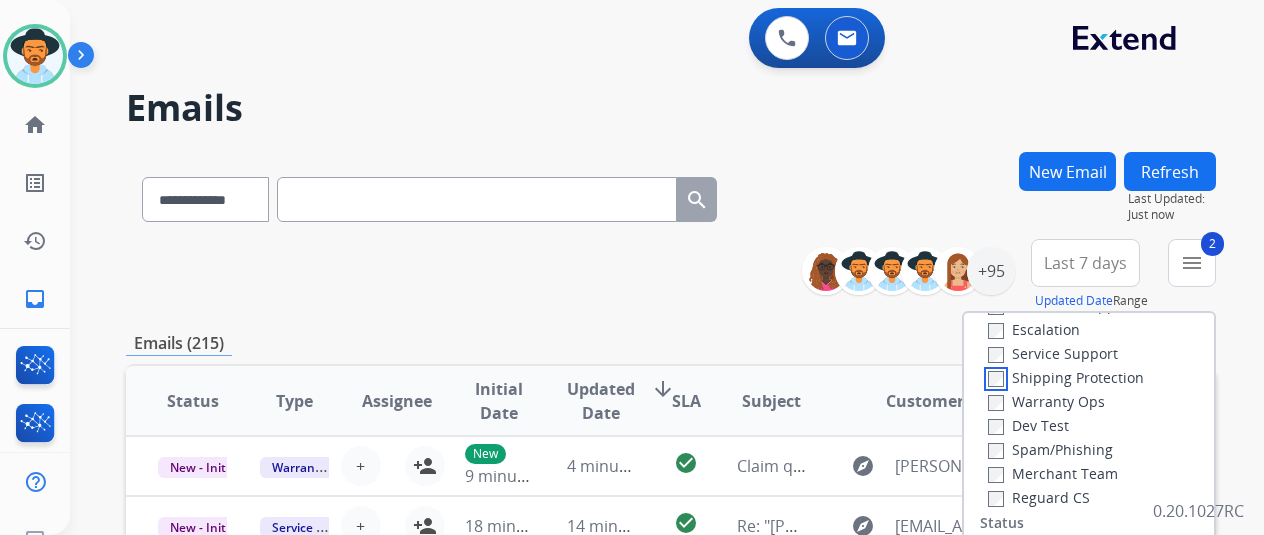scroll, scrollTop: 200, scrollLeft: 0, axis: vertical 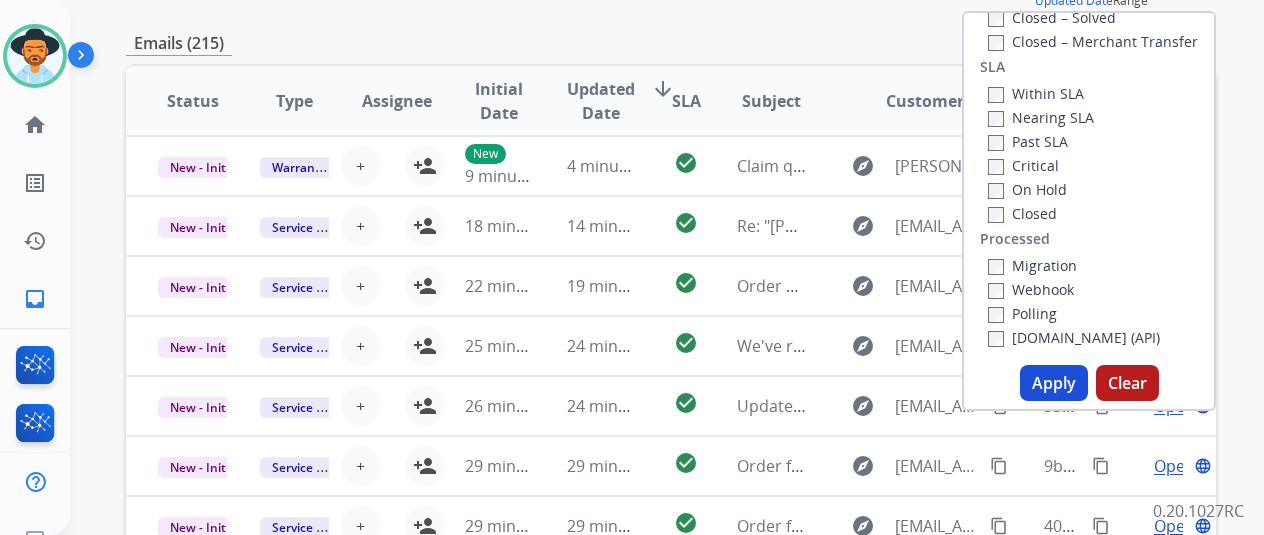 click on "Apply" at bounding box center [1054, 383] 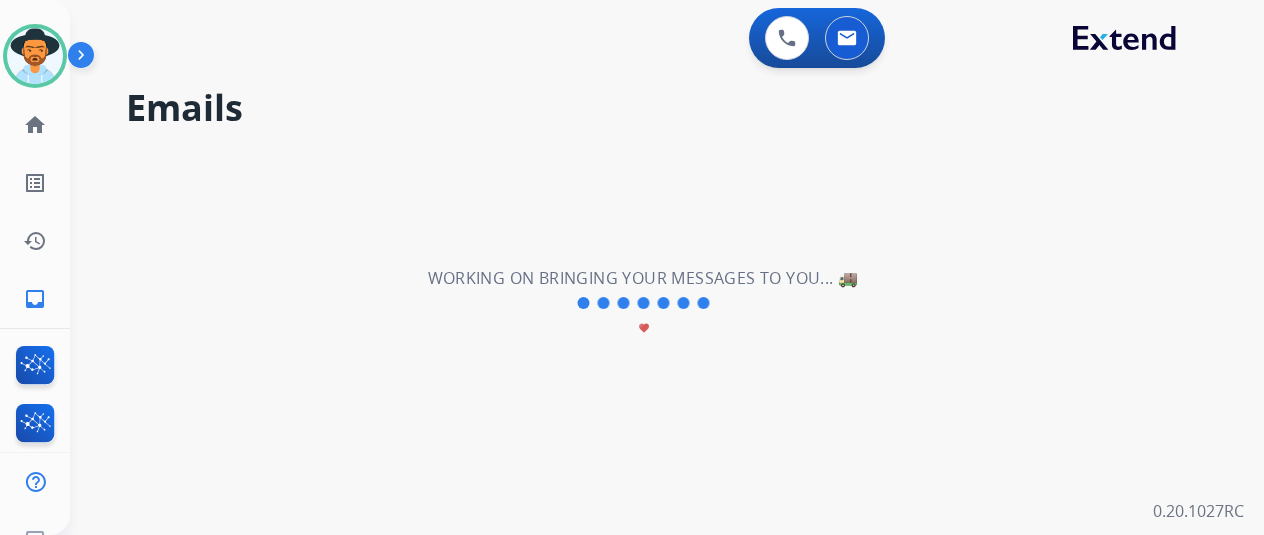 scroll, scrollTop: 0, scrollLeft: 0, axis: both 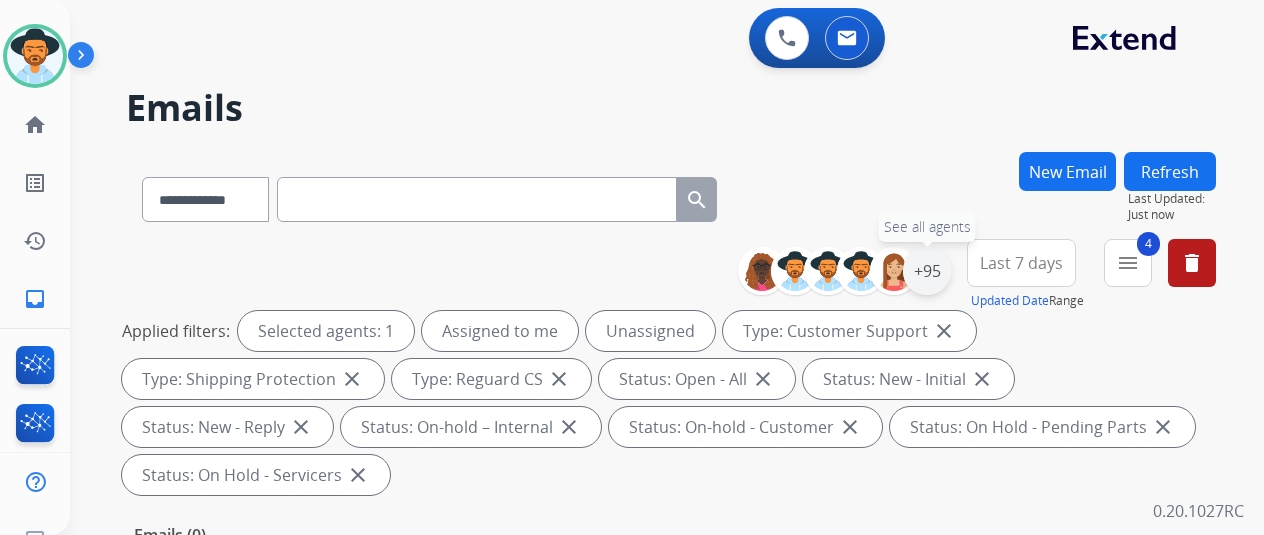 click on "+95" at bounding box center (927, 271) 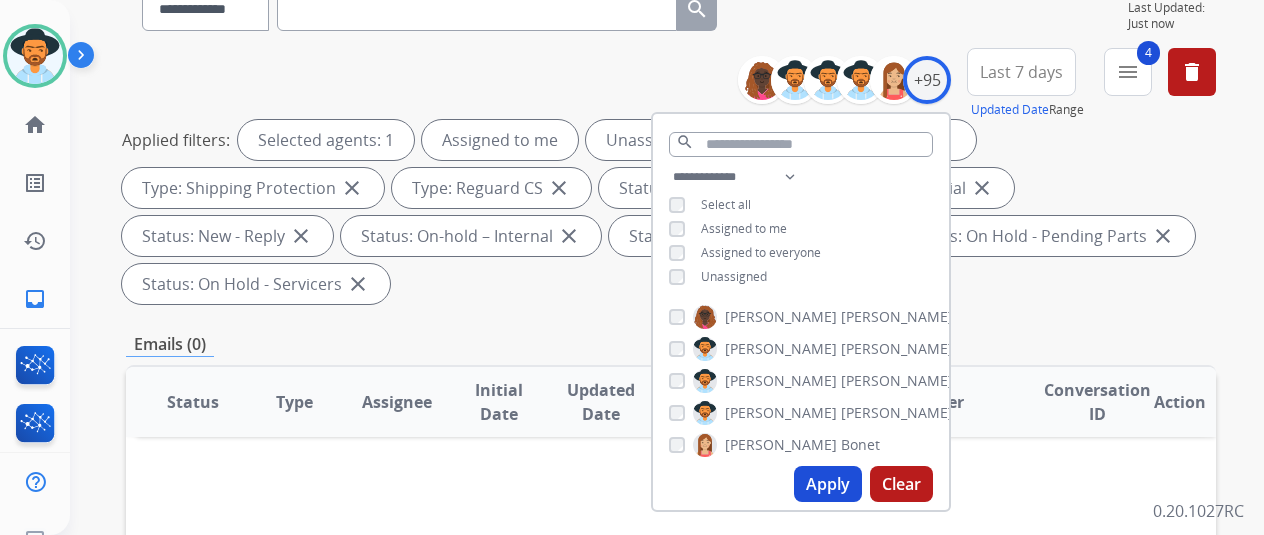 scroll, scrollTop: 200, scrollLeft: 0, axis: vertical 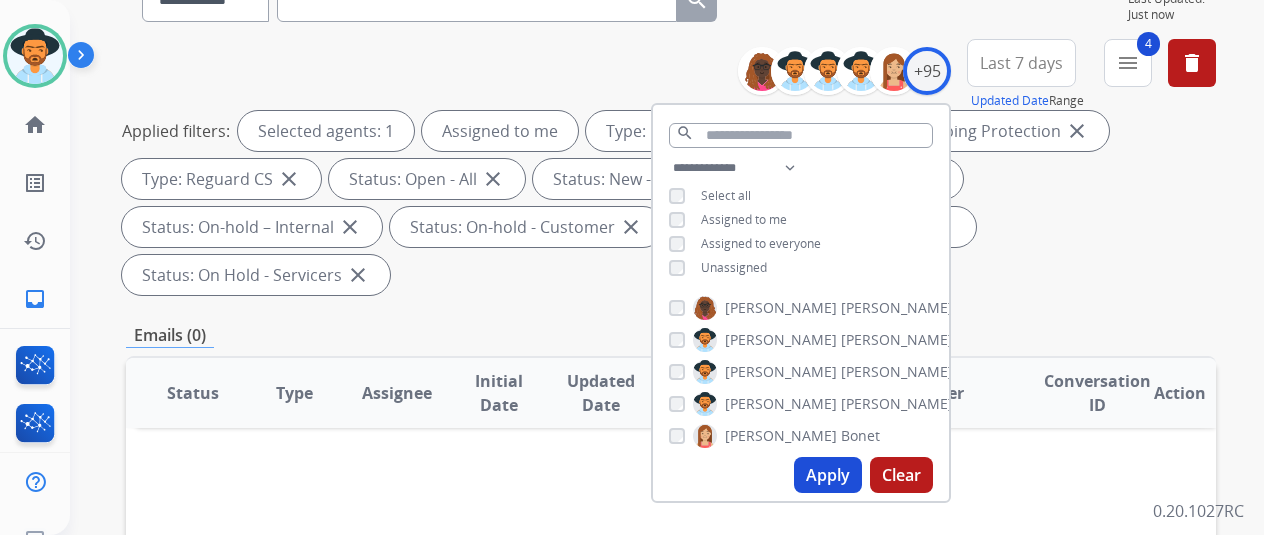 click on "Apply" at bounding box center [828, 475] 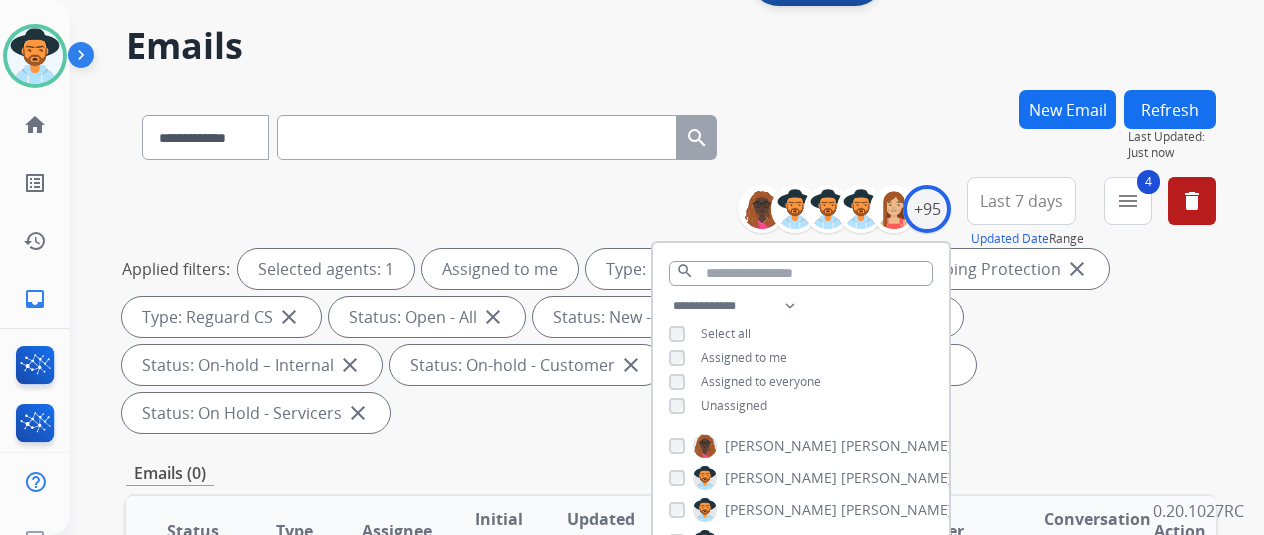 scroll, scrollTop: 0, scrollLeft: 0, axis: both 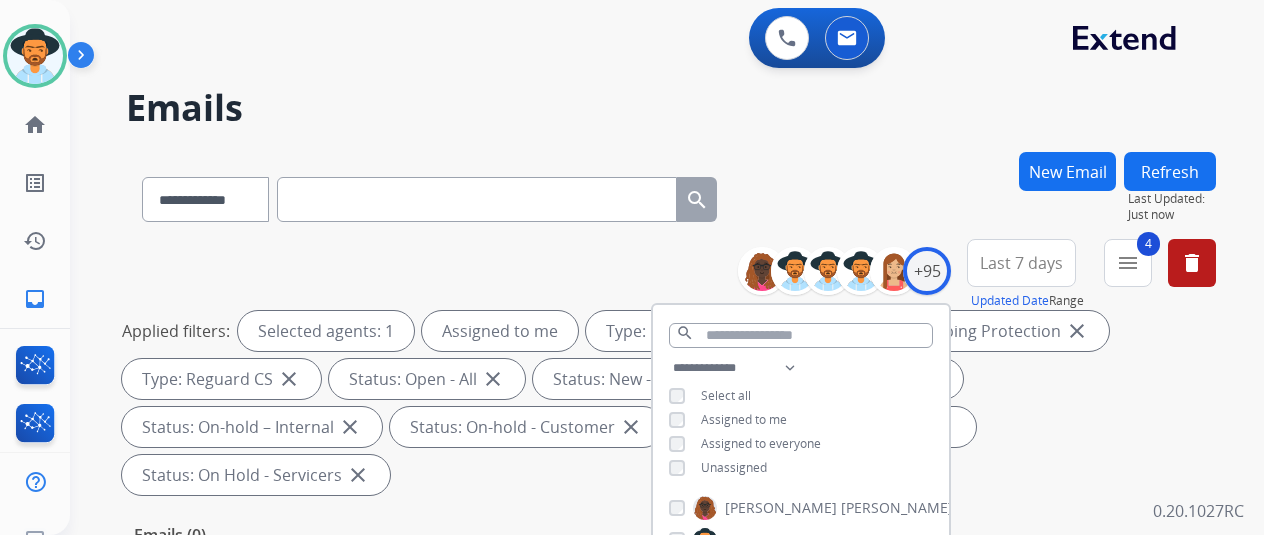 click on "**********" at bounding box center [643, 339] 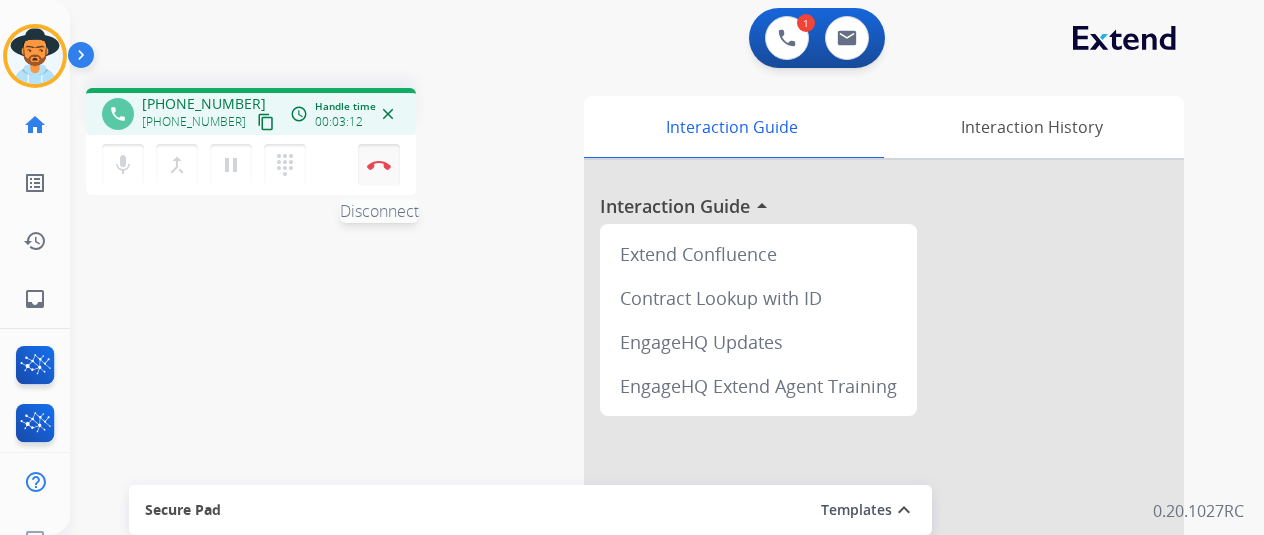 click at bounding box center (379, 165) 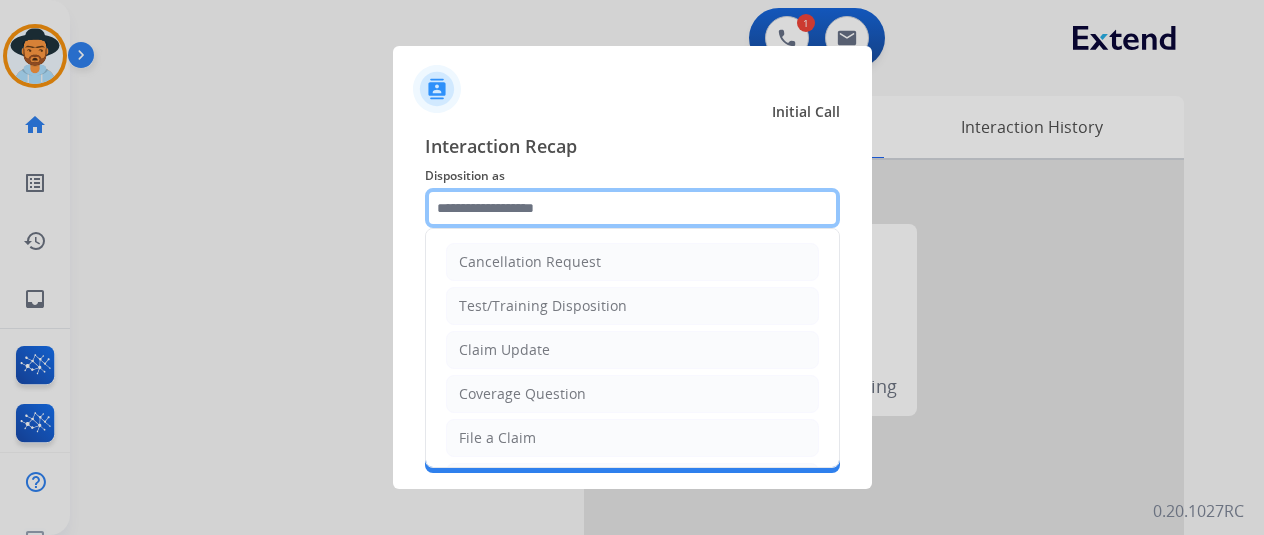 click 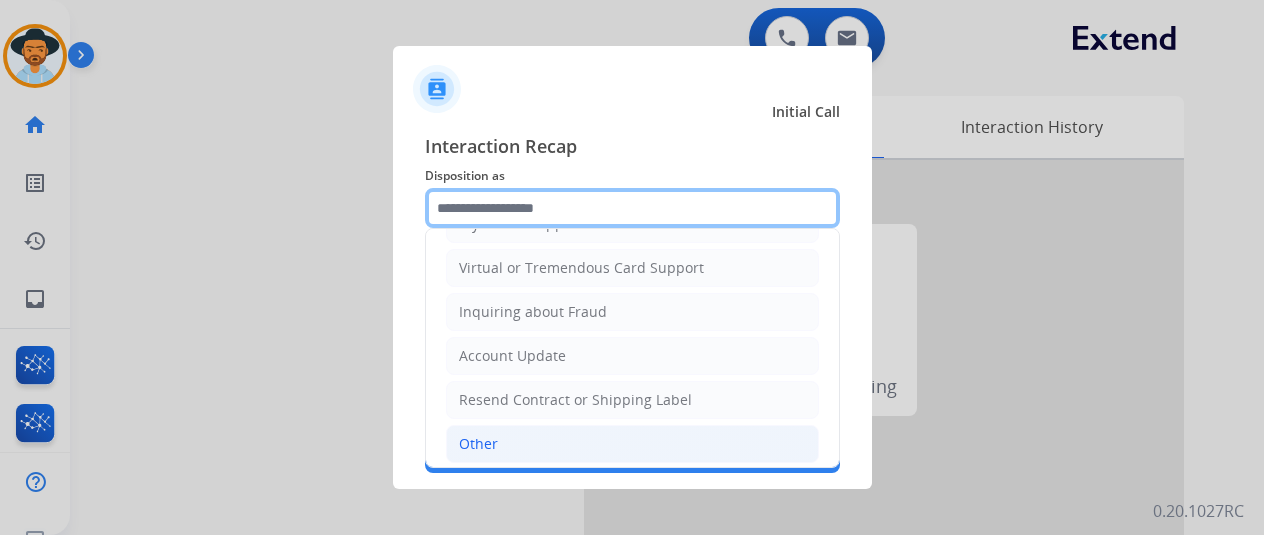 scroll, scrollTop: 303, scrollLeft: 0, axis: vertical 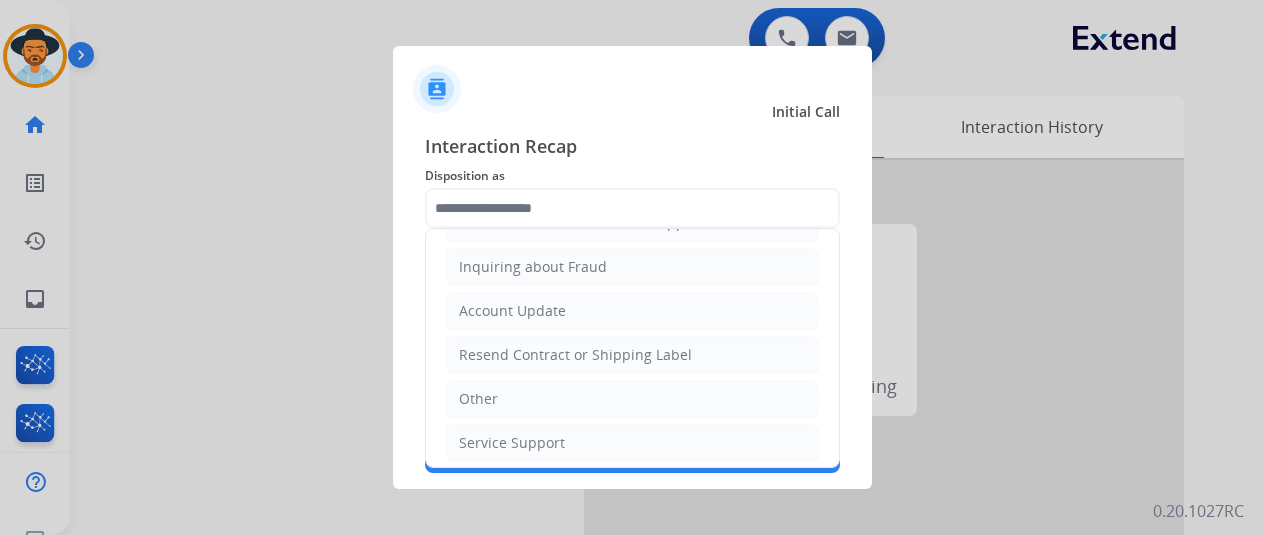 click on "Other" 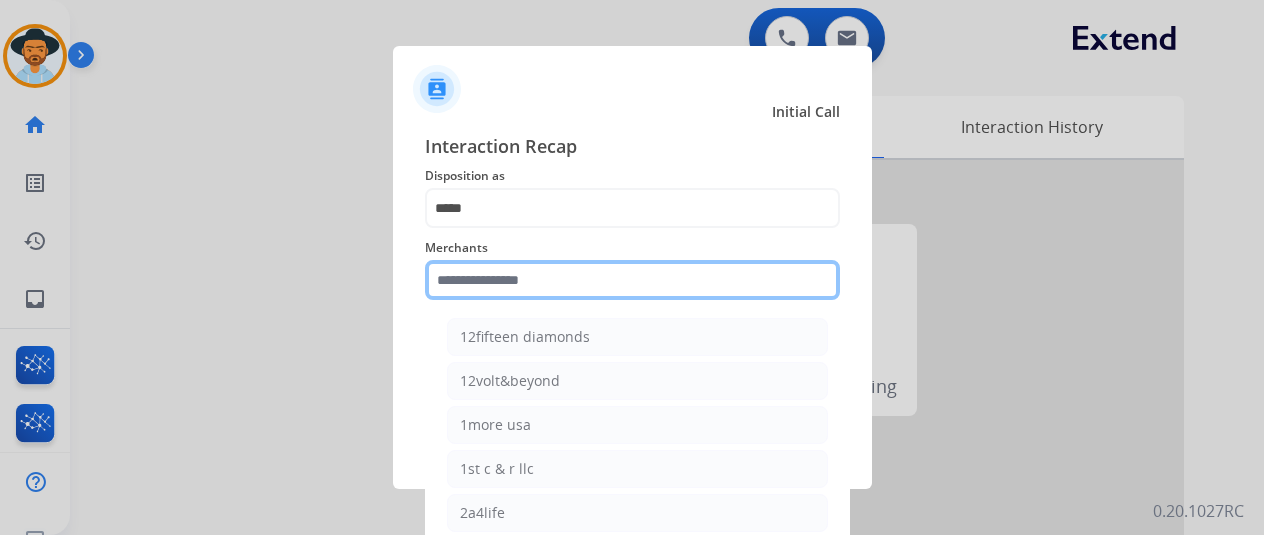 click 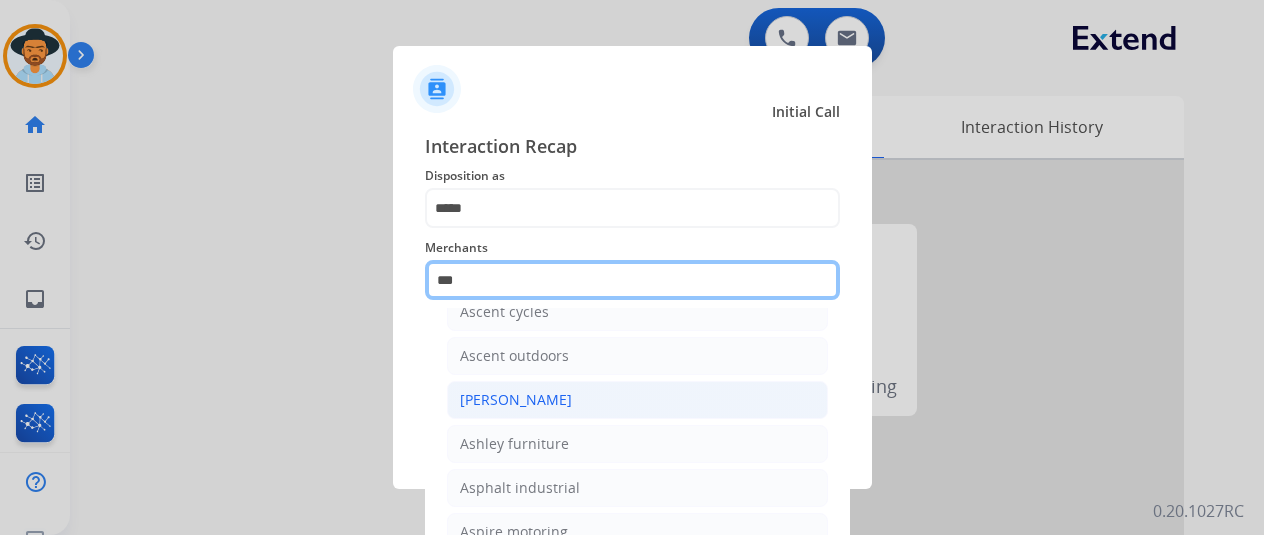 scroll, scrollTop: 27, scrollLeft: 0, axis: vertical 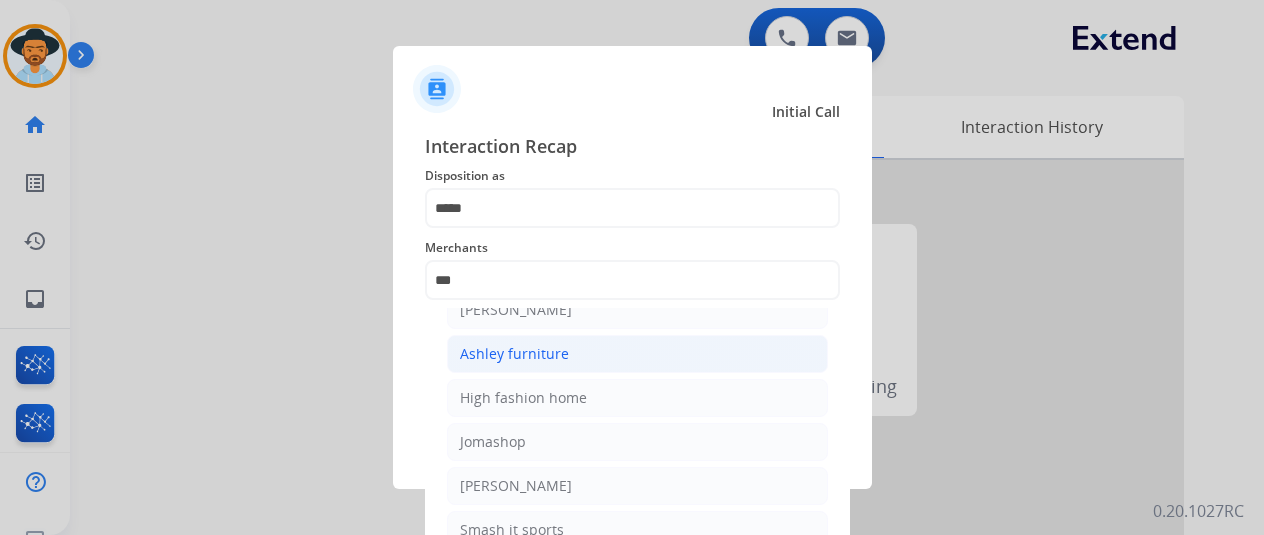 click on "Ashley furniture" 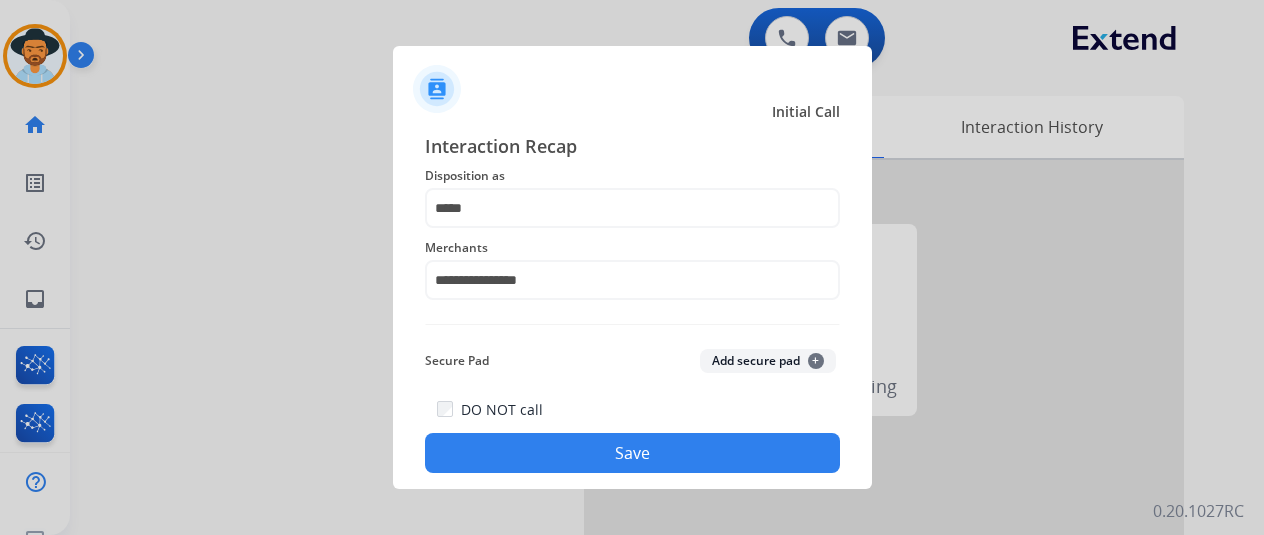 click on "Save" 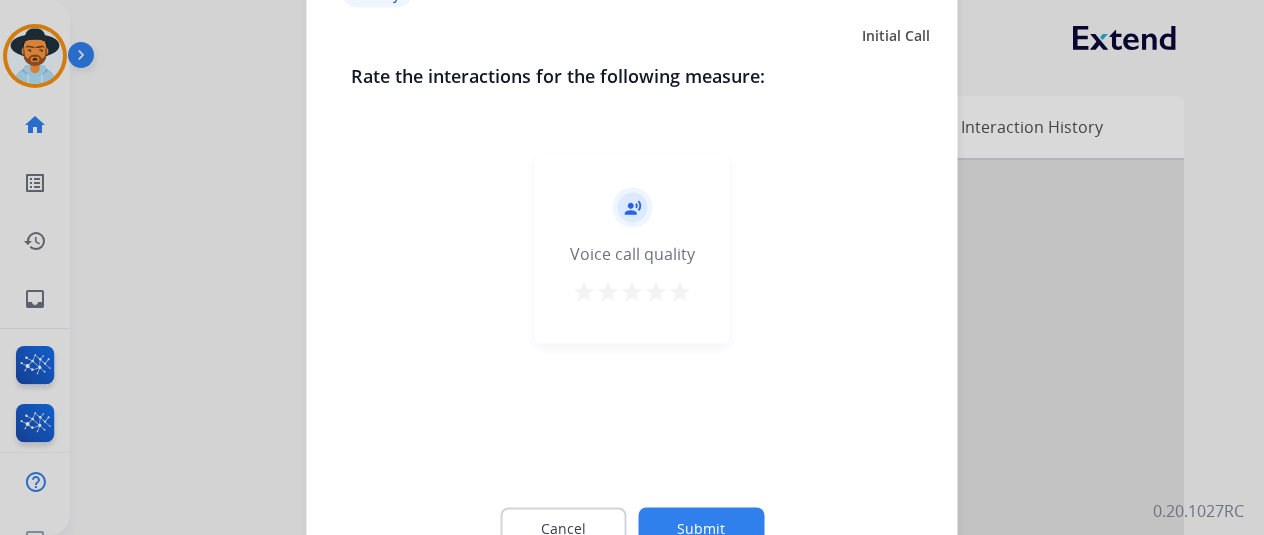 click on "Submit" 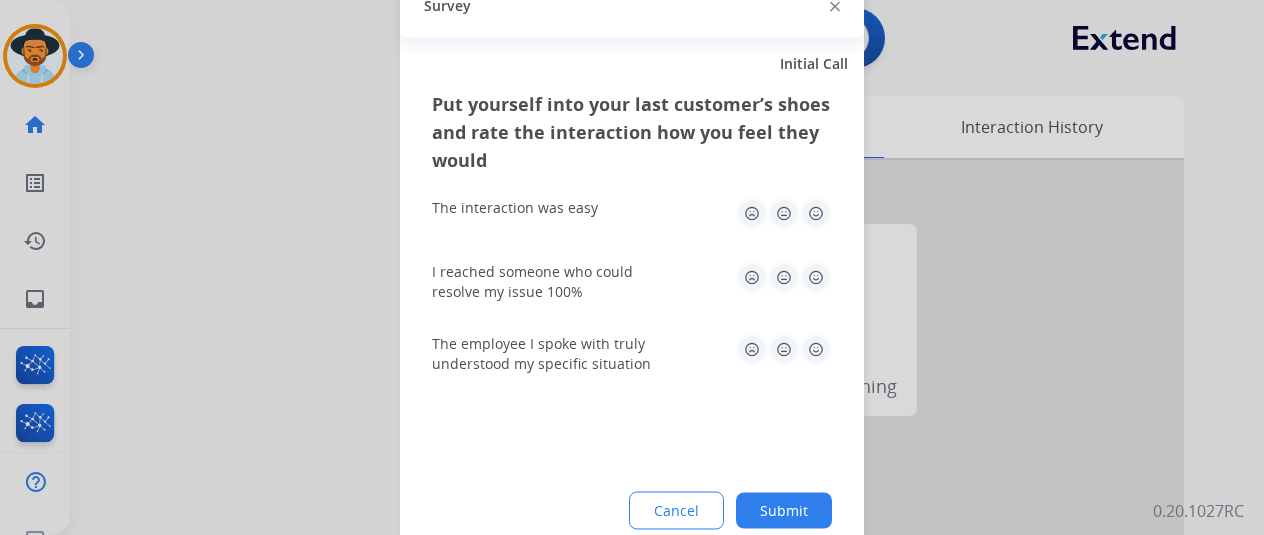 drag, startPoint x: 790, startPoint y: 504, endPoint x: 668, endPoint y: 263, distance: 270.12033 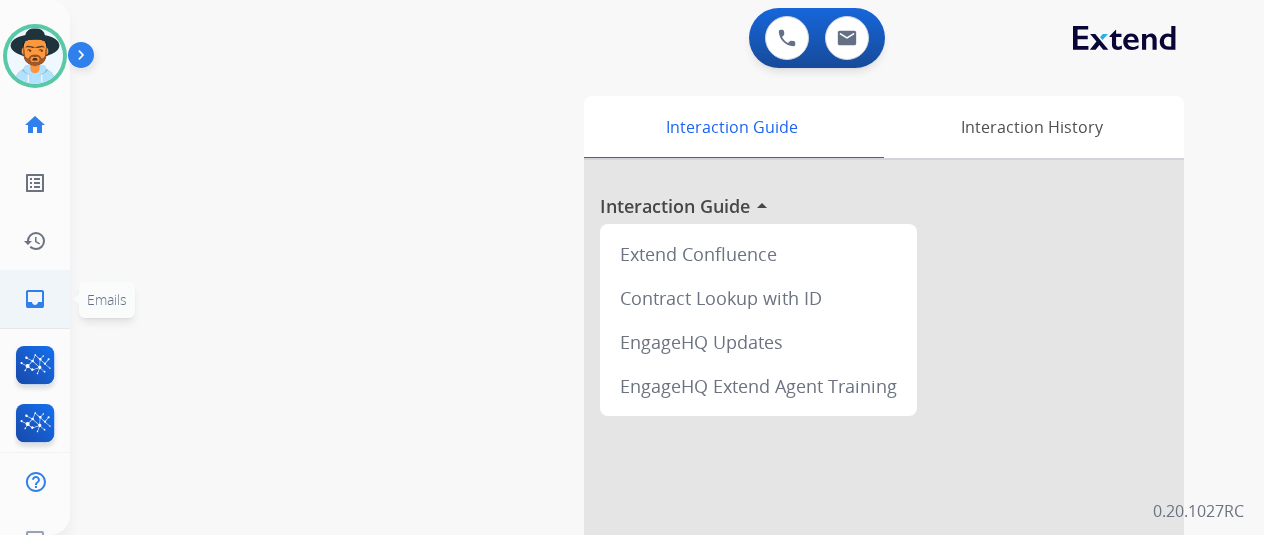 click on "inbox" 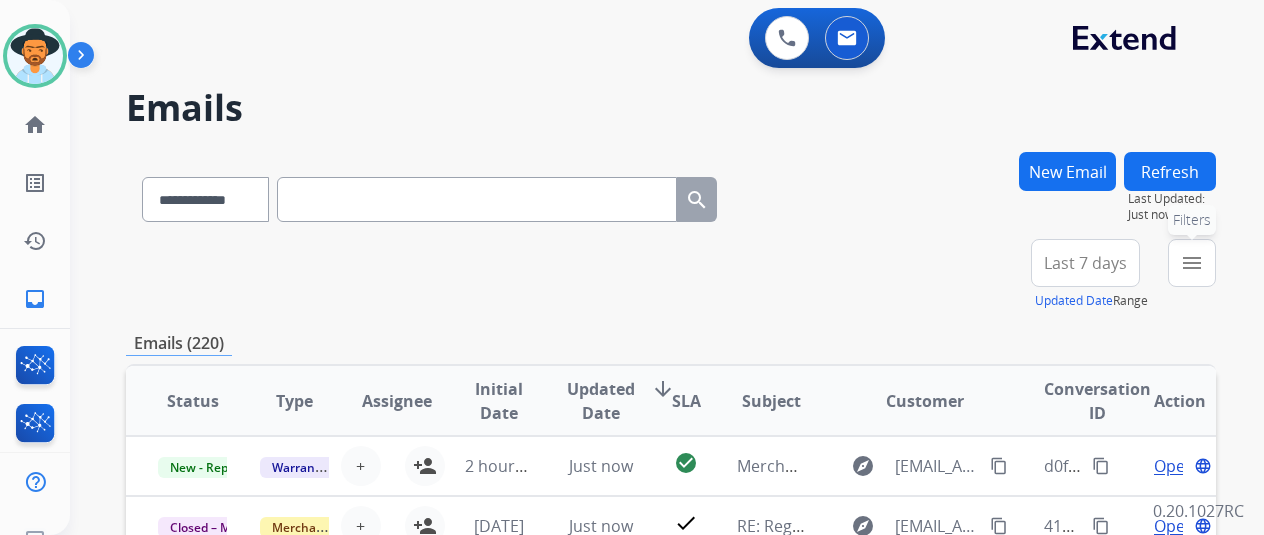 click on "menu" at bounding box center [1192, 263] 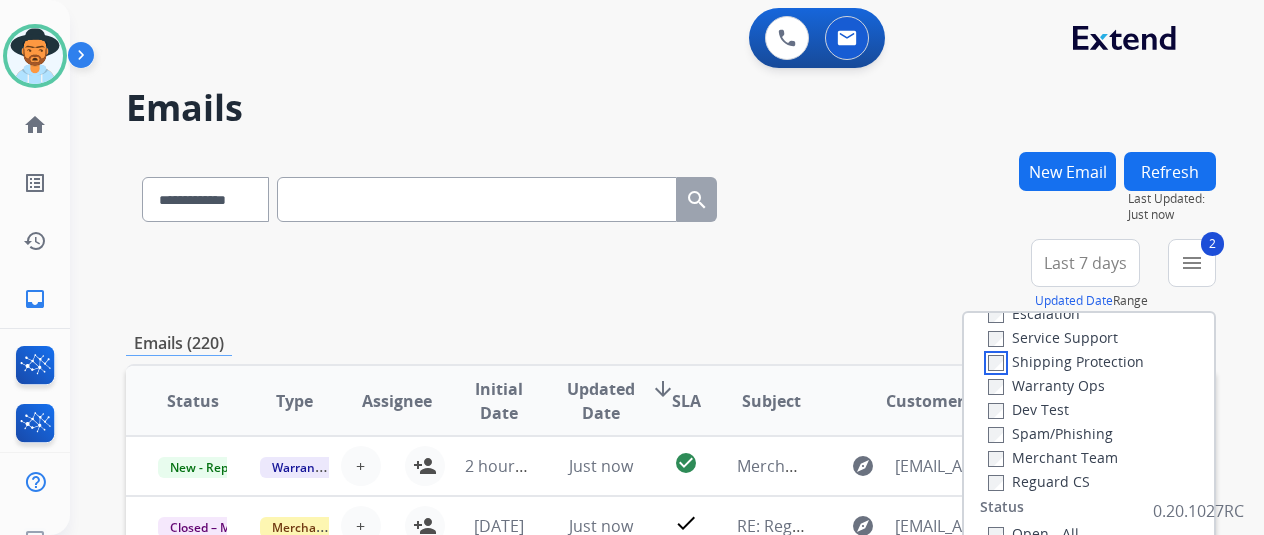 scroll, scrollTop: 200, scrollLeft: 0, axis: vertical 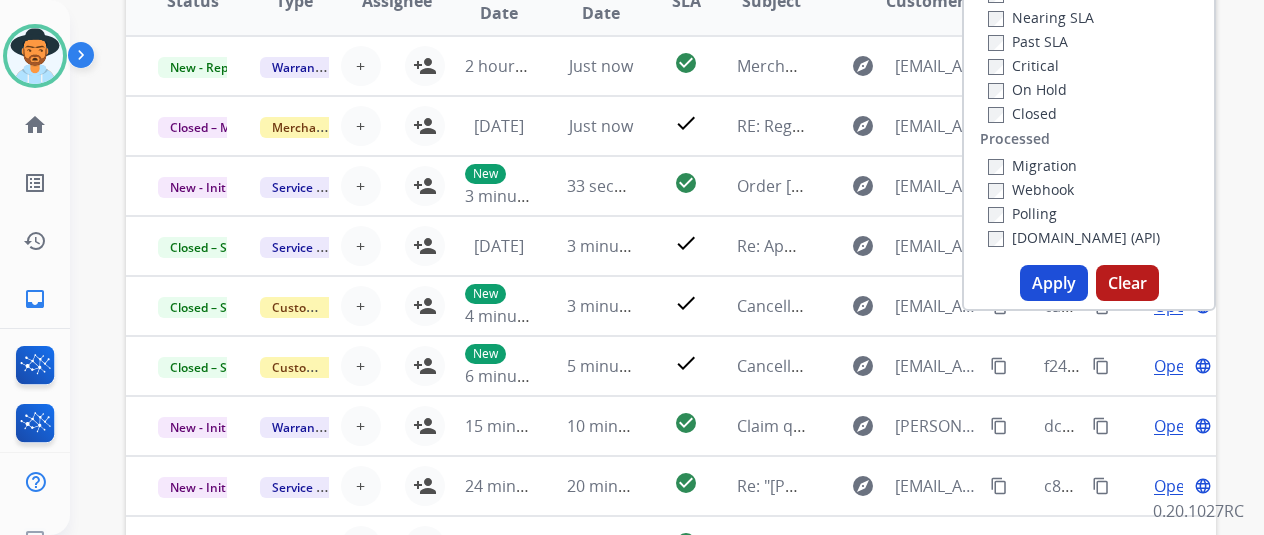 click on "Apply" at bounding box center (1054, 283) 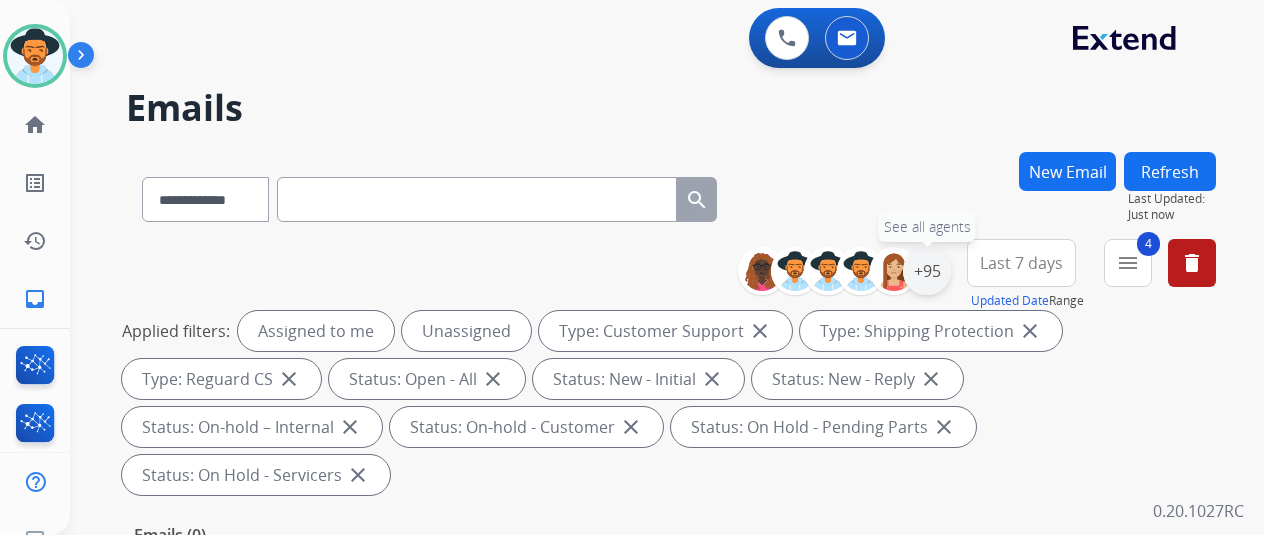 click on "+95" at bounding box center (927, 271) 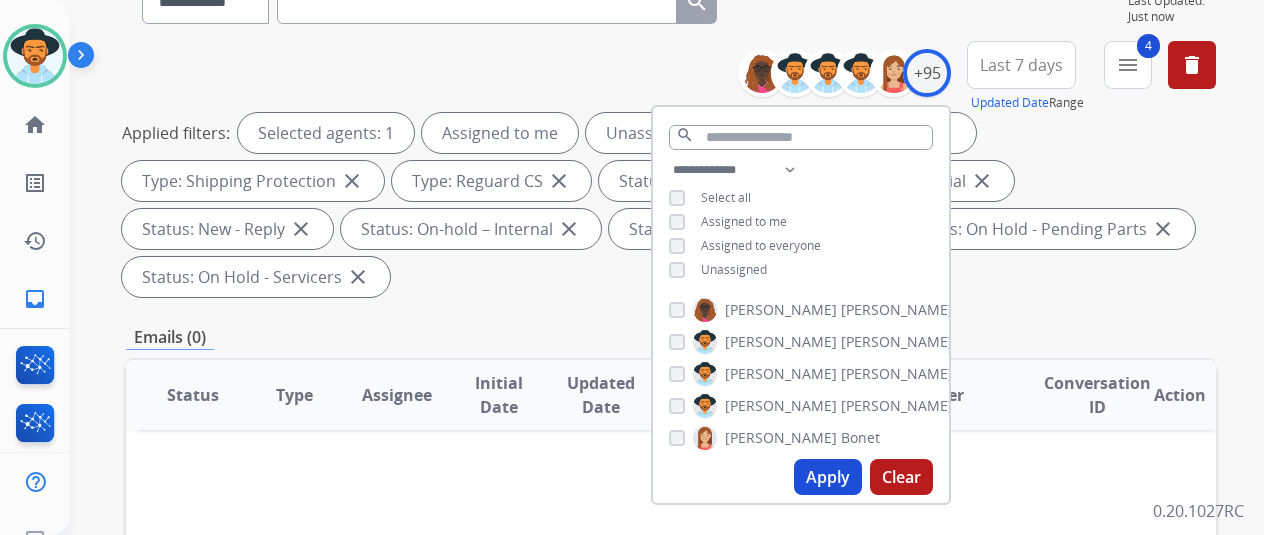 scroll, scrollTop: 200, scrollLeft: 0, axis: vertical 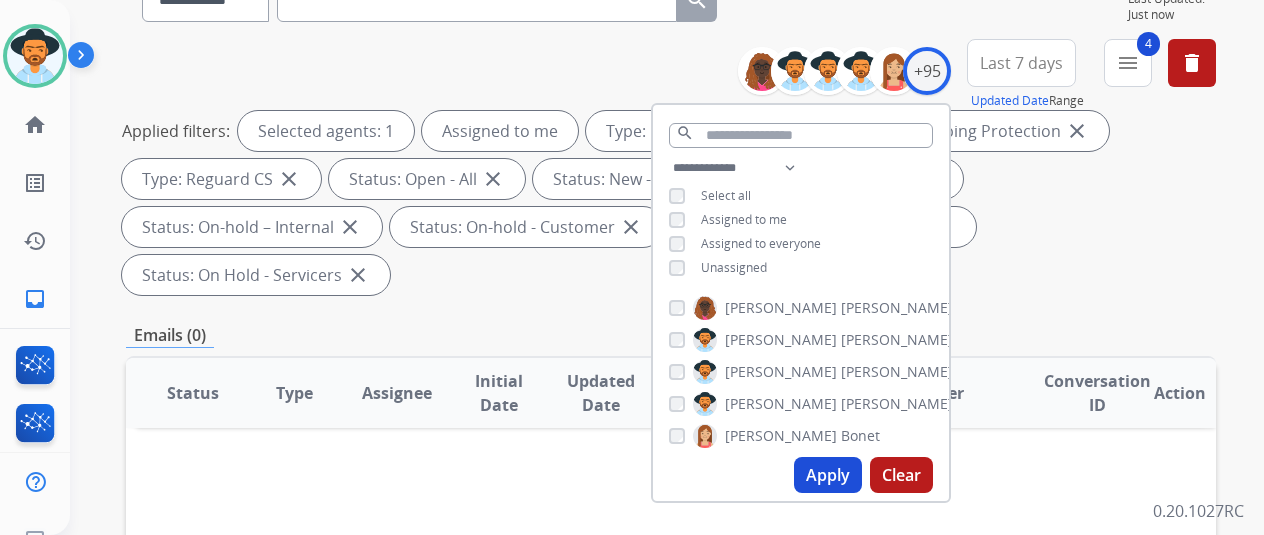 click on "Apply" at bounding box center [828, 475] 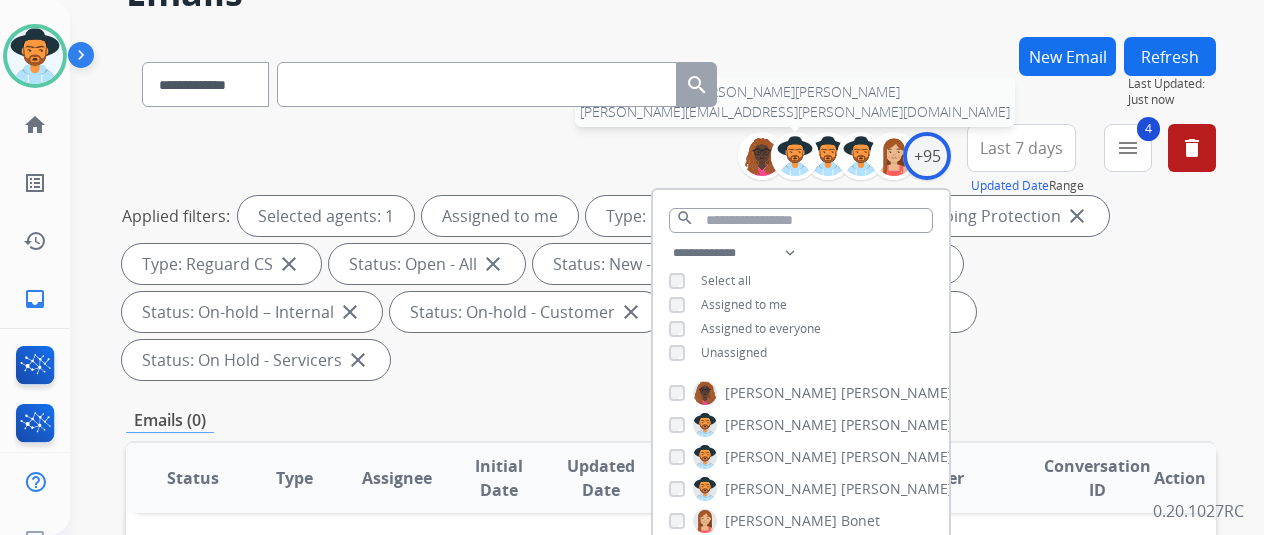 scroll, scrollTop: 0, scrollLeft: 0, axis: both 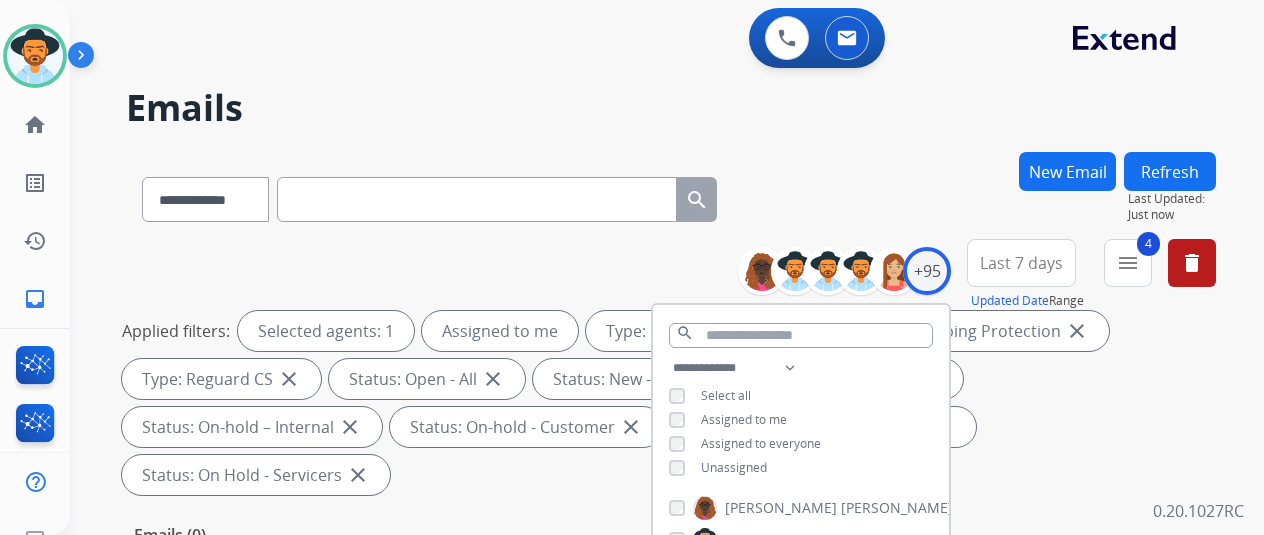 click on "**********" at bounding box center [671, 195] 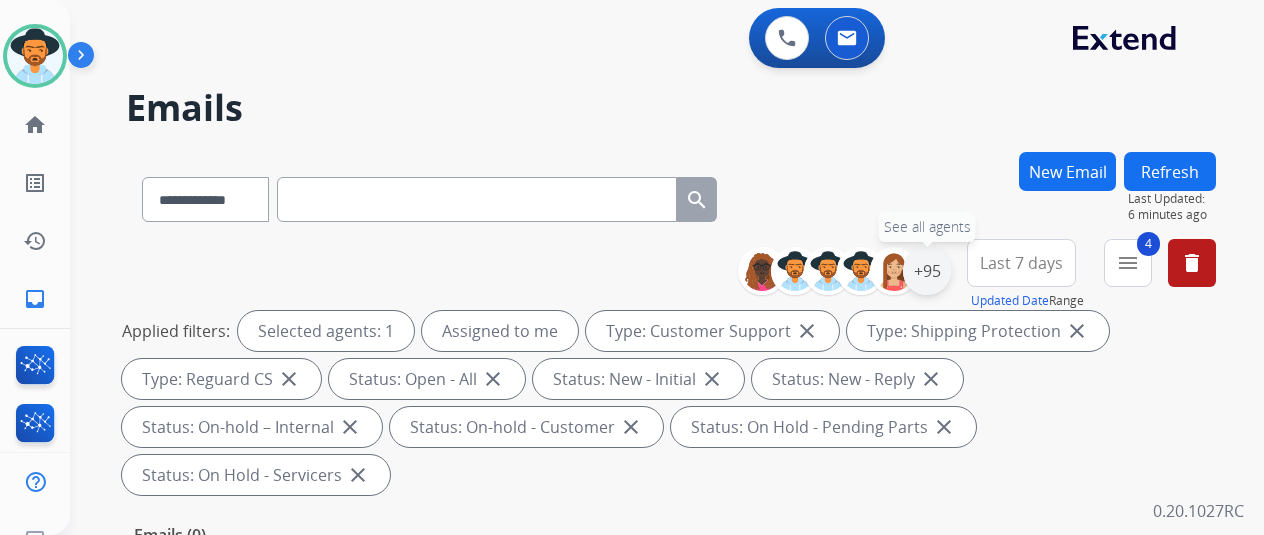 click on "+95" at bounding box center (927, 271) 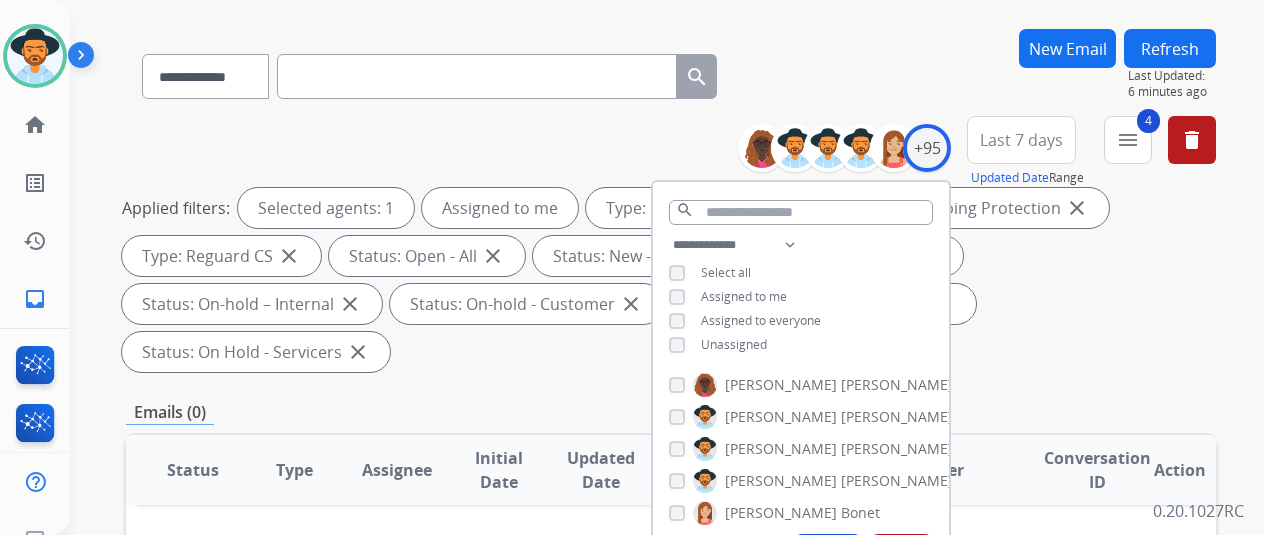 scroll, scrollTop: 300, scrollLeft: 0, axis: vertical 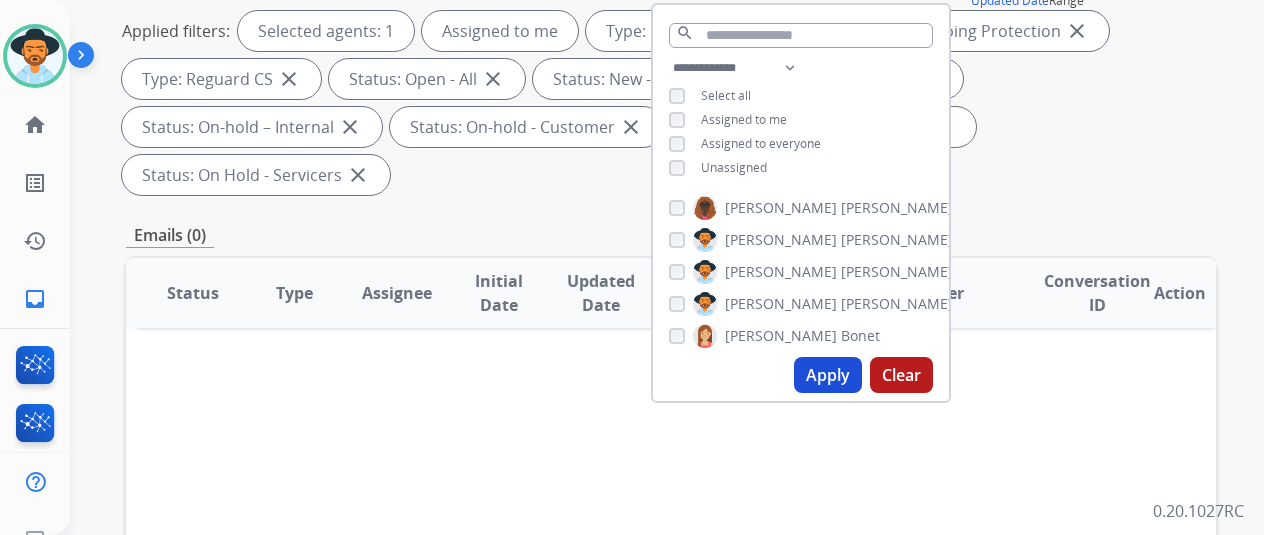 click on "Apply" at bounding box center (828, 375) 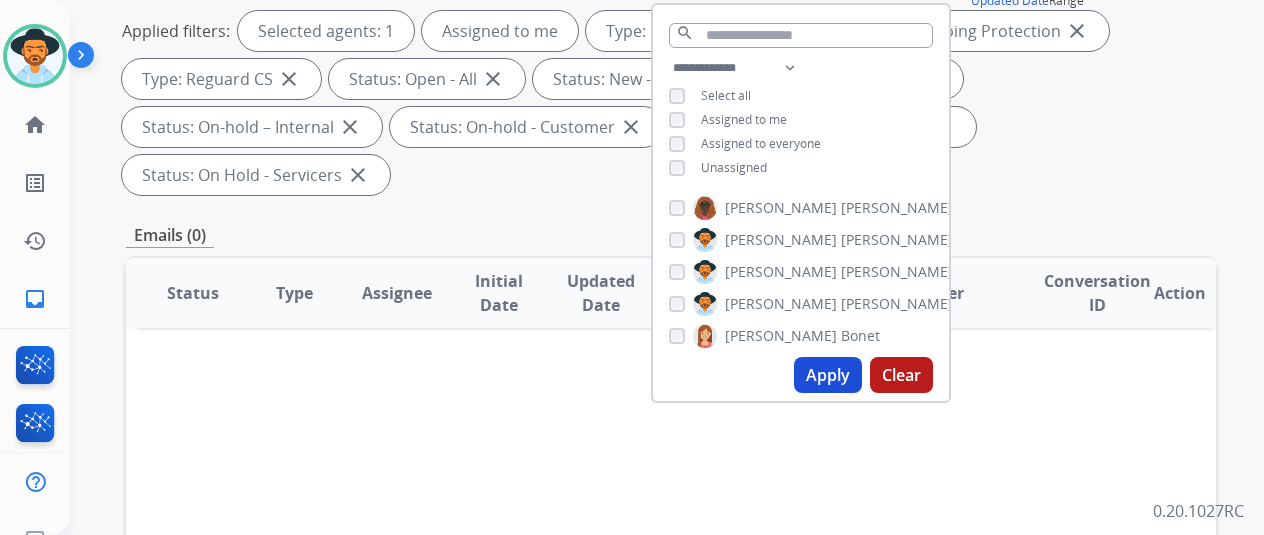 scroll, scrollTop: 0, scrollLeft: 0, axis: both 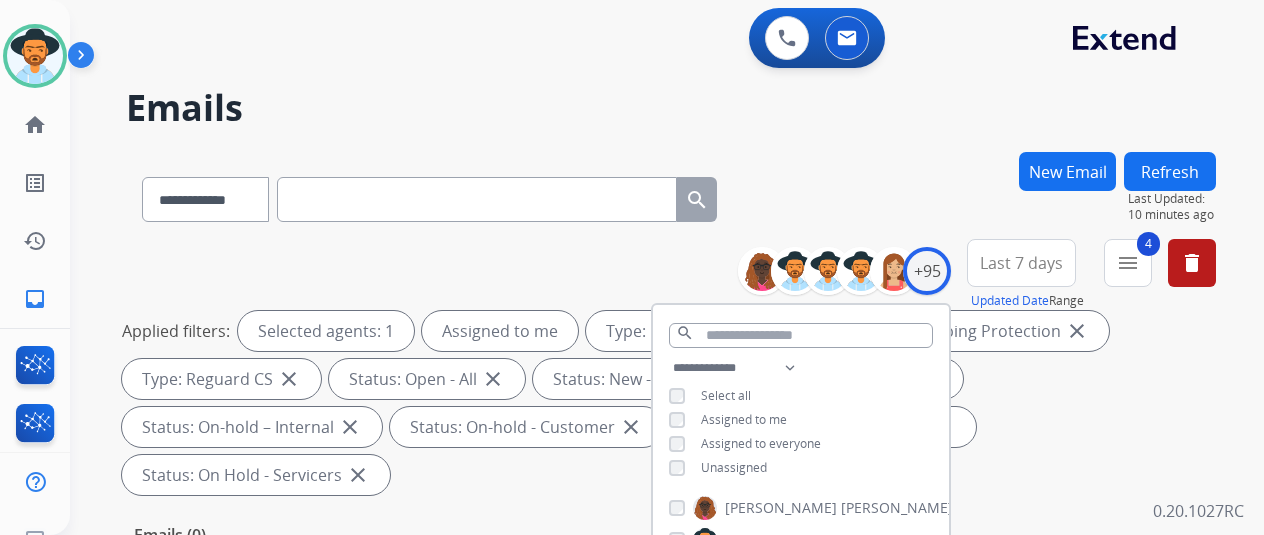 click on "0 Voice Interactions  0  Email Interactions" at bounding box center [655, 40] 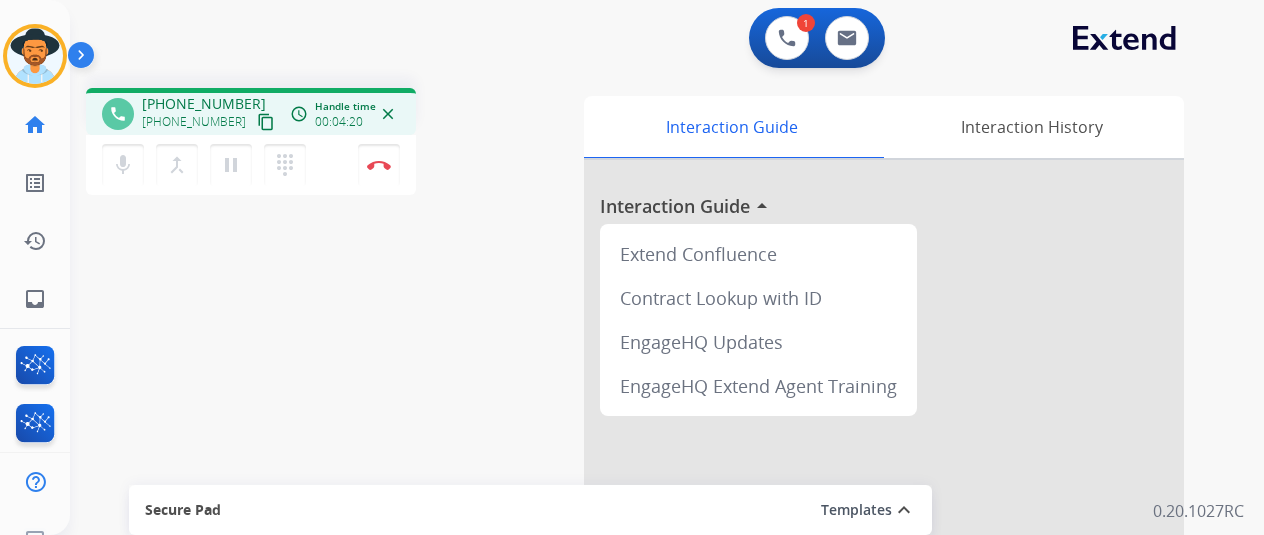 click on "phone [PHONE_NUMBER] [PHONE_NUMBER] content_copy access_time Call metrics Queue   00:12 Hold   00:00 Talk   04:21 Total   04:32 Handle time 00:04:20 close mic Mute merge_type Bridge pause Hold dialpad Dialpad Disconnect swap_horiz Break voice bridge close_fullscreen Connect 3-Way Call merge_type Separate 3-Way Call  Interaction Guide   Interaction History  Interaction Guide arrow_drop_up  Extend Confluence   Contract Lookup with ID   EngageHQ Updates   EngageHQ Extend Agent Training  Secure Pad Templates expand_less Choose a template Save" at bounding box center (643, 489) 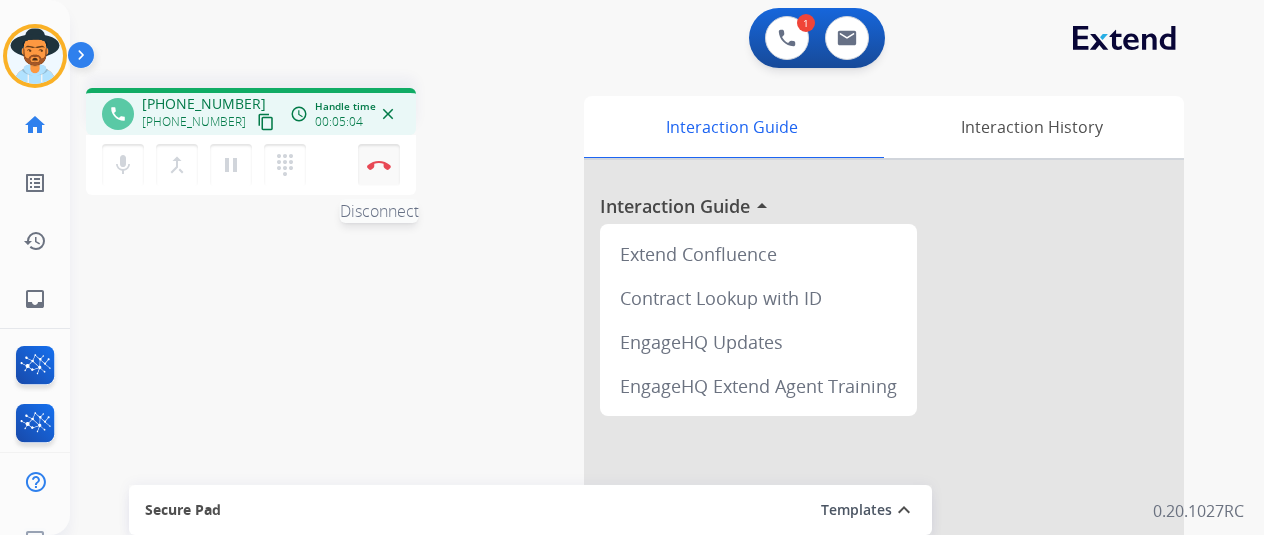 click at bounding box center (379, 165) 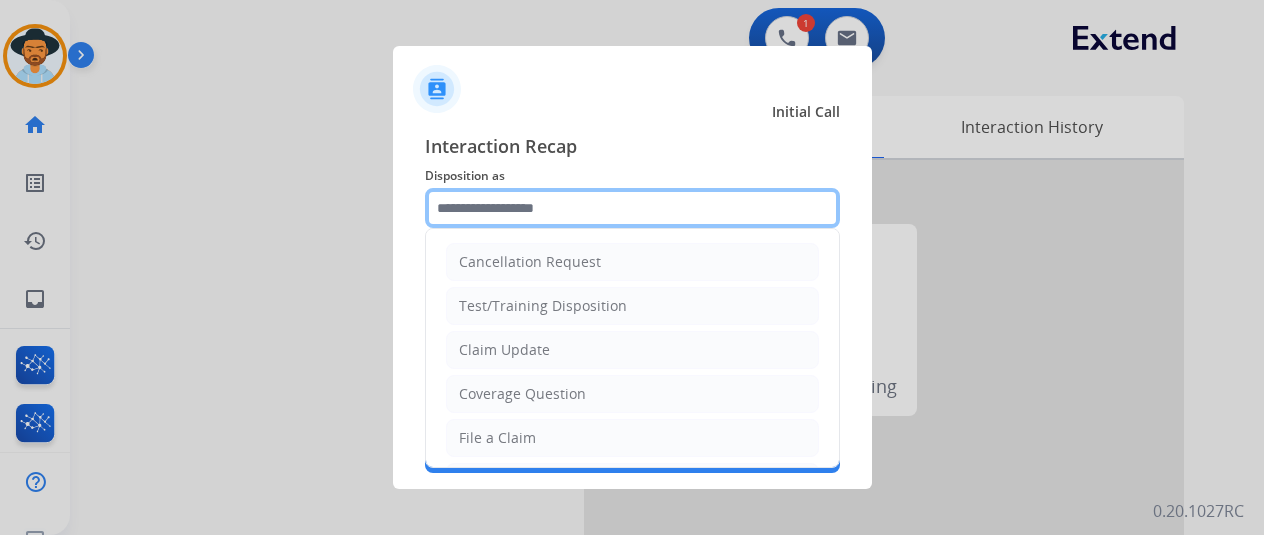 drag, startPoint x: 448, startPoint y: 223, endPoint x: 455, endPoint y: 210, distance: 14.764823 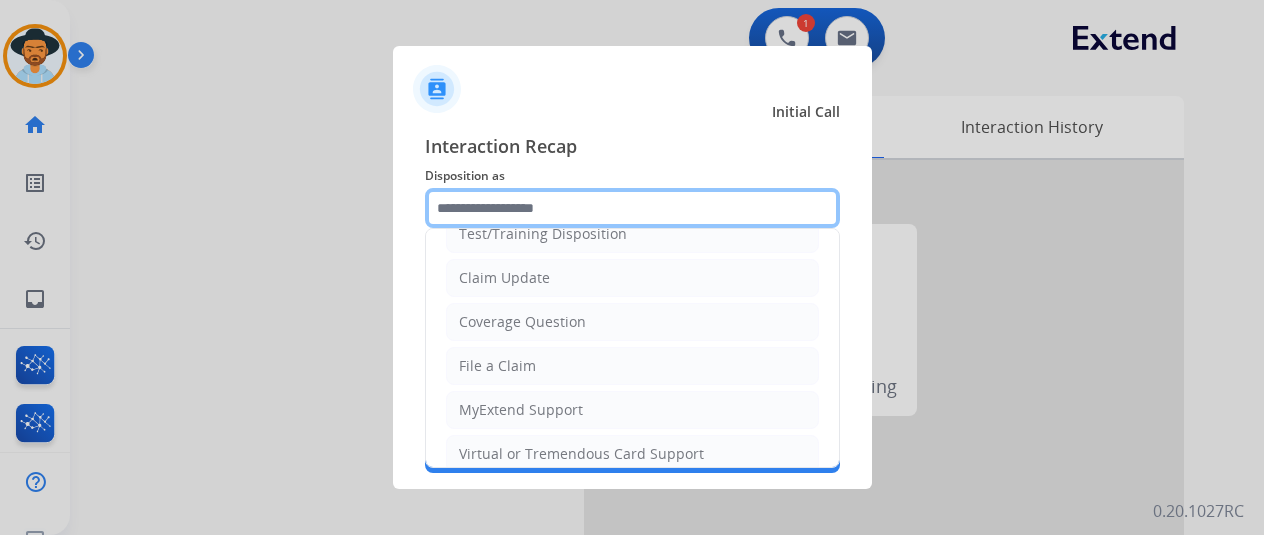 scroll, scrollTop: 0, scrollLeft: 0, axis: both 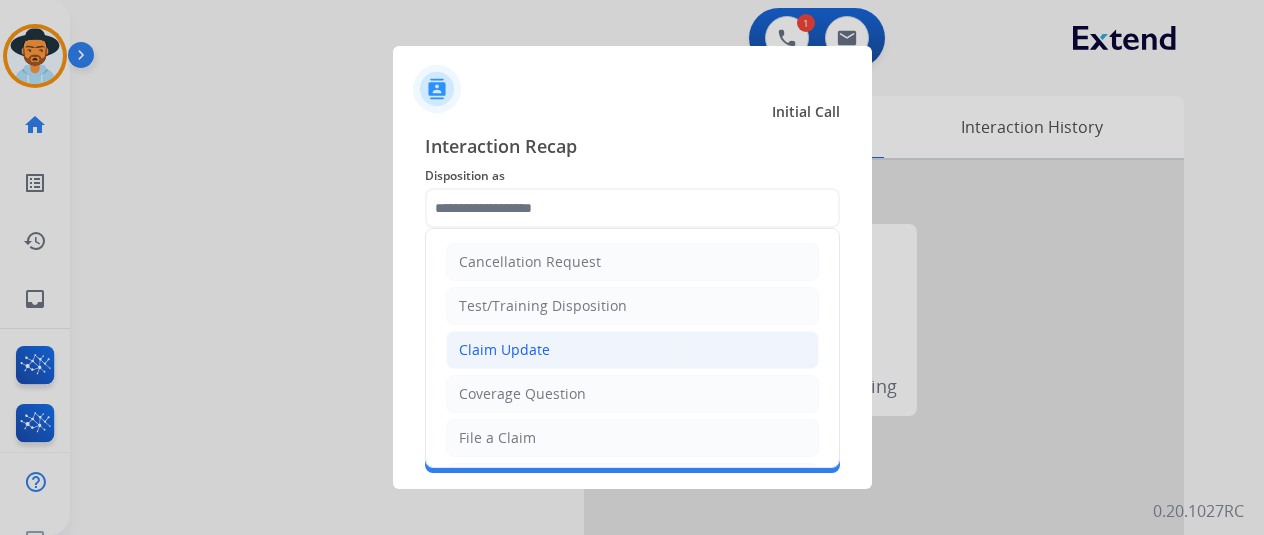 click on "Claim Update" 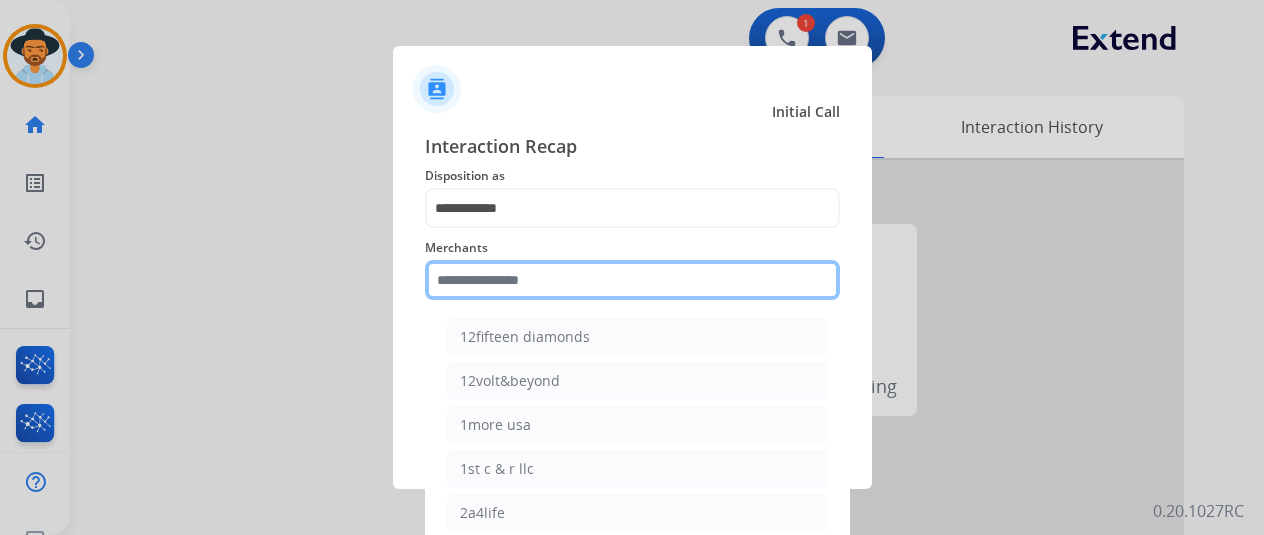 click 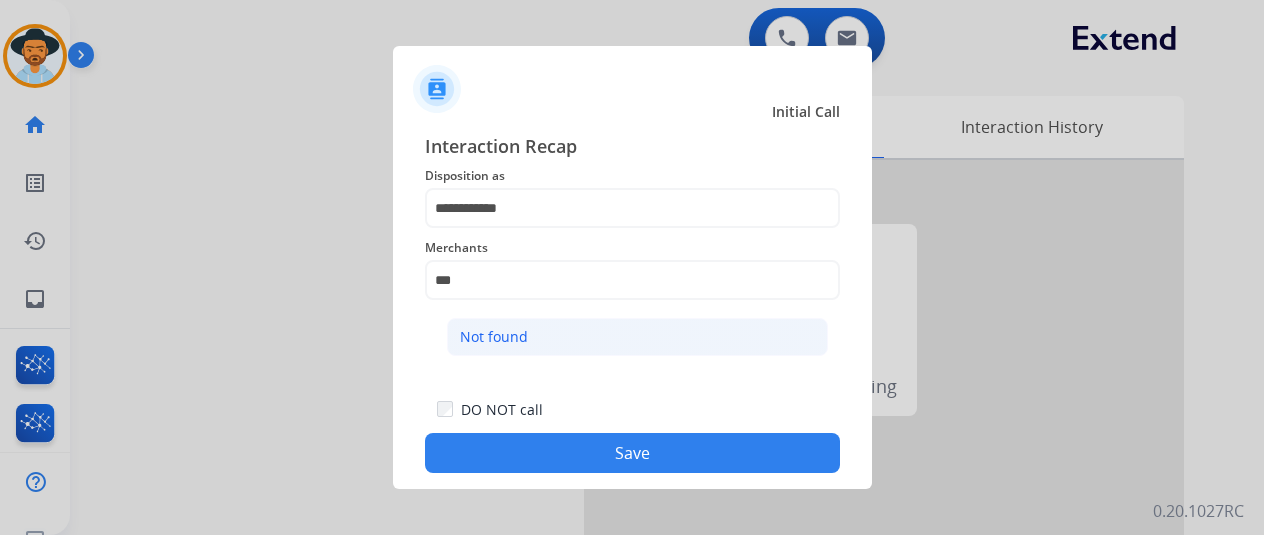 click on "Not found" 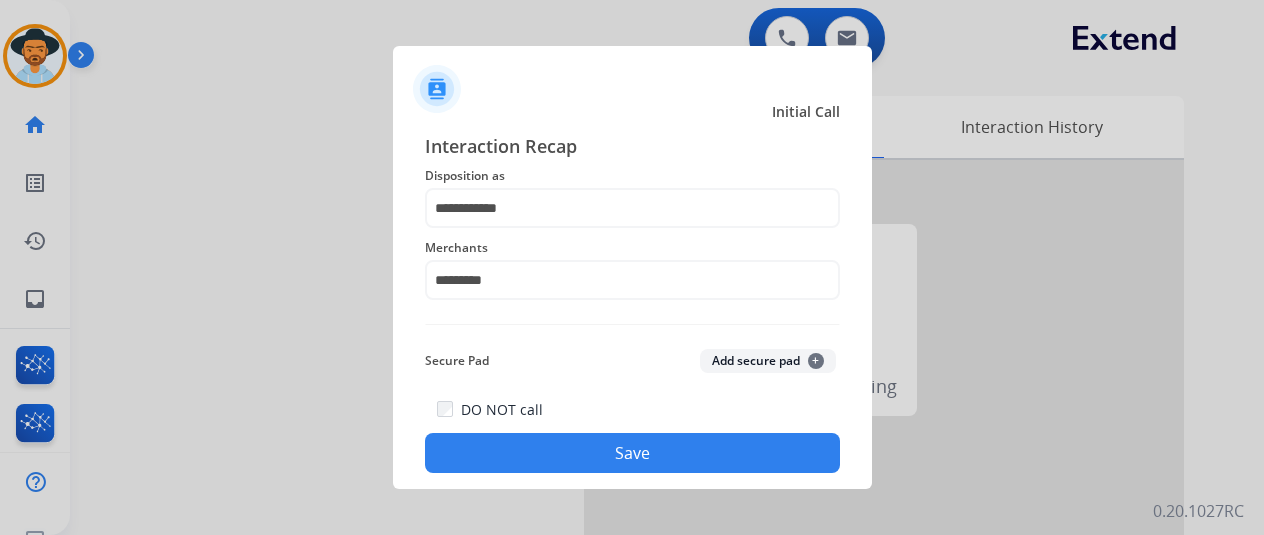 click on "Save" 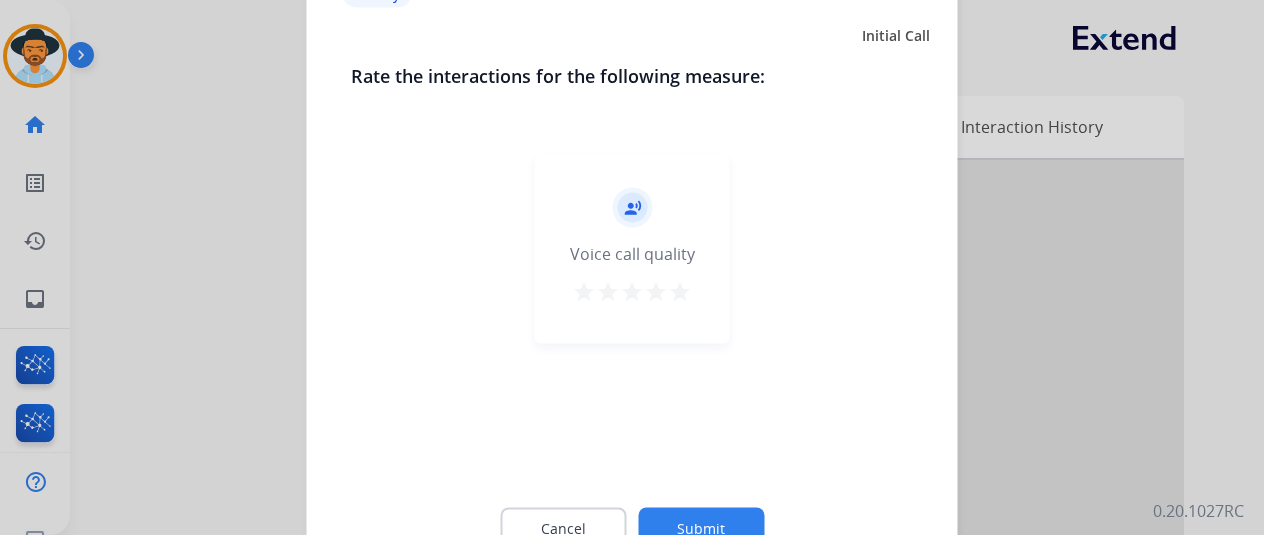click on "Submit" 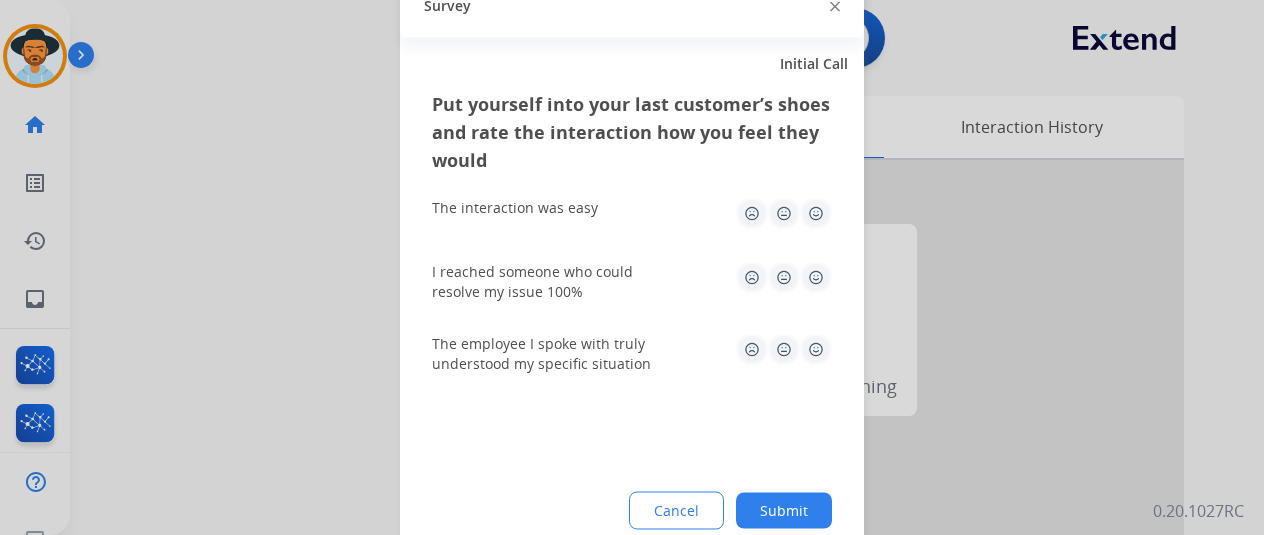 click on "Submit" 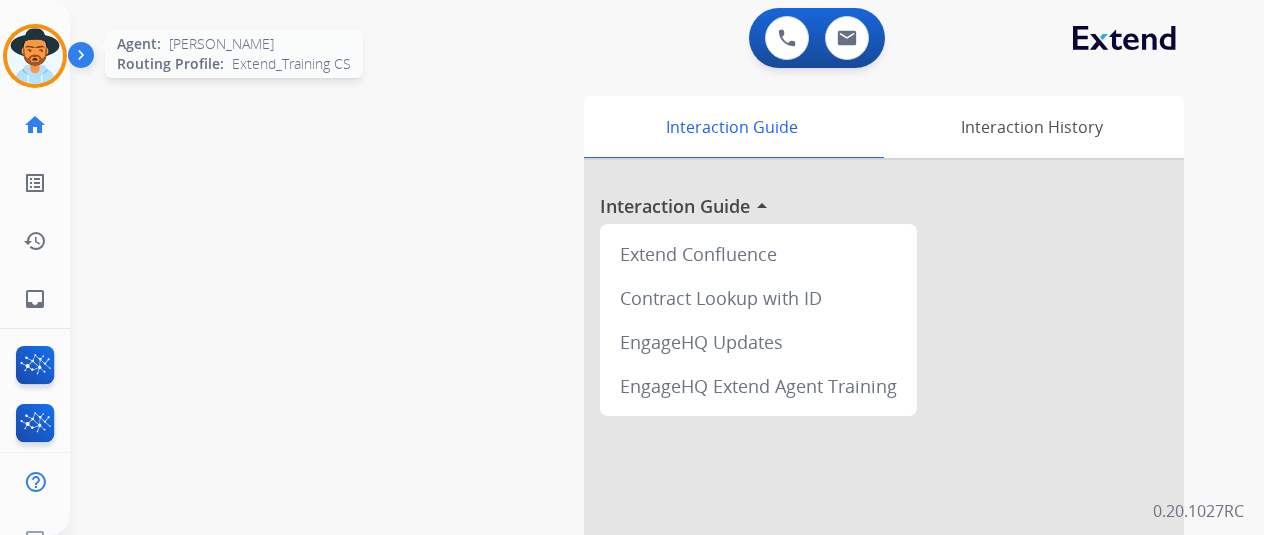 click at bounding box center [35, 56] 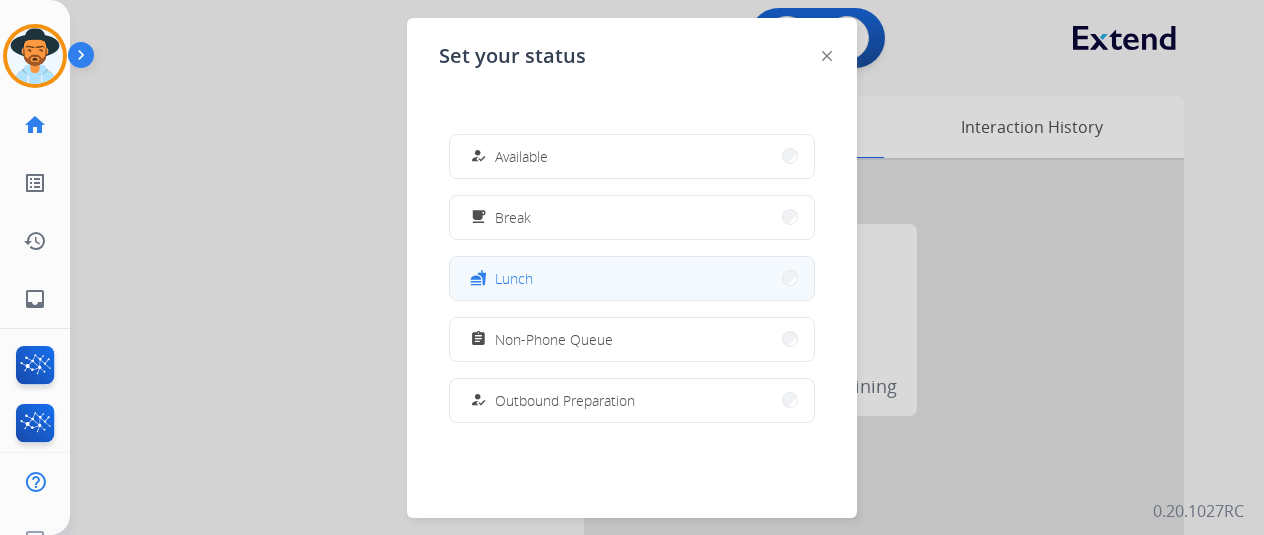 click on "fastfood Lunch" at bounding box center (632, 278) 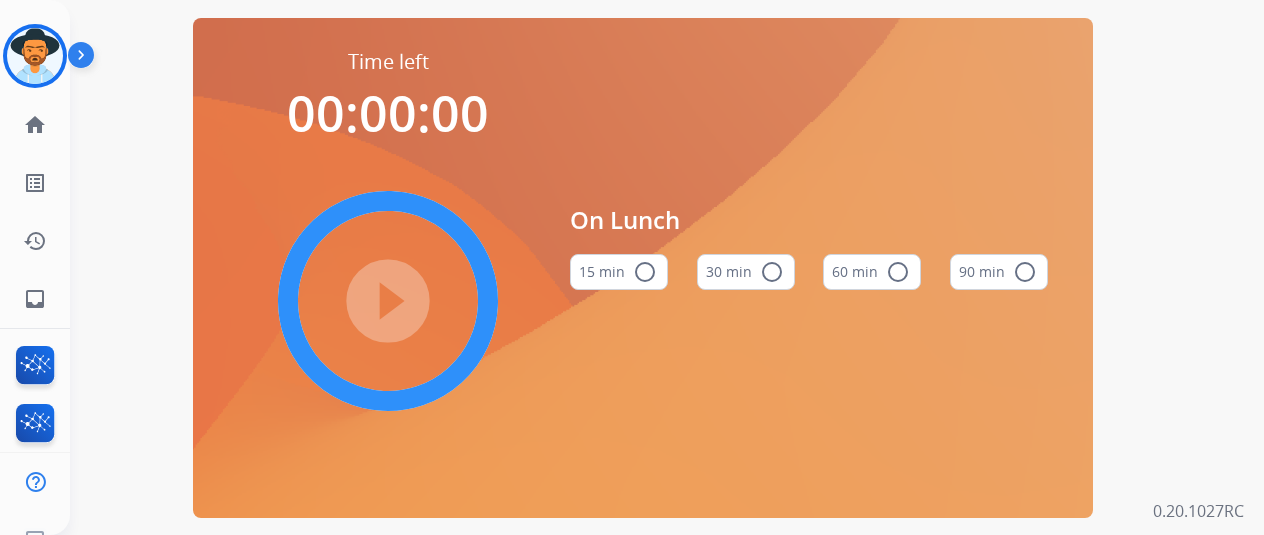 click on "radio_button_unchecked" at bounding box center (645, 272) 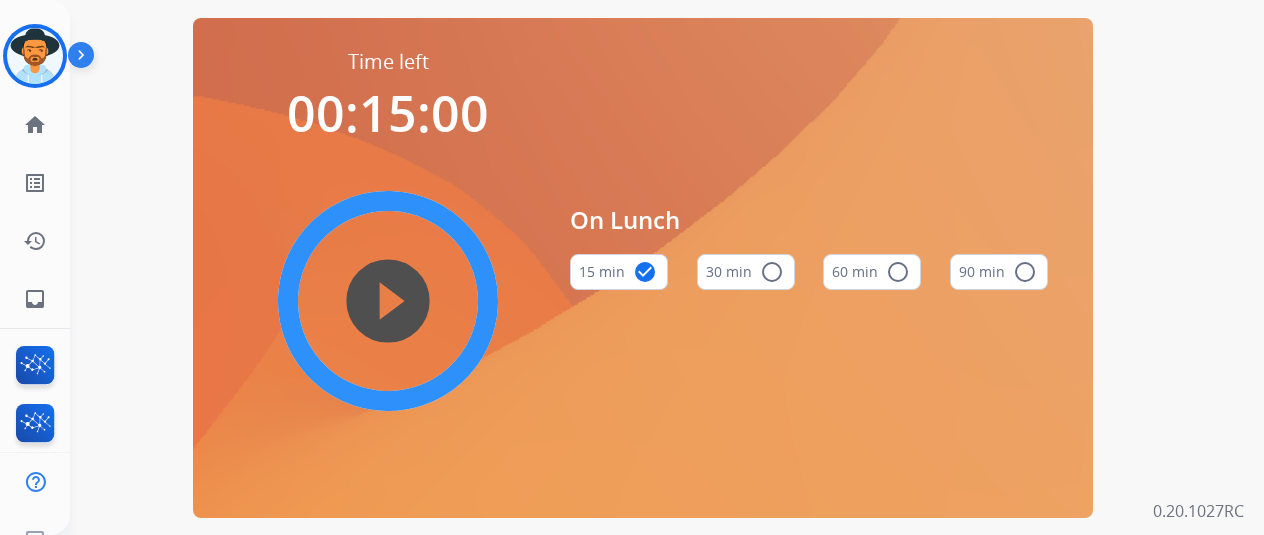 click on "play_circle_filled" at bounding box center (388, 301) 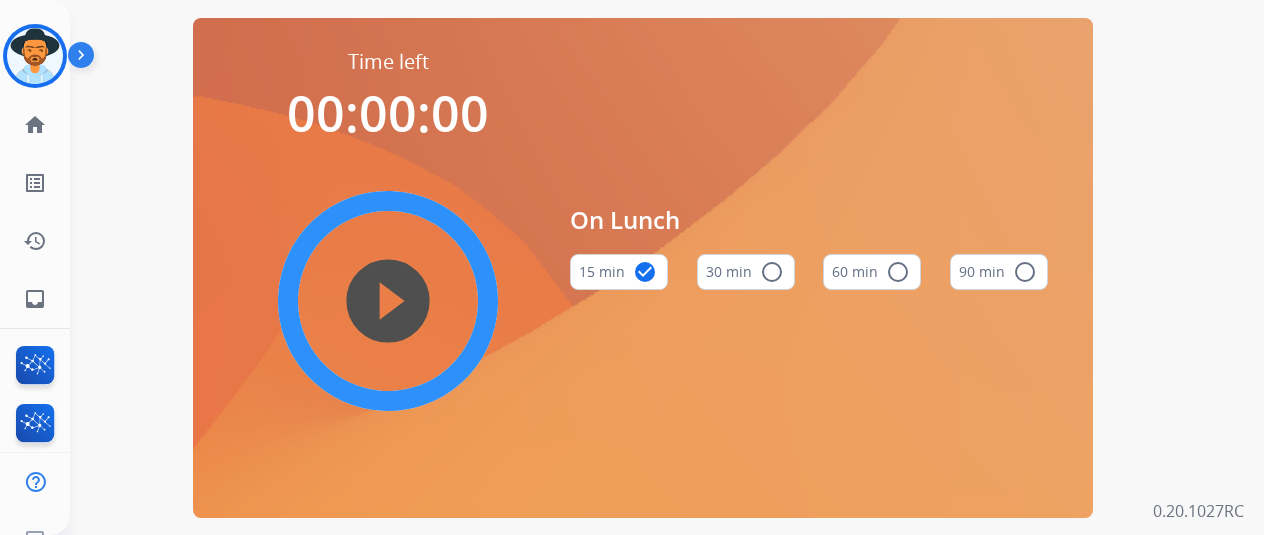 drag, startPoint x: 114, startPoint y: 119, endPoint x: 92, endPoint y: 51, distance: 71.470276 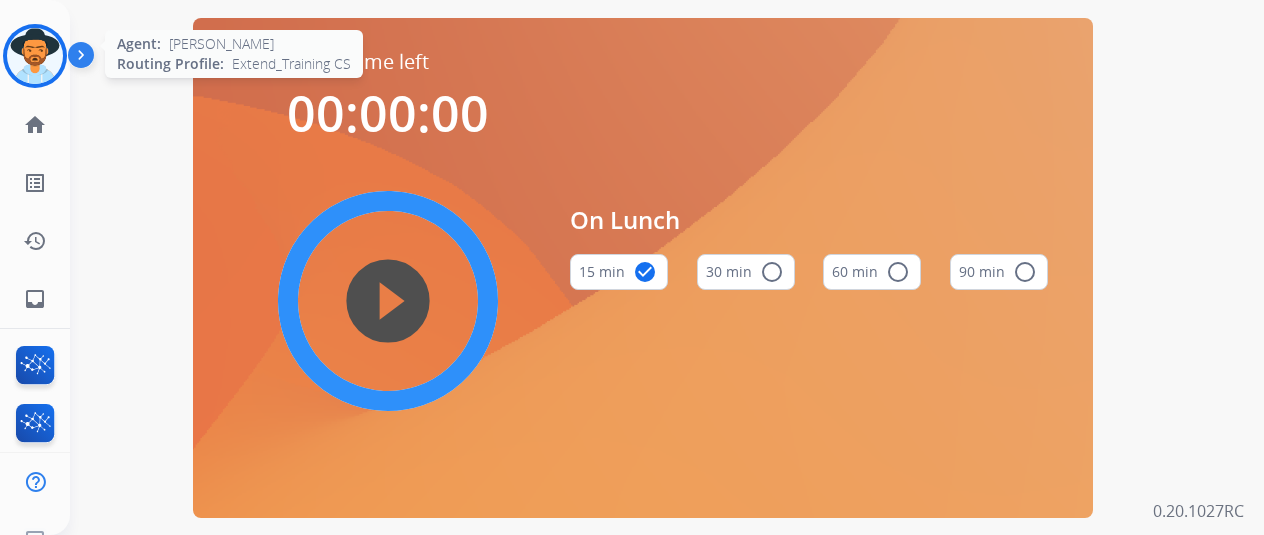 click at bounding box center [35, 56] 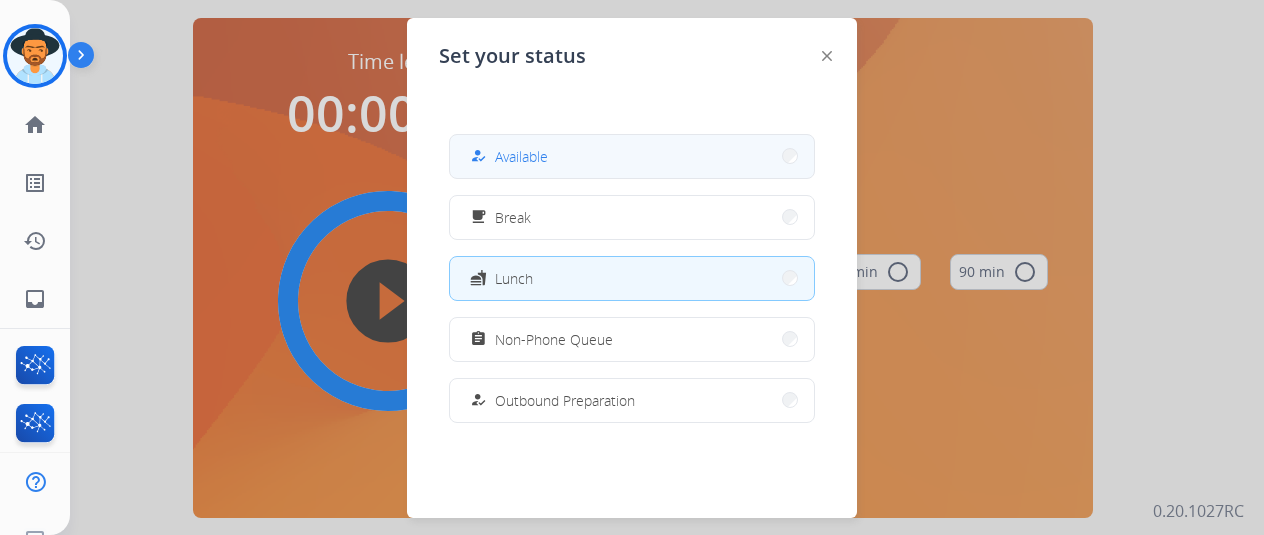 click on "how_to_reg Available" at bounding box center [507, 156] 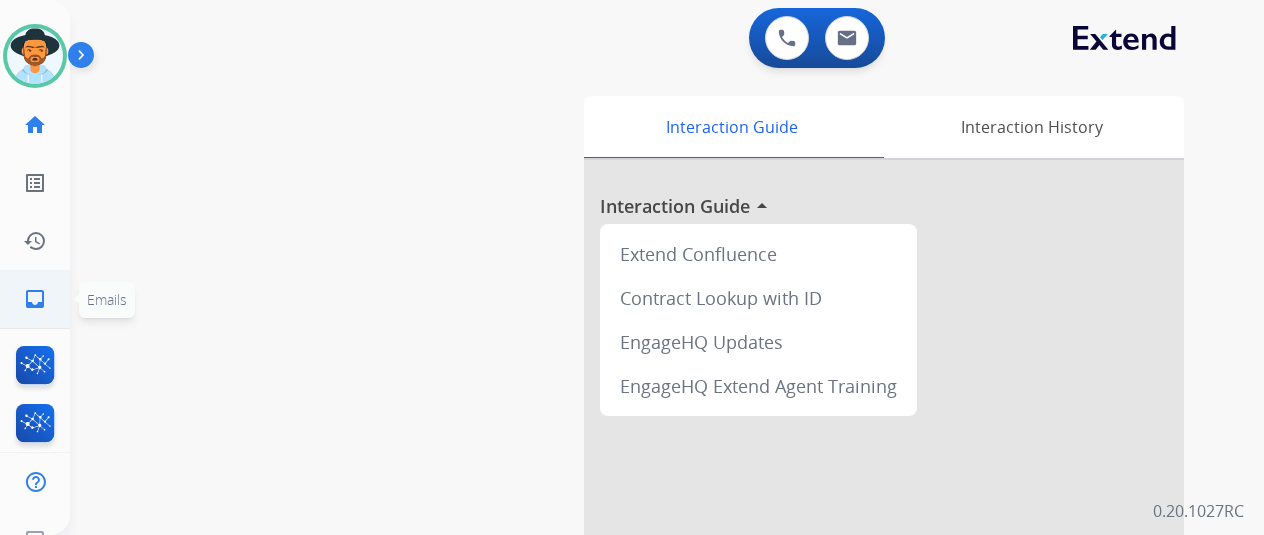 click on "inbox" 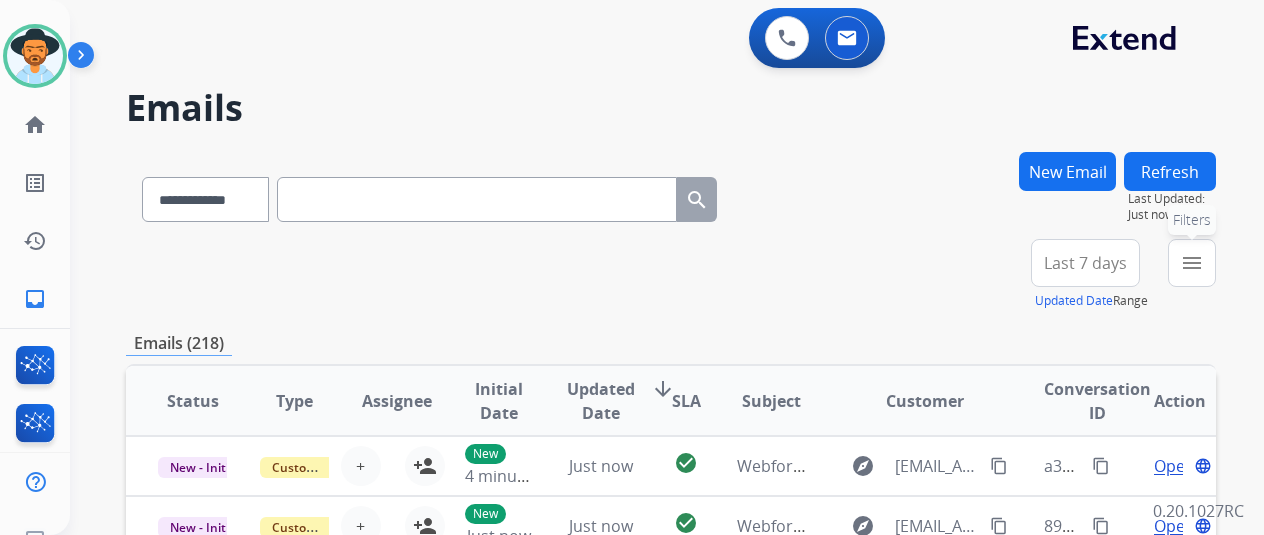 click on "menu" at bounding box center (1192, 263) 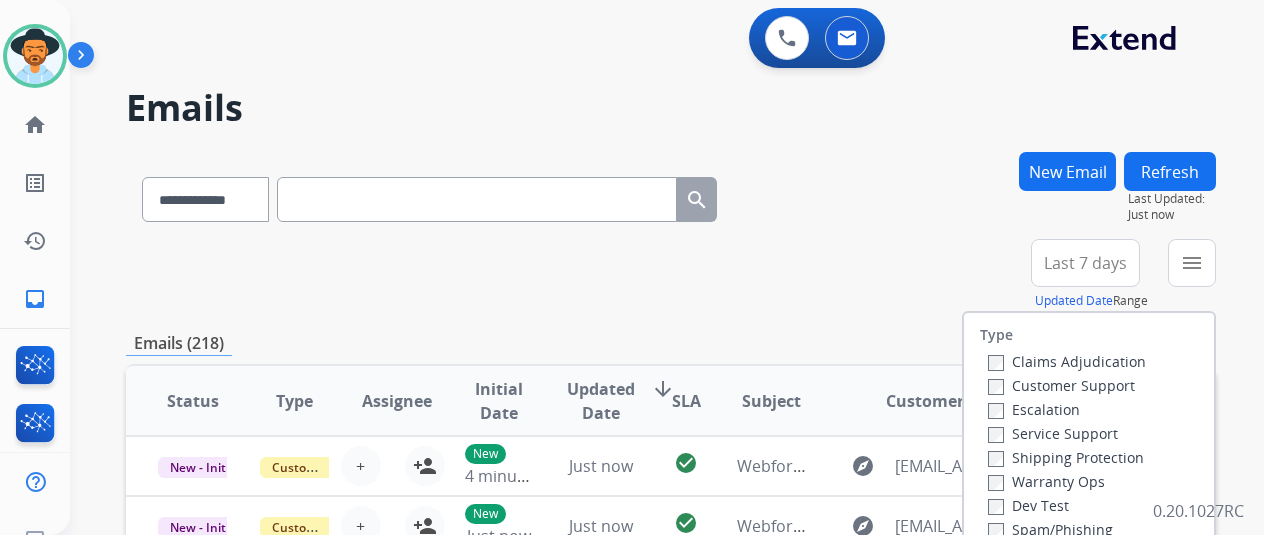 click on "Customer Support" at bounding box center (1061, 385) 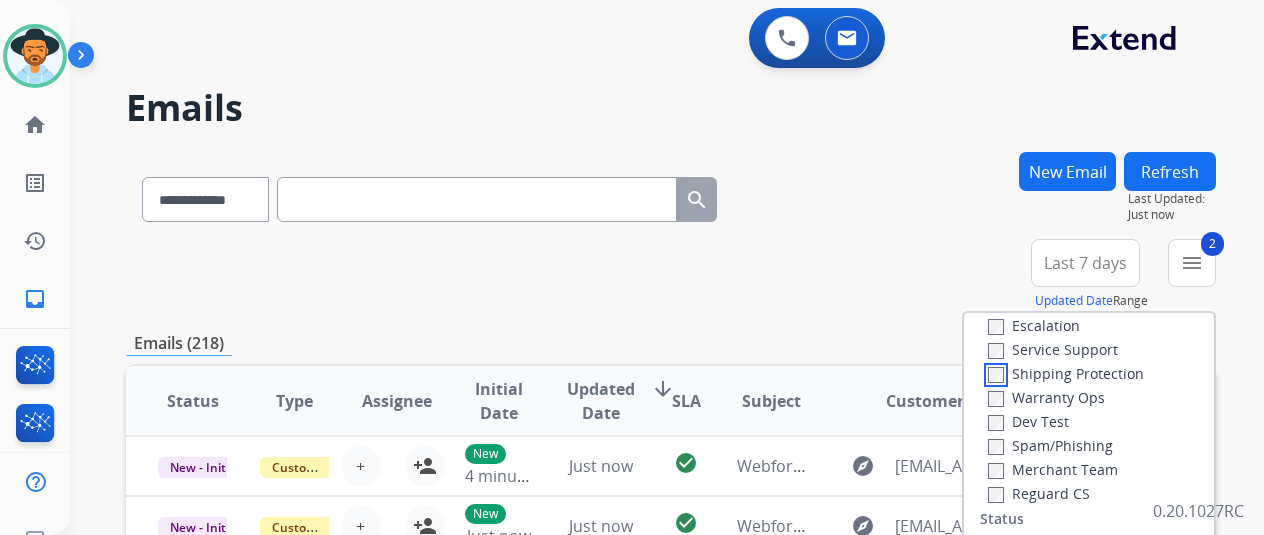 scroll, scrollTop: 200, scrollLeft: 0, axis: vertical 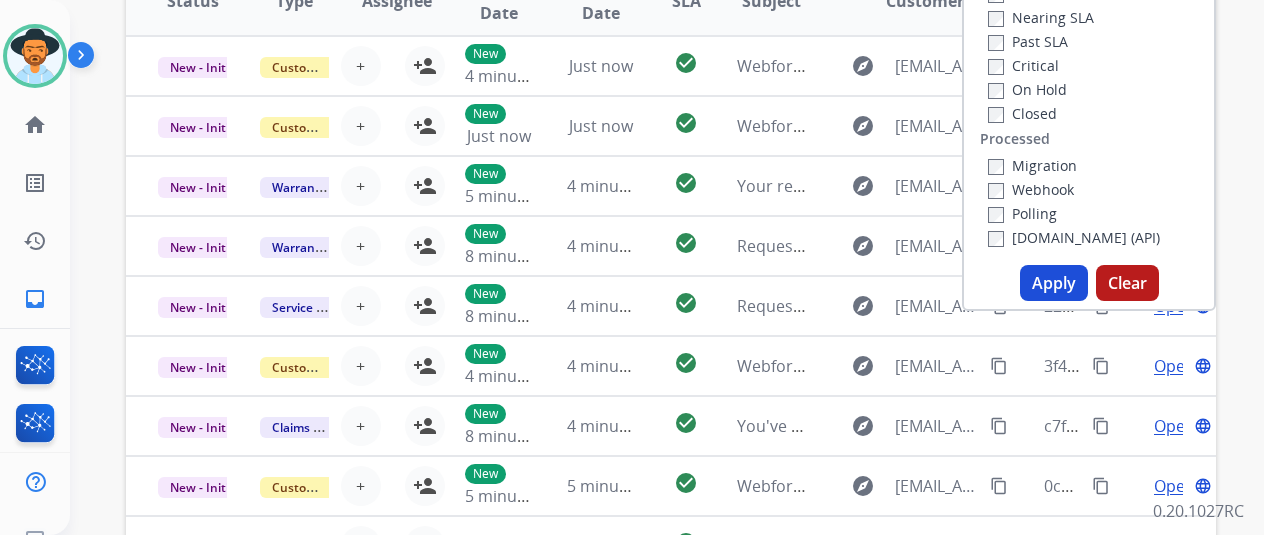 click on "Apply" at bounding box center (1054, 283) 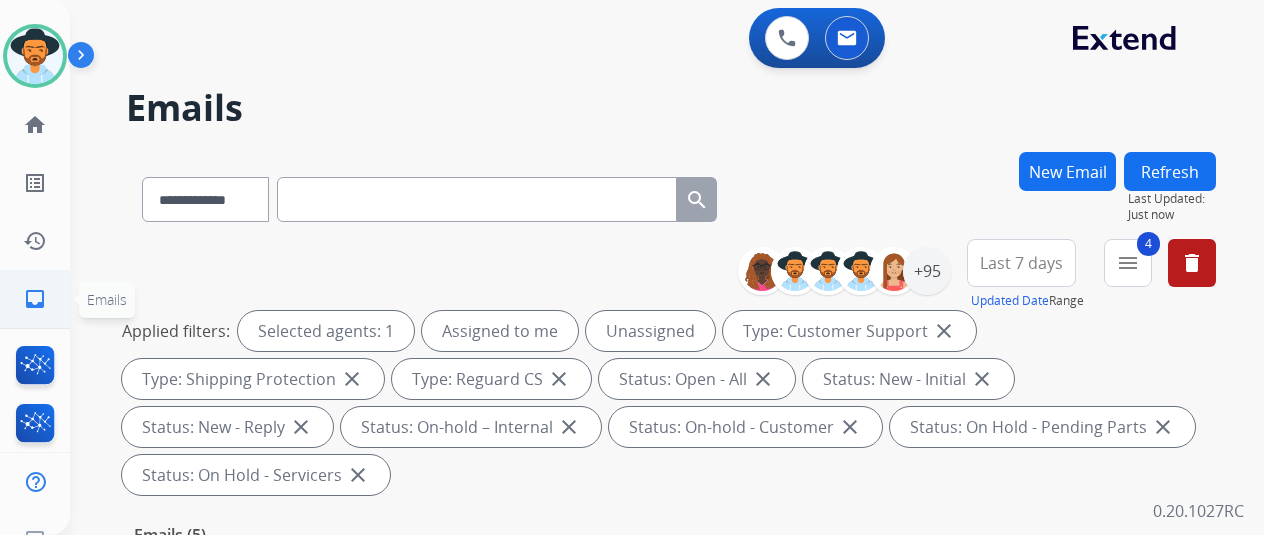click on "inbox" 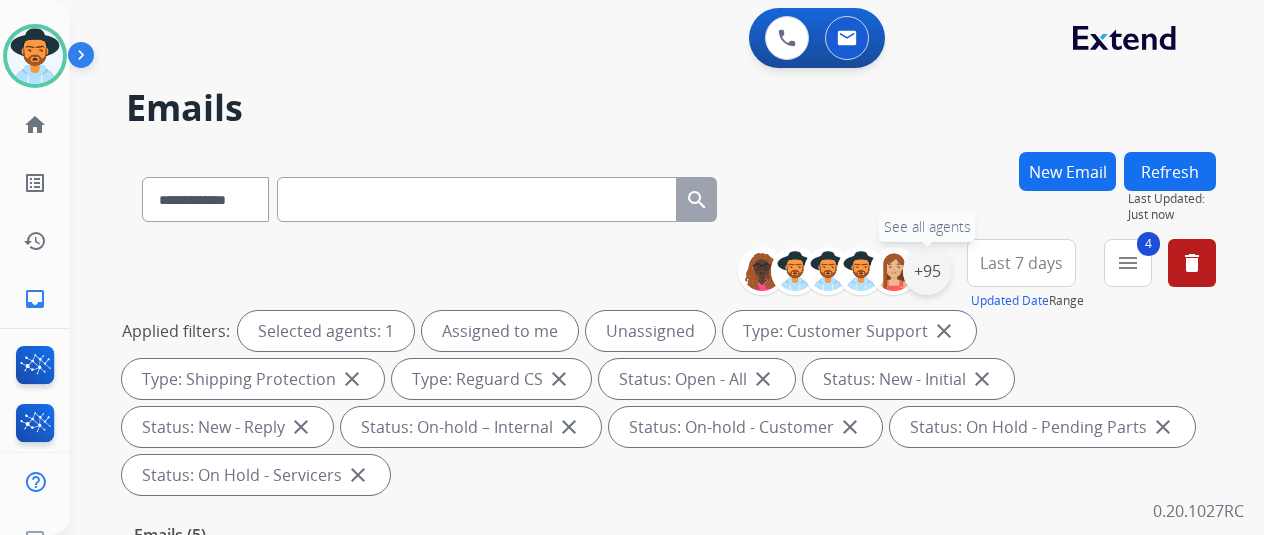 click on "+95" at bounding box center (927, 271) 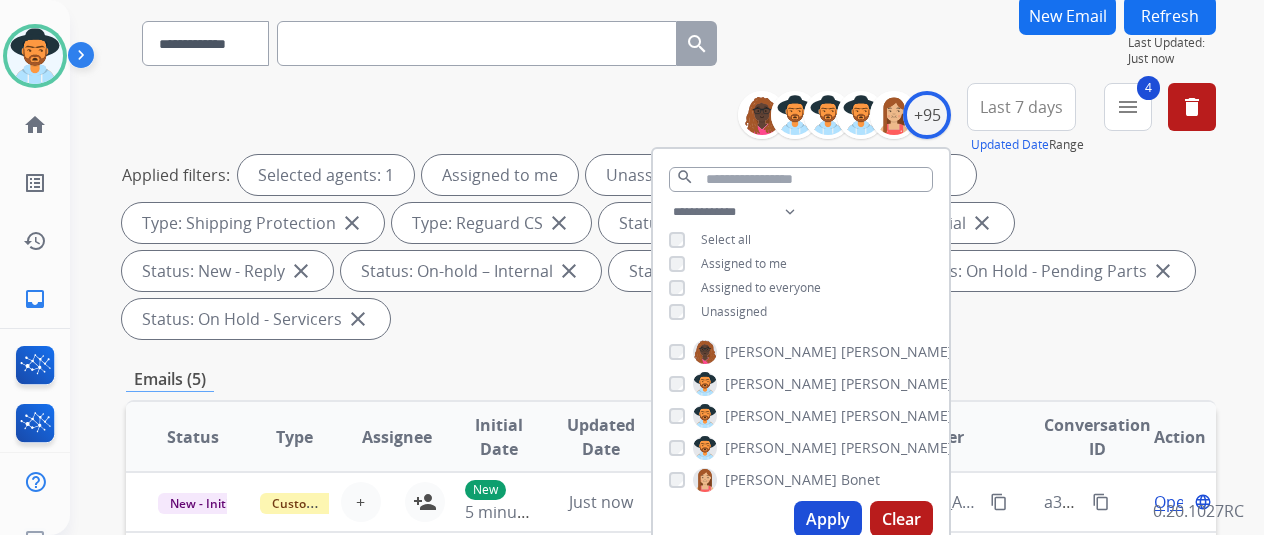 scroll, scrollTop: 200, scrollLeft: 0, axis: vertical 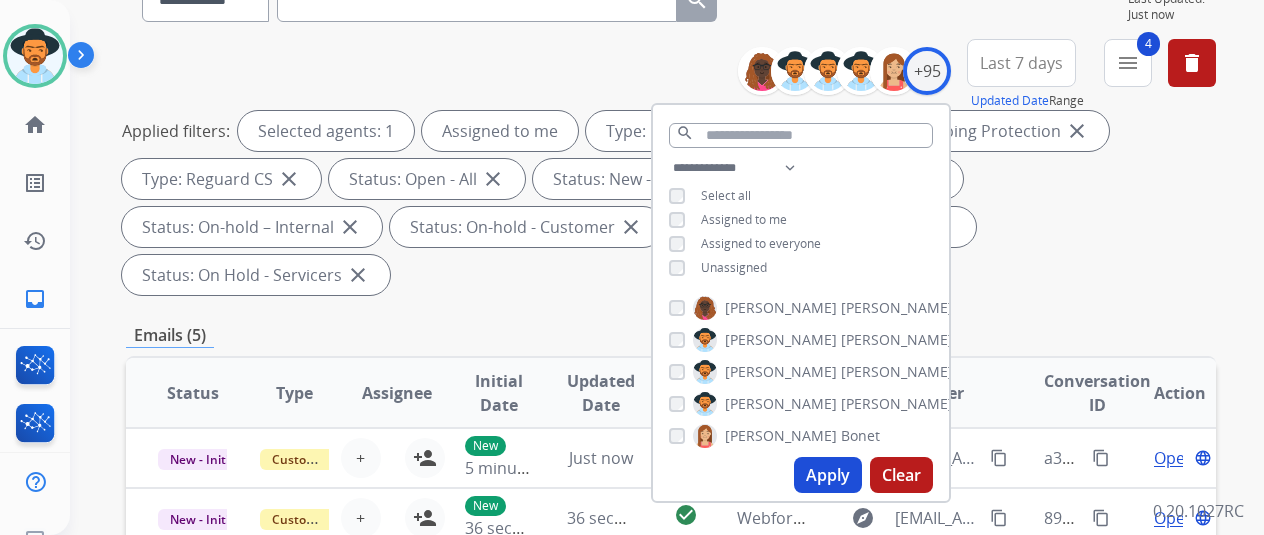click on "Apply" at bounding box center (828, 475) 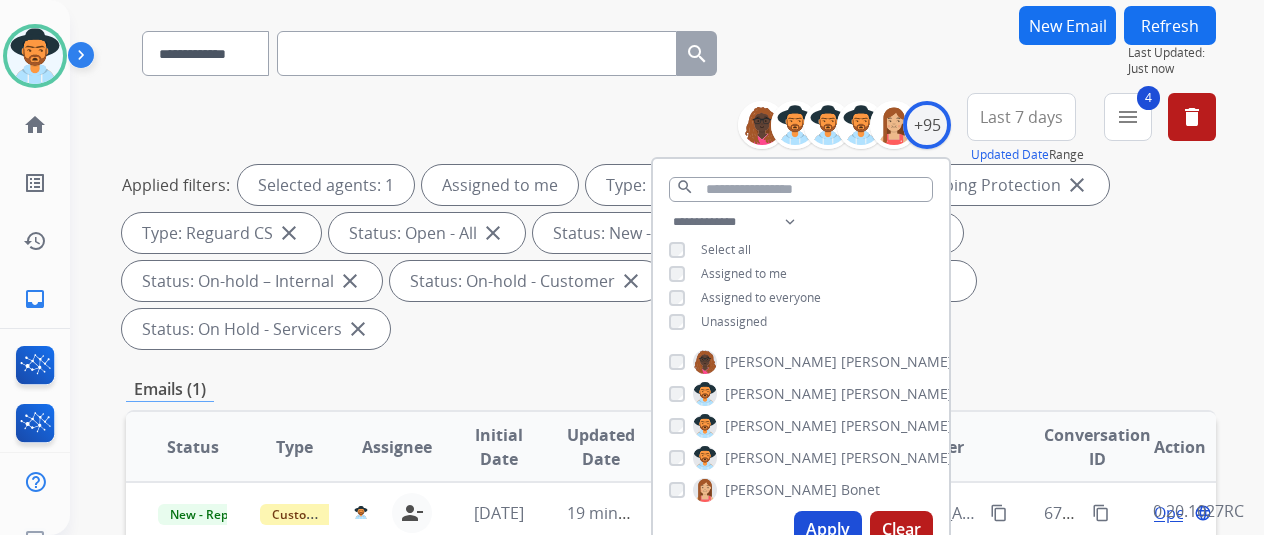 scroll, scrollTop: 400, scrollLeft: 0, axis: vertical 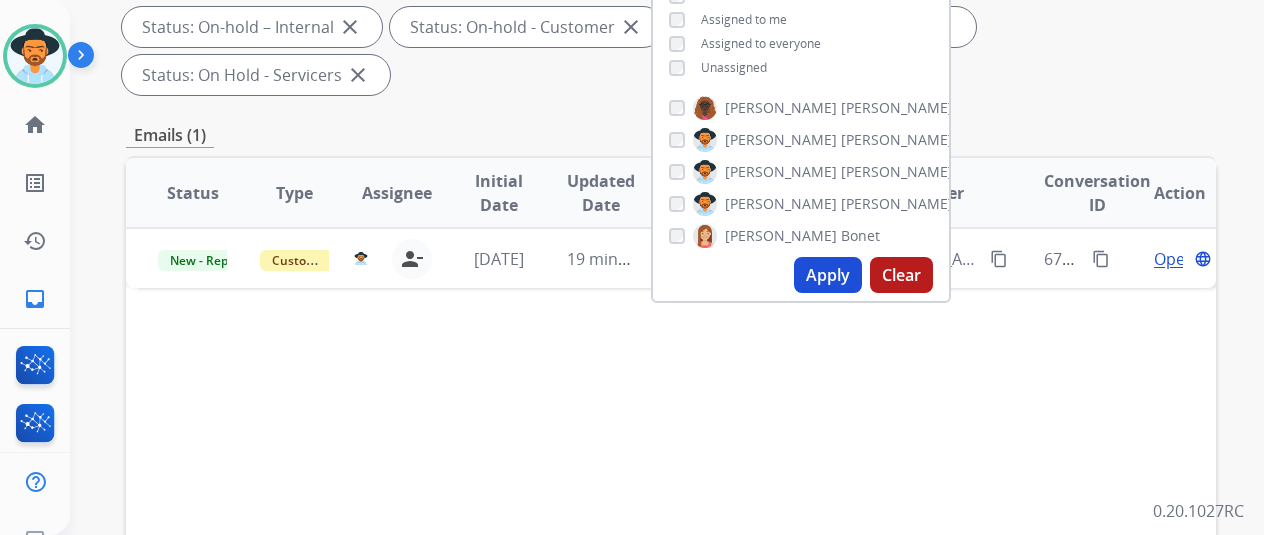drag, startPoint x: 934, startPoint y: 377, endPoint x: 1128, endPoint y: 299, distance: 209.09328 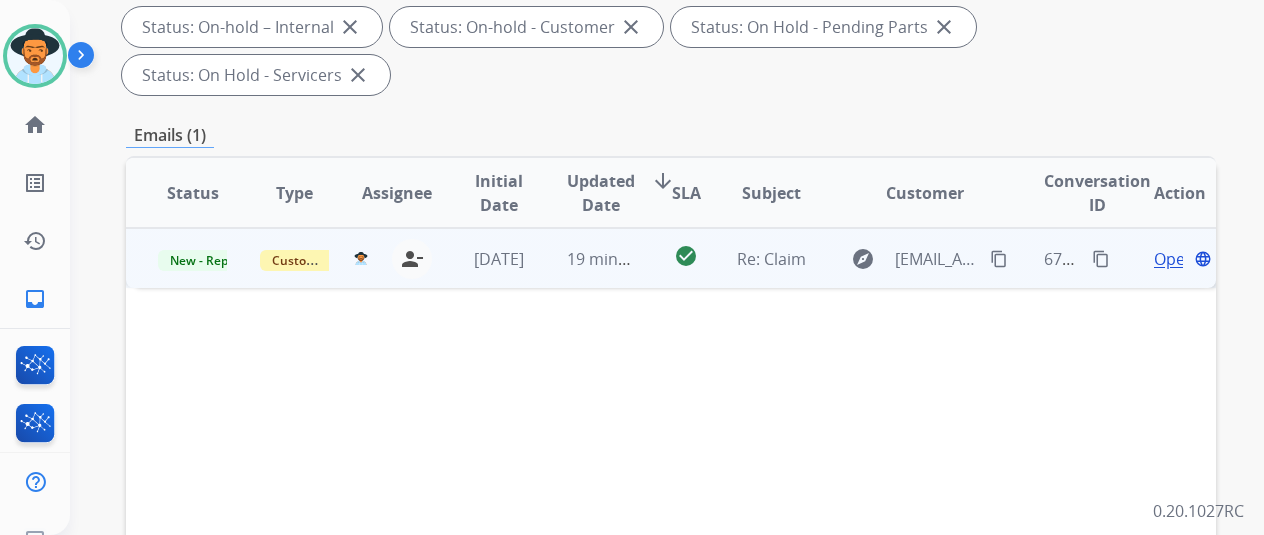 click on "Open" at bounding box center (1174, 259) 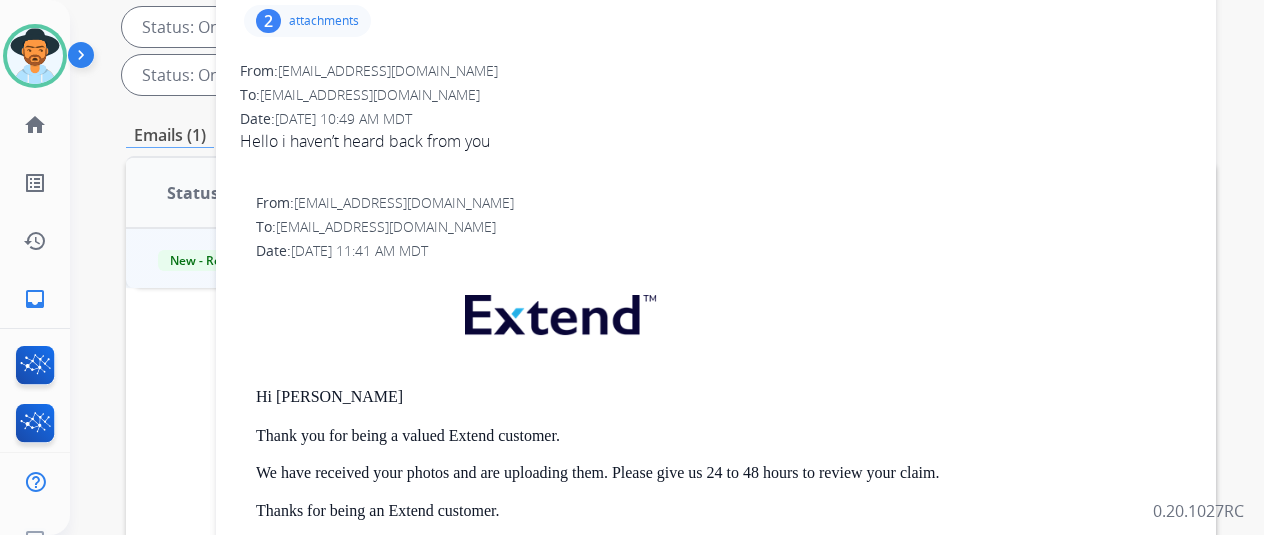 scroll, scrollTop: 0, scrollLeft: 0, axis: both 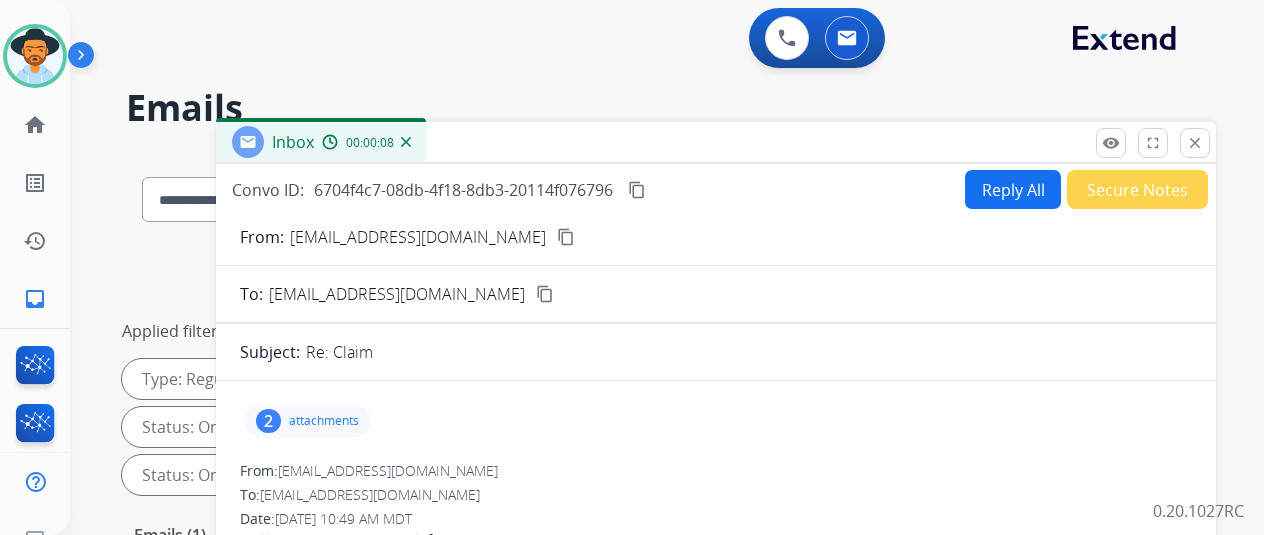 click on "2" at bounding box center [268, 421] 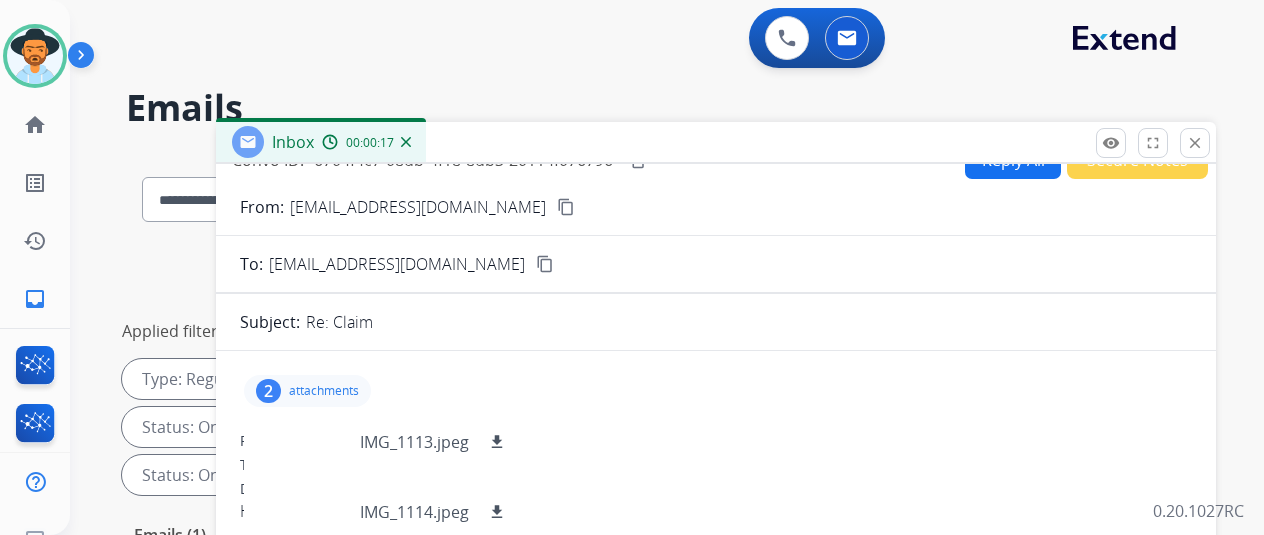 scroll, scrollTop: 0, scrollLeft: 0, axis: both 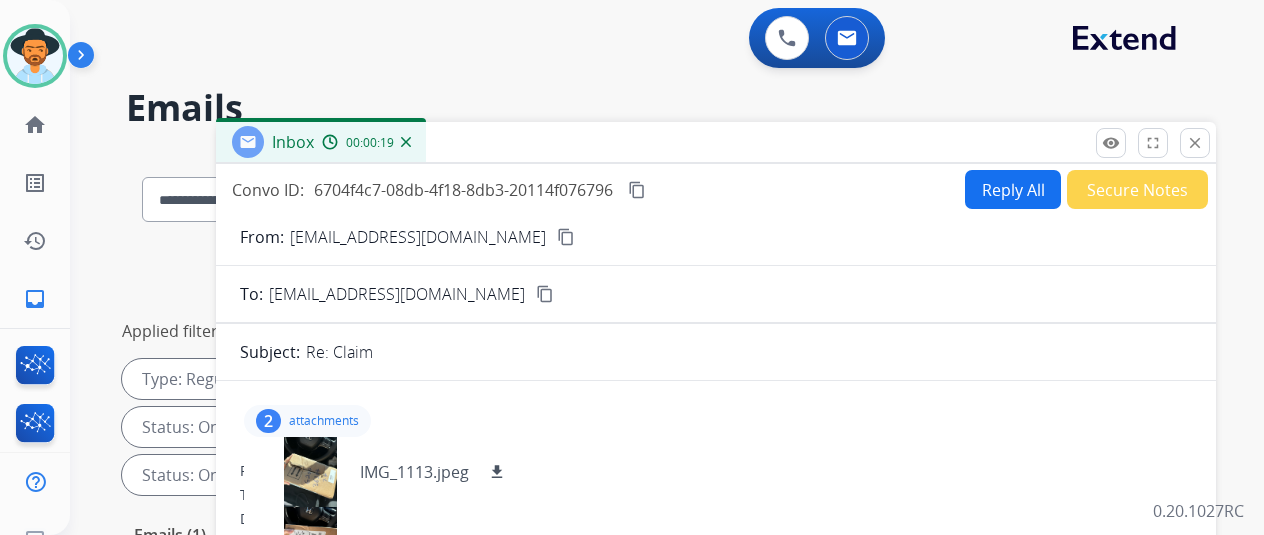 click on "content_copy" at bounding box center [566, 237] 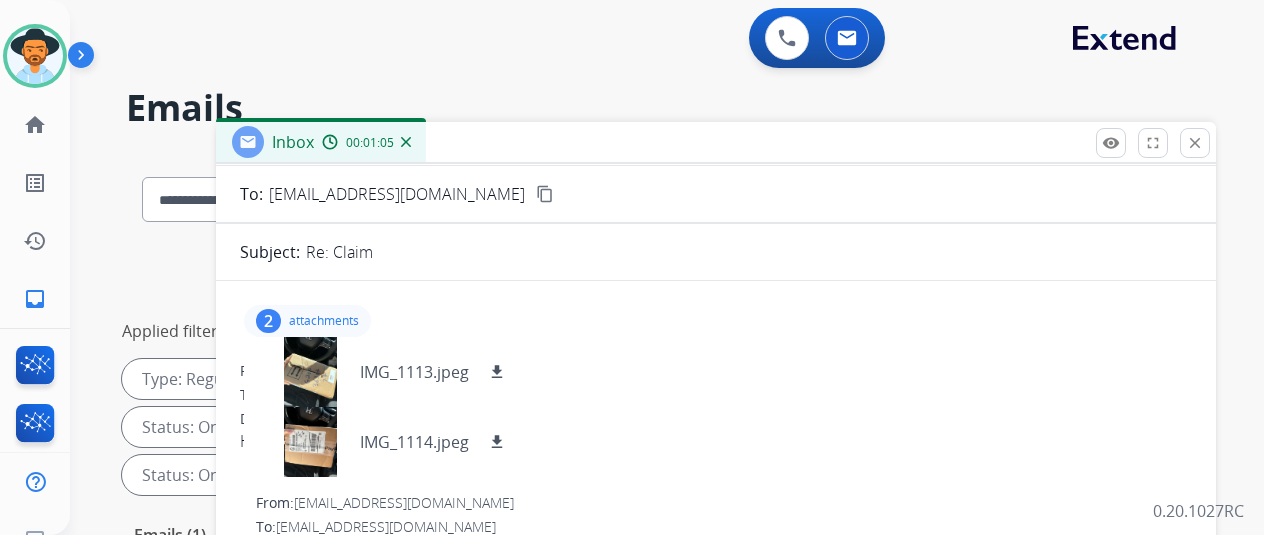 scroll, scrollTop: 0, scrollLeft: 0, axis: both 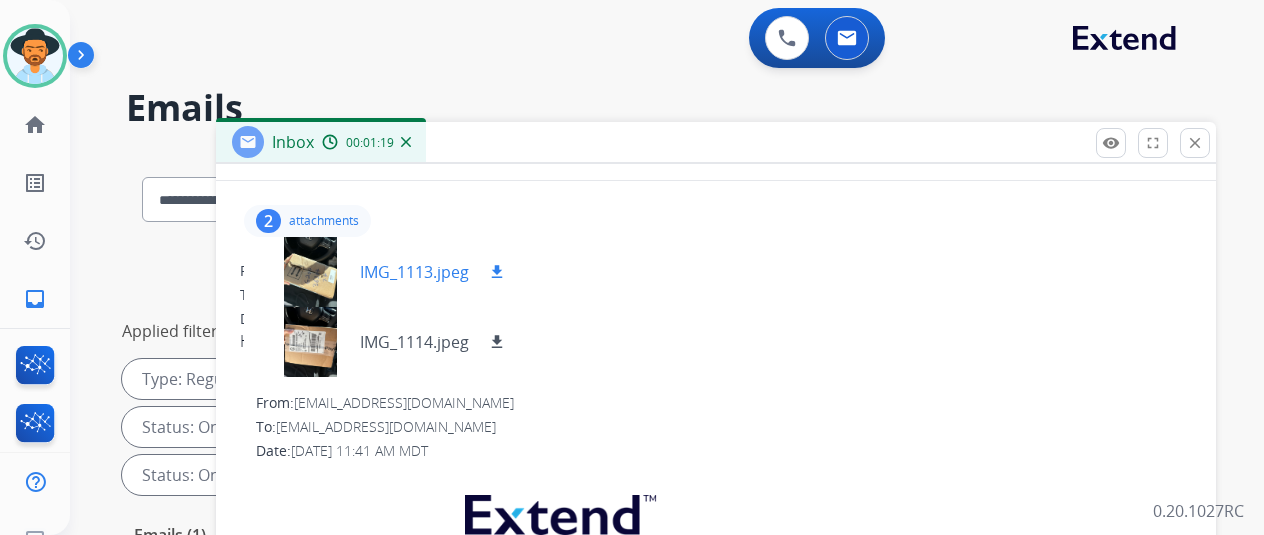 click on "download" at bounding box center [497, 272] 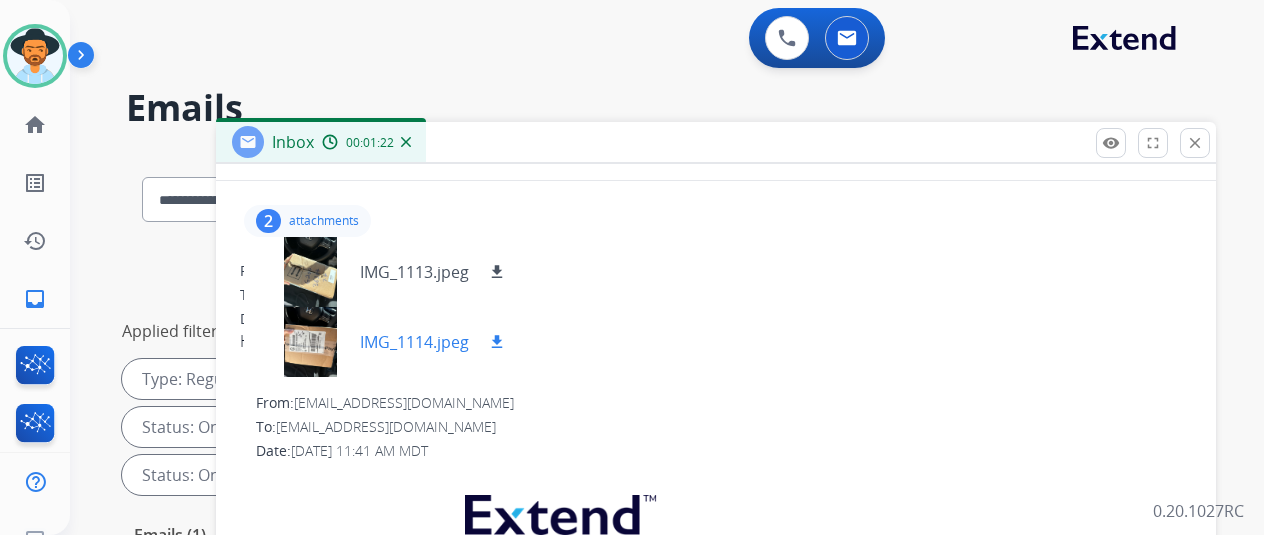 click on "download" at bounding box center (497, 342) 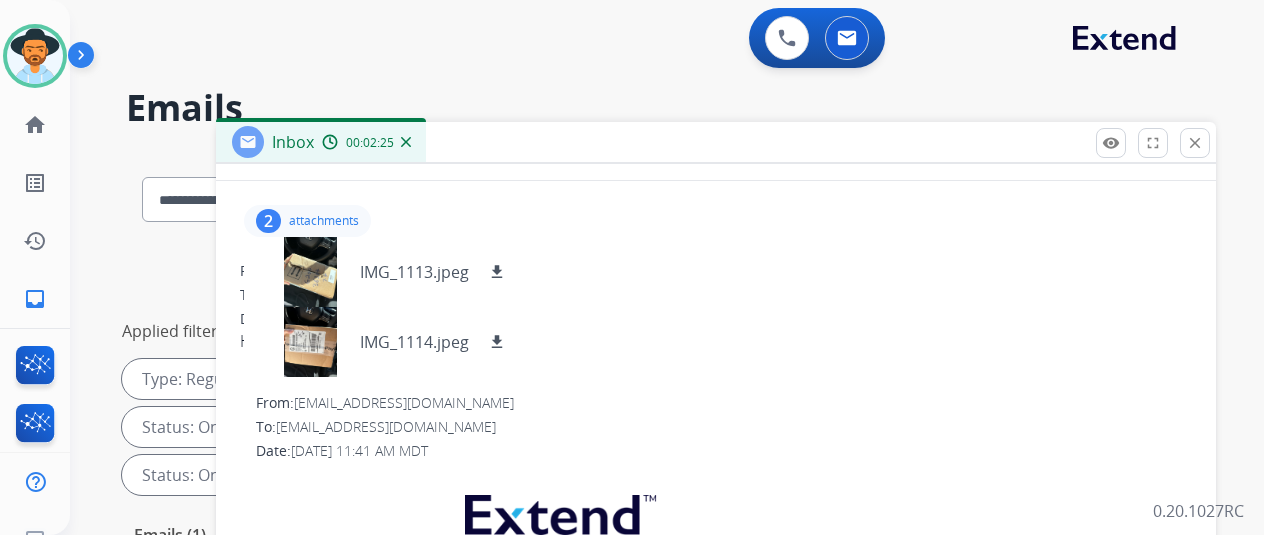 scroll, scrollTop: 0, scrollLeft: 0, axis: both 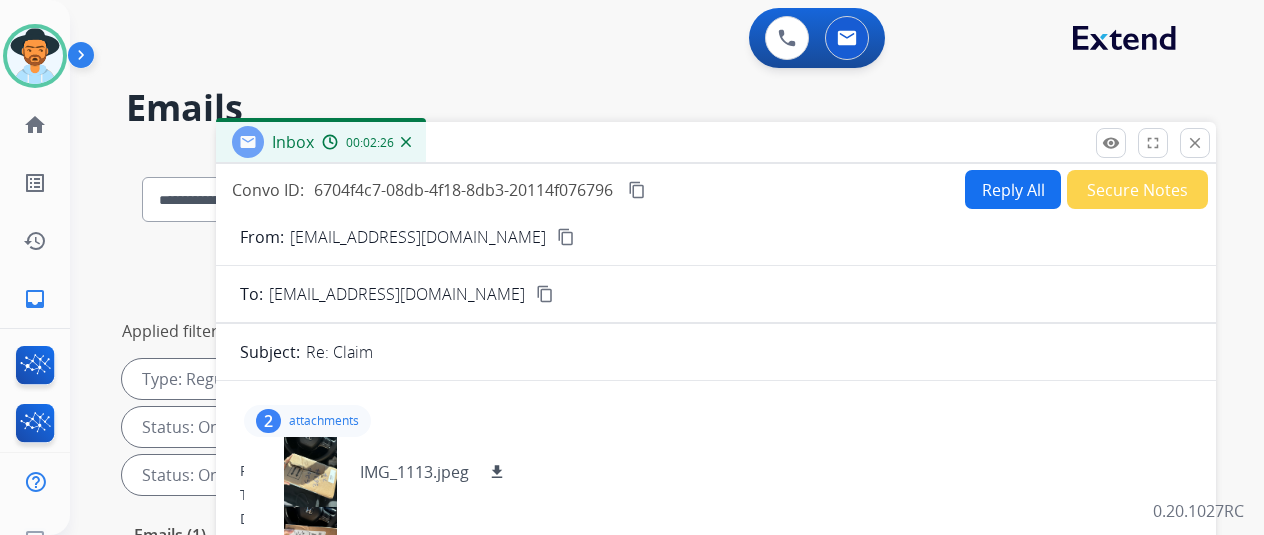 click on "Reply All" at bounding box center (1013, 189) 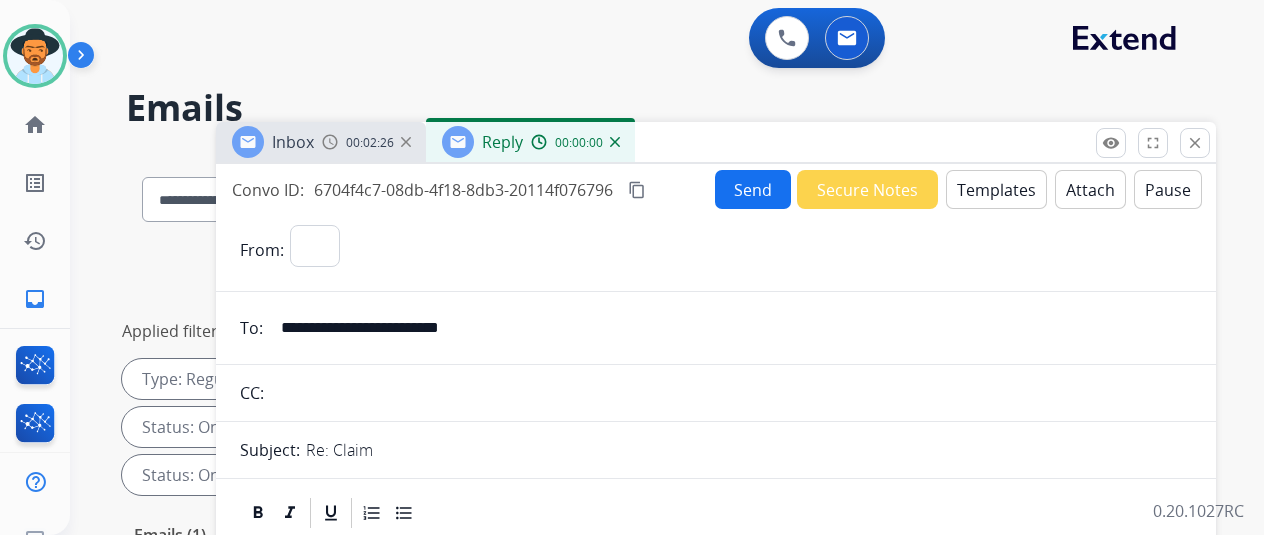 select on "**********" 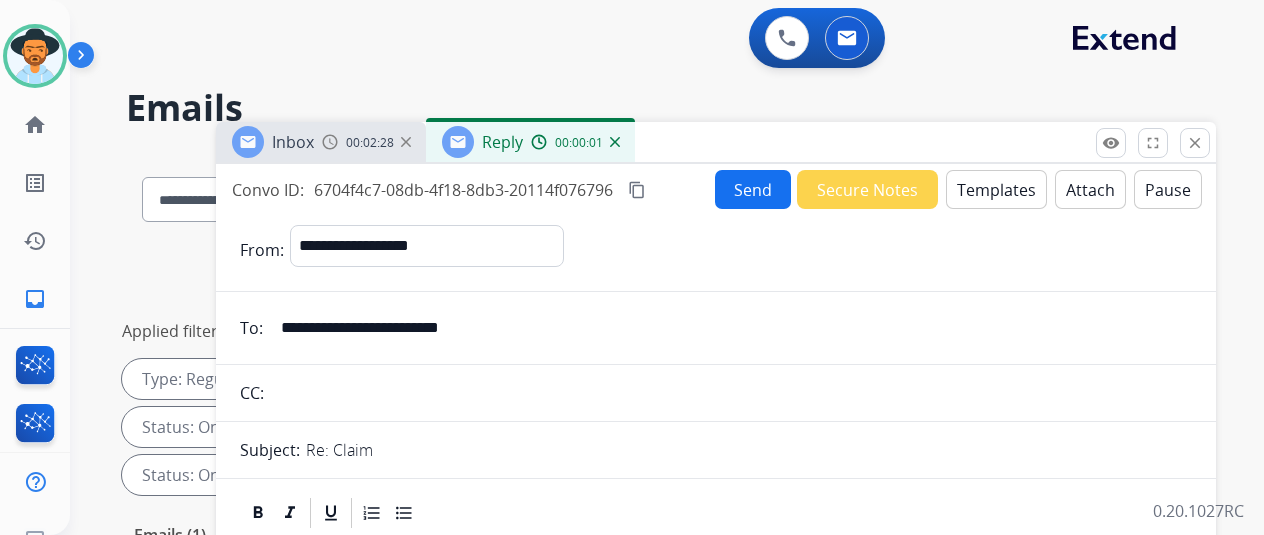 click on "Templates" at bounding box center (996, 189) 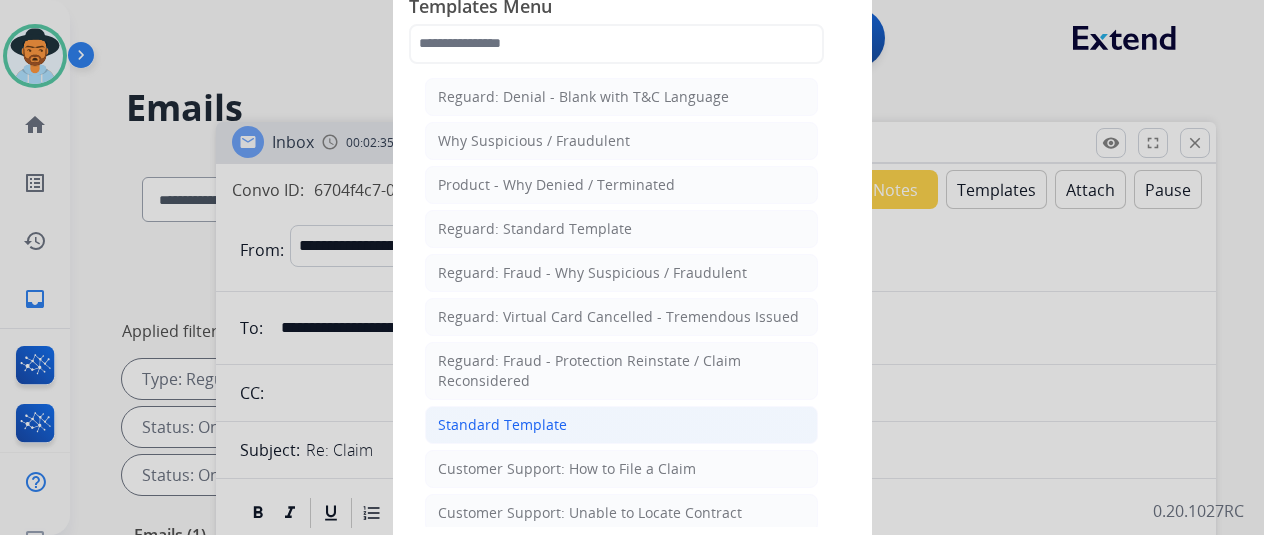 click on "Standard Template" 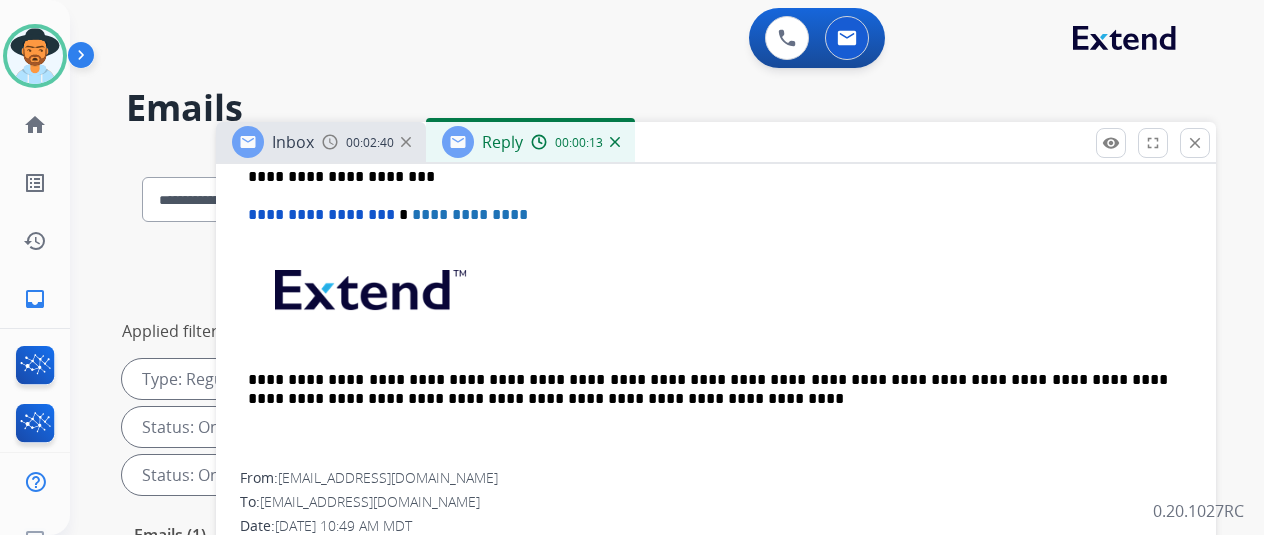scroll, scrollTop: 600, scrollLeft: 0, axis: vertical 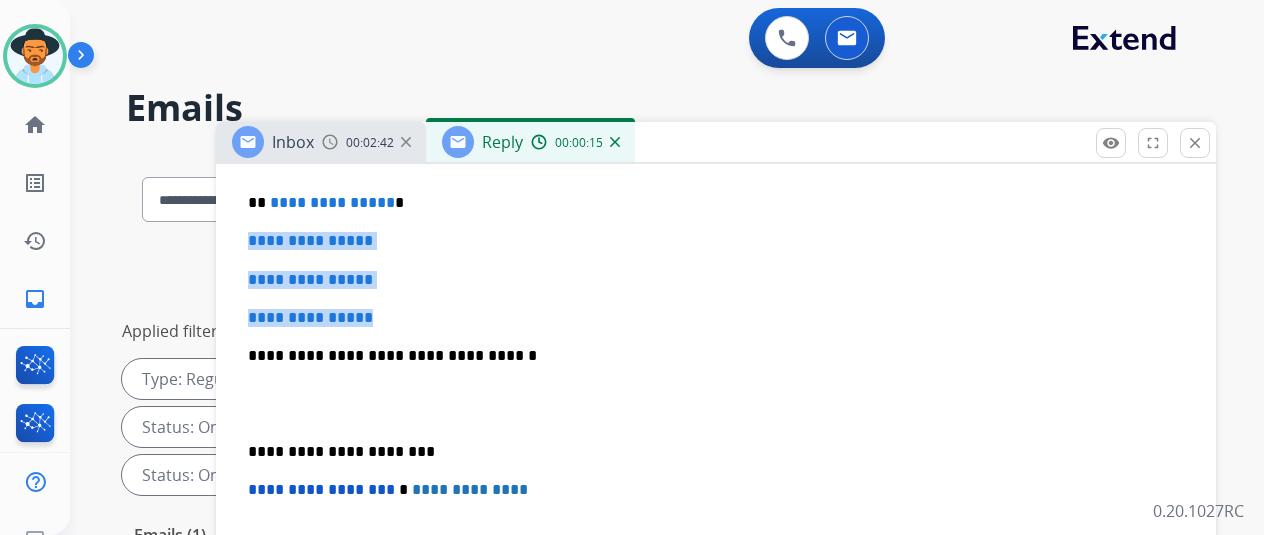 drag, startPoint x: 414, startPoint y: 323, endPoint x: 256, endPoint y: 235, distance: 180.85353 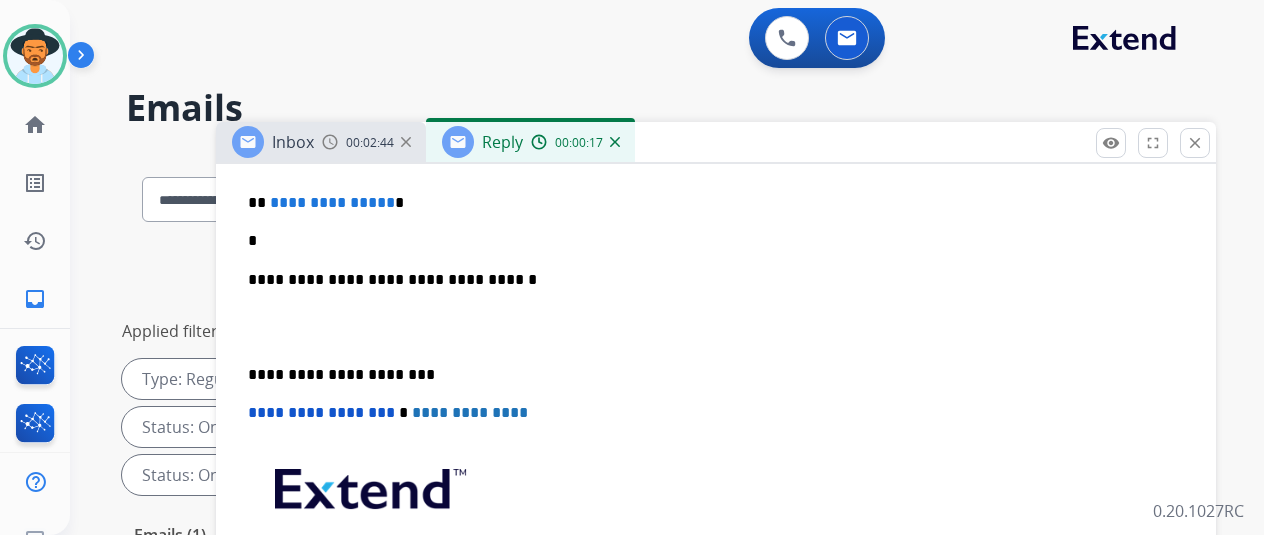 type 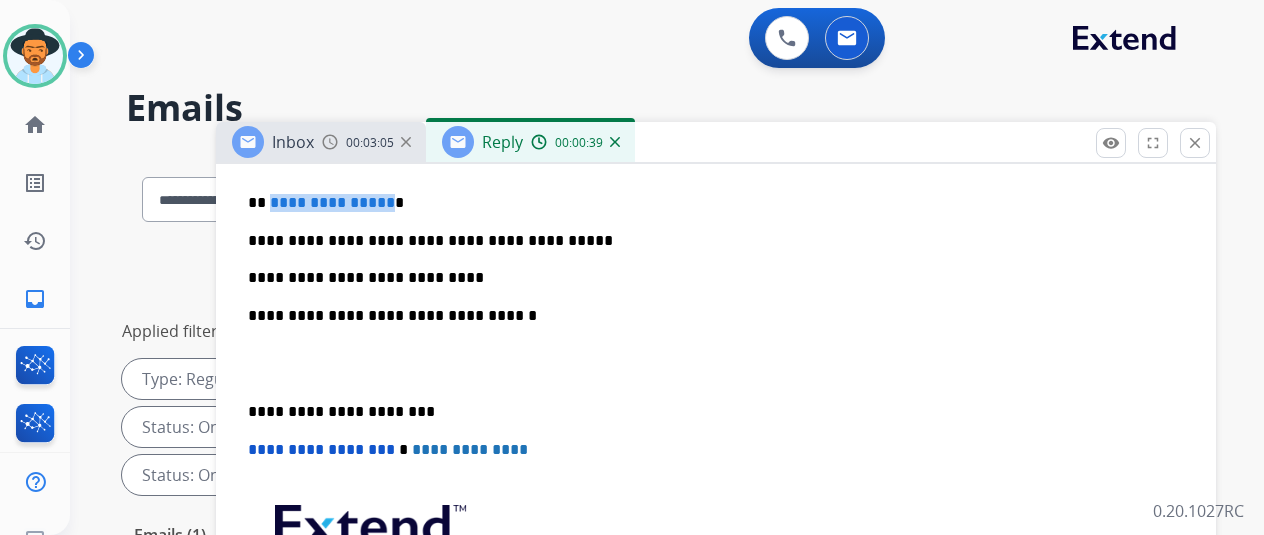 drag, startPoint x: 398, startPoint y: 199, endPoint x: 283, endPoint y: 205, distance: 115.15642 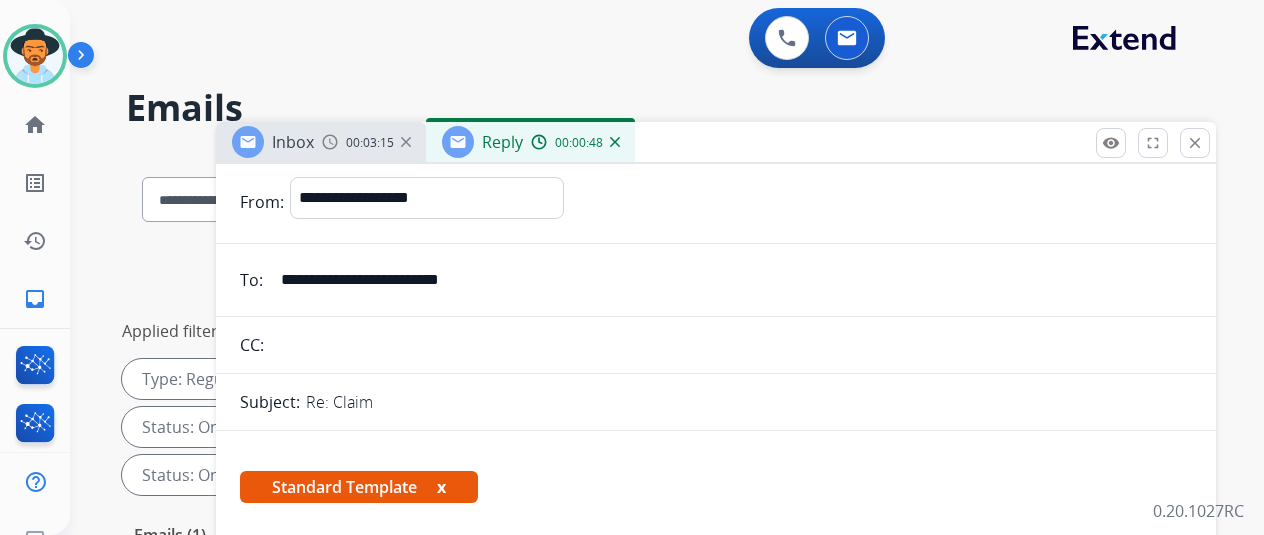 scroll, scrollTop: 0, scrollLeft: 0, axis: both 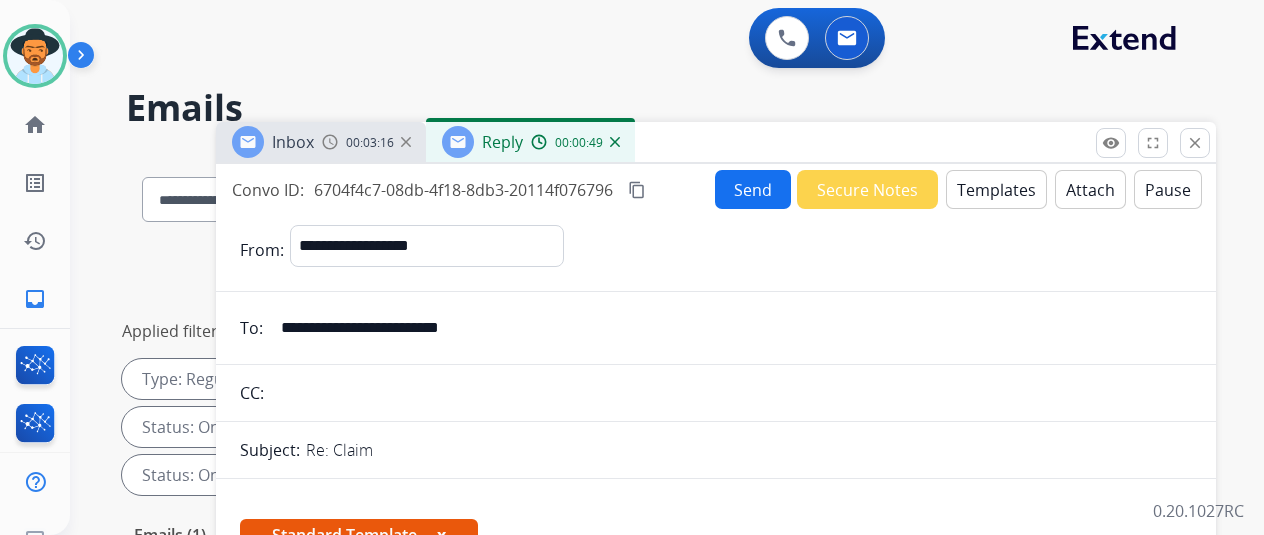 click on "Send" at bounding box center [753, 189] 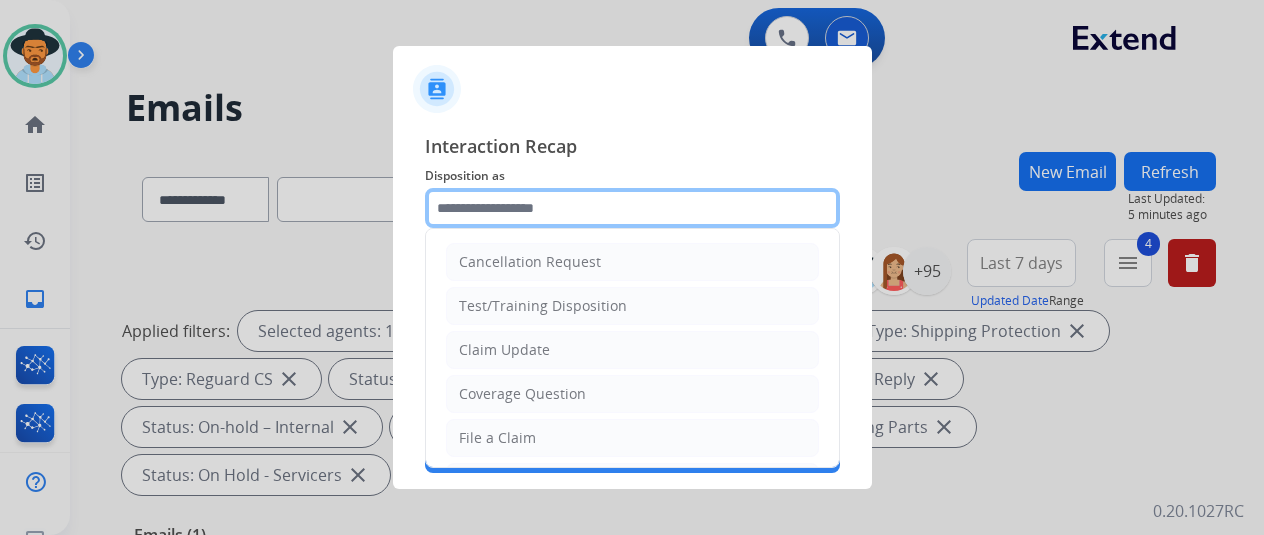 click 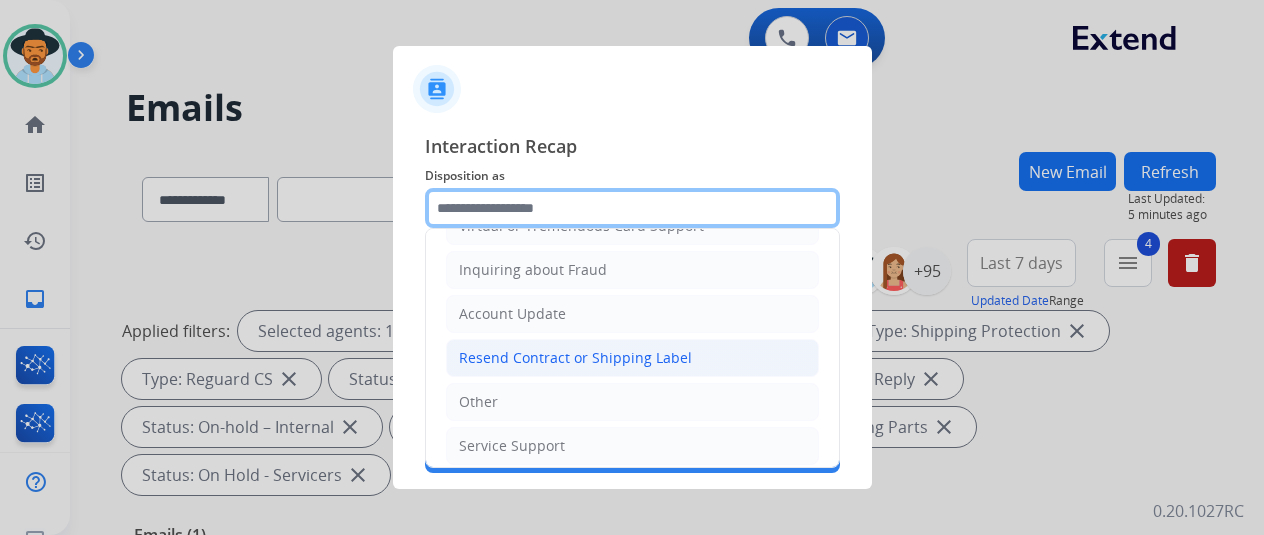 scroll, scrollTop: 303, scrollLeft: 0, axis: vertical 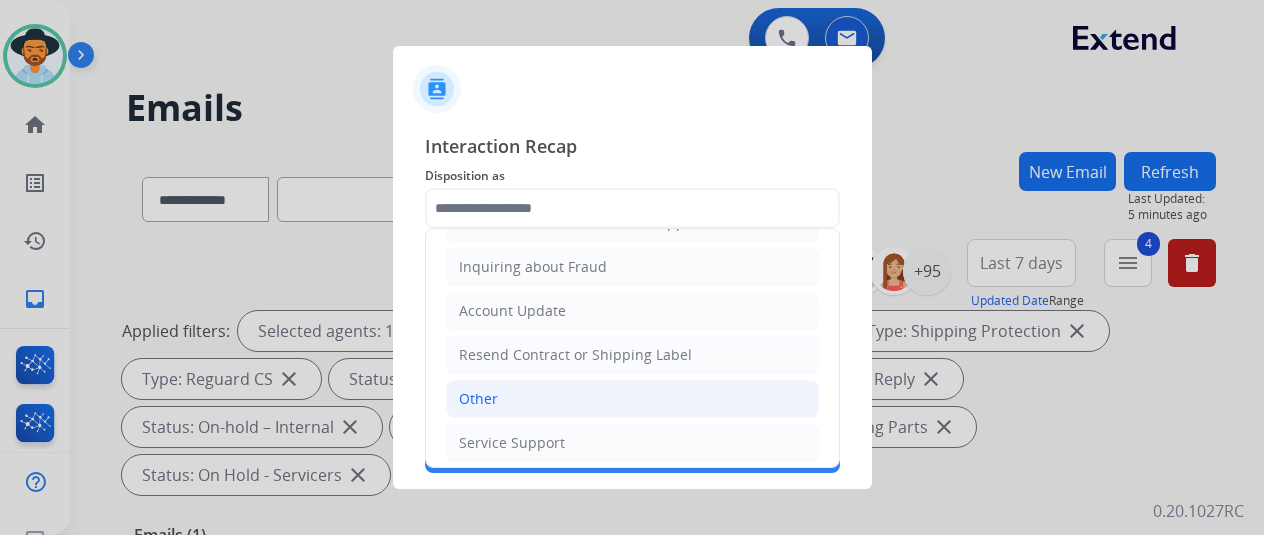 drag, startPoint x: 474, startPoint y: 394, endPoint x: 492, endPoint y: 328, distance: 68.41052 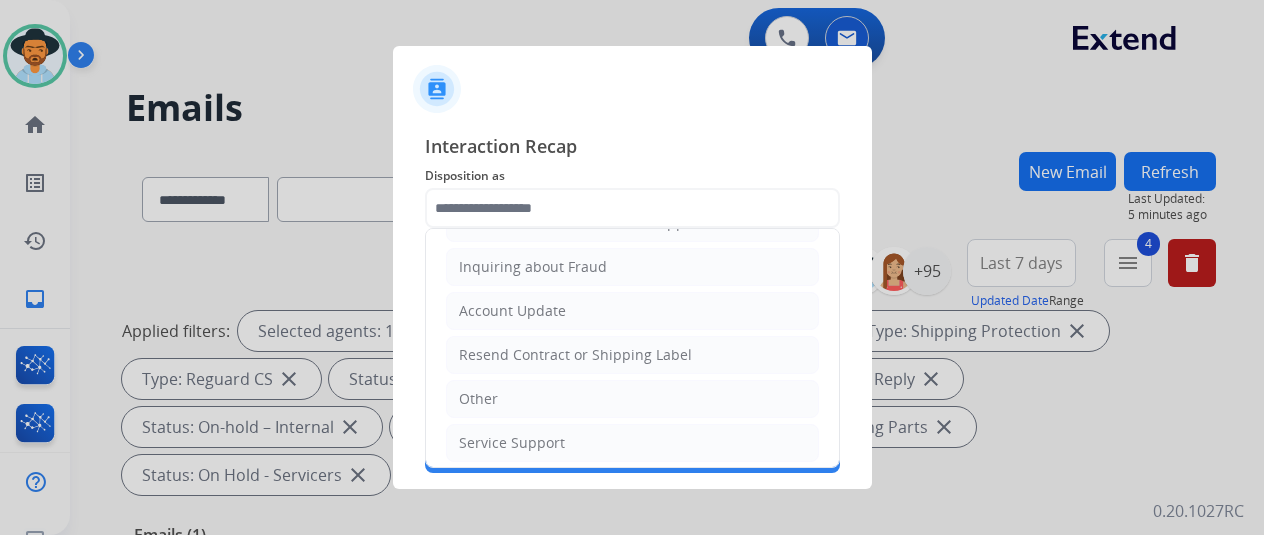 click on "Other" 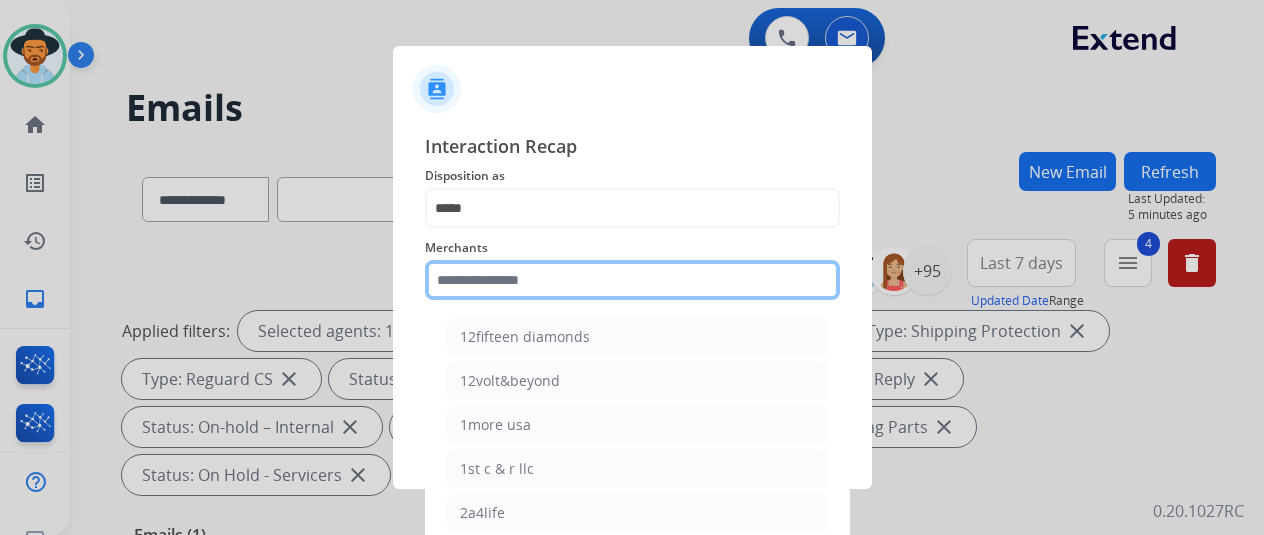 click 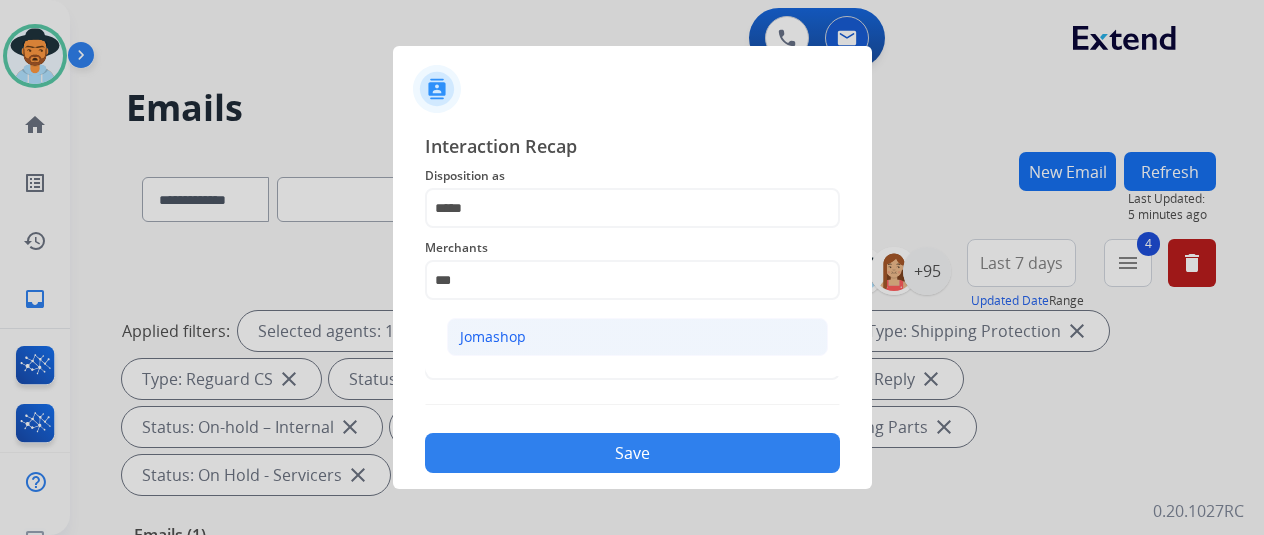 click on "Jomashop" 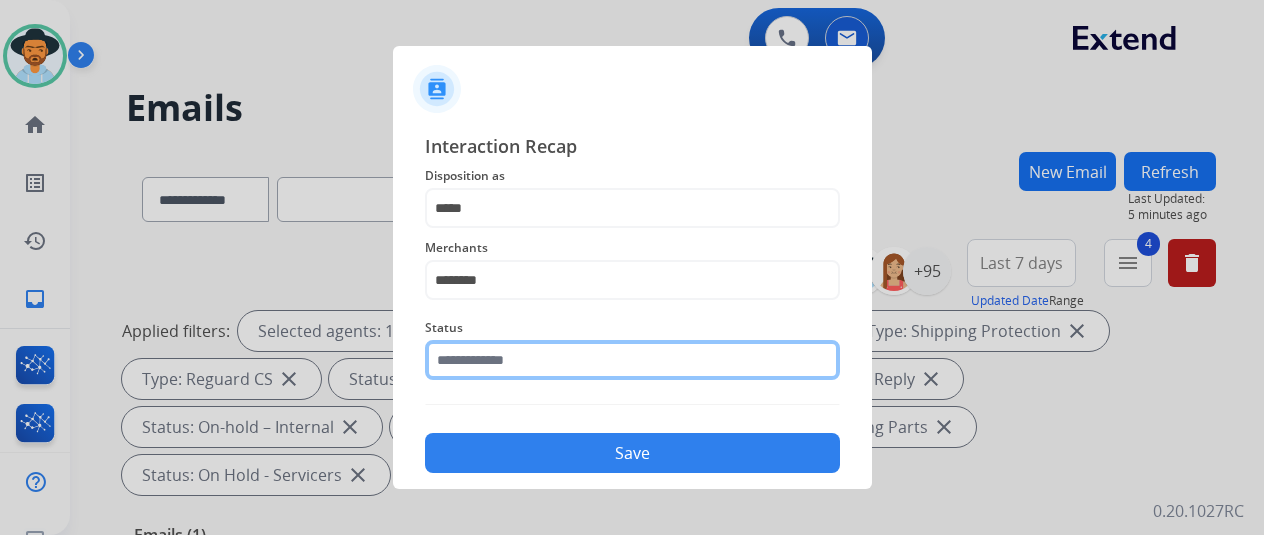 click 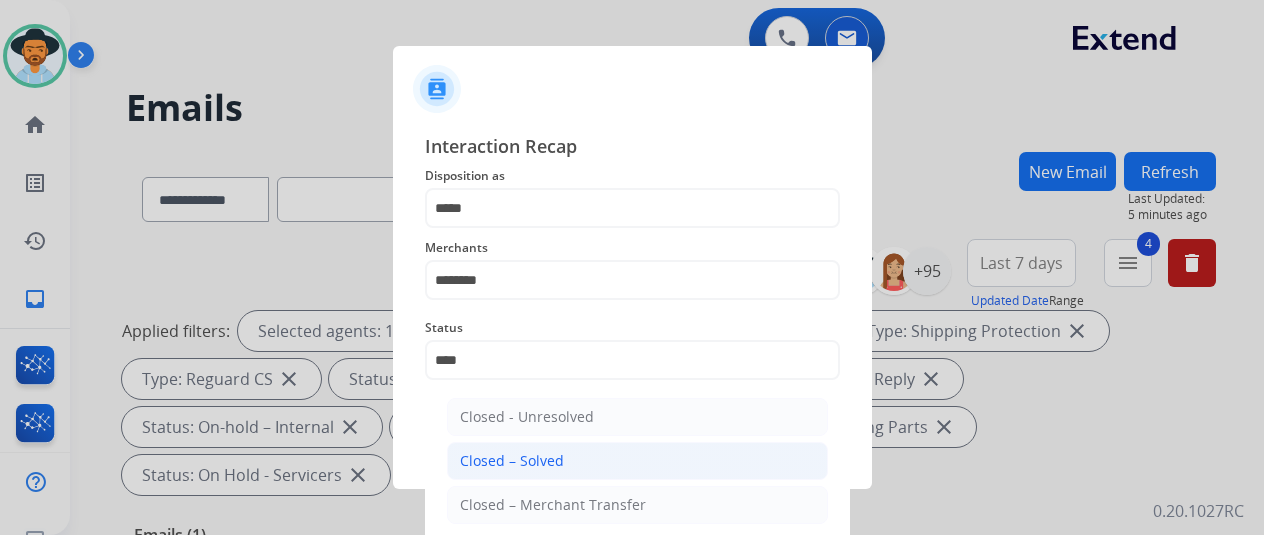 click on "Closed – Solved" 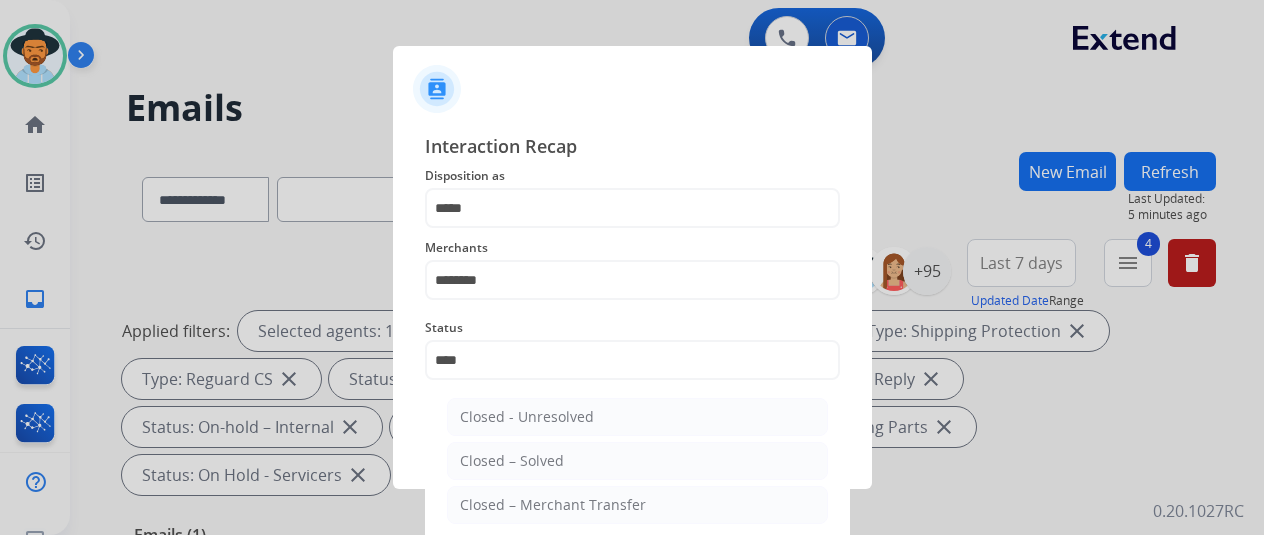 type on "**********" 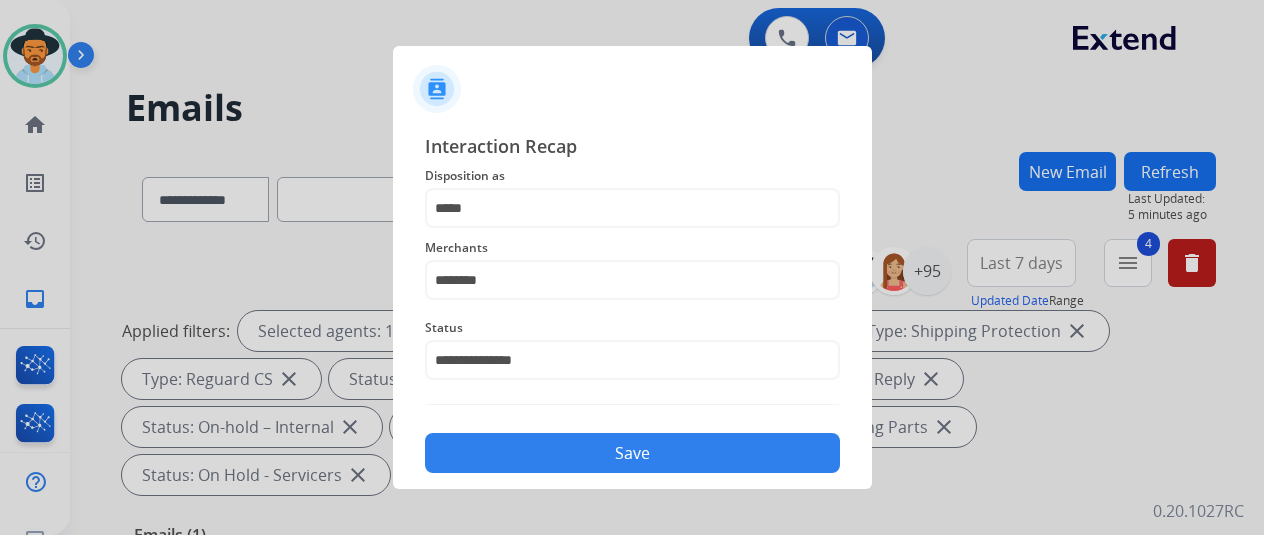 click on "Save" 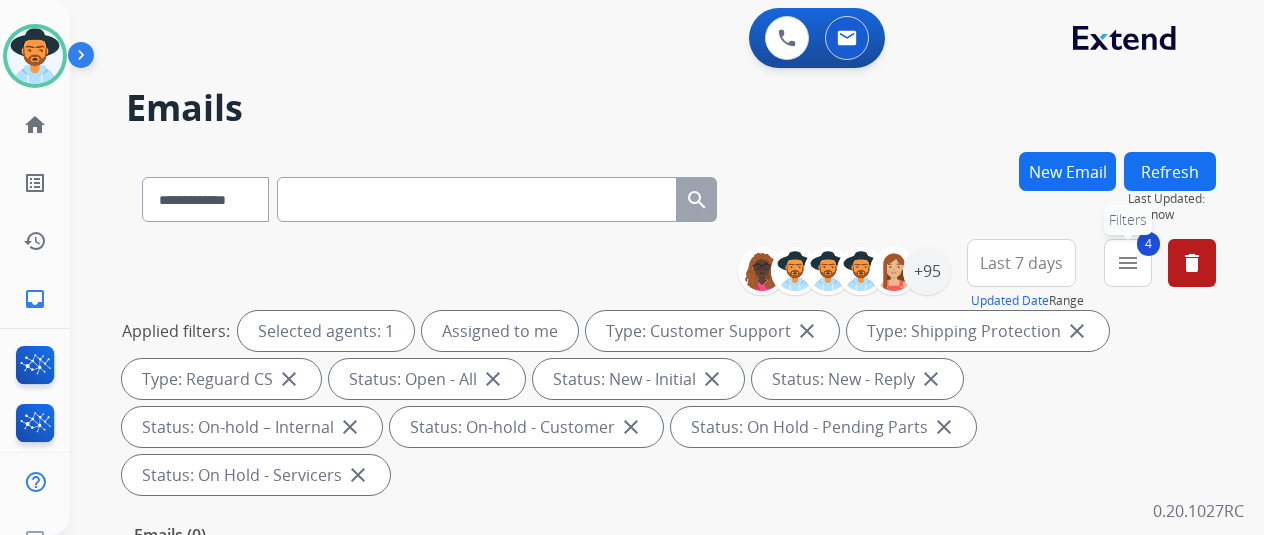 click on "menu" at bounding box center [1128, 263] 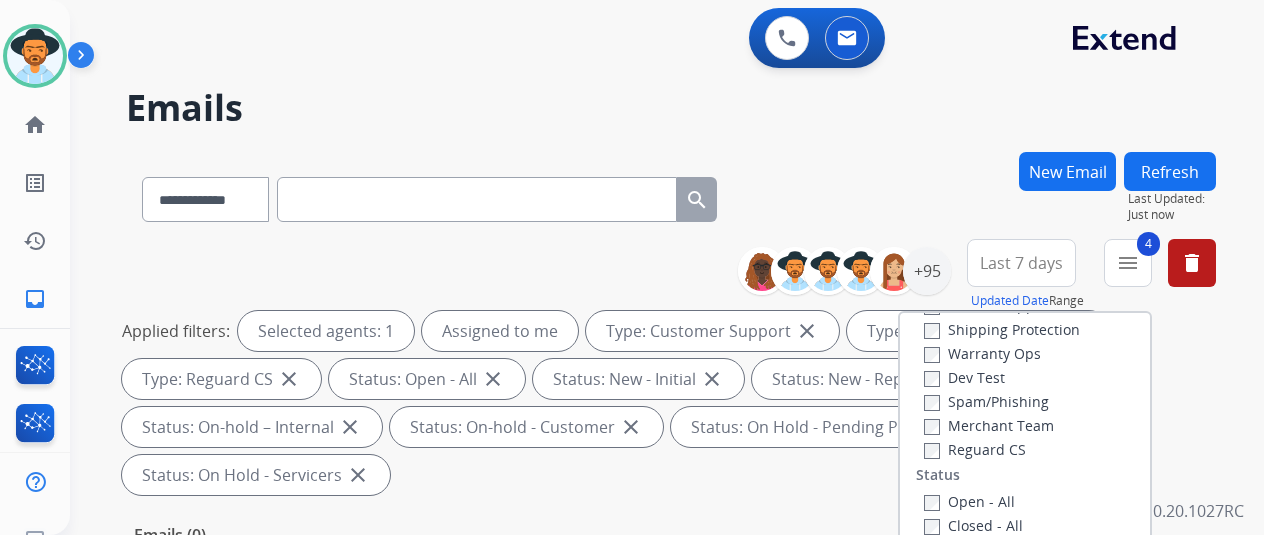 scroll, scrollTop: 228, scrollLeft: 0, axis: vertical 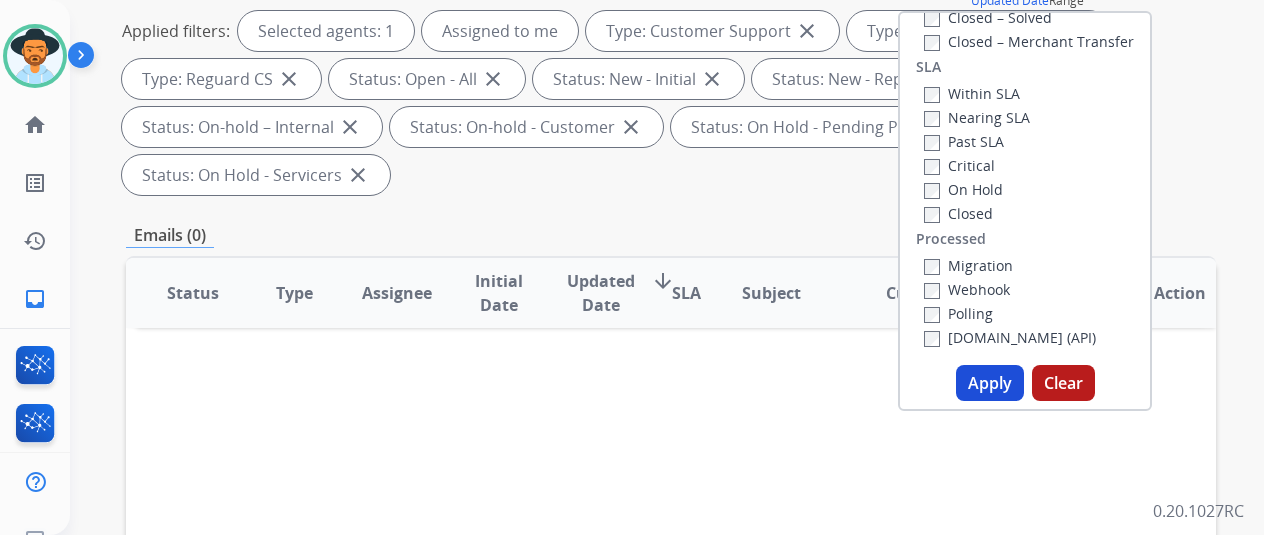 click on "Apply" at bounding box center (990, 383) 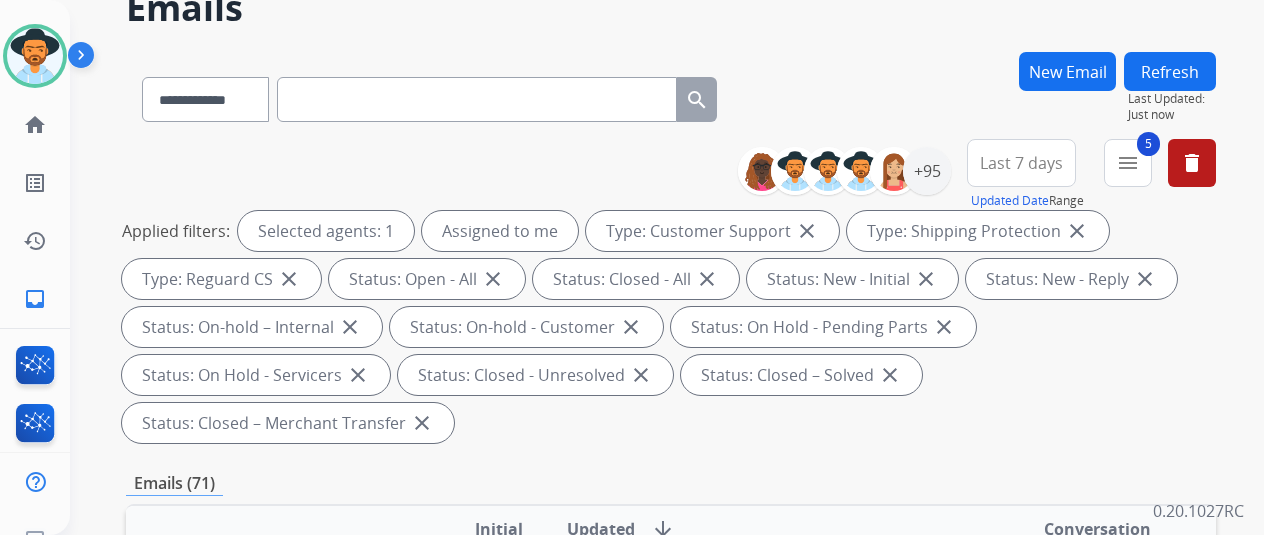 scroll, scrollTop: 400, scrollLeft: 0, axis: vertical 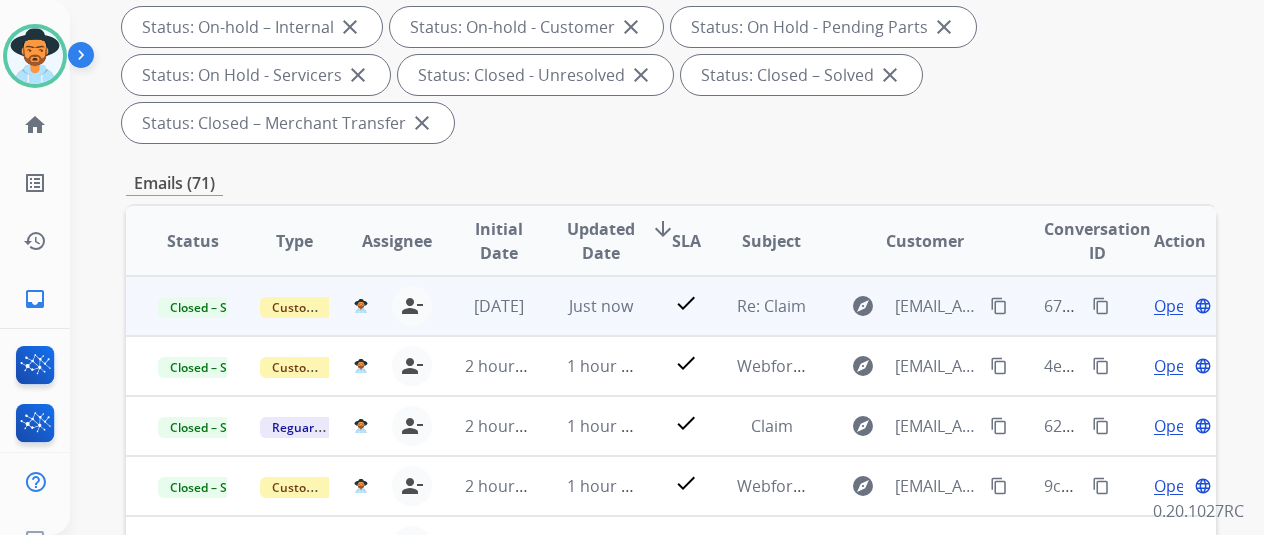 click on "content_copy" at bounding box center (1101, 306) 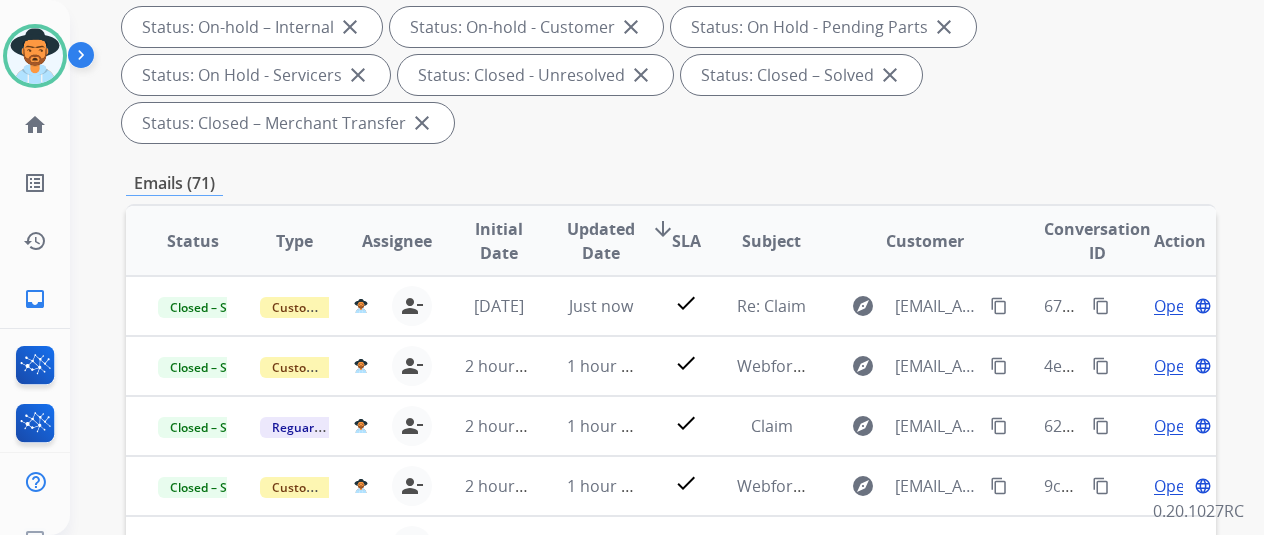 scroll, scrollTop: 0, scrollLeft: 0, axis: both 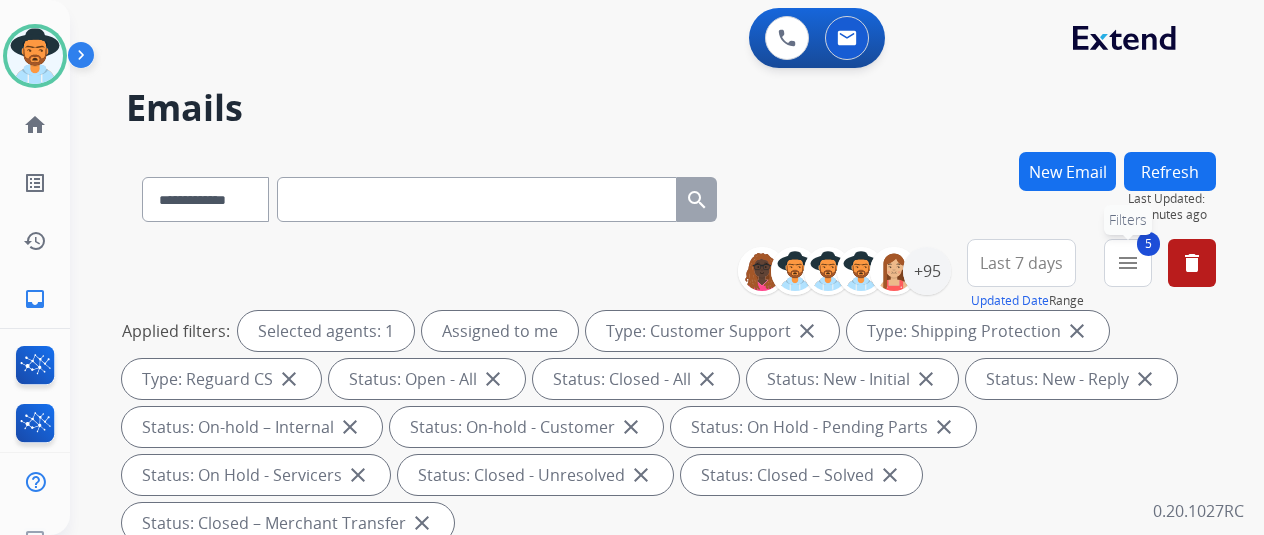 click on "5 menu  Filters" at bounding box center (1128, 263) 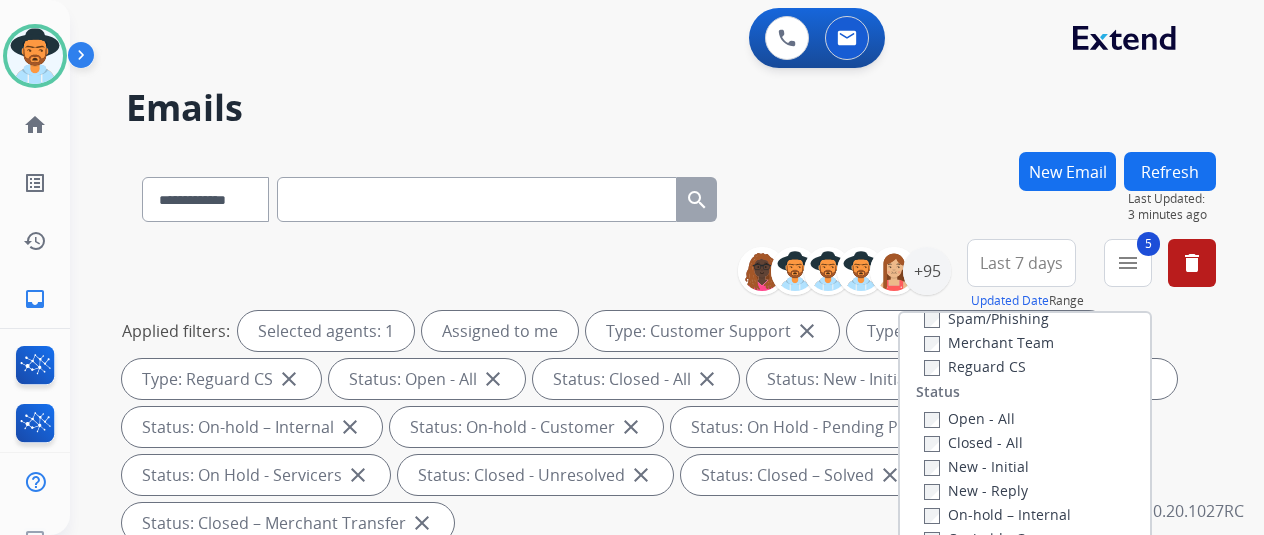 scroll, scrollTop: 228, scrollLeft: 0, axis: vertical 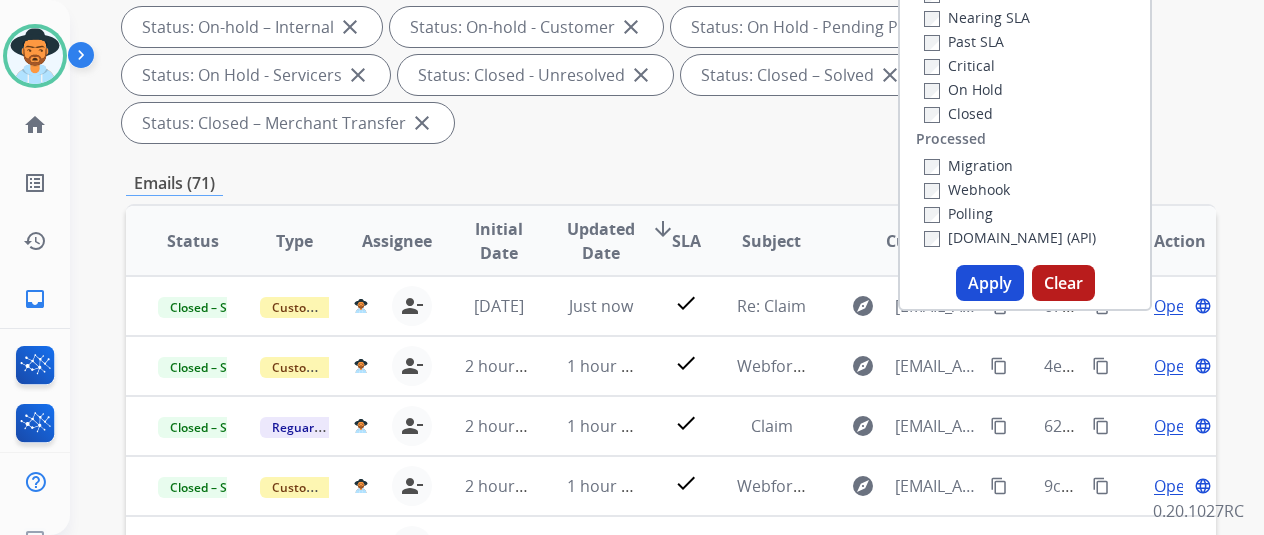 click on "Apply" at bounding box center [990, 283] 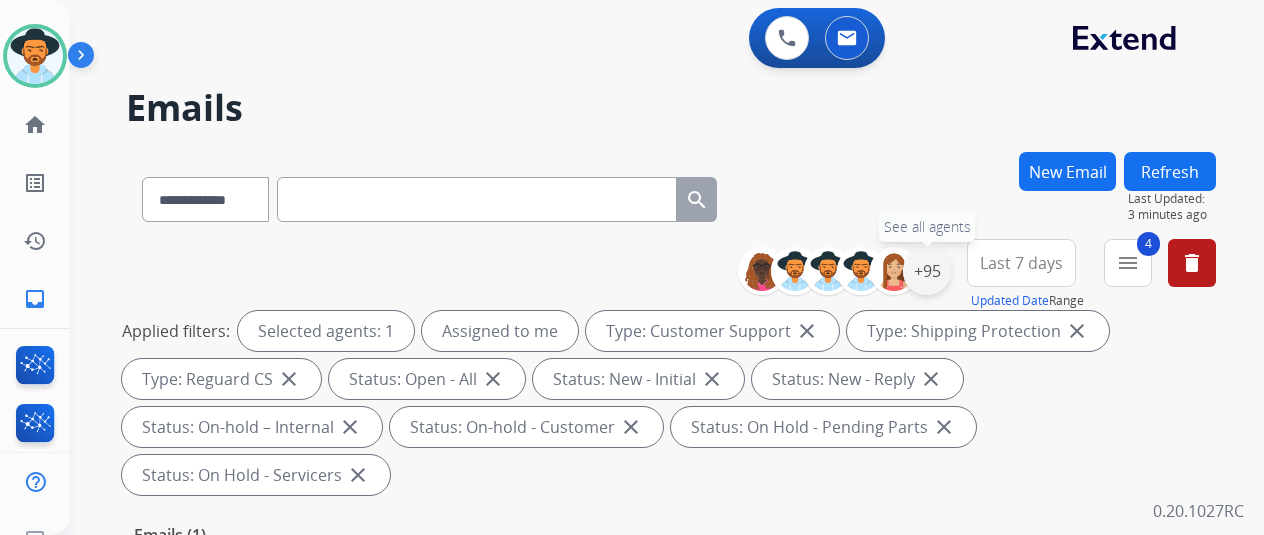 click on "+95" at bounding box center (927, 271) 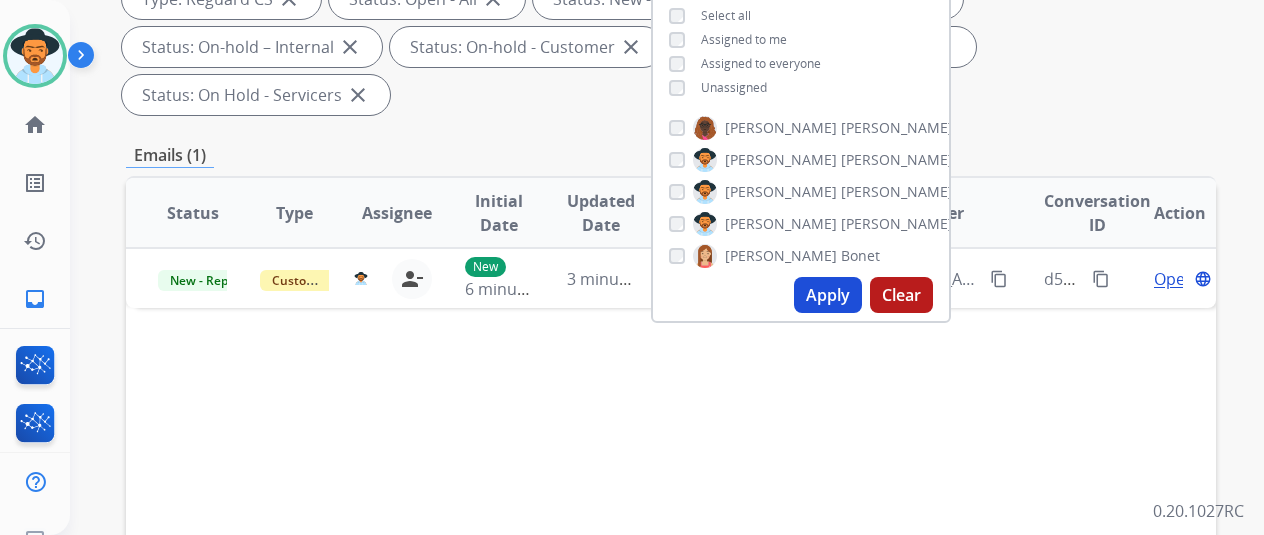 scroll, scrollTop: 400, scrollLeft: 0, axis: vertical 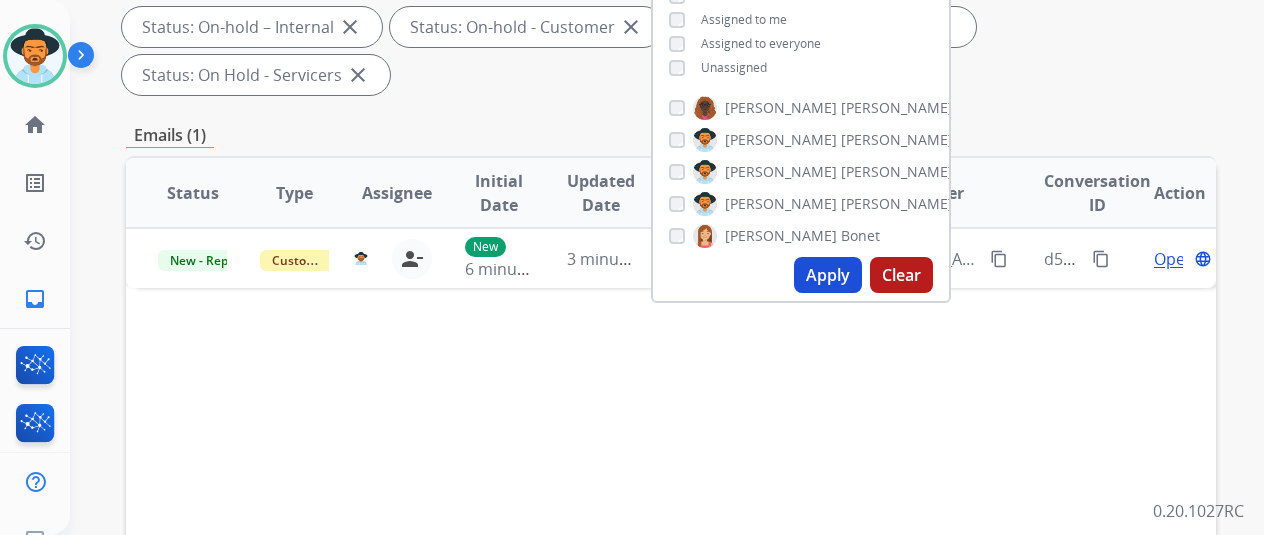 click on "Apply" at bounding box center [828, 275] 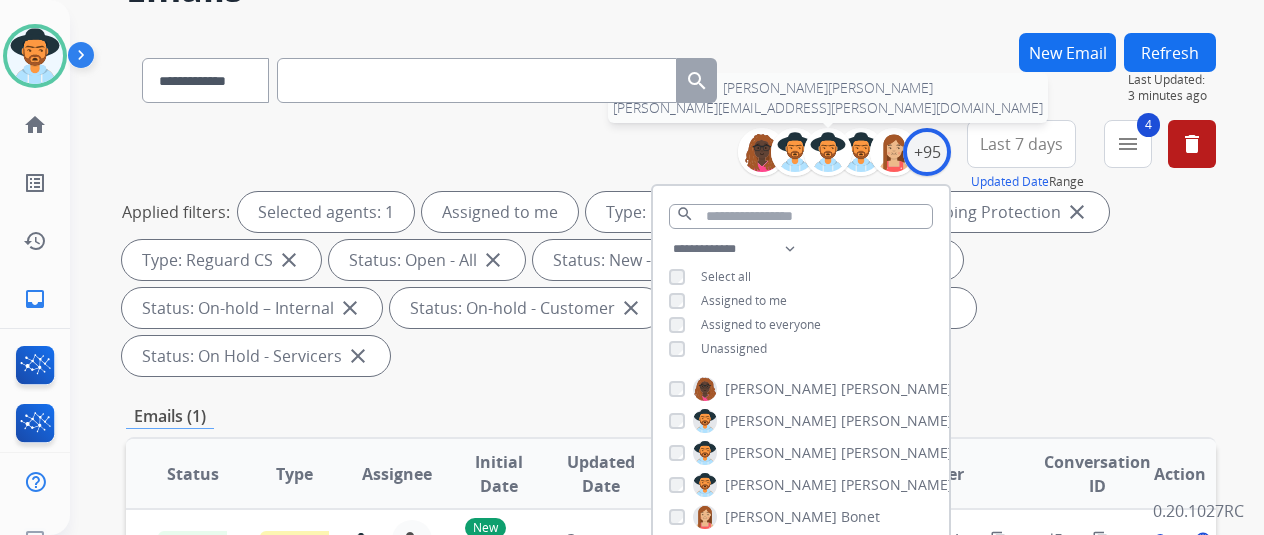 scroll, scrollTop: 400, scrollLeft: 0, axis: vertical 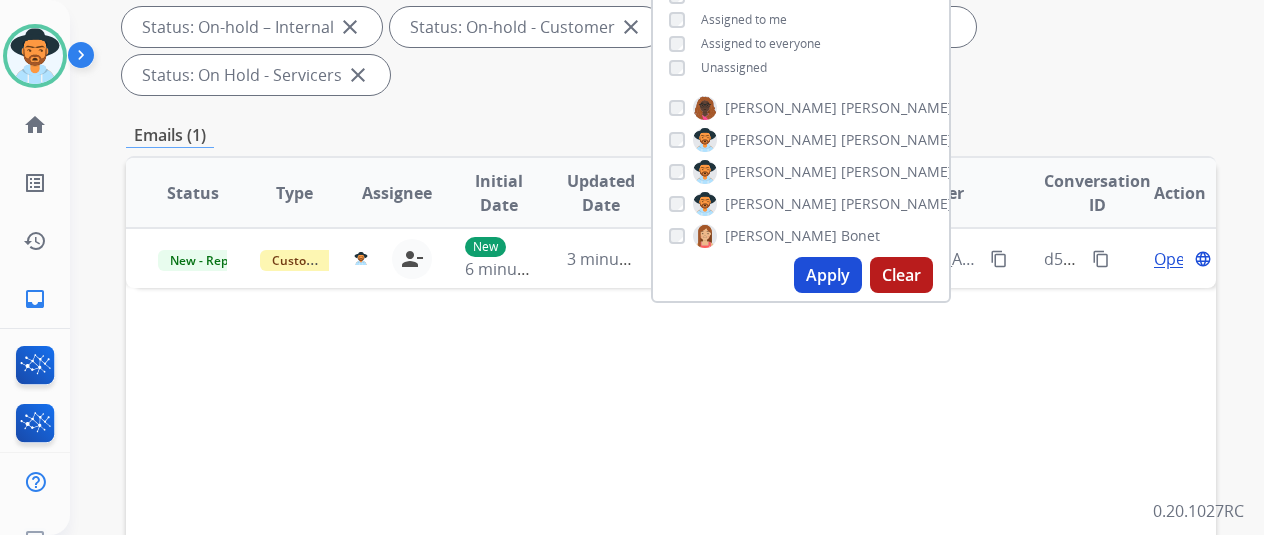 click on "Status Type Assignee Initial Date Updated Date arrow_downward SLA Subject Customer Conversation ID Action New - Reply Customer Support tammy.davidson@eccogroupusa.com person_remove Unassign to Me New 6 minutes ago 3 minutes ago check_circle  Photos and fwd: Claim  explore christopherpope2018@gmail.com content_copy  d5e061ea-5e56-4469-a267-412baf06bf89  content_copy Open language" at bounding box center (671, 491) 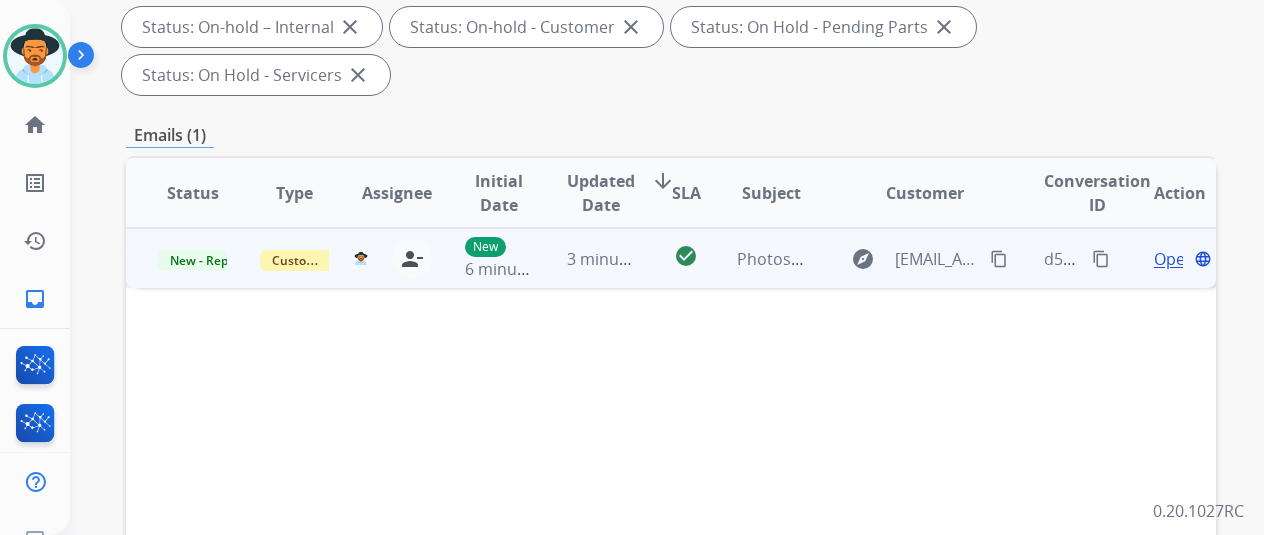 click on "Open" at bounding box center (1174, 259) 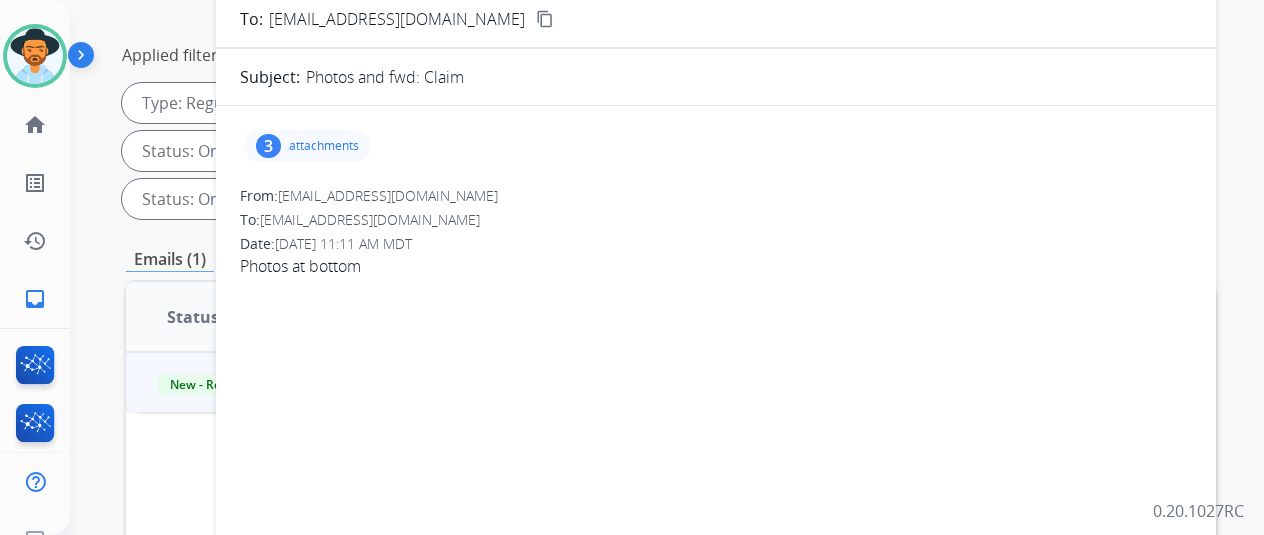 scroll, scrollTop: 100, scrollLeft: 0, axis: vertical 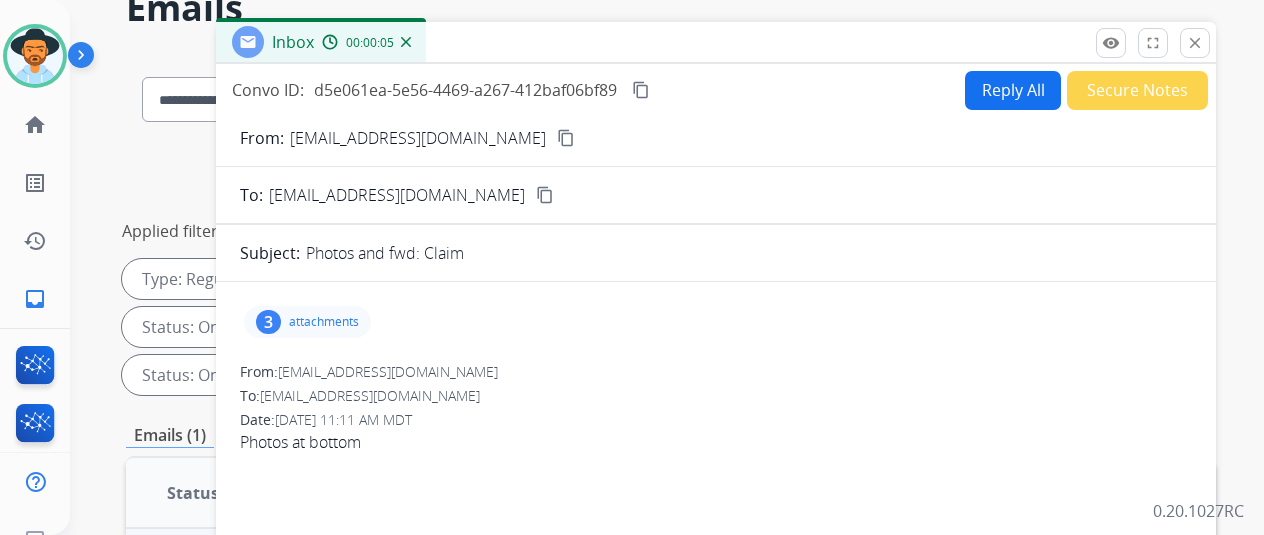 click on "3" at bounding box center (268, 322) 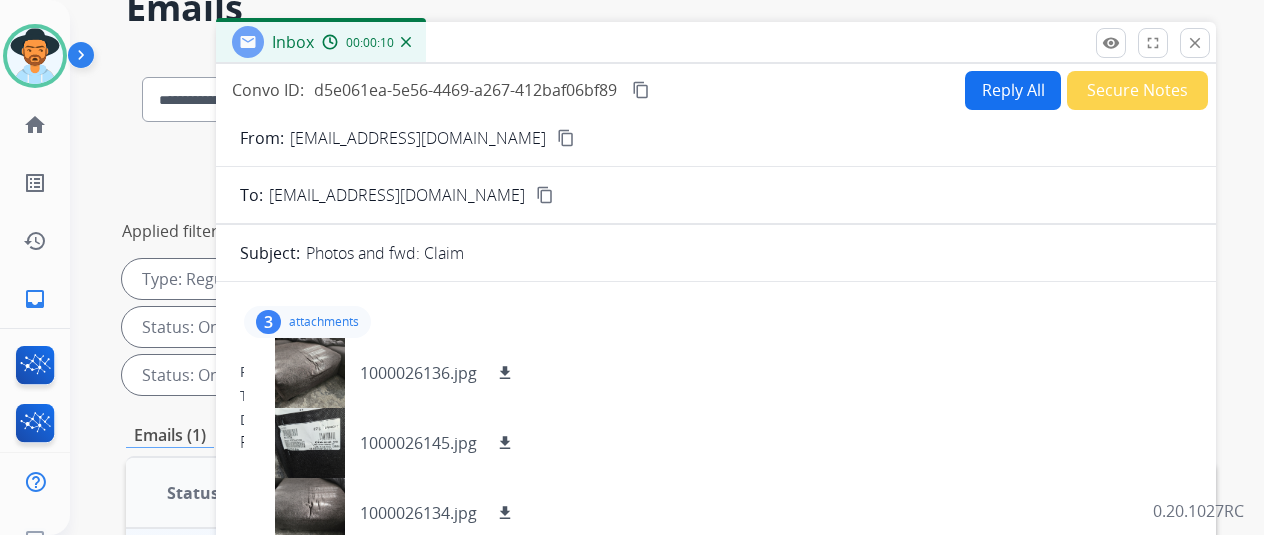 click on "content_copy" at bounding box center (566, 138) 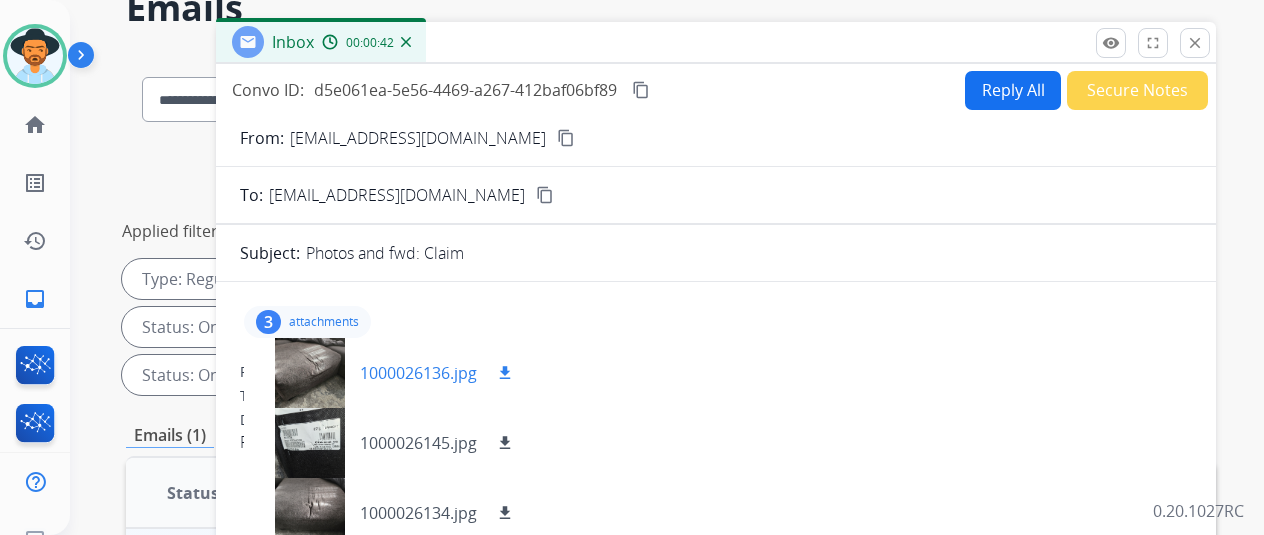 click on "download" at bounding box center (505, 373) 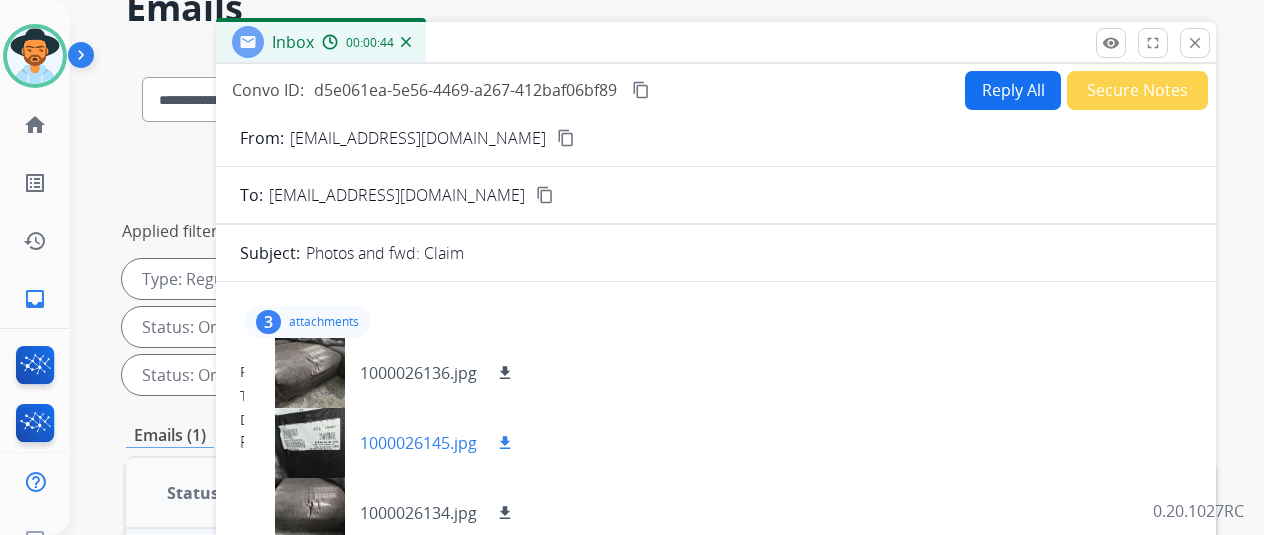 click on "download" at bounding box center [505, 443] 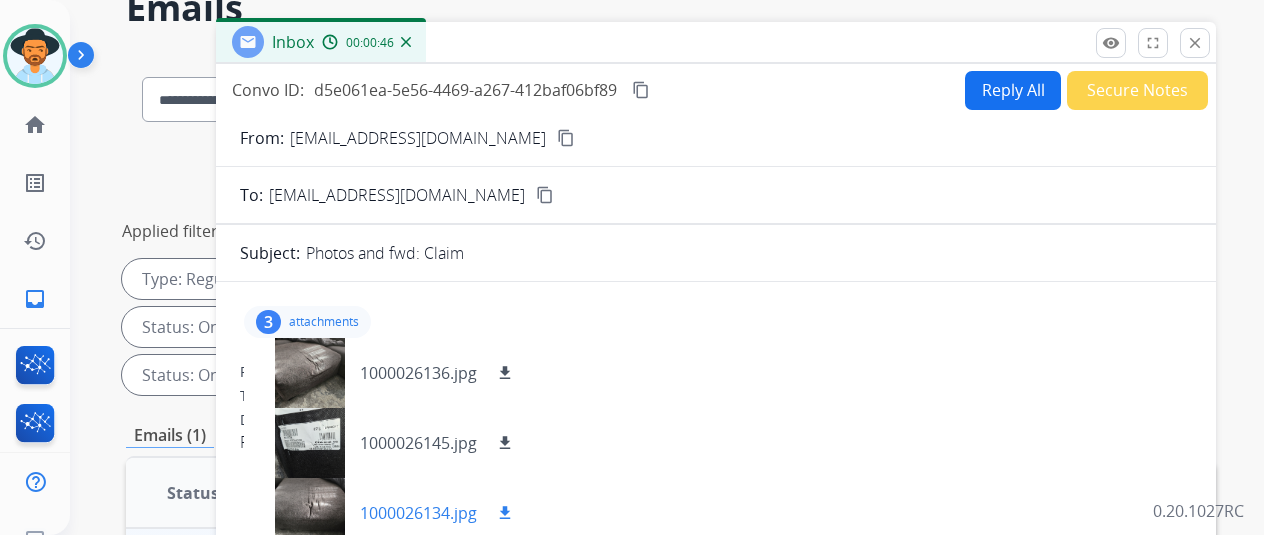 click on "download" at bounding box center [505, 513] 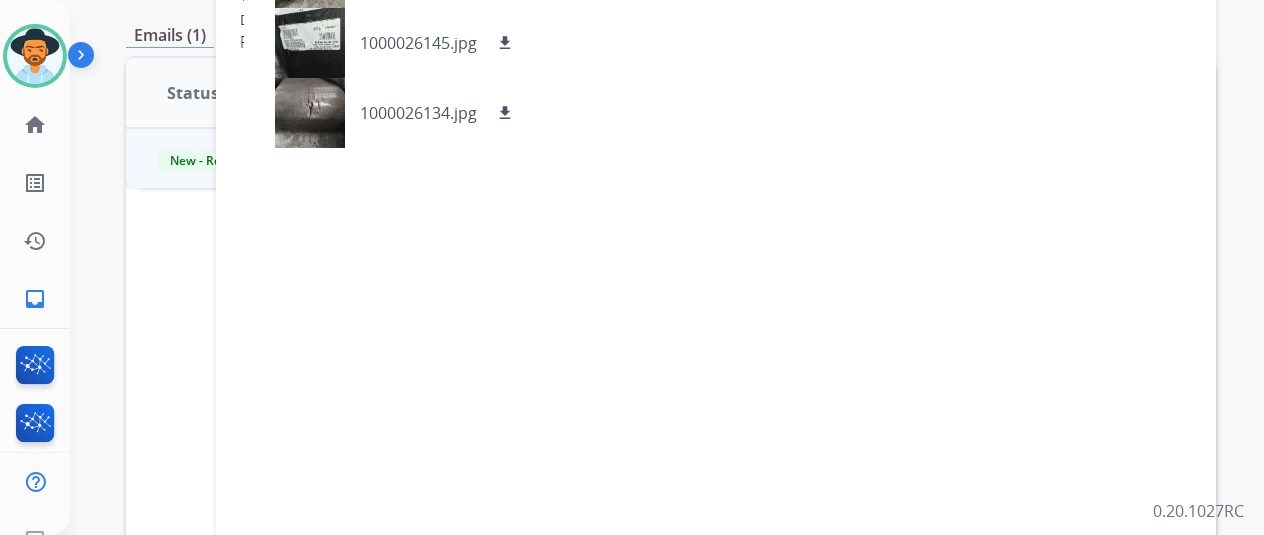 scroll, scrollTop: 0, scrollLeft: 0, axis: both 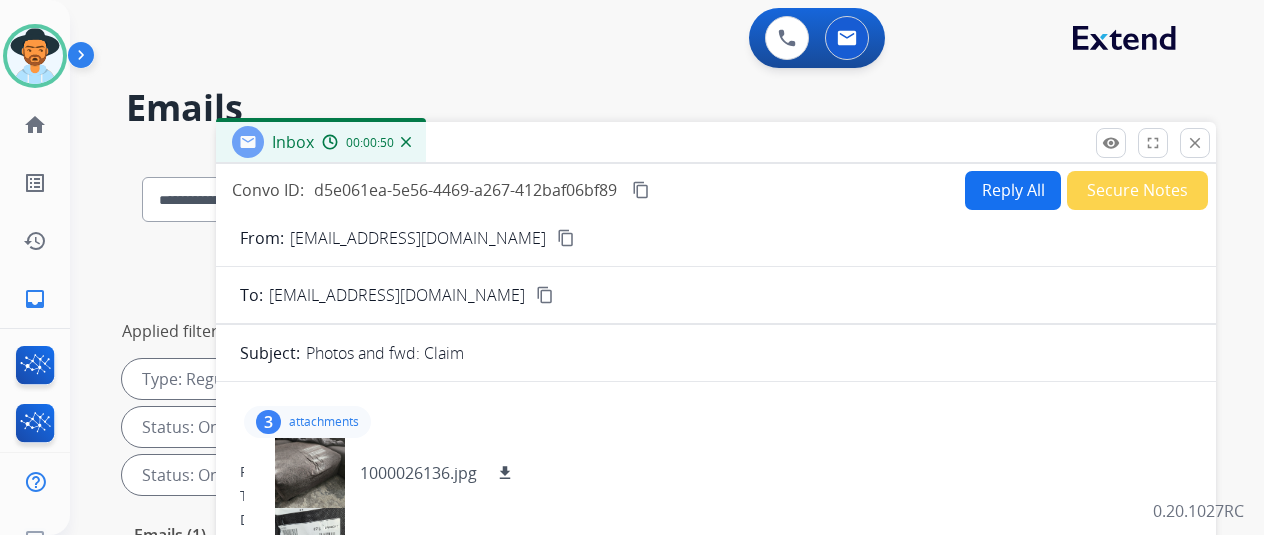 click on "Reply All" at bounding box center [1013, 190] 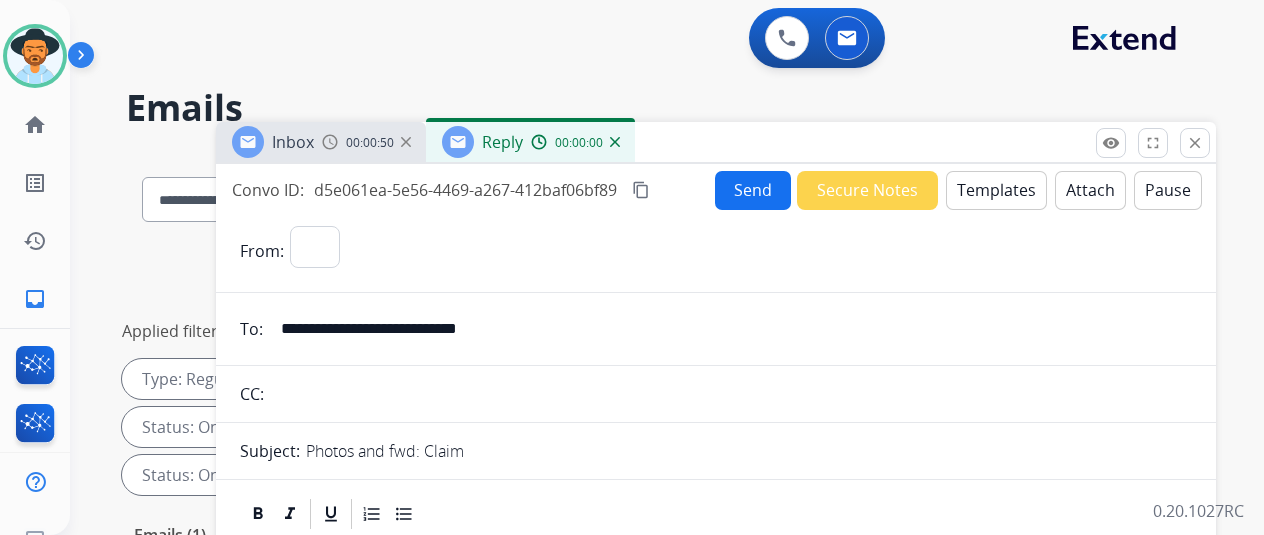 select on "**********" 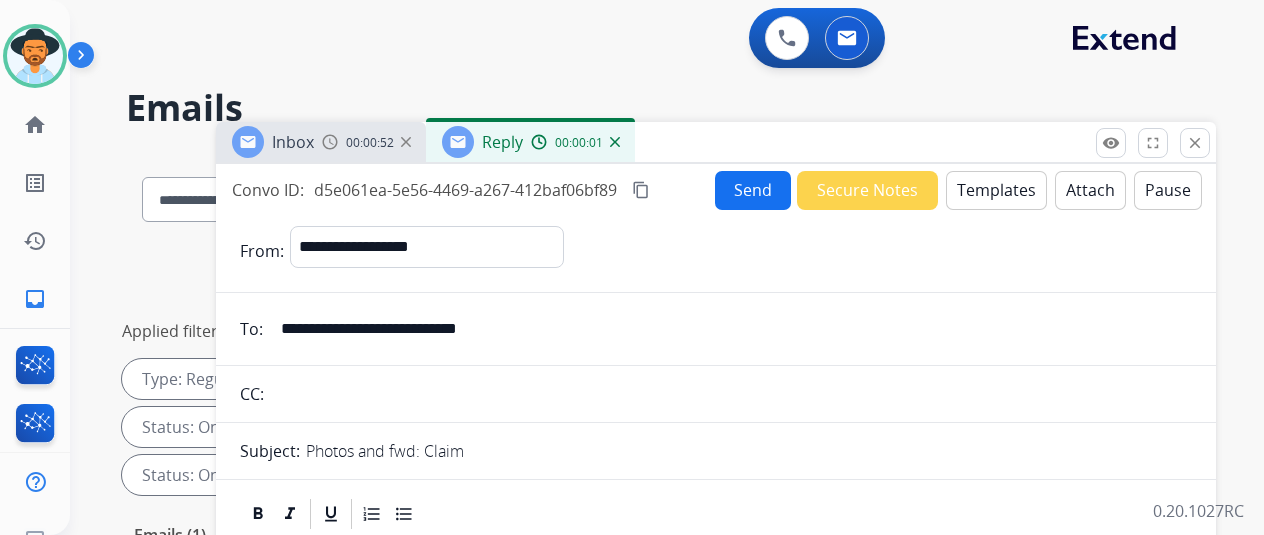 click on "Templates" at bounding box center (996, 190) 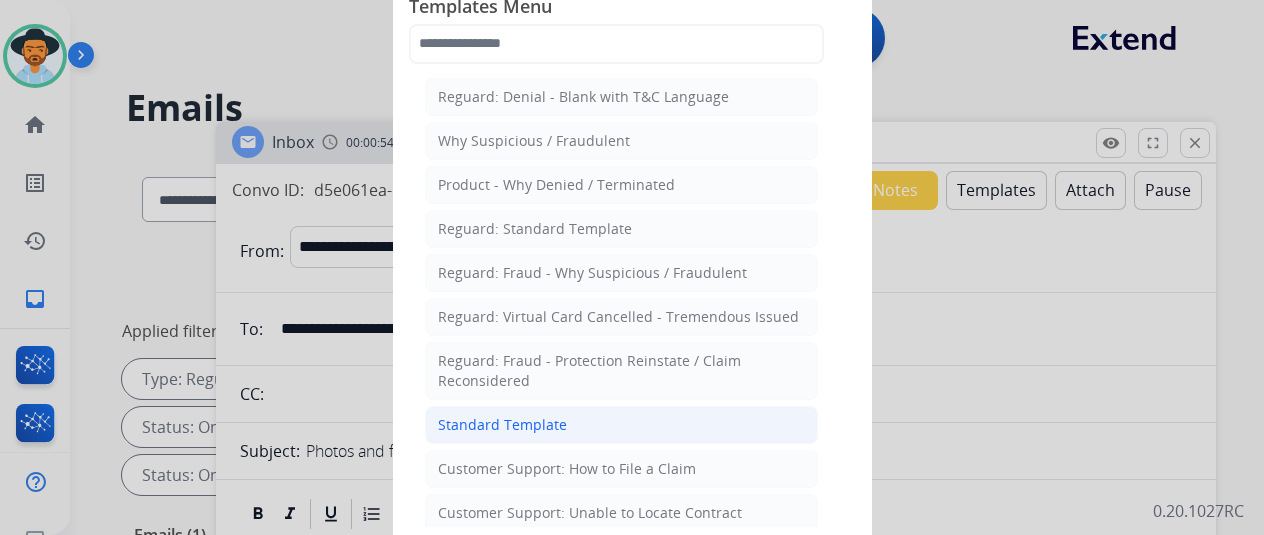 click on "Standard Template" 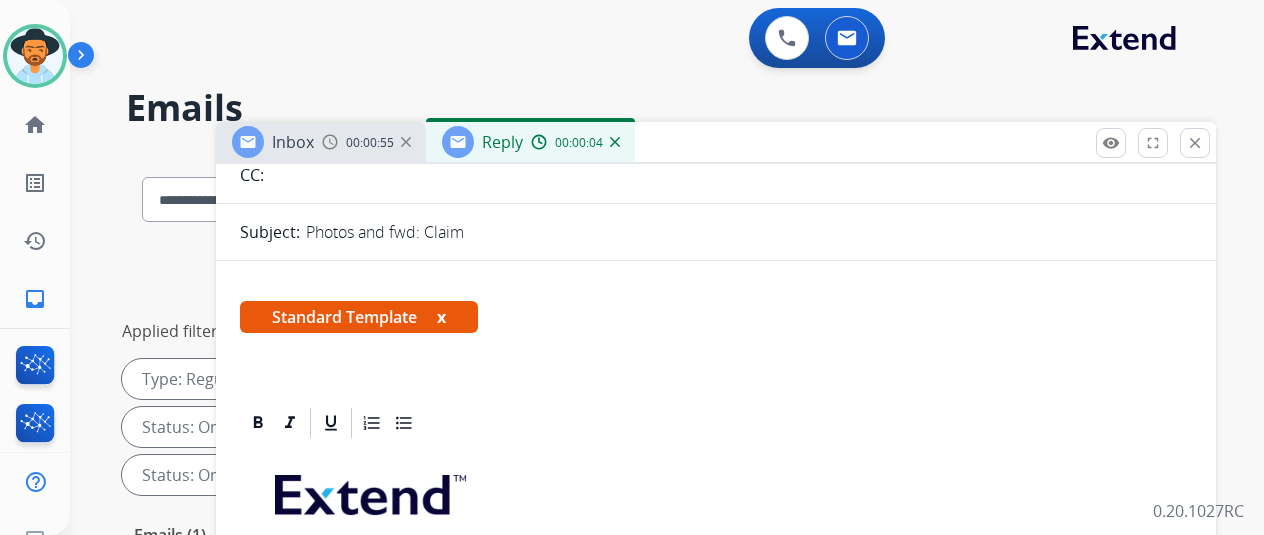 scroll, scrollTop: 400, scrollLeft: 0, axis: vertical 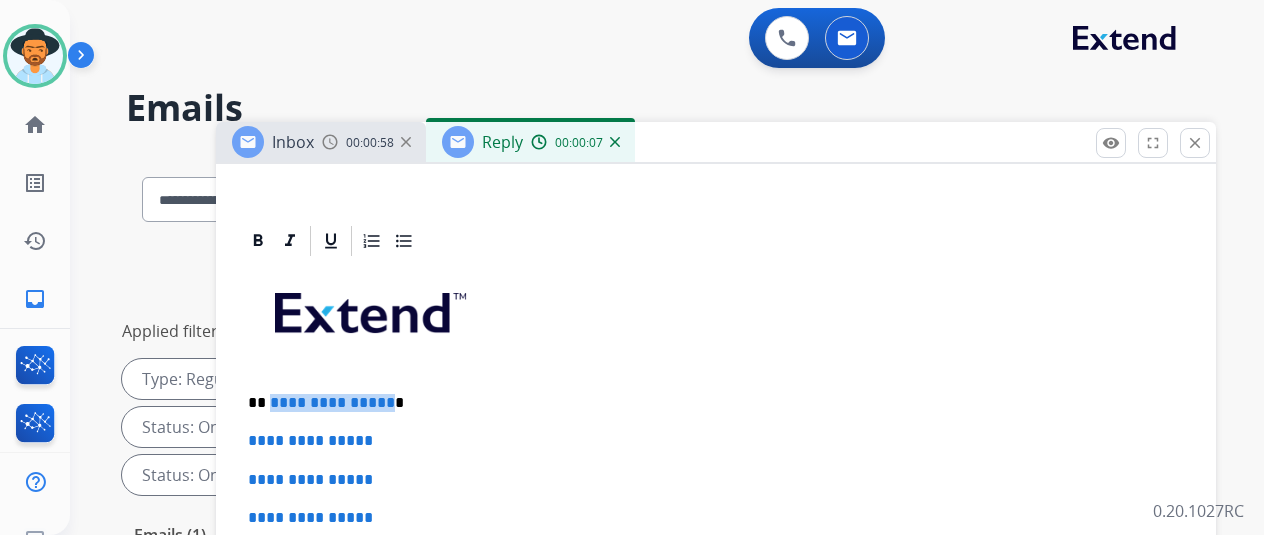 drag, startPoint x: 397, startPoint y: 401, endPoint x: 285, endPoint y: 403, distance: 112.01785 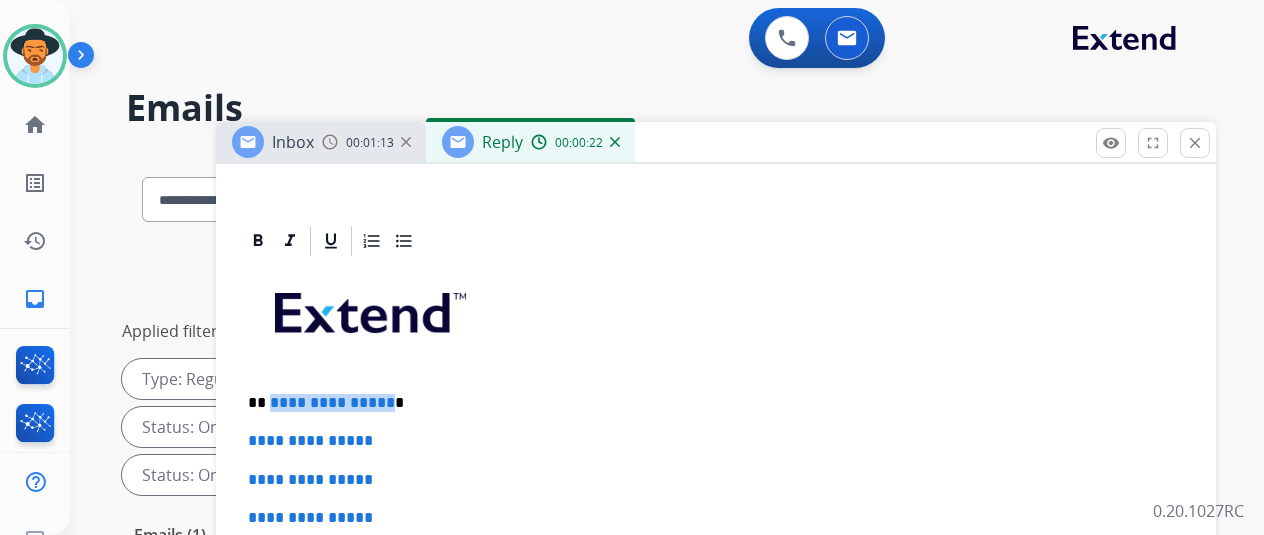 drag, startPoint x: 398, startPoint y: 403, endPoint x: 284, endPoint y: 401, distance: 114.01754 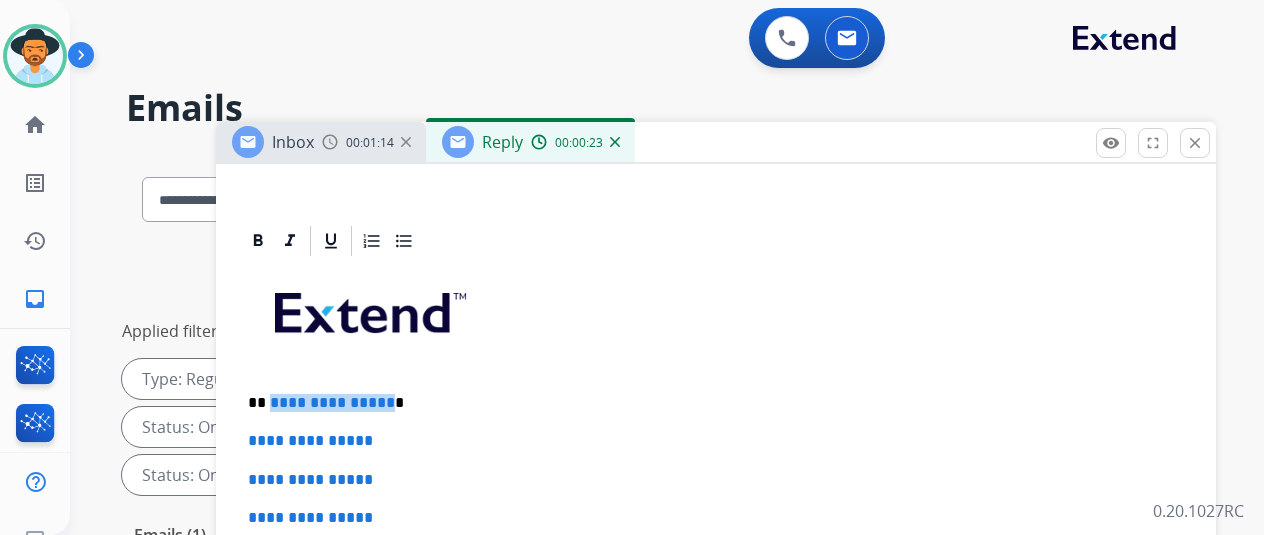 type 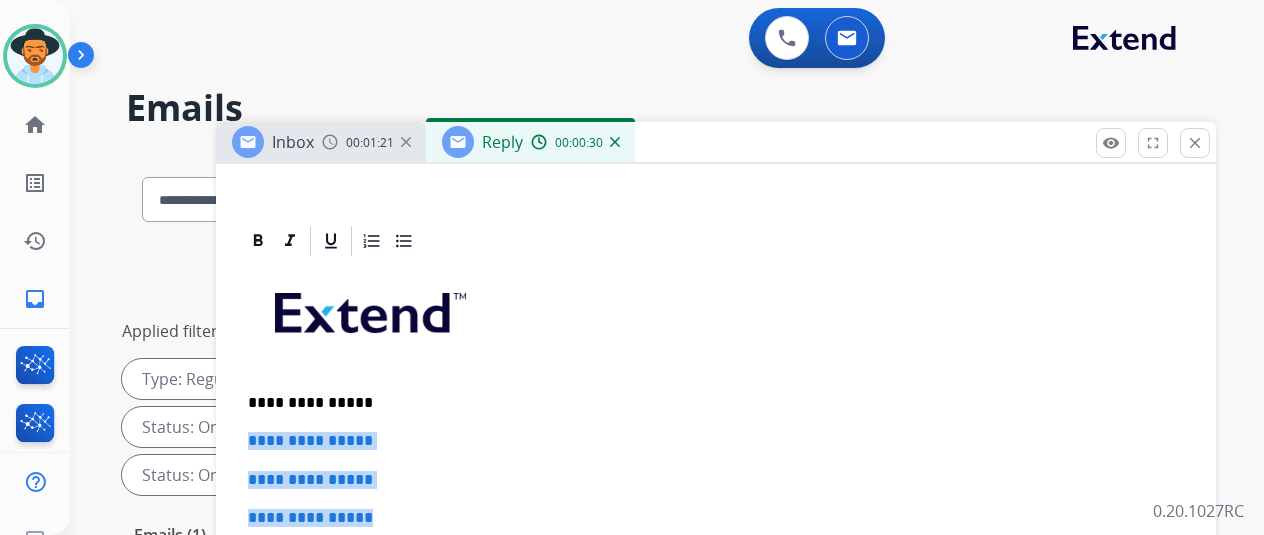 drag, startPoint x: 403, startPoint y: 513, endPoint x: 254, endPoint y: 441, distance: 165.48413 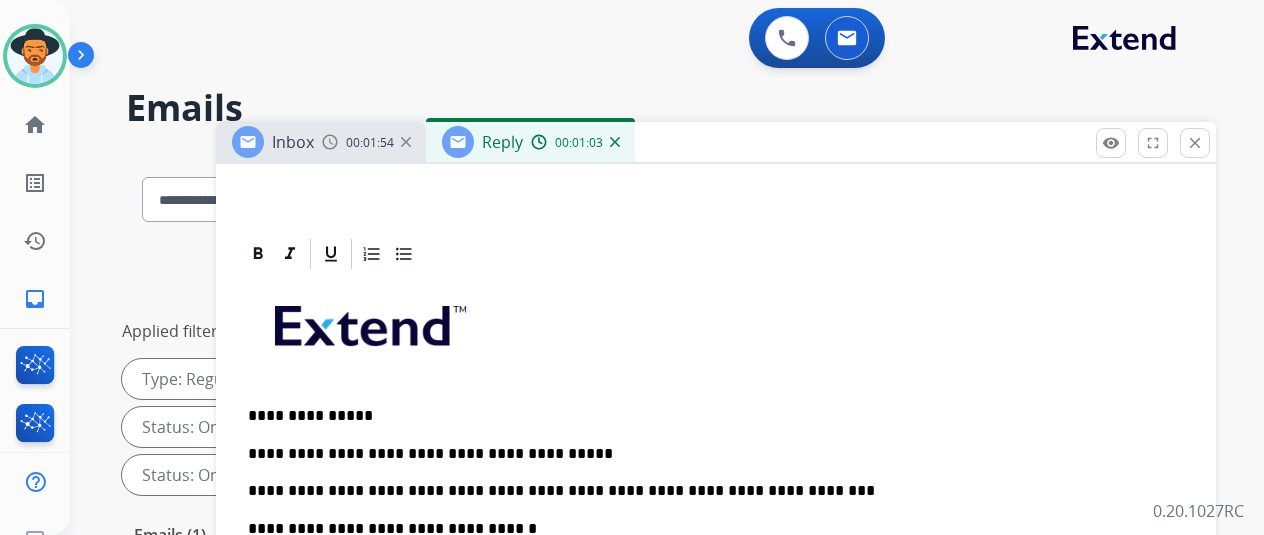scroll, scrollTop: 0, scrollLeft: 0, axis: both 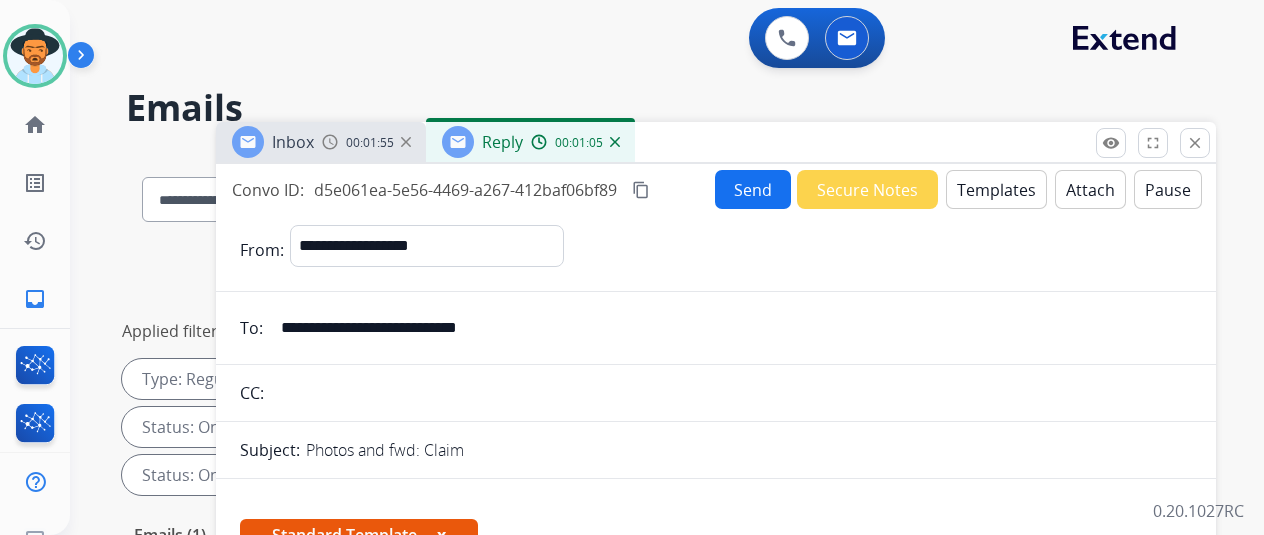 click on "Send" at bounding box center [753, 189] 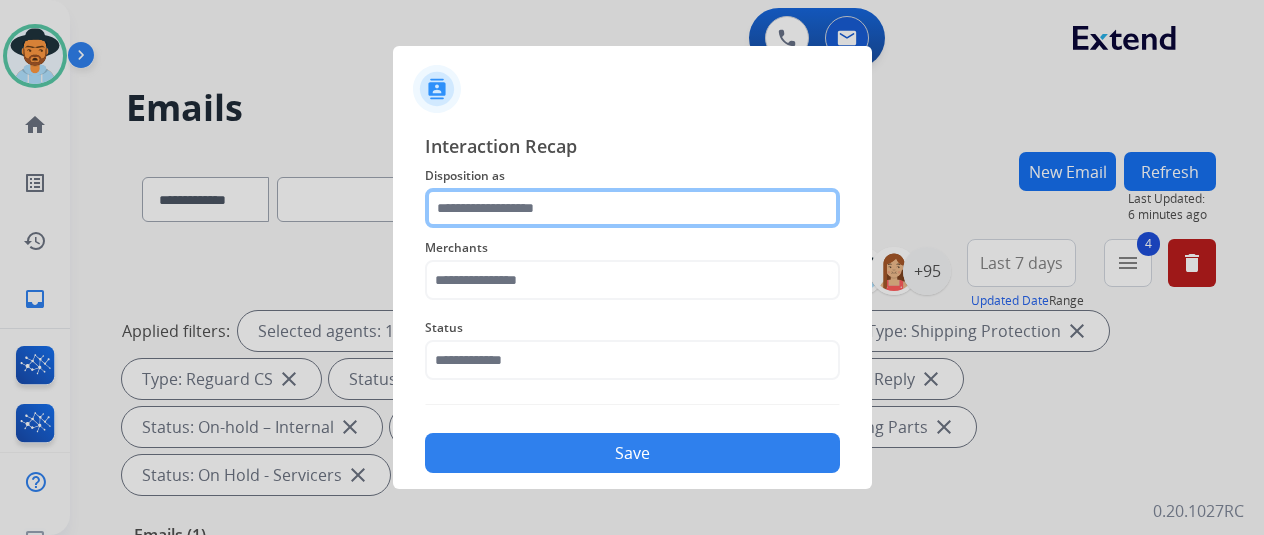 click 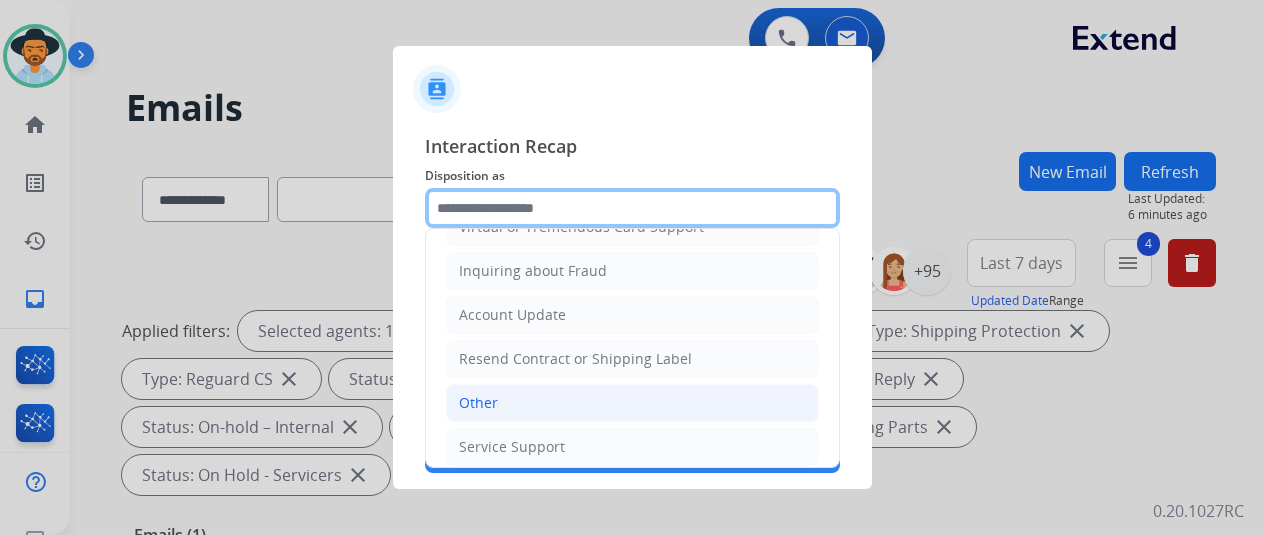 scroll, scrollTop: 303, scrollLeft: 0, axis: vertical 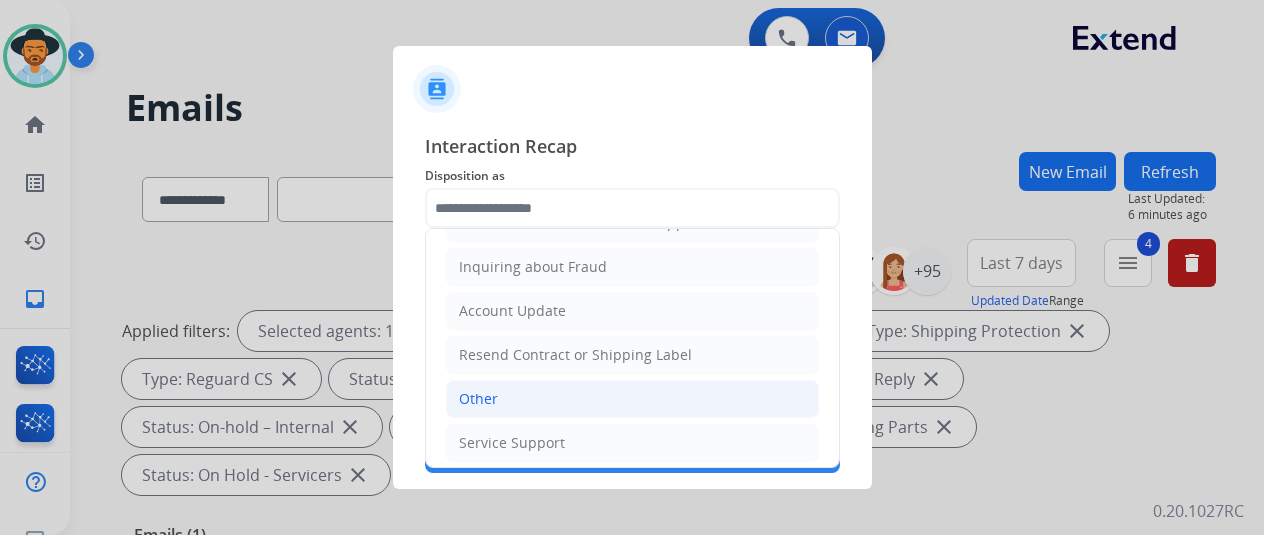 click on "Other" 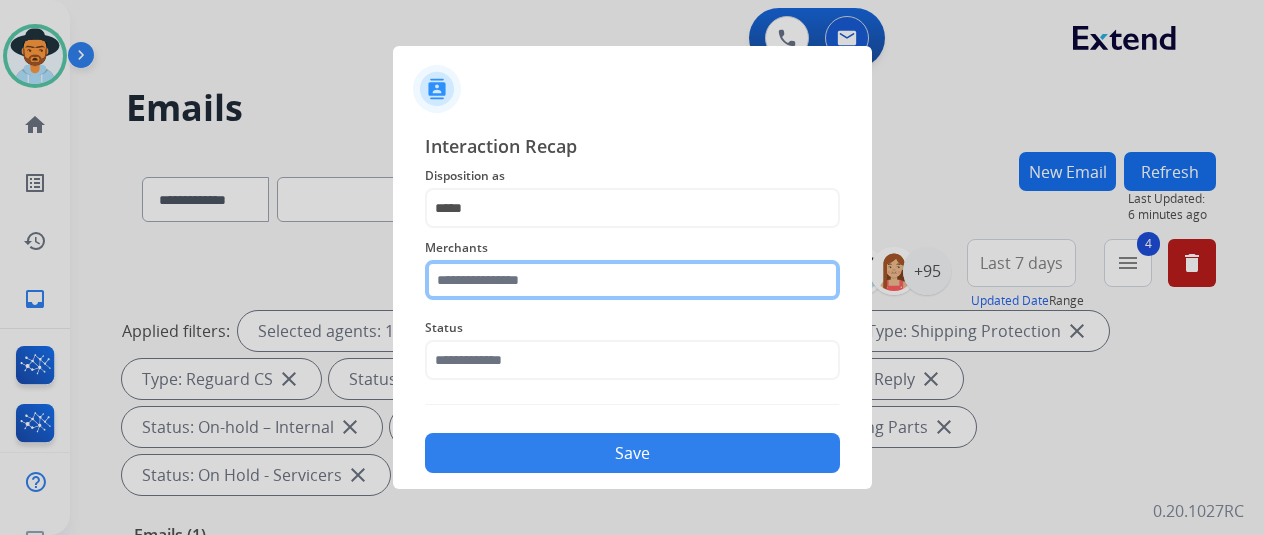click 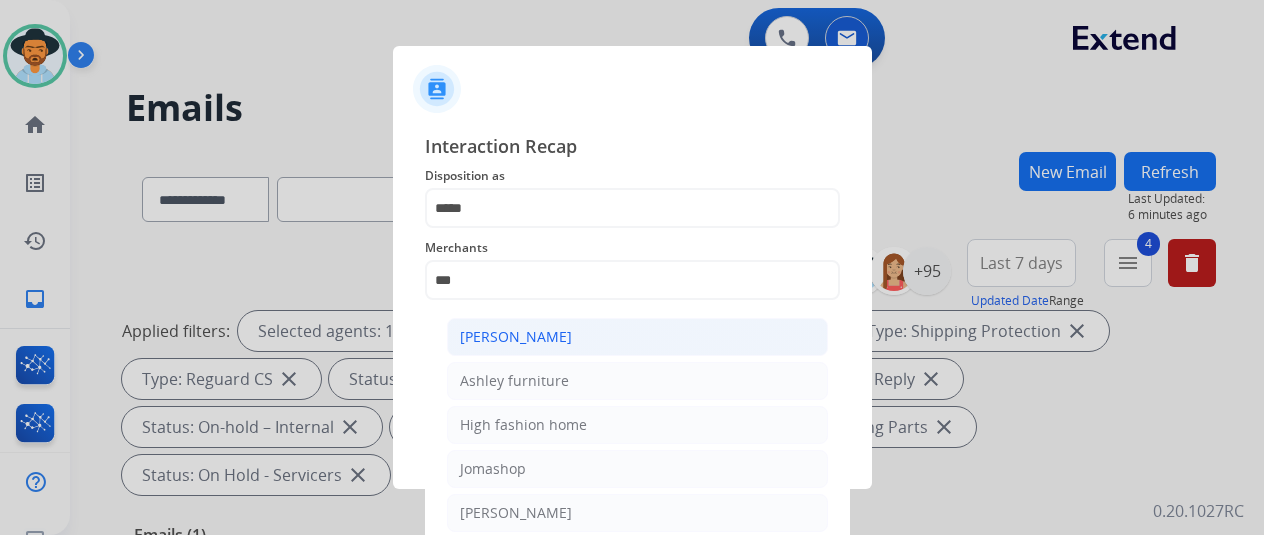 click on "Ashley - Reguard" 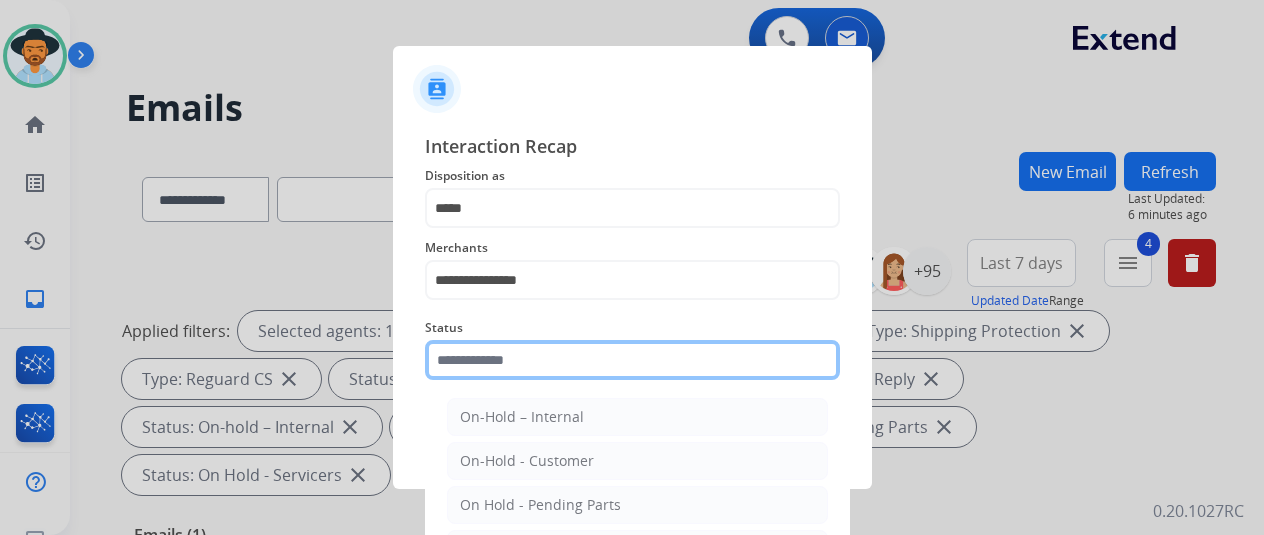 click 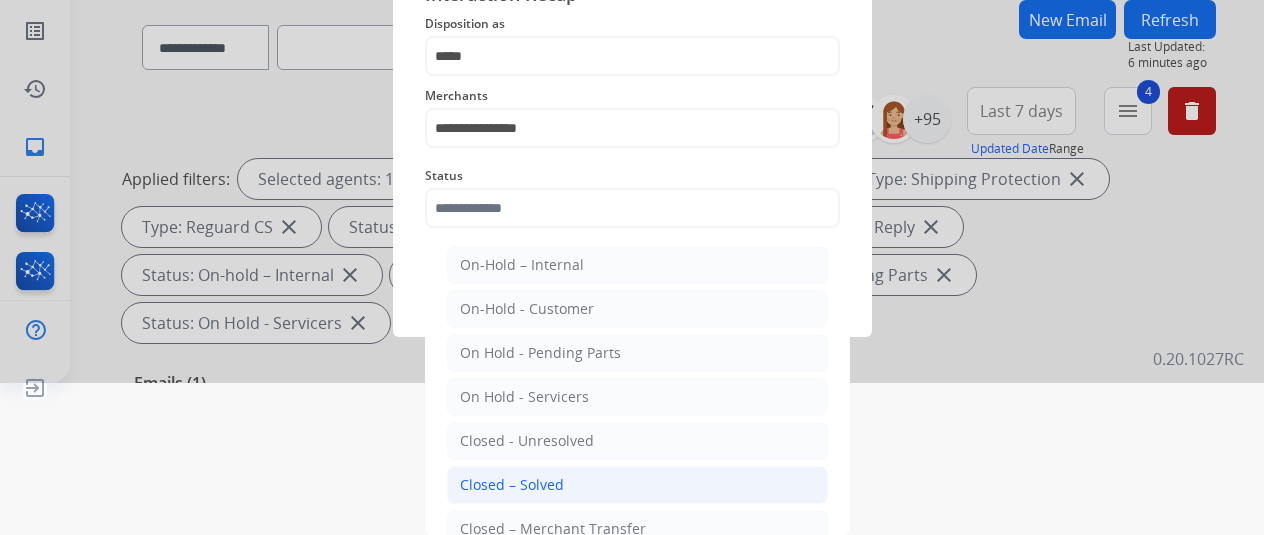 click on "Closed – Solved" 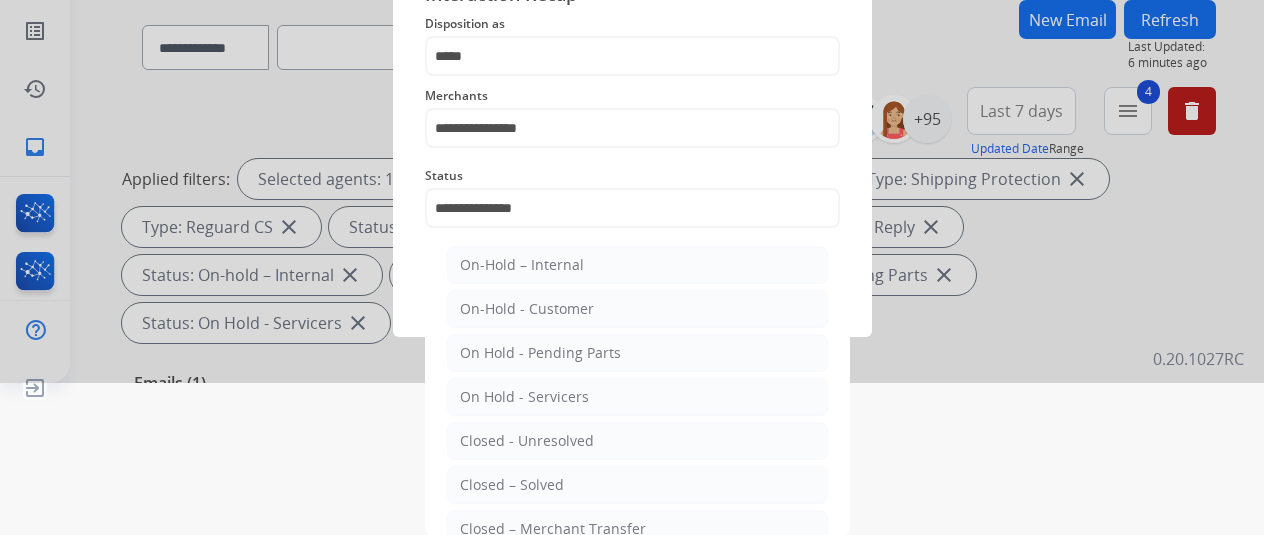 scroll, scrollTop: 24, scrollLeft: 0, axis: vertical 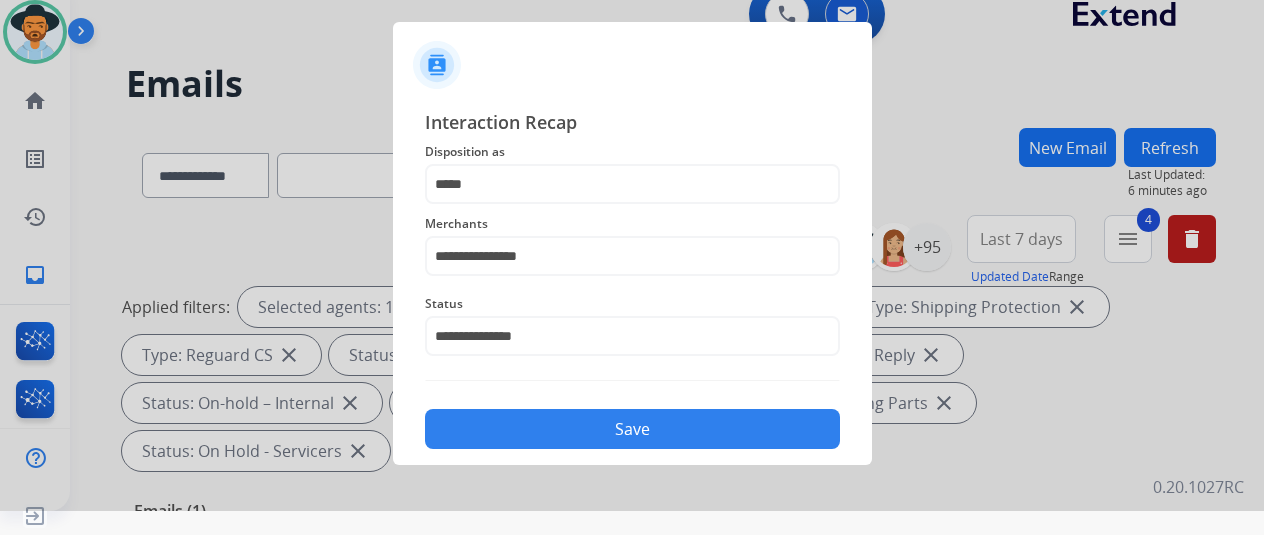 click on "Save" 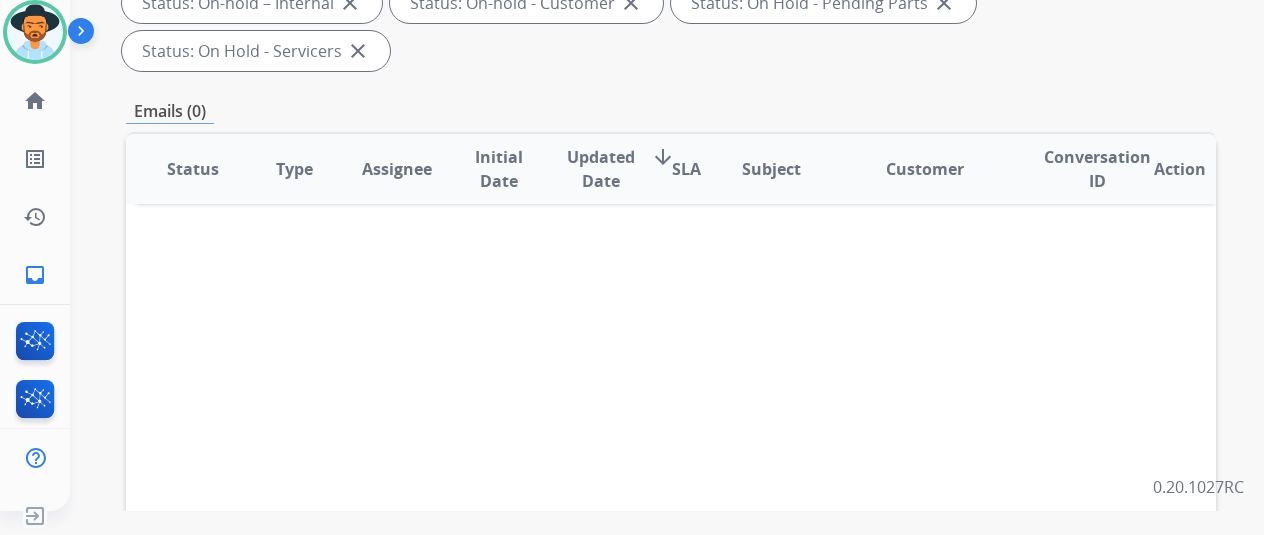 scroll, scrollTop: 0, scrollLeft: 0, axis: both 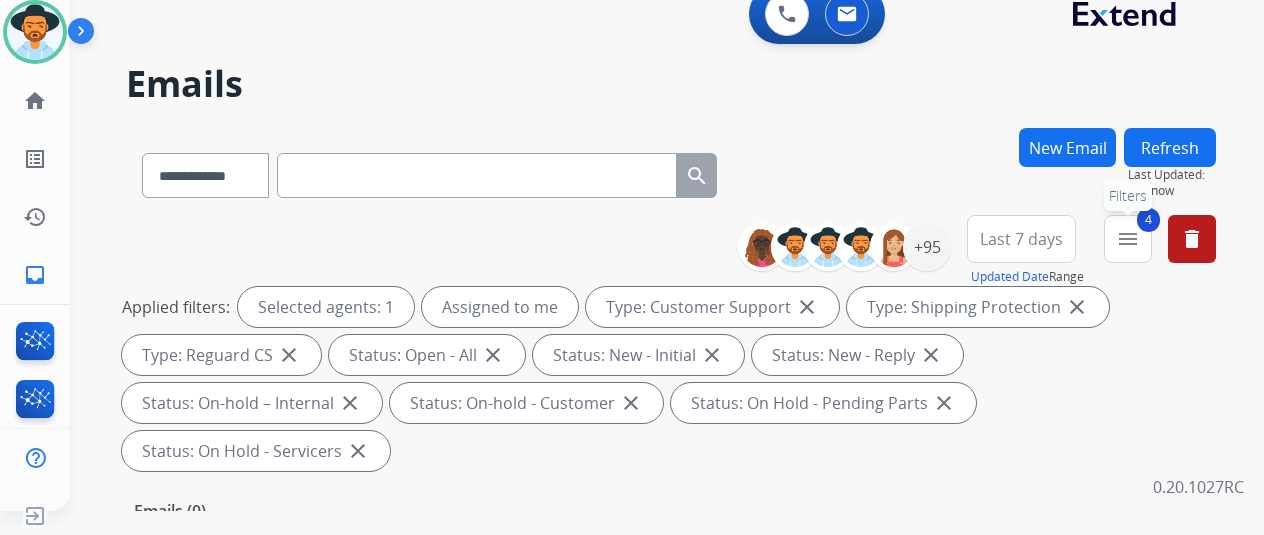click on "menu" at bounding box center [1128, 239] 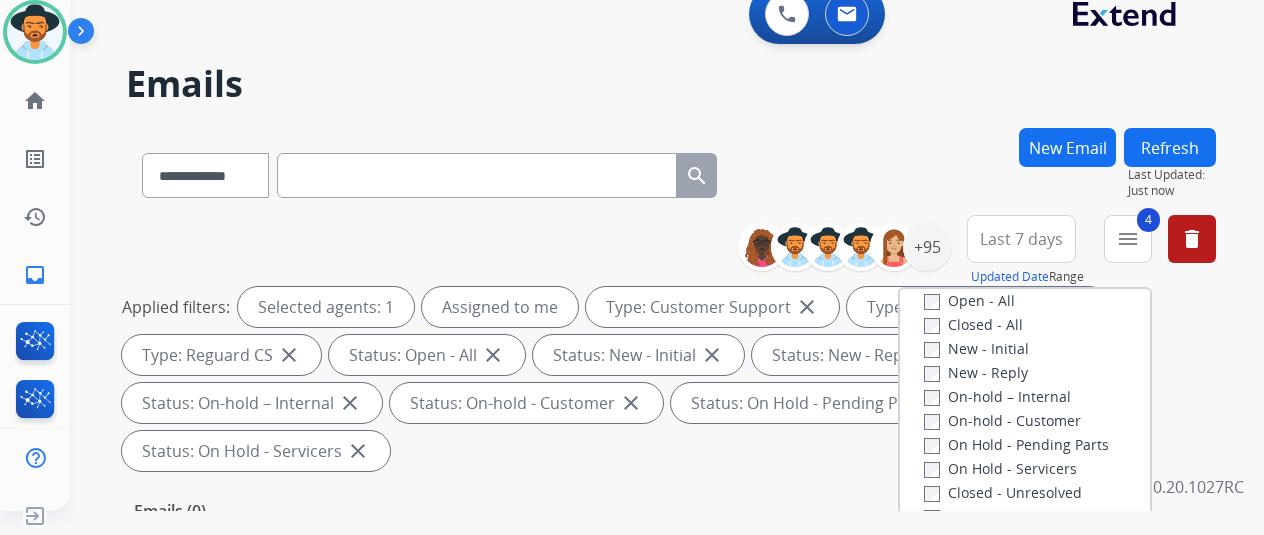 scroll, scrollTop: 128, scrollLeft: 0, axis: vertical 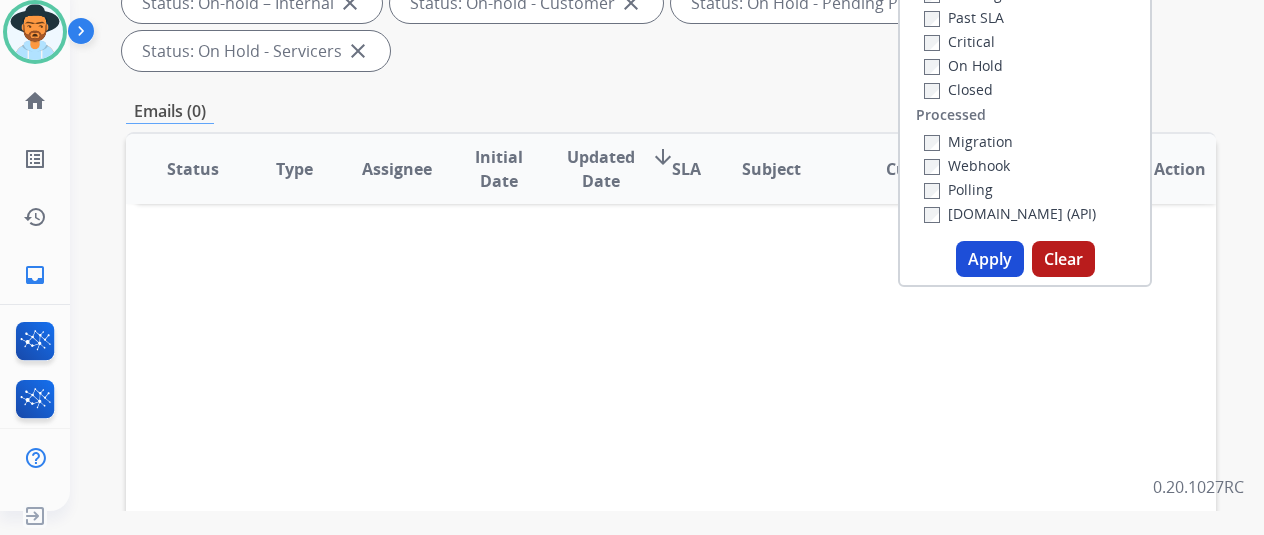 click on "Apply" at bounding box center (990, 259) 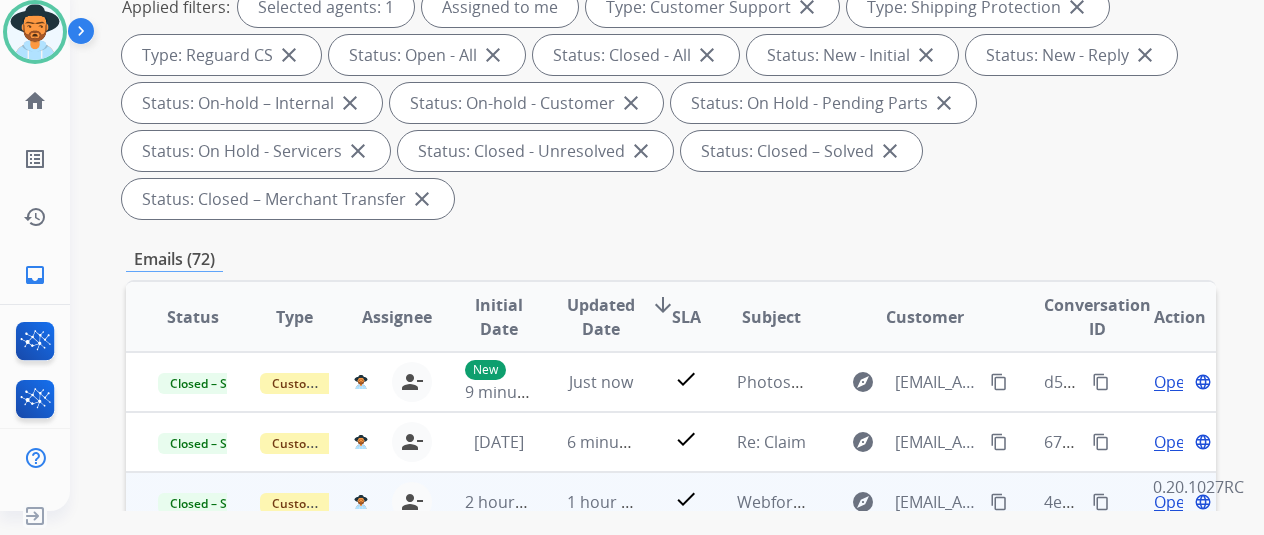 scroll, scrollTop: 500, scrollLeft: 0, axis: vertical 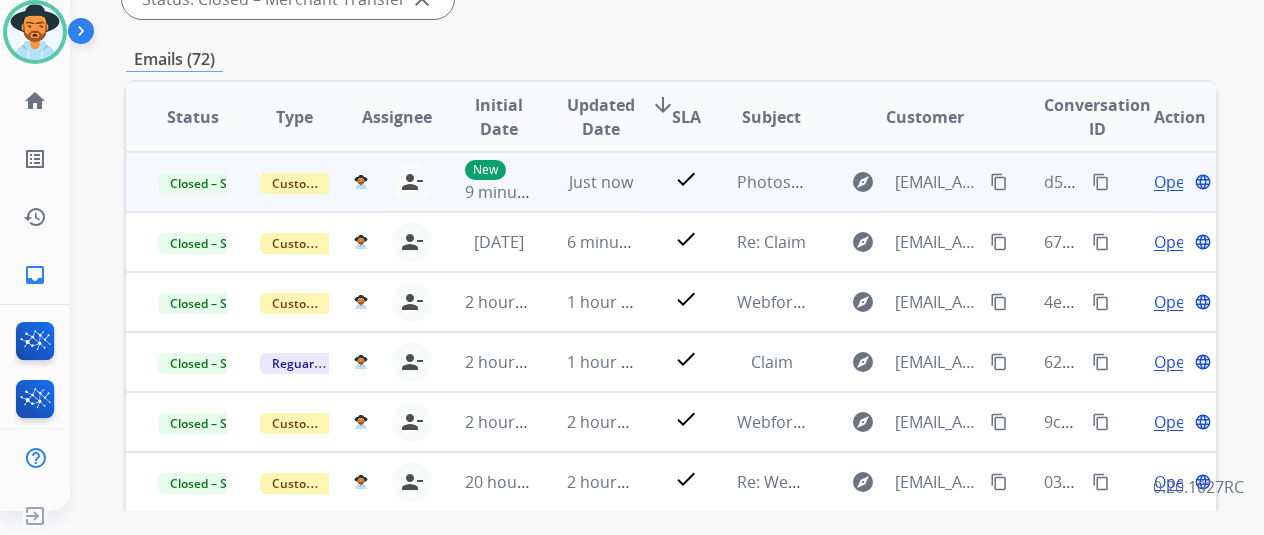 click on "content_copy" at bounding box center (1101, 182) 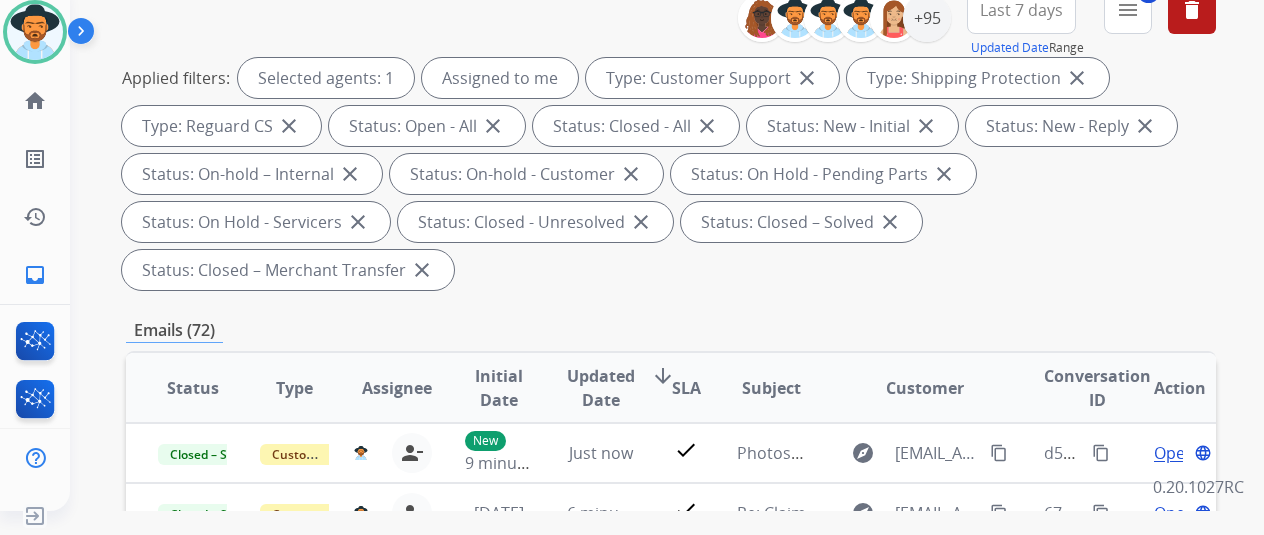 scroll, scrollTop: 0, scrollLeft: 0, axis: both 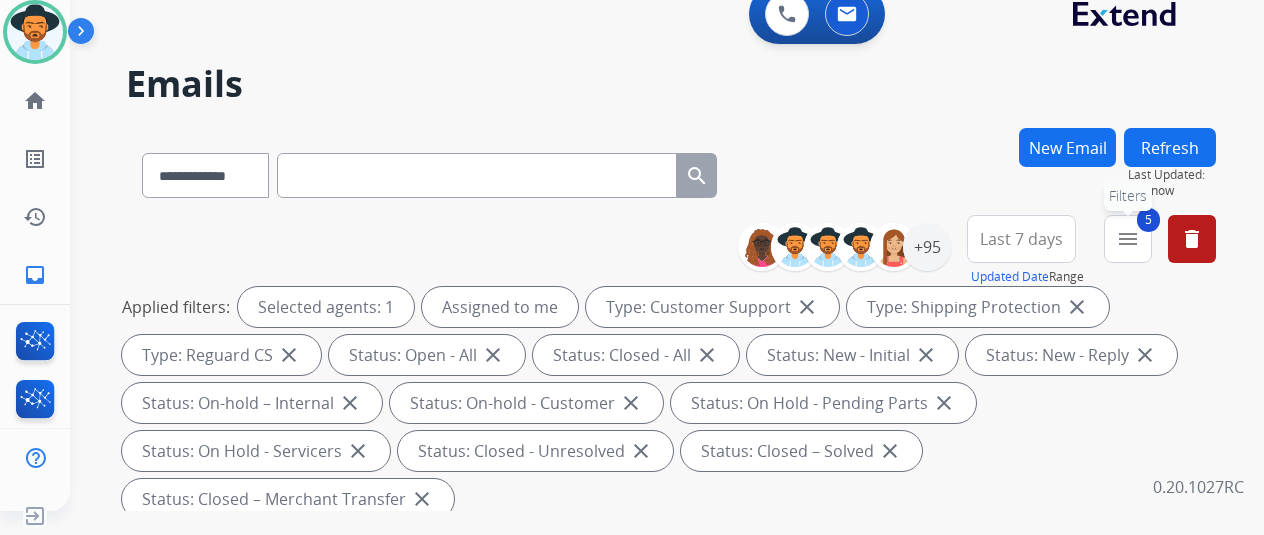 click on "menu" at bounding box center (1128, 239) 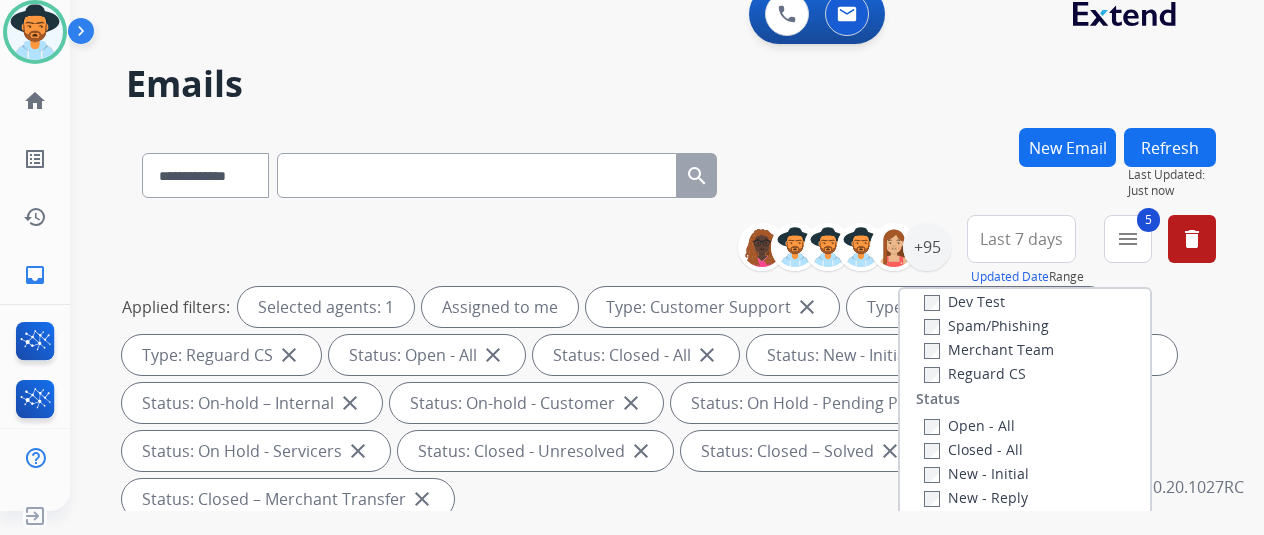 scroll, scrollTop: 200, scrollLeft: 0, axis: vertical 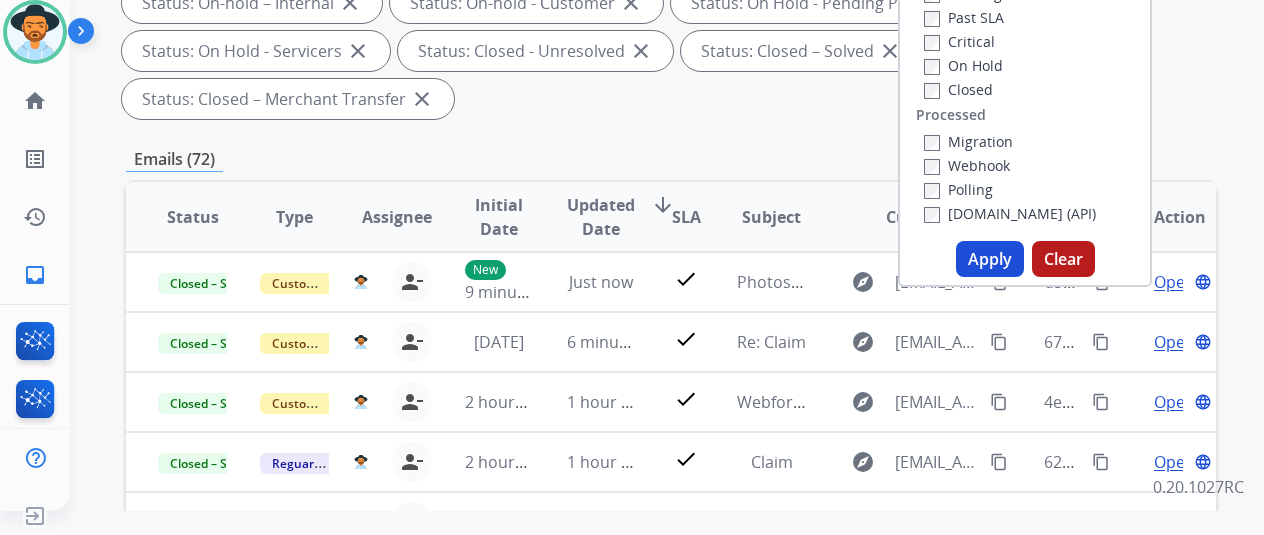 click on "Apply" at bounding box center [990, 259] 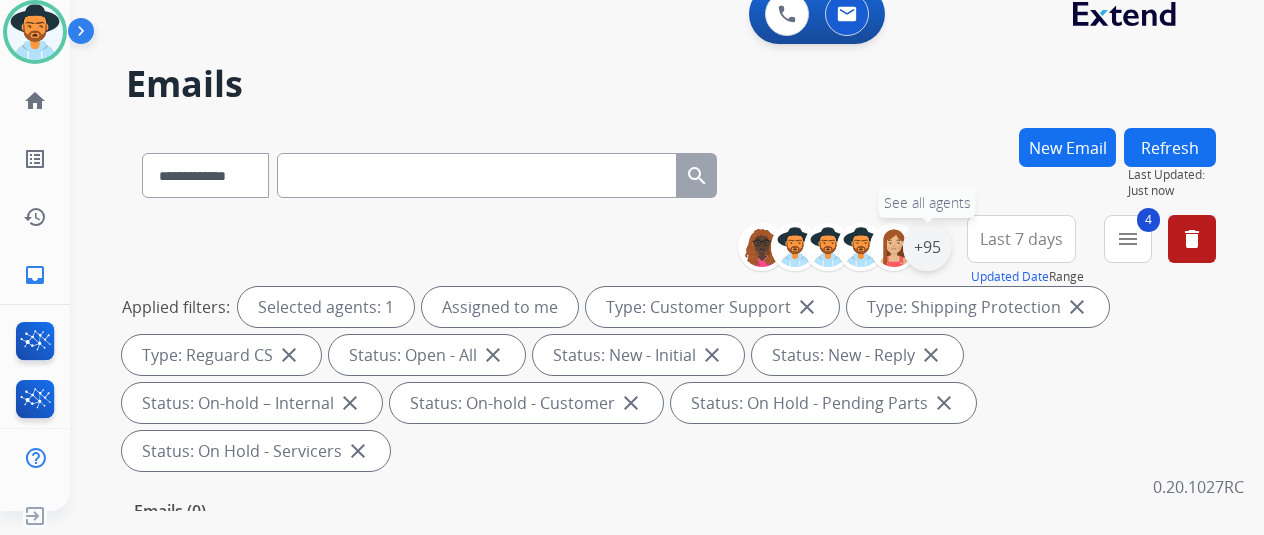 click on "+95" at bounding box center [927, 247] 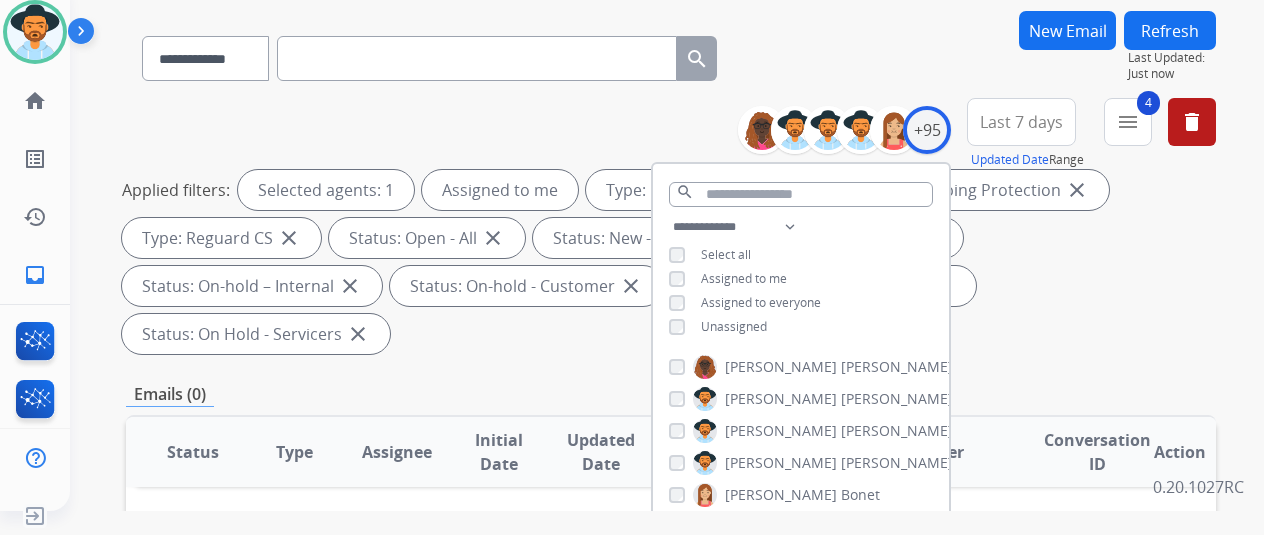 scroll, scrollTop: 300, scrollLeft: 0, axis: vertical 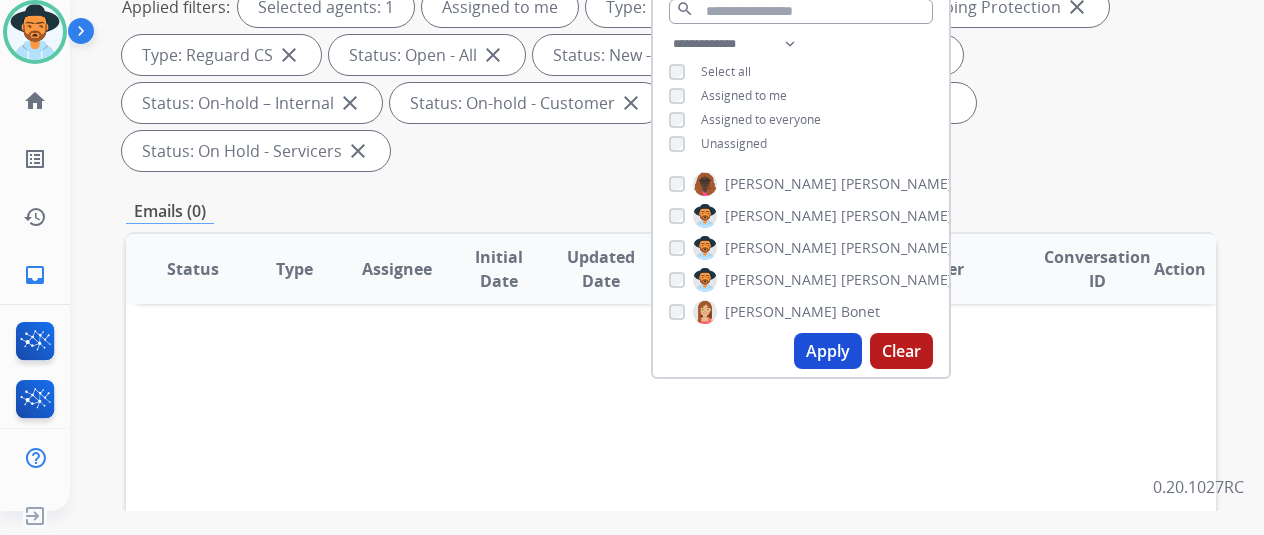 click on "Apply" at bounding box center (828, 351) 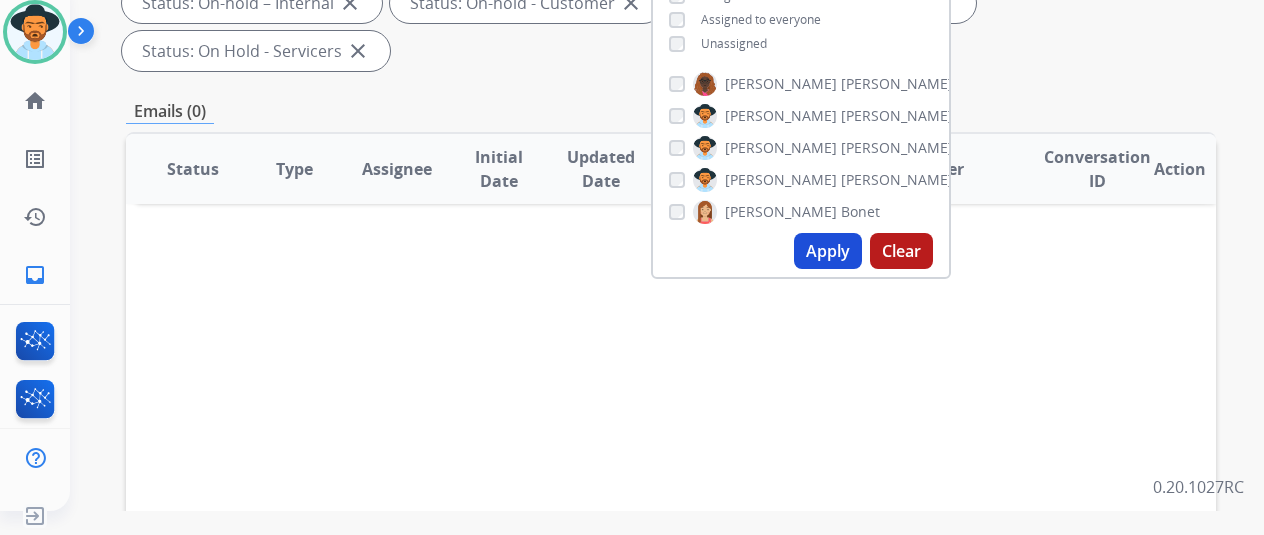 scroll, scrollTop: 0, scrollLeft: 0, axis: both 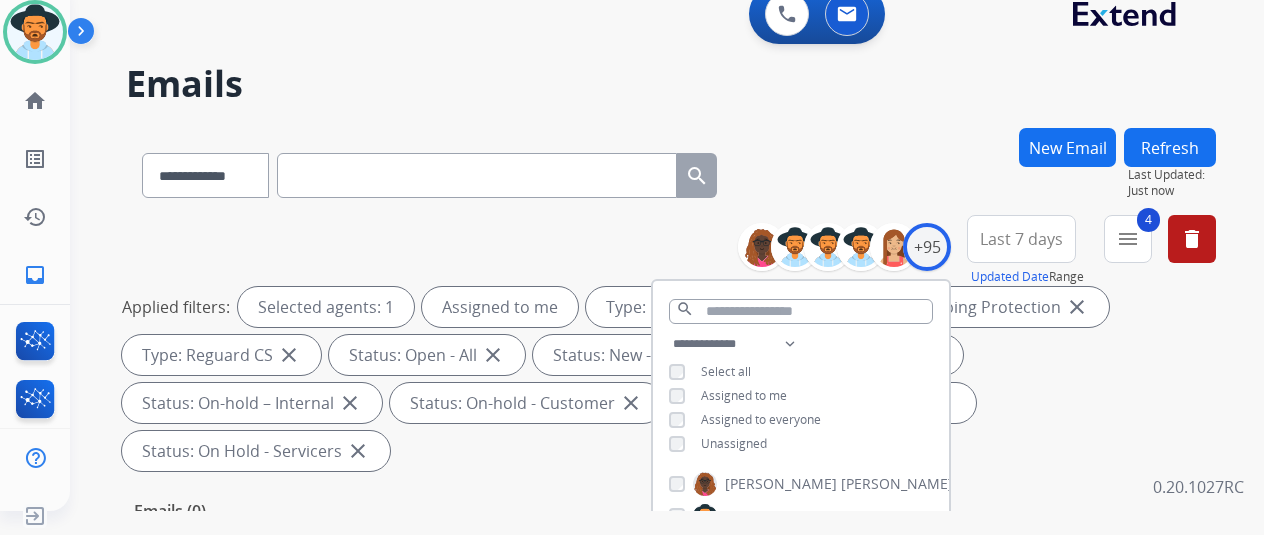 click on "Emails" at bounding box center (671, 84) 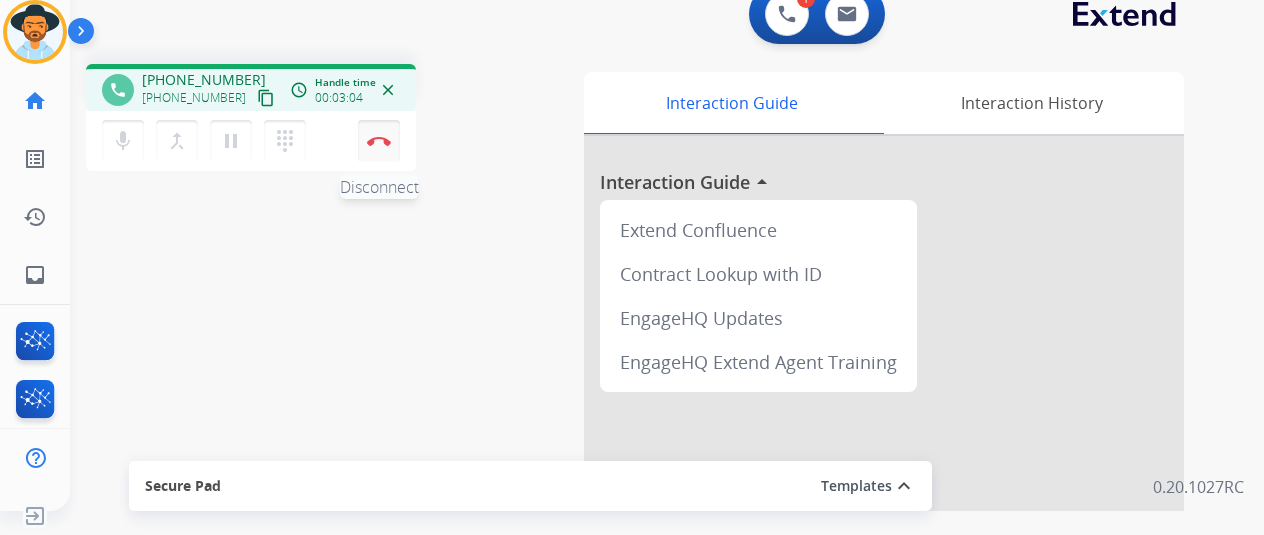 click at bounding box center [379, 141] 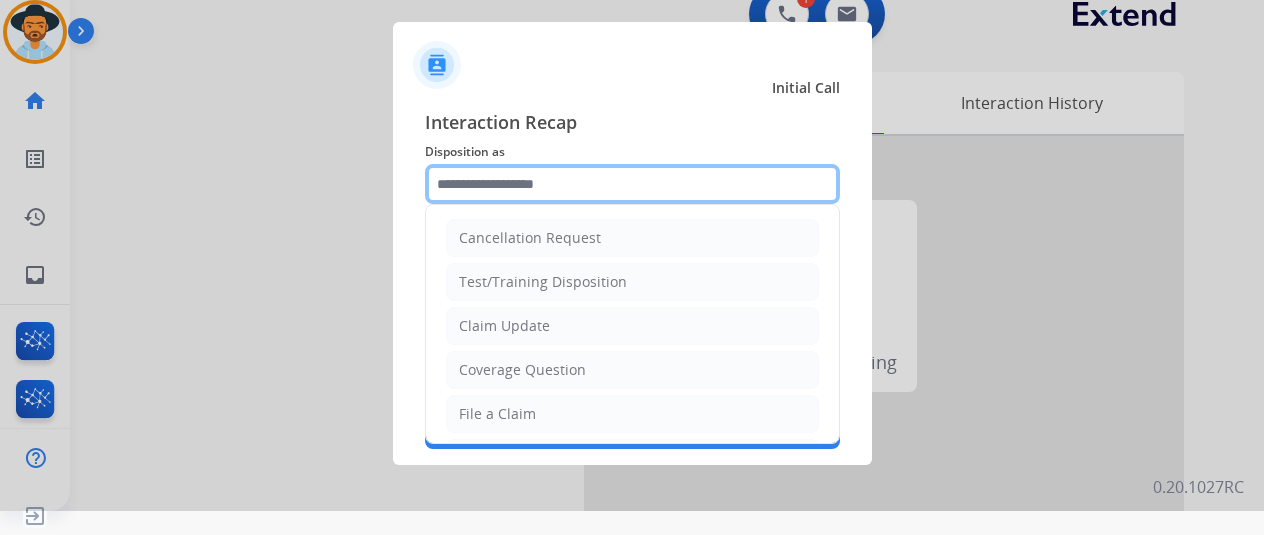 click 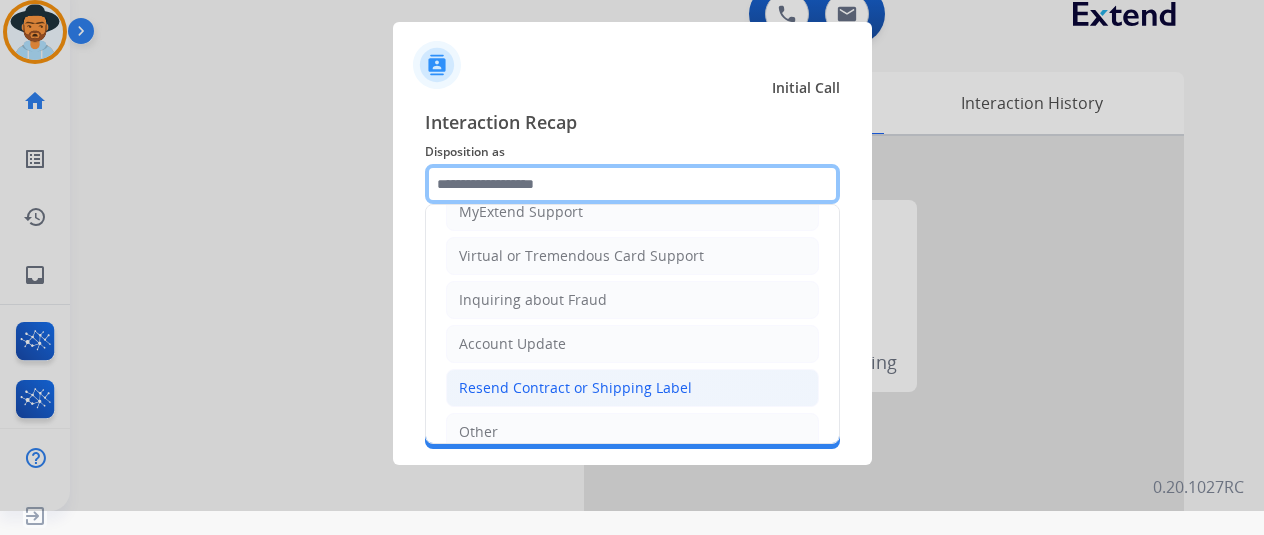 scroll, scrollTop: 303, scrollLeft: 0, axis: vertical 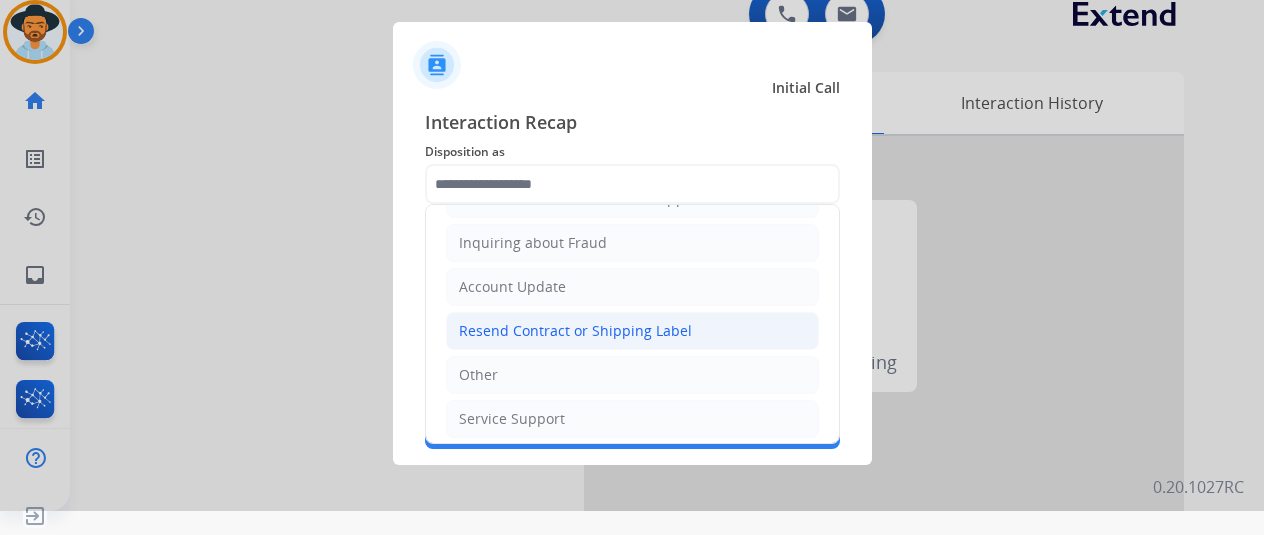 click on "Resend Contract or Shipping Label" 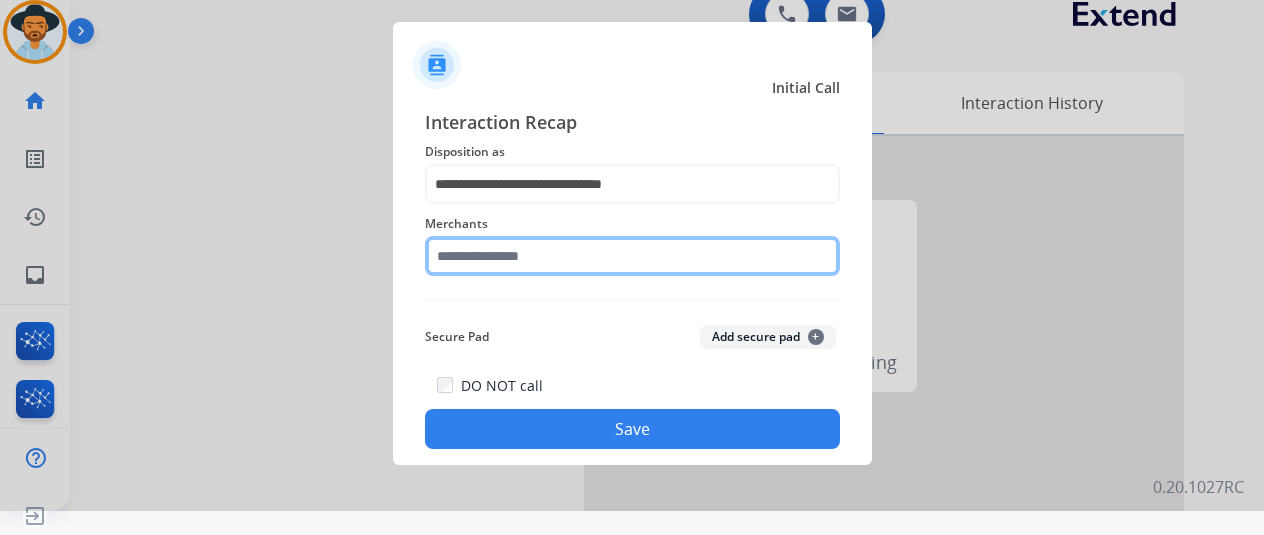 click 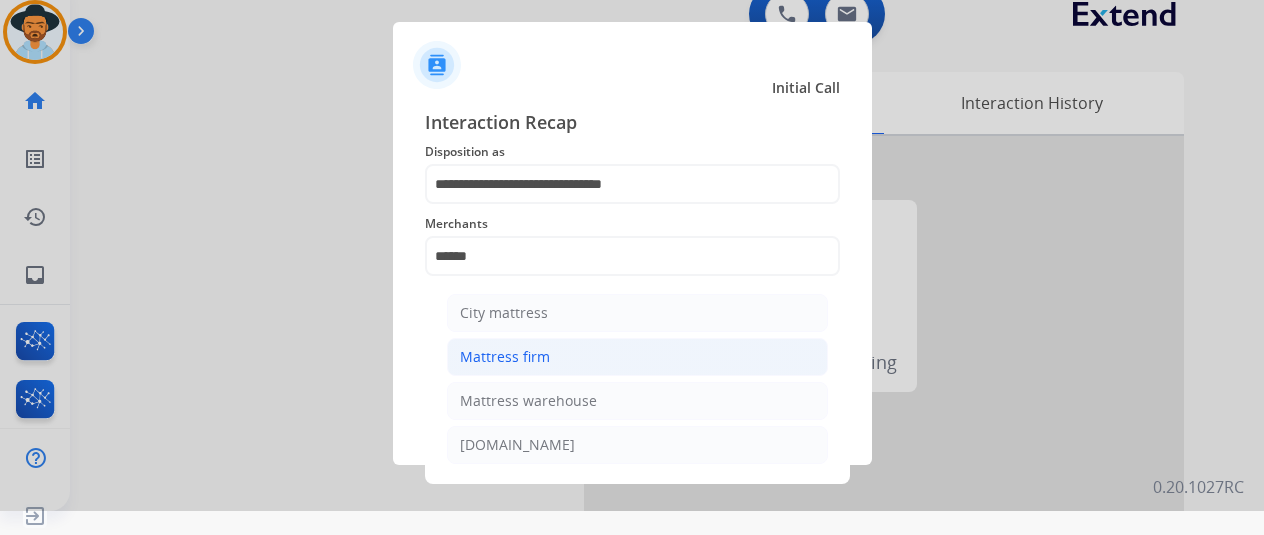 click on "Mattress firm" 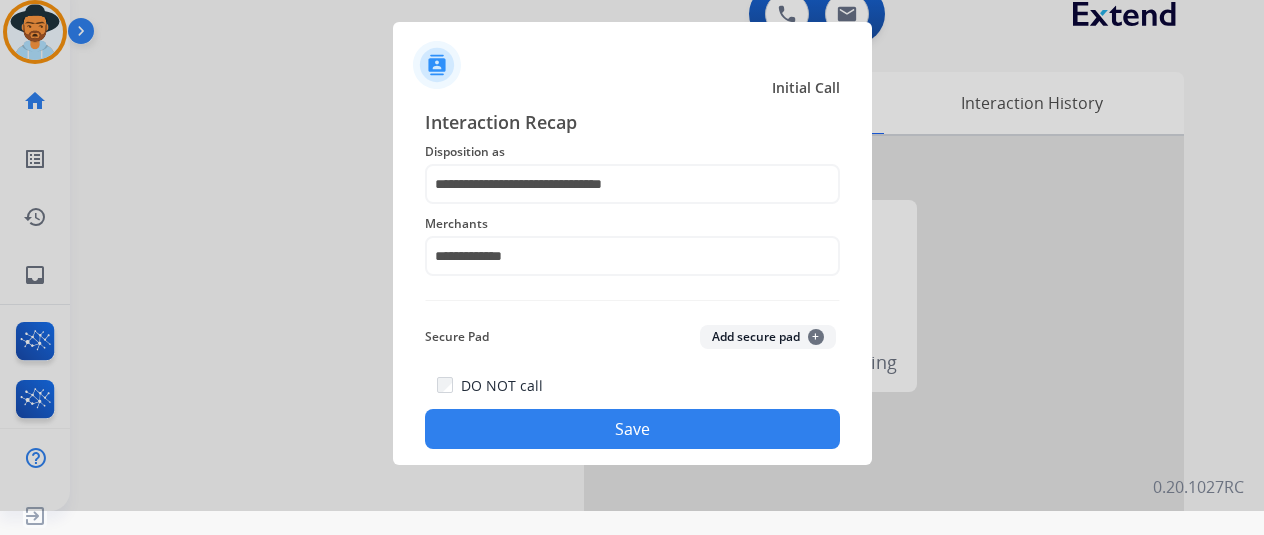 click on "Save" 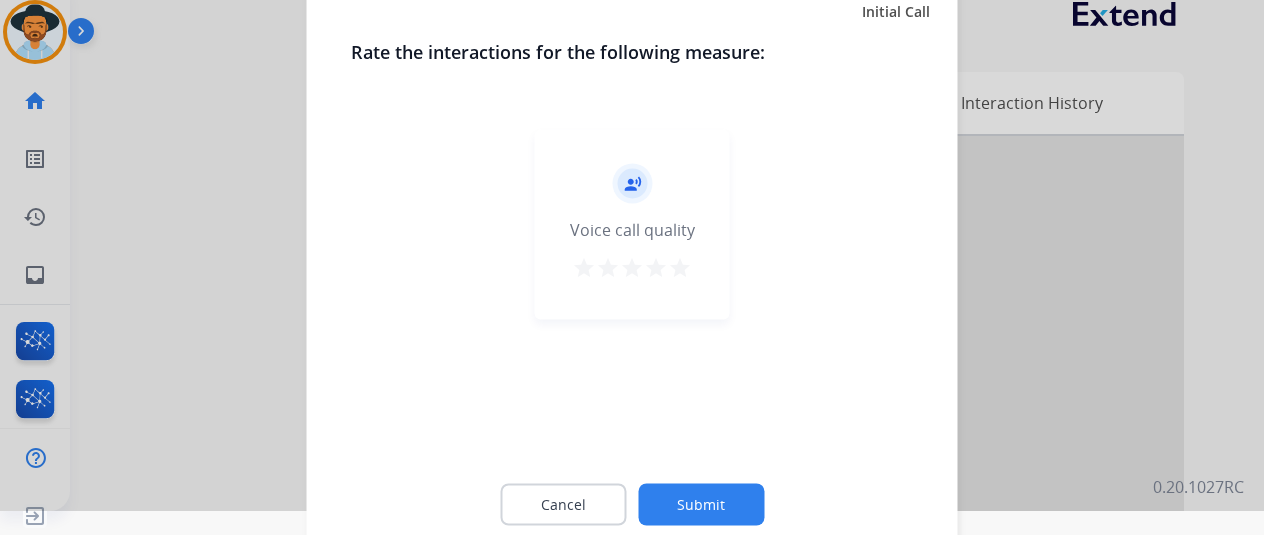 click on "Submit" 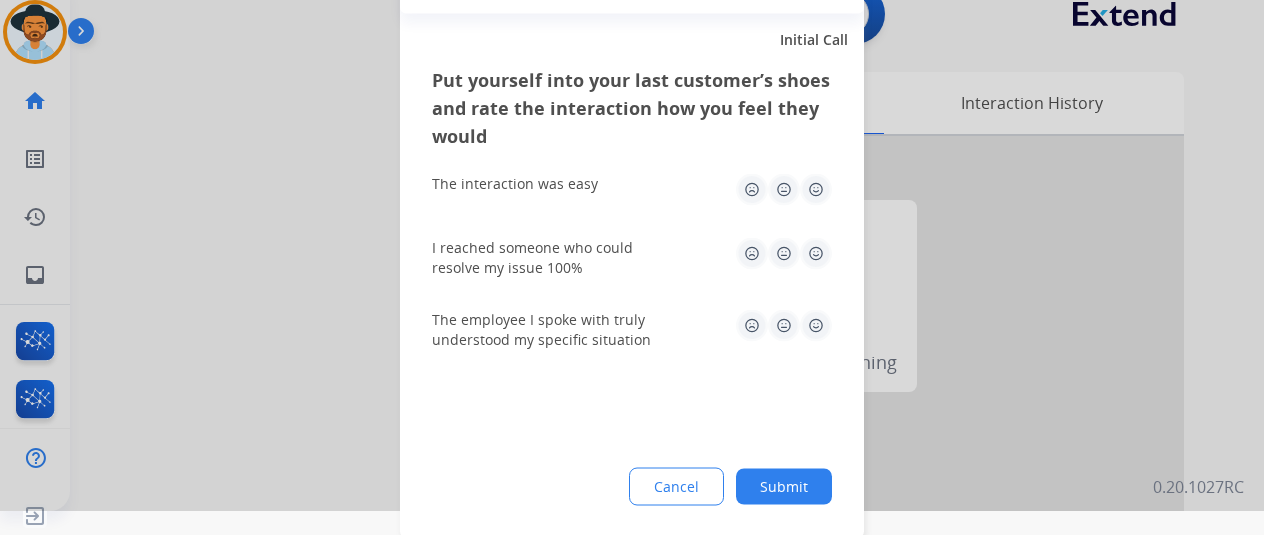 click on "Submit" 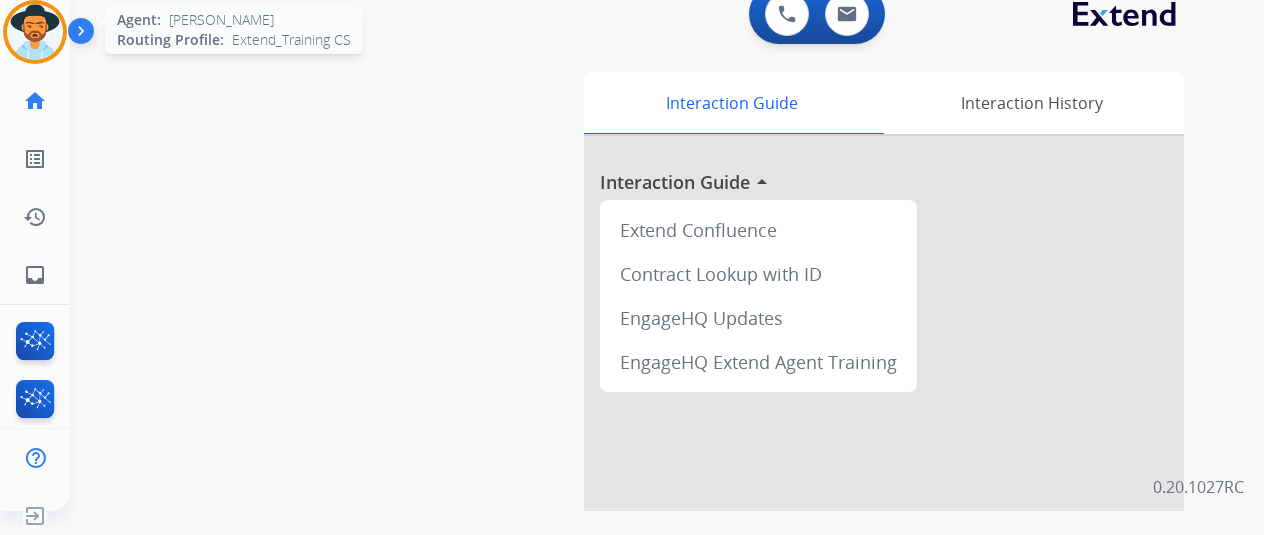 click at bounding box center [35, 32] 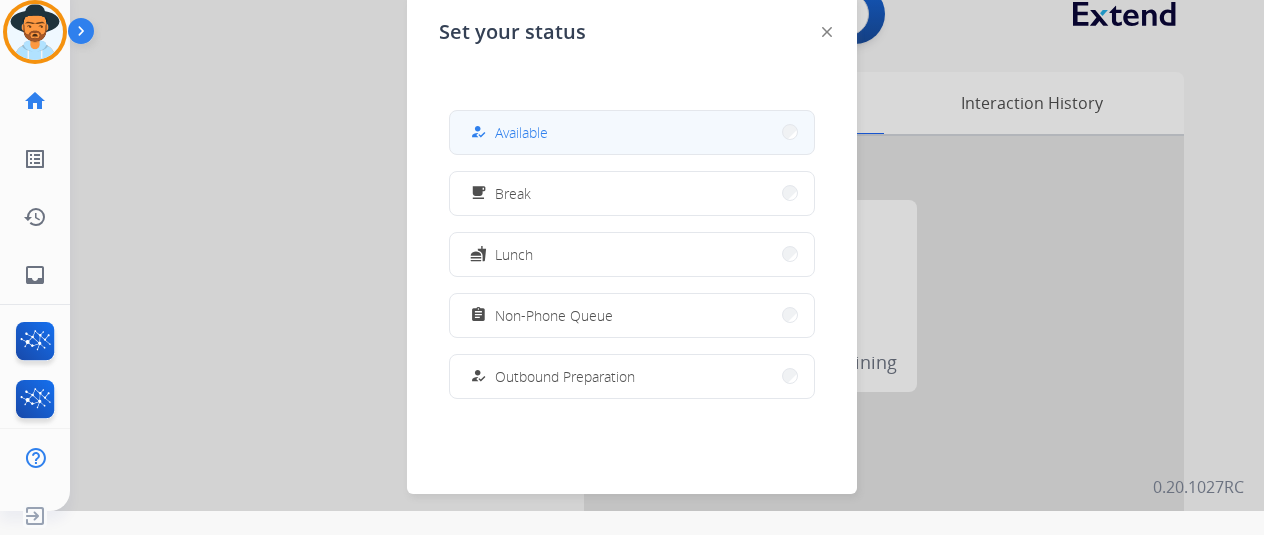 click on "Available" at bounding box center (521, 132) 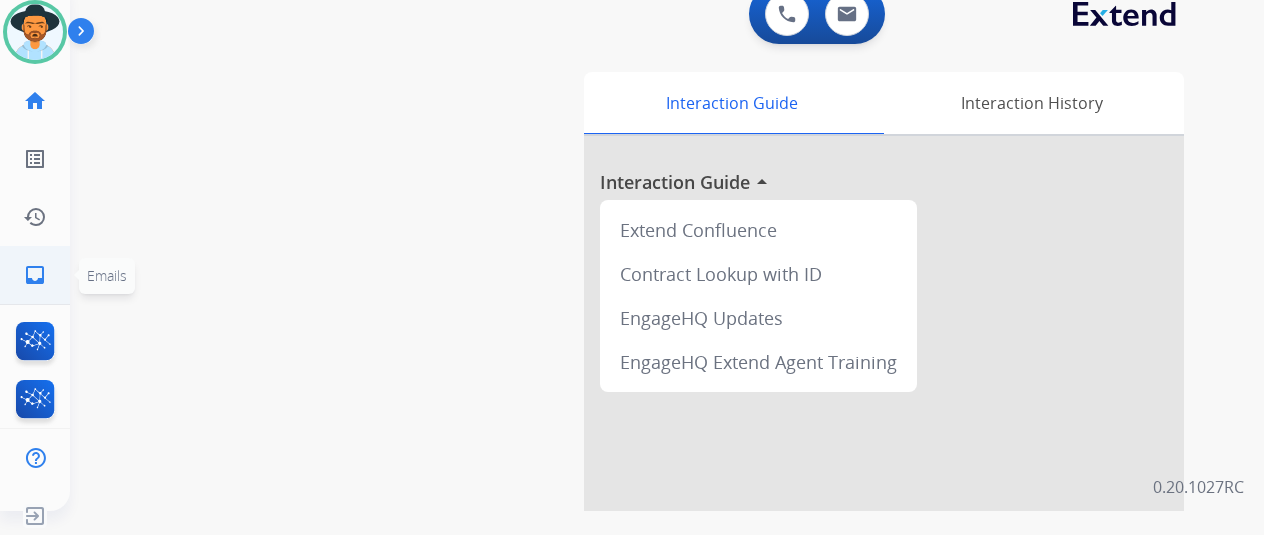 click on "inbox" 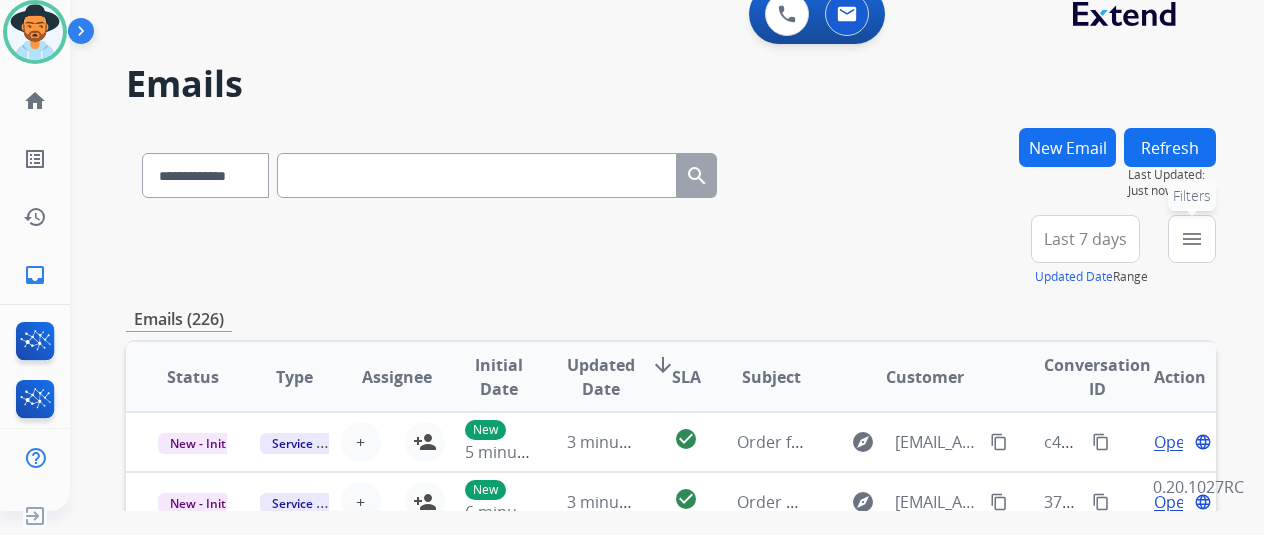 click on "menu" at bounding box center [1192, 239] 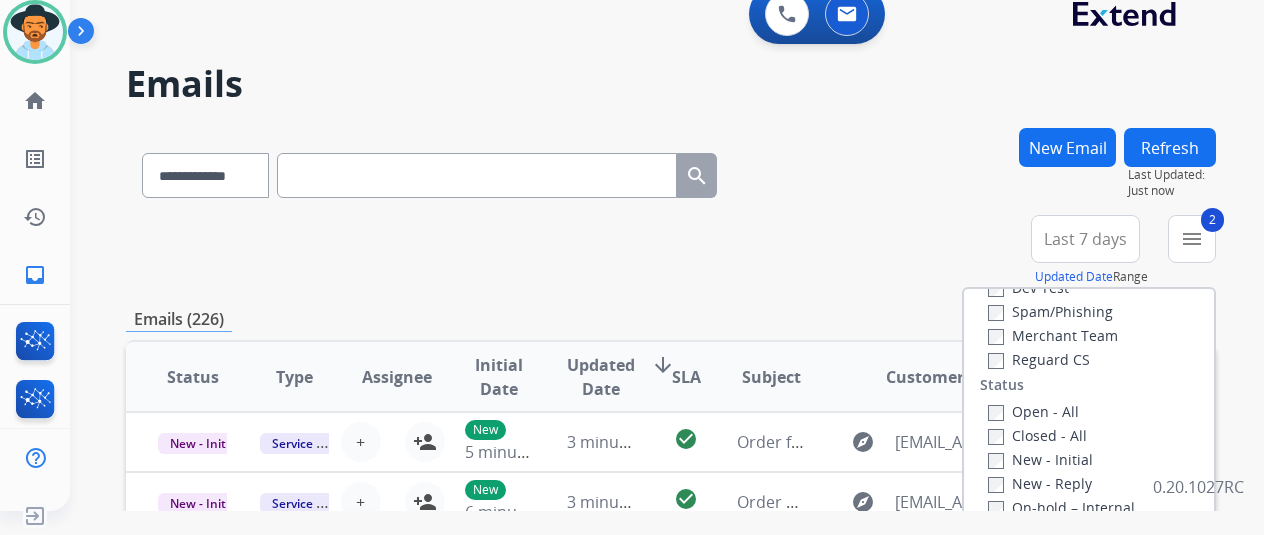 scroll, scrollTop: 200, scrollLeft: 0, axis: vertical 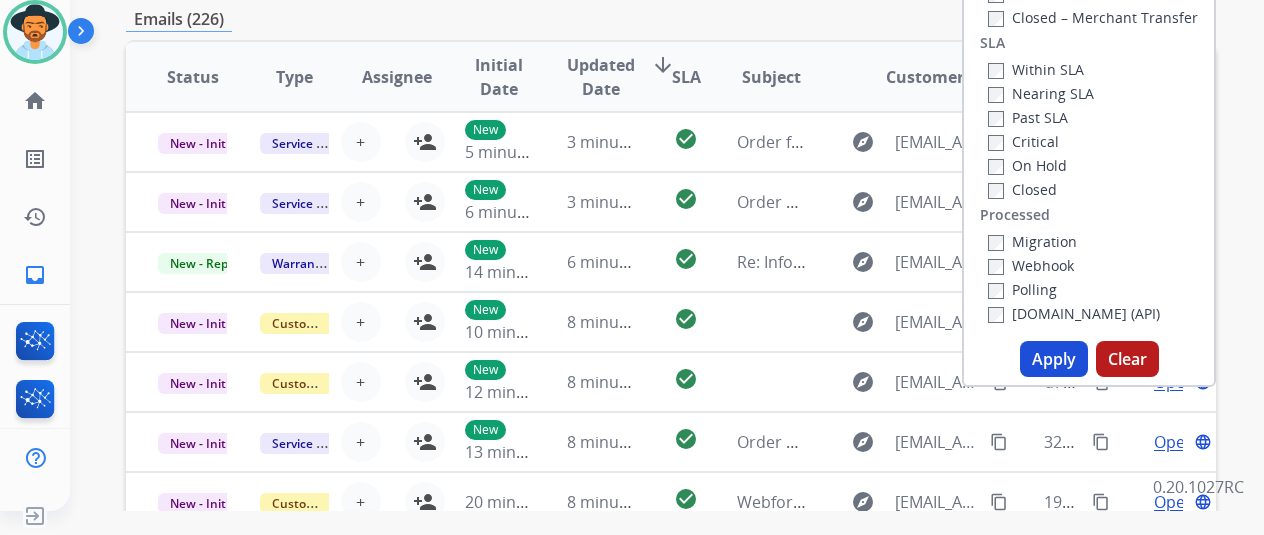 click on "Apply" at bounding box center (1054, 359) 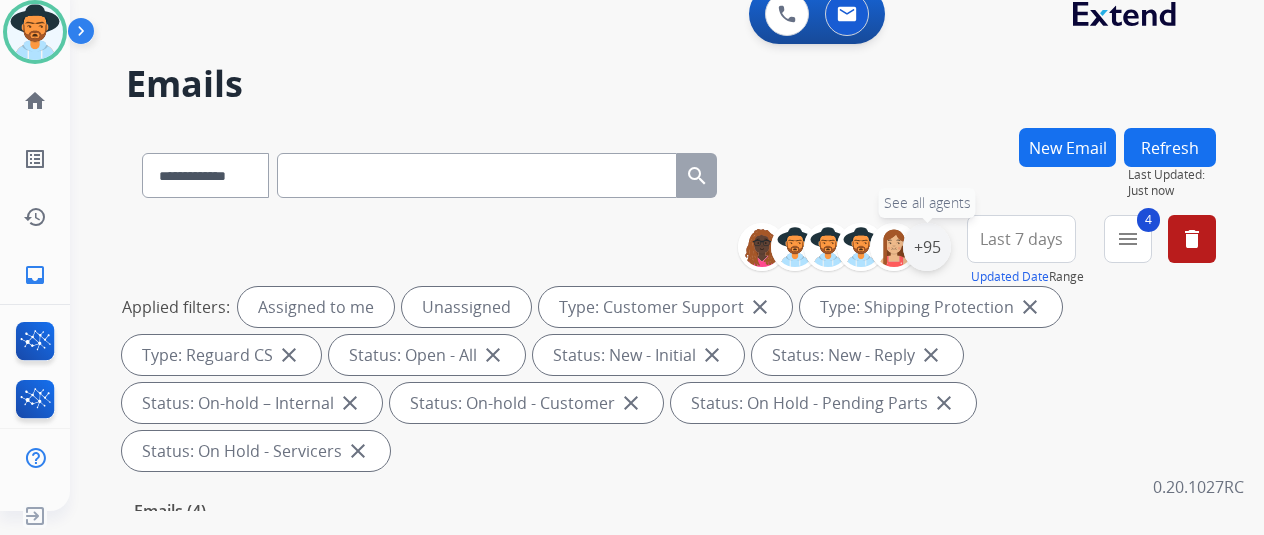 click on "+95" at bounding box center [927, 247] 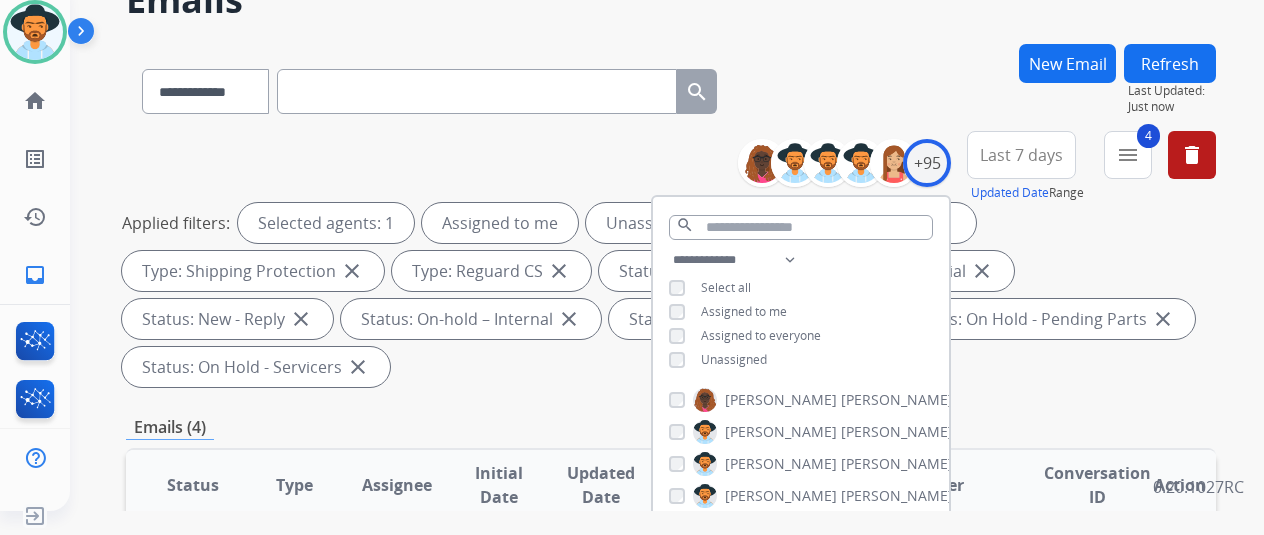 scroll, scrollTop: 200, scrollLeft: 0, axis: vertical 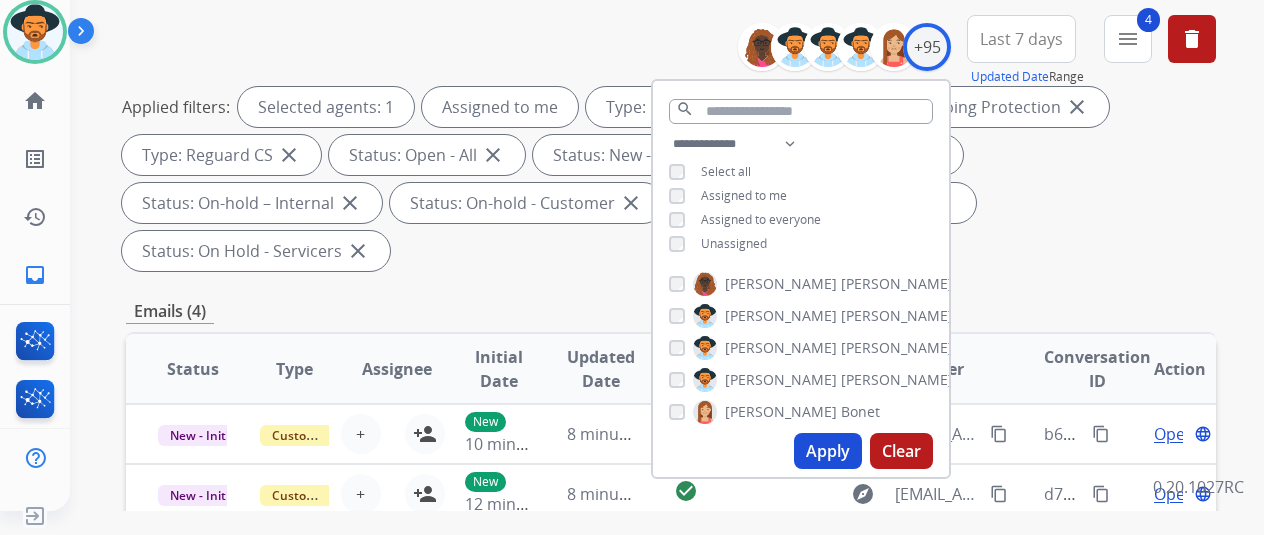 click on "Apply" at bounding box center (828, 451) 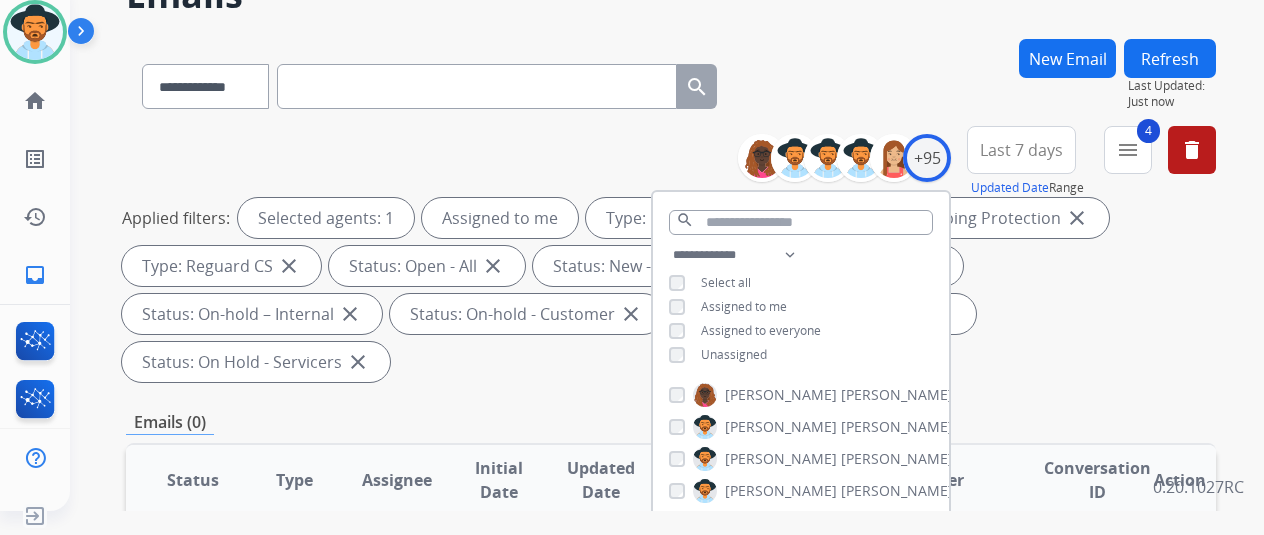 scroll, scrollTop: 0, scrollLeft: 0, axis: both 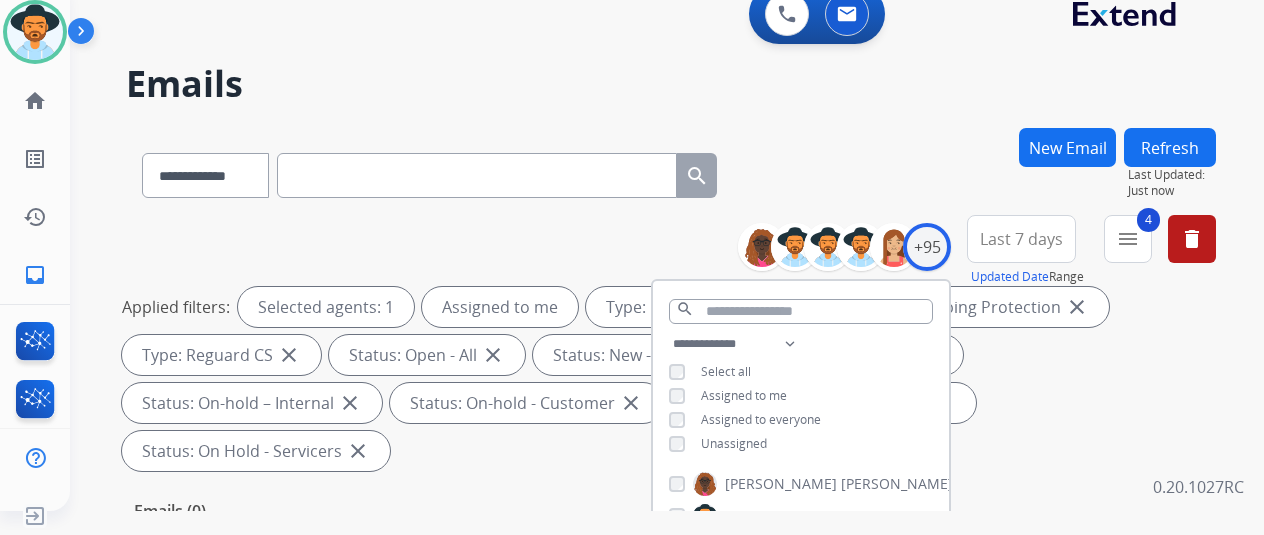 click on "**********" at bounding box center (671, 171) 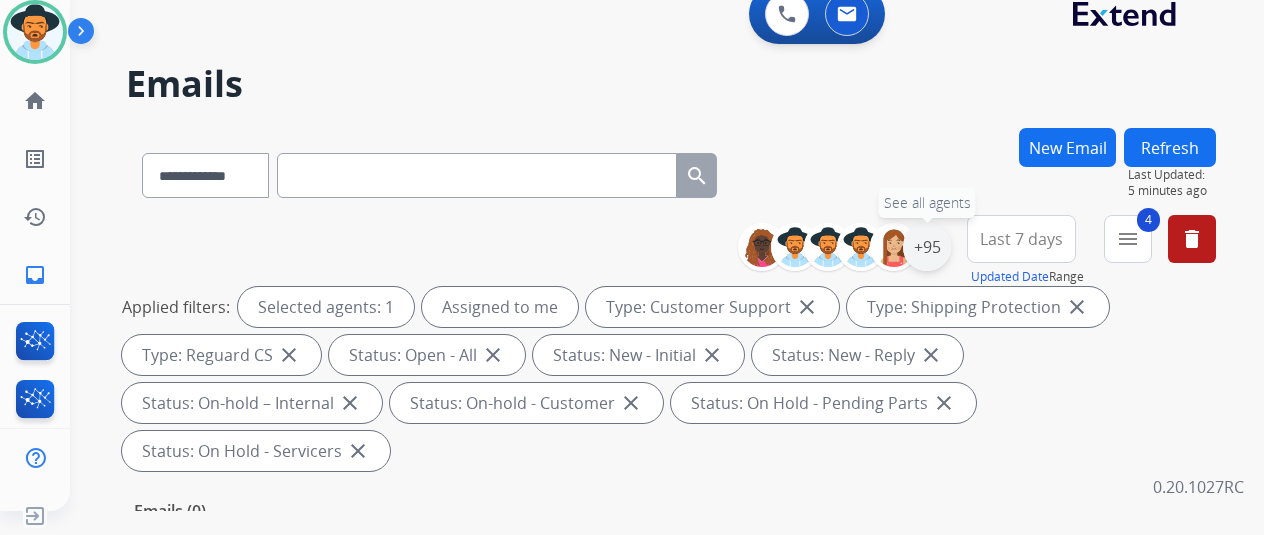 click on "+95" at bounding box center (927, 247) 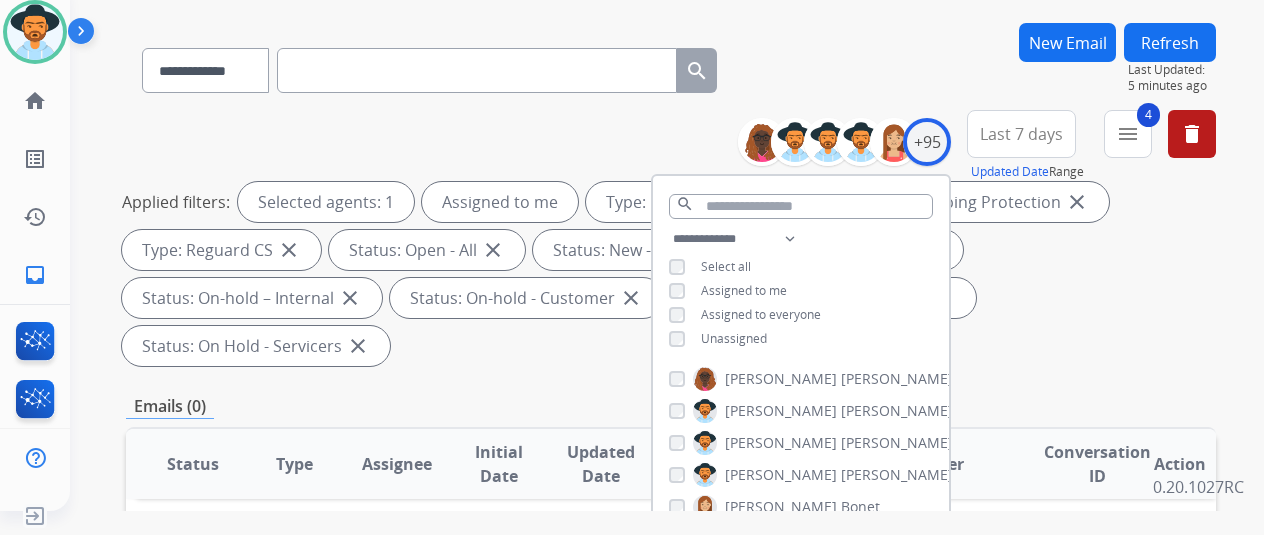 scroll, scrollTop: 300, scrollLeft: 0, axis: vertical 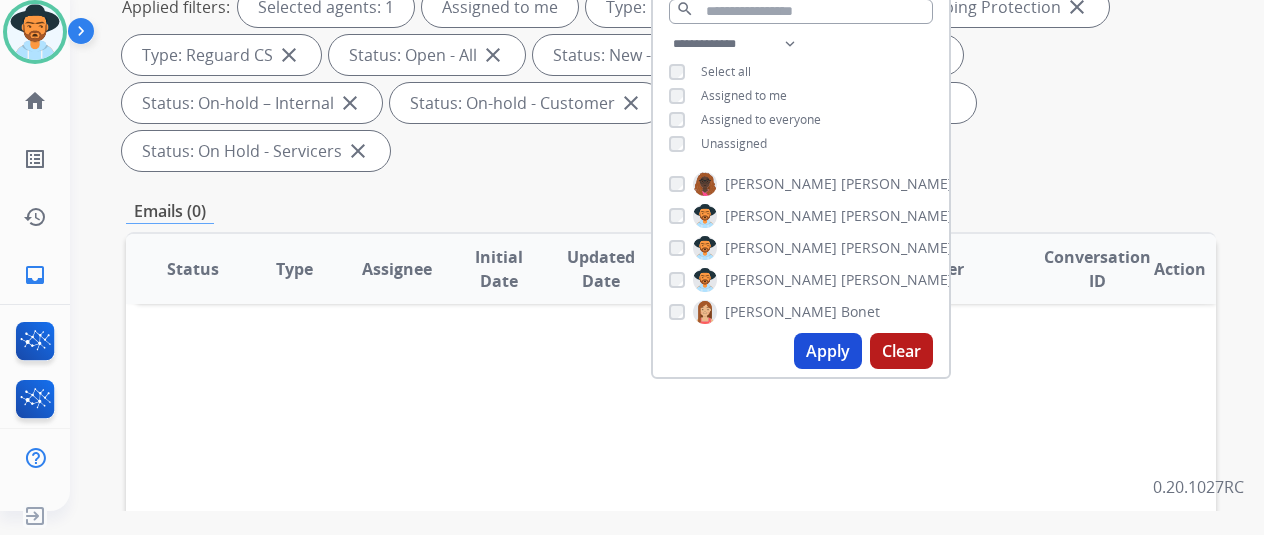 click on "Apply" at bounding box center (828, 351) 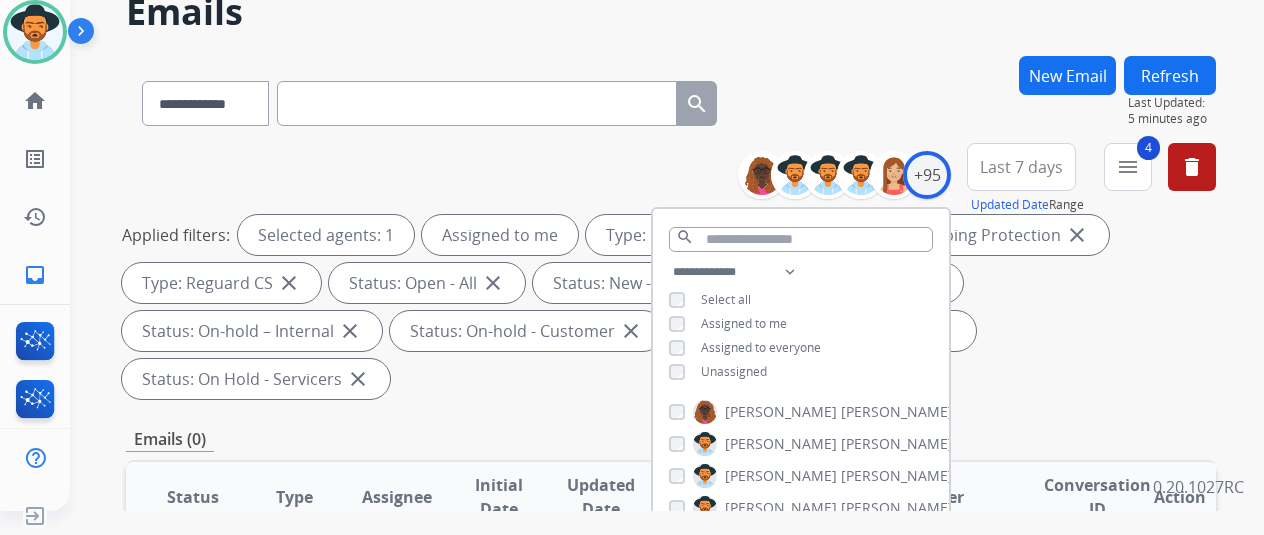 scroll, scrollTop: 0, scrollLeft: 0, axis: both 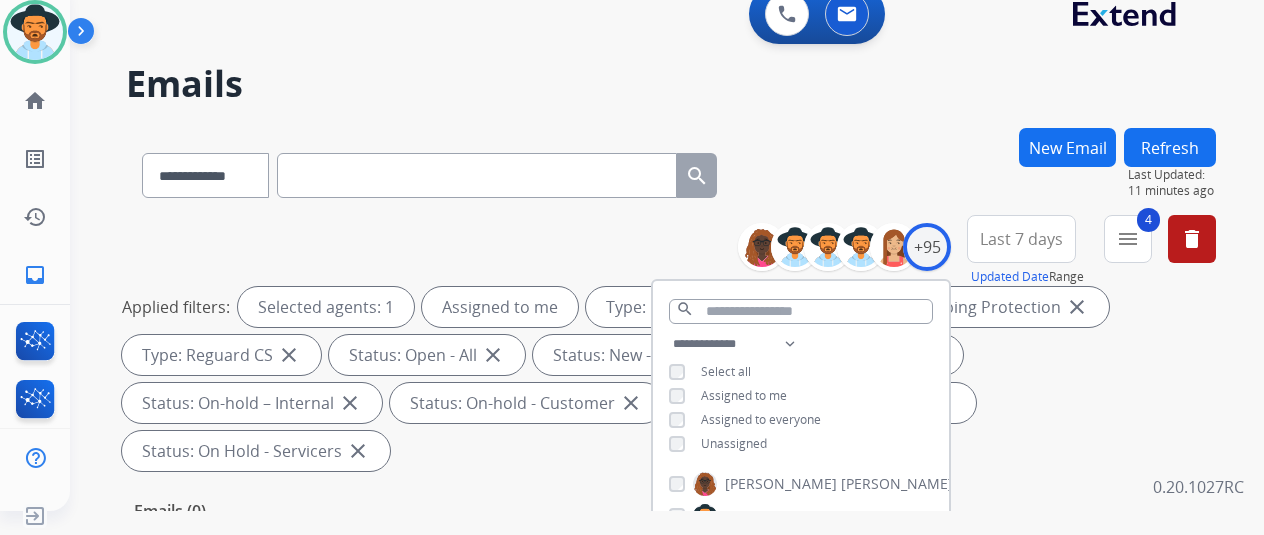 click on "**********" at bounding box center [643, 315] 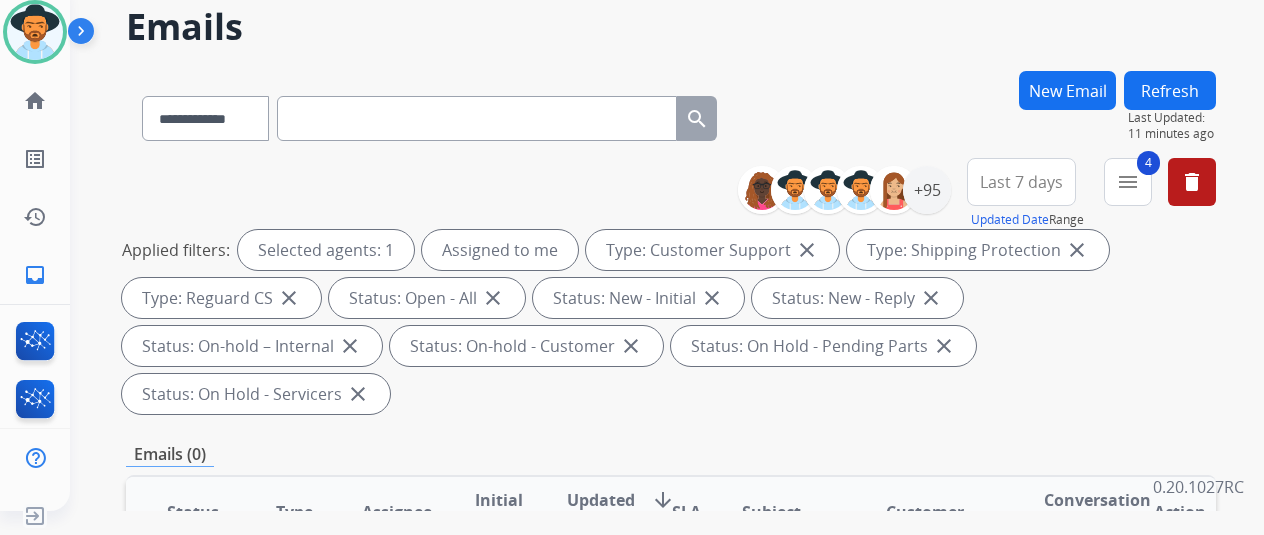 scroll, scrollTop: 0, scrollLeft: 0, axis: both 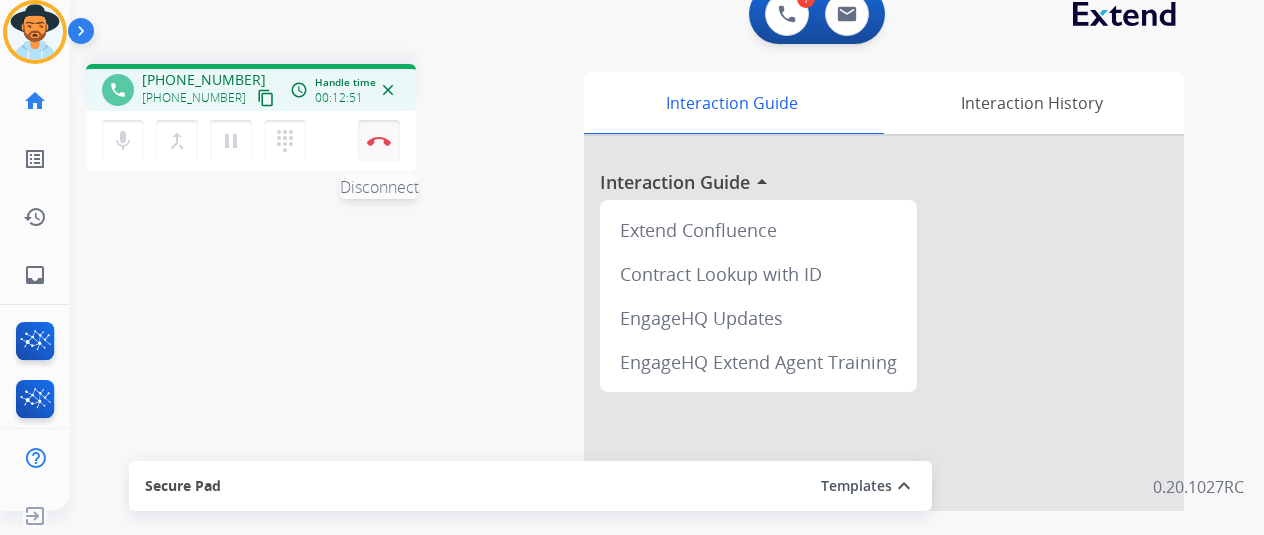 click at bounding box center [379, 141] 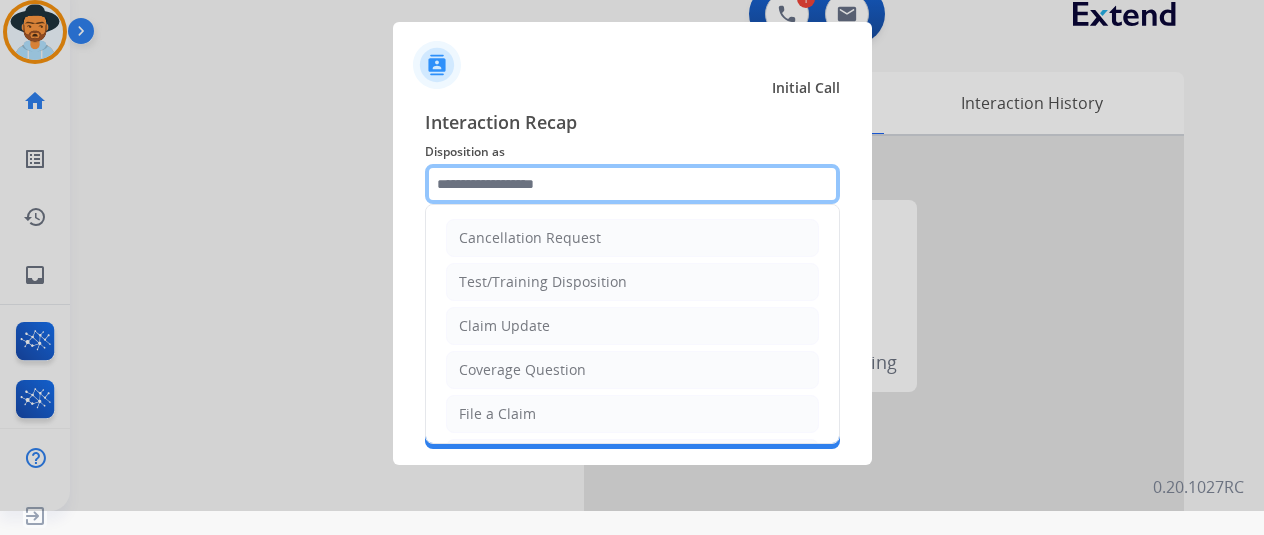 click 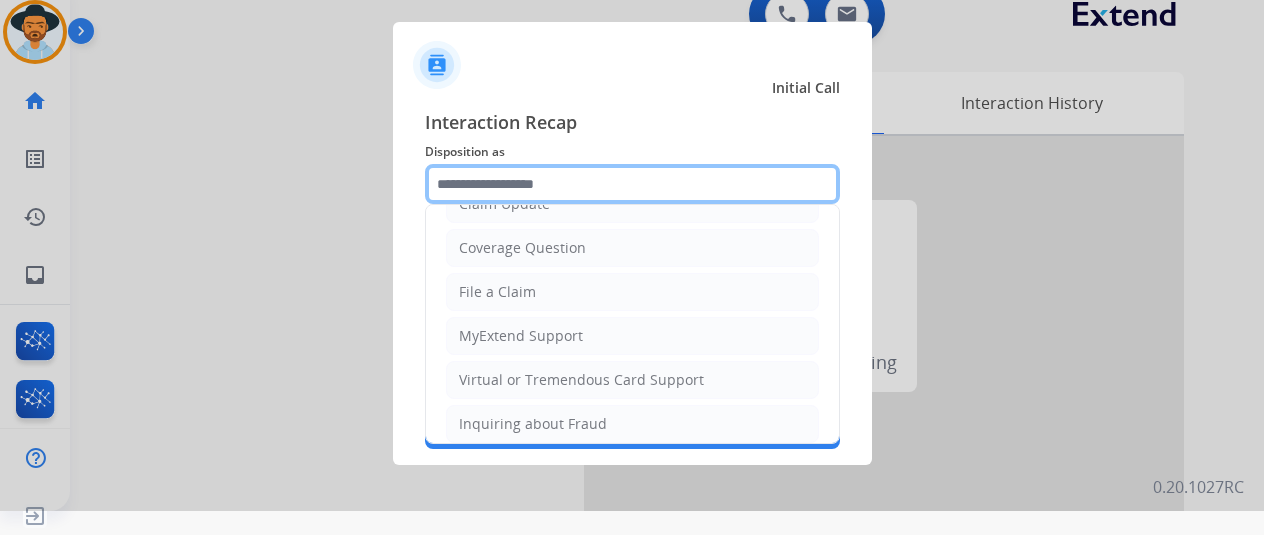 scroll, scrollTop: 300, scrollLeft: 0, axis: vertical 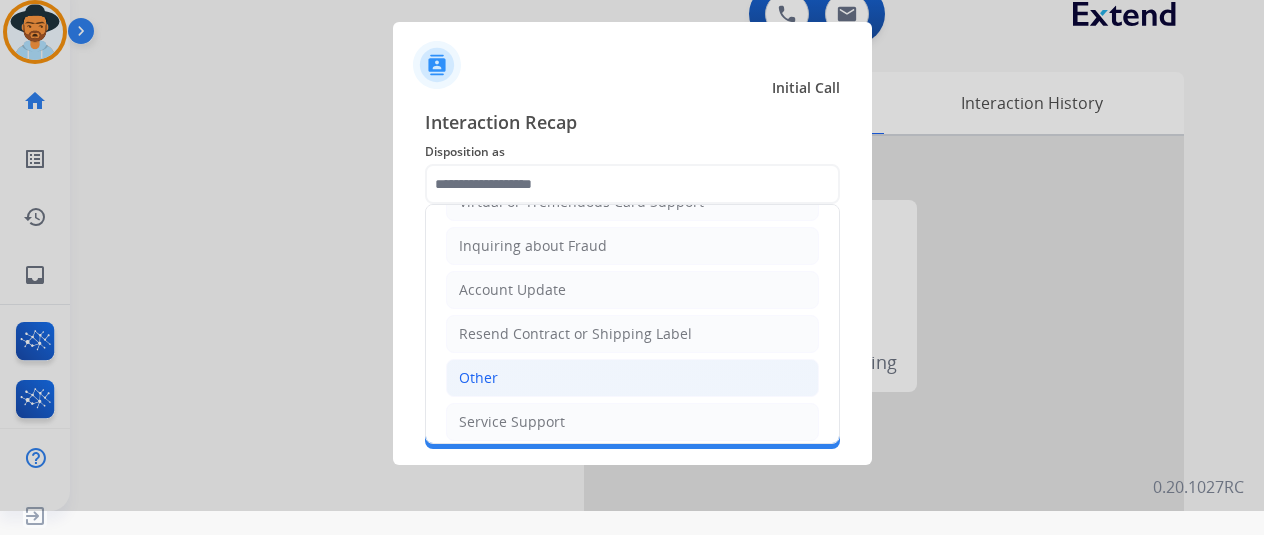 click on "Other" 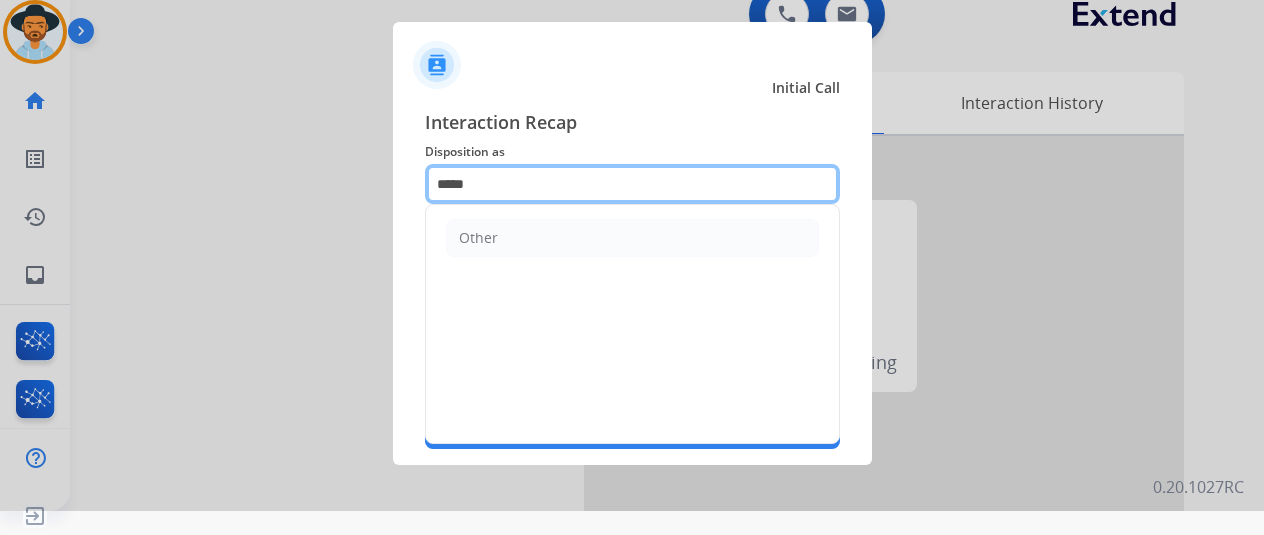 drag, startPoint x: 492, startPoint y: 187, endPoint x: 295, endPoint y: 214, distance: 198.84164 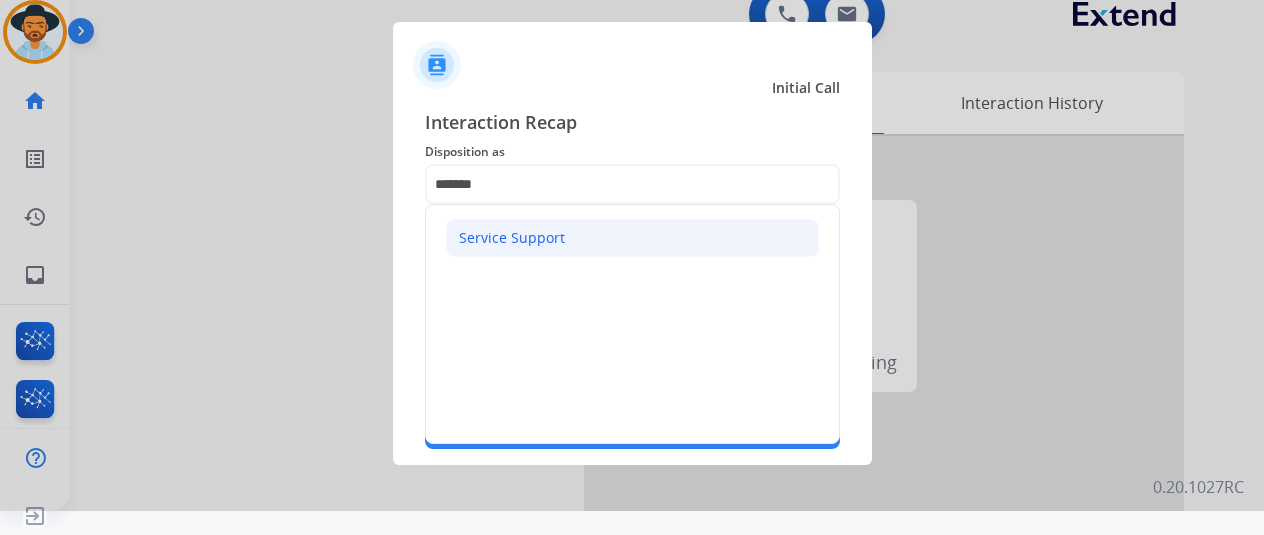 click on "Service Support" 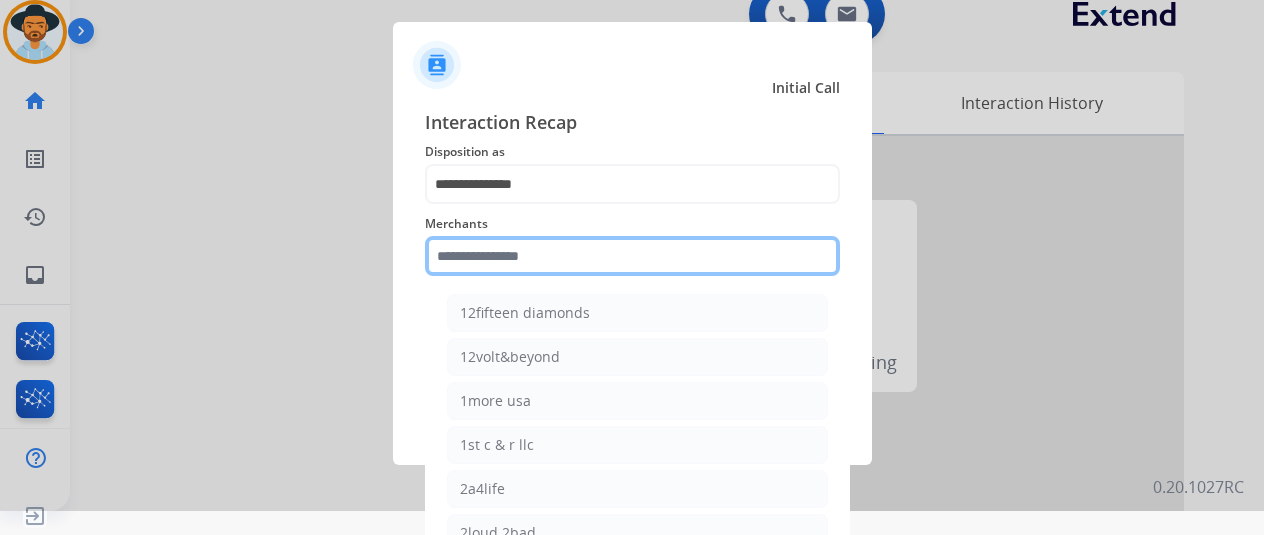 click 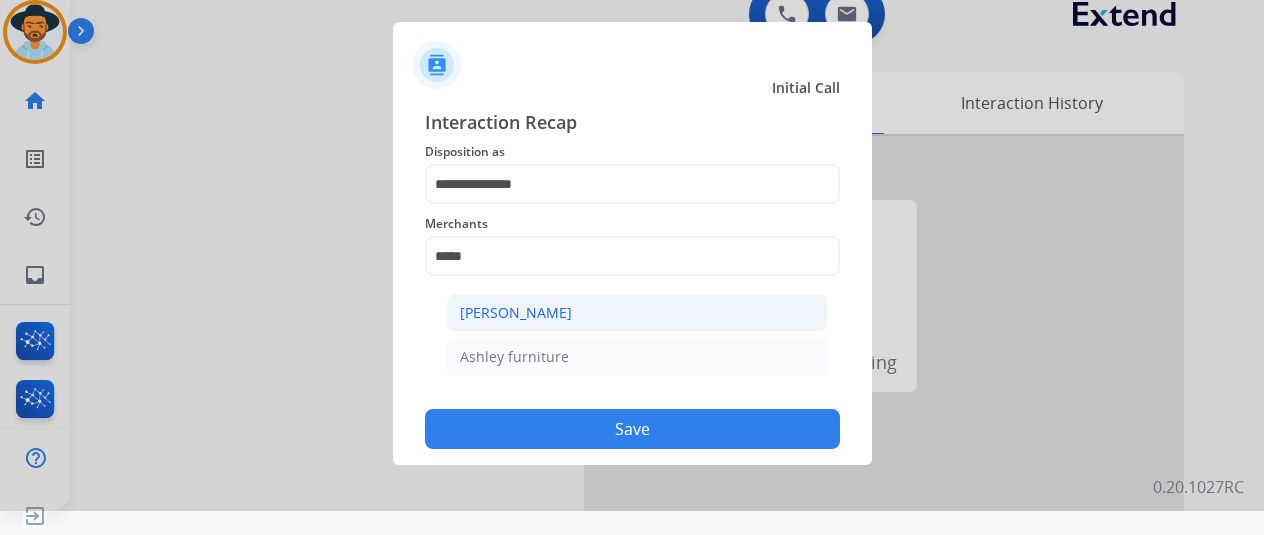 click on "Ashley - Reguard" 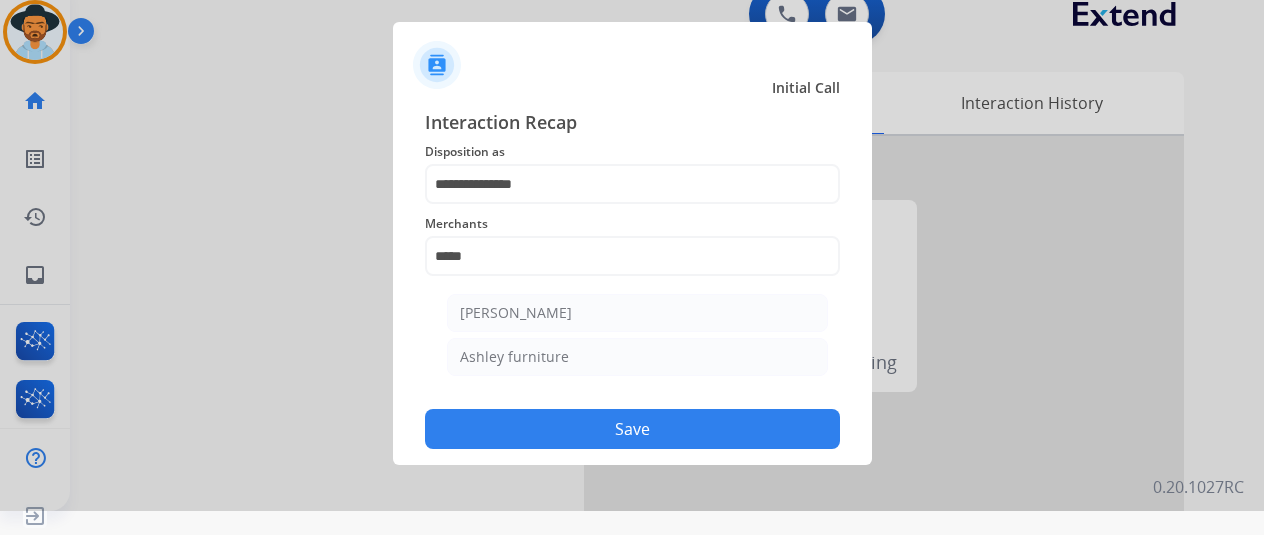 type on "**********" 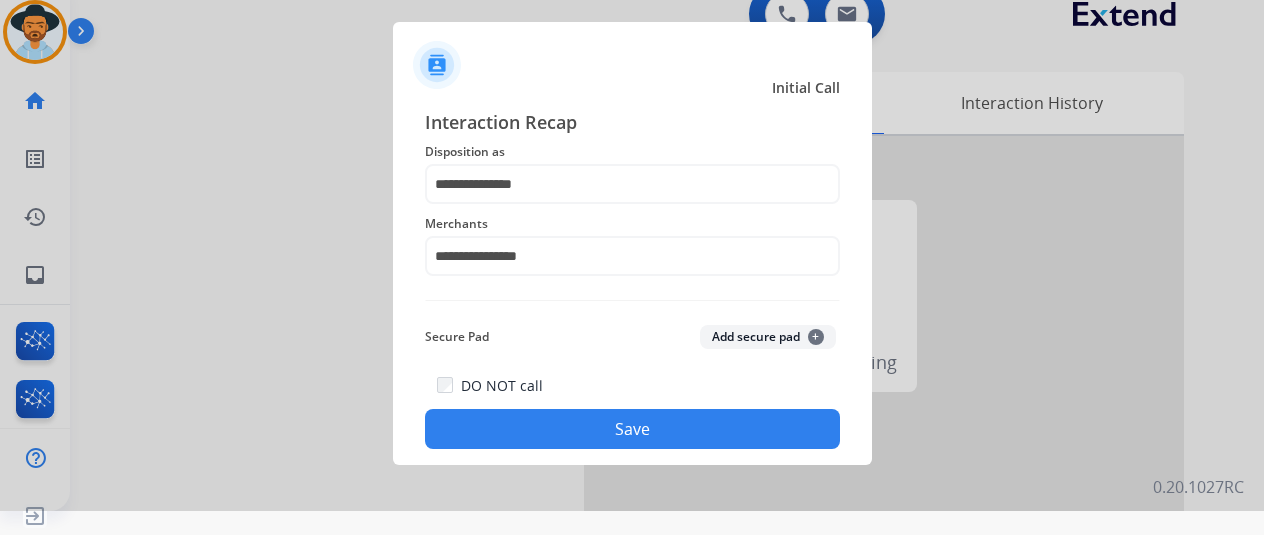 click on "Save" 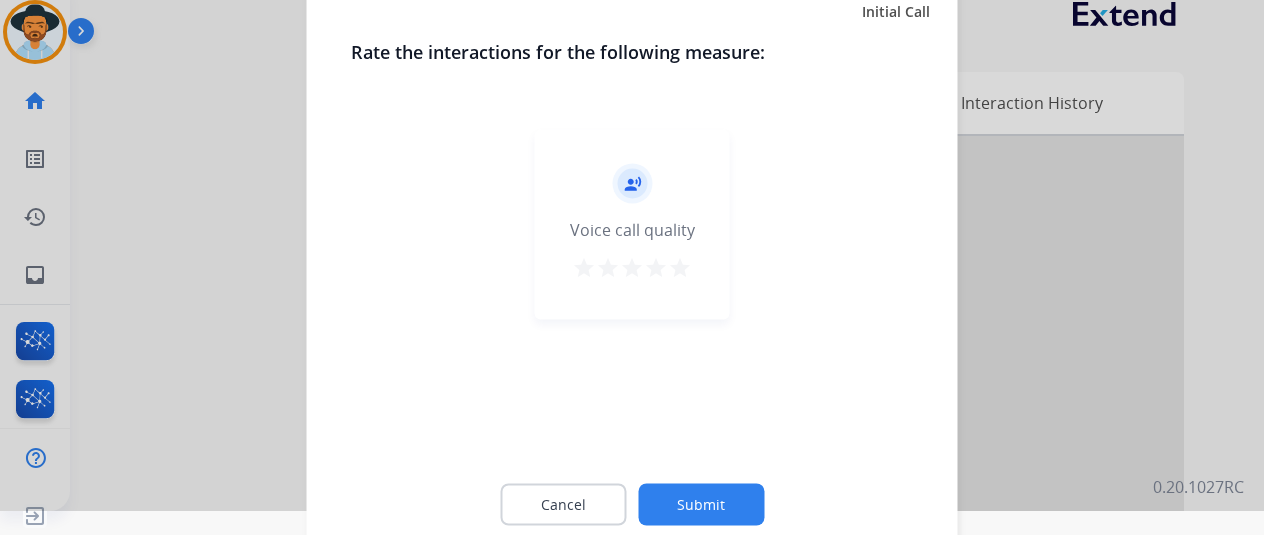 click on "Submit" 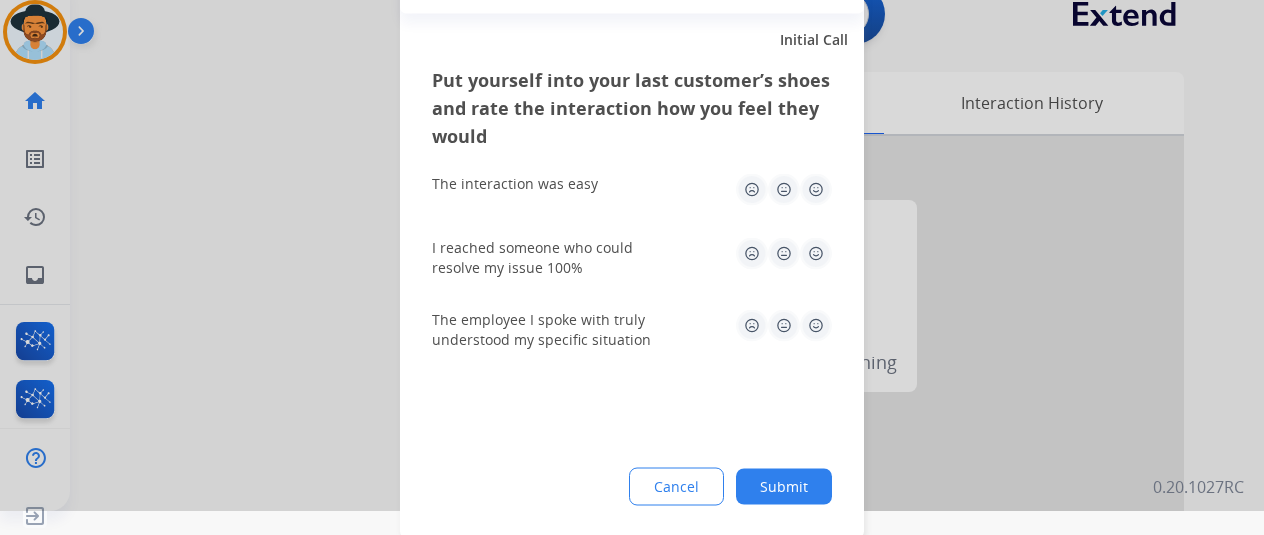 click on "Submit" 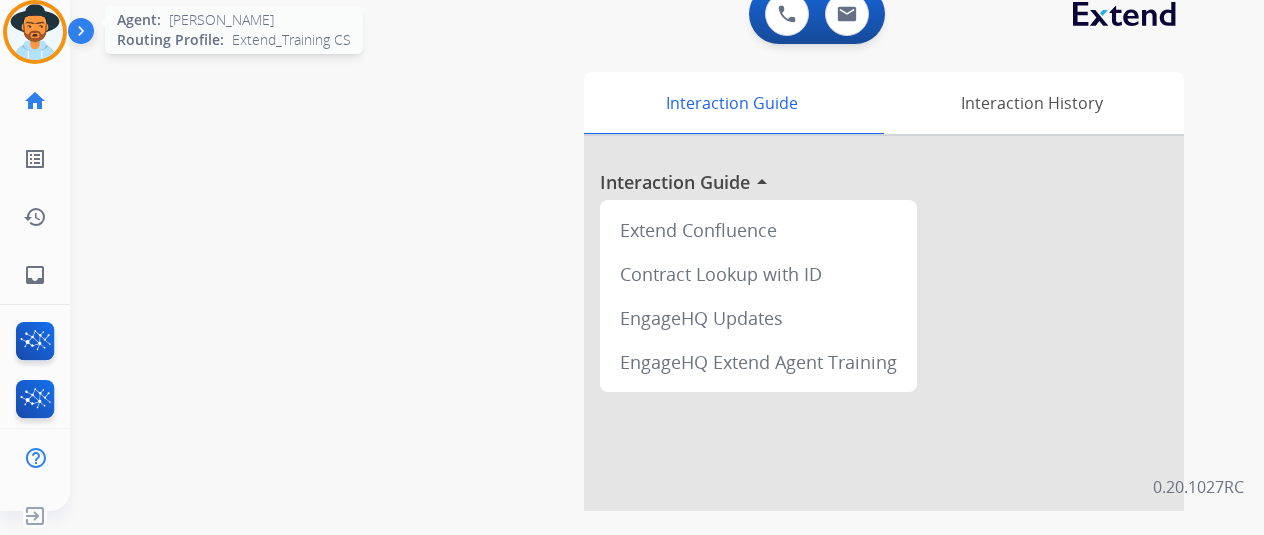 click at bounding box center [35, 32] 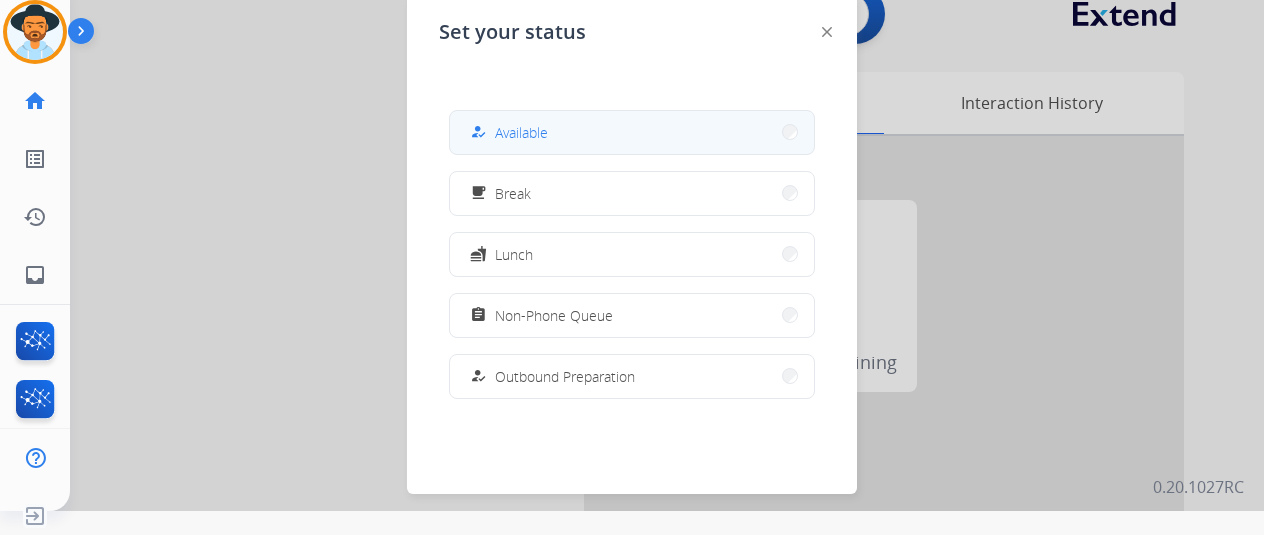 click on "how_to_reg Available" at bounding box center [507, 132] 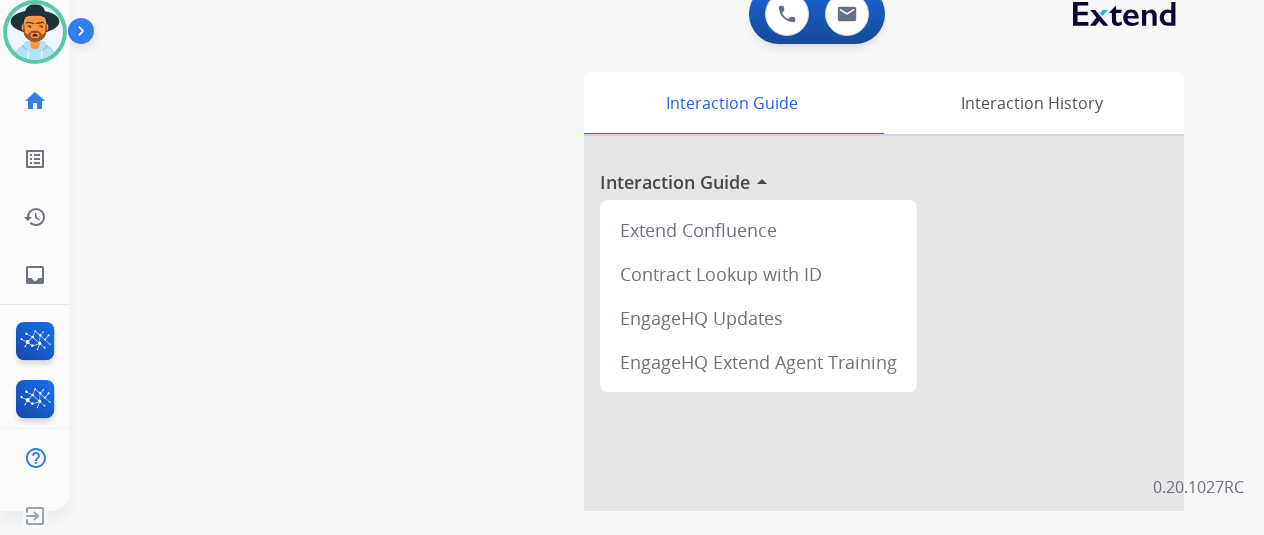 click on "swap_horiz Break voice bridge close_fullscreen Connect 3-Way Call merge_type Separate 3-Way Call  Interaction Guide   Interaction History  Interaction Guide arrow_drop_up  Extend Confluence   Contract Lookup with ID   EngageHQ Updates   EngageHQ Extend Agent Training" at bounding box center [643, 465] 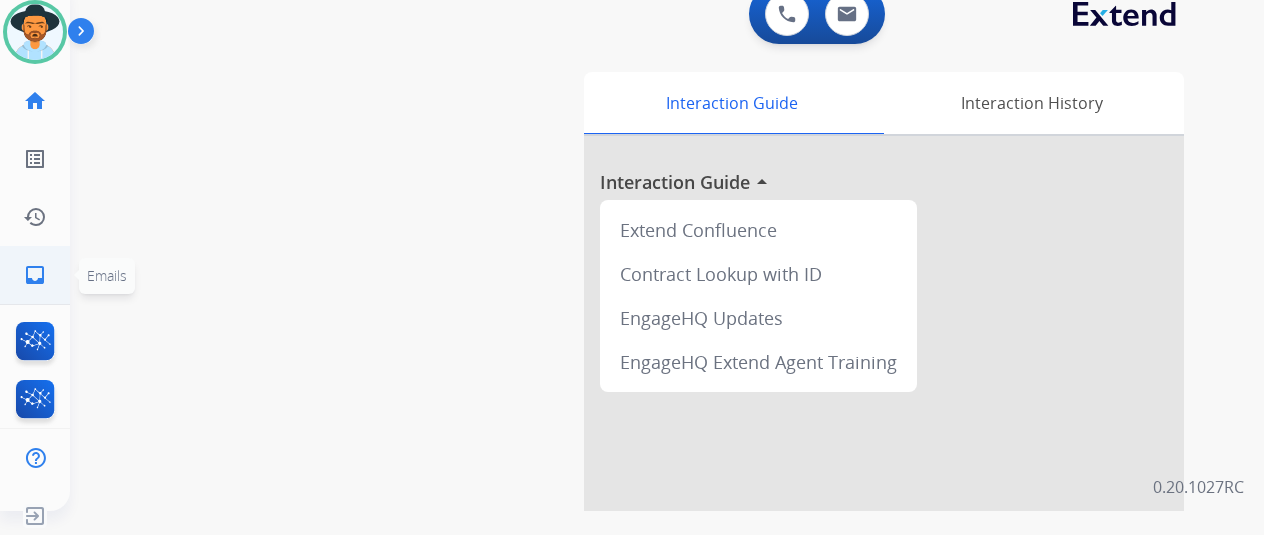 click on "inbox" 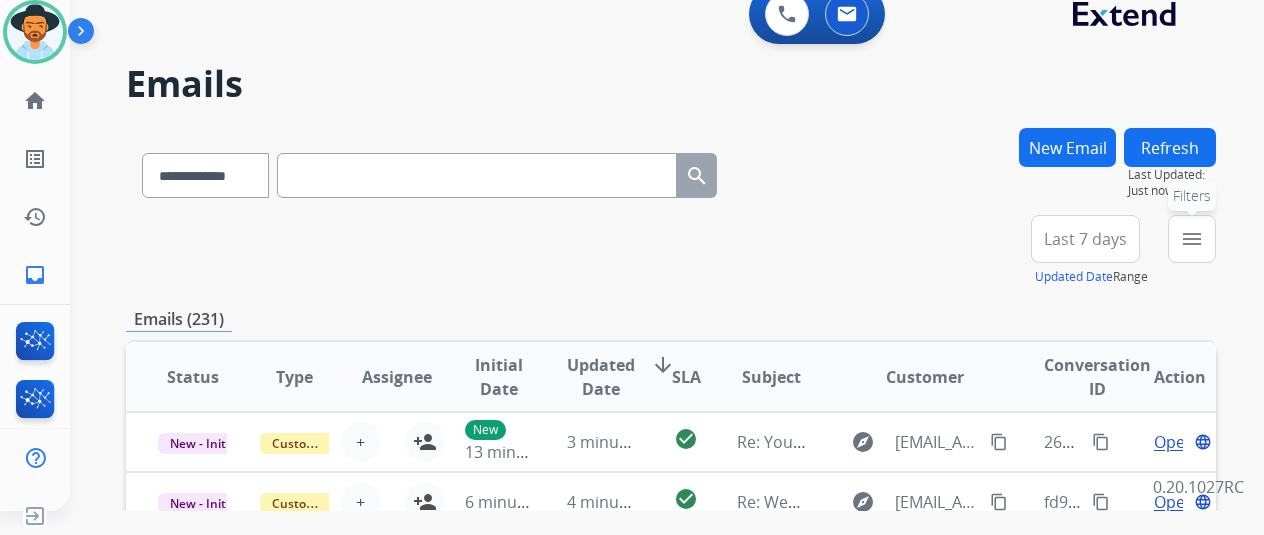 click on "menu" at bounding box center (1192, 239) 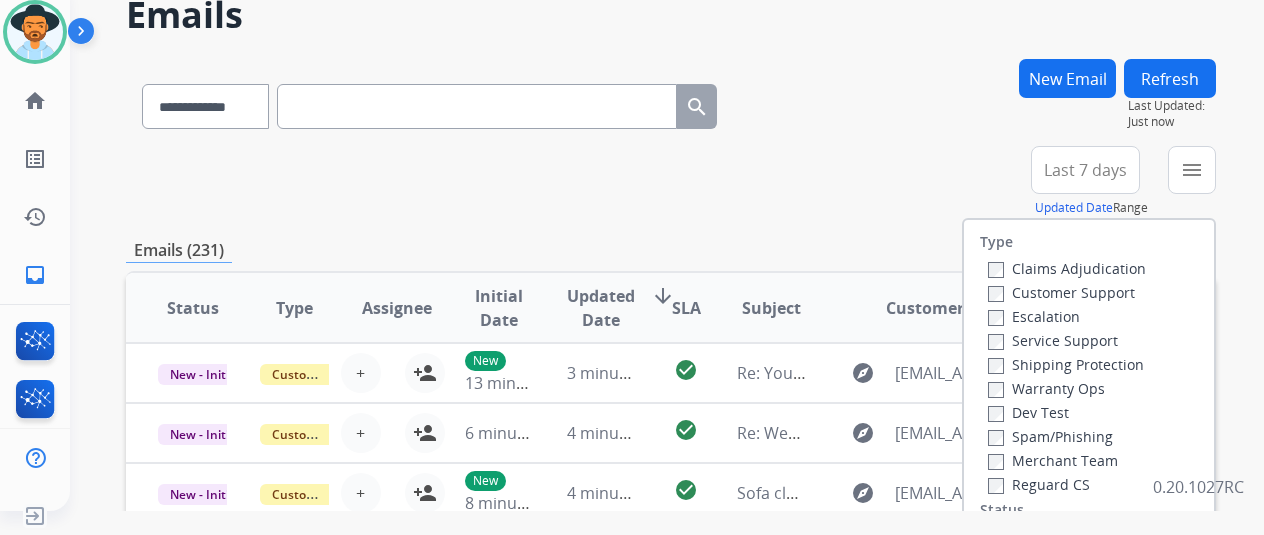 scroll, scrollTop: 200, scrollLeft: 0, axis: vertical 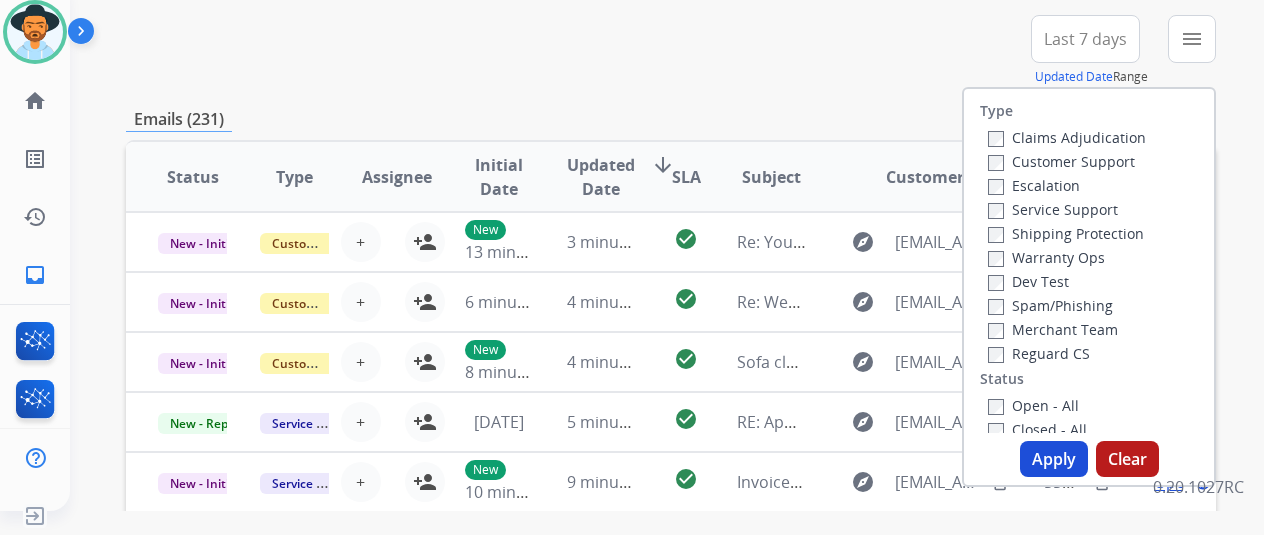 click on "Customer Support" at bounding box center [1067, 161] 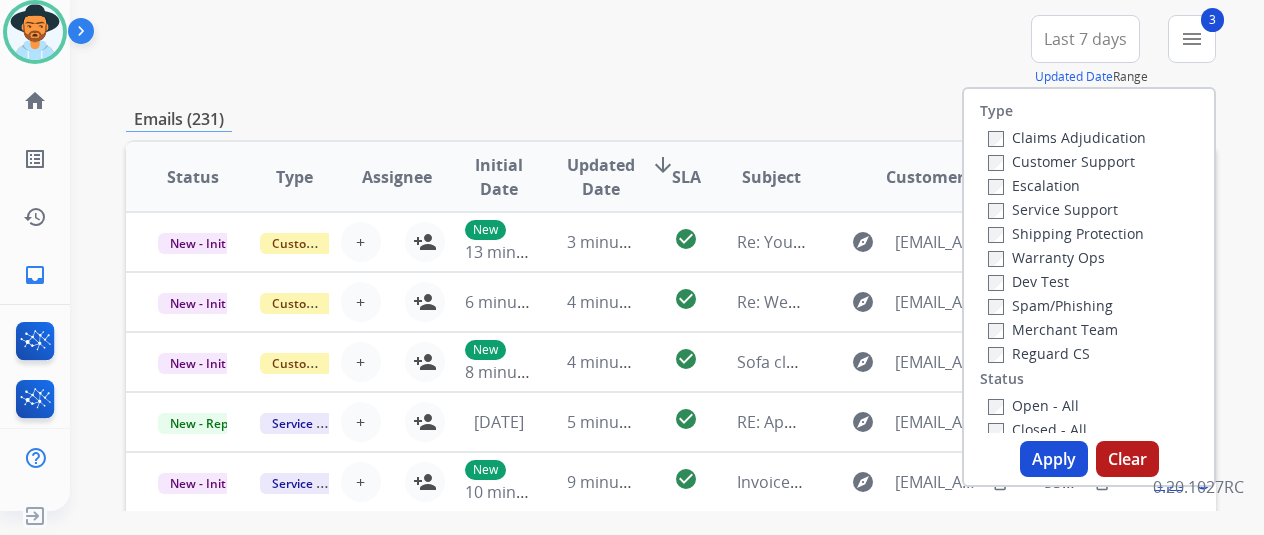 click on "Apply" at bounding box center (1054, 459) 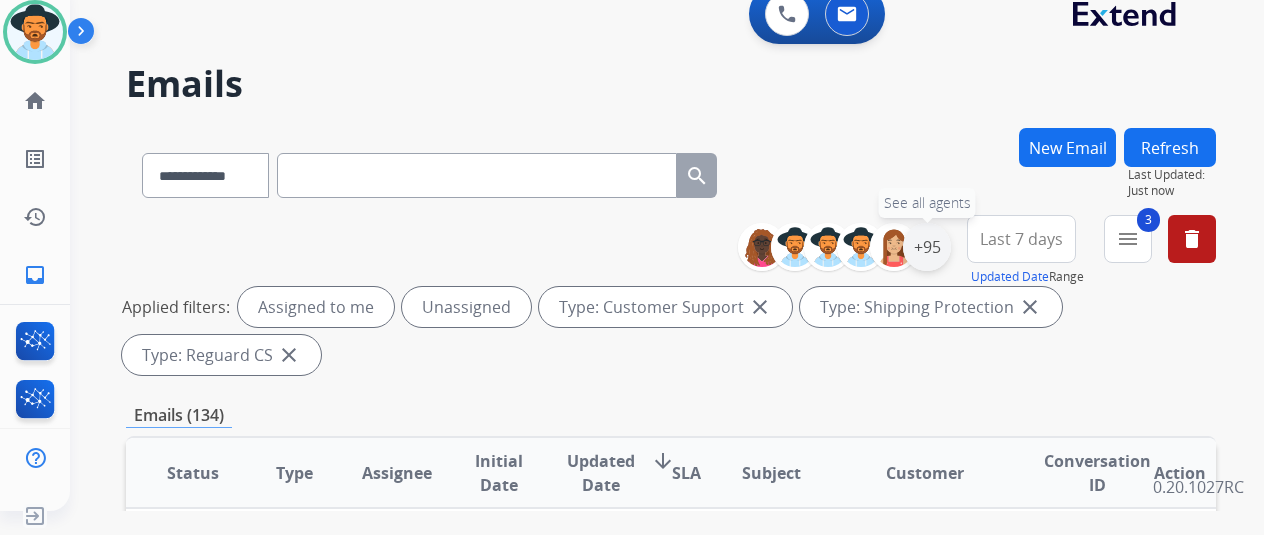 click on "+95" at bounding box center [927, 247] 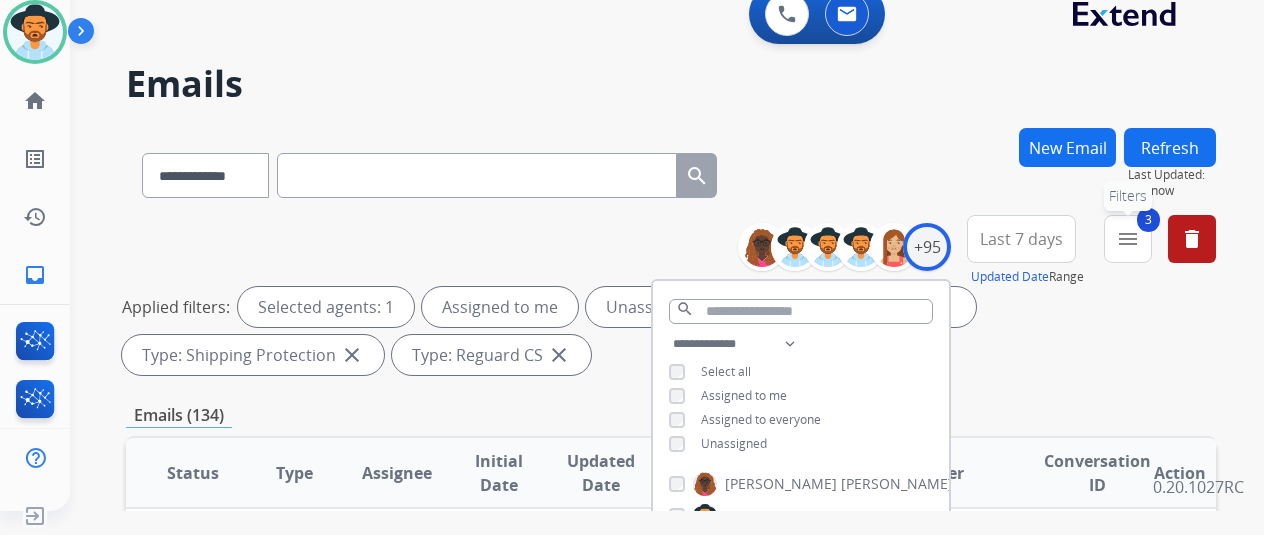 click on "3 menu  Filters" at bounding box center (1128, 239) 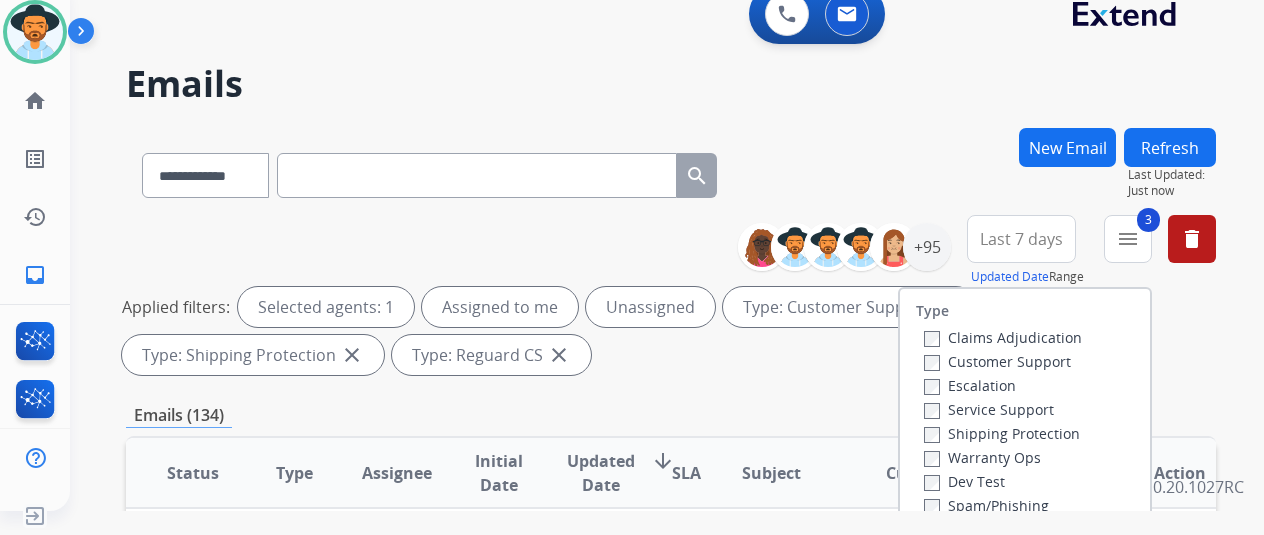 scroll, scrollTop: 100, scrollLeft: 0, axis: vertical 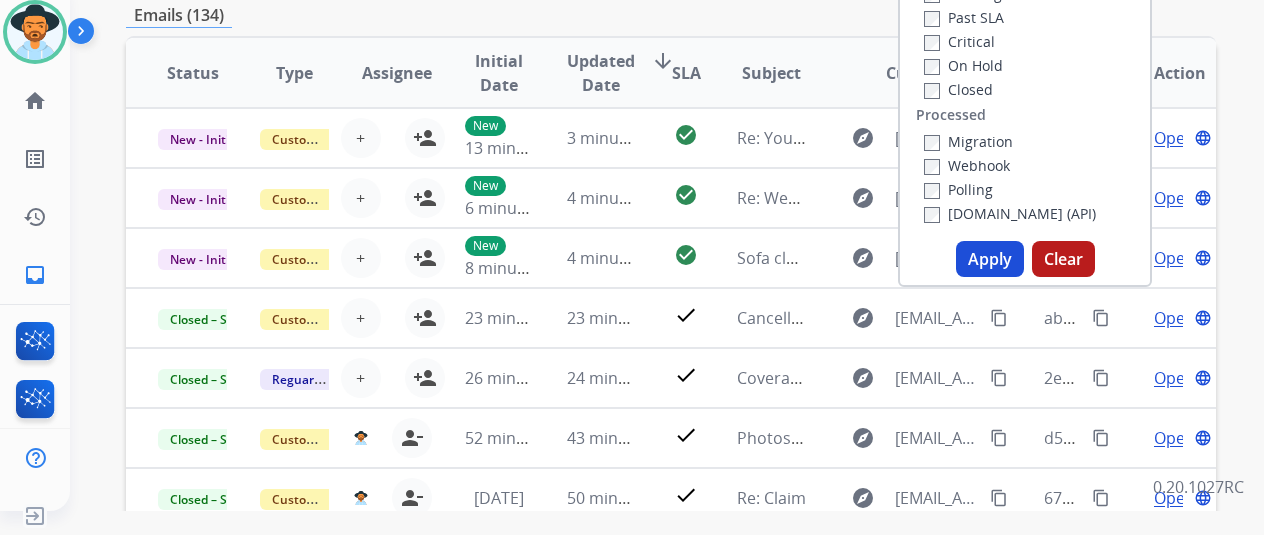 click on "Apply" at bounding box center (990, 259) 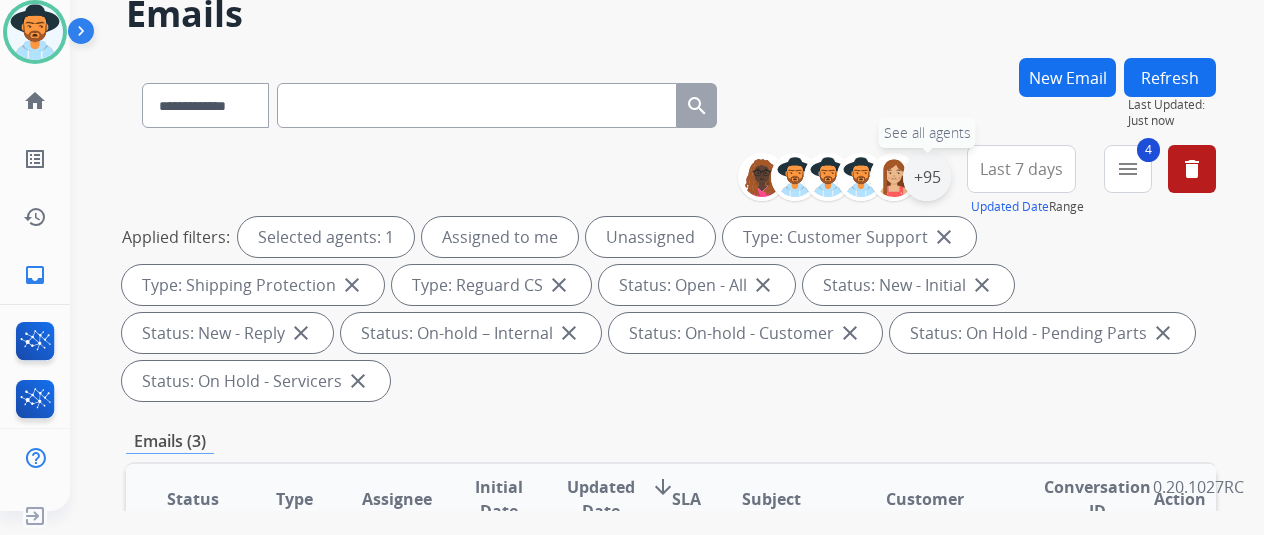 scroll, scrollTop: 100, scrollLeft: 0, axis: vertical 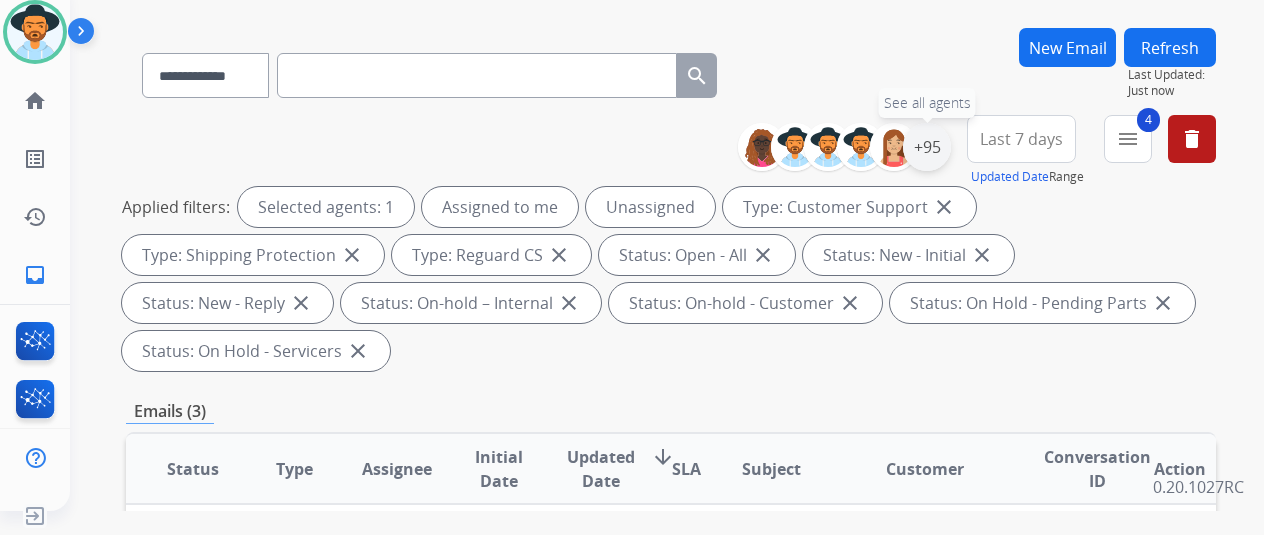 click on "+95" at bounding box center (927, 147) 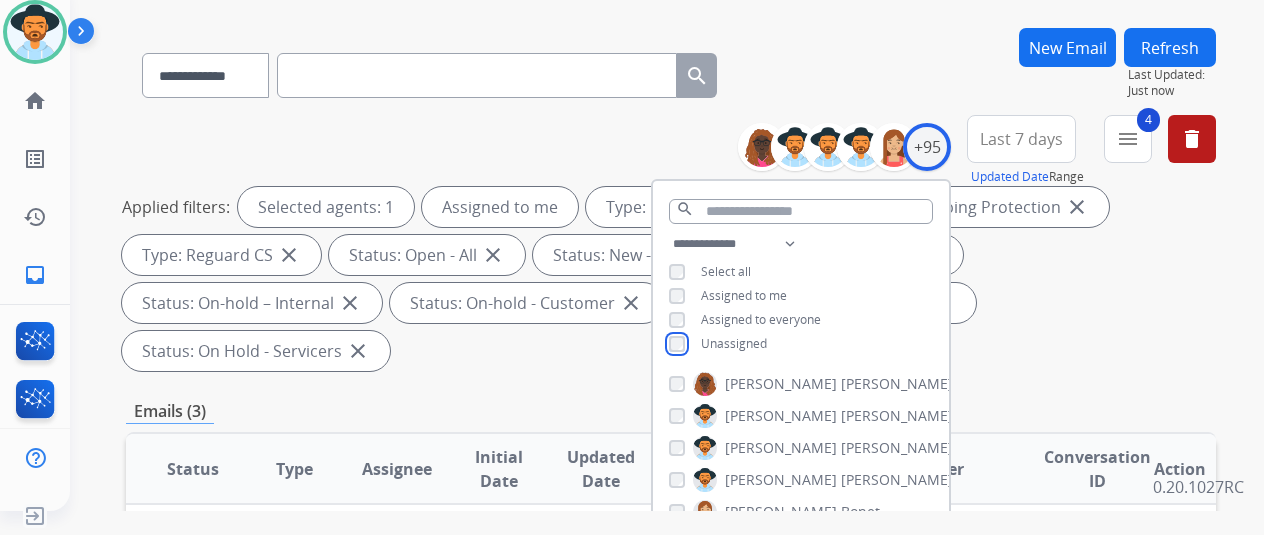 scroll, scrollTop: 400, scrollLeft: 0, axis: vertical 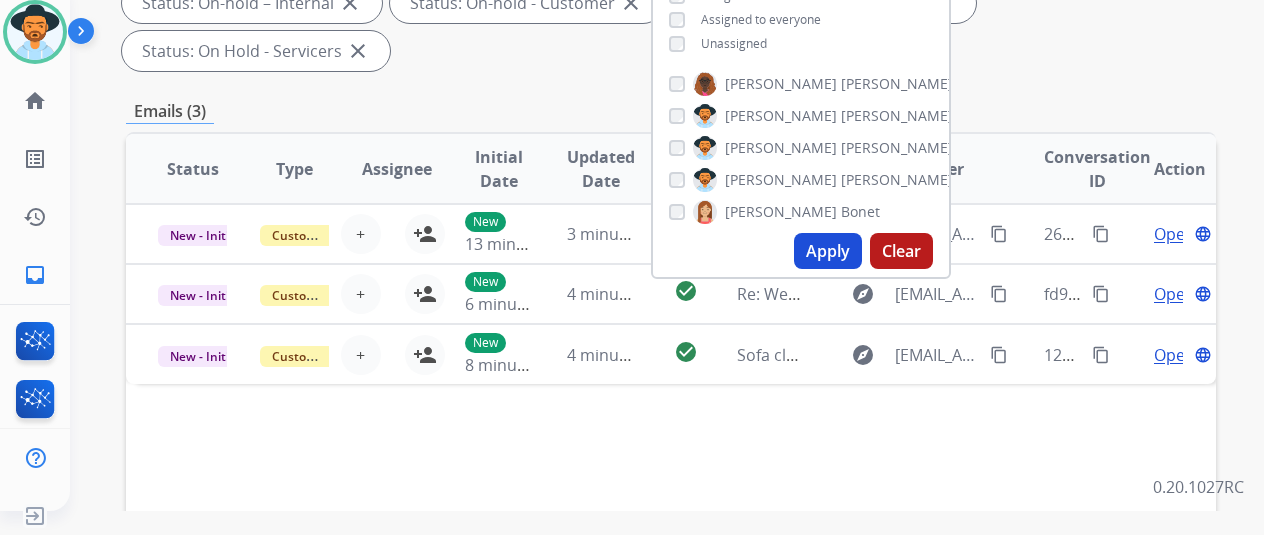 click on "Apply" at bounding box center [828, 251] 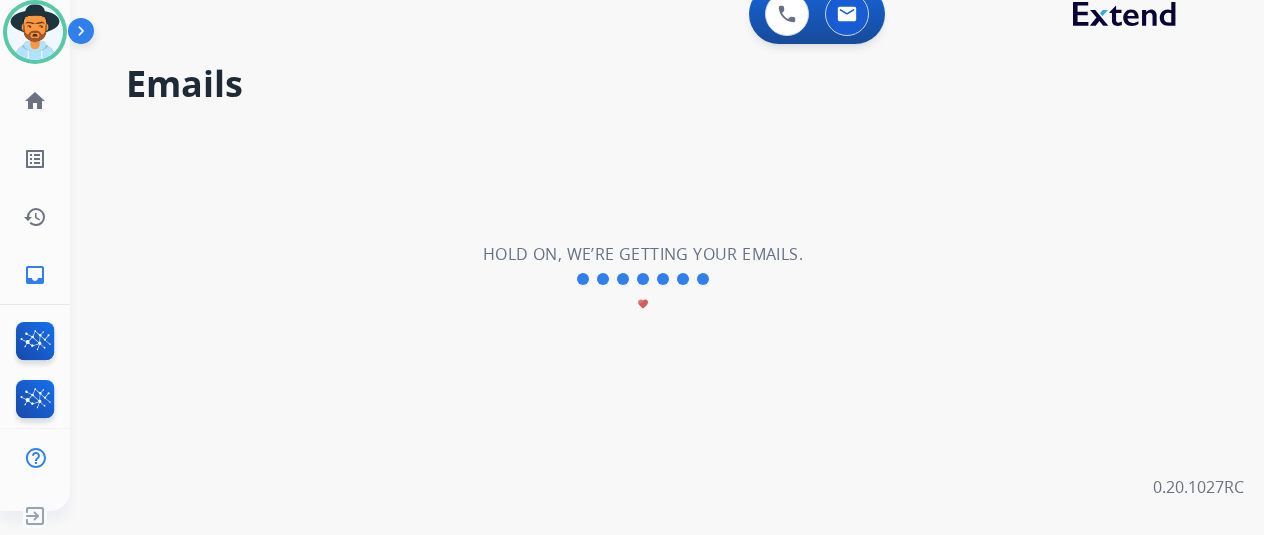 scroll, scrollTop: 0, scrollLeft: 0, axis: both 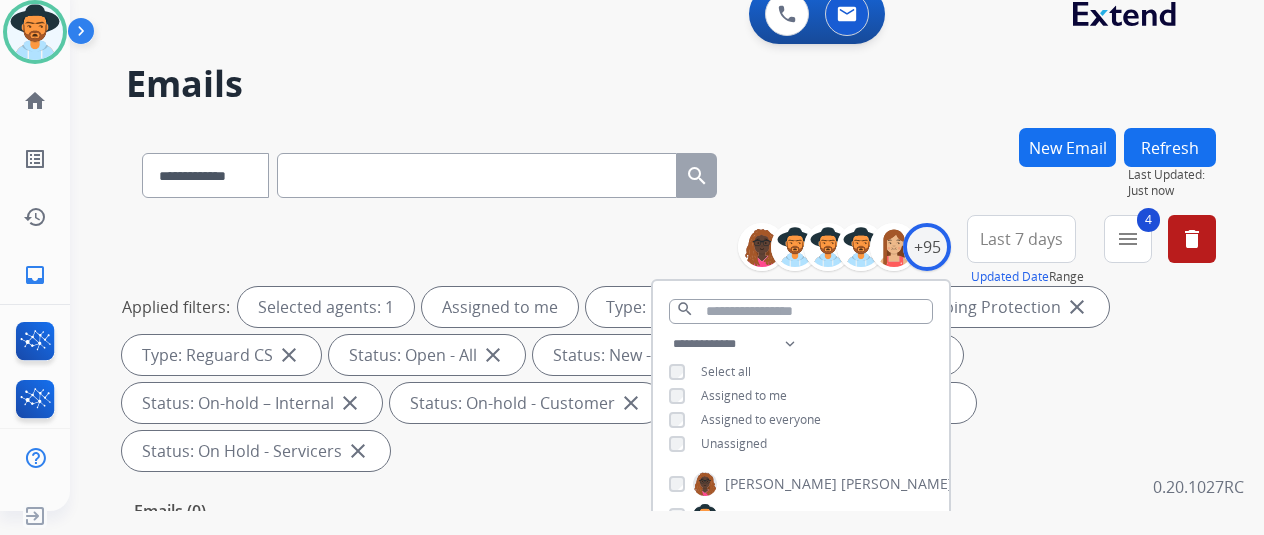 click on "**********" at bounding box center (671, 171) 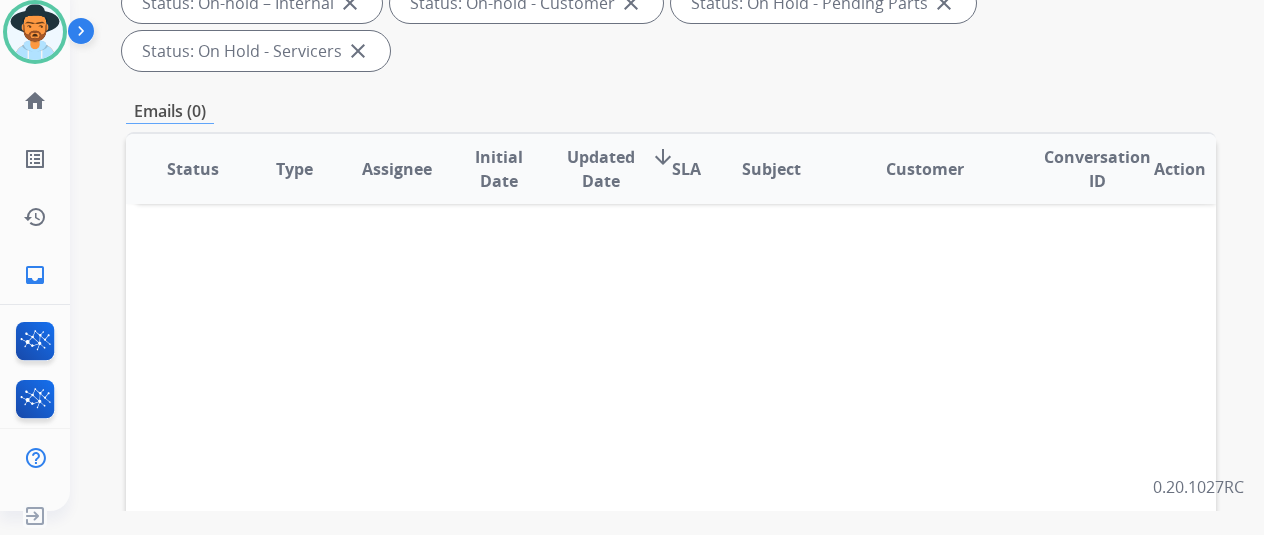 scroll, scrollTop: 0, scrollLeft: 0, axis: both 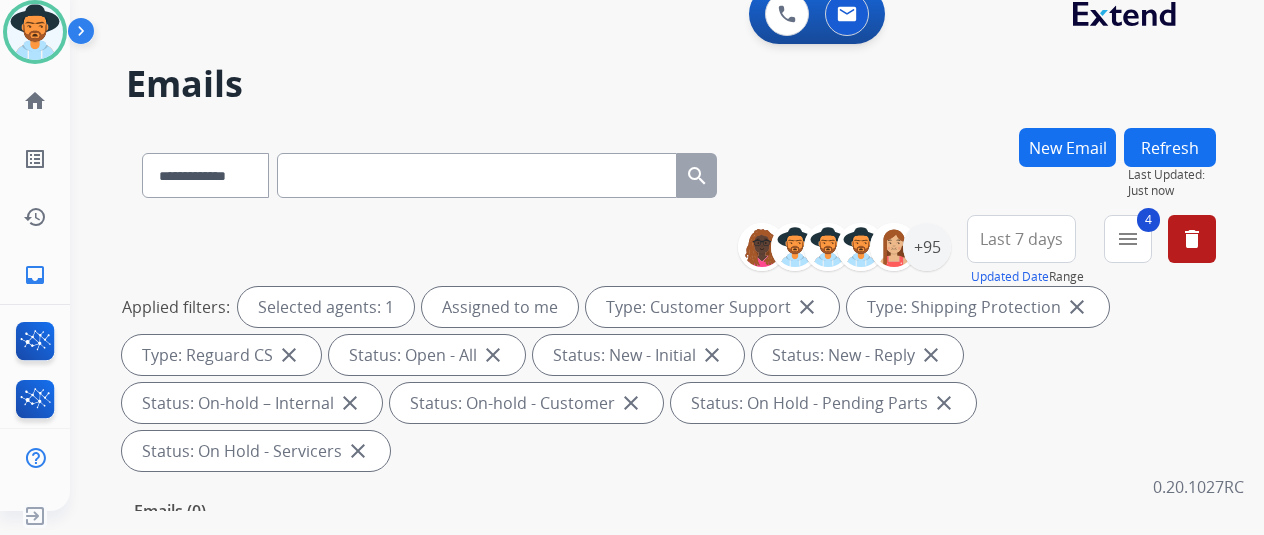 click on "Emails" at bounding box center (671, 84) 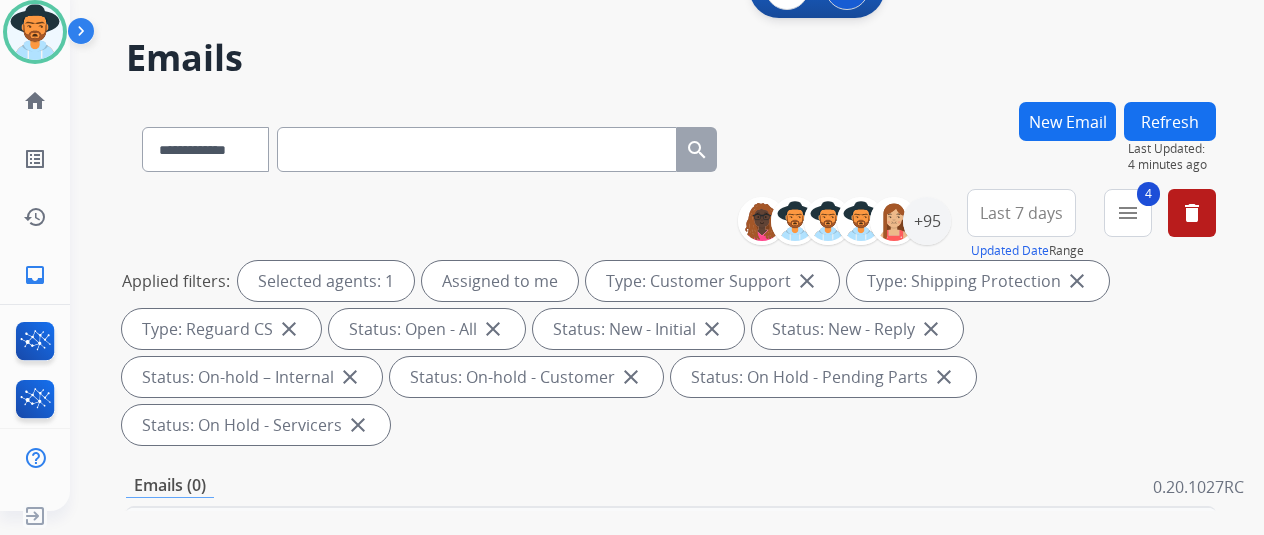 scroll, scrollTop: 0, scrollLeft: 0, axis: both 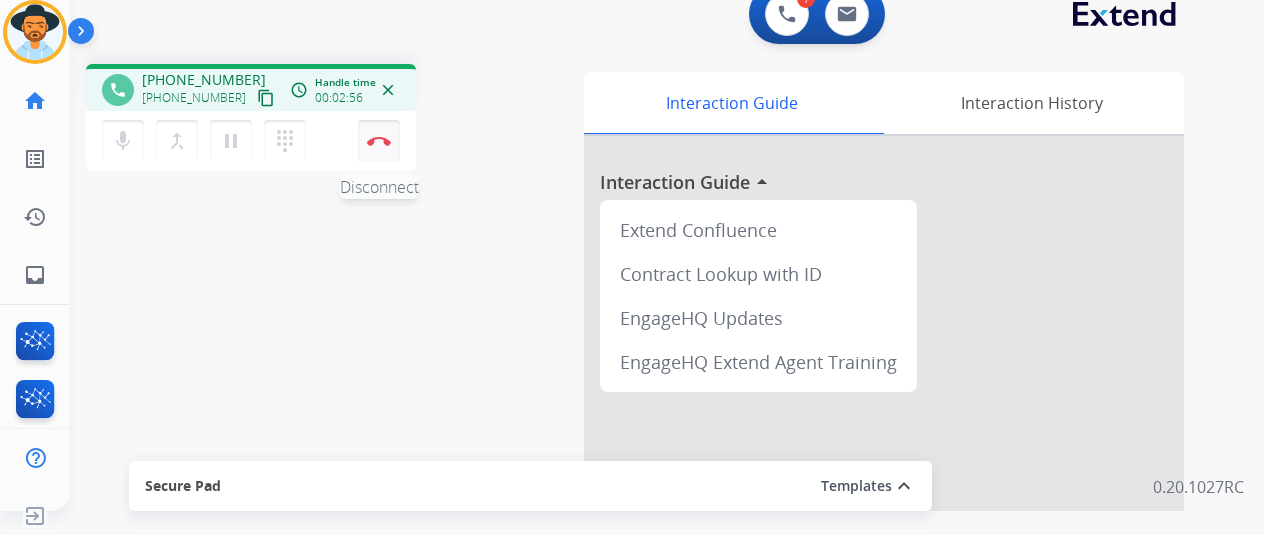 click at bounding box center (379, 141) 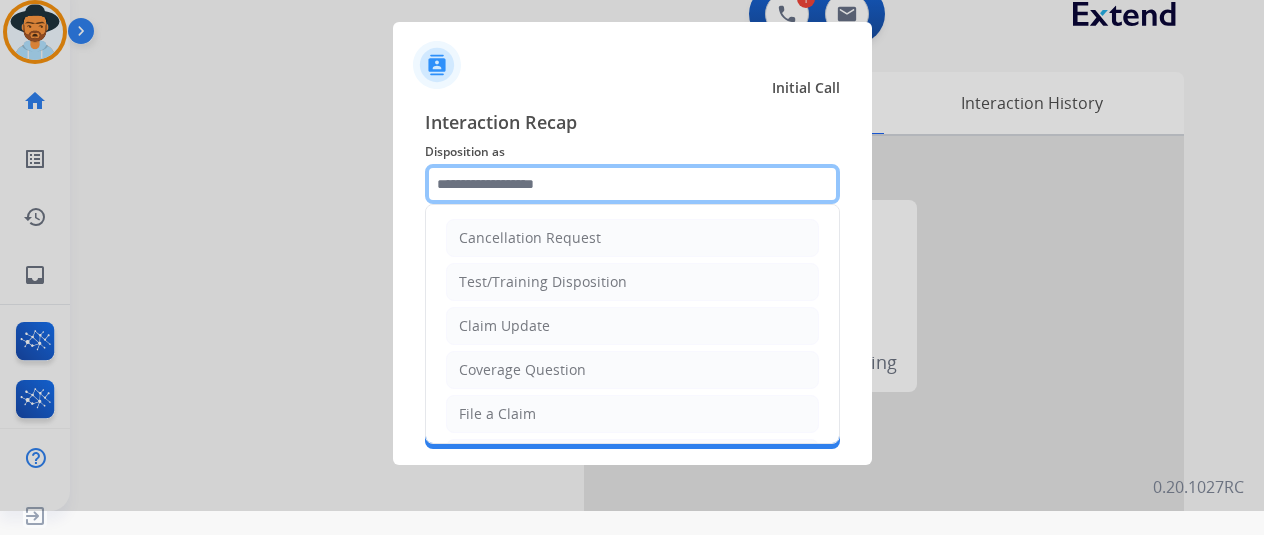 click 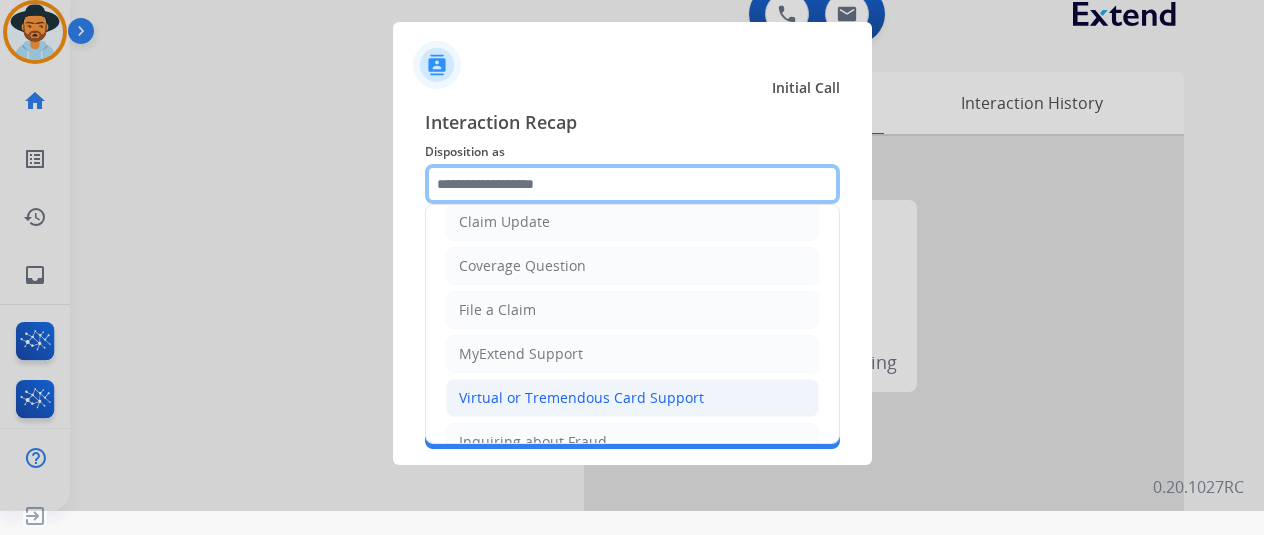 scroll, scrollTop: 200, scrollLeft: 0, axis: vertical 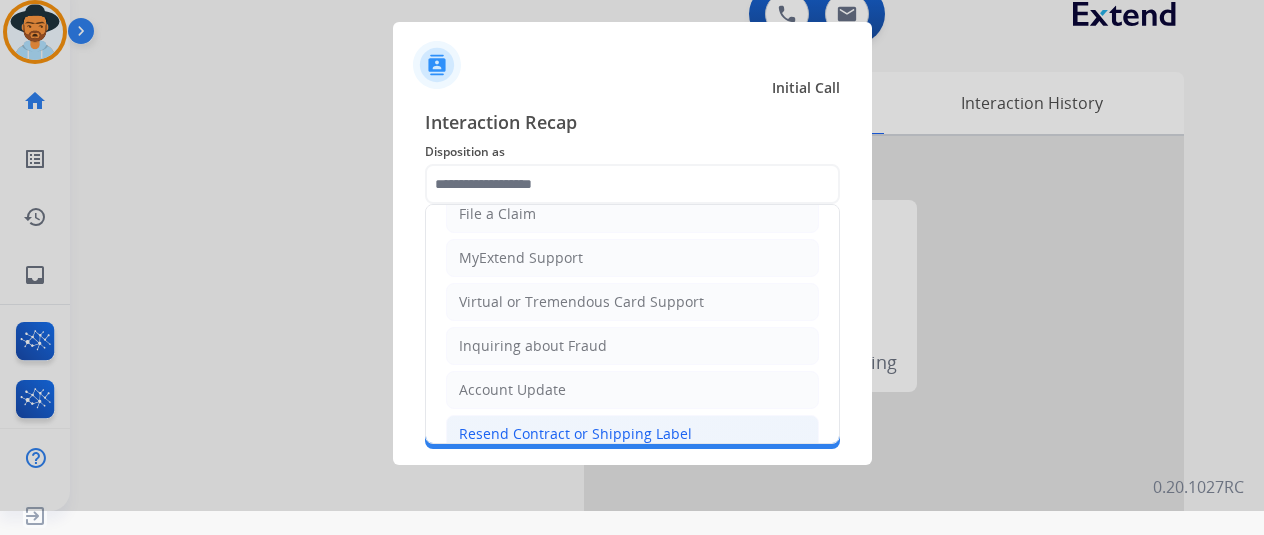 click on "Resend Contract or Shipping Label" 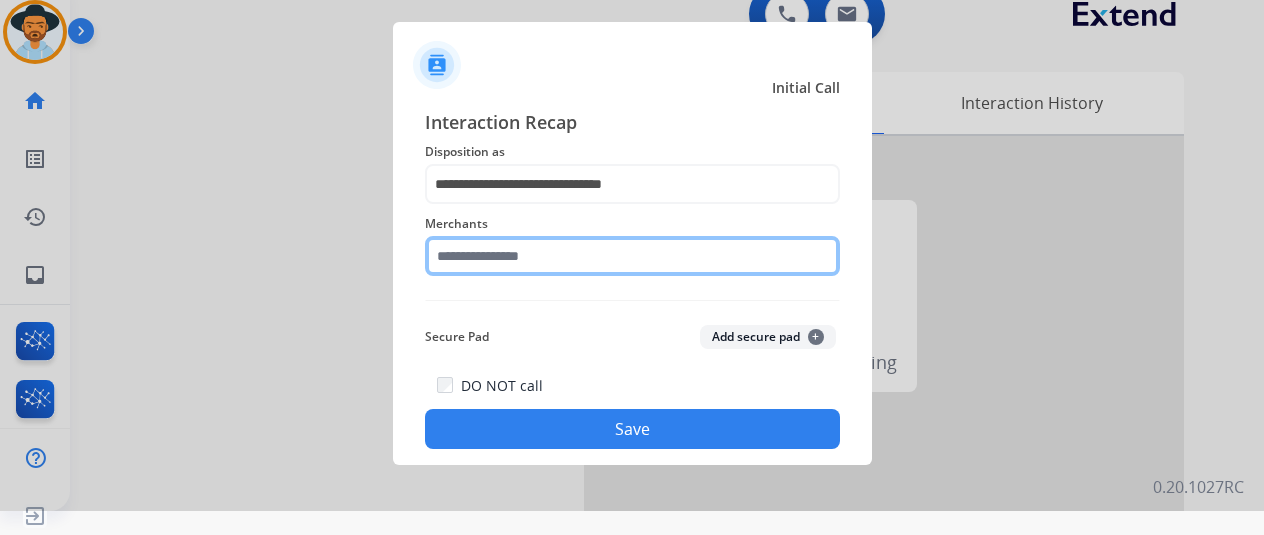 click 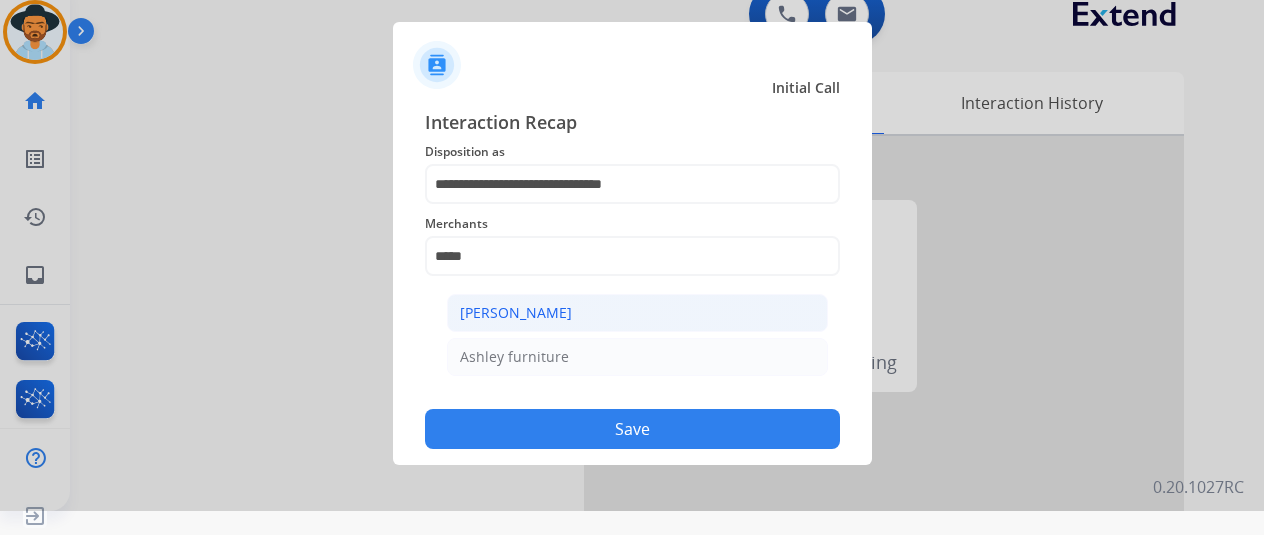 click on "Ashley - Reguard" 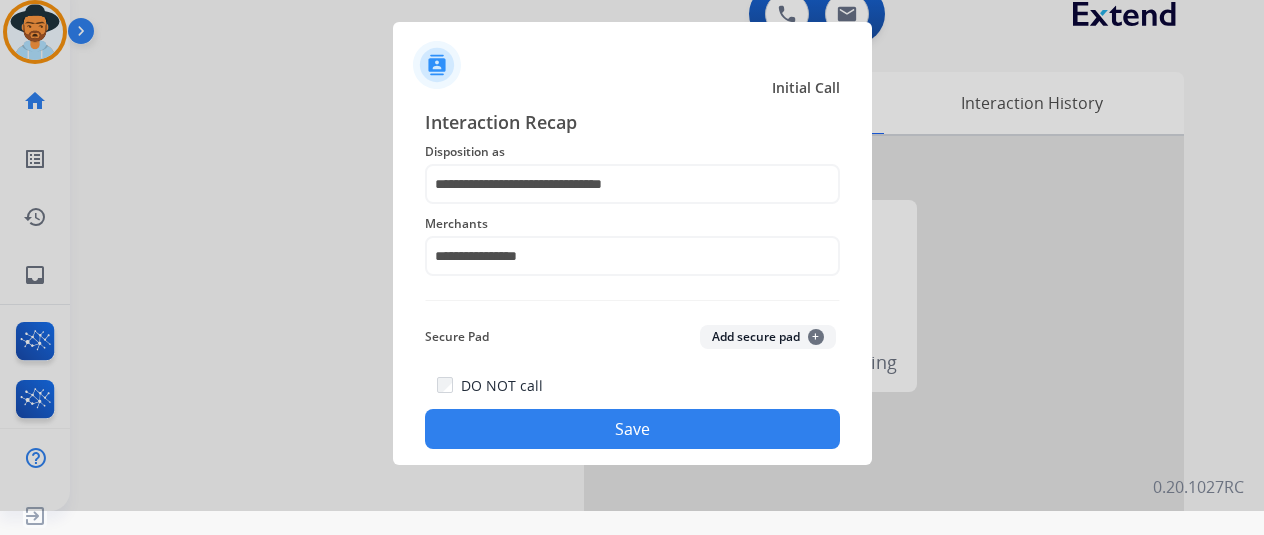 click on "Save" 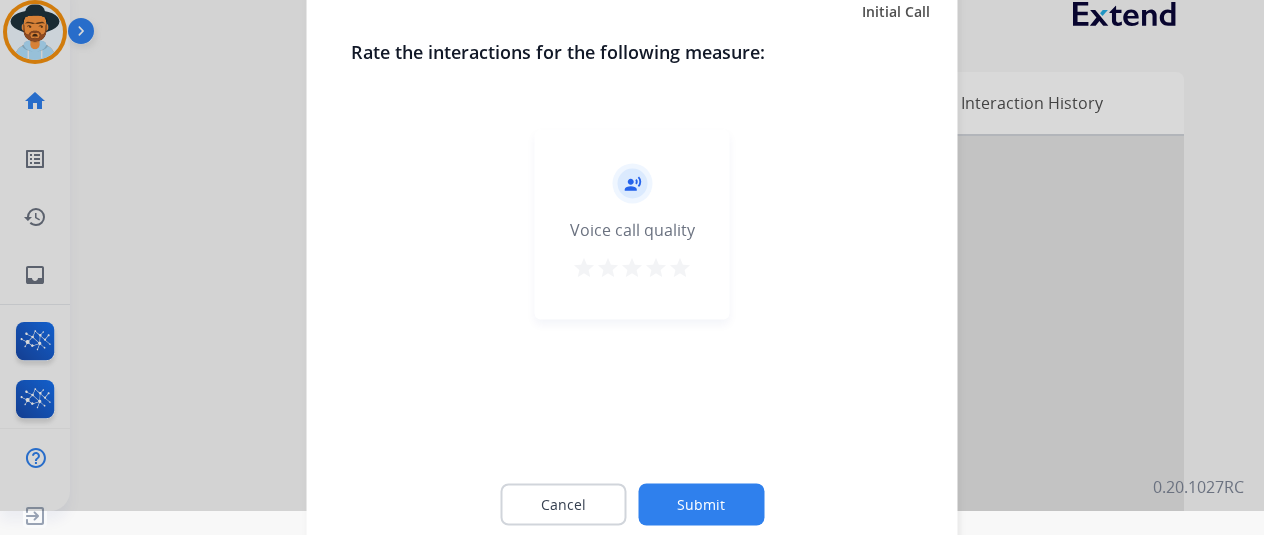click on "Submit" 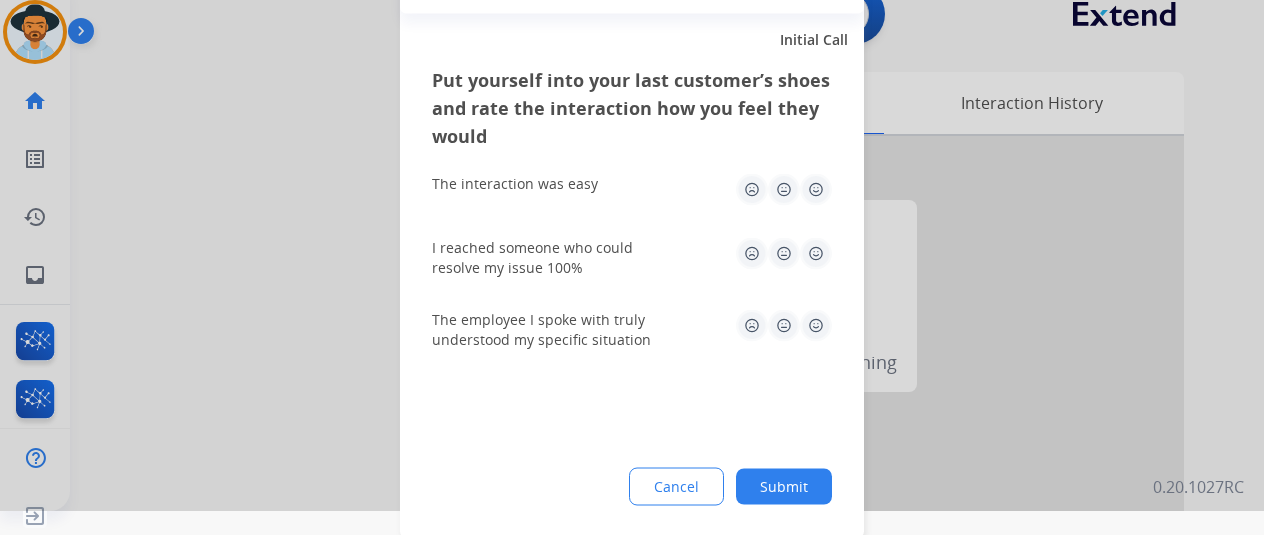 click on "Submit" 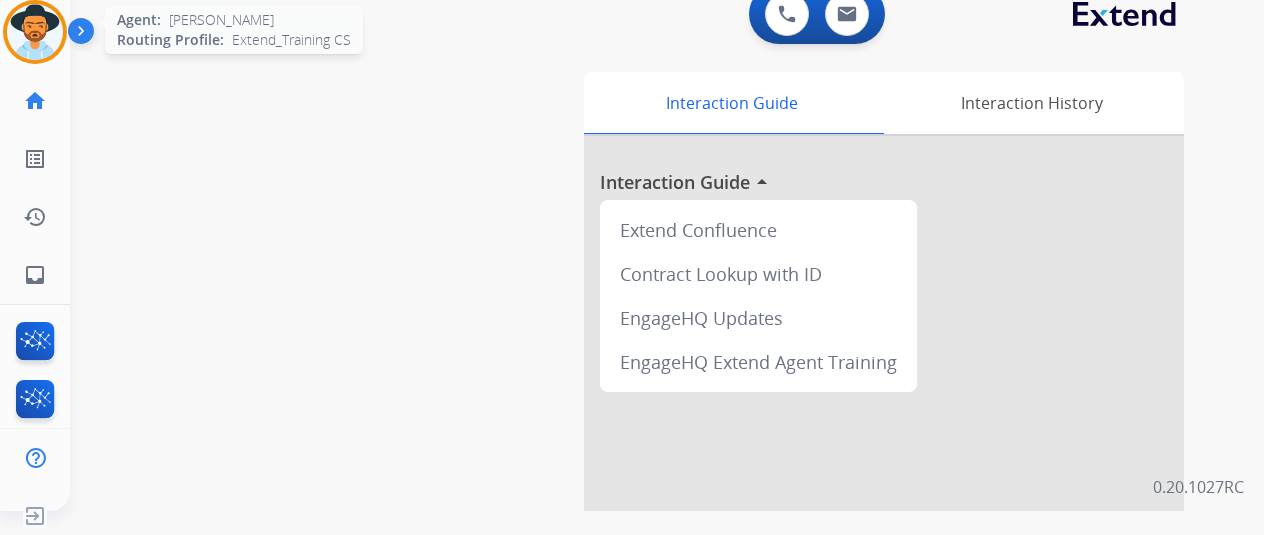 click at bounding box center (35, 32) 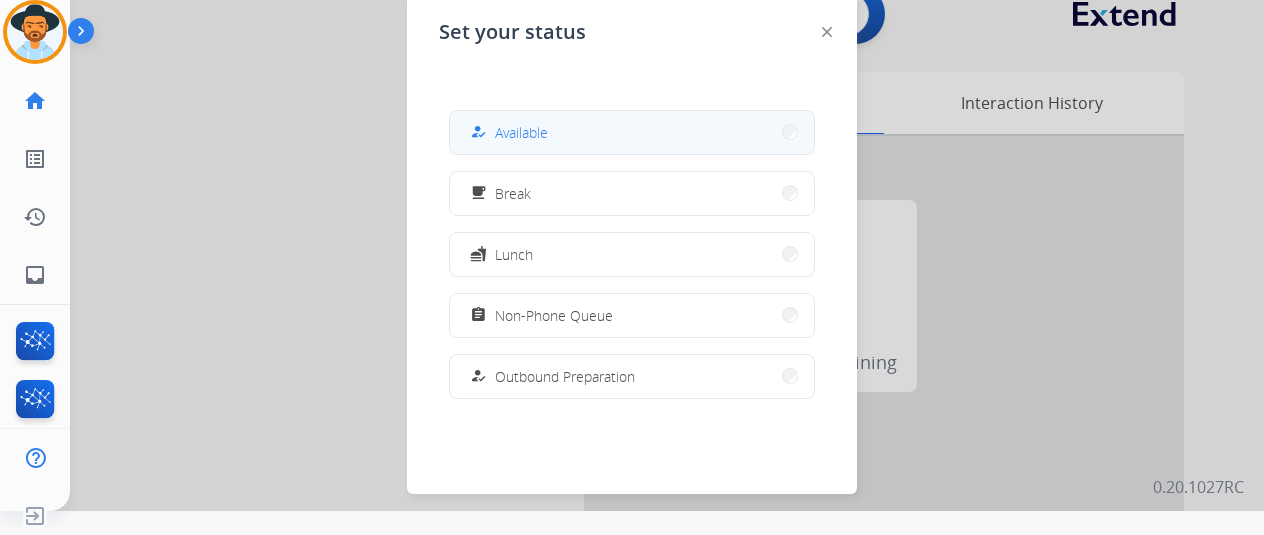click on "how_to_reg" at bounding box center [480, 132] 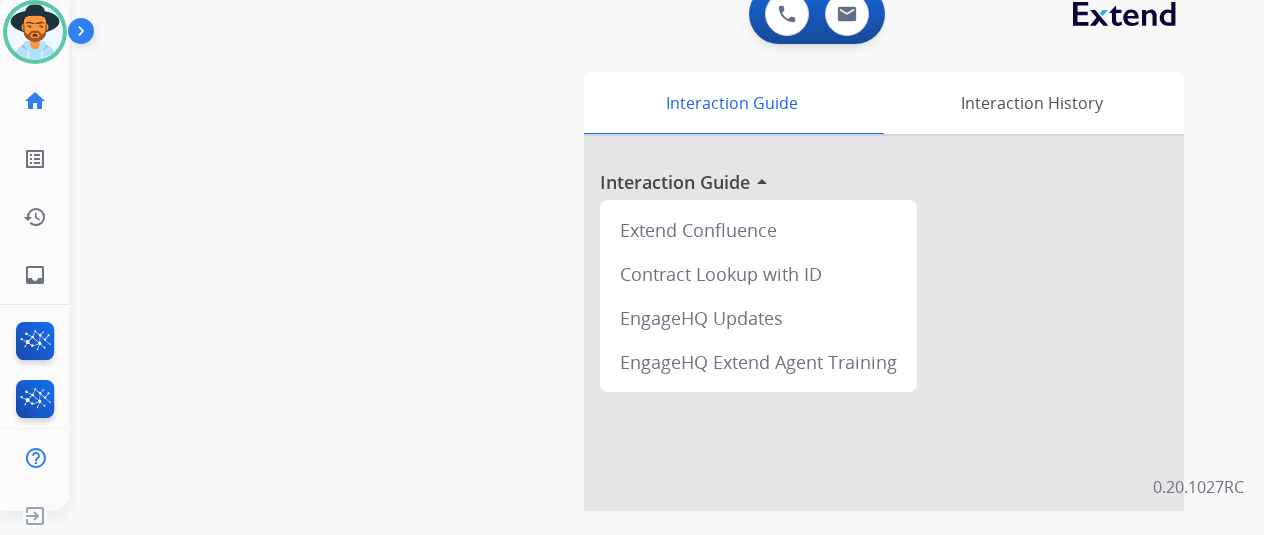 click on "swap_horiz Break voice bridge close_fullscreen Connect 3-Way Call merge_type Separate 3-Way Call  Interaction Guide   Interaction History  Interaction Guide arrow_drop_up  Extend Confluence   Contract Lookup with ID   EngageHQ Updates   EngageHQ Extend Agent Training" at bounding box center [643, 465] 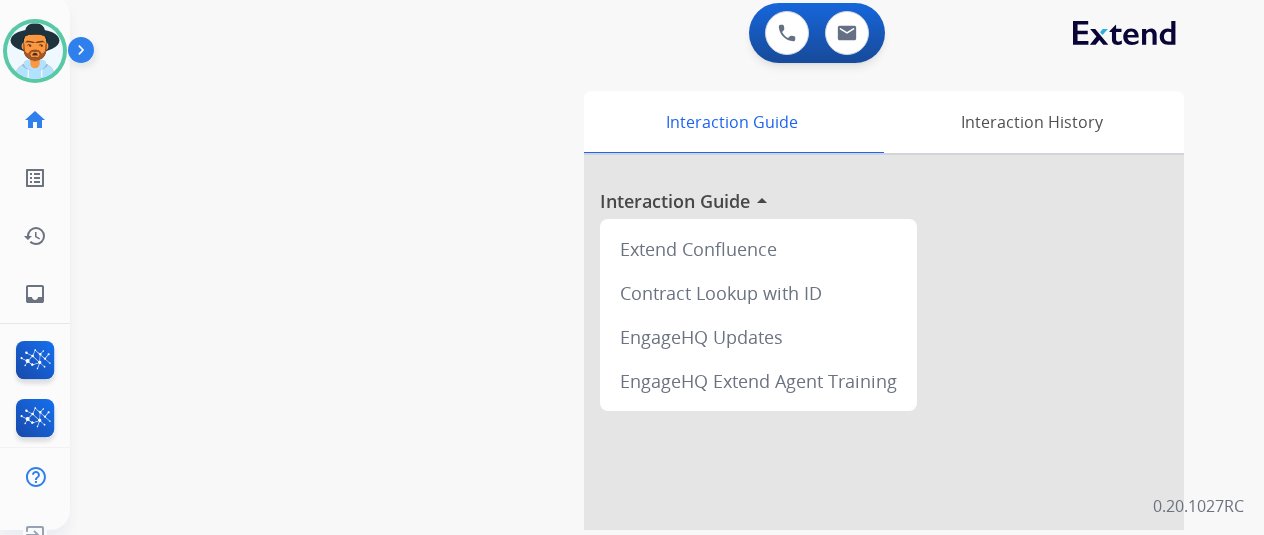 scroll, scrollTop: 0, scrollLeft: 0, axis: both 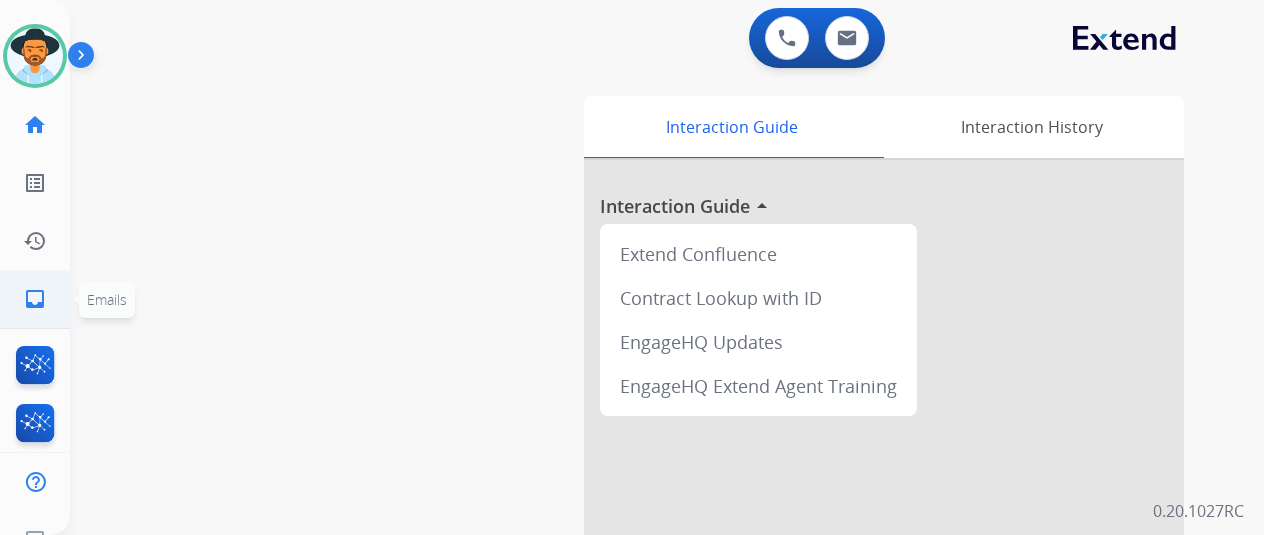 click on "inbox" 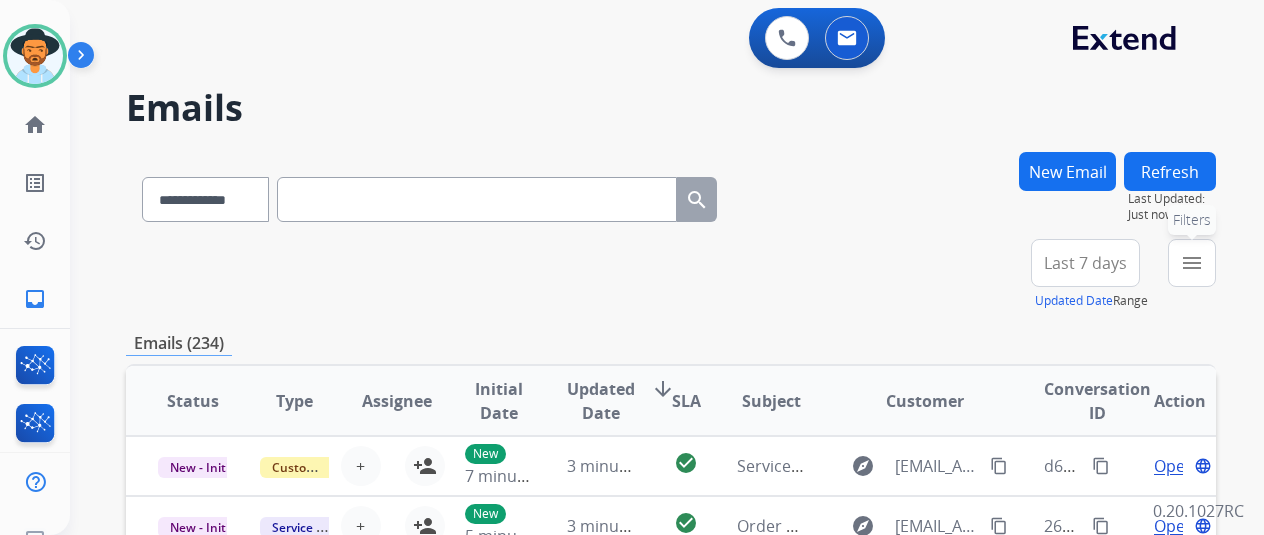 click on "menu" at bounding box center (1192, 263) 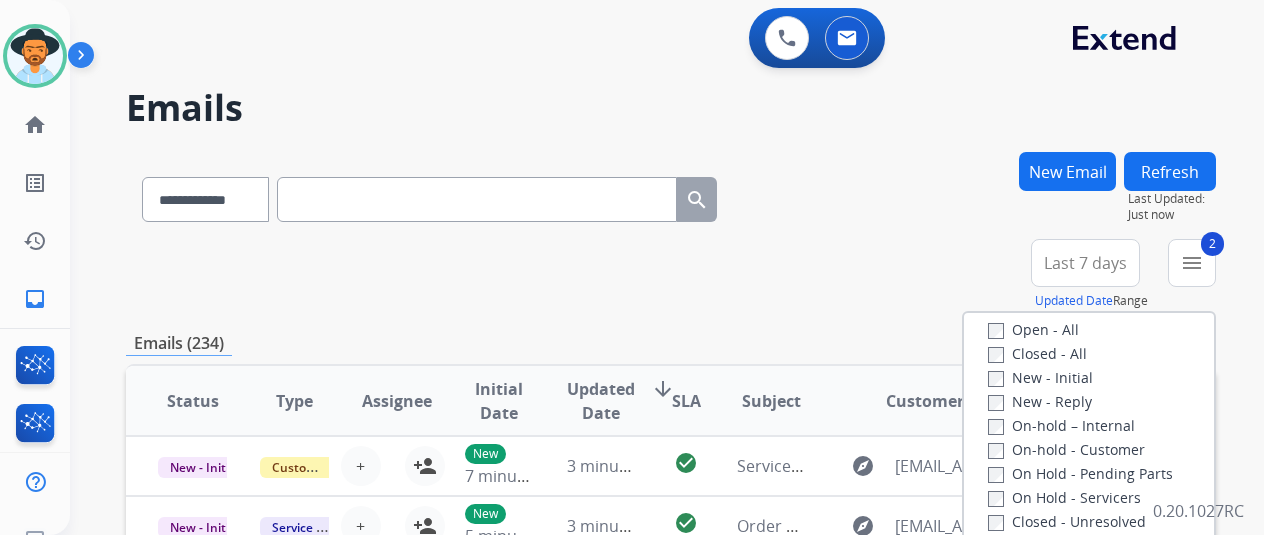 scroll, scrollTop: 200, scrollLeft: 0, axis: vertical 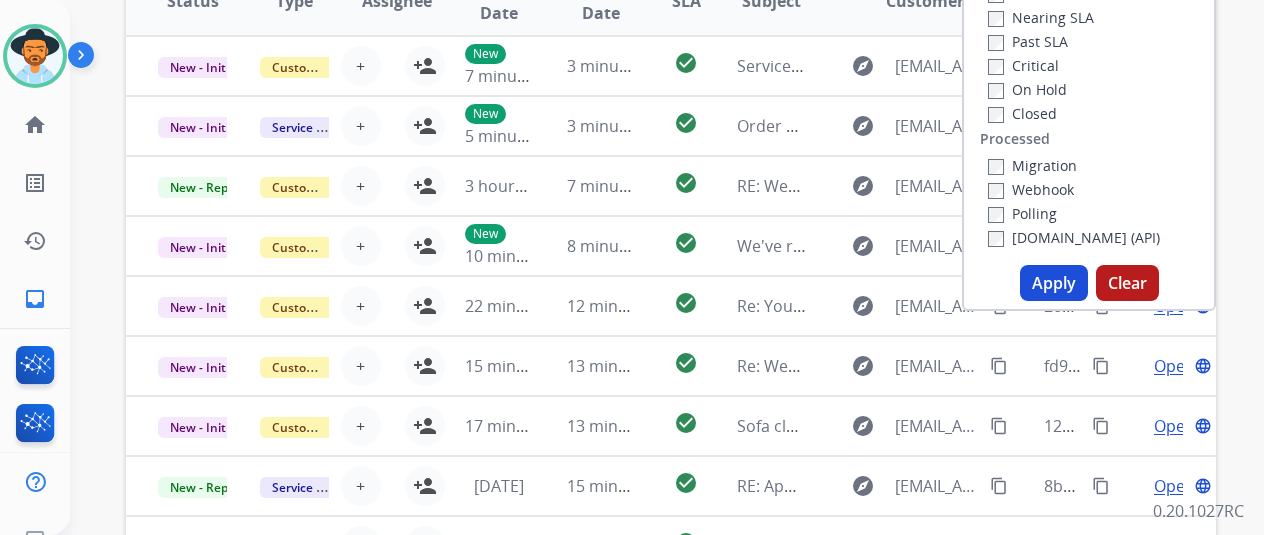 click on "Apply" at bounding box center (1054, 283) 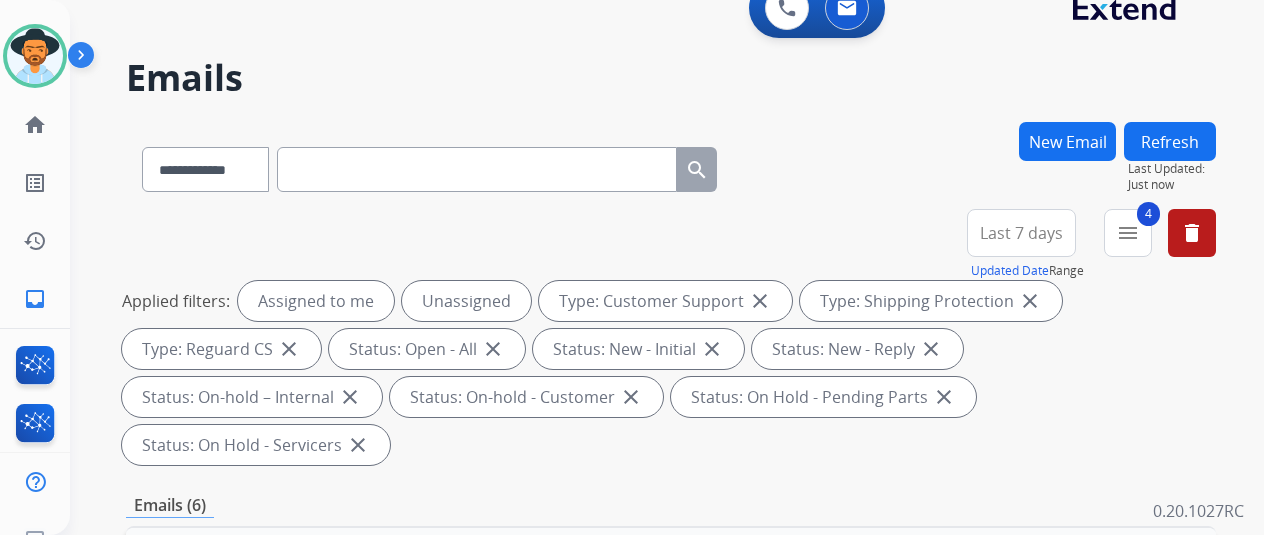 scroll, scrollTop: 0, scrollLeft: 0, axis: both 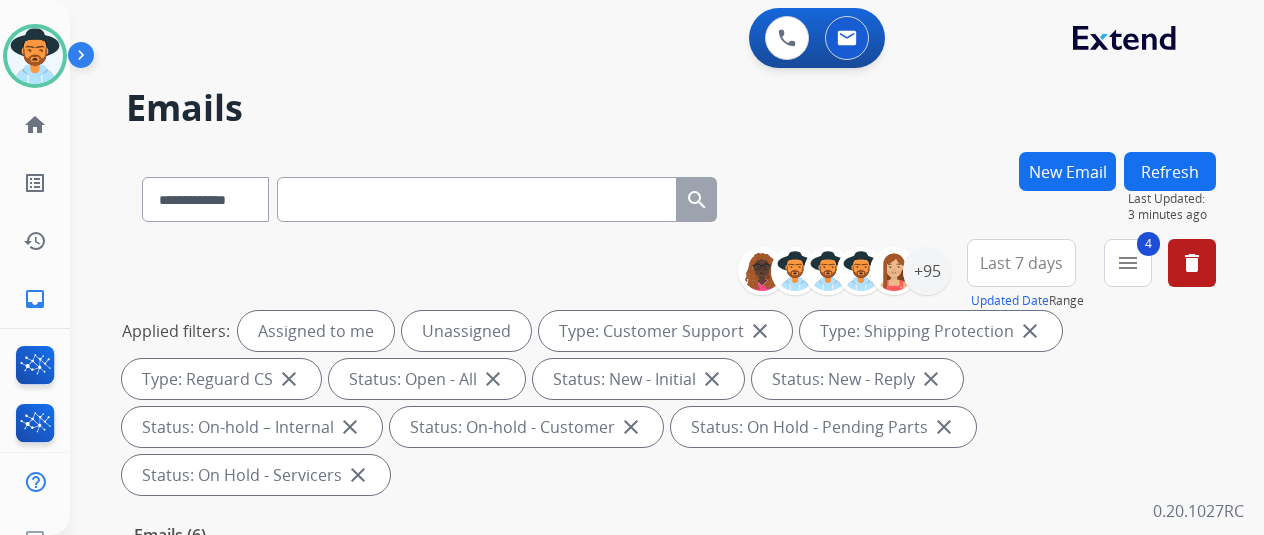 click on "Emails" at bounding box center [671, 108] 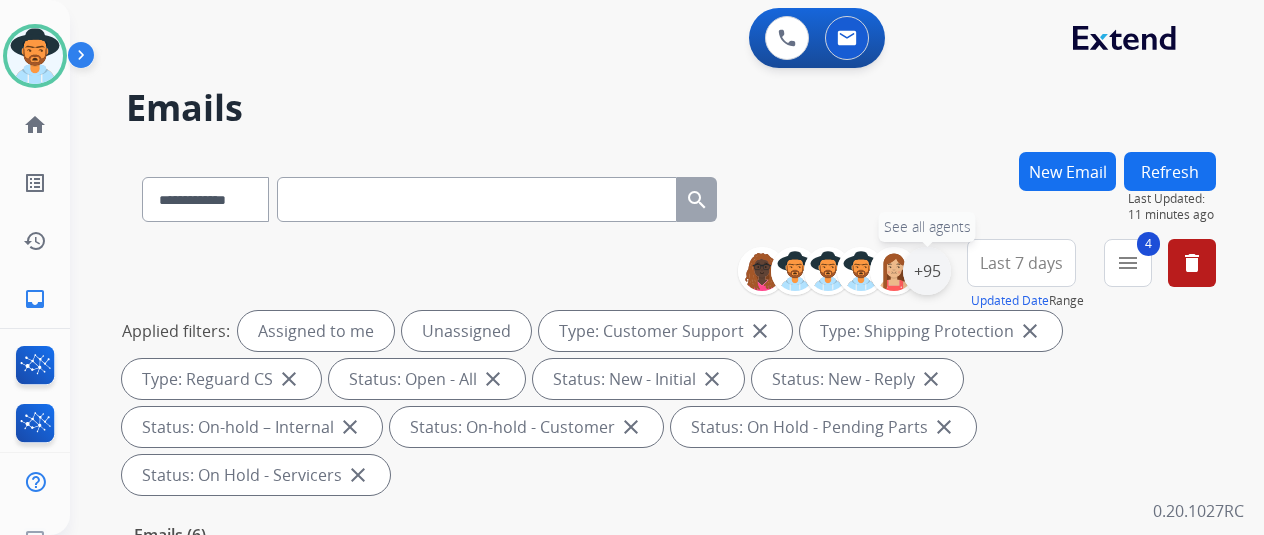 click on "+95" at bounding box center (927, 271) 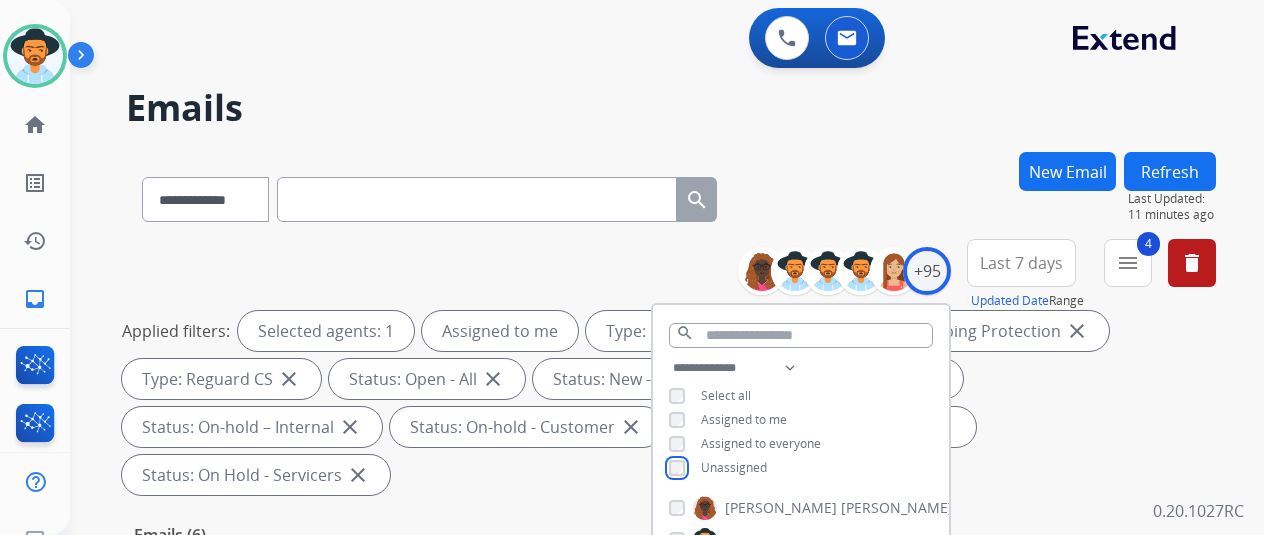 scroll, scrollTop: 300, scrollLeft: 0, axis: vertical 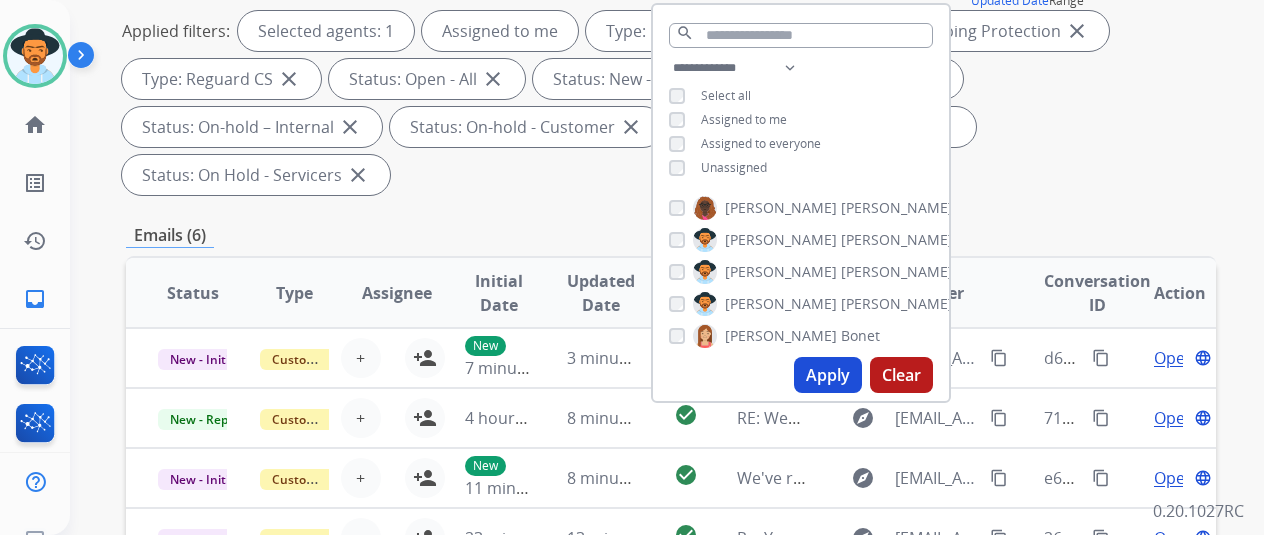 click on "Apply" at bounding box center (828, 375) 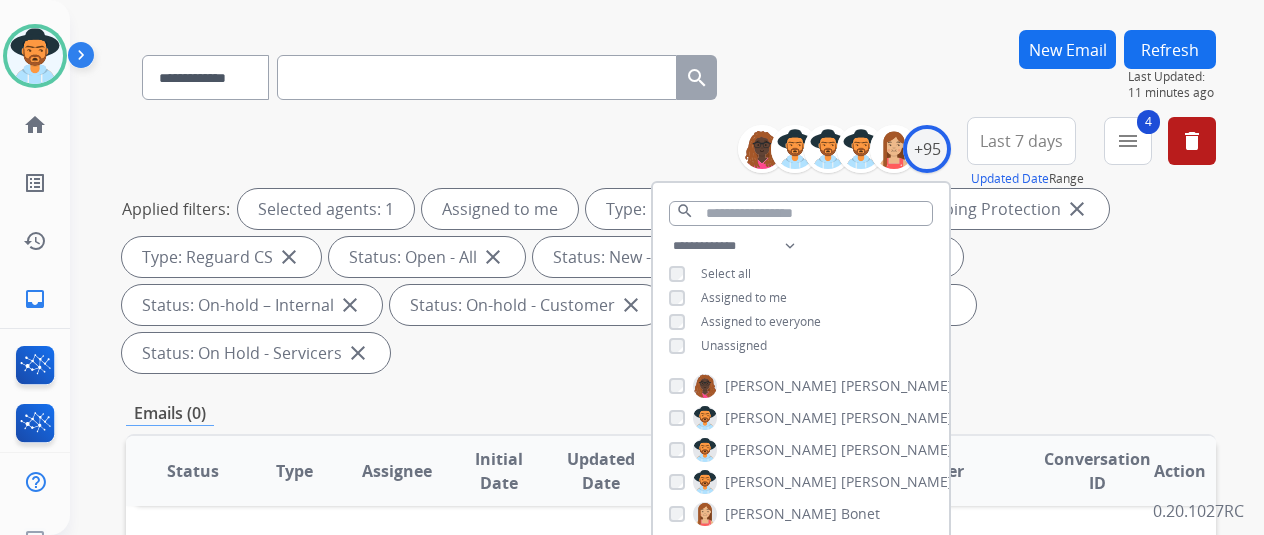 scroll, scrollTop: 0, scrollLeft: 0, axis: both 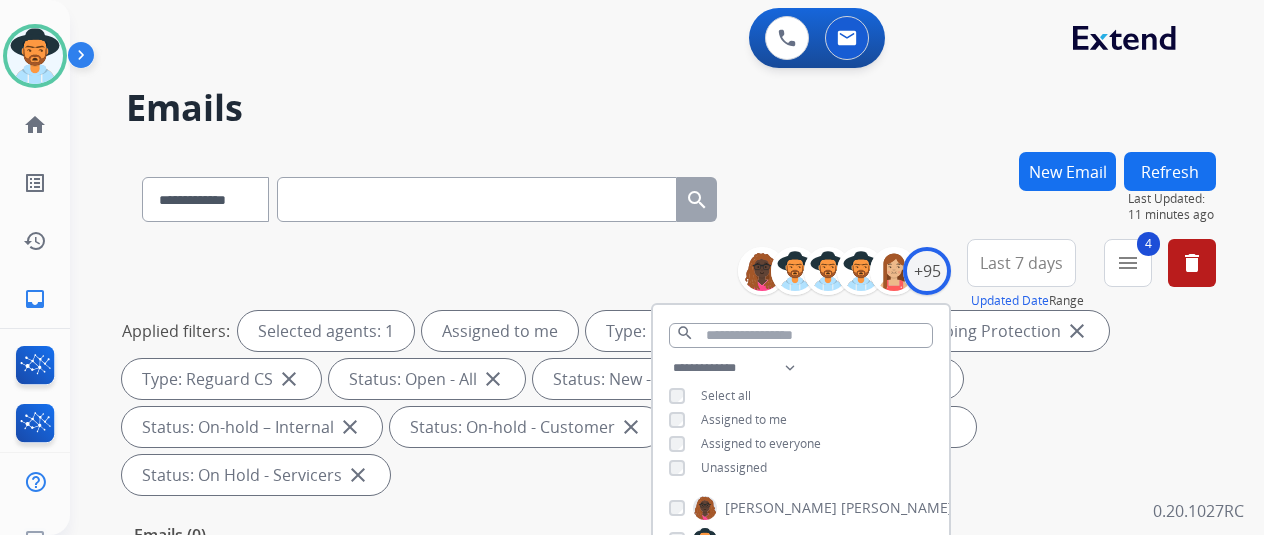 click on "0 Voice Interactions  0  Email Interactions" at bounding box center [655, 40] 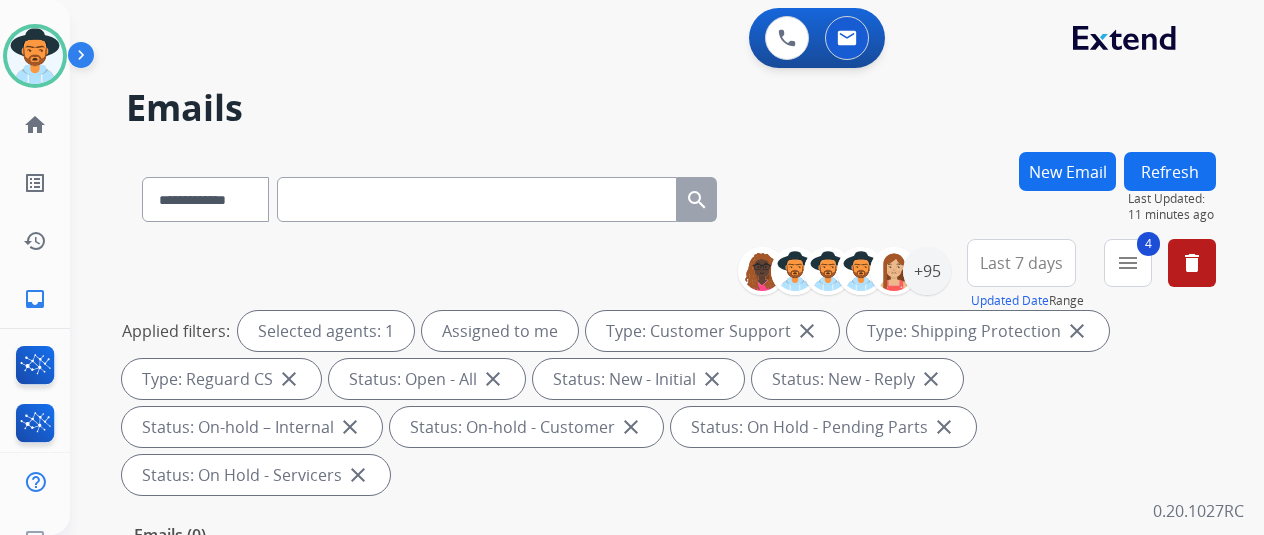 click on "0 Voice Interactions  0  Email Interactions" at bounding box center (655, 40) 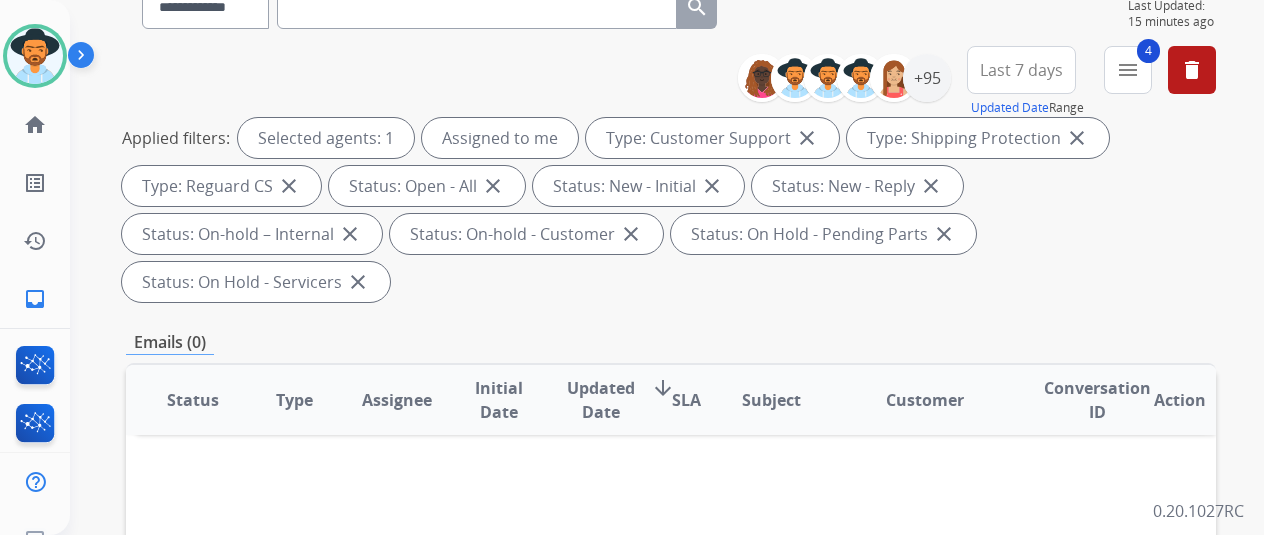 scroll, scrollTop: 200, scrollLeft: 0, axis: vertical 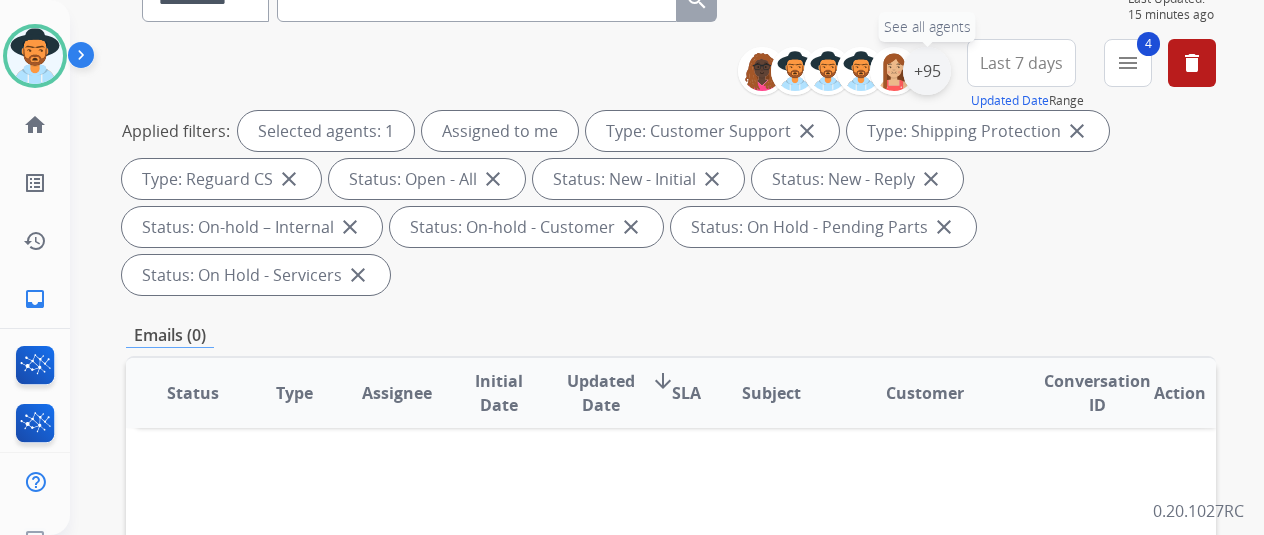 click on "+95" at bounding box center (927, 71) 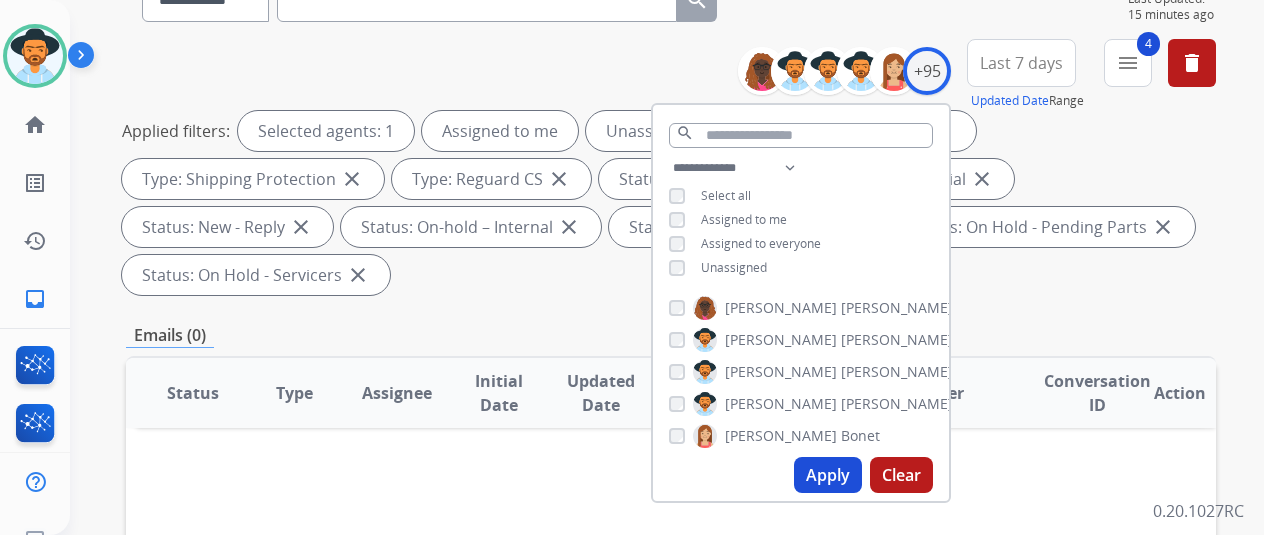 click on "Apply" at bounding box center [828, 475] 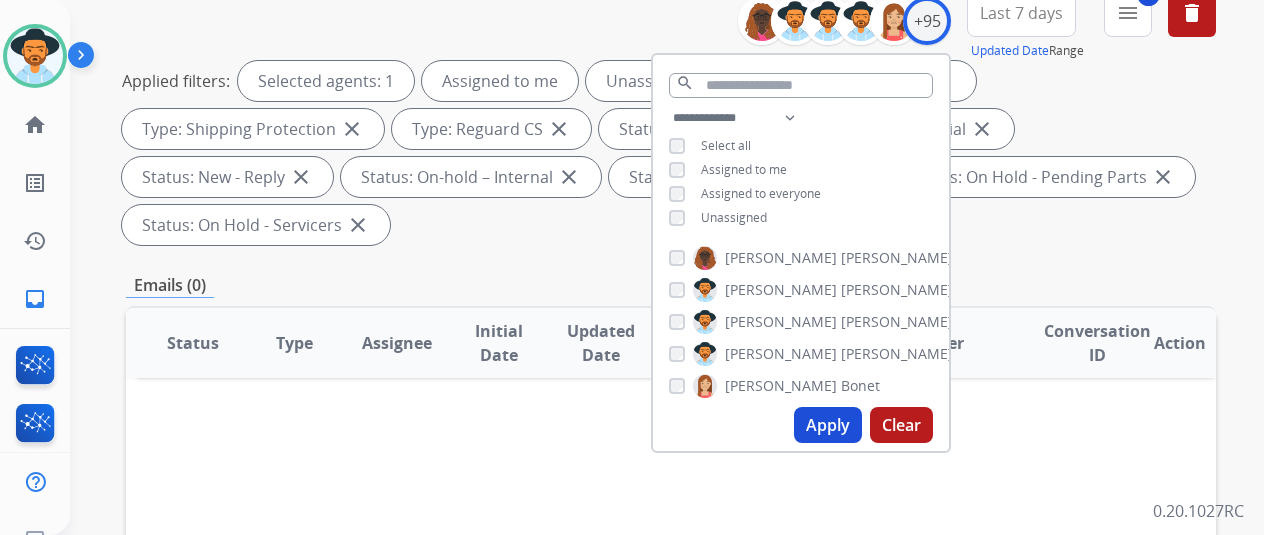 scroll, scrollTop: 0, scrollLeft: 0, axis: both 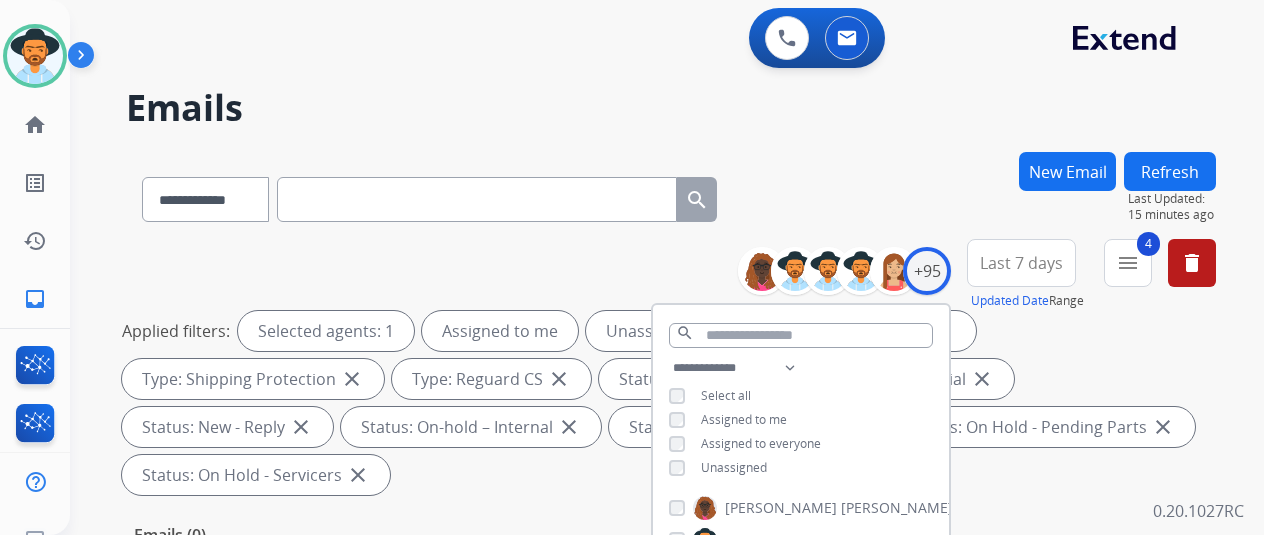 click on "**********" at bounding box center (643, 339) 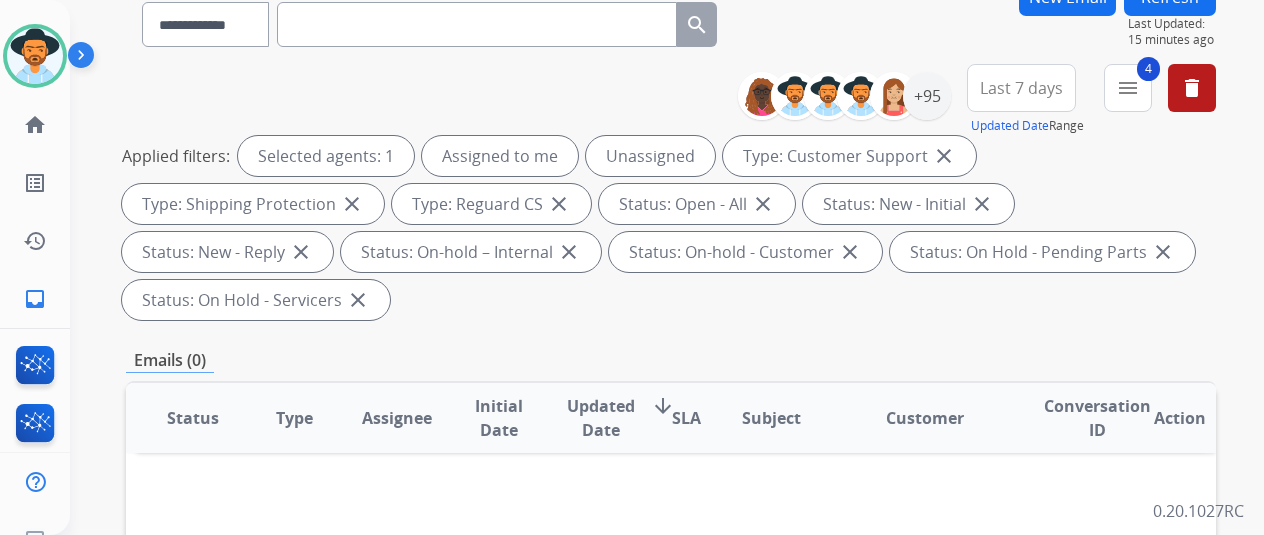 scroll, scrollTop: 0, scrollLeft: 0, axis: both 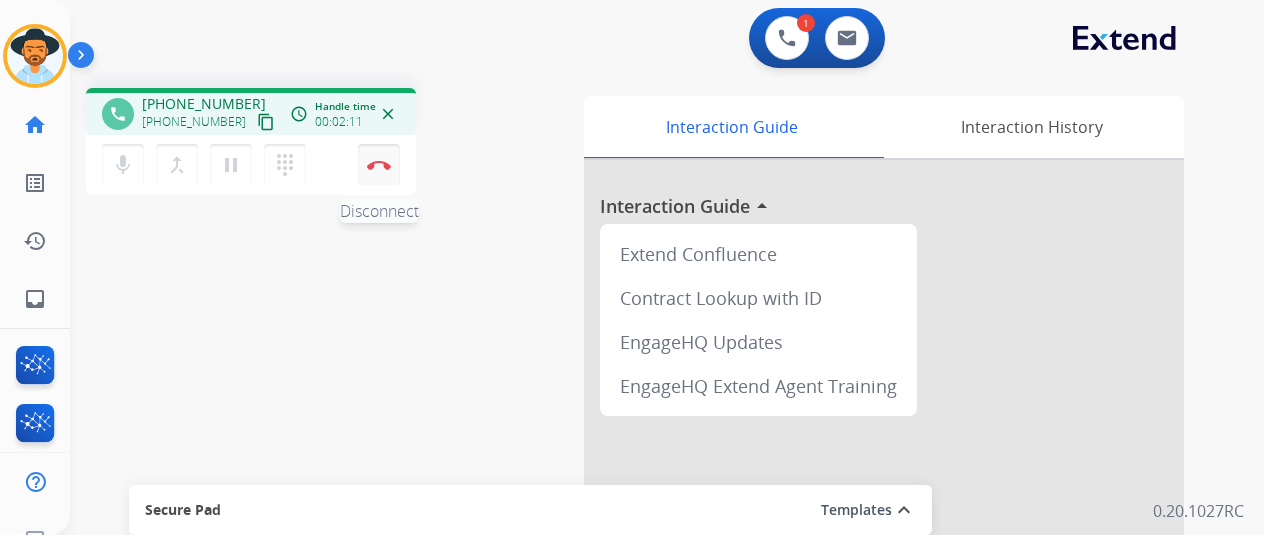 click on "Disconnect" at bounding box center [379, 165] 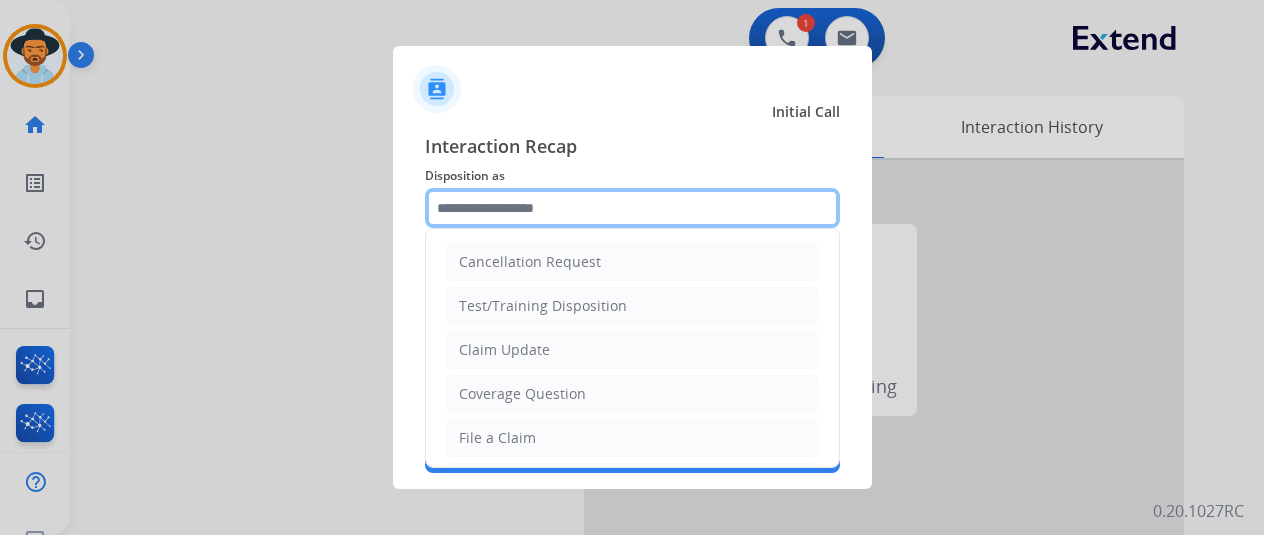 click 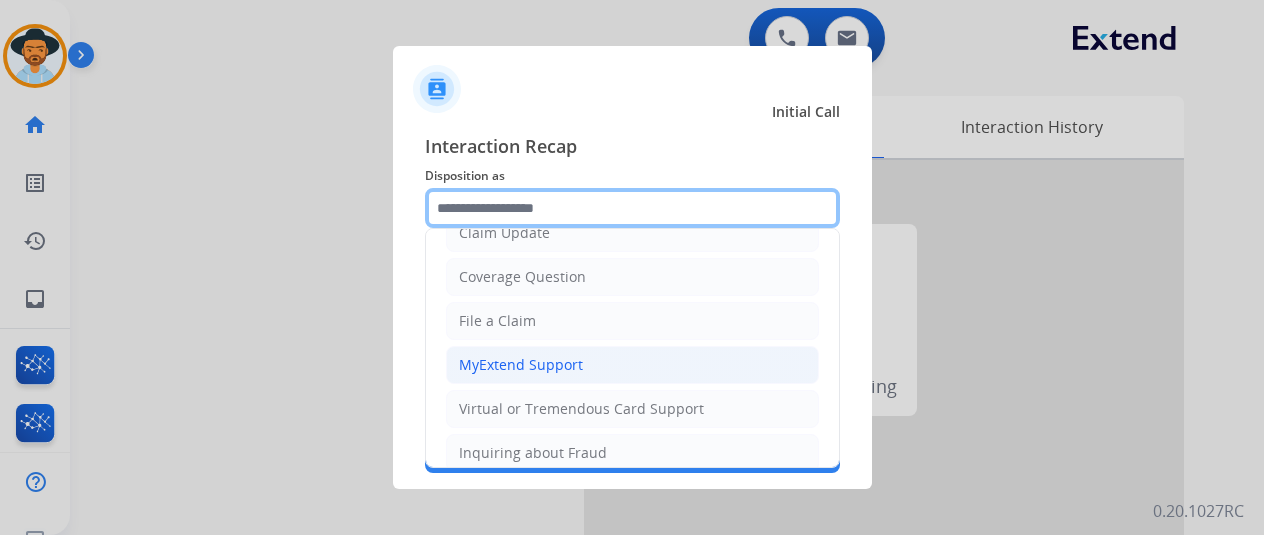 scroll, scrollTop: 200, scrollLeft: 0, axis: vertical 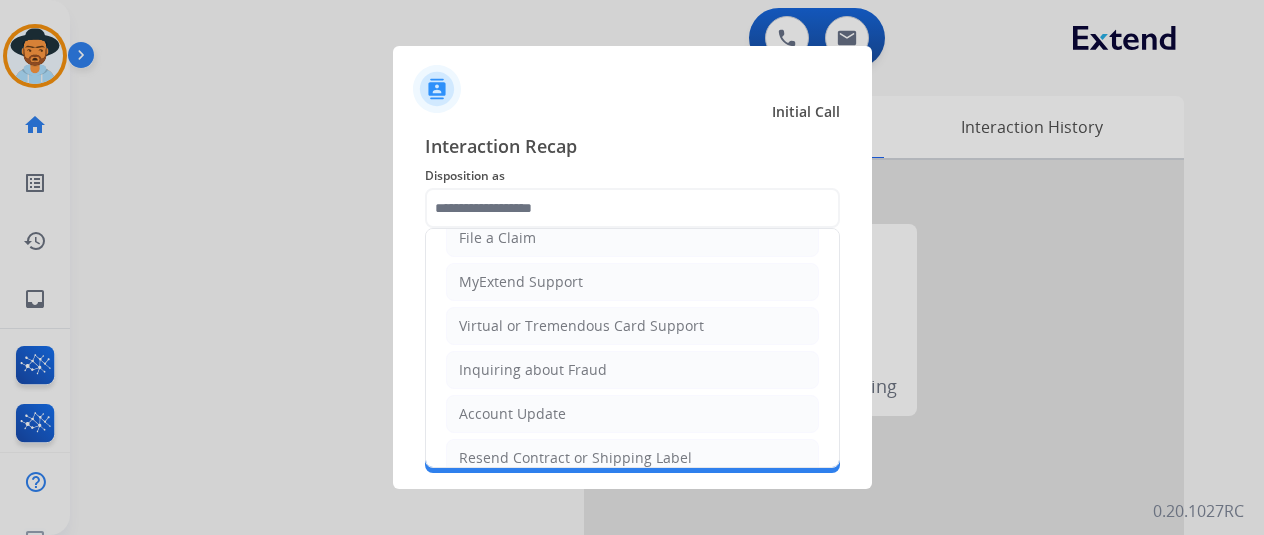 drag, startPoint x: 504, startPoint y: 441, endPoint x: 502, endPoint y: 409, distance: 32.06244 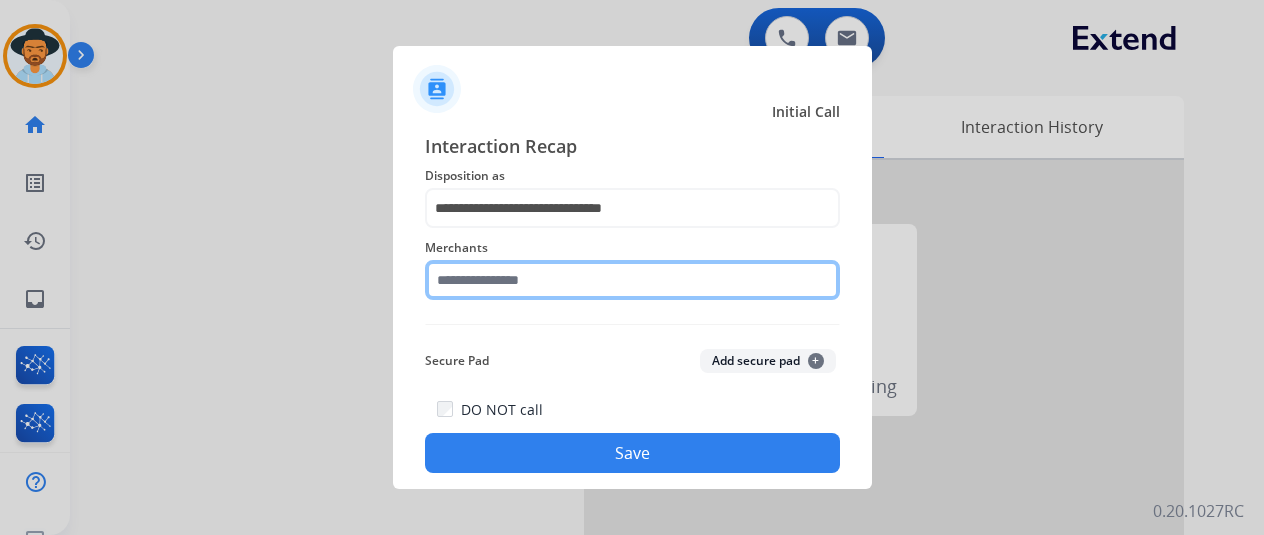 click 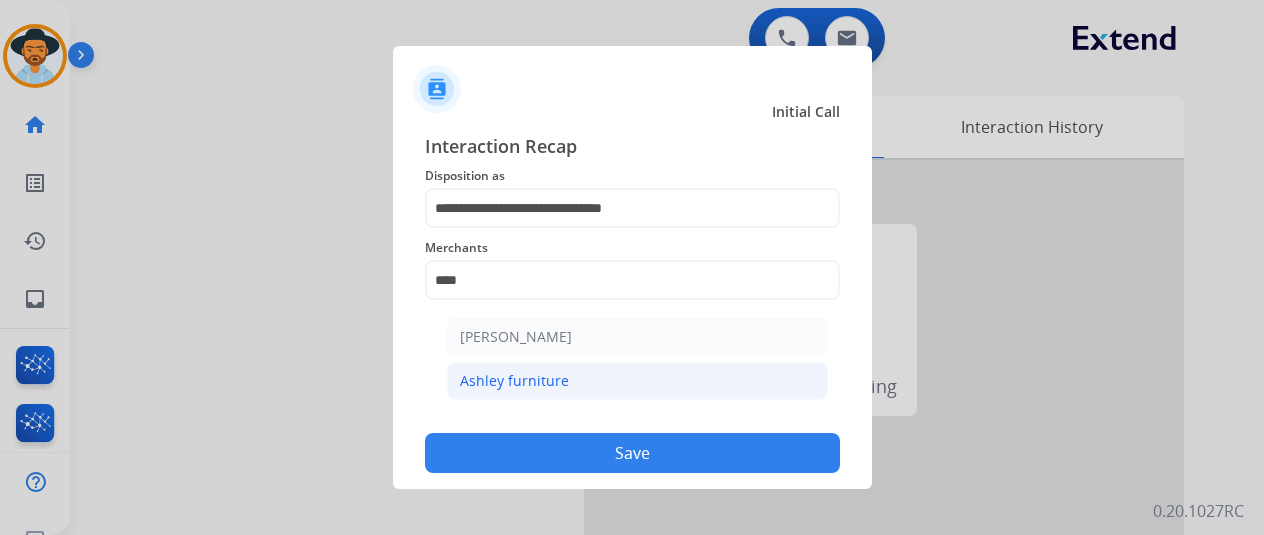 click on "Ashley furniture" 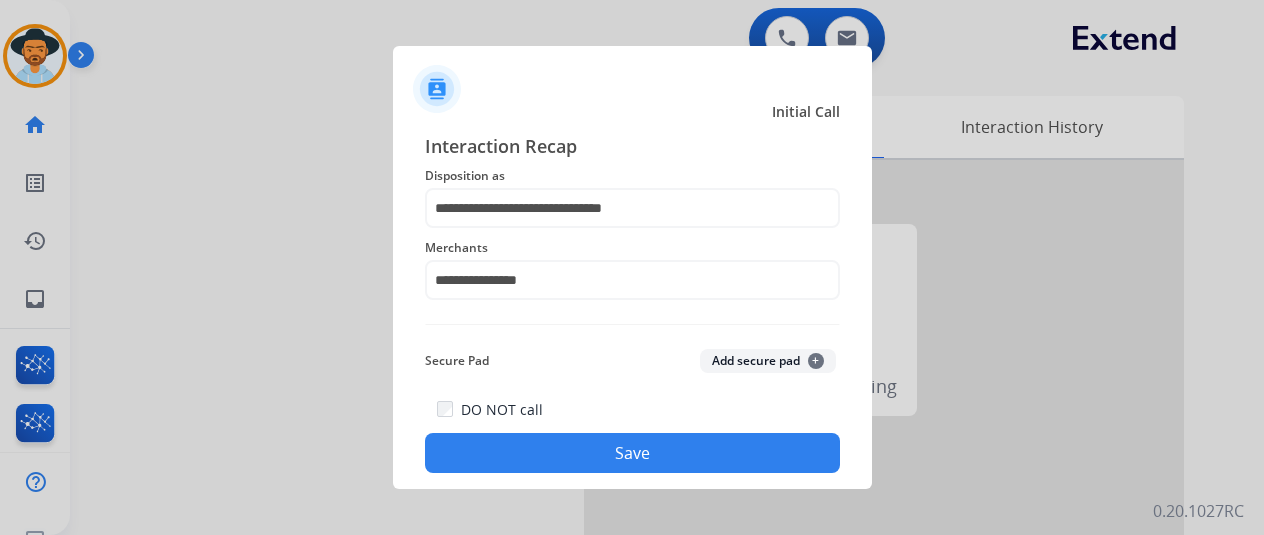 click on "Save" 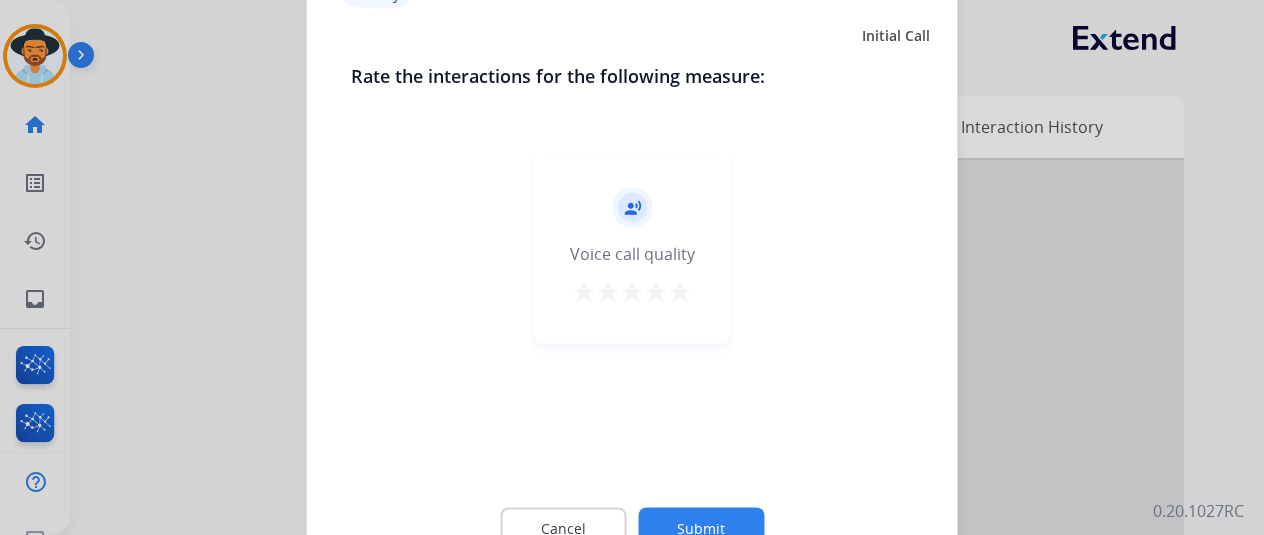 click on "Submit" 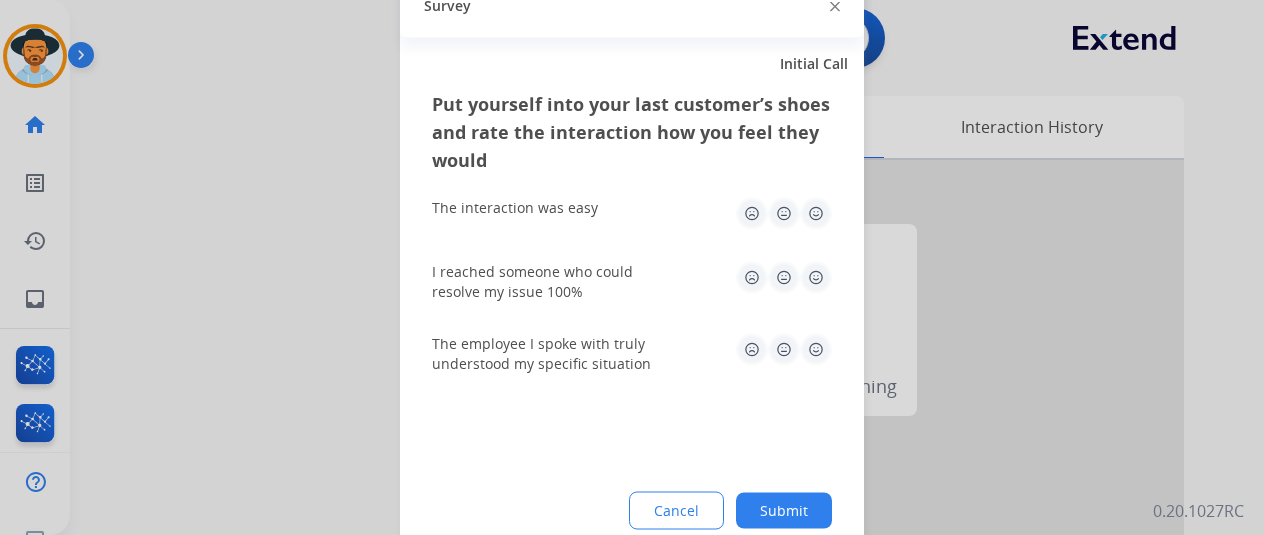 click on "Submit" 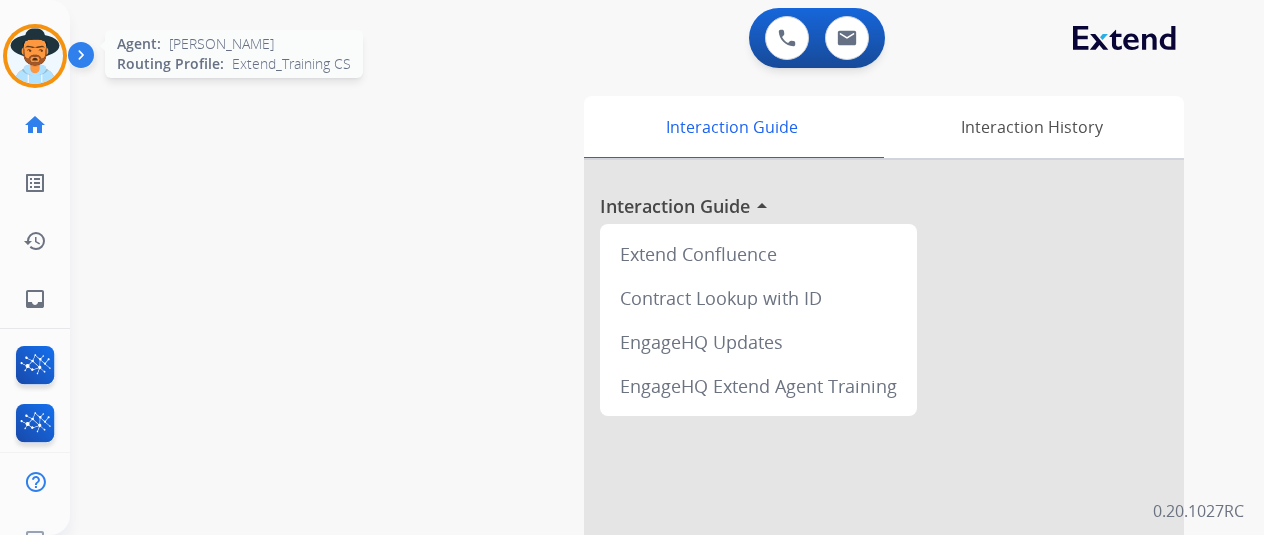 click at bounding box center (35, 56) 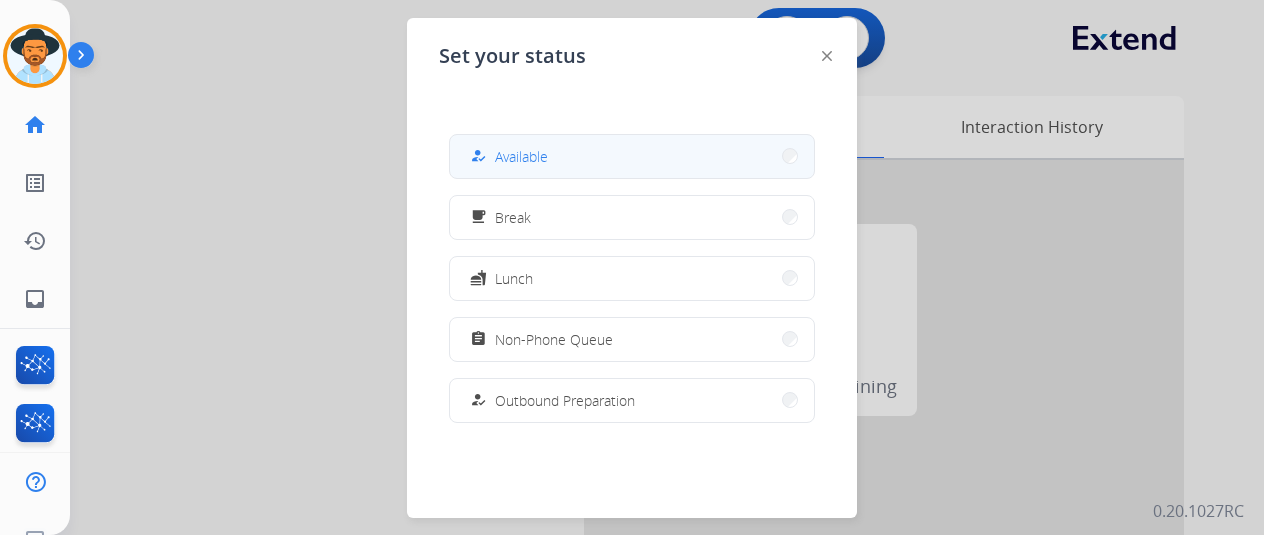 click on "how_to_reg" at bounding box center (480, 156) 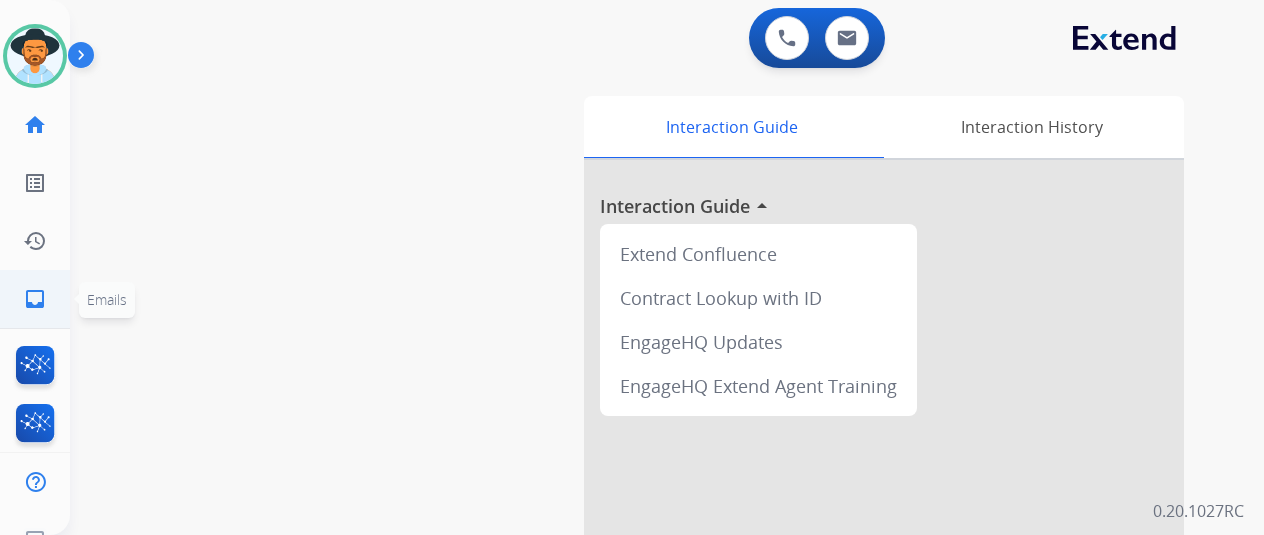 click on "inbox" 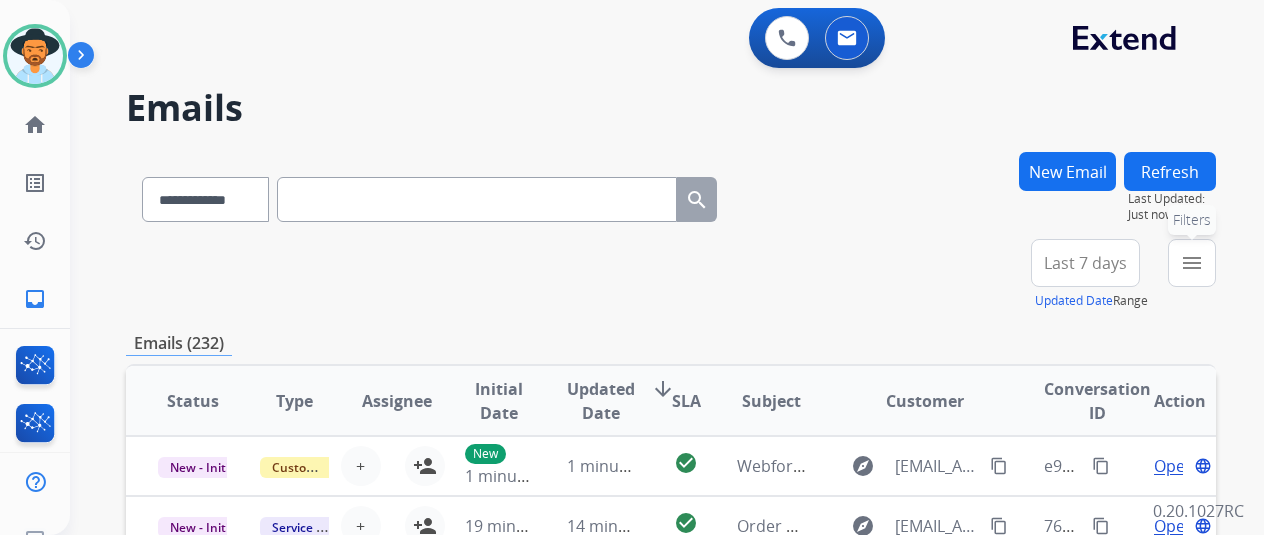 click on "menu  Filters" at bounding box center (1192, 263) 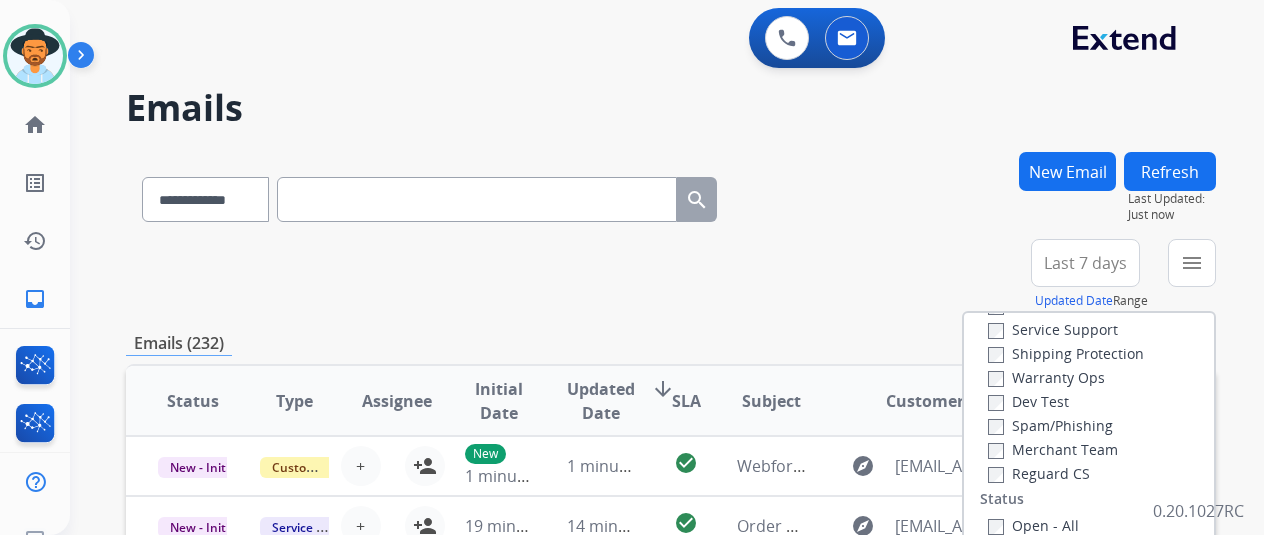 scroll, scrollTop: 0, scrollLeft: 0, axis: both 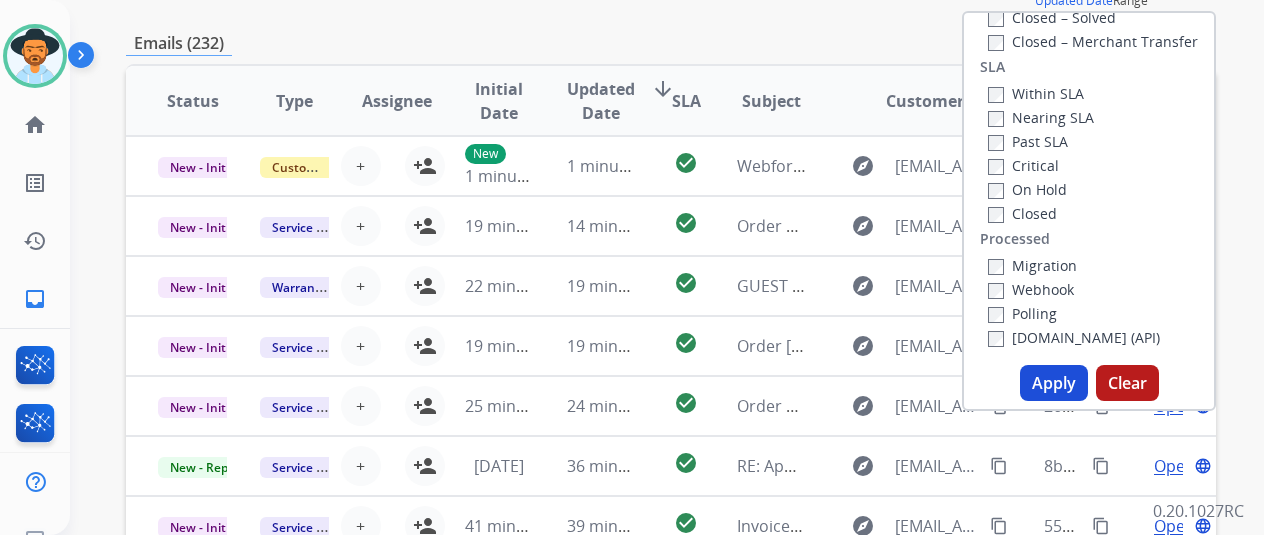 click on "Apply" at bounding box center [1054, 383] 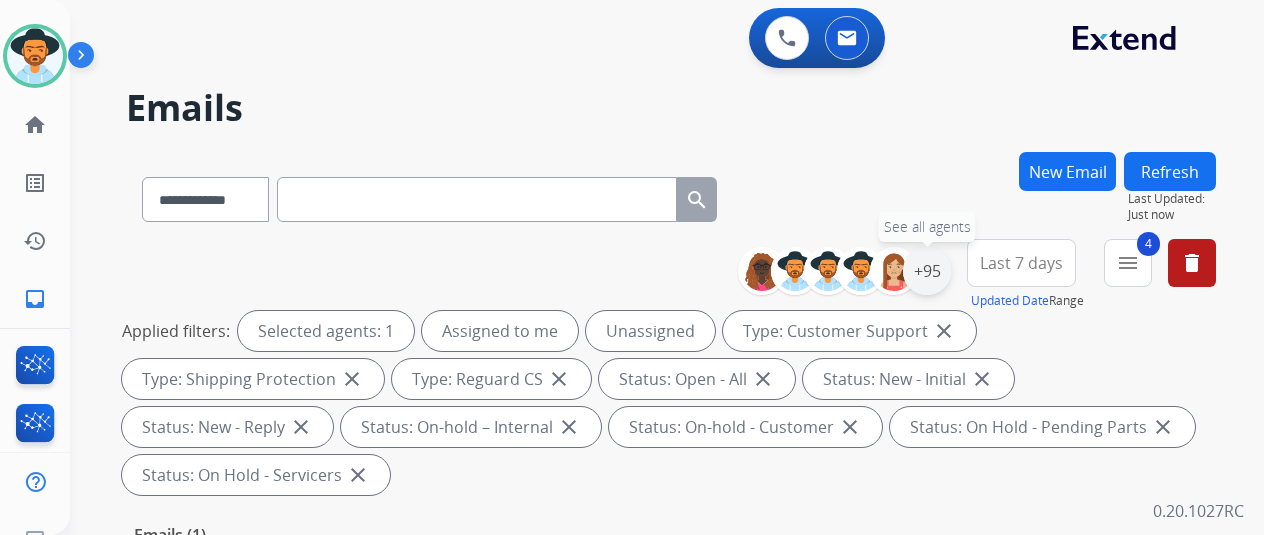 click on "+95" at bounding box center (927, 271) 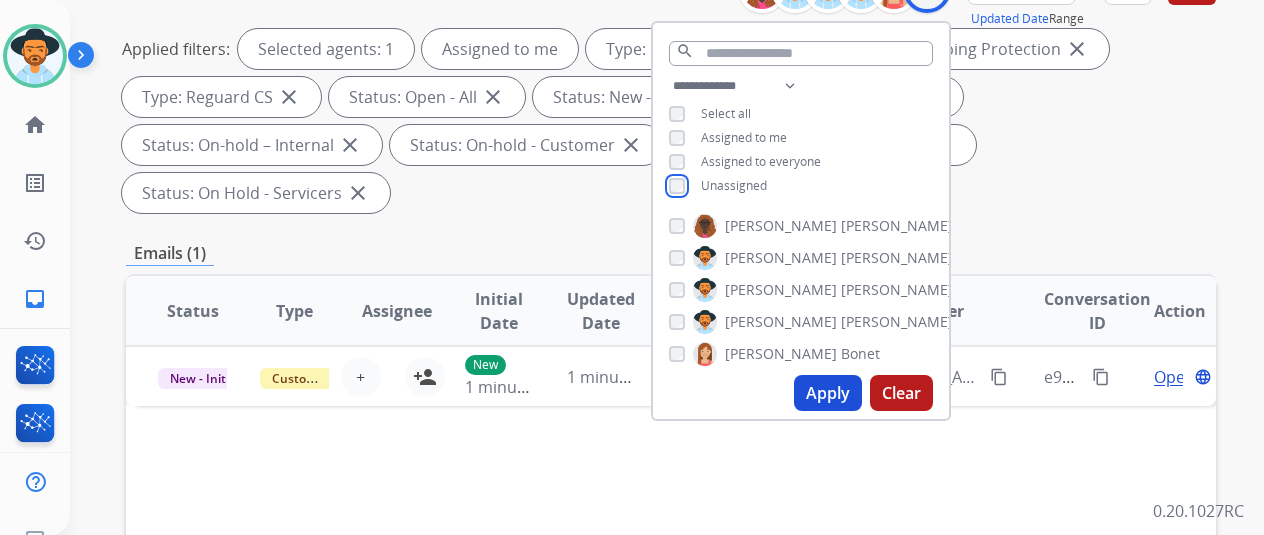 scroll, scrollTop: 300, scrollLeft: 0, axis: vertical 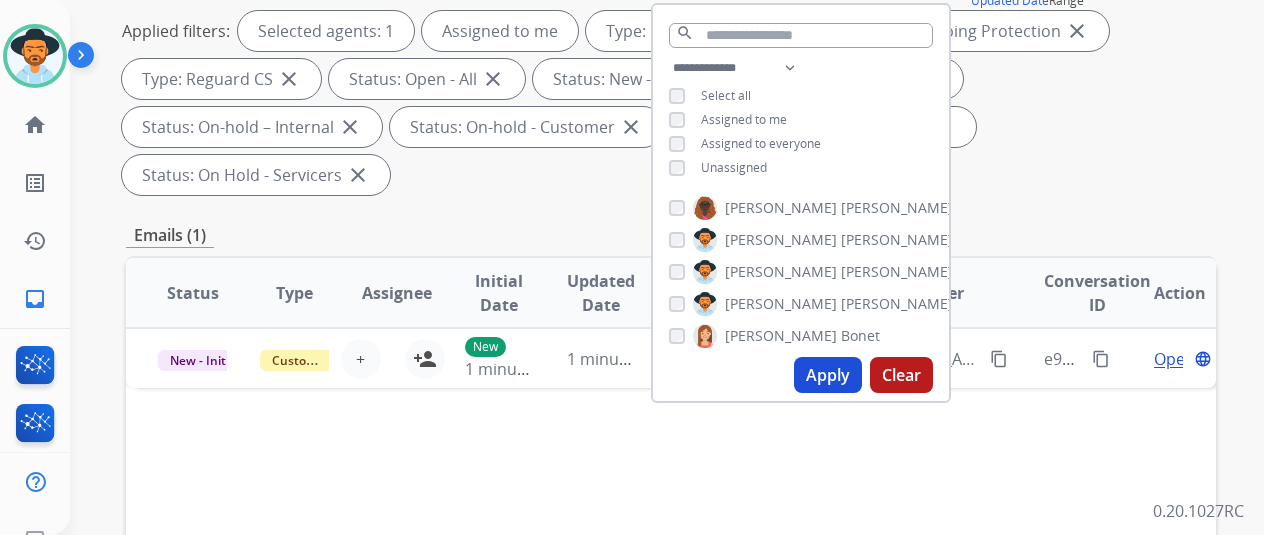 click on "Apply" at bounding box center (828, 375) 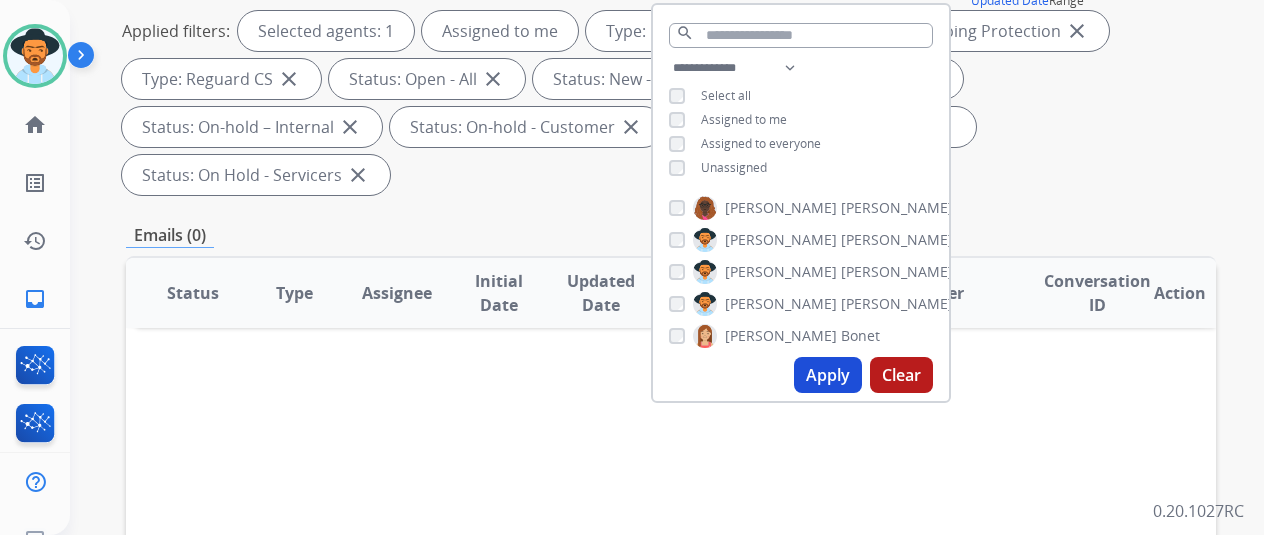 scroll, scrollTop: 0, scrollLeft: 0, axis: both 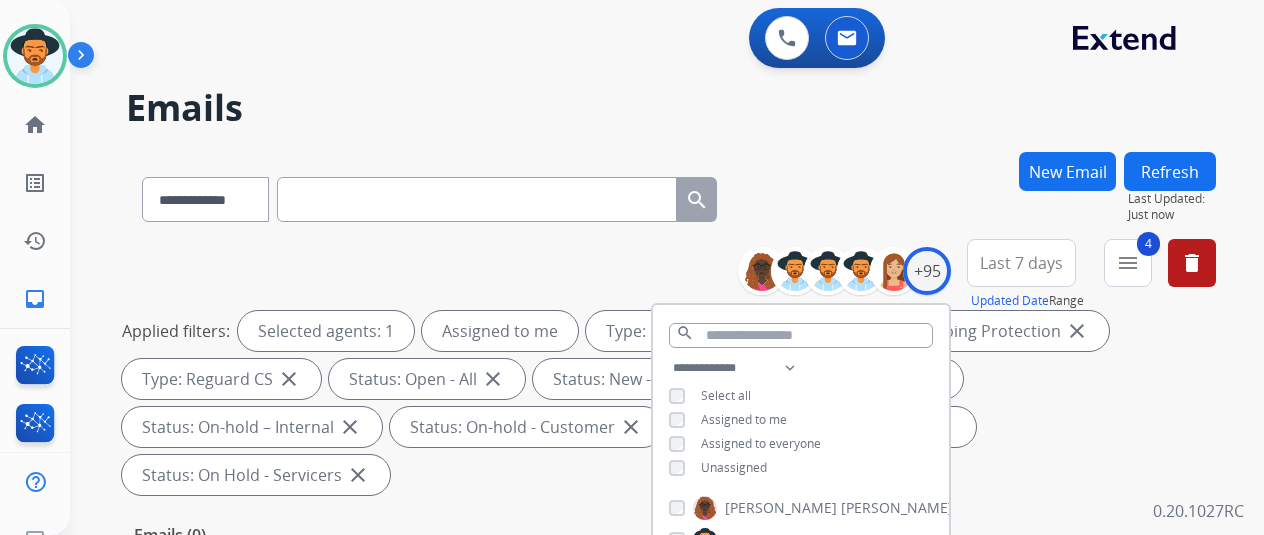 click on "**********" at bounding box center [643, 339] 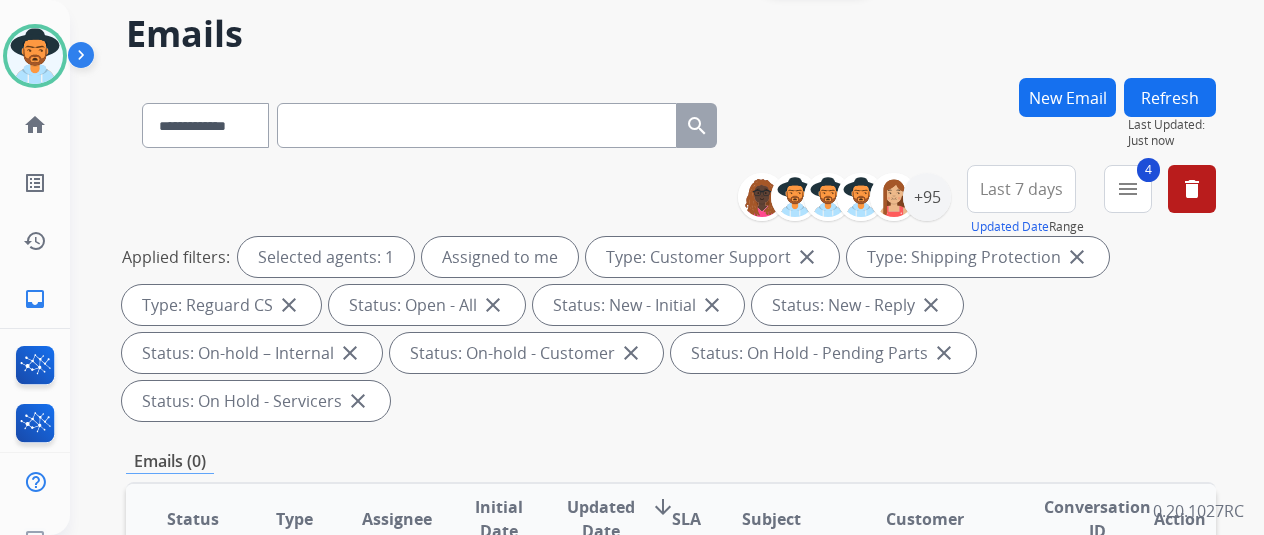 scroll, scrollTop: 100, scrollLeft: 0, axis: vertical 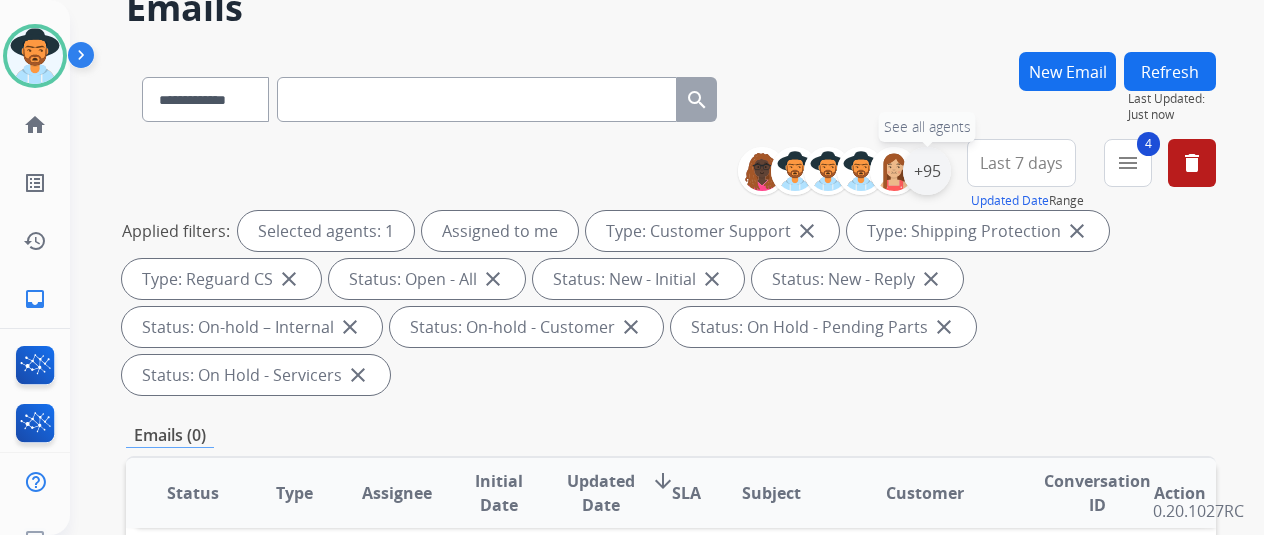 click on "+95" at bounding box center (927, 171) 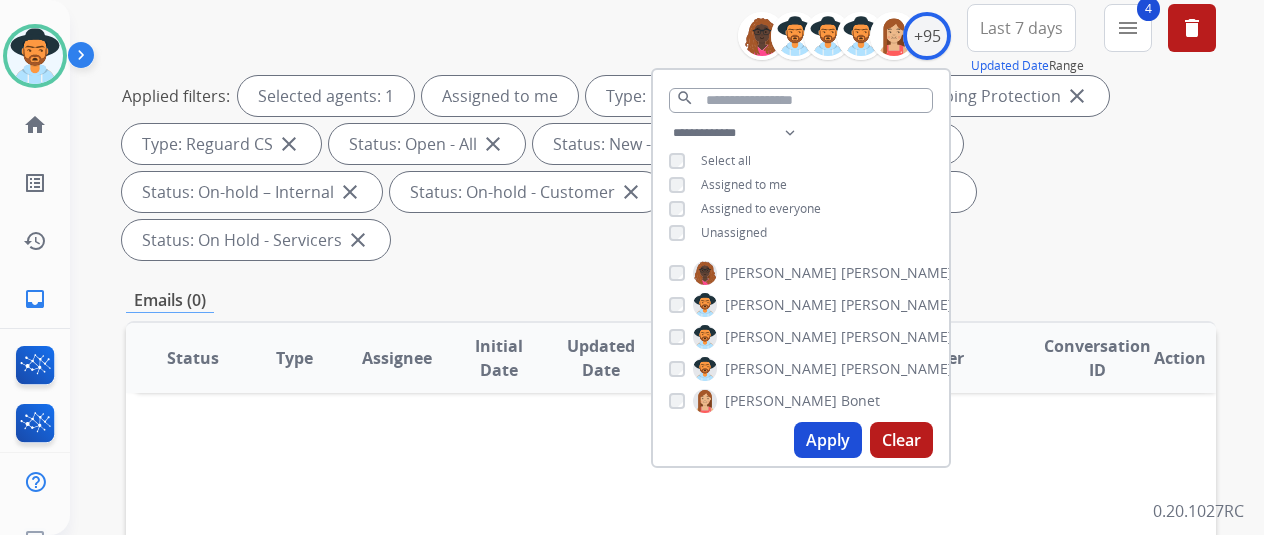 scroll, scrollTop: 300, scrollLeft: 0, axis: vertical 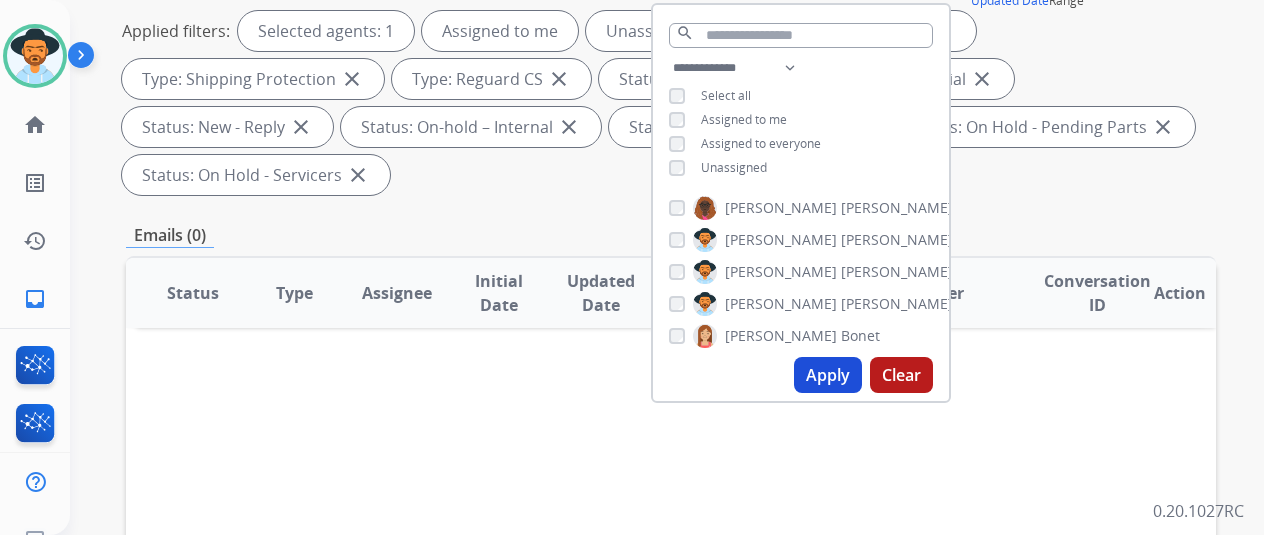 click on "Apply" at bounding box center [828, 375] 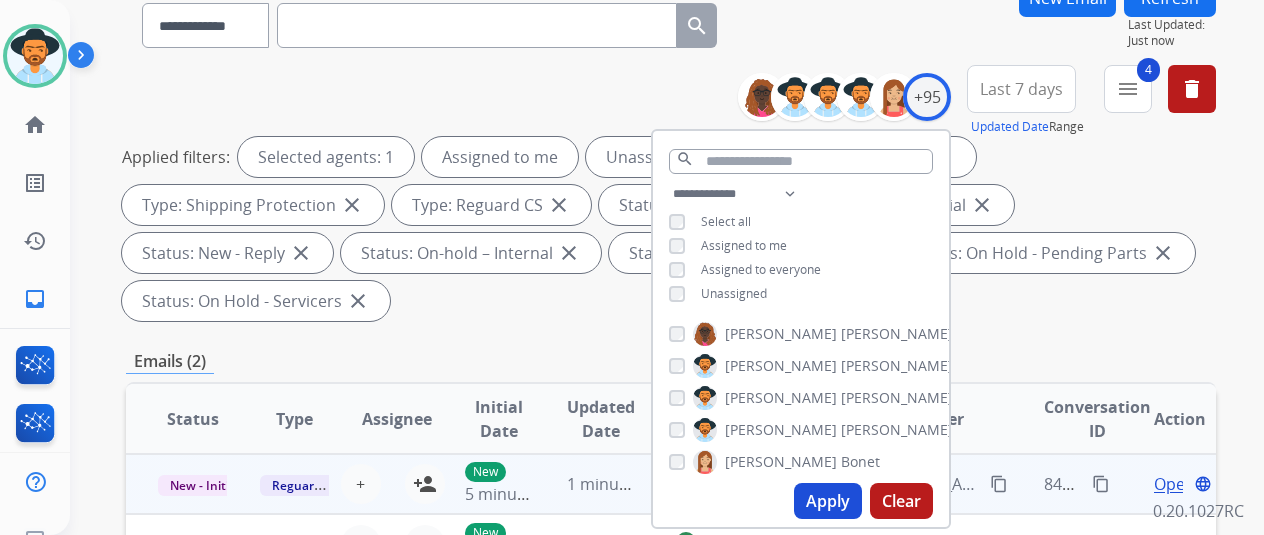 scroll, scrollTop: 400, scrollLeft: 0, axis: vertical 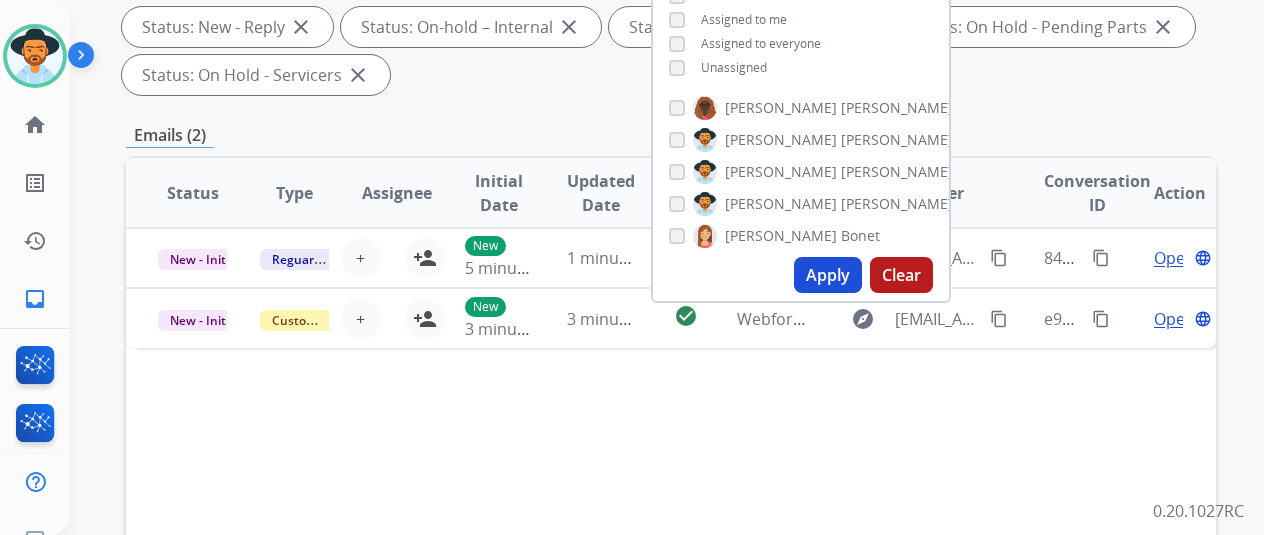 click on "Status Type Assignee Initial Date Updated Date arrow_downward SLA Subject Customer Conversation ID Action New - Initial Reguard CS + Select agent person_add Assign to Me New 5 minutes ago 1 minute ago check_circle  Ashley Furniture warranty claim  explore josephjogerst@gmail.com content_copy  84ee6452-aaac-4cd1-a464-fcf4114bf07d  content_copy Open language New - Initial Customer Support + Select agent person_add Assign to Me New 3 minutes ago 3 minutes ago check_circle  Webform from otisowens59@gmail.com on 07/17/2025  explore otisowens59@gmail.com content_copy  e98770e9-953f-41f5-b758-06c813e564a6  content_copy Open language" at bounding box center [671, 491] 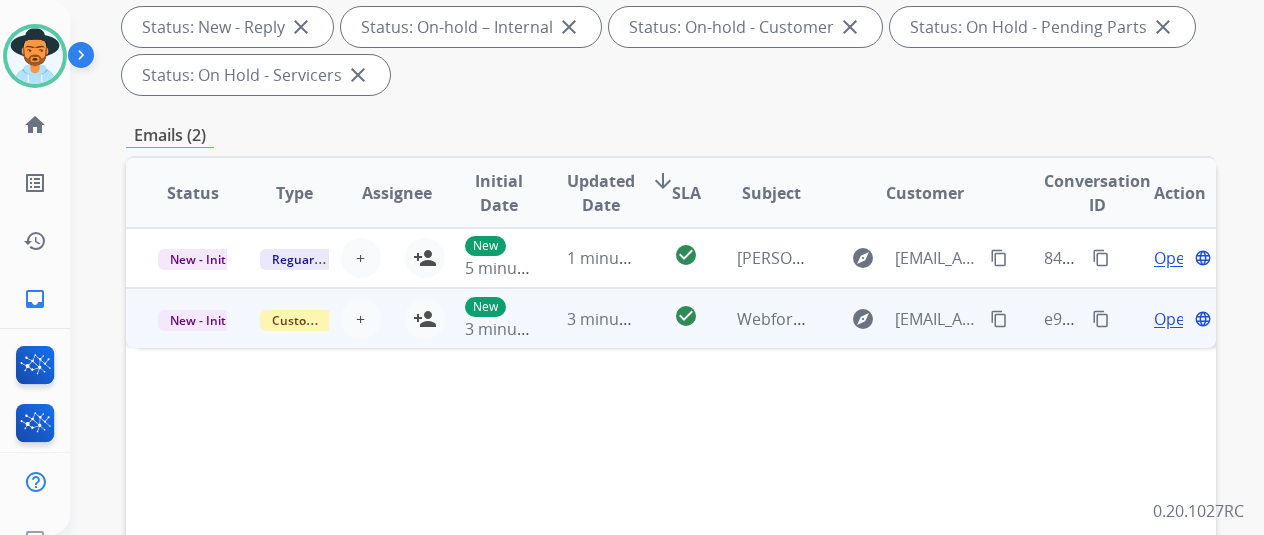click on "Open" at bounding box center [1174, 319] 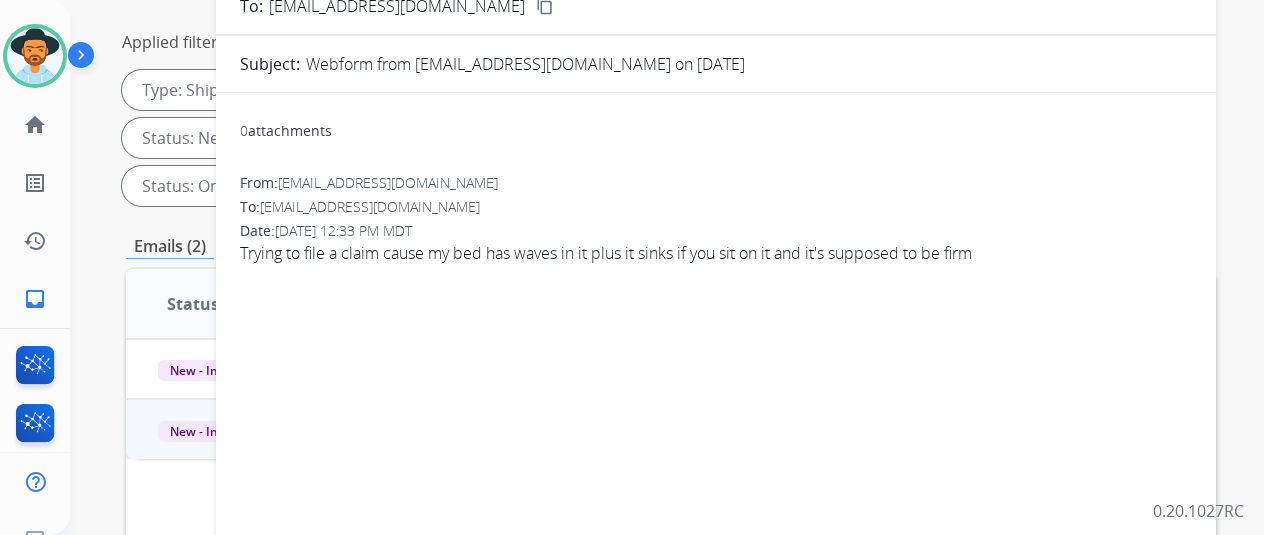 scroll, scrollTop: 100, scrollLeft: 0, axis: vertical 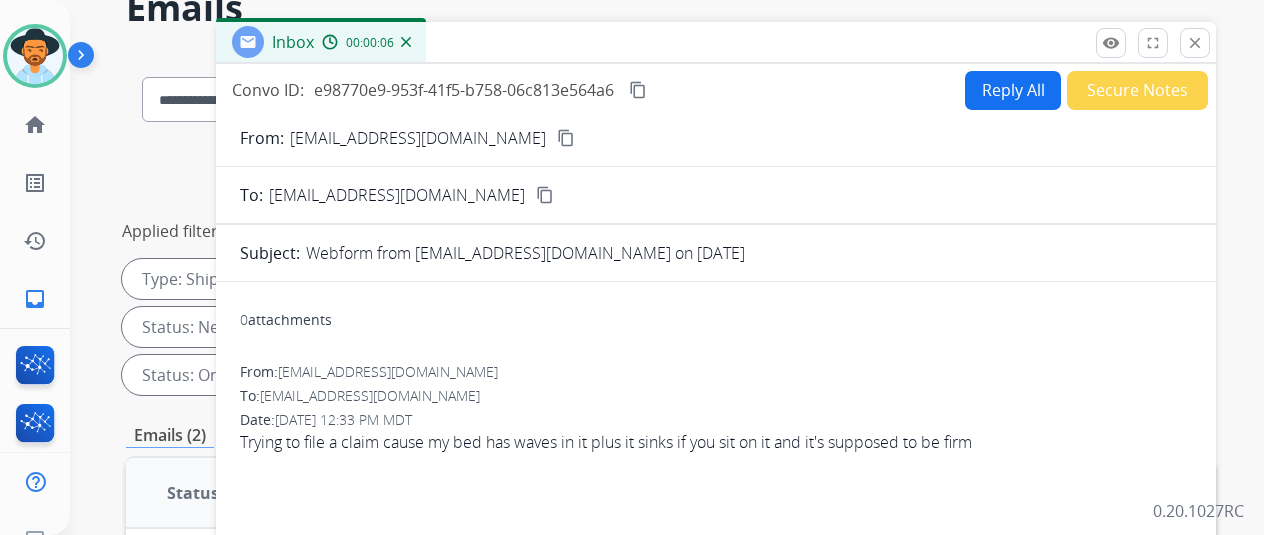 click on "content_copy" at bounding box center [566, 138] 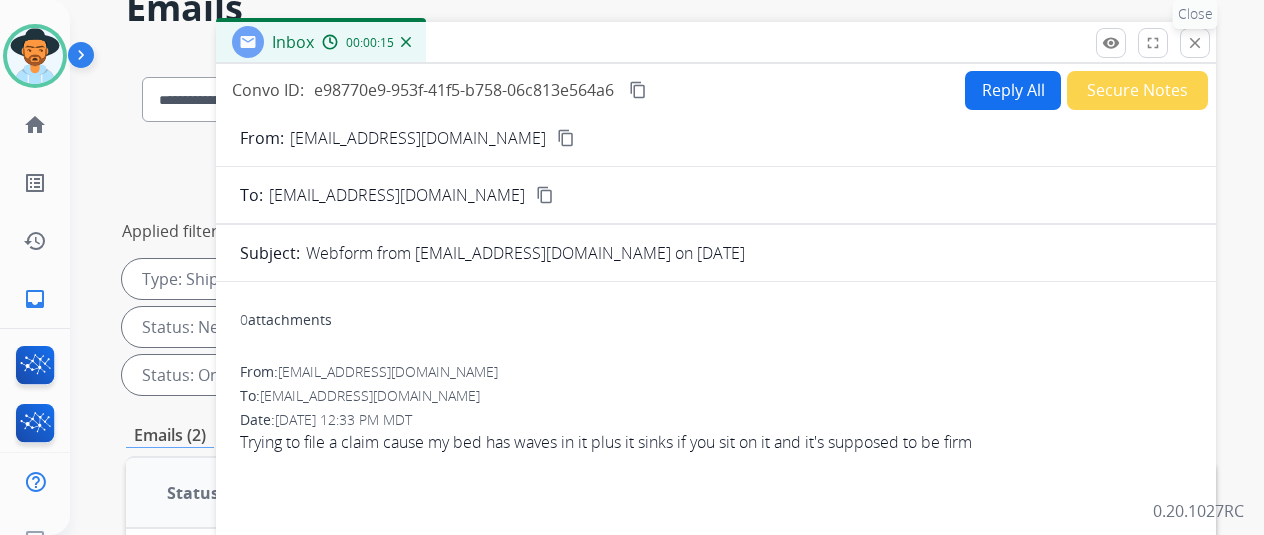 click on "close" at bounding box center [1195, 43] 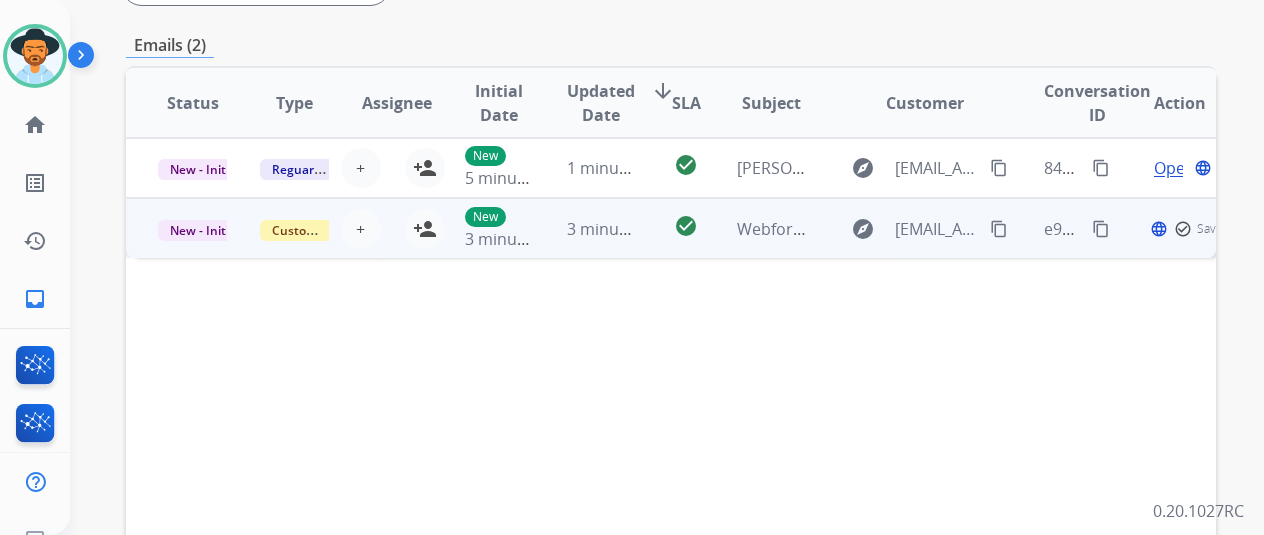 scroll, scrollTop: 500, scrollLeft: 0, axis: vertical 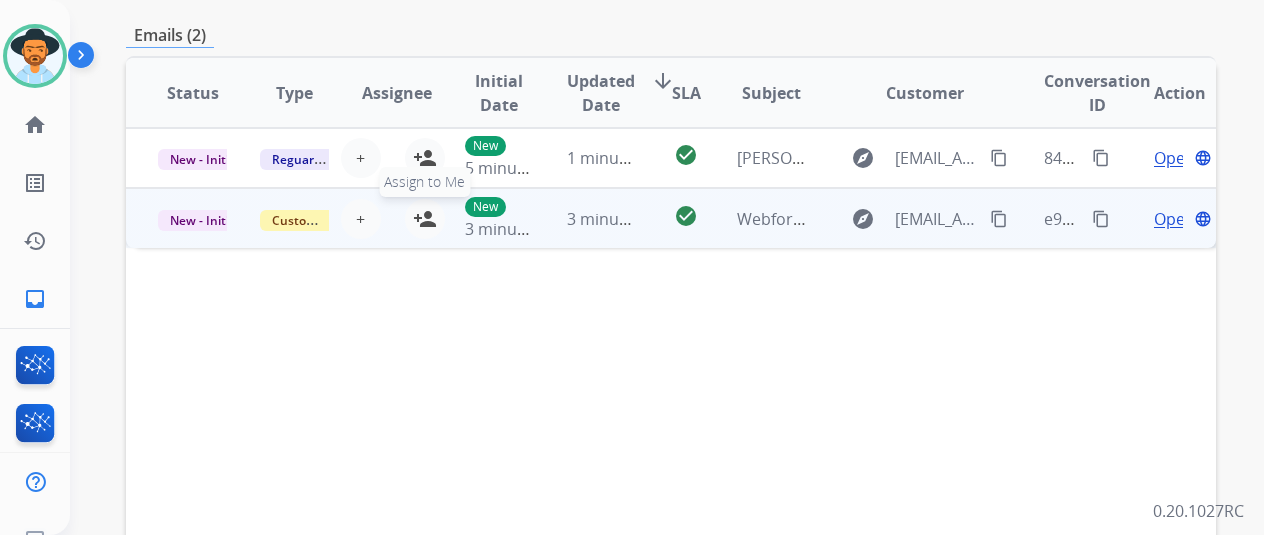 click on "person_add" at bounding box center (425, 219) 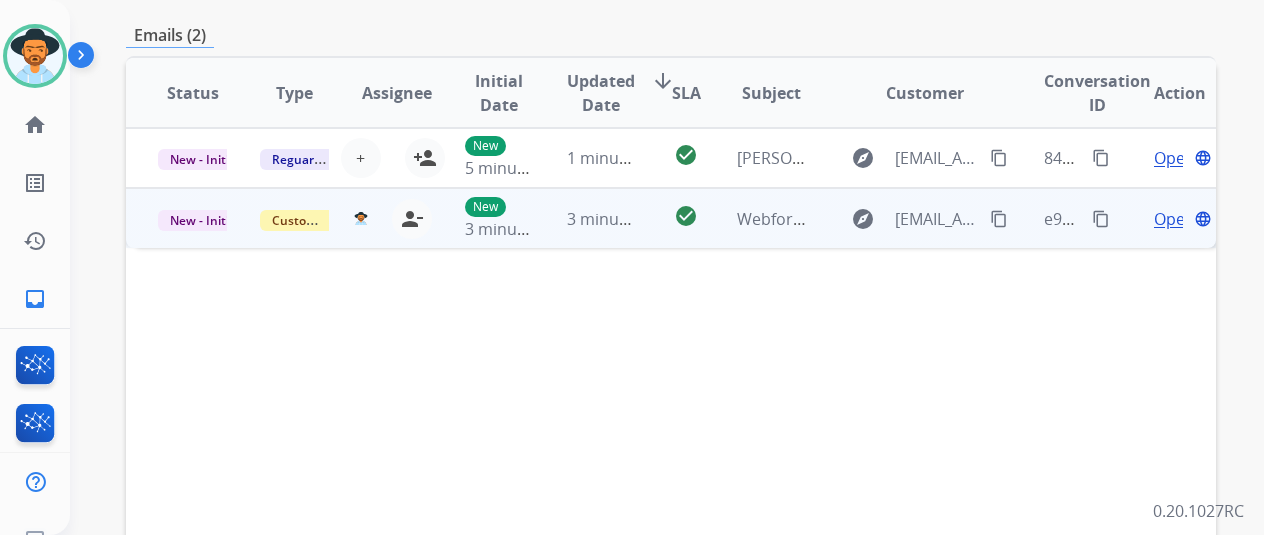 click on "Open" at bounding box center (1174, 219) 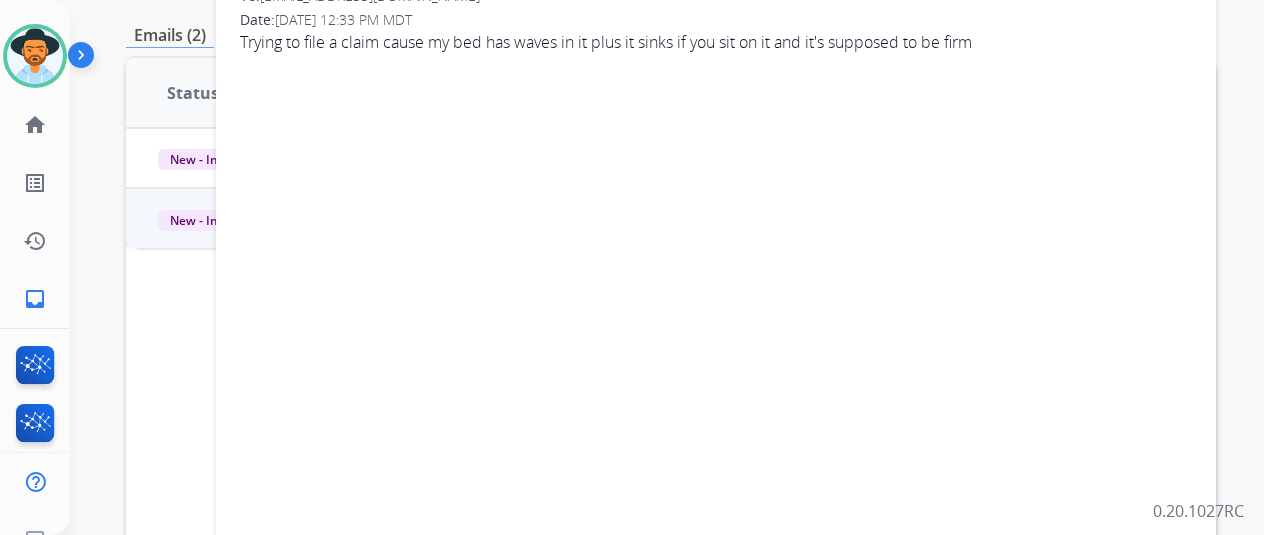 scroll, scrollTop: 0, scrollLeft: 0, axis: both 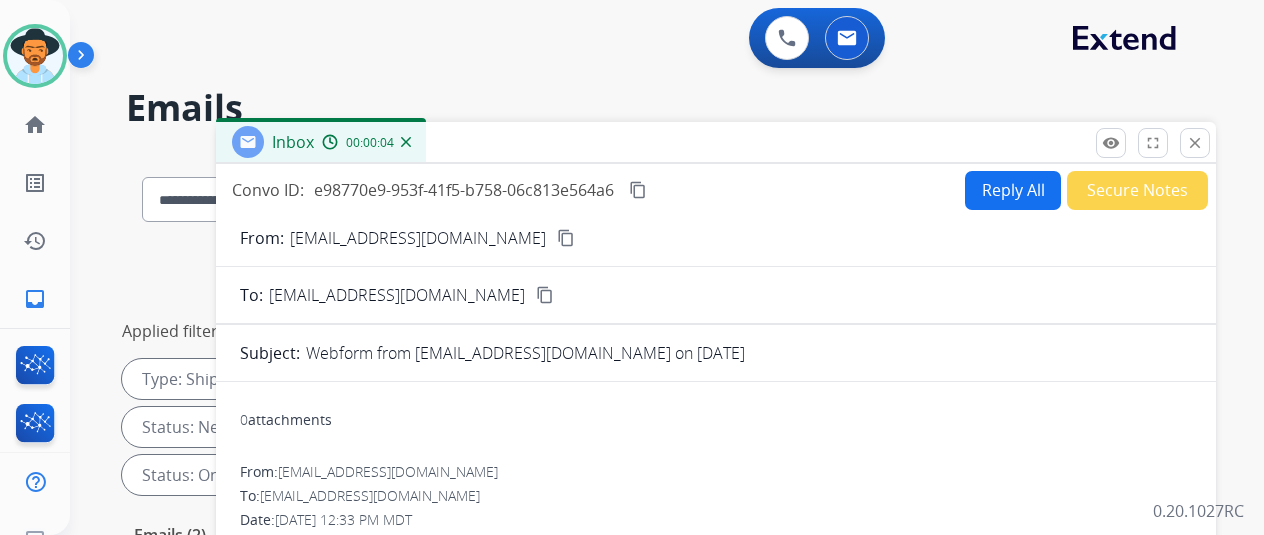 click on "Reply All" at bounding box center [1013, 190] 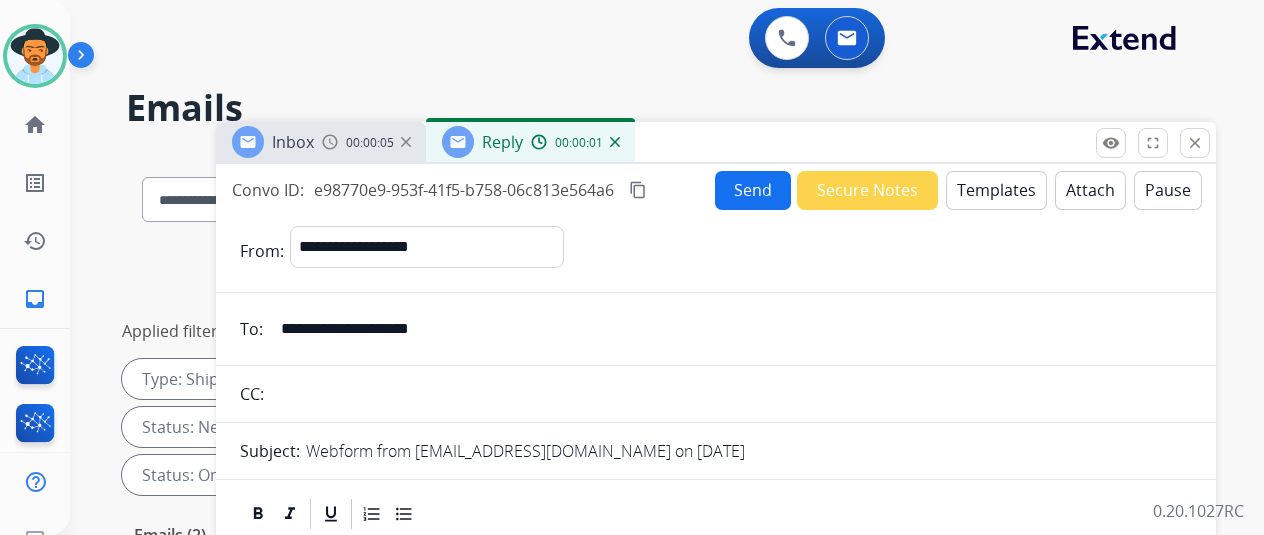 click on "Templates" at bounding box center [996, 190] 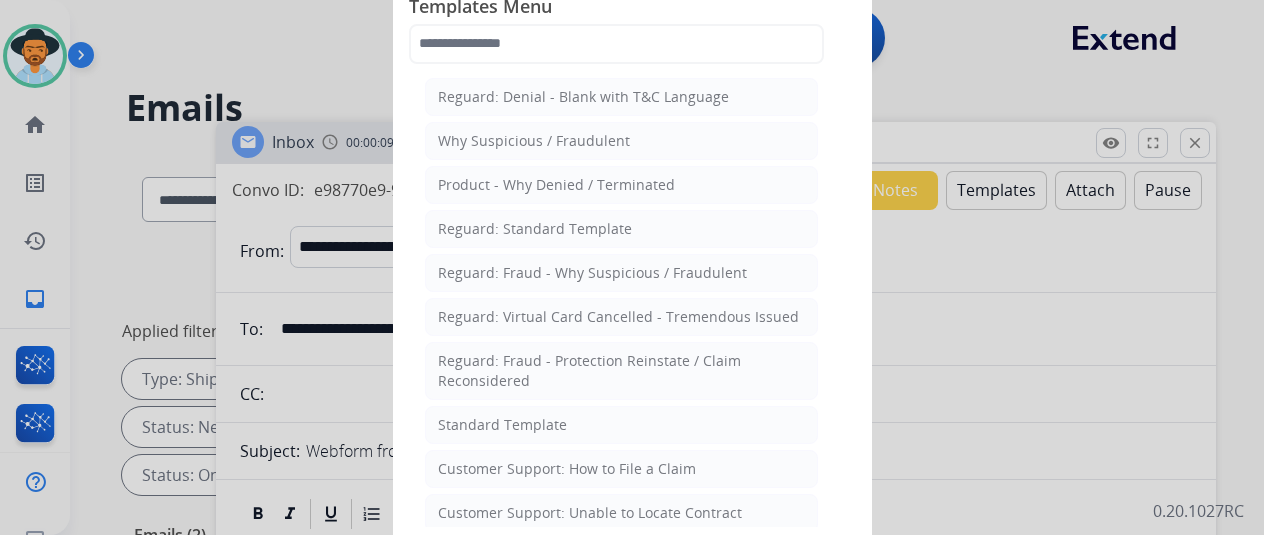 drag, startPoint x: 496, startPoint y: 459, endPoint x: 500, endPoint y: 449, distance: 10.770329 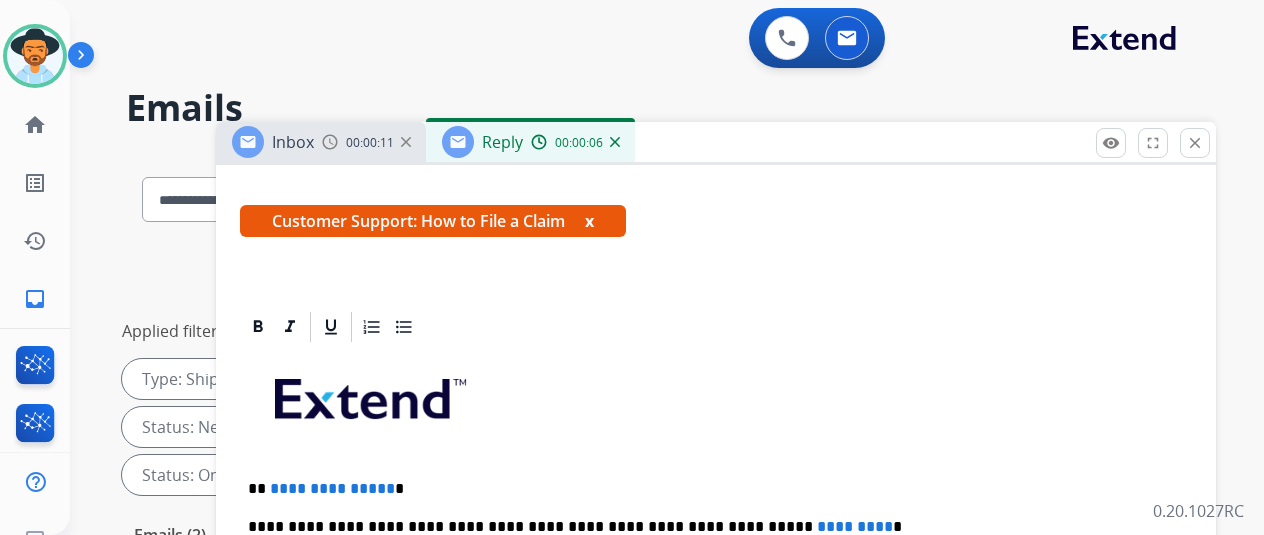 scroll, scrollTop: 322, scrollLeft: 0, axis: vertical 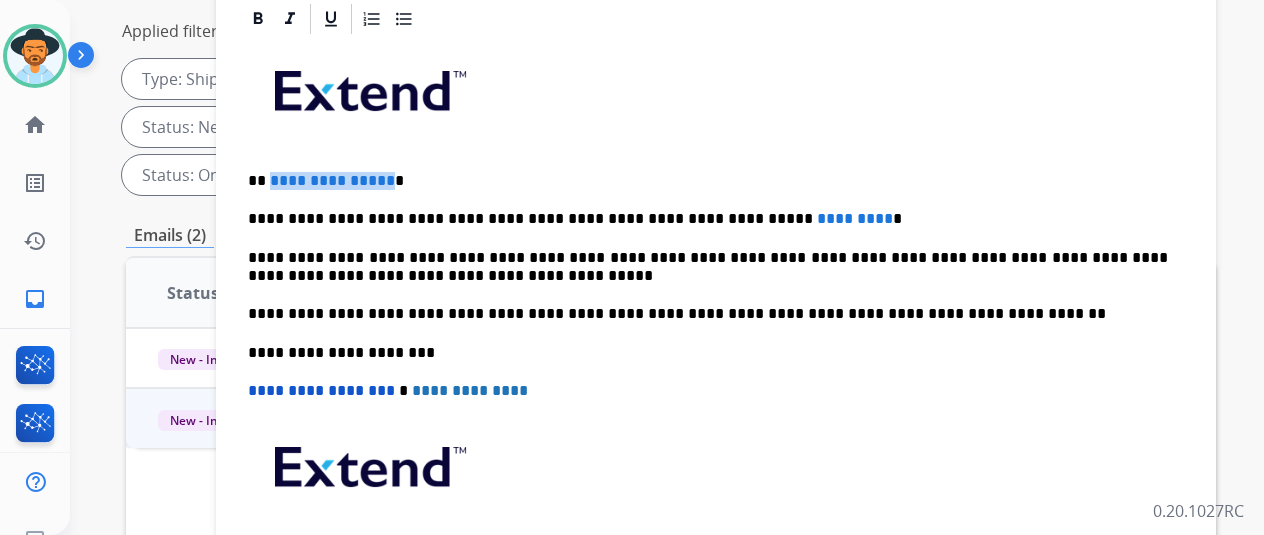 drag, startPoint x: 400, startPoint y: 179, endPoint x: 285, endPoint y: 185, distance: 115.15642 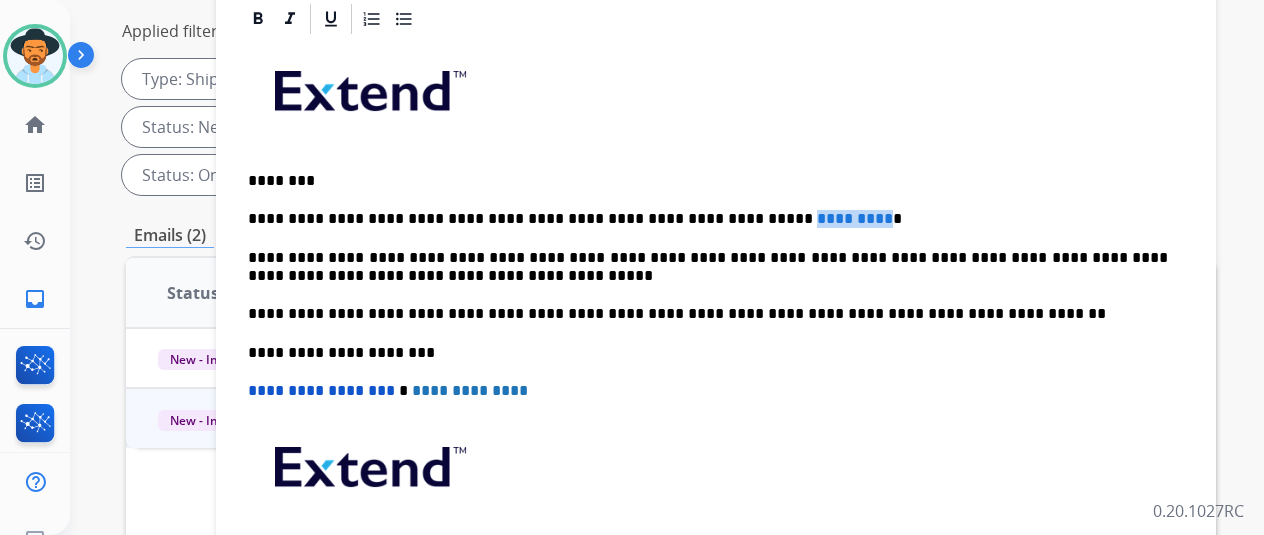 drag, startPoint x: 724, startPoint y: 216, endPoint x: 810, endPoint y: 217, distance: 86.00581 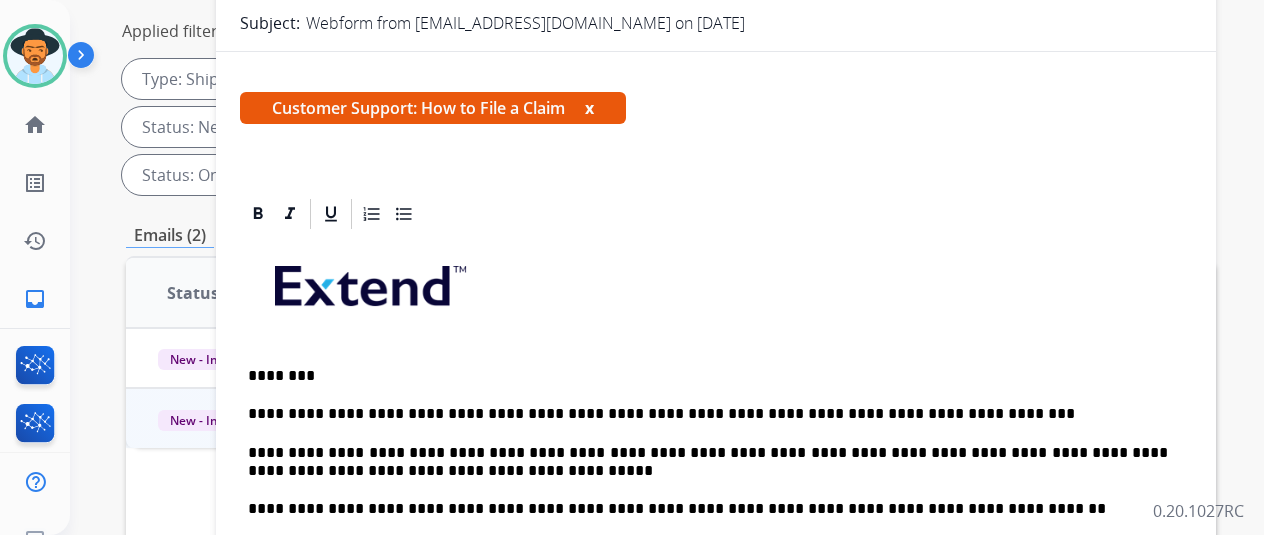 scroll, scrollTop: 0, scrollLeft: 0, axis: both 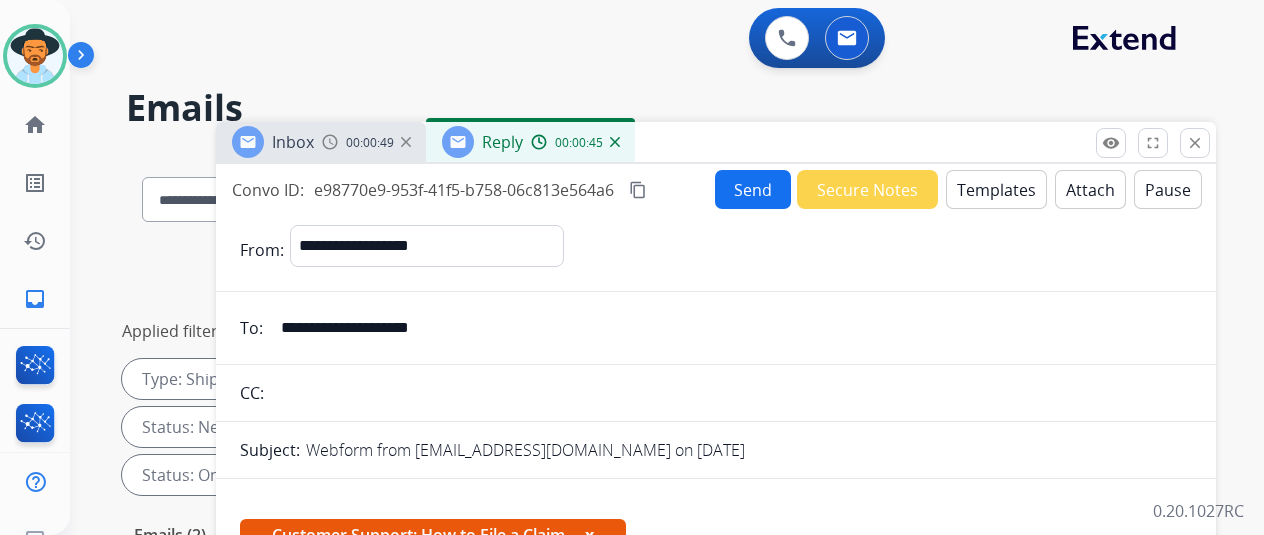 click on "Send" at bounding box center (753, 189) 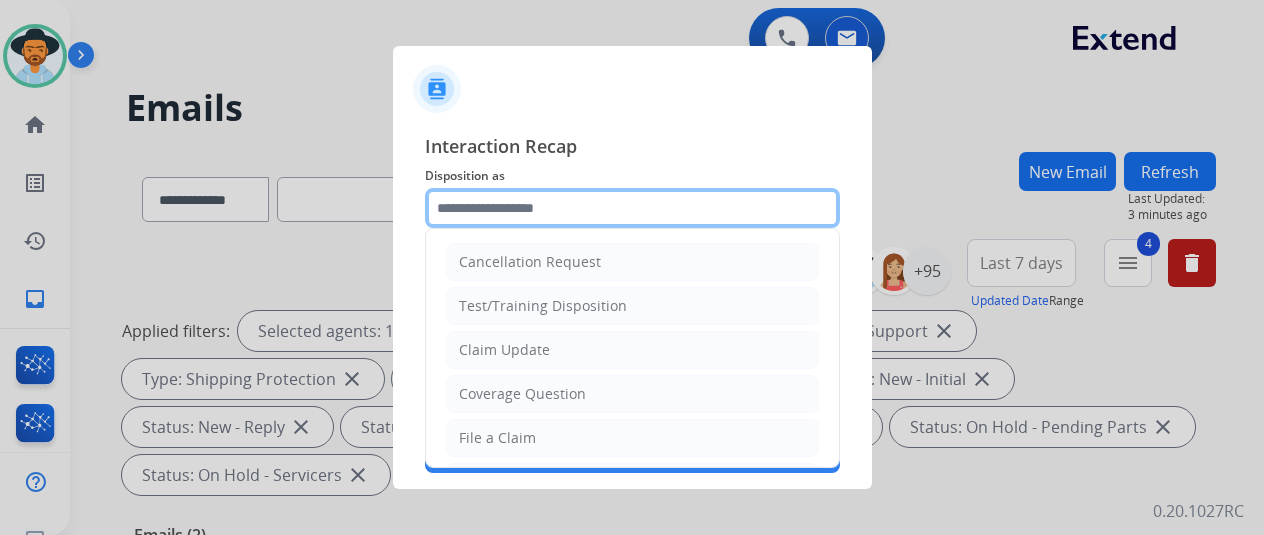 click 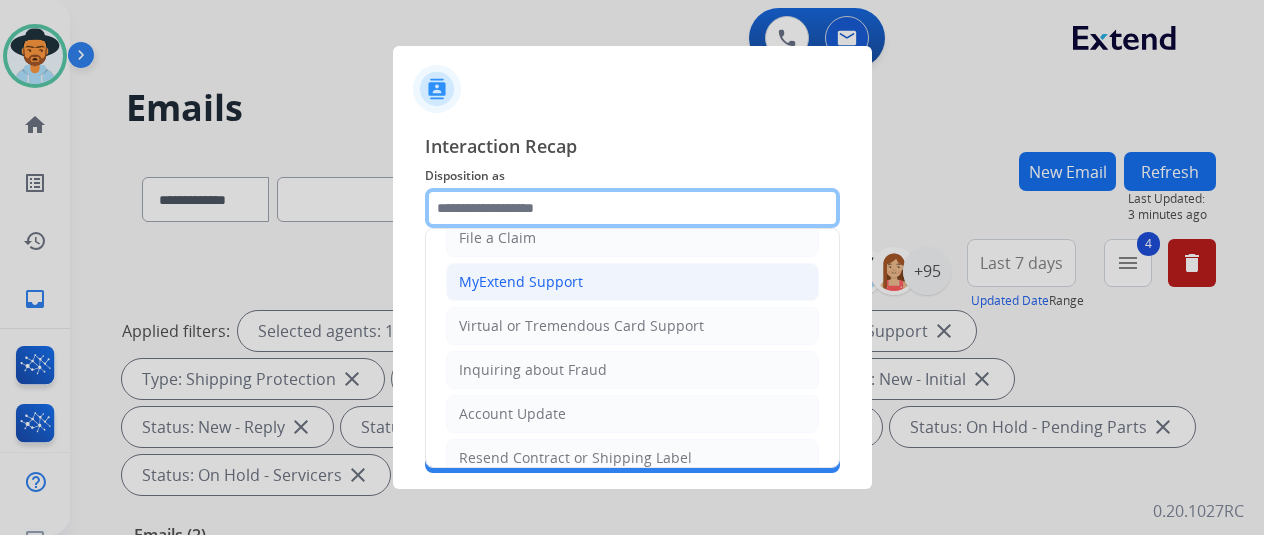 scroll, scrollTop: 100, scrollLeft: 0, axis: vertical 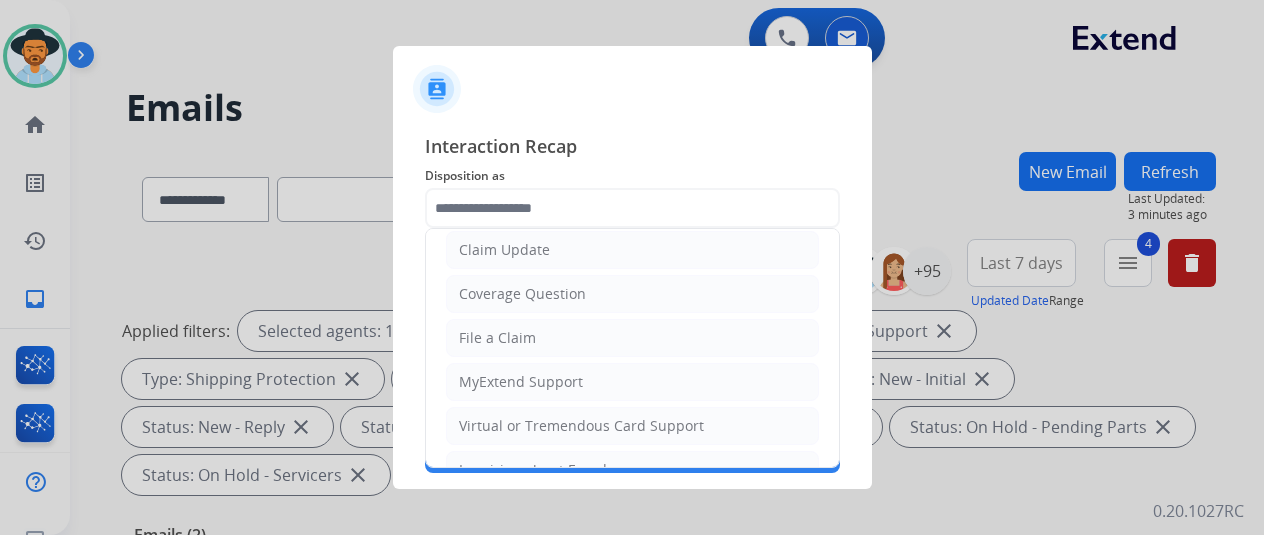 drag, startPoint x: 517, startPoint y: 332, endPoint x: 515, endPoint y: 317, distance: 15.132746 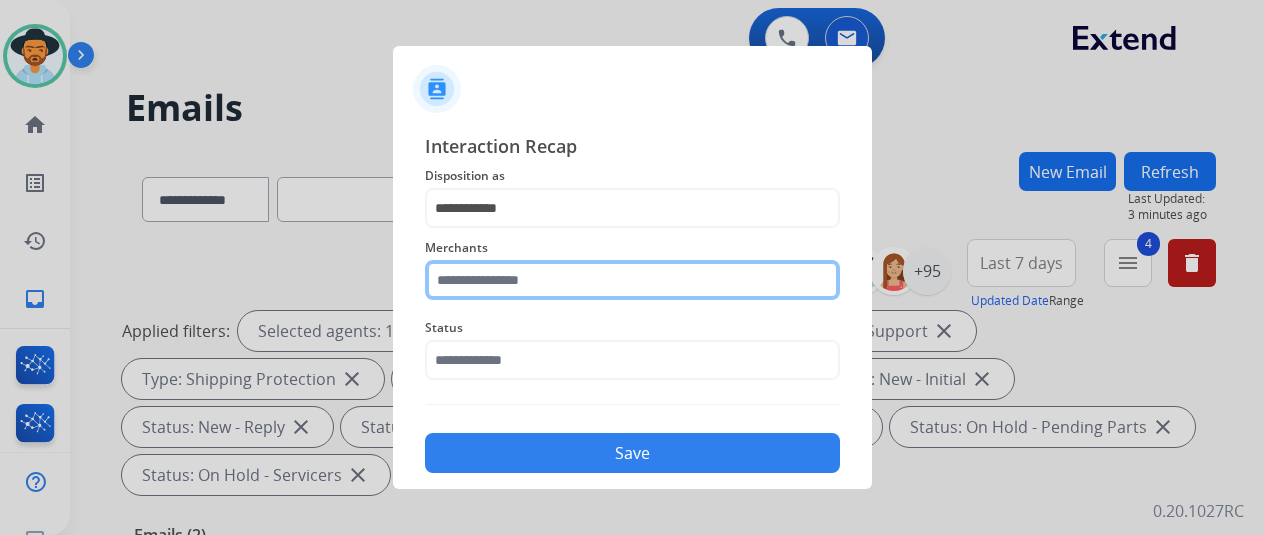 click 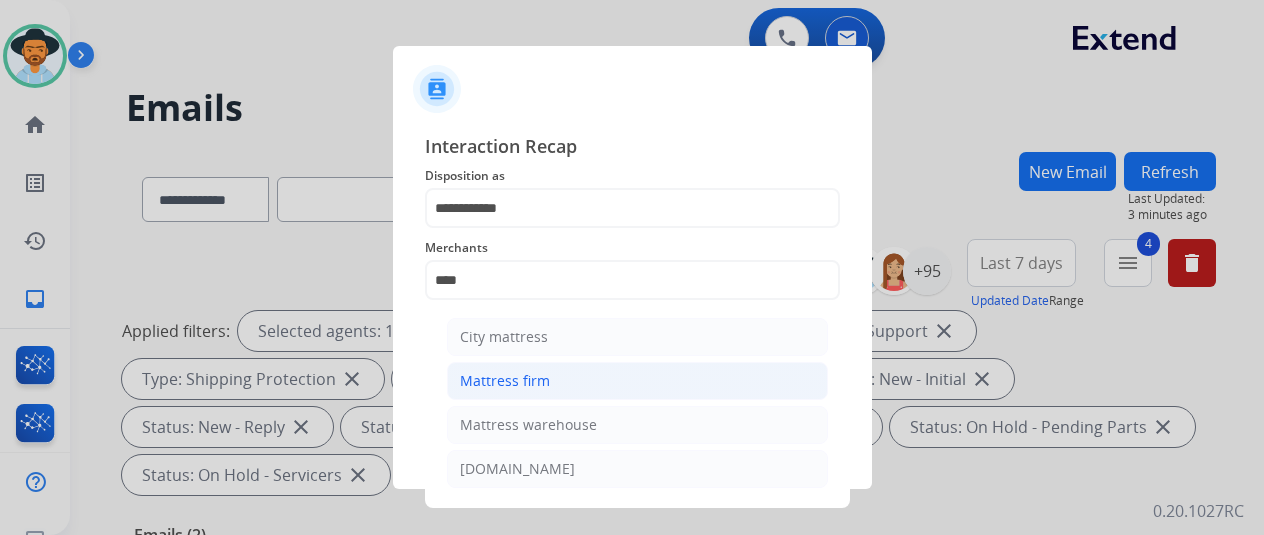 click on "Mattress firm" 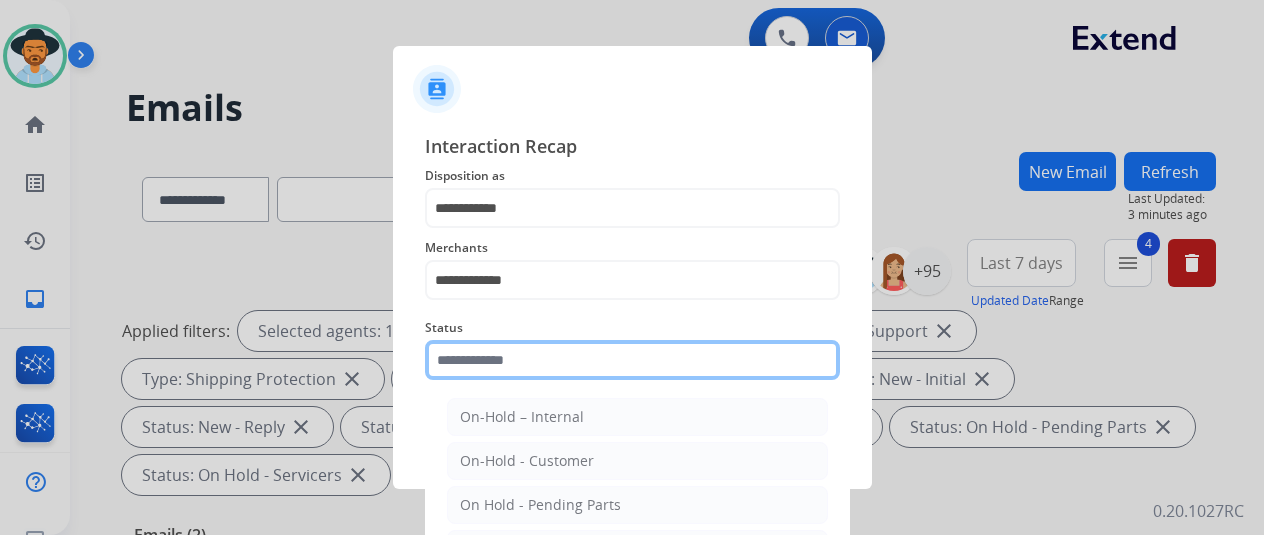 click 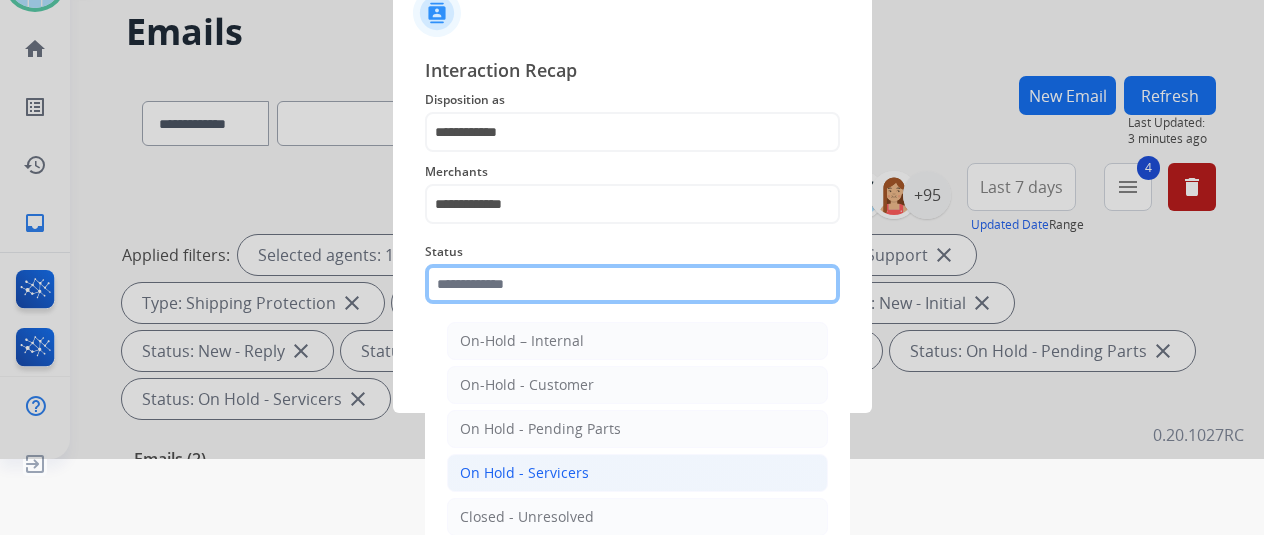 scroll, scrollTop: 152, scrollLeft: 0, axis: vertical 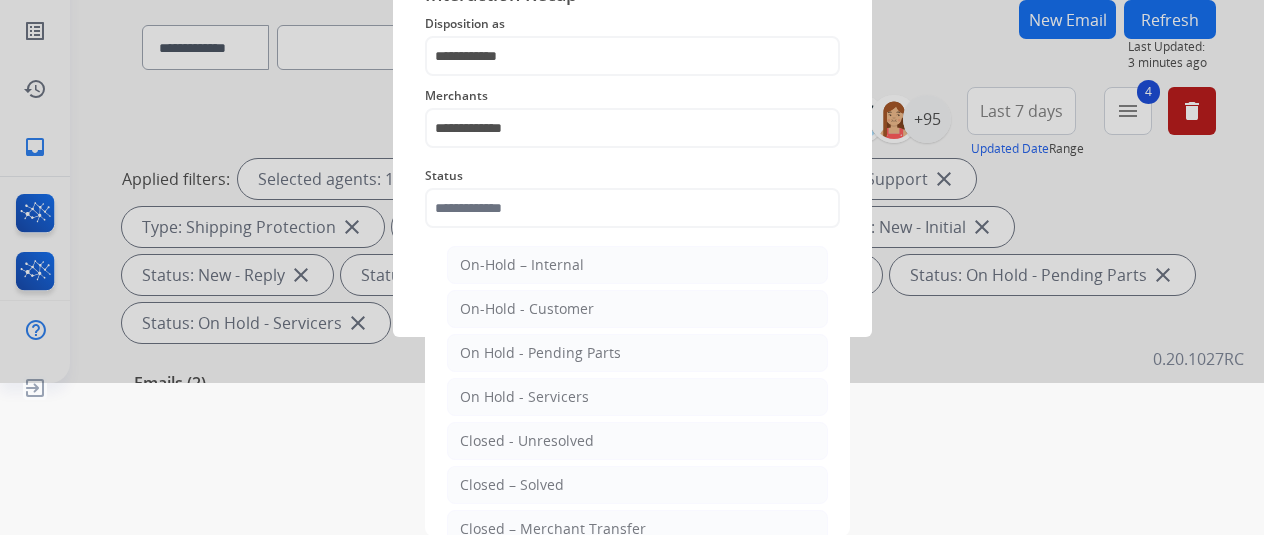 click on "Closed – Solved" 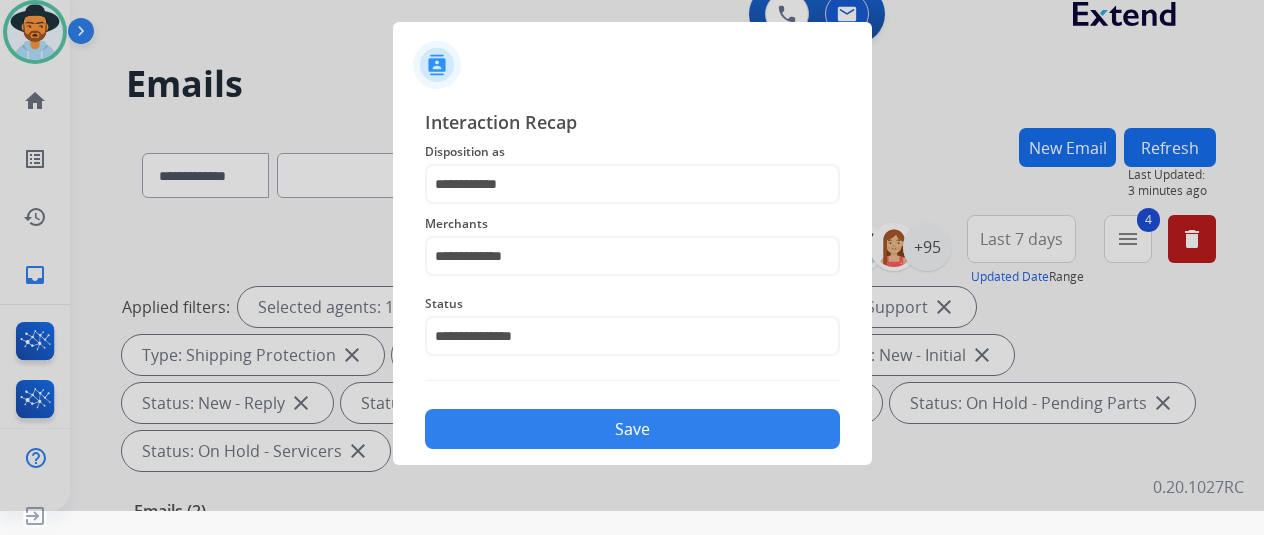 scroll, scrollTop: 24, scrollLeft: 0, axis: vertical 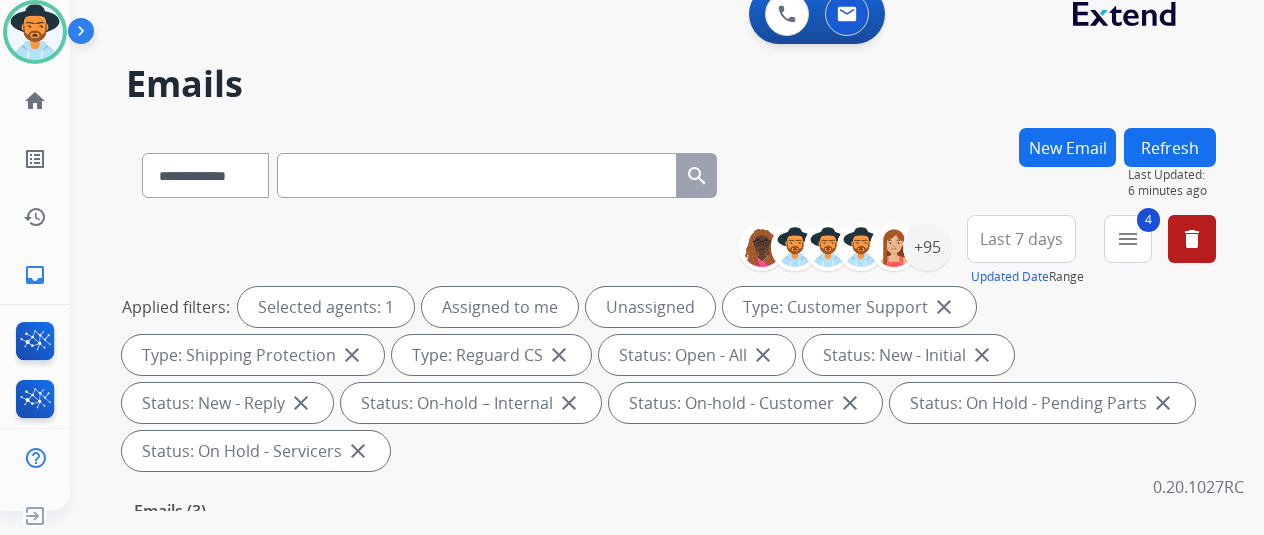 click on "0 Voice Interactions  0  Email Interactions" at bounding box center [655, 16] 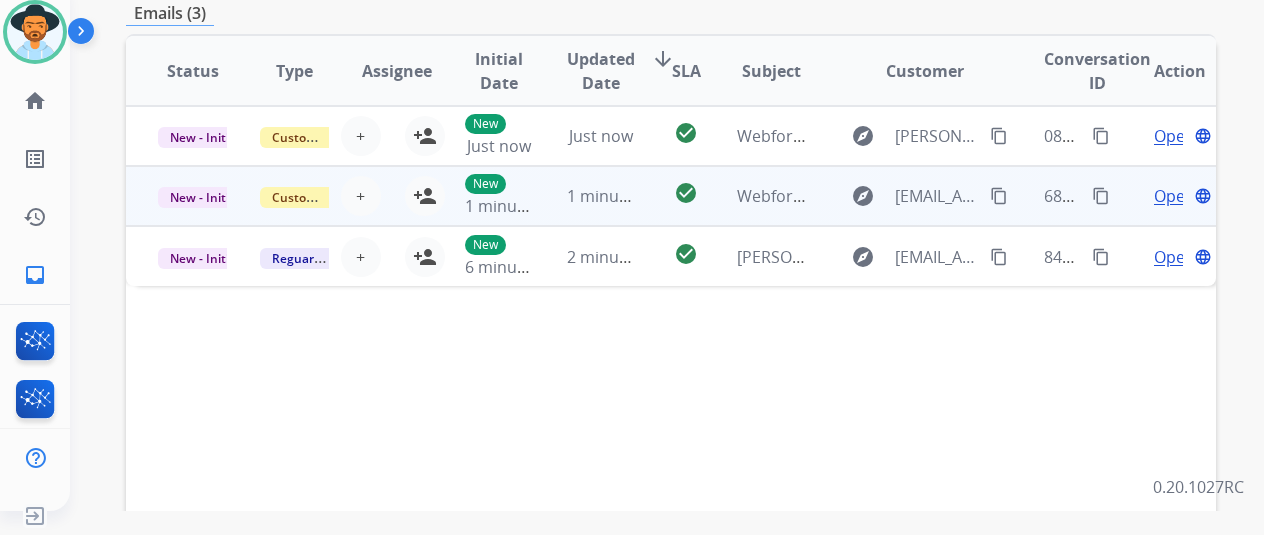 scroll, scrollTop: 500, scrollLeft: 0, axis: vertical 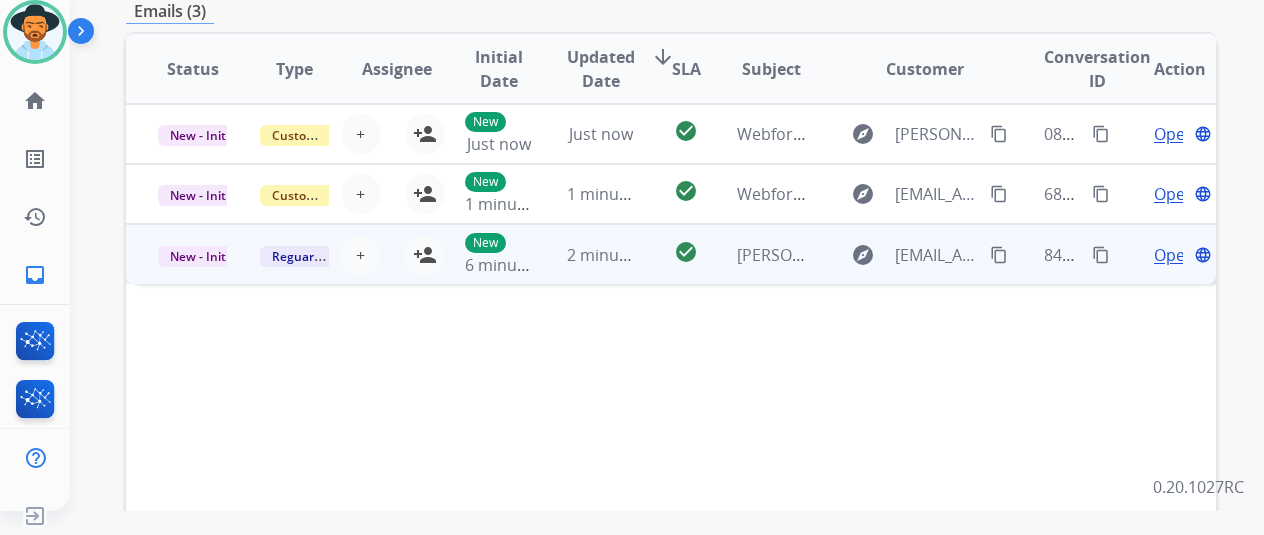 click on "Open" at bounding box center (1174, 255) 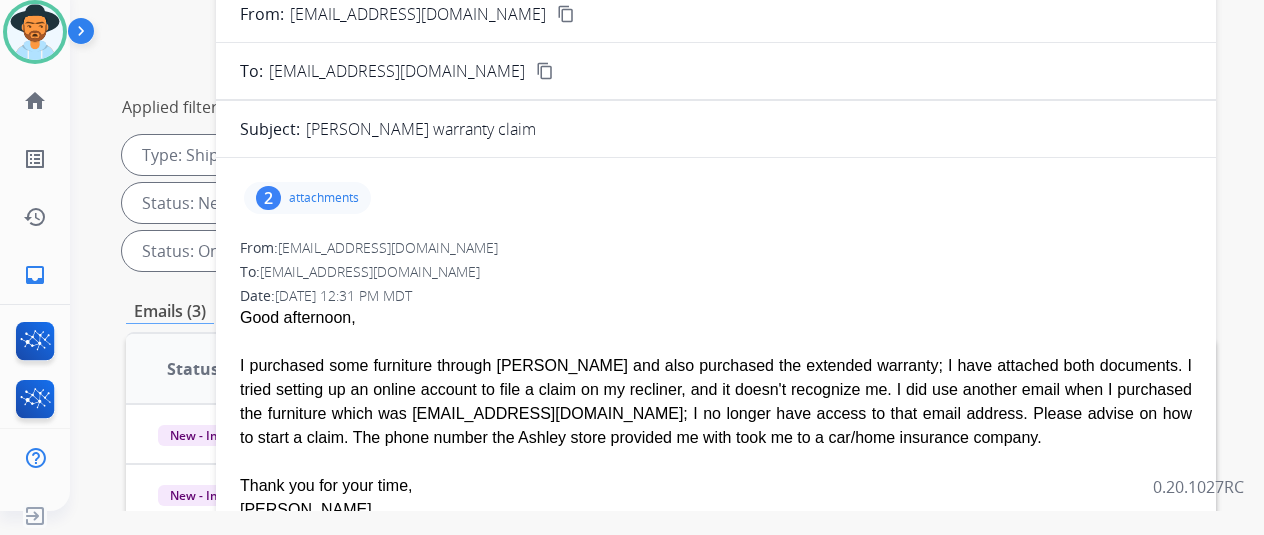 scroll, scrollTop: 0, scrollLeft: 0, axis: both 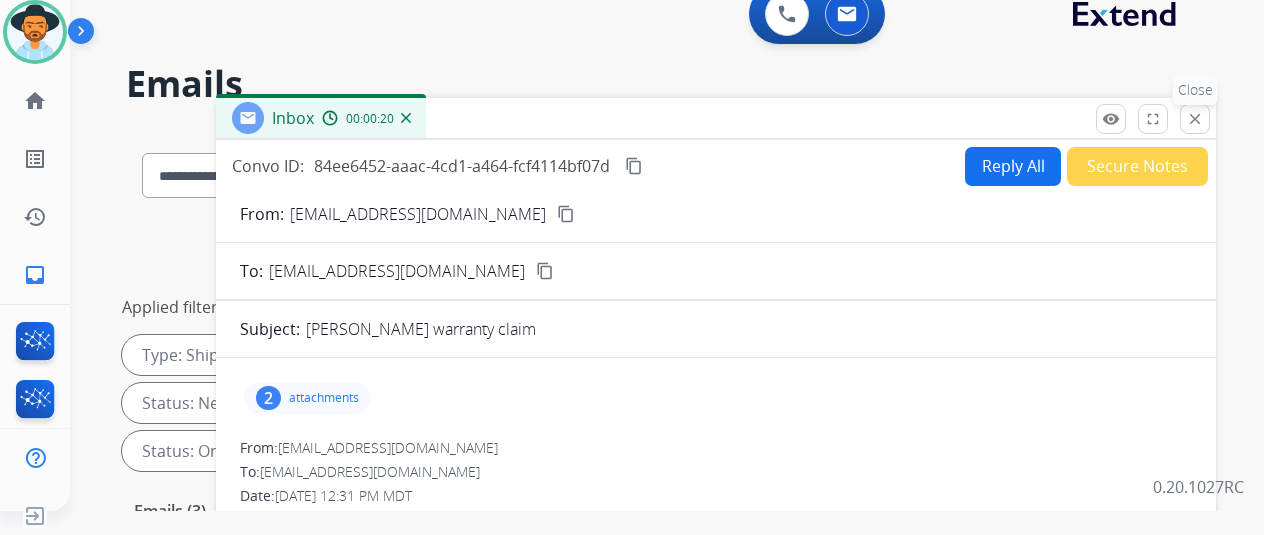 click on "close" at bounding box center (1195, 119) 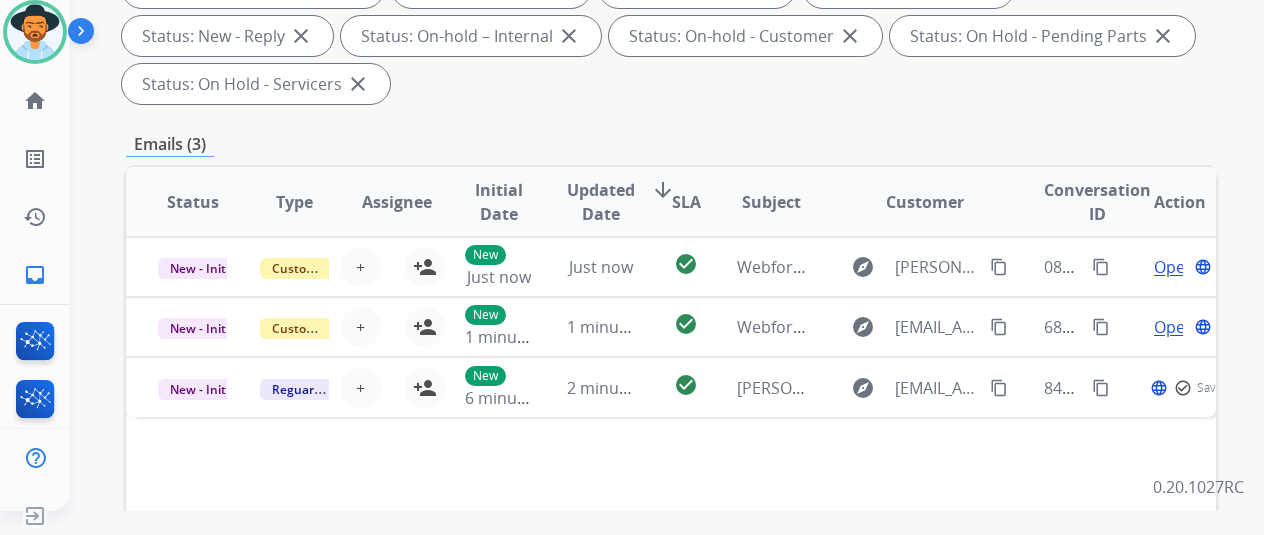 scroll, scrollTop: 400, scrollLeft: 0, axis: vertical 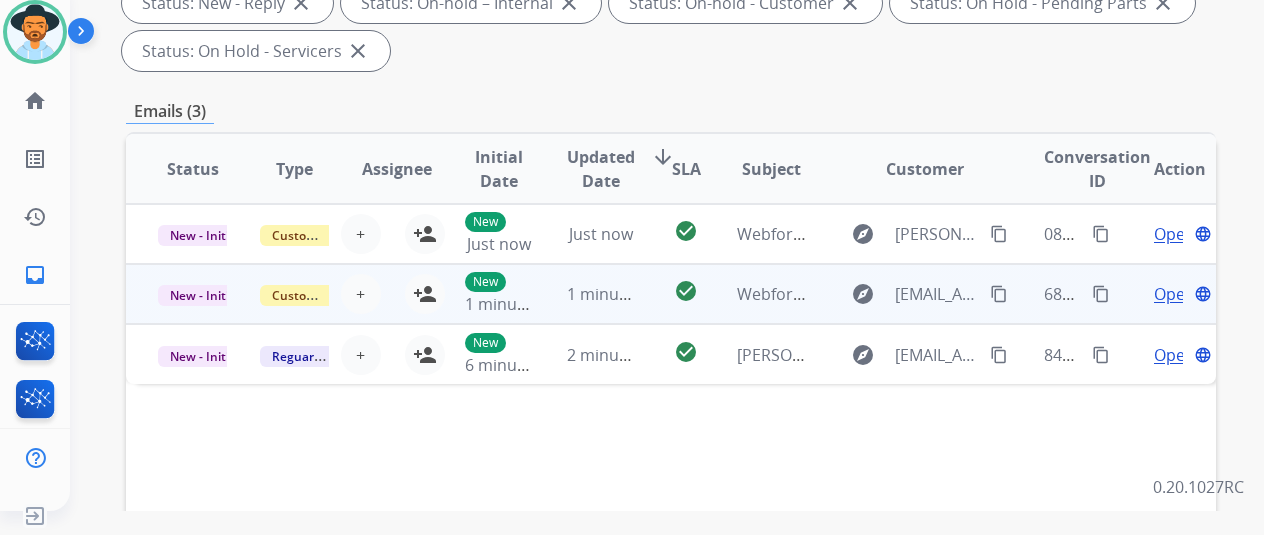 click on "Open" at bounding box center [1174, 294] 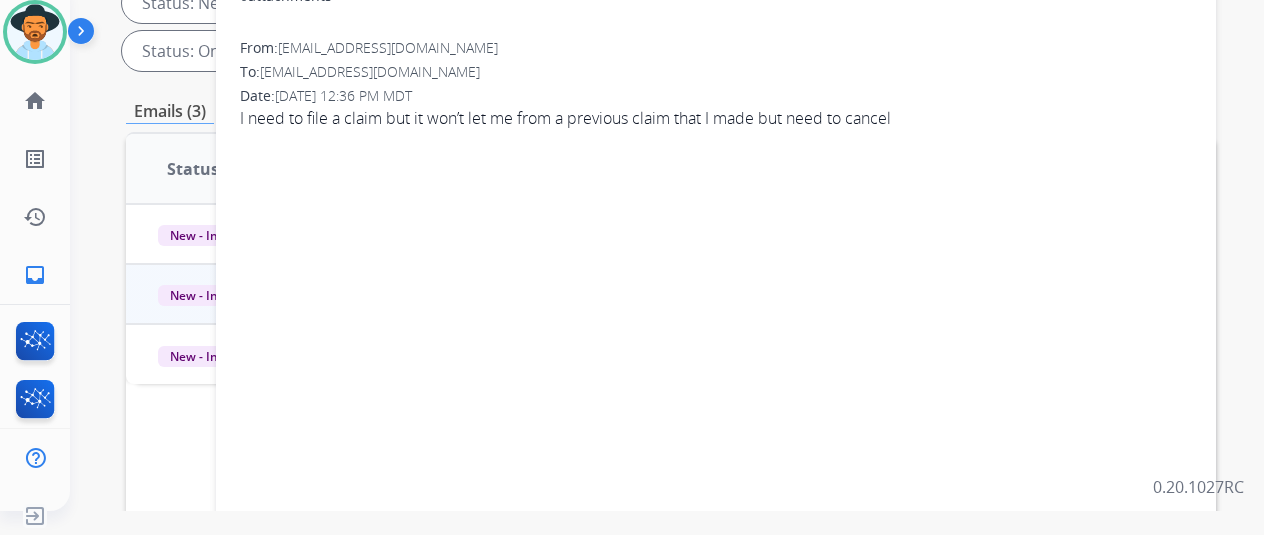 scroll, scrollTop: 100, scrollLeft: 0, axis: vertical 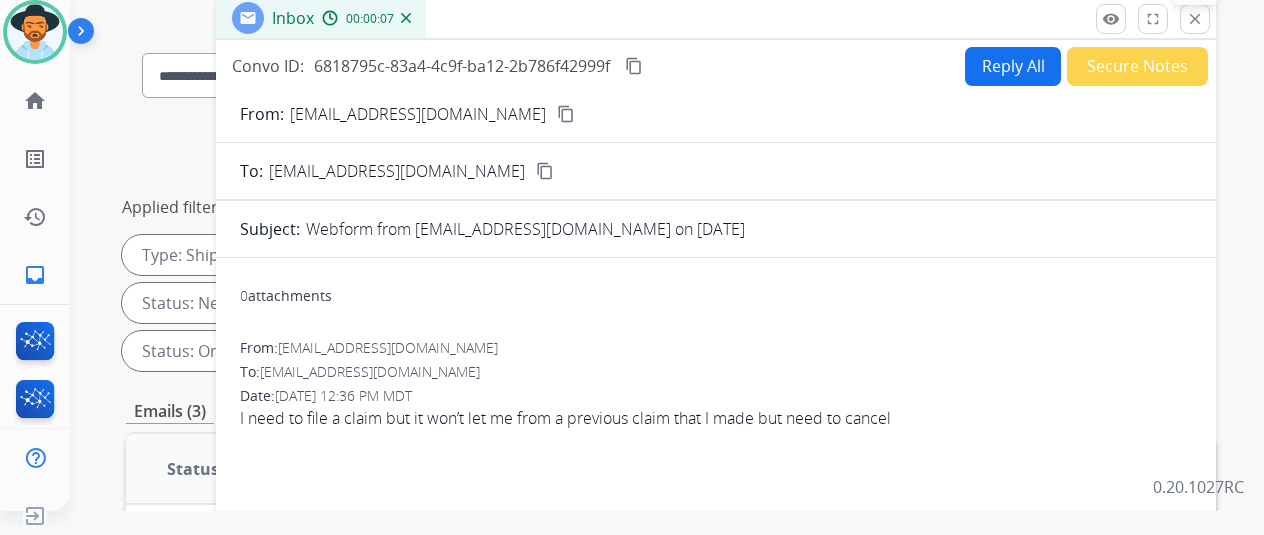 click on "close" at bounding box center [1195, 19] 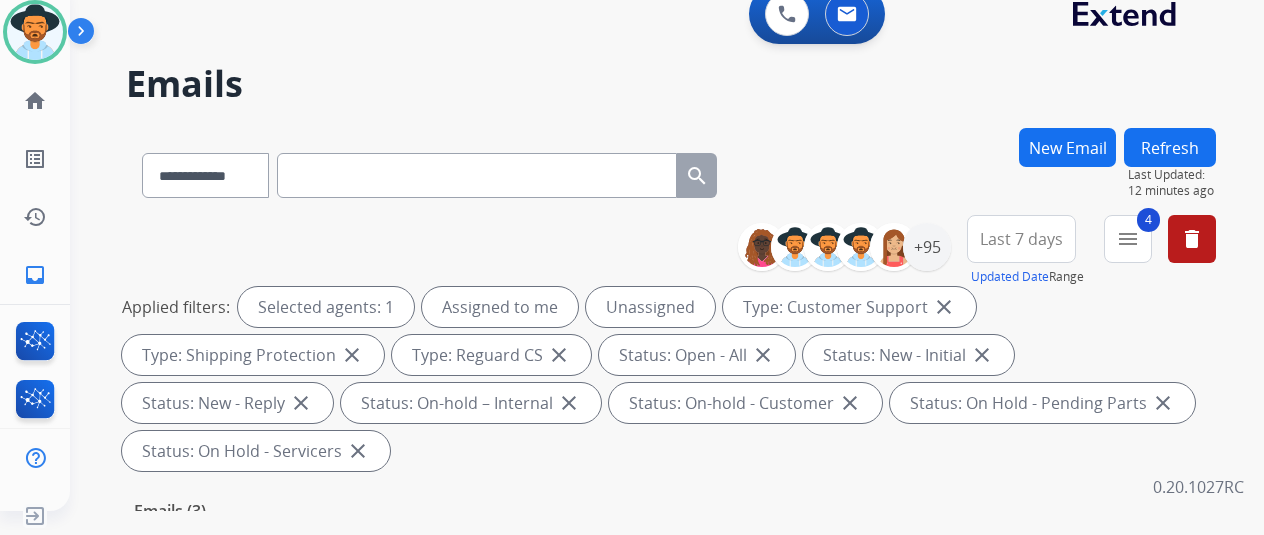 scroll, scrollTop: 0, scrollLeft: 0, axis: both 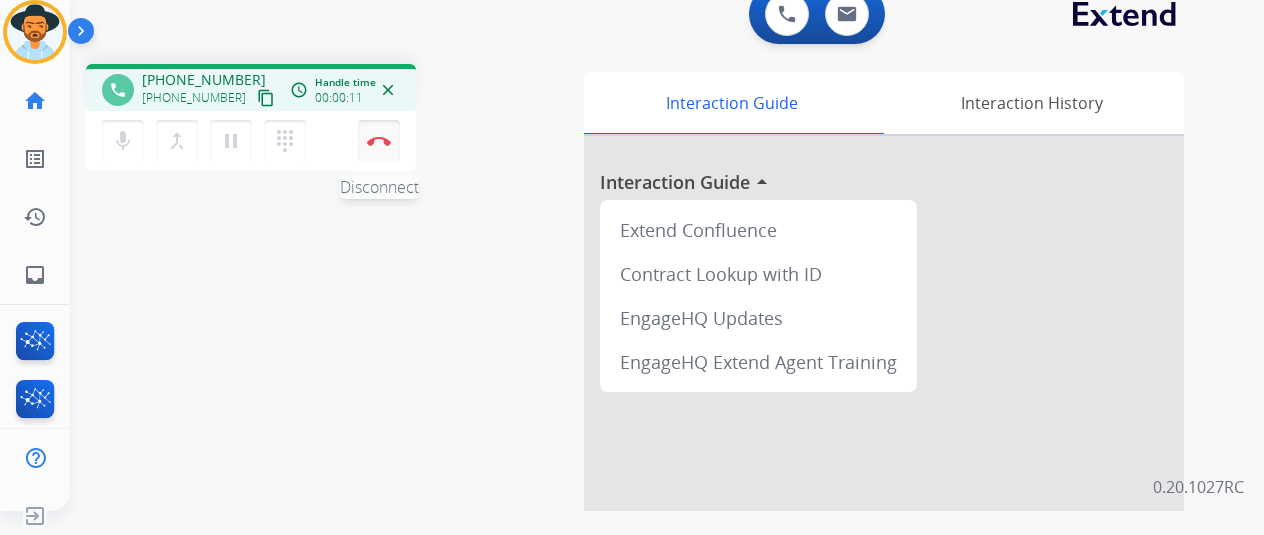 click at bounding box center [379, 141] 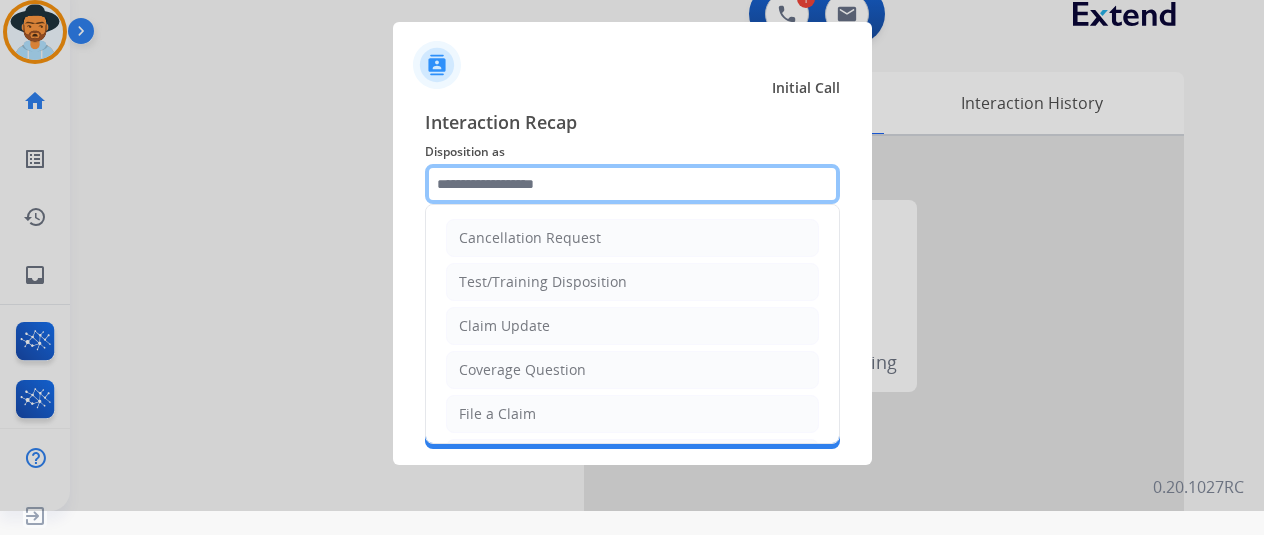 click 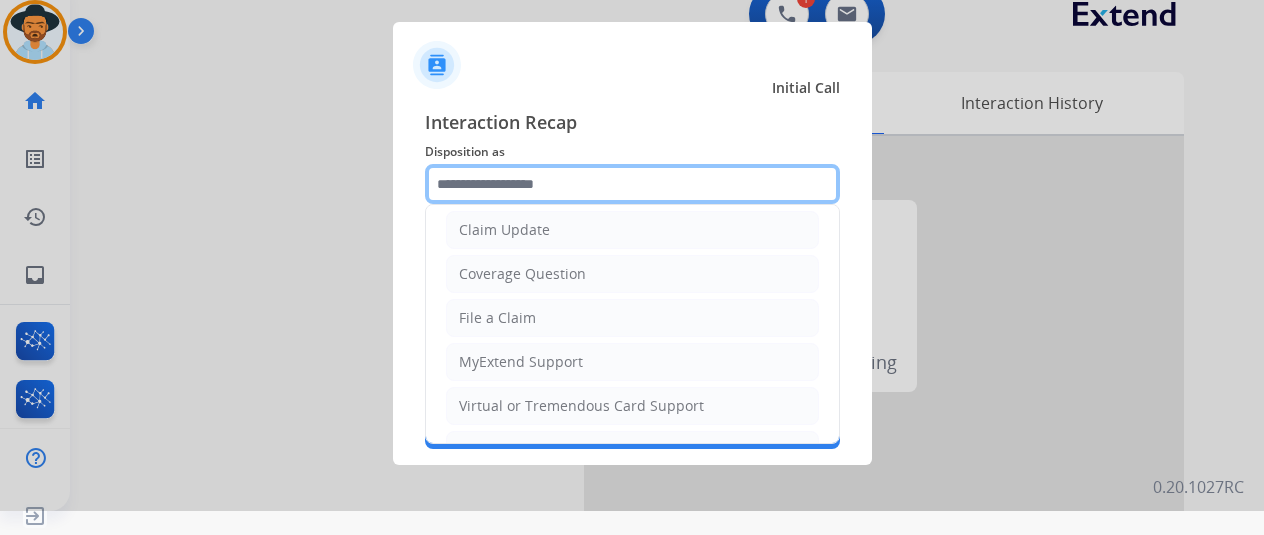 scroll, scrollTop: 300, scrollLeft: 0, axis: vertical 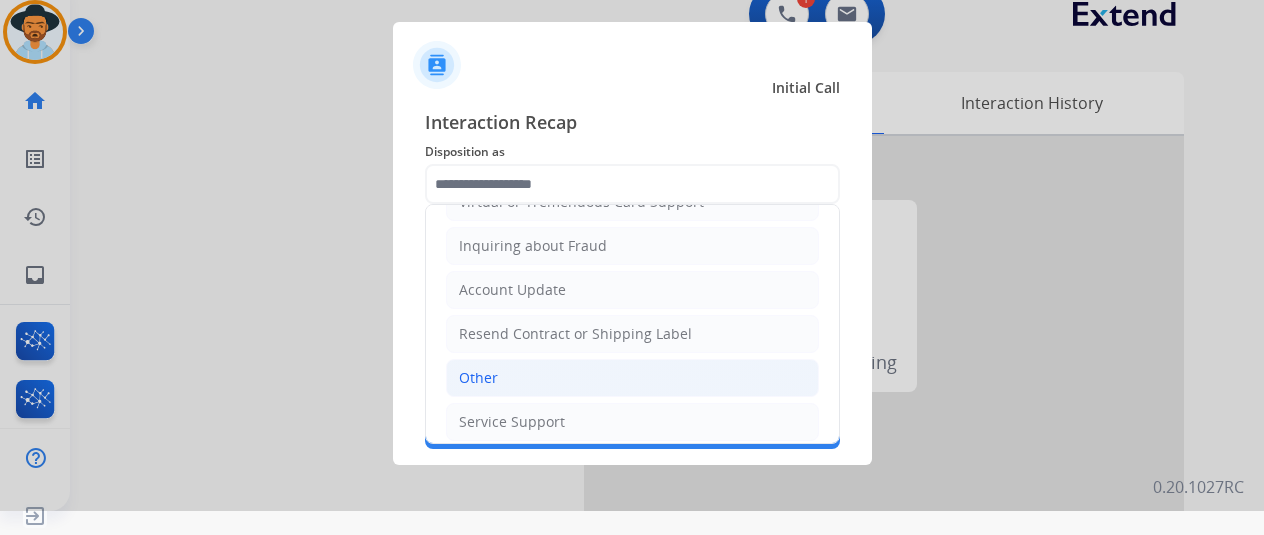 click on "Other" 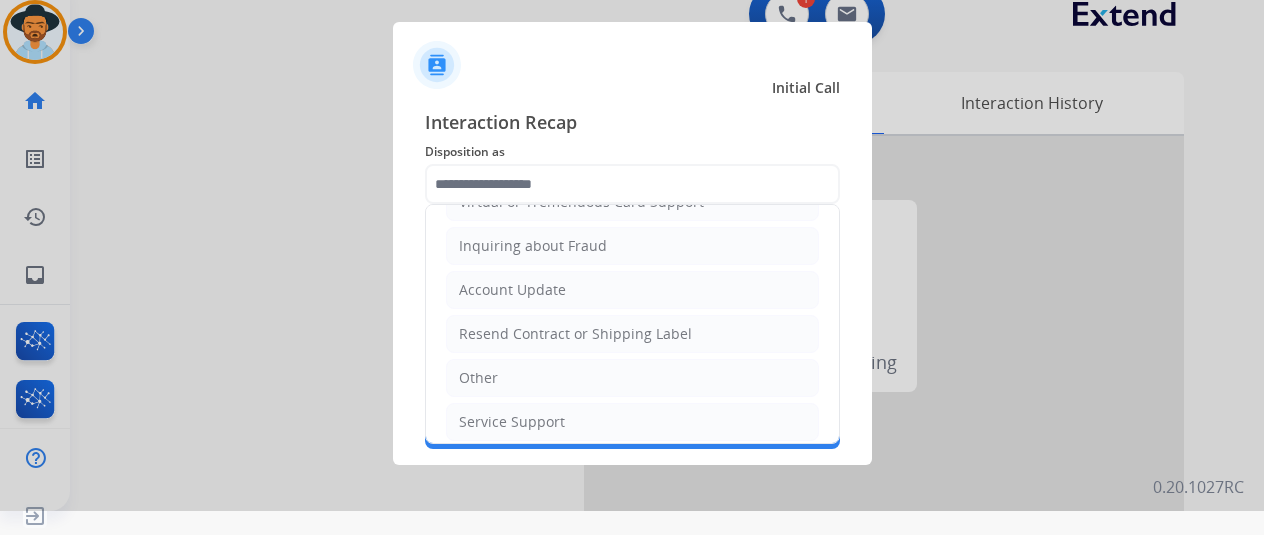 type on "*****" 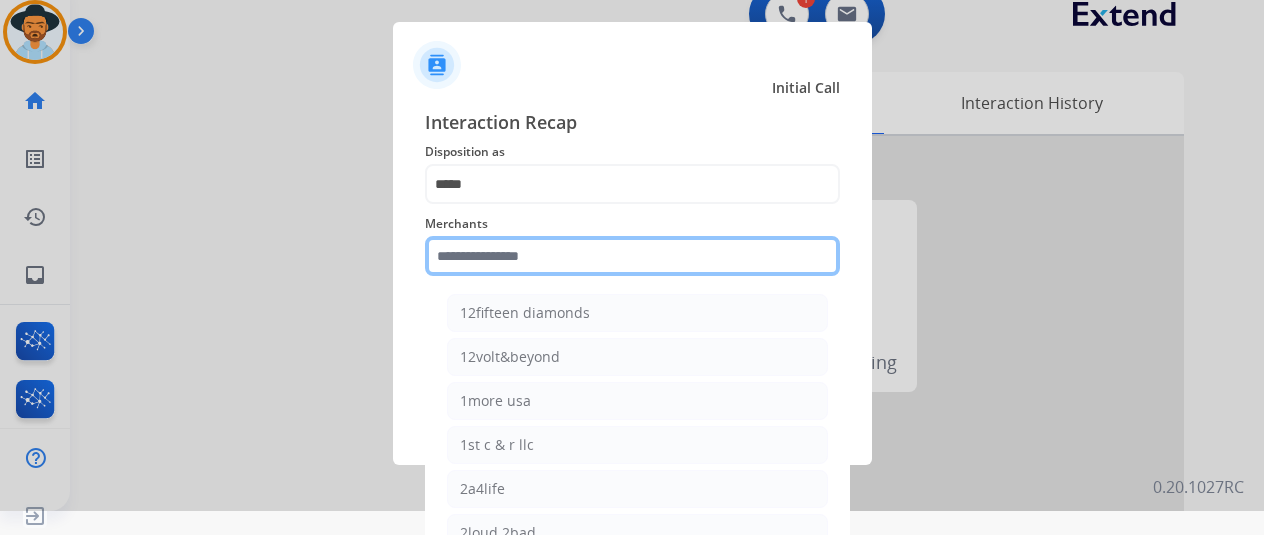 click 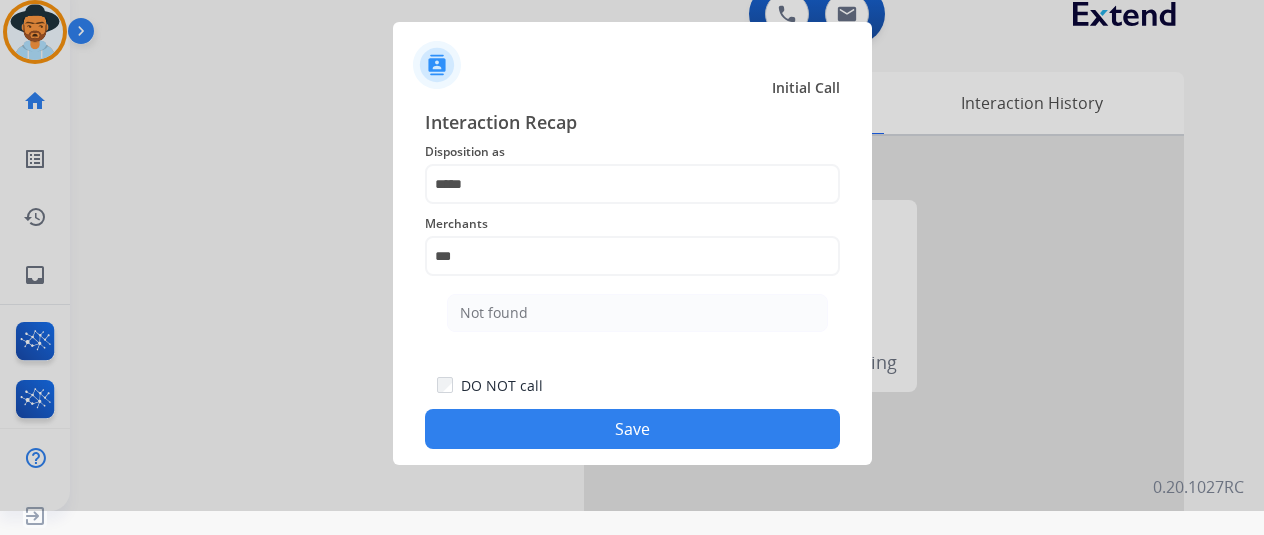 drag, startPoint x: 514, startPoint y: 312, endPoint x: 592, endPoint y: 343, distance: 83.9345 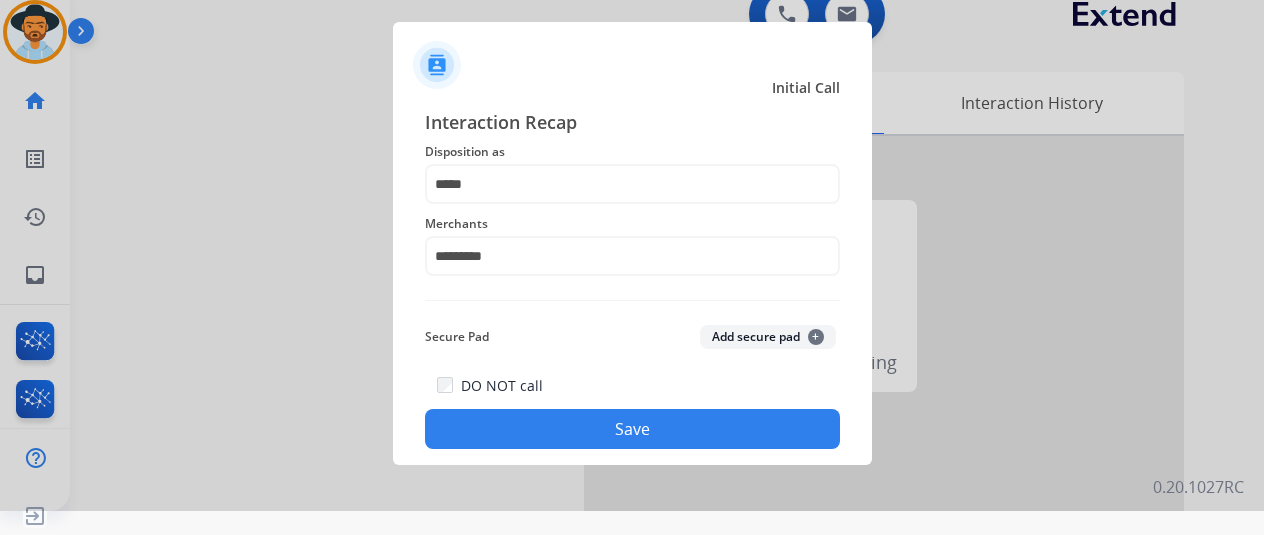 click on "Save" 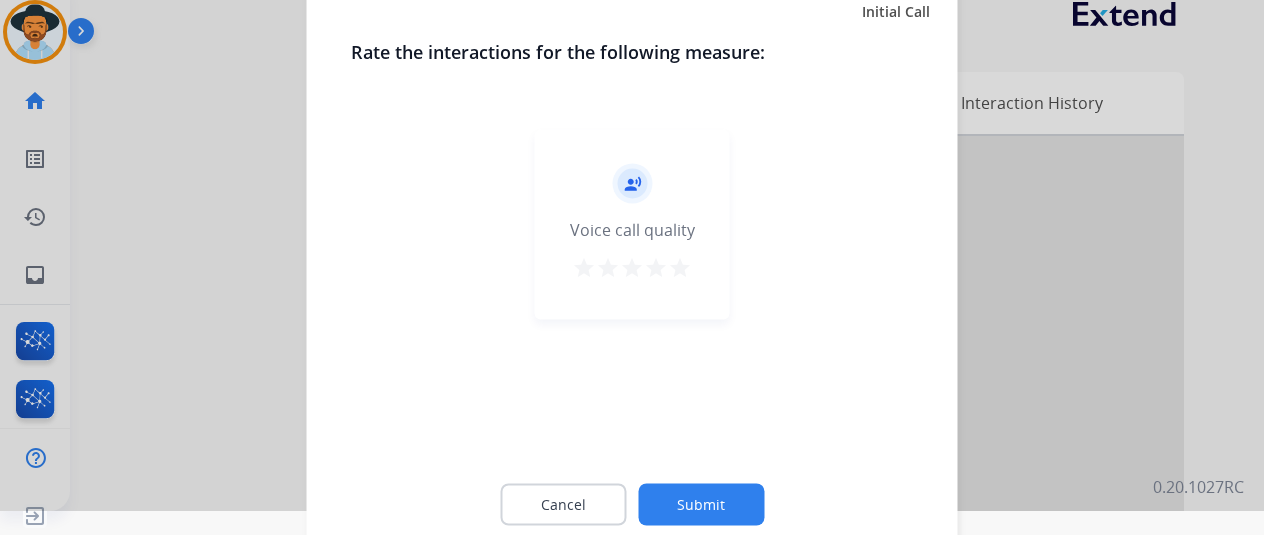 click on "Submit" 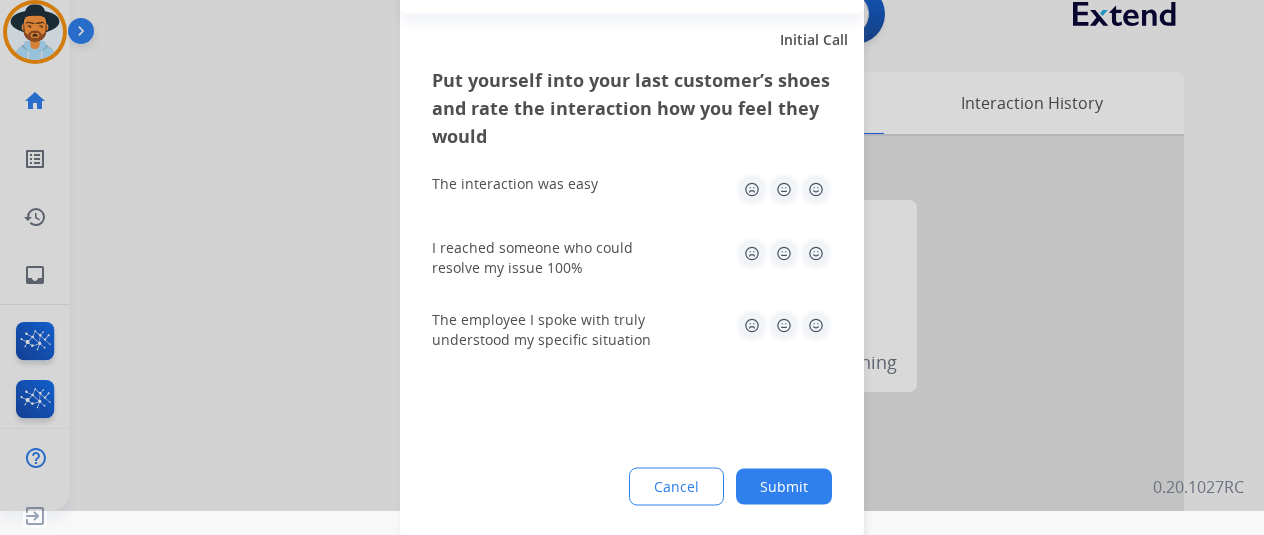click on "Submit" 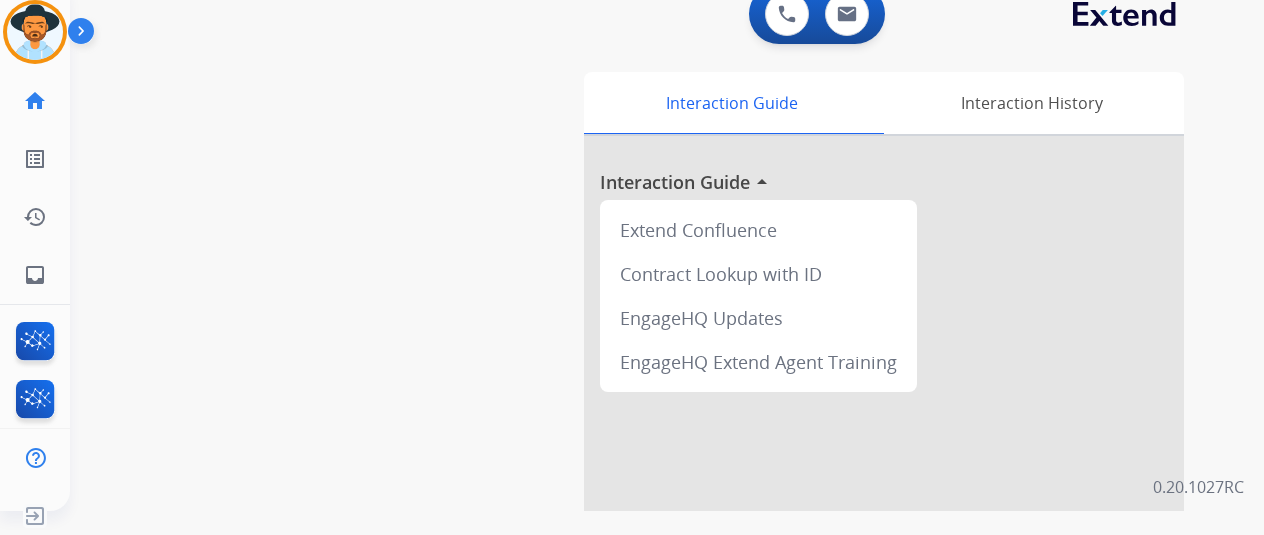 drag, startPoint x: 36, startPoint y: 11, endPoint x: 90, endPoint y: 19, distance: 54.589375 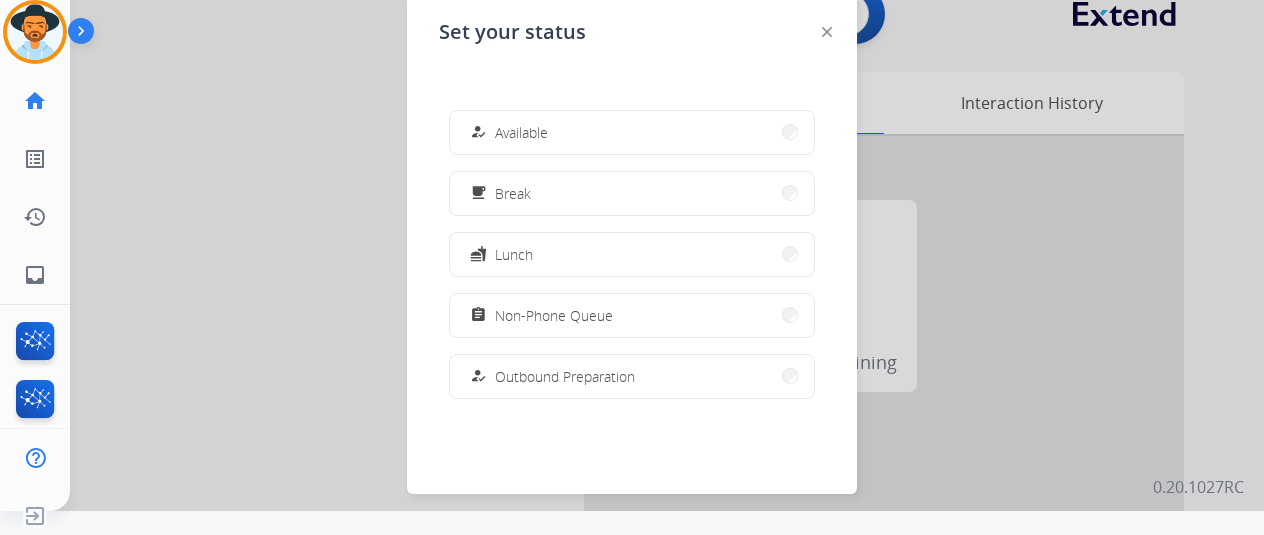 click on "how_to_reg Available" at bounding box center [632, 132] 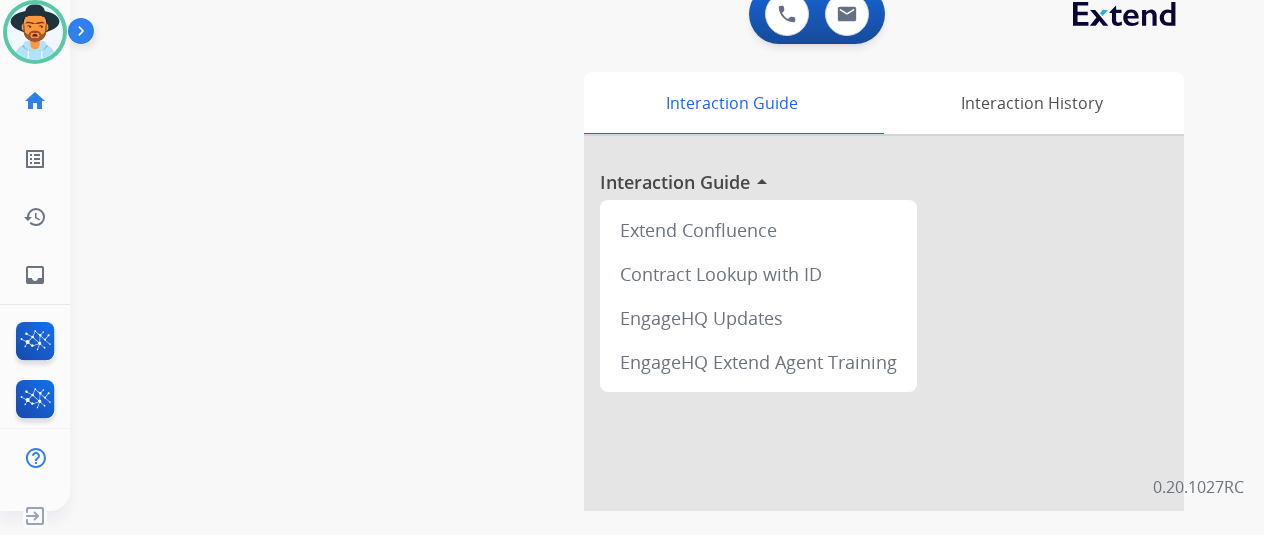 click on "swap_horiz Break voice bridge close_fullscreen Connect 3-Way Call merge_type Separate 3-Way Call  Interaction Guide   Interaction History  Interaction Guide arrow_drop_up  Extend Confluence   Contract Lookup with ID   EngageHQ Updates   EngageHQ Extend Agent Training" at bounding box center (643, 465) 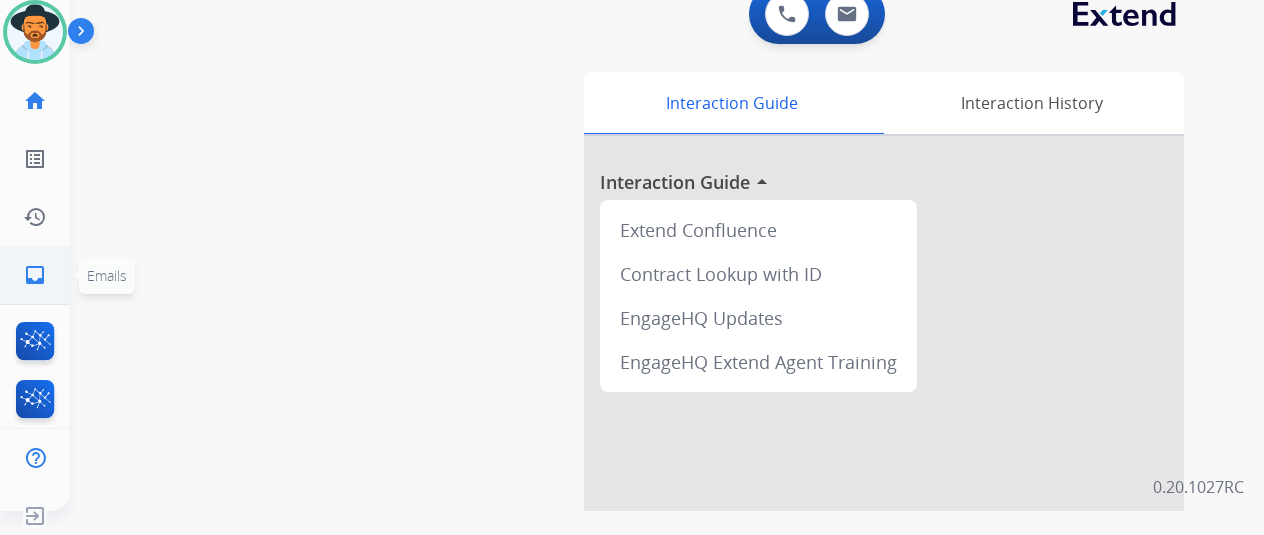 click on "inbox" 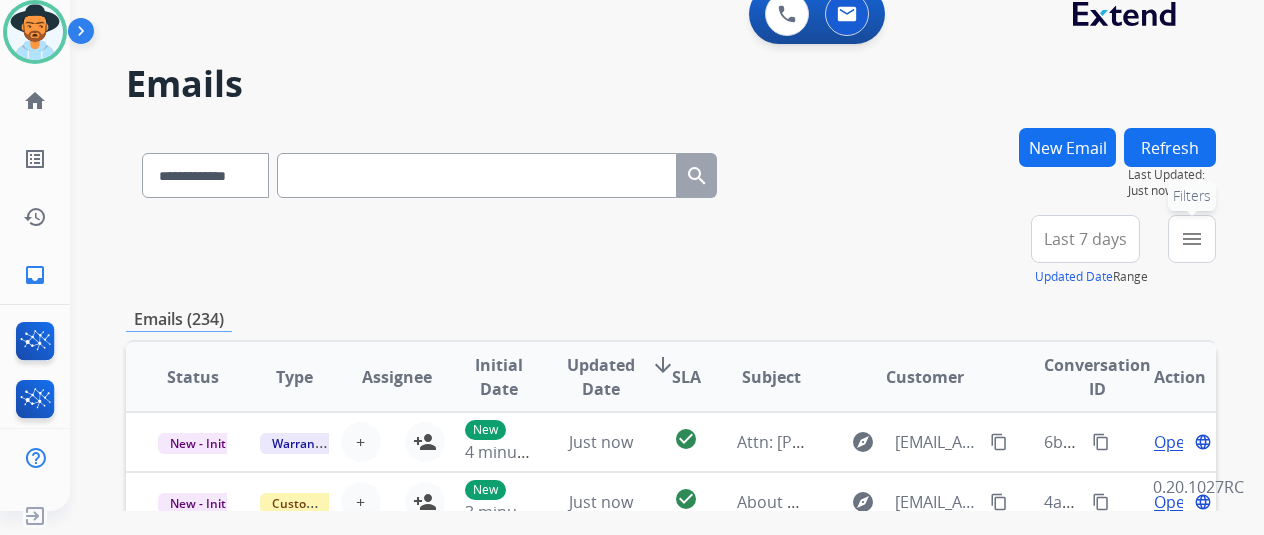 click on "menu" at bounding box center [1192, 239] 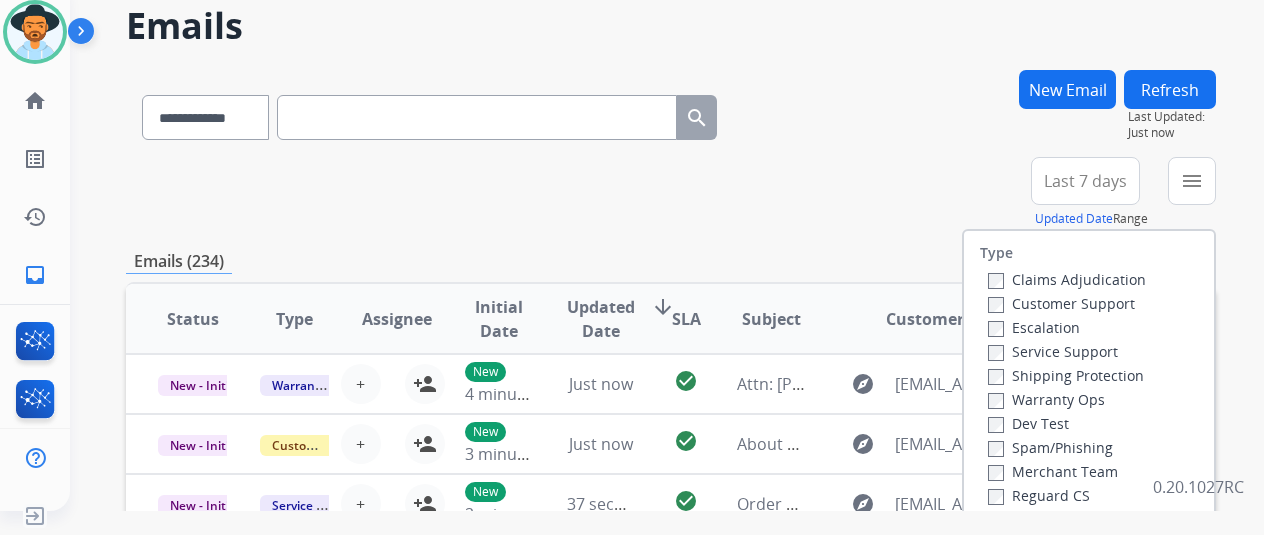 scroll, scrollTop: 200, scrollLeft: 0, axis: vertical 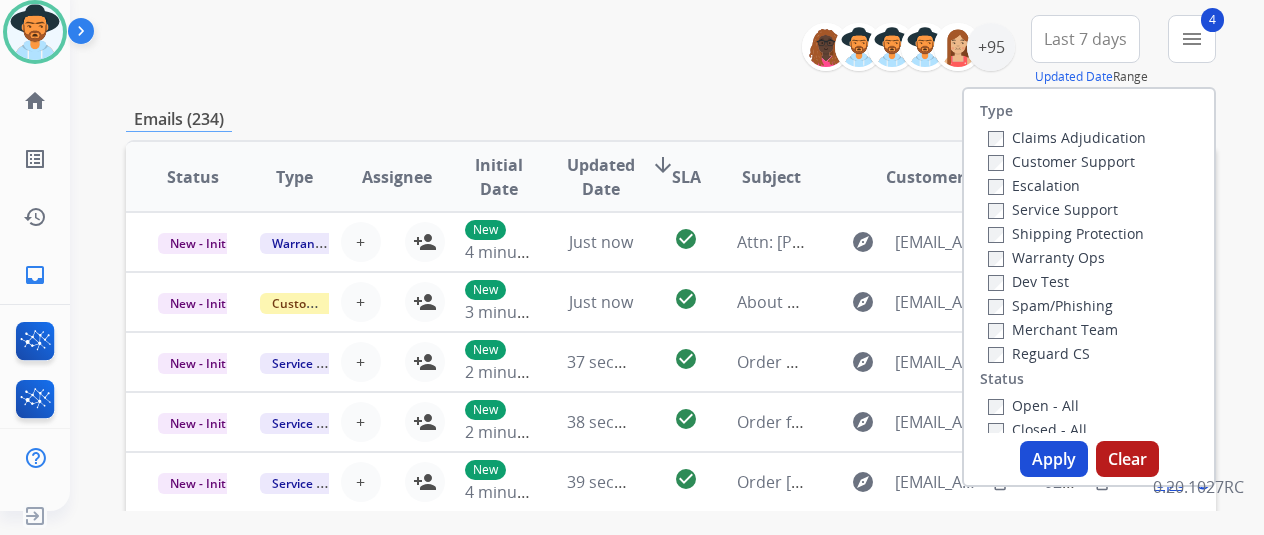drag, startPoint x: 1067, startPoint y: 455, endPoint x: 904, endPoint y: 529, distance: 179.01117 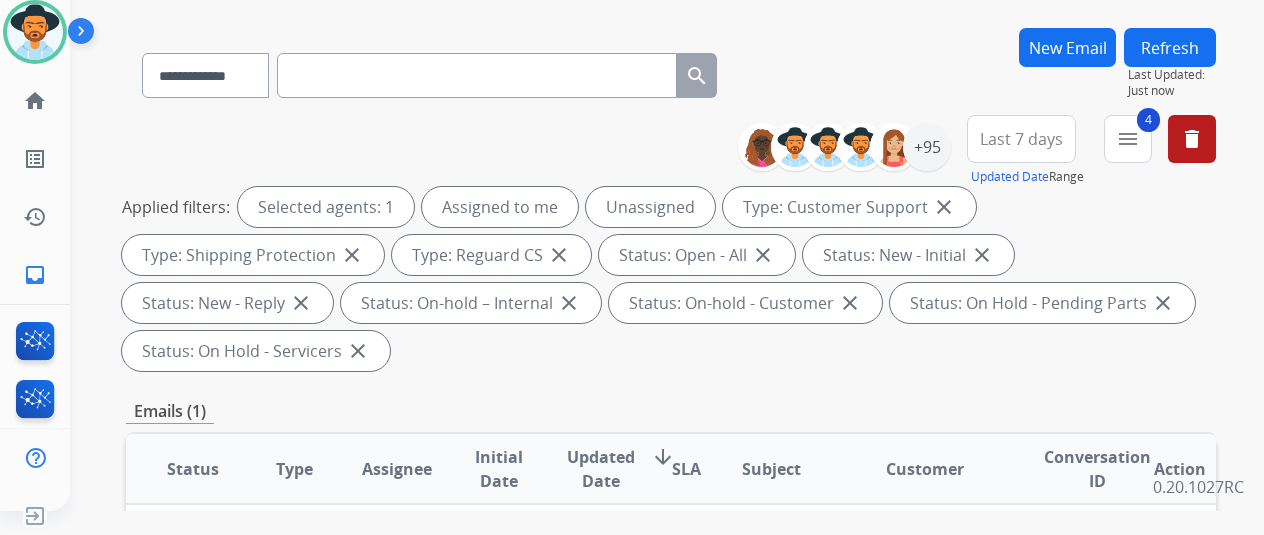 scroll, scrollTop: 100, scrollLeft: 0, axis: vertical 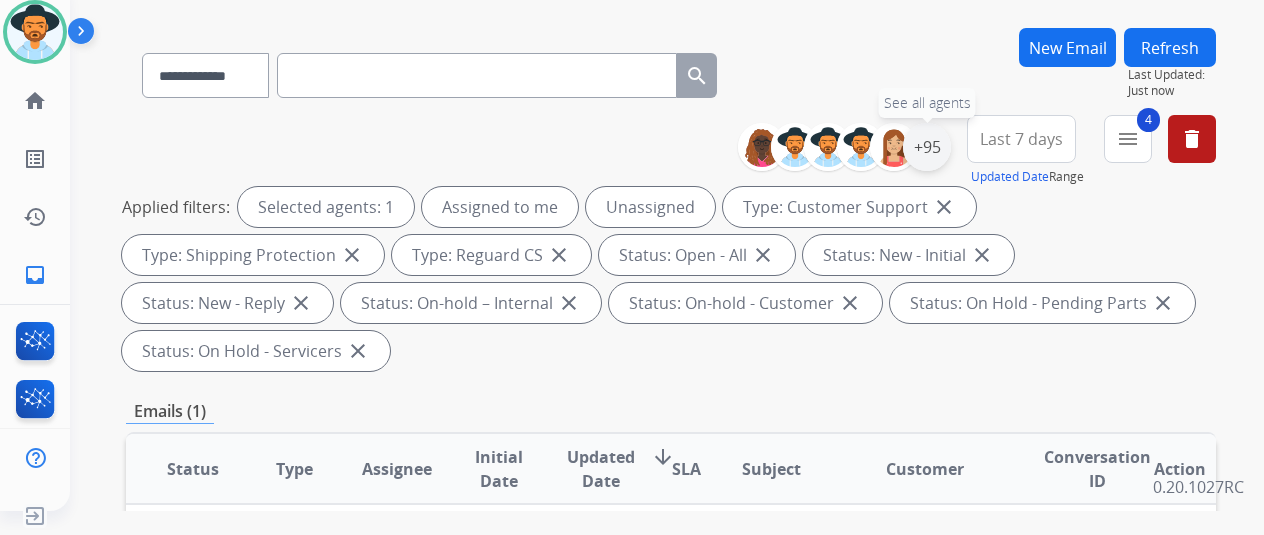 click on "+95" at bounding box center [927, 147] 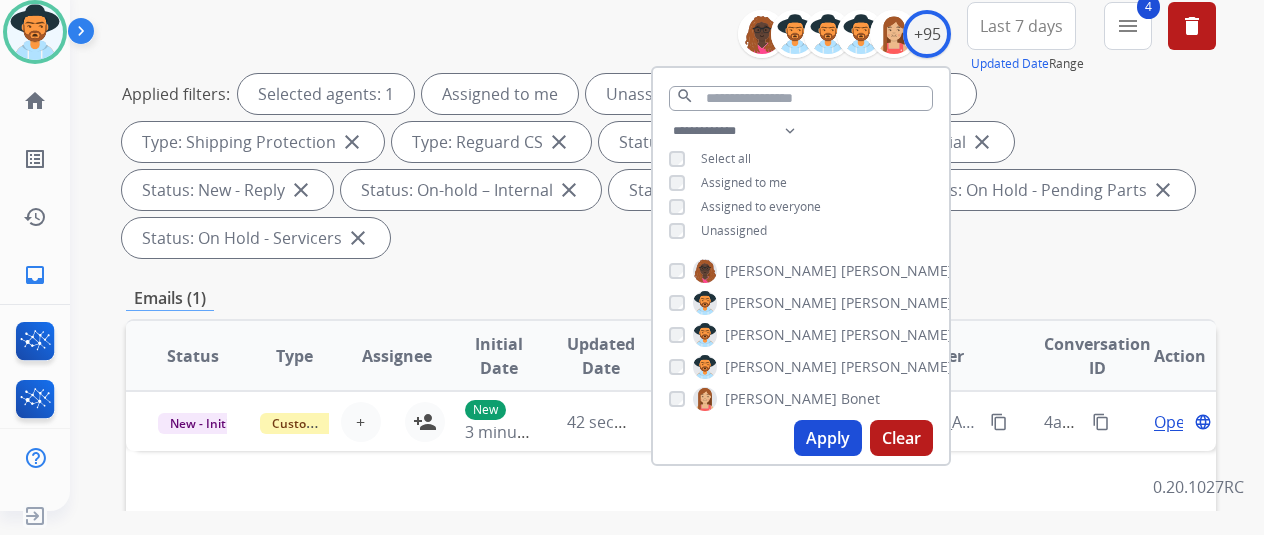 scroll, scrollTop: 300, scrollLeft: 0, axis: vertical 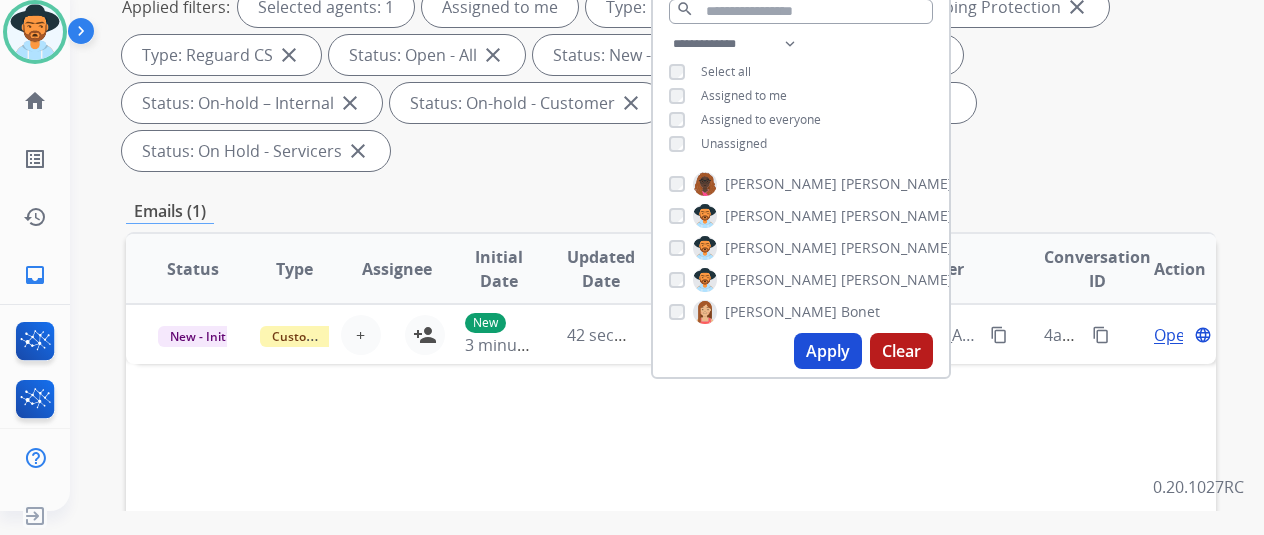 click on "Apply" at bounding box center [828, 351] 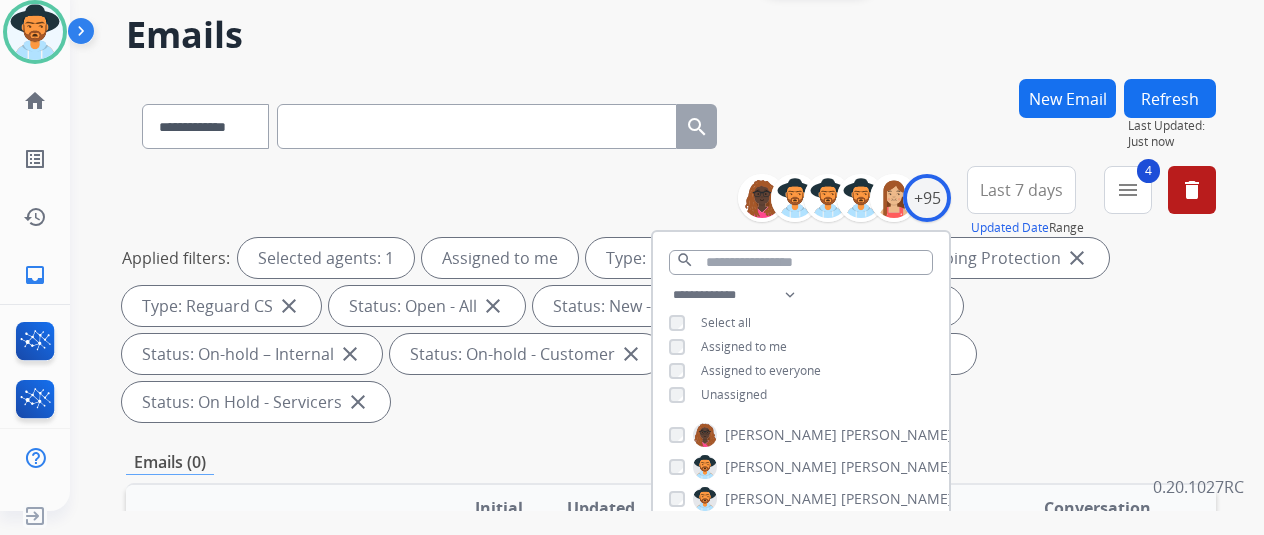 scroll, scrollTop: 0, scrollLeft: 0, axis: both 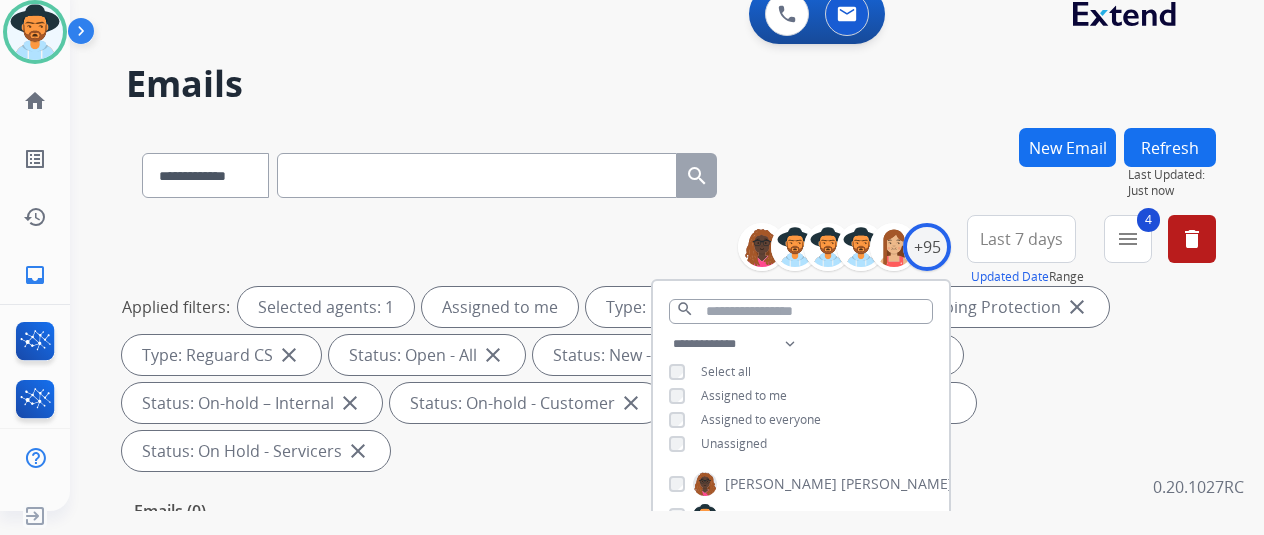 click on "**********" at bounding box center [671, 171] 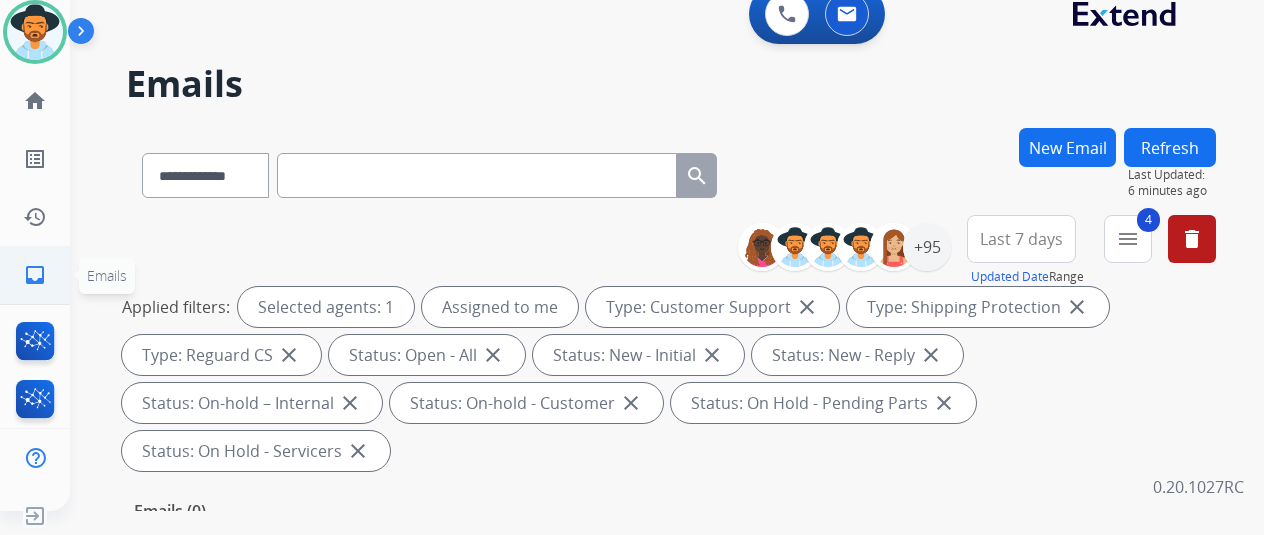 click on "inbox" 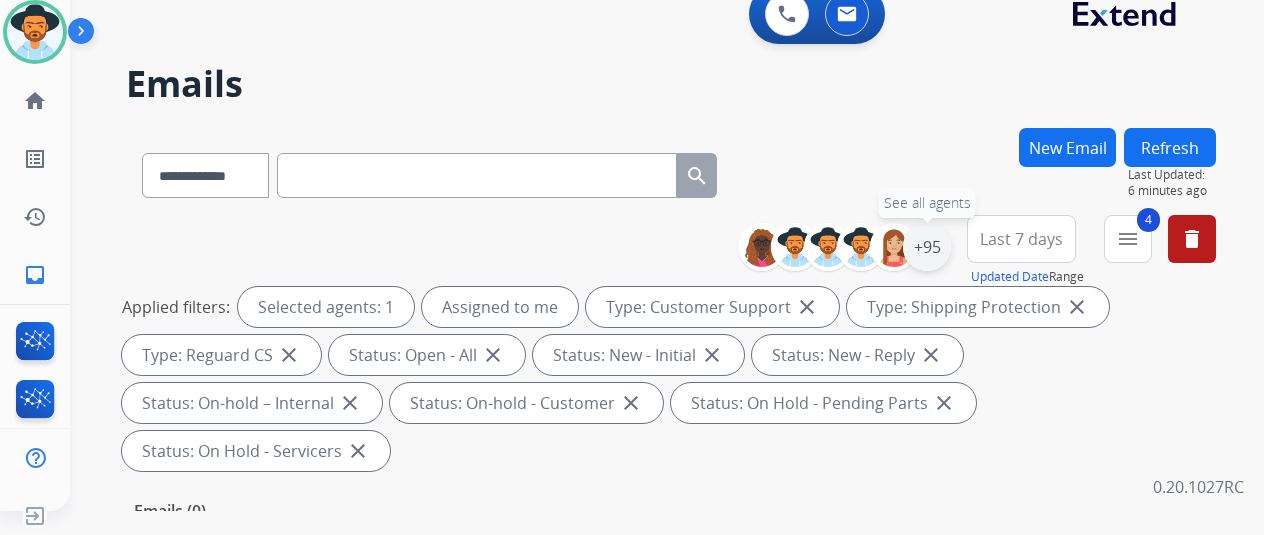 click on "+95" at bounding box center (927, 247) 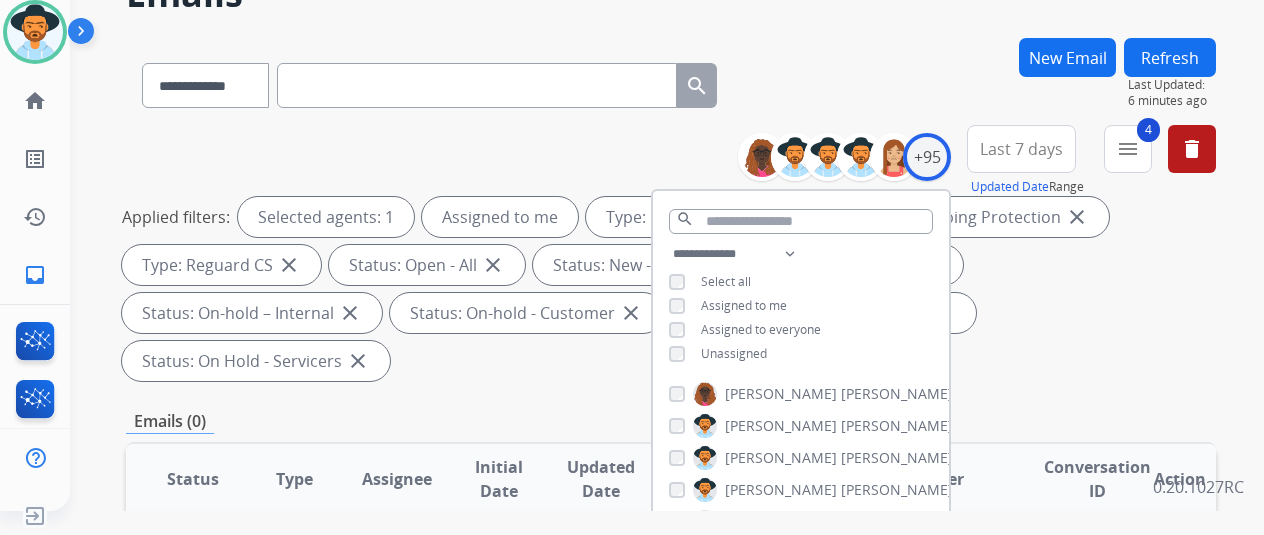 scroll, scrollTop: 200, scrollLeft: 0, axis: vertical 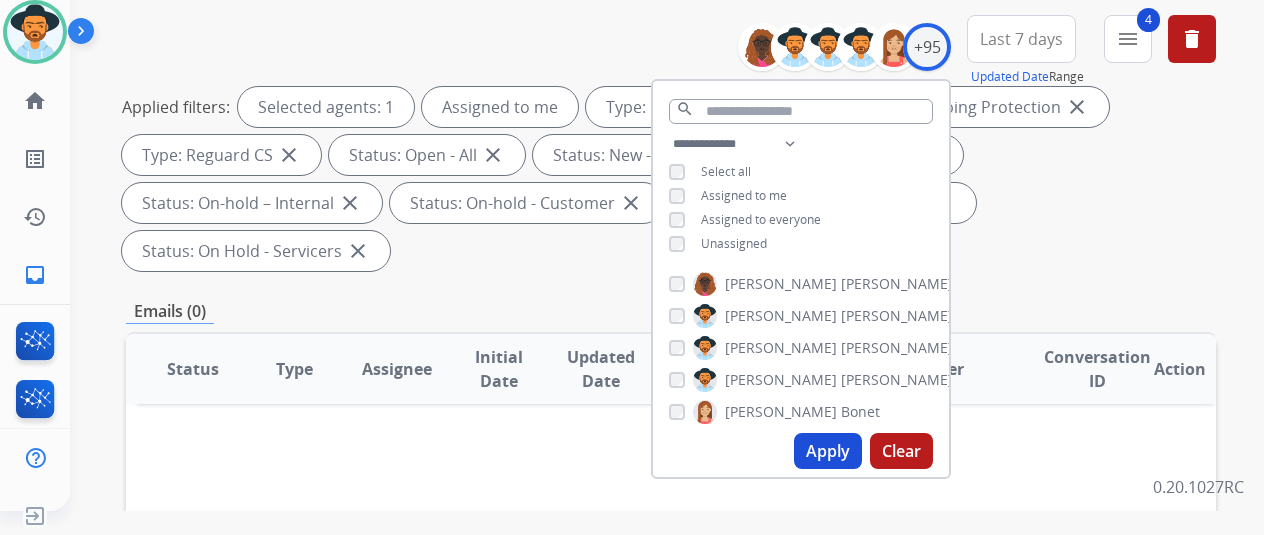 click on "Apply" at bounding box center (828, 451) 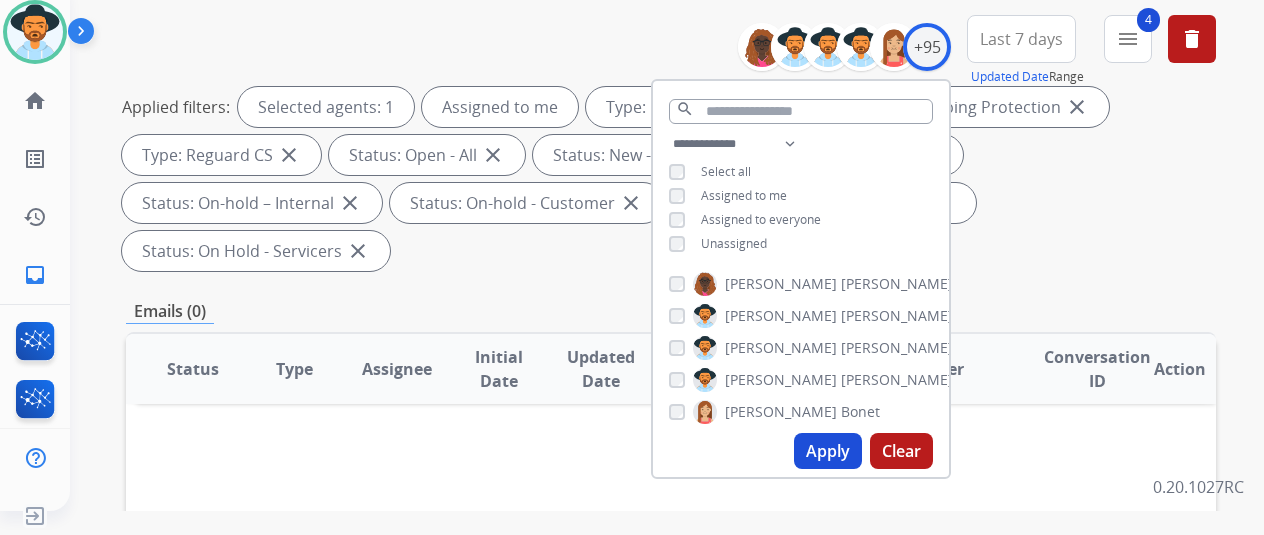 scroll, scrollTop: 0, scrollLeft: 0, axis: both 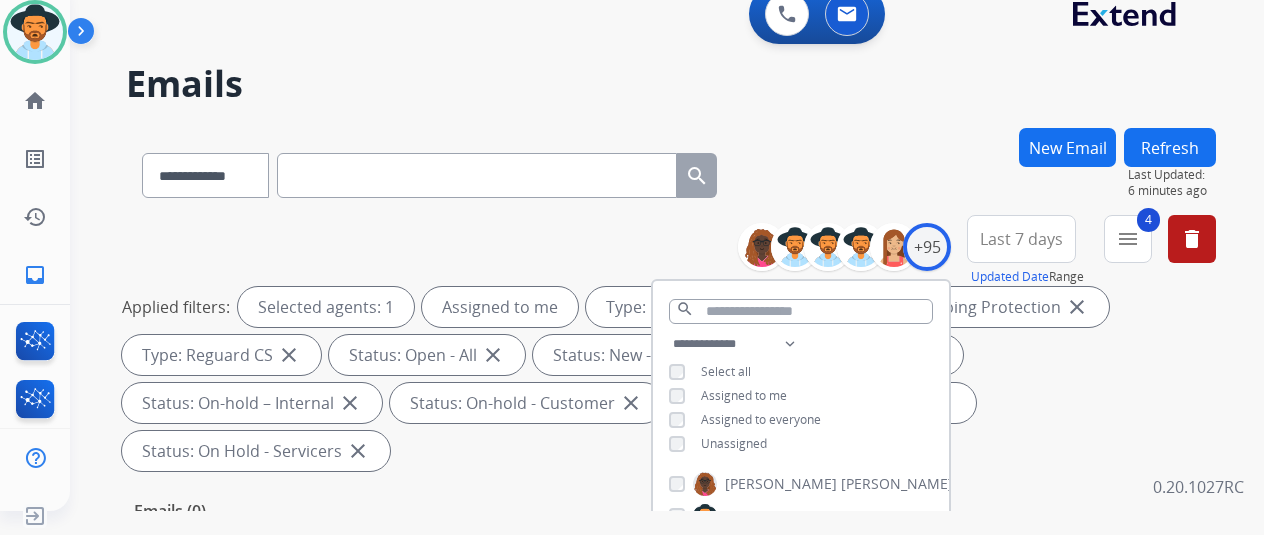 click on "**********" at bounding box center [643, 315] 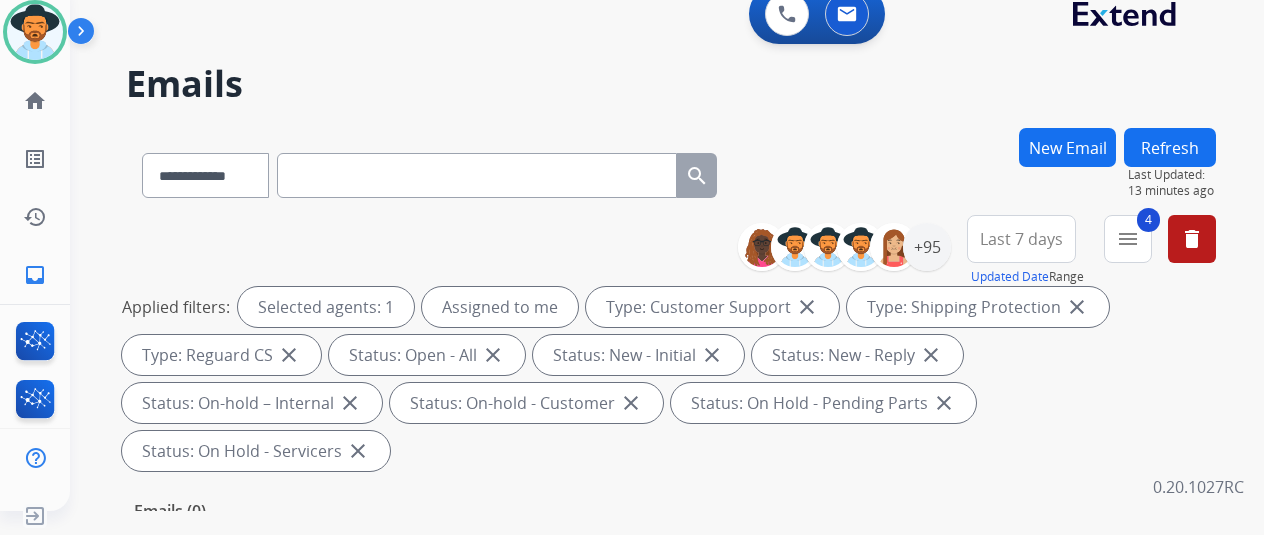scroll, scrollTop: 24, scrollLeft: 0, axis: vertical 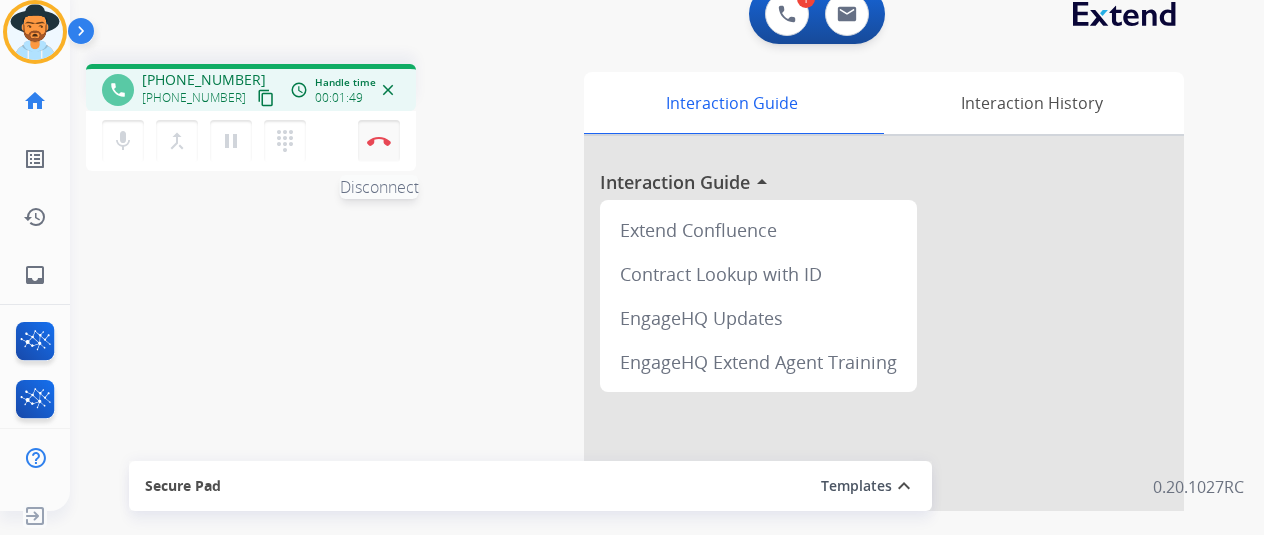 click on "Disconnect" at bounding box center (379, 141) 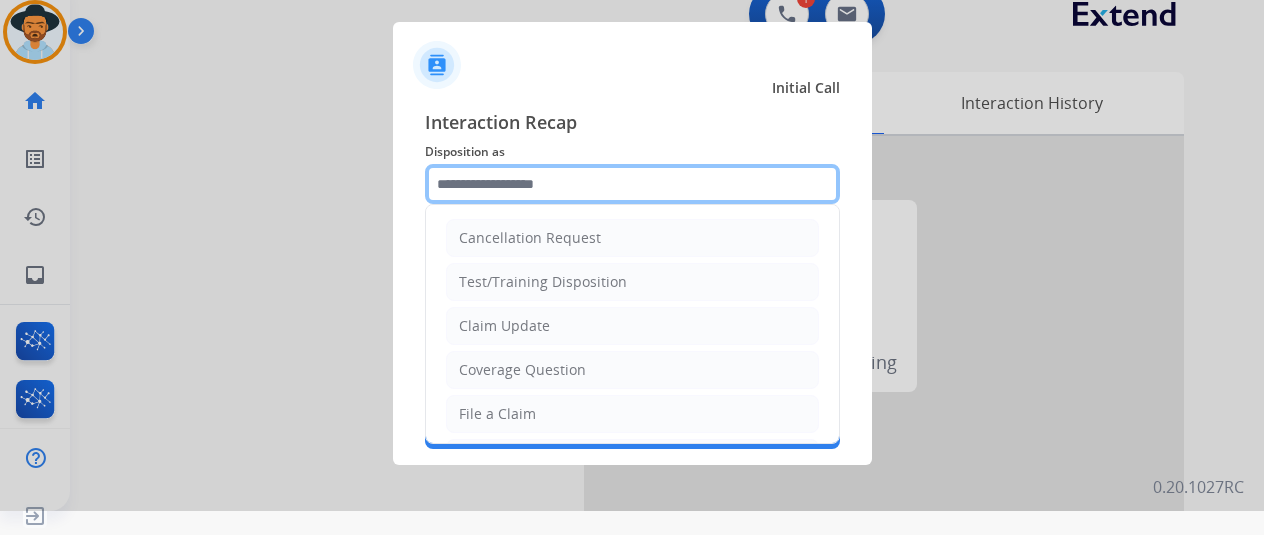 click 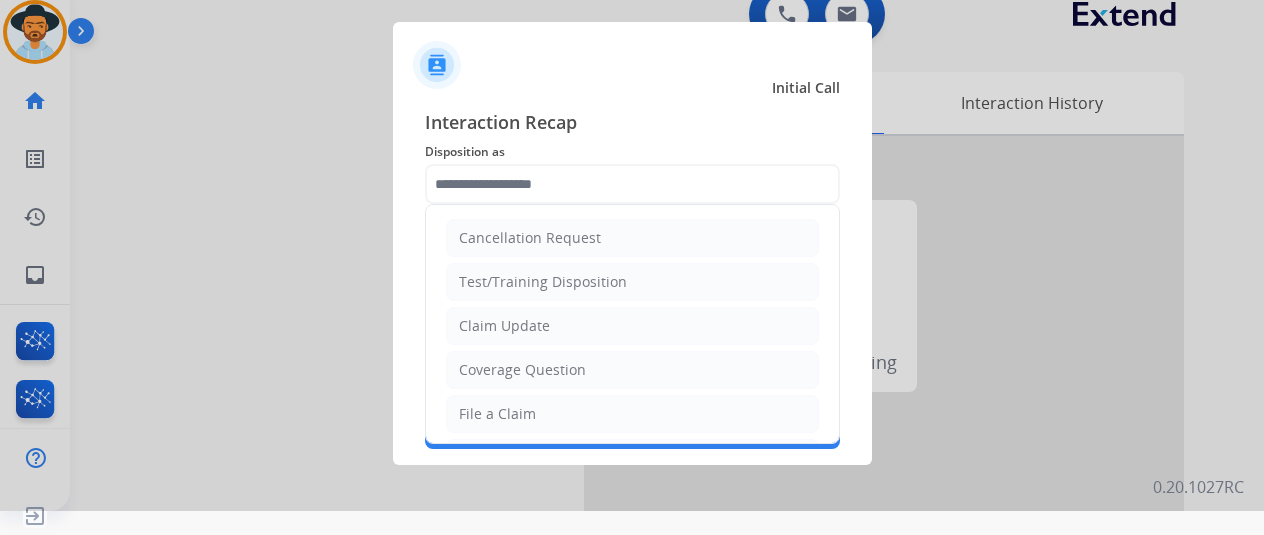 click on "File a Claim" 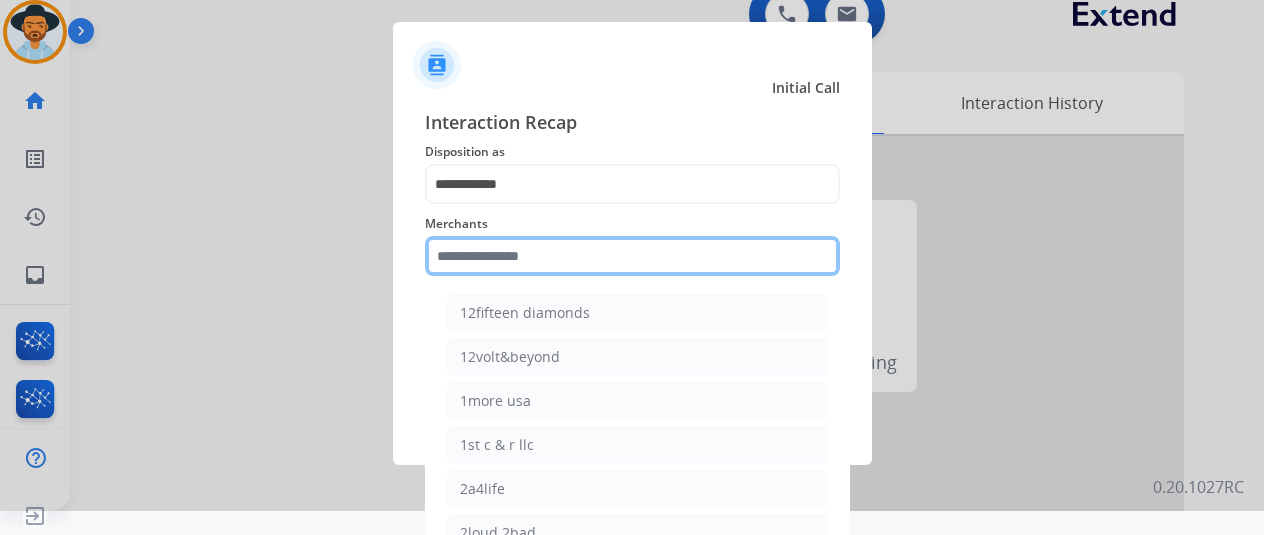 click 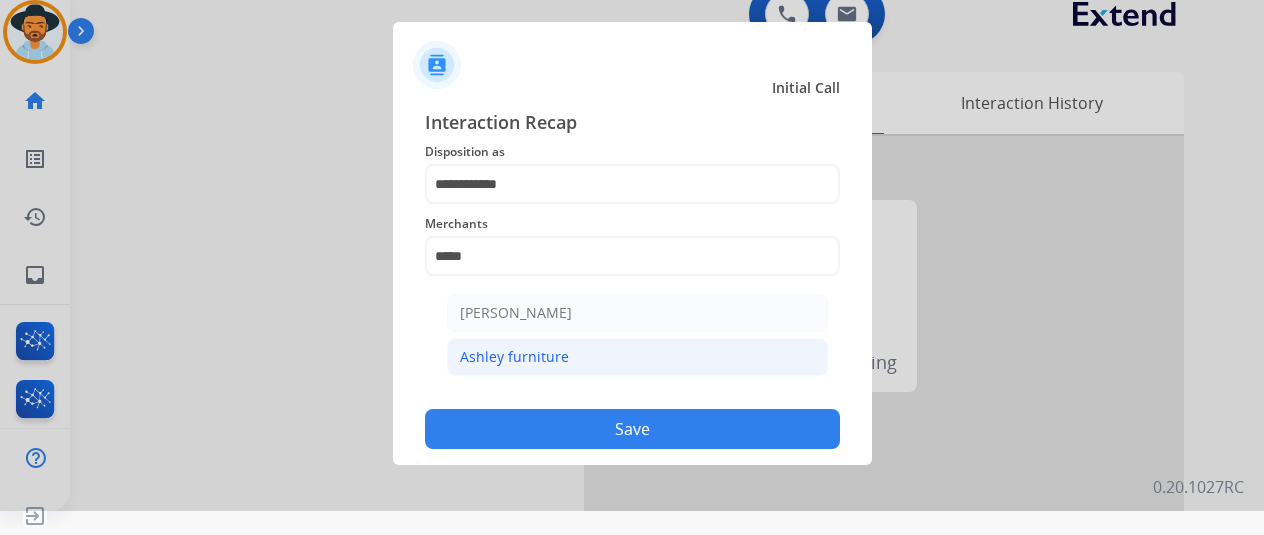 click on "Ashley furniture" 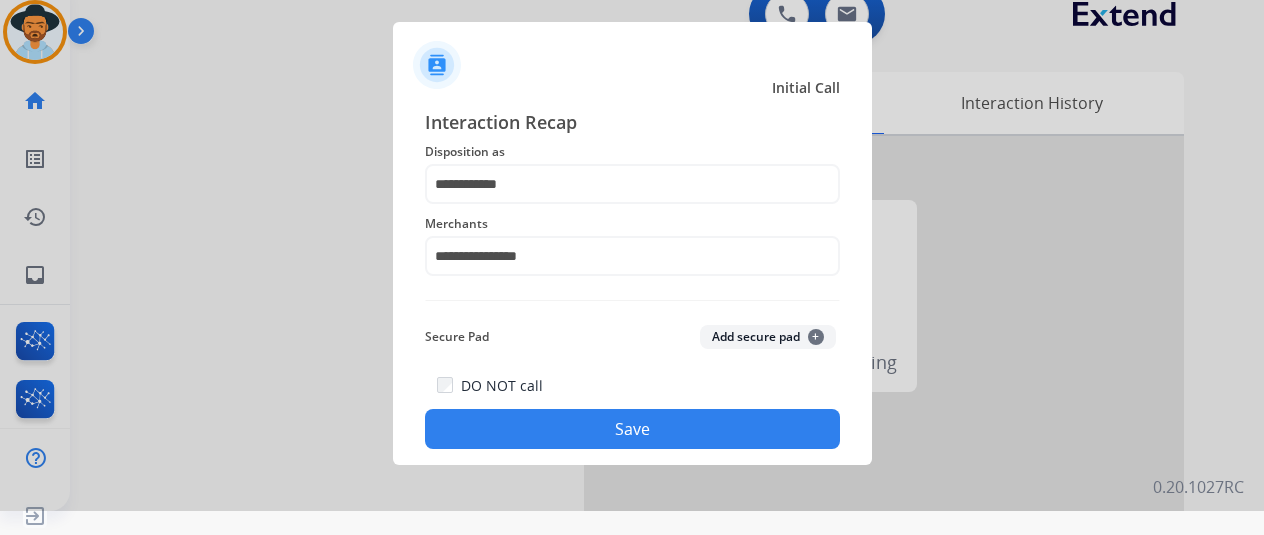 click on "Save" 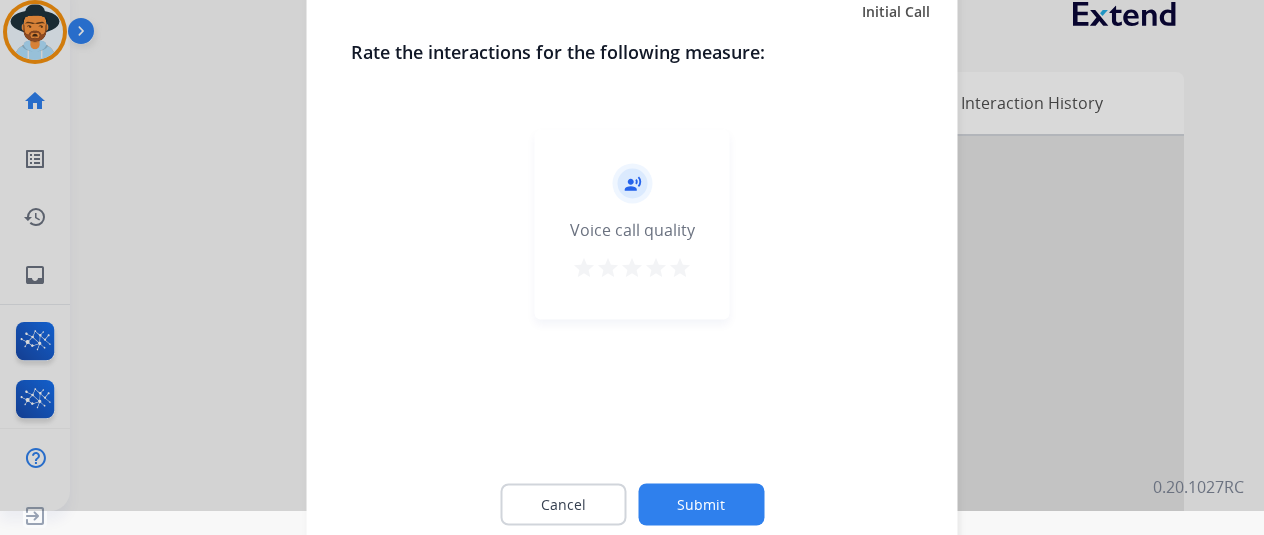 click on "Submit" 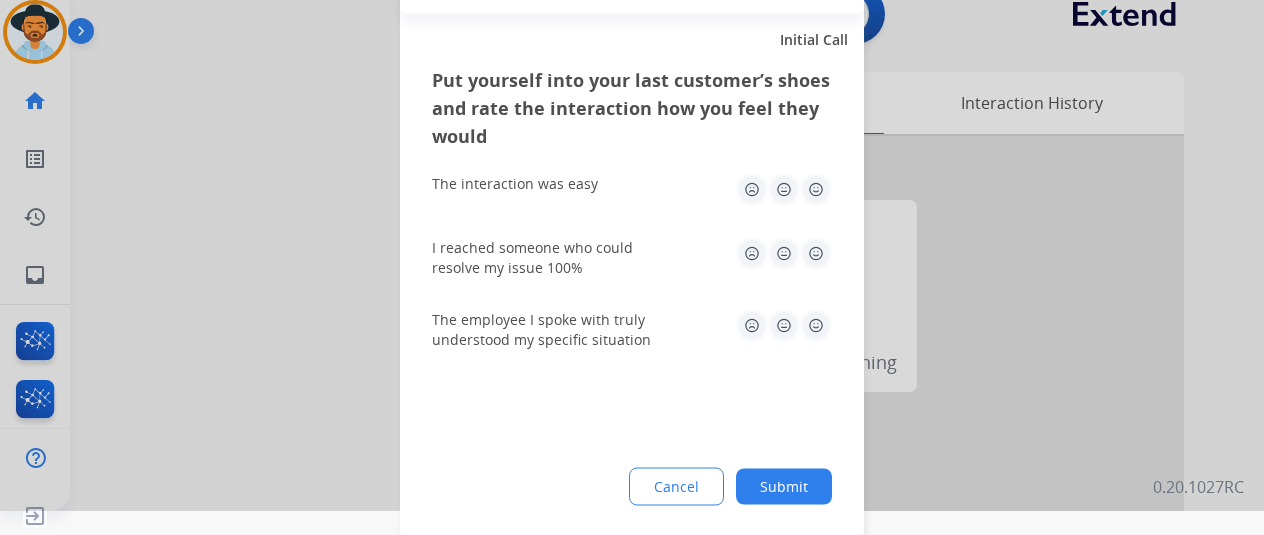 click on "Submit" 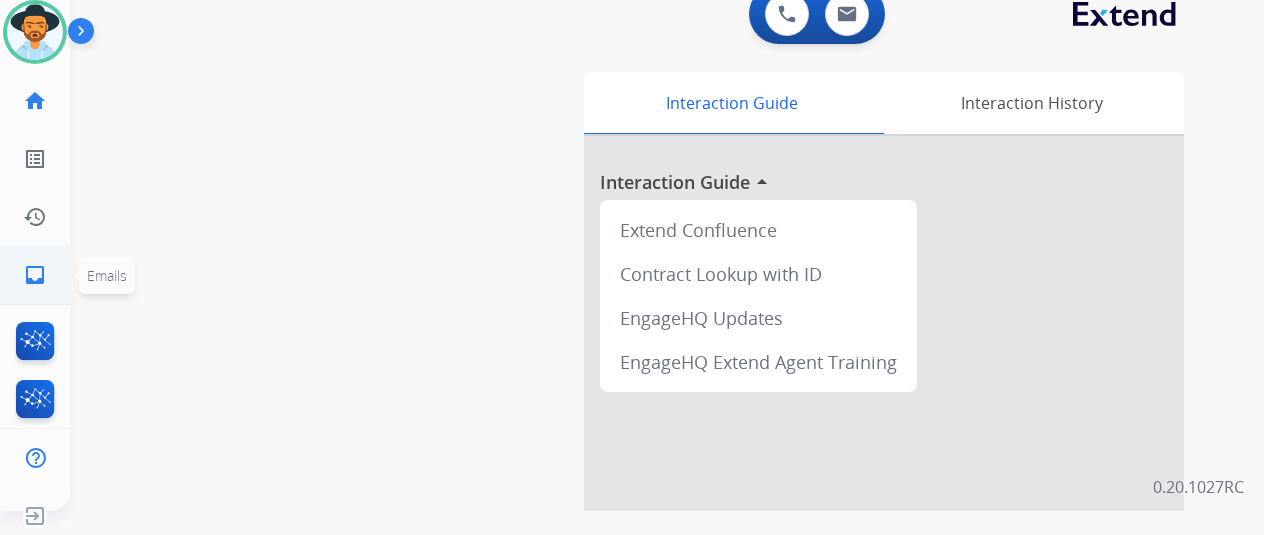 click on "inbox" 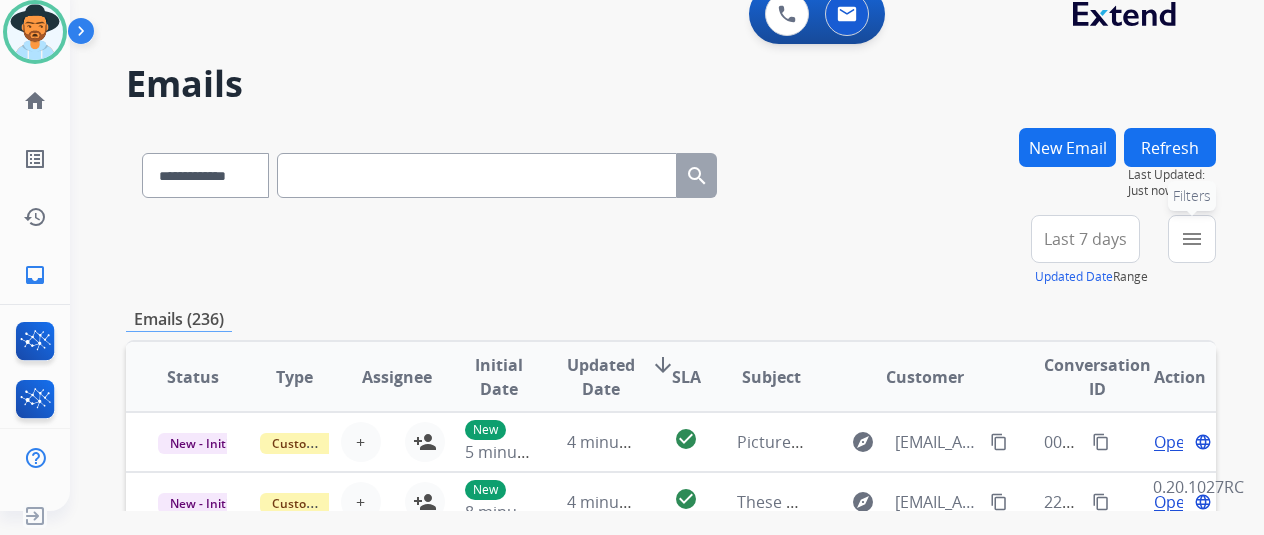 click on "menu" at bounding box center (1192, 239) 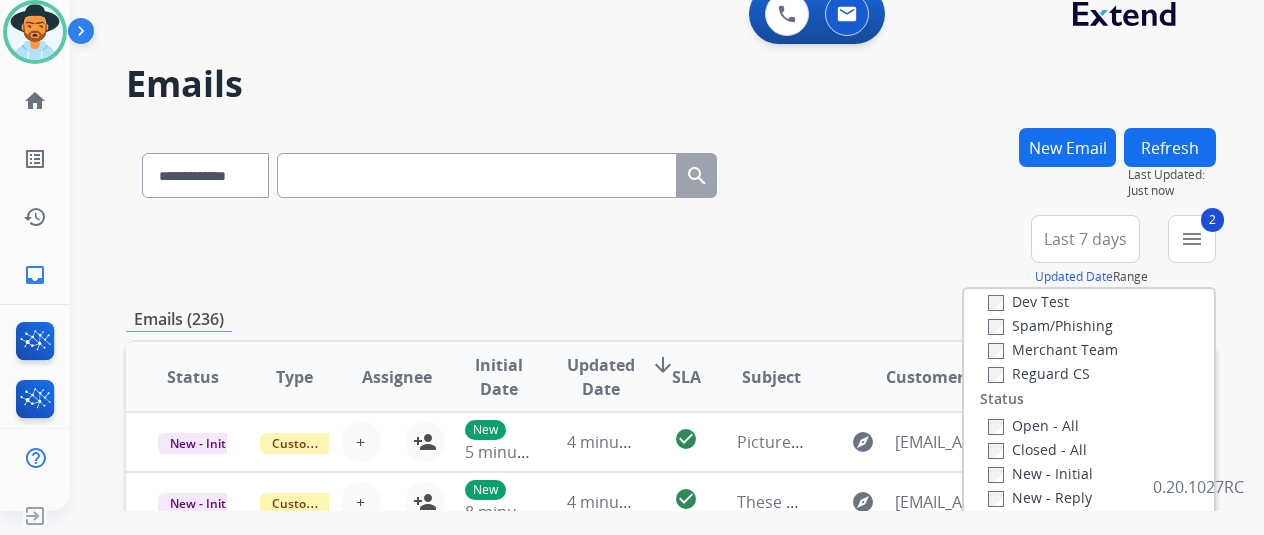 scroll, scrollTop: 200, scrollLeft: 0, axis: vertical 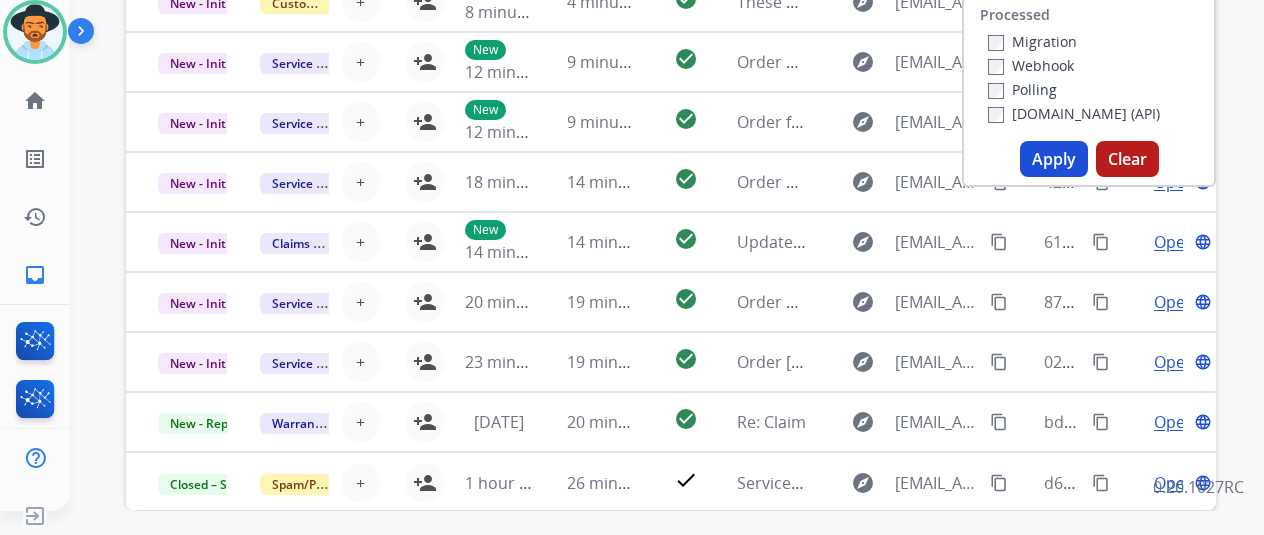 click on "Apply" at bounding box center (1054, 159) 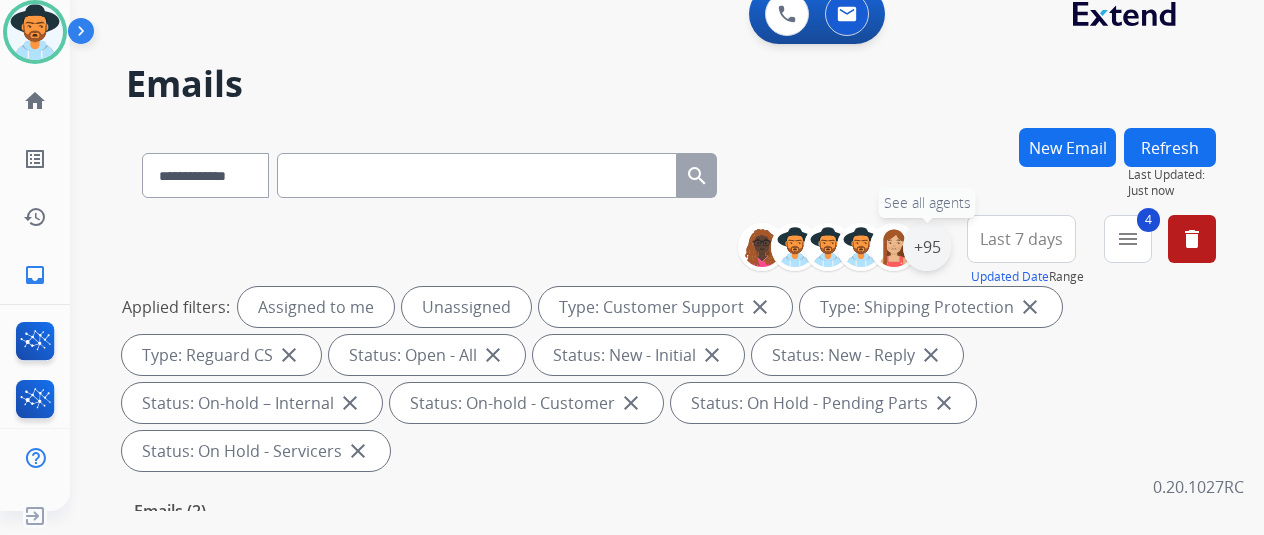 click on "+95" at bounding box center (927, 247) 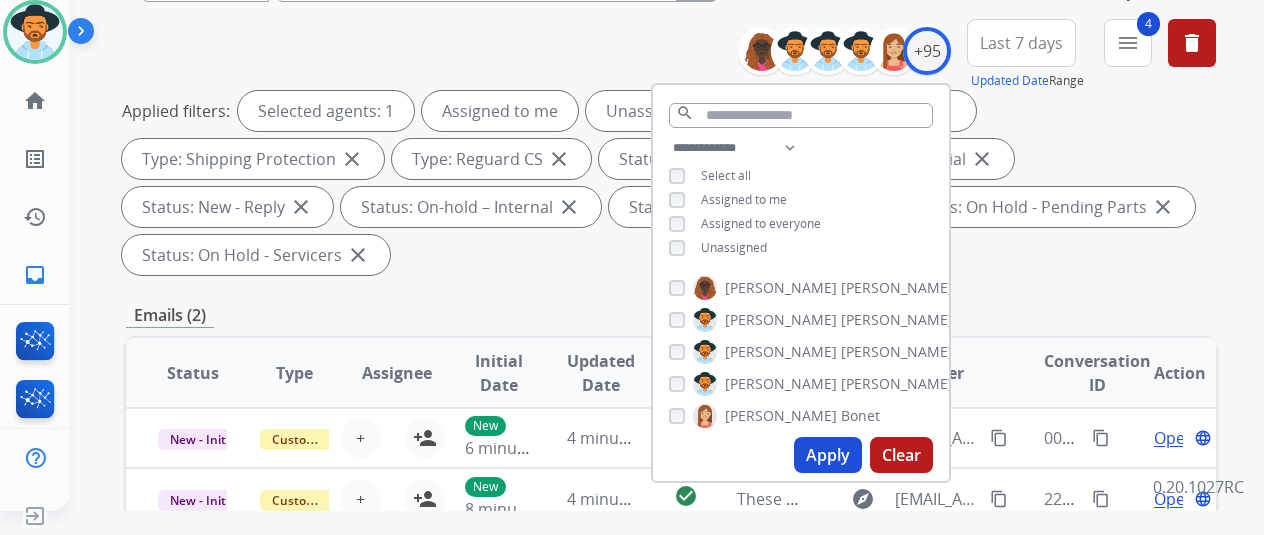 scroll, scrollTop: 200, scrollLeft: 0, axis: vertical 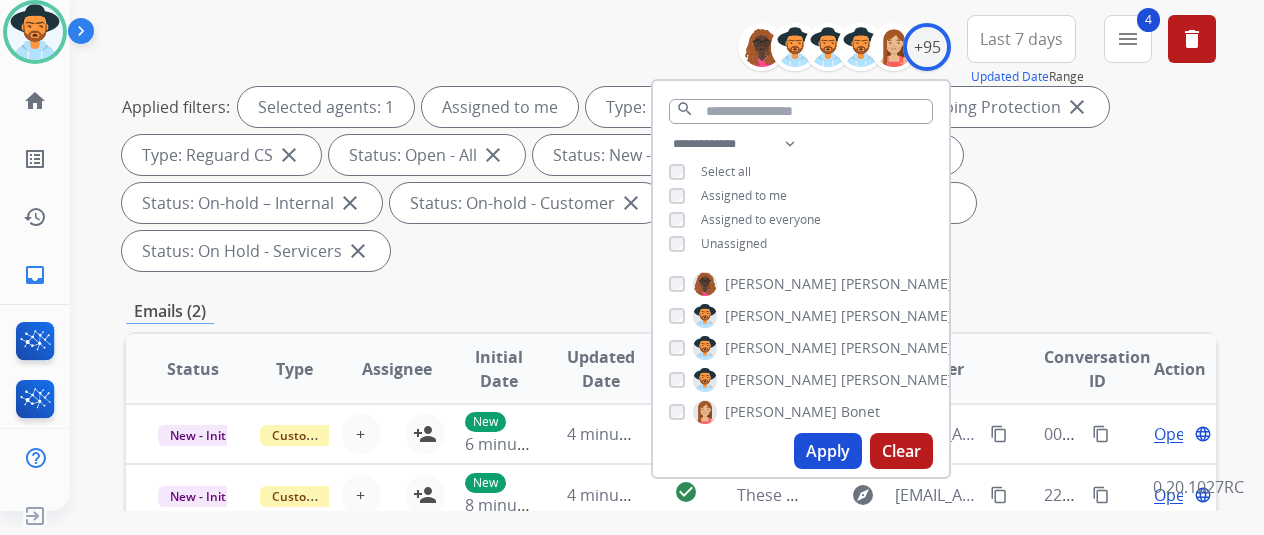 click on "Apply" at bounding box center (828, 451) 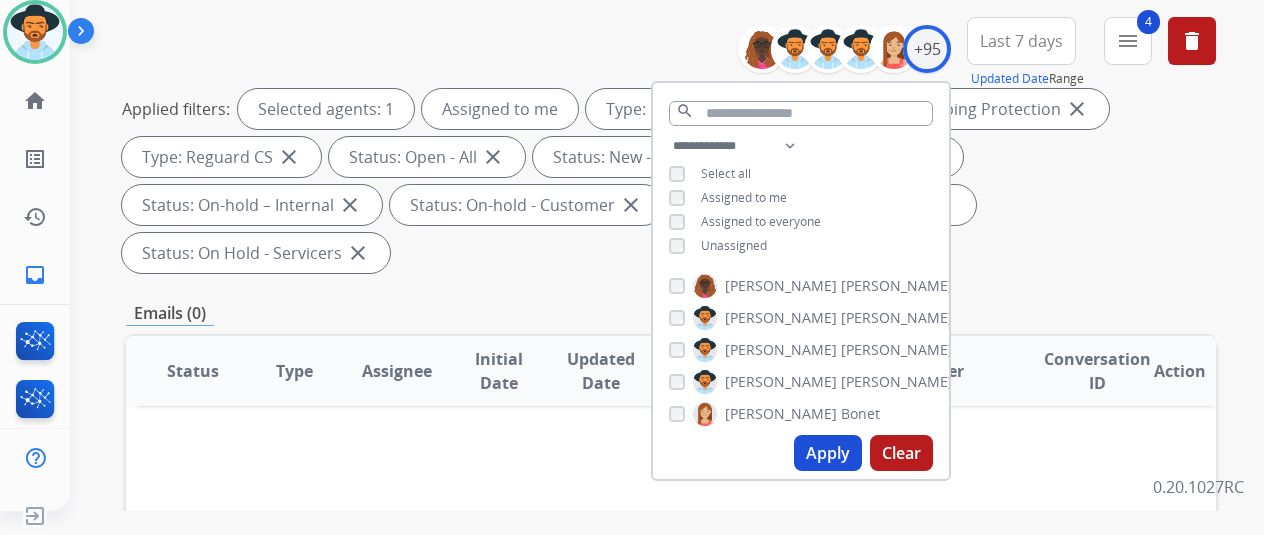 scroll, scrollTop: 200, scrollLeft: 0, axis: vertical 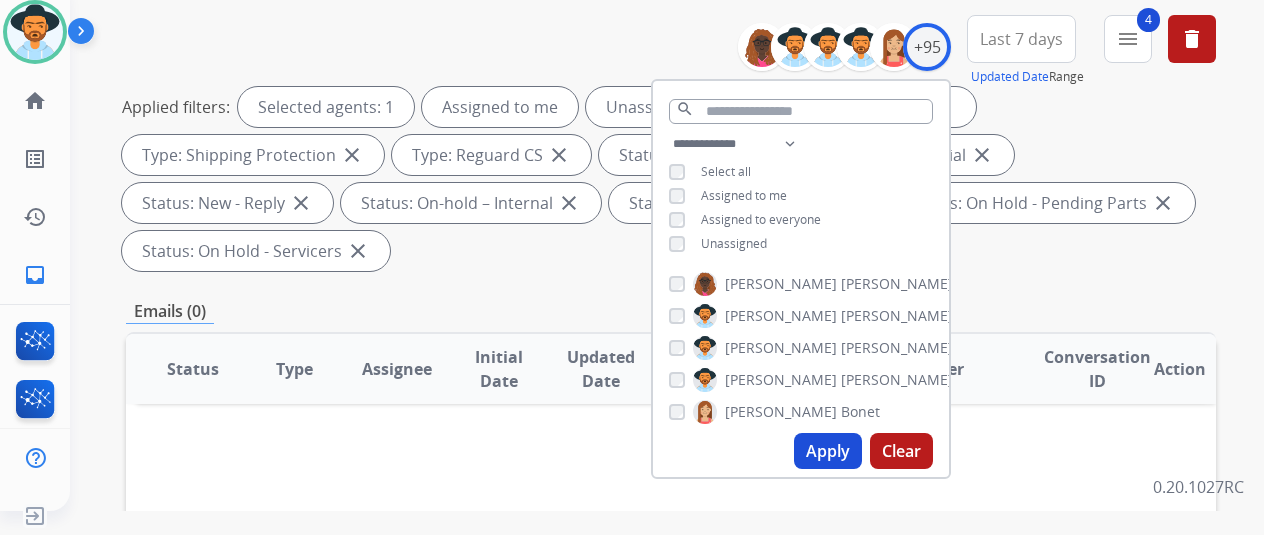 click on "Apply" at bounding box center [828, 451] 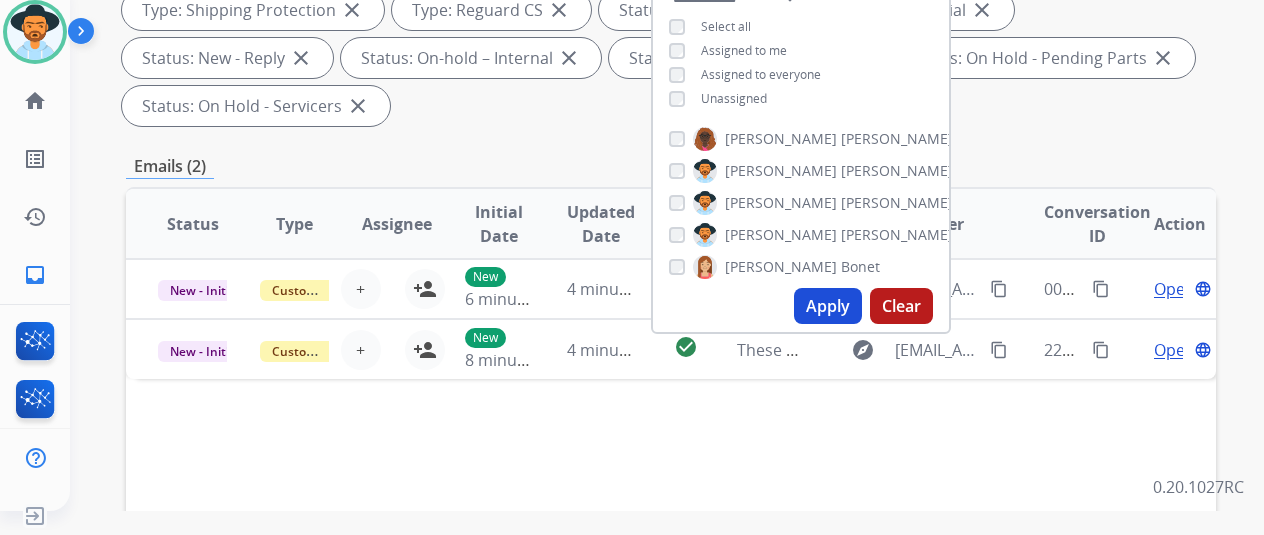 scroll, scrollTop: 300, scrollLeft: 0, axis: vertical 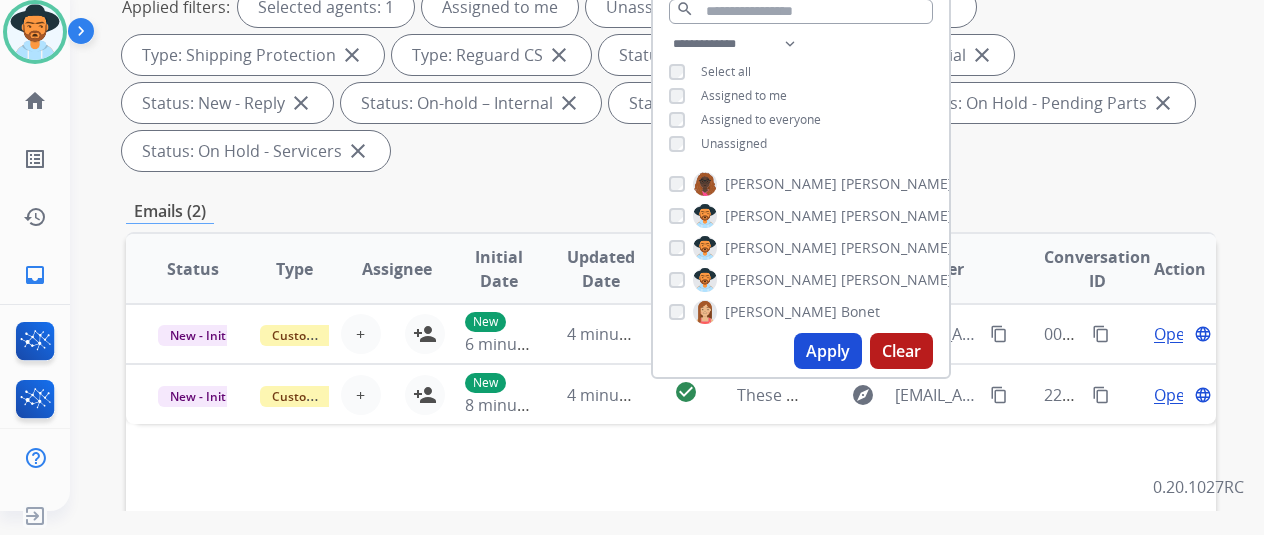 click on "Applied filters:  Selected agents: 1  Assigned to me Unassigned  Type: Customer Support  close  Type: Shipping Protection  close  Type: Reguard CS  close  Status: Open - All  close  Status: New - Initial  close  Status: New - Reply  close  Status: On-hold – Internal  close  Status: On-hold - Customer  close  Status: On Hold - Pending Parts  close  Status: On Hold - Servicers  close" at bounding box center [667, 79] 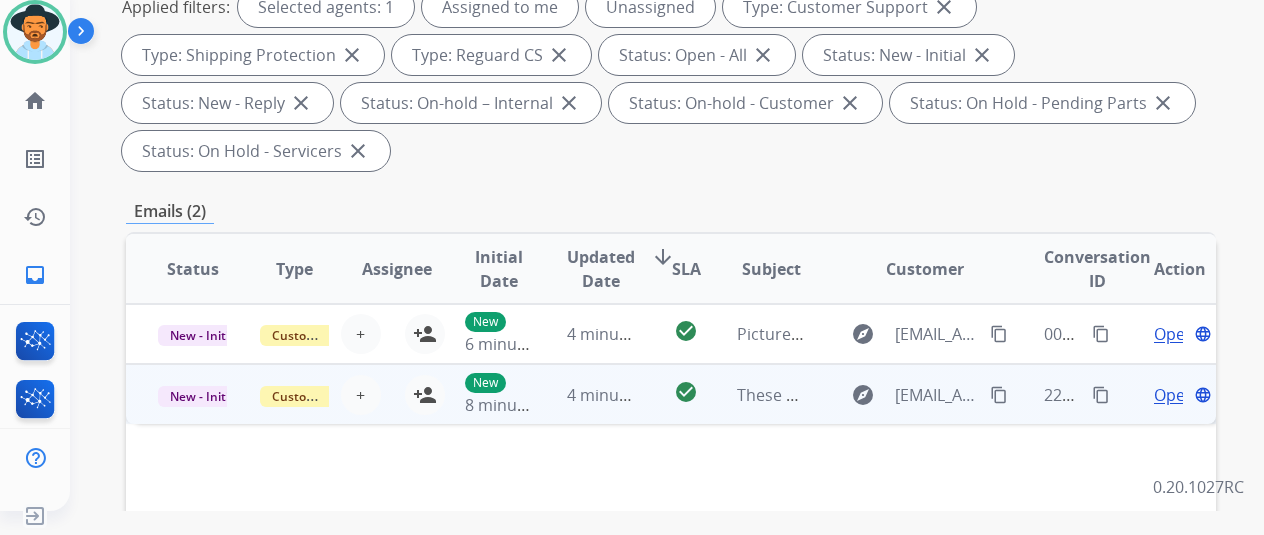 click on "Open" at bounding box center (1174, 395) 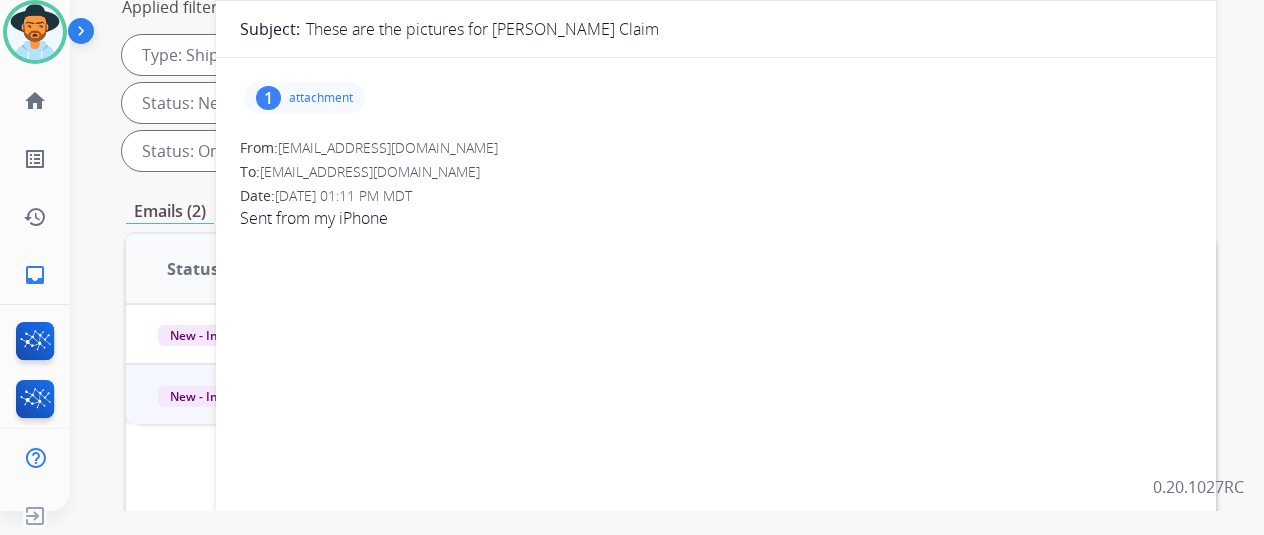 click on "1" at bounding box center (268, 98) 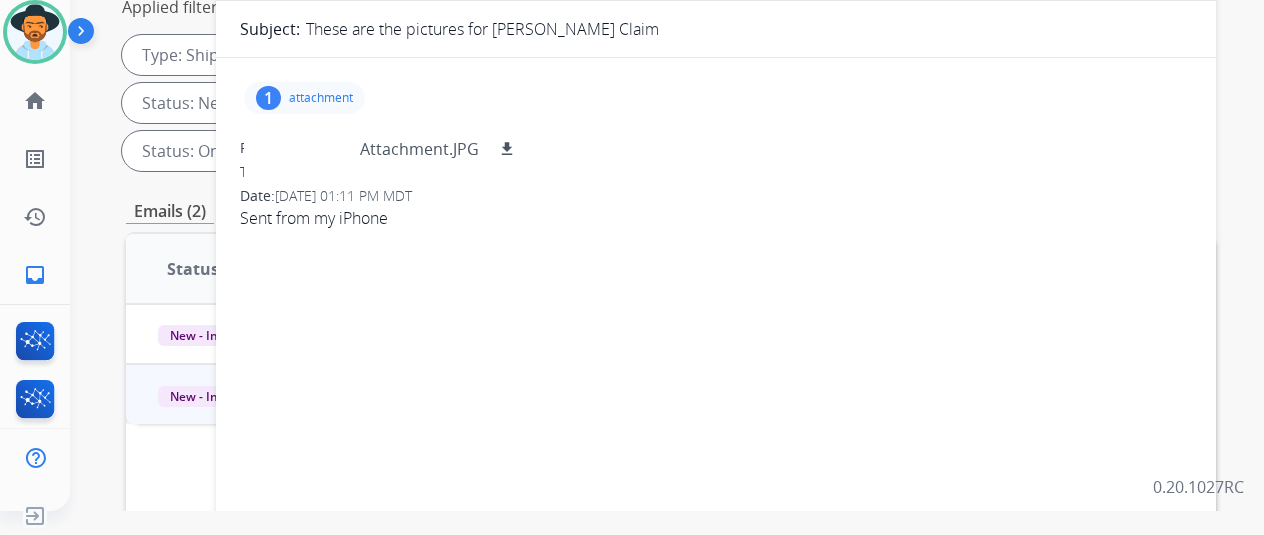 scroll, scrollTop: 0, scrollLeft: 0, axis: both 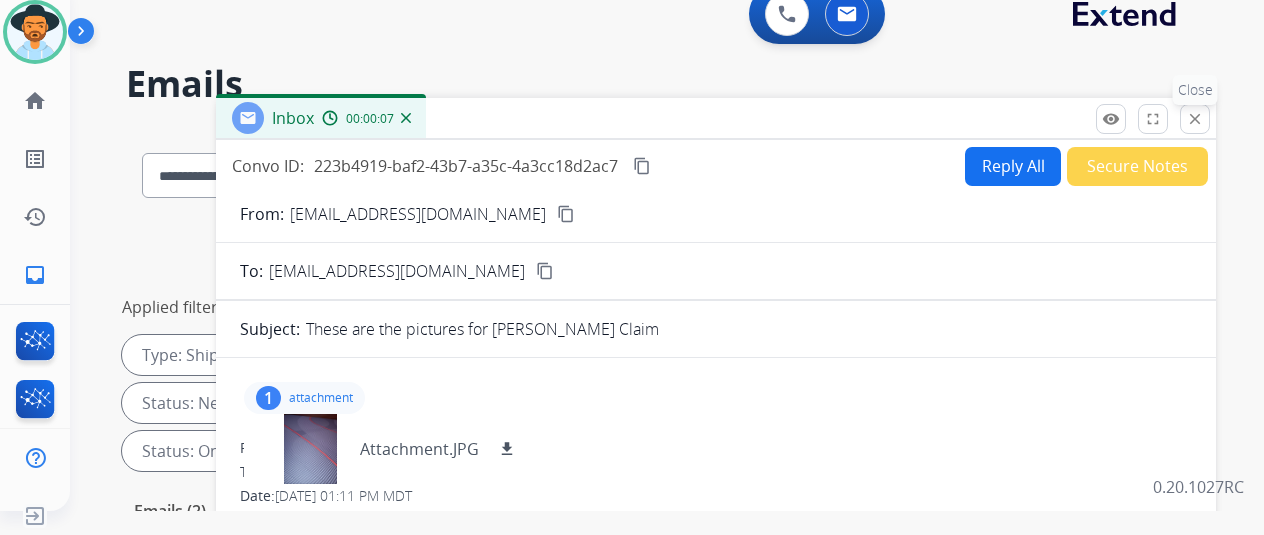 click on "close" at bounding box center [1195, 119] 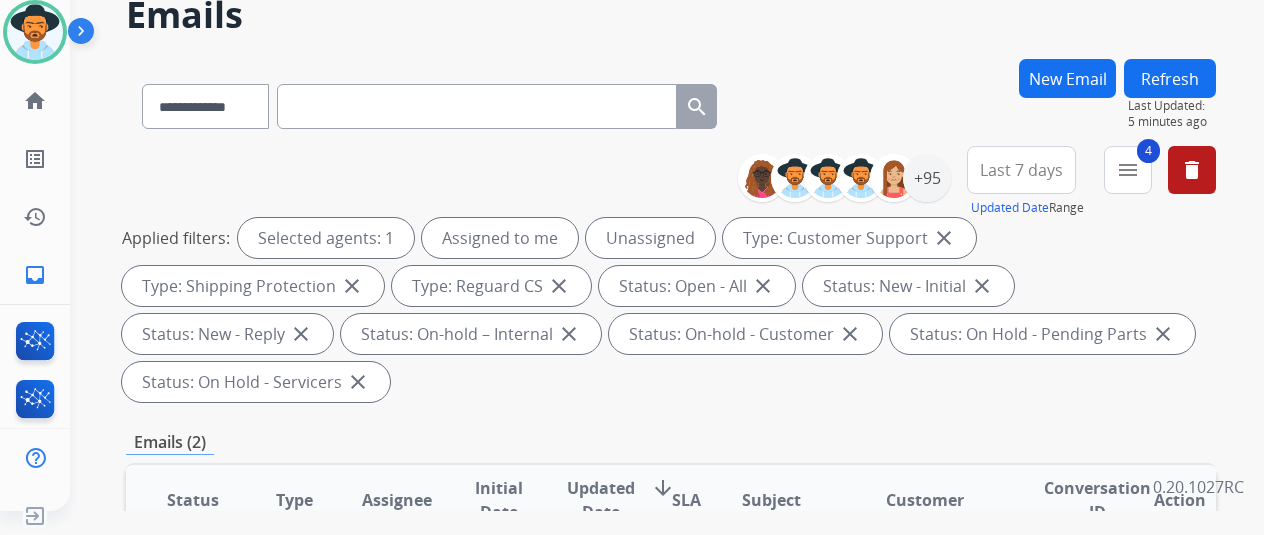 scroll, scrollTop: 0, scrollLeft: 0, axis: both 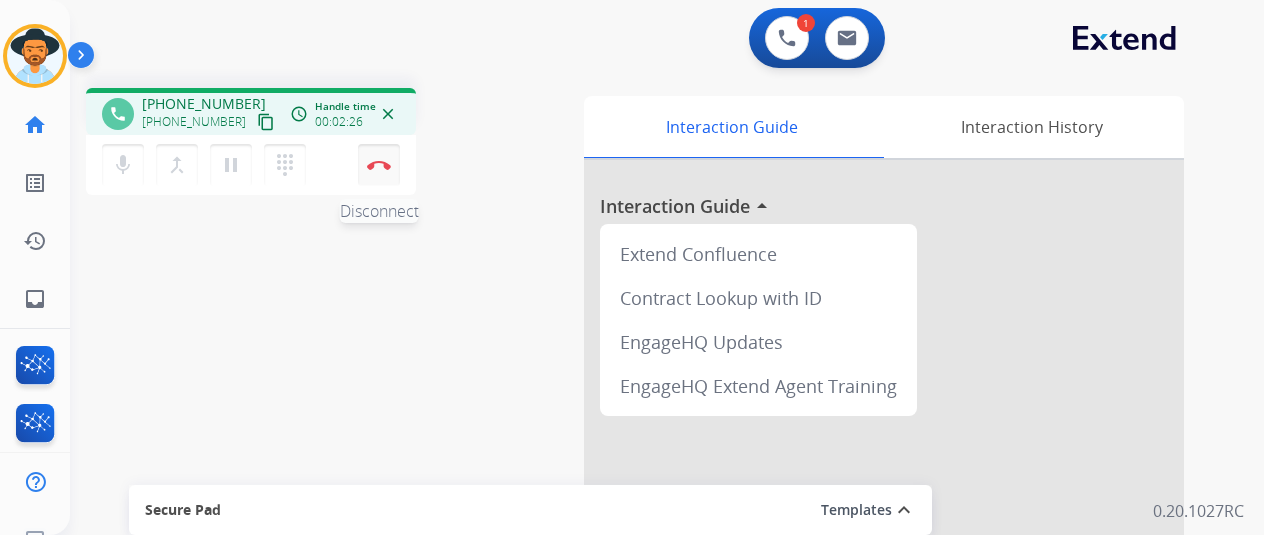 click at bounding box center [379, 165] 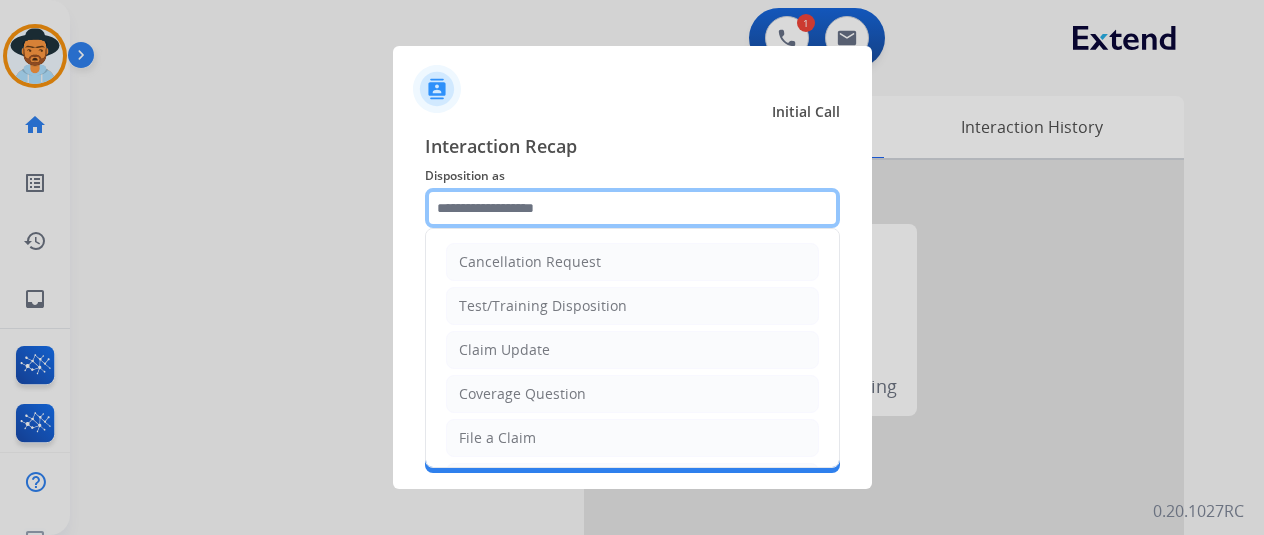 click 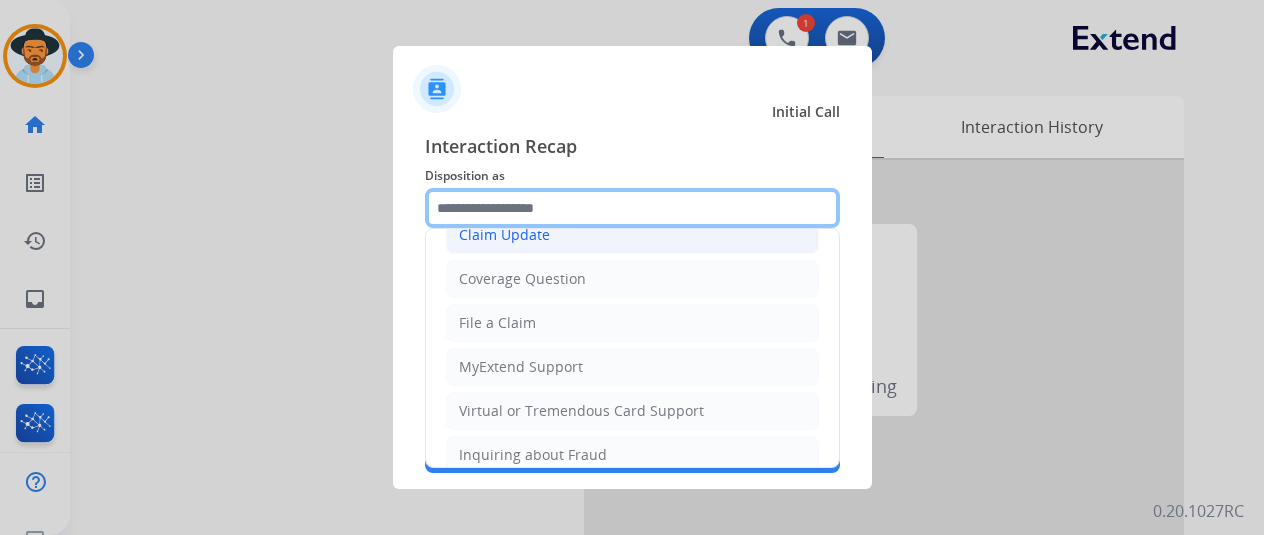 scroll, scrollTop: 200, scrollLeft: 0, axis: vertical 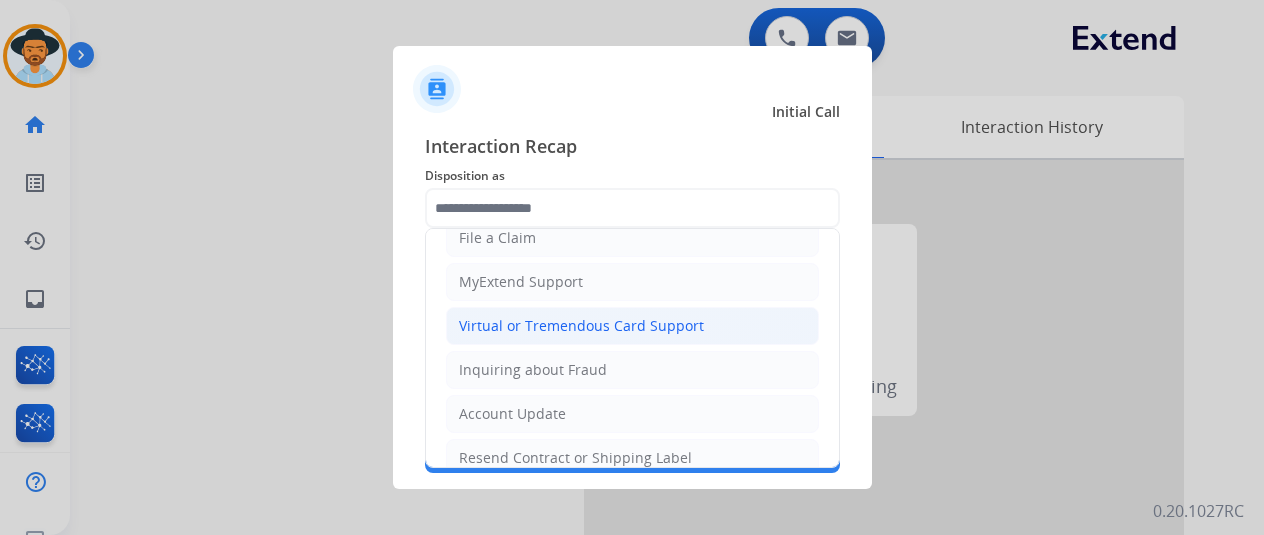 click on "Virtual or Tremendous Card Support" 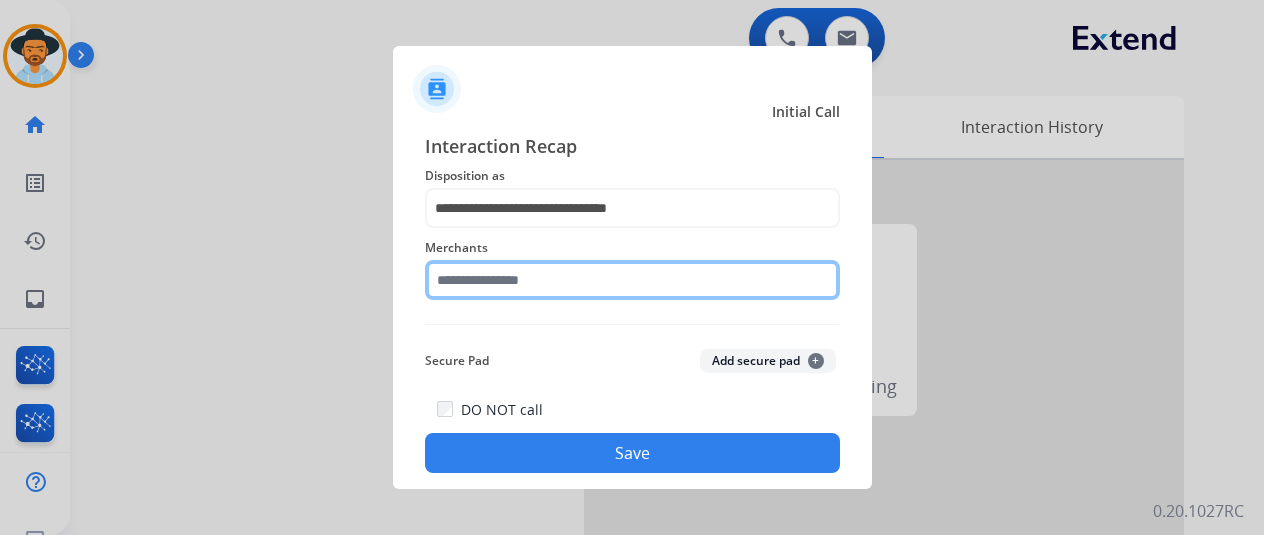 click 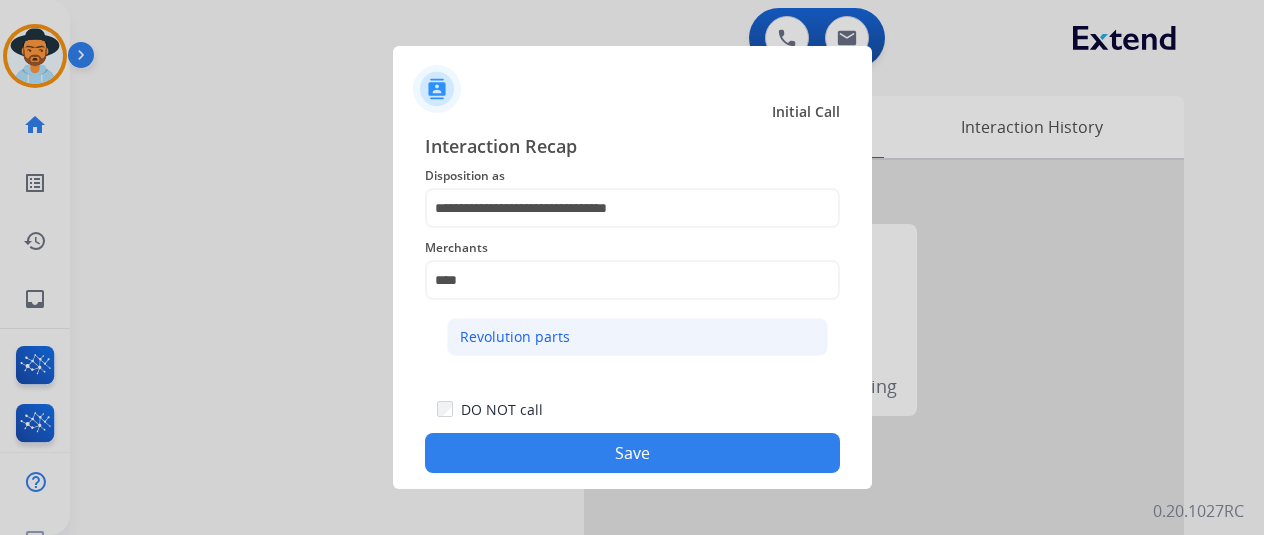 click on "Revolution parts" 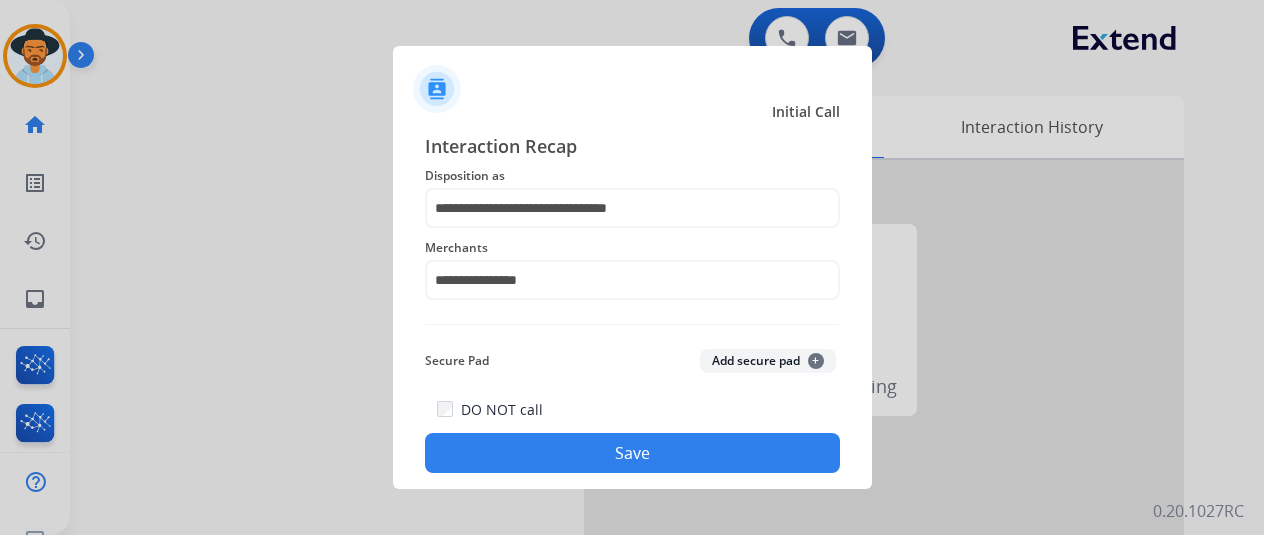 click on "Save" 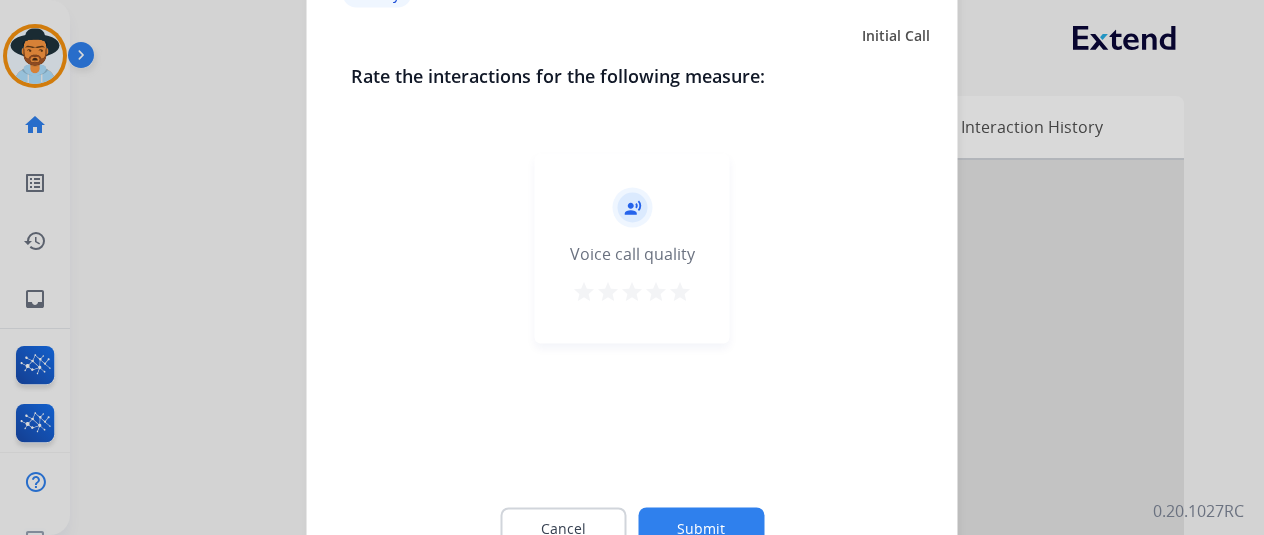 click on "Submit" 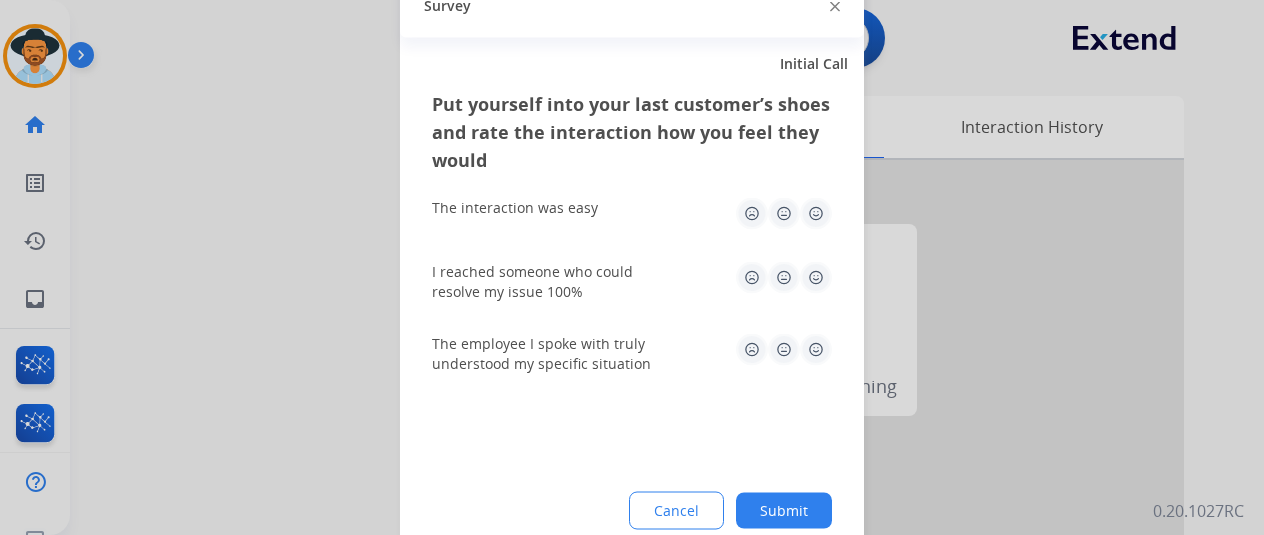 click on "Submit" 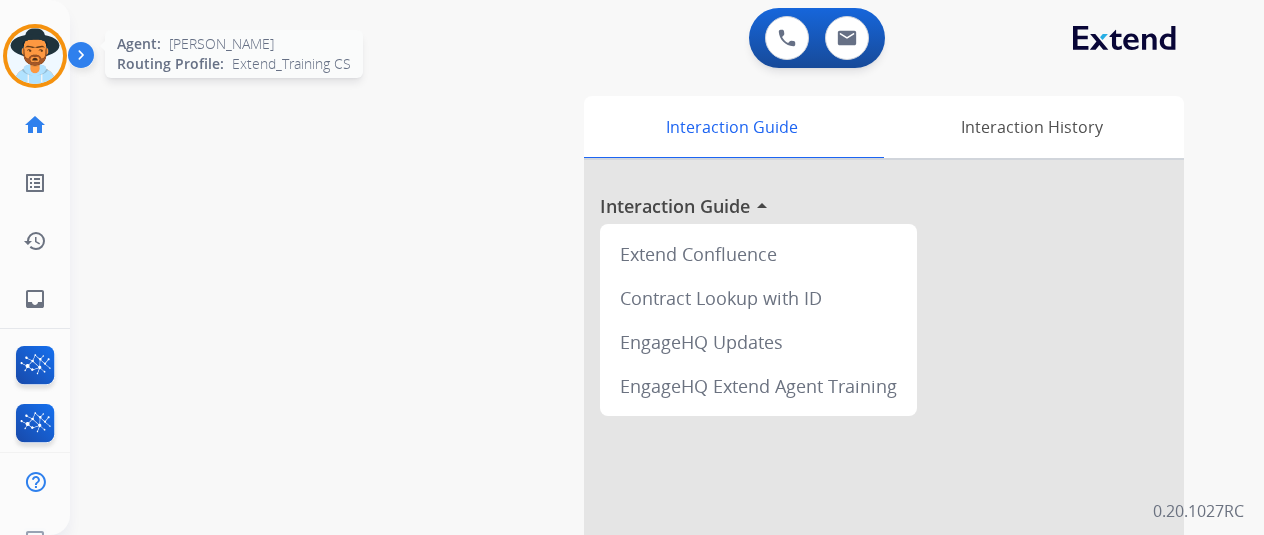 click at bounding box center (35, 56) 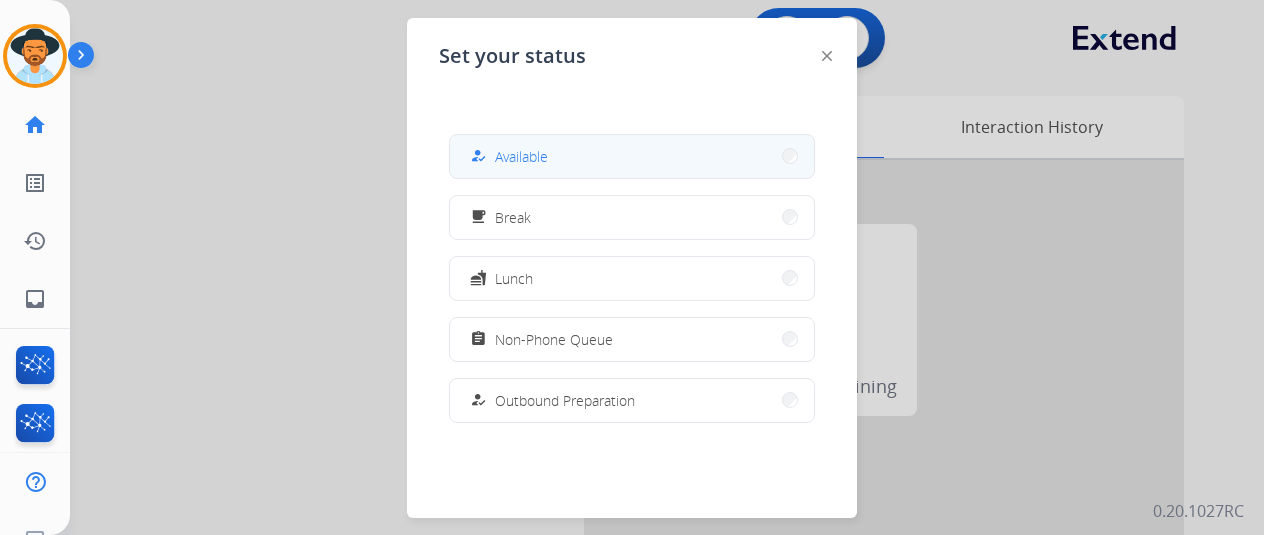 click on "how_to_reg Available" at bounding box center (507, 156) 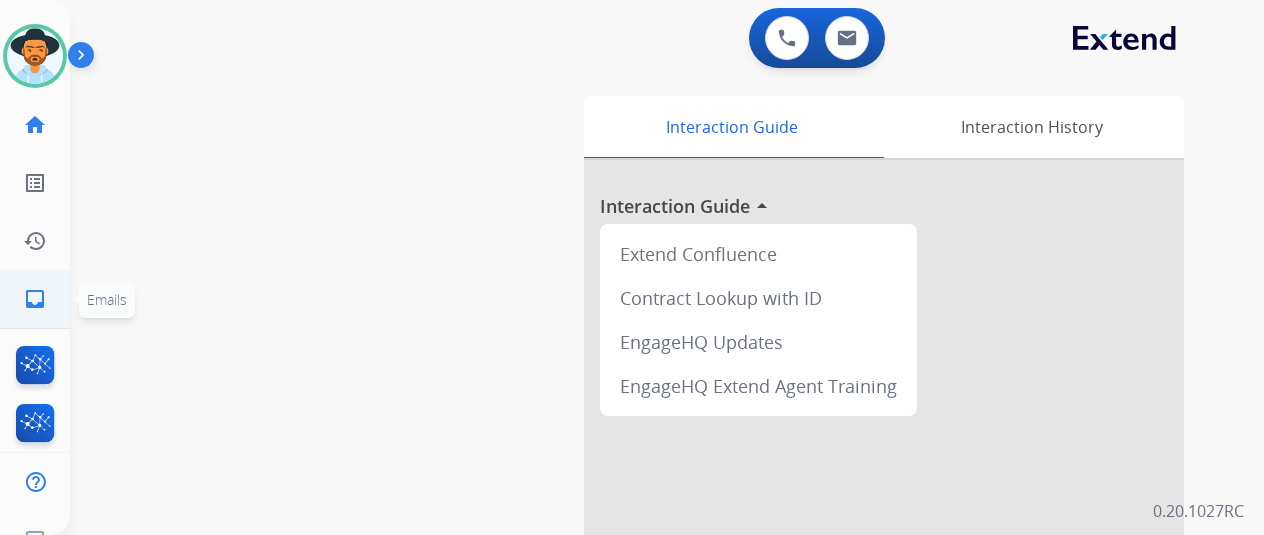click on "inbox  Emails" 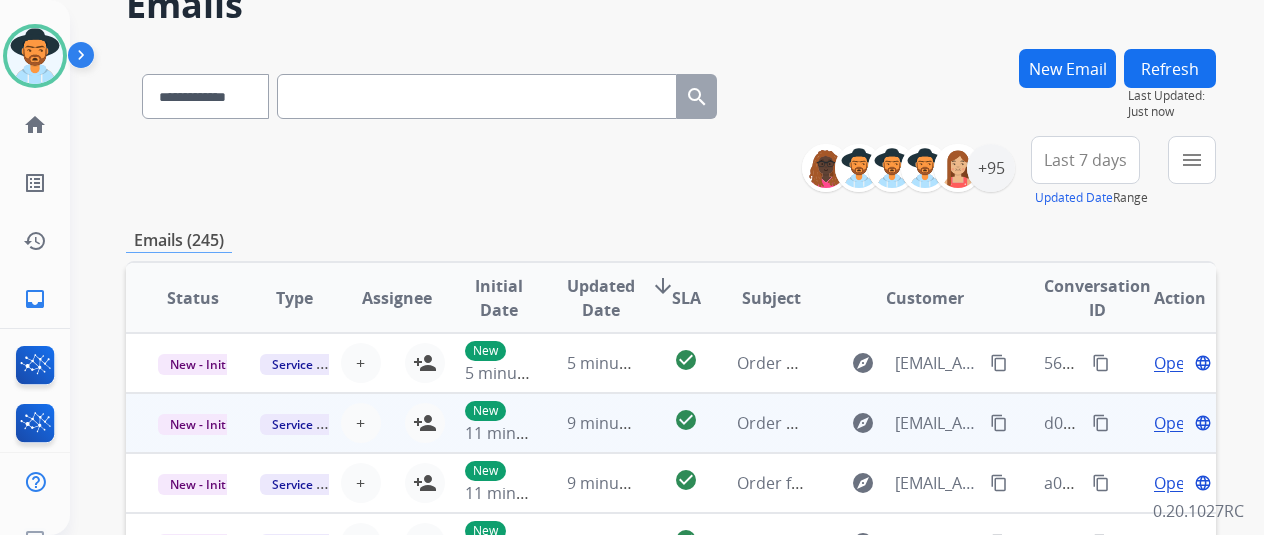 scroll, scrollTop: 200, scrollLeft: 0, axis: vertical 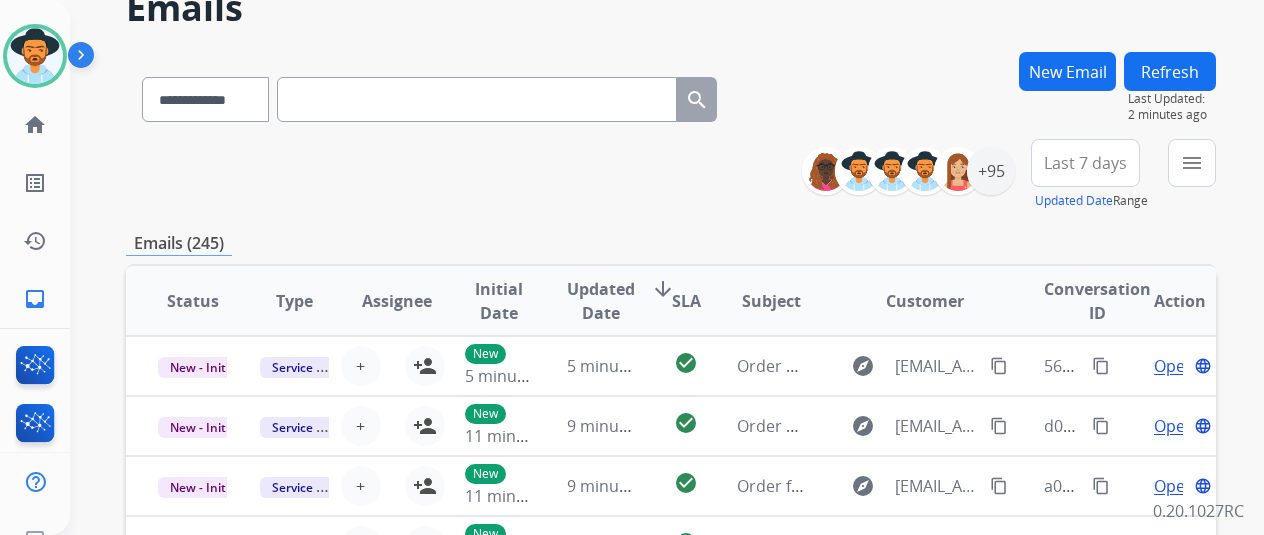 click on "**********" at bounding box center [671, 175] 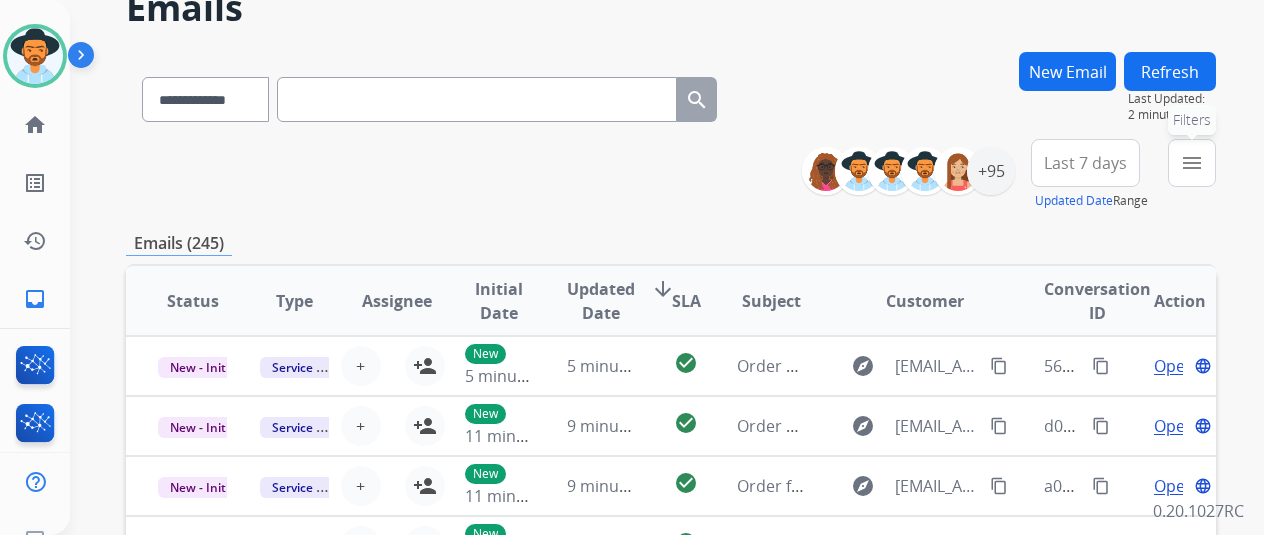 click on "menu  Filters" at bounding box center (1192, 163) 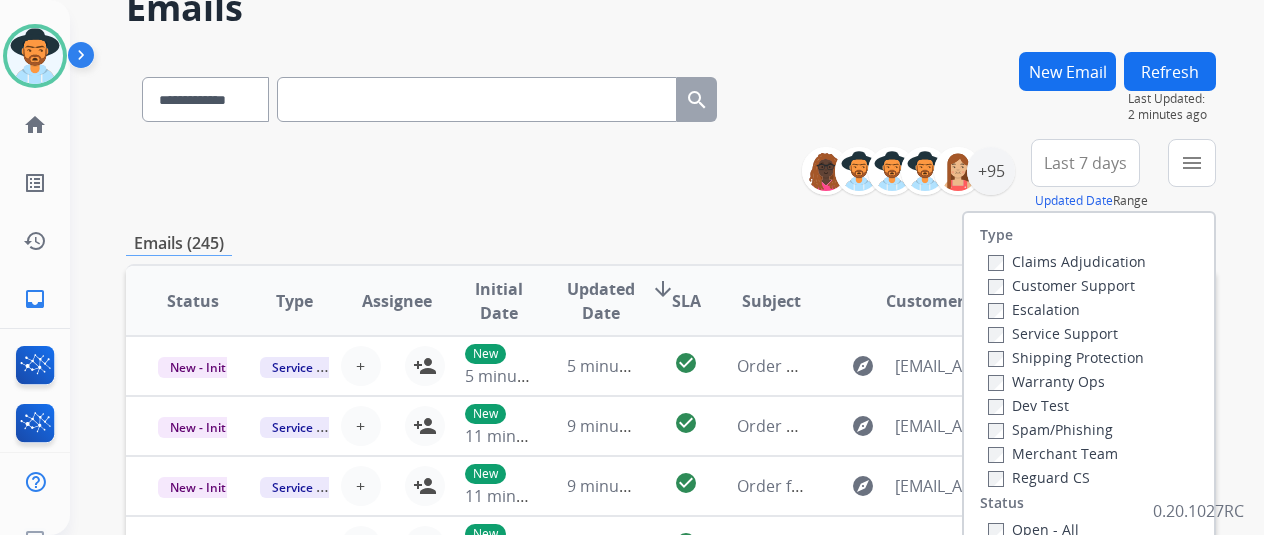 click on "Customer Support" at bounding box center (1061, 285) 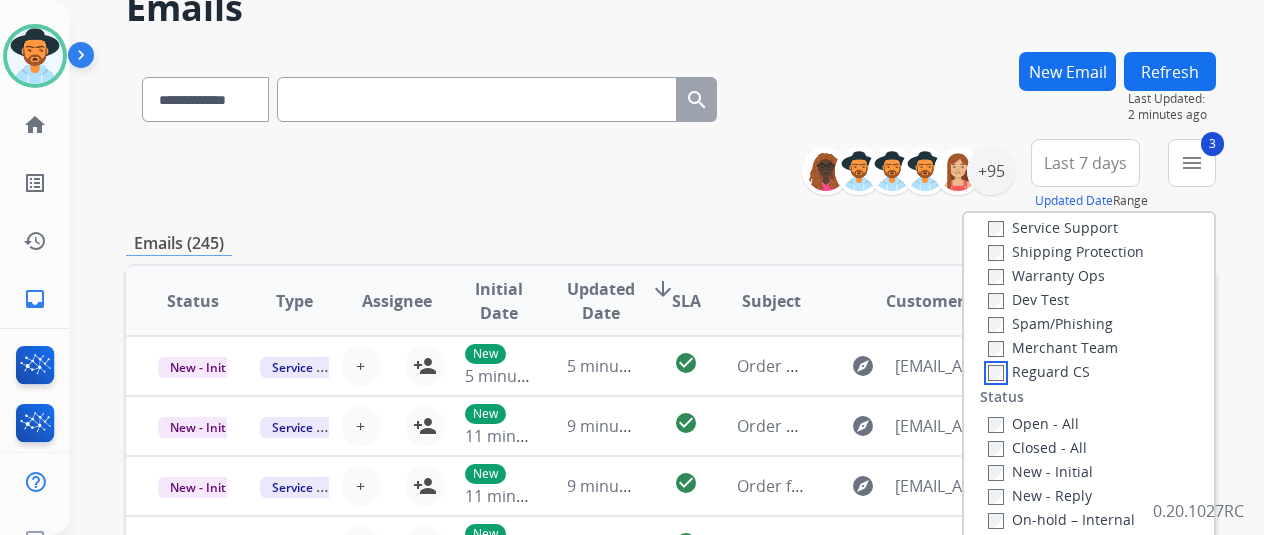 scroll, scrollTop: 200, scrollLeft: 0, axis: vertical 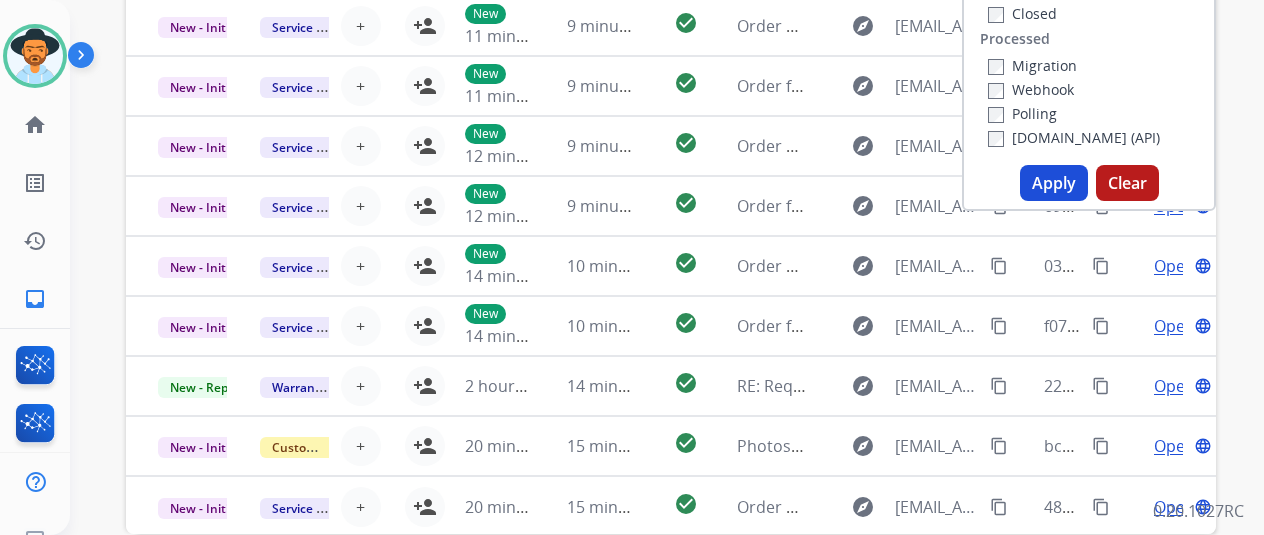 click on "Apply" at bounding box center (1054, 183) 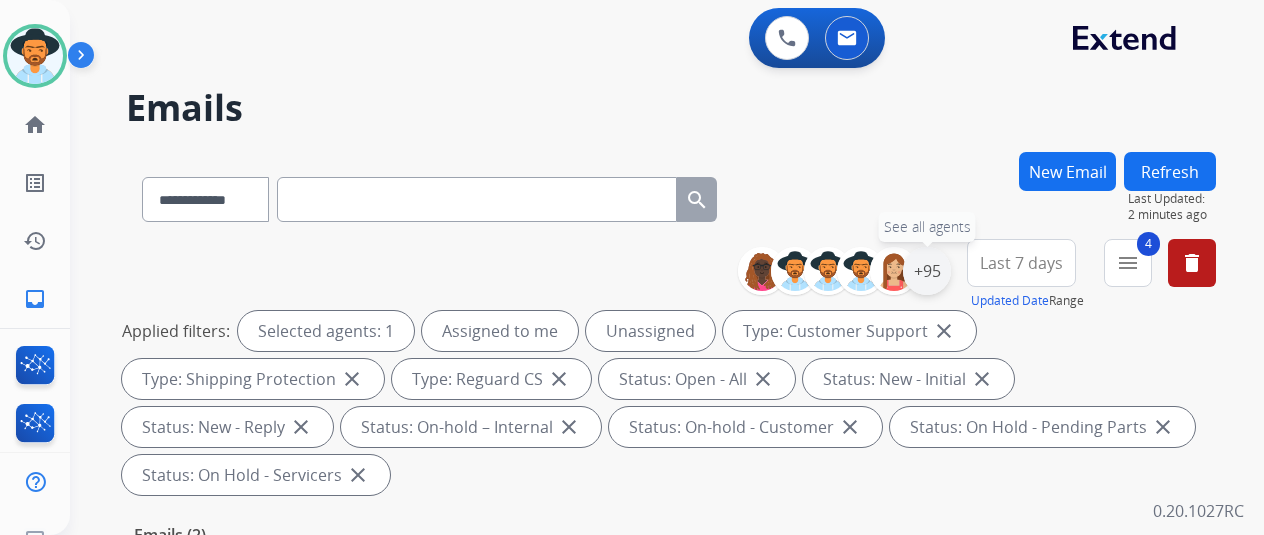 click on "+95" at bounding box center (927, 271) 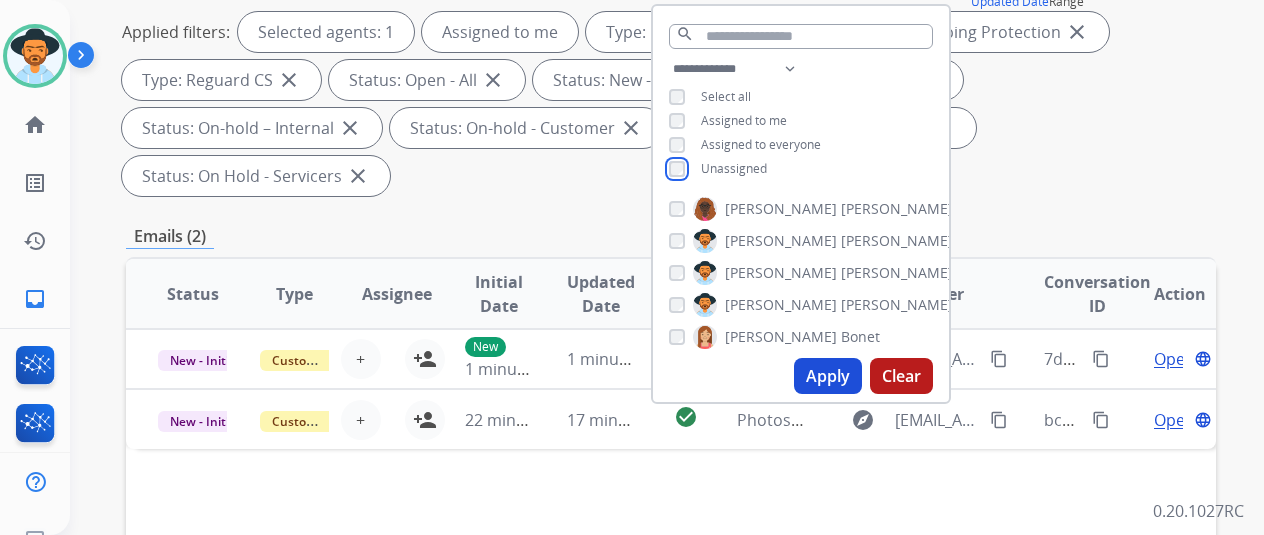 scroll, scrollTop: 300, scrollLeft: 0, axis: vertical 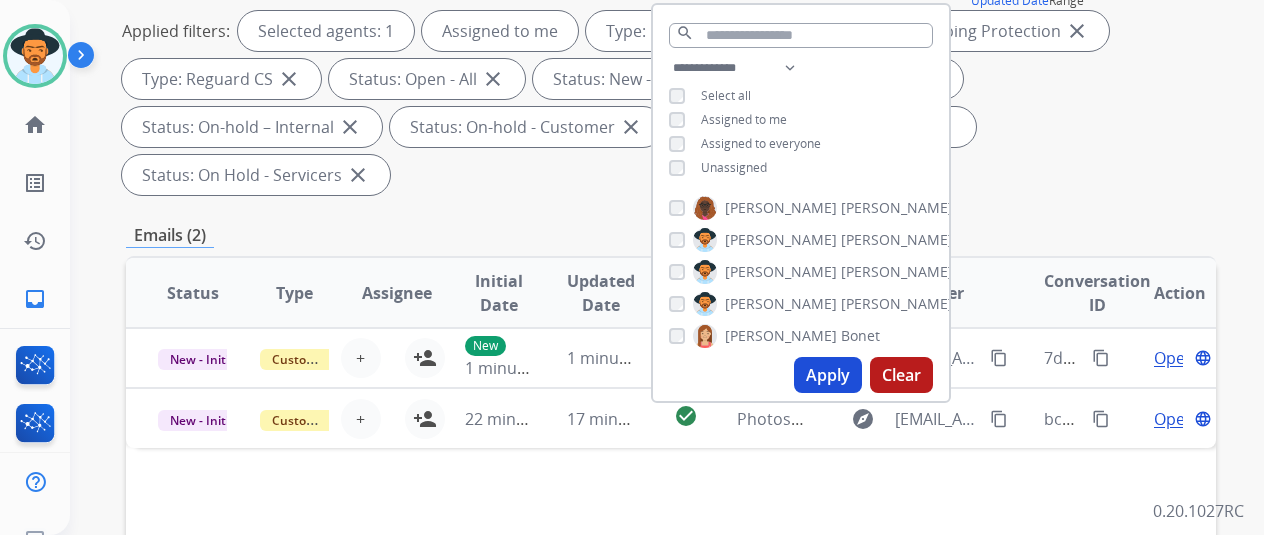 click on "Apply" at bounding box center [828, 375] 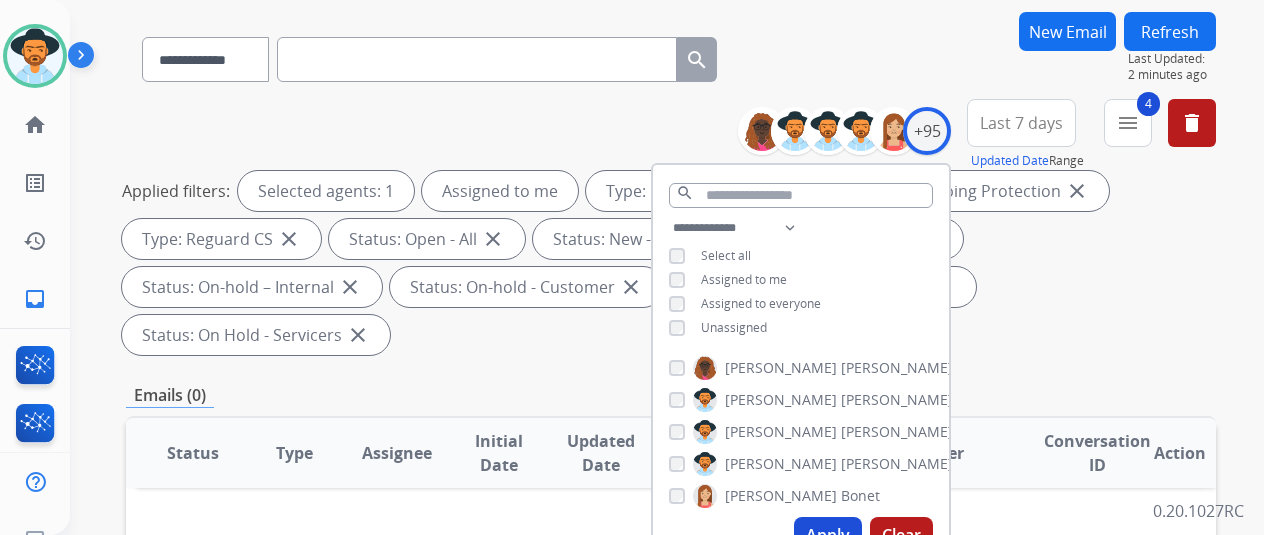 scroll, scrollTop: 0, scrollLeft: 0, axis: both 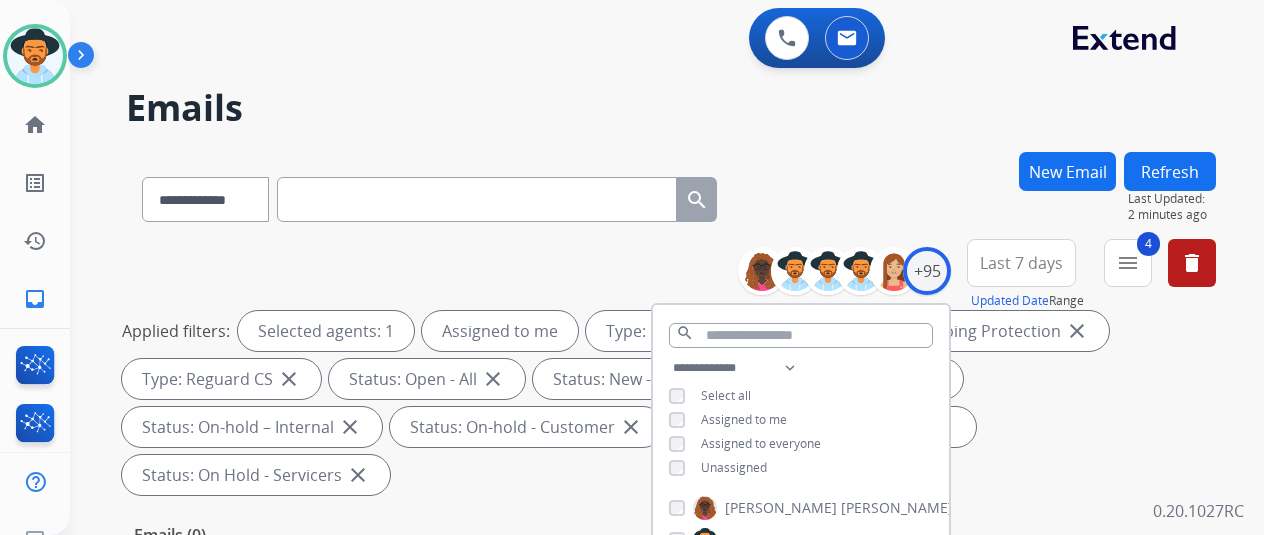 click on "0 Voice Interactions  0  Email Interactions" at bounding box center [655, 40] 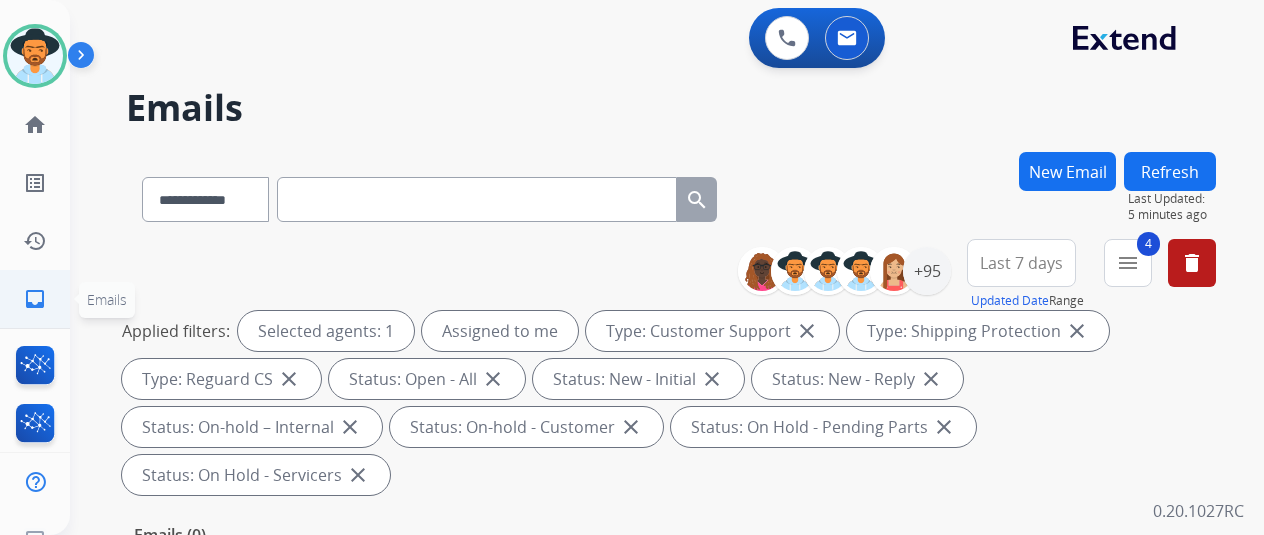 click on "inbox" 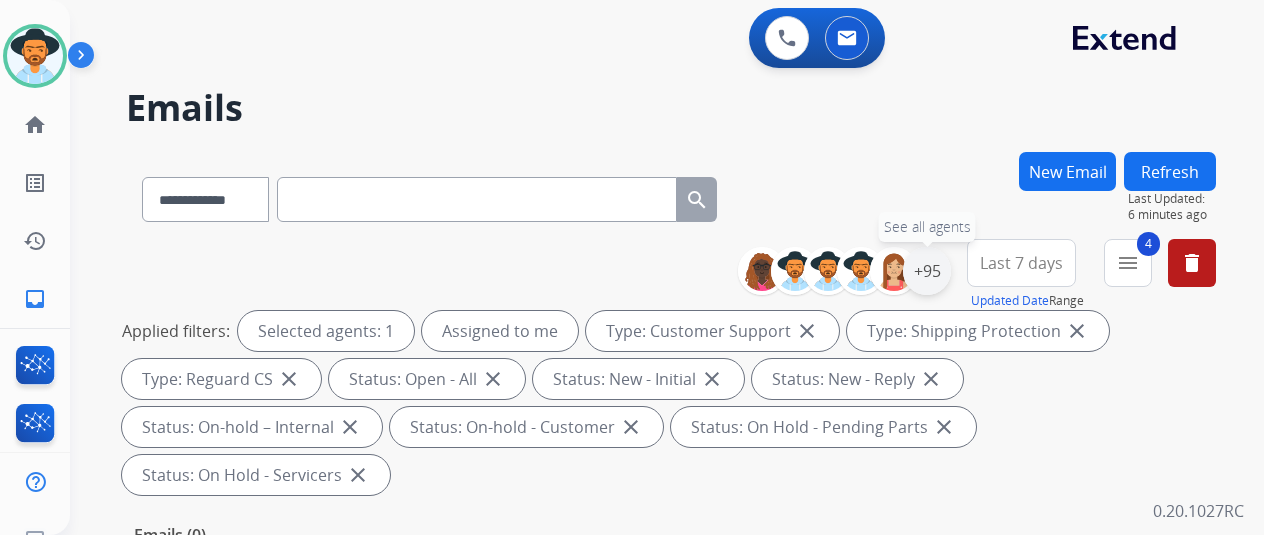 click on "+95" at bounding box center [927, 271] 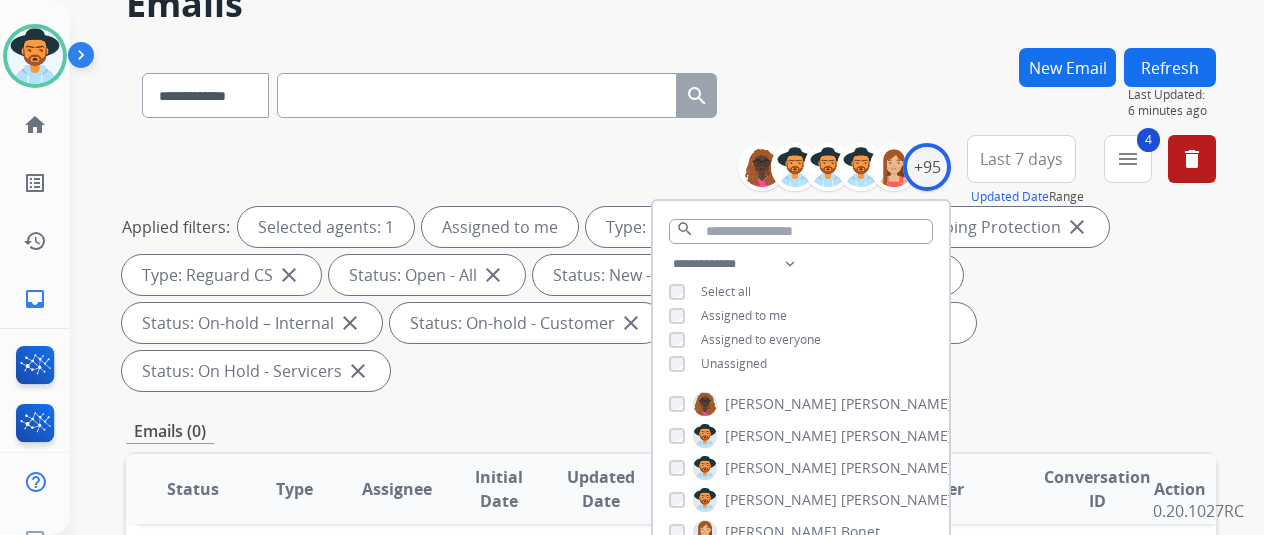 scroll, scrollTop: 200, scrollLeft: 0, axis: vertical 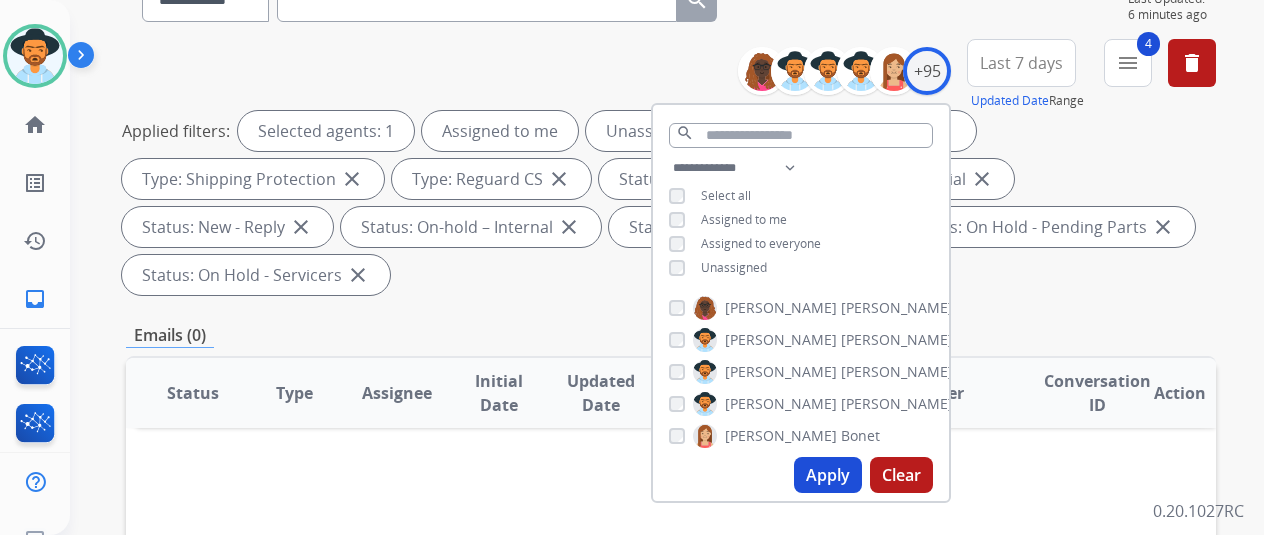 click on "Apply" at bounding box center (828, 475) 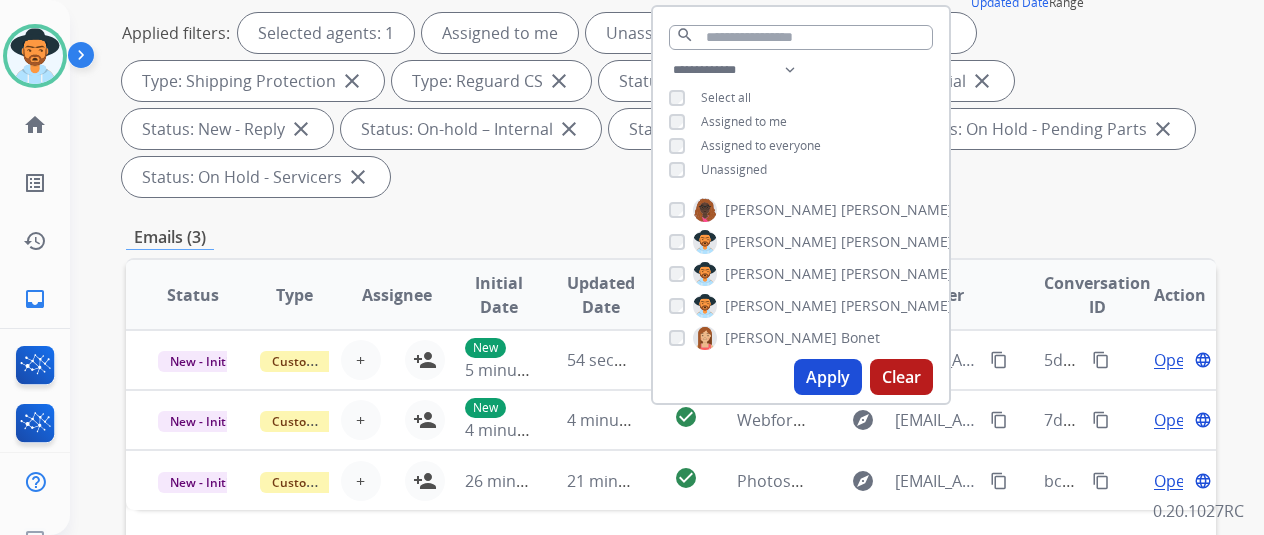 scroll, scrollTop: 300, scrollLeft: 0, axis: vertical 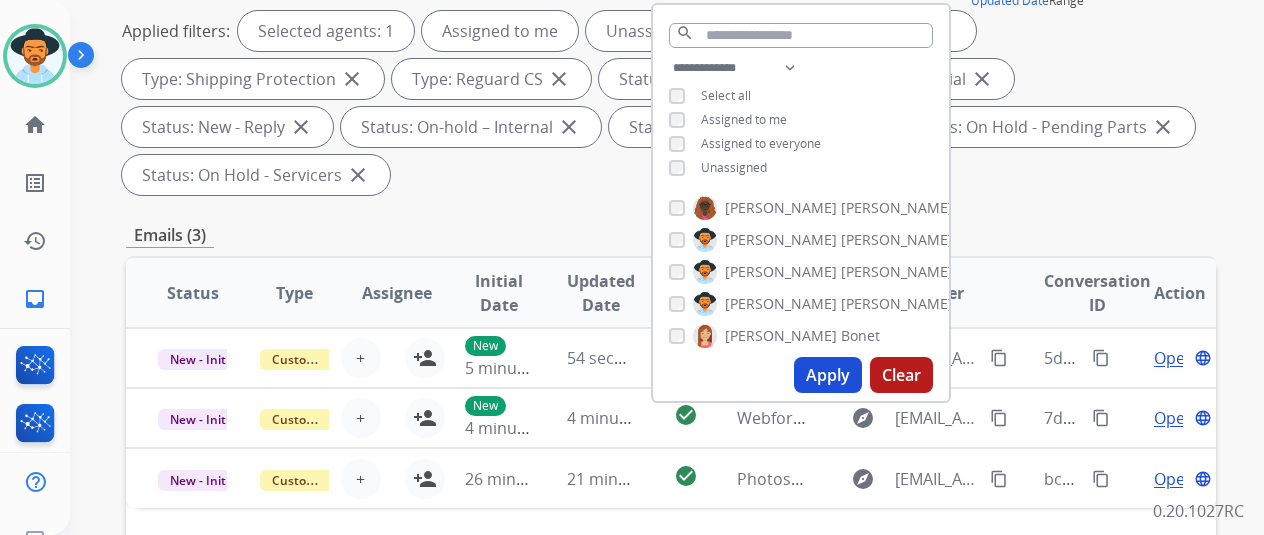 click on "Applied filters:  Selected agents: 1  Assigned to me Unassigned  Type: Customer Support  close  Type: Shipping Protection  close  Type: Reguard CS  close  Status: Open - All  close  Status: New - Initial  close  Status: New - Reply  close  Status: On-hold – Internal  close  Status: On-hold - Customer  close  Status: On Hold - Pending Parts  close  Status: On Hold - Servicers  close" at bounding box center [667, 103] 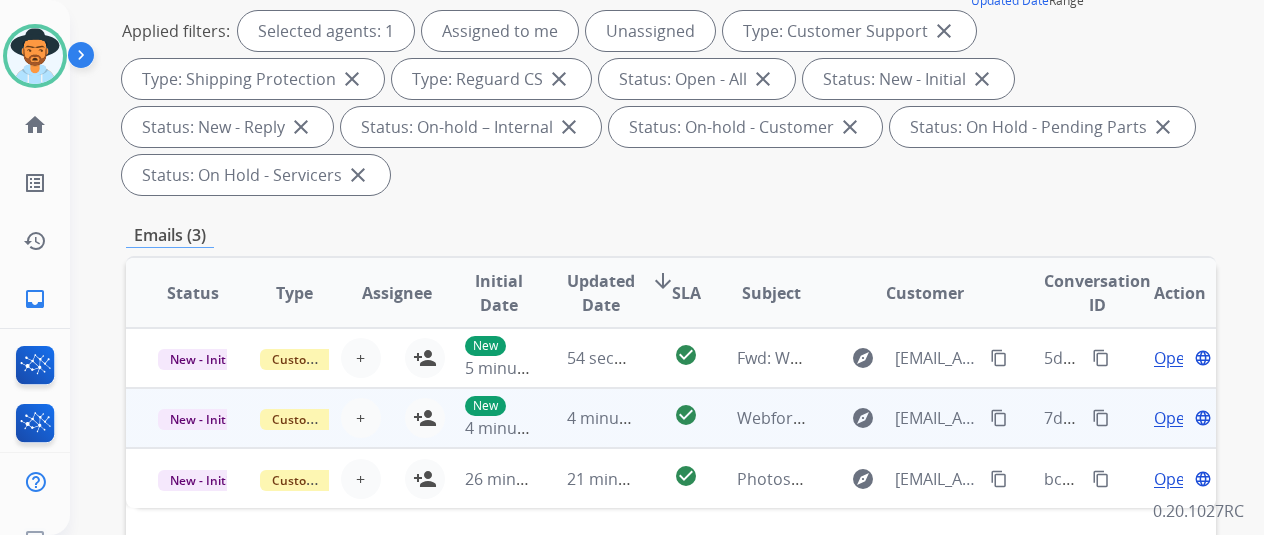 click on "Open" at bounding box center (1174, 418) 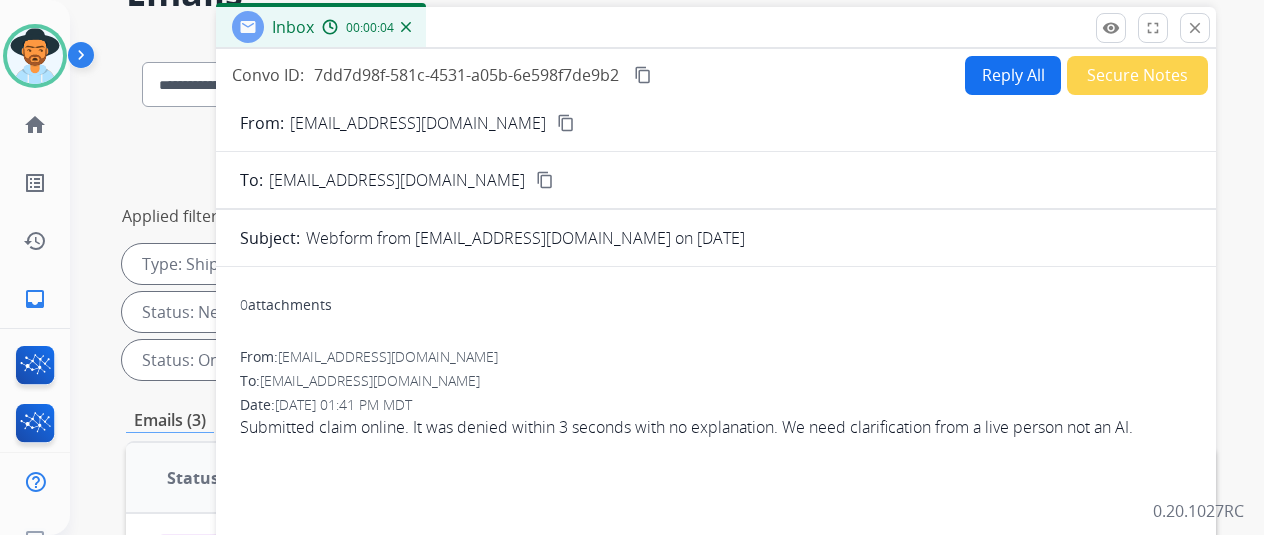 scroll, scrollTop: 100, scrollLeft: 0, axis: vertical 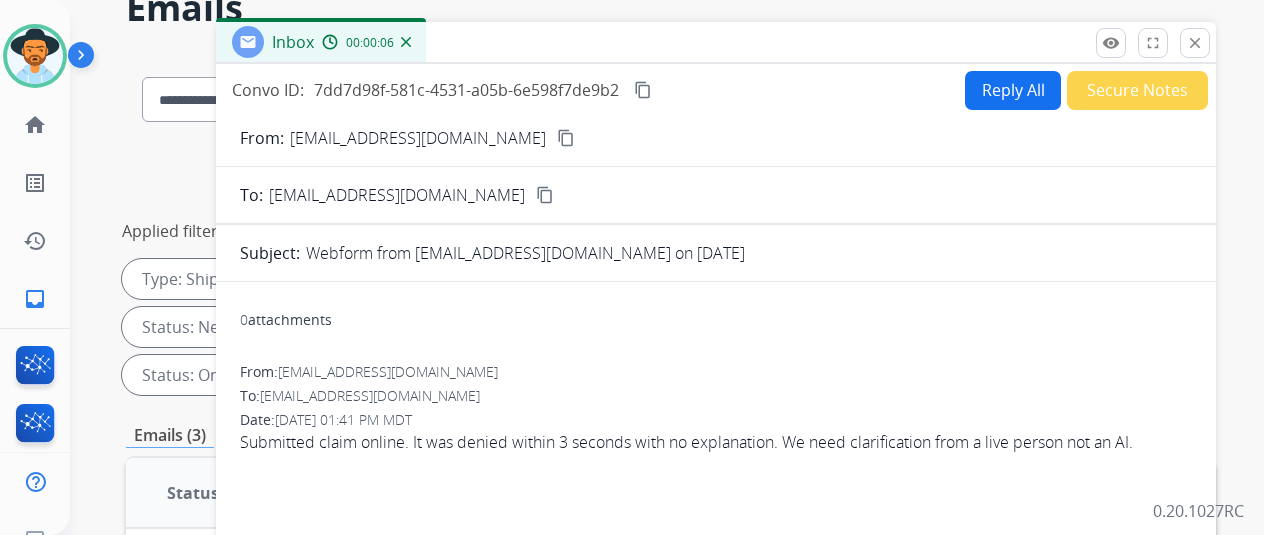 click on "content_copy" at bounding box center (566, 138) 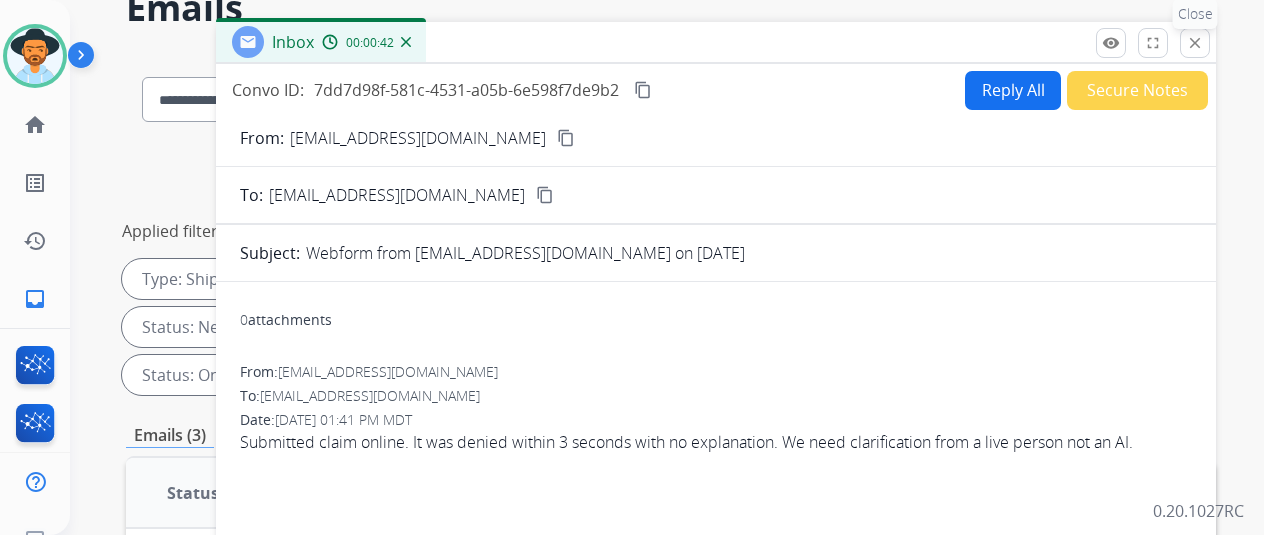 click on "close" at bounding box center [1195, 43] 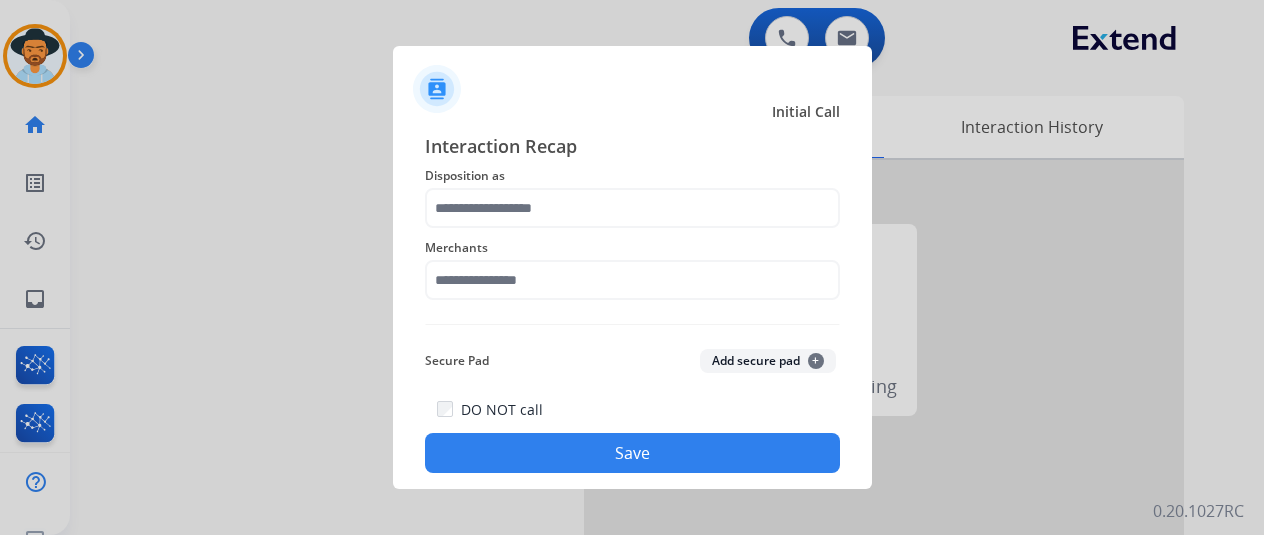 click at bounding box center [632, 267] 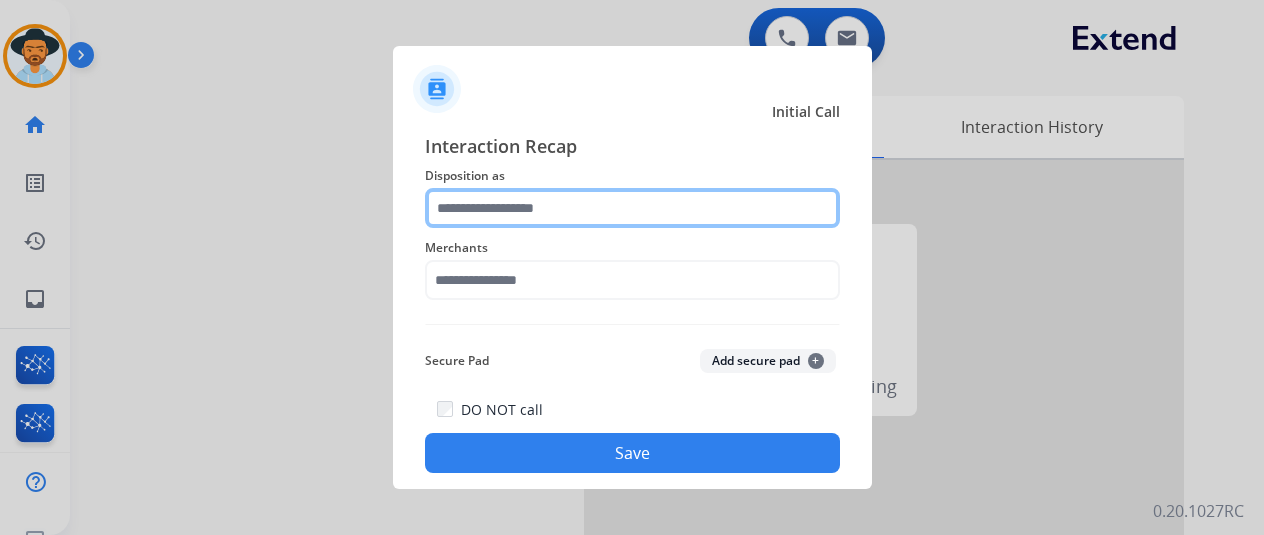click 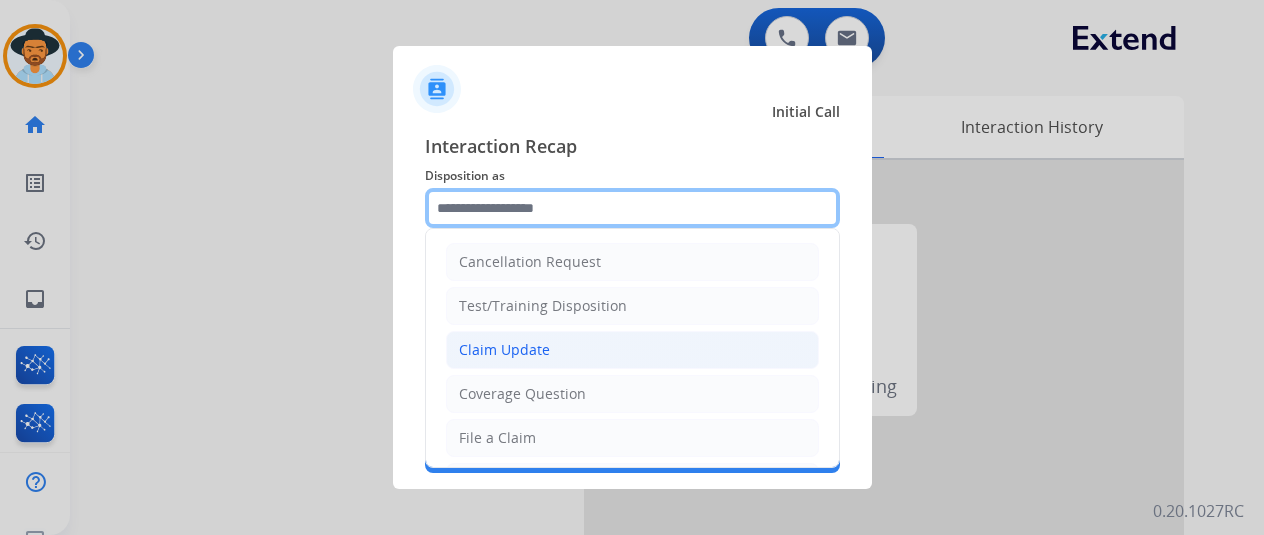 scroll, scrollTop: 300, scrollLeft: 0, axis: vertical 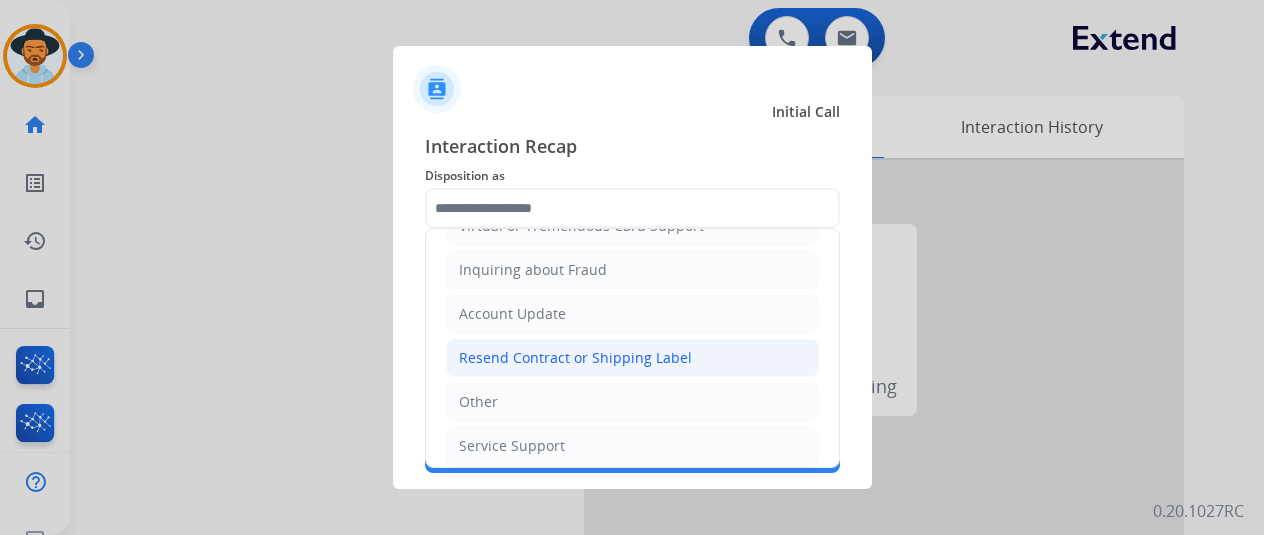 click on "Resend Contract or Shipping Label" 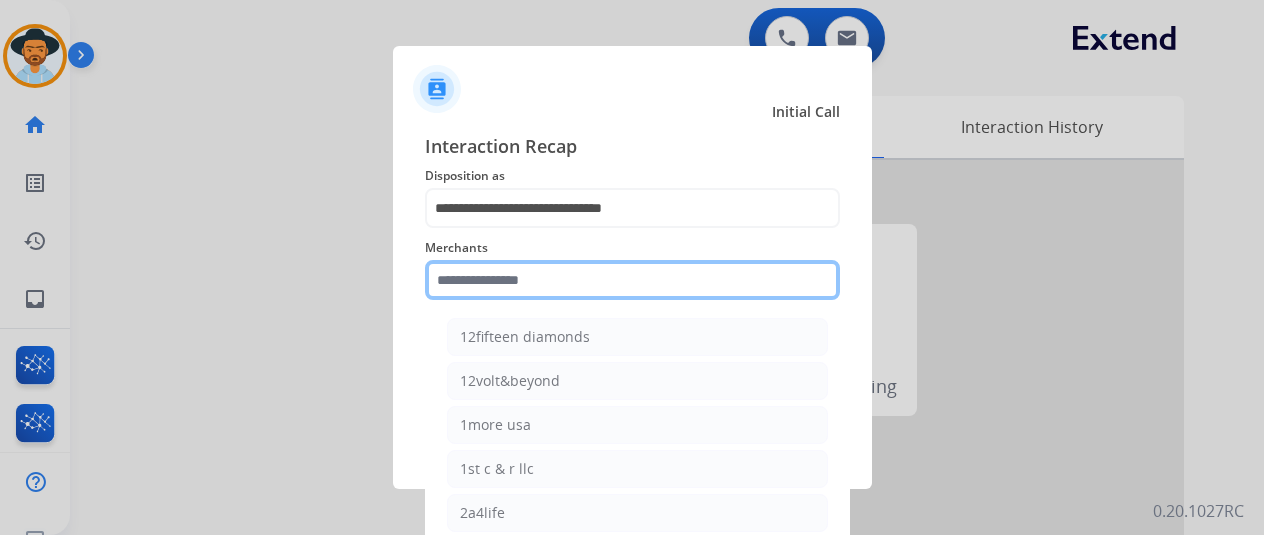 click 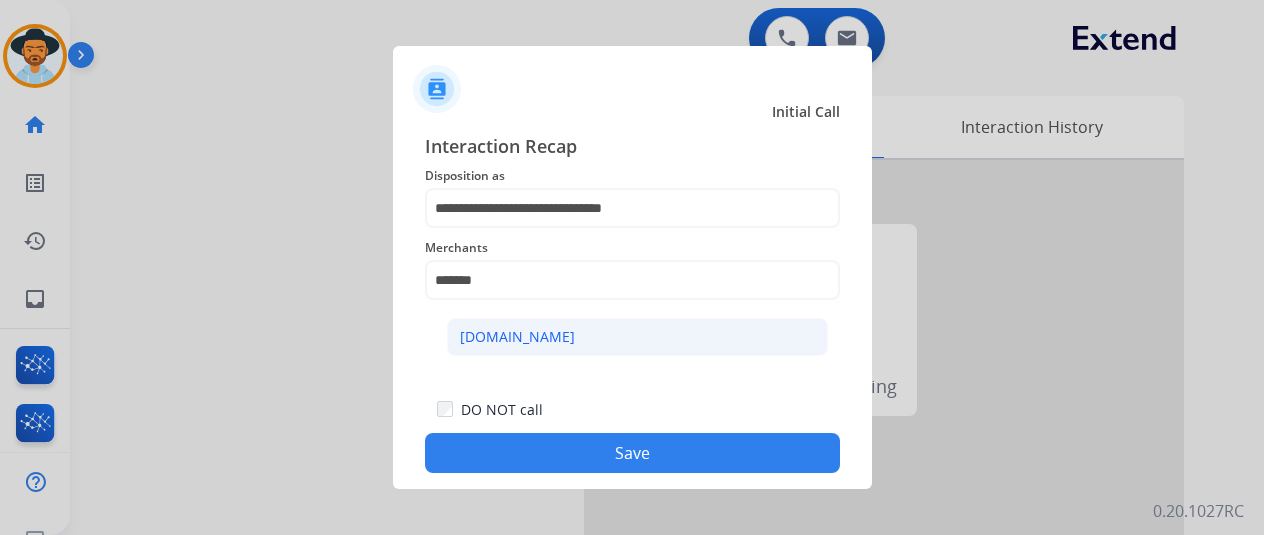 click on "[DOMAIN_NAME]" 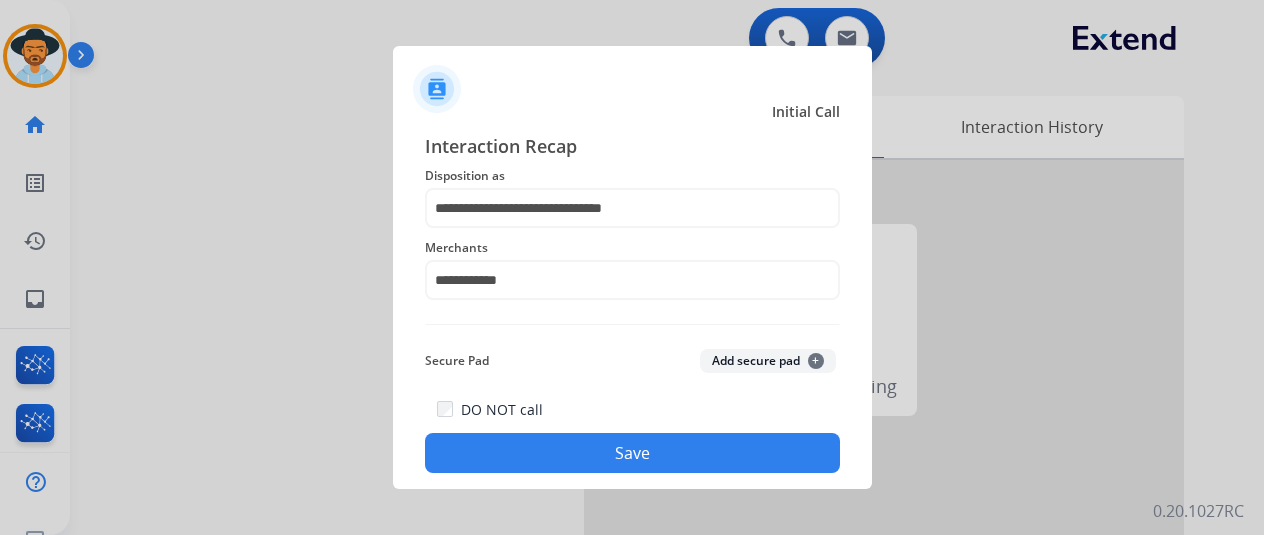 click on "Save" 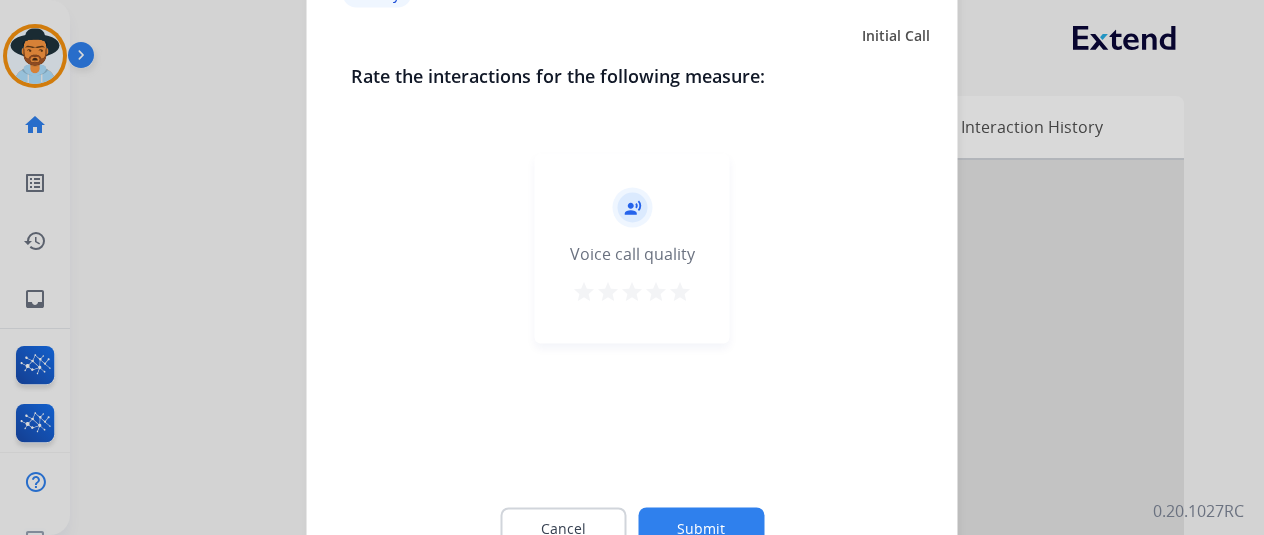 click on "Submit" 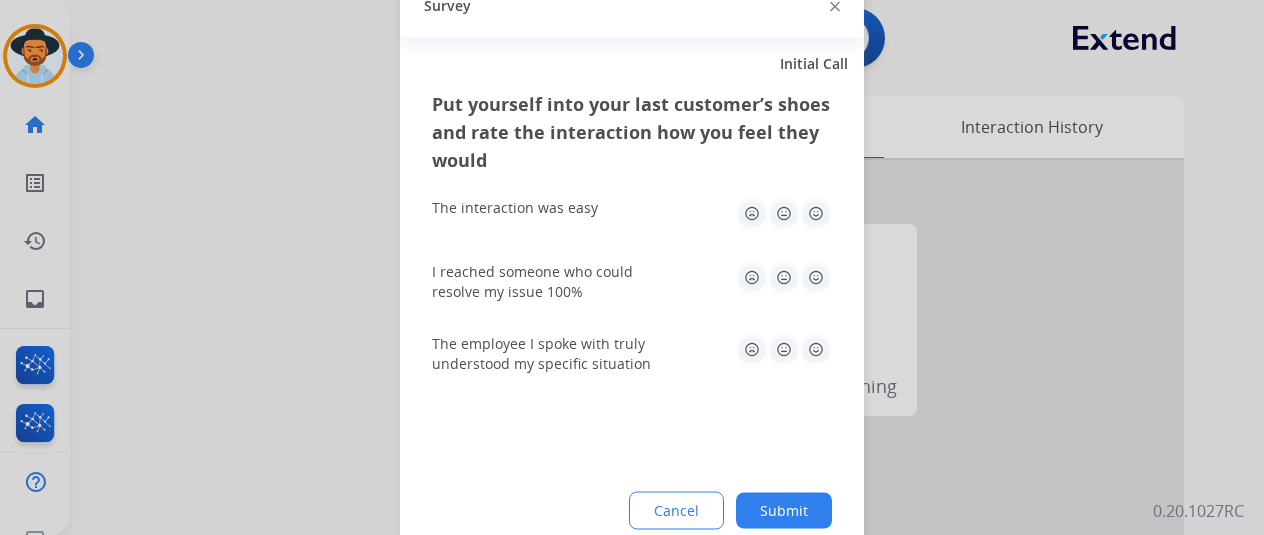 click on "Submit" 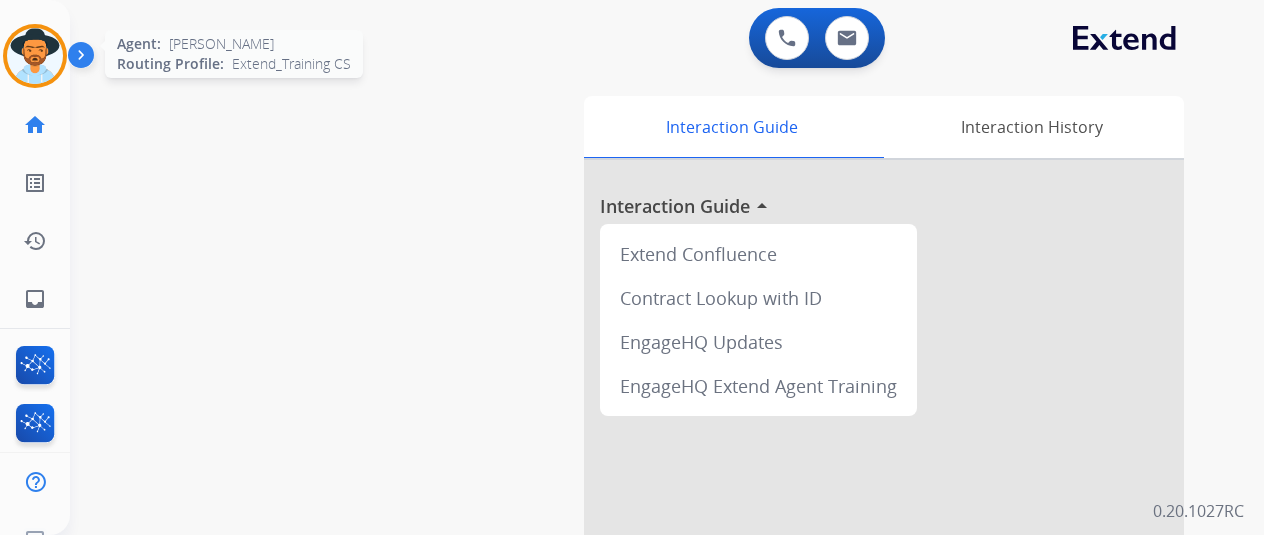 click at bounding box center (35, 56) 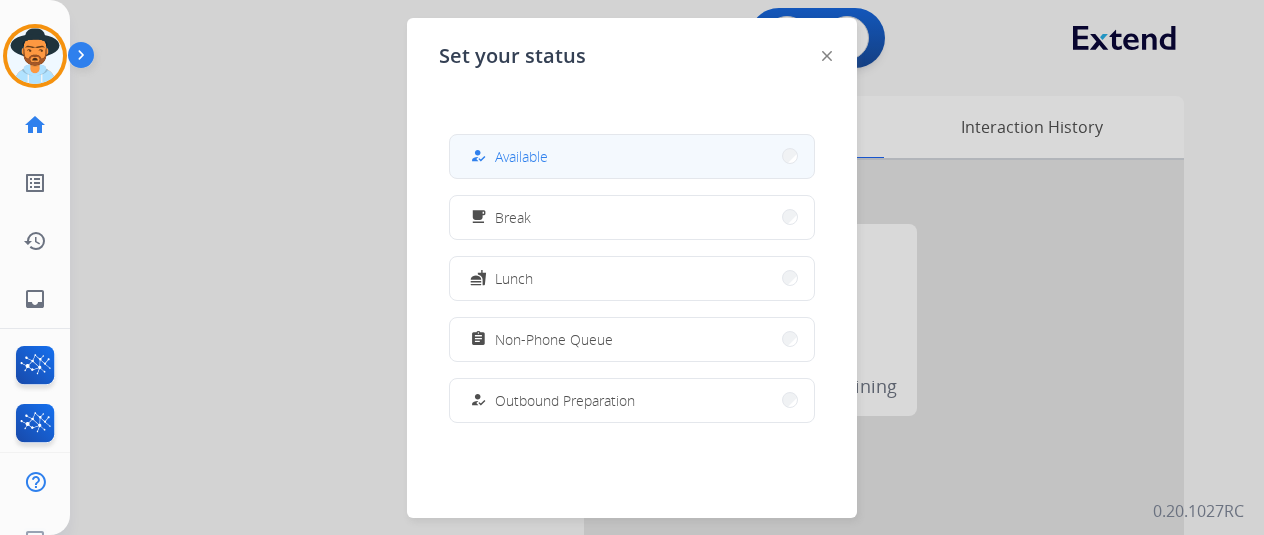 click on "Available" at bounding box center [521, 156] 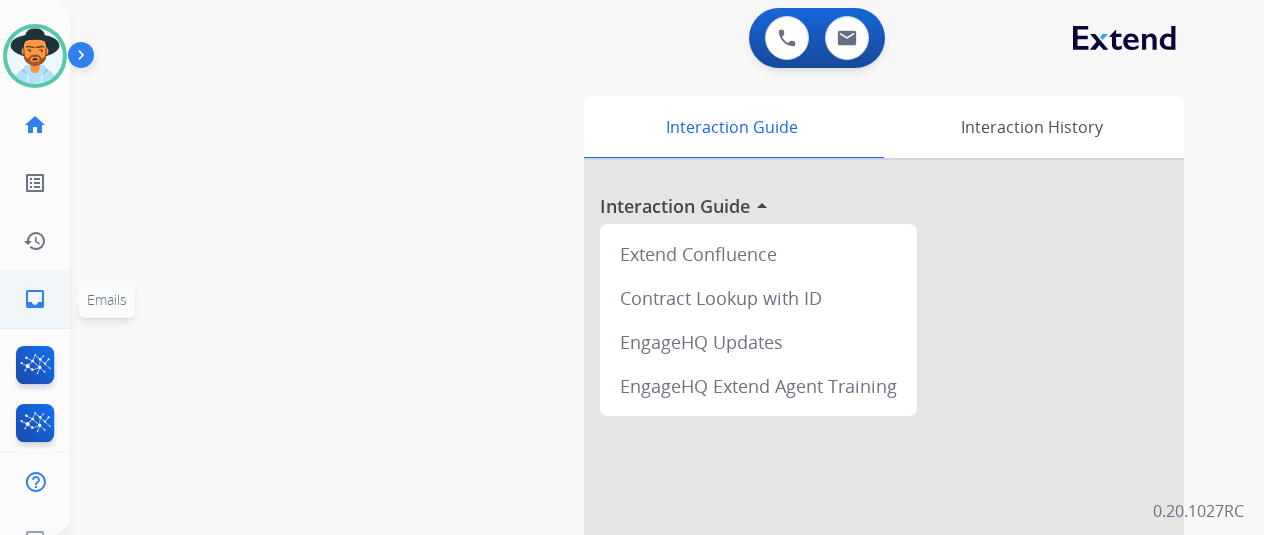 click on "inbox" 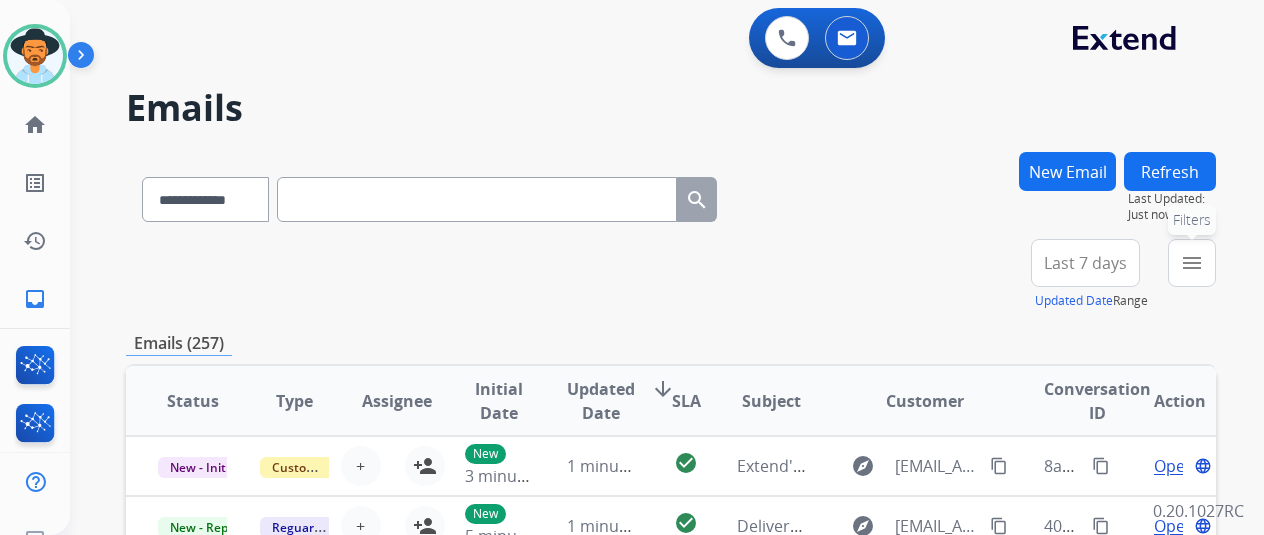 click on "menu  Filters" at bounding box center (1192, 263) 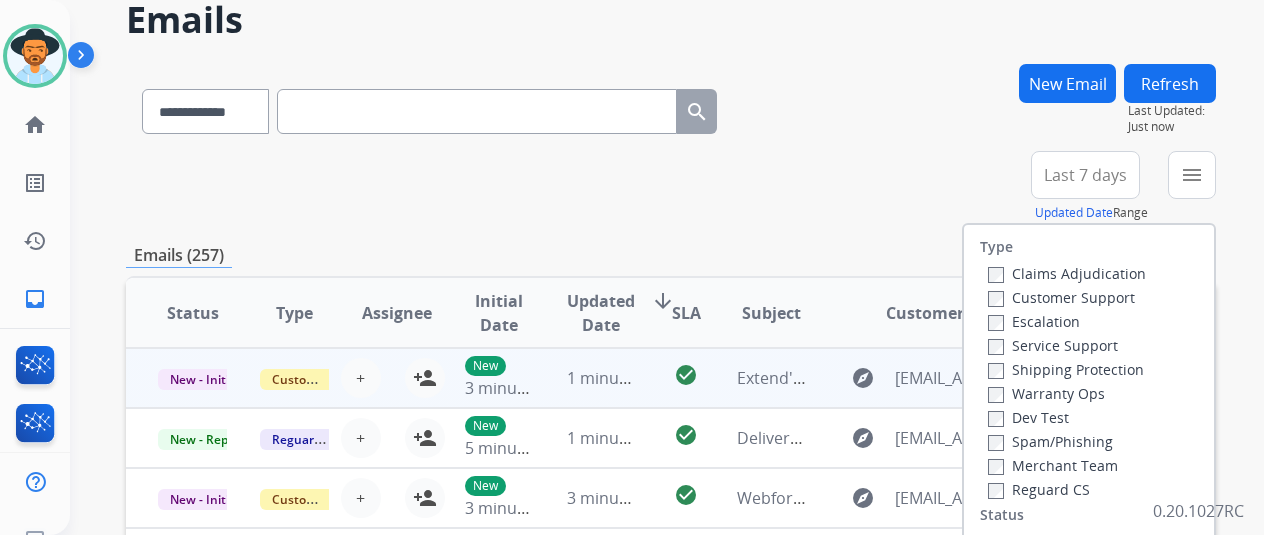scroll, scrollTop: 200, scrollLeft: 0, axis: vertical 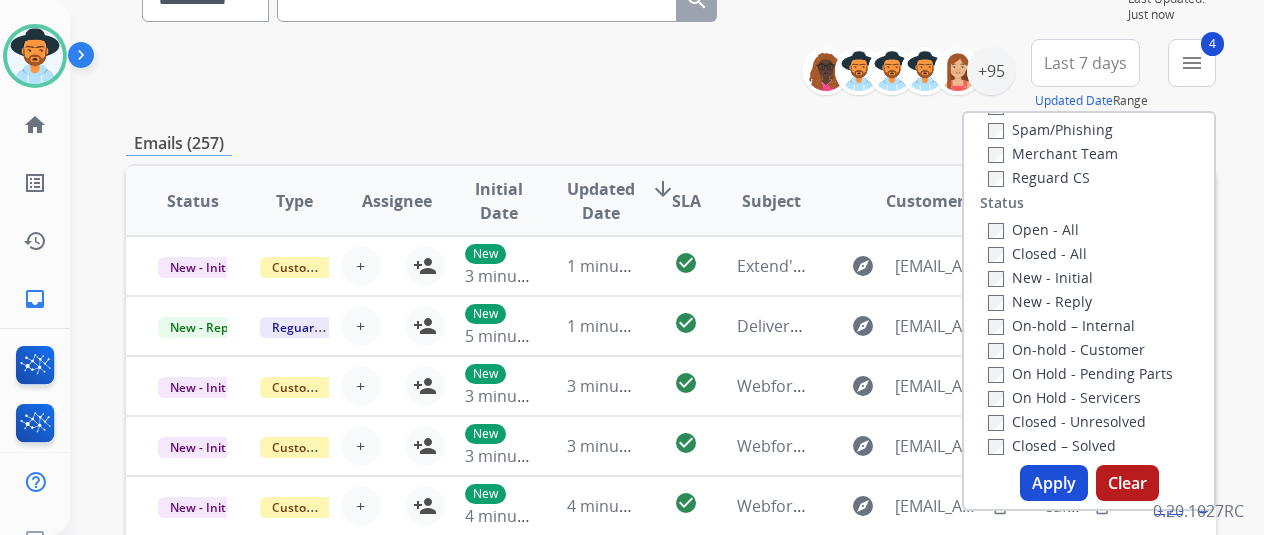 click on "Apply" at bounding box center [1054, 483] 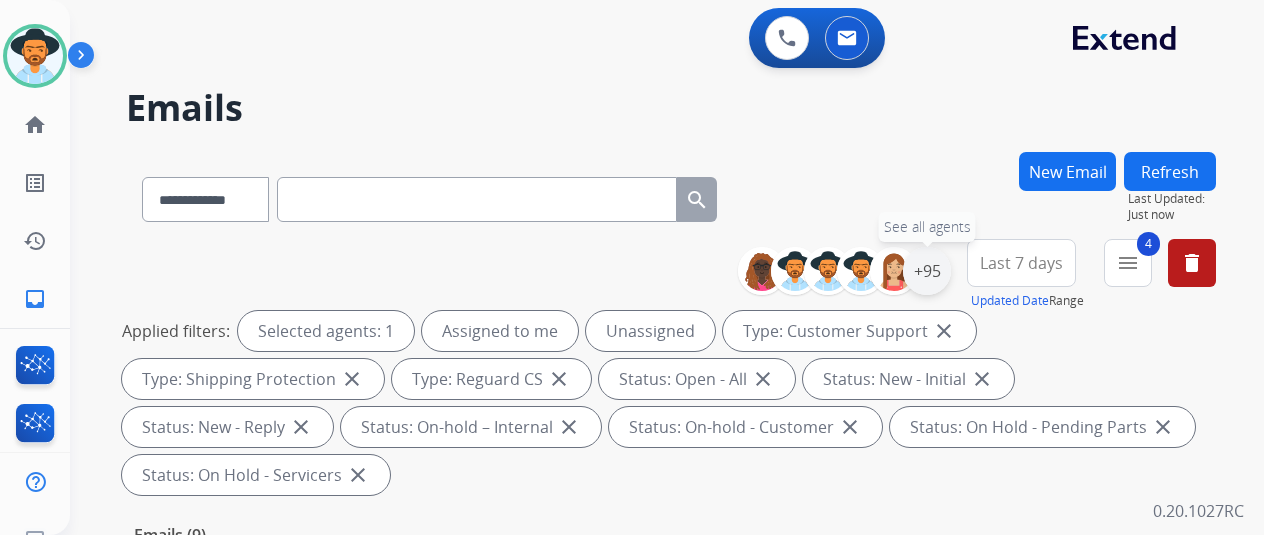 click on "+95" at bounding box center [927, 271] 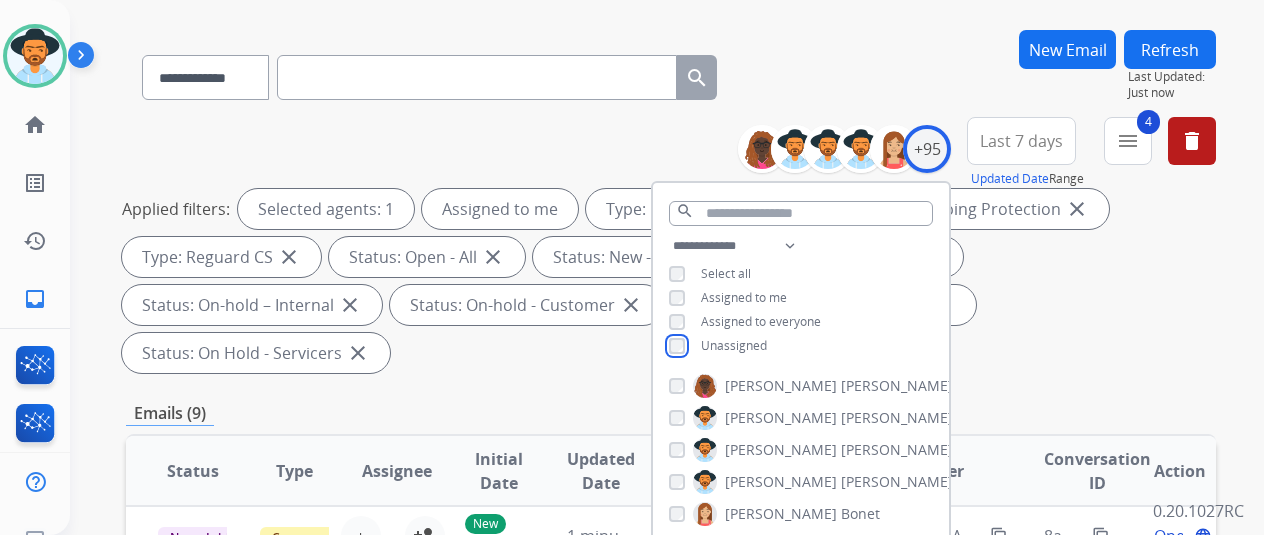 scroll, scrollTop: 300, scrollLeft: 0, axis: vertical 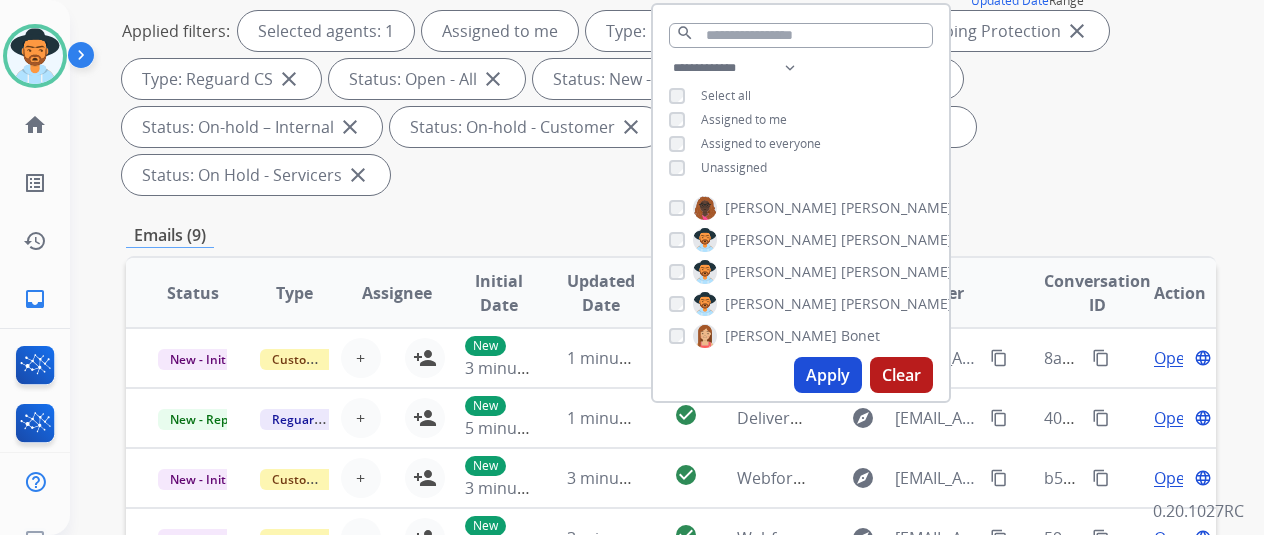 click on "Apply" at bounding box center (828, 375) 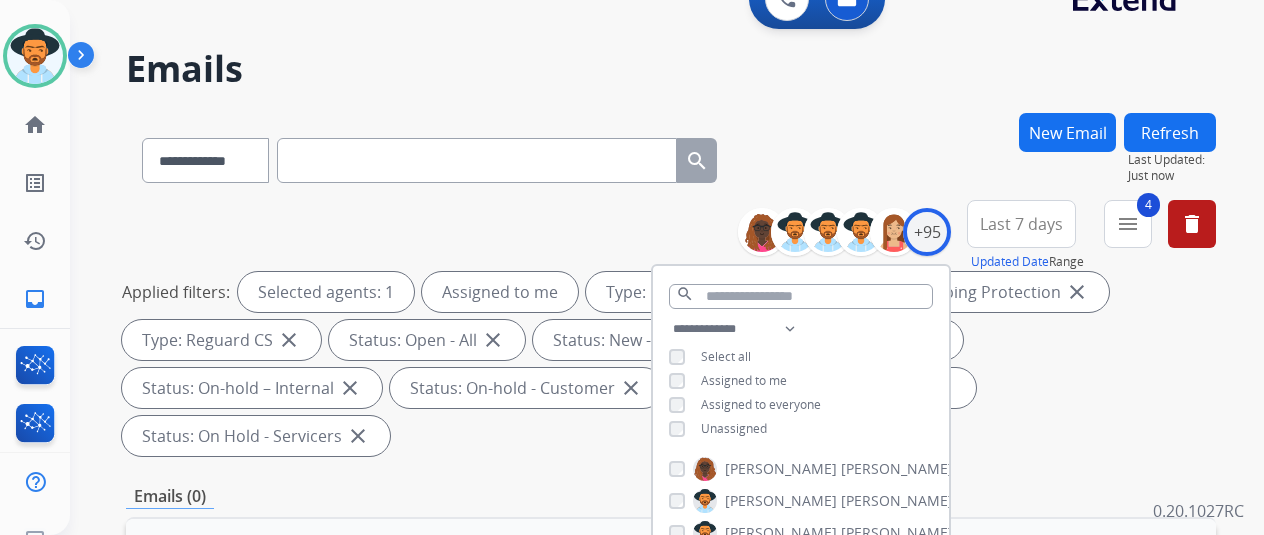 scroll, scrollTop: 0, scrollLeft: 0, axis: both 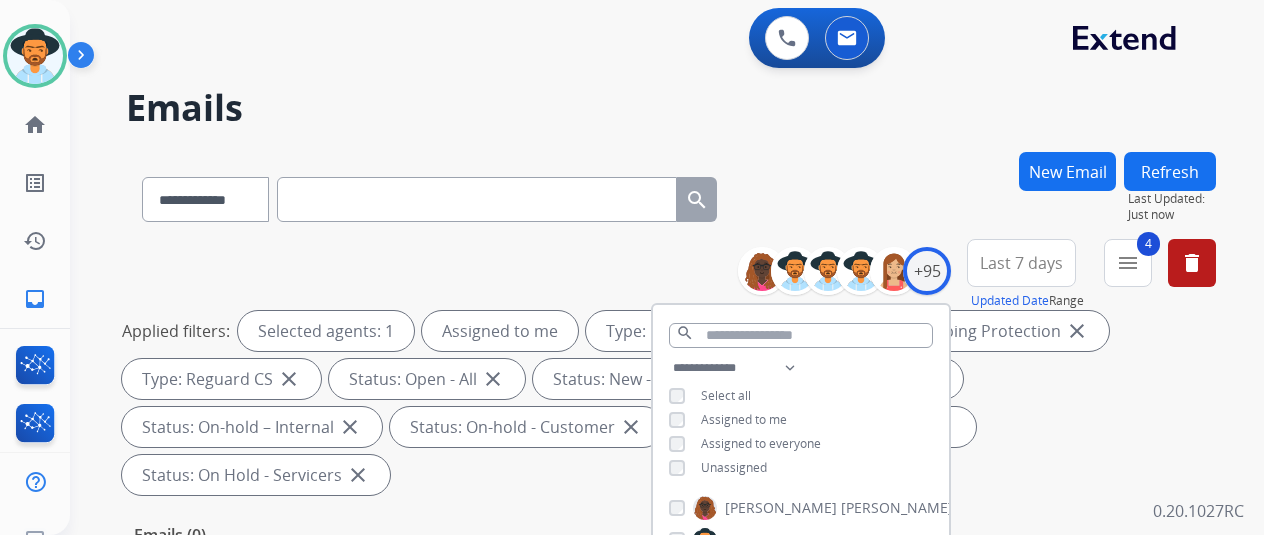 click on "**********" at bounding box center (671, 195) 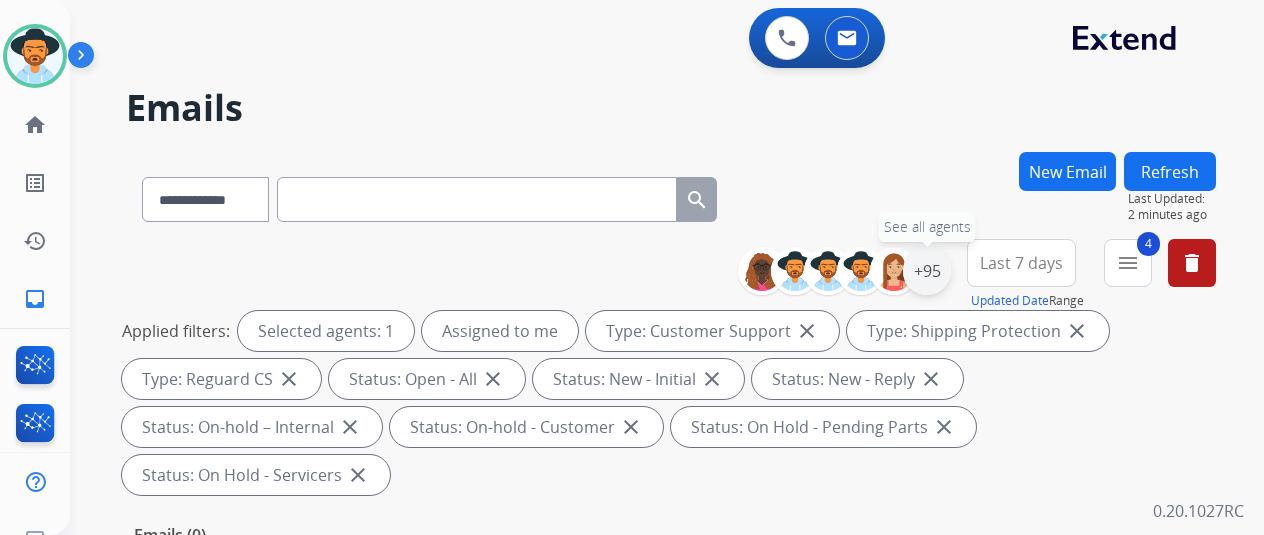 click on "+95" at bounding box center [927, 271] 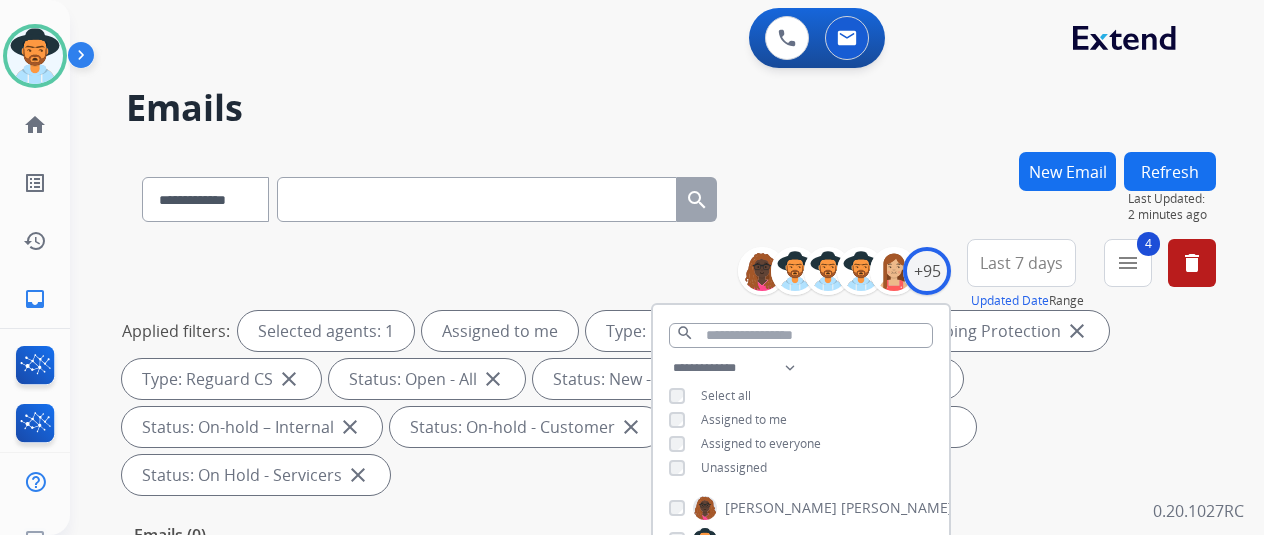 scroll, scrollTop: 300, scrollLeft: 0, axis: vertical 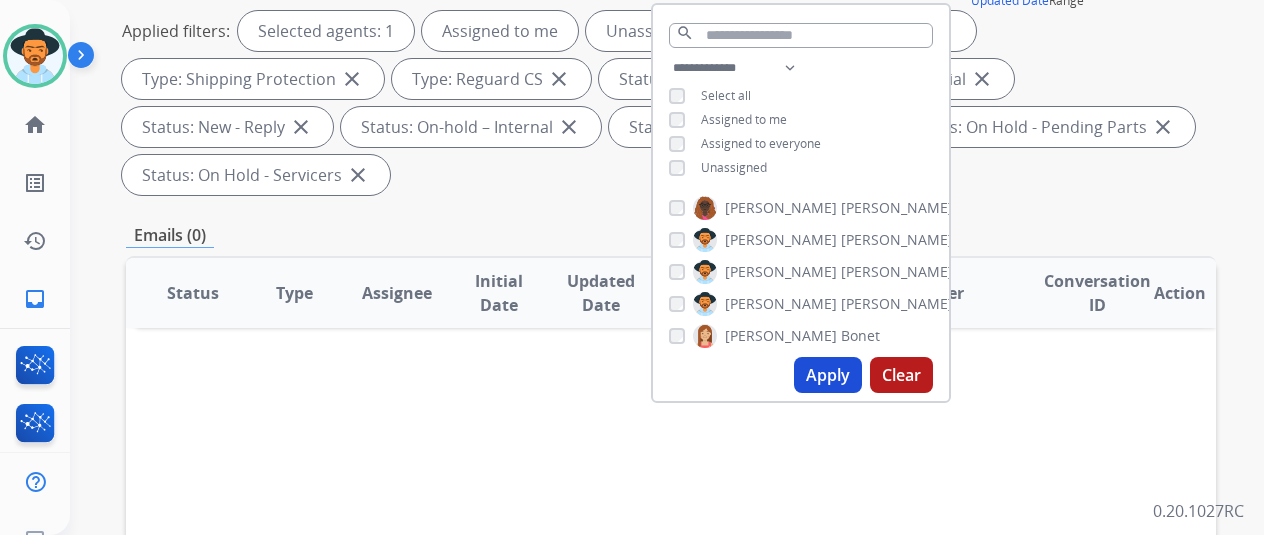click on "Apply" at bounding box center [828, 375] 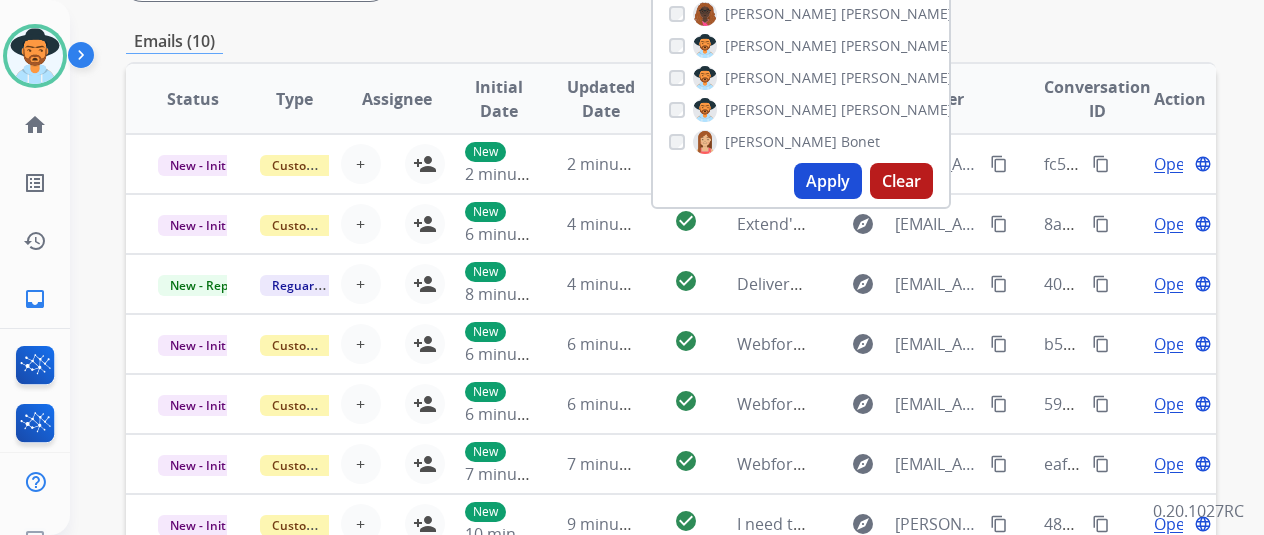 scroll, scrollTop: 500, scrollLeft: 0, axis: vertical 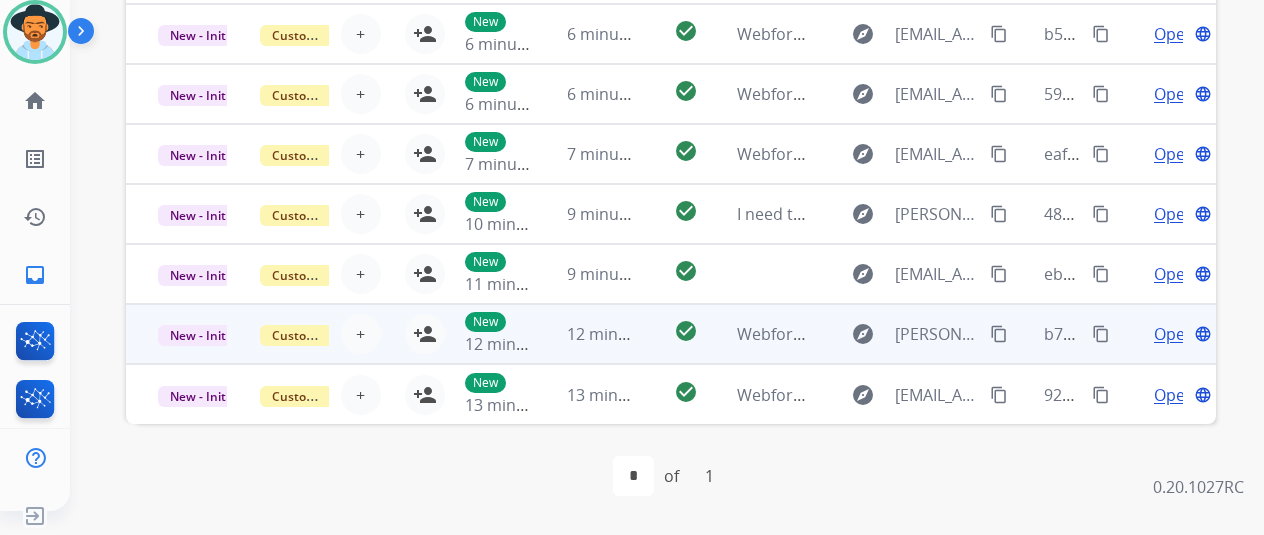 click on "Open" at bounding box center (1174, 334) 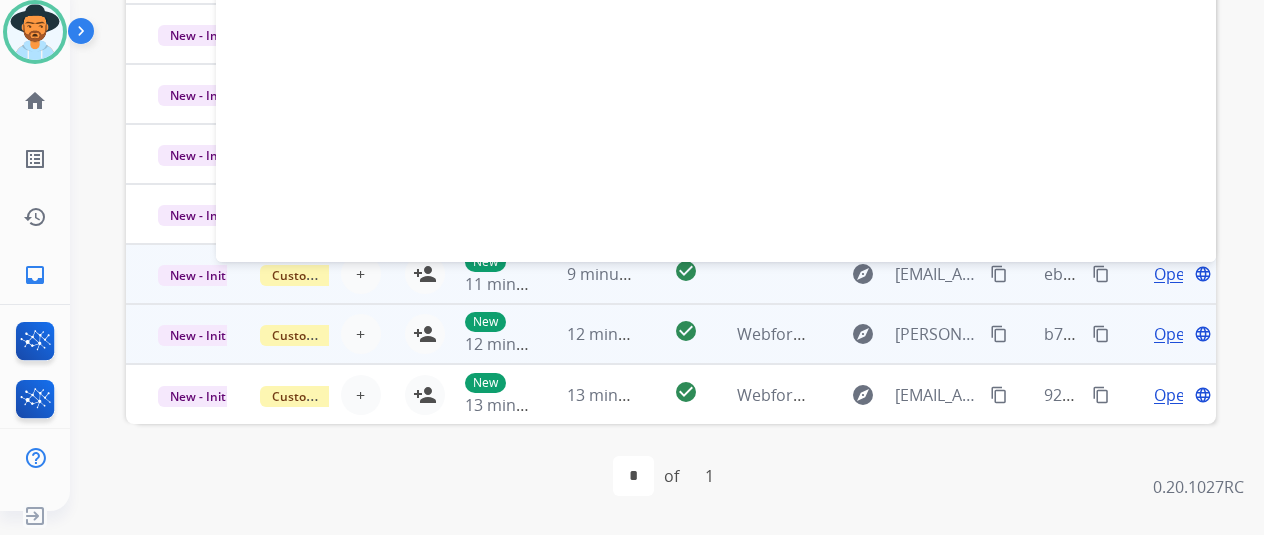 scroll, scrollTop: 0, scrollLeft: 0, axis: both 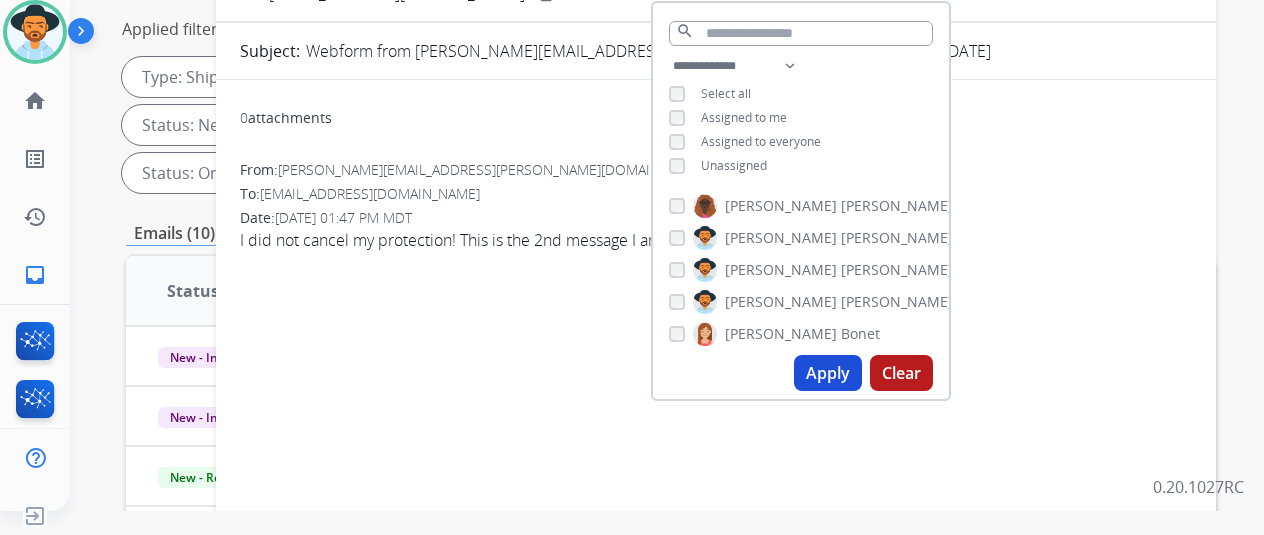 click on "0  attachments  From:  wanda.silva@ymail.com   To:  support@extend.com  Date:  07/17/2025 - 01:47 PM MDT I did not cancel my protection!
This is the 2nd message I am sending regarding this issue." at bounding box center (716, 417) 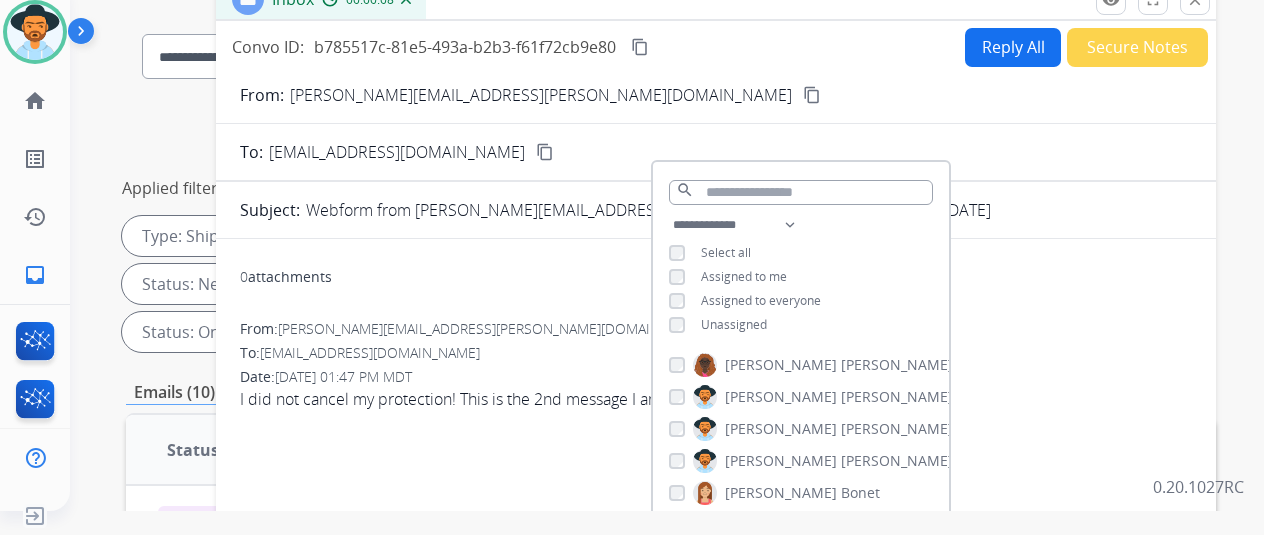 scroll, scrollTop: 0, scrollLeft: 0, axis: both 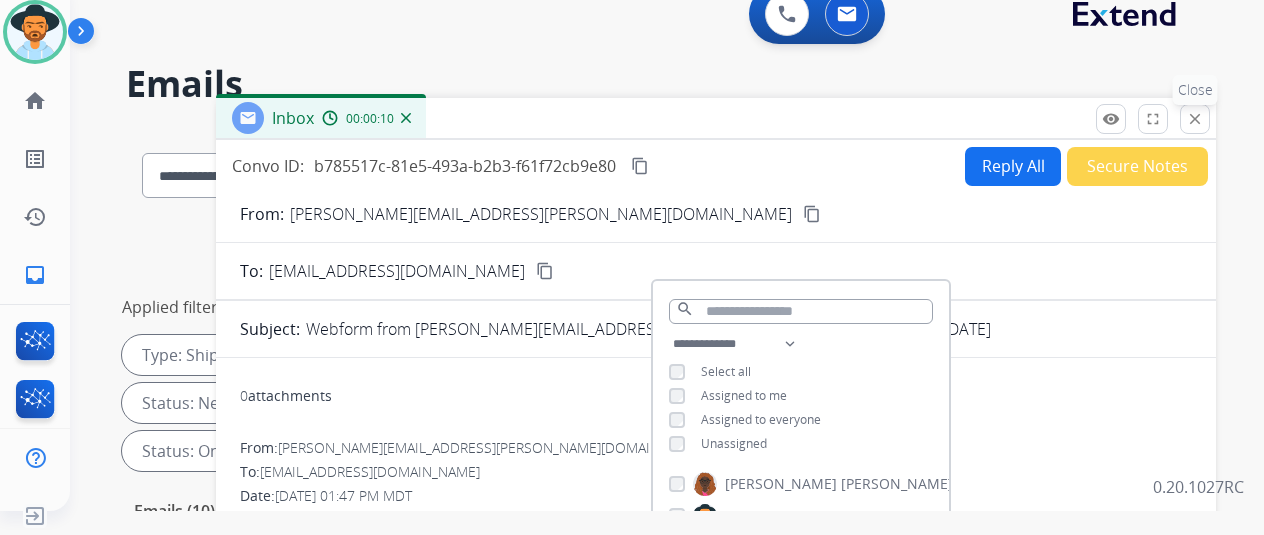 click on "close" at bounding box center (1195, 119) 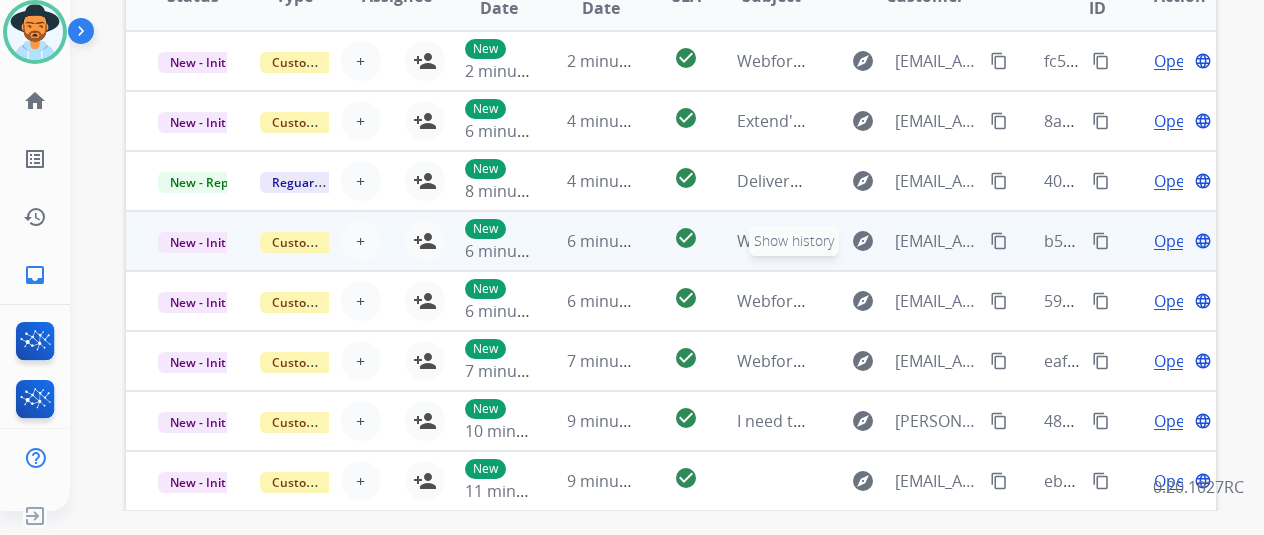 scroll, scrollTop: 700, scrollLeft: 0, axis: vertical 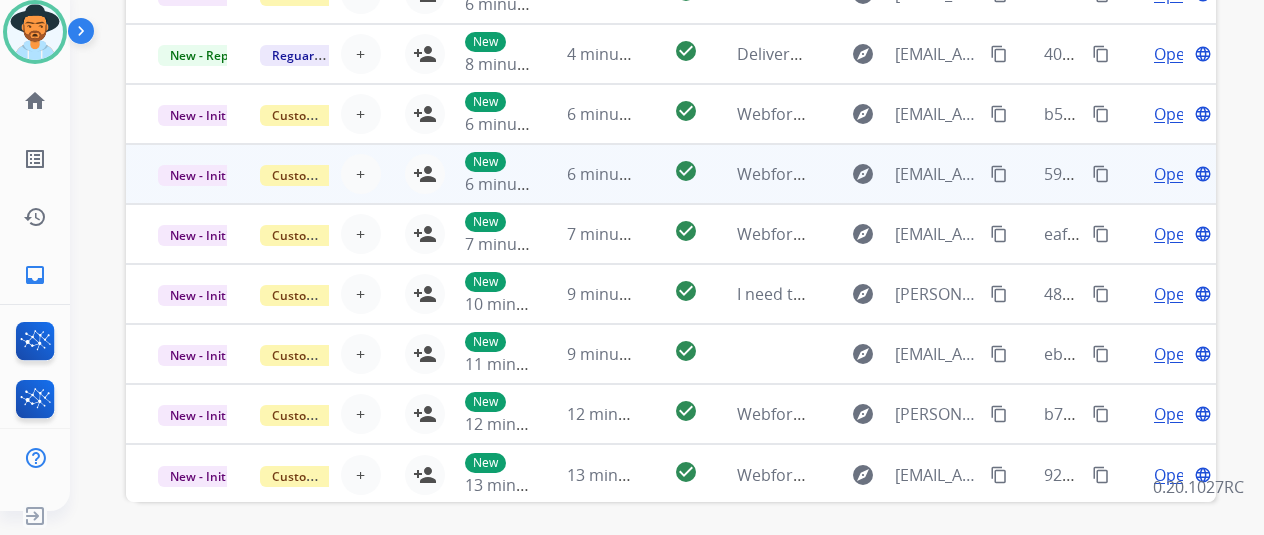 click on "Open" at bounding box center [1174, 174] 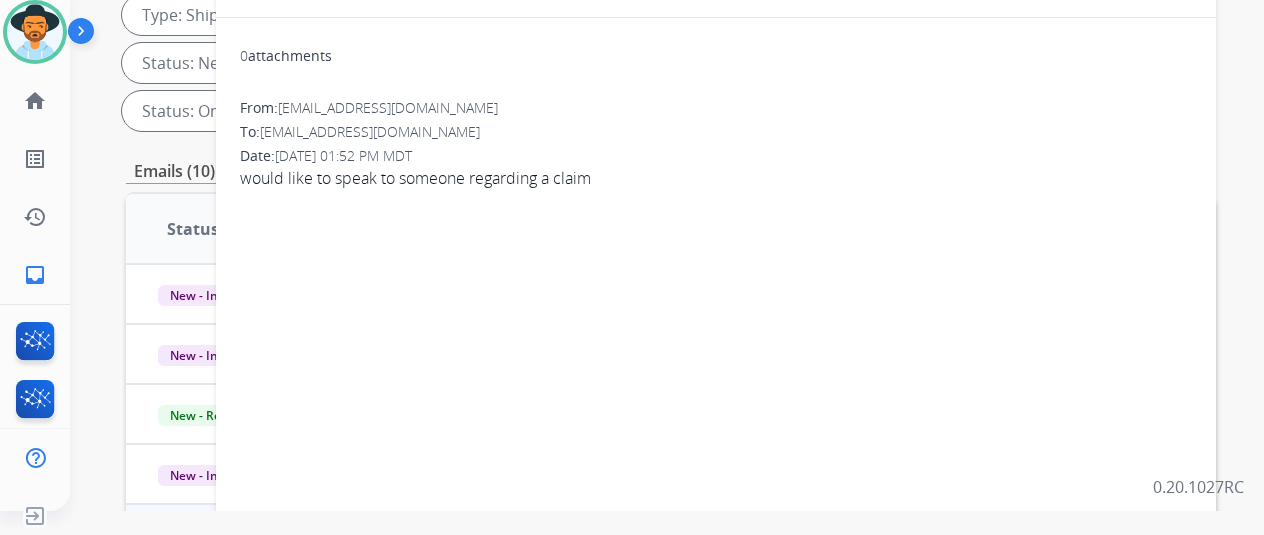 scroll, scrollTop: 100, scrollLeft: 0, axis: vertical 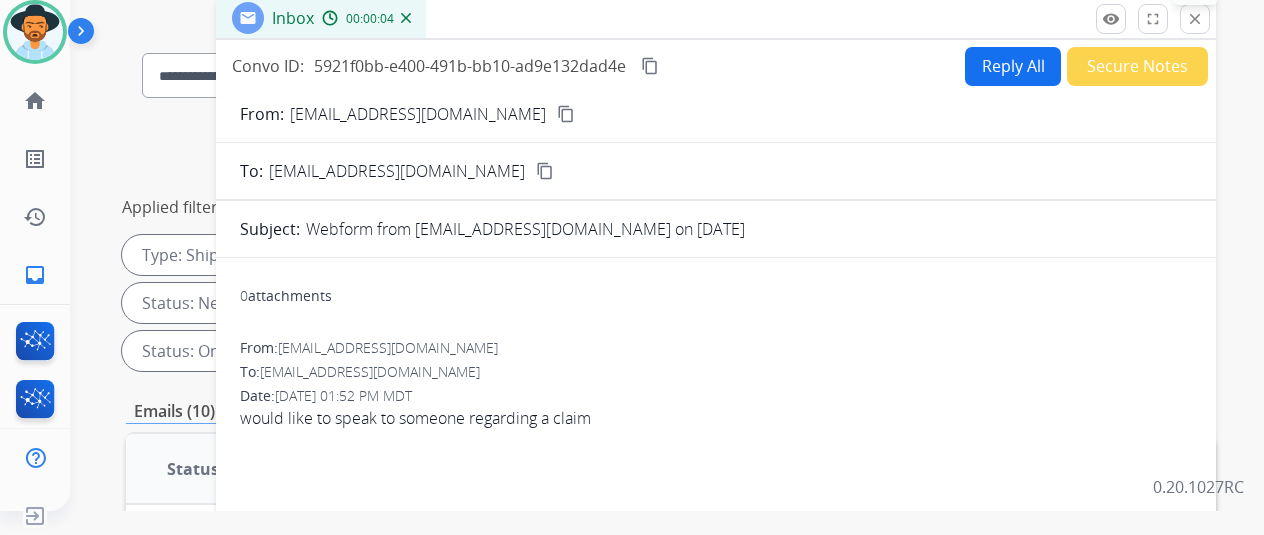 click on "close" at bounding box center [1195, 19] 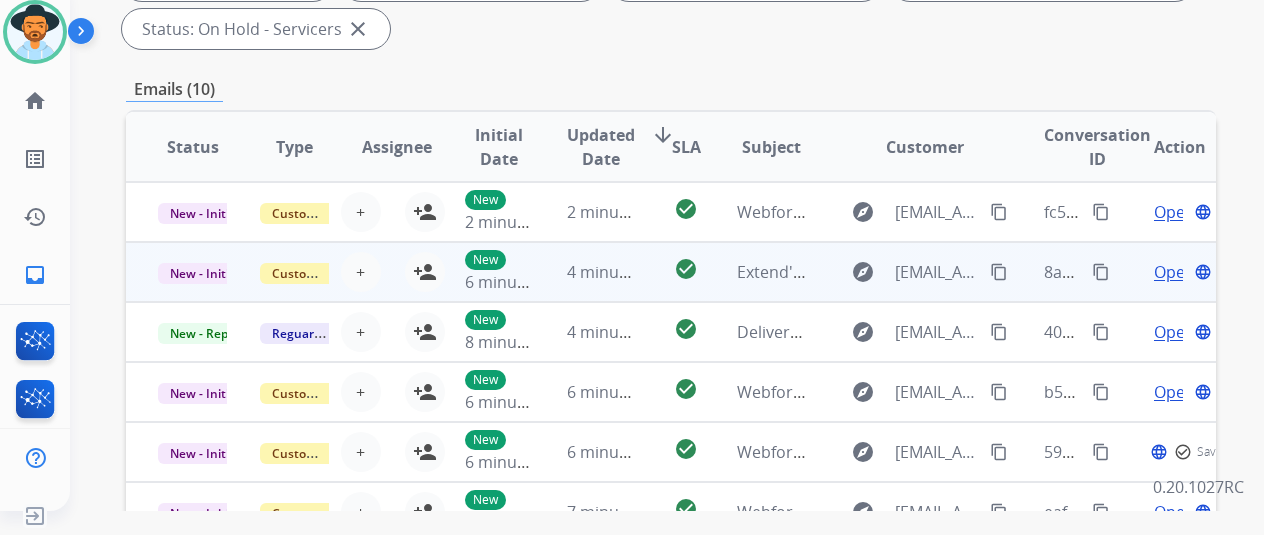 scroll, scrollTop: 500, scrollLeft: 0, axis: vertical 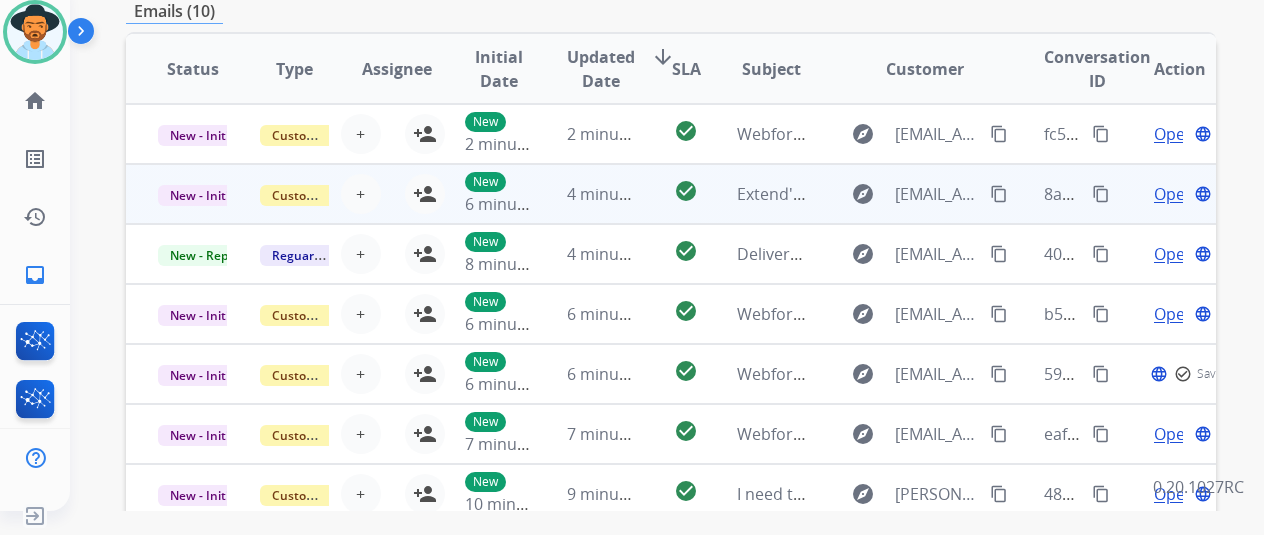 click on "Open" at bounding box center [1174, 194] 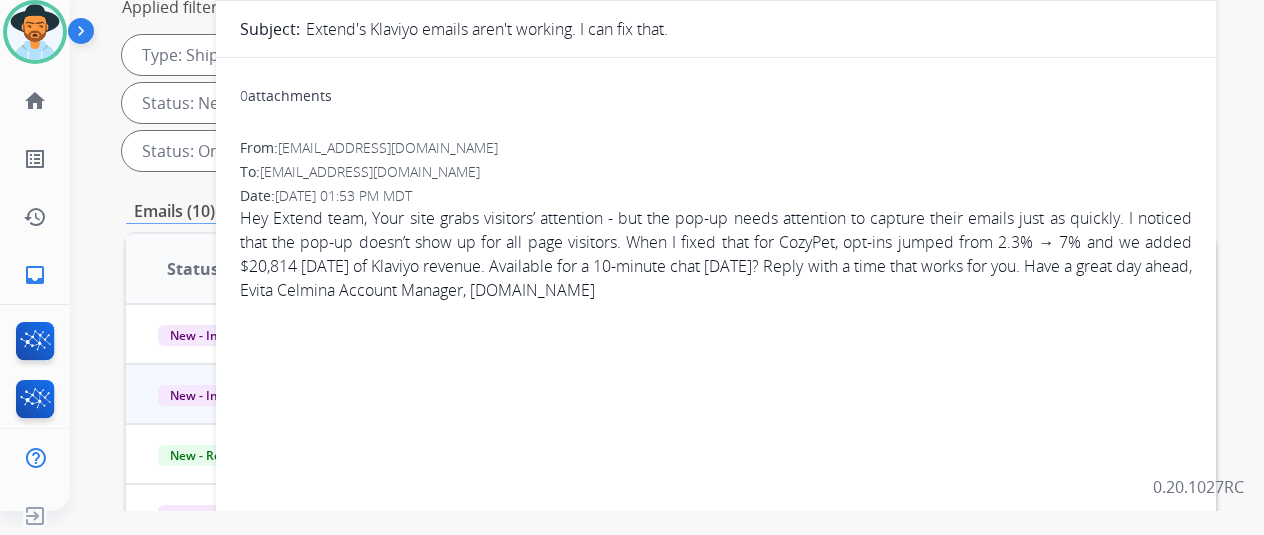 scroll, scrollTop: 0, scrollLeft: 0, axis: both 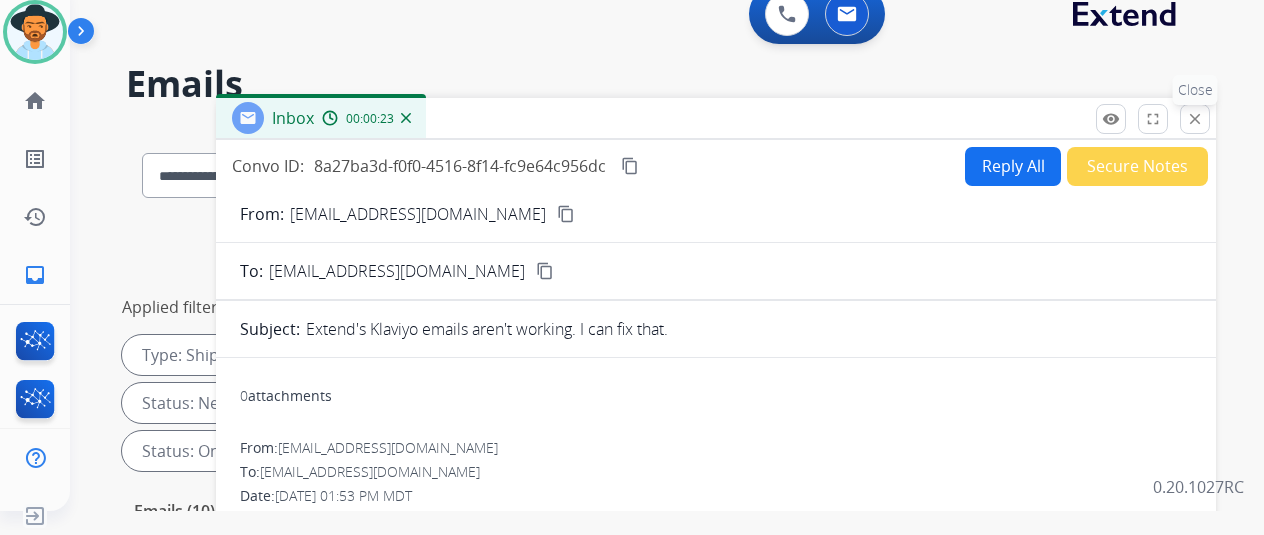 click on "close" at bounding box center [1195, 119] 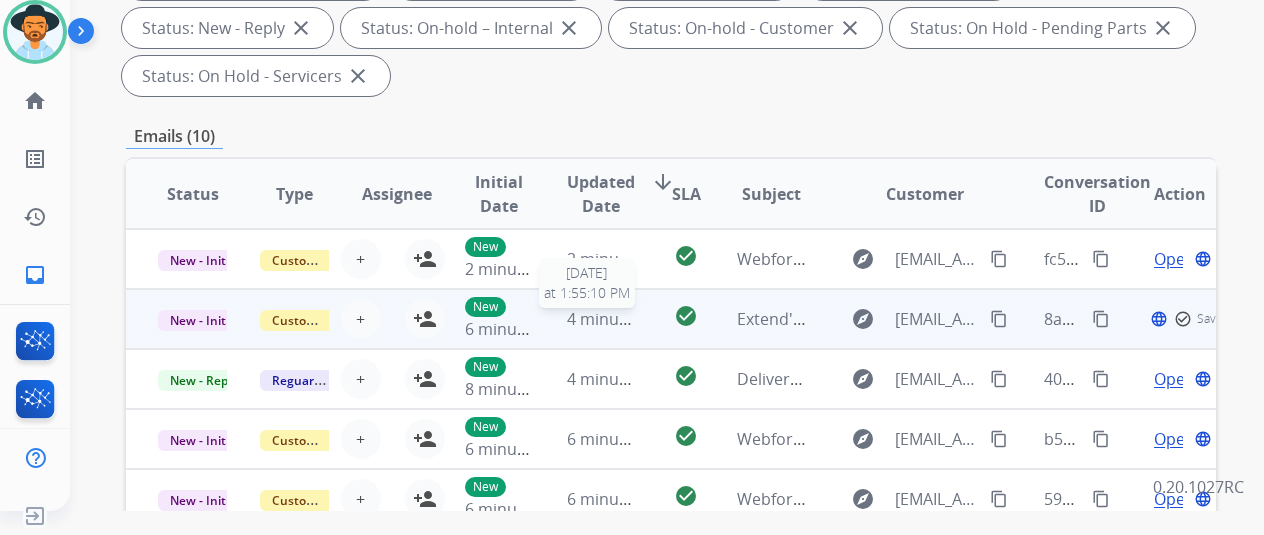 scroll, scrollTop: 400, scrollLeft: 0, axis: vertical 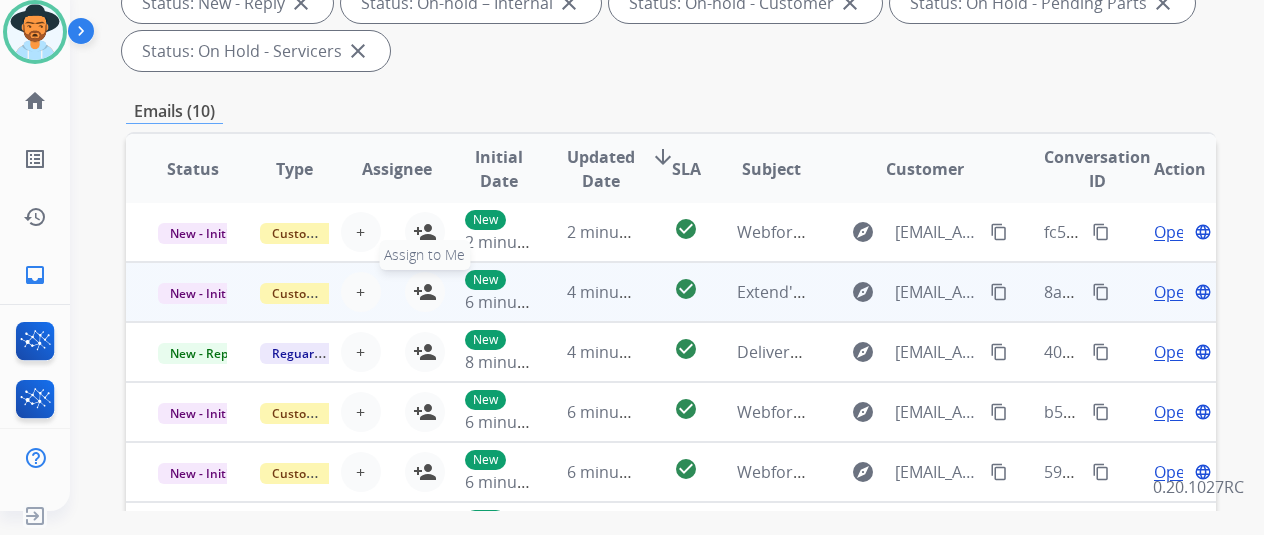 click on "person_add" at bounding box center (425, 292) 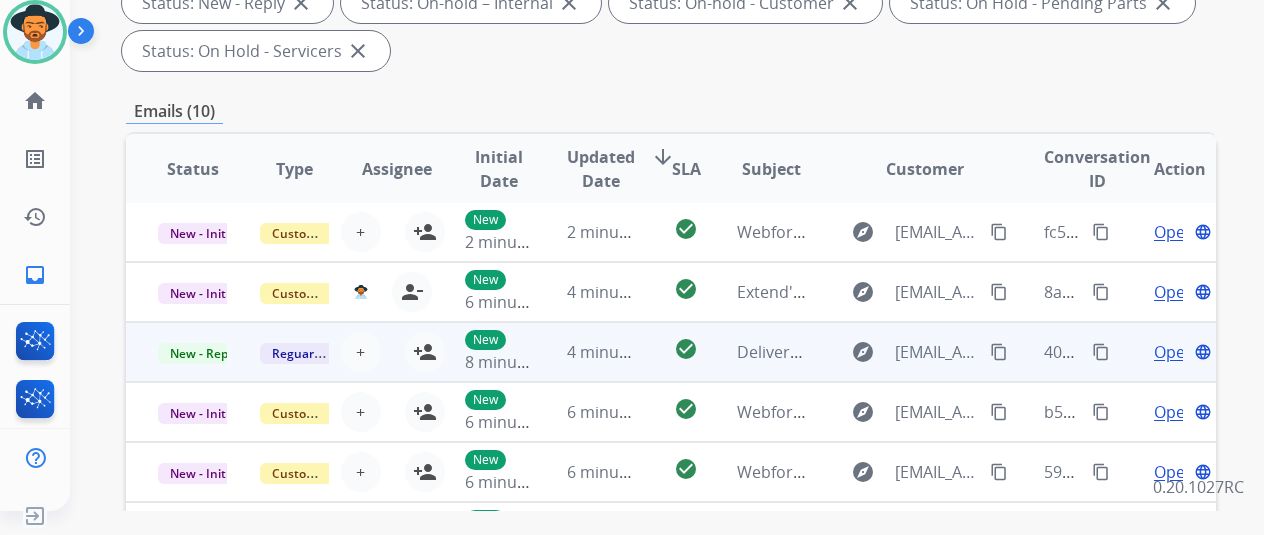 click on "Open" at bounding box center [1174, 352] 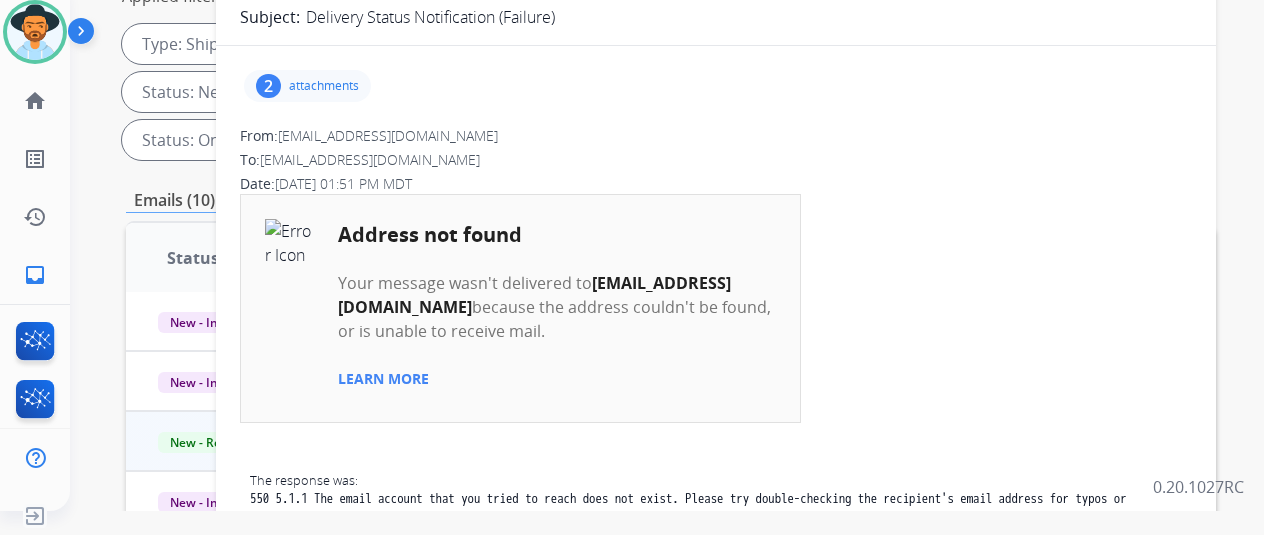 scroll, scrollTop: 200, scrollLeft: 0, axis: vertical 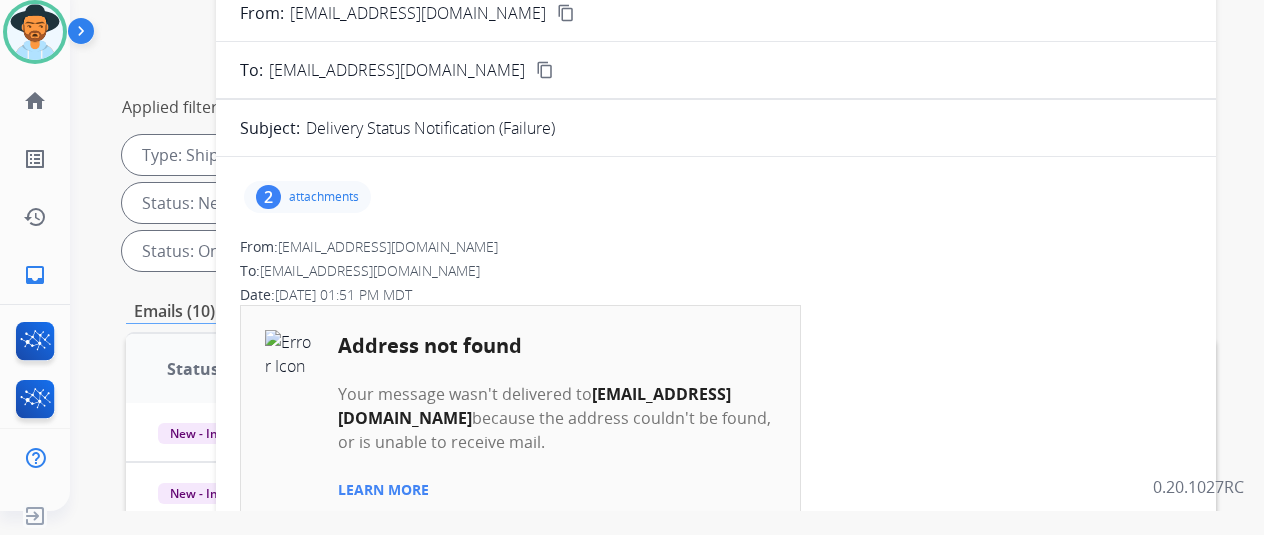 click on "2" at bounding box center [268, 197] 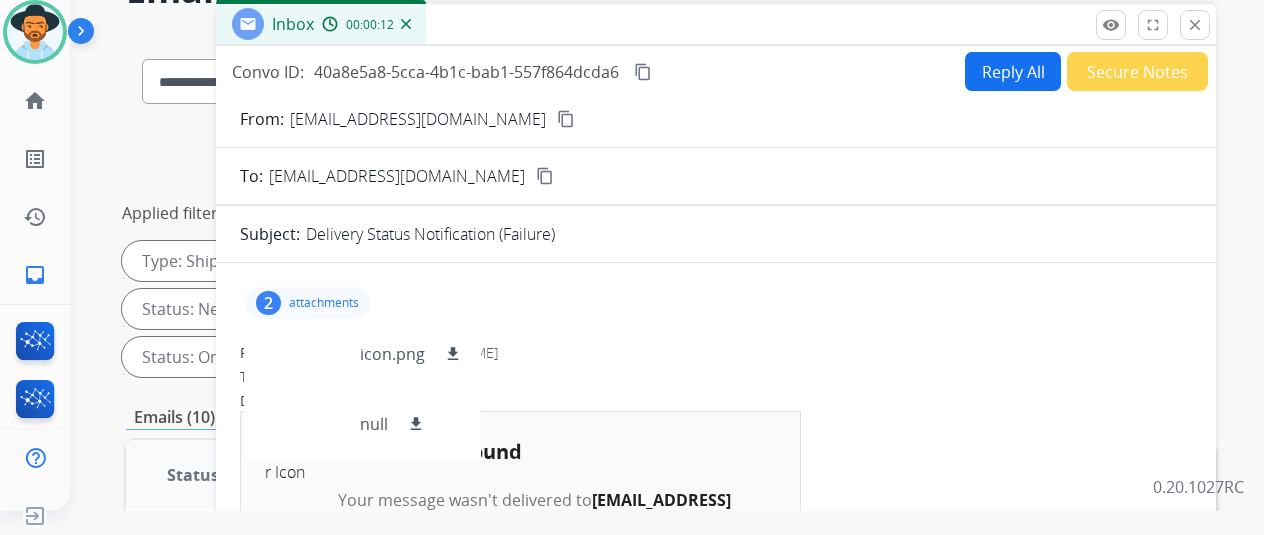 scroll, scrollTop: 0, scrollLeft: 0, axis: both 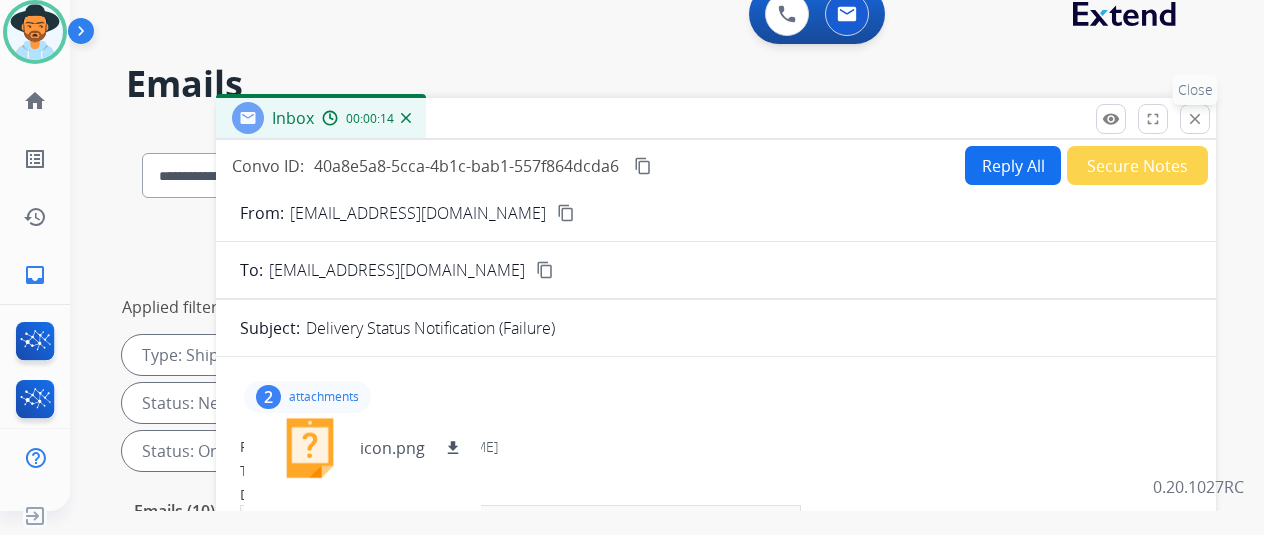 click on "close" at bounding box center [1195, 119] 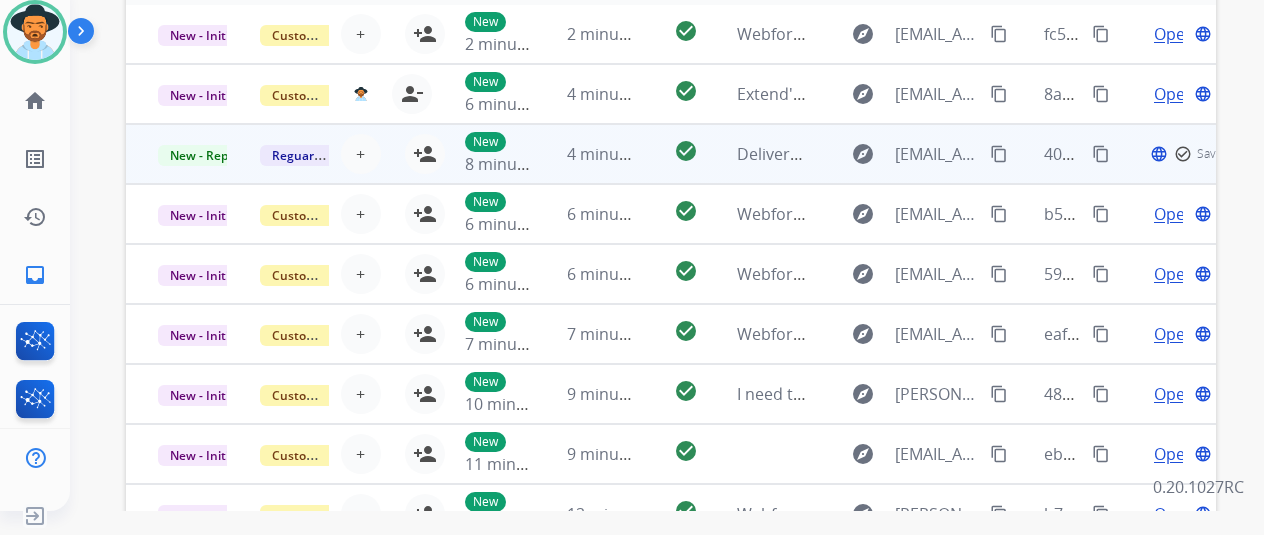 scroll, scrollTop: 600, scrollLeft: 0, axis: vertical 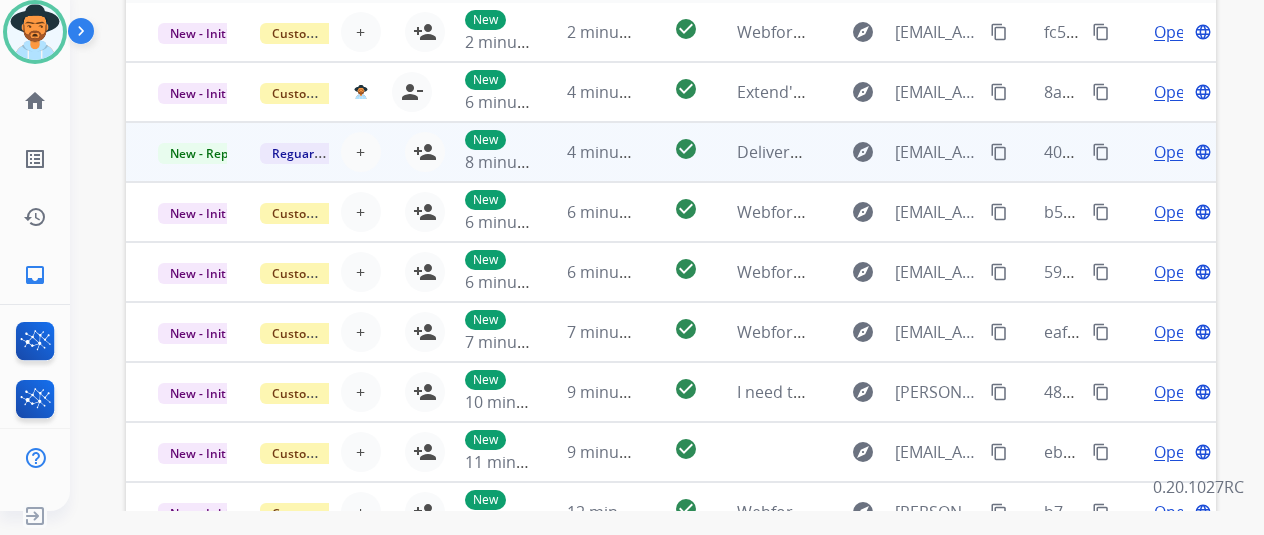 click on "Open" at bounding box center (1174, 152) 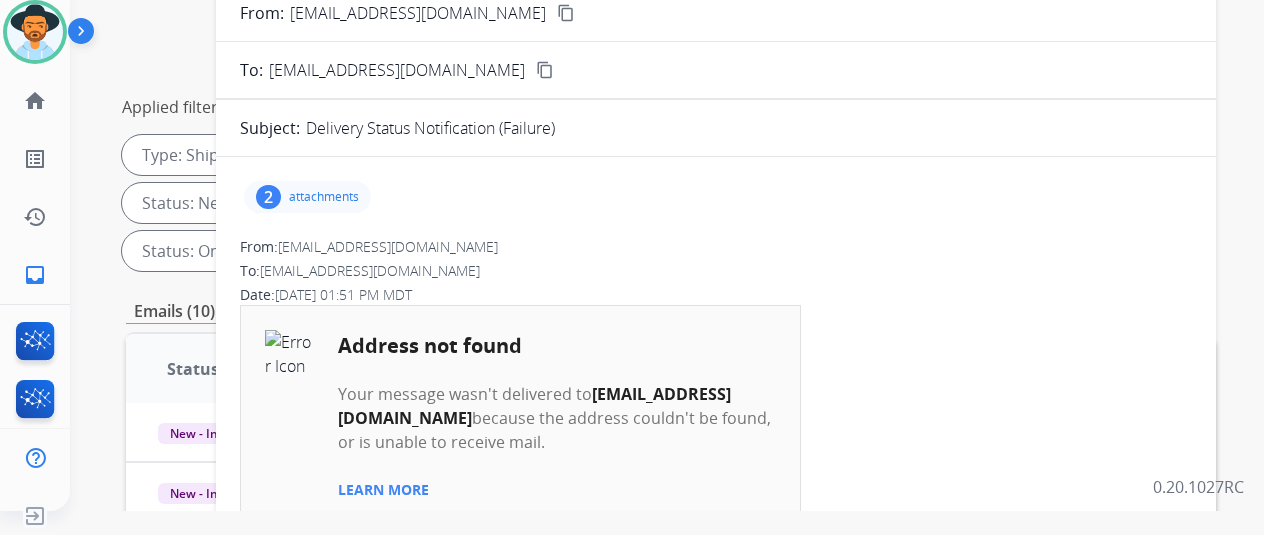 scroll, scrollTop: 0, scrollLeft: 0, axis: both 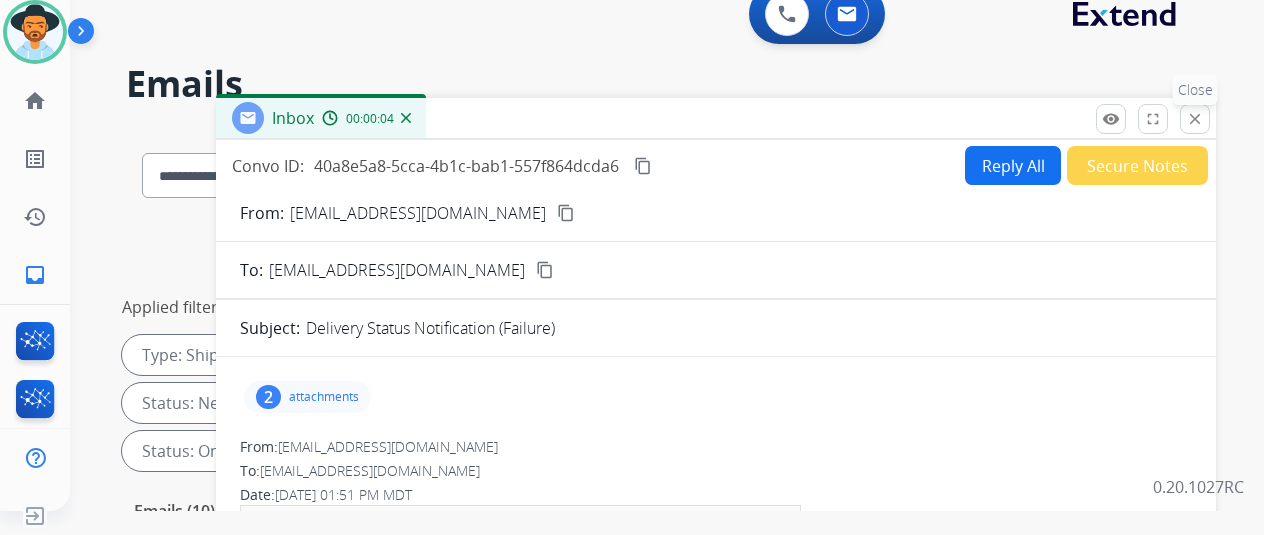 click on "close" at bounding box center (1195, 119) 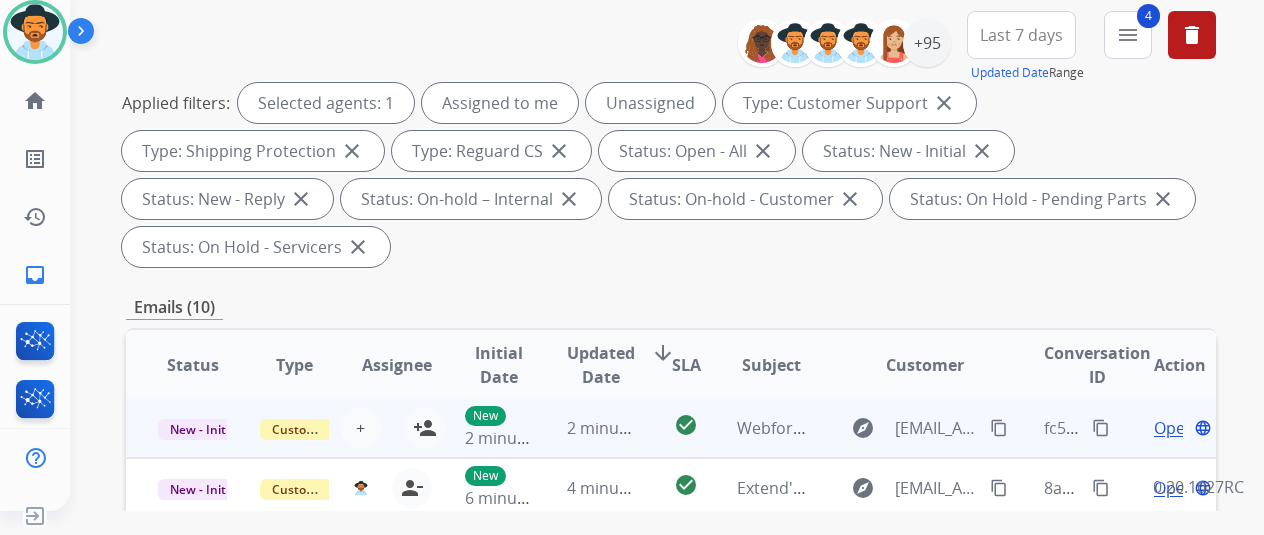 scroll, scrollTop: 400, scrollLeft: 0, axis: vertical 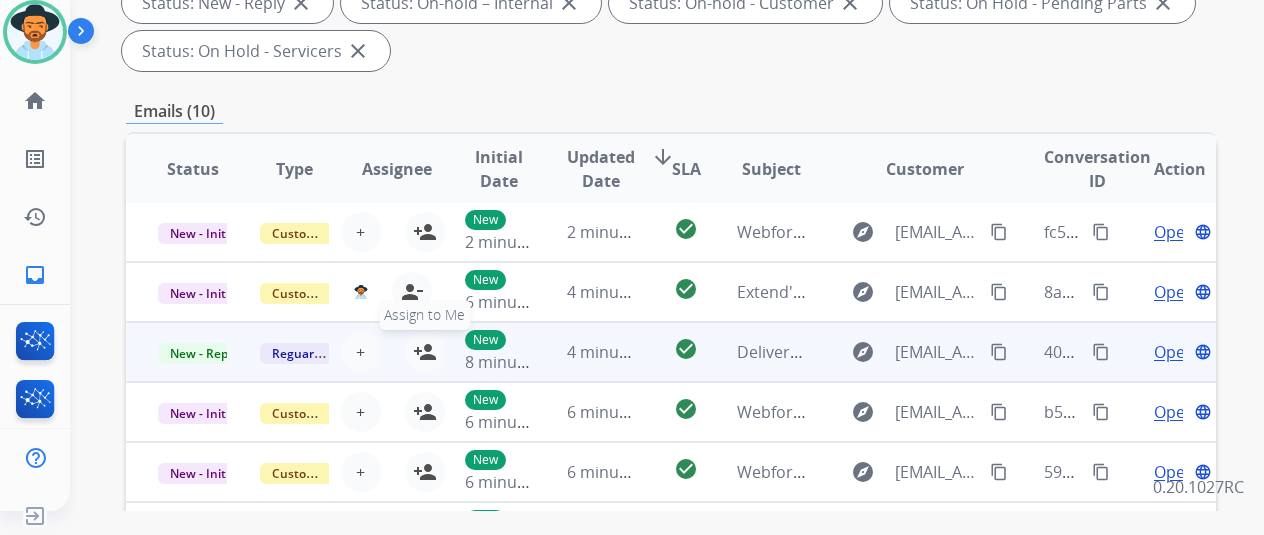 click on "person_add" at bounding box center (425, 352) 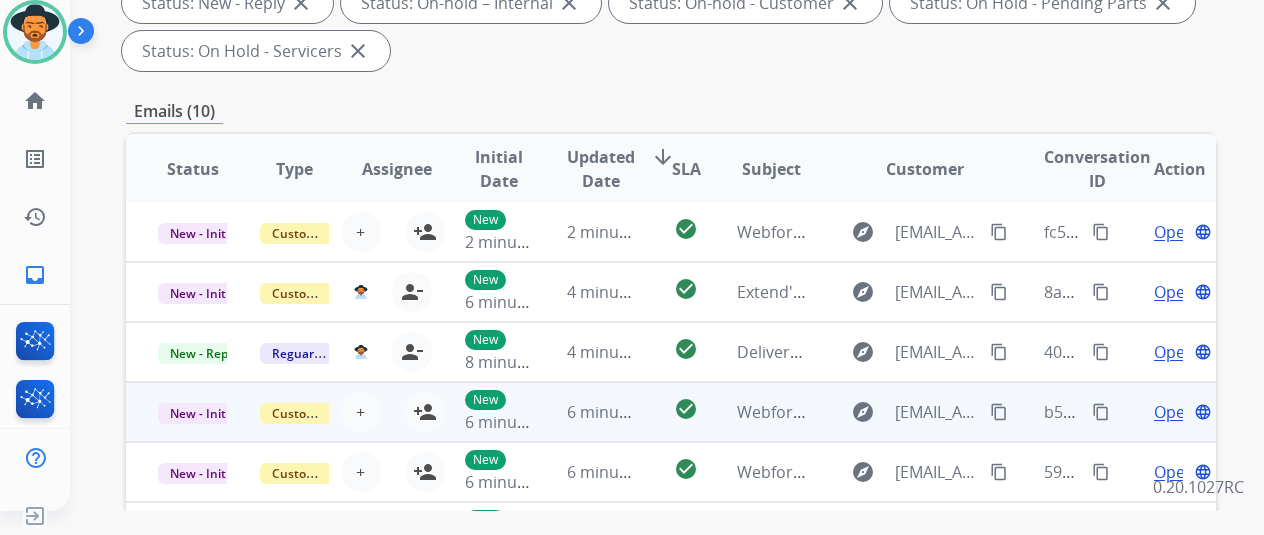 click on "Open" at bounding box center (1174, 412) 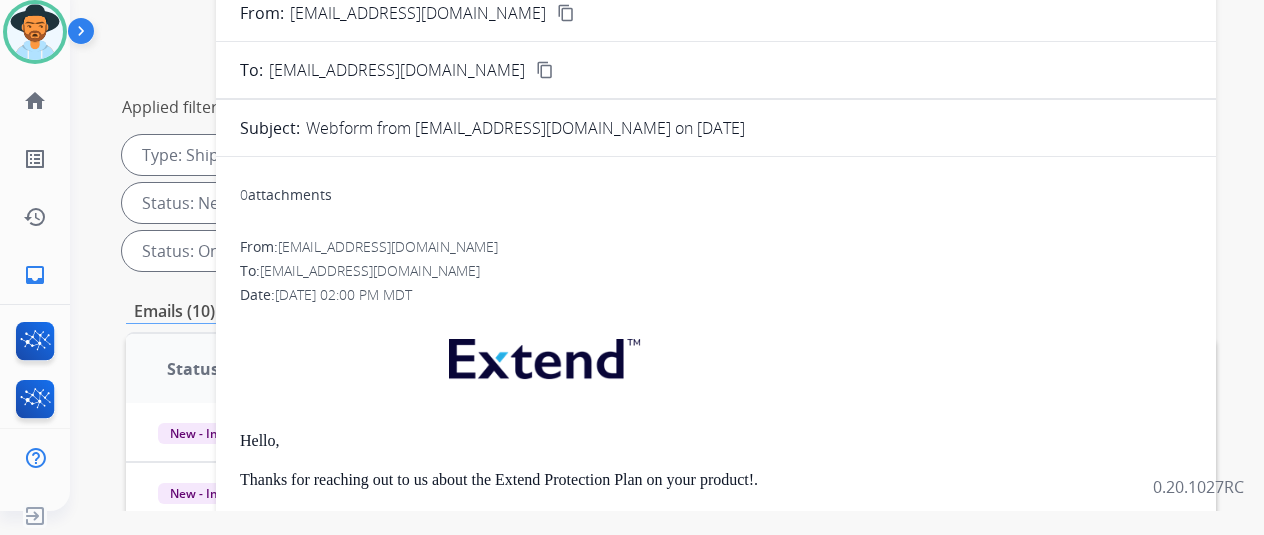 scroll, scrollTop: 0, scrollLeft: 0, axis: both 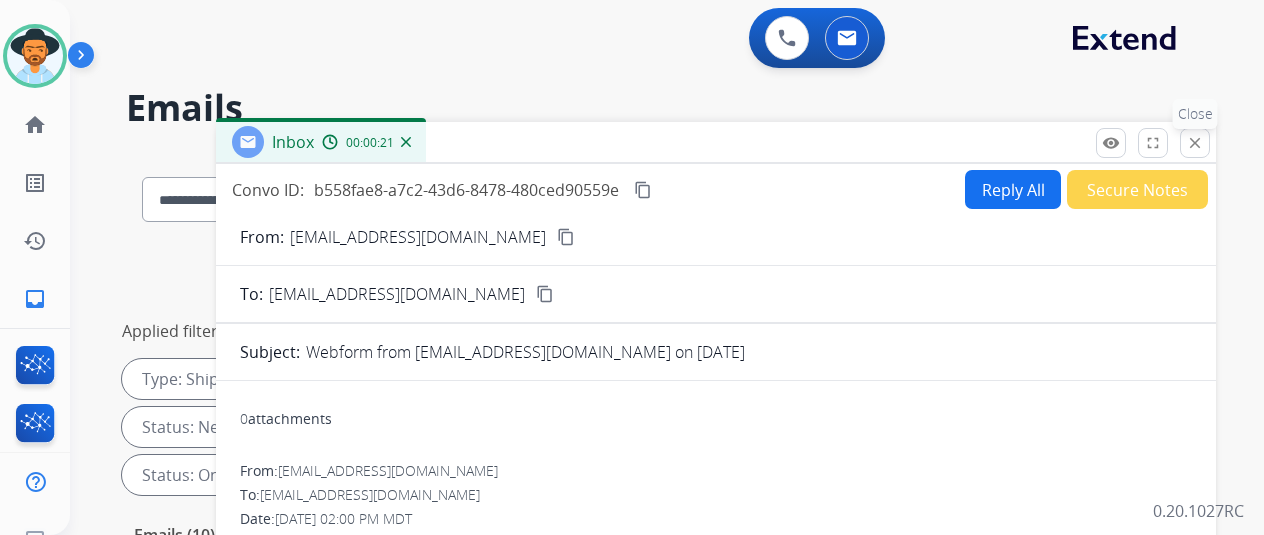 click on "close" at bounding box center [1195, 143] 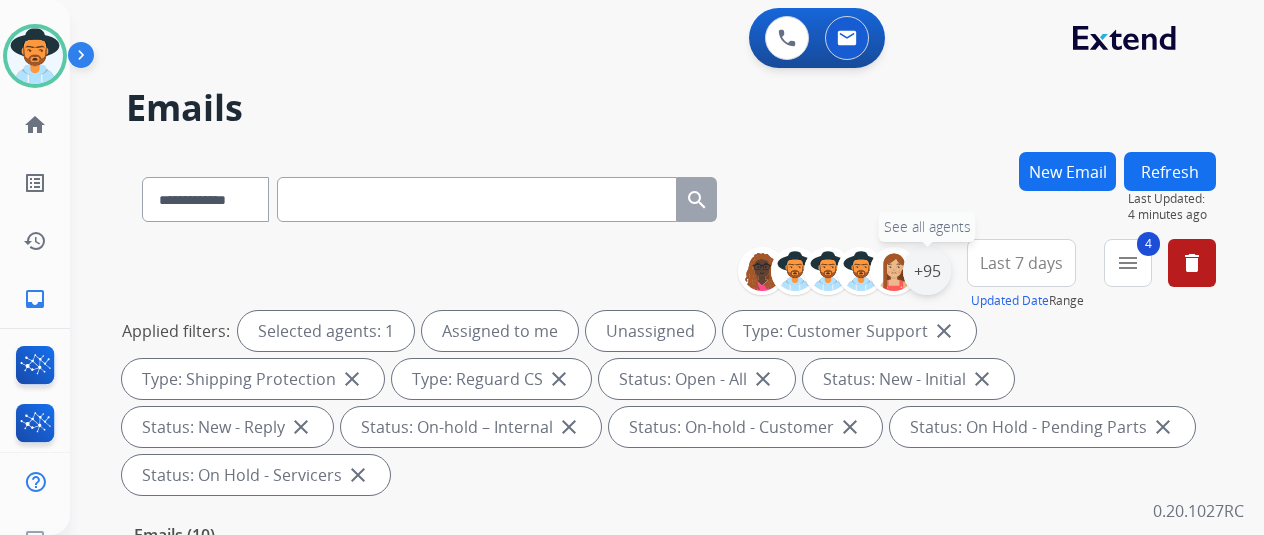 click on "+95" at bounding box center [927, 271] 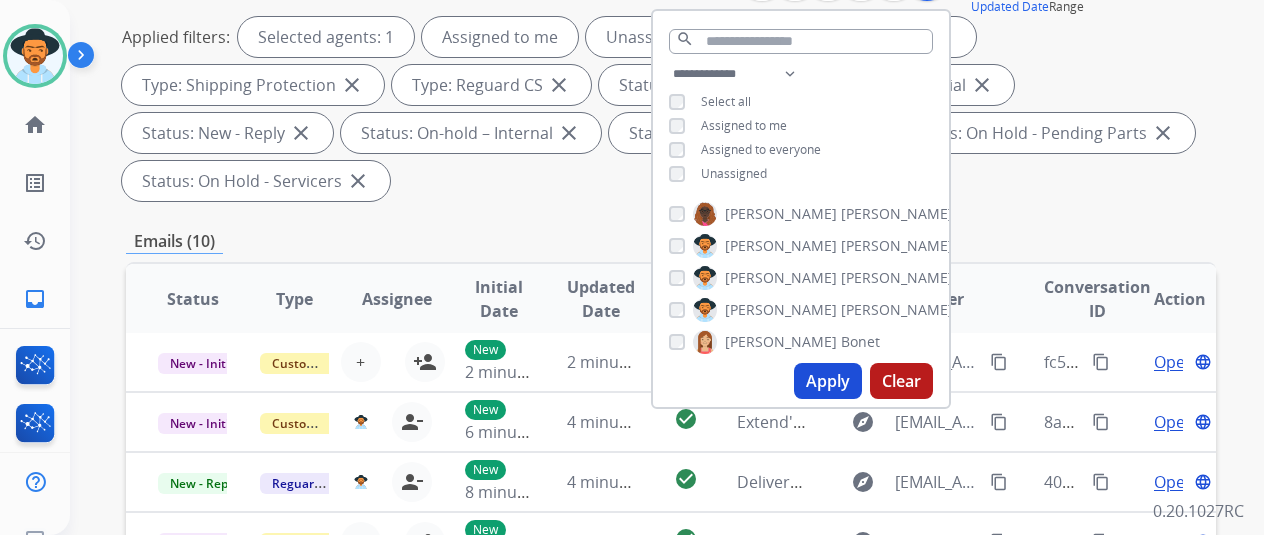 scroll, scrollTop: 300, scrollLeft: 0, axis: vertical 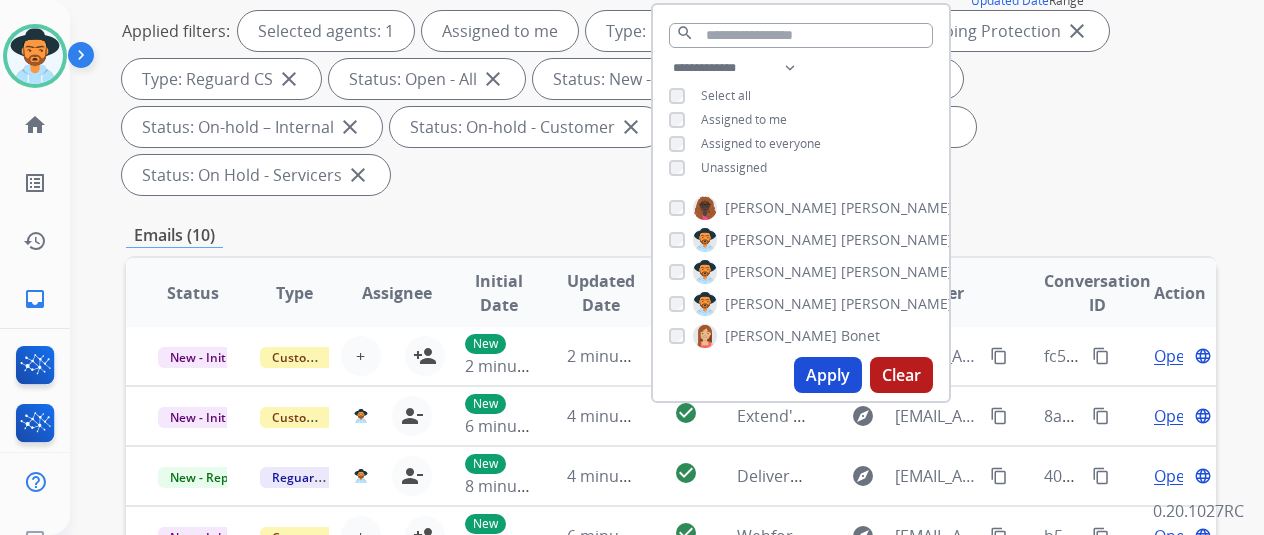 click on "Apply" at bounding box center (828, 375) 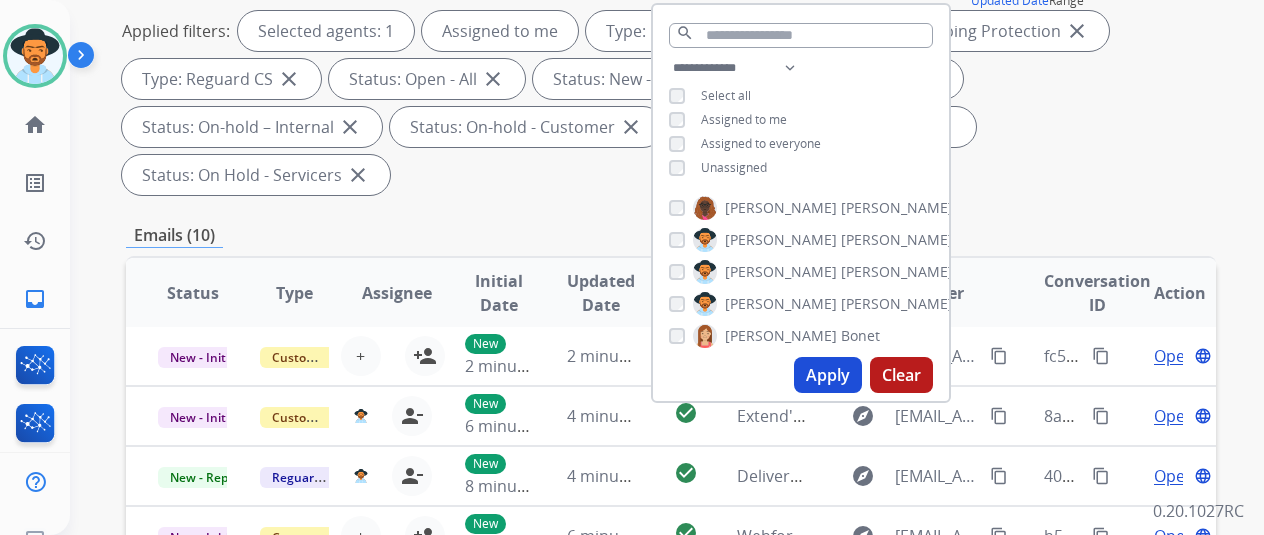 scroll, scrollTop: 0, scrollLeft: 0, axis: both 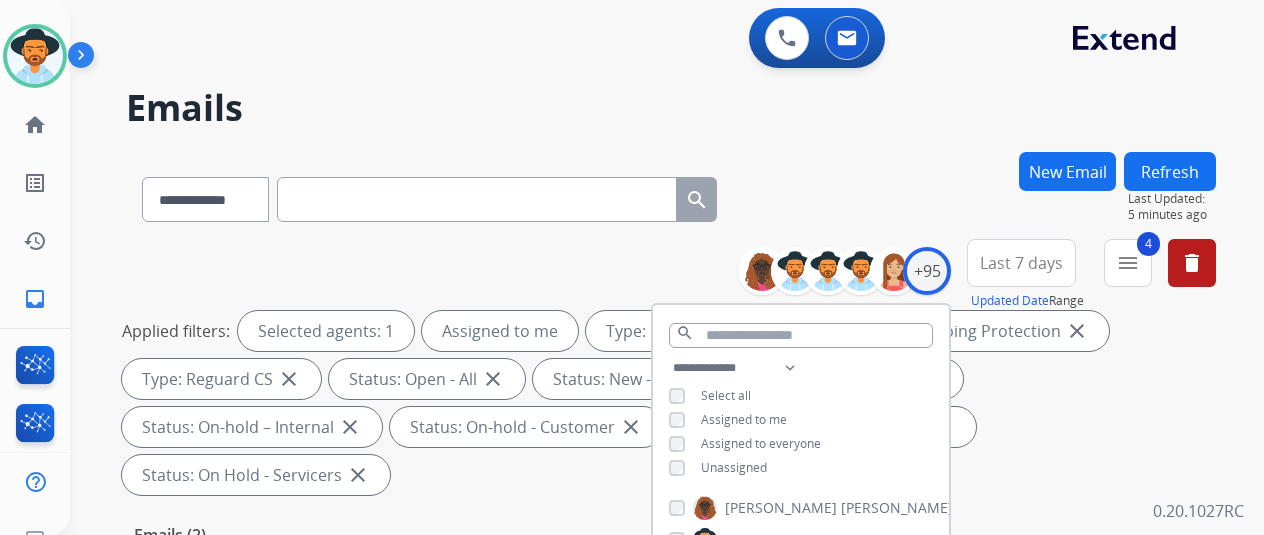click on "**********" at bounding box center [643, 339] 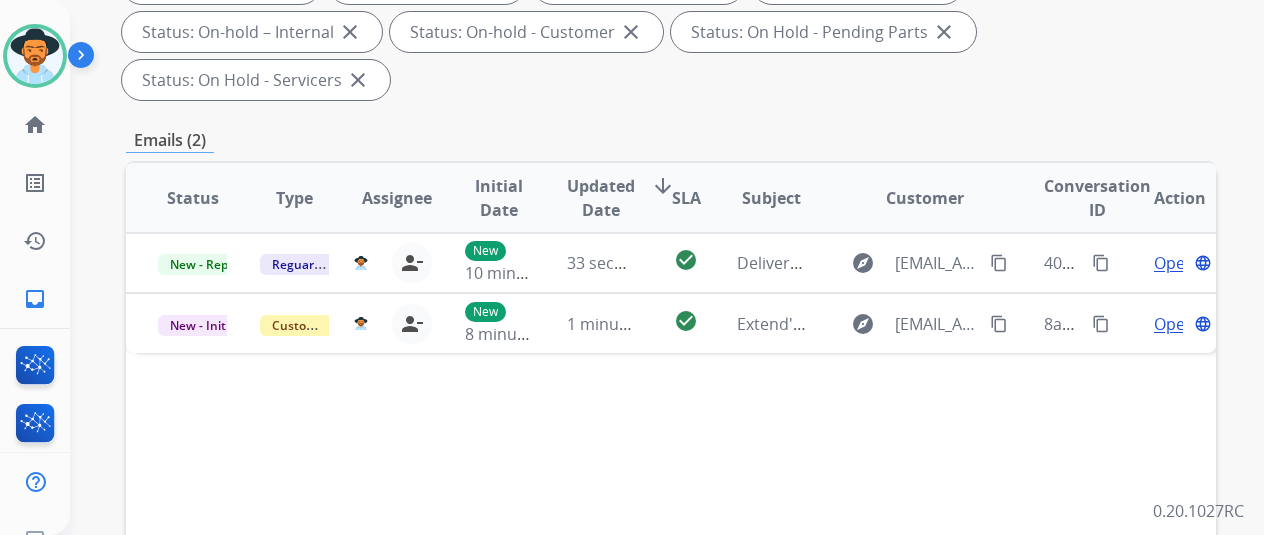 scroll, scrollTop: 400, scrollLeft: 0, axis: vertical 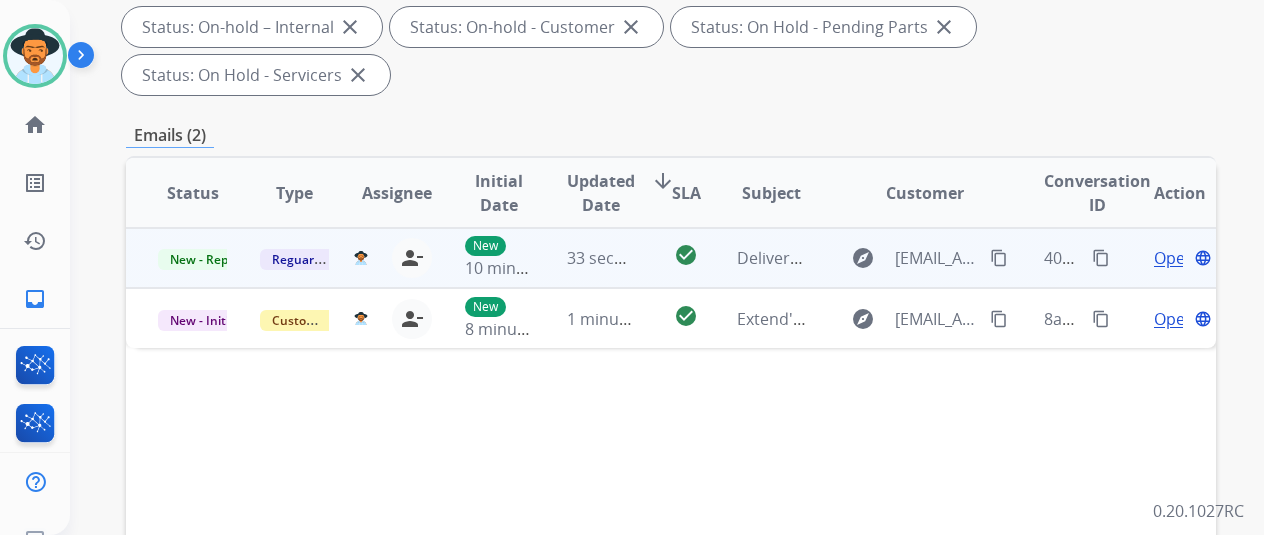 click on "Open" at bounding box center [1174, 258] 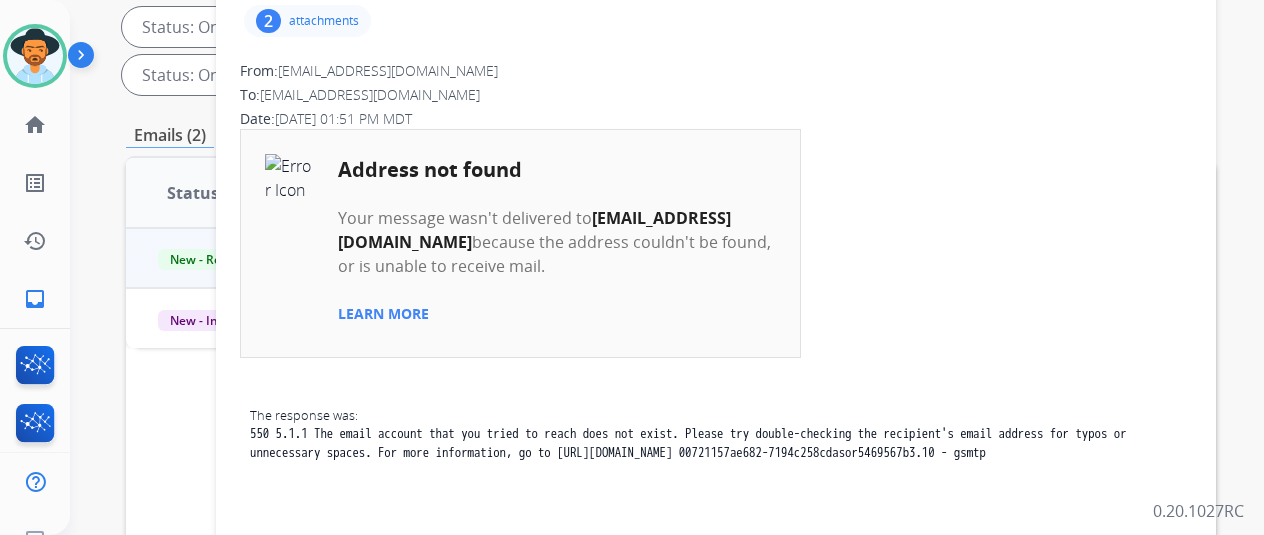 scroll, scrollTop: 200, scrollLeft: 0, axis: vertical 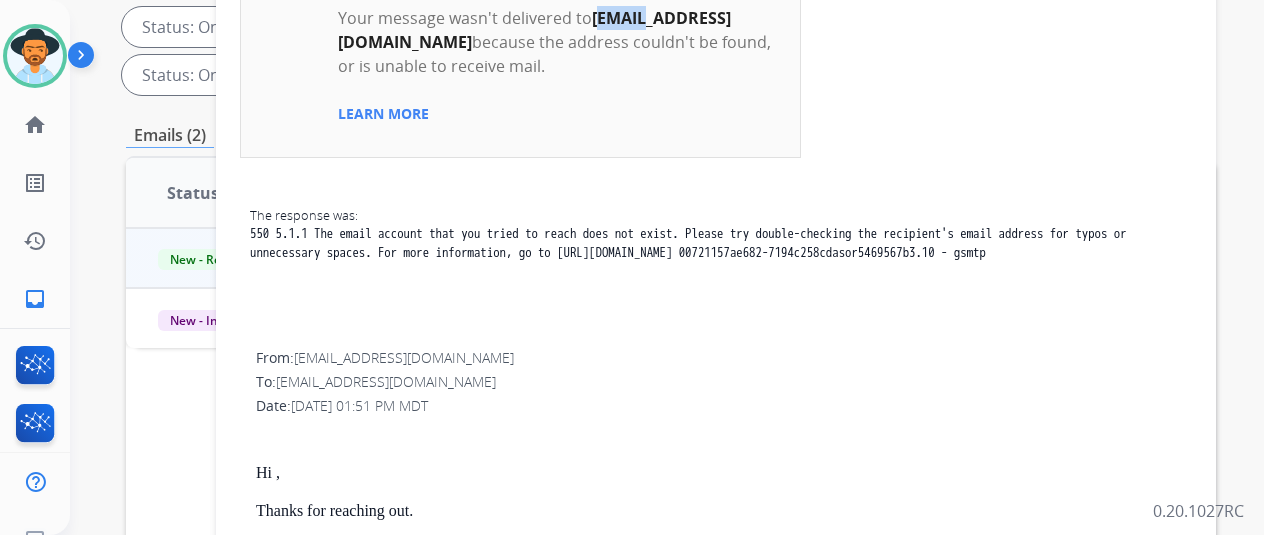drag, startPoint x: 362, startPoint y: 40, endPoint x: 419, endPoint y: 36, distance: 57.14018 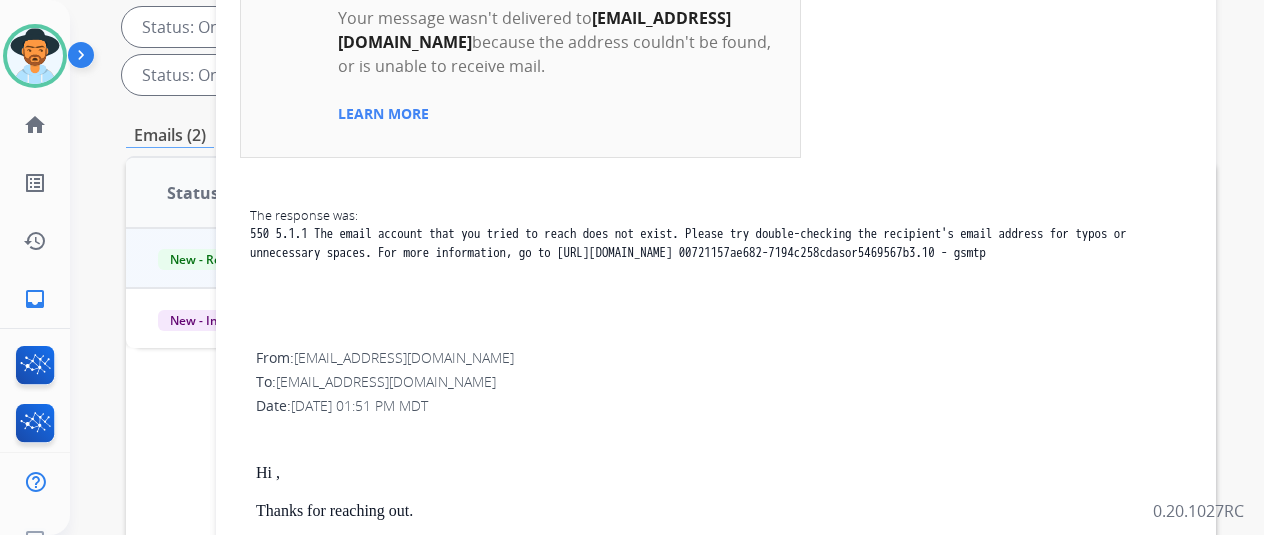 click on "miguemurgia@gmail.com" at bounding box center (534, 30) 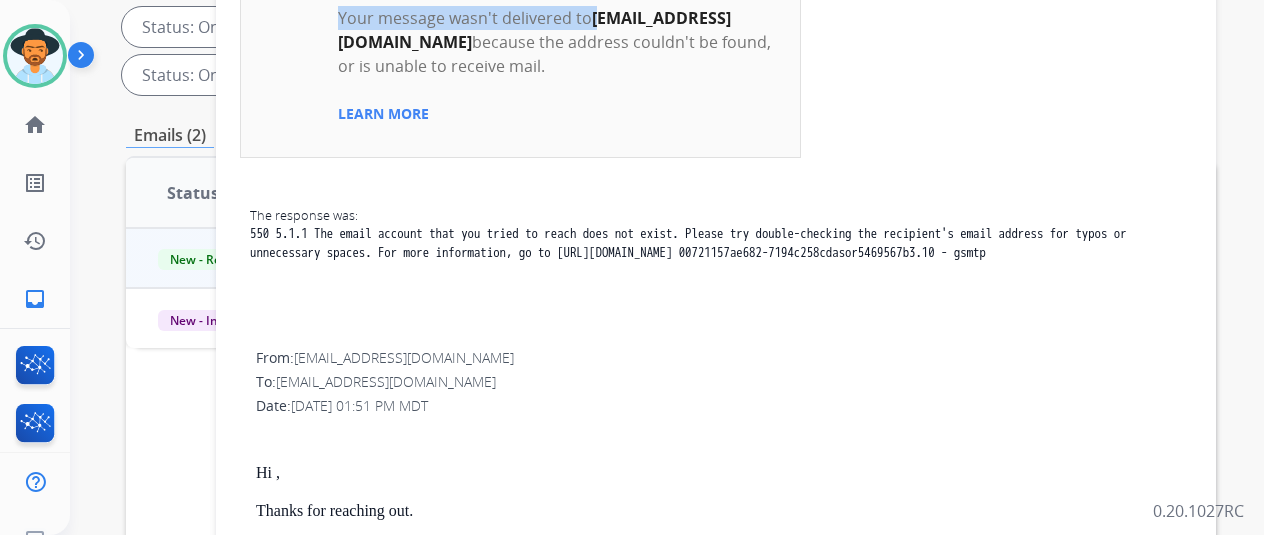 drag, startPoint x: 350, startPoint y: 41, endPoint x: 366, endPoint y: 39, distance: 16.124516 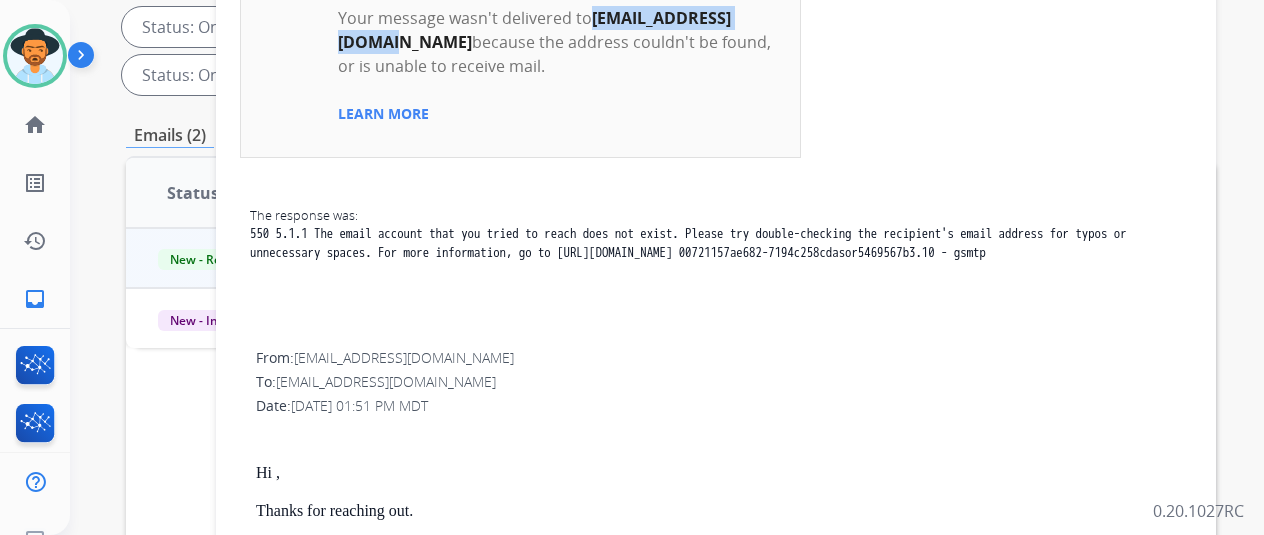 drag, startPoint x: 360, startPoint y: 39, endPoint x: 536, endPoint y: 55, distance: 176.72577 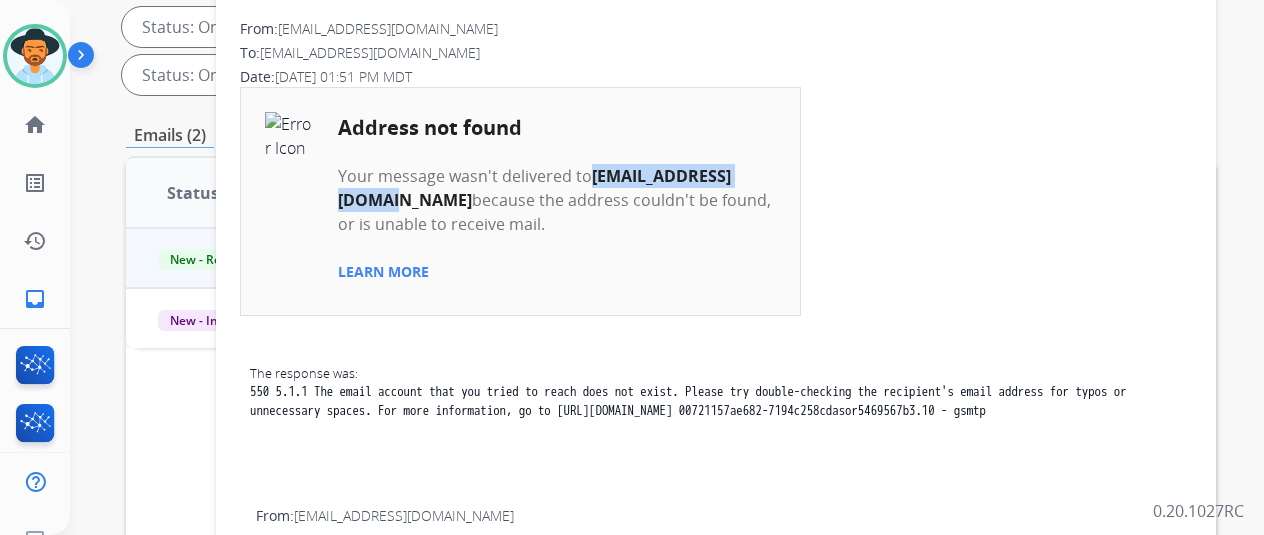 scroll, scrollTop: 0, scrollLeft: 0, axis: both 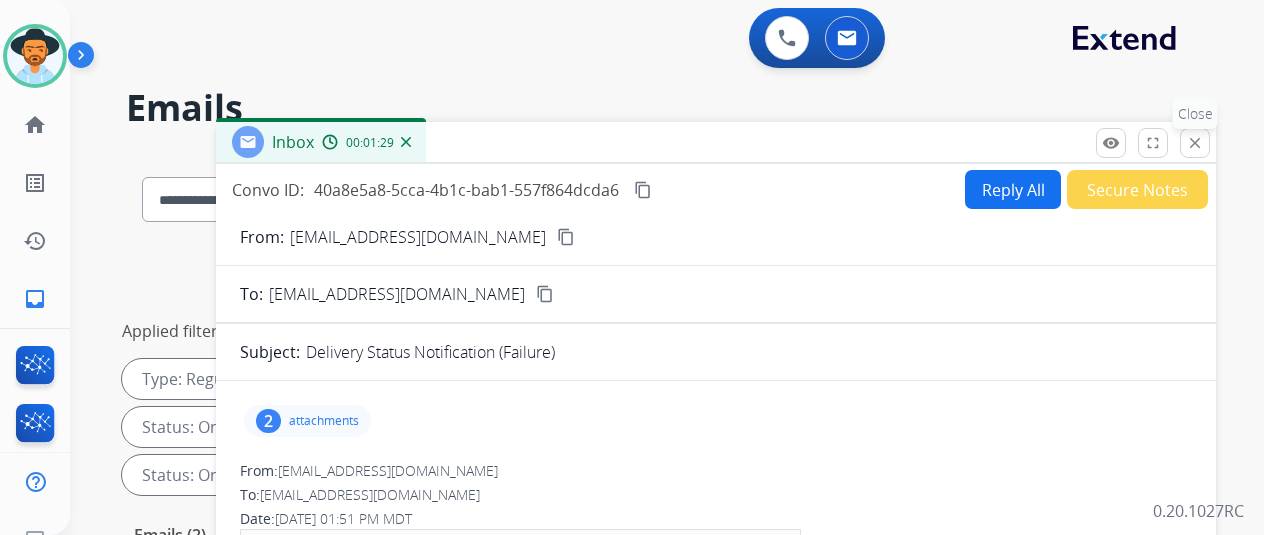 click on "close" at bounding box center [1195, 143] 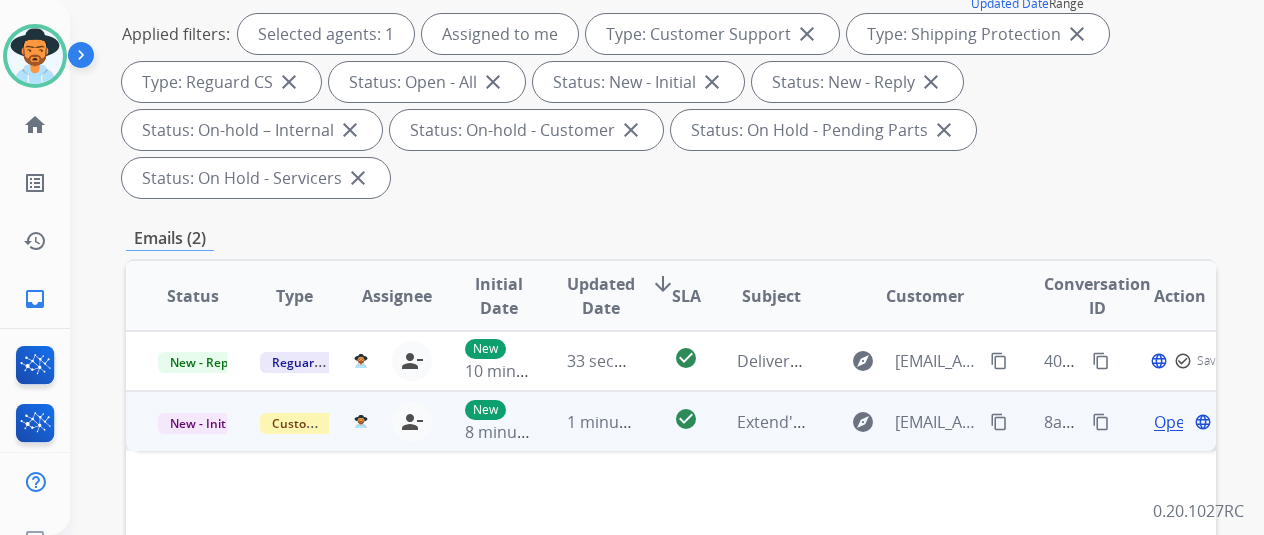 scroll, scrollTop: 400, scrollLeft: 0, axis: vertical 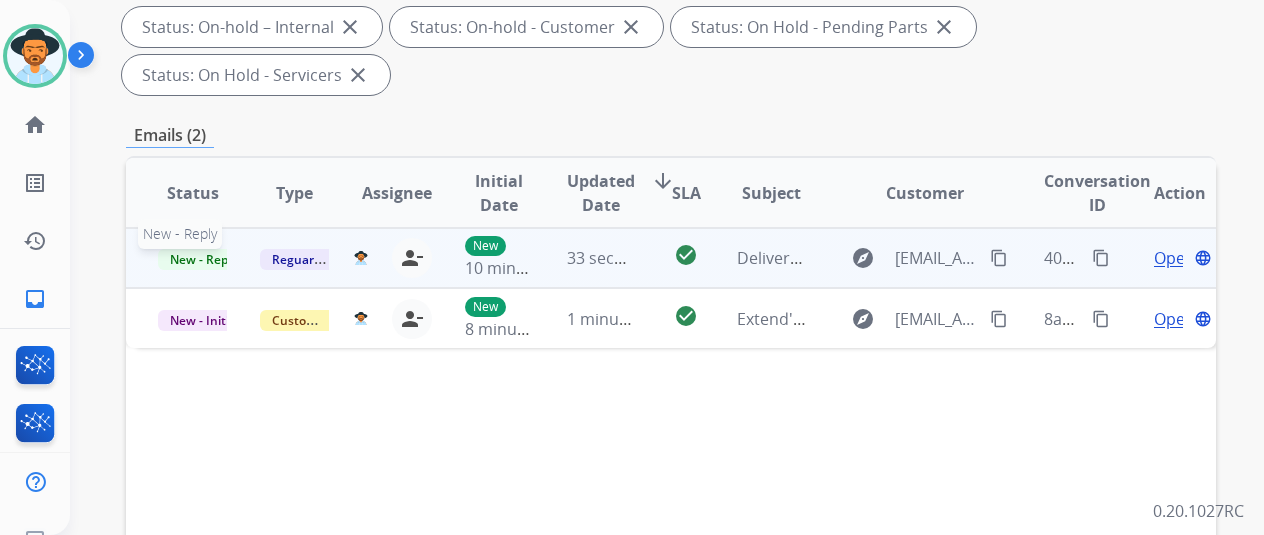 click on "New - Reply" at bounding box center (203, 259) 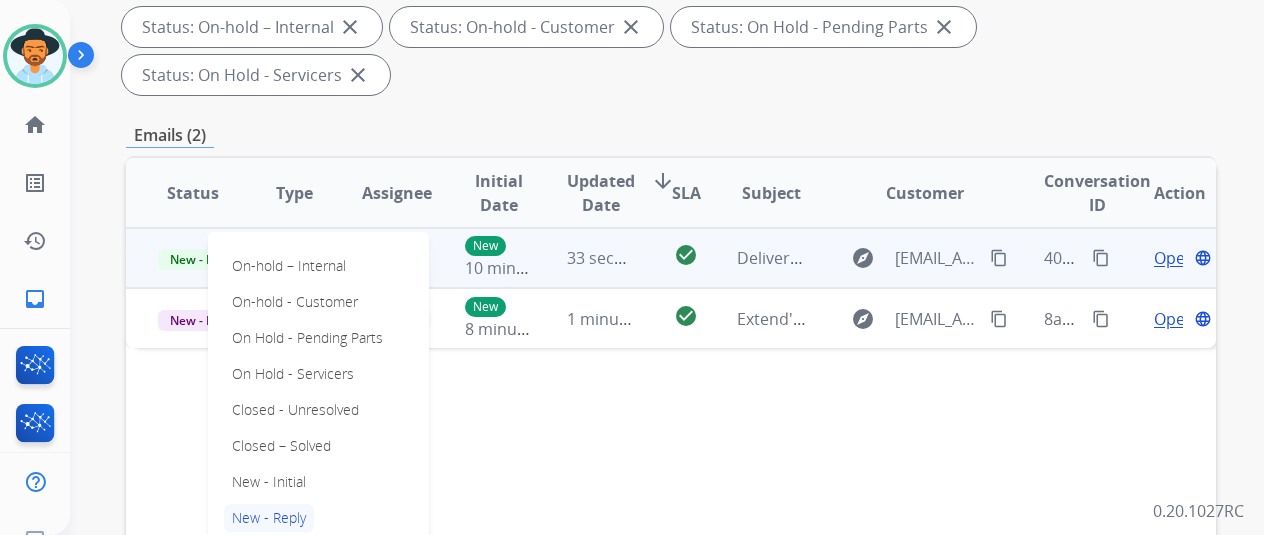 click on "Closed – Solved" at bounding box center [281, 446] 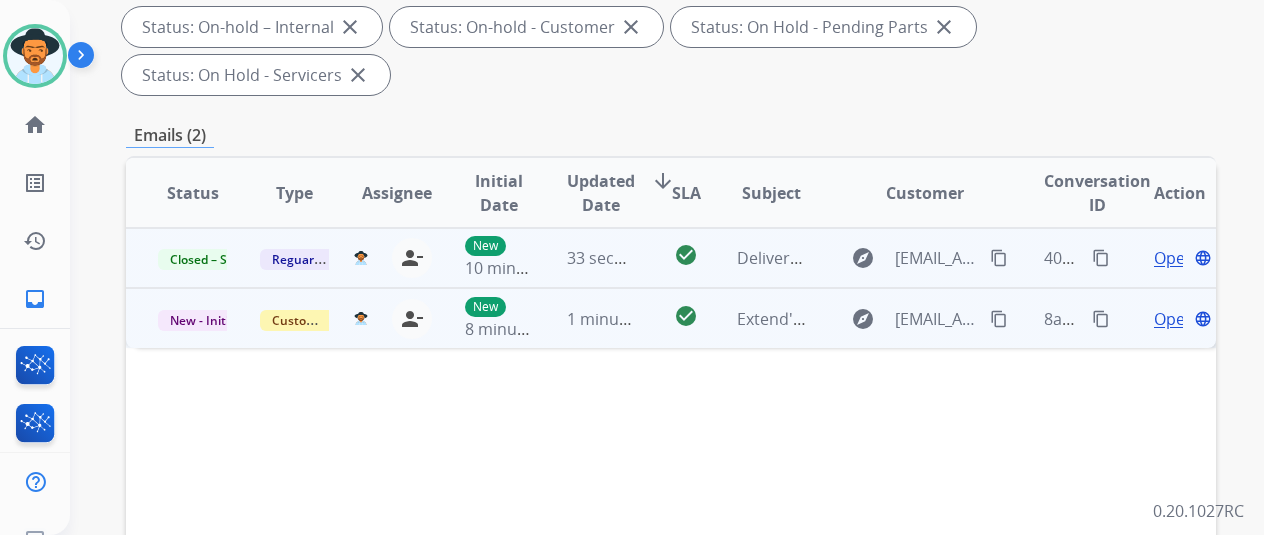 click on "Open" at bounding box center [1174, 319] 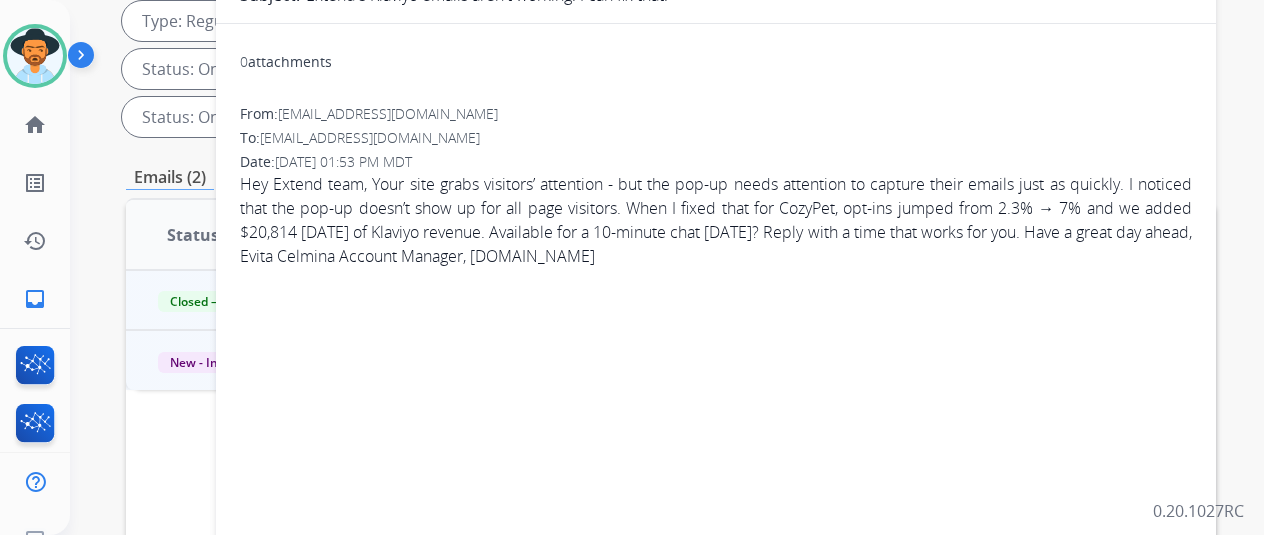 scroll, scrollTop: 100, scrollLeft: 0, axis: vertical 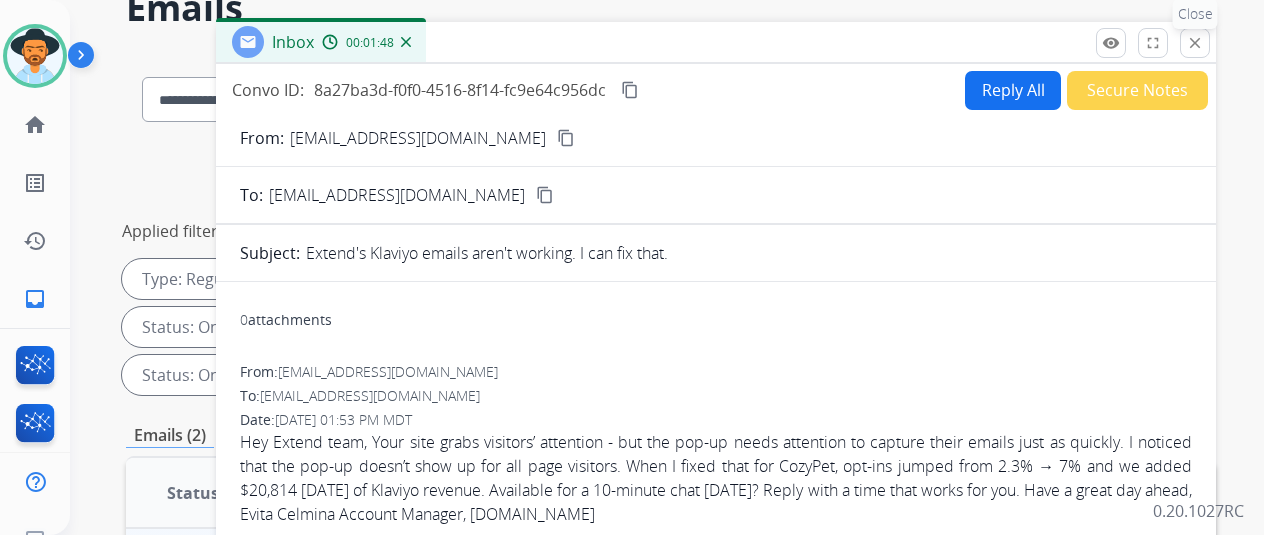 click on "close" at bounding box center [1195, 43] 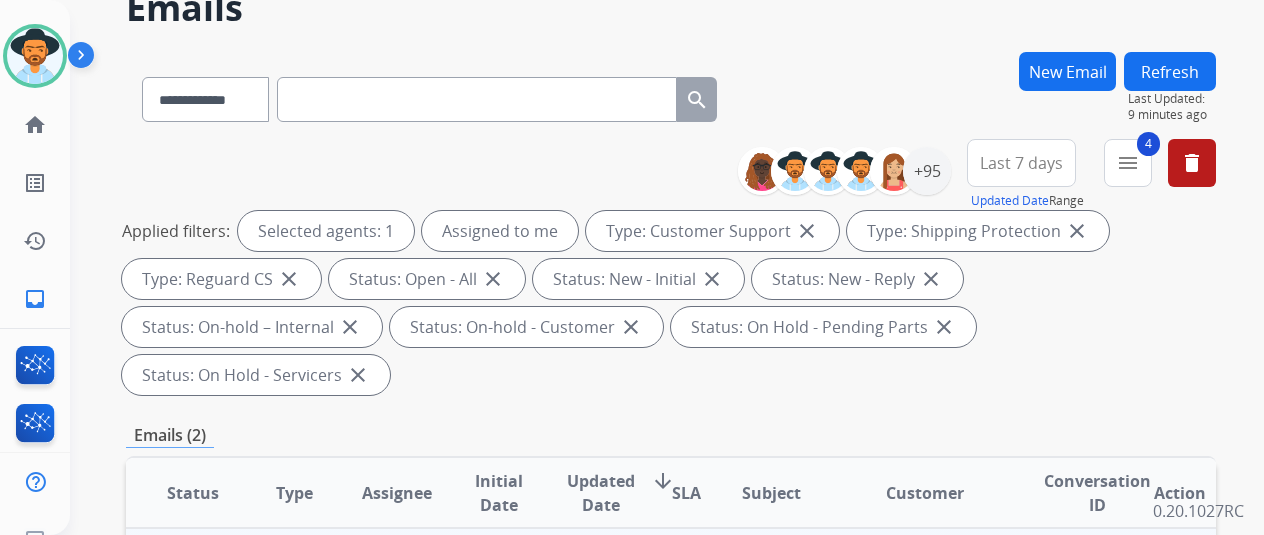 scroll, scrollTop: 300, scrollLeft: 0, axis: vertical 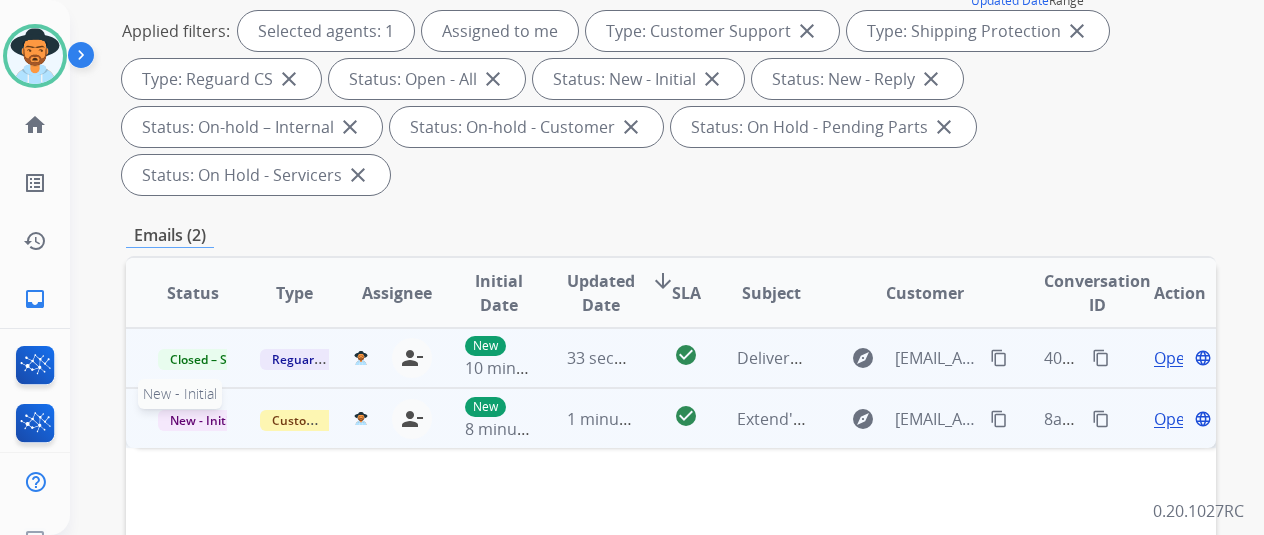 click on "New - Initial" at bounding box center [204, 420] 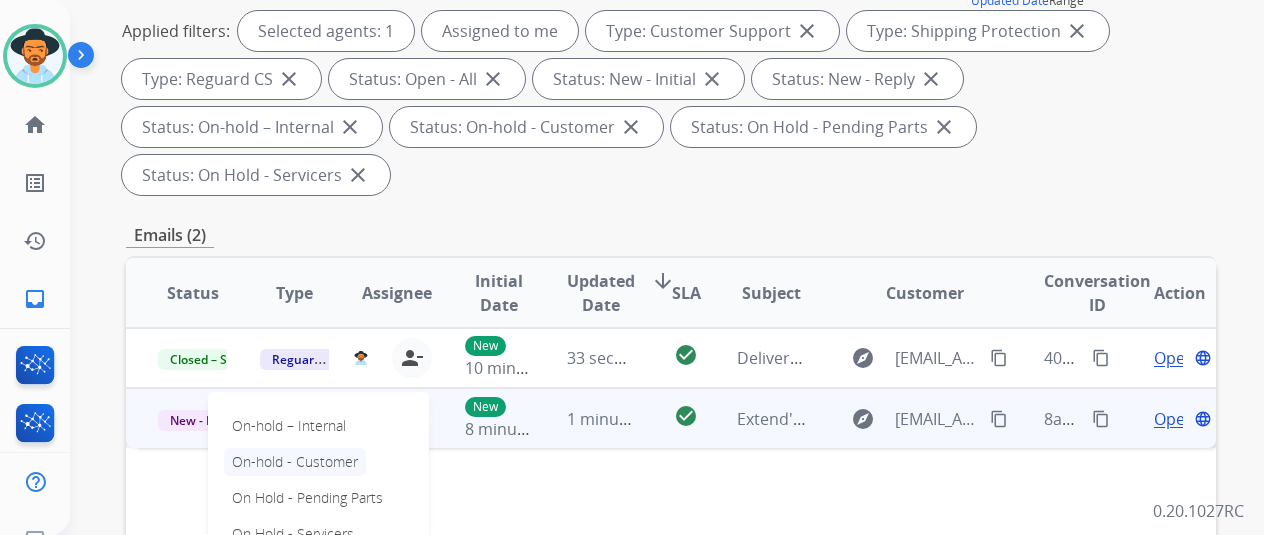 scroll, scrollTop: 400, scrollLeft: 0, axis: vertical 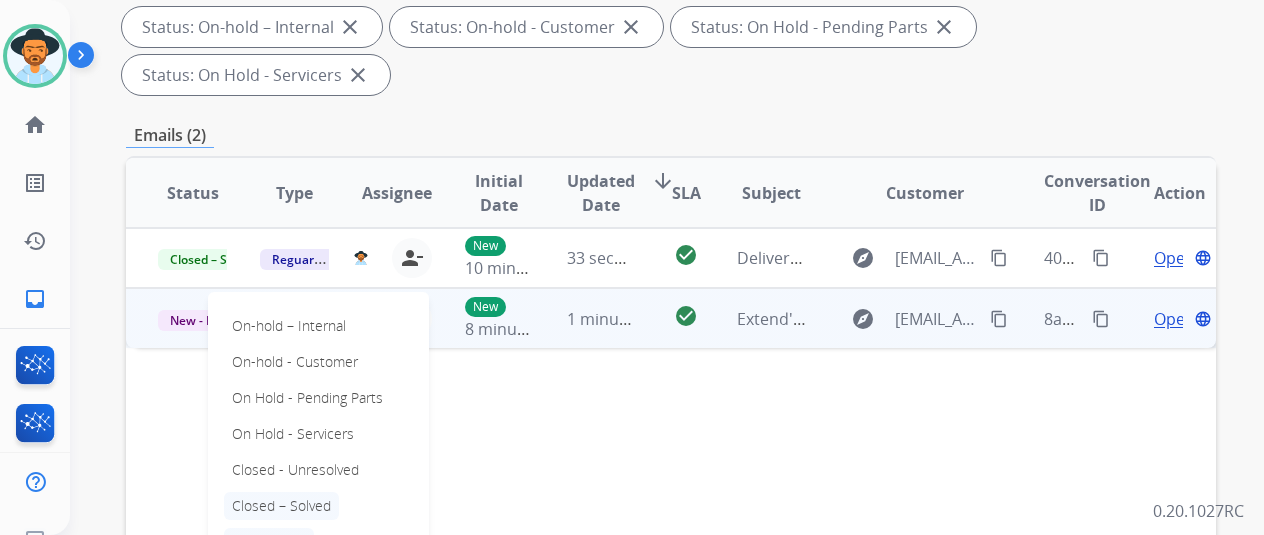 click on "Closed – Solved" at bounding box center (281, 506) 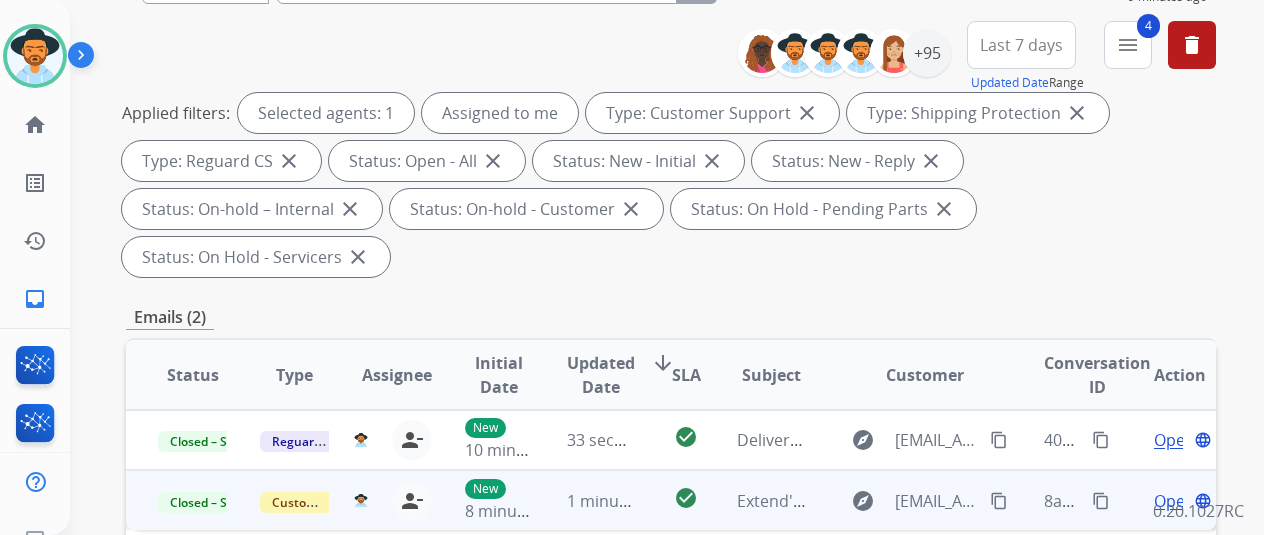 scroll, scrollTop: 0, scrollLeft: 0, axis: both 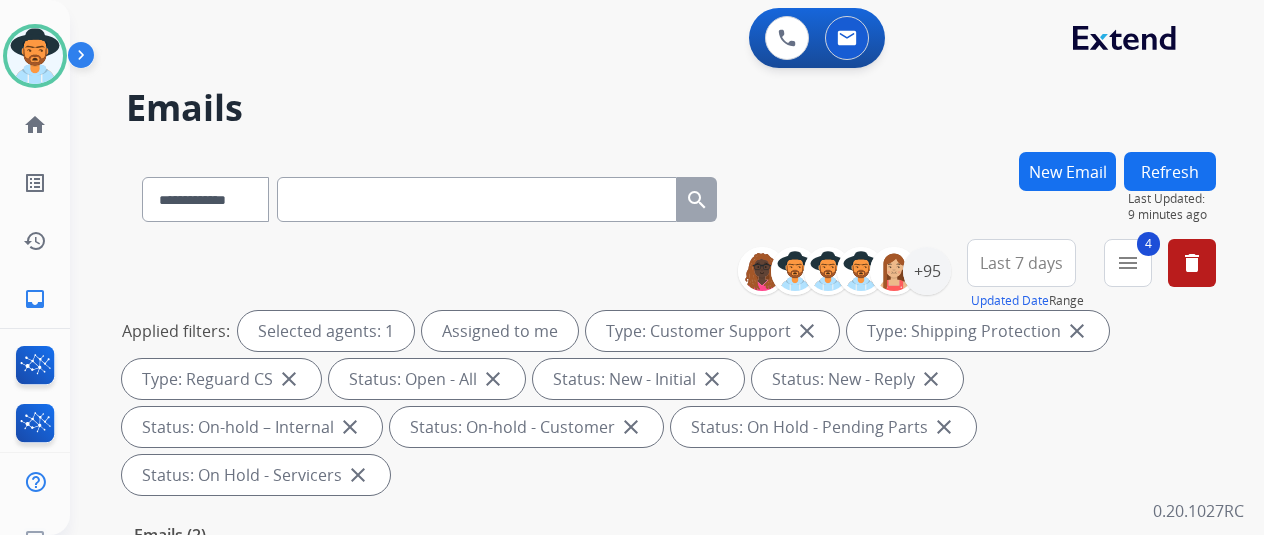 click on "Refresh" at bounding box center (1170, 171) 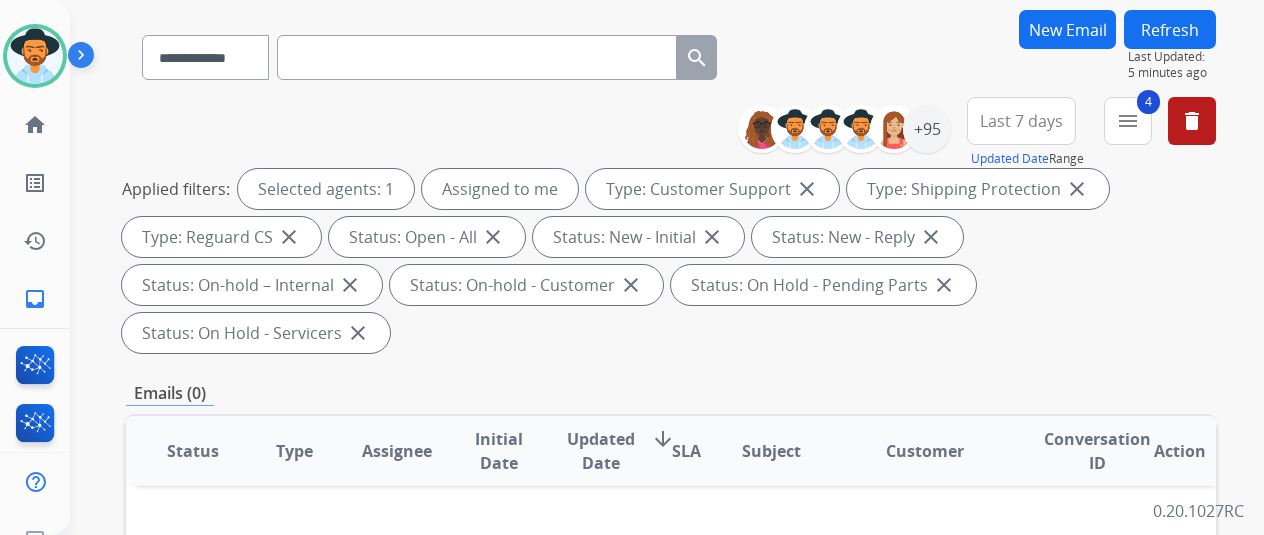 scroll, scrollTop: 0, scrollLeft: 0, axis: both 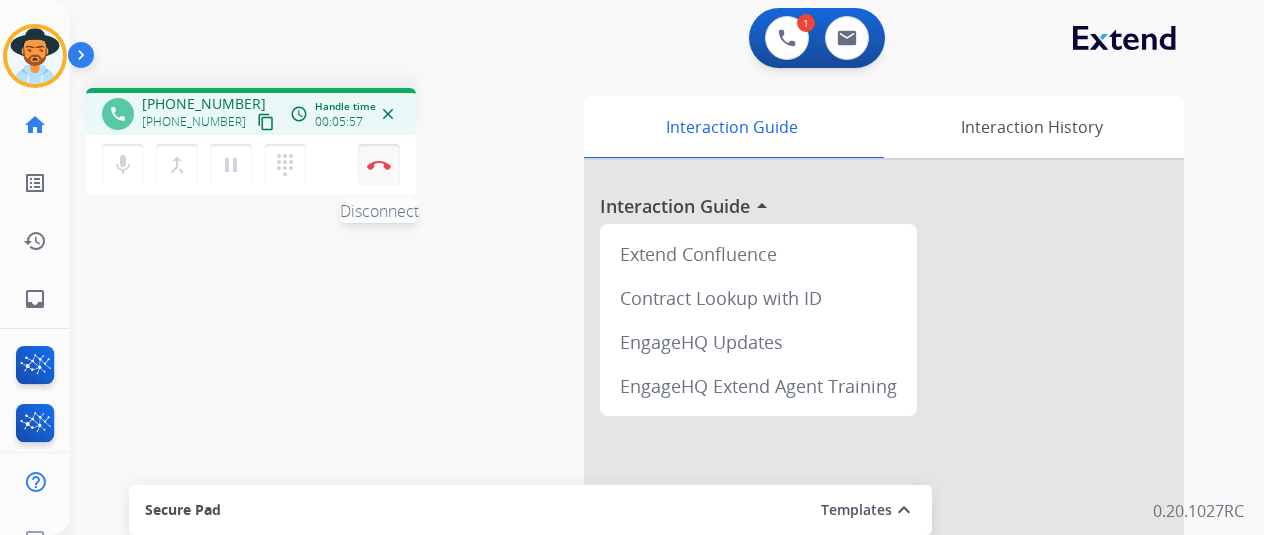 click at bounding box center [379, 165] 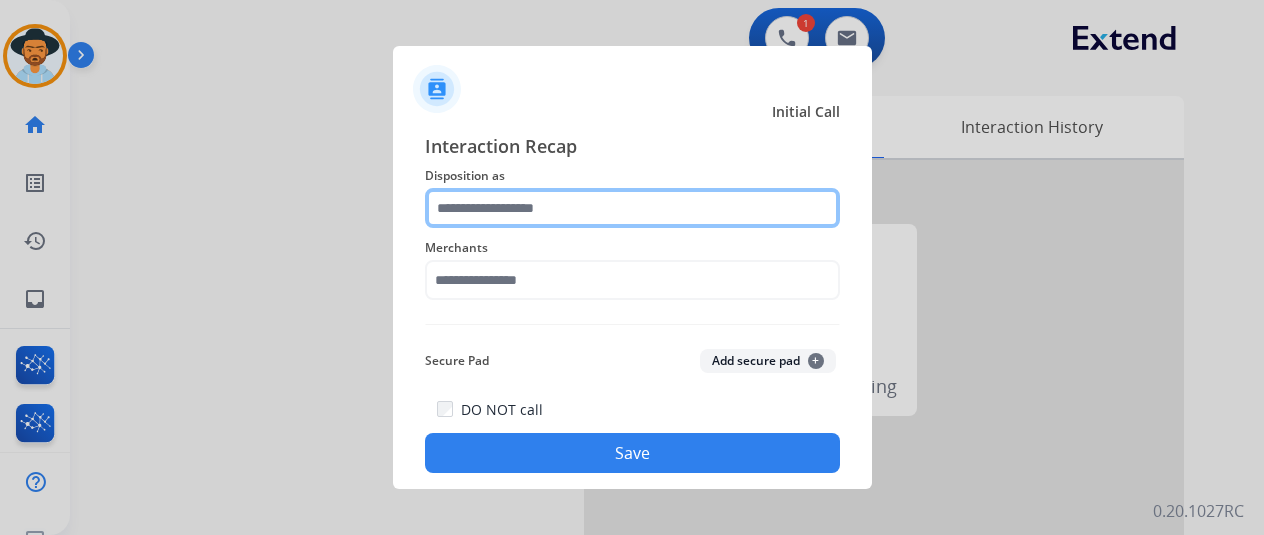 click 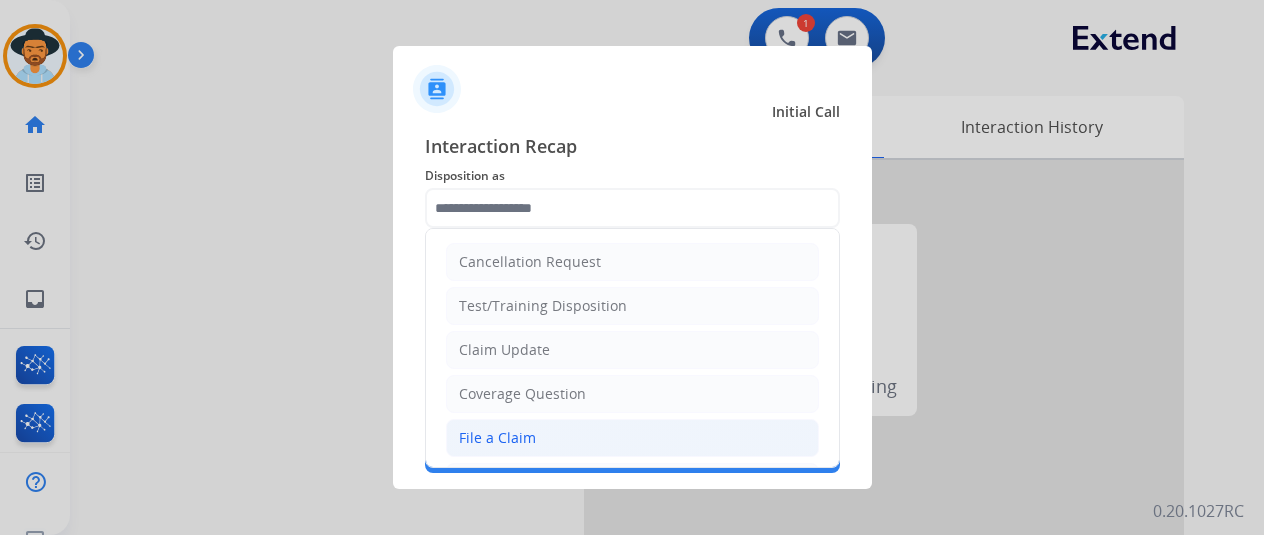 click on "File a Claim" 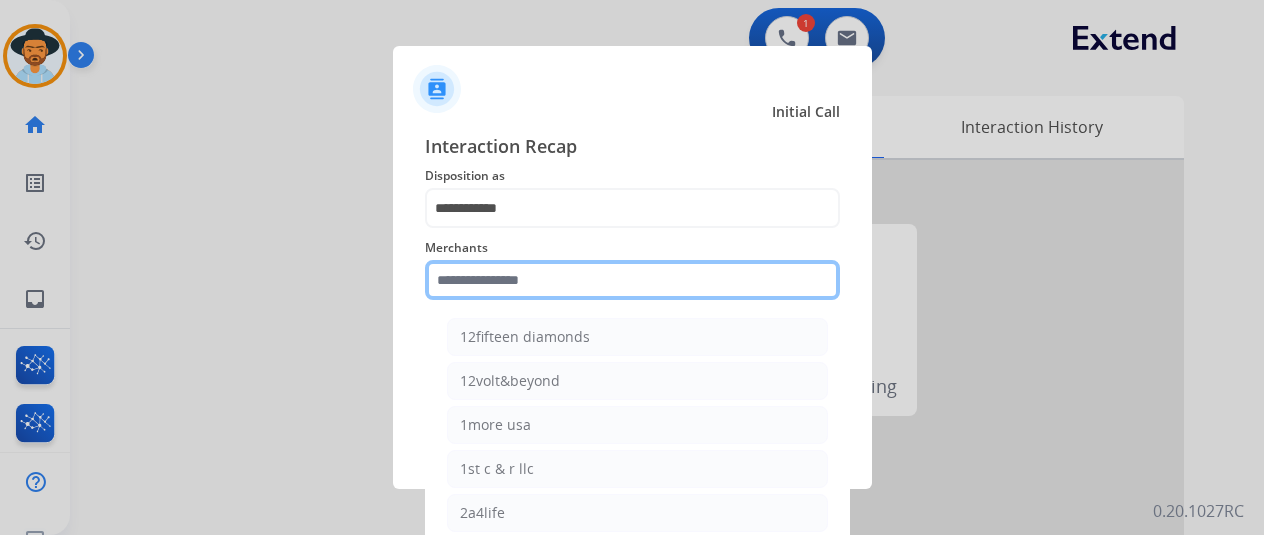 click 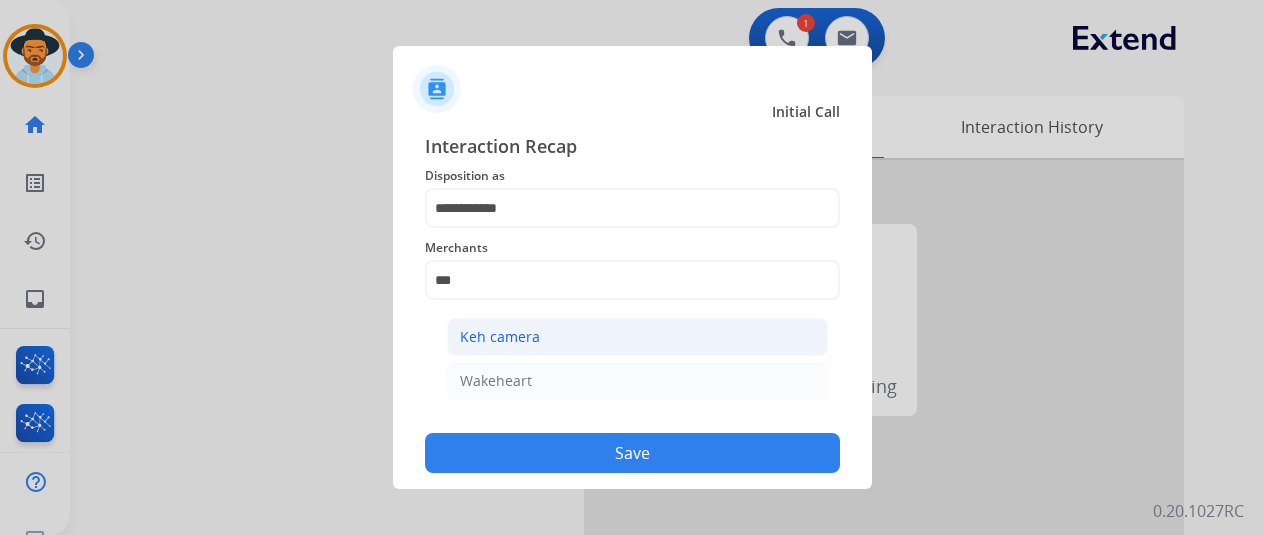 click on "Keh camera" 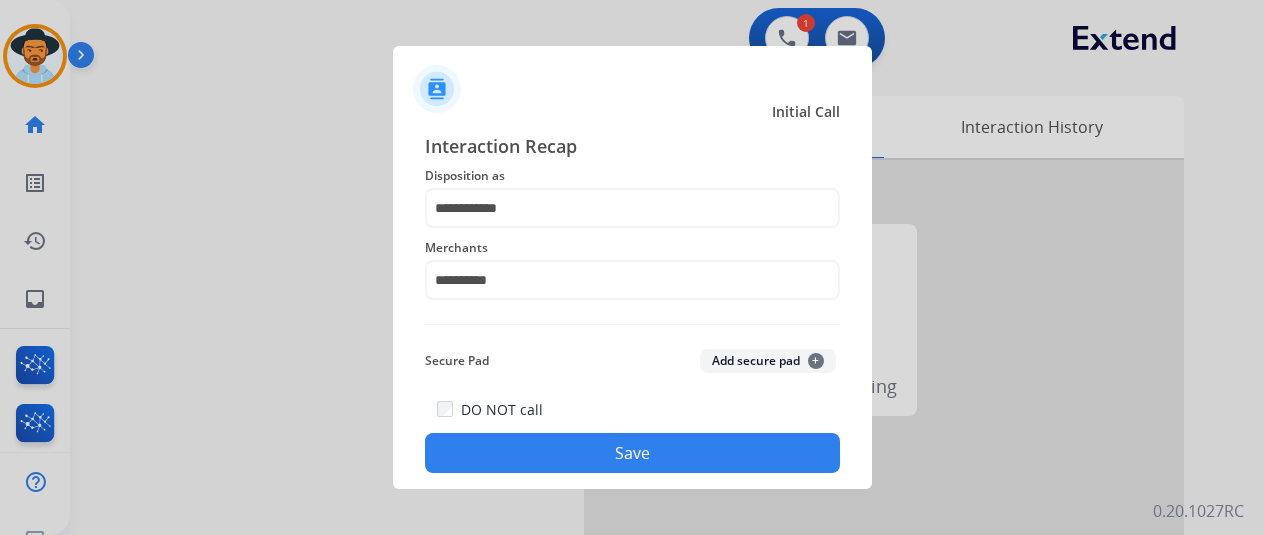 click on "Save" 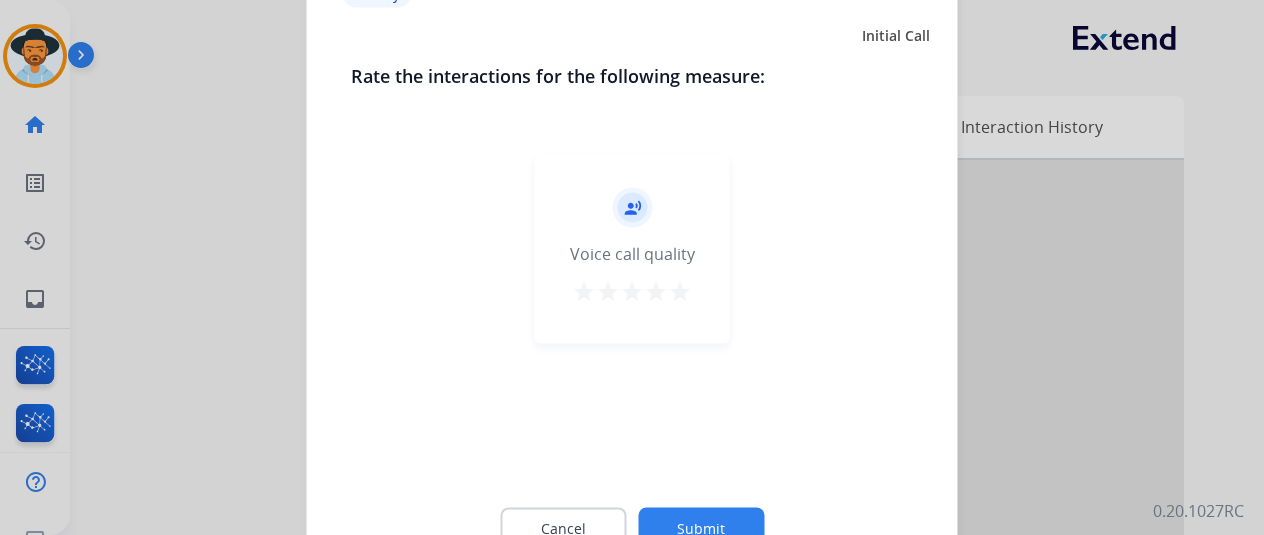 click on "Submit" 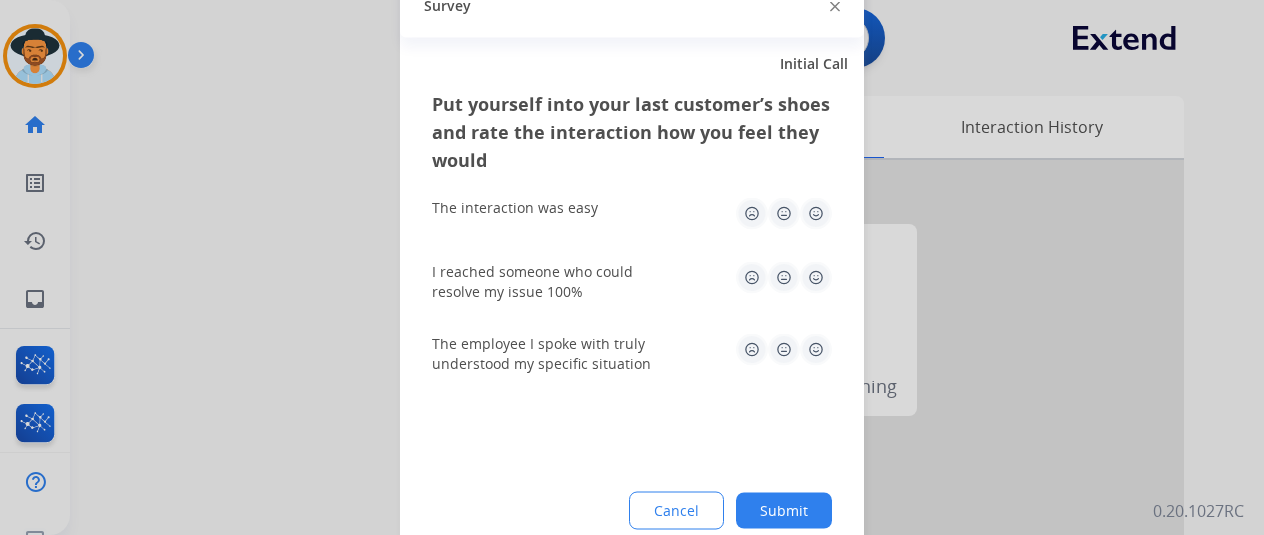 click on "Submit" 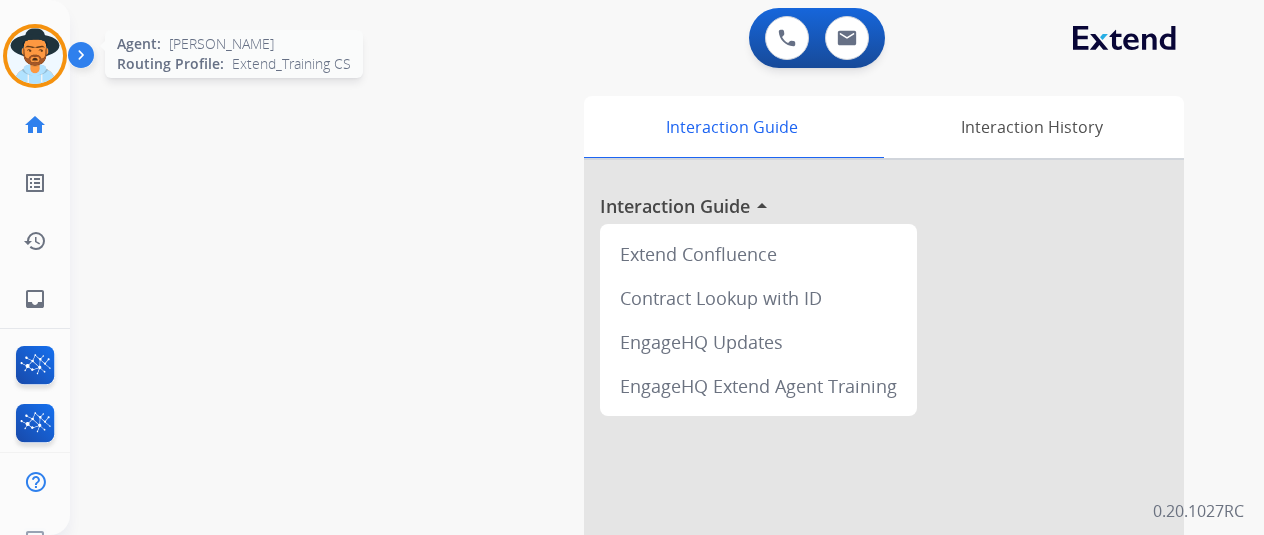 click at bounding box center [35, 56] 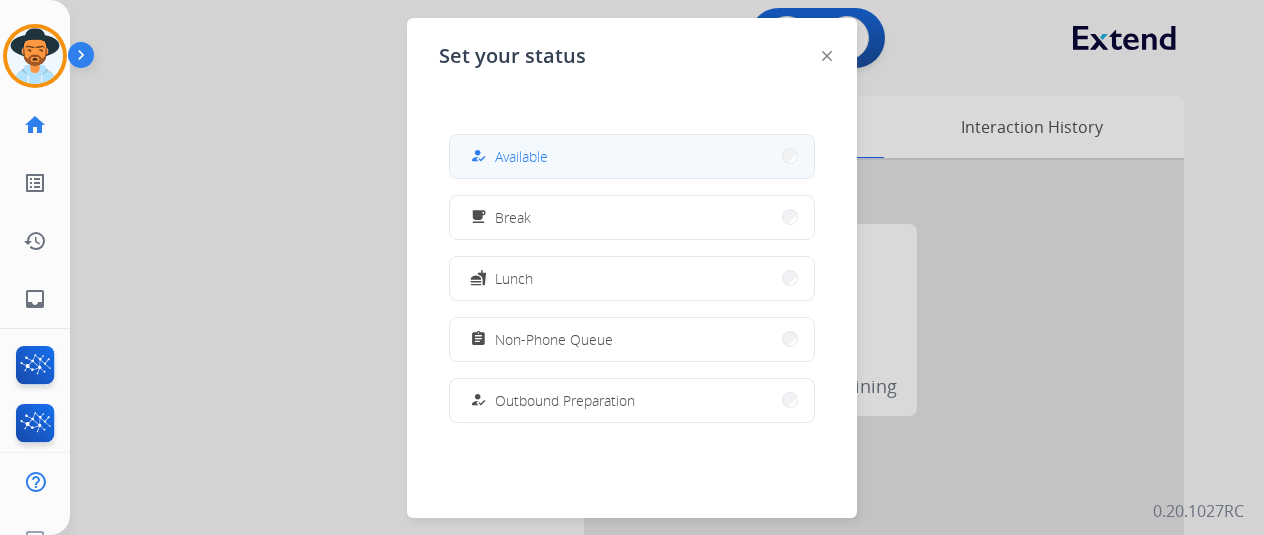 click on "how_to_reg Available" at bounding box center (632, 156) 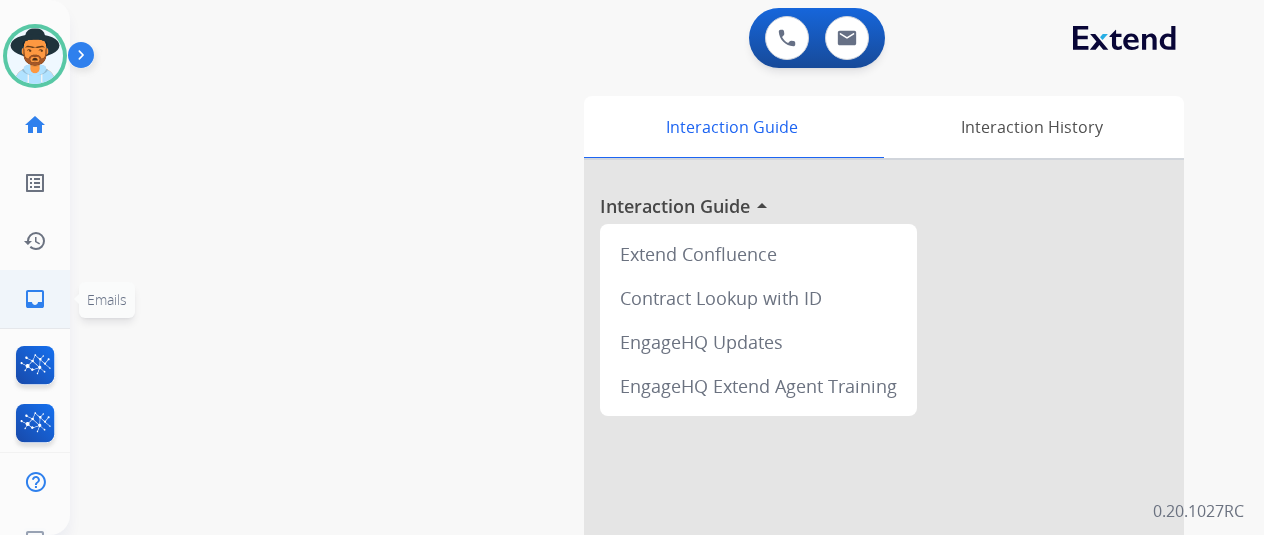 click on "inbox" 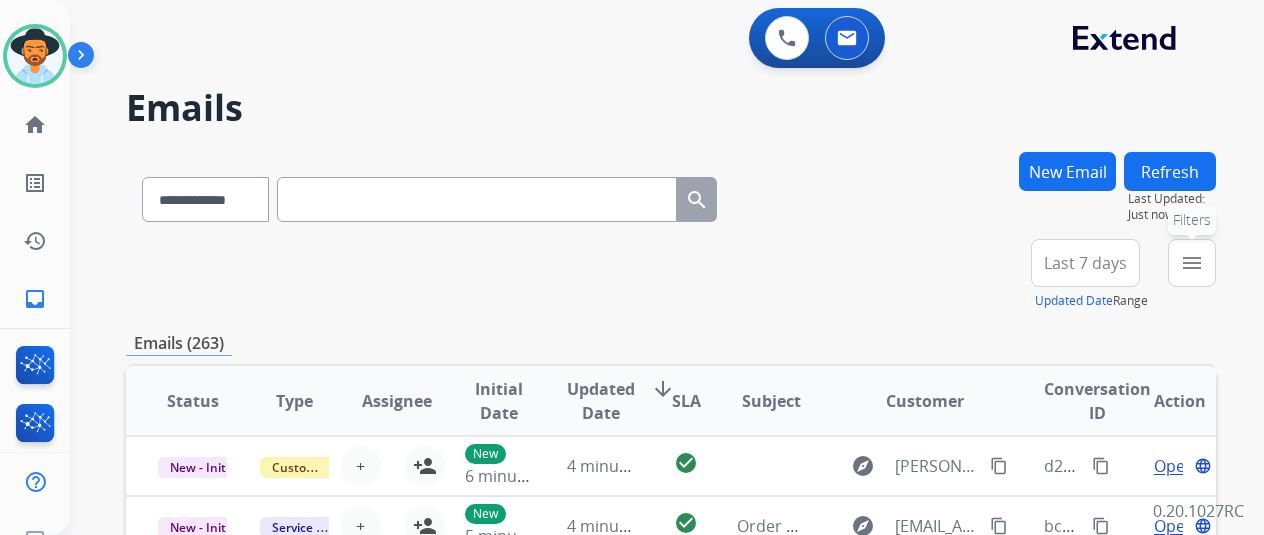 click on "menu  Filters" at bounding box center (1192, 263) 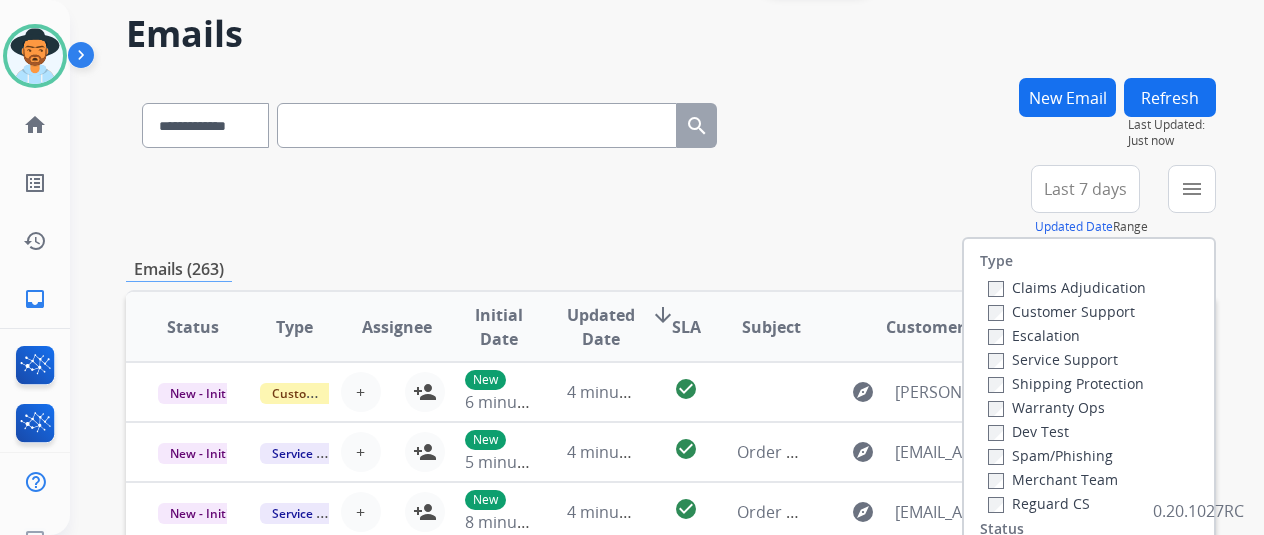 scroll, scrollTop: 200, scrollLeft: 0, axis: vertical 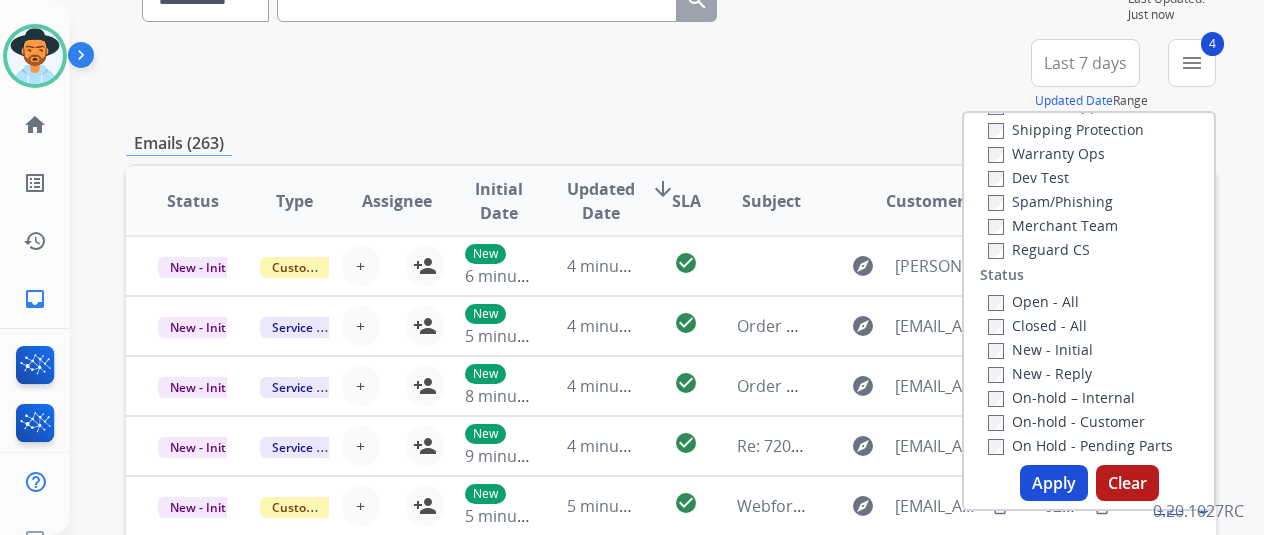 click on "Apply" at bounding box center [1054, 483] 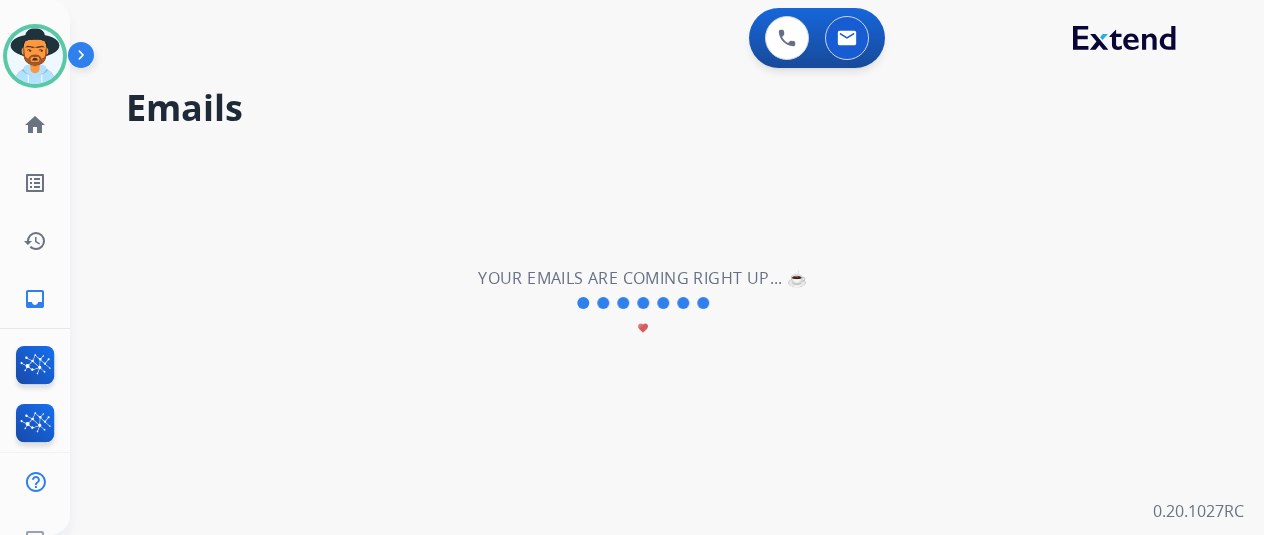 scroll, scrollTop: 0, scrollLeft: 0, axis: both 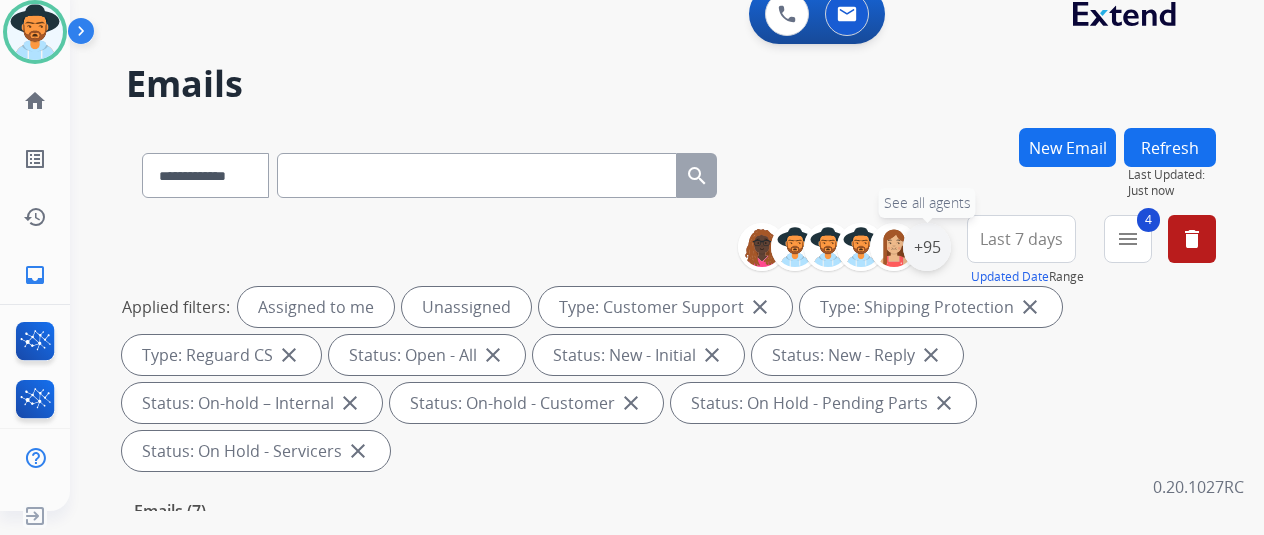 click on "+95" at bounding box center (927, 247) 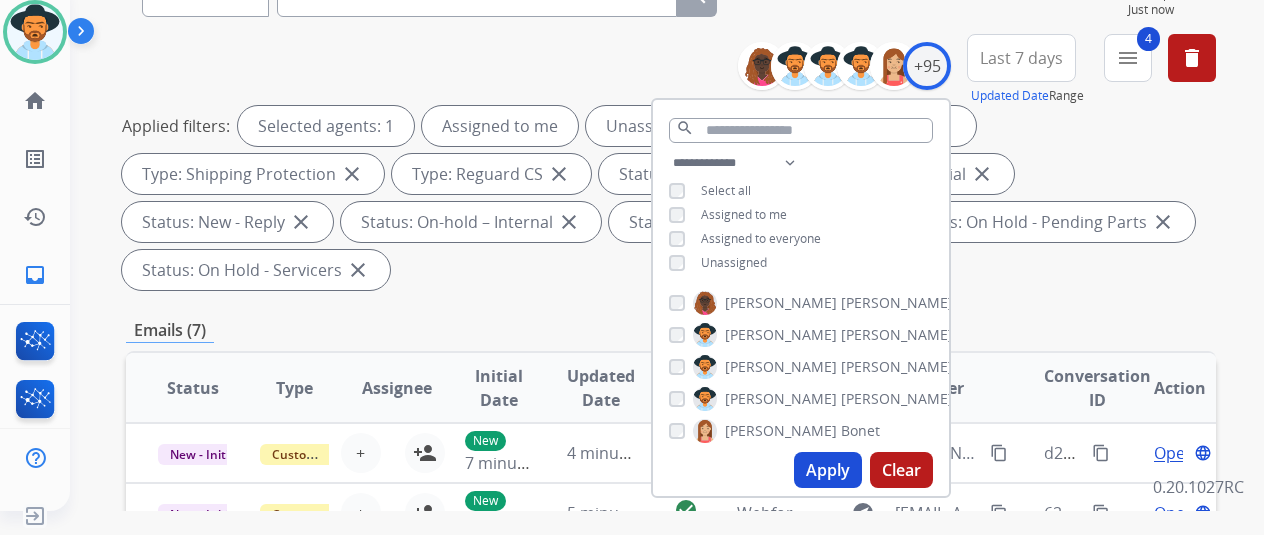 scroll, scrollTop: 200, scrollLeft: 0, axis: vertical 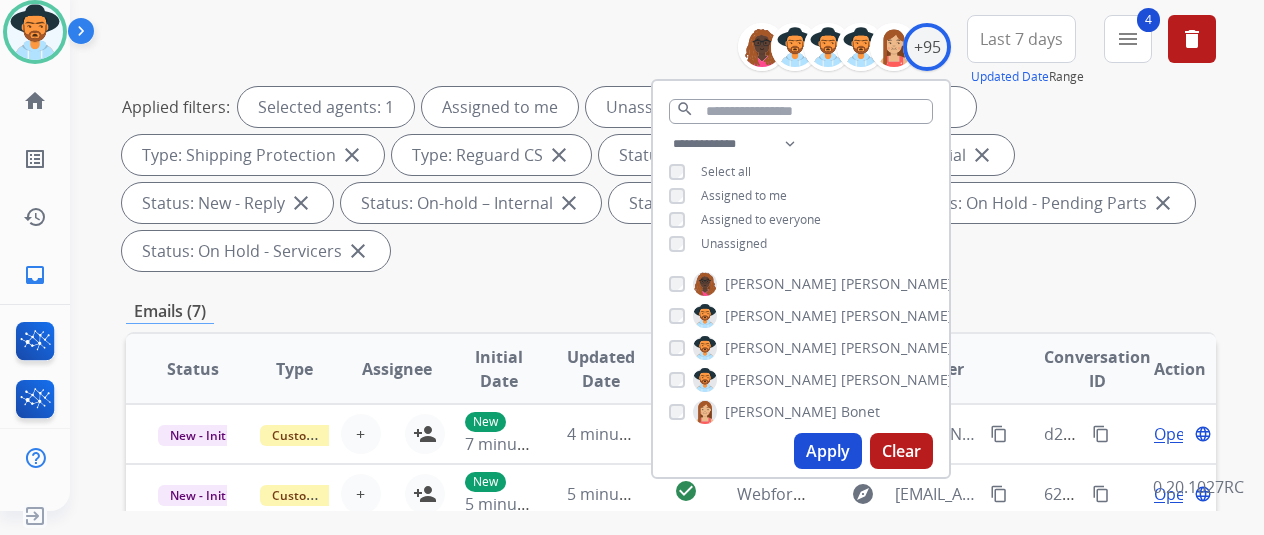 click on "Unassigned" at bounding box center (718, 244) 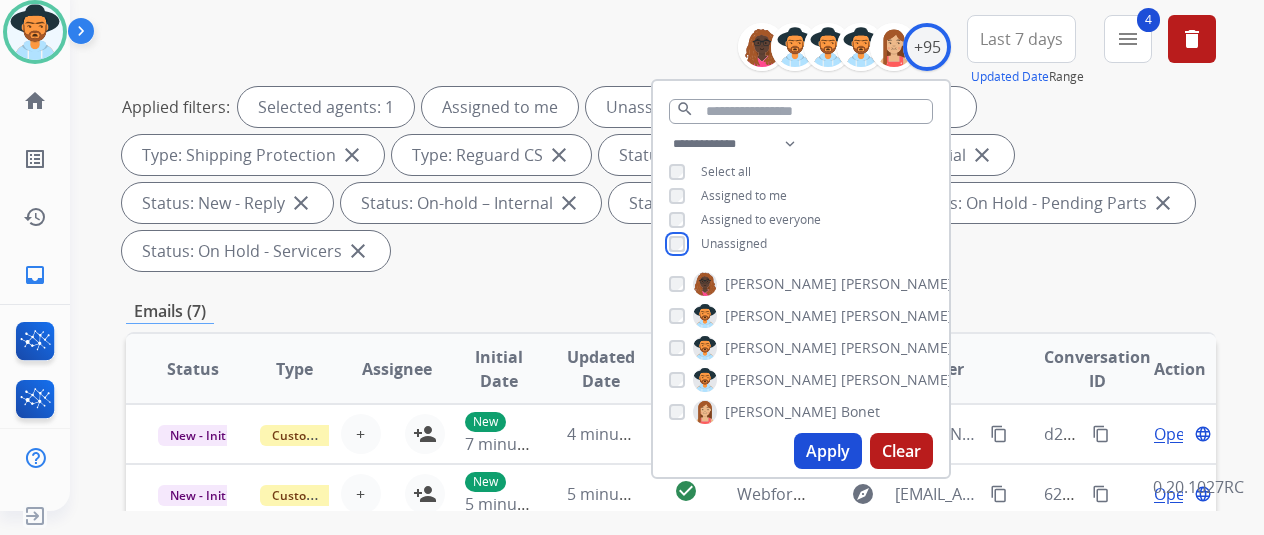 click on "Unassigned" at bounding box center [718, 244] 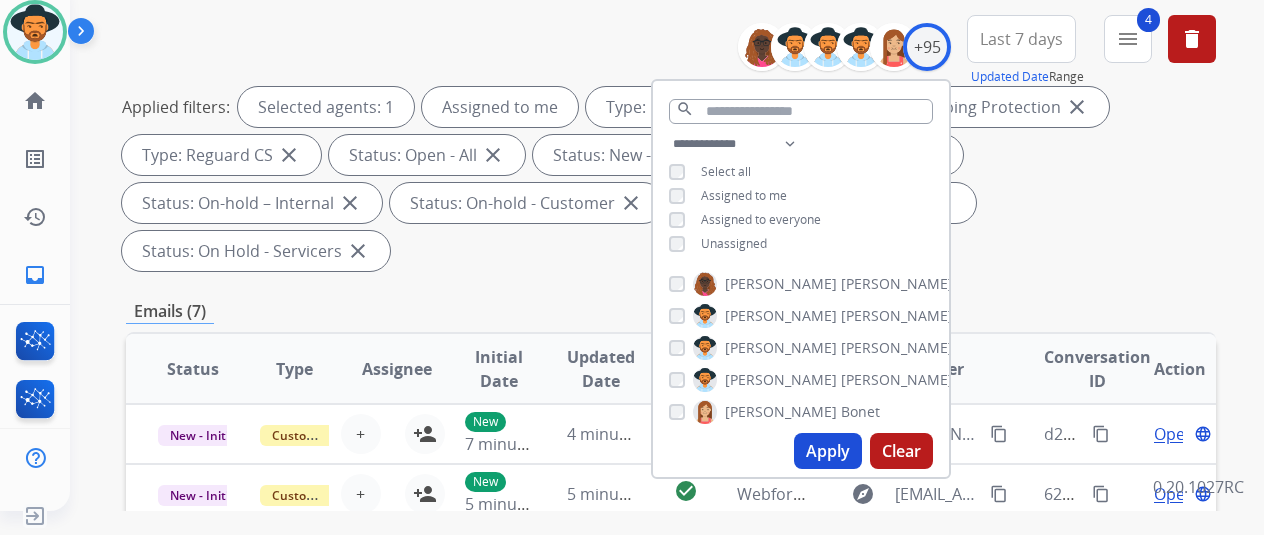 click on "Apply" at bounding box center (828, 451) 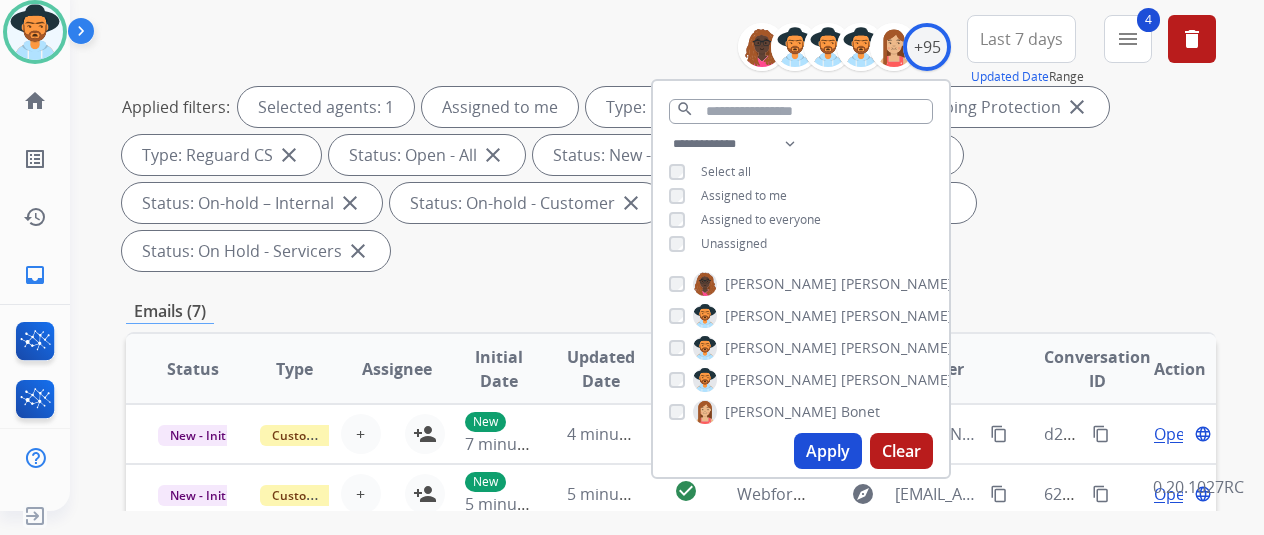 scroll, scrollTop: 0, scrollLeft: 0, axis: both 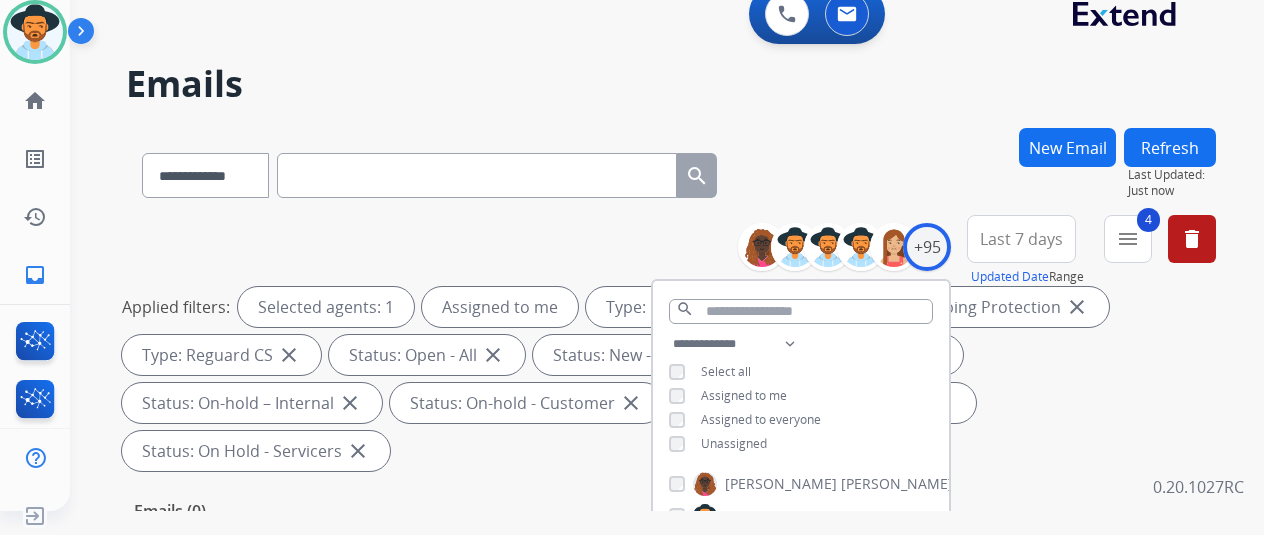 click on "**********" at bounding box center [671, 171] 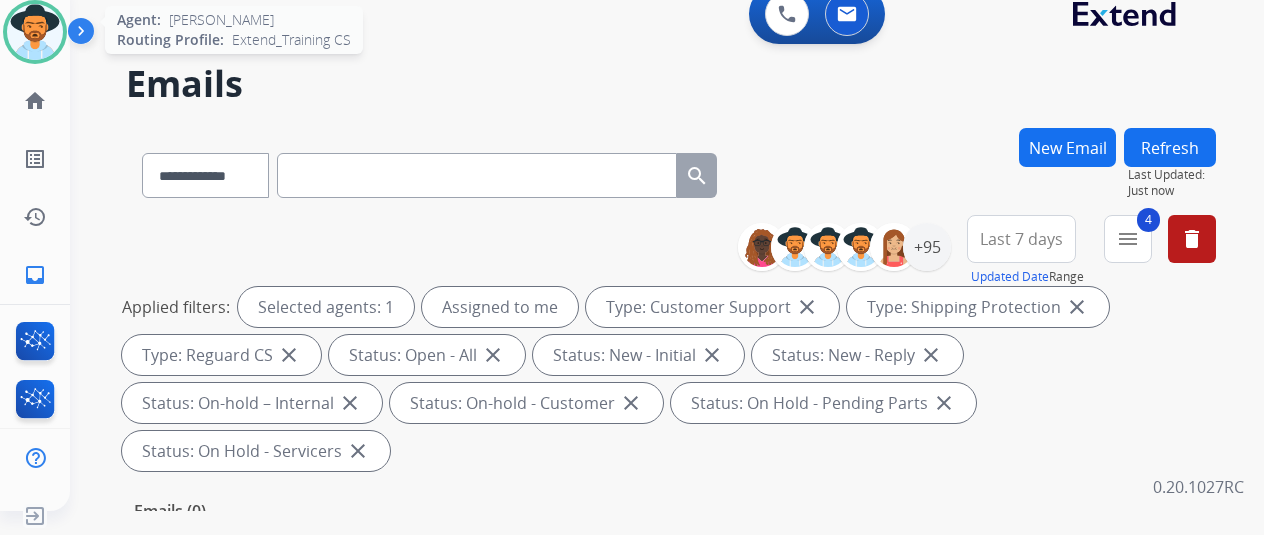 click at bounding box center (35, 32) 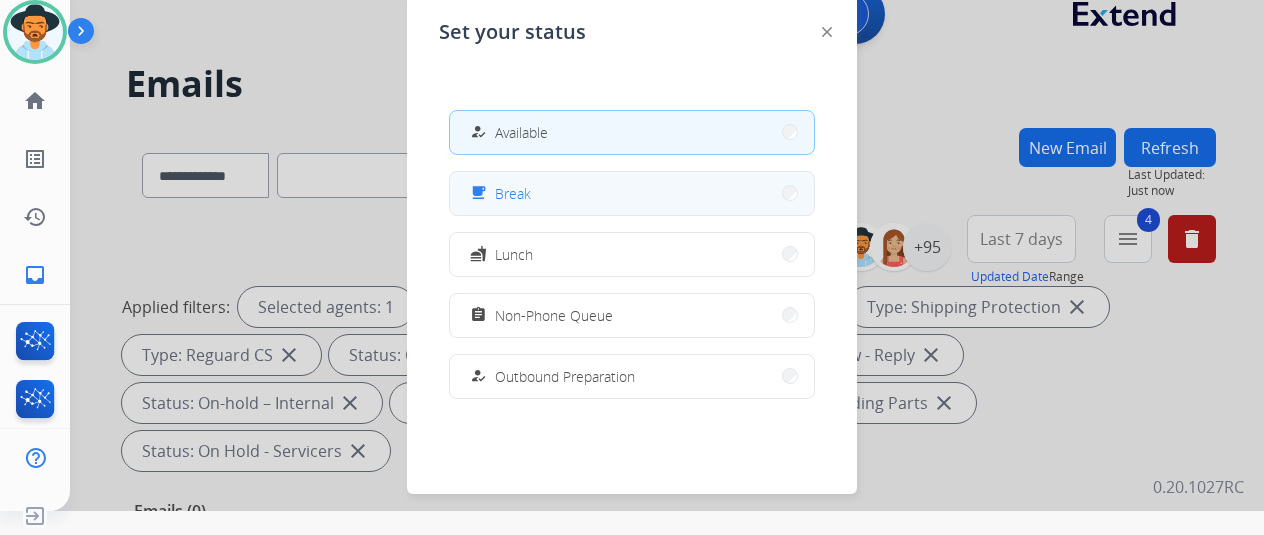 click on "free_breakfast Break" at bounding box center [632, 193] 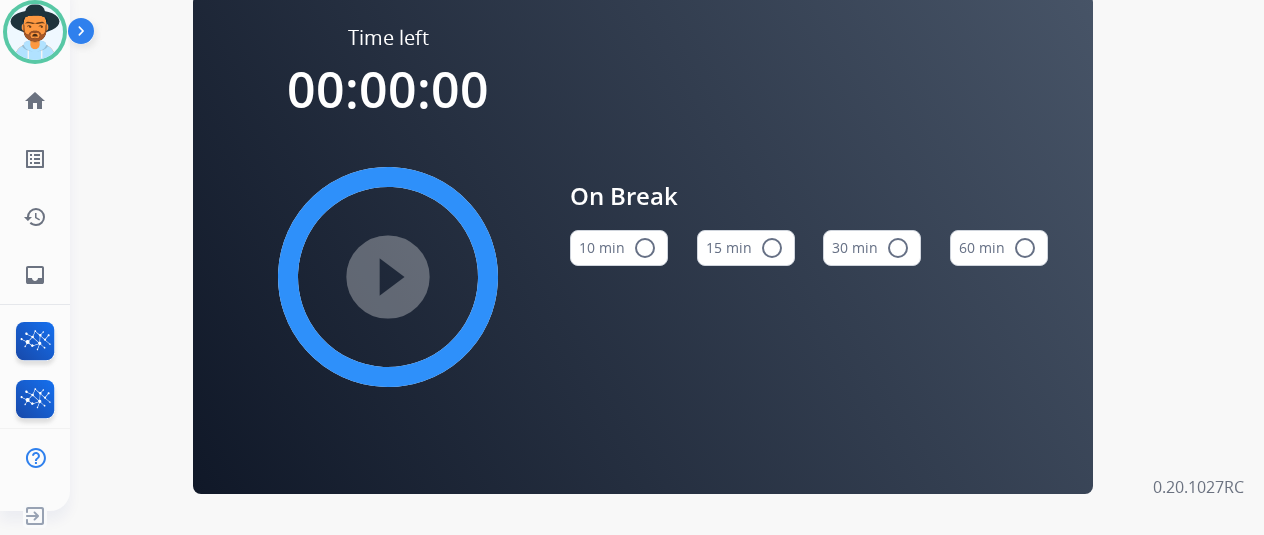 scroll, scrollTop: 0, scrollLeft: 0, axis: both 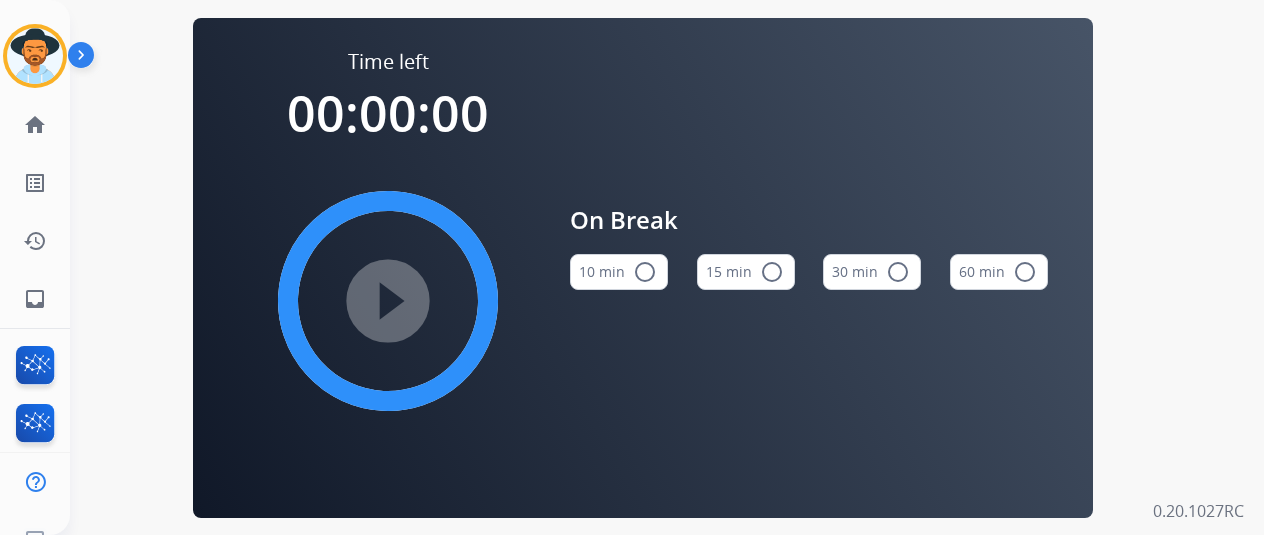 drag, startPoint x: 649, startPoint y: 276, endPoint x: 460, endPoint y: 247, distance: 191.21193 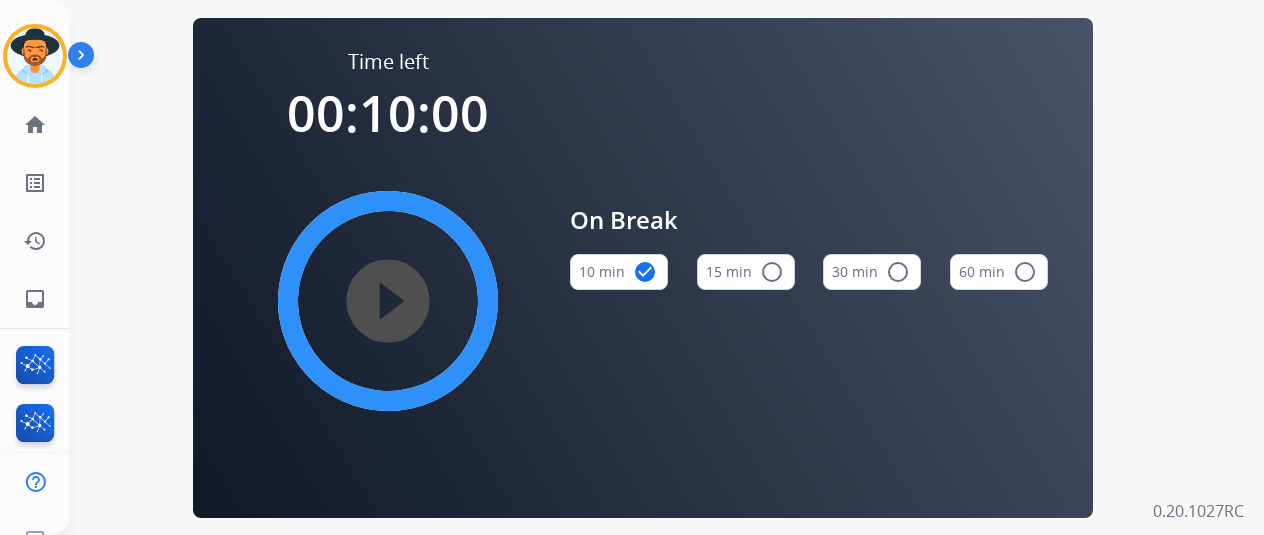 click on "play_circle_filled" at bounding box center [388, 301] 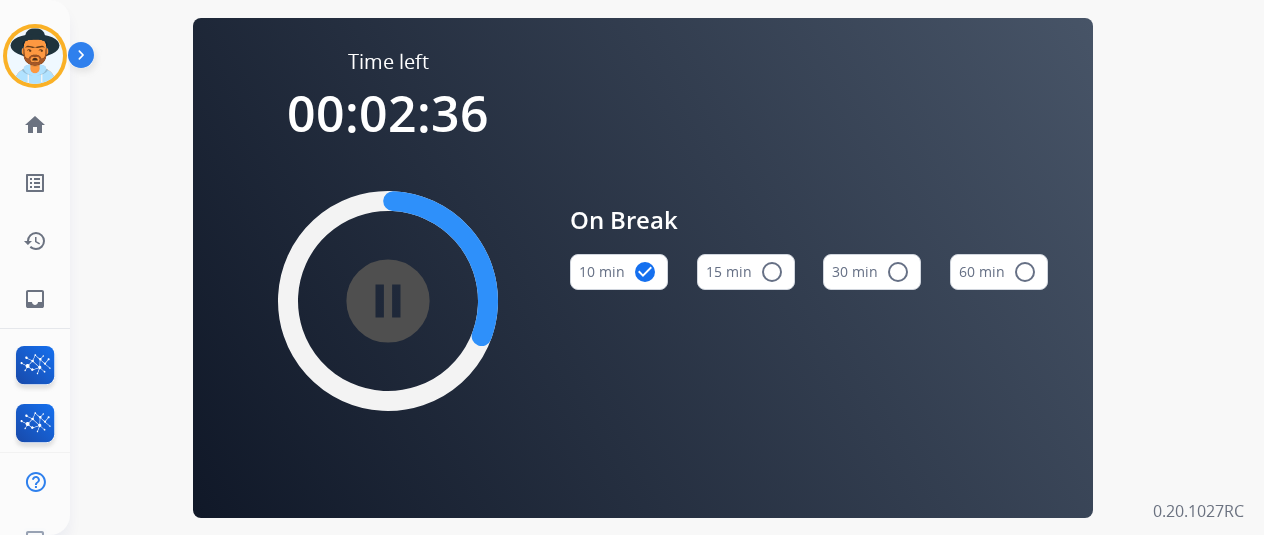 click on "pause_circle_filled" at bounding box center (388, 301) 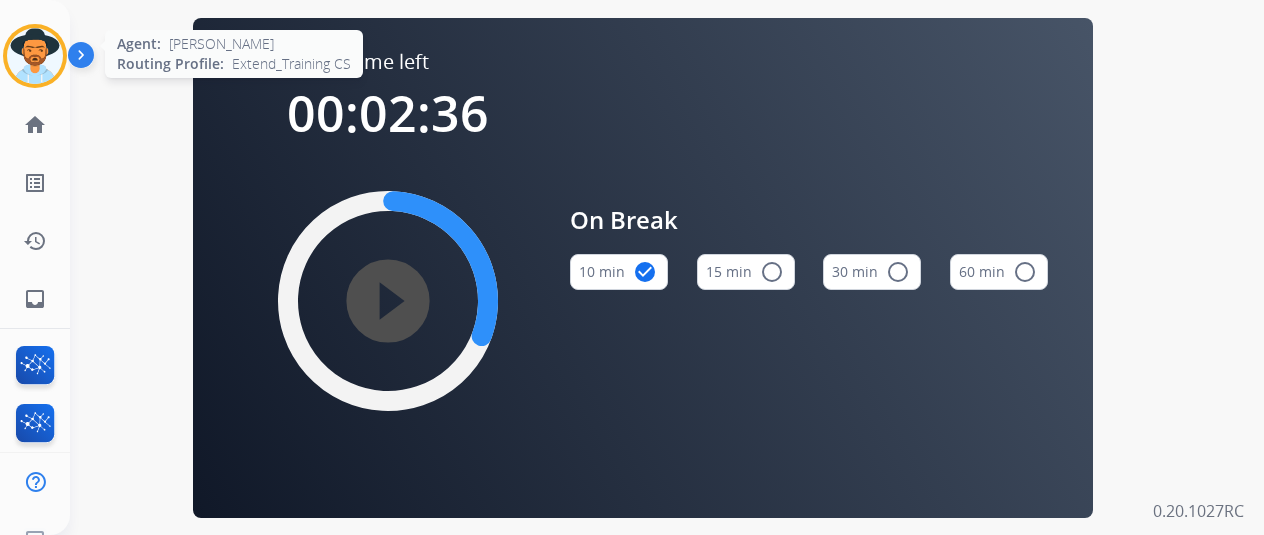 click at bounding box center (35, 56) 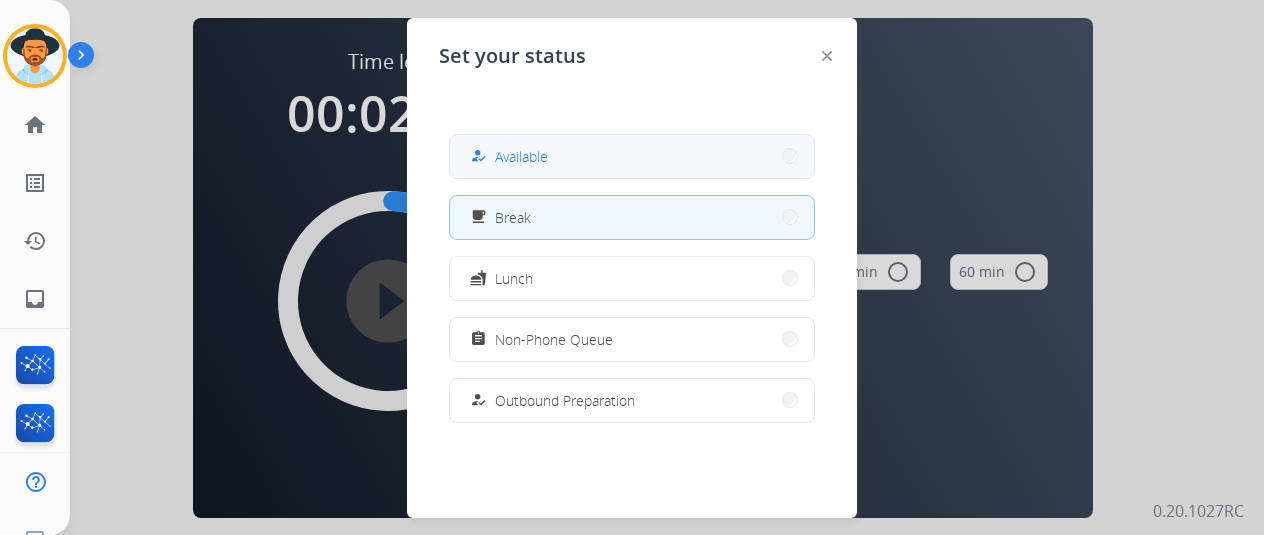 click on "Available" at bounding box center [521, 156] 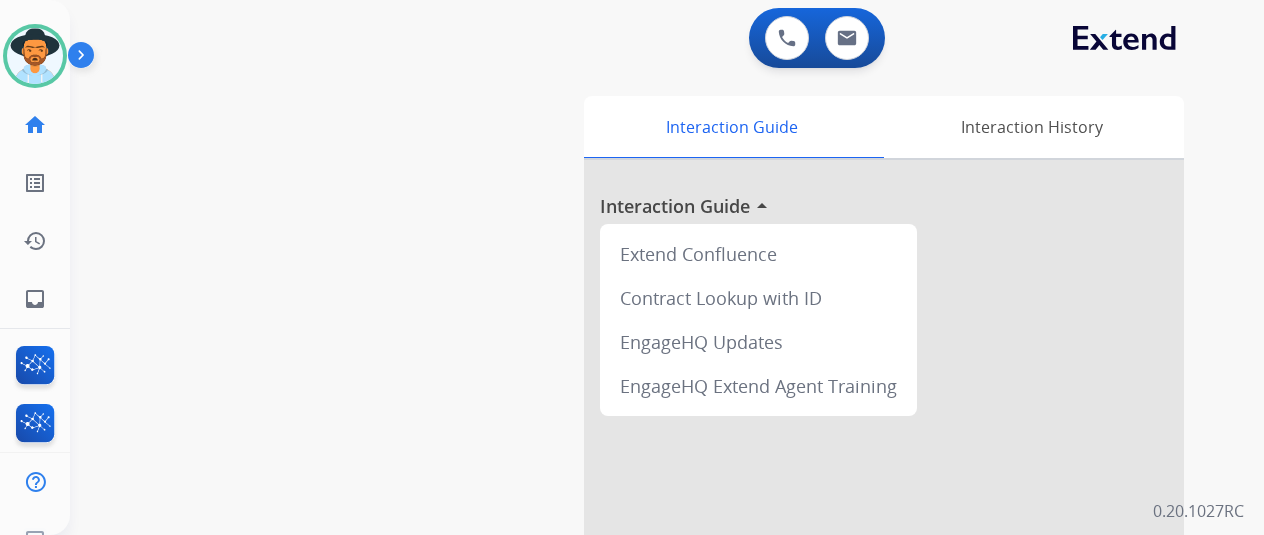 click on "swap_horiz Break voice bridge close_fullscreen Connect 3-Way Call merge_type Separate 3-Way Call  Interaction Guide   Interaction History  Interaction Guide arrow_drop_up  Extend Confluence   Contract Lookup with ID   EngageHQ Updates   EngageHQ Extend Agent Training" at bounding box center [643, 489] 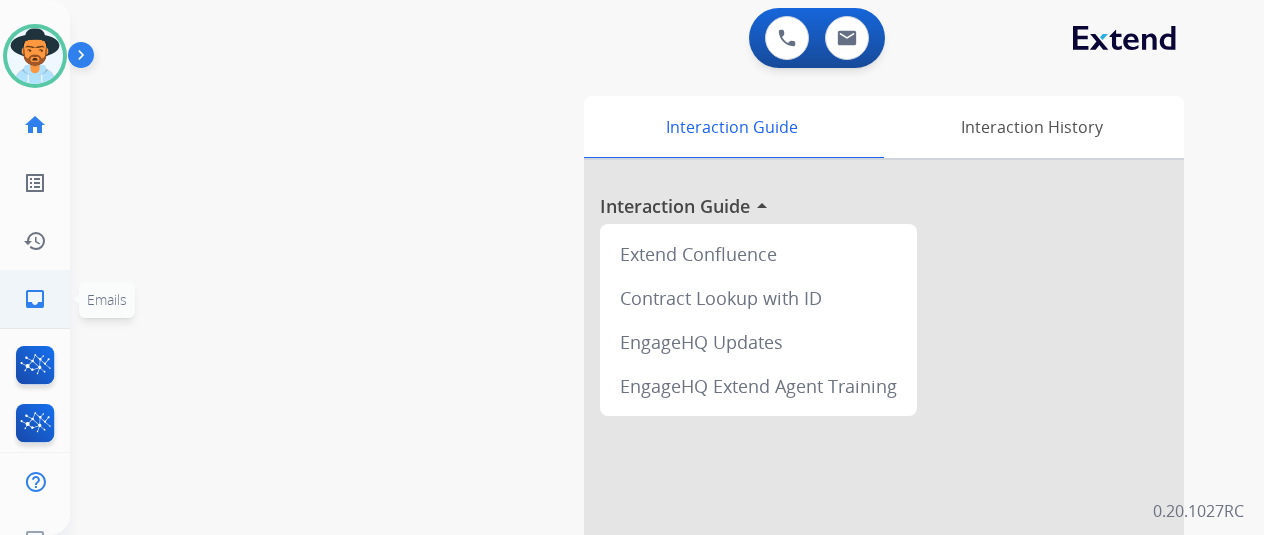 click on "inbox" 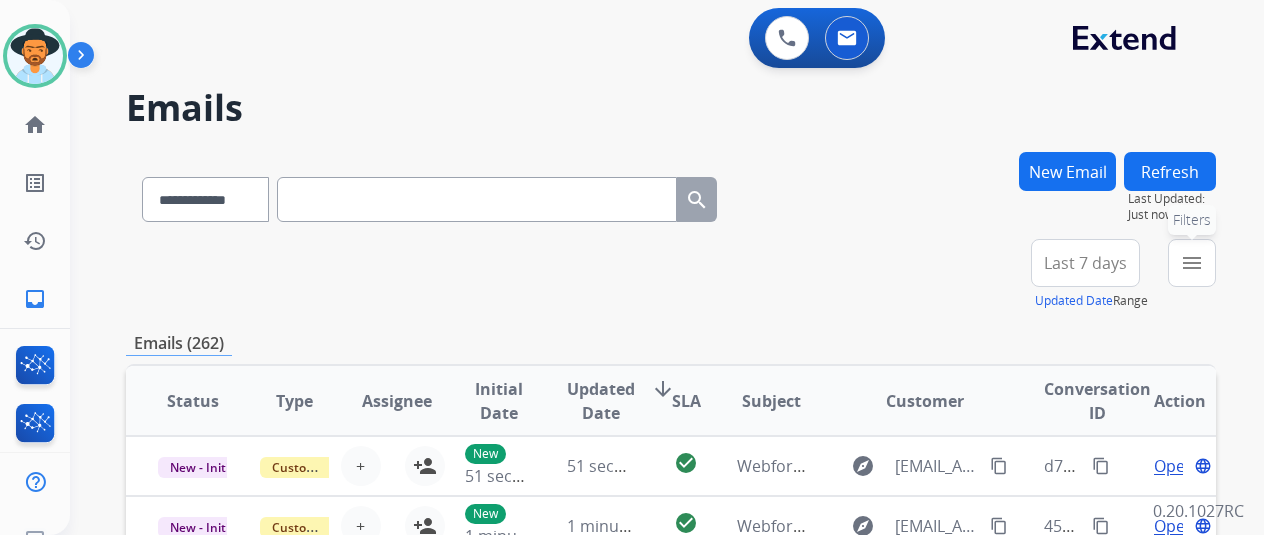 click on "menu" at bounding box center [1192, 263] 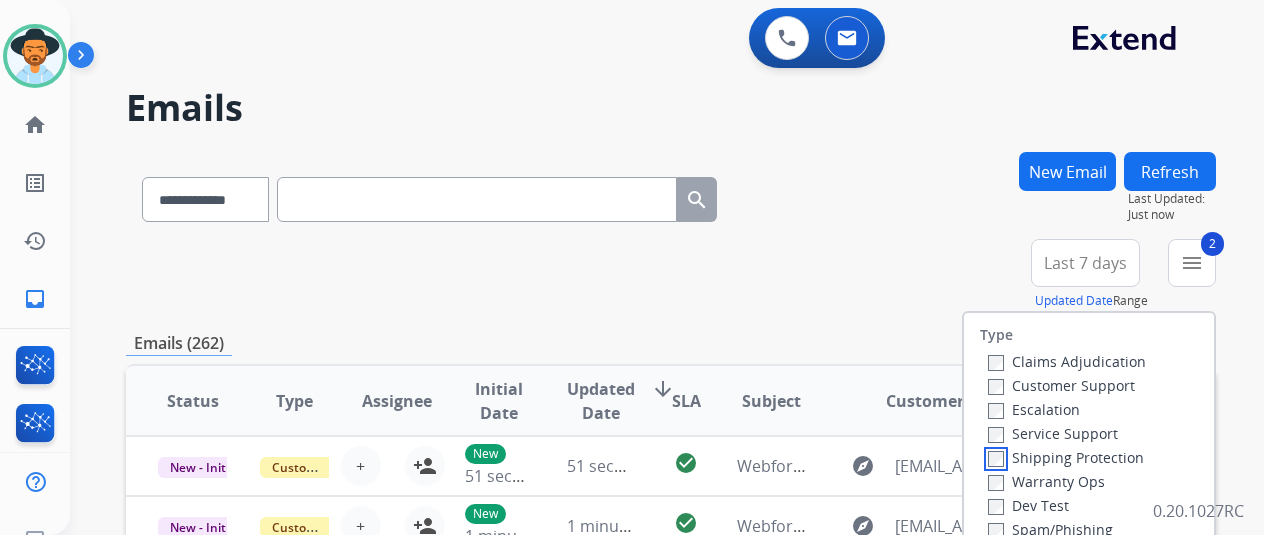 scroll, scrollTop: 200, scrollLeft: 0, axis: vertical 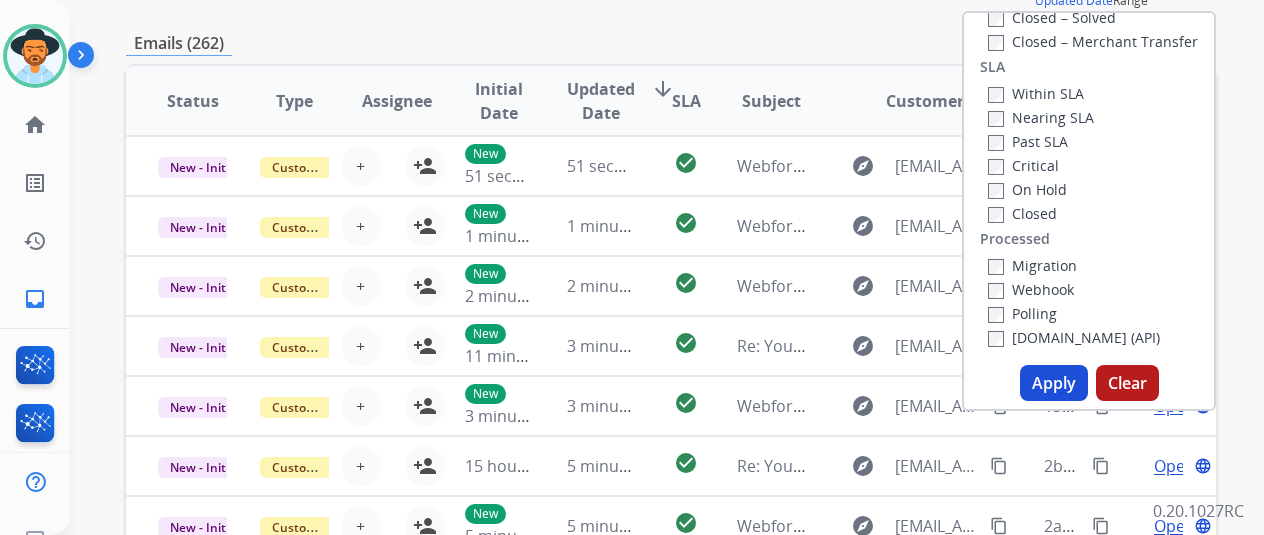 click on "Apply" at bounding box center [1054, 383] 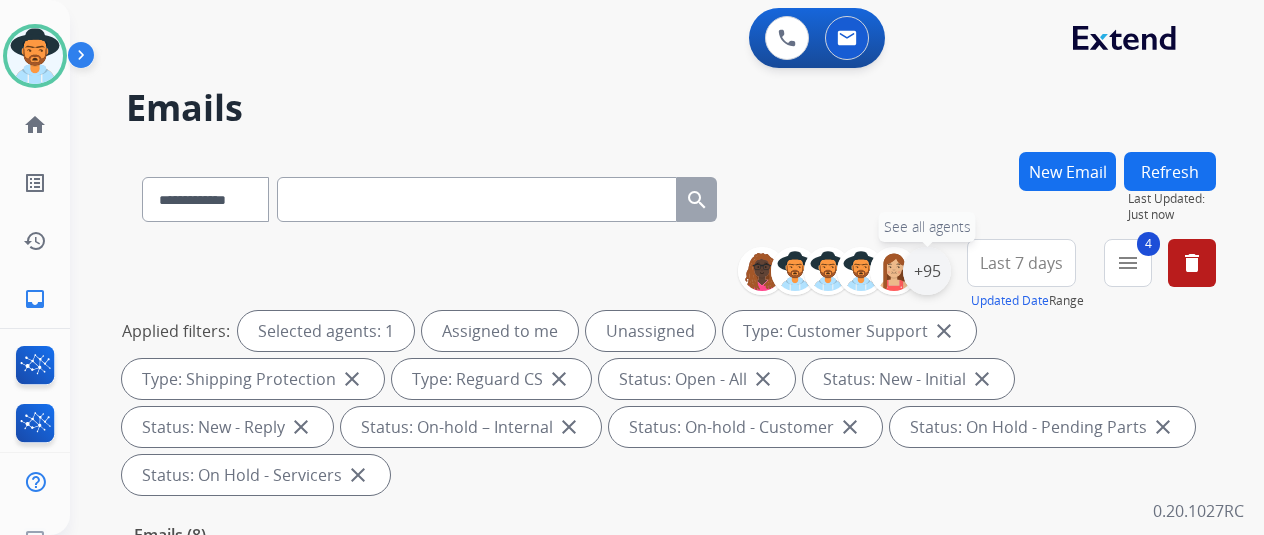 click on "+95" at bounding box center [927, 271] 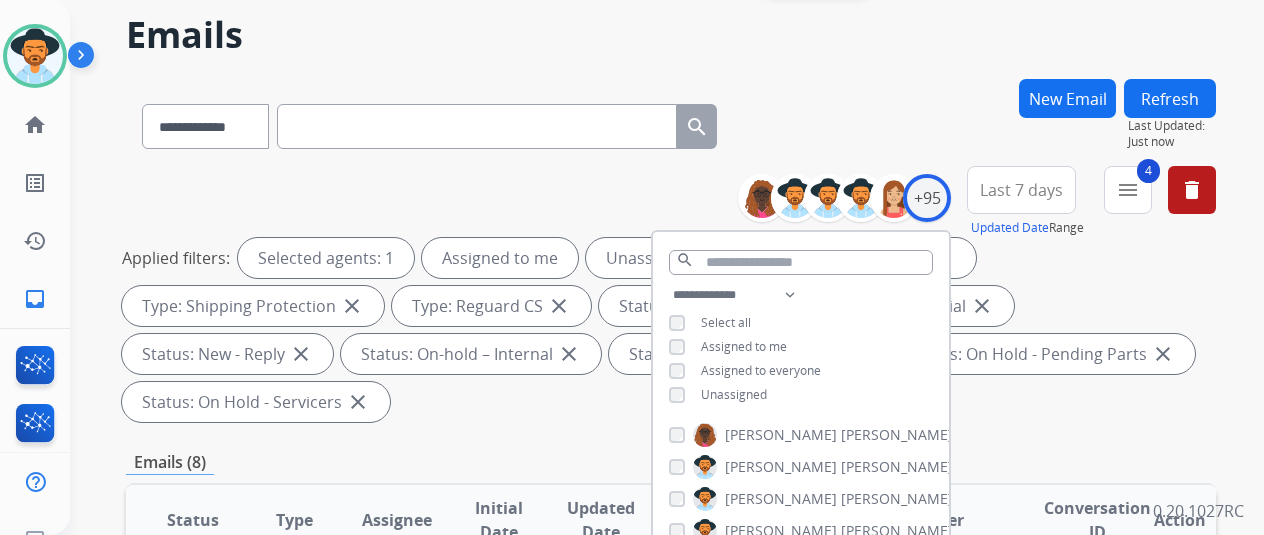 scroll, scrollTop: 200, scrollLeft: 0, axis: vertical 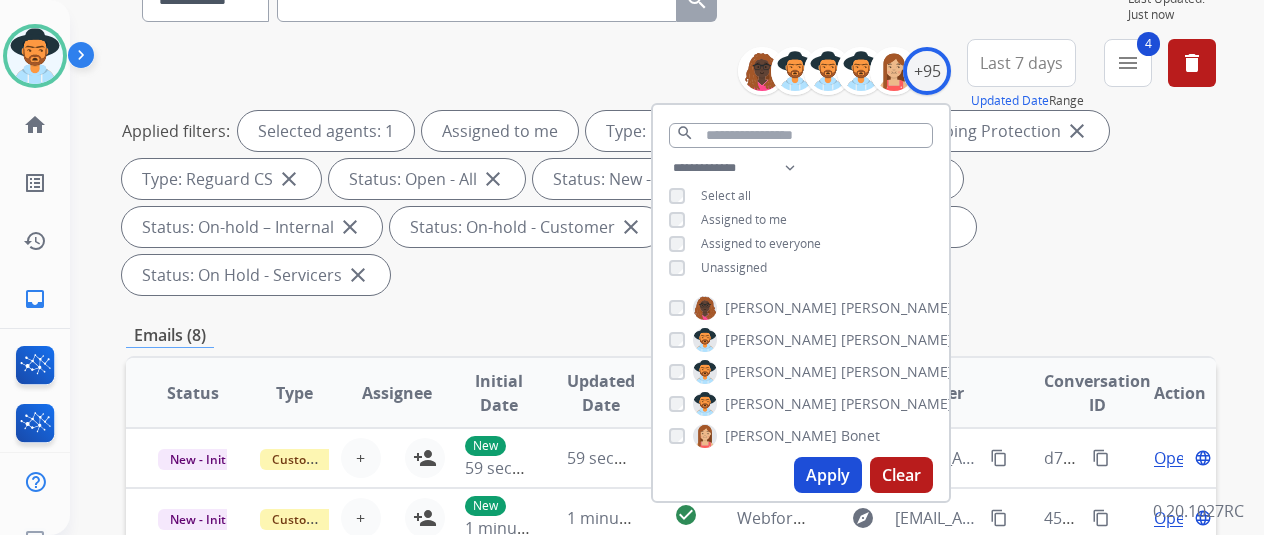 click on "Apply" at bounding box center (828, 475) 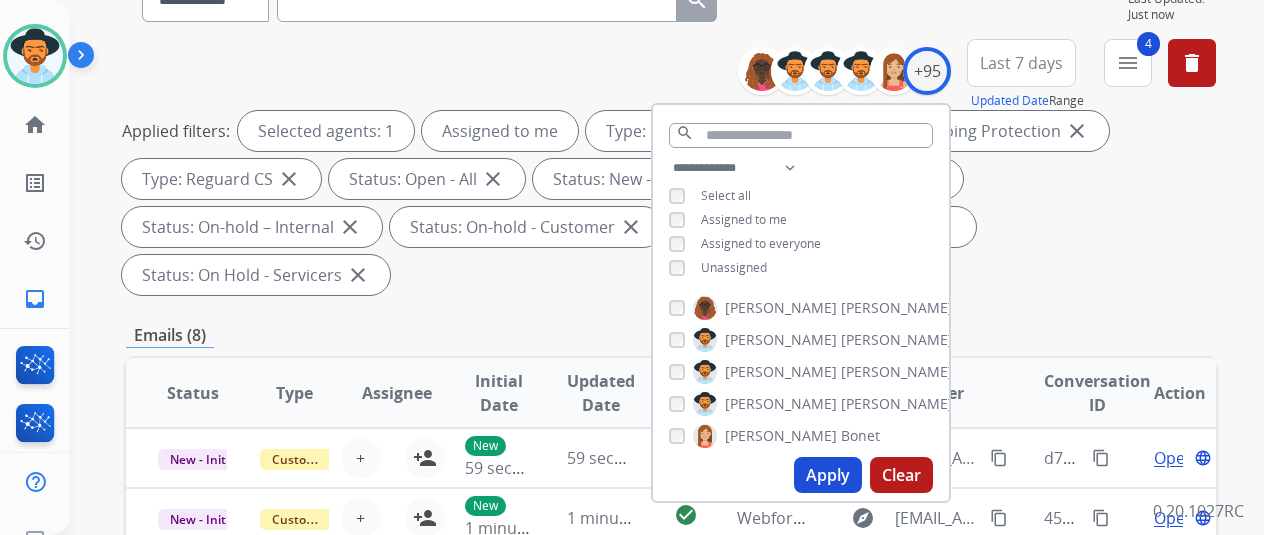 scroll, scrollTop: 0, scrollLeft: 0, axis: both 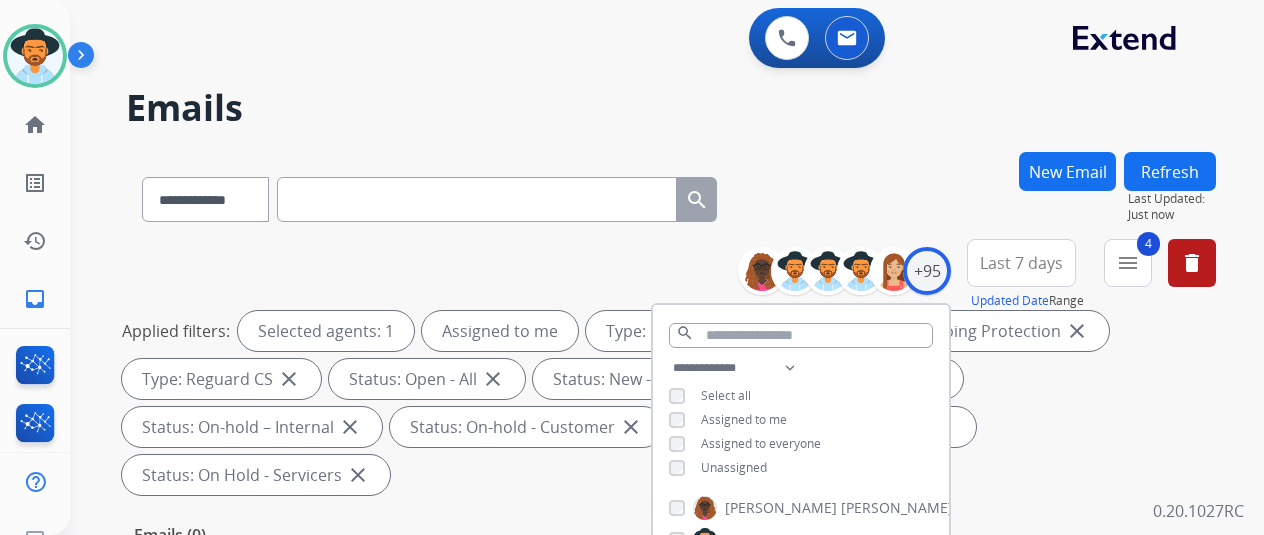 click on "**********" at bounding box center [671, 195] 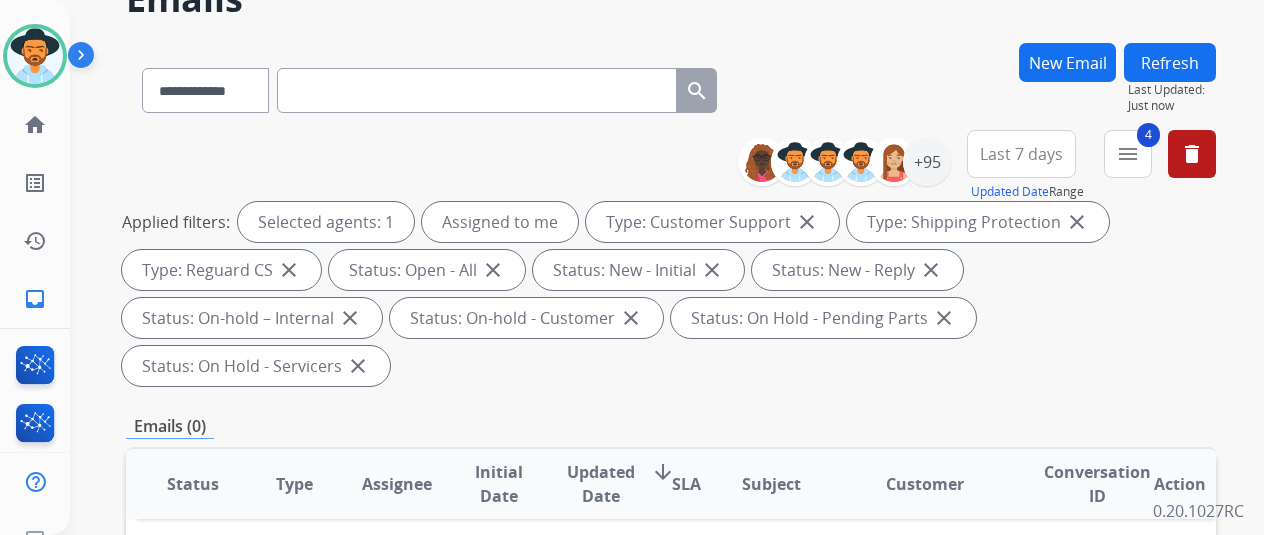 scroll, scrollTop: 0, scrollLeft: 0, axis: both 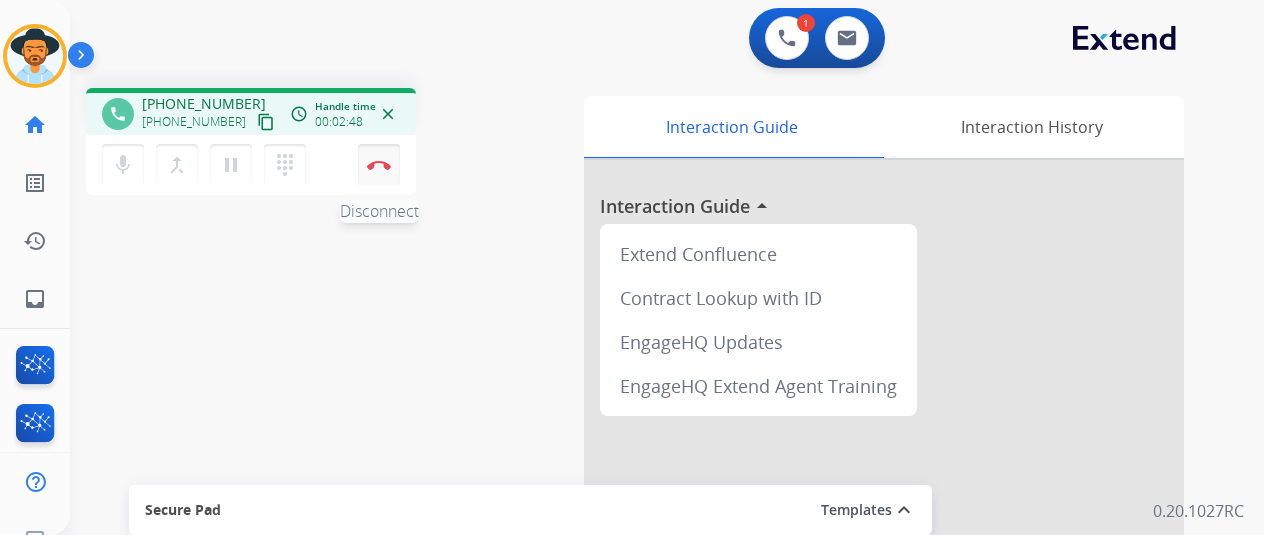 click at bounding box center (379, 165) 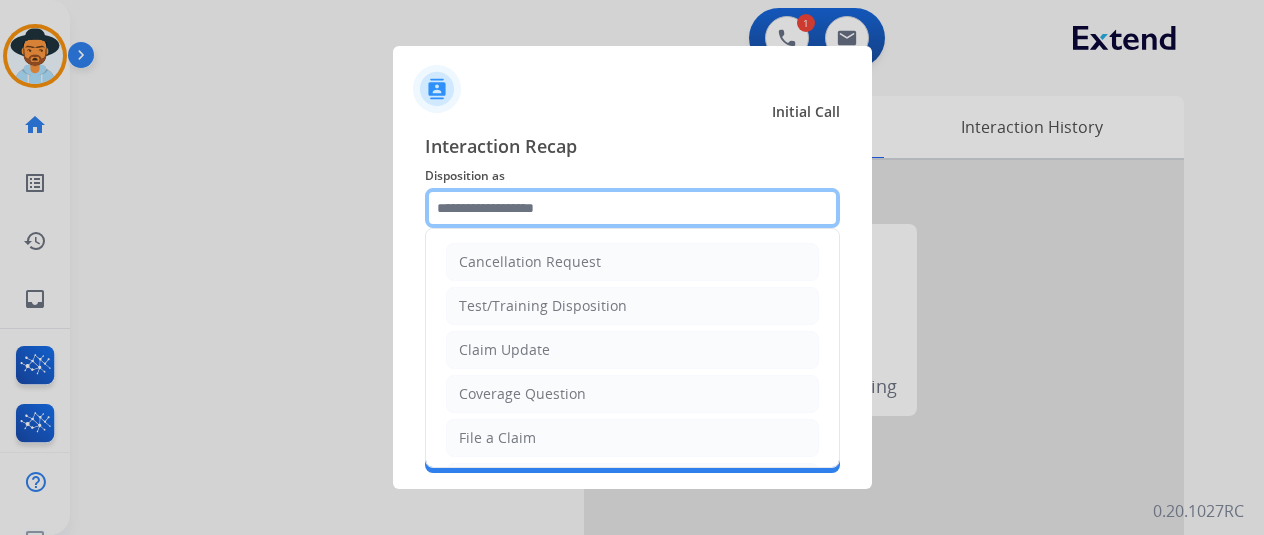 click 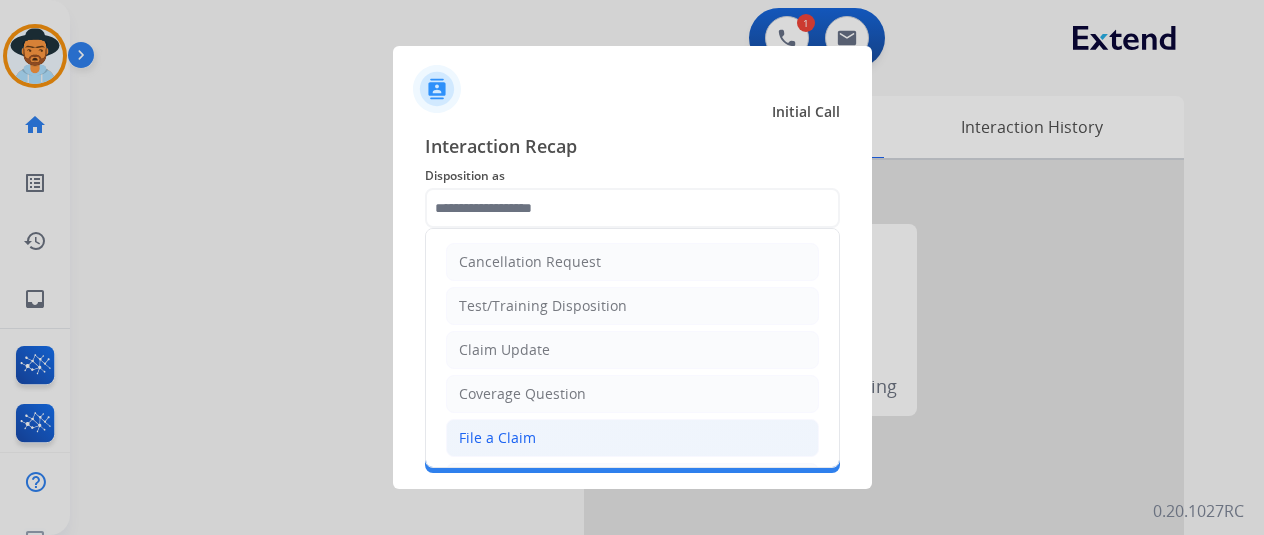 click on "File a Claim" 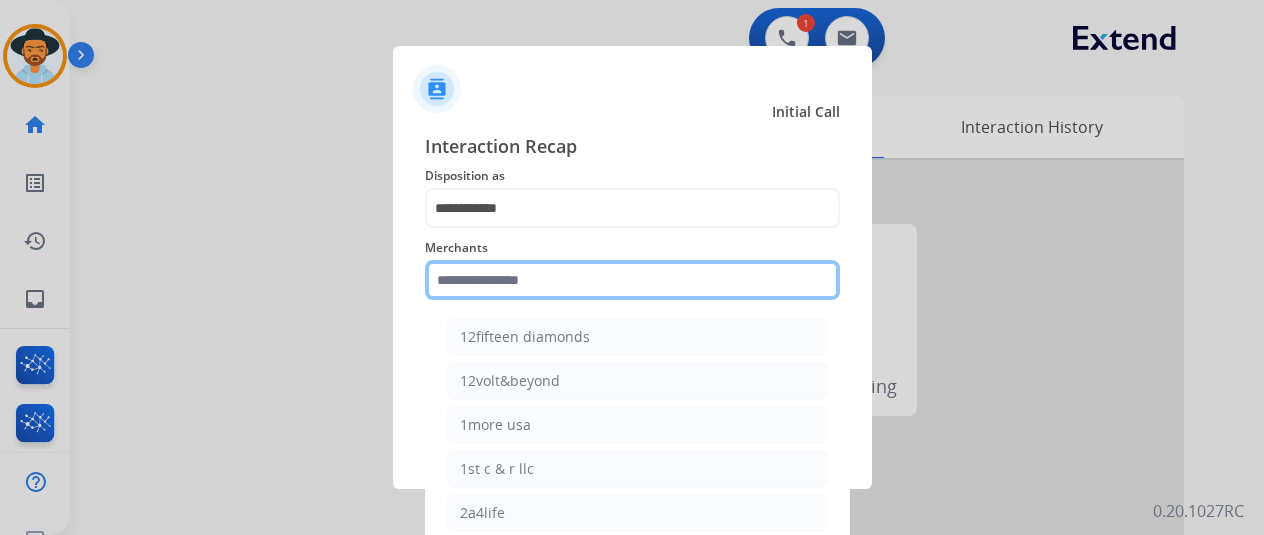 click 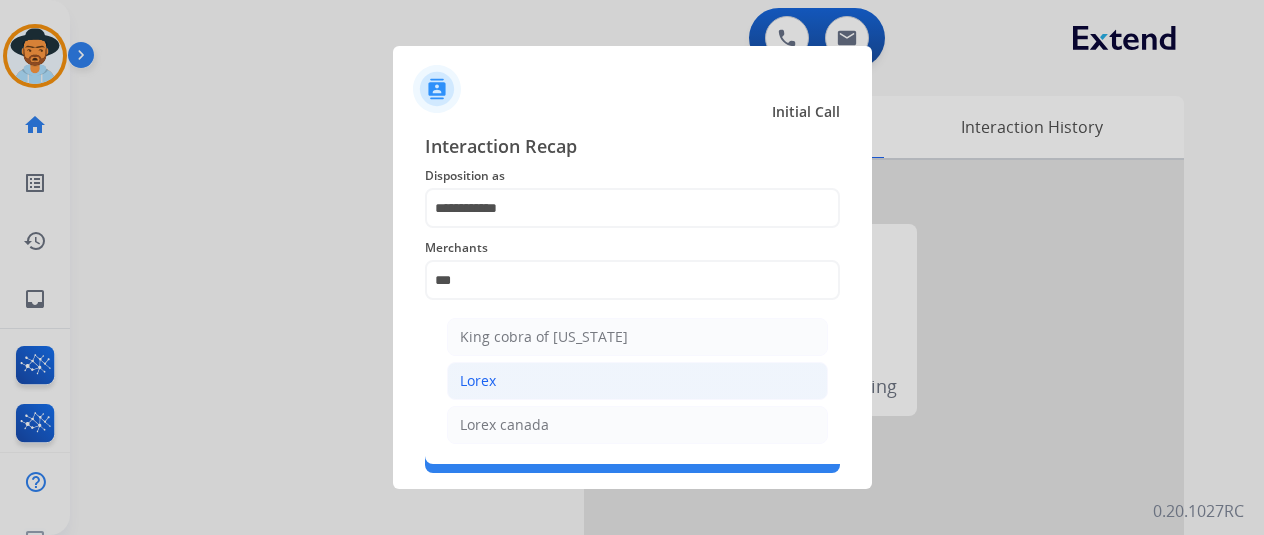 click on "Lorex" 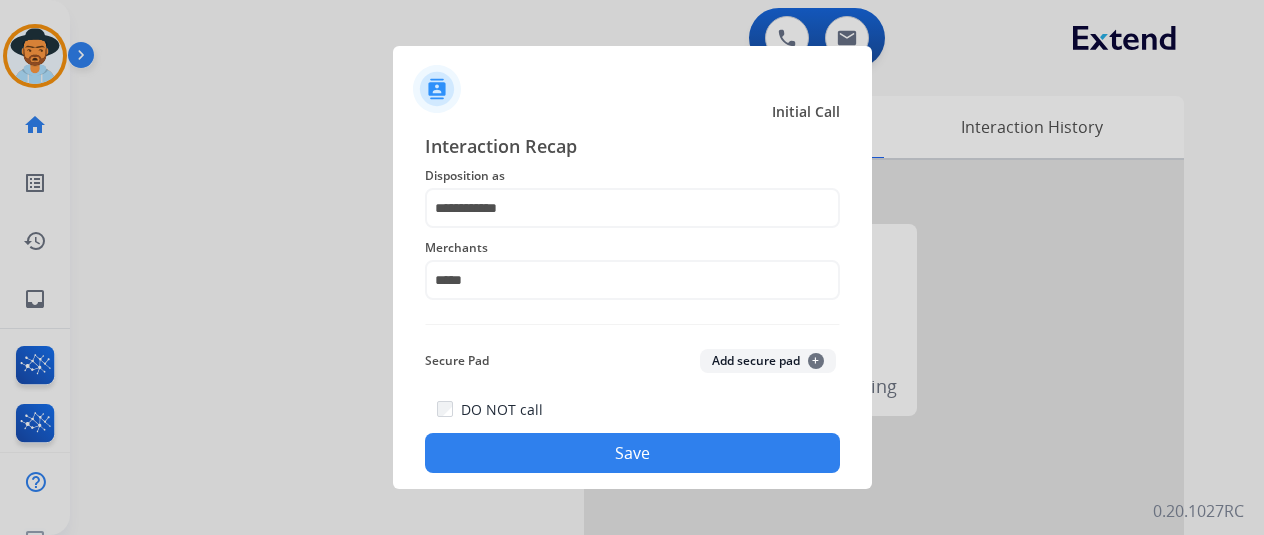click on "Save" 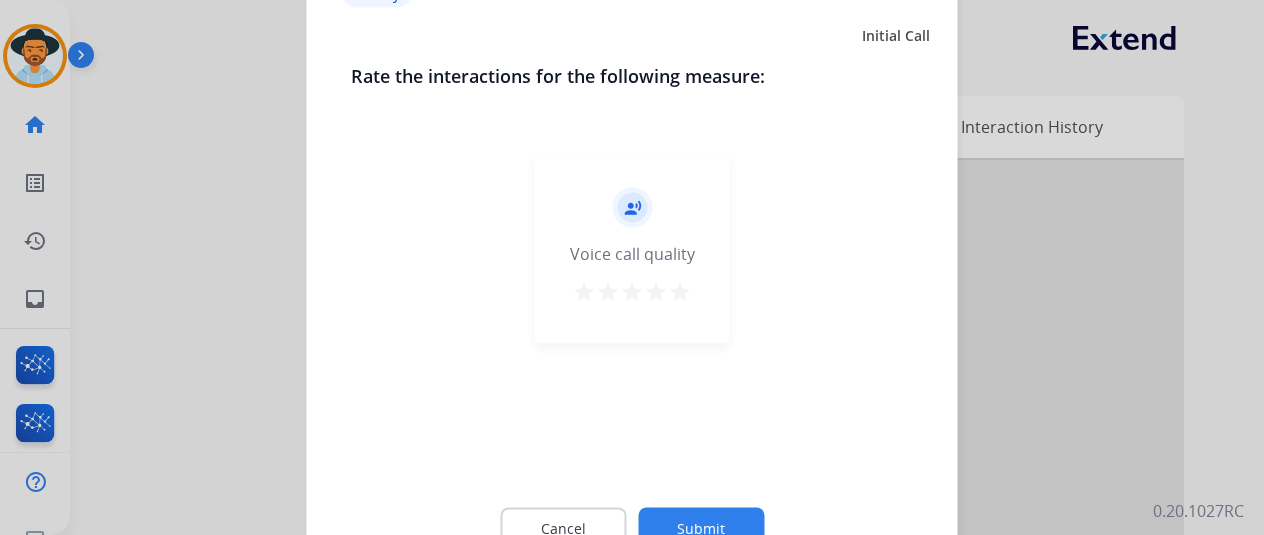 click on "Submit" 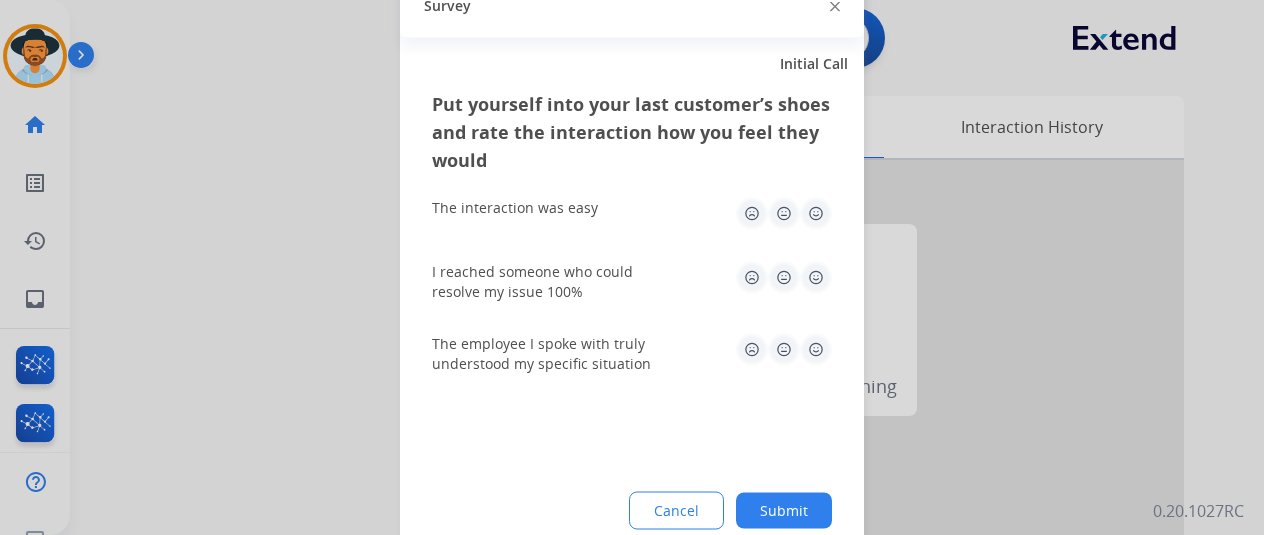 click on "Submit" 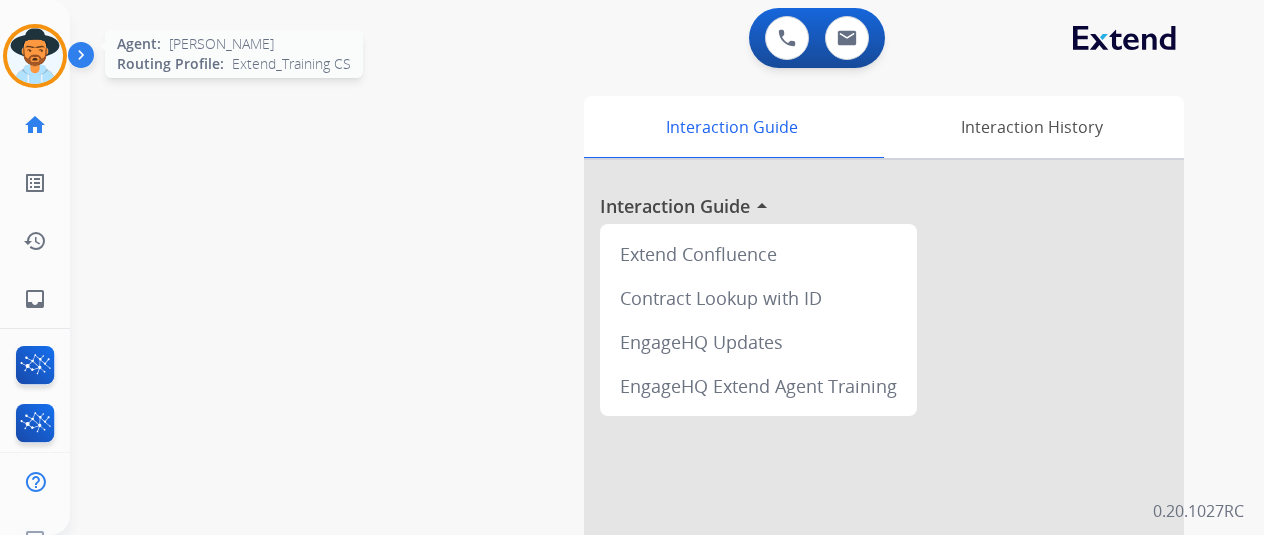 click at bounding box center [35, 56] 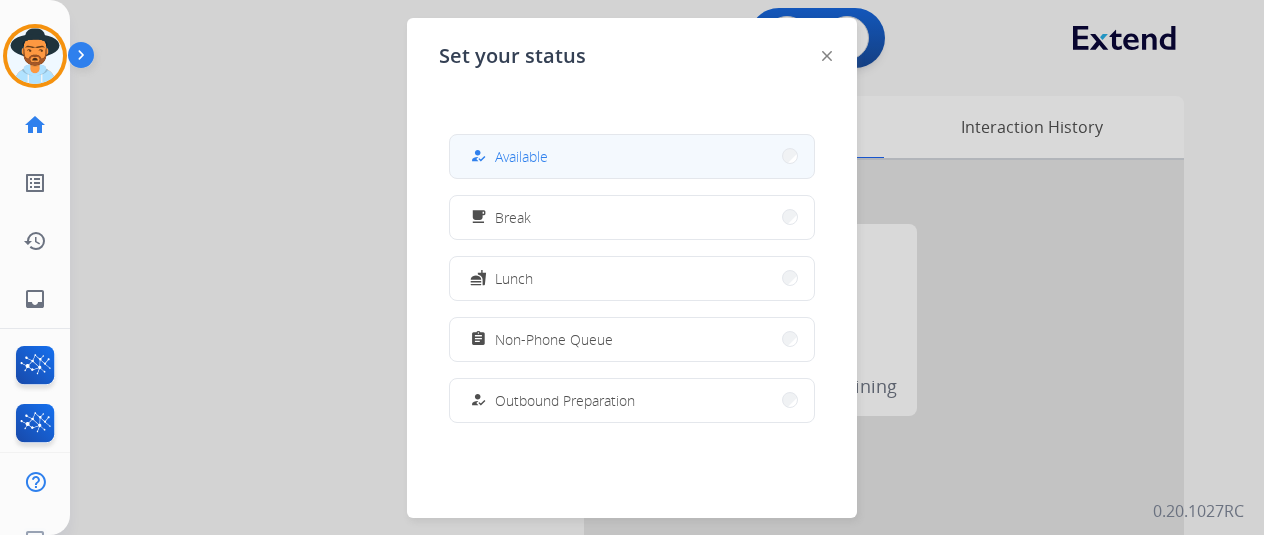 click on "Available" at bounding box center (521, 156) 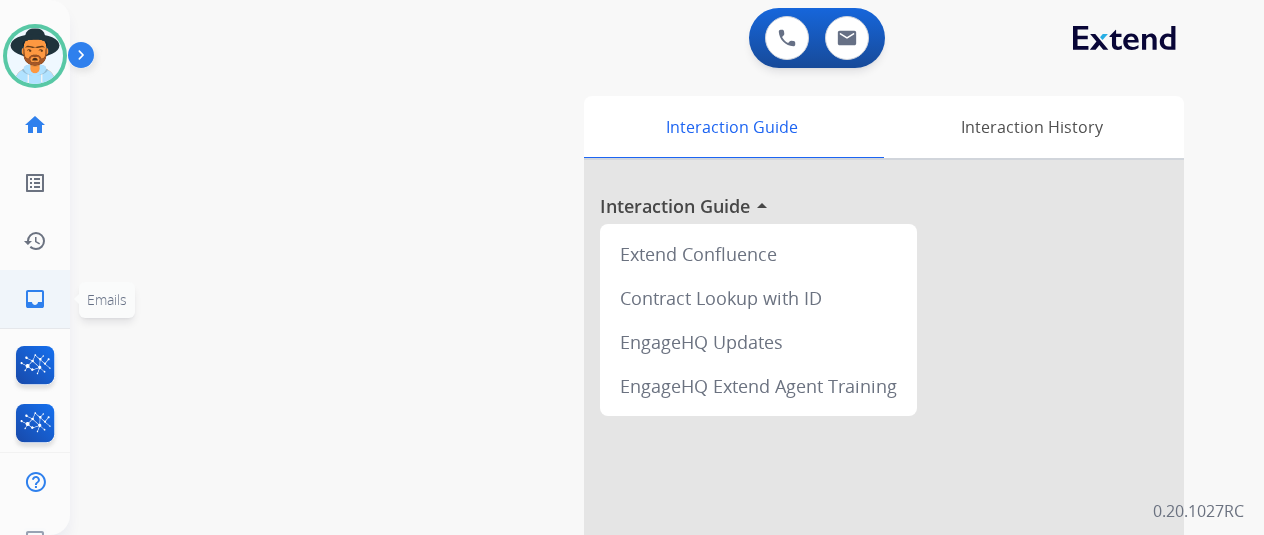 click on "inbox" 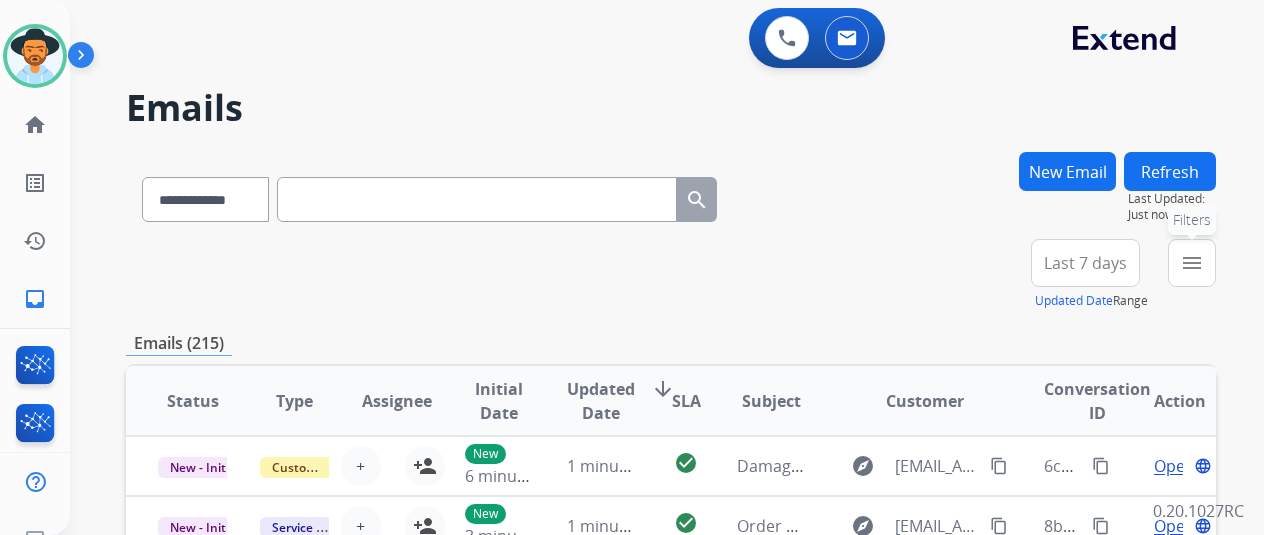 click on "menu" at bounding box center [1192, 263] 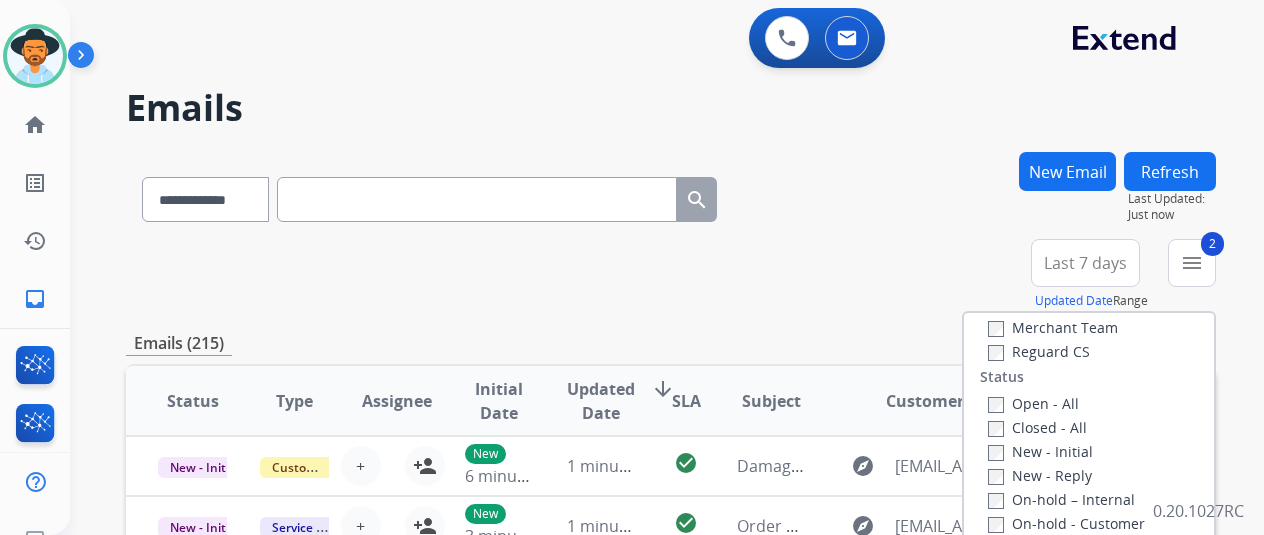 scroll, scrollTop: 200, scrollLeft: 0, axis: vertical 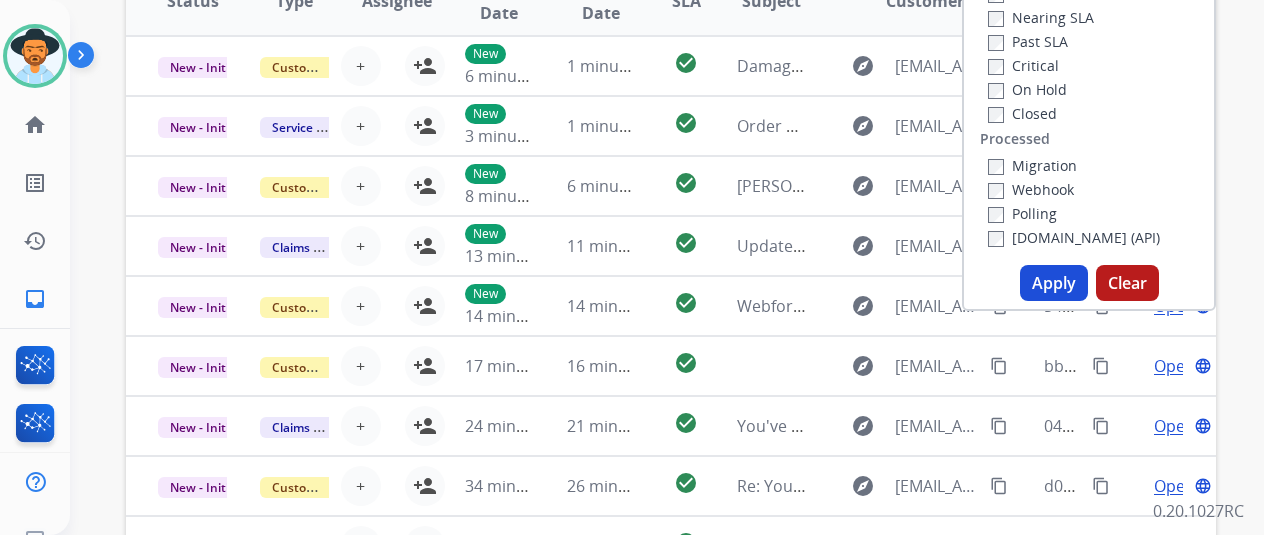 click on "Apply" at bounding box center [1054, 283] 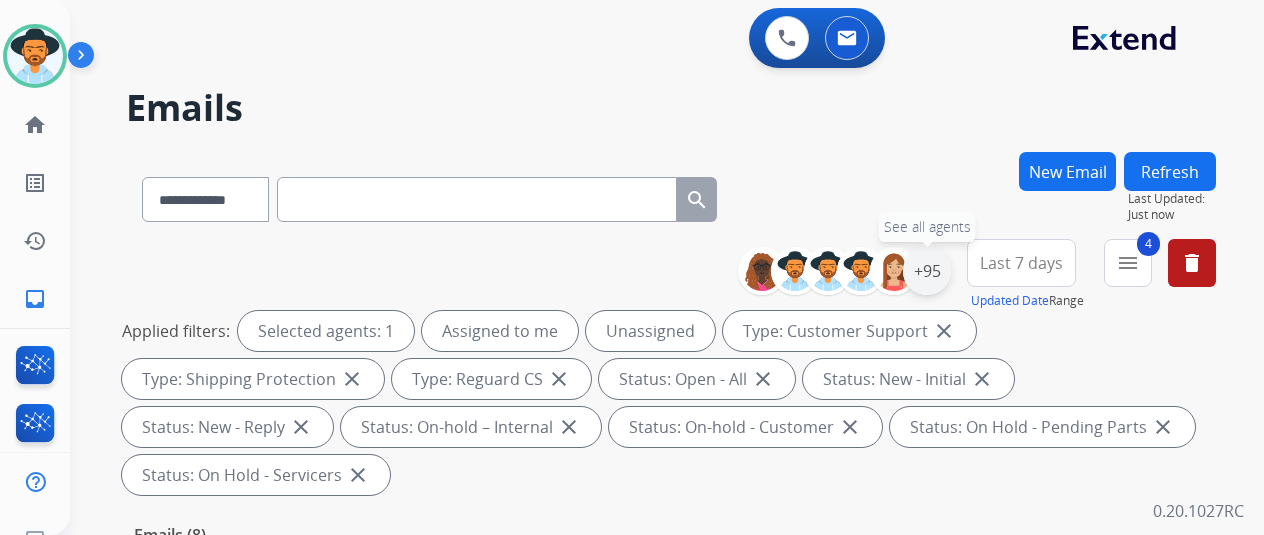 click on "+95" at bounding box center [927, 271] 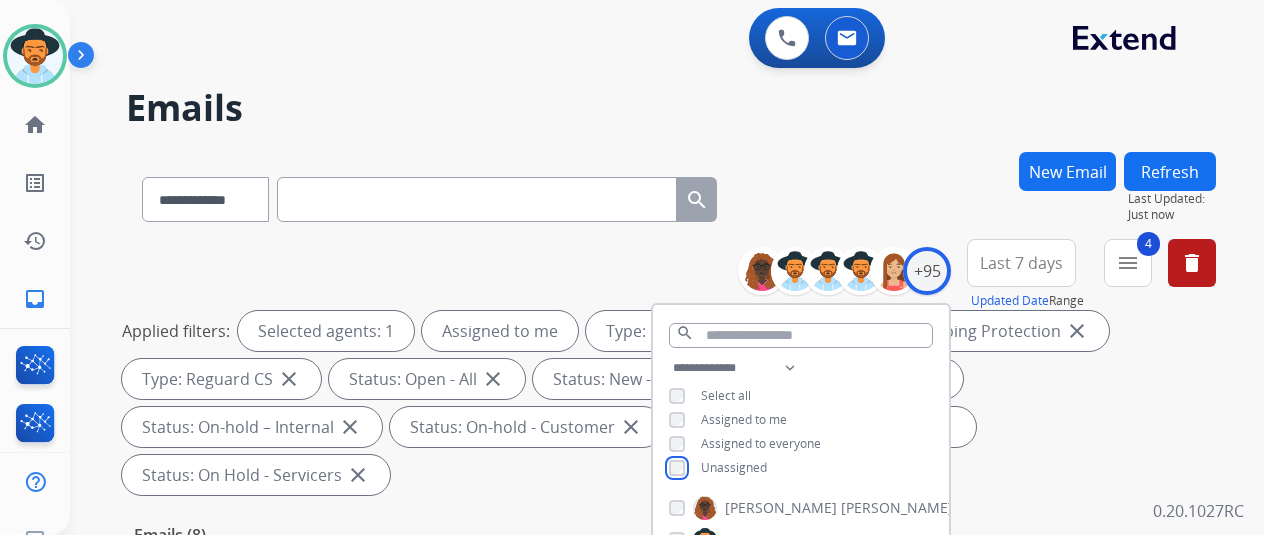 scroll, scrollTop: 300, scrollLeft: 0, axis: vertical 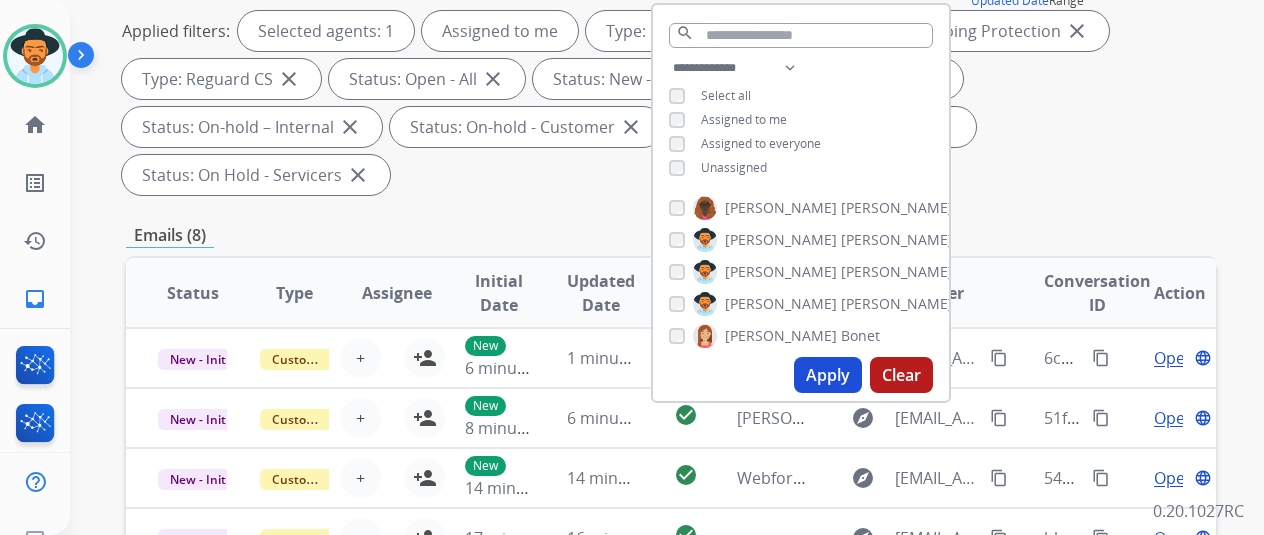 click on "Apply" at bounding box center (828, 375) 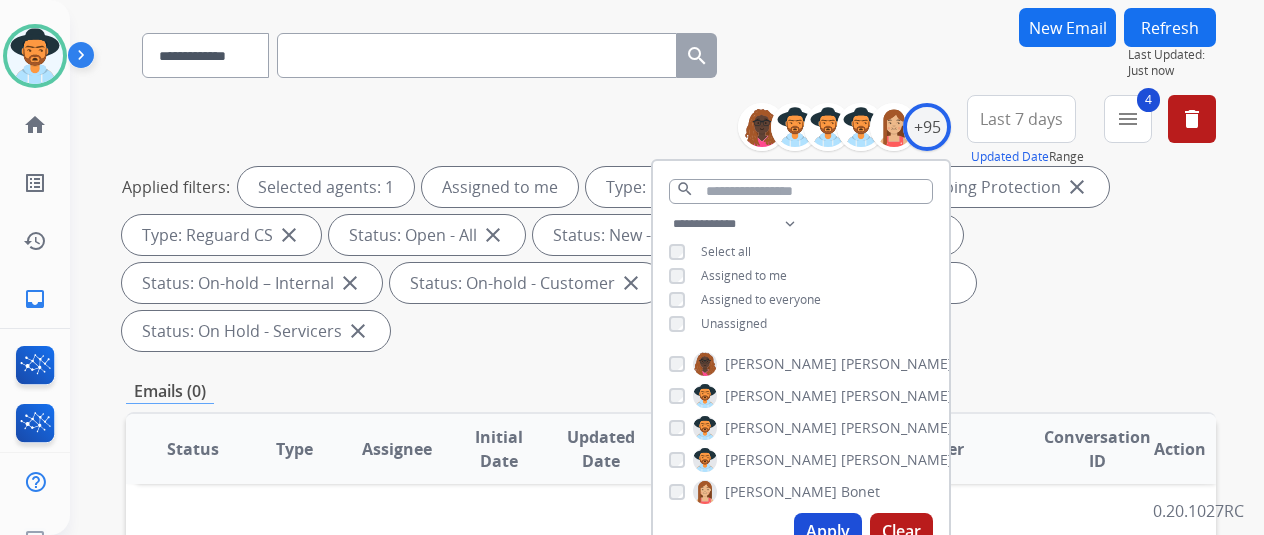 scroll, scrollTop: 0, scrollLeft: 0, axis: both 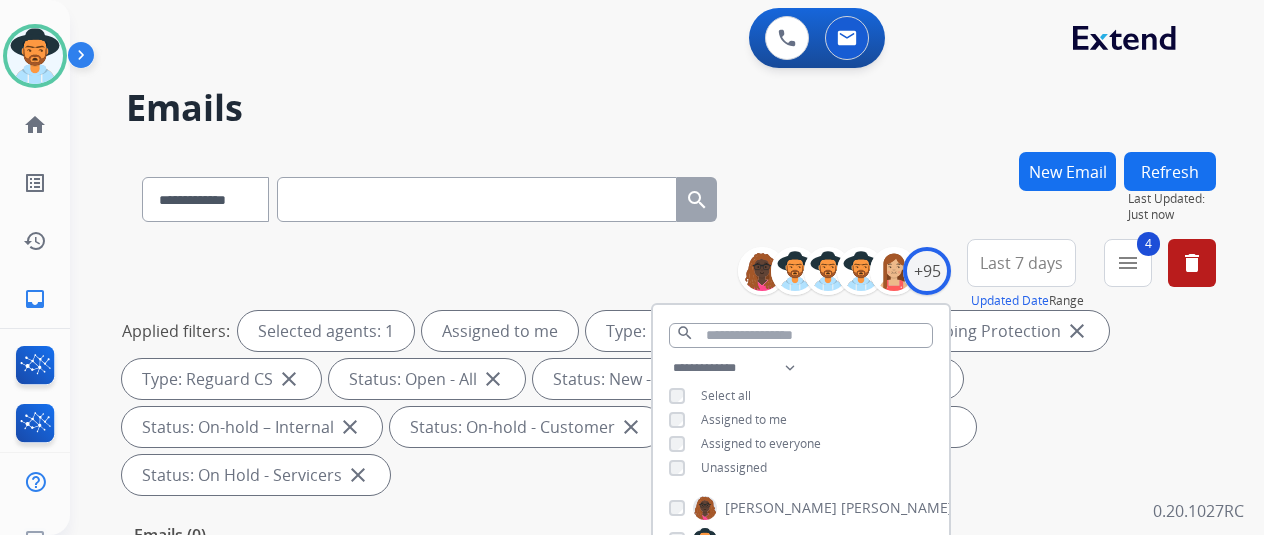 click on "**********" at bounding box center (671, 195) 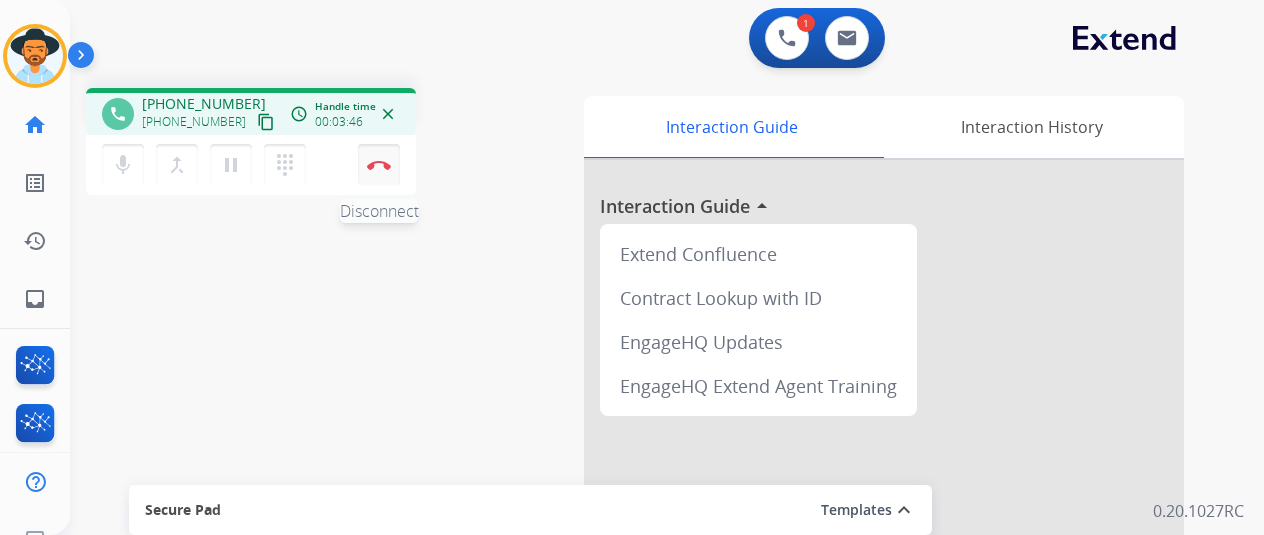 click on "Disconnect" at bounding box center (379, 165) 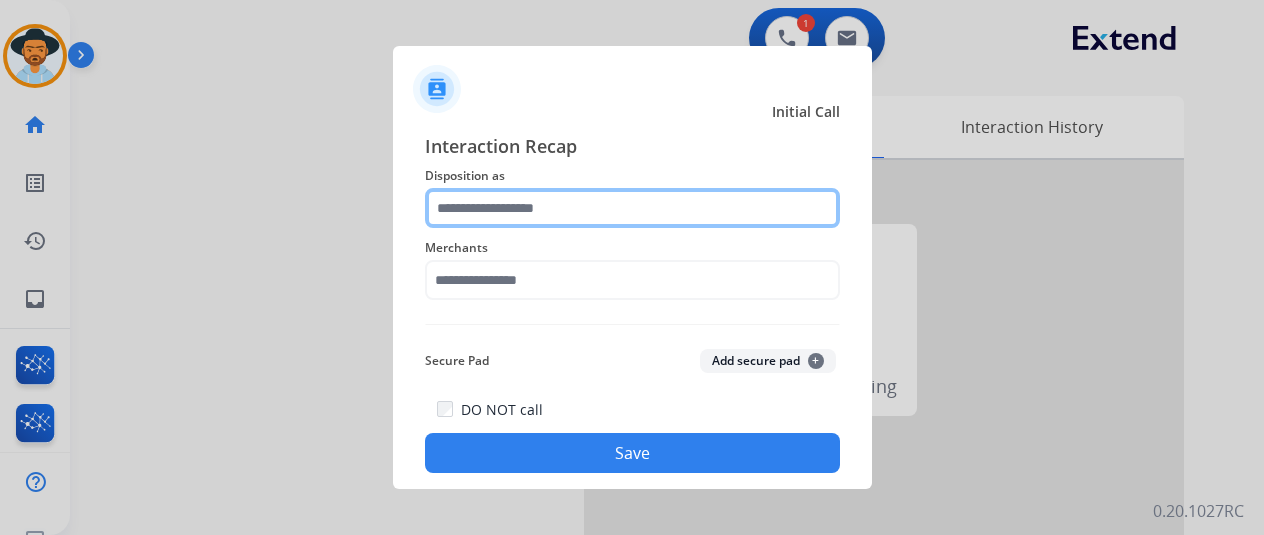 click 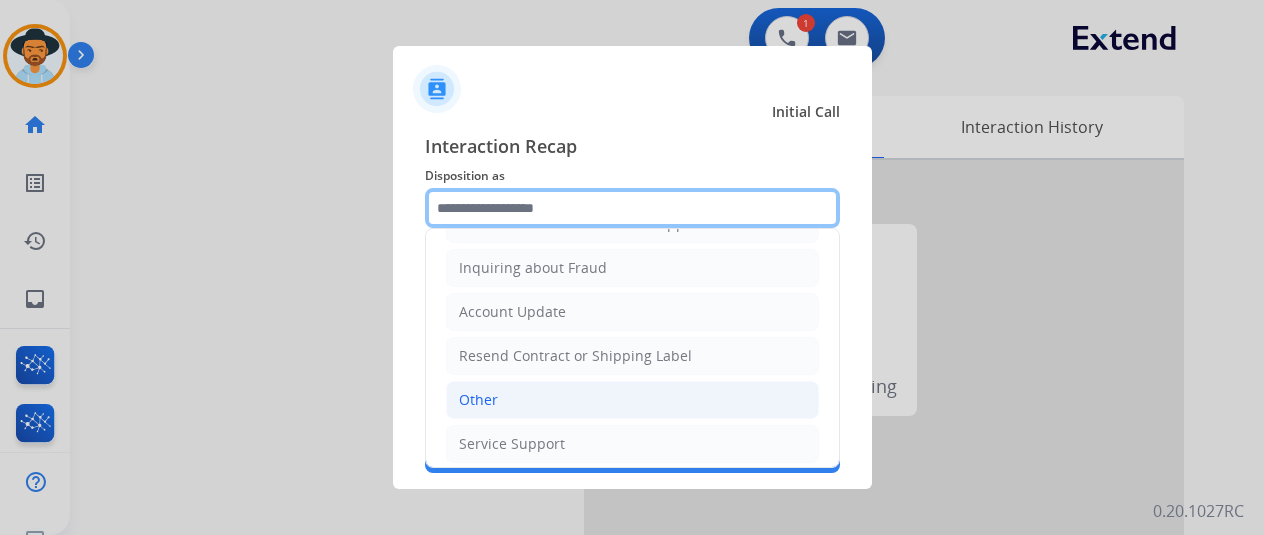 scroll, scrollTop: 303, scrollLeft: 0, axis: vertical 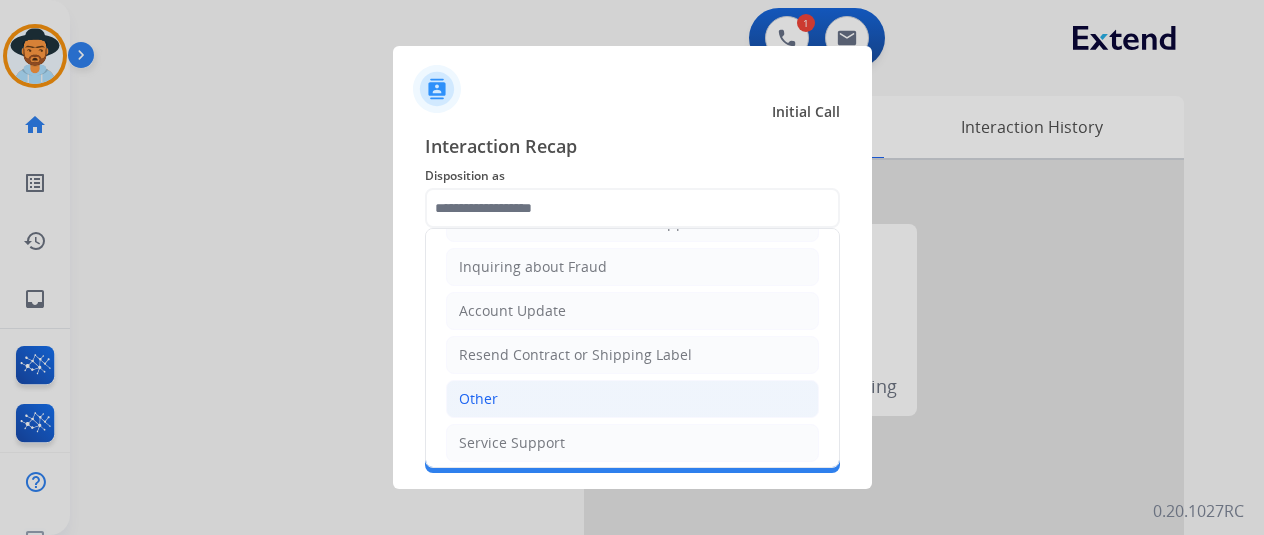 click on "Other" 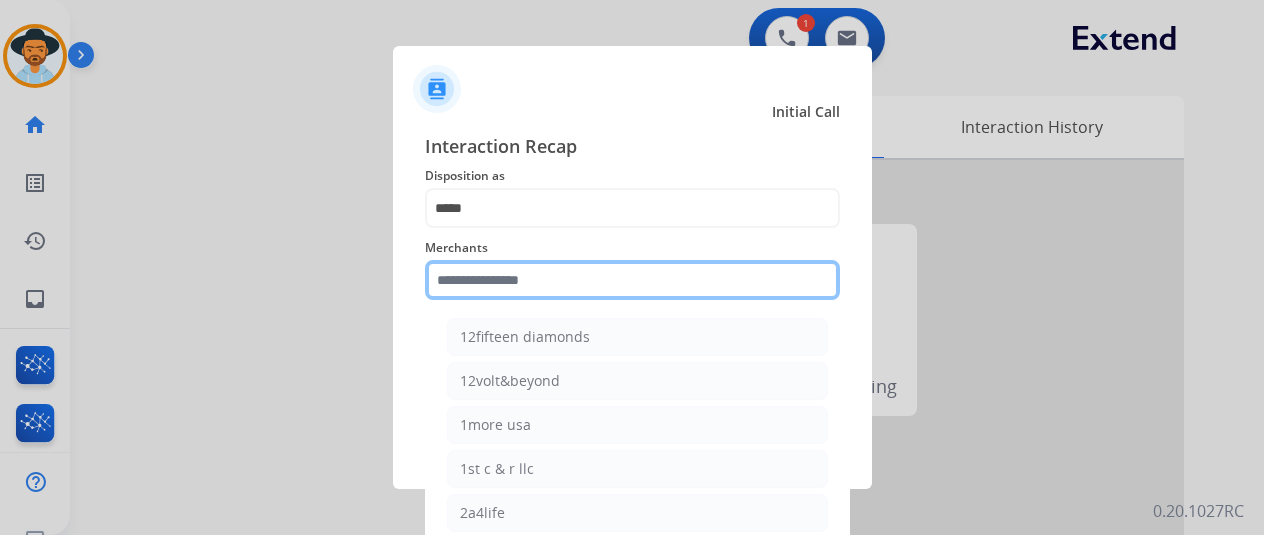 click 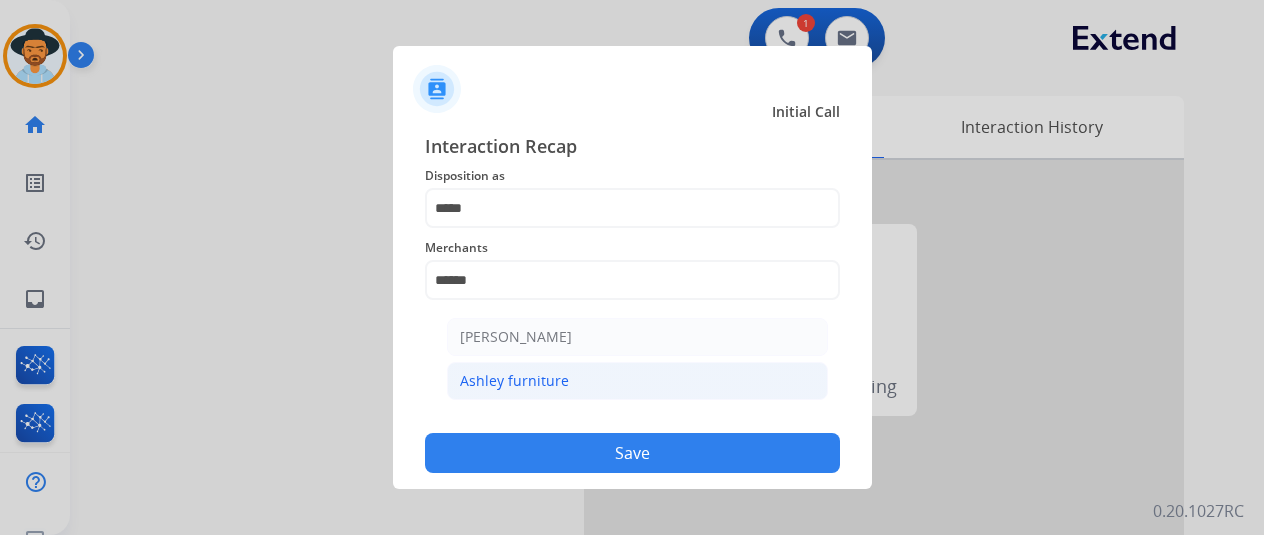 click on "Ashley furniture" 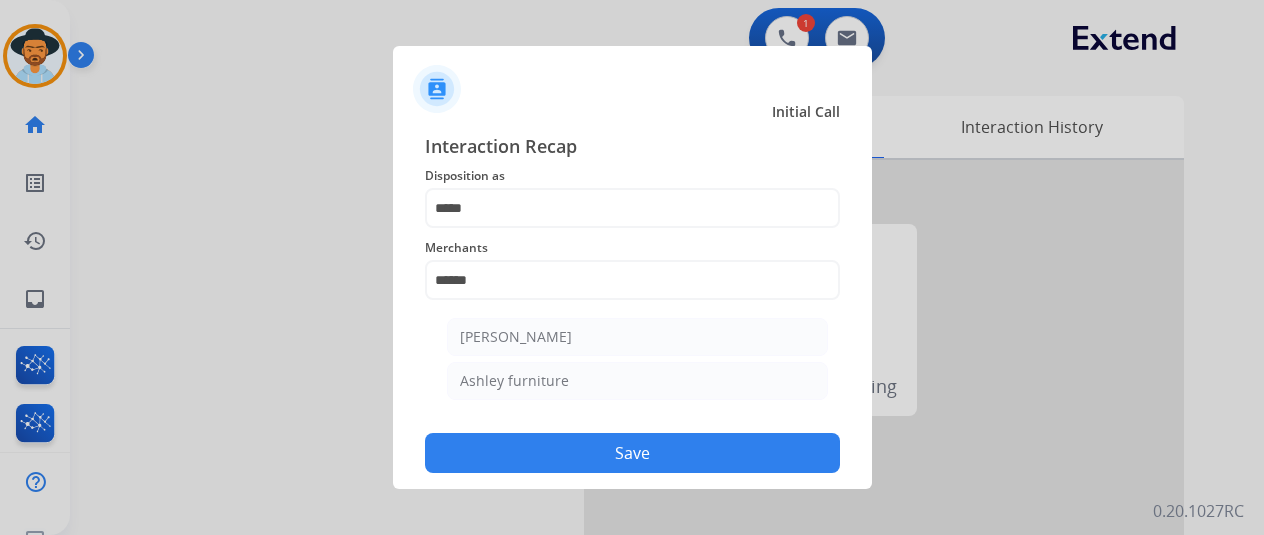 type on "**********" 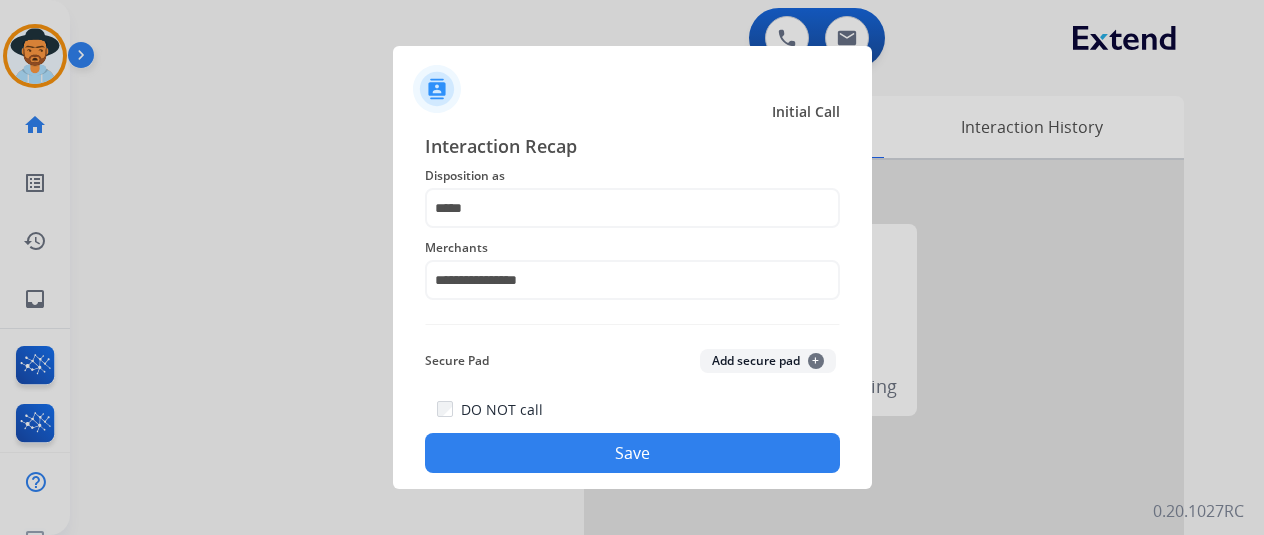 click on "Save" 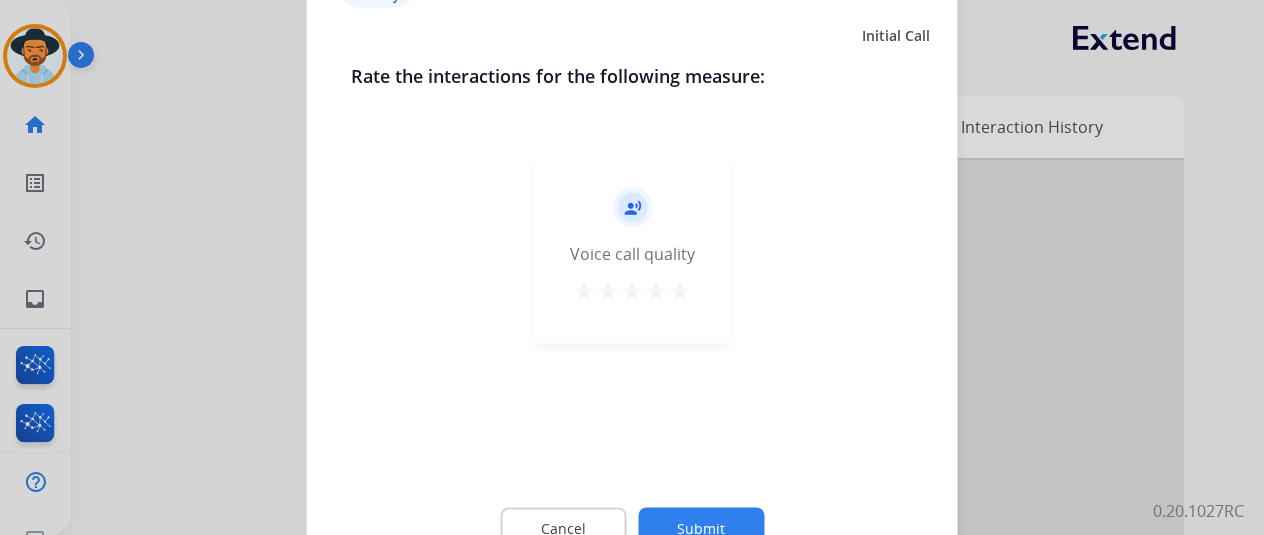 click on "Submit" 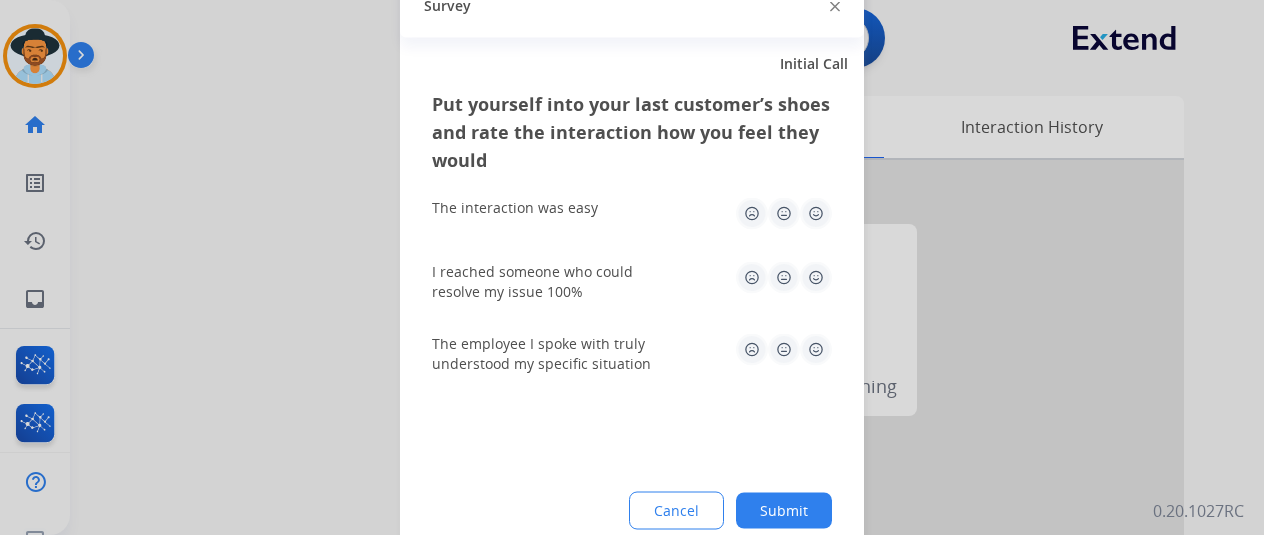 click on "Submit" 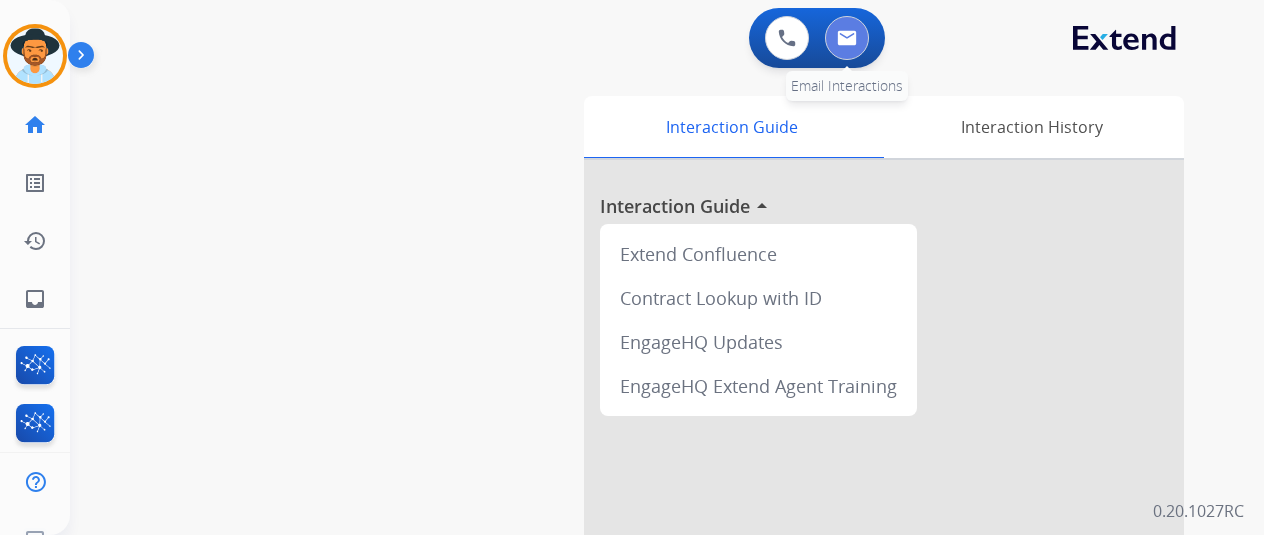click at bounding box center (847, 38) 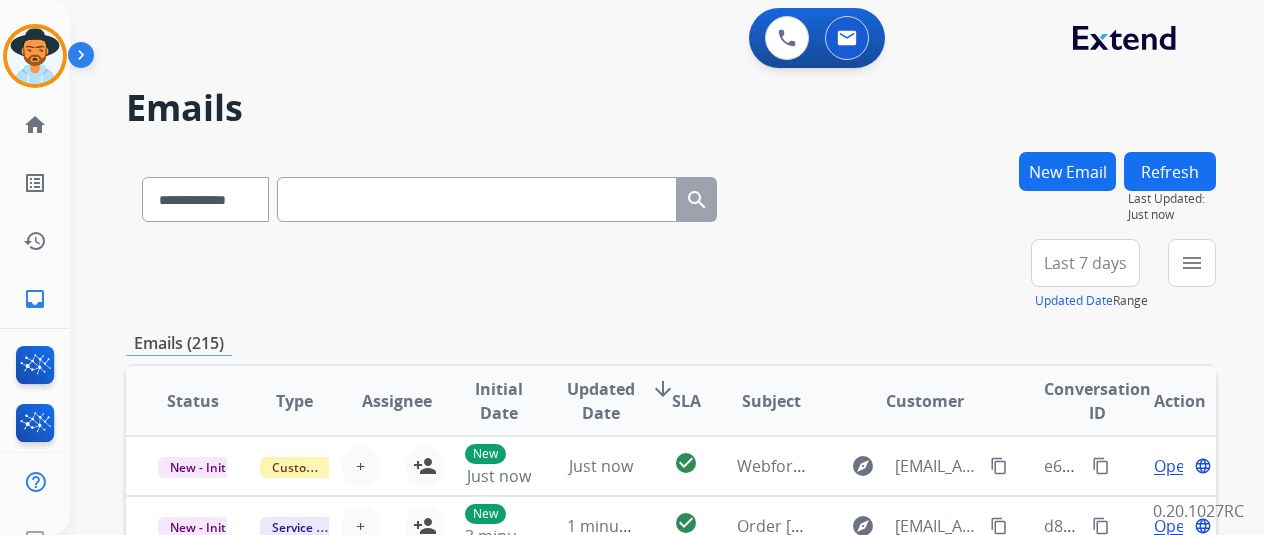 click on "New Email" at bounding box center (1067, 171) 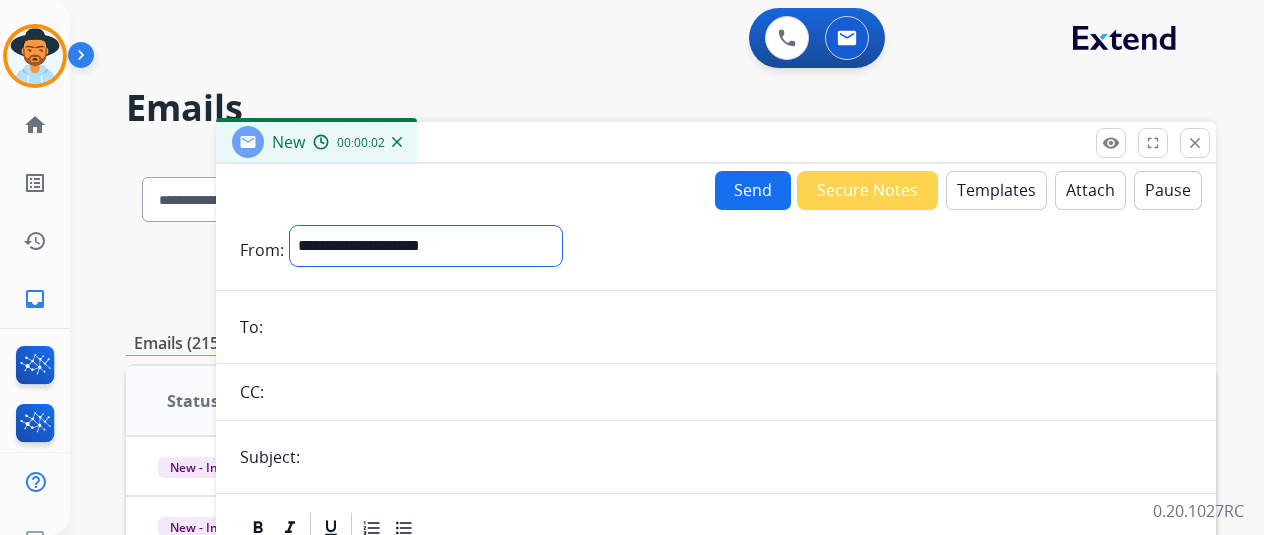 click on "**********" at bounding box center (426, 246) 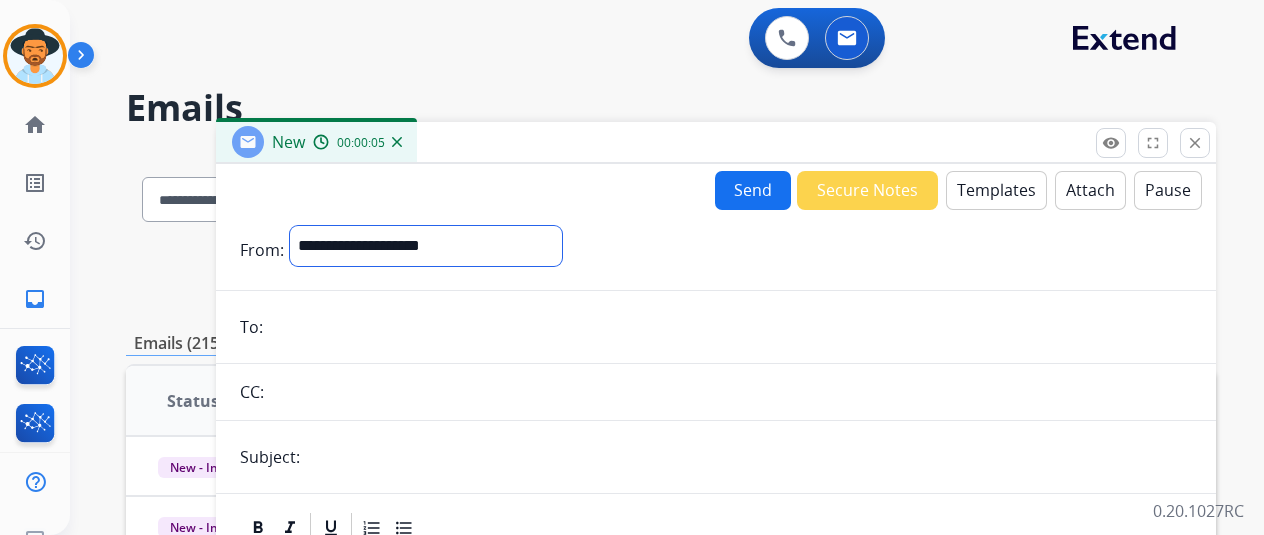 select on "**********" 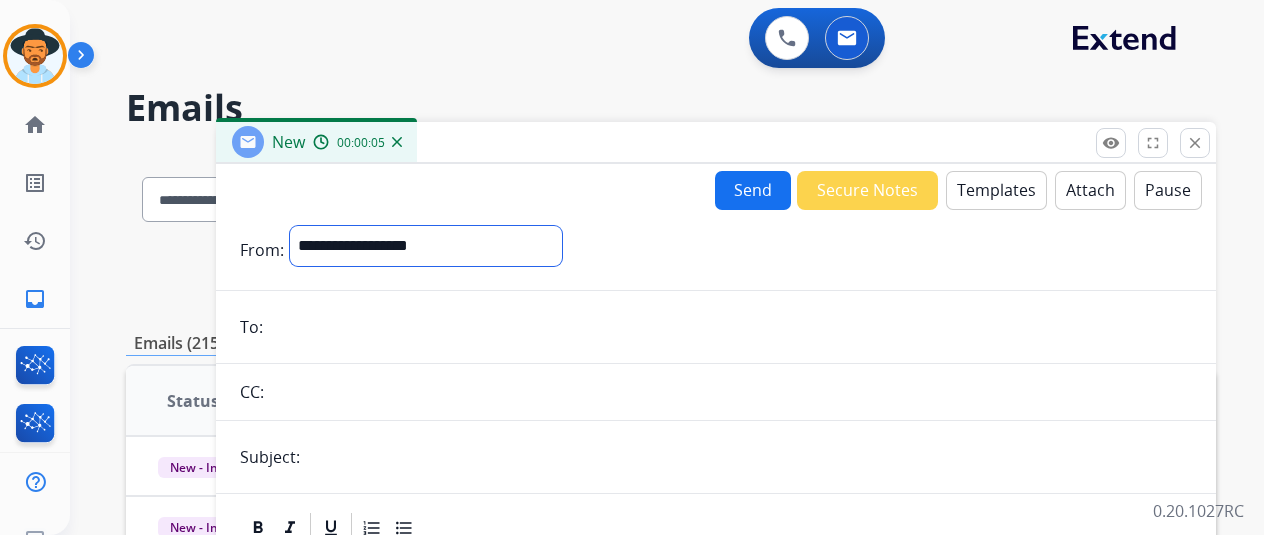 click on "**********" at bounding box center [426, 246] 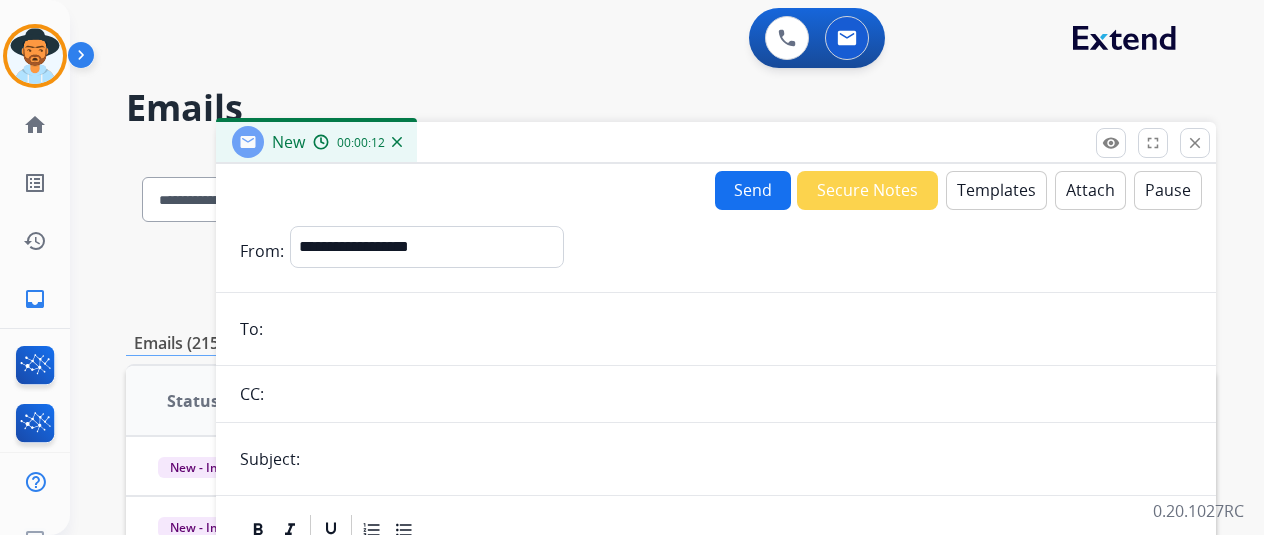 click at bounding box center [730, 329] 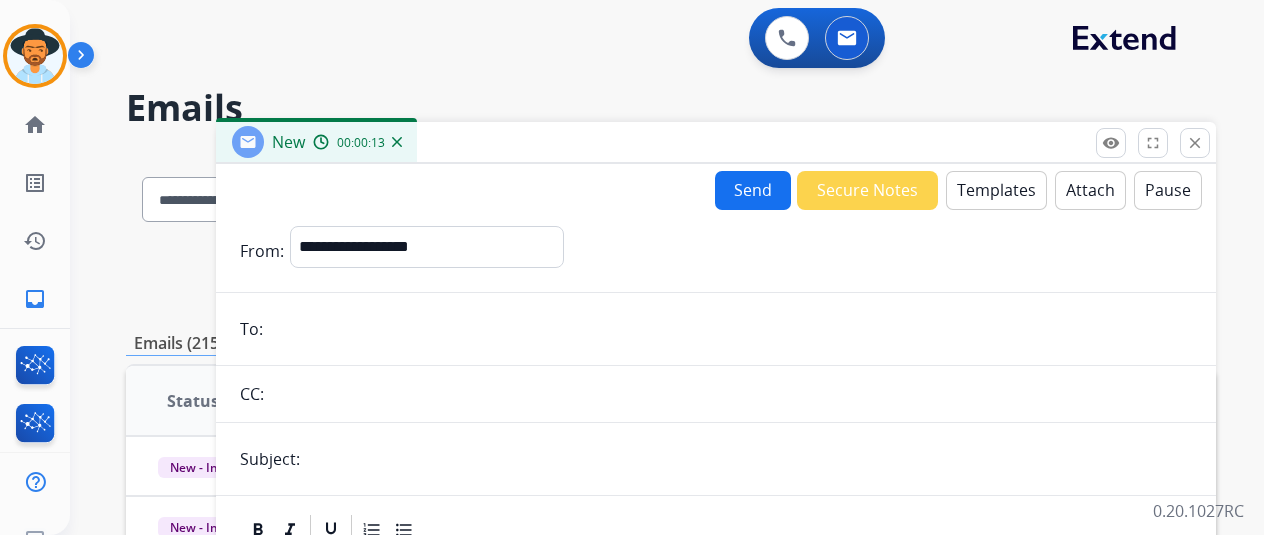 paste on "**********" 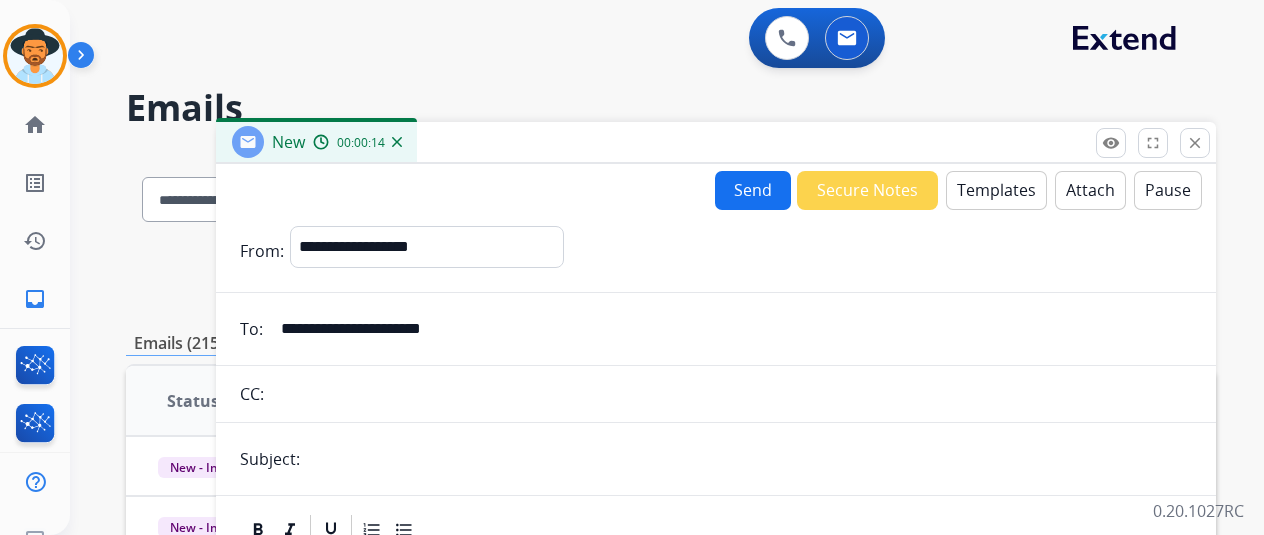 type on "**********" 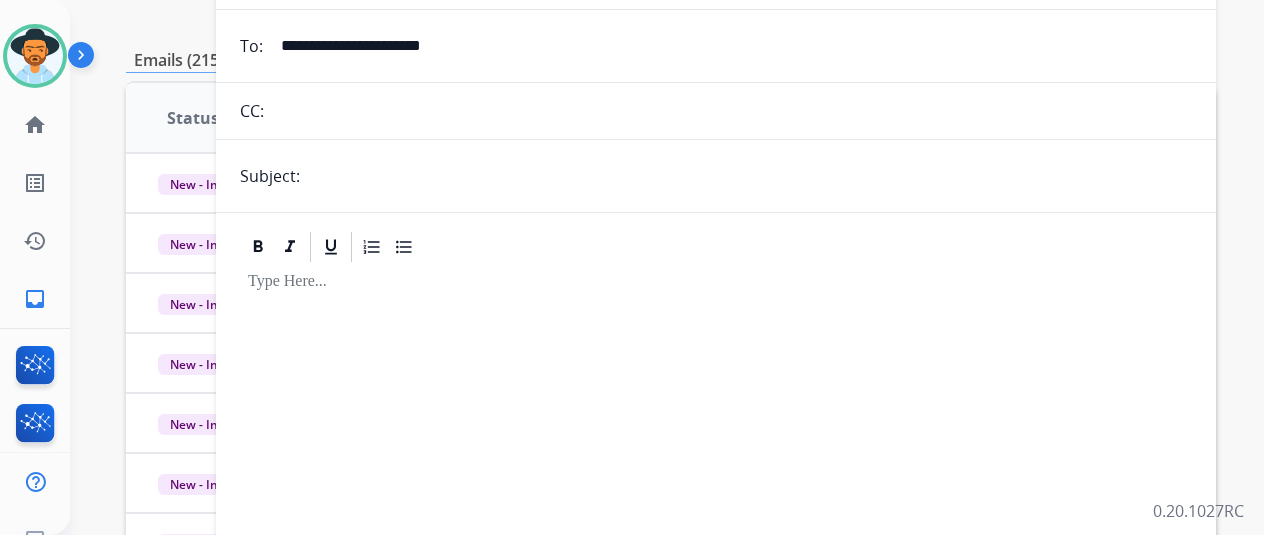 scroll, scrollTop: 300, scrollLeft: 0, axis: vertical 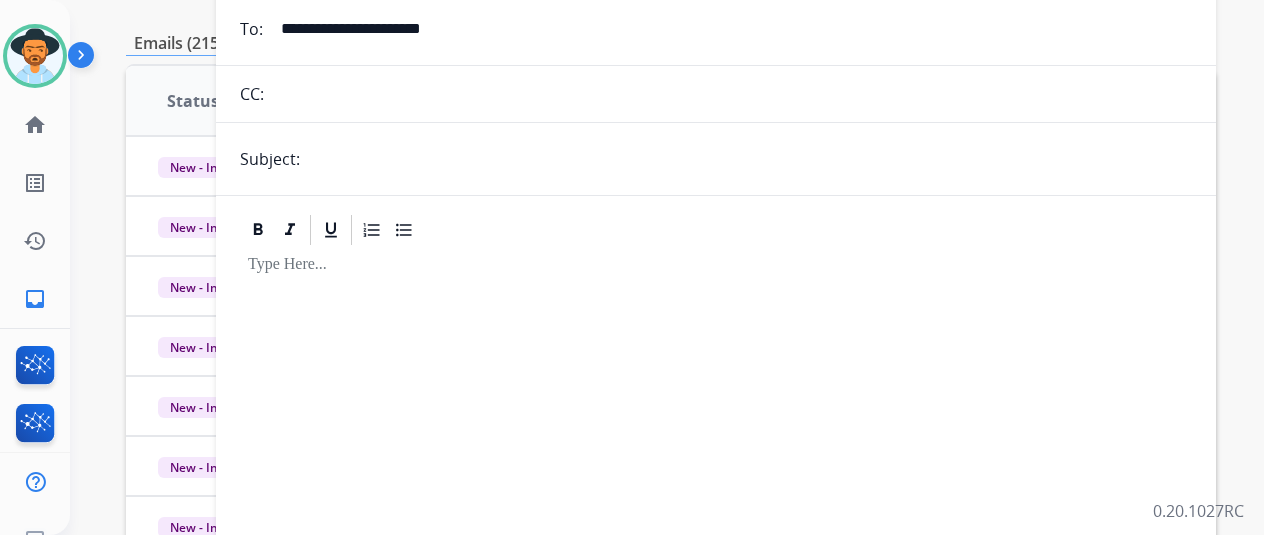 click at bounding box center (749, 159) 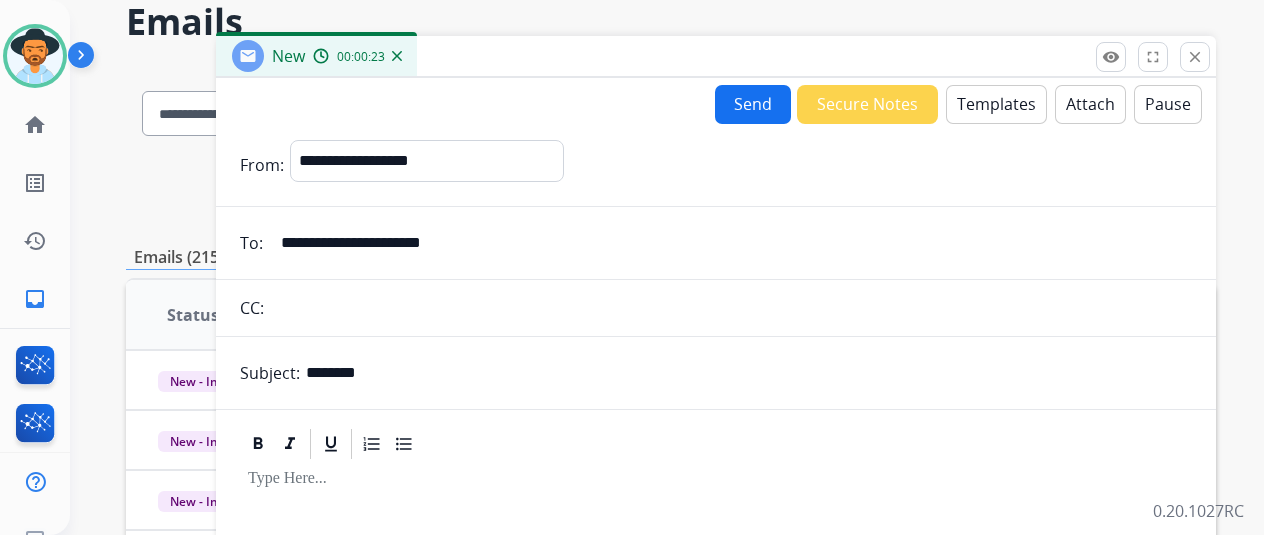 scroll, scrollTop: 0, scrollLeft: 0, axis: both 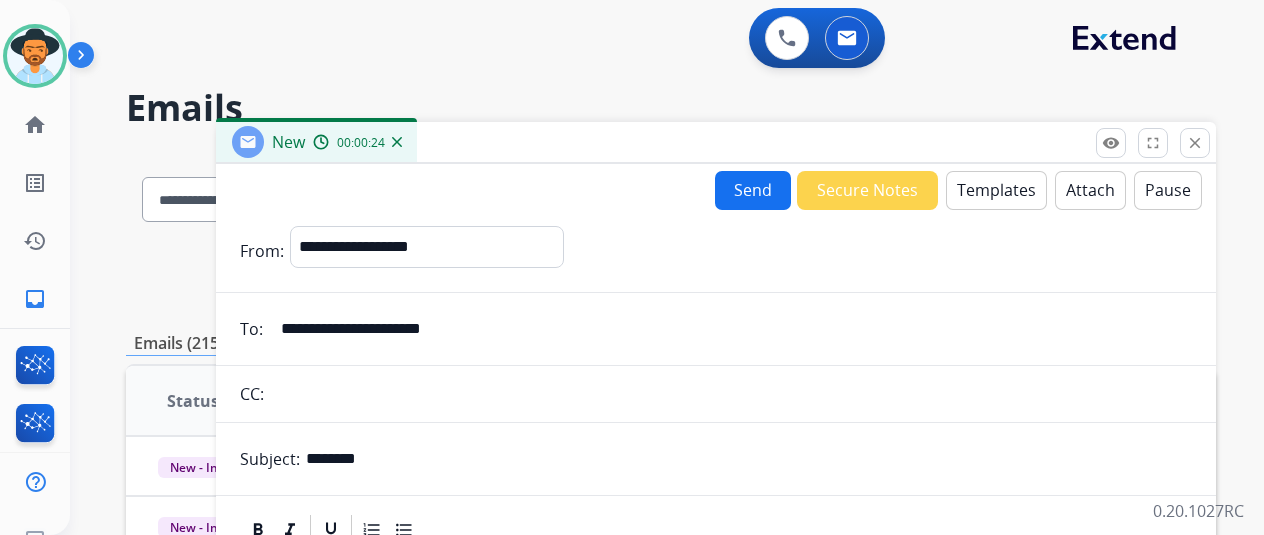 type on "********" 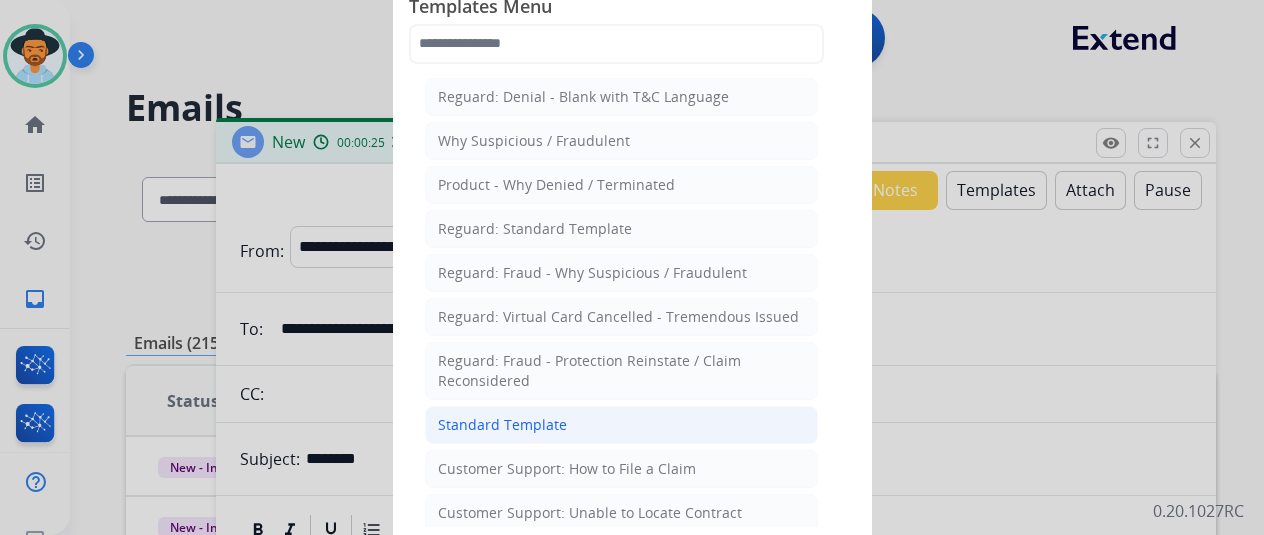 click on "Standard Template" 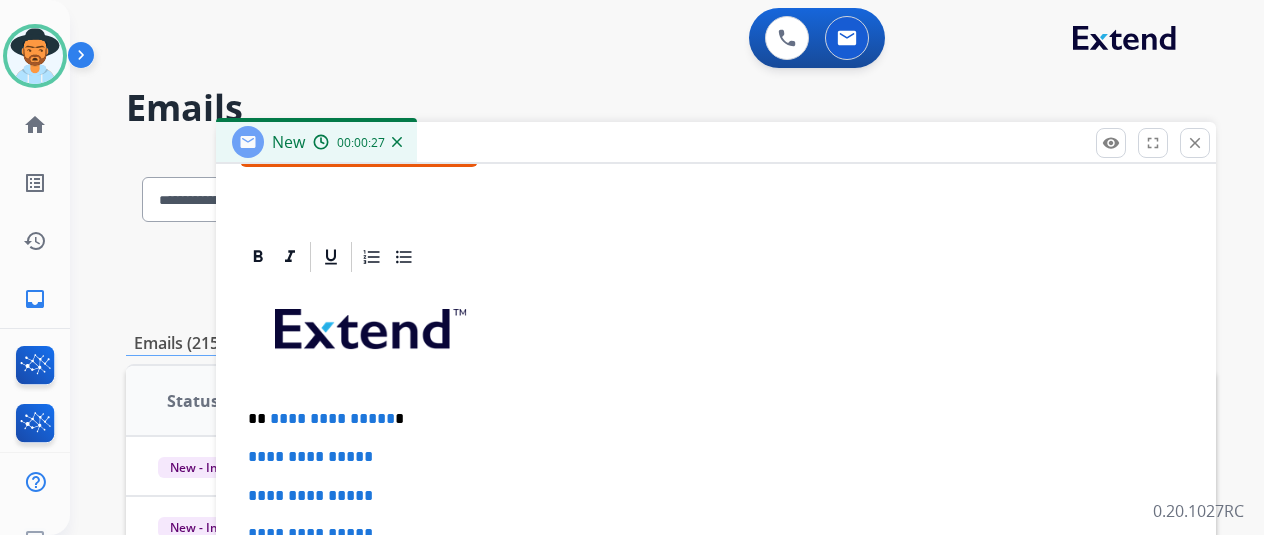 scroll, scrollTop: 460, scrollLeft: 0, axis: vertical 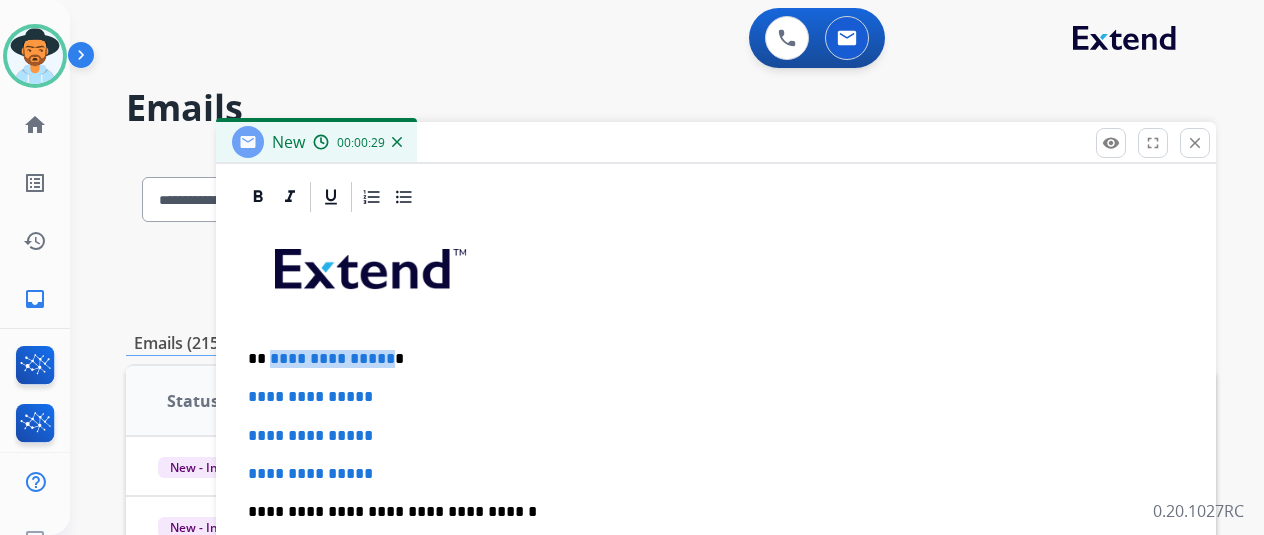 drag, startPoint x: 398, startPoint y: 355, endPoint x: 284, endPoint y: 357, distance: 114.01754 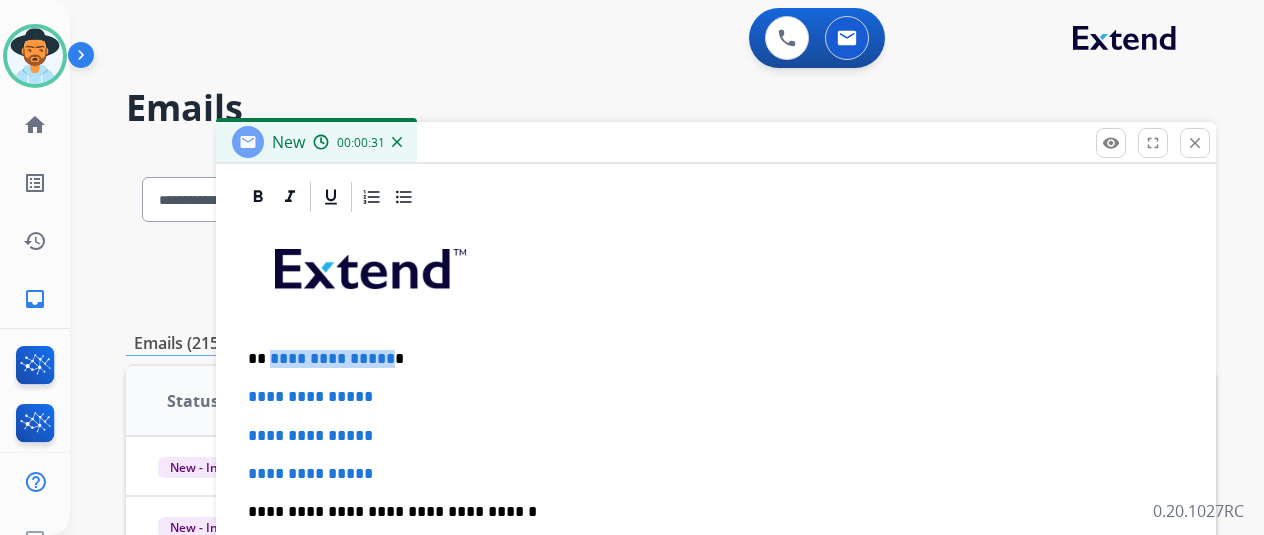 type 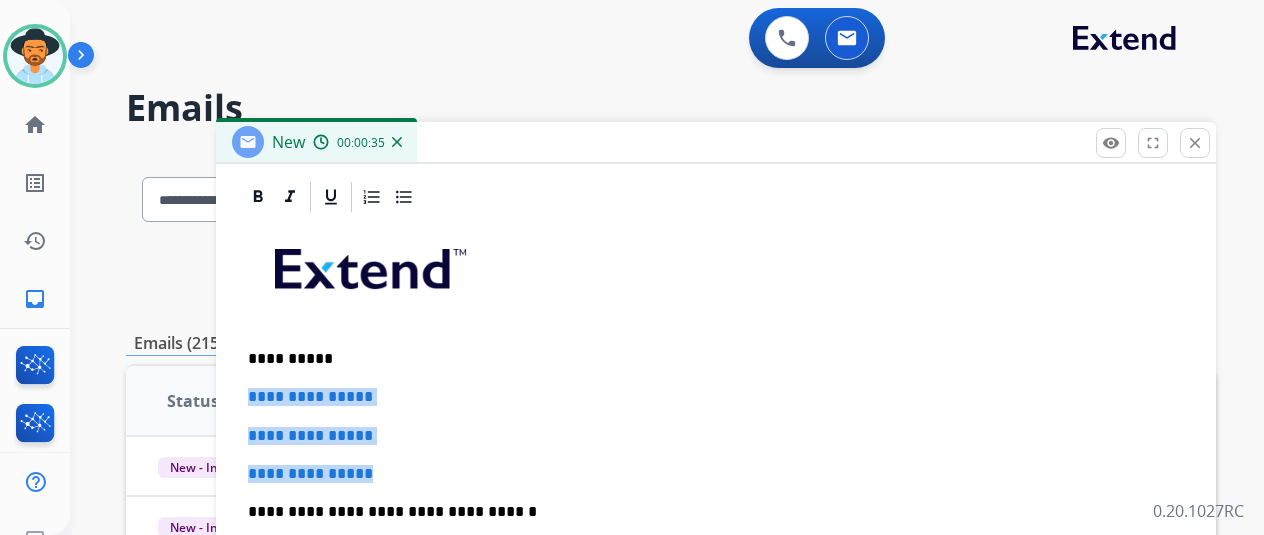 drag, startPoint x: 404, startPoint y: 477, endPoint x: 250, endPoint y: 391, distance: 176.38594 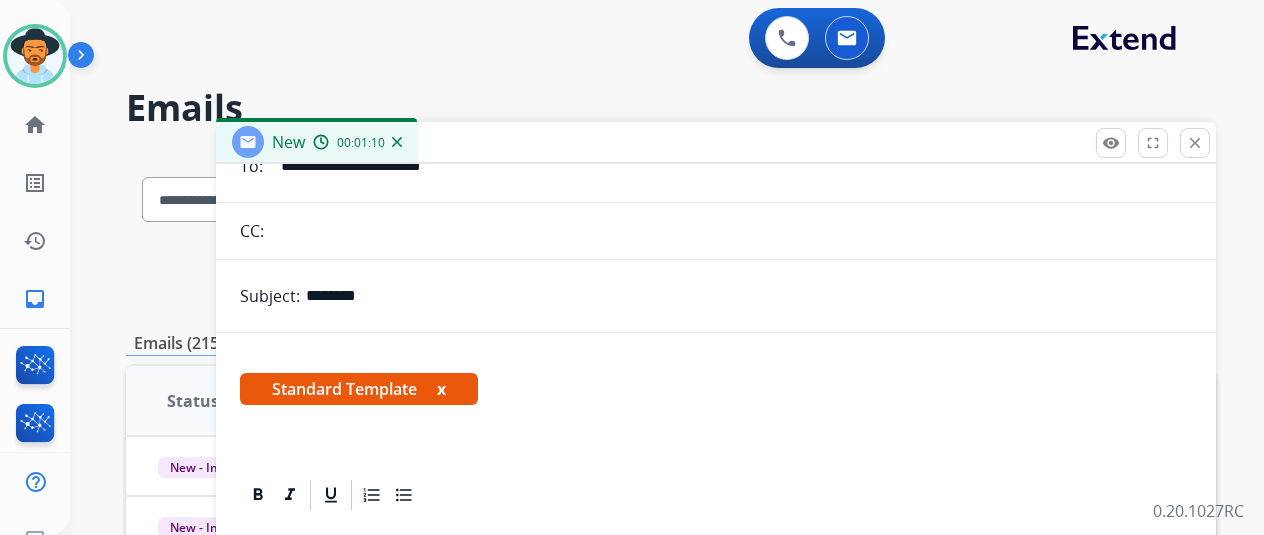 scroll, scrollTop: 0, scrollLeft: 0, axis: both 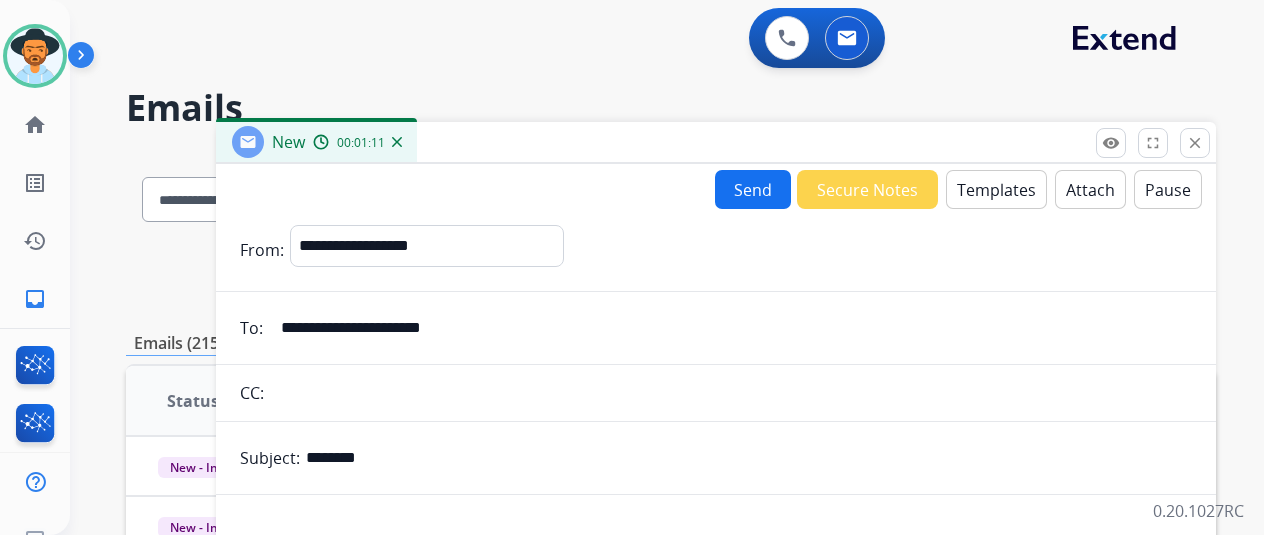 click on "Send" at bounding box center [753, 189] 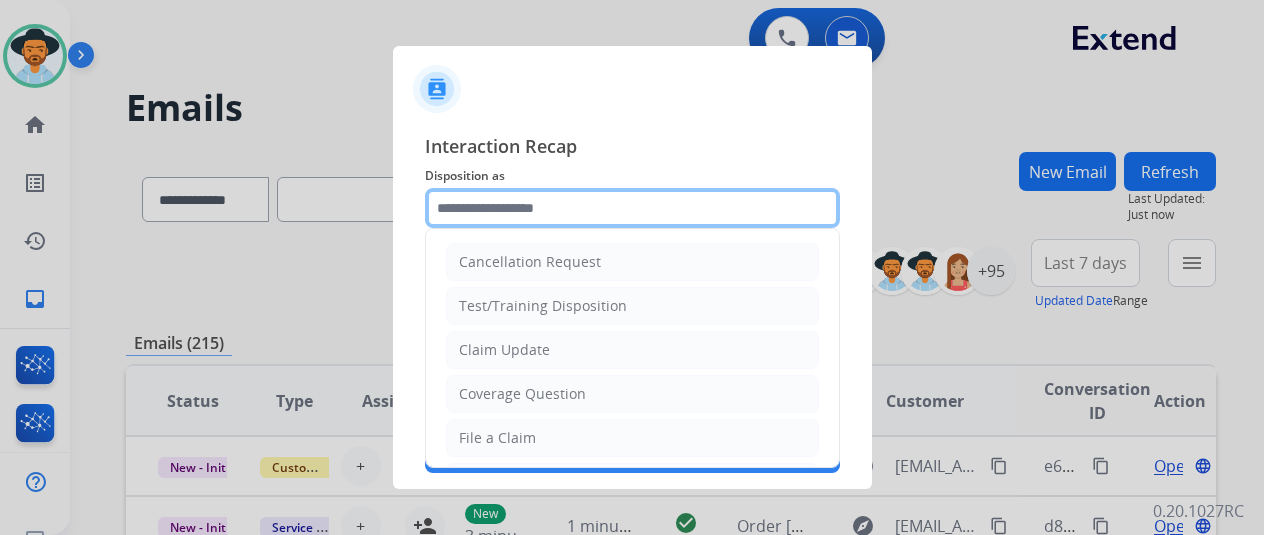 click 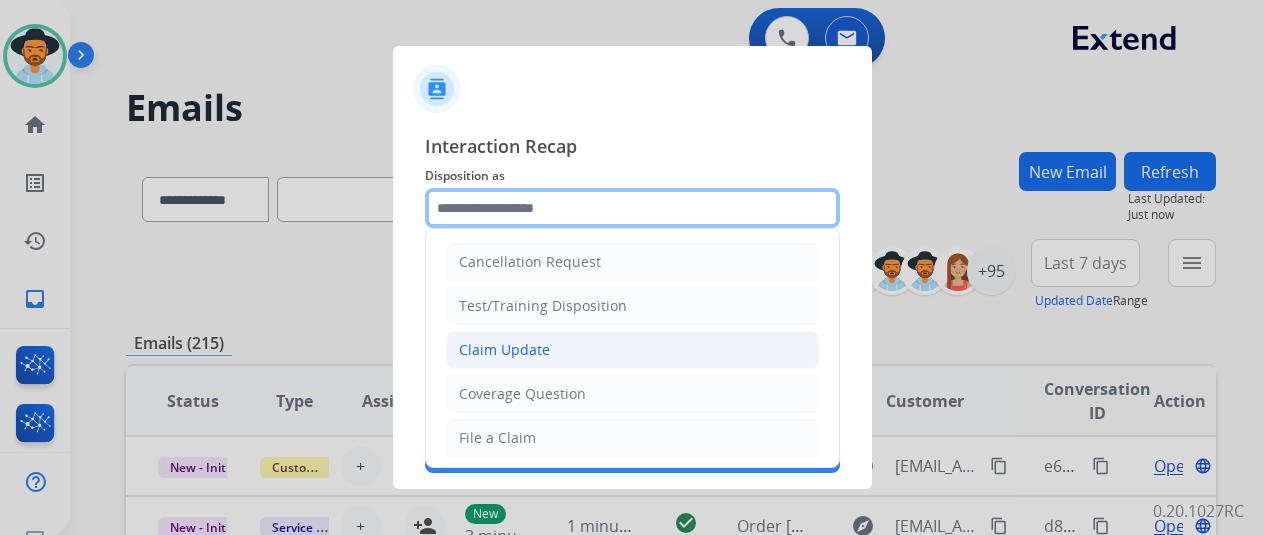 scroll, scrollTop: 36, scrollLeft: 0, axis: vertical 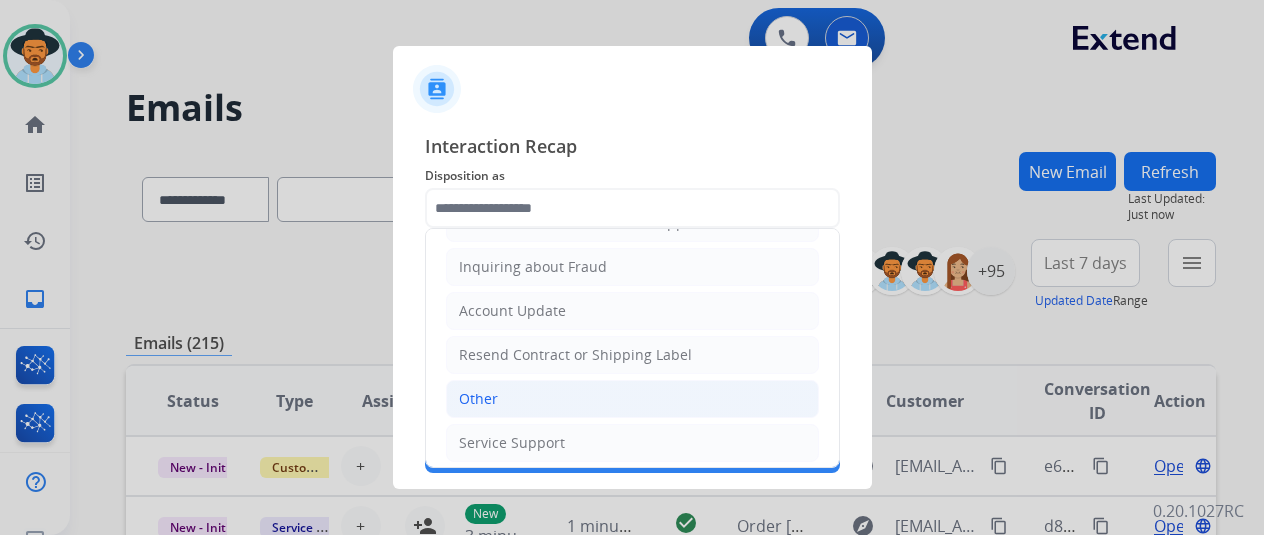 click on "Other" 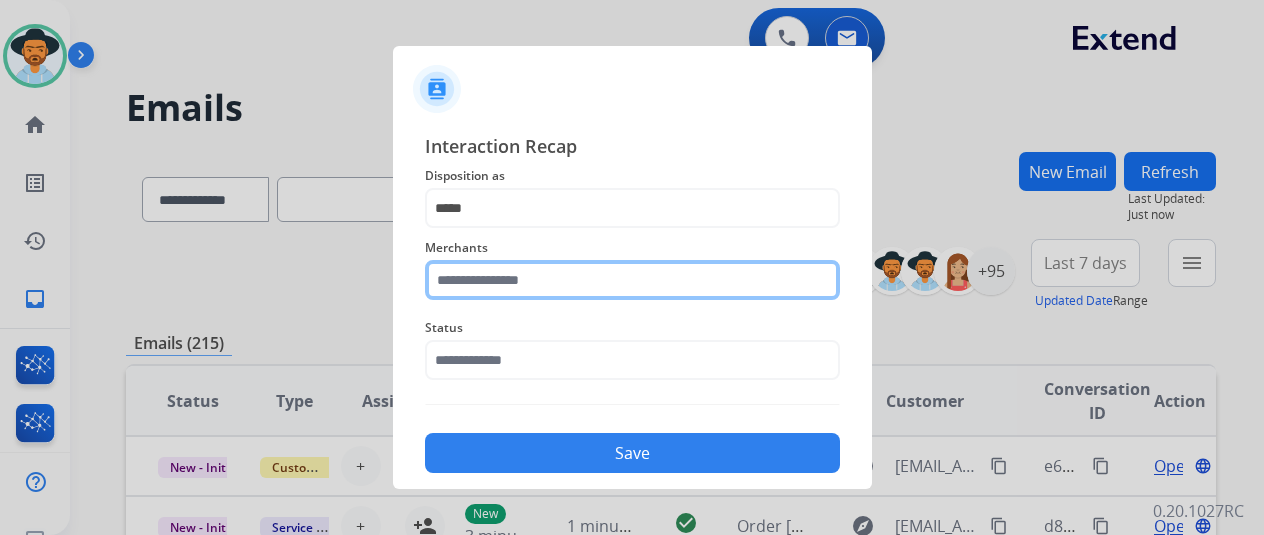 click 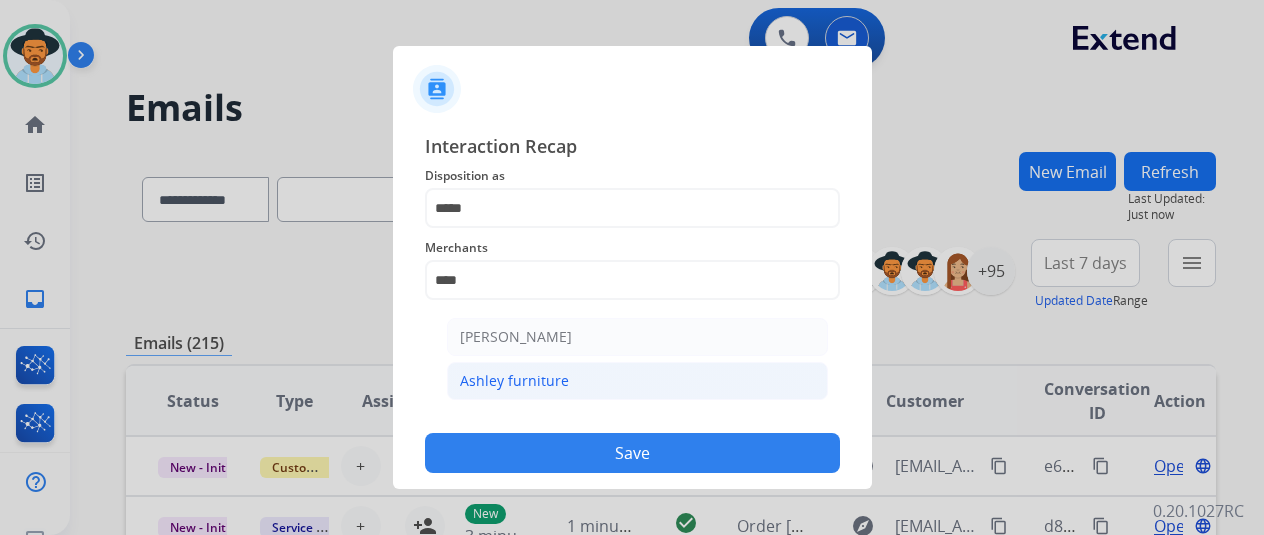 click on "Ashley furniture" 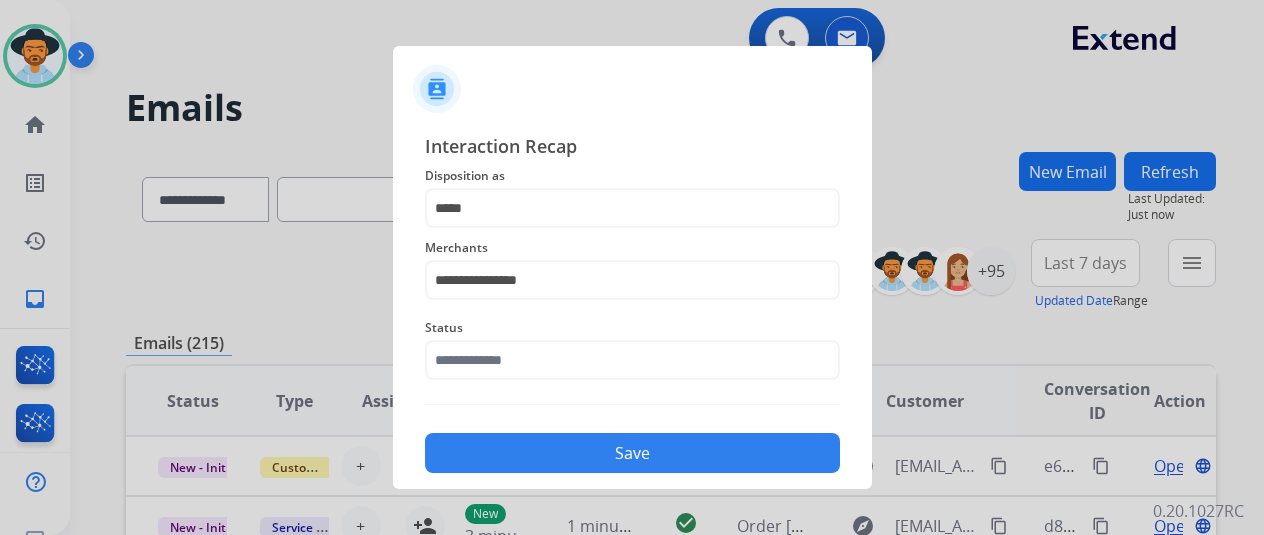 click on "Save" 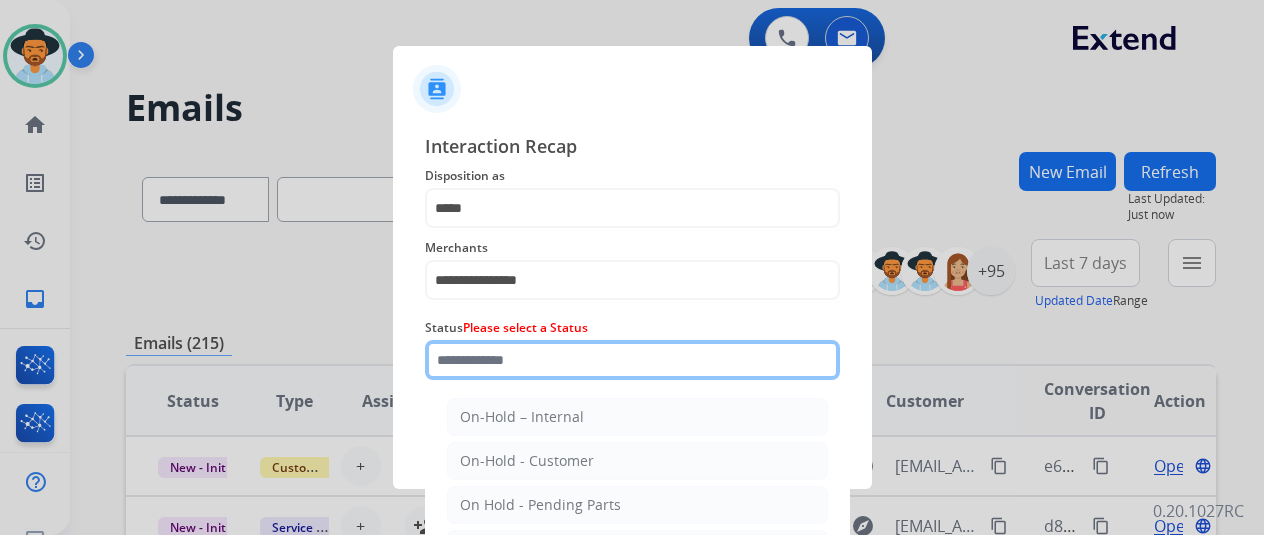 click 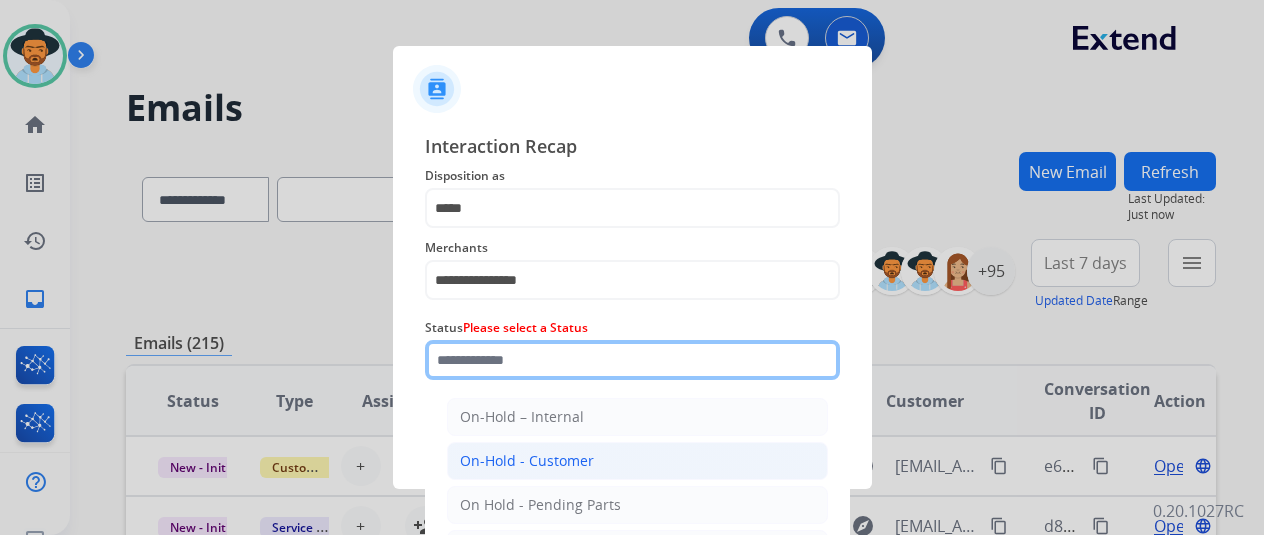 scroll, scrollTop: 152, scrollLeft: 0, axis: vertical 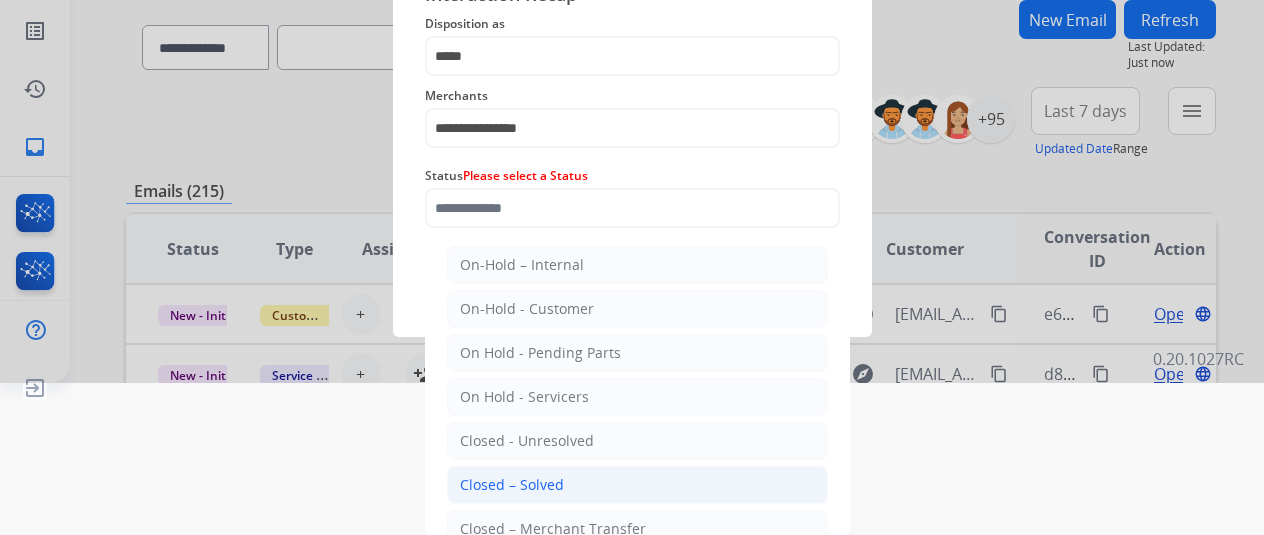 drag, startPoint x: 519, startPoint y: 481, endPoint x: 574, endPoint y: 403, distance: 95.44108 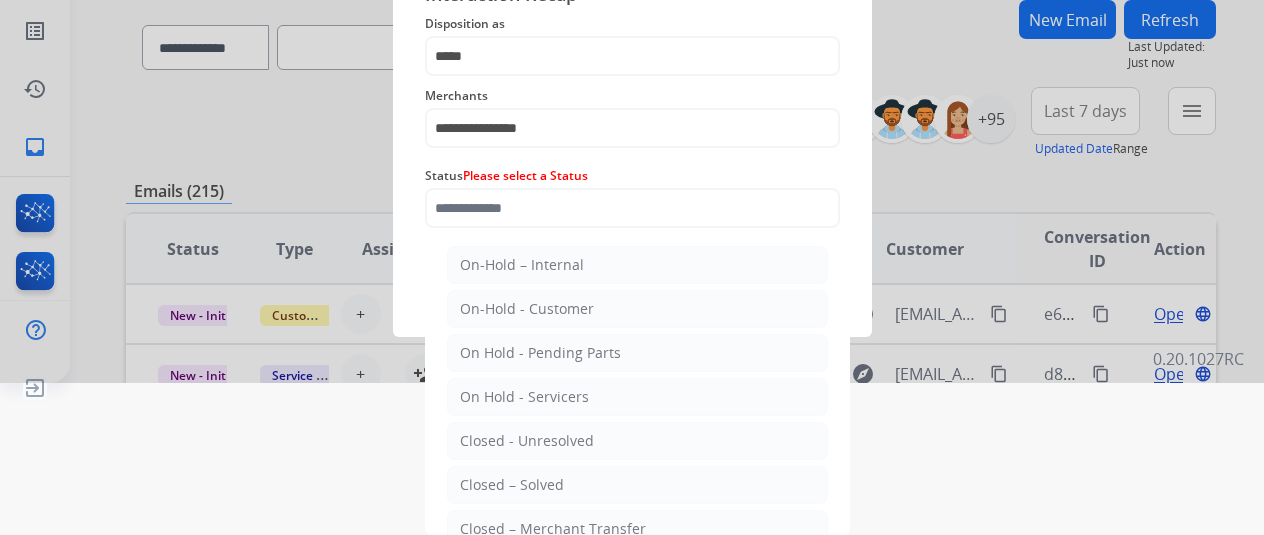 click on "Closed – Solved" 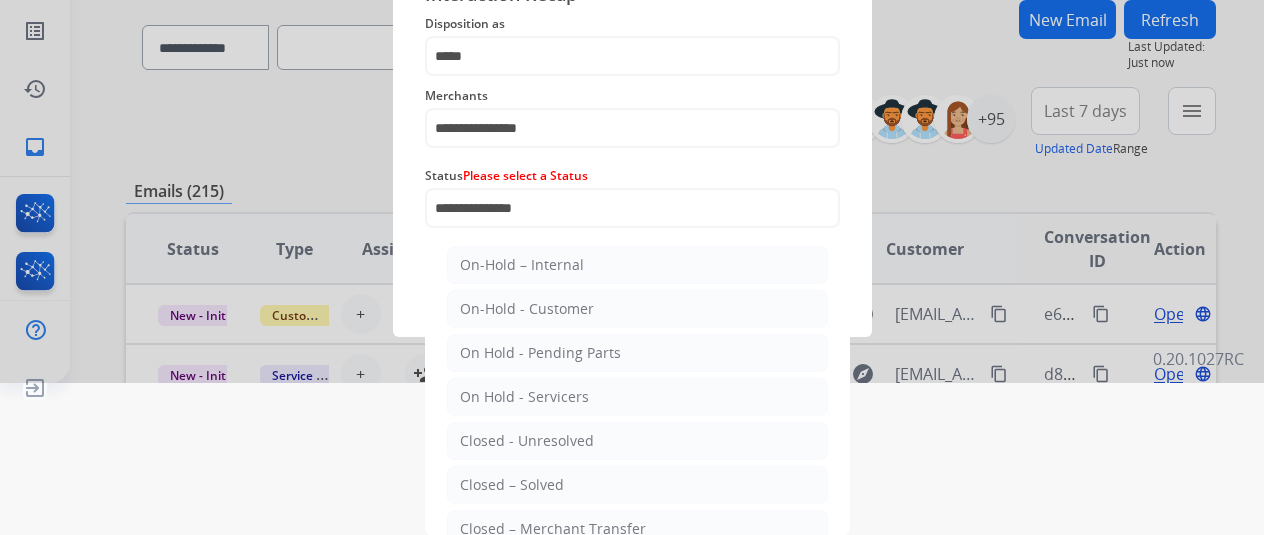 scroll, scrollTop: 24, scrollLeft: 0, axis: vertical 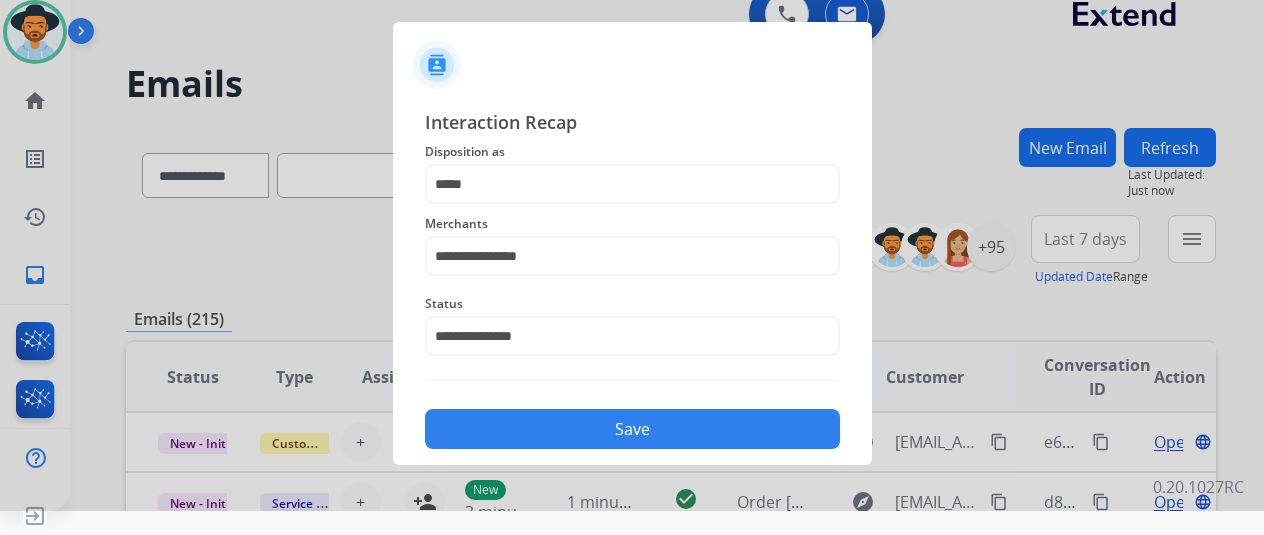 click on "Save" 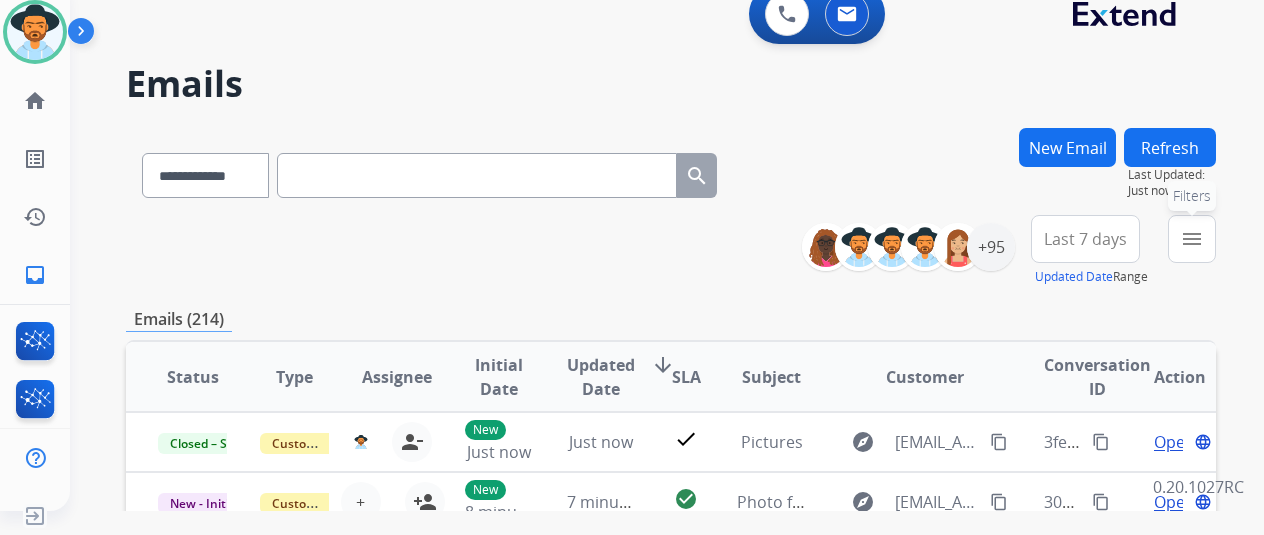 click on "menu" at bounding box center (1192, 239) 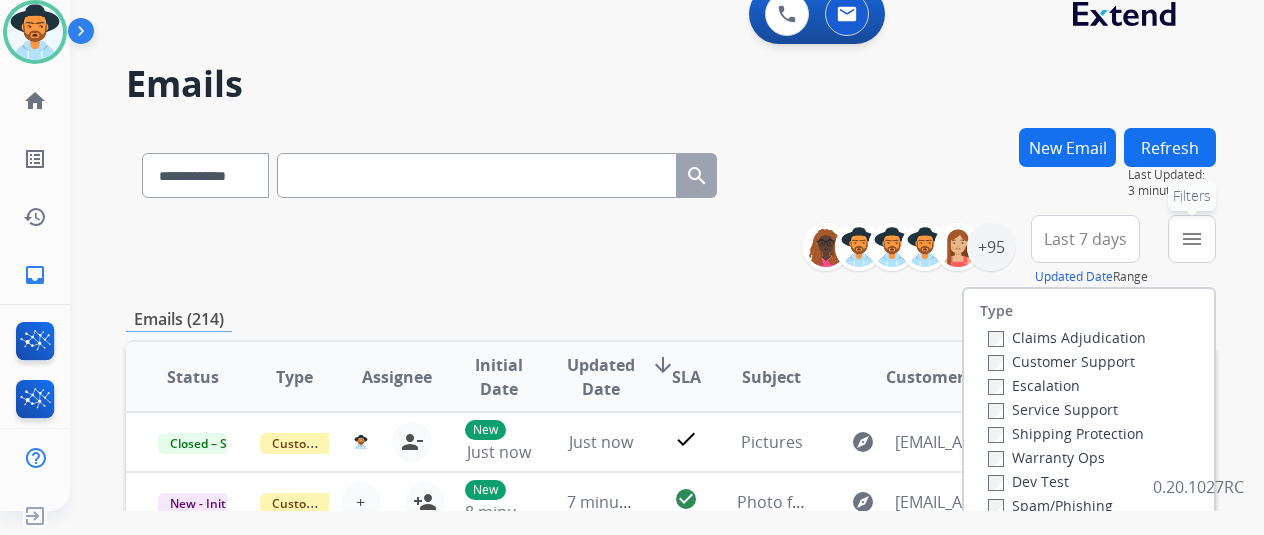 click on "menu" at bounding box center (1192, 239) 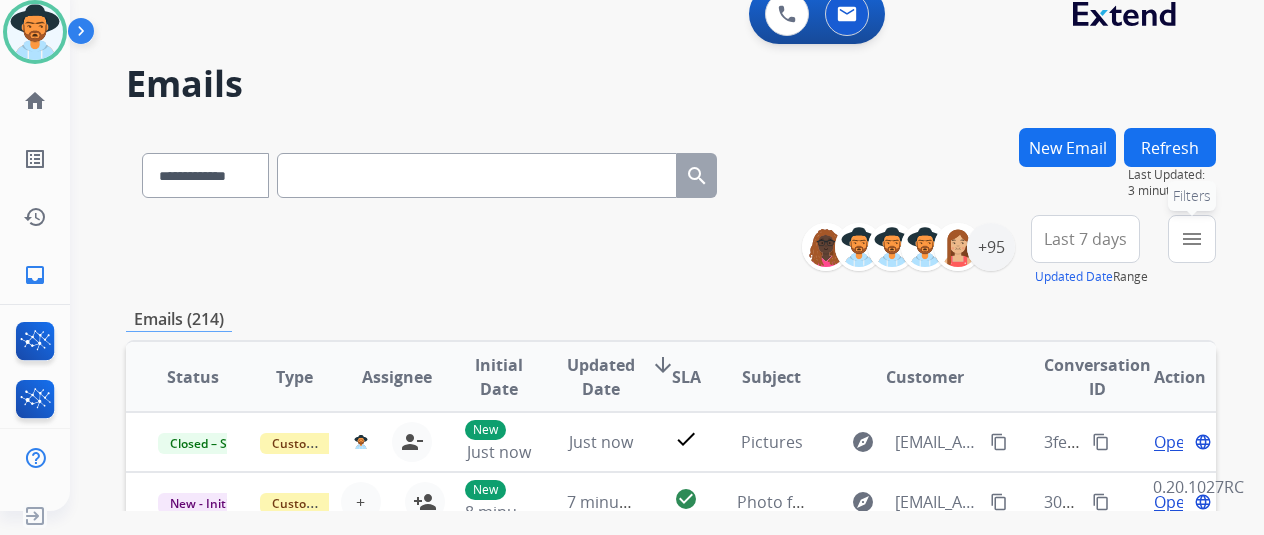 click on "menu" at bounding box center [1192, 239] 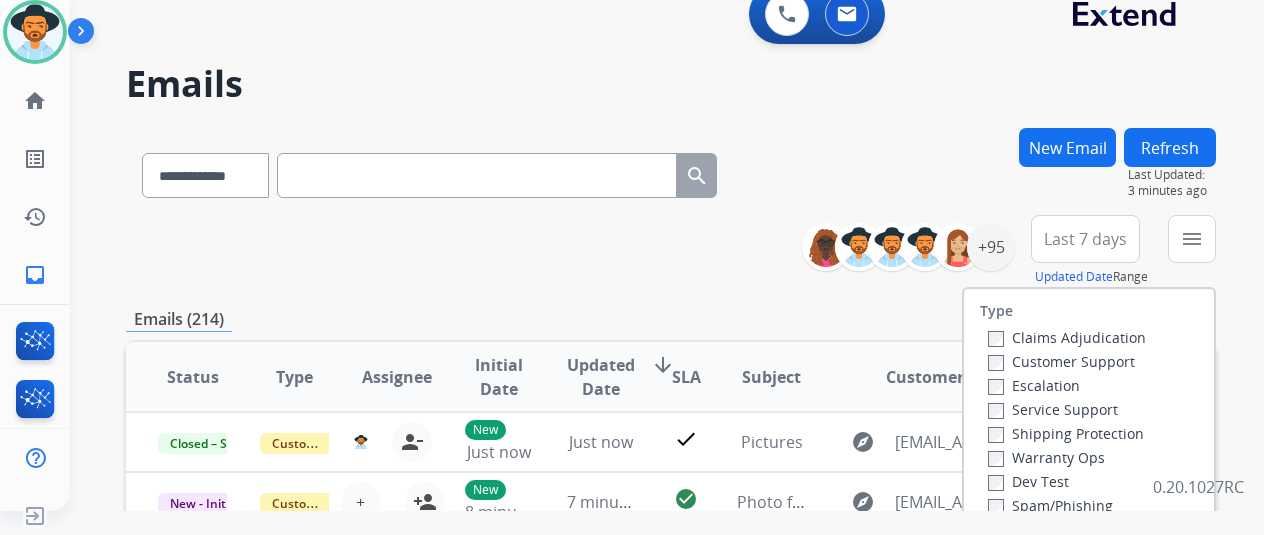 scroll, scrollTop: 200, scrollLeft: 0, axis: vertical 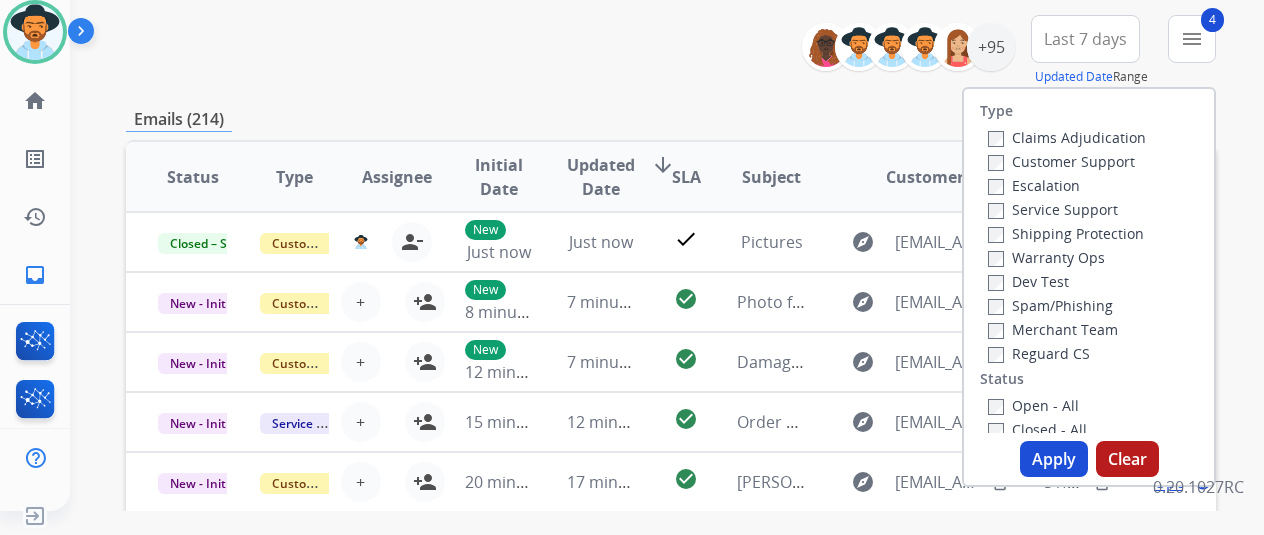 click on "Apply" at bounding box center [1054, 459] 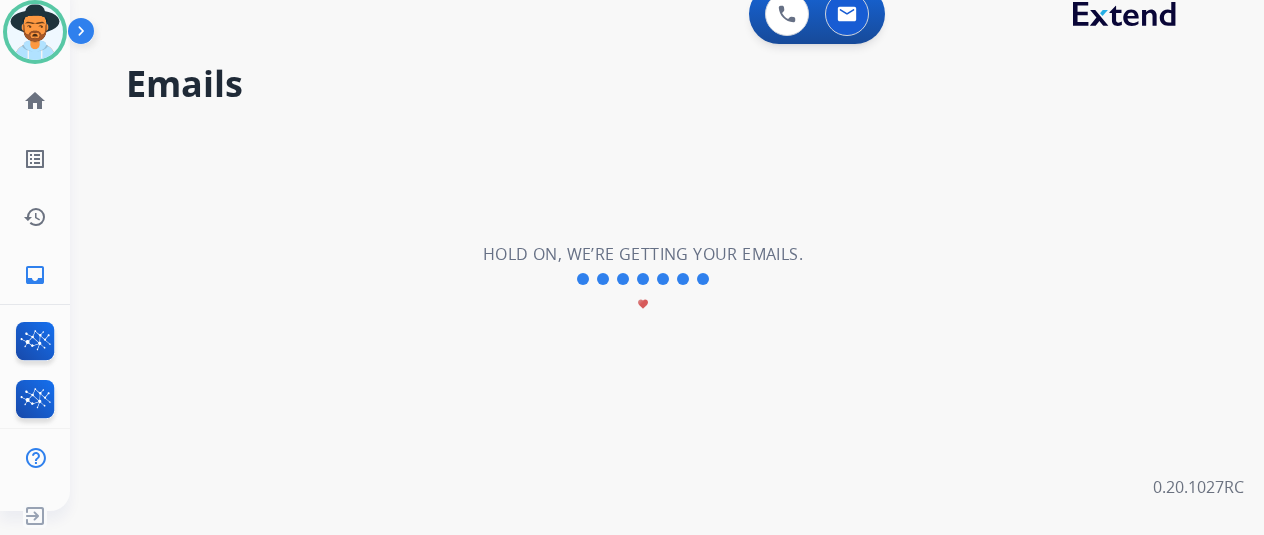 scroll, scrollTop: 0, scrollLeft: 0, axis: both 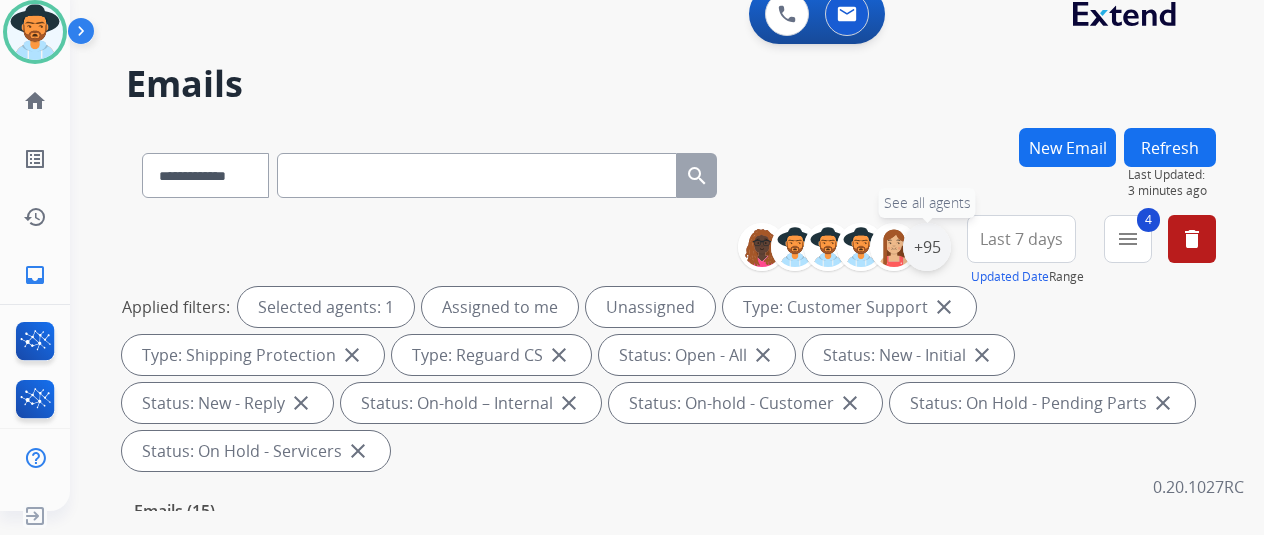 click on "+95" at bounding box center [927, 247] 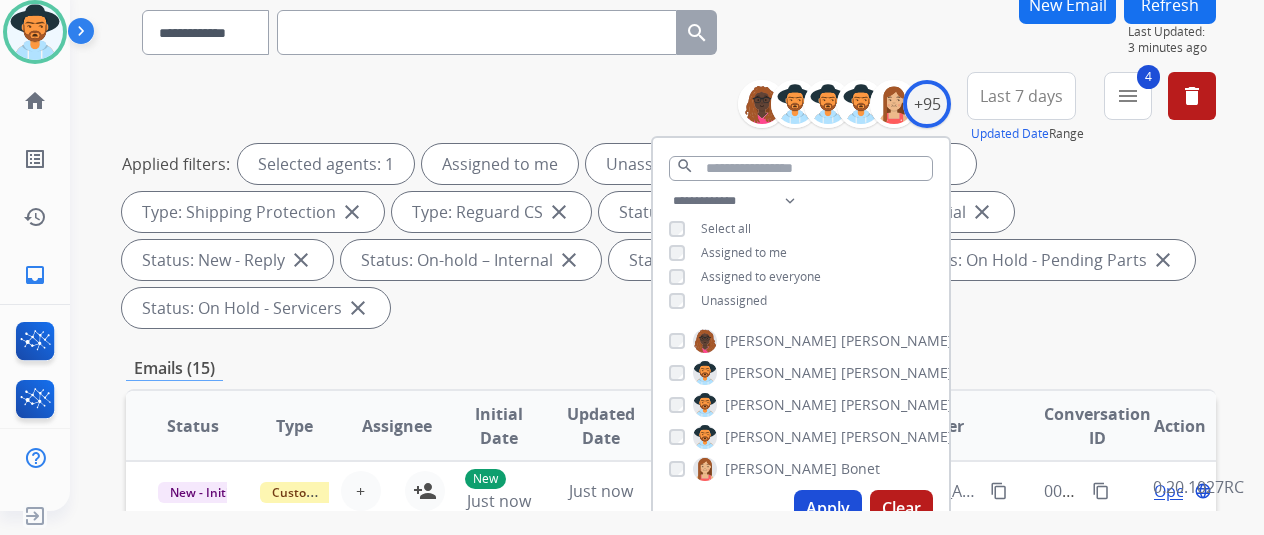 scroll, scrollTop: 200, scrollLeft: 0, axis: vertical 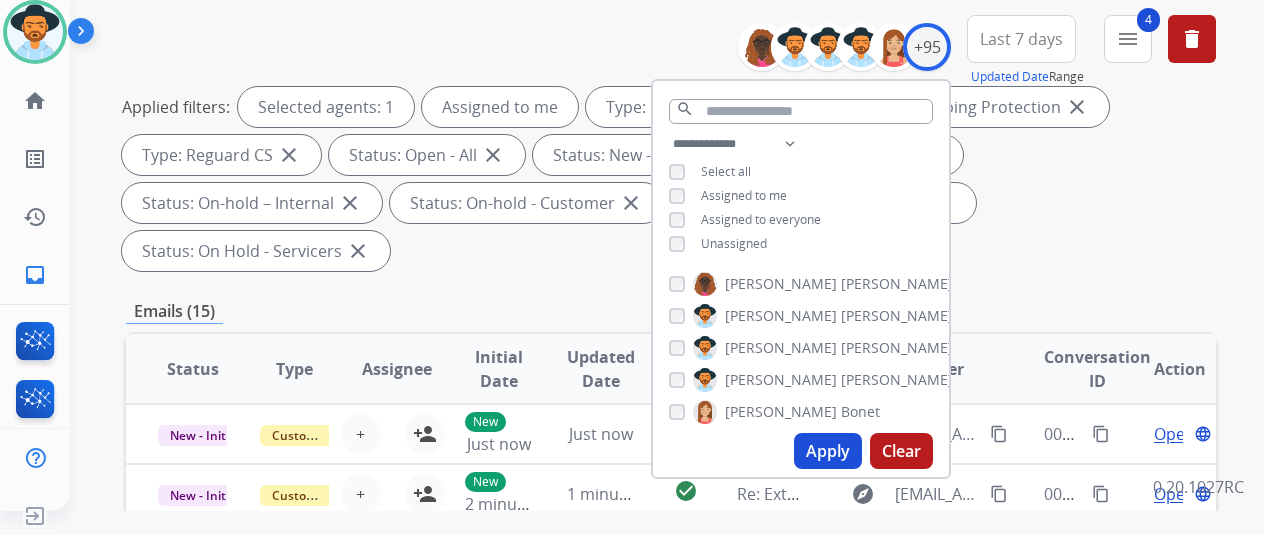 click on "Apply" at bounding box center (828, 451) 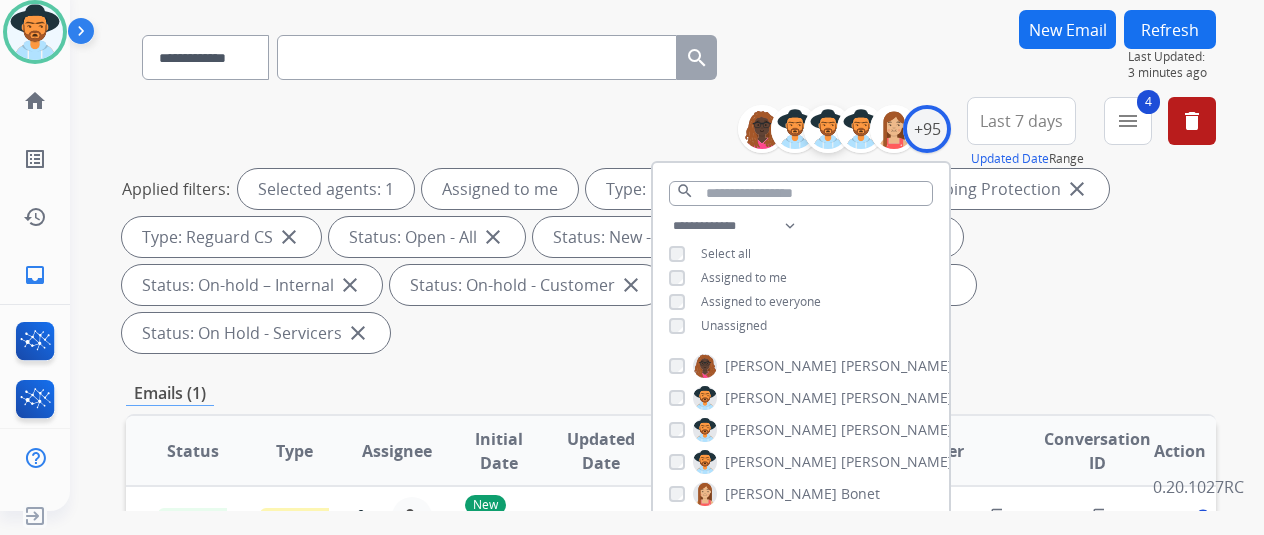 scroll, scrollTop: 300, scrollLeft: 0, axis: vertical 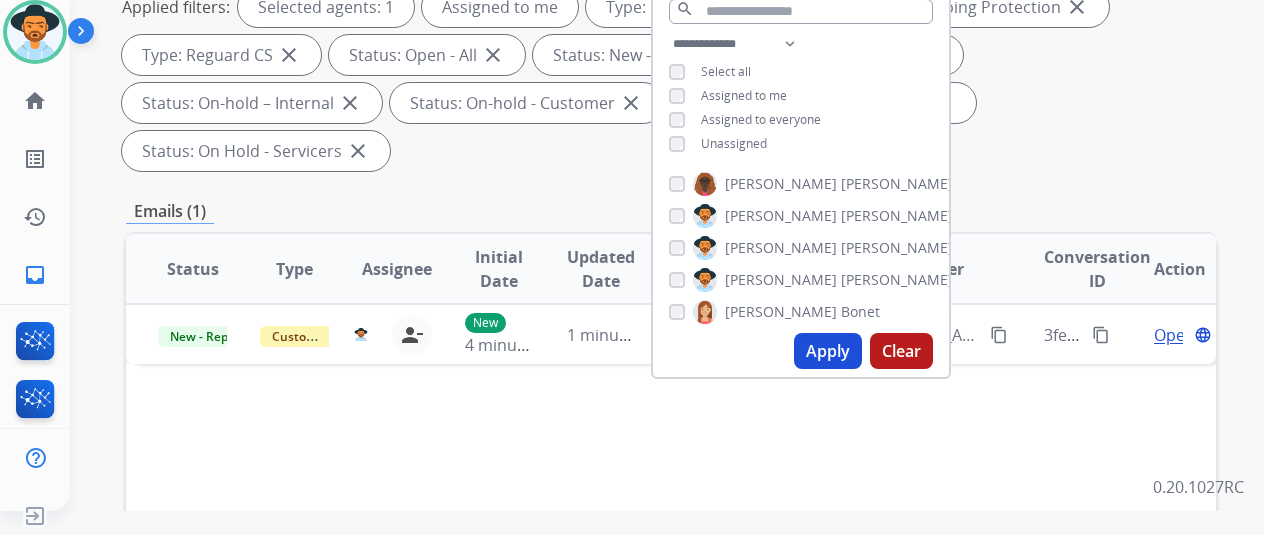 click on "**********" at bounding box center (671, 417) 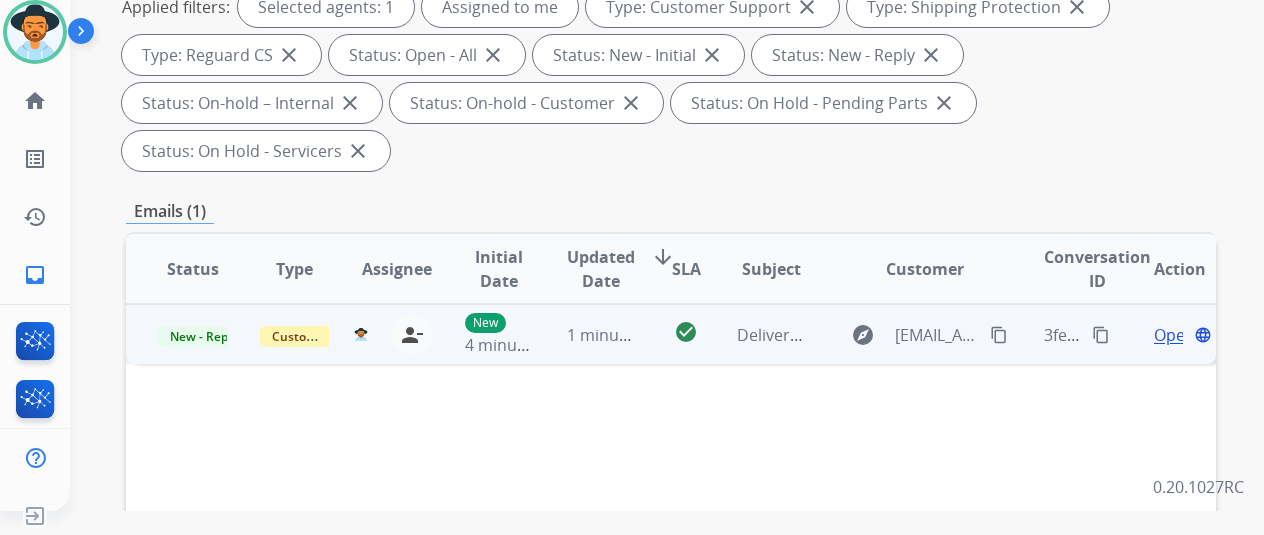 click on "Open" at bounding box center [1174, 335] 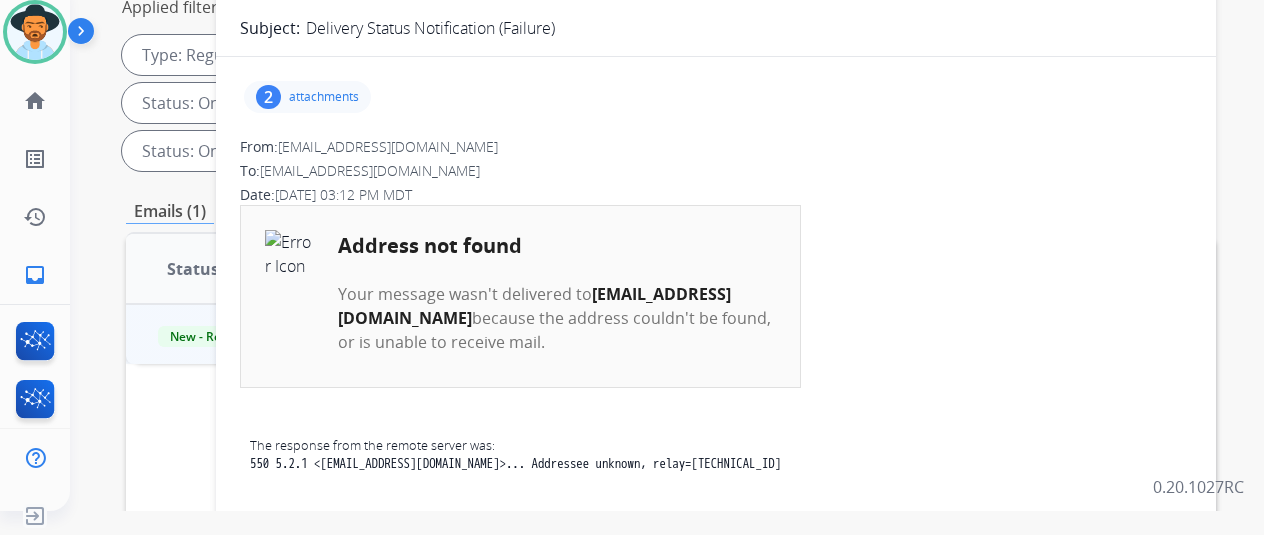 scroll, scrollTop: 0, scrollLeft: 0, axis: both 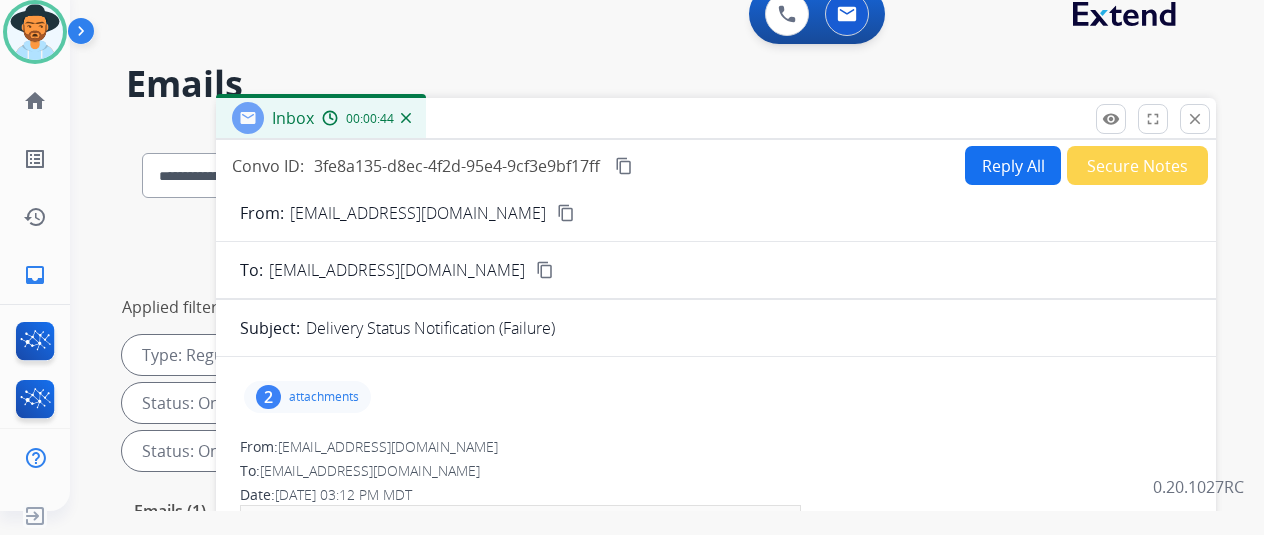 click on "2" at bounding box center [268, 397] 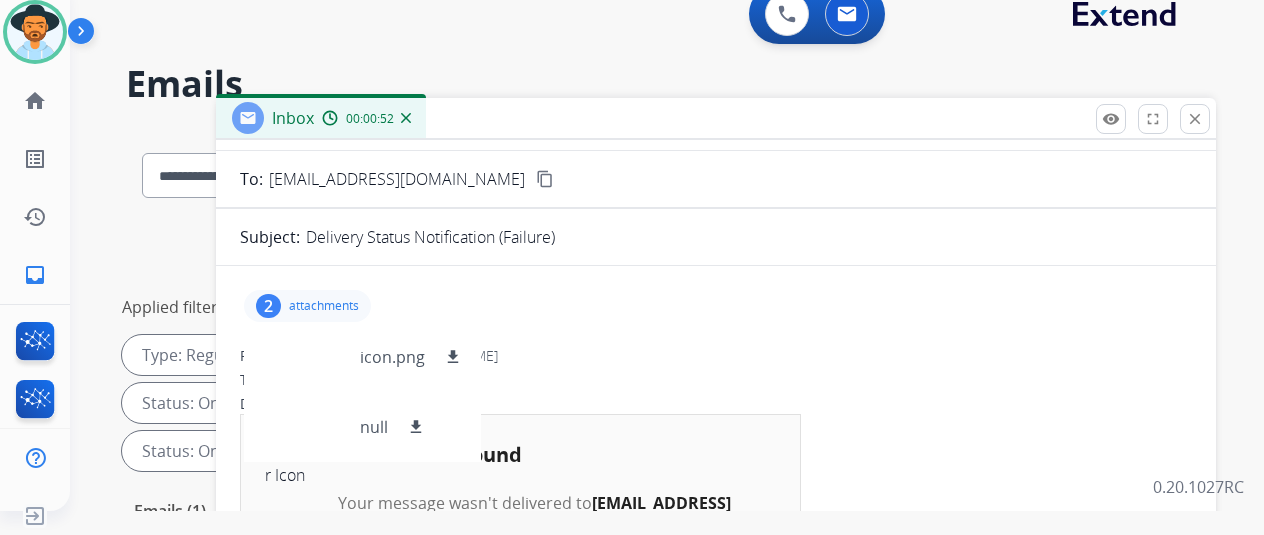 scroll, scrollTop: 0, scrollLeft: 0, axis: both 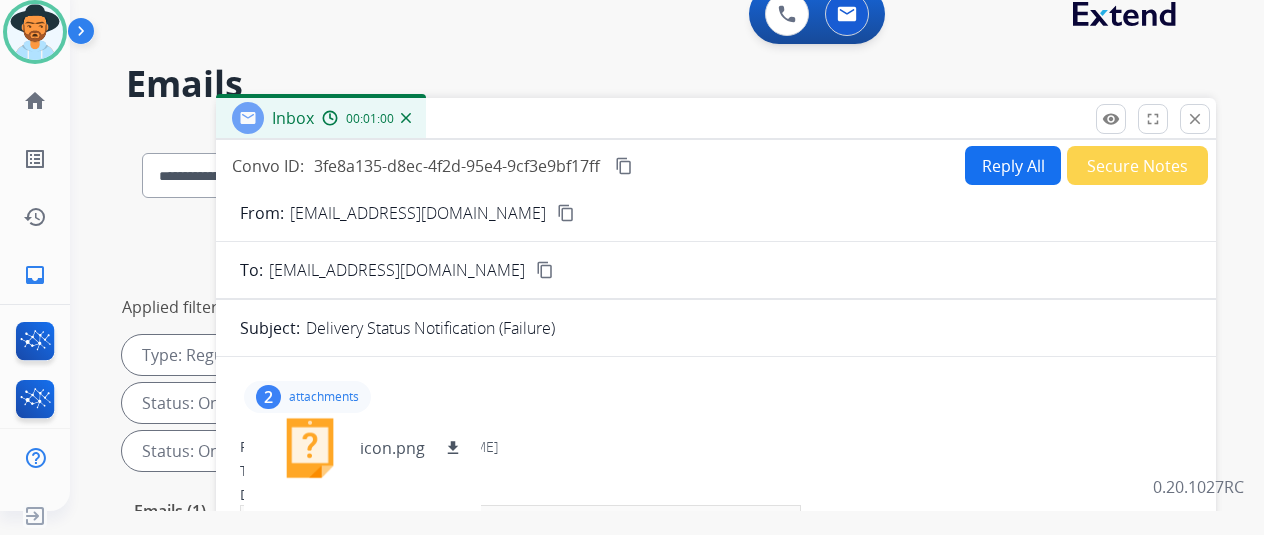 click on "Reply All" at bounding box center (1013, 165) 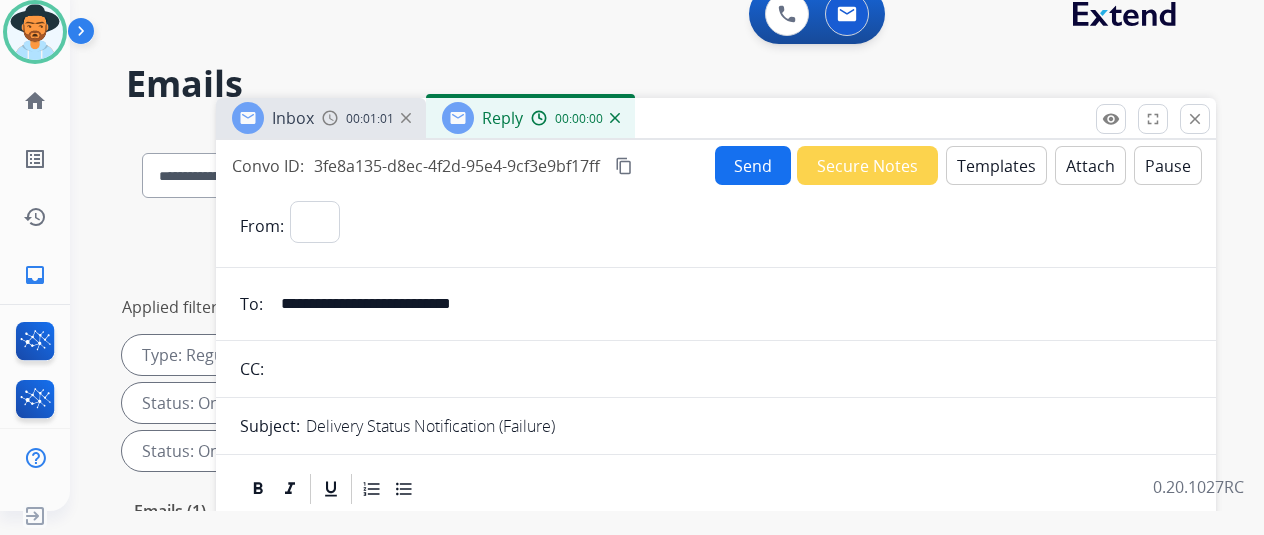 select on "**********" 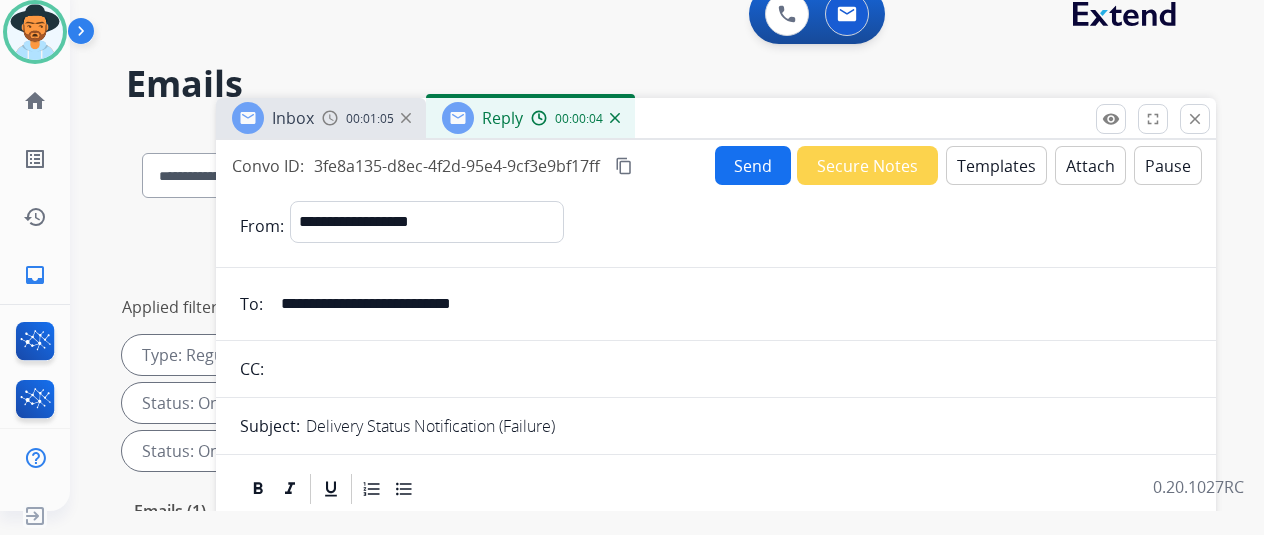 click at bounding box center [615, 118] 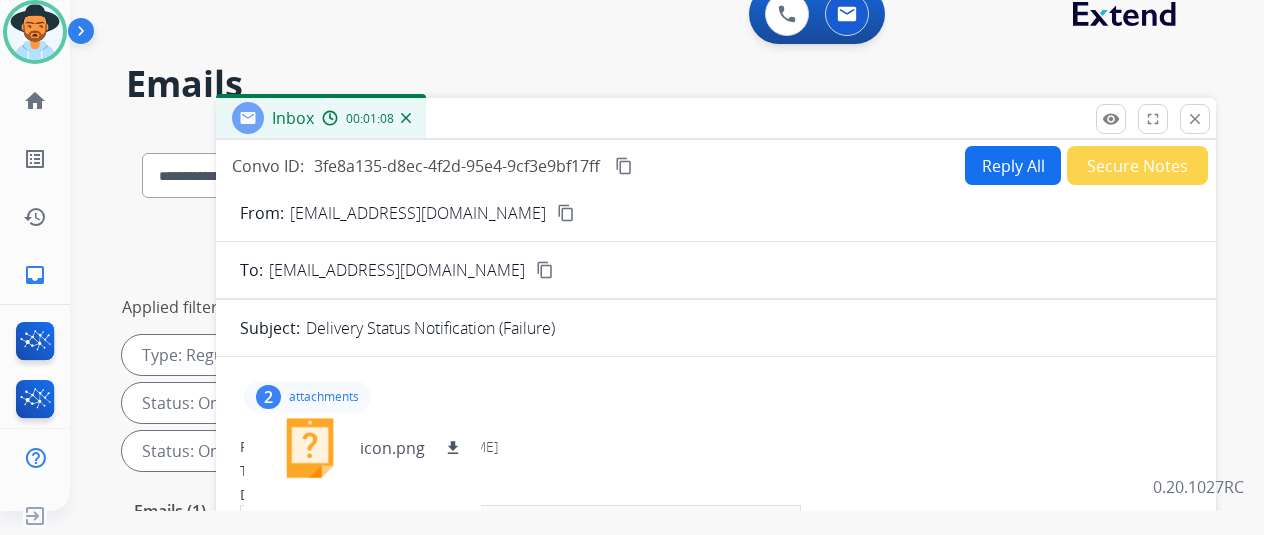 click on "content_copy" at bounding box center [624, 166] 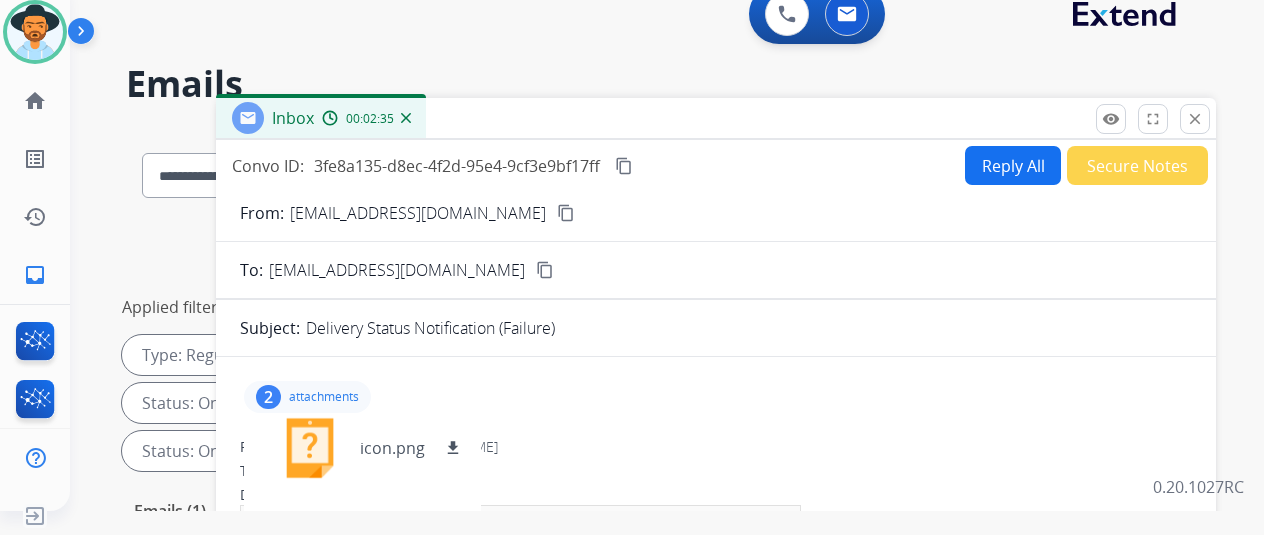 click on "00:02:35" at bounding box center [366, 118] 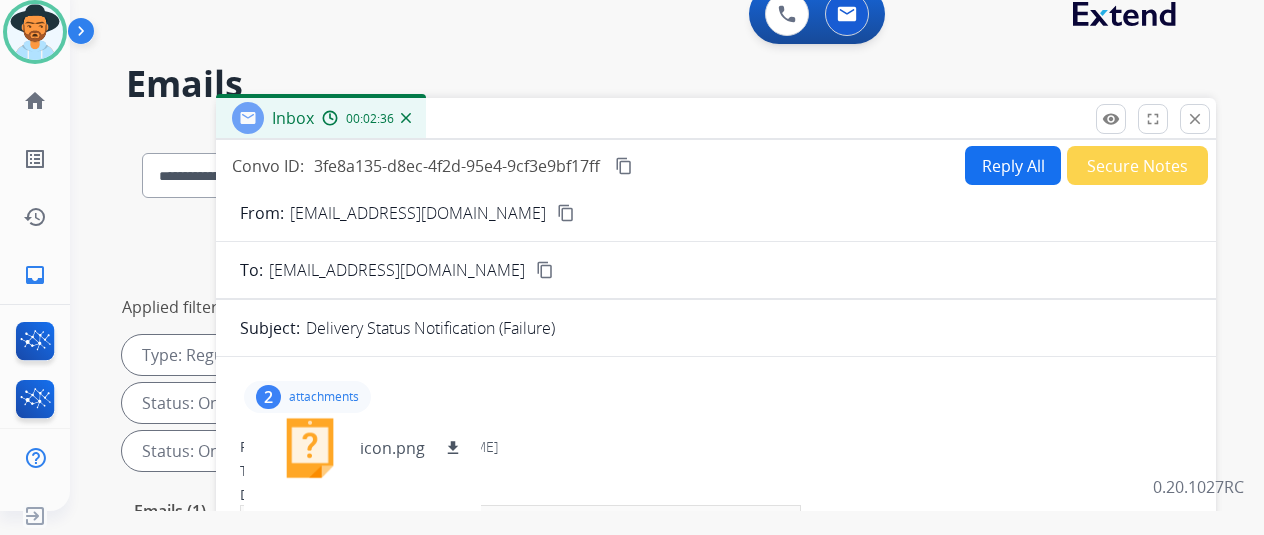 click at bounding box center (406, 118) 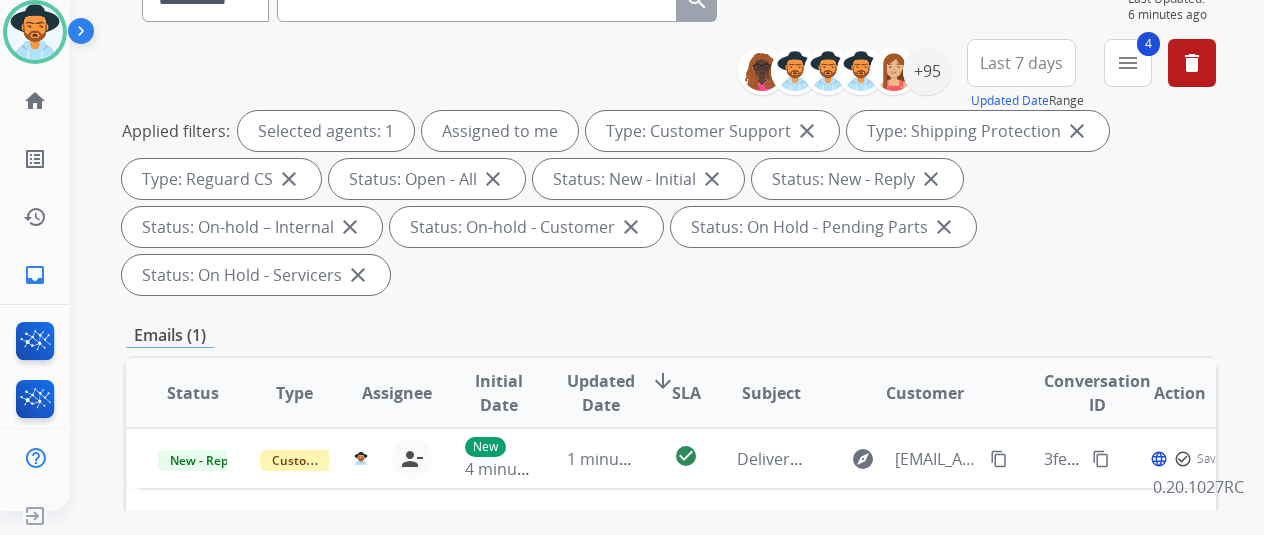 scroll, scrollTop: 400, scrollLeft: 0, axis: vertical 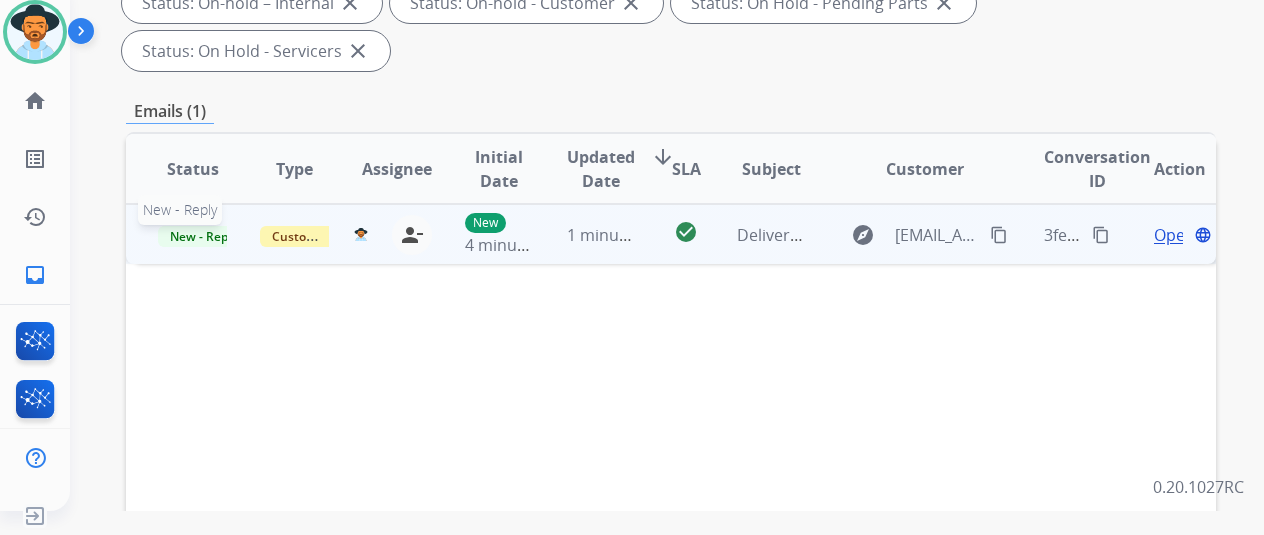 click on "New - Reply" at bounding box center [203, 236] 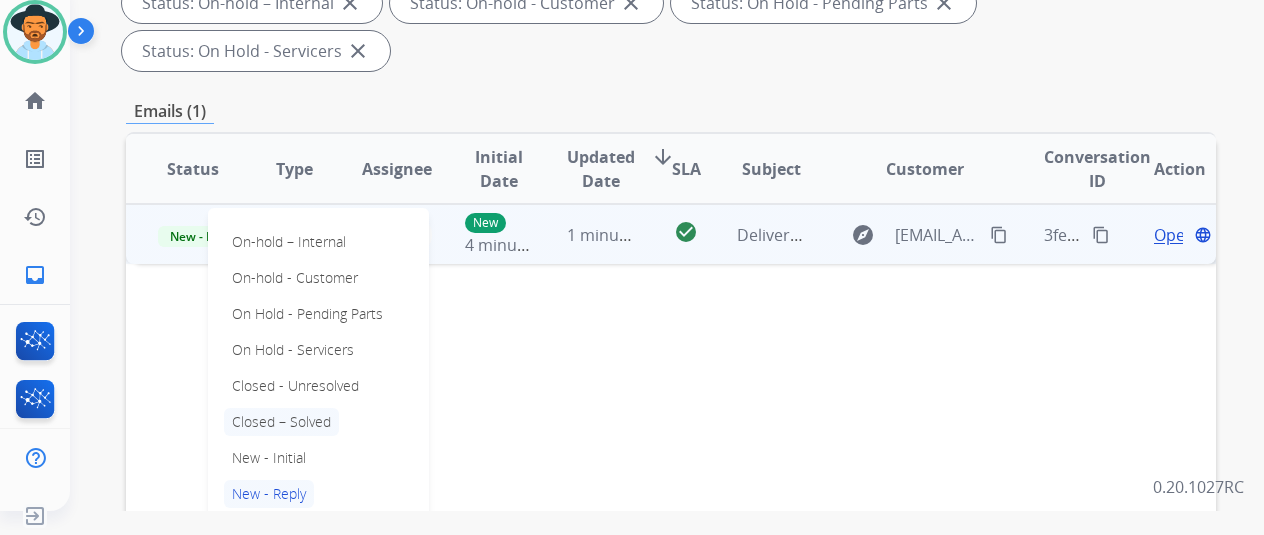 click on "Closed – Solved" at bounding box center [281, 422] 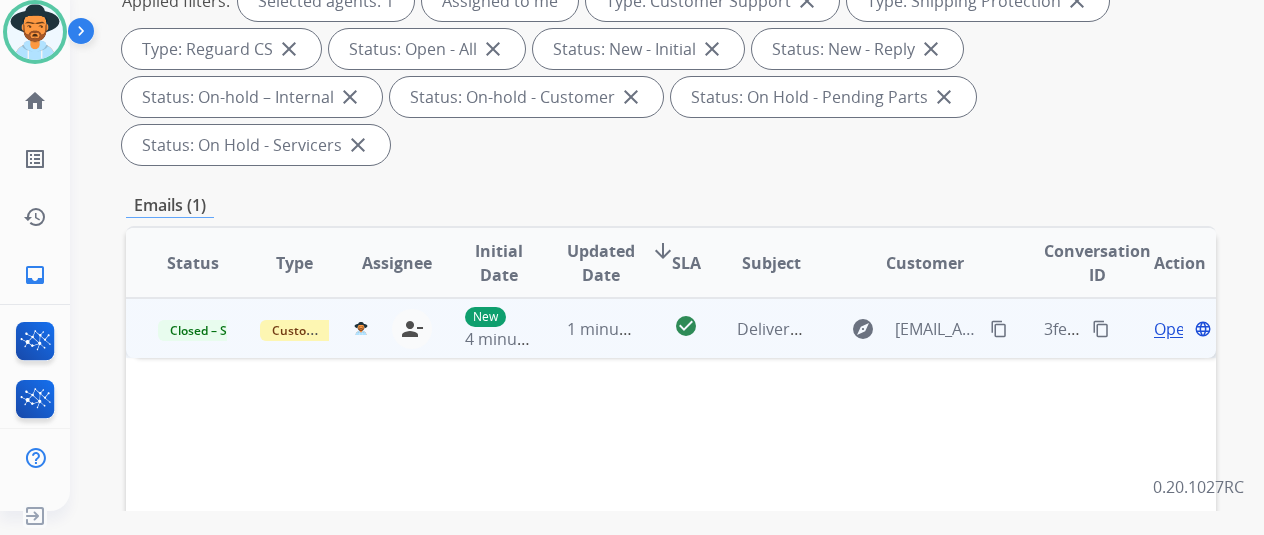 scroll, scrollTop: 100, scrollLeft: 0, axis: vertical 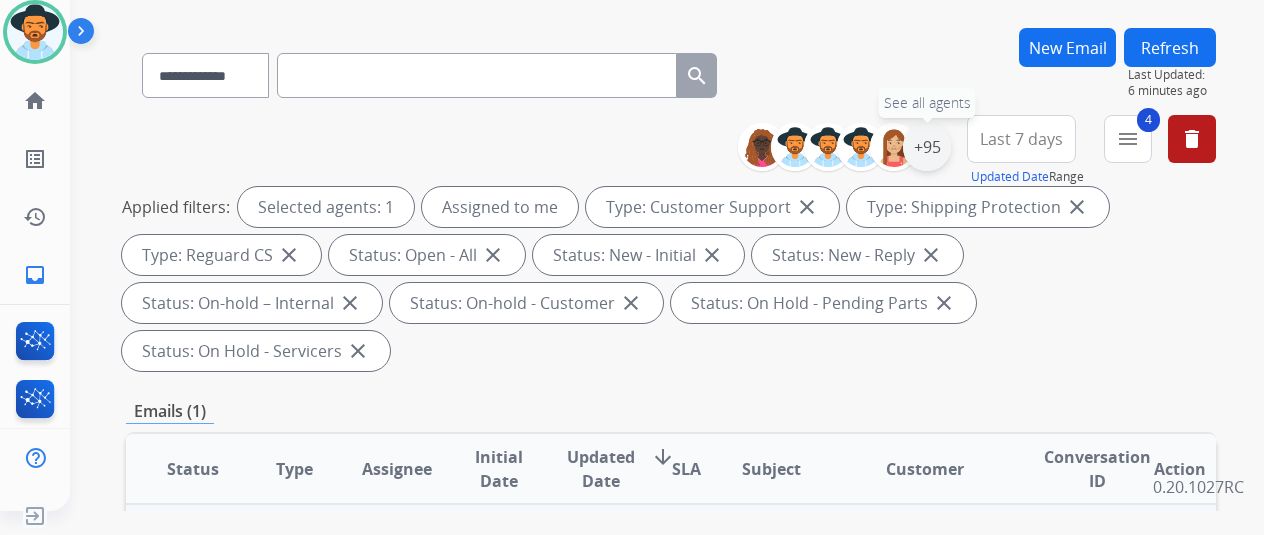 click on "+95" at bounding box center (927, 147) 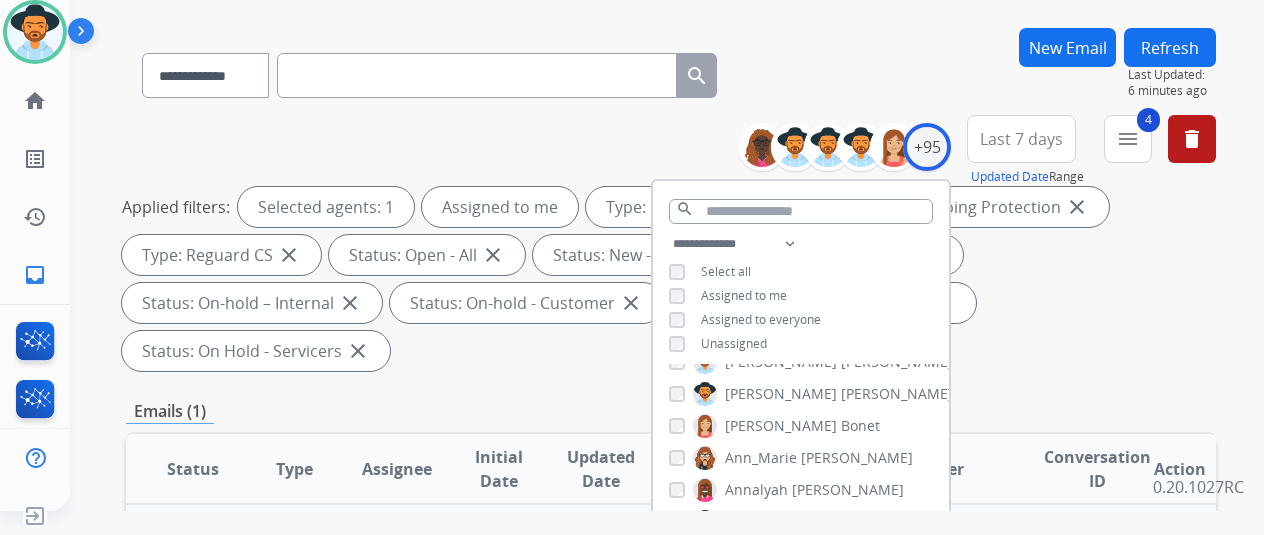 scroll, scrollTop: 0, scrollLeft: 0, axis: both 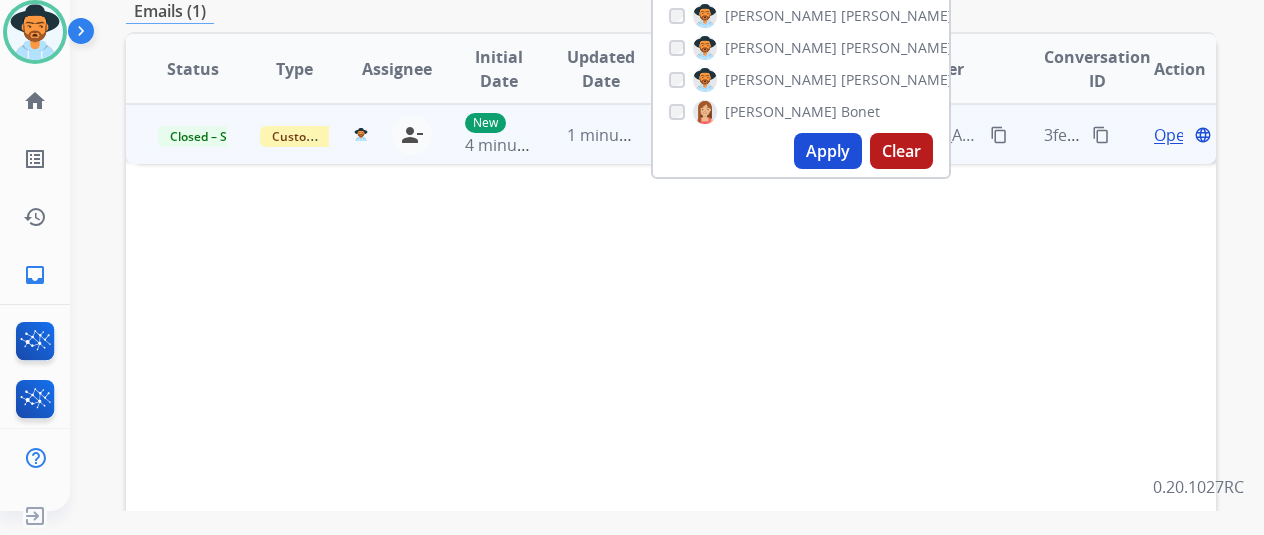 click on "Apply" at bounding box center [828, 151] 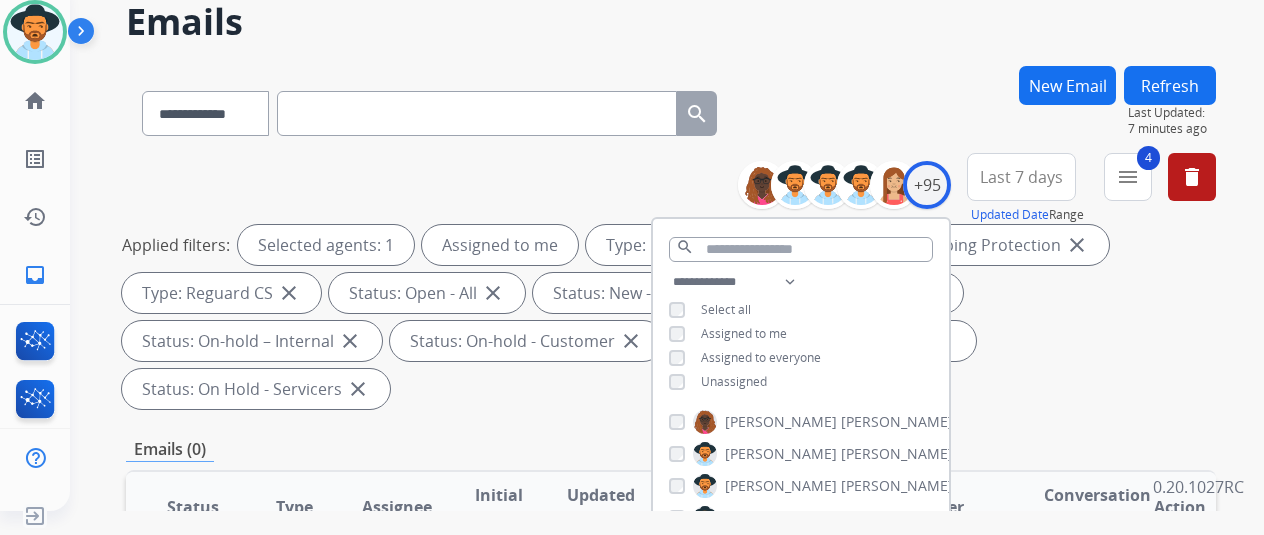 scroll, scrollTop: 0, scrollLeft: 0, axis: both 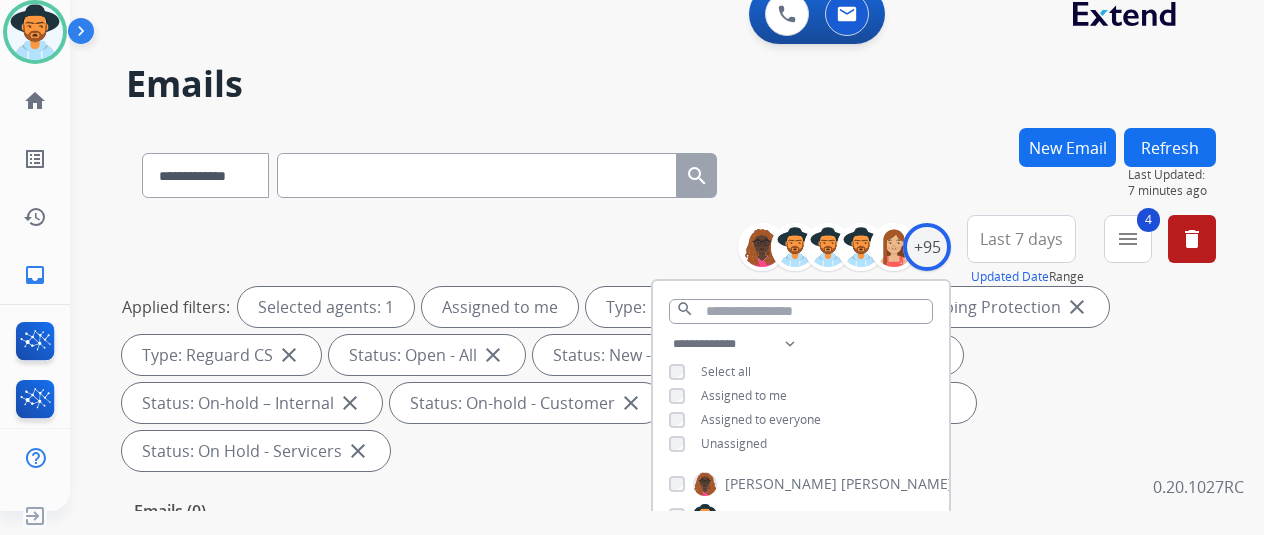 click on "Emails" at bounding box center [671, 84] 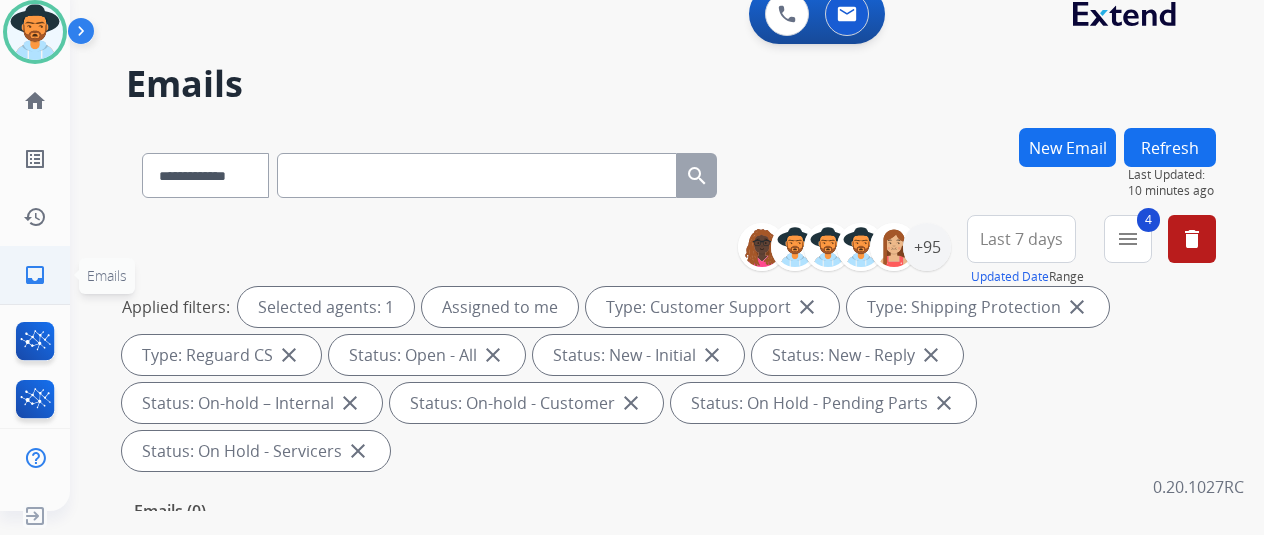 click on "inbox" 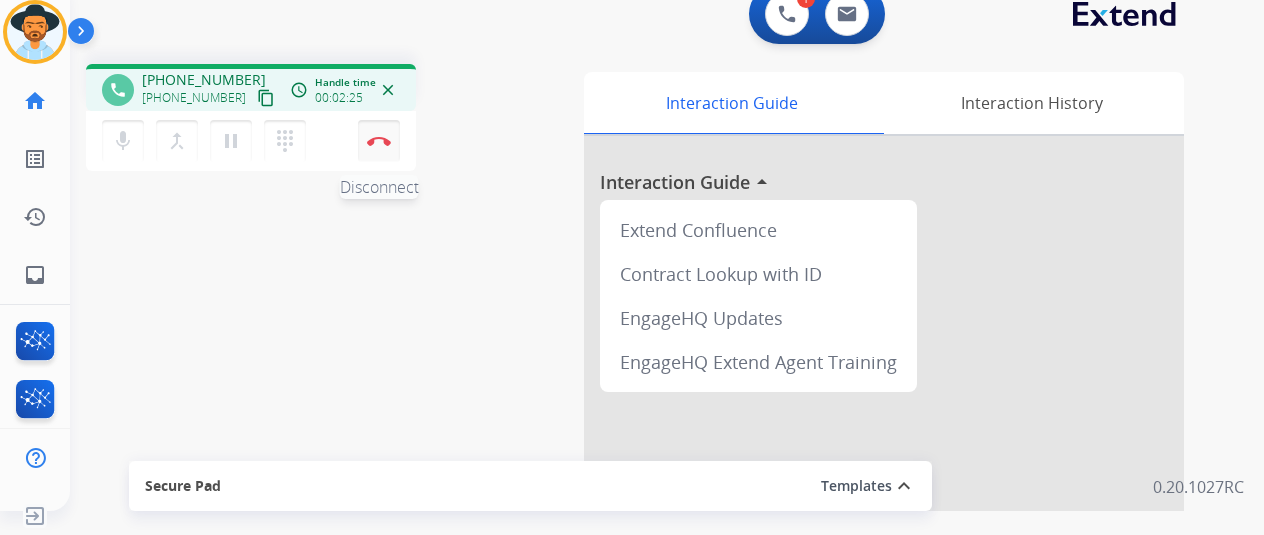 click at bounding box center [379, 141] 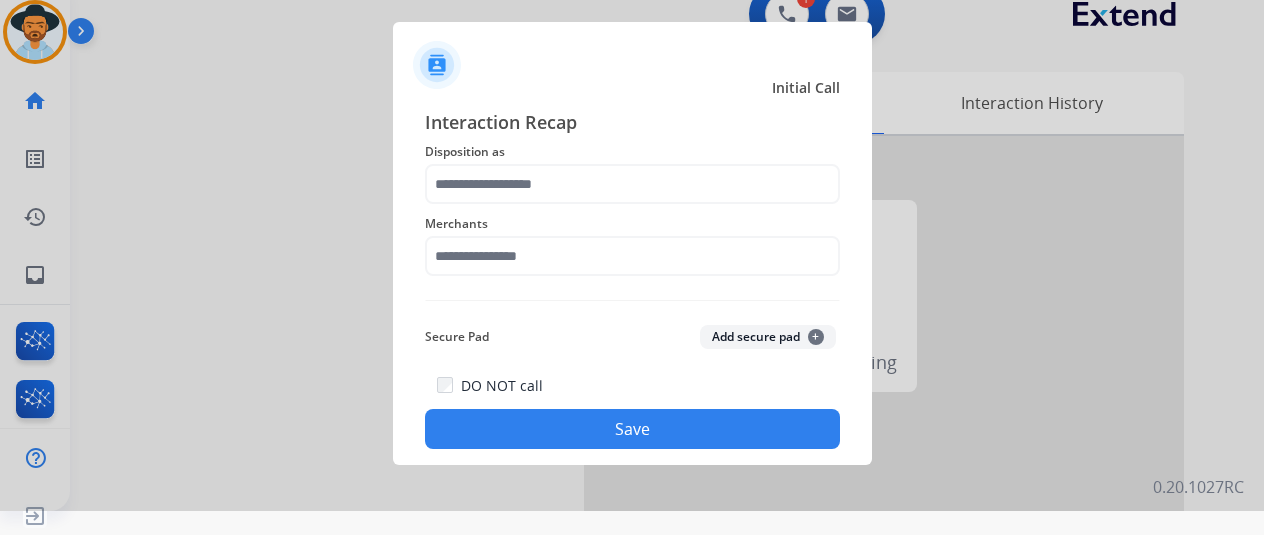 click on "Disposition as" 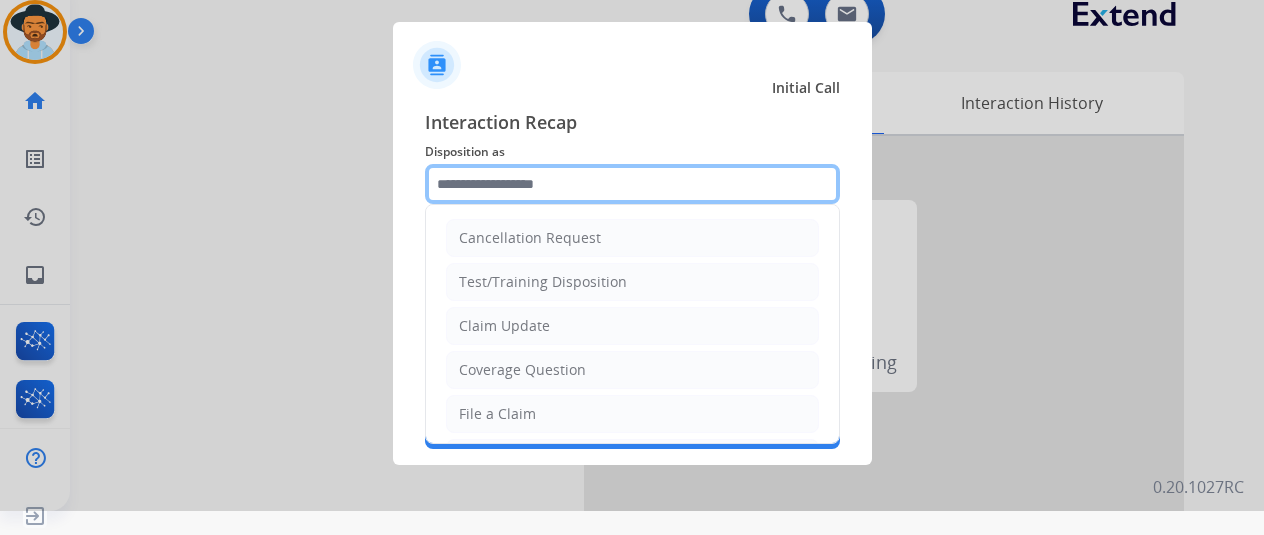 click 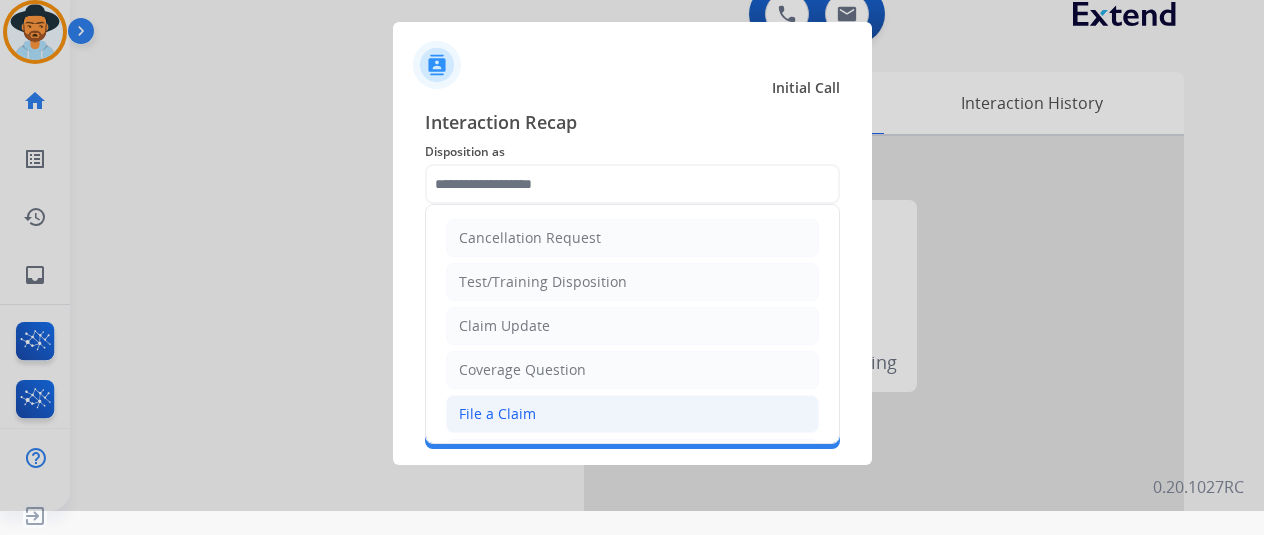 click on "File a Claim" 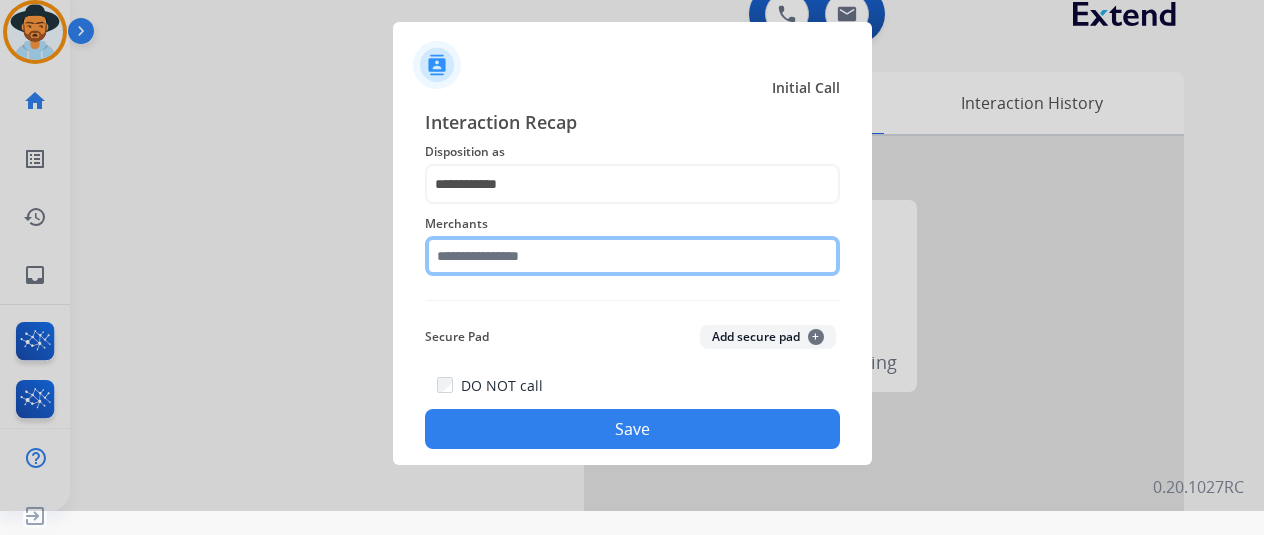 click 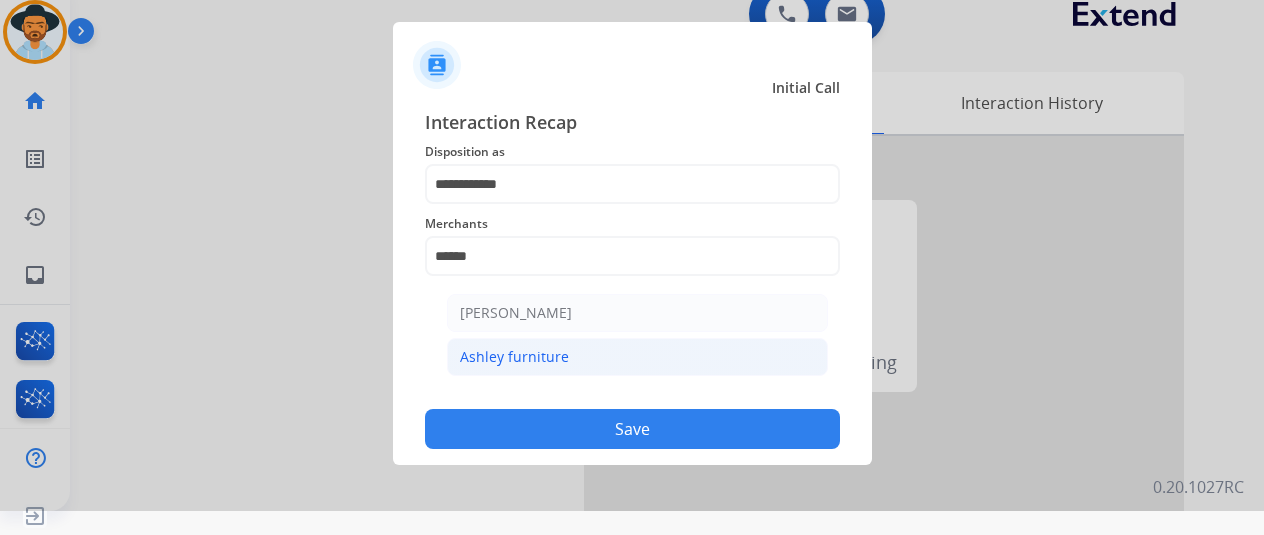 click on "Ashley furniture" 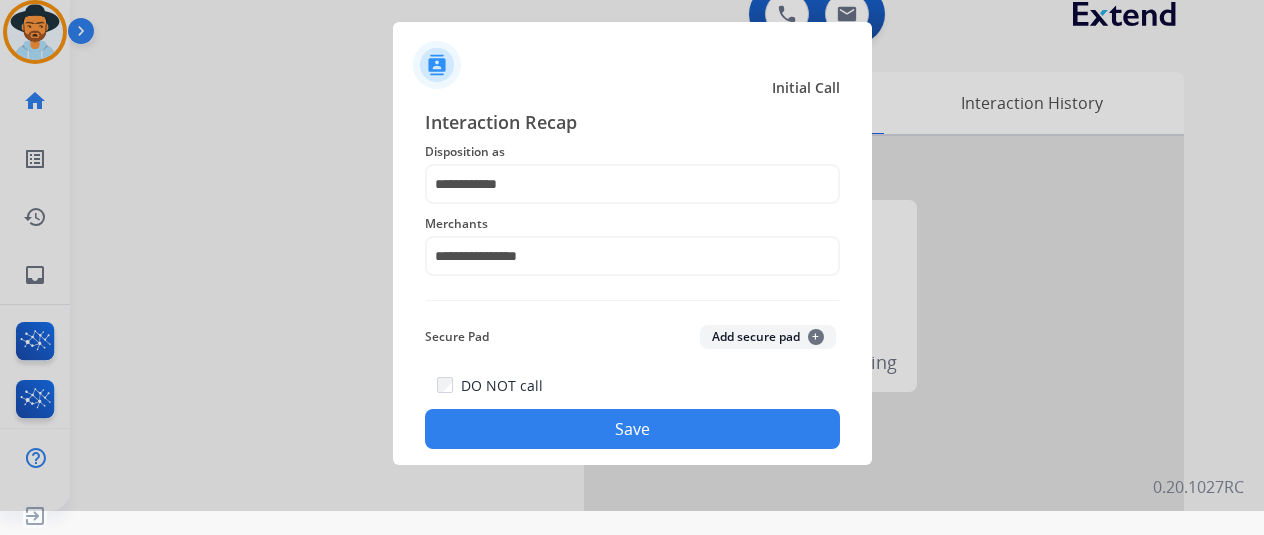 click on "Save" 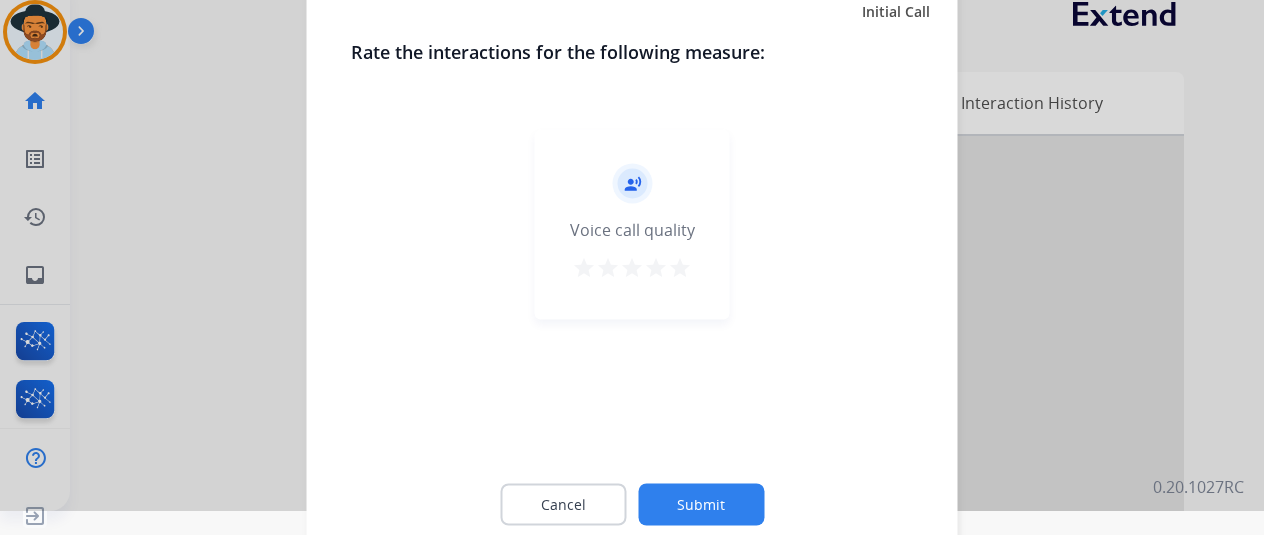 click on "Submit" 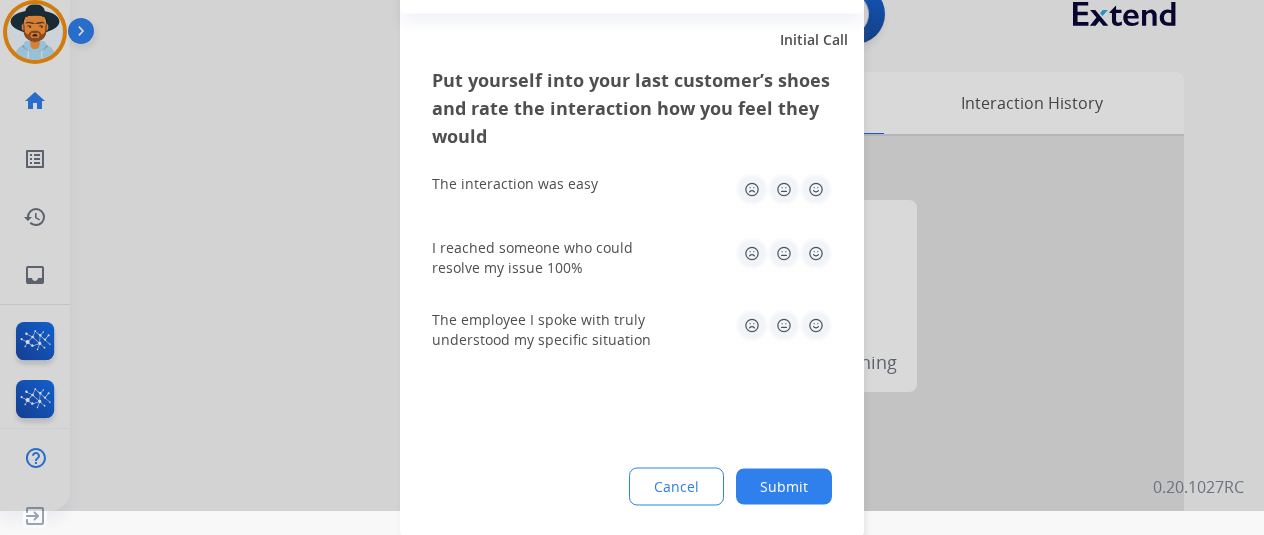 click on "Submit" 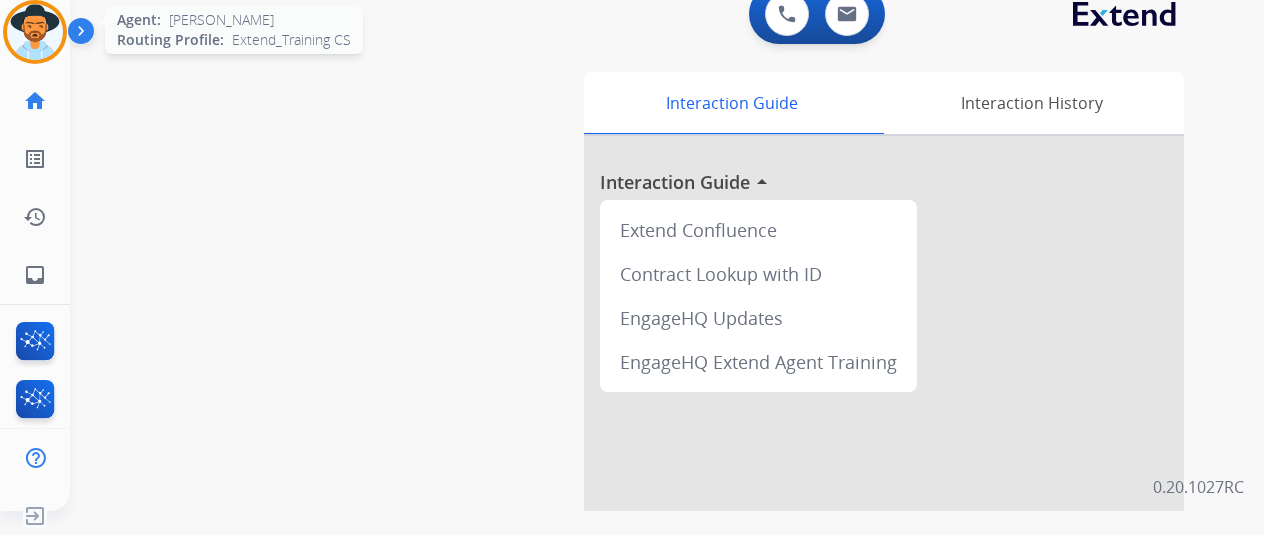 click at bounding box center [35, 32] 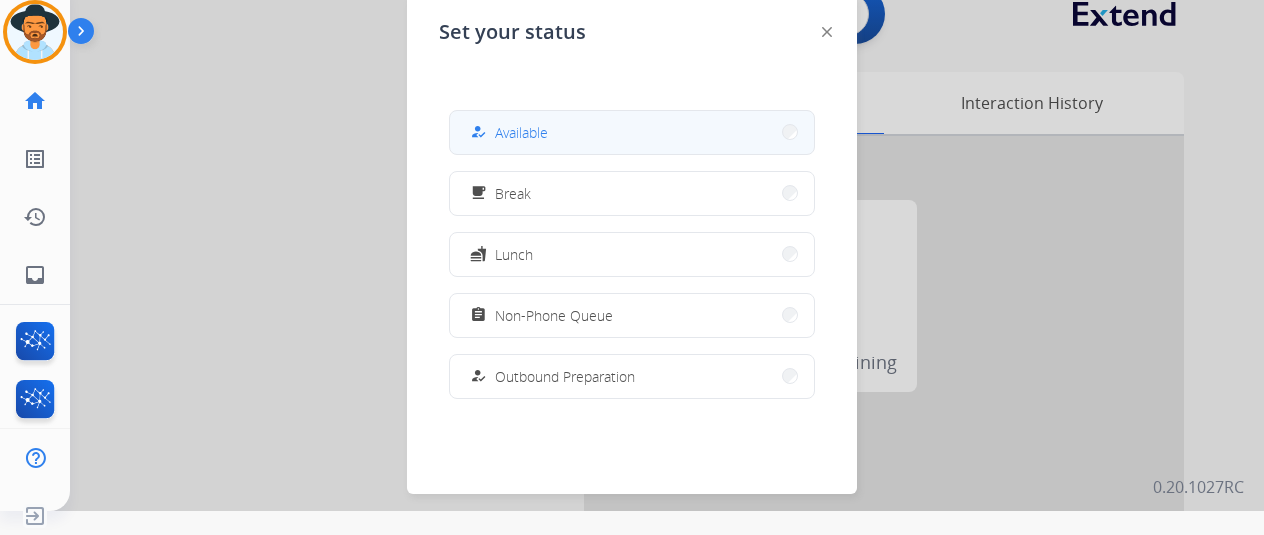click on "Available" at bounding box center (521, 132) 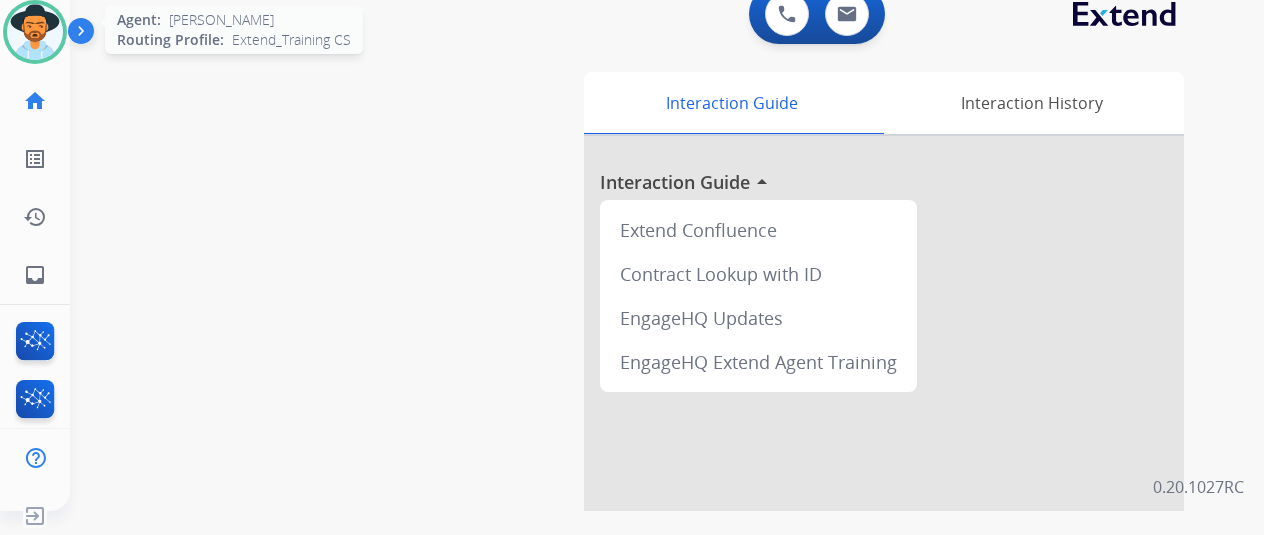 click at bounding box center (35, 32) 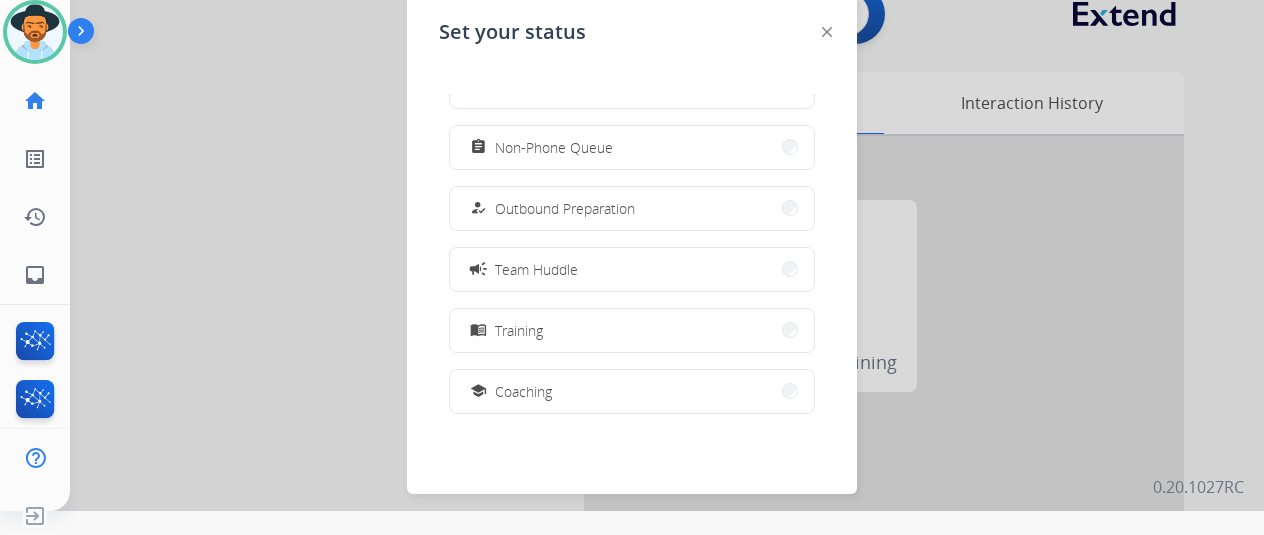 scroll, scrollTop: 376, scrollLeft: 0, axis: vertical 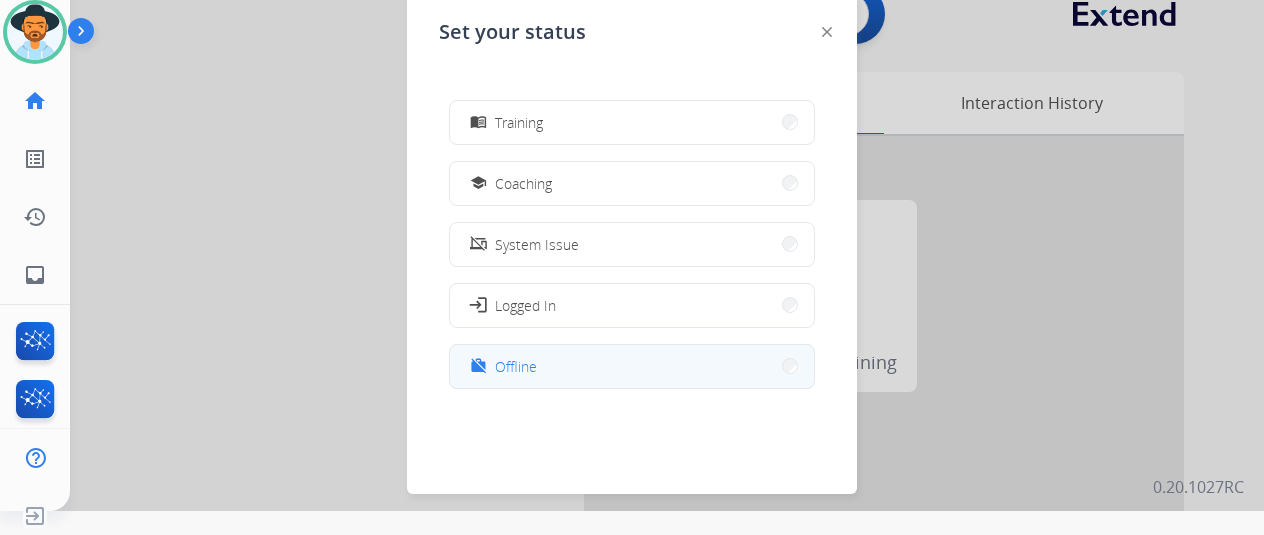 click on "work_off Offline" at bounding box center [501, 366] 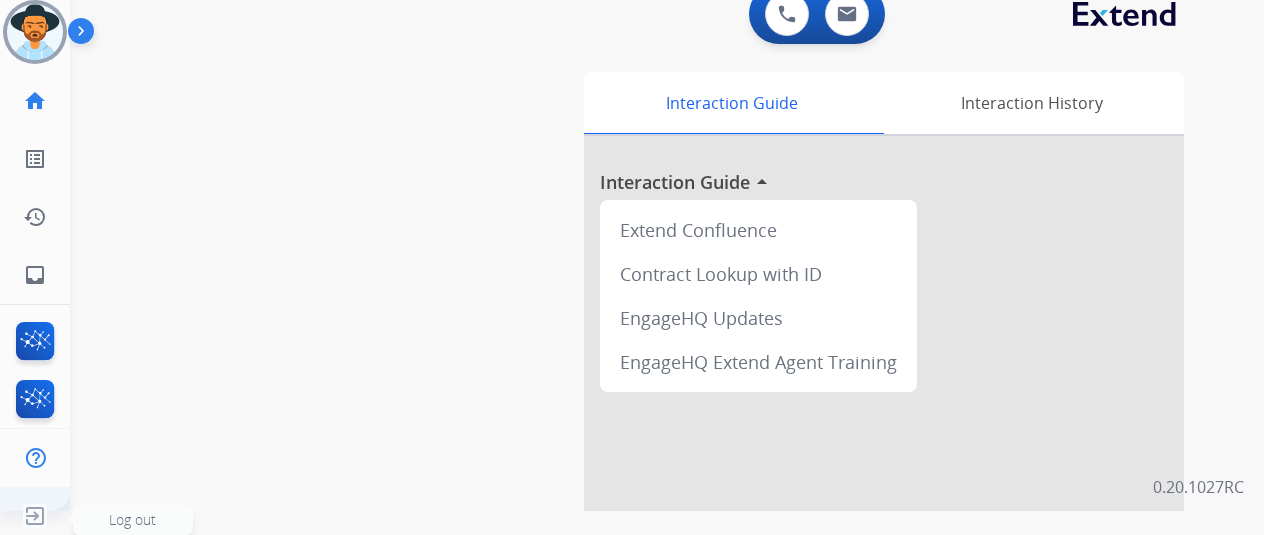 click 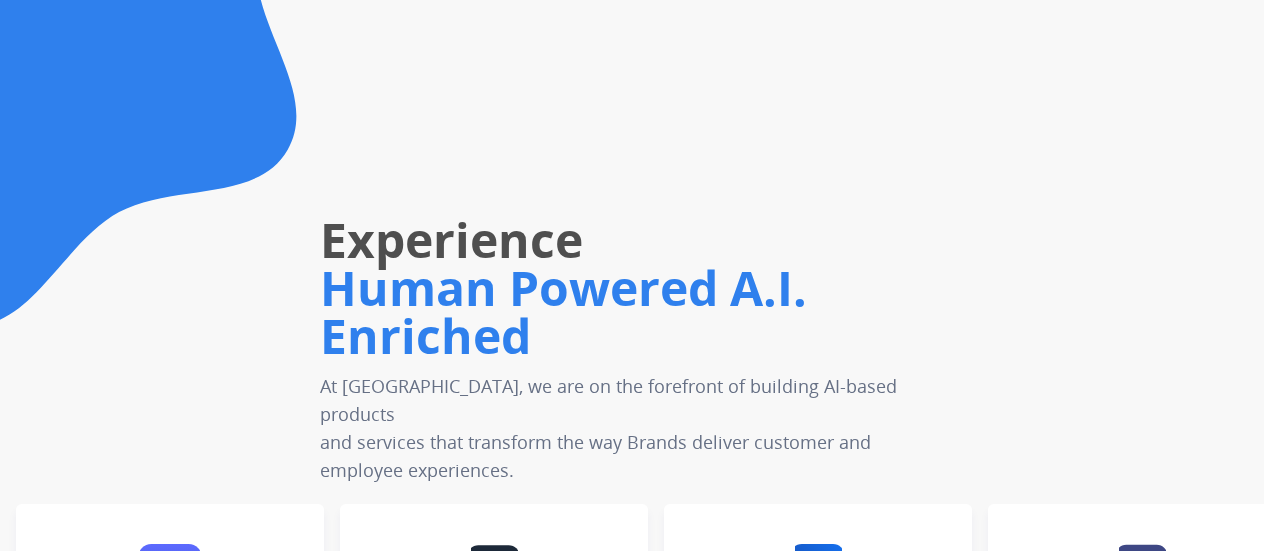 scroll, scrollTop: 0, scrollLeft: 0, axis: both 